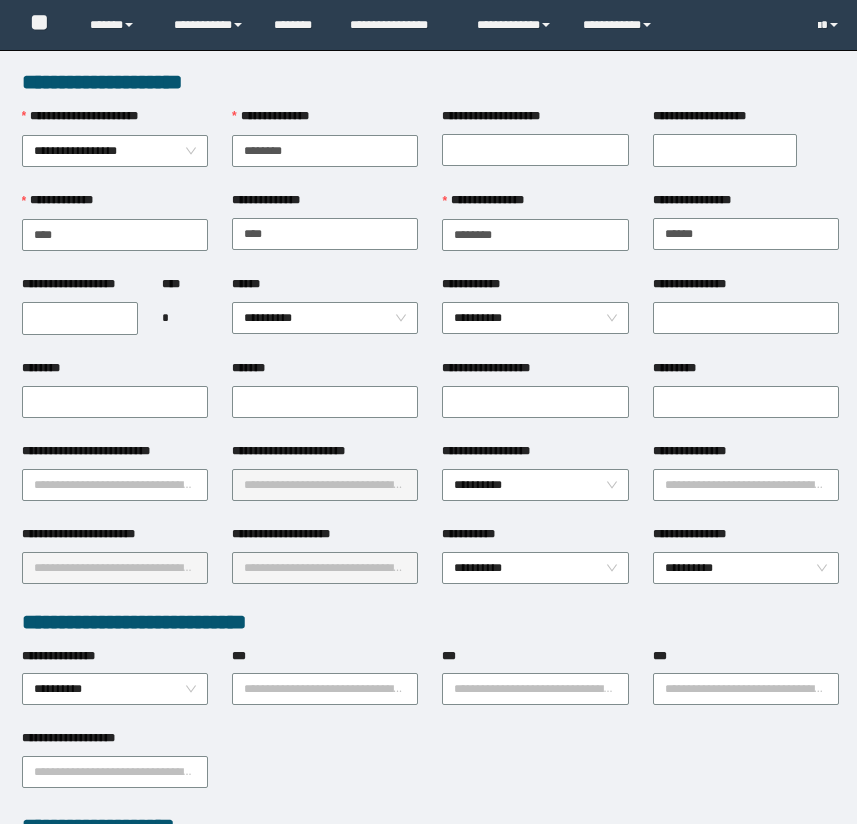 scroll, scrollTop: 0, scrollLeft: 0, axis: both 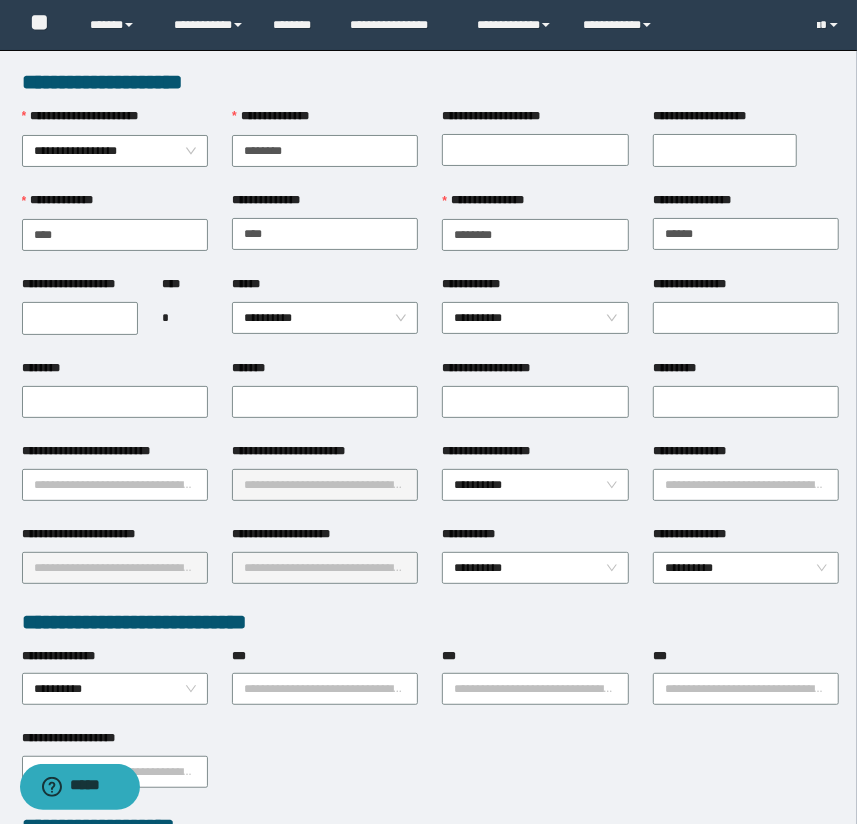 click on "**********" at bounding box center (431, 82) 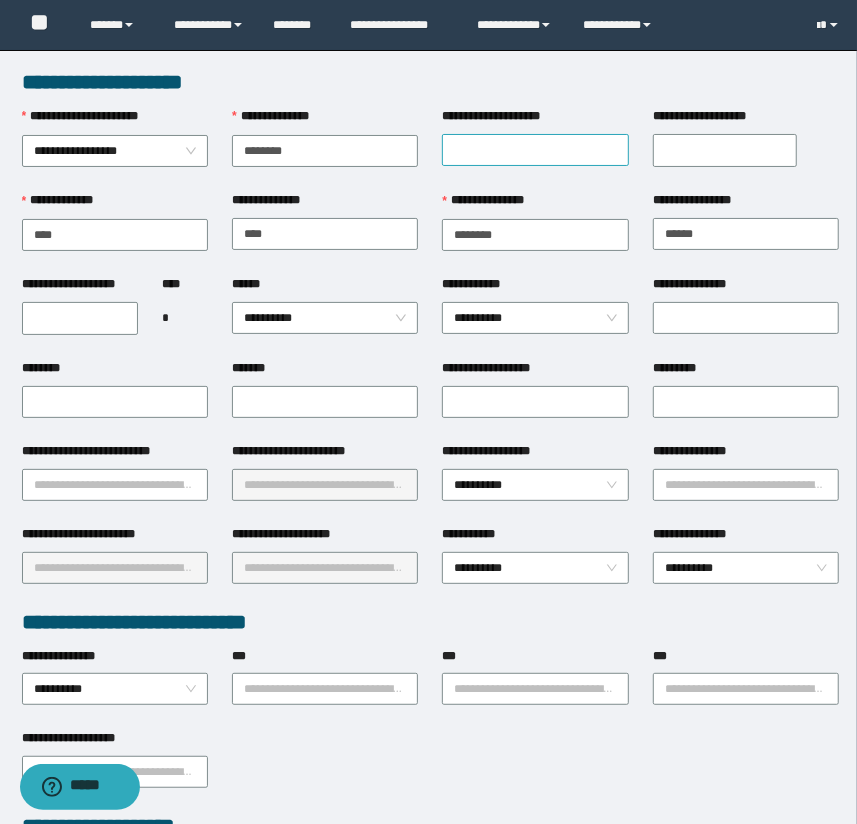 click on "**********" at bounding box center (535, 149) 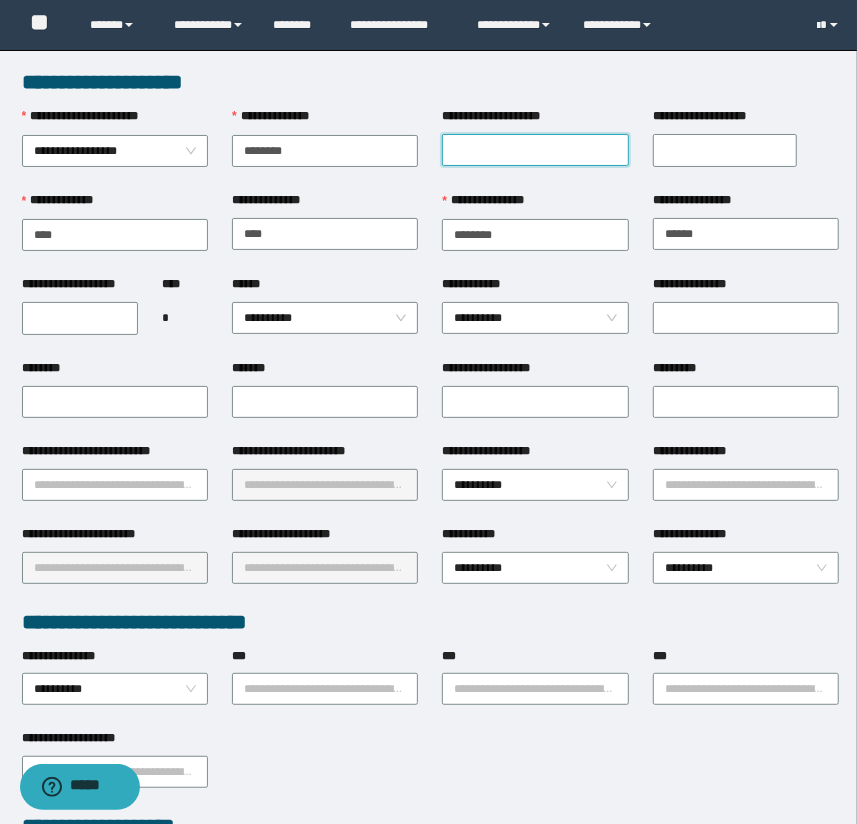 click on "**********" at bounding box center (535, 150) 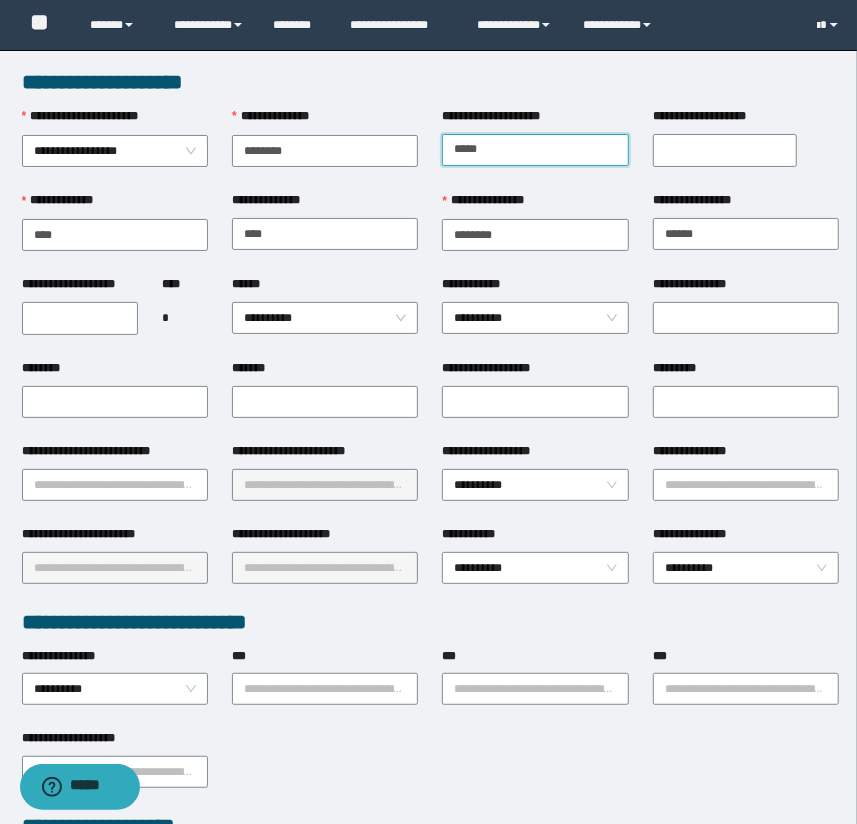 type on "*****" 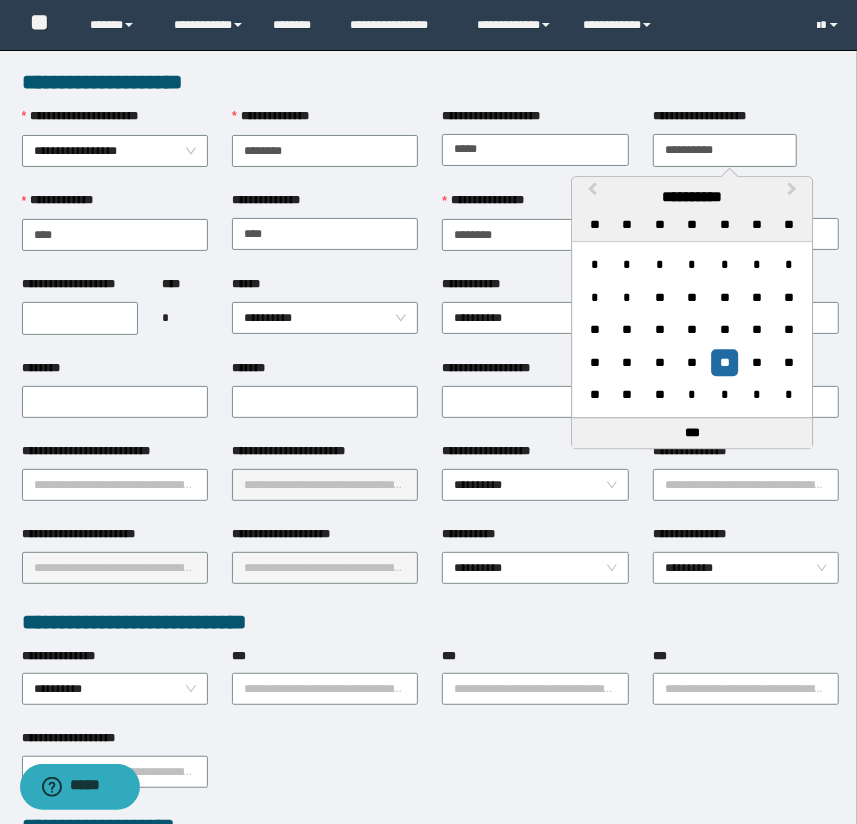 type on "**********" 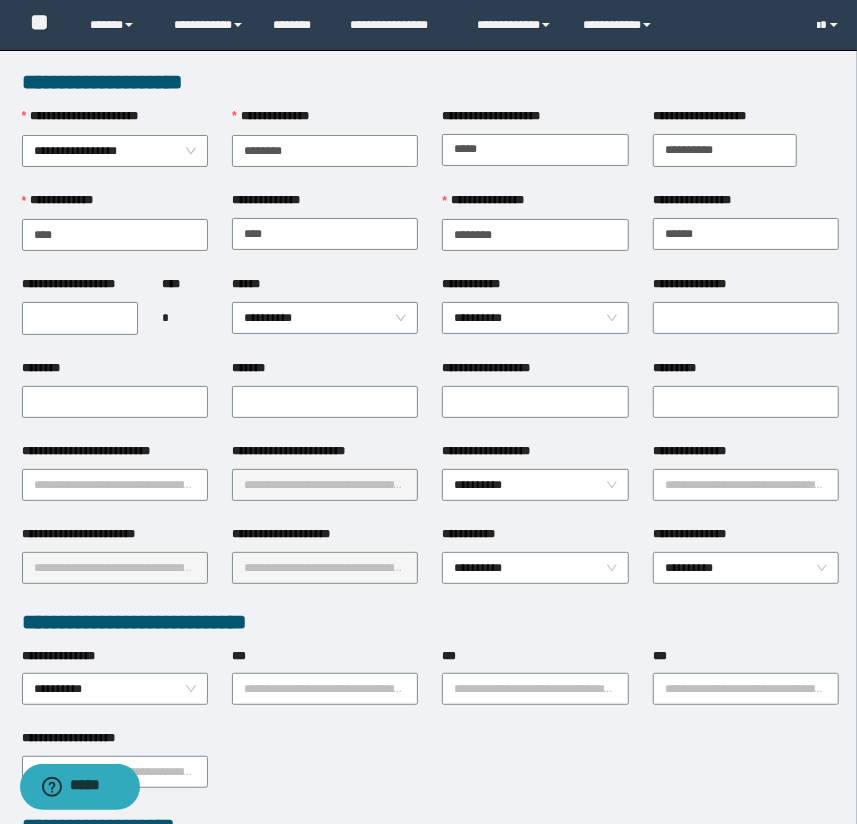 drag, startPoint x: 642, startPoint y: 90, endPoint x: 854, endPoint y: 97, distance: 212.11554 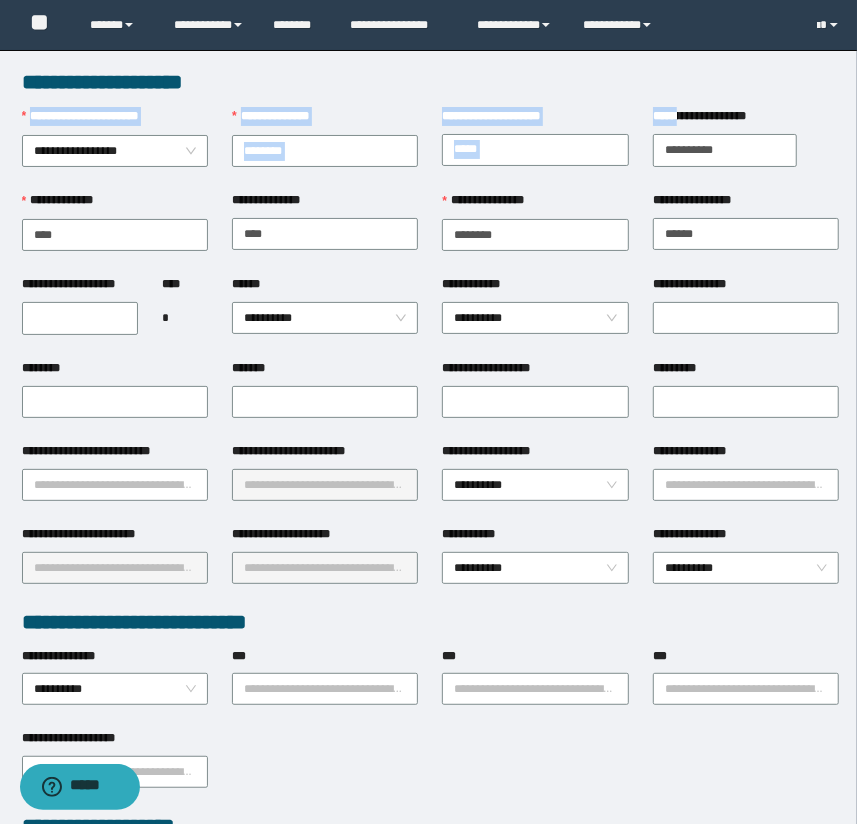 click on "**********" at bounding box center (535, 149) 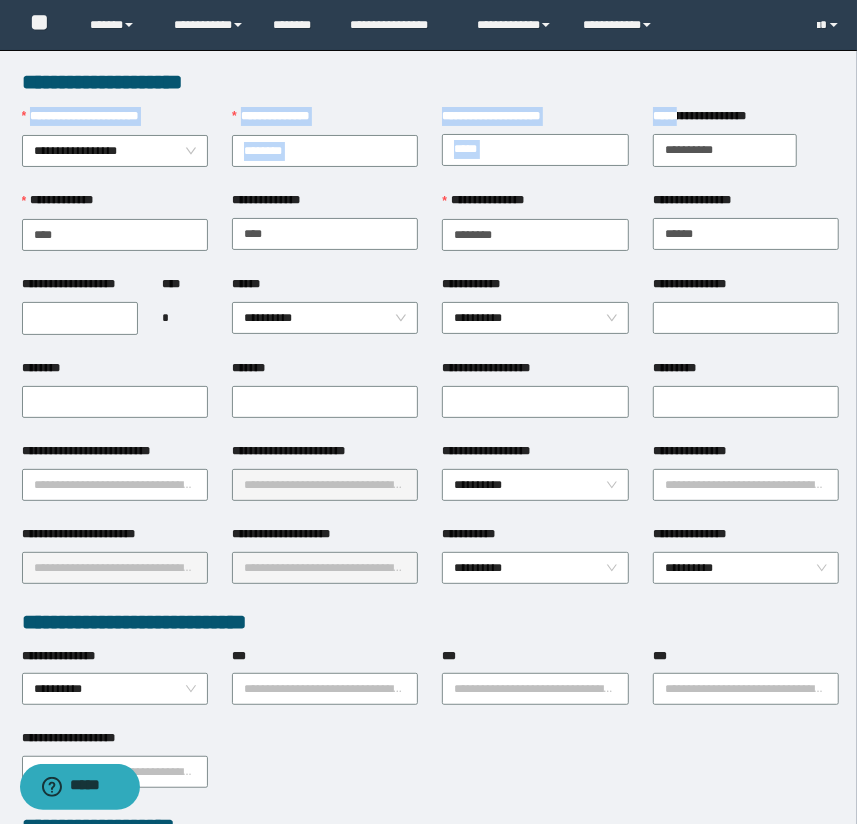 click on "**********" at bounding box center (535, 149) 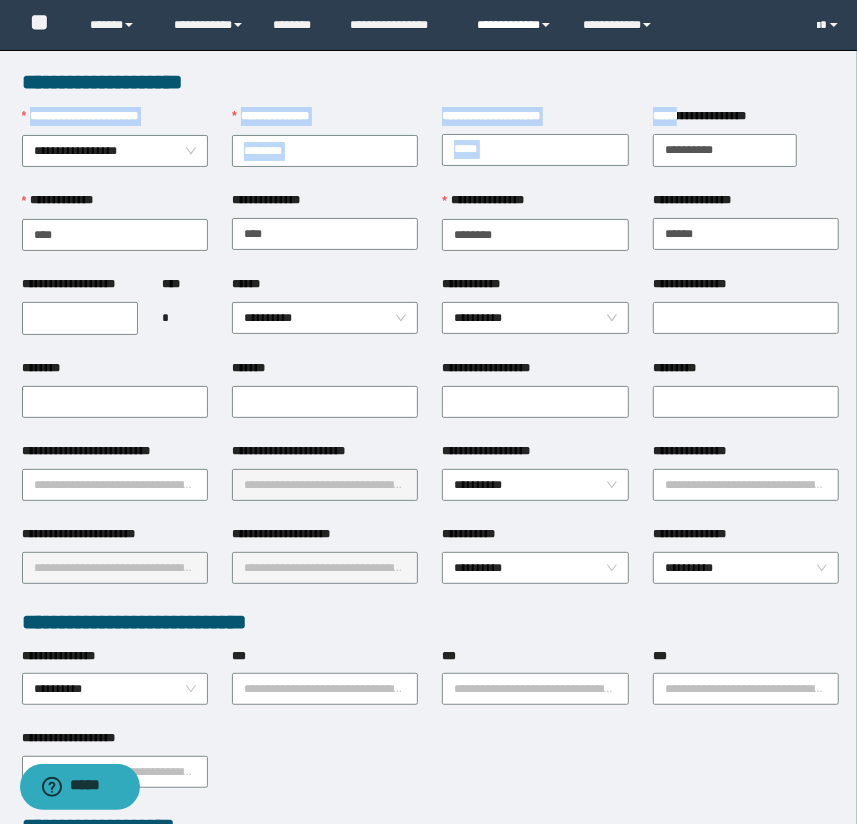 click on "**********" at bounding box center (515, 25) 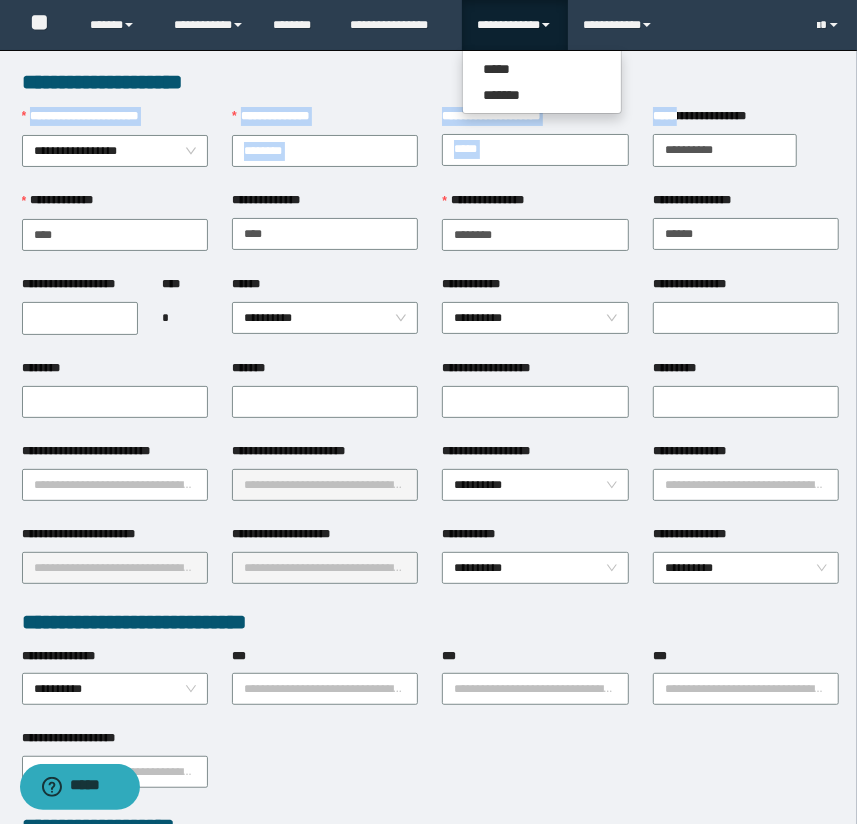 click on "**********" at bounding box center [431, 82] 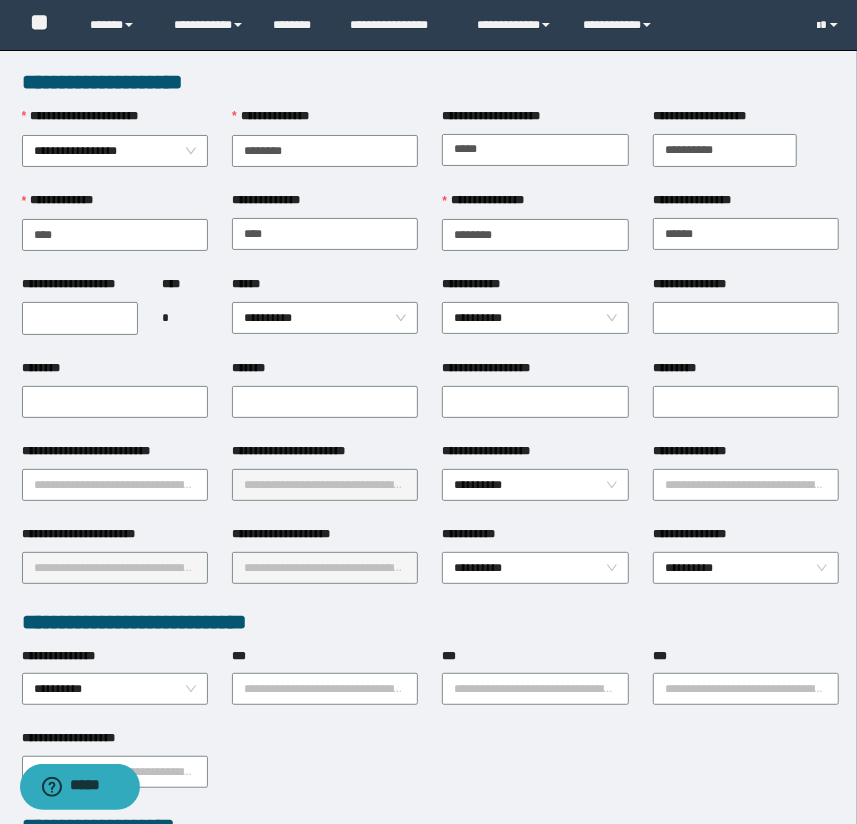 click on "**********" at bounding box center (431, 82) 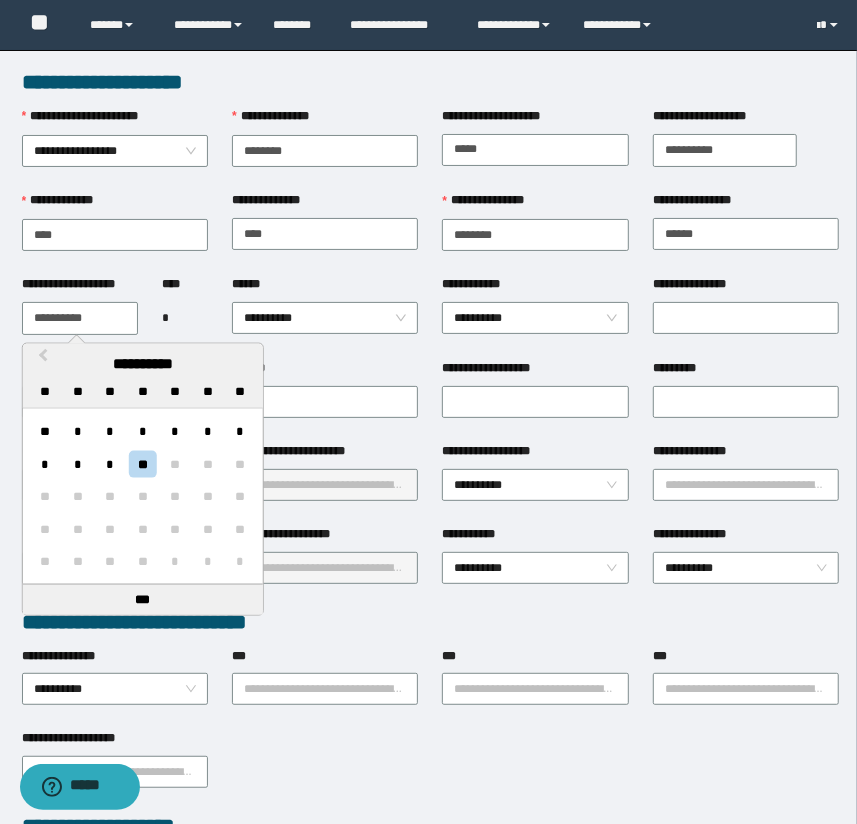 click on "**********" at bounding box center [80, 318] 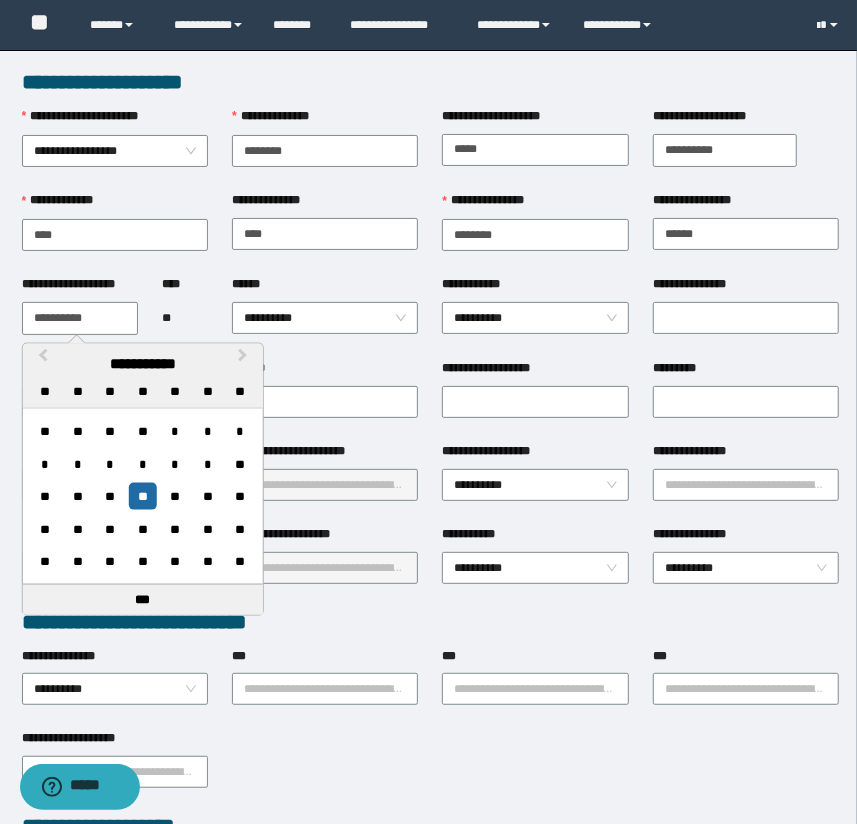 type on "**********" 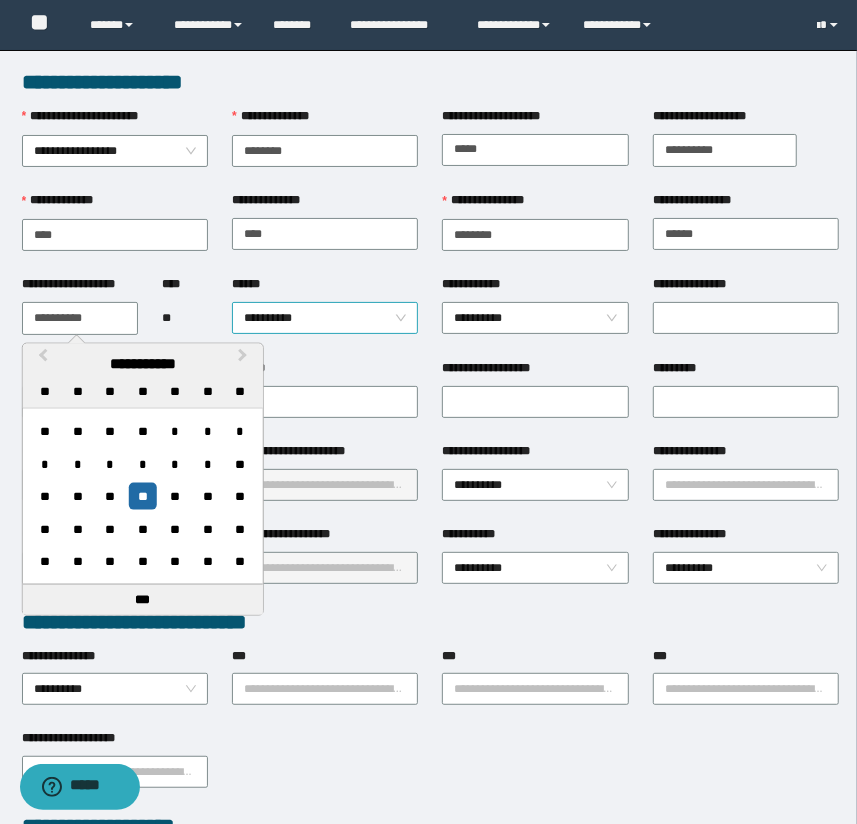 click on "**********" at bounding box center (325, 318) 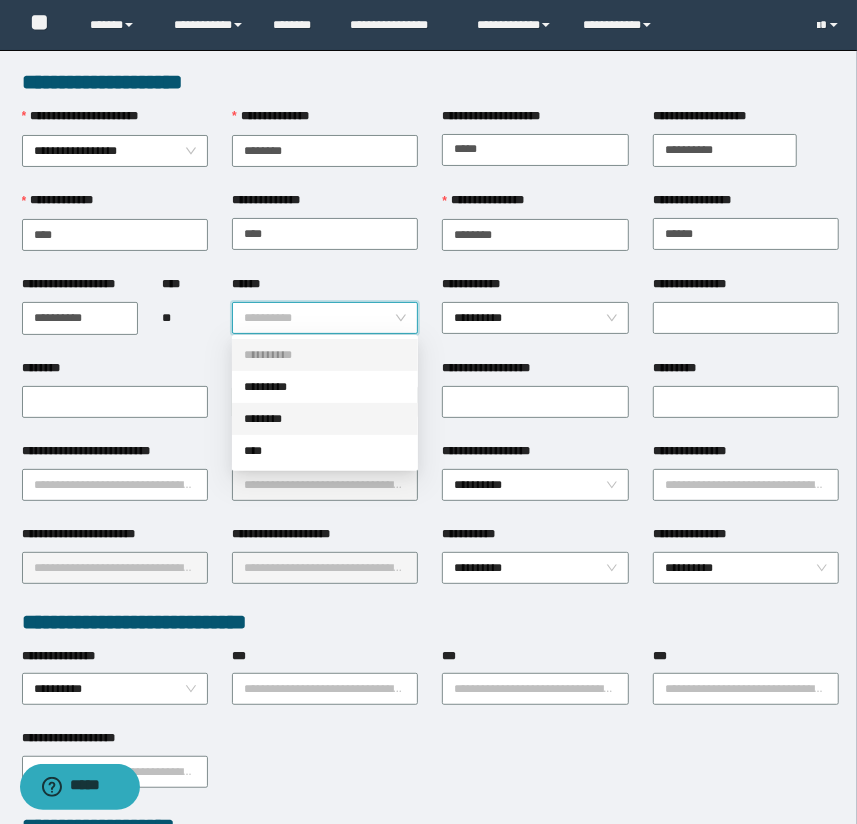 click on "********" at bounding box center [325, 419] 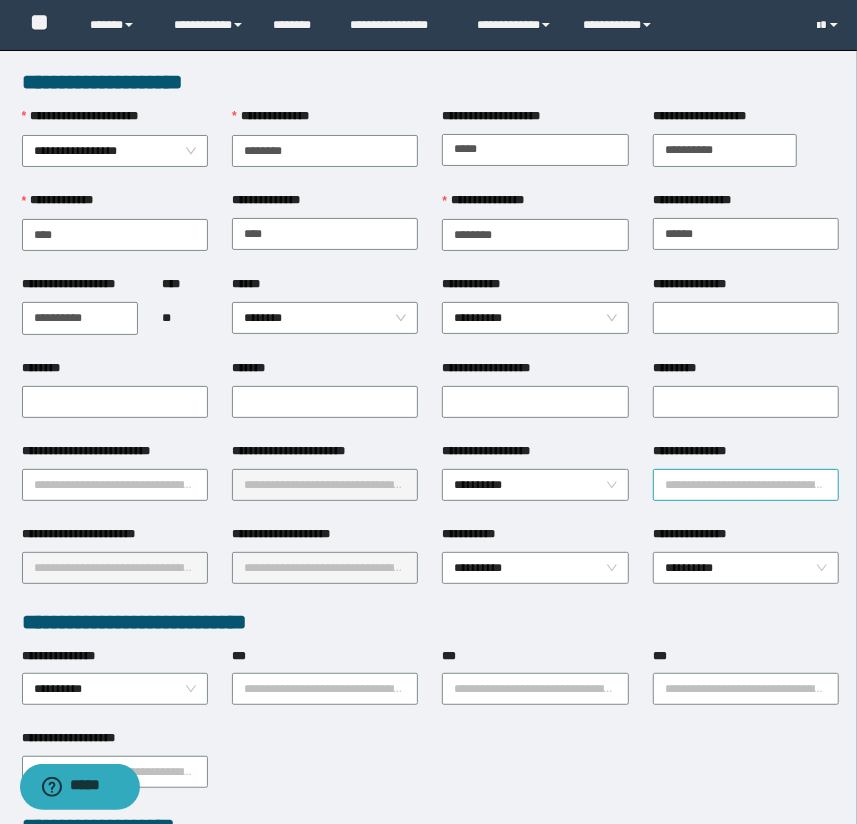 click on "**********" at bounding box center (746, 485) 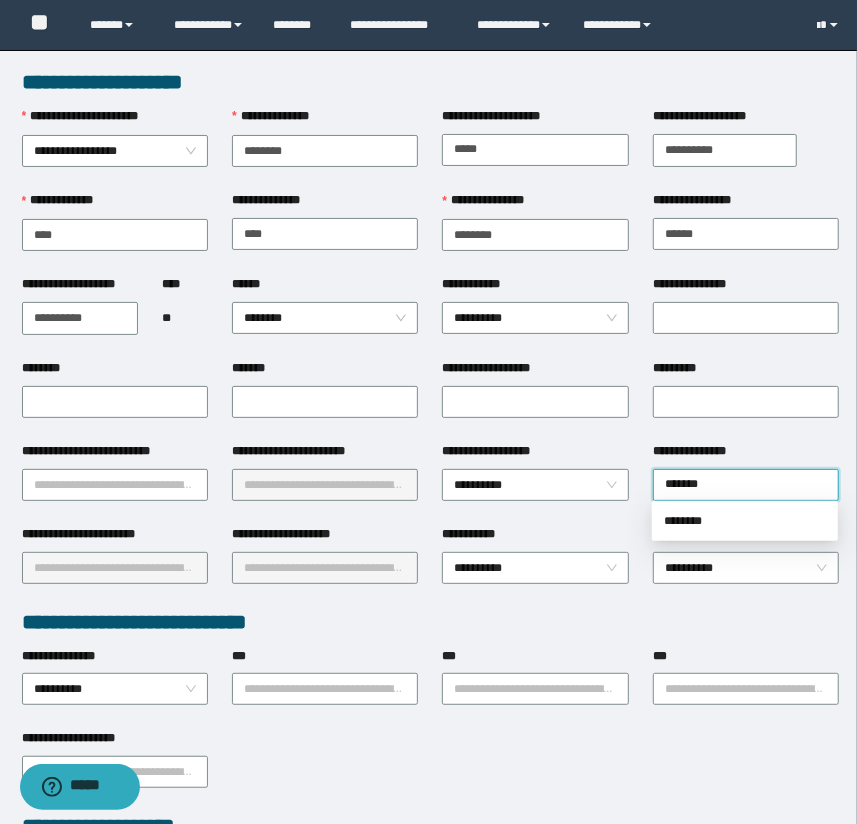 type on "********" 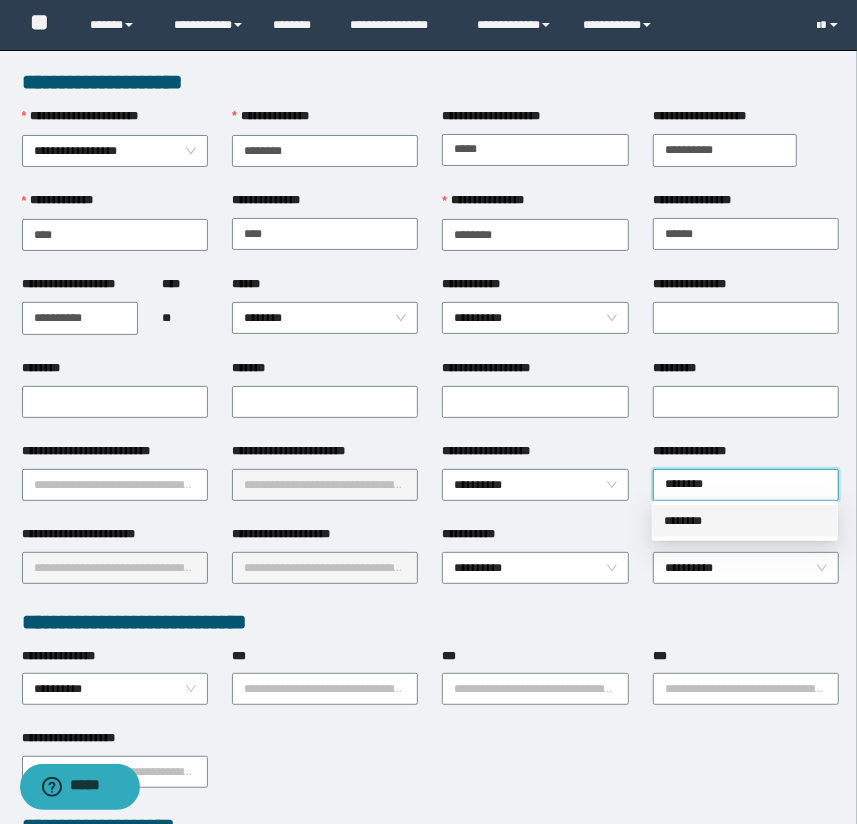 click on "********" at bounding box center (745, 521) 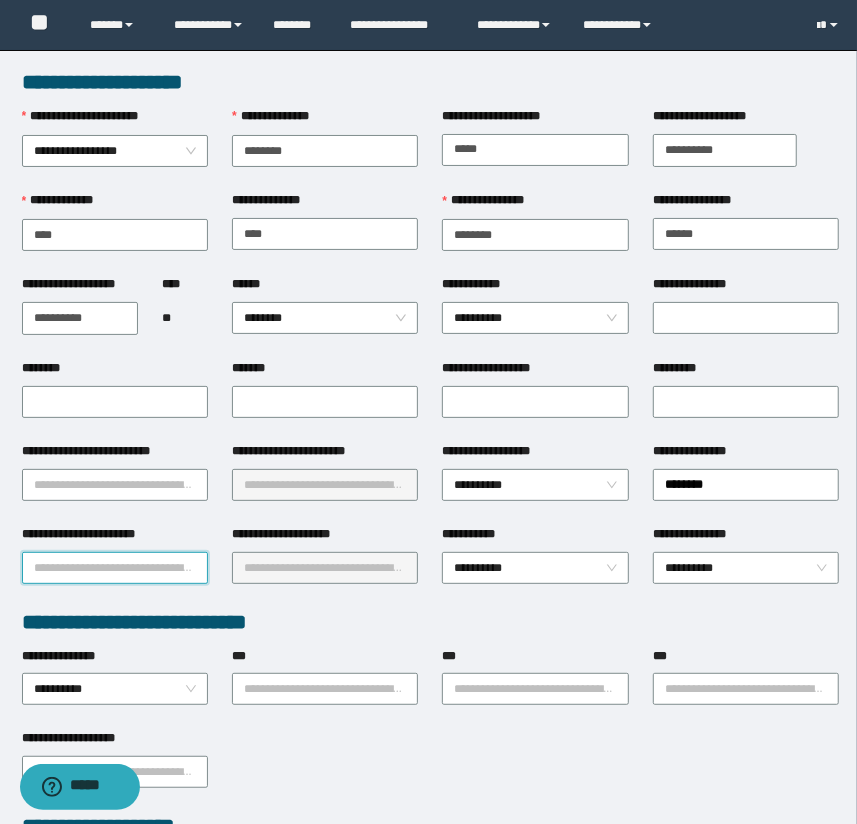 click on "**********" at bounding box center (115, 568) 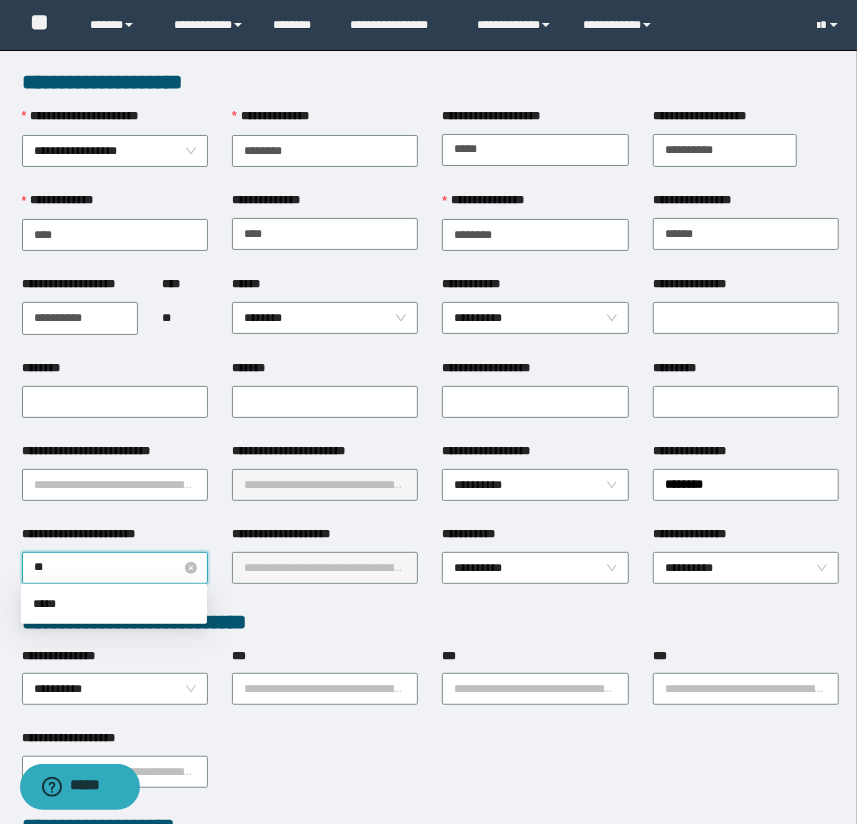 type on "*" 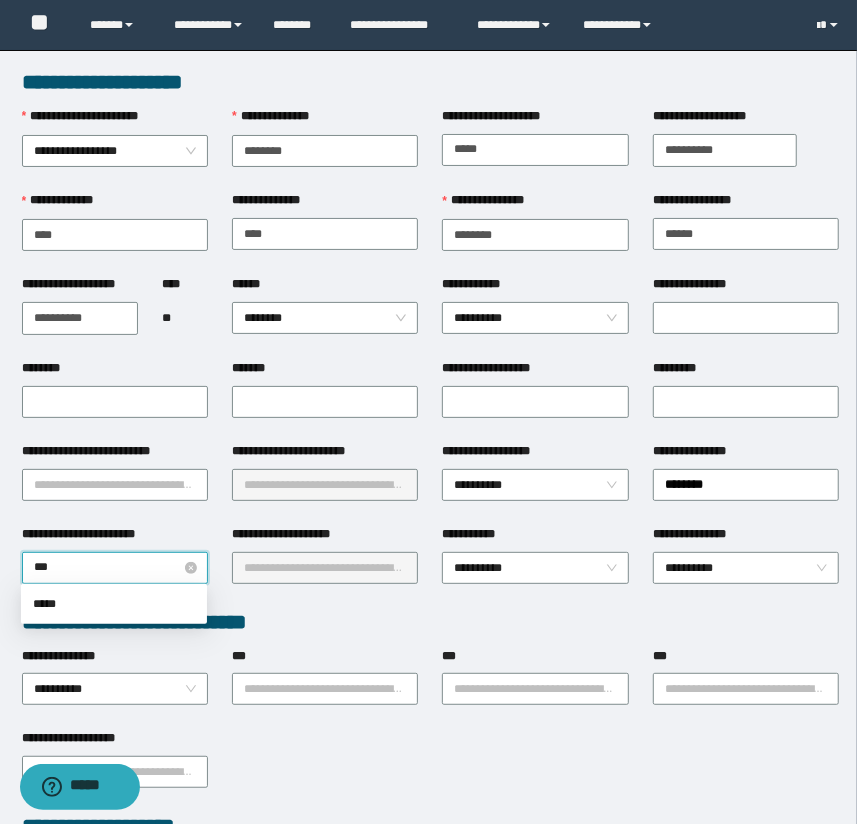 type on "****" 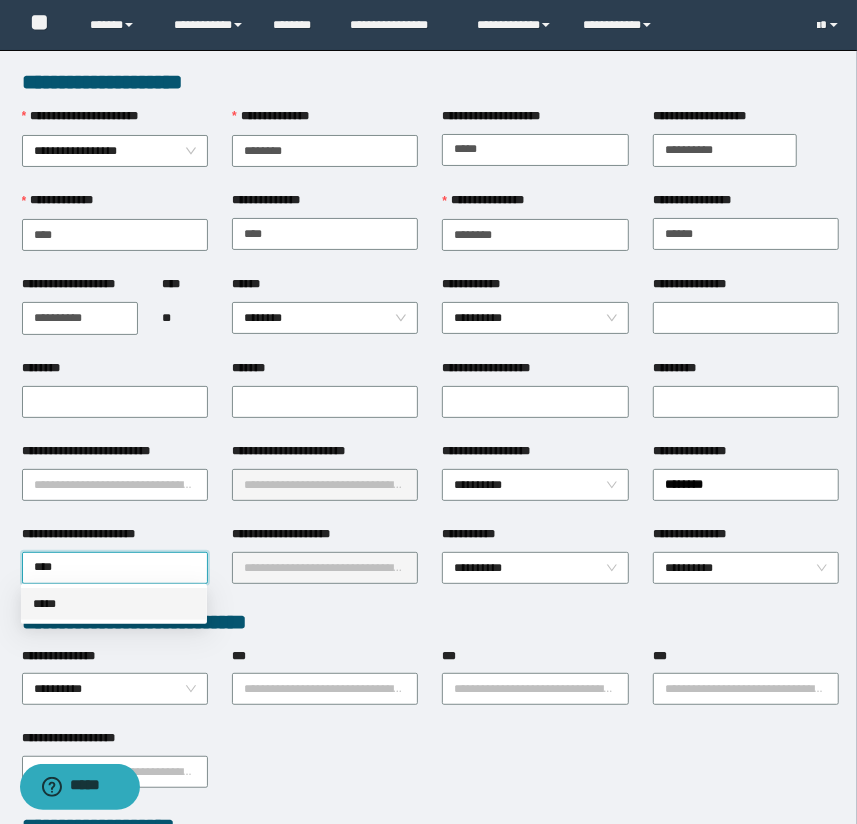 click on "*****" at bounding box center [114, 604] 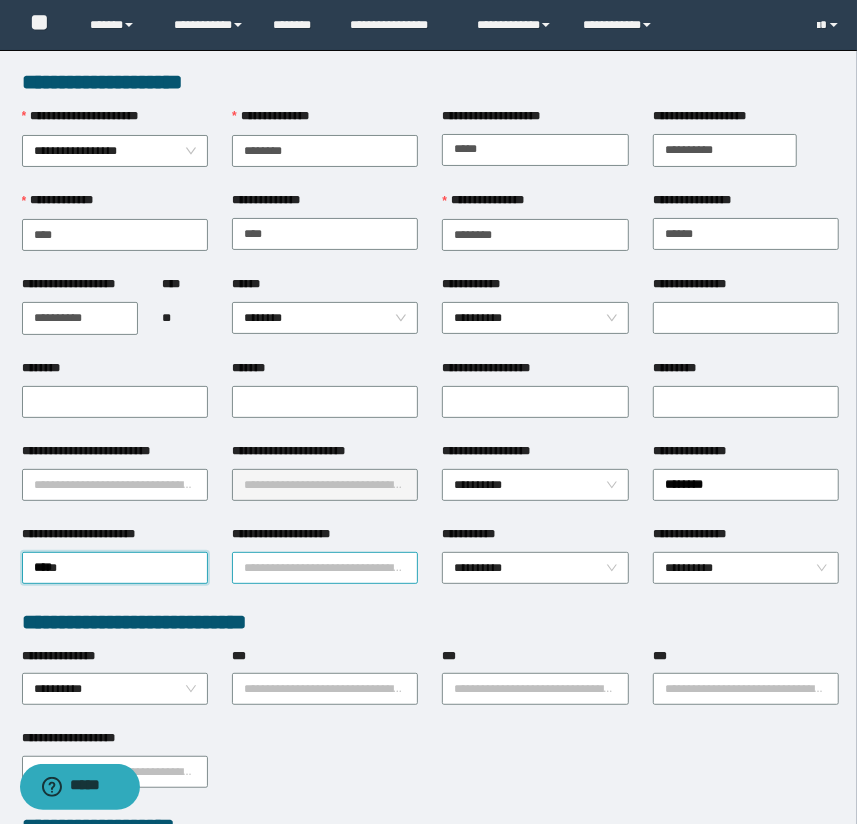 click on "**********" at bounding box center (325, 568) 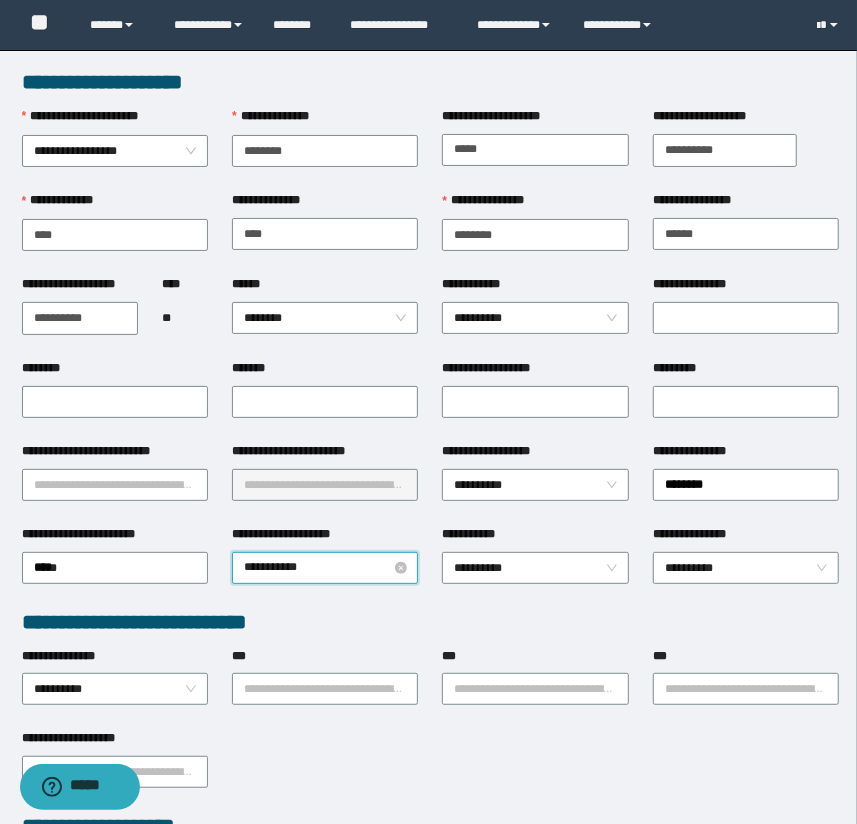 type on "**********" 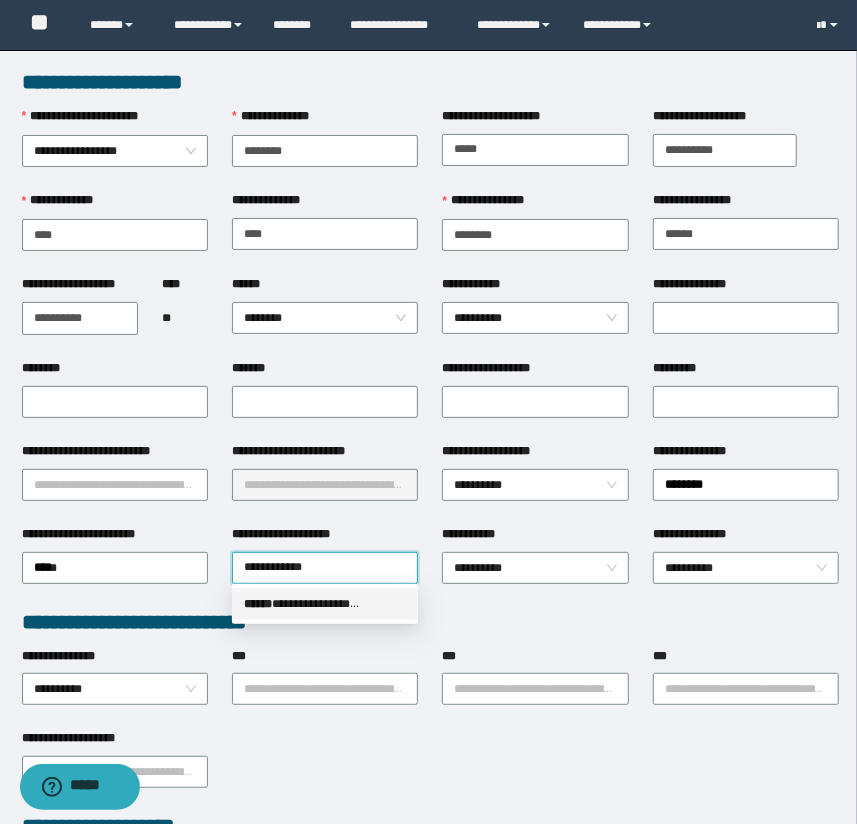 click on "**********" at bounding box center (325, 604) 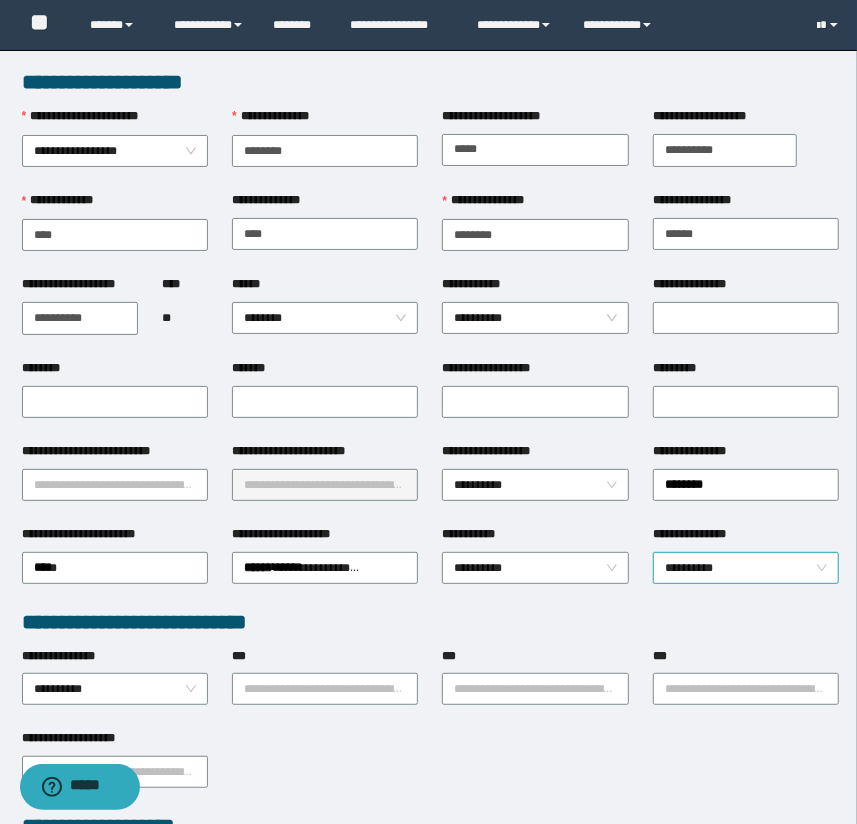 click on "**********" at bounding box center [746, 568] 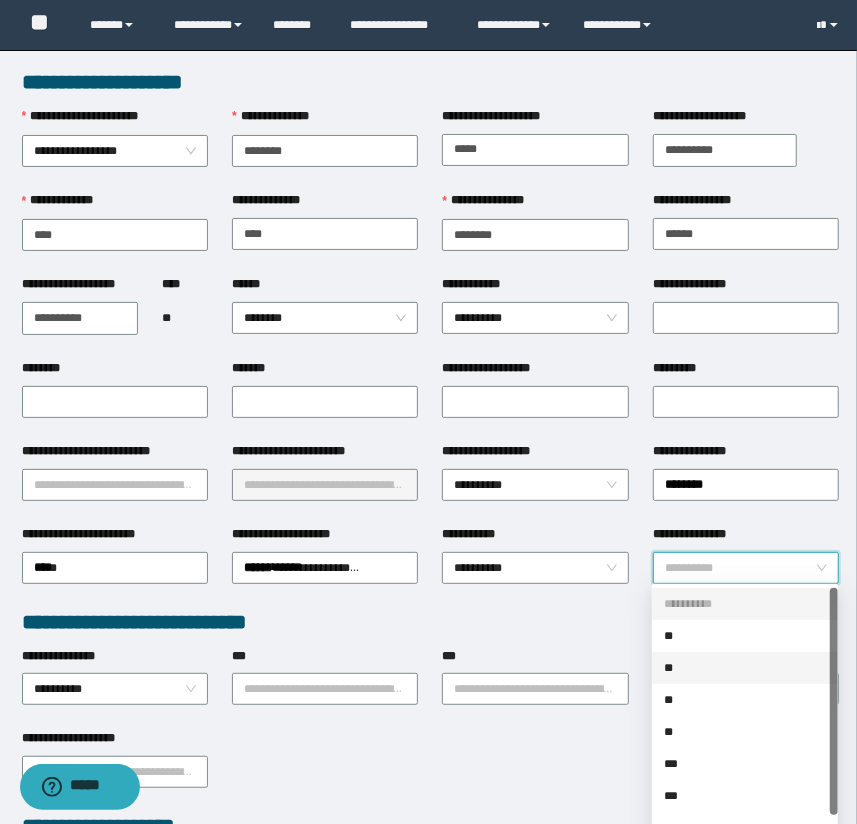 scroll, scrollTop: 31, scrollLeft: 0, axis: vertical 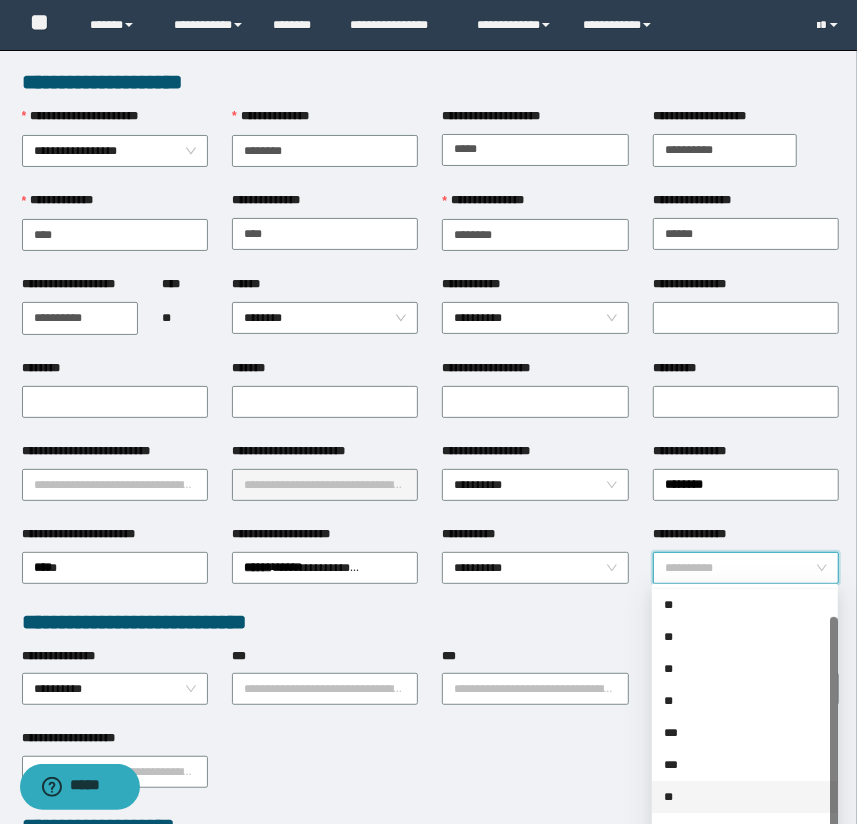 click on "**" at bounding box center (745, 797) 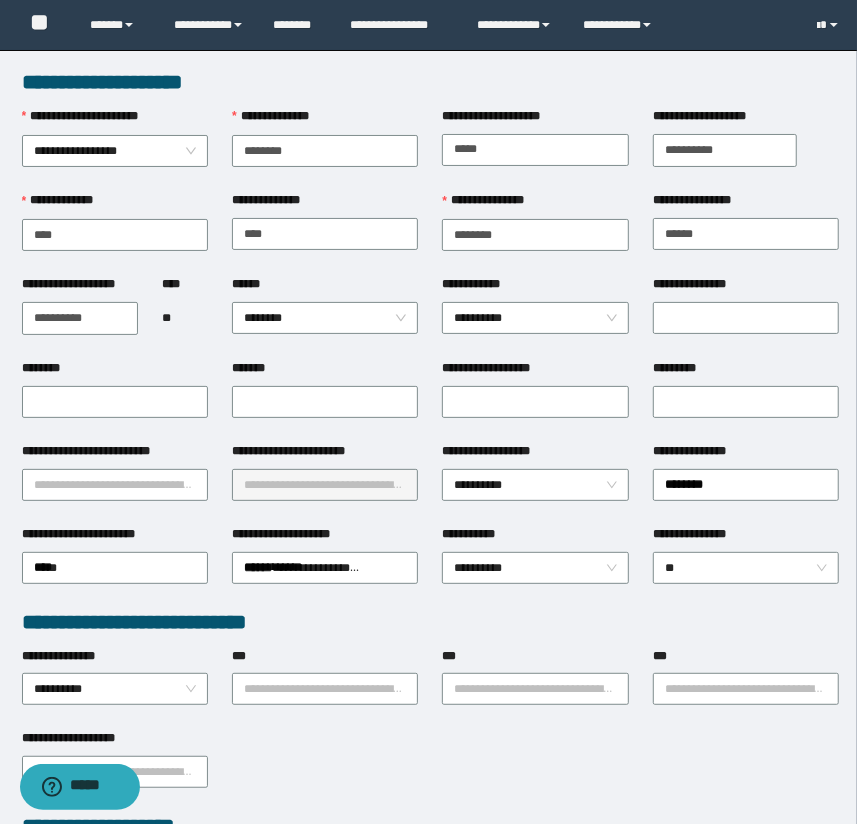 drag, startPoint x: 327, startPoint y: 355, endPoint x: 324, endPoint y: 365, distance: 10.440307 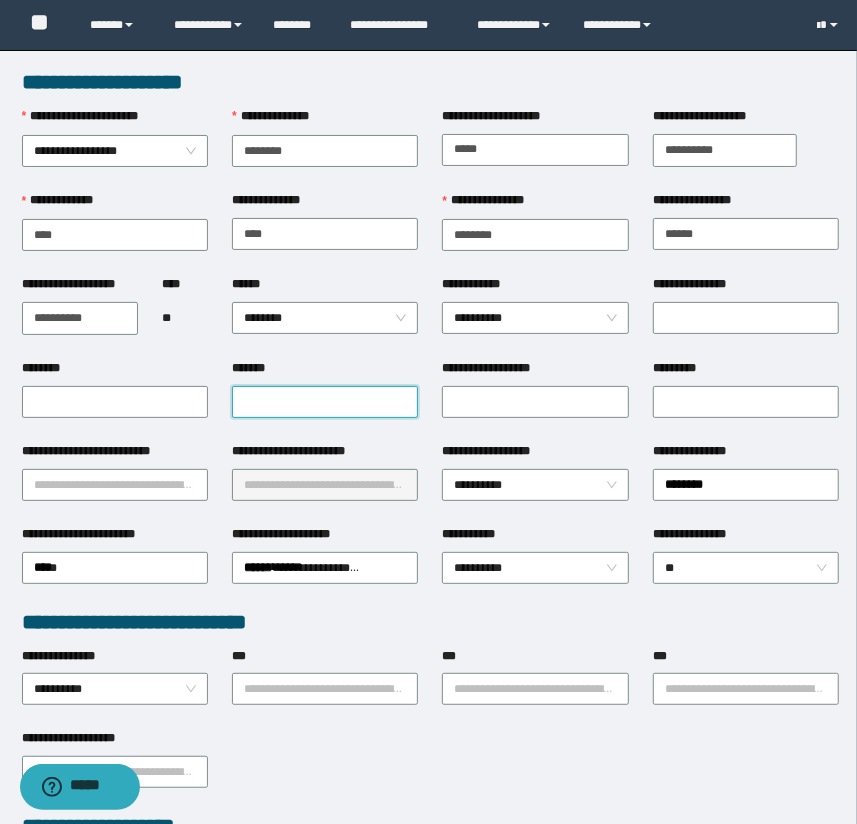 click on "*******" at bounding box center (325, 402) 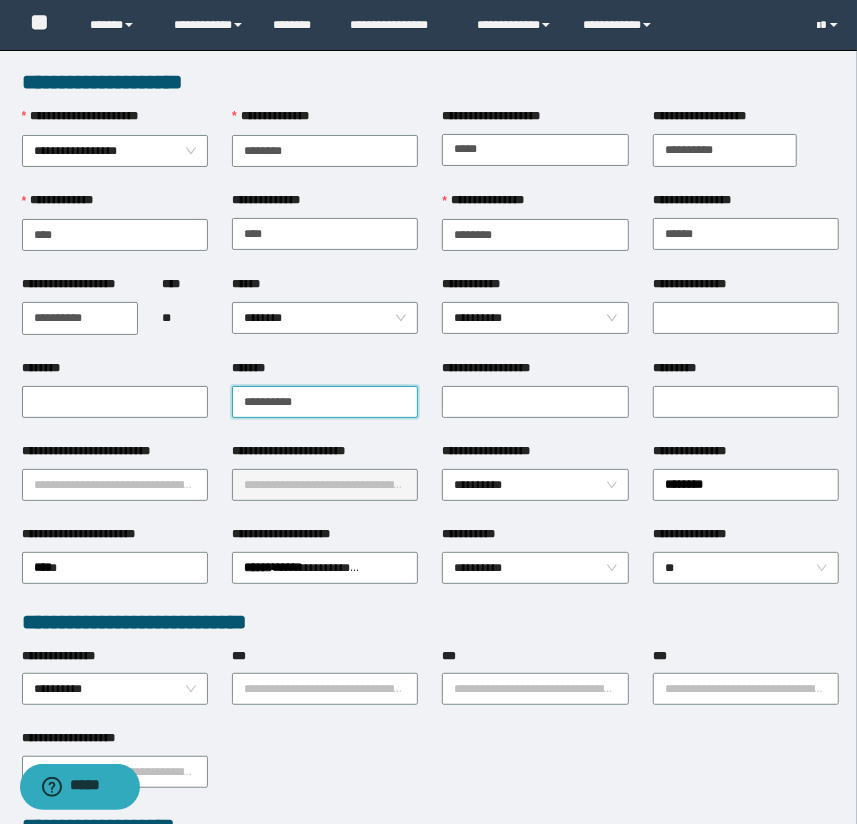 type on "**********" 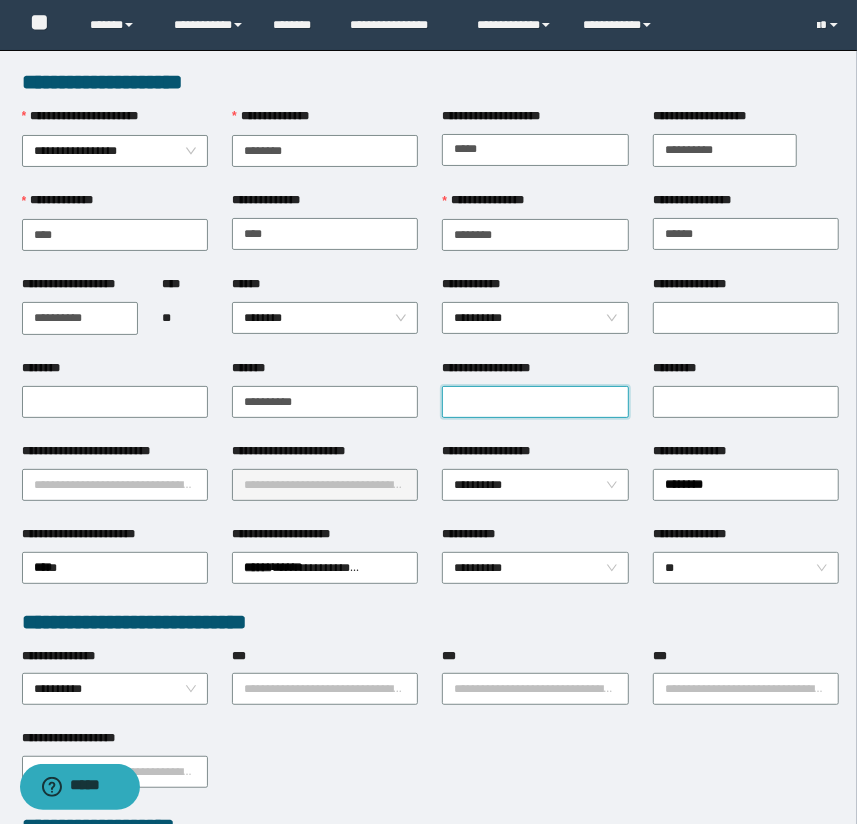 click on "**********" at bounding box center [535, 402] 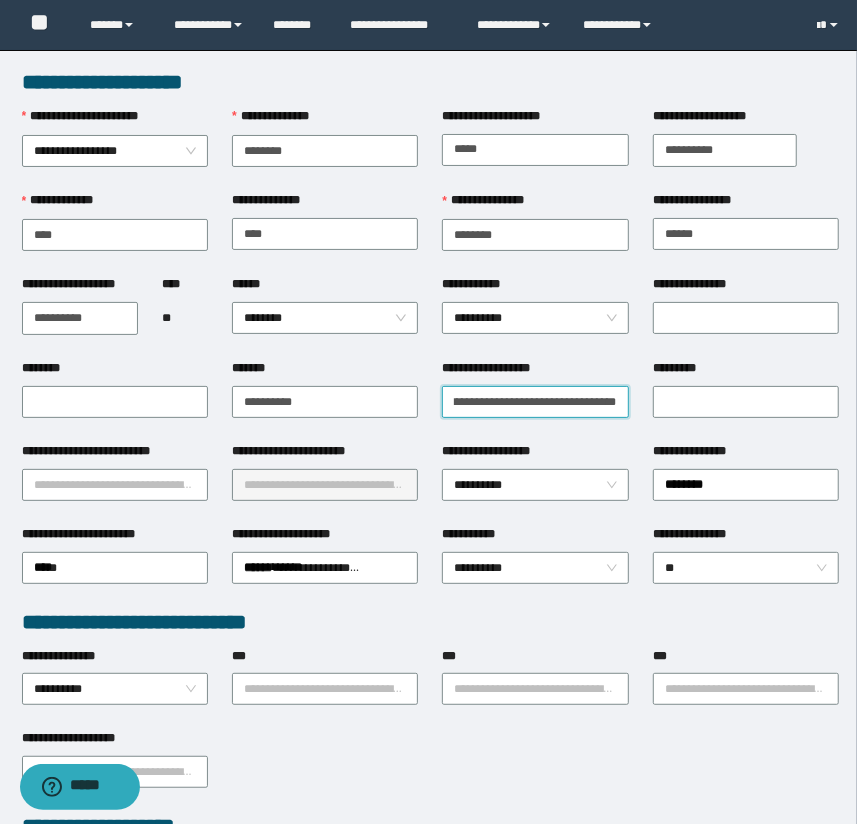 scroll, scrollTop: 0, scrollLeft: 0, axis: both 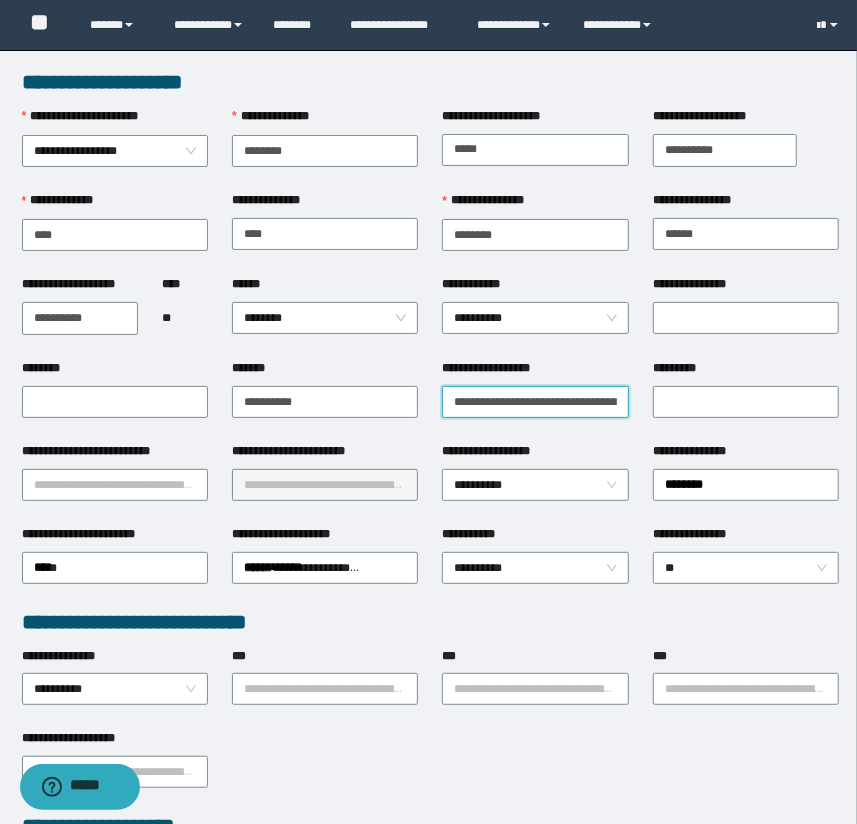 type on "**********" 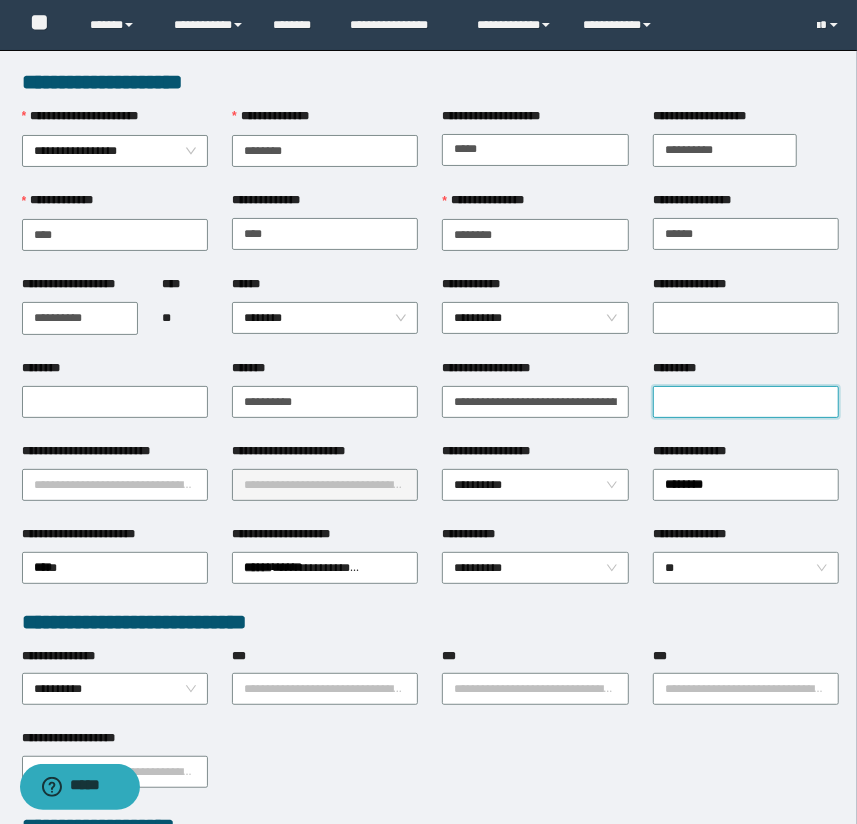 click on "*********" at bounding box center (746, 402) 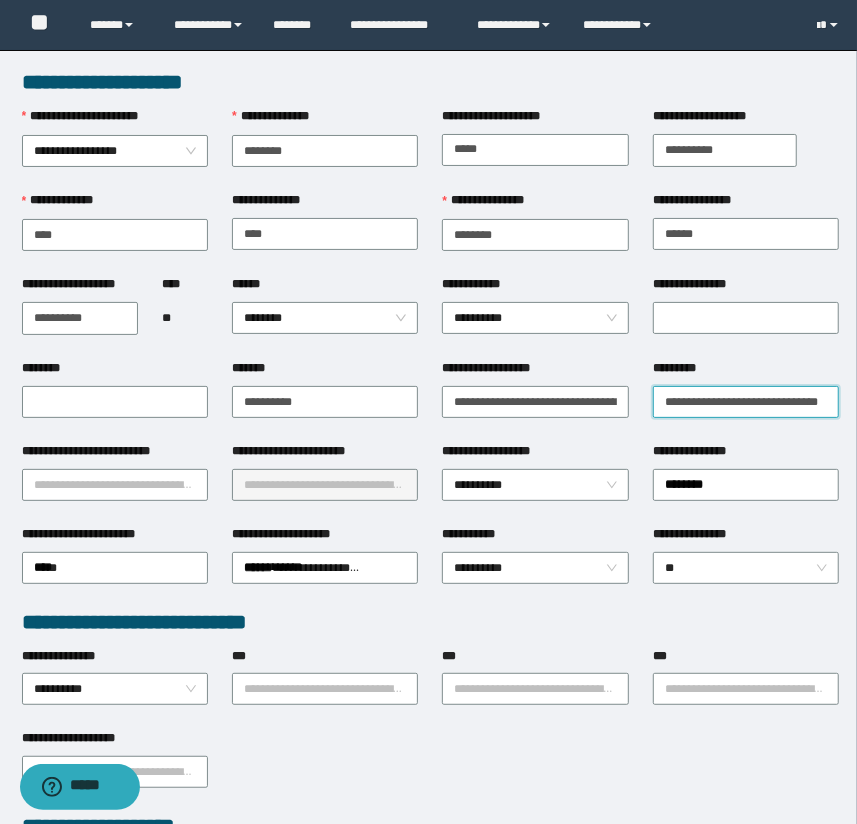 type on "**********" 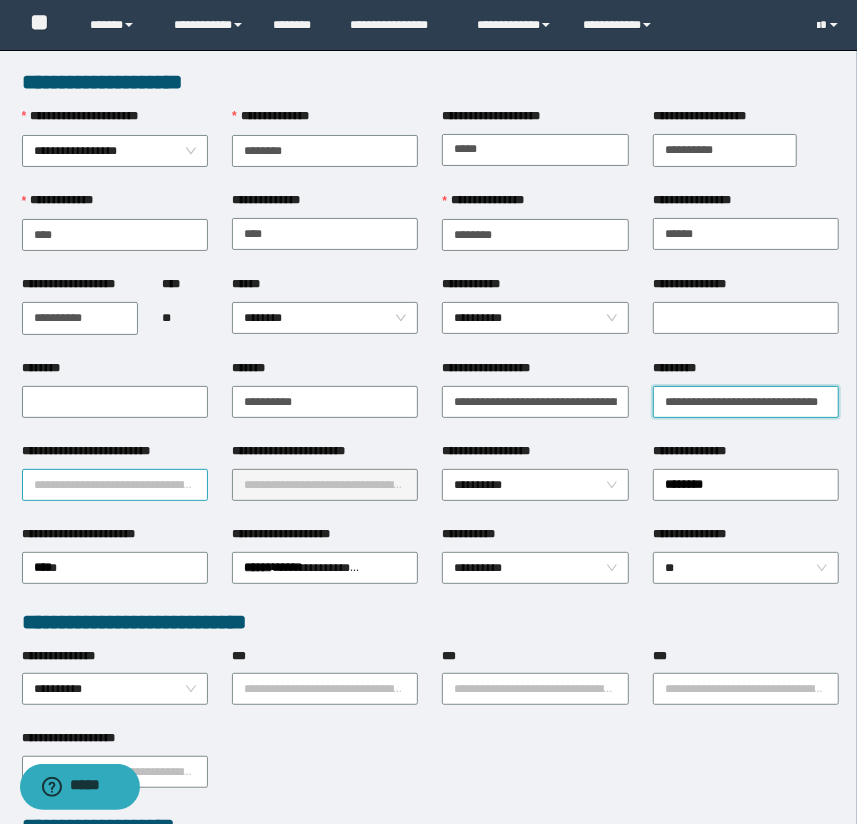 click on "**********" at bounding box center (115, 485) 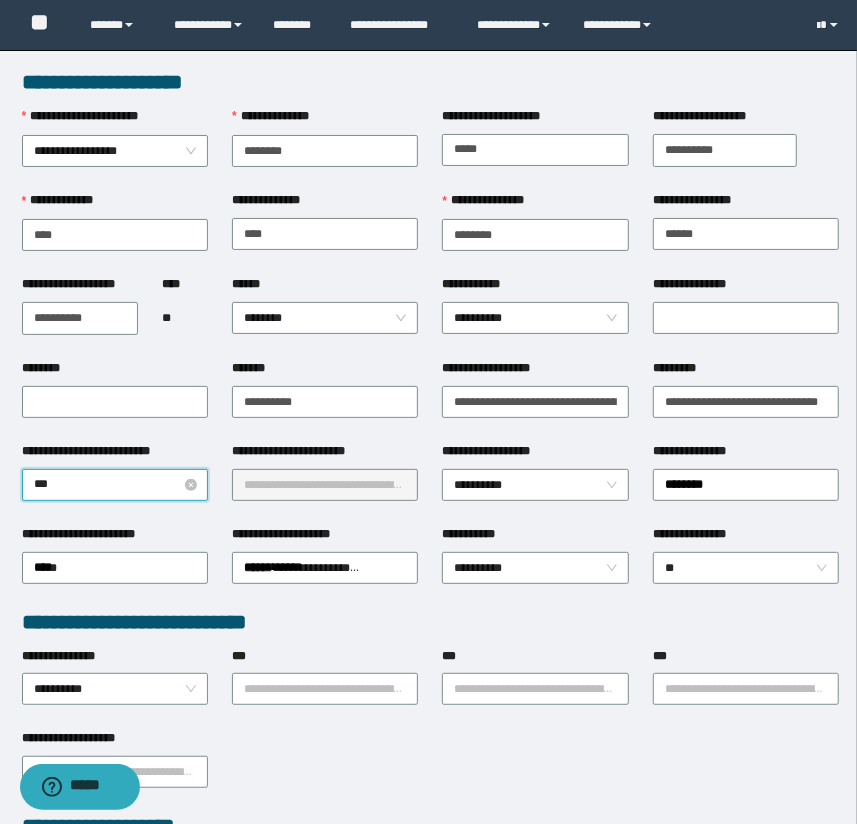 type on "****" 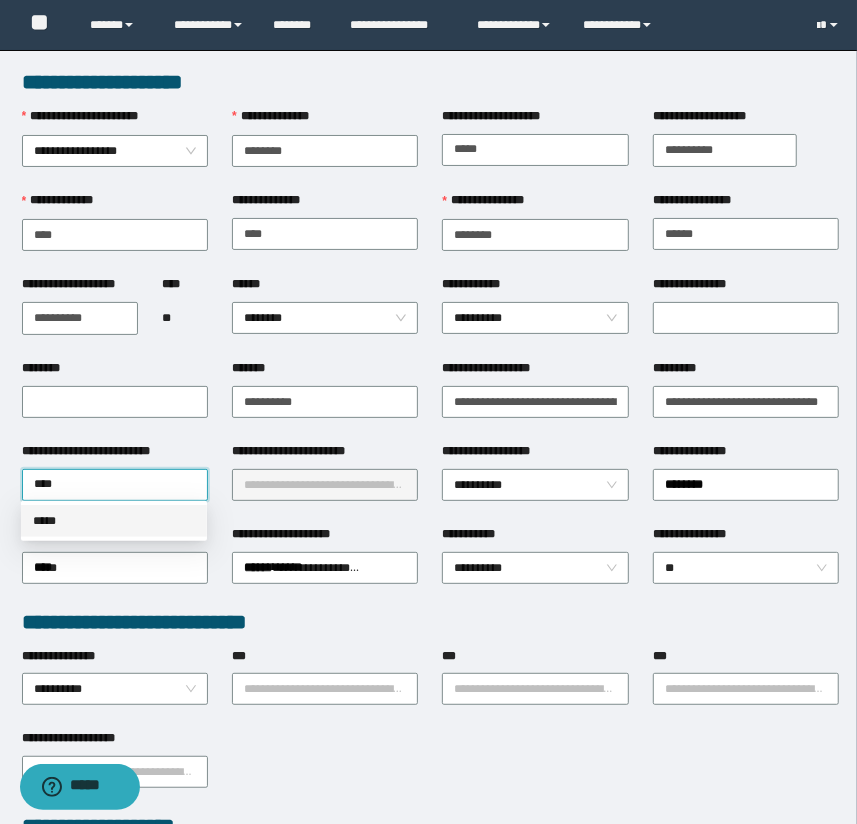 drag, startPoint x: 94, startPoint y: 512, endPoint x: 267, endPoint y: 479, distance: 176.11928 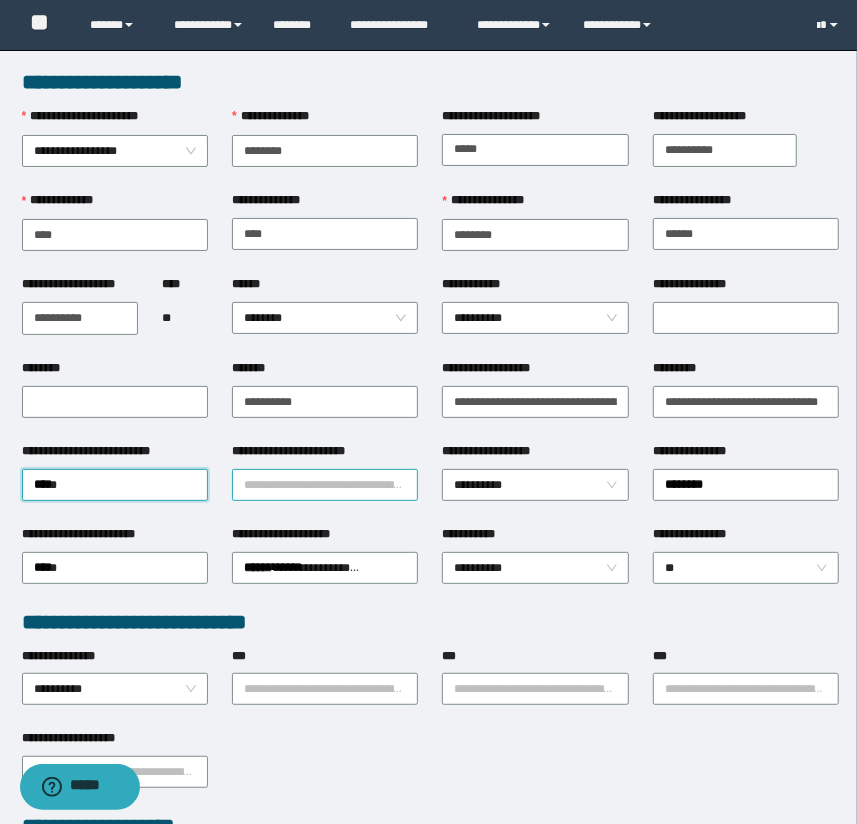 click on "**********" at bounding box center [325, 485] 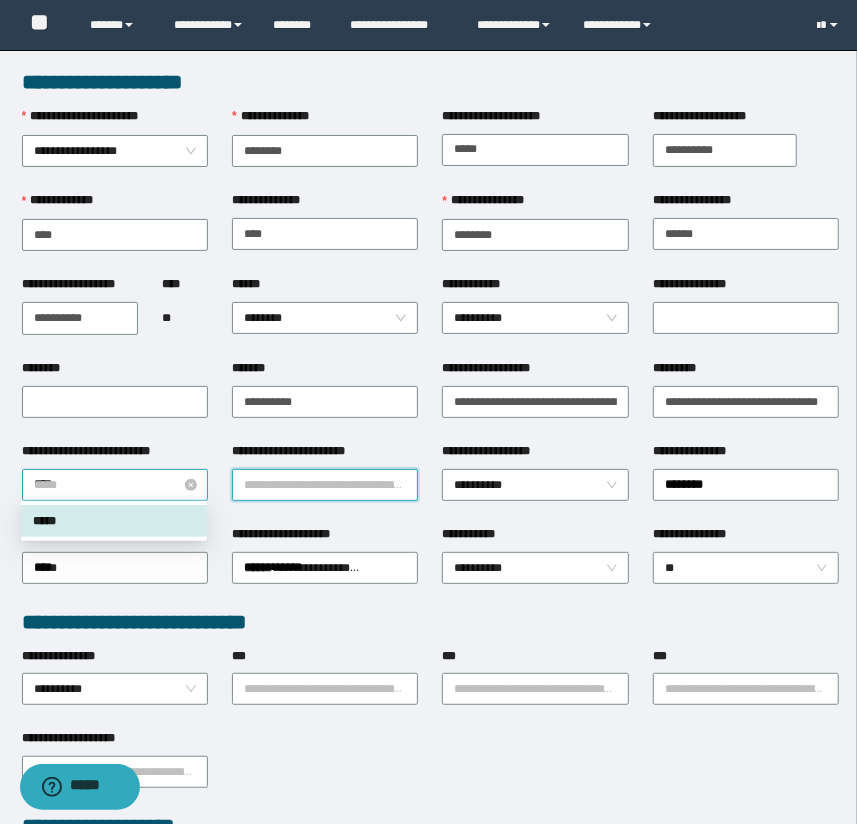 drag, startPoint x: 167, startPoint y: 468, endPoint x: 176, endPoint y: 495, distance: 28.460499 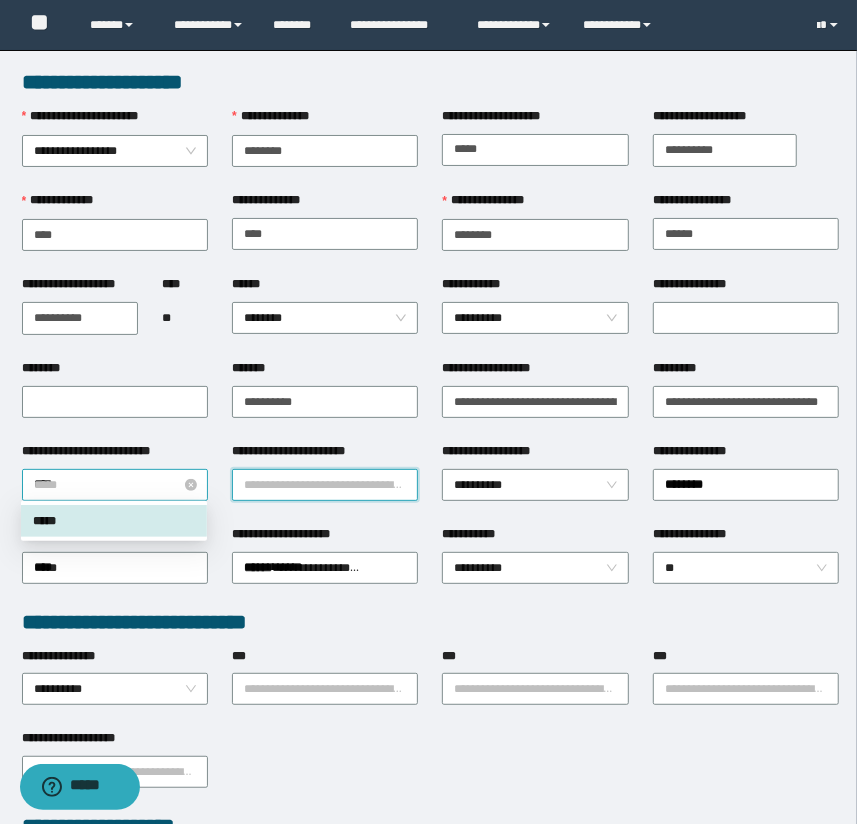 click on "*****" at bounding box center [115, 485] 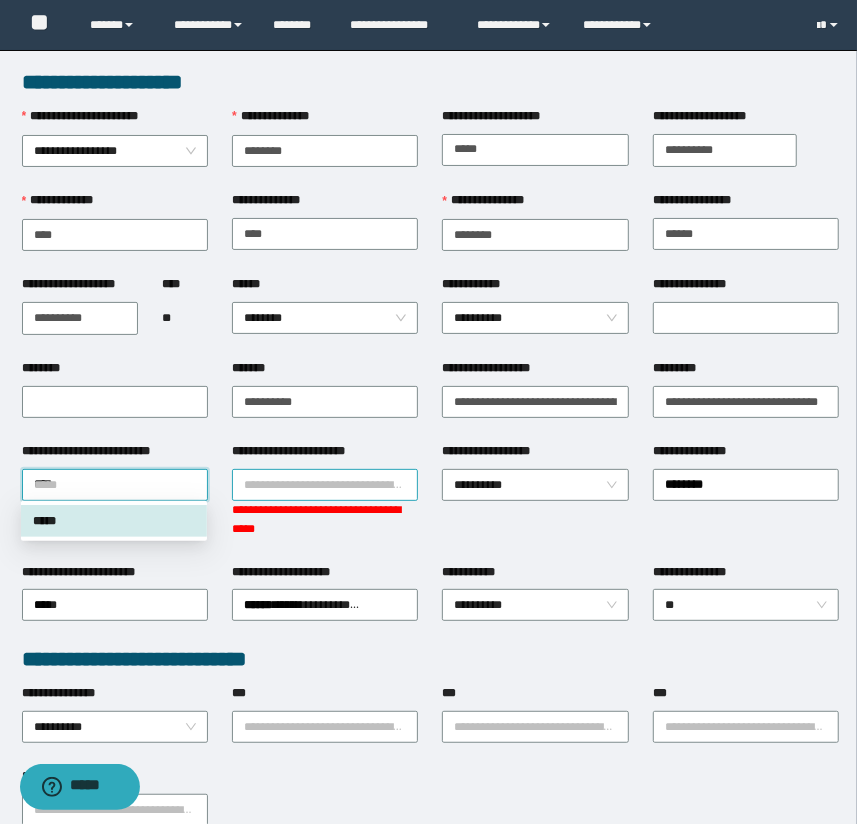drag, startPoint x: 189, startPoint y: 480, endPoint x: 238, endPoint y: 480, distance: 49 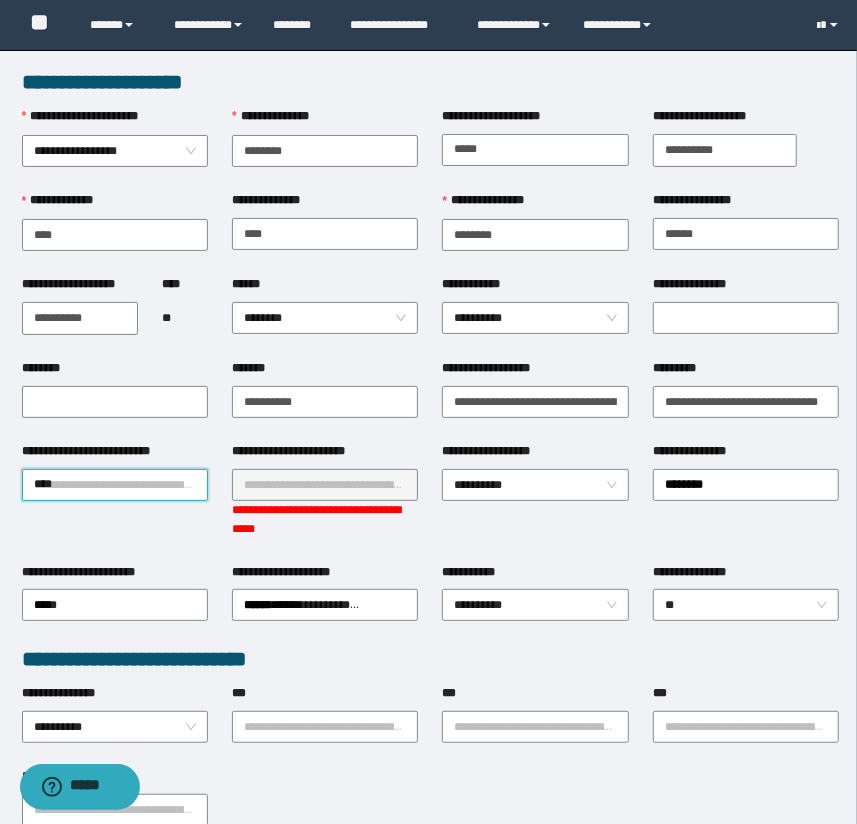 click on "**********" at bounding box center [325, 485] 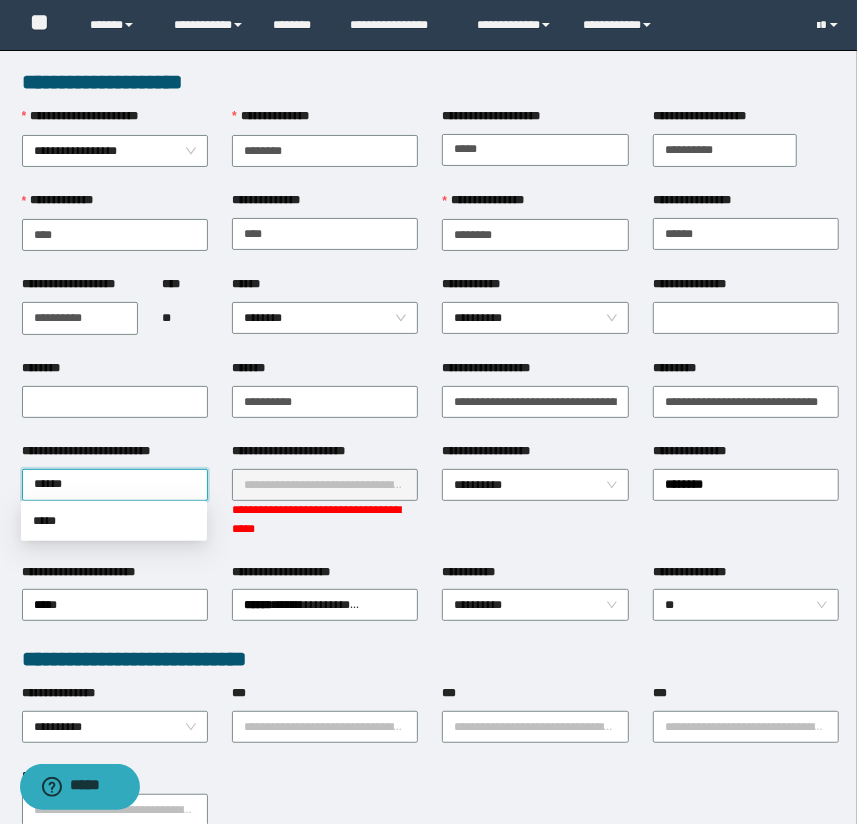 type on "*******" 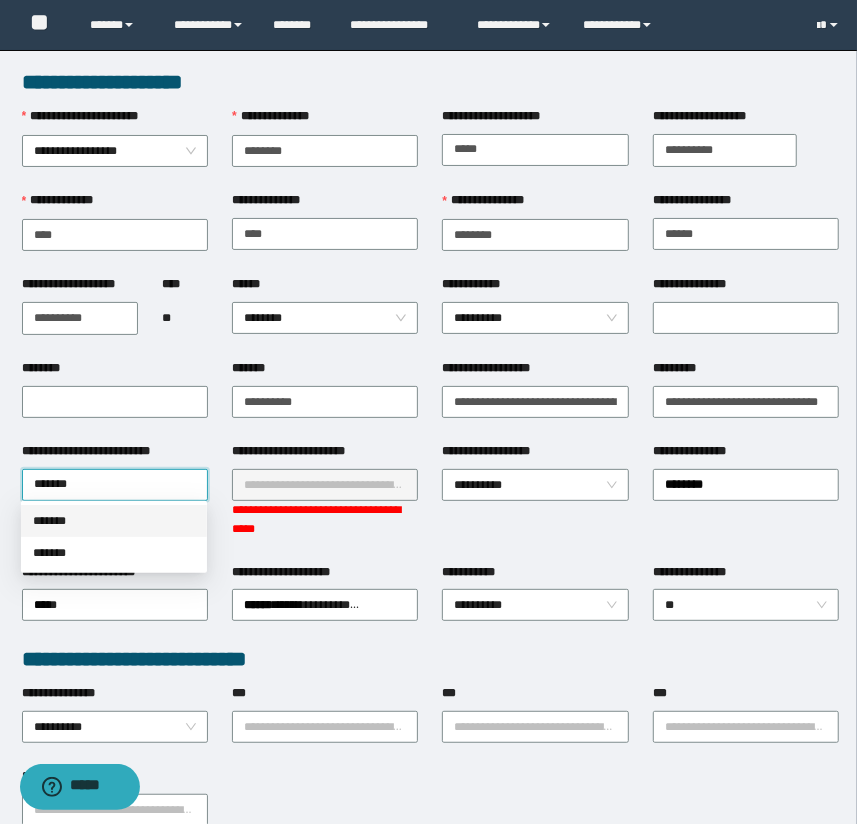 drag, startPoint x: 150, startPoint y: 520, endPoint x: 297, endPoint y: 483, distance: 151.58496 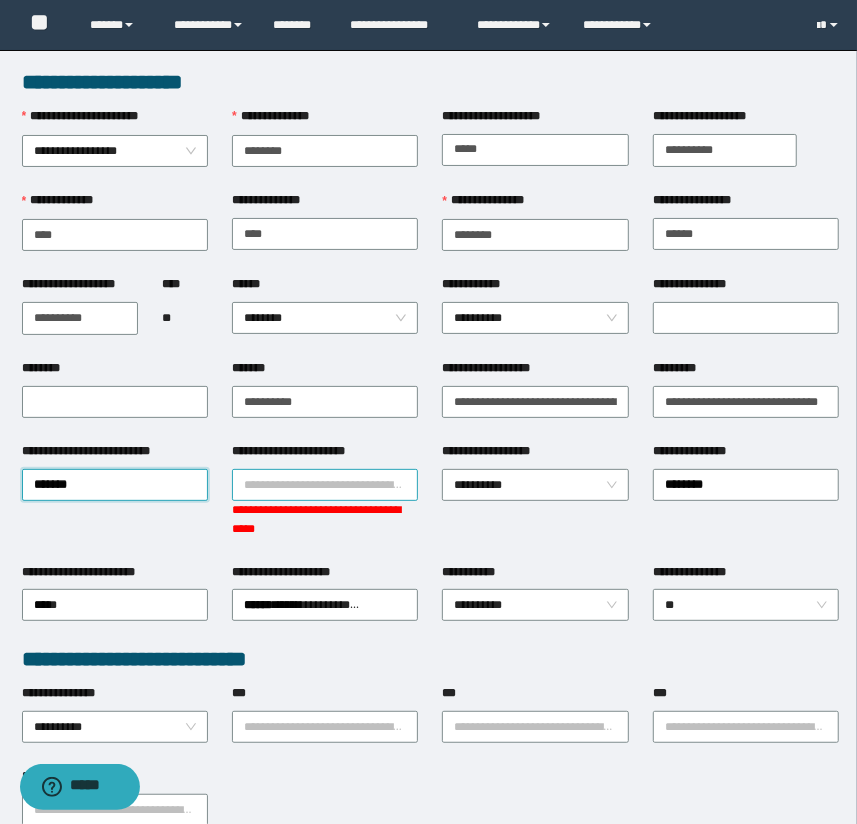 click on "**********" at bounding box center (325, 485) 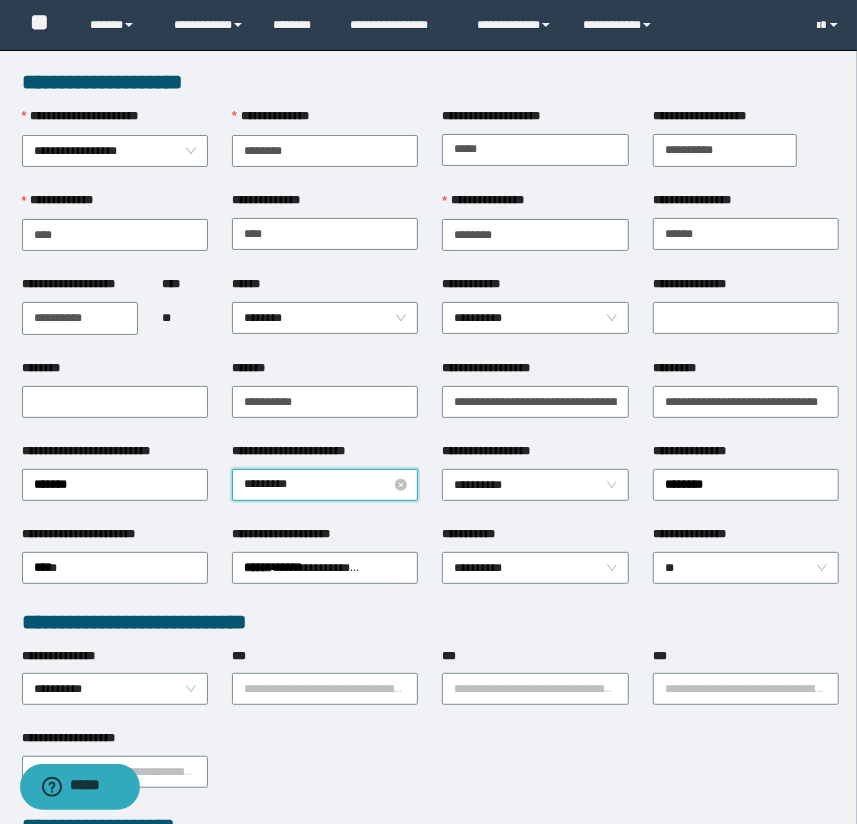 click on "*********" at bounding box center [325, 485] 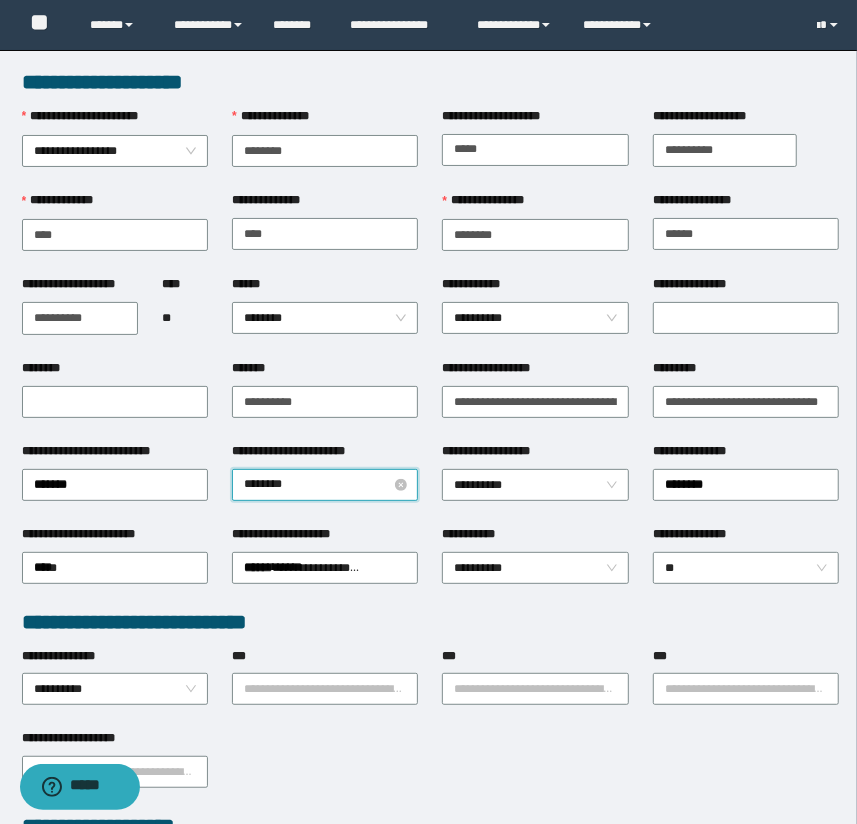 type on "*********" 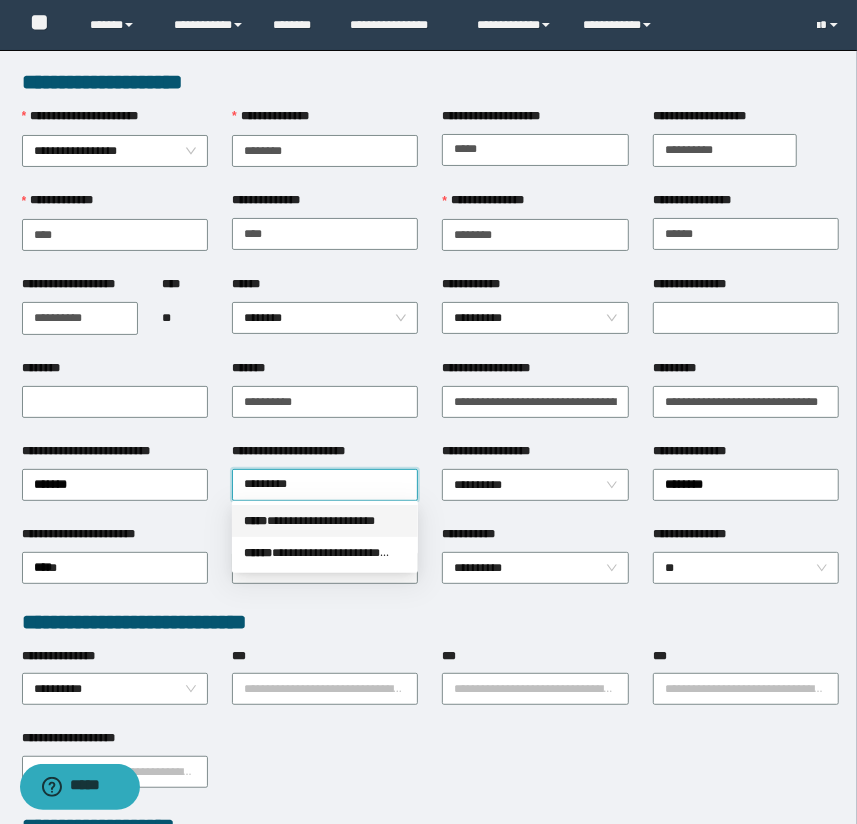 click on "**********" at bounding box center (325, 521) 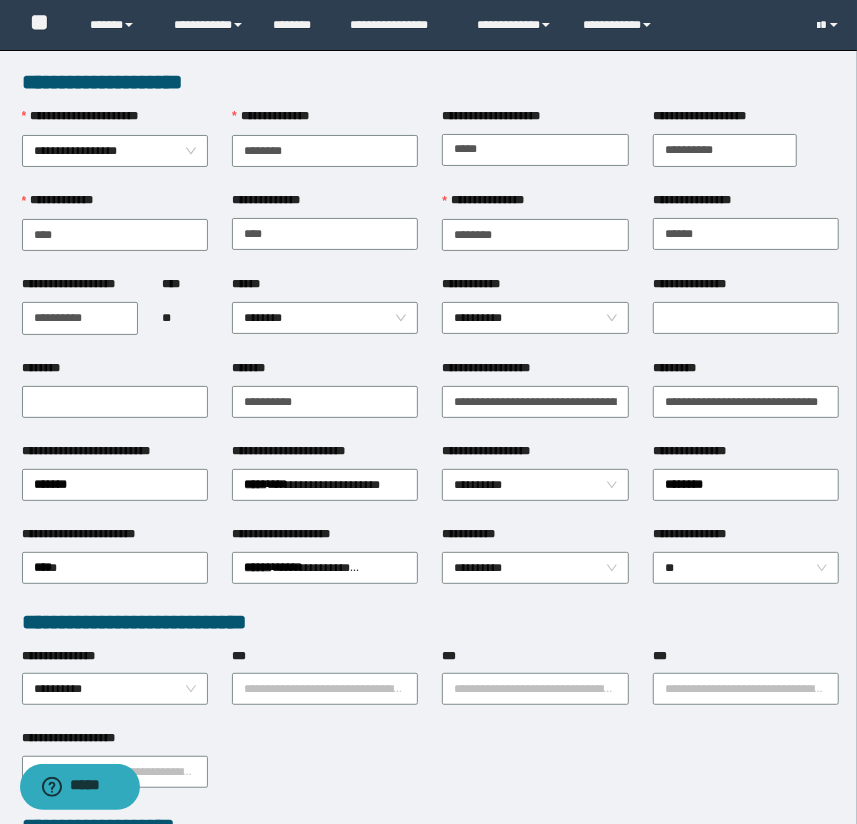 click on "**********" at bounding box center [535, 455] 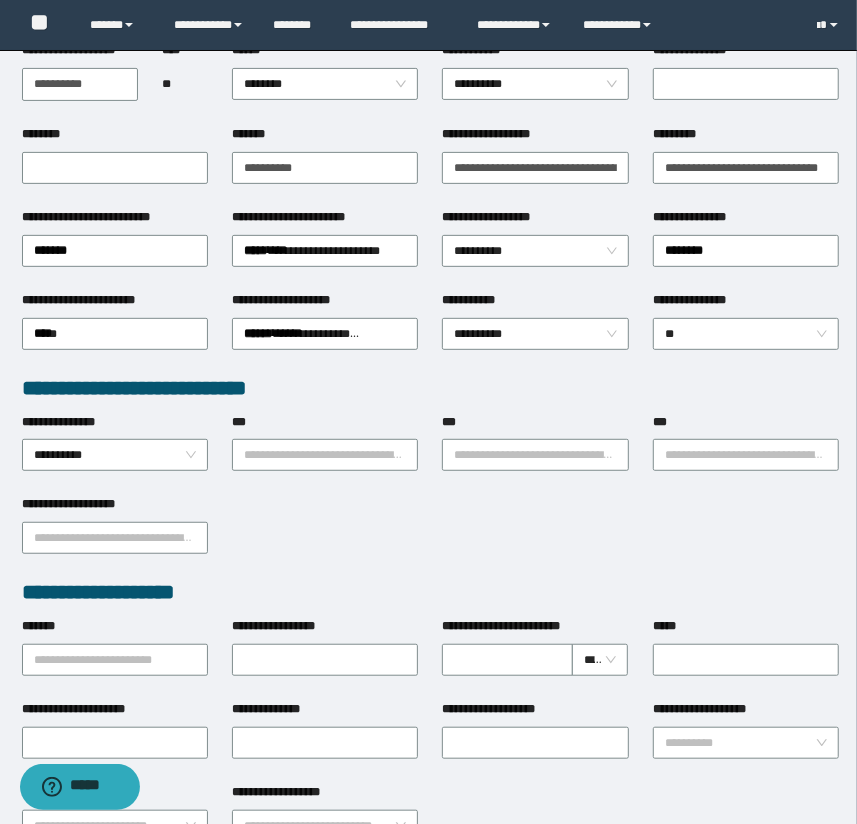 scroll, scrollTop: 272, scrollLeft: 0, axis: vertical 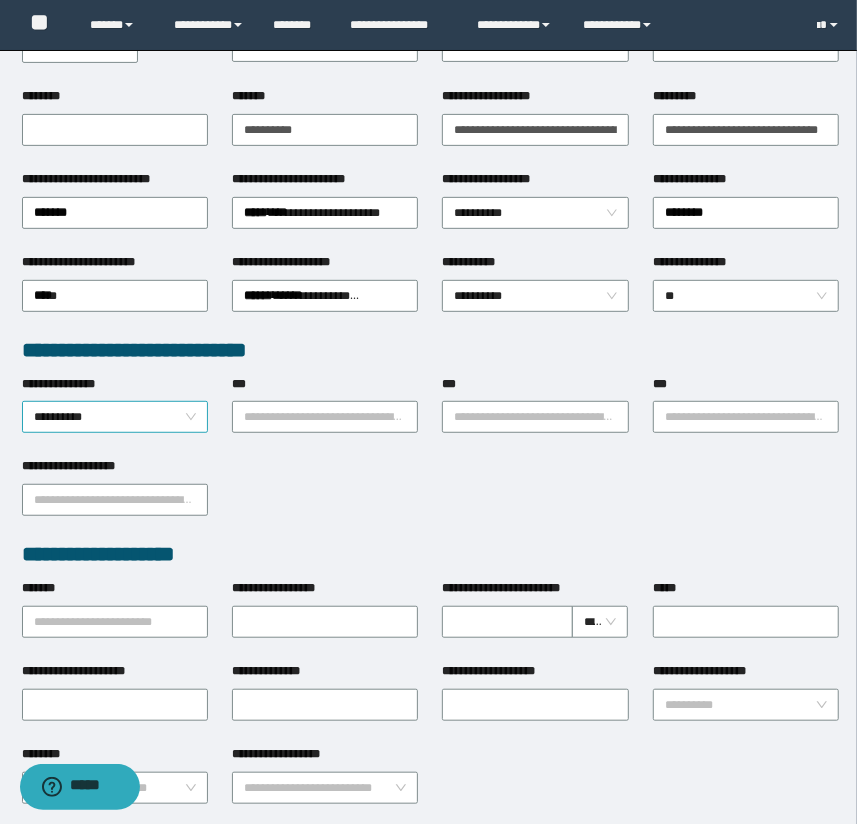 click on "**********" at bounding box center (115, 417) 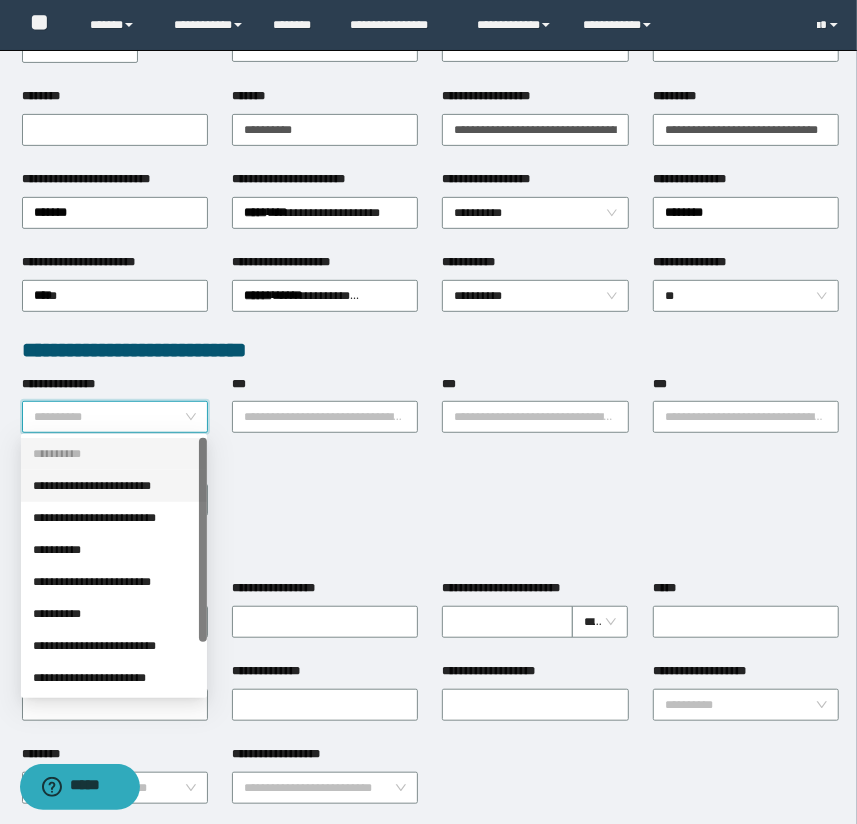 click on "**********" at bounding box center [114, 486] 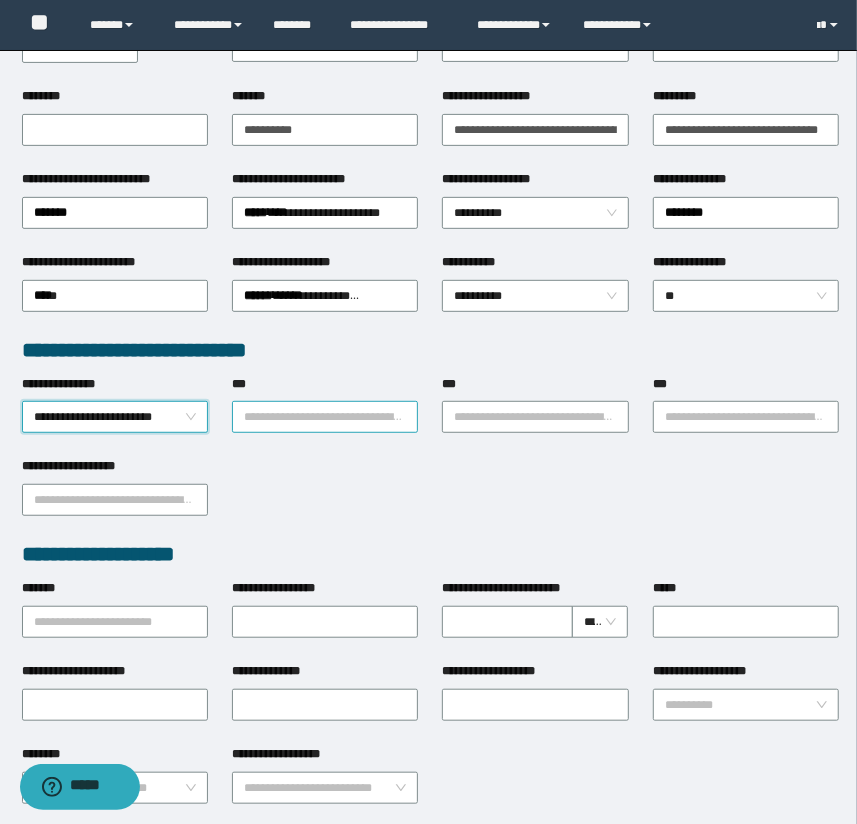 click on "***" at bounding box center (325, 417) 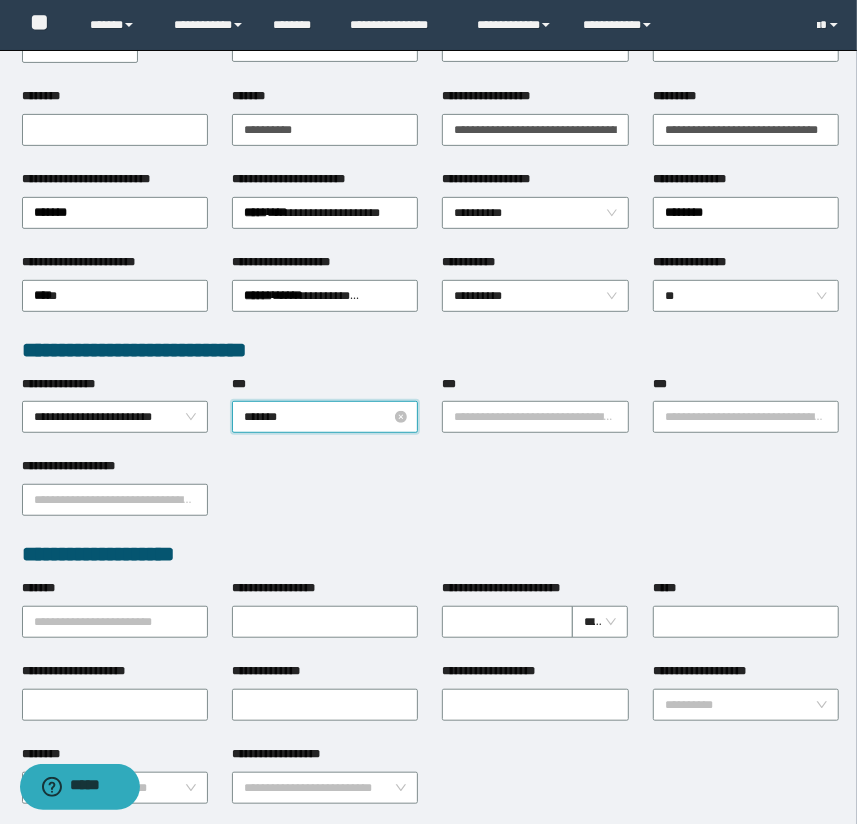 type on "********" 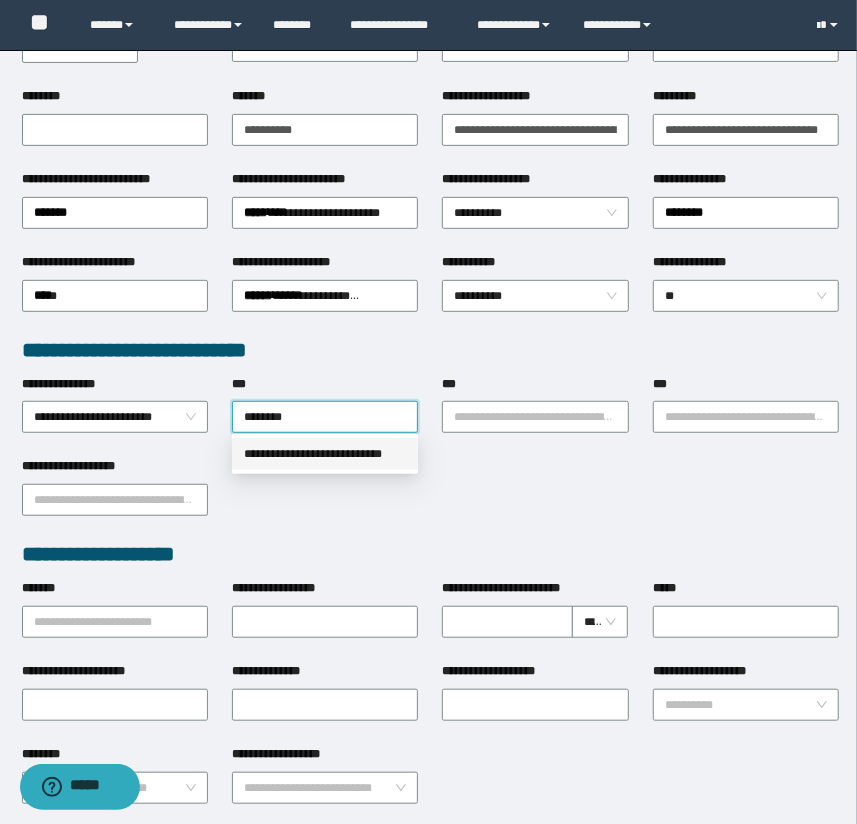 click on "**********" at bounding box center (325, 454) 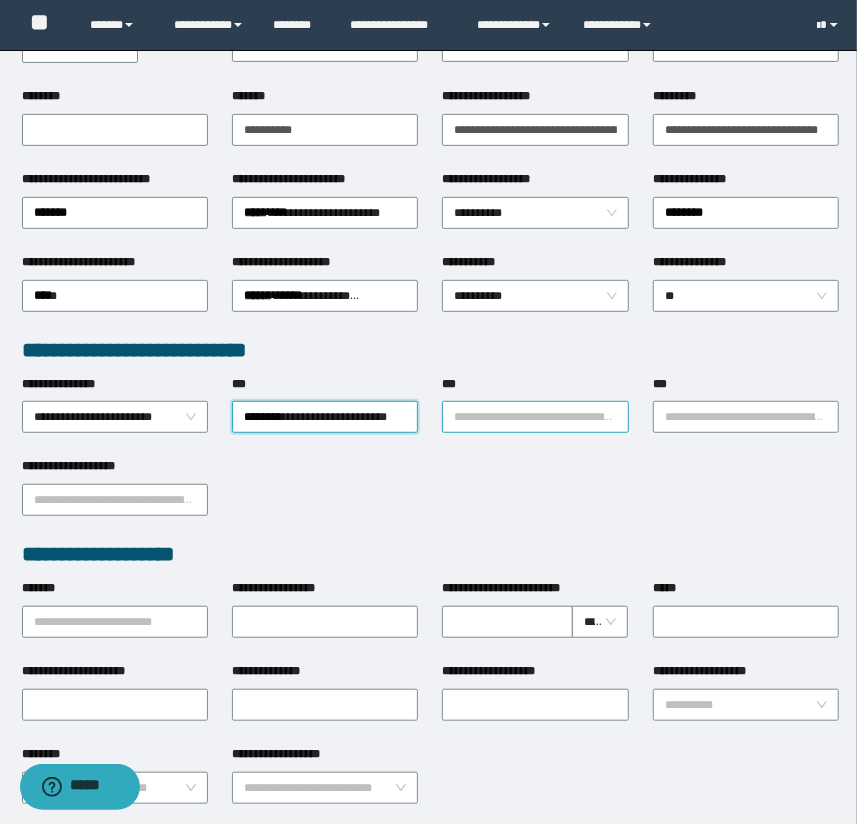click on "***" at bounding box center (535, 417) 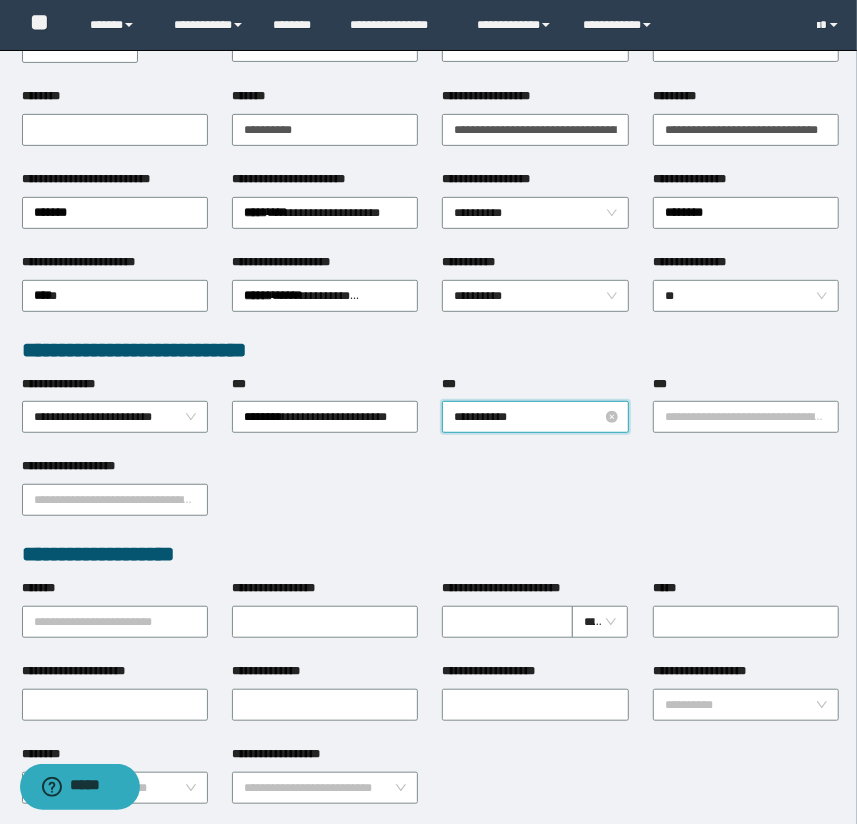 type on "**********" 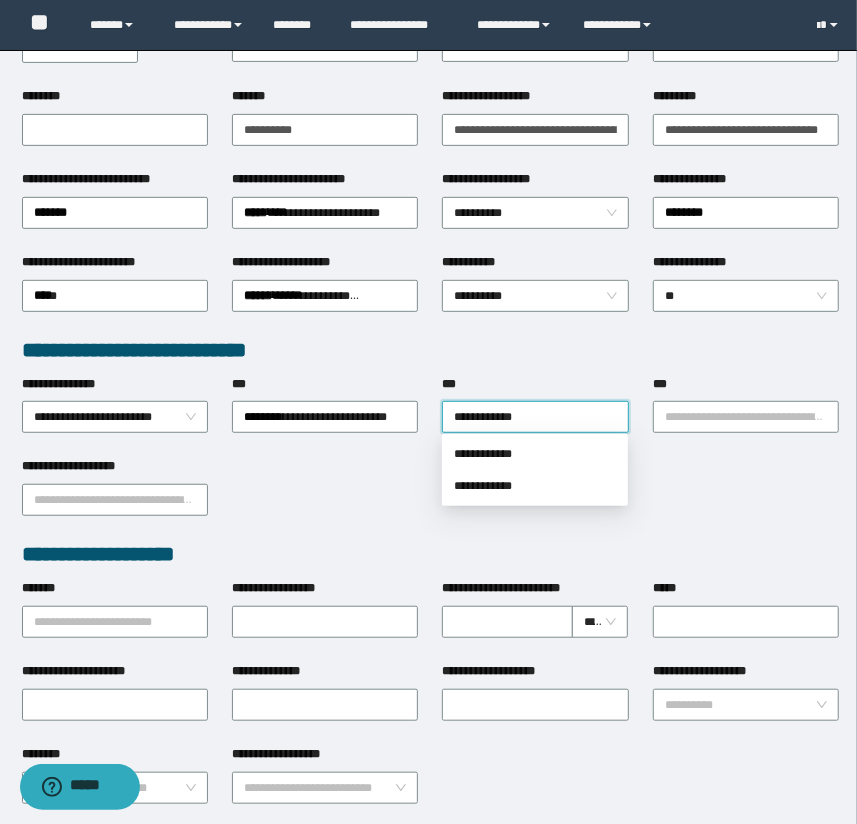 drag, startPoint x: 537, startPoint y: 452, endPoint x: 547, endPoint y: 449, distance: 10.440307 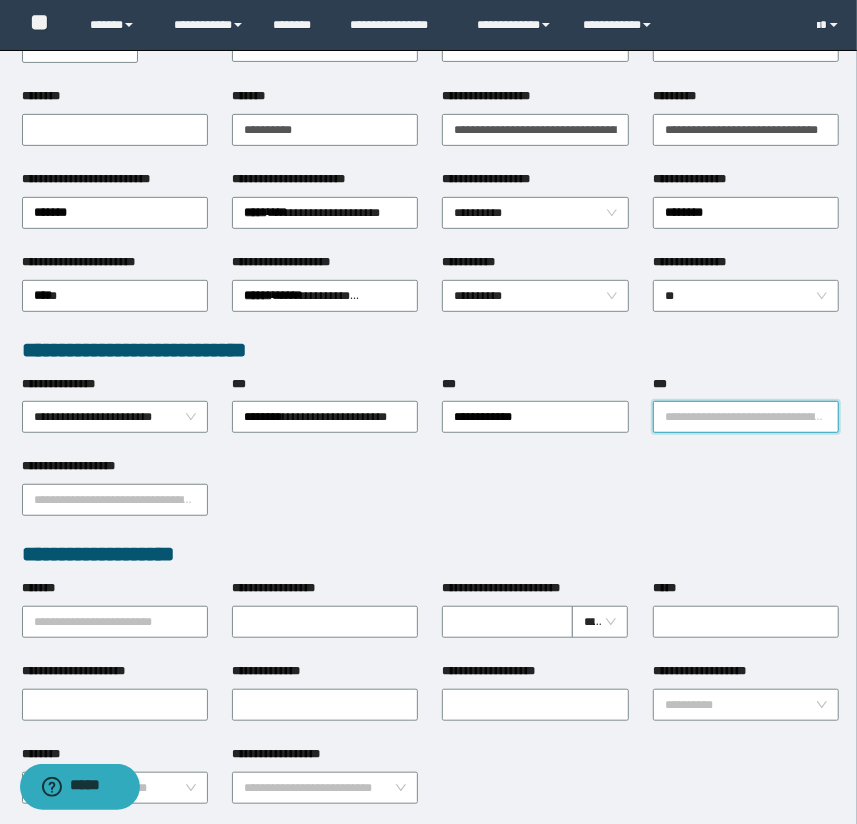 click on "***" at bounding box center [746, 417] 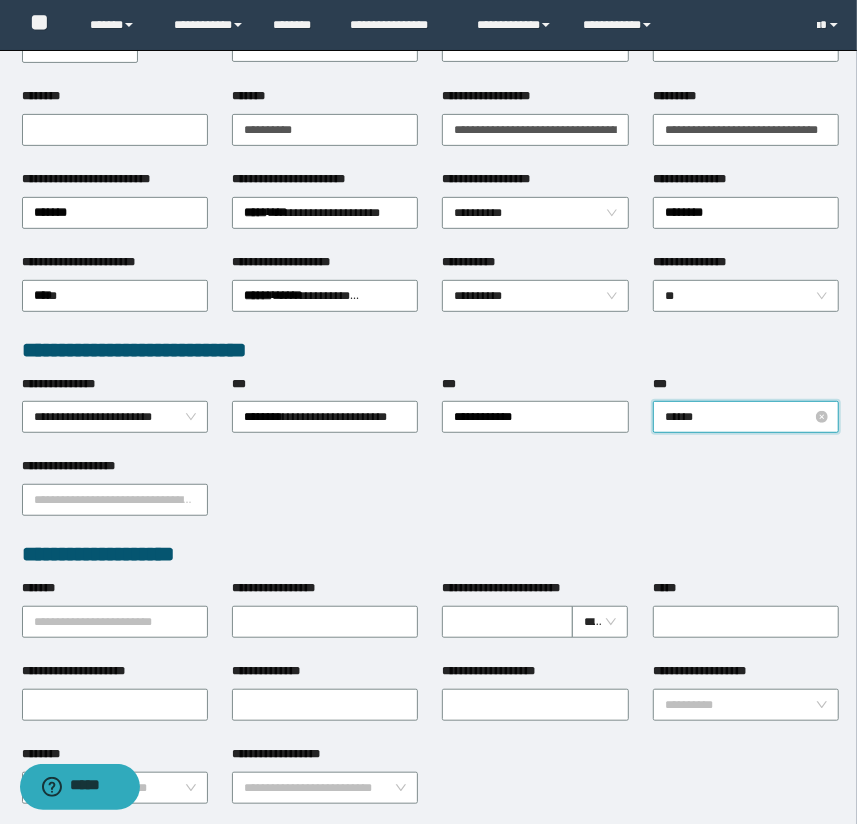 type on "*******" 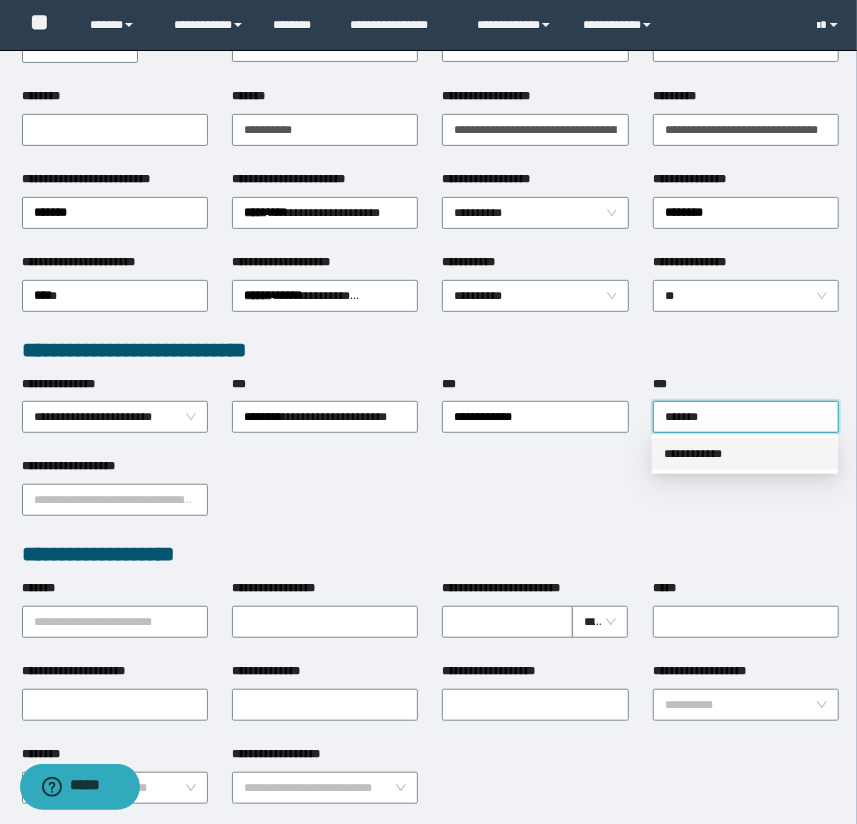click on "**********" at bounding box center (745, 454) 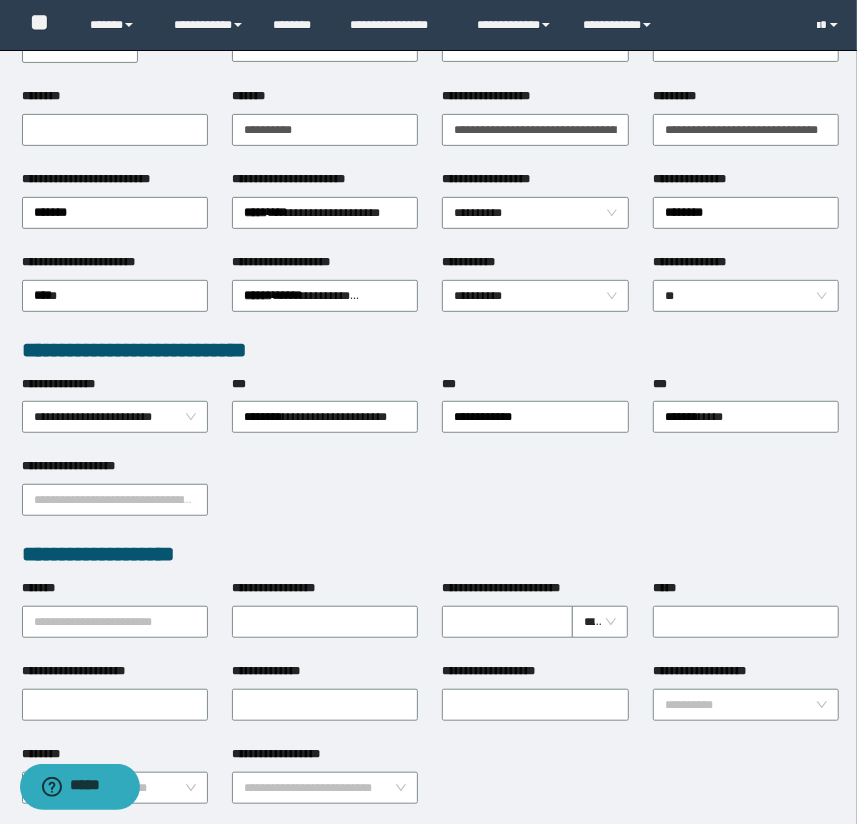 click on "*******" at bounding box center [115, 592] 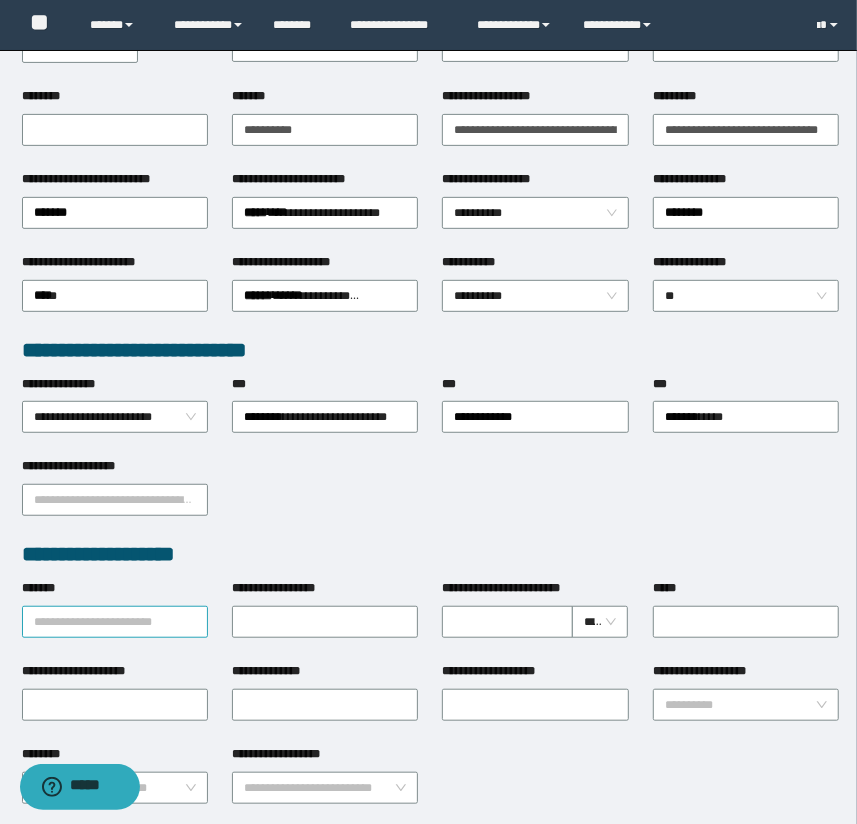 click on "**********" at bounding box center (115, 622) 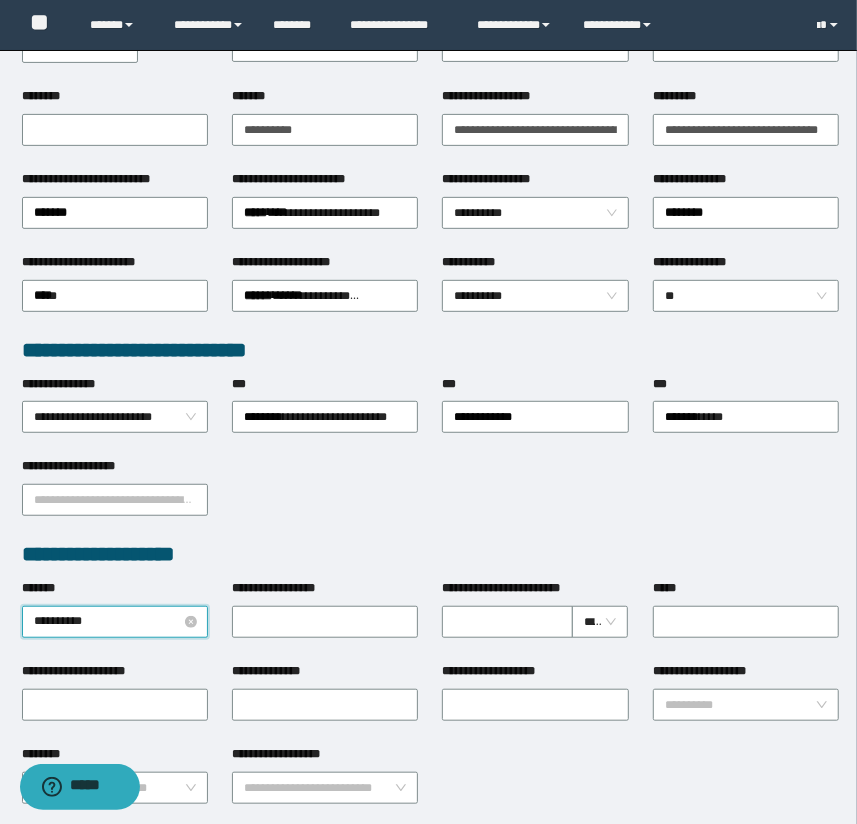type on "**********" 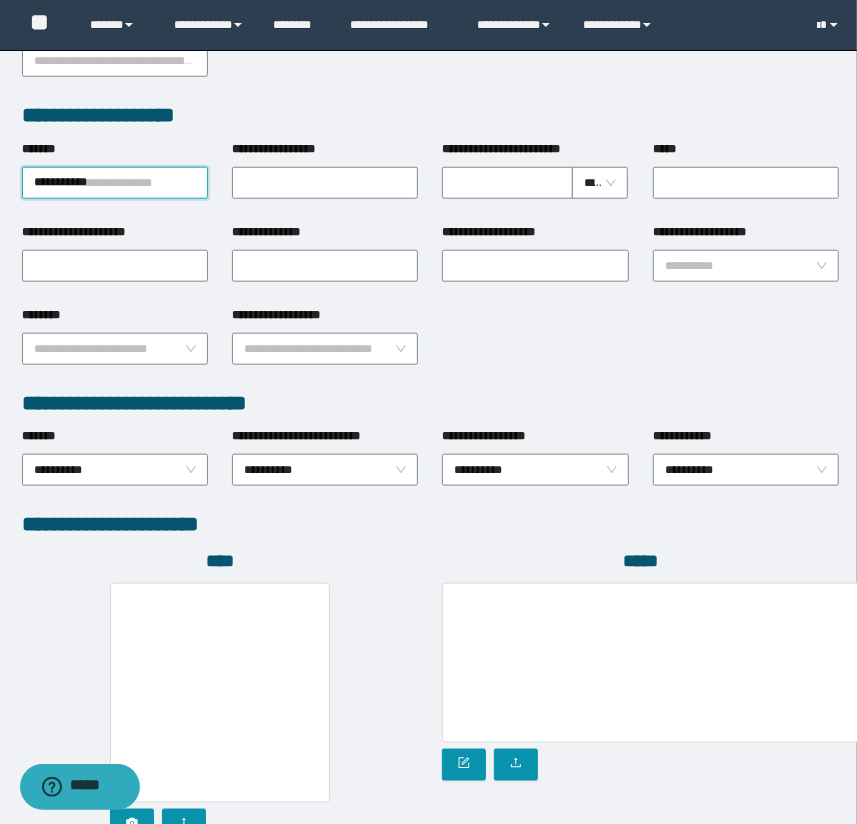 scroll, scrollTop: 878, scrollLeft: 0, axis: vertical 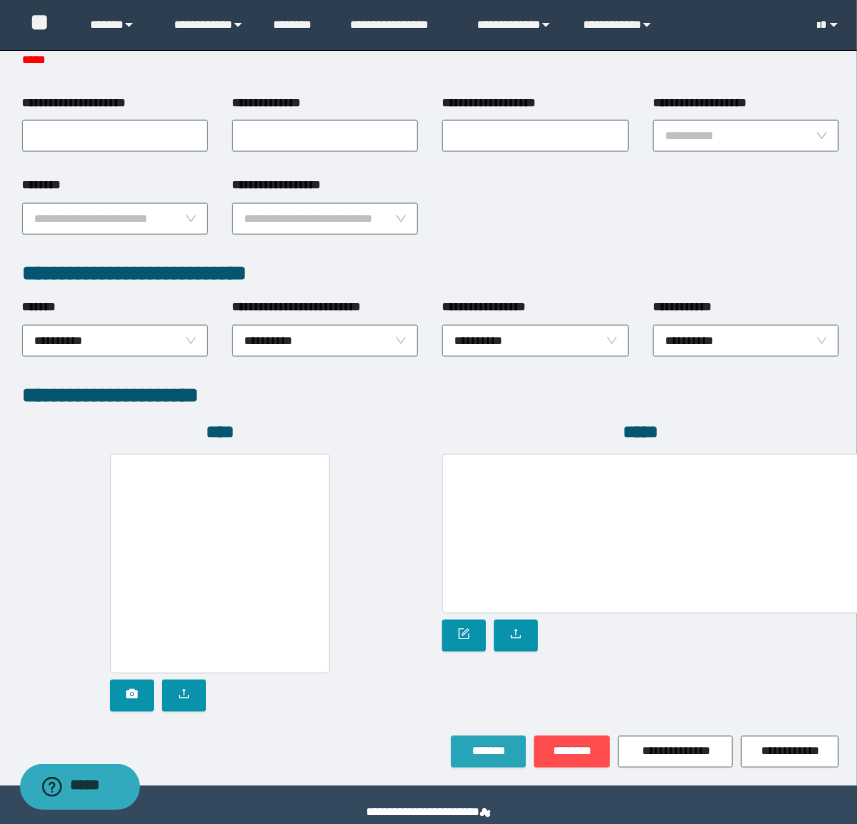 click on "*******" at bounding box center (488, 752) 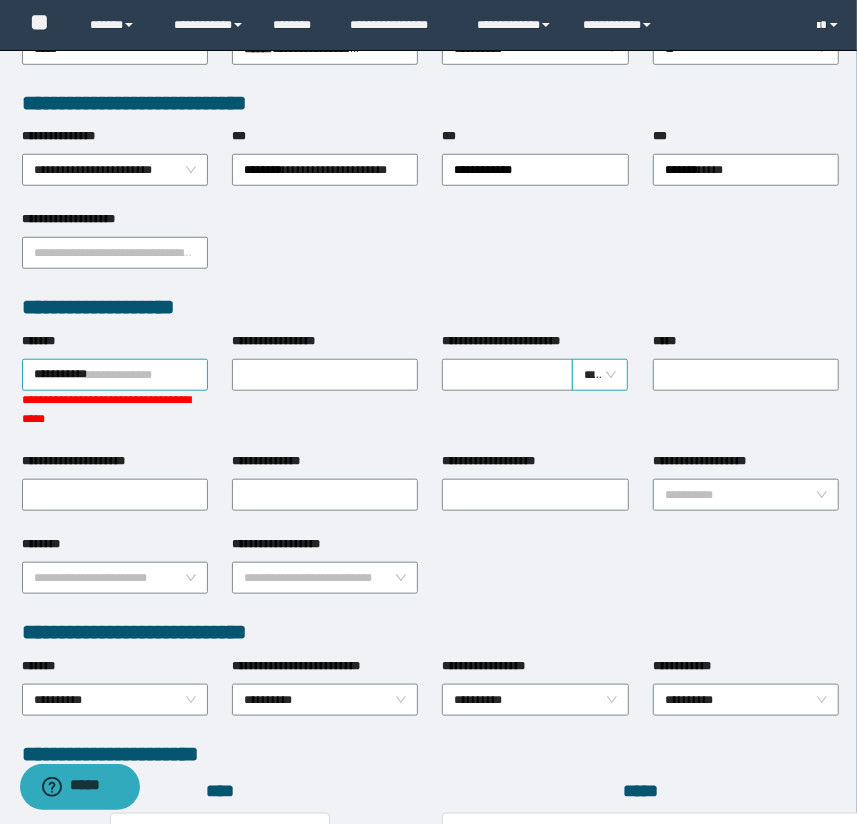 scroll, scrollTop: 294, scrollLeft: 0, axis: vertical 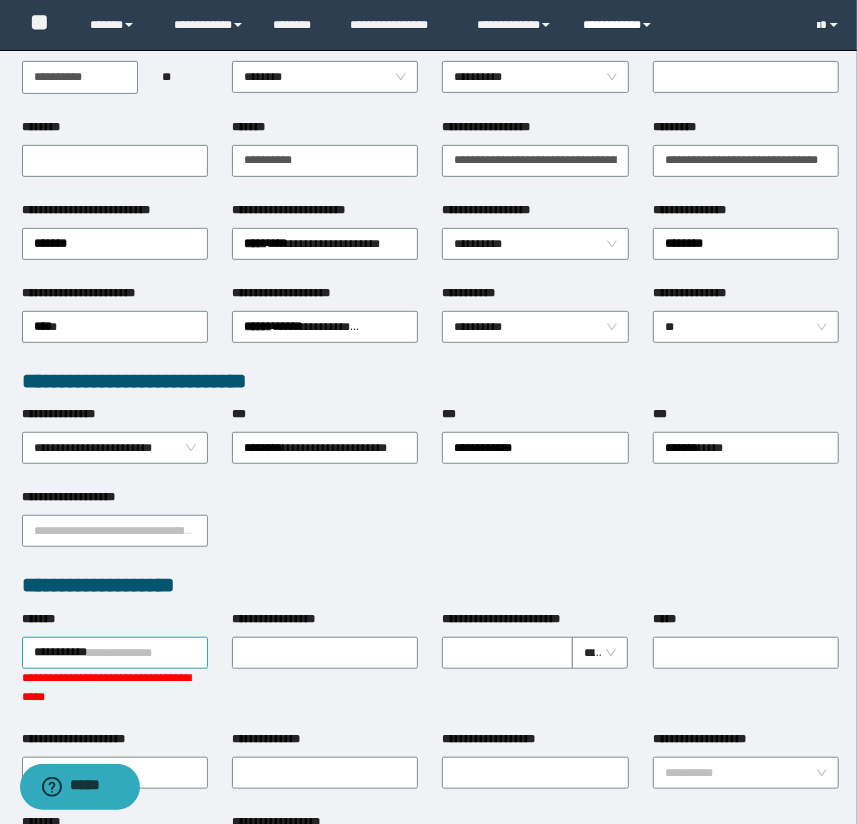 click on "**********" at bounding box center (620, 25) 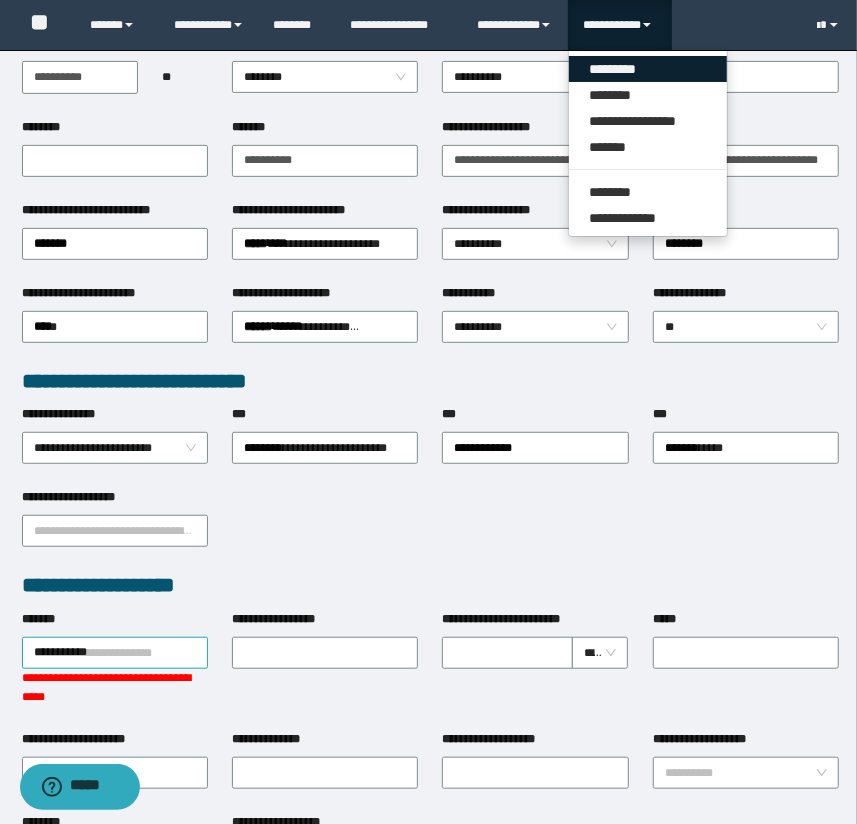 click on "*********" at bounding box center [648, 69] 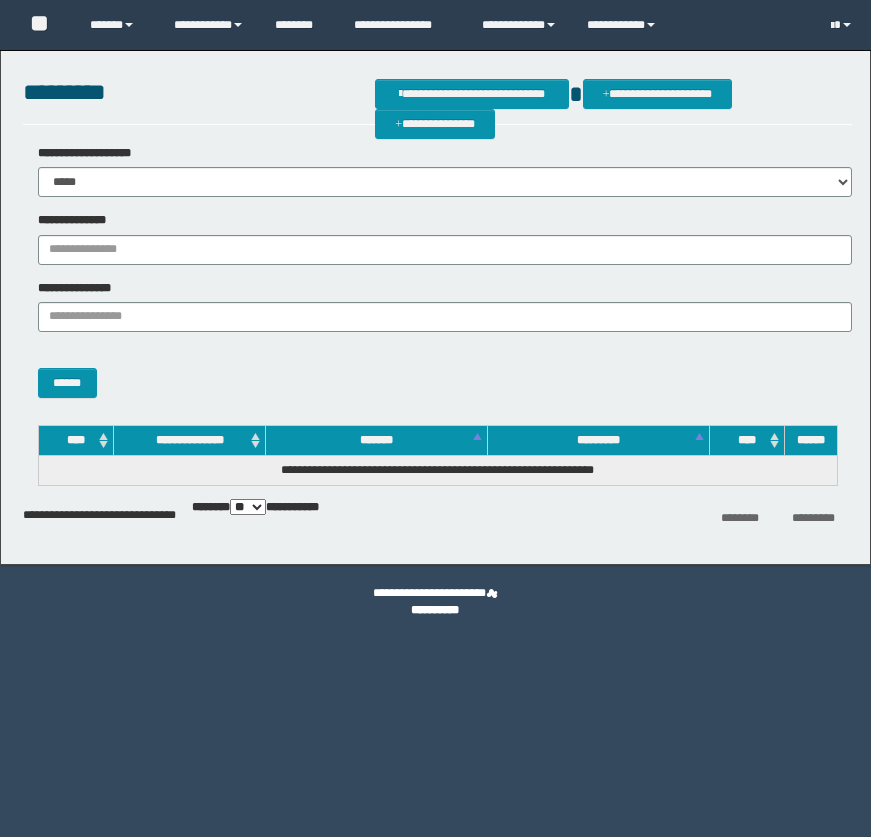 scroll, scrollTop: 0, scrollLeft: 0, axis: both 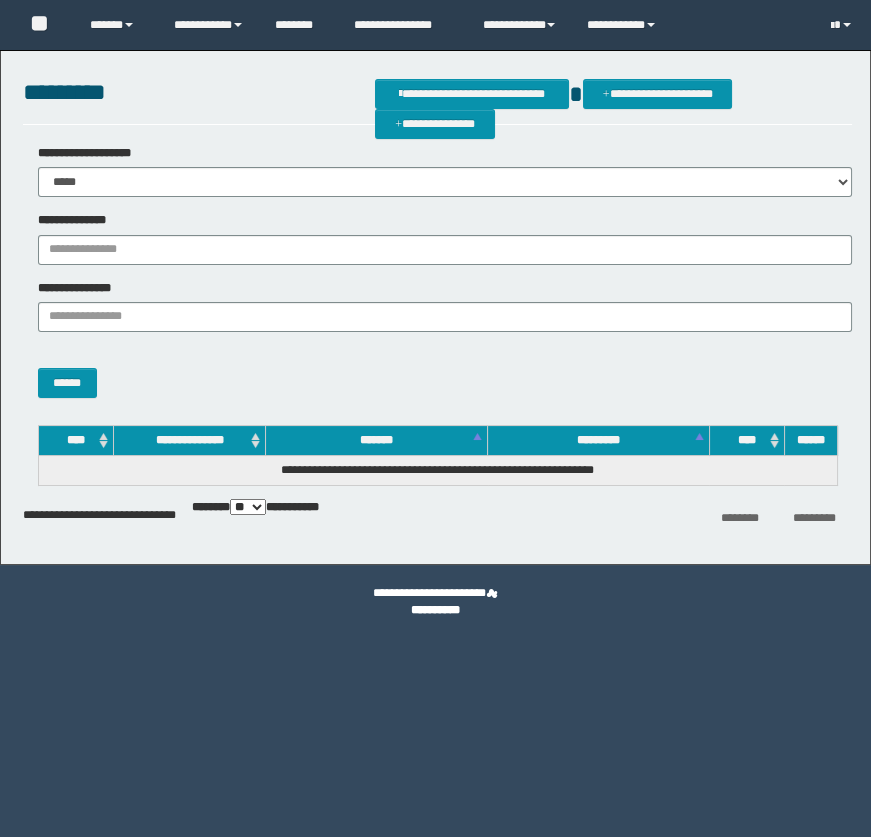 click on "**********" at bounding box center (445, 250) 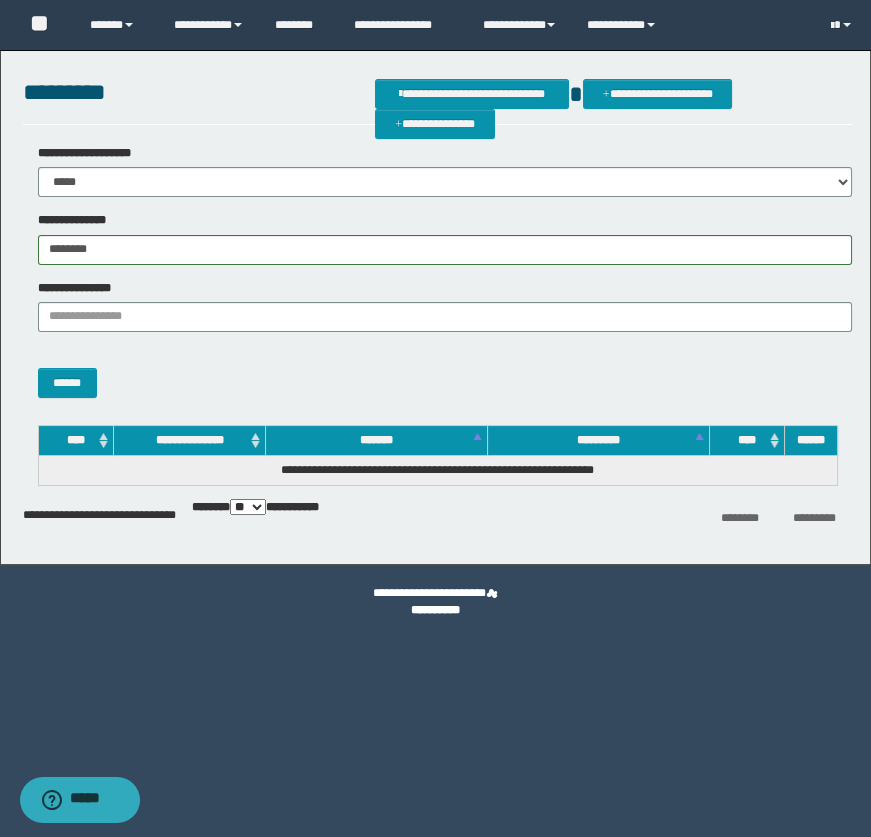 type on "********" 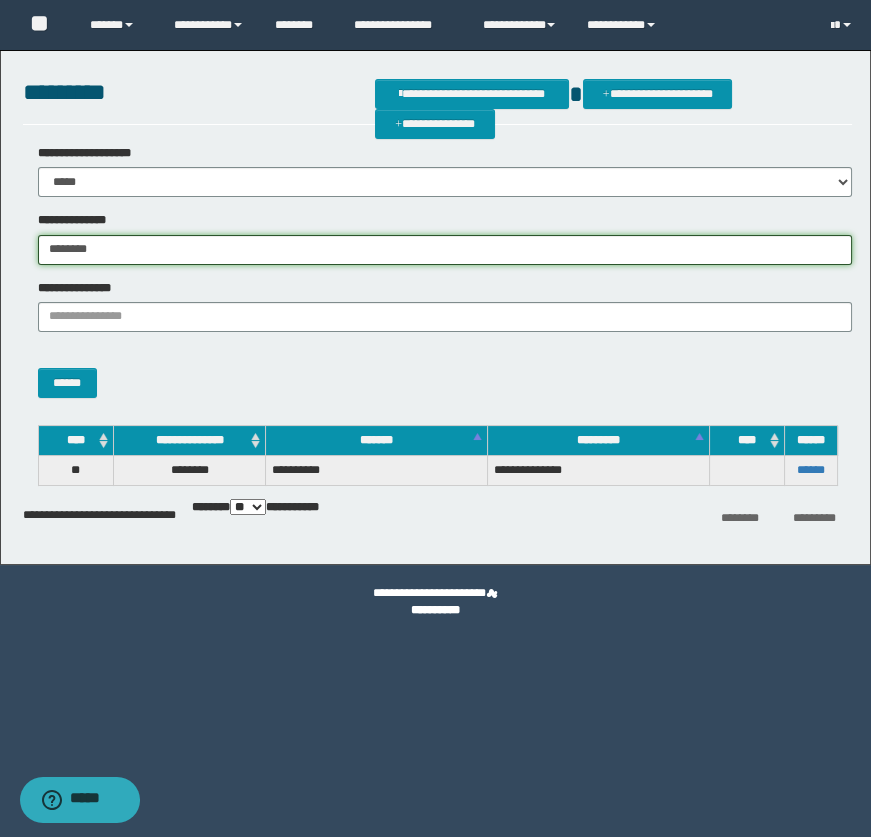 click on "********" at bounding box center (445, 250) 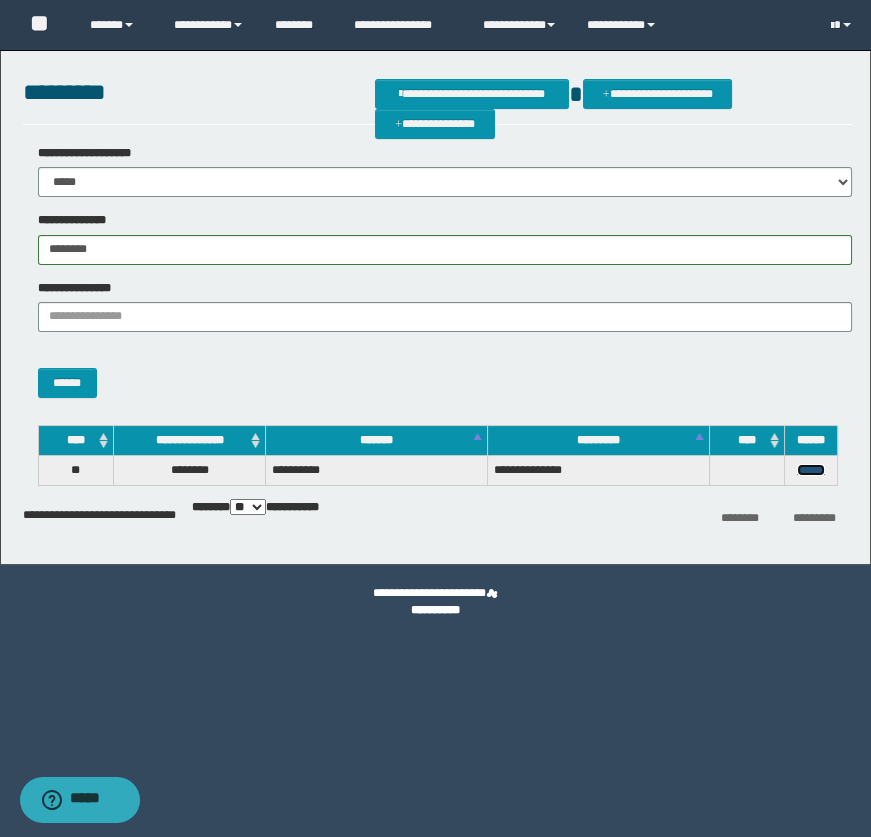click on "******" at bounding box center (811, 470) 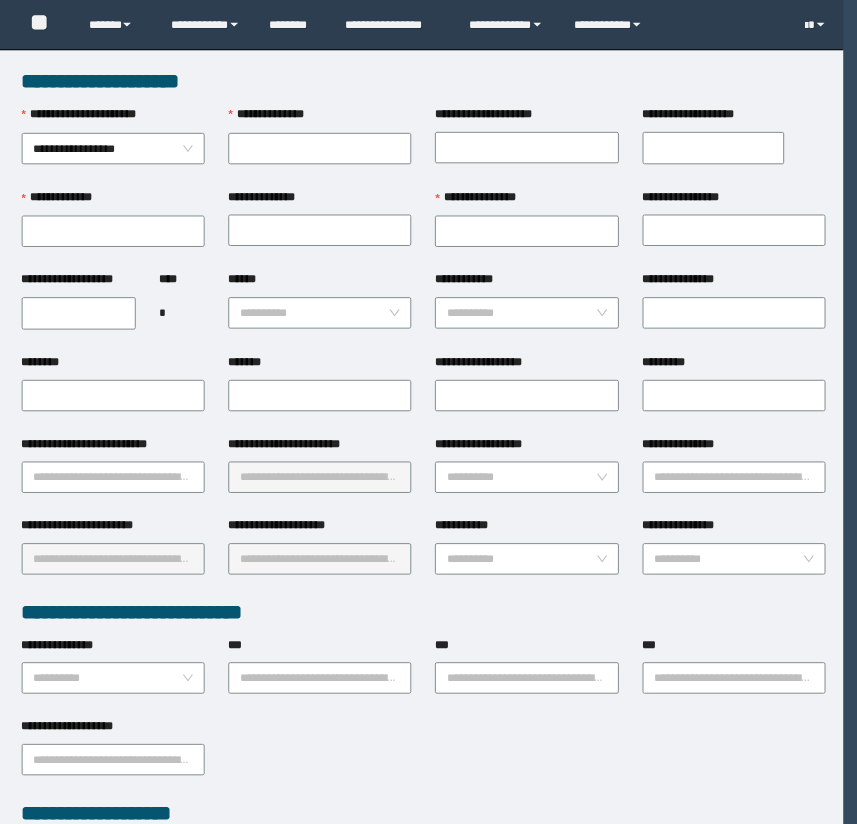 scroll, scrollTop: 0, scrollLeft: 0, axis: both 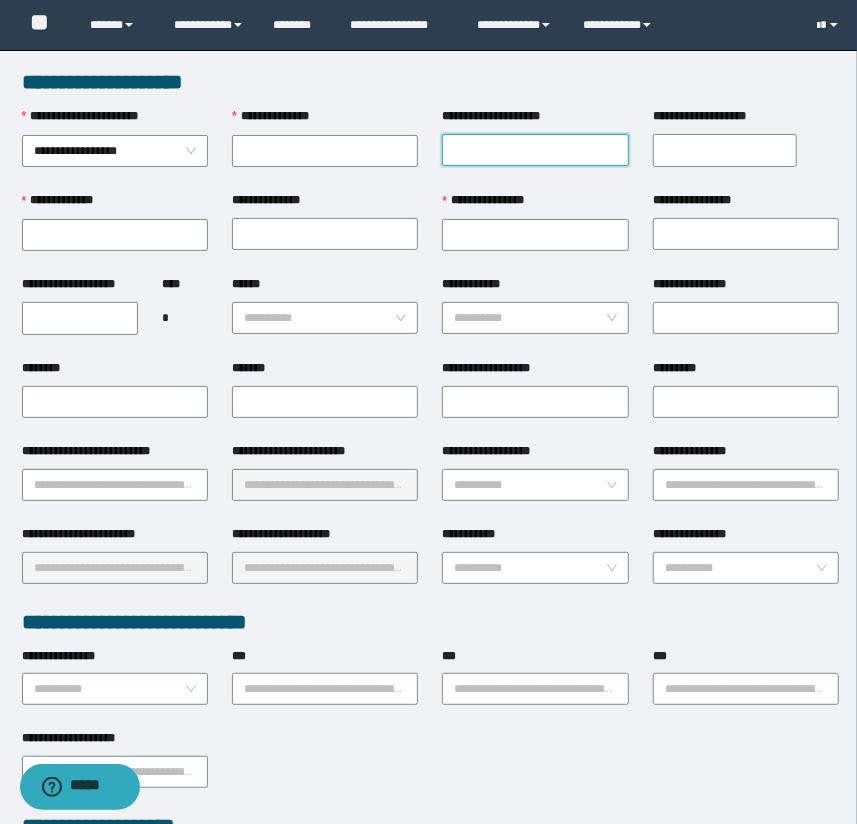 click on "**********" at bounding box center (535, 150) 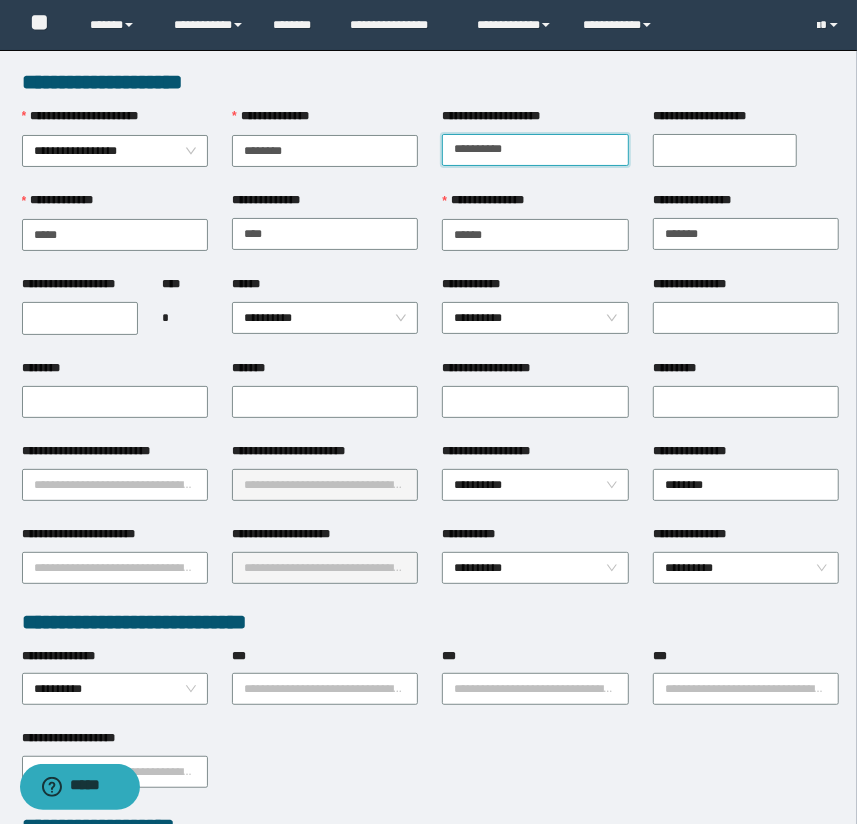 type on "**********" 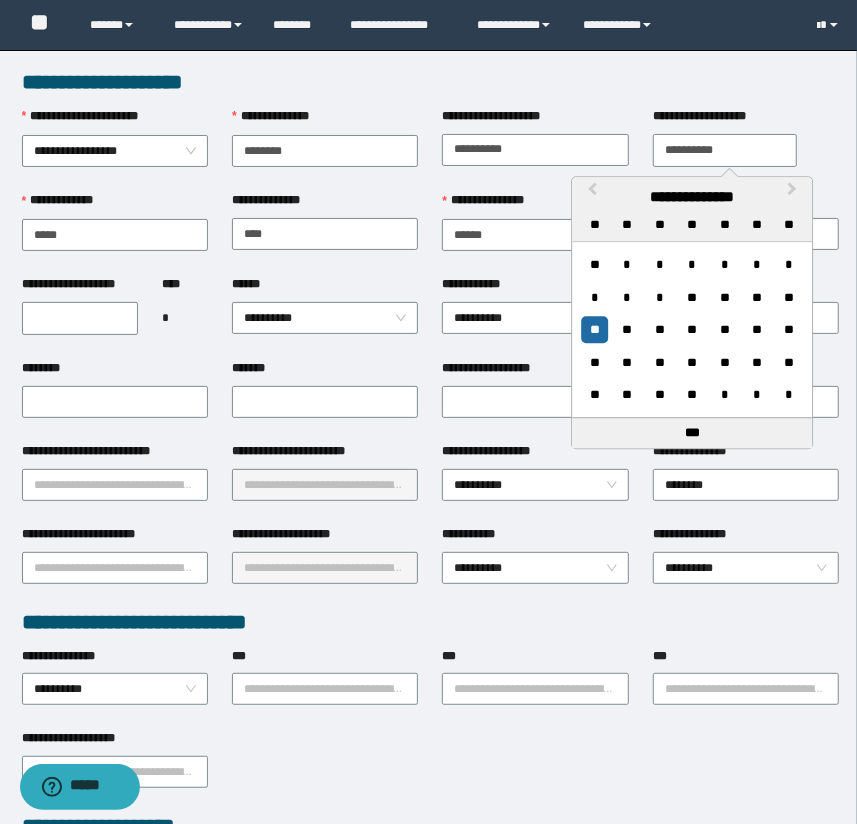 type on "**********" 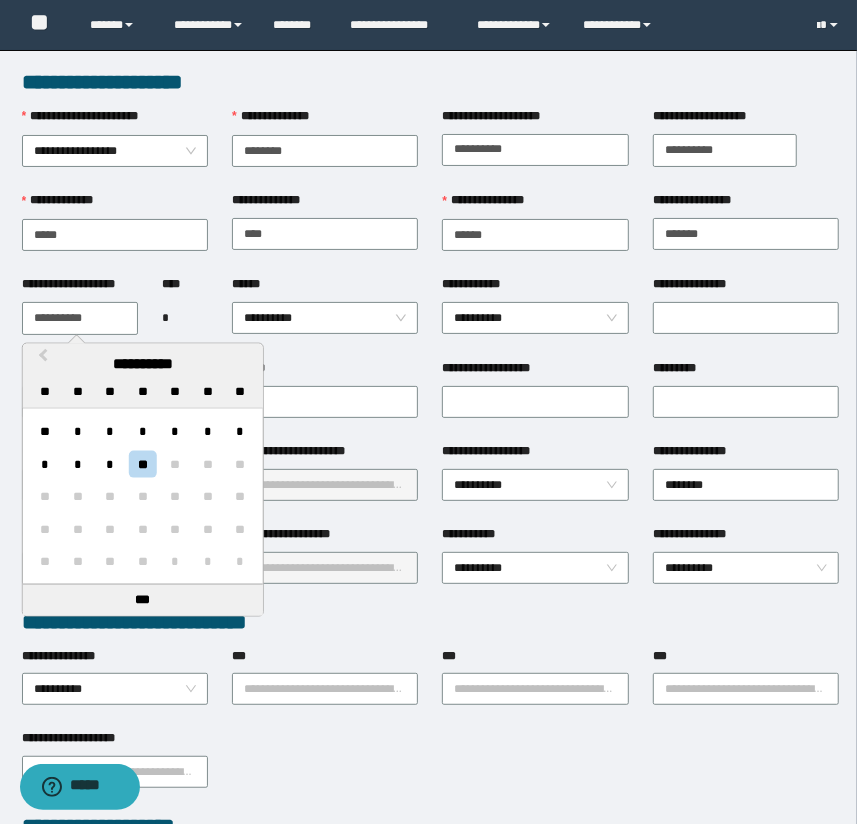 click on "**********" at bounding box center [80, 318] 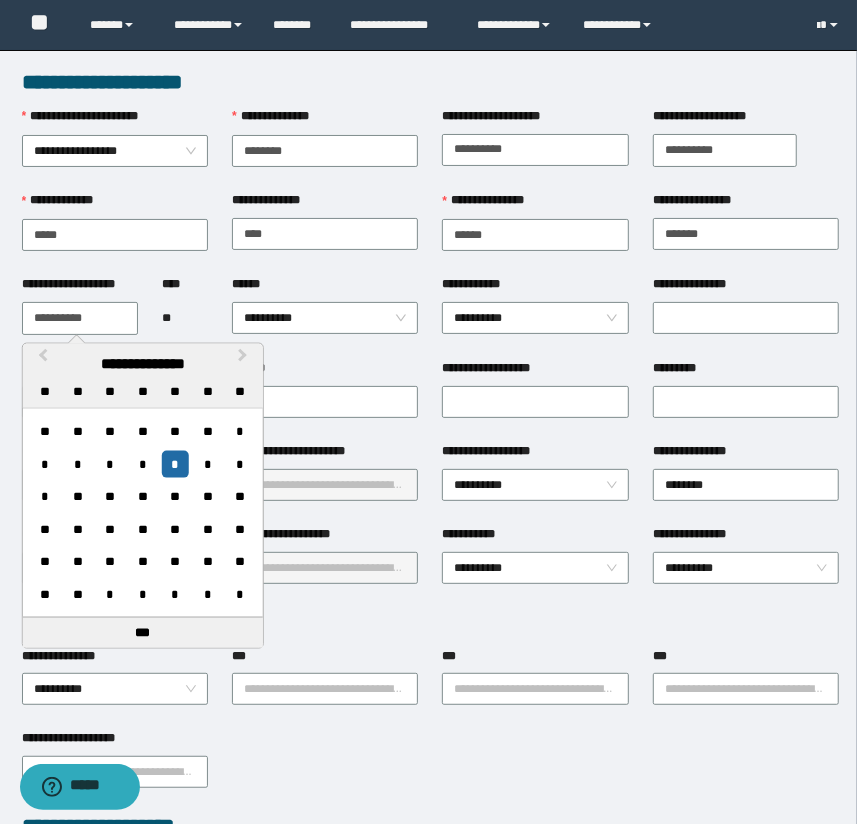 type on "**********" 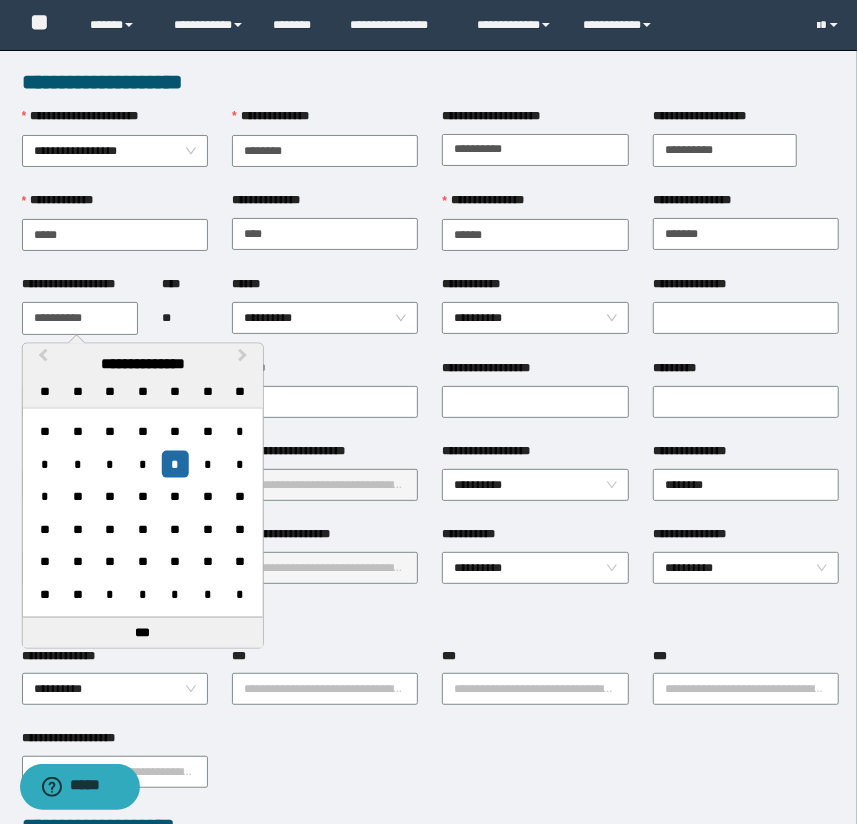 click on "**********" at bounding box center [325, 455] 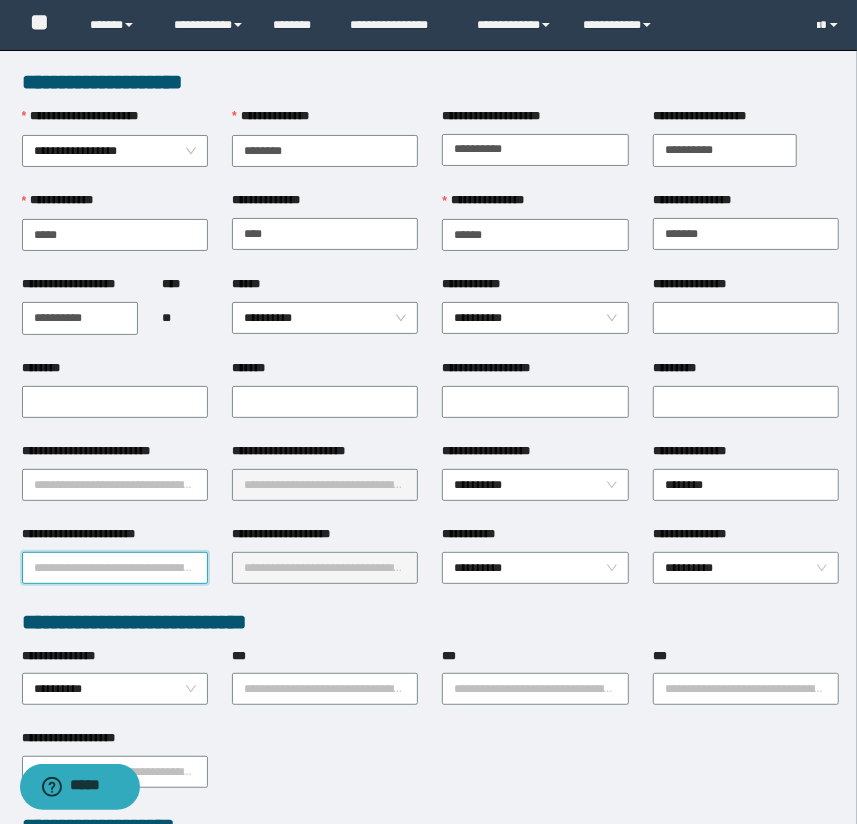 click on "**********" at bounding box center (115, 568) 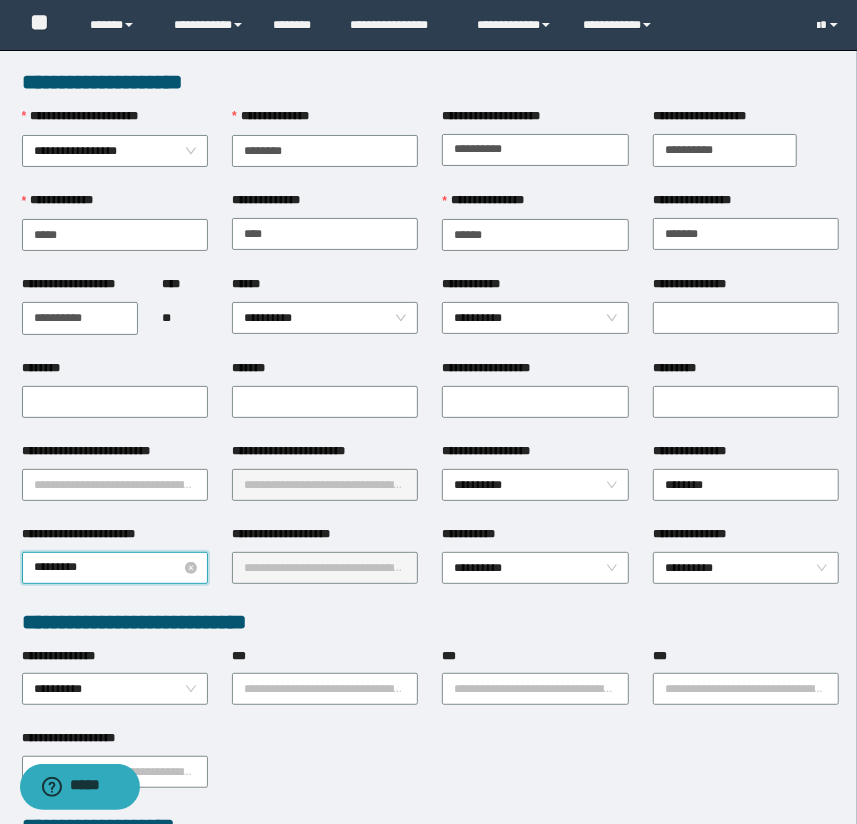 type on "**********" 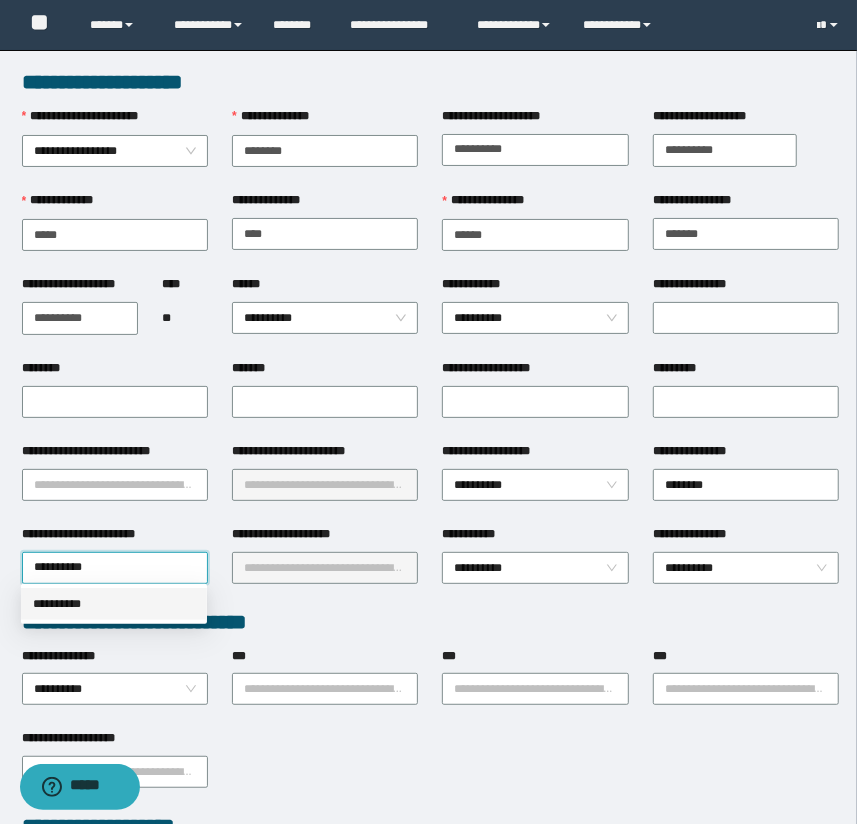 click on "**********" at bounding box center [114, 604] 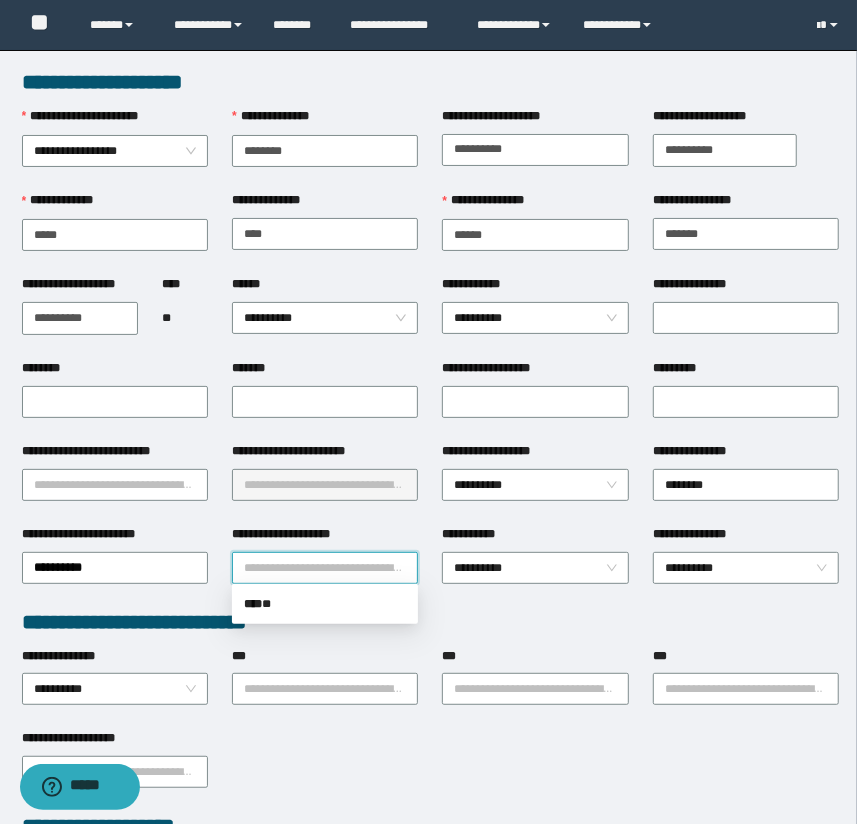 click on "**********" at bounding box center [325, 568] 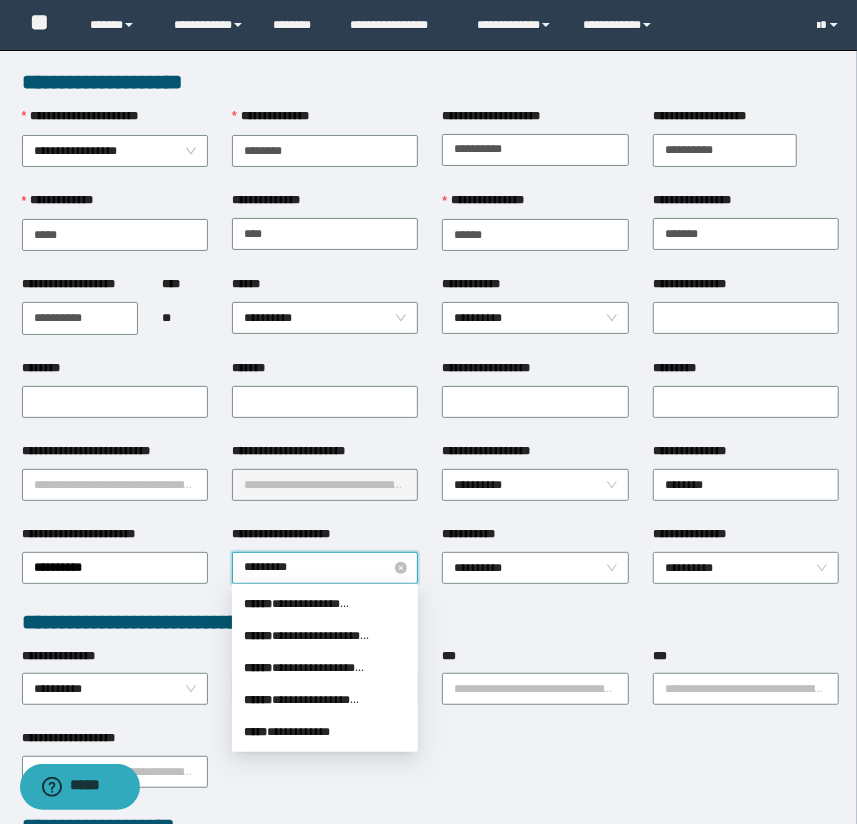 type on "**********" 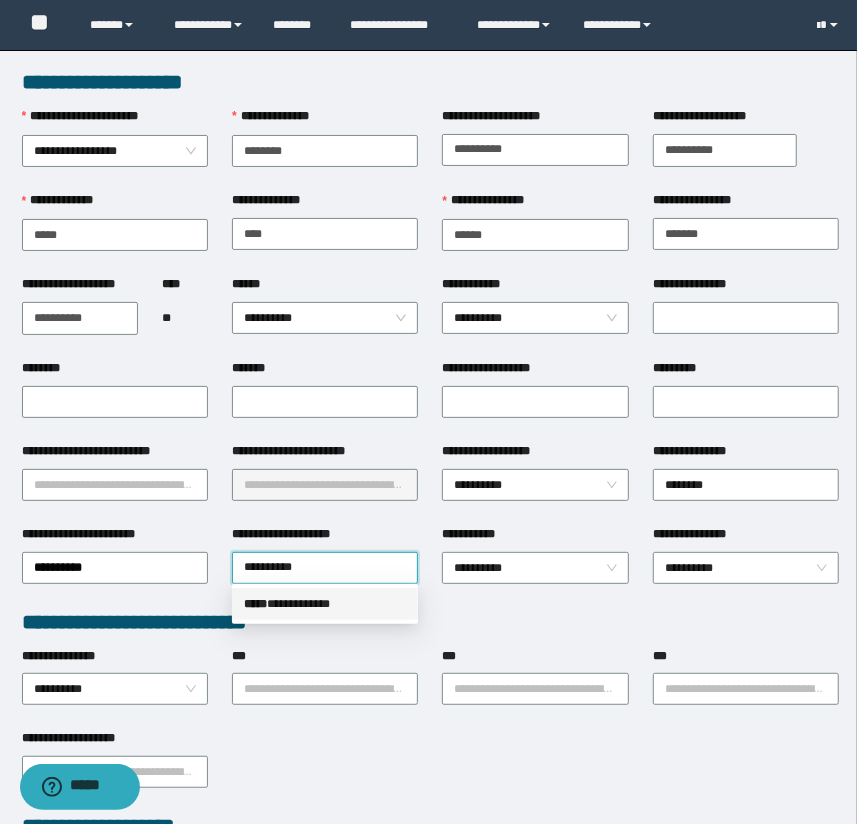 click on "**********" at bounding box center [325, 604] 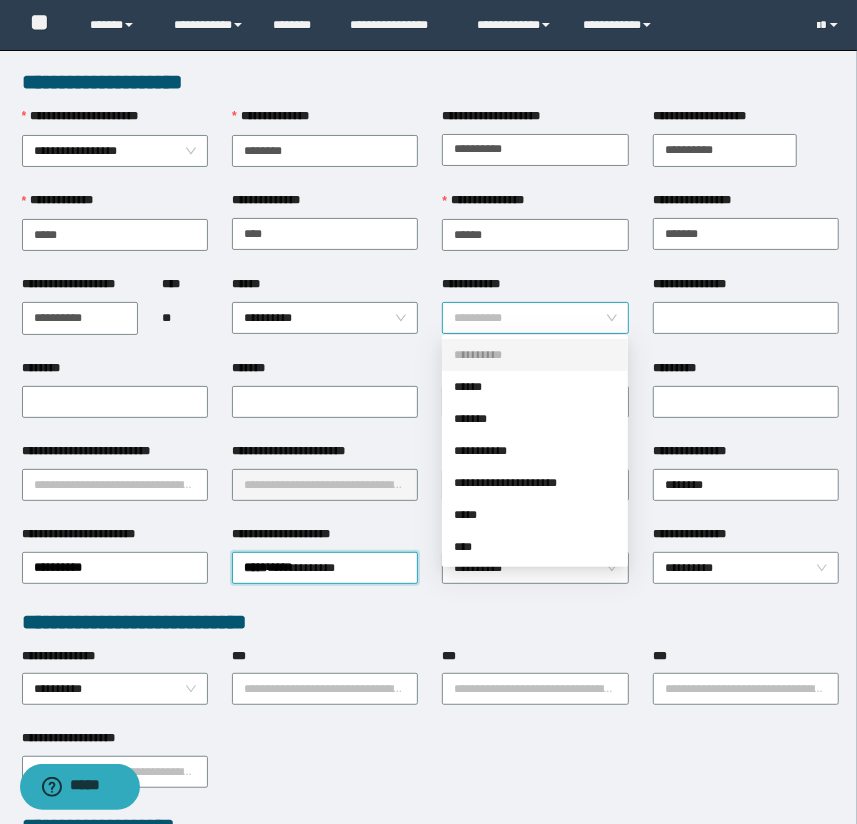 click on "**********" at bounding box center [535, 318] 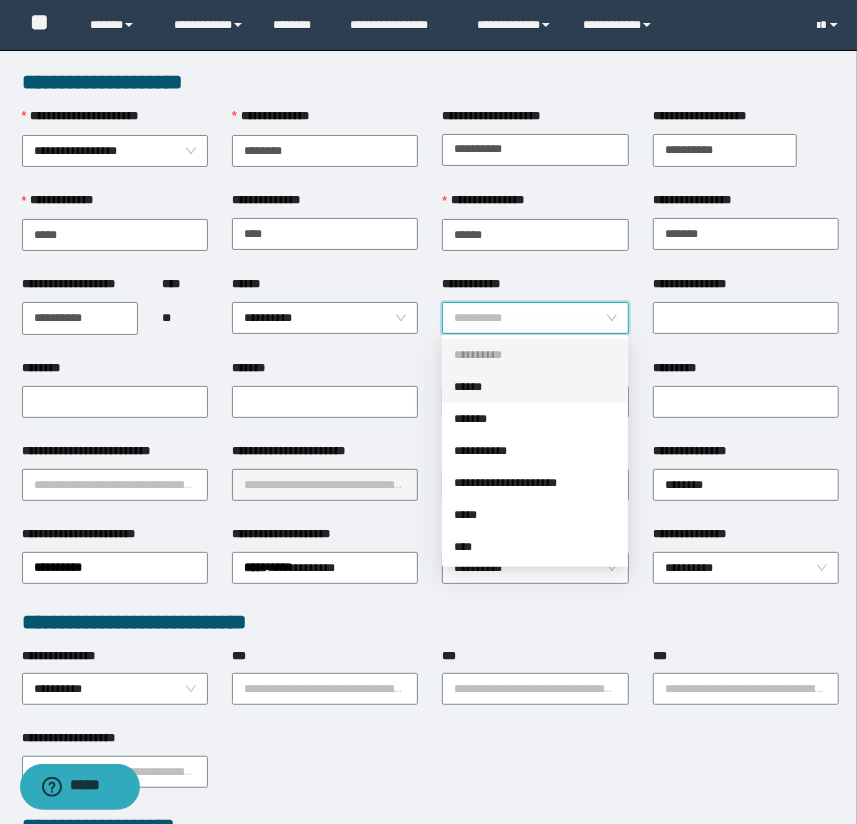 click on "******" at bounding box center [535, 387] 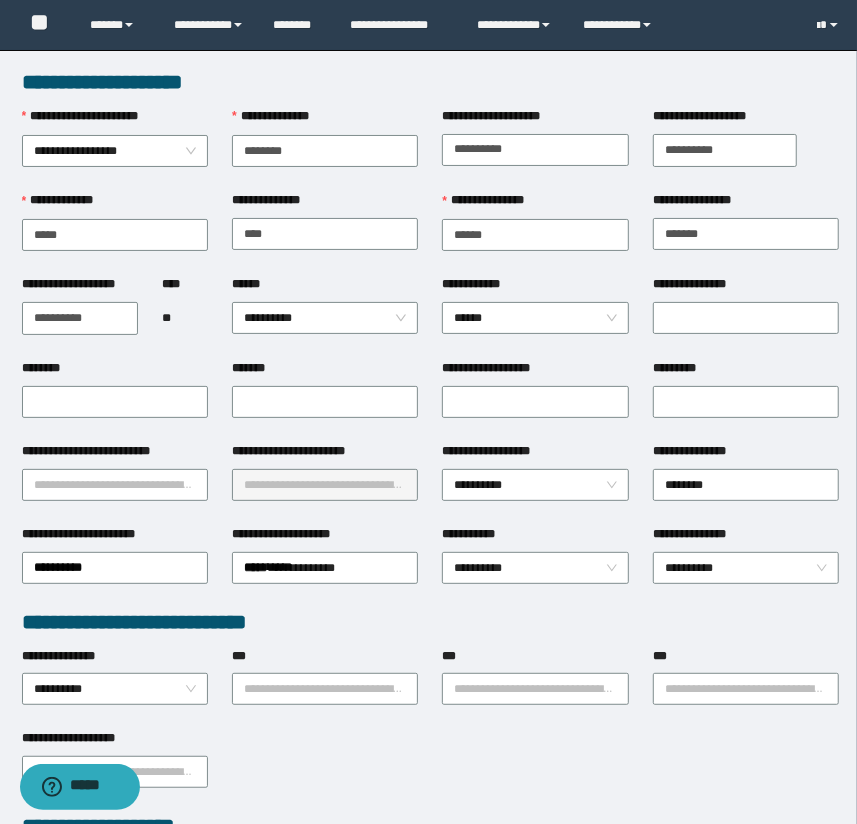 click on "**********" at bounding box center [325, 317] 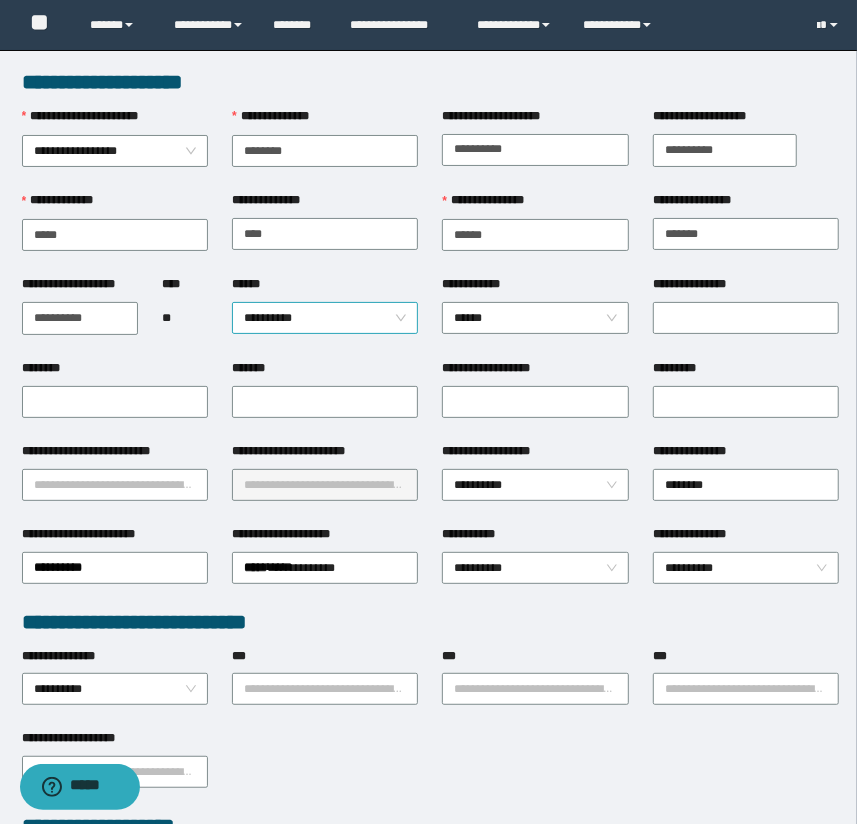 click on "**********" at bounding box center [325, 318] 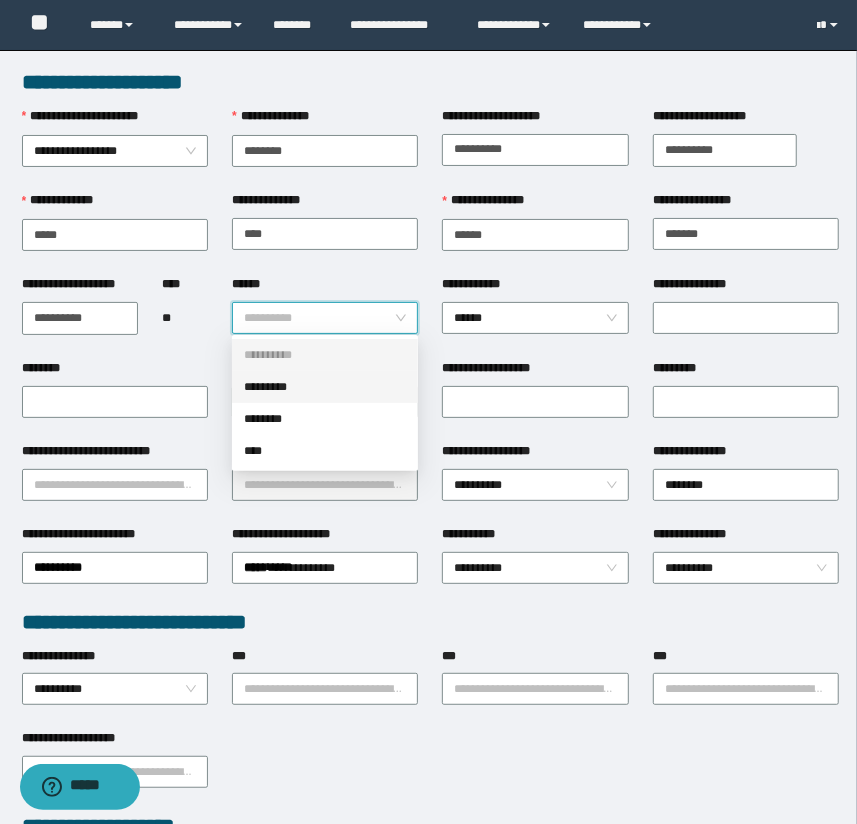click on "*********" at bounding box center (325, 387) 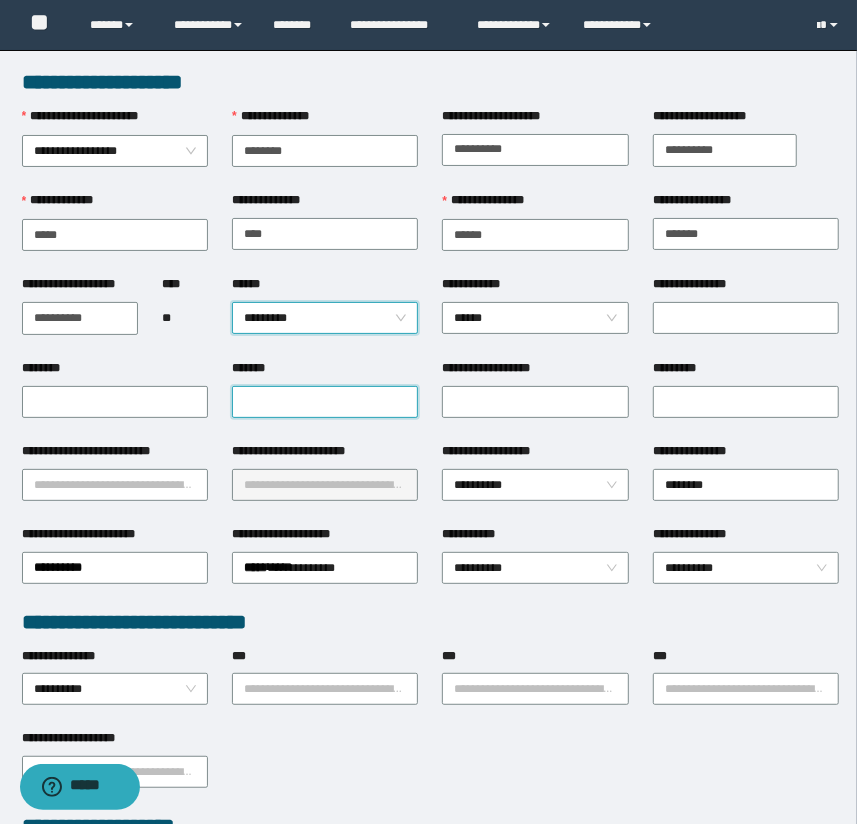 click on "*******" at bounding box center (325, 402) 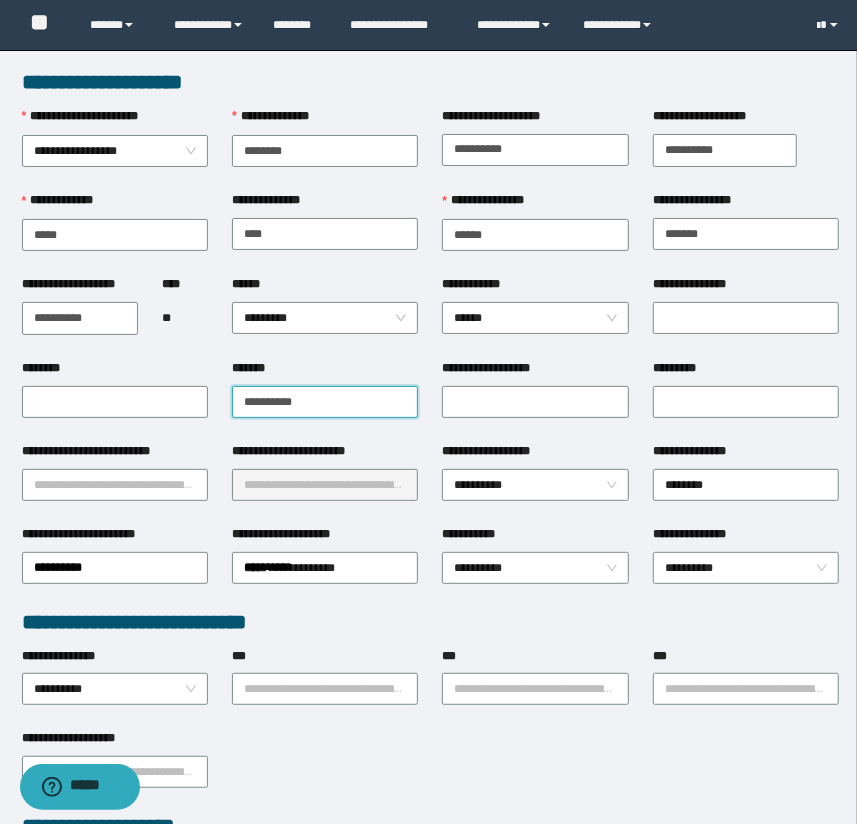 type on "**********" 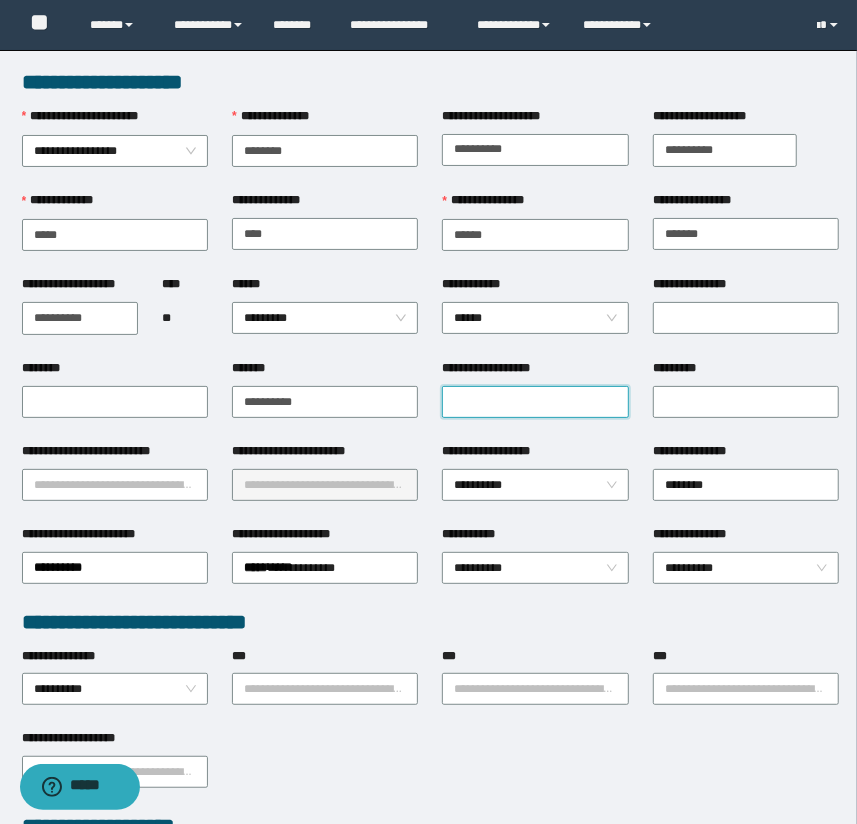 click on "**********" at bounding box center (535, 402) 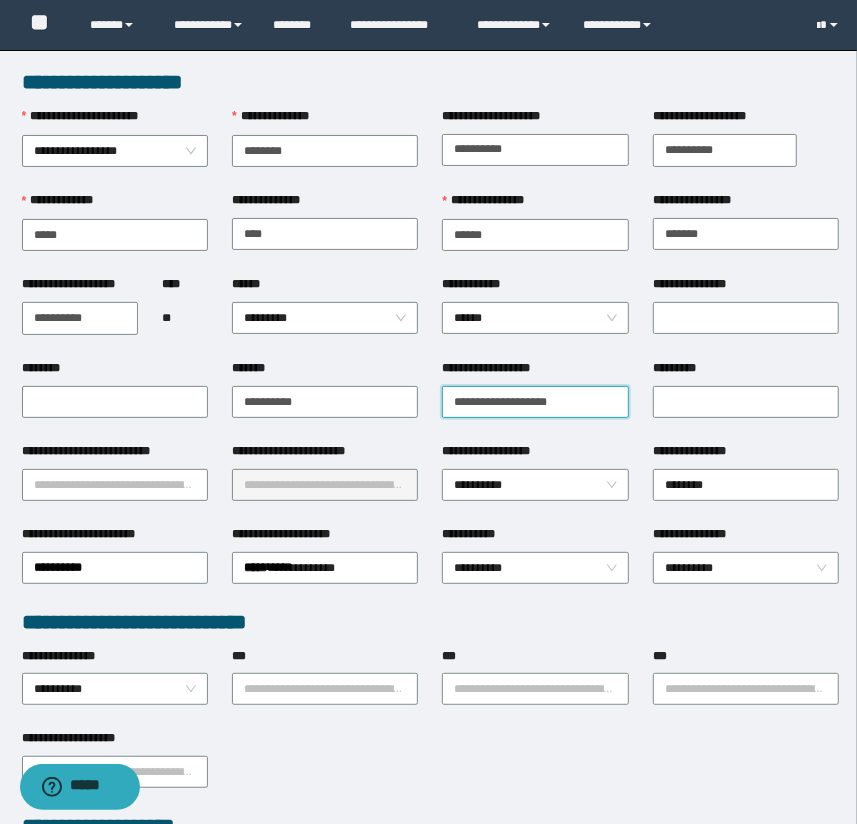 type on "**********" 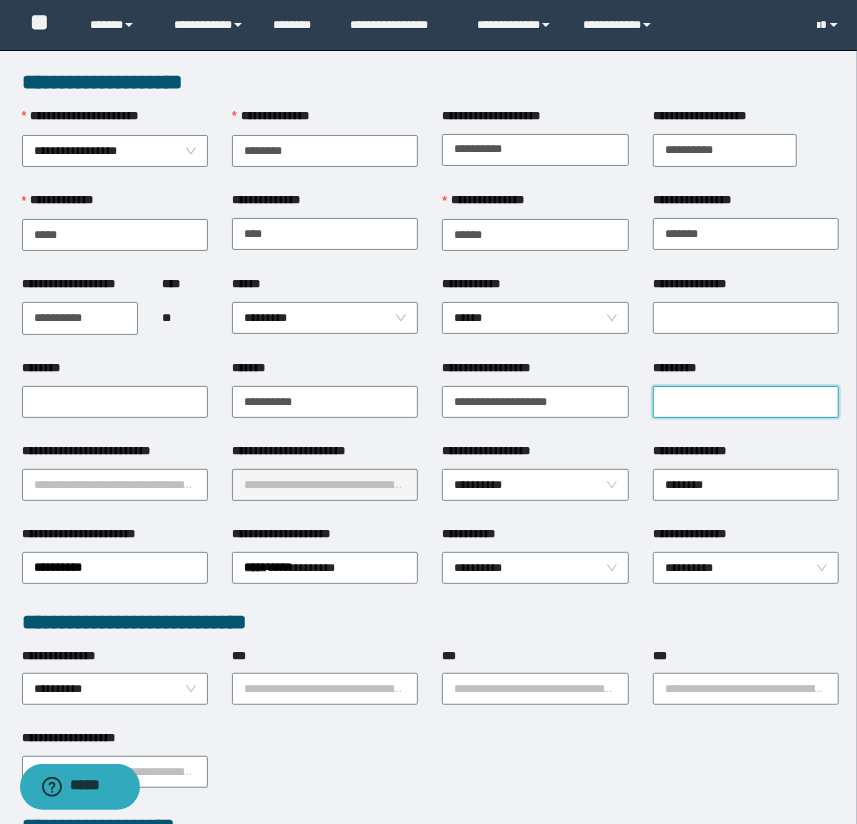 drag, startPoint x: 754, startPoint y: 403, endPoint x: 762, endPoint y: 362, distance: 41.773197 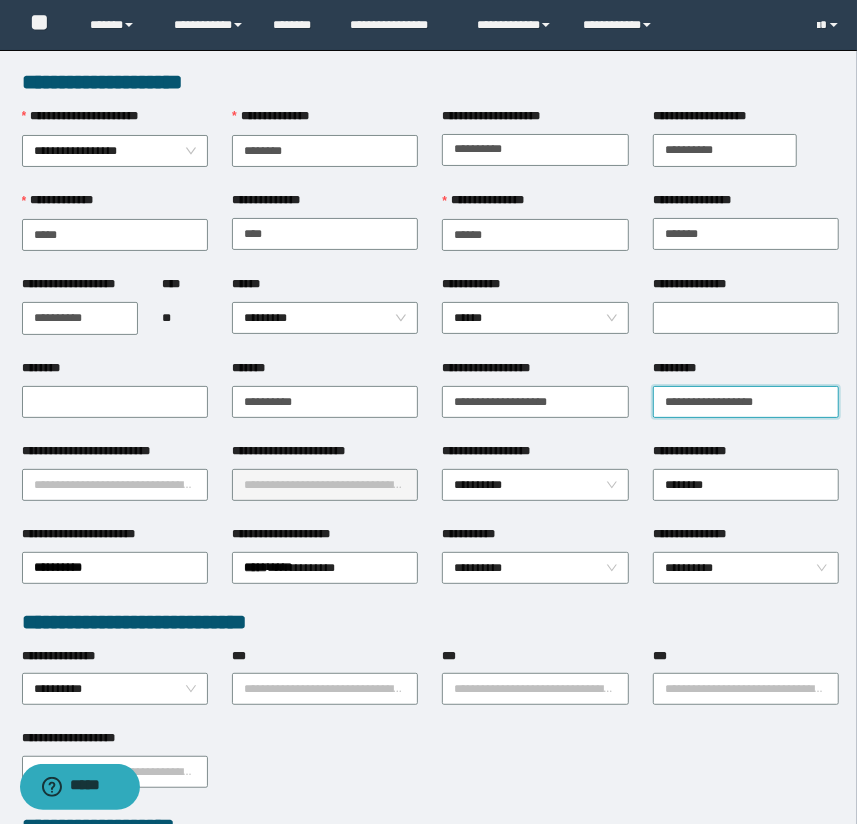 click on "**********" at bounding box center [746, 402] 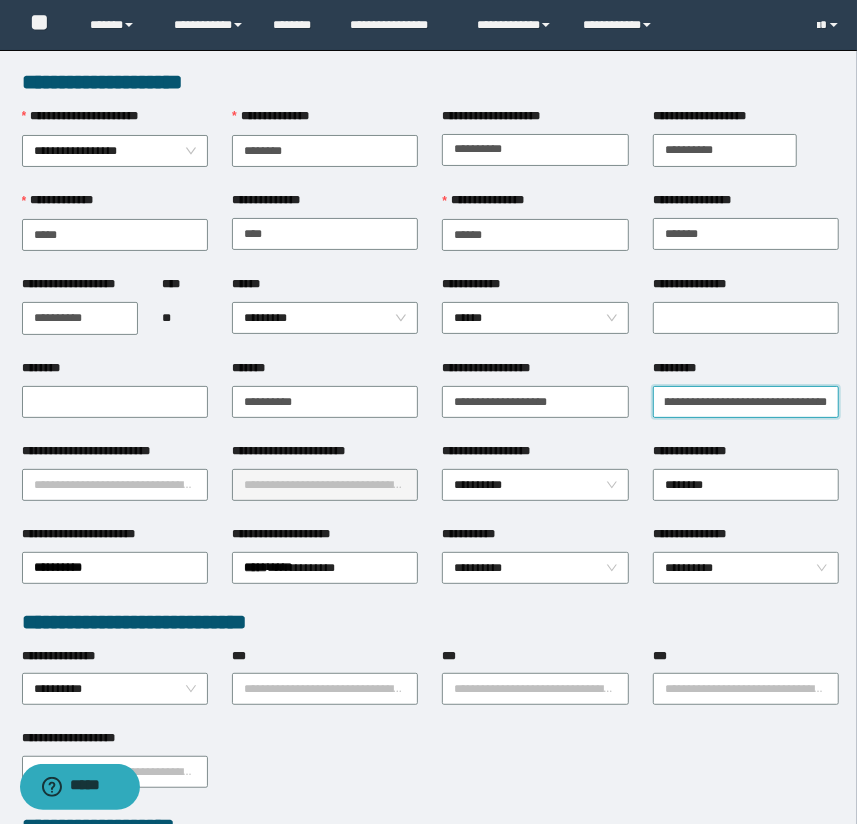 scroll, scrollTop: 0, scrollLeft: 0, axis: both 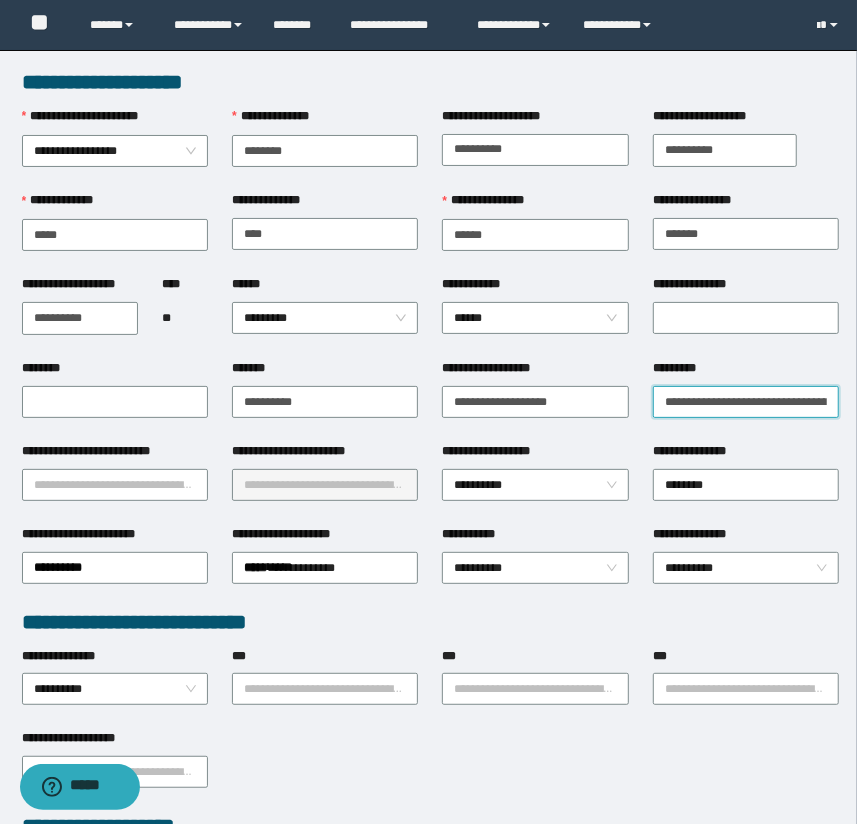 type on "**********" 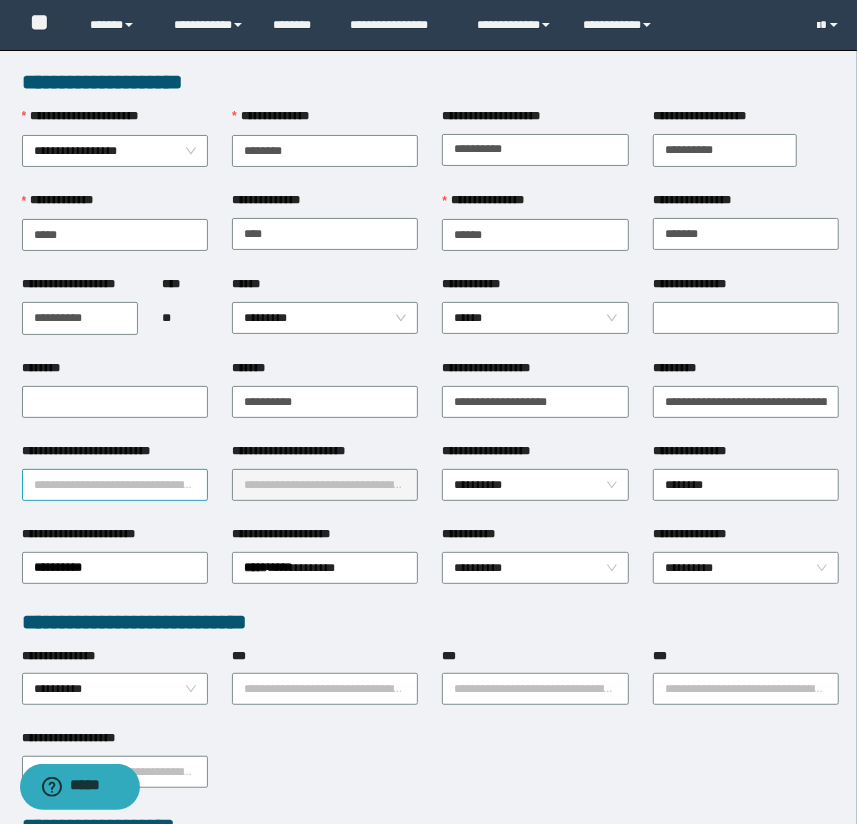 click on "**********" at bounding box center (115, 485) 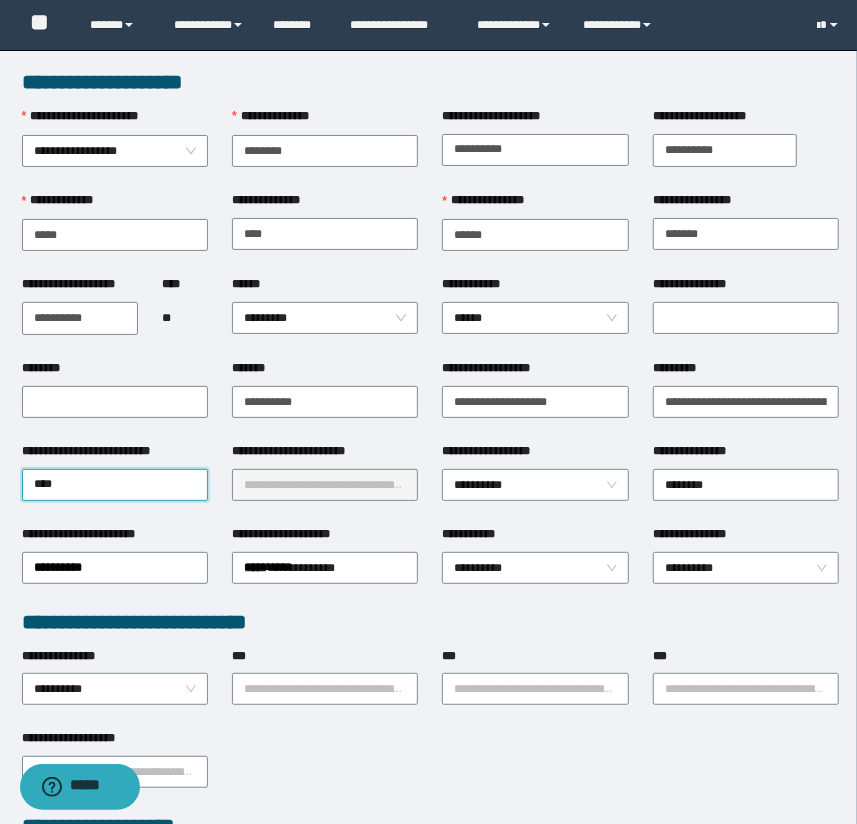 type on "*****" 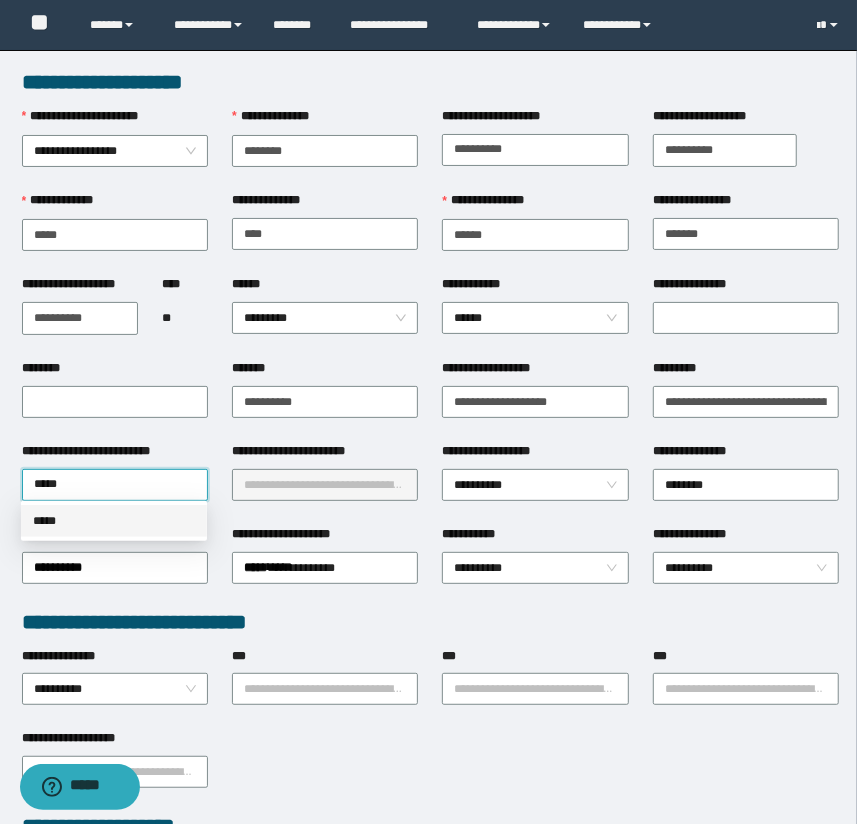 drag, startPoint x: 106, startPoint y: 520, endPoint x: 162, endPoint y: 506, distance: 57.72348 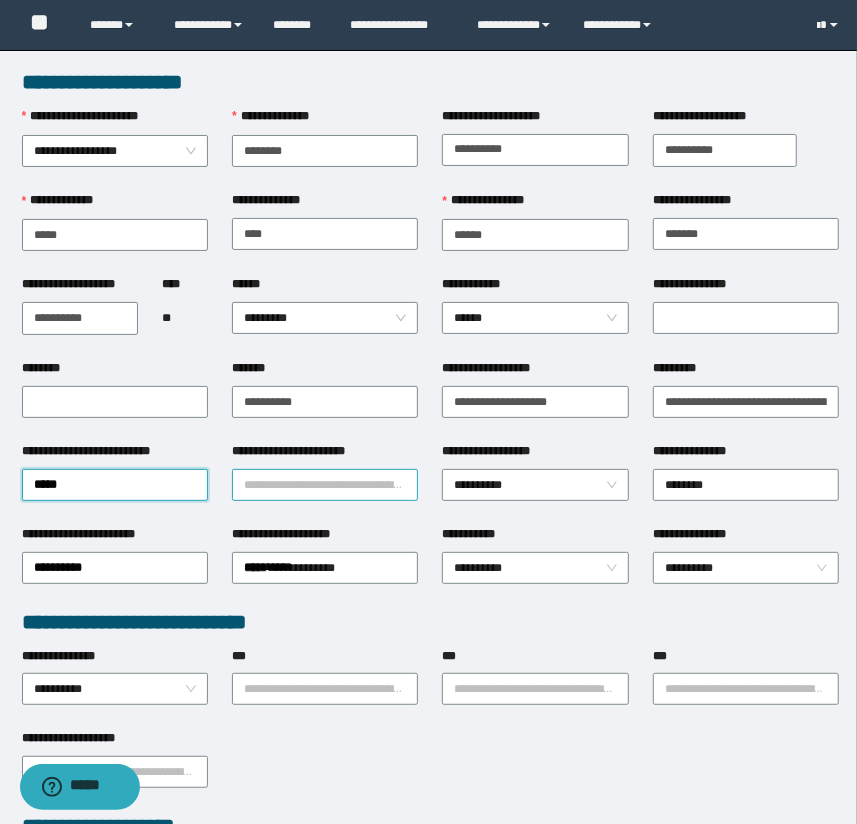click on "**********" at bounding box center (325, 485) 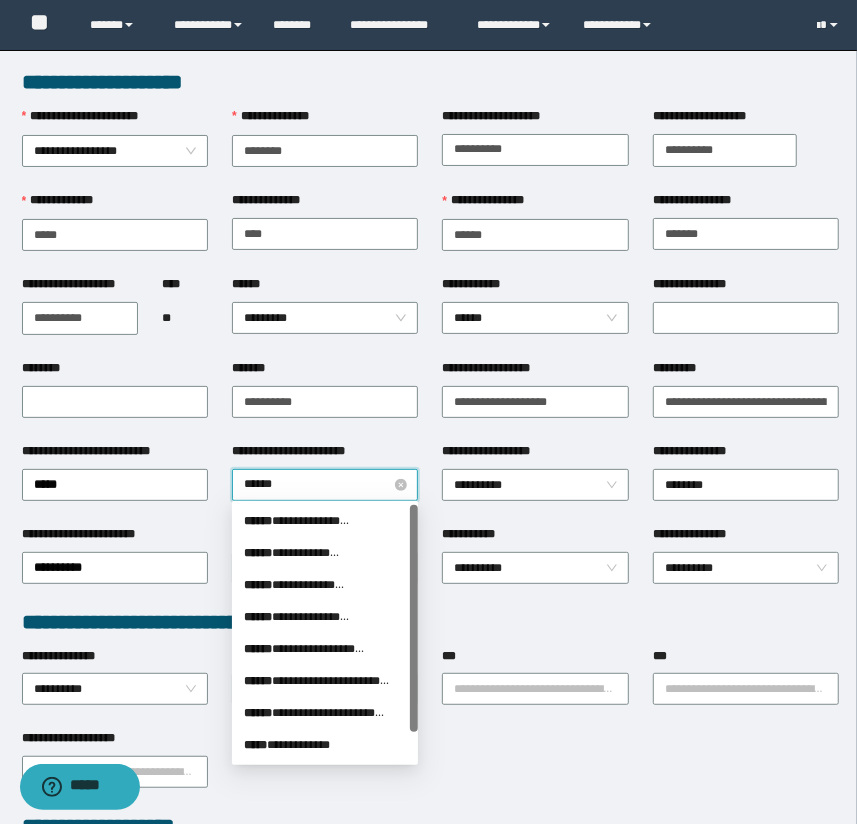 type on "*******" 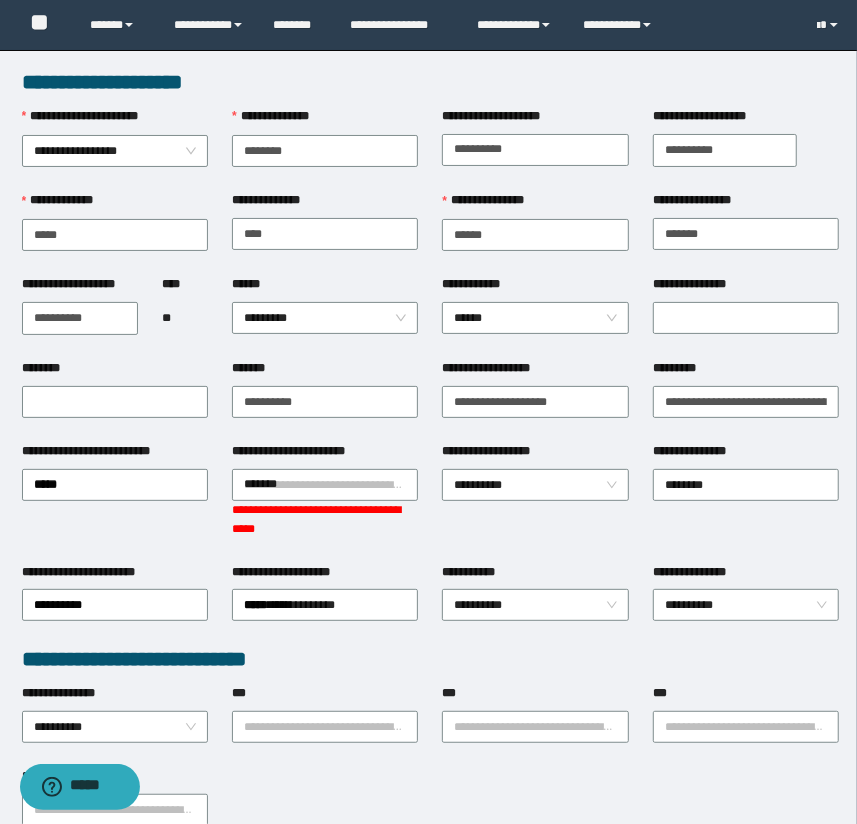 click on "**********" at bounding box center (325, 502) 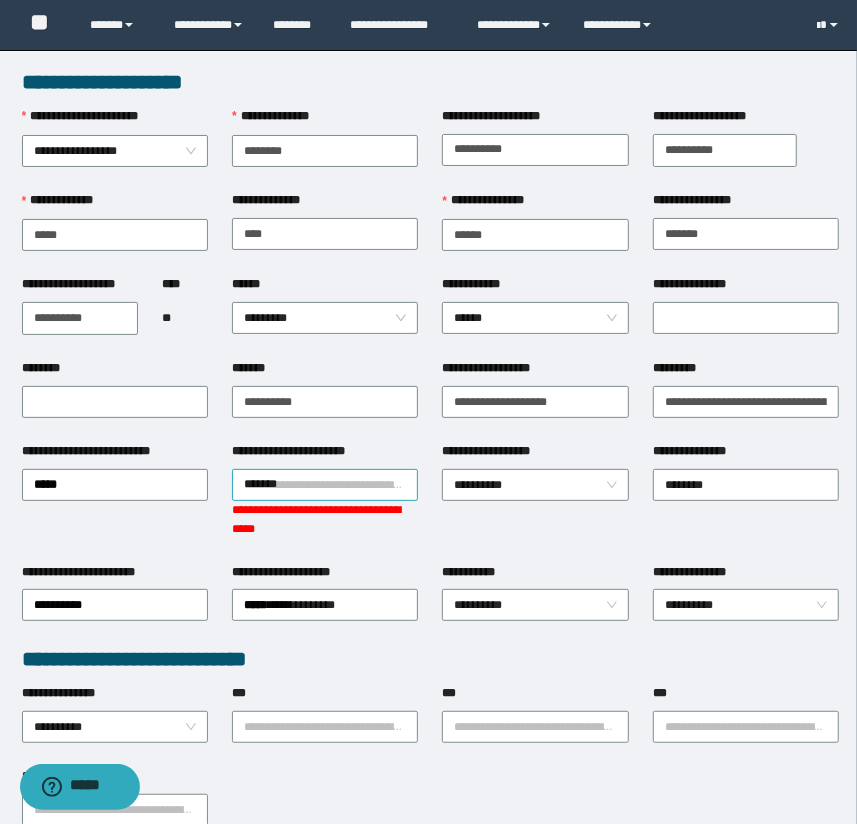 click on "*******" at bounding box center (325, 485) 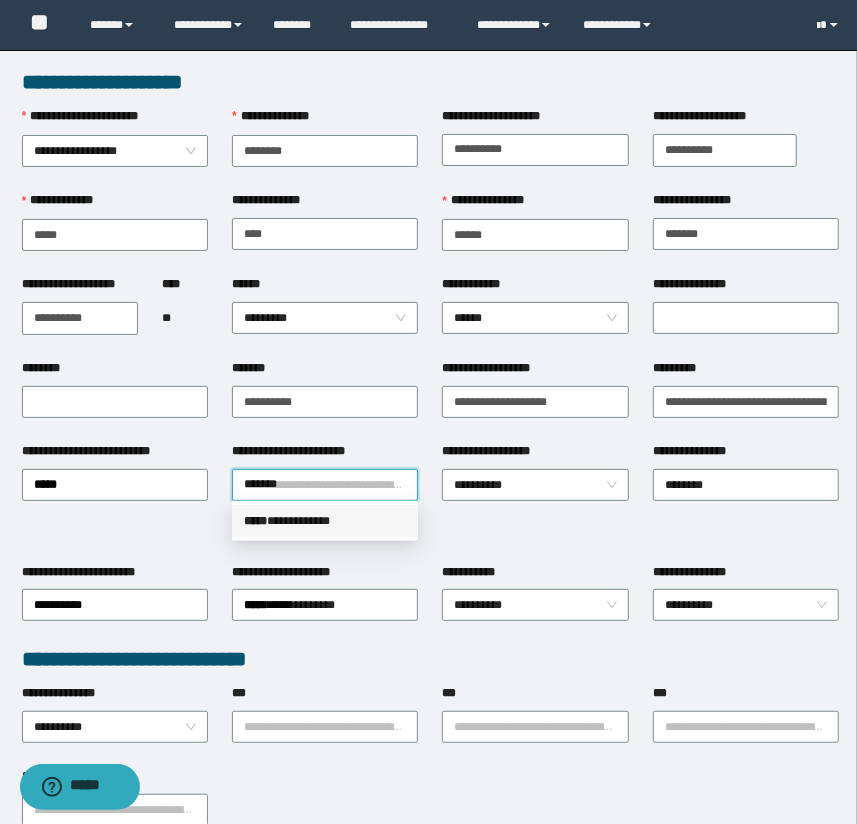 click on "**********" at bounding box center (325, 521) 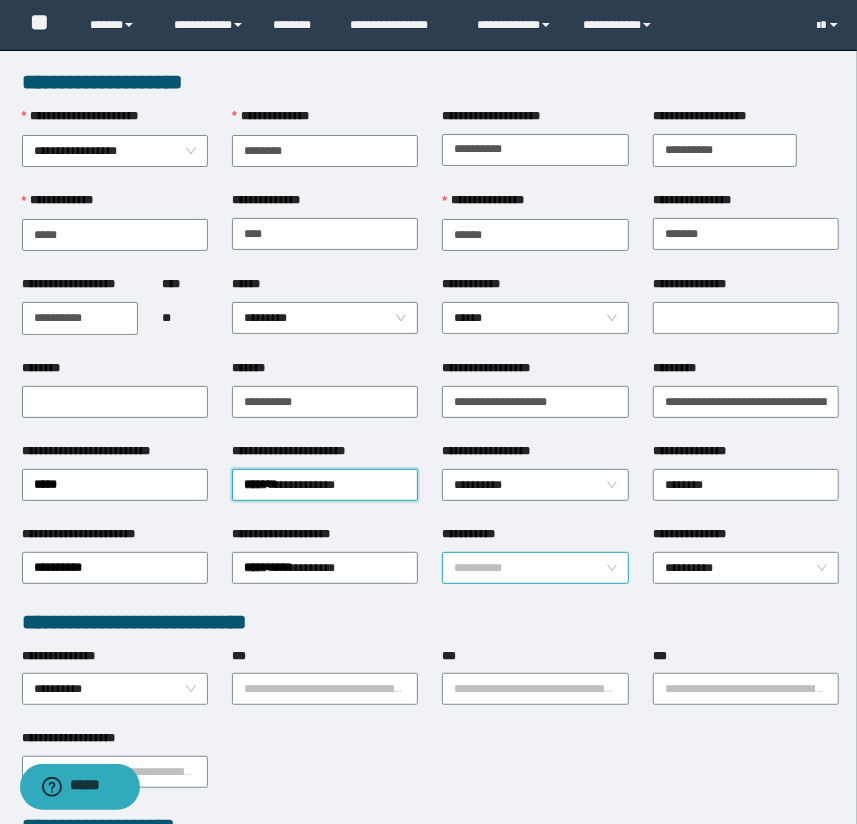 click on "**********" at bounding box center (535, 568) 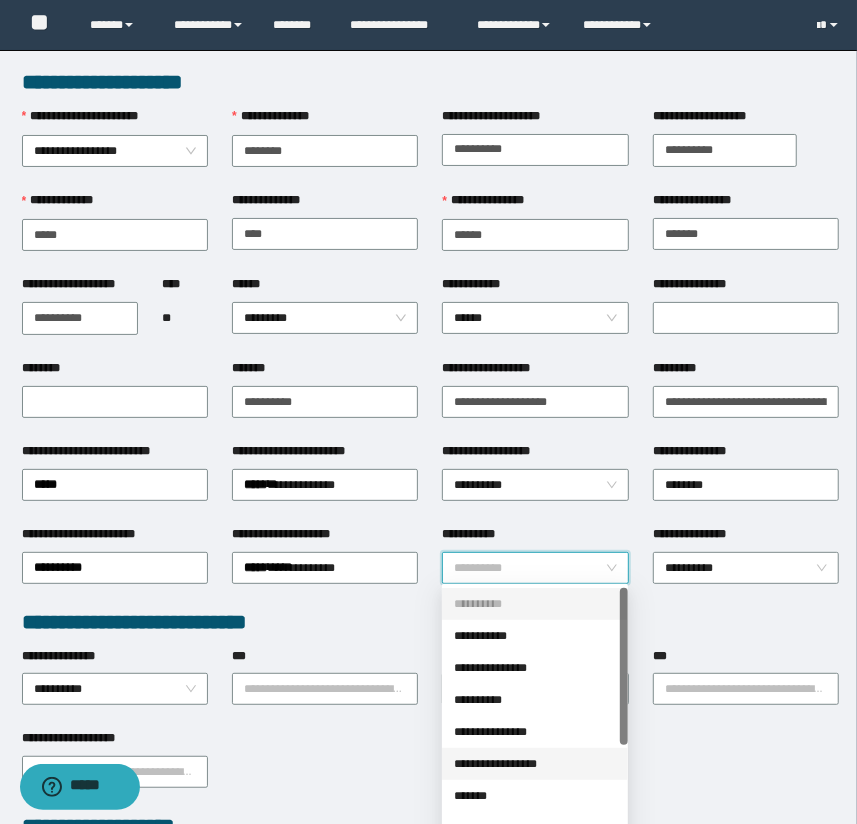 click on "**********" at bounding box center [535, 764] 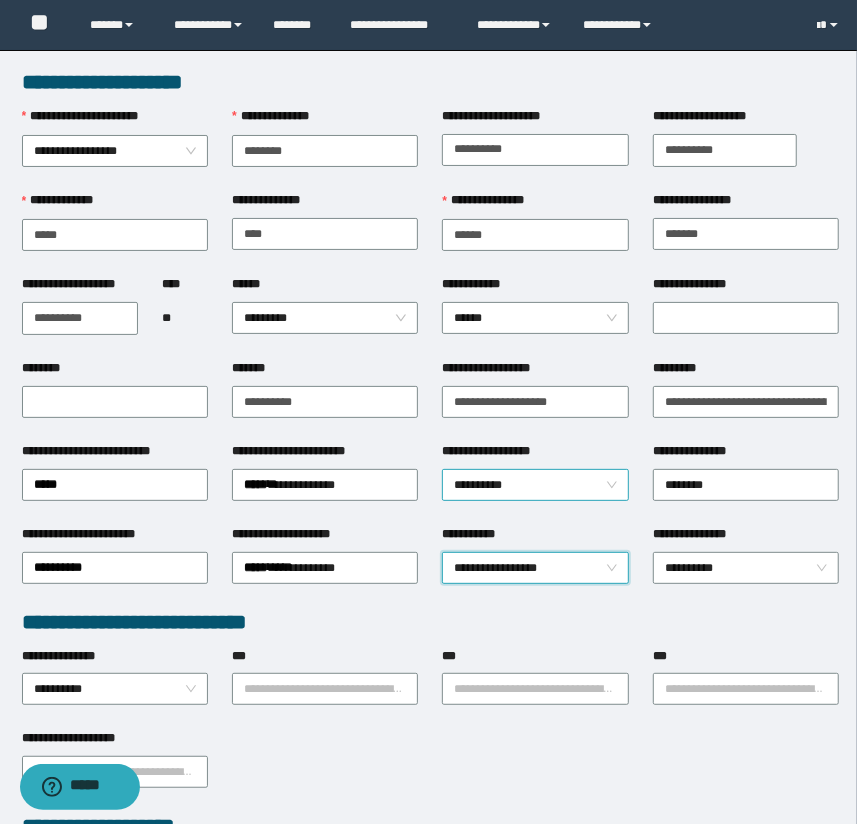 click on "**********" at bounding box center [535, 485] 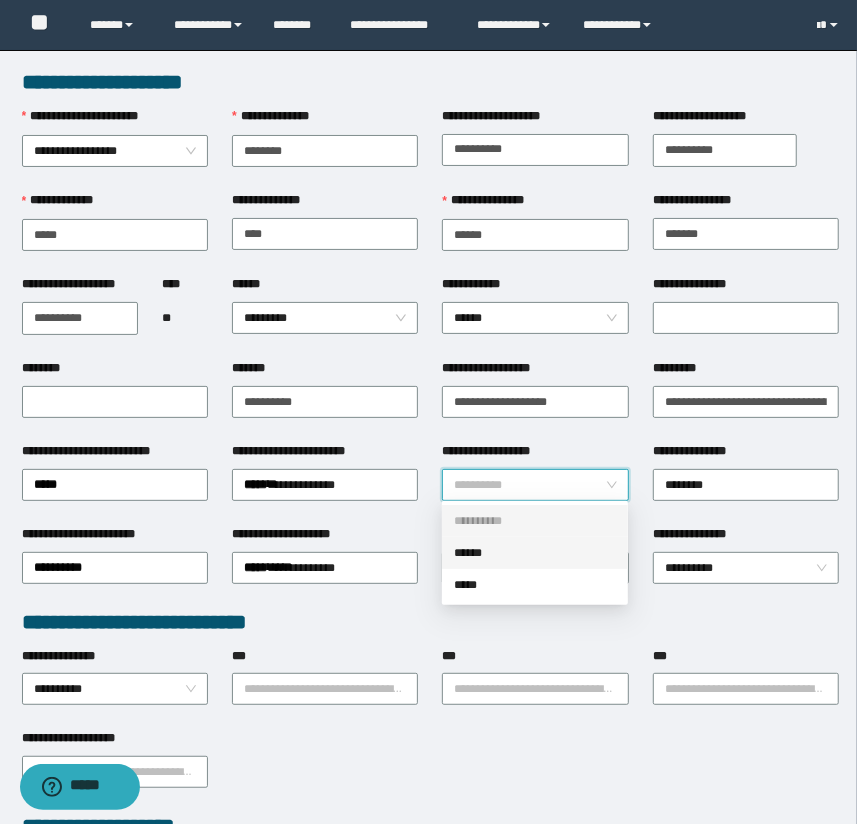 click on "******" at bounding box center (535, 553) 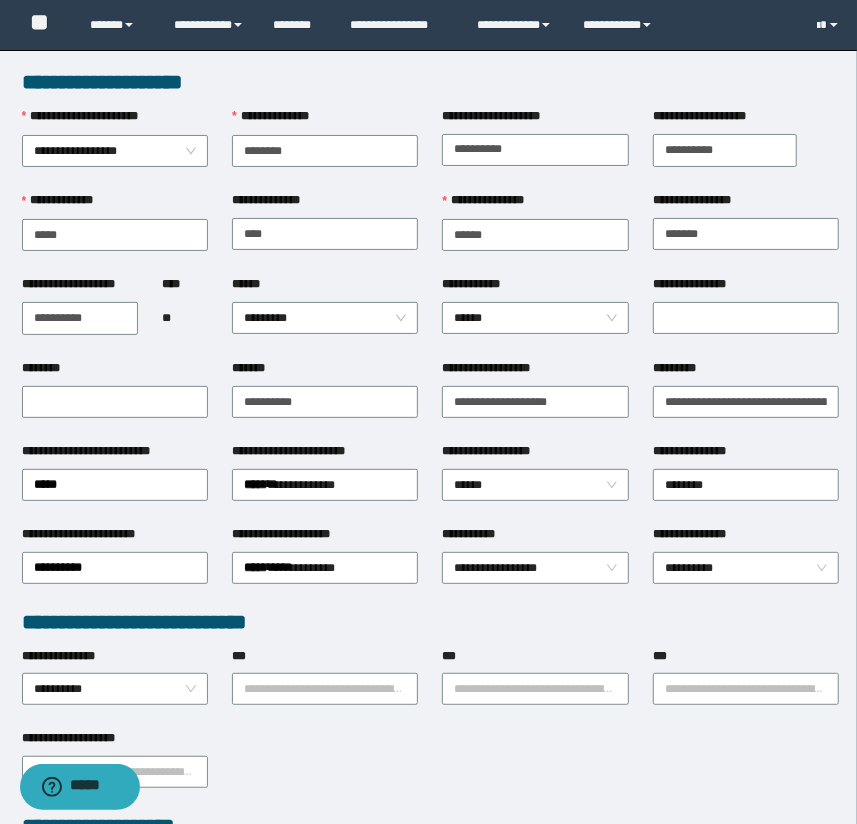 click on "**********" at bounding box center (431, 622) 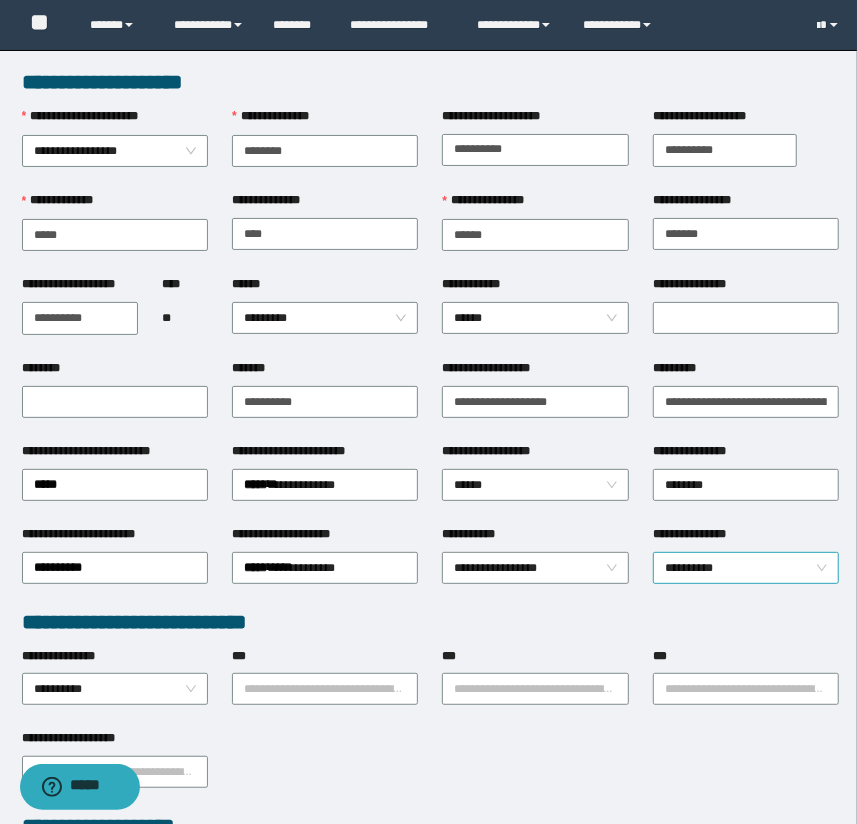 click on "**********" at bounding box center [746, 568] 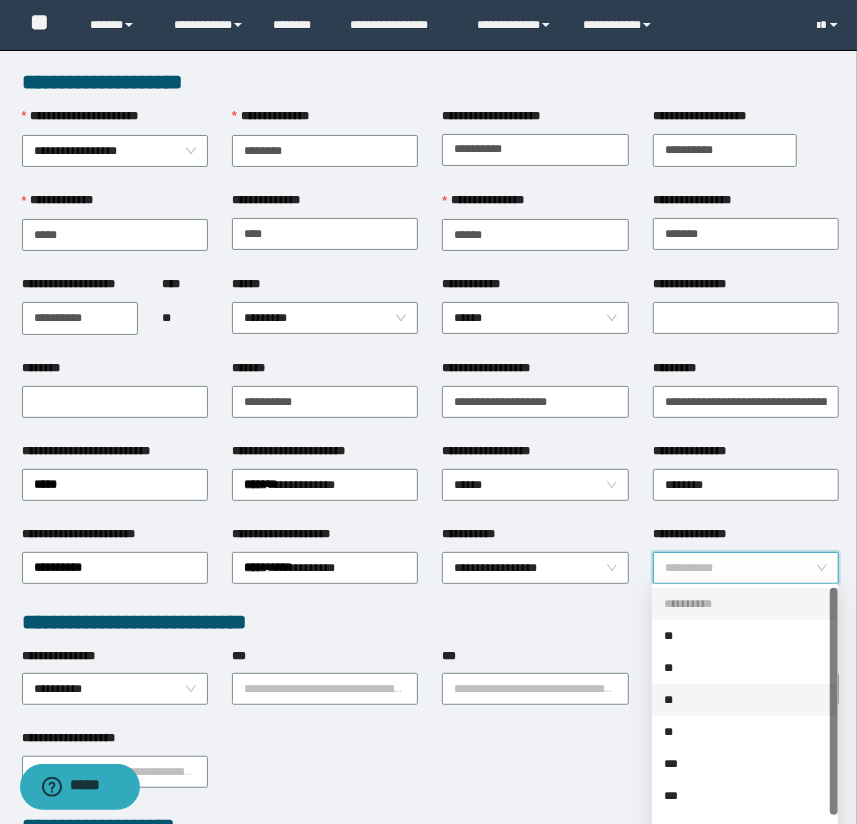 scroll, scrollTop: 31, scrollLeft: 0, axis: vertical 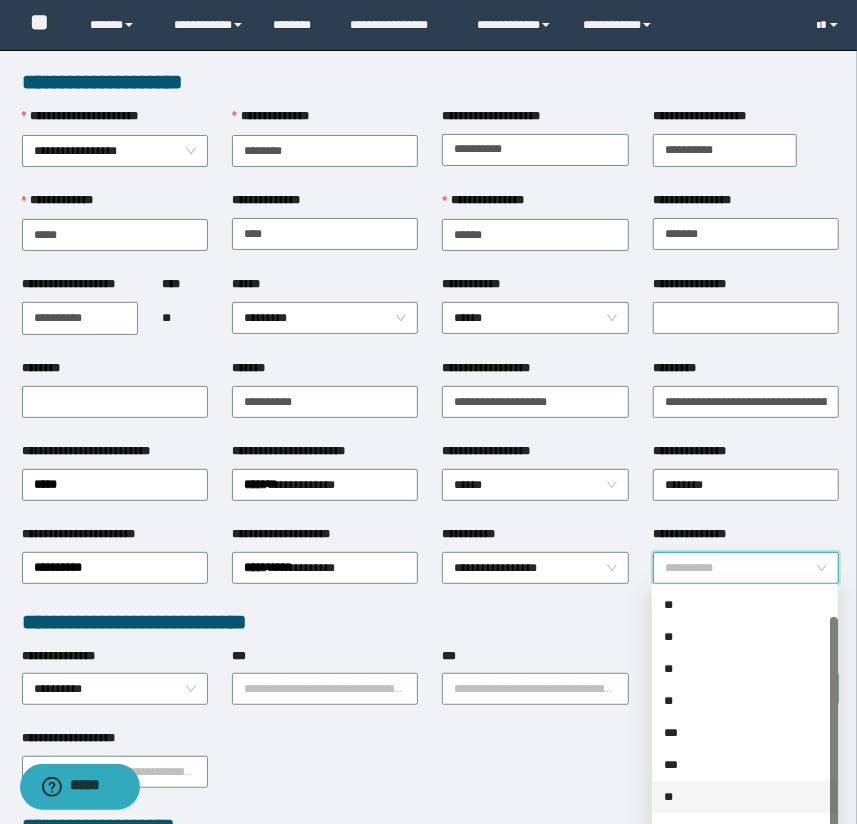 click on "**" at bounding box center [745, 797] 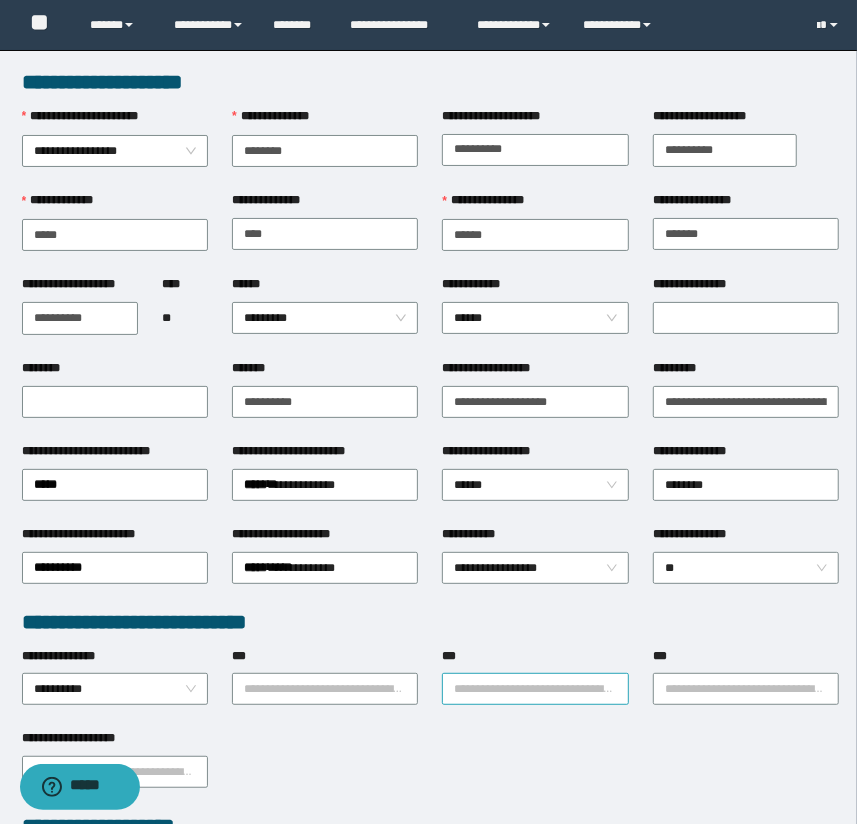 click on "***" at bounding box center (535, 689) 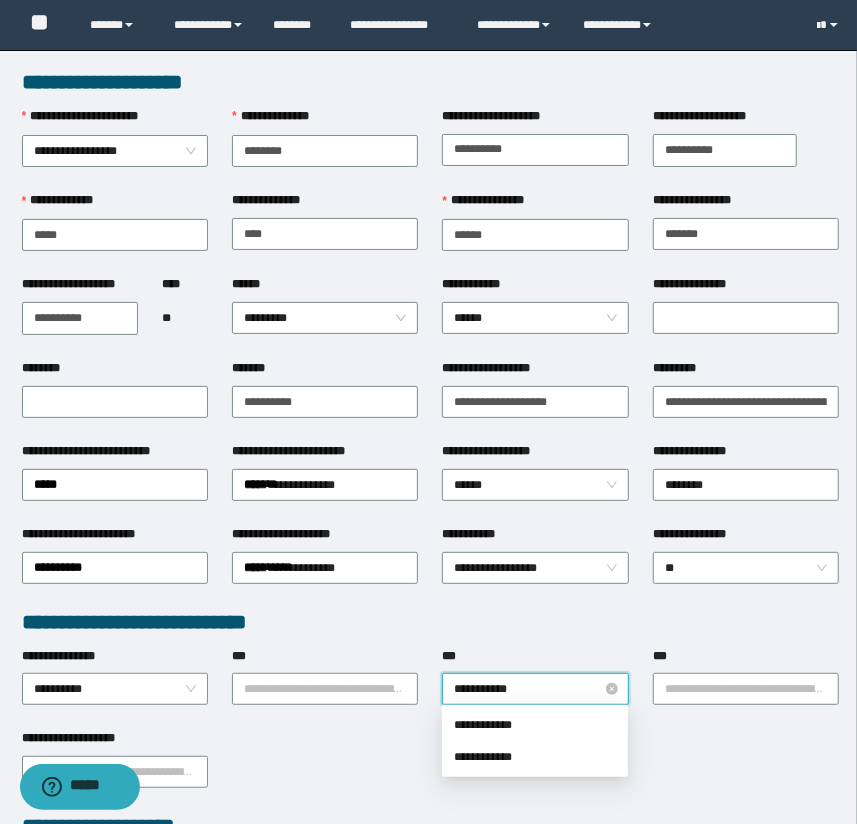 type on "**********" 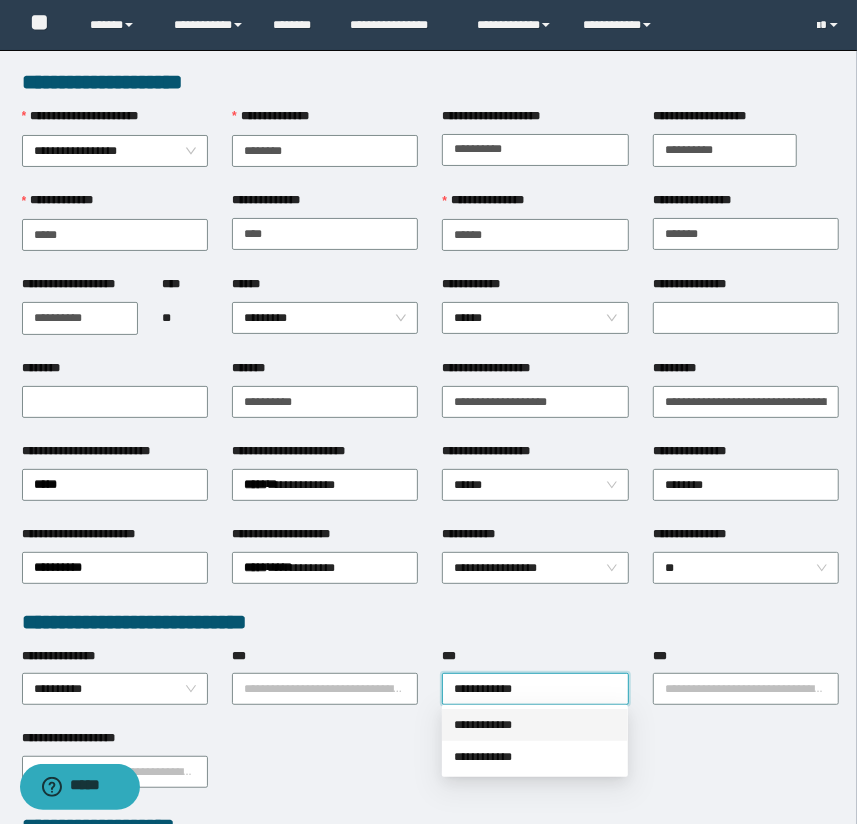 click on "**********" at bounding box center (535, 725) 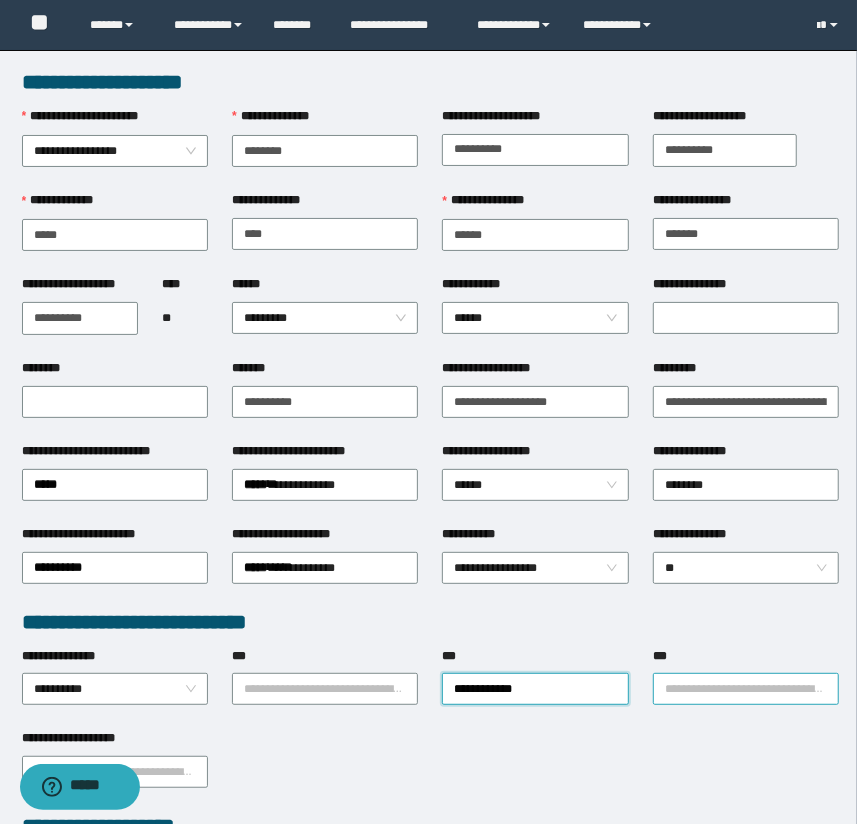 click on "***" at bounding box center (746, 689) 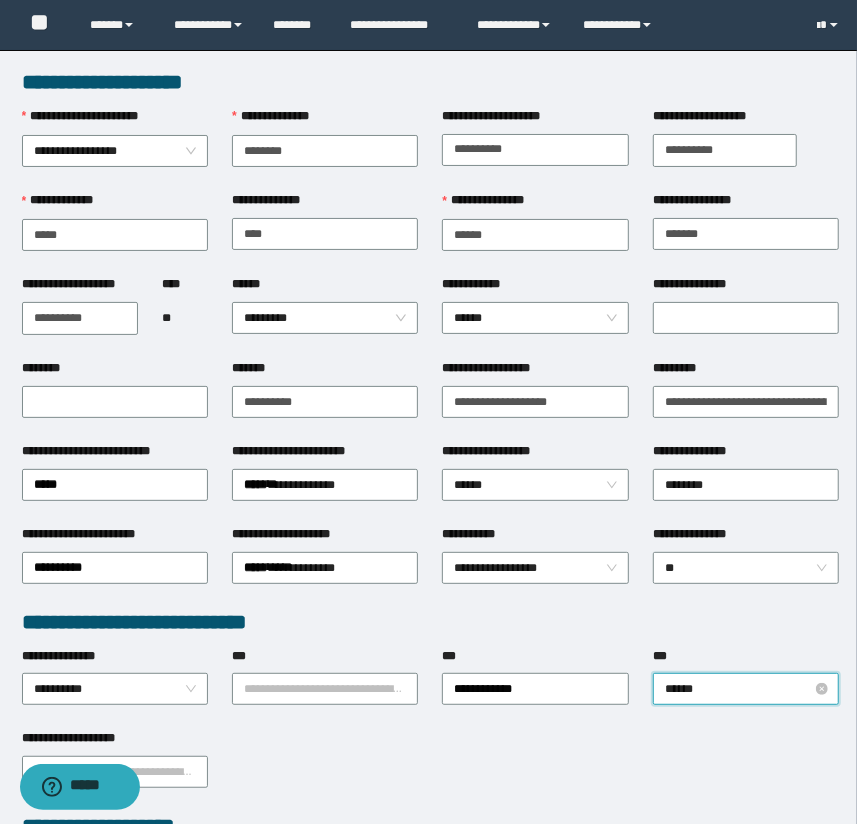 type on "*******" 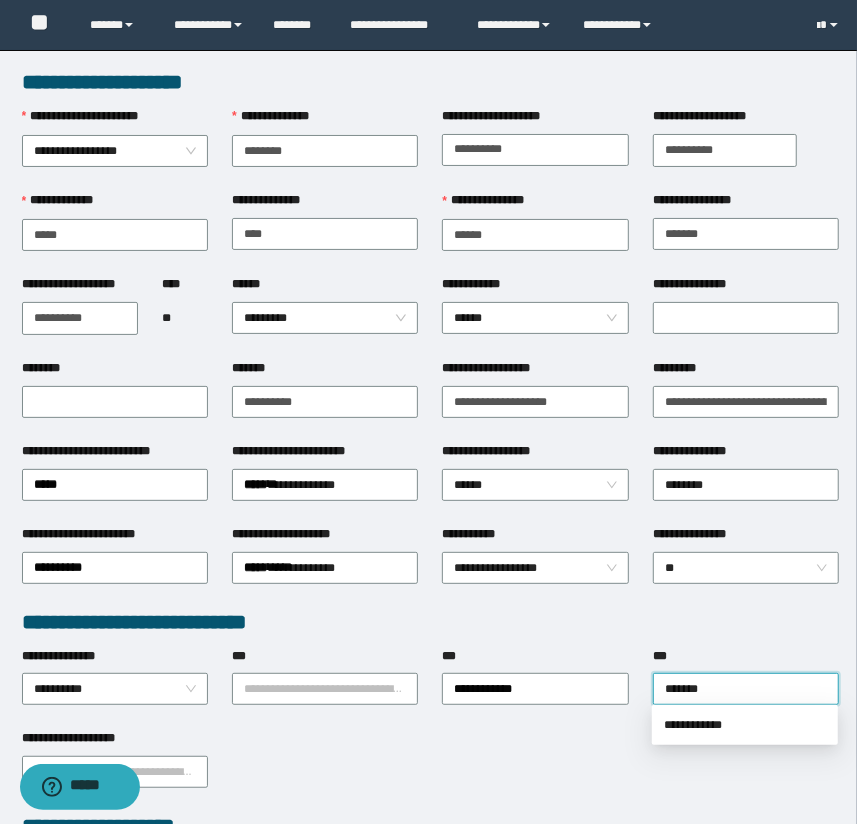 click on "**********" at bounding box center [745, 725] 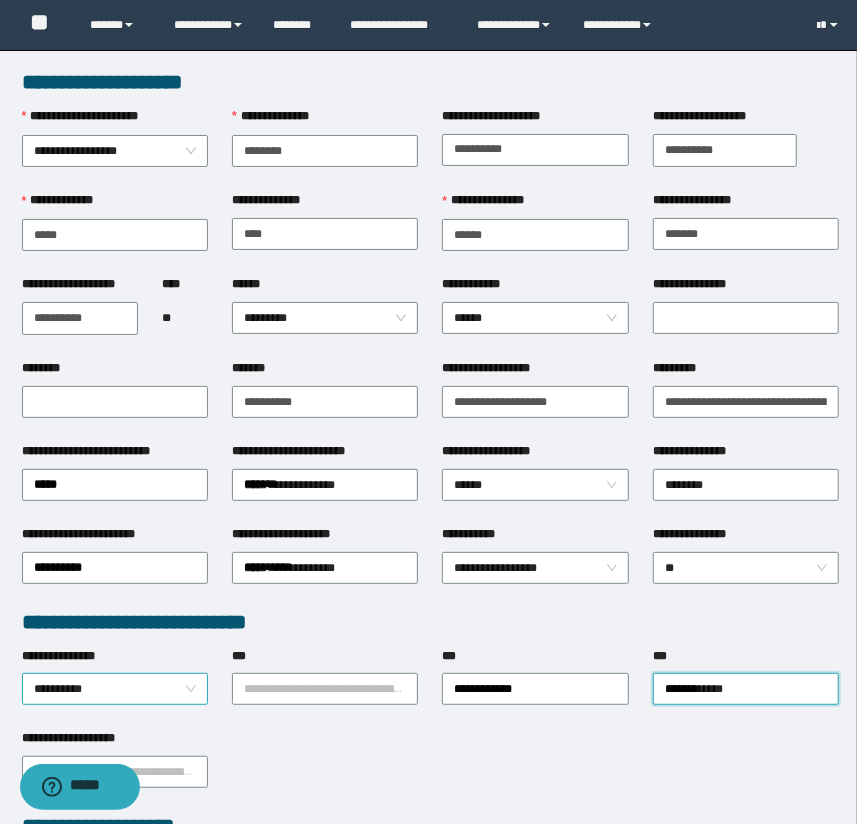 click on "**********" at bounding box center (115, 689) 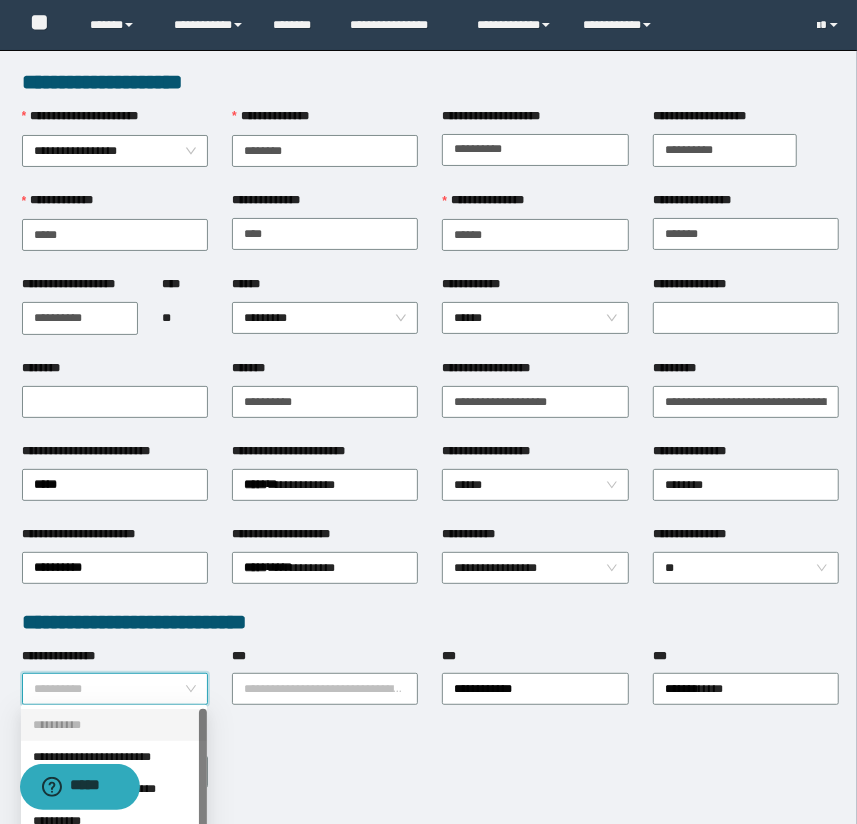 click on "**********" at bounding box center (114, 757) 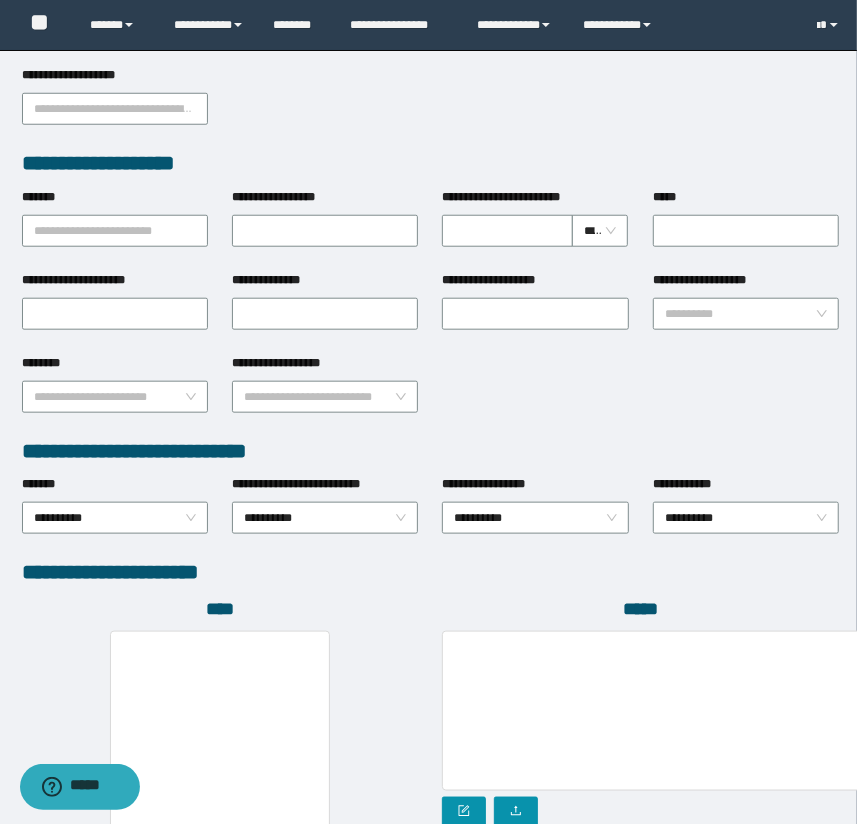 scroll, scrollTop: 878, scrollLeft: 0, axis: vertical 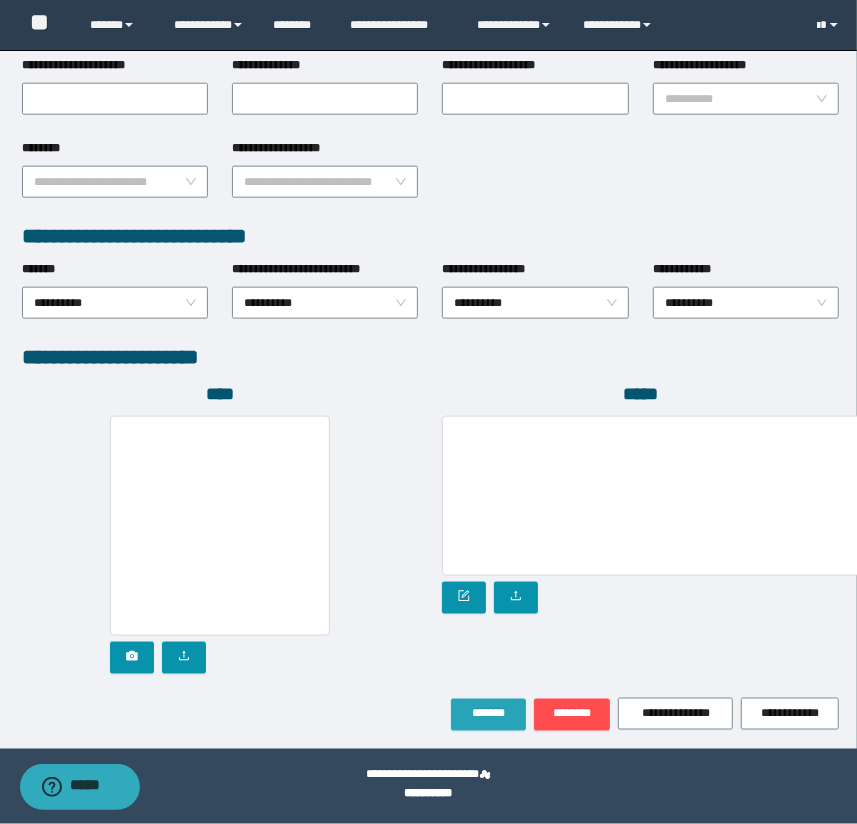 click on "*******" at bounding box center [488, 715] 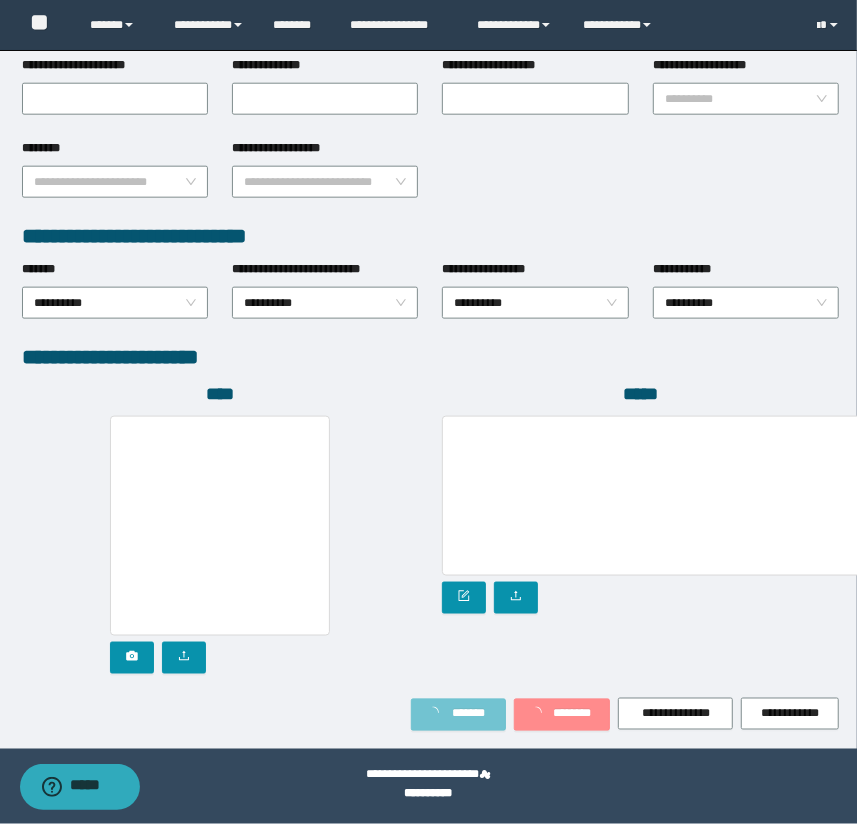 click on "*******" at bounding box center [458, 715] 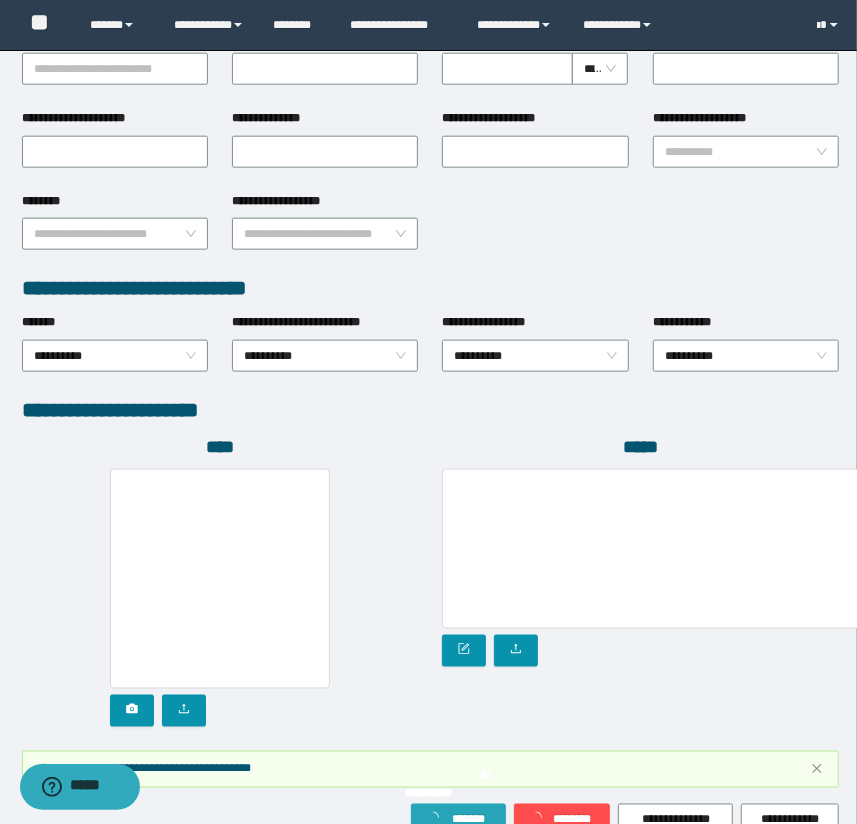 scroll, scrollTop: 930, scrollLeft: 0, axis: vertical 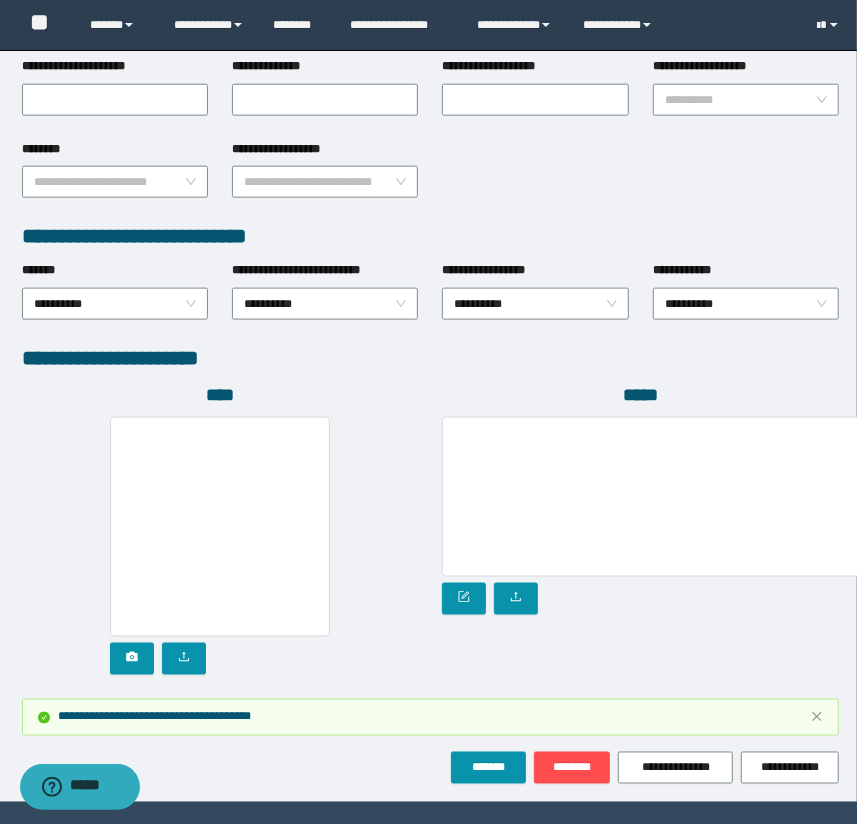 click at bounding box center [220, 546] 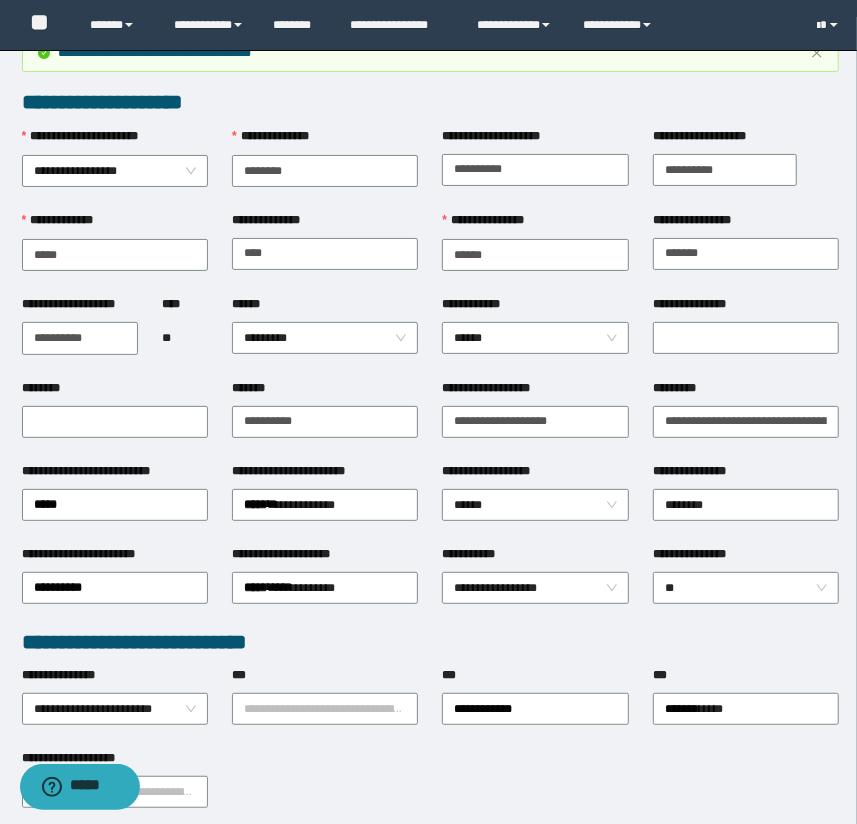 scroll, scrollTop: 0, scrollLeft: 0, axis: both 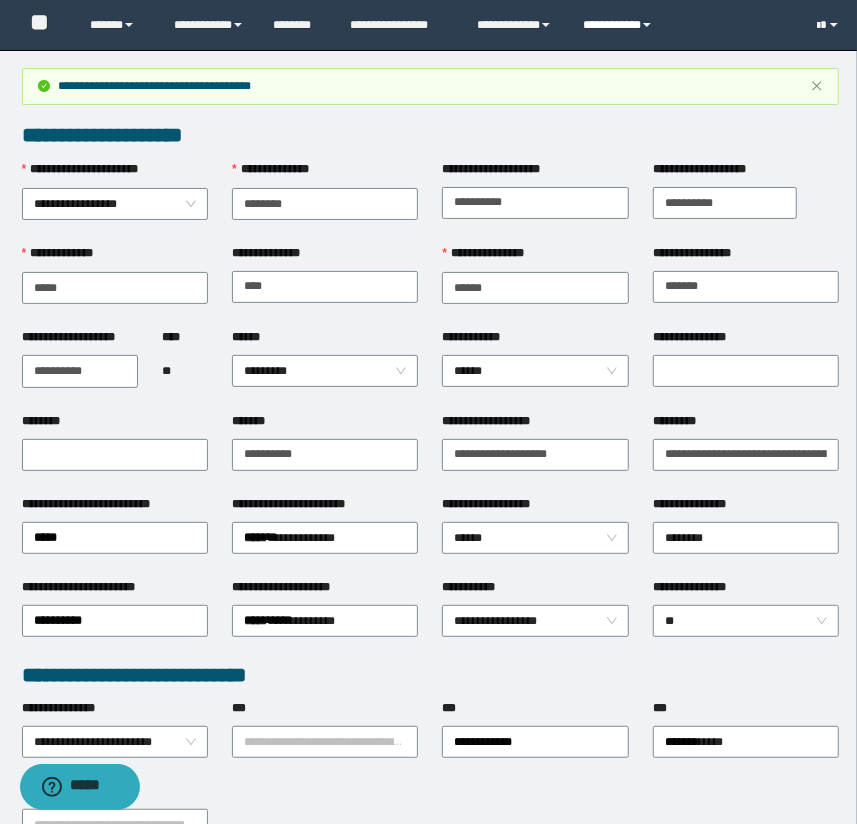 click on "**********" at bounding box center (620, 25) 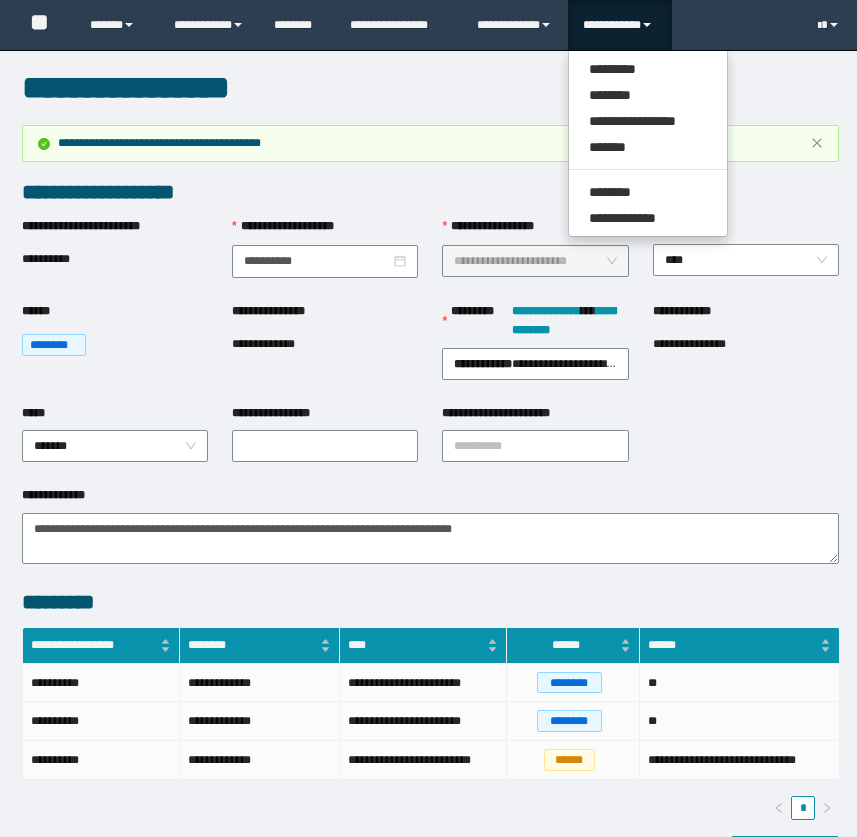 scroll, scrollTop: 0, scrollLeft: 0, axis: both 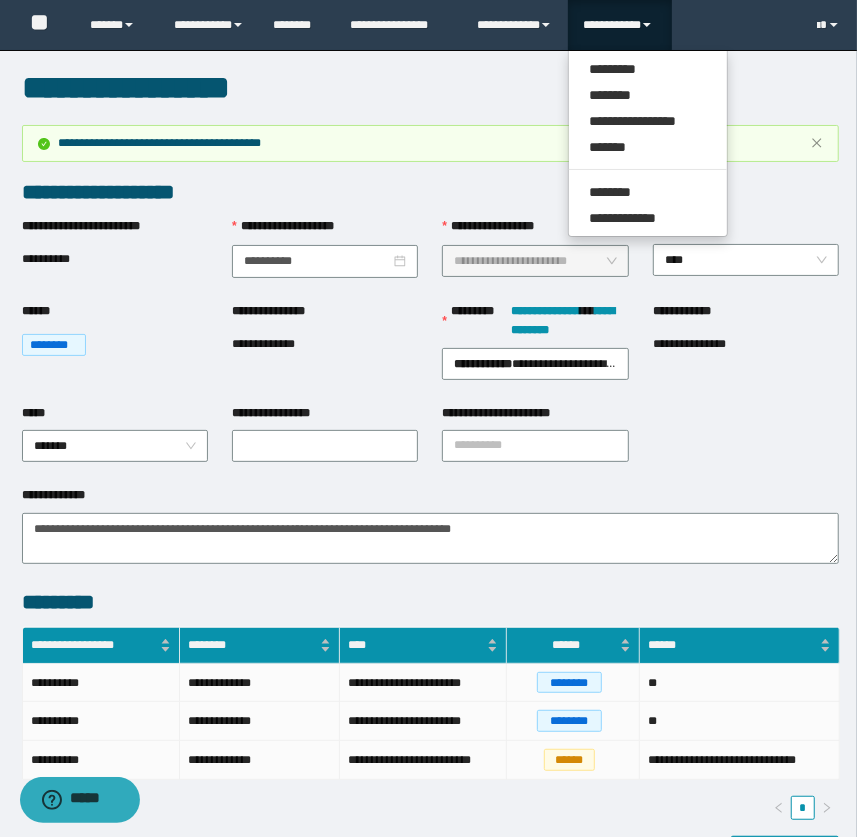 click on "**********" at bounding box center [431, 192] 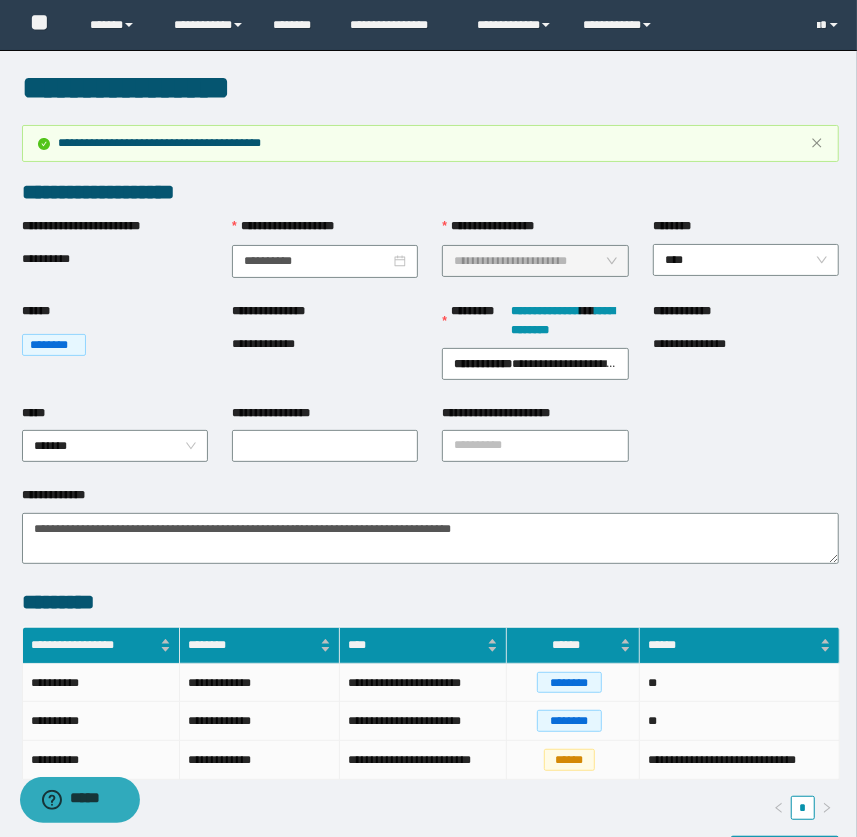click on "**********" at bounding box center [431, 143] 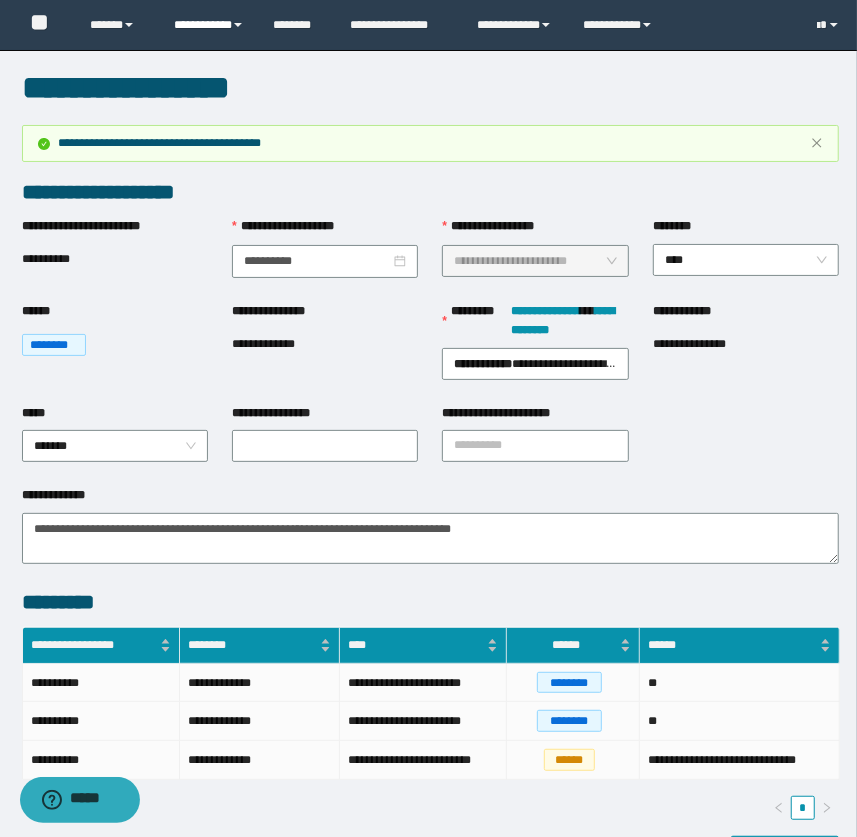 click on "**********" at bounding box center [209, 25] 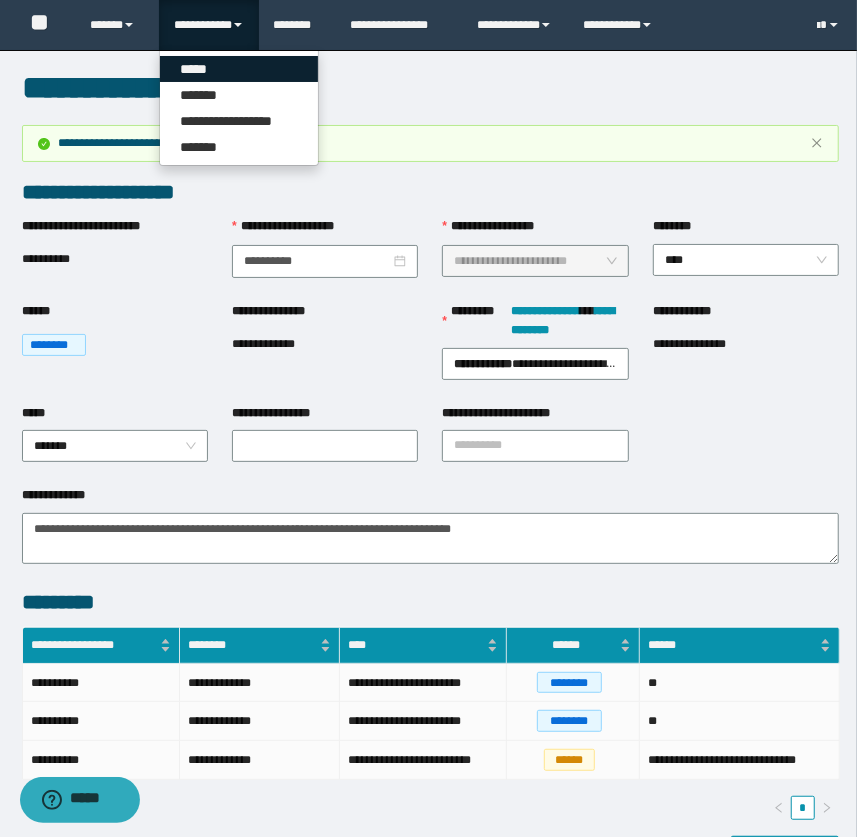 click on "*****" at bounding box center (239, 69) 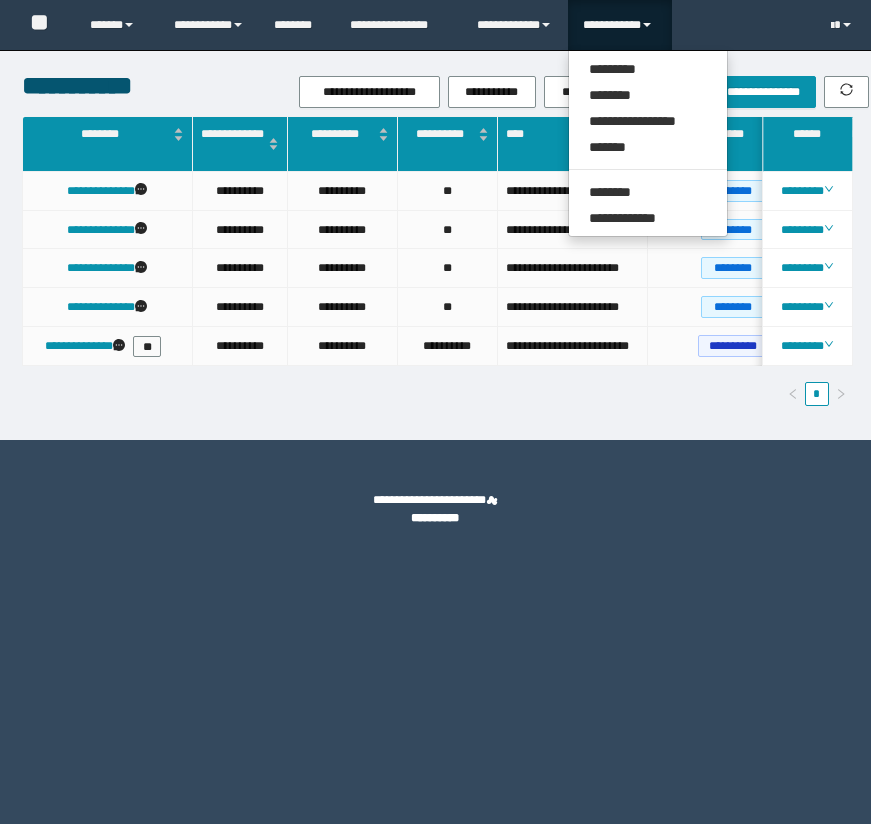 scroll, scrollTop: 0, scrollLeft: 58, axis: horizontal 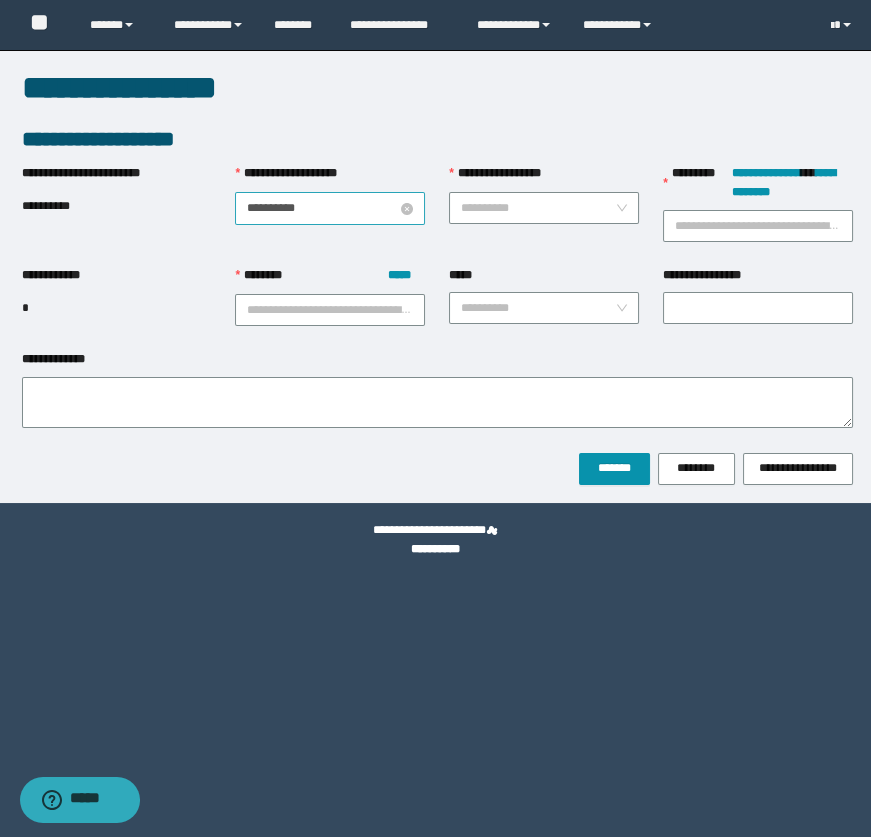 click on "**********" at bounding box center [322, 208] 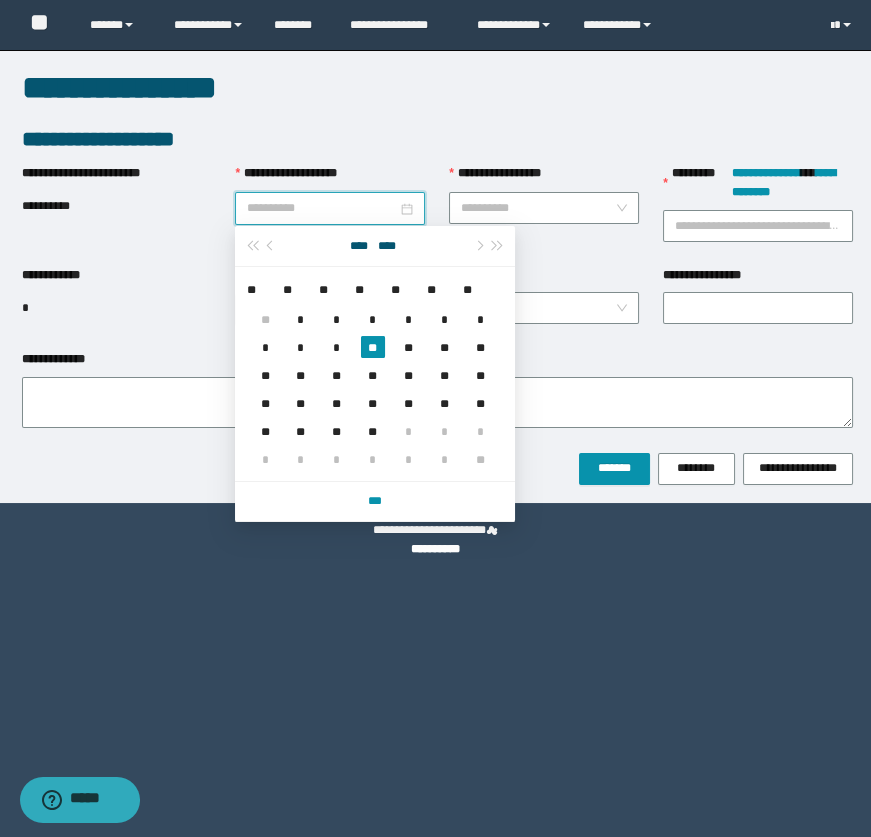 type on "**********" 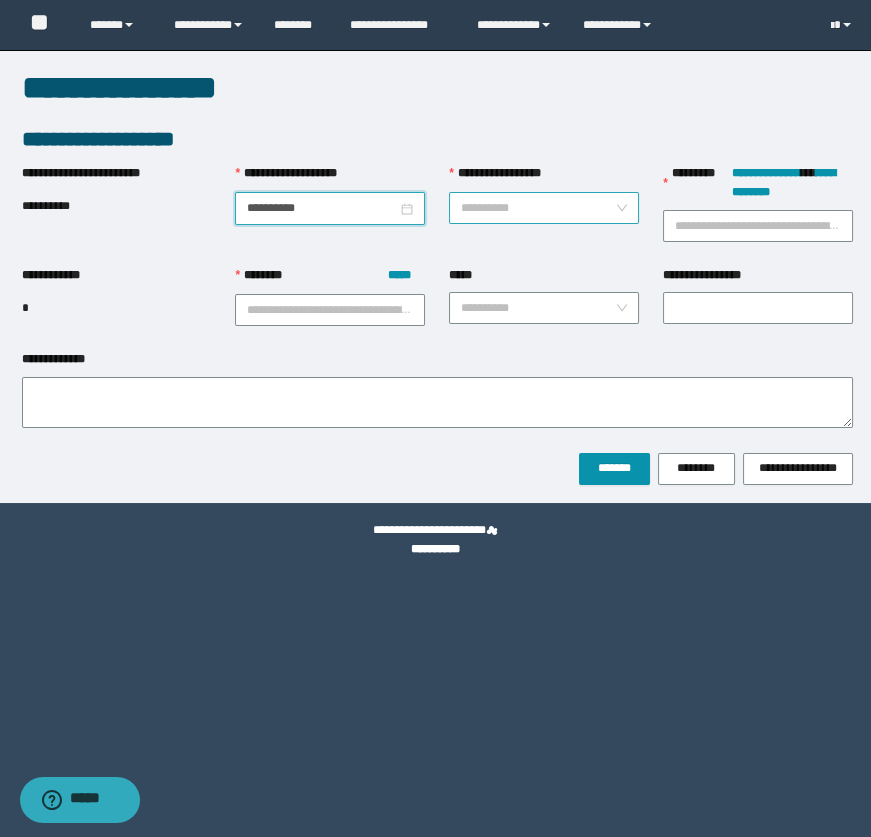 click on "**********" at bounding box center [538, 208] 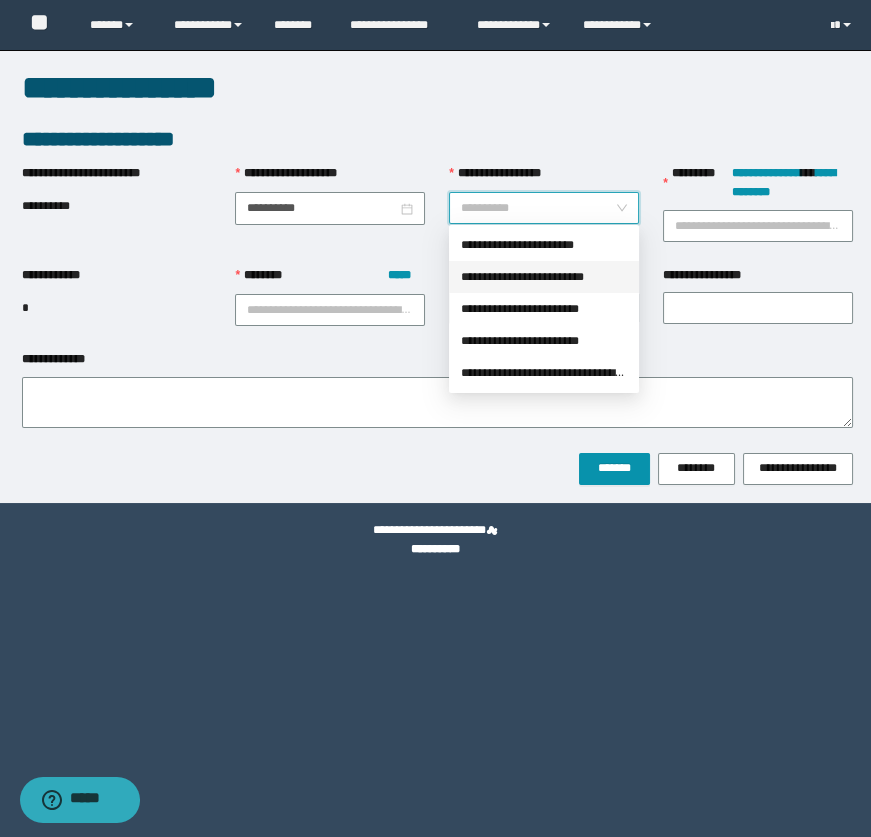 click on "**********" at bounding box center (544, 277) 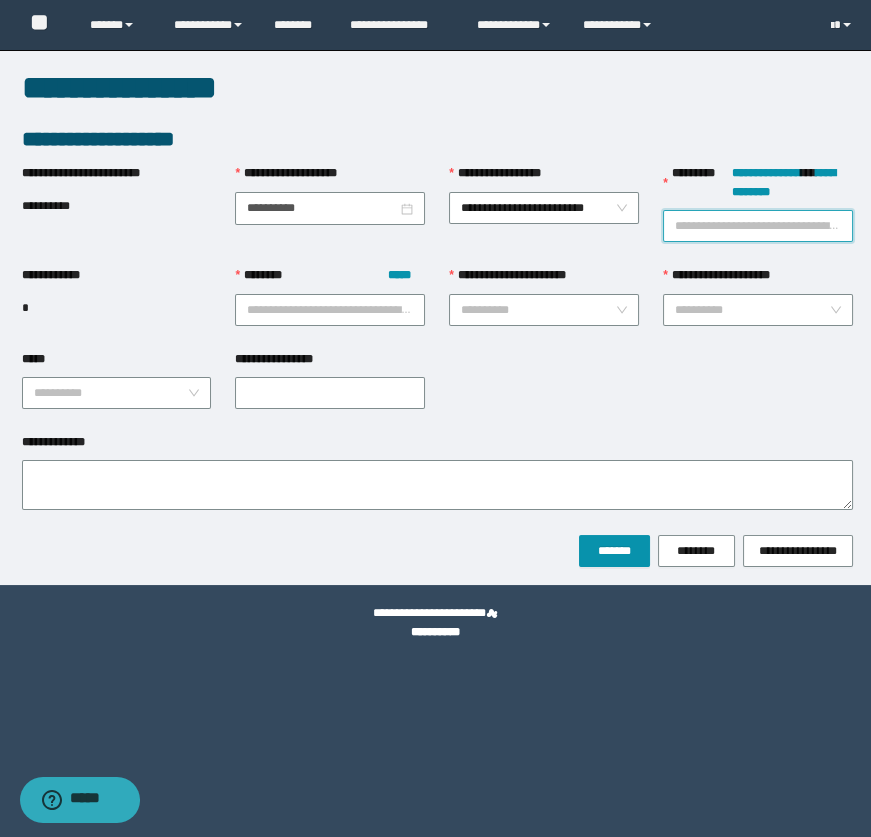 click on "**********" at bounding box center [758, 226] 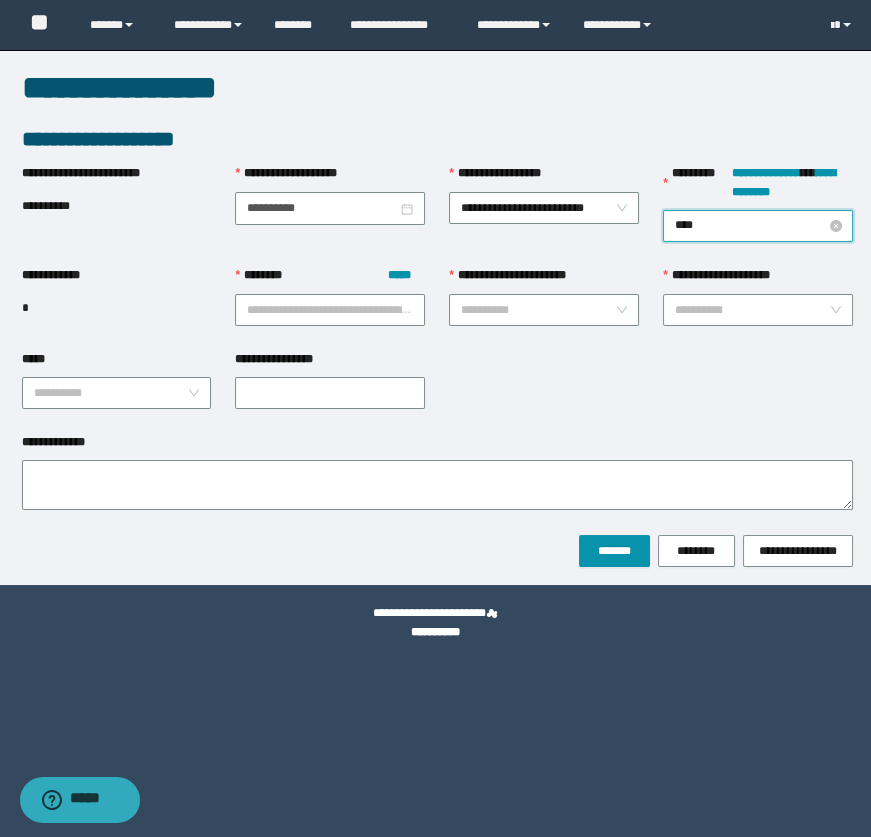 type on "*****" 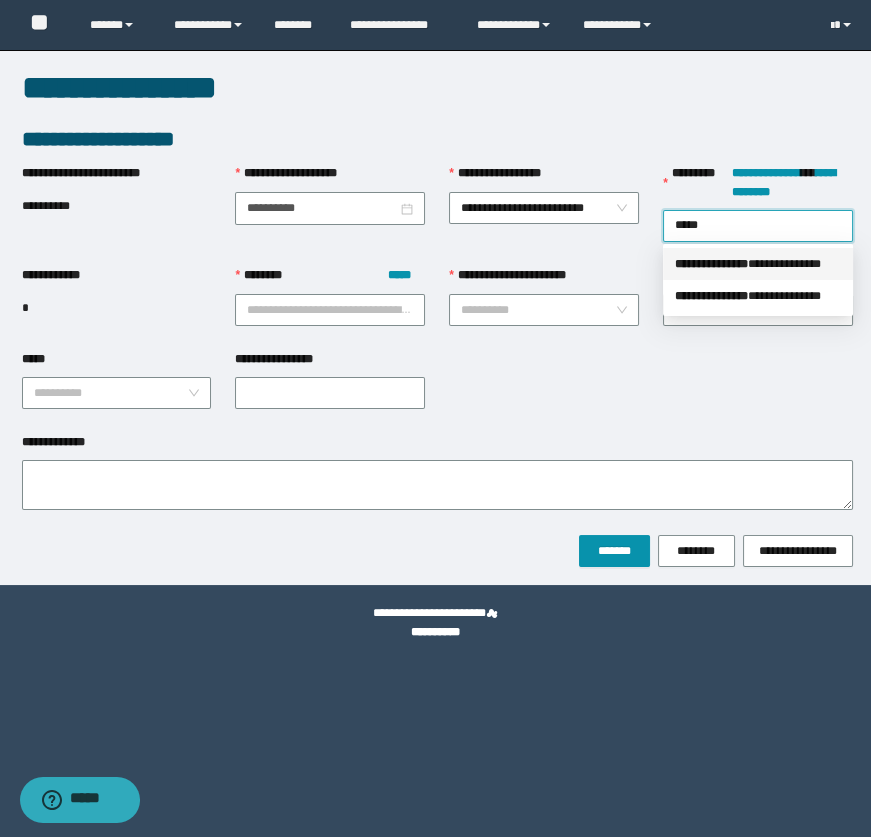 click on "**********" at bounding box center [758, 264] 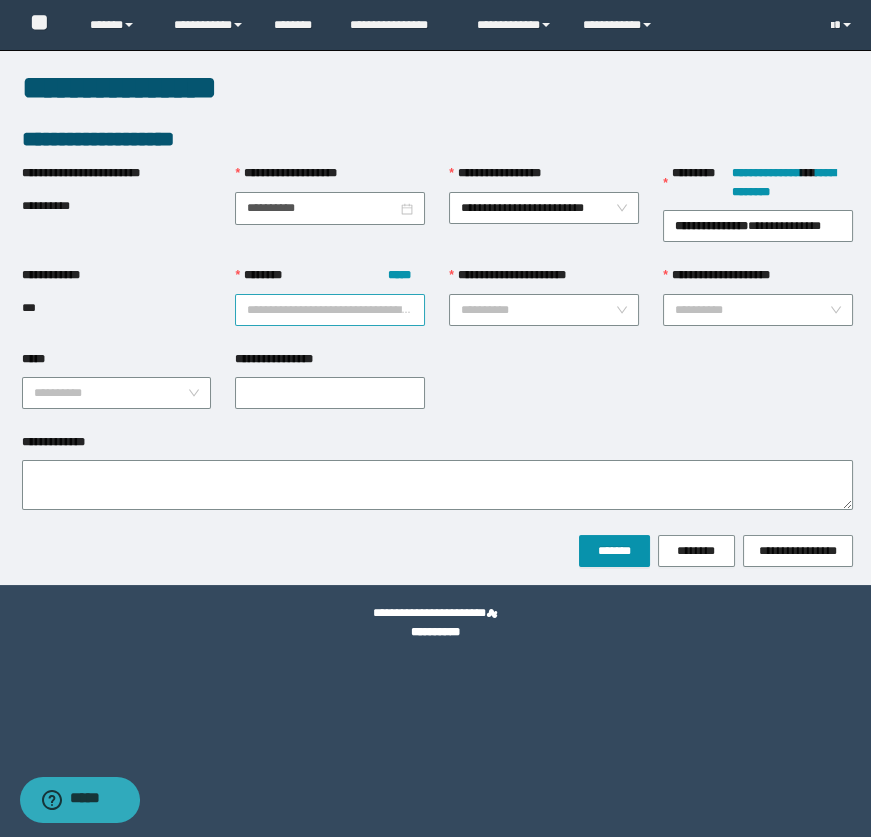 click on "******** *****" at bounding box center (330, 310) 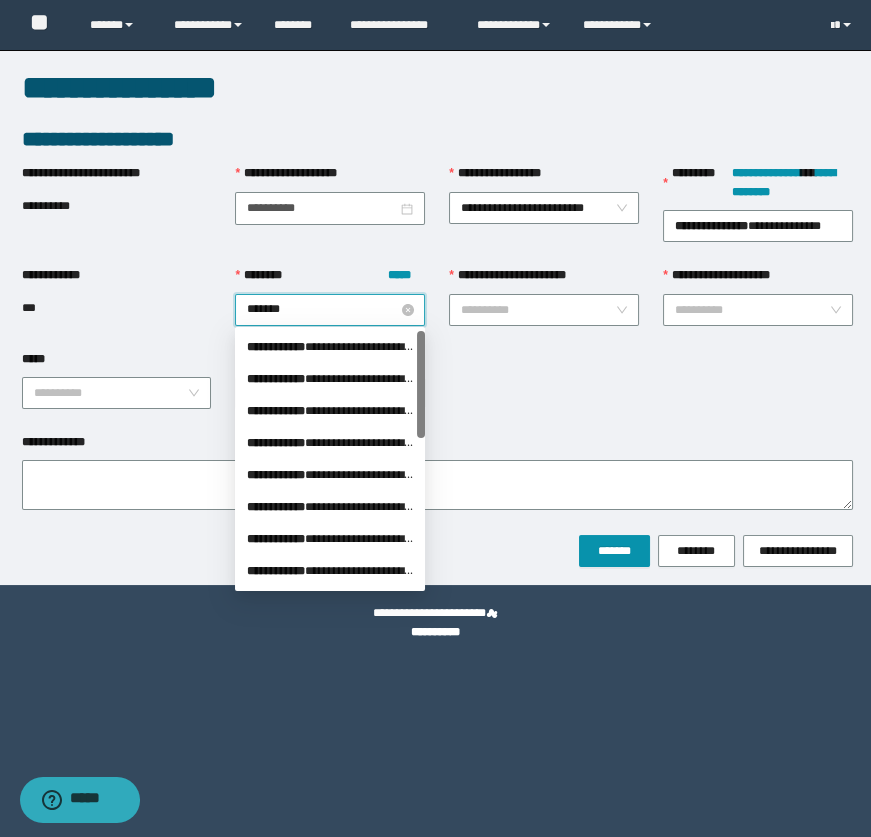 type on "********" 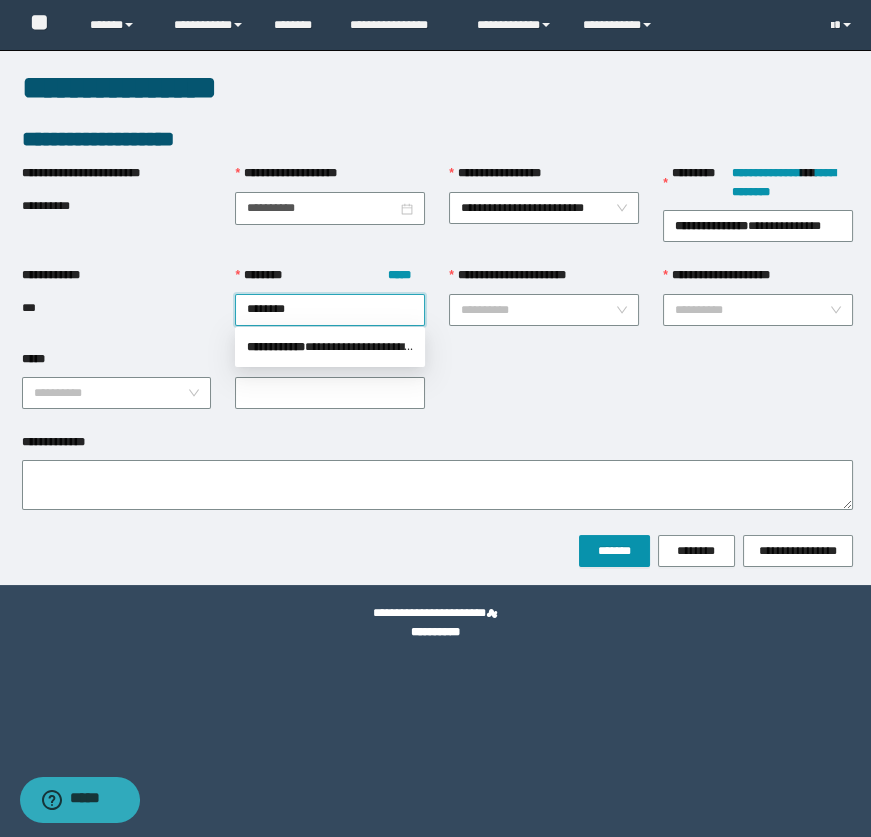 click on "**********" at bounding box center [330, 347] 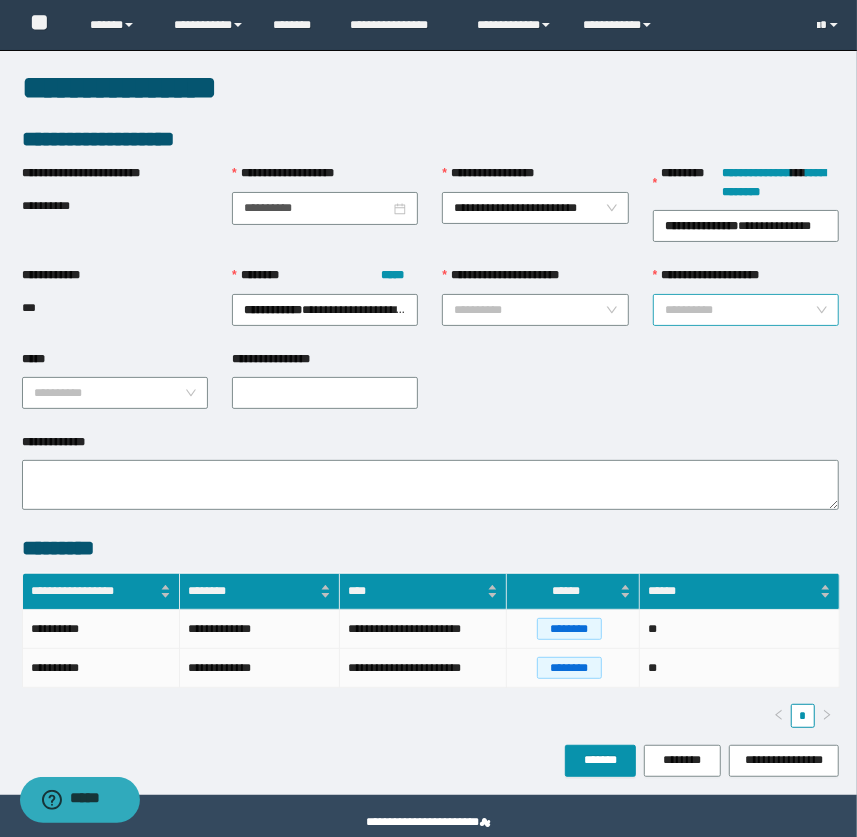 click on "**********" at bounding box center (740, 310) 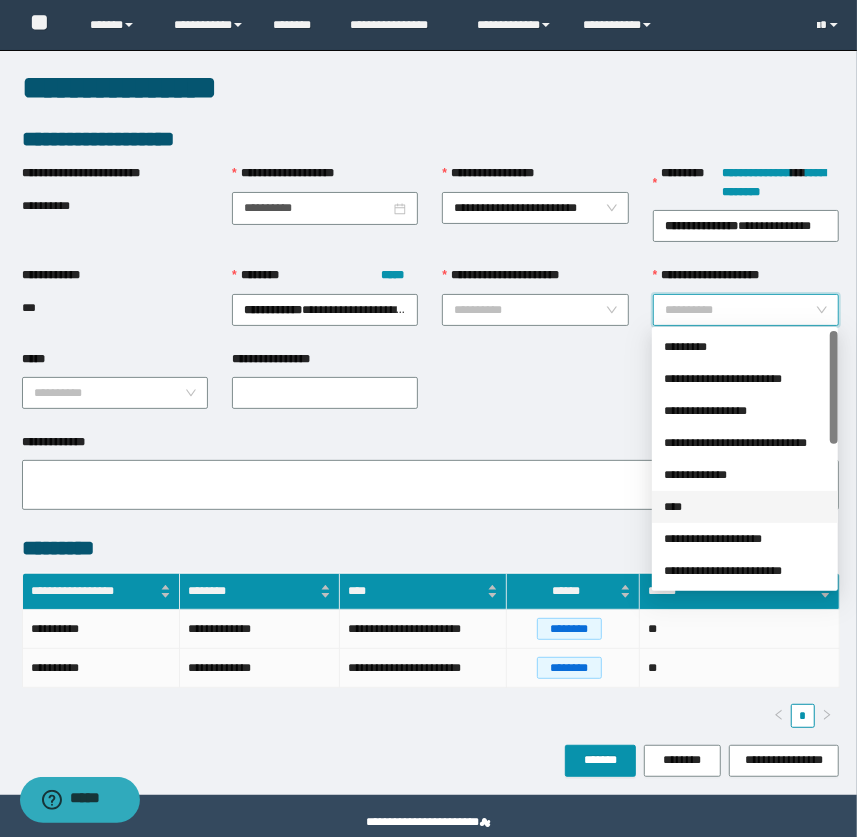 scroll, scrollTop: 320, scrollLeft: 0, axis: vertical 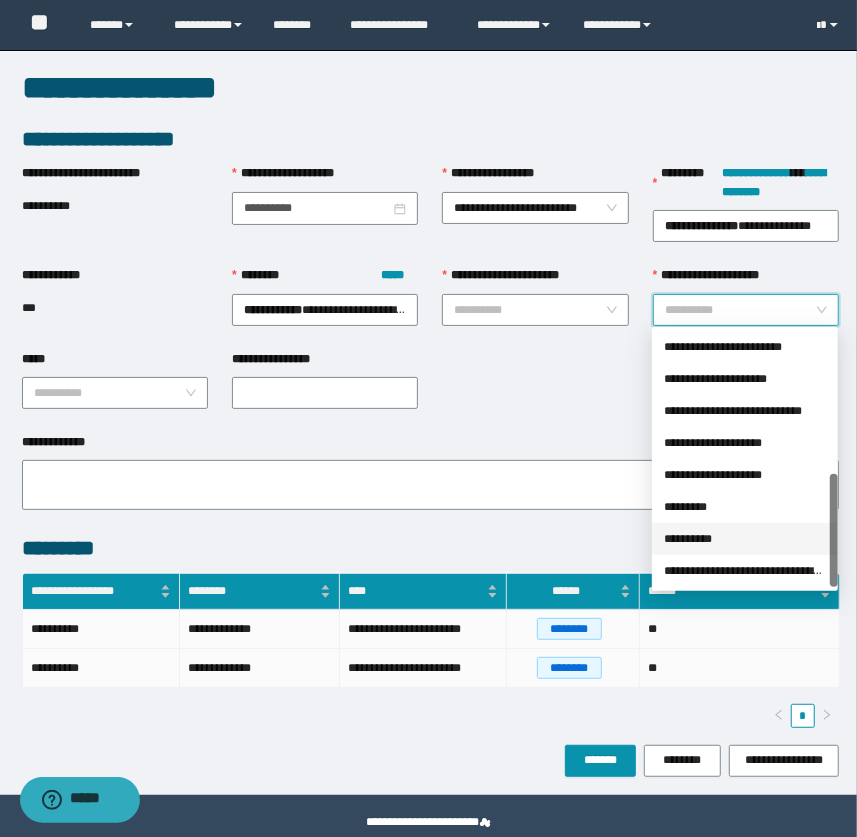 click on "**********" at bounding box center (745, 539) 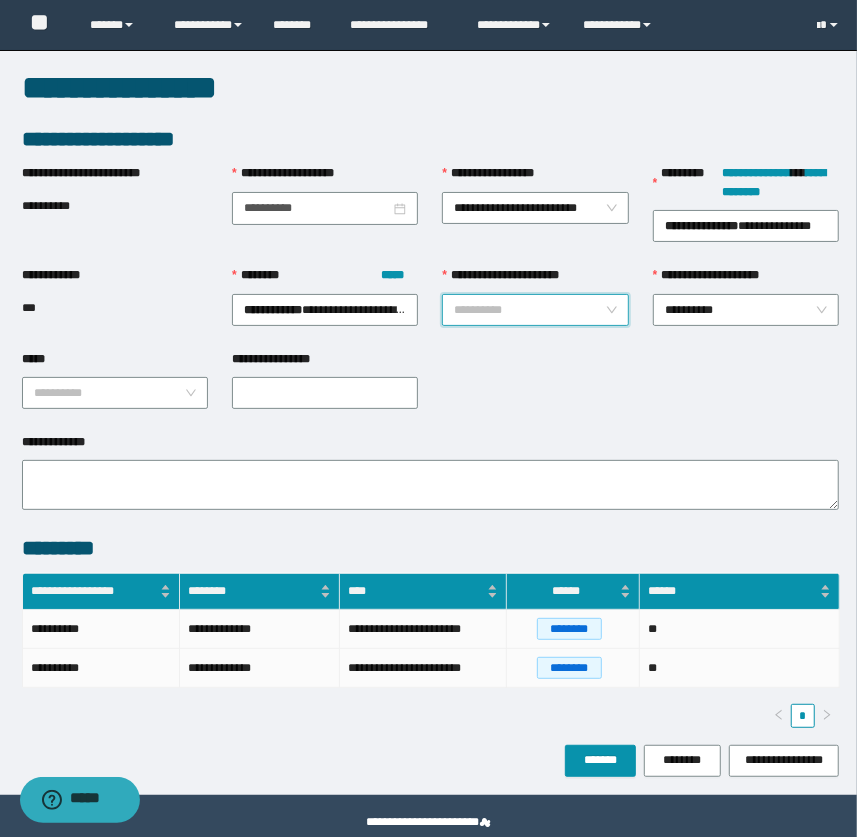 click on "**********" at bounding box center [529, 310] 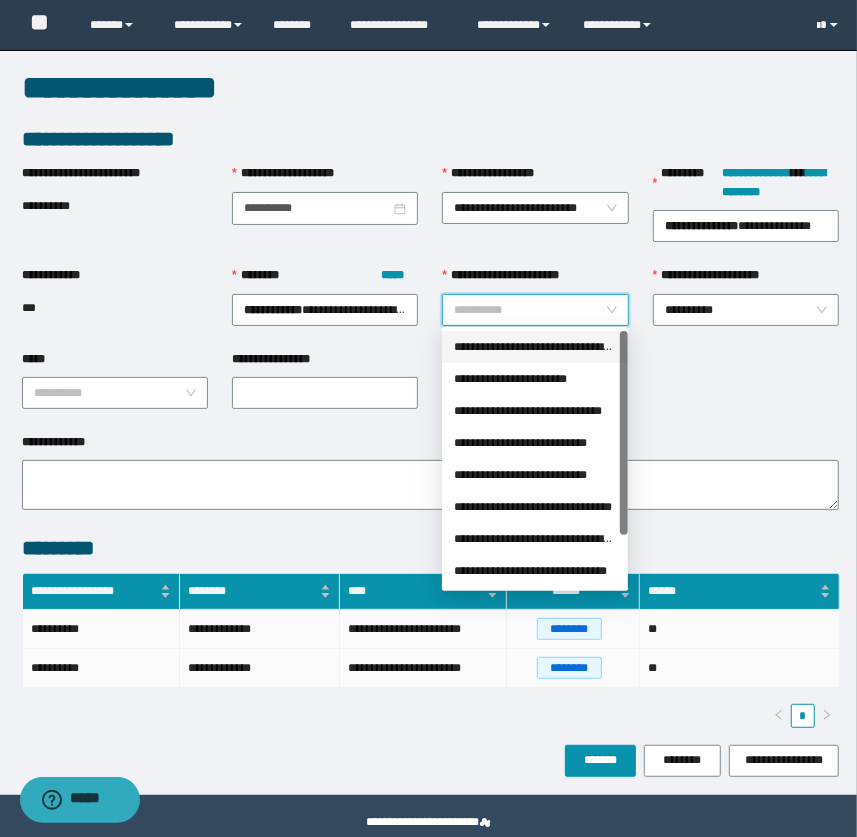 click on "**********" at bounding box center [535, 347] 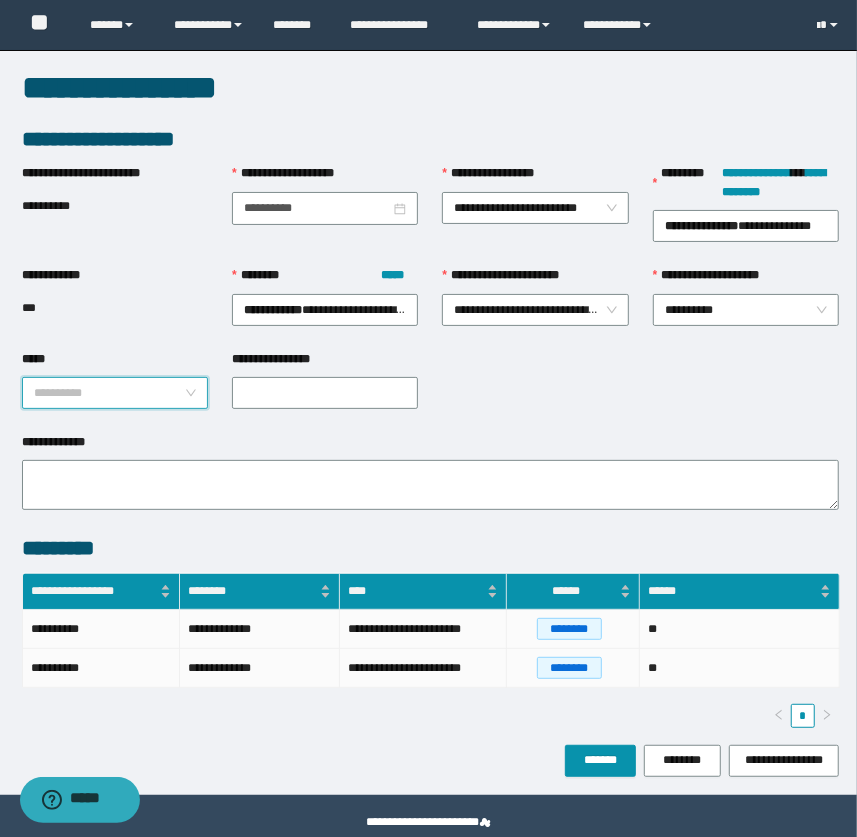 click on "*****" at bounding box center (109, 393) 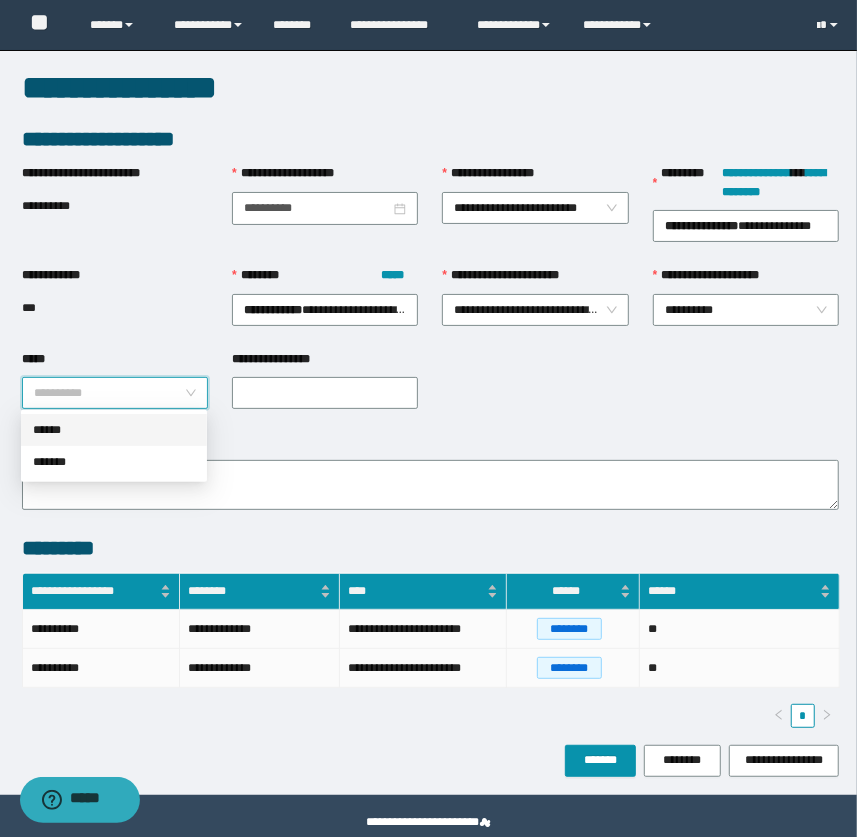 click on "******" at bounding box center [114, 430] 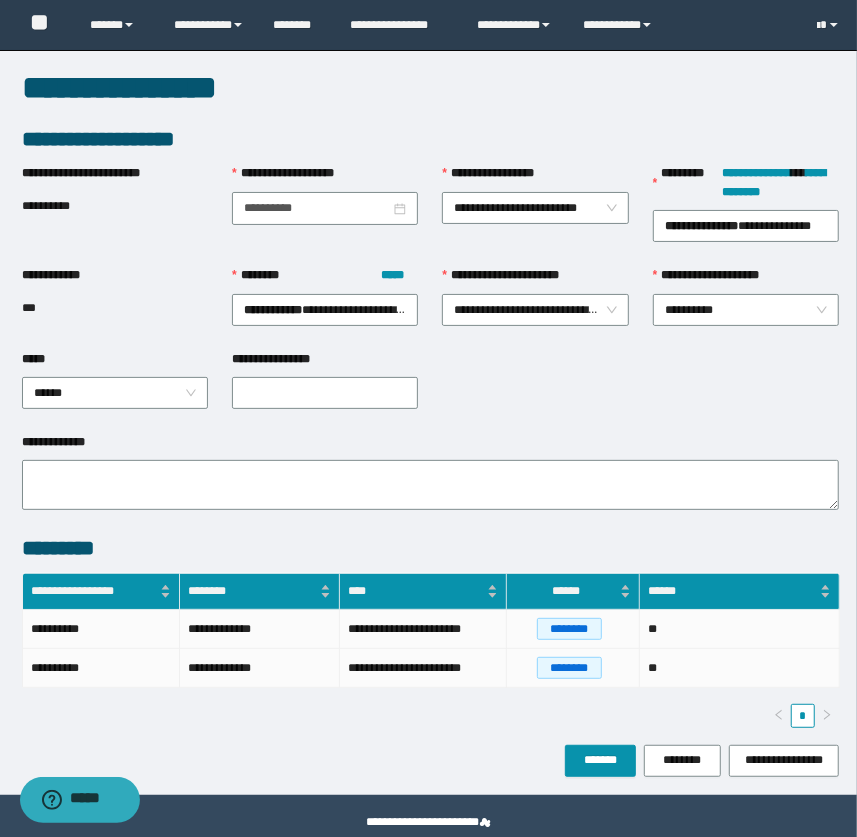 drag, startPoint x: 470, startPoint y: 420, endPoint x: 454, endPoint y: 451, distance: 34.88553 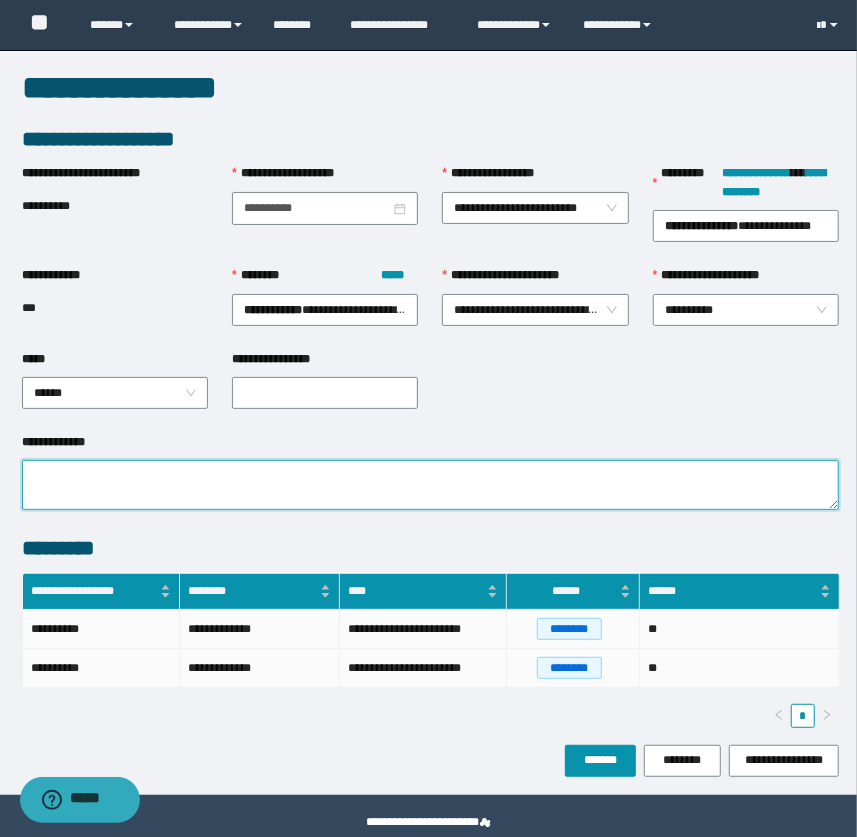 click on "**********" at bounding box center (431, 485) 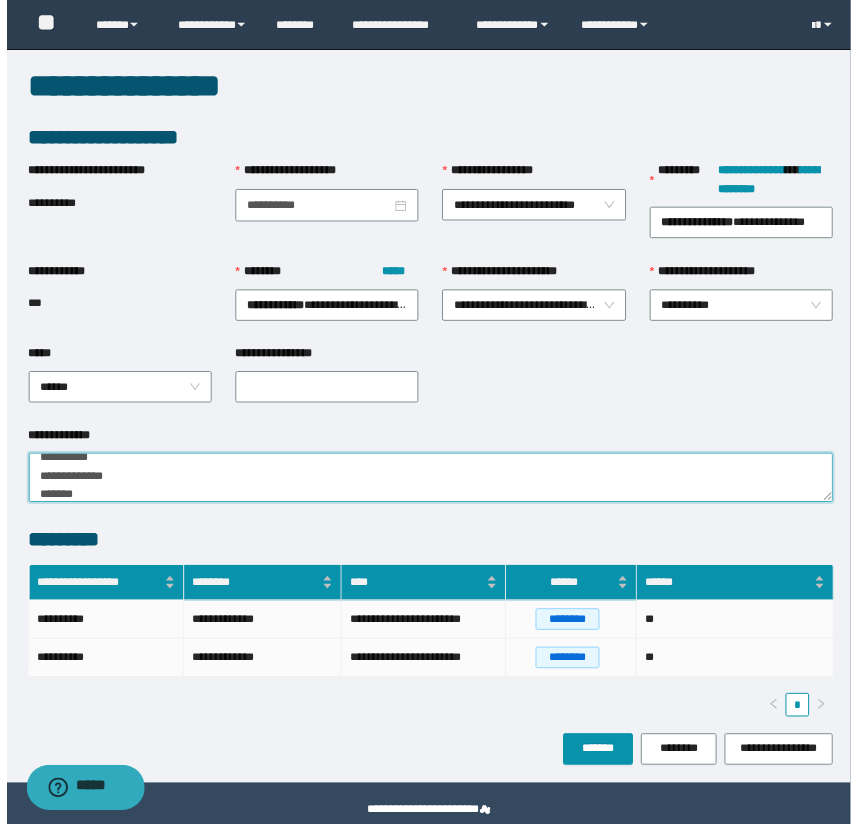 scroll, scrollTop: 6, scrollLeft: 0, axis: vertical 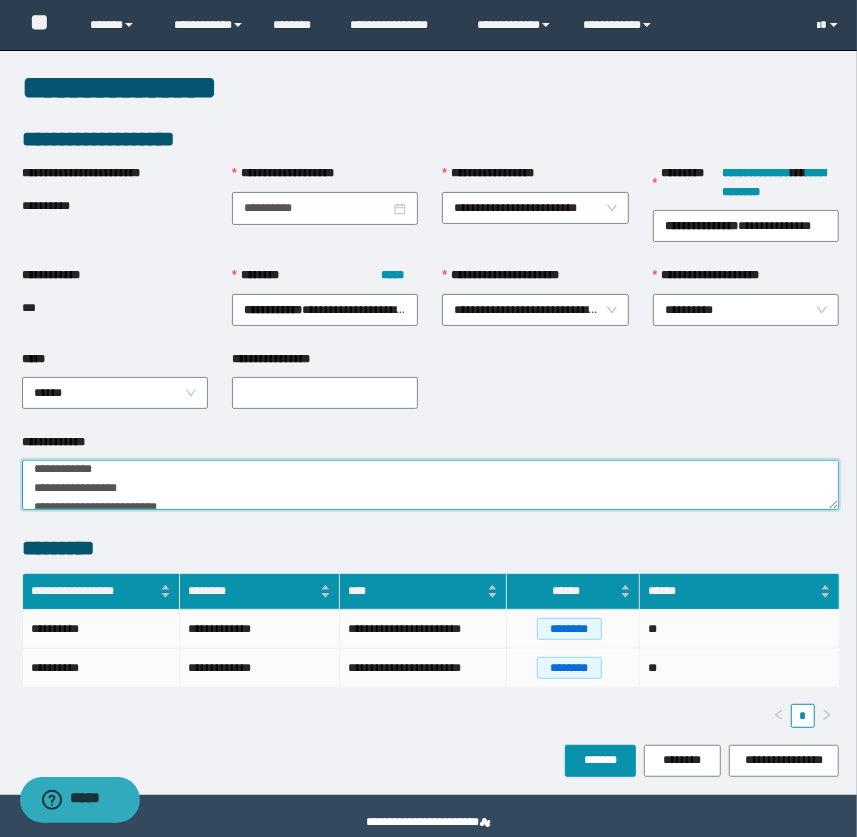 type on "**********" 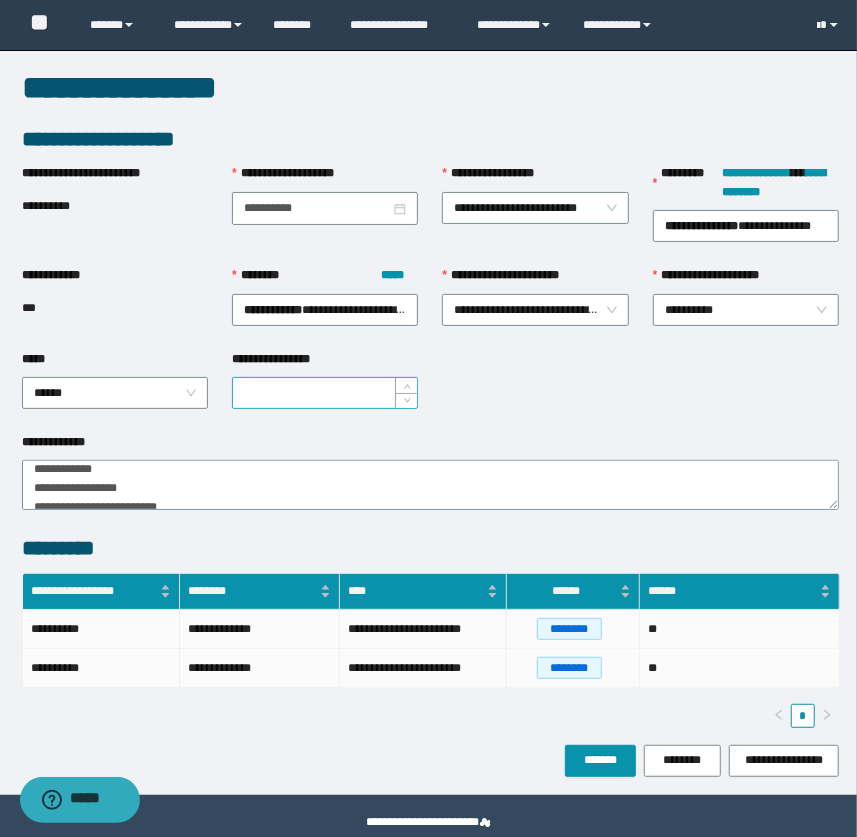 click on "**********" at bounding box center [325, 393] 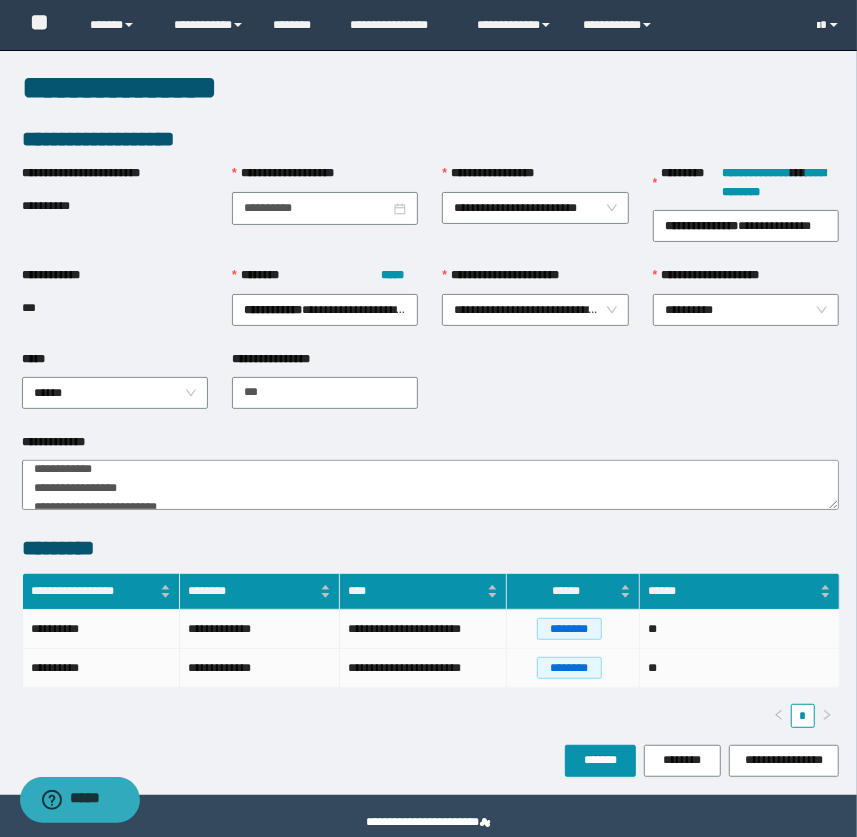 click on "**********" at bounding box center [276, 359] 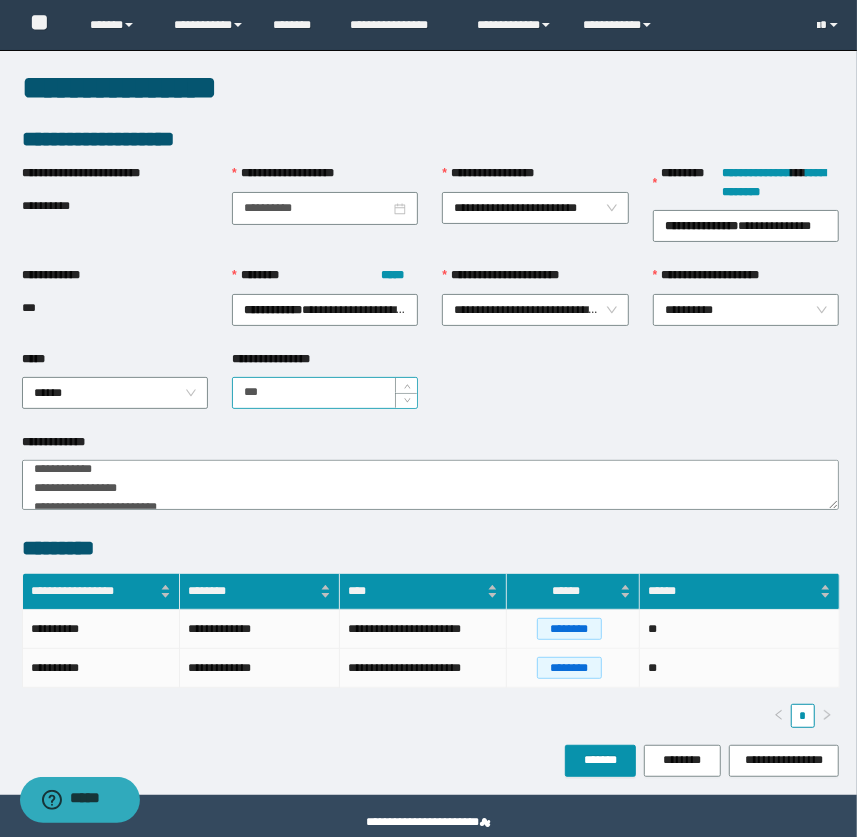 click on "***" at bounding box center [325, 393] 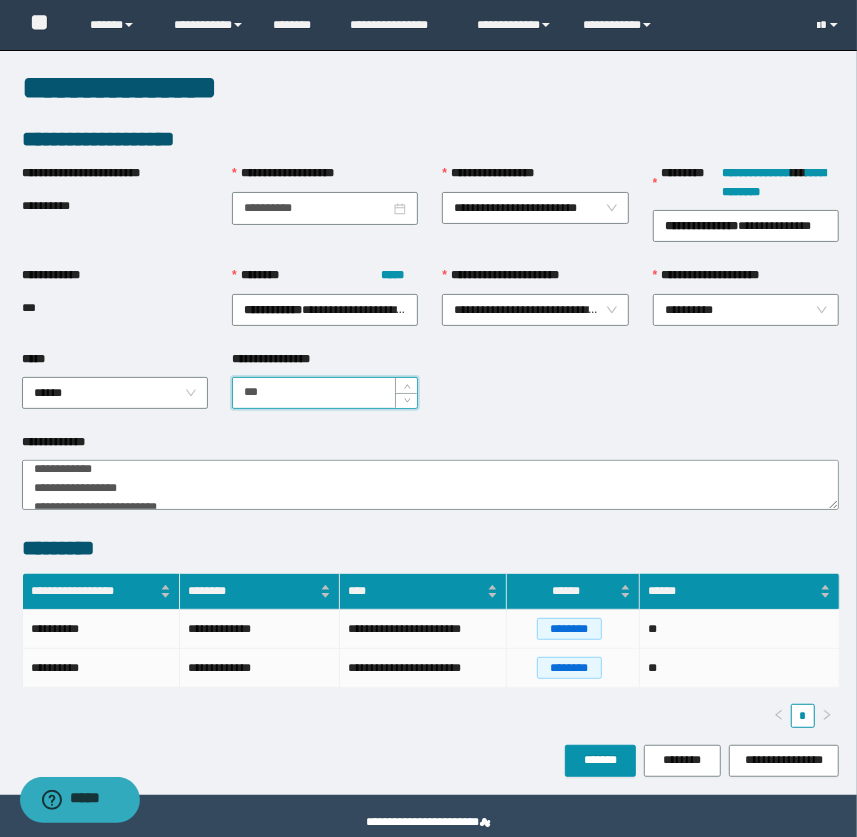 click on "***" at bounding box center [325, 393] 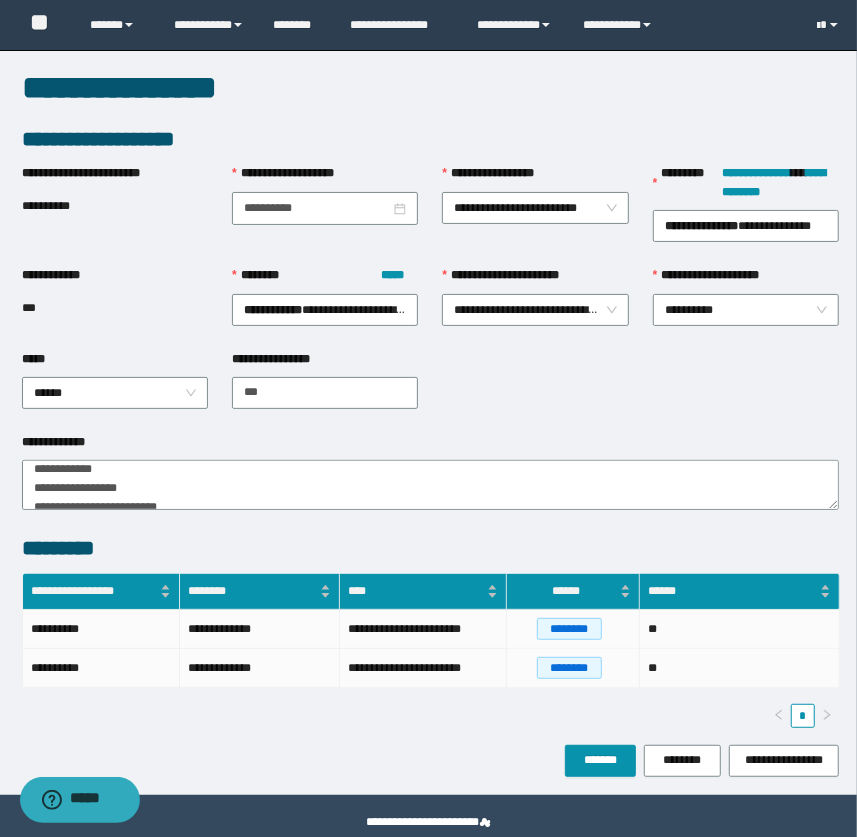 click on "**********" at bounding box center (431, 298) 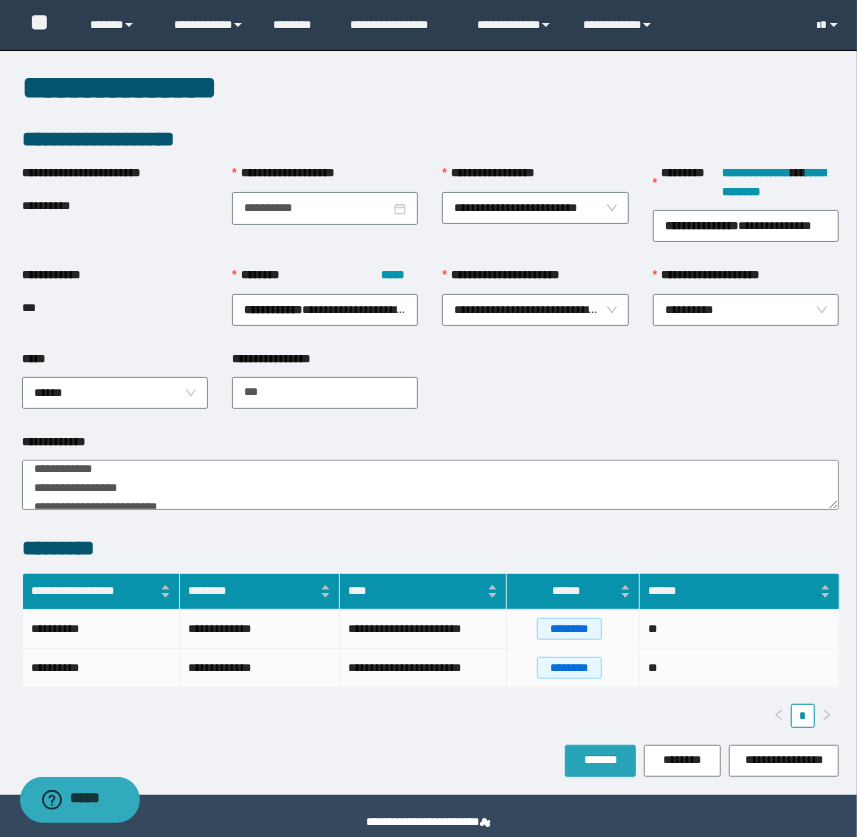 click on "*******" at bounding box center [600, 760] 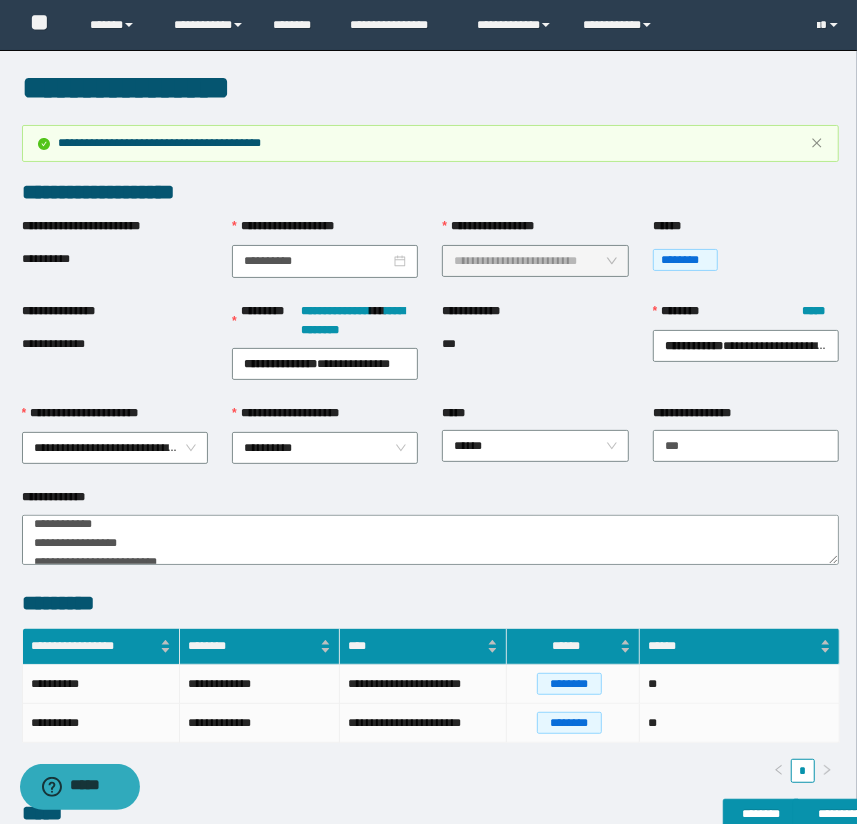 click on "**********" at bounding box center (68, 344) 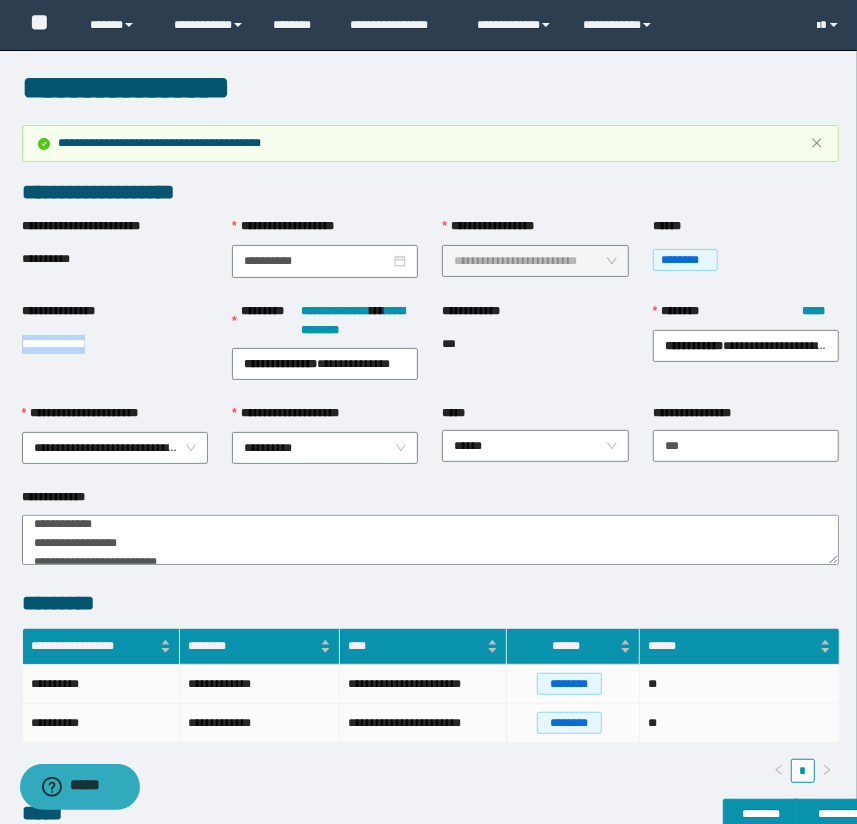 click on "**********" at bounding box center (68, 344) 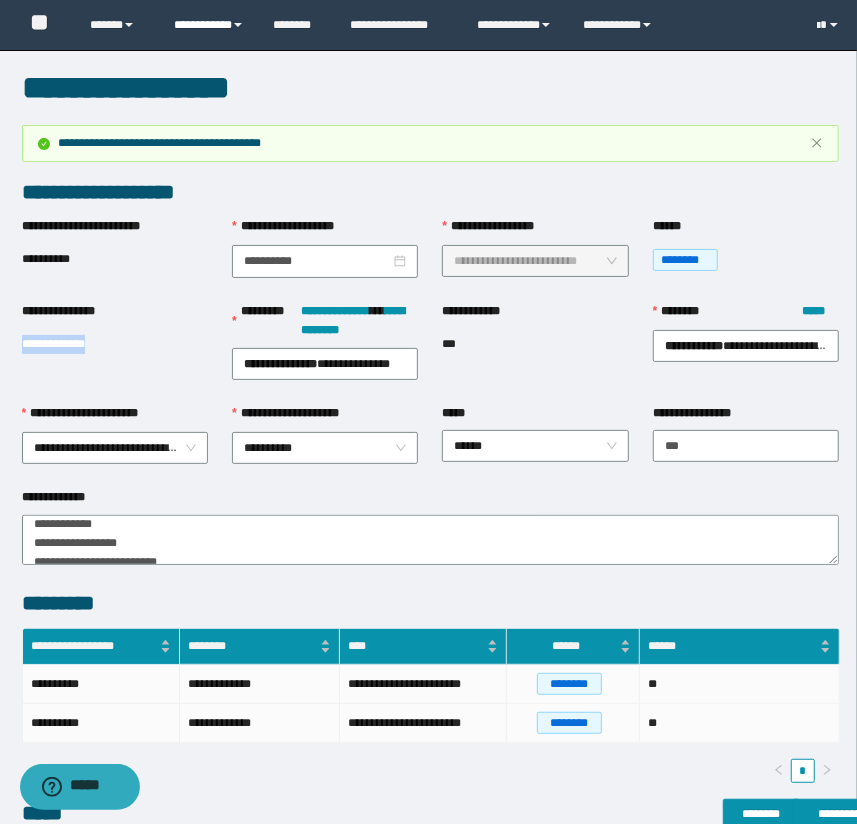click on "**********" at bounding box center (209, 25) 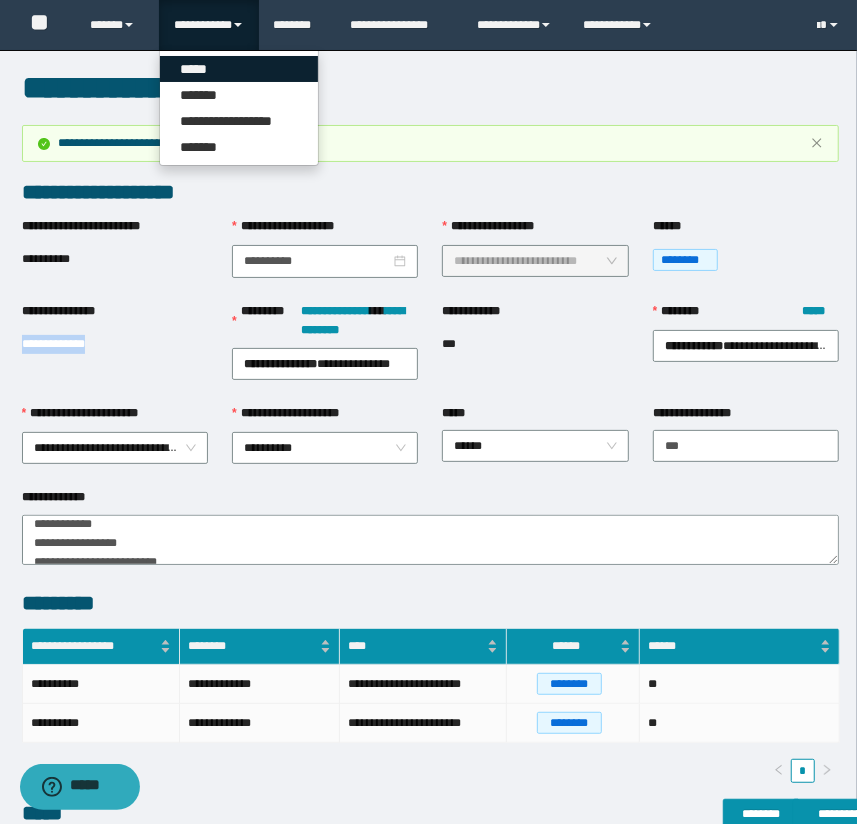 click on "*****" at bounding box center (239, 69) 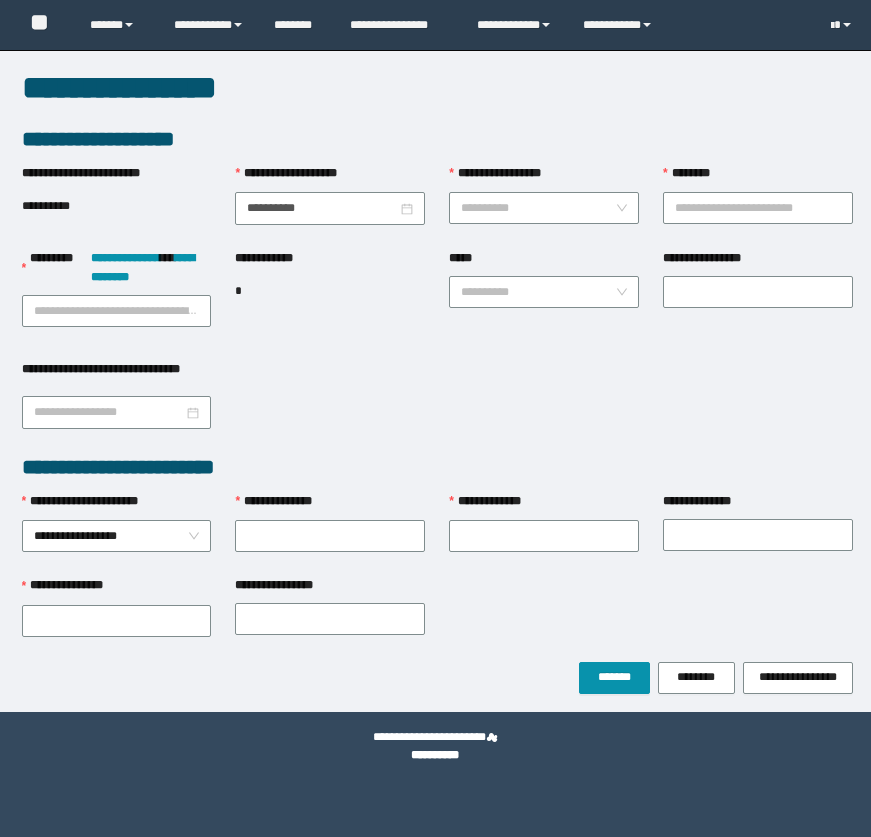 scroll, scrollTop: 0, scrollLeft: 0, axis: both 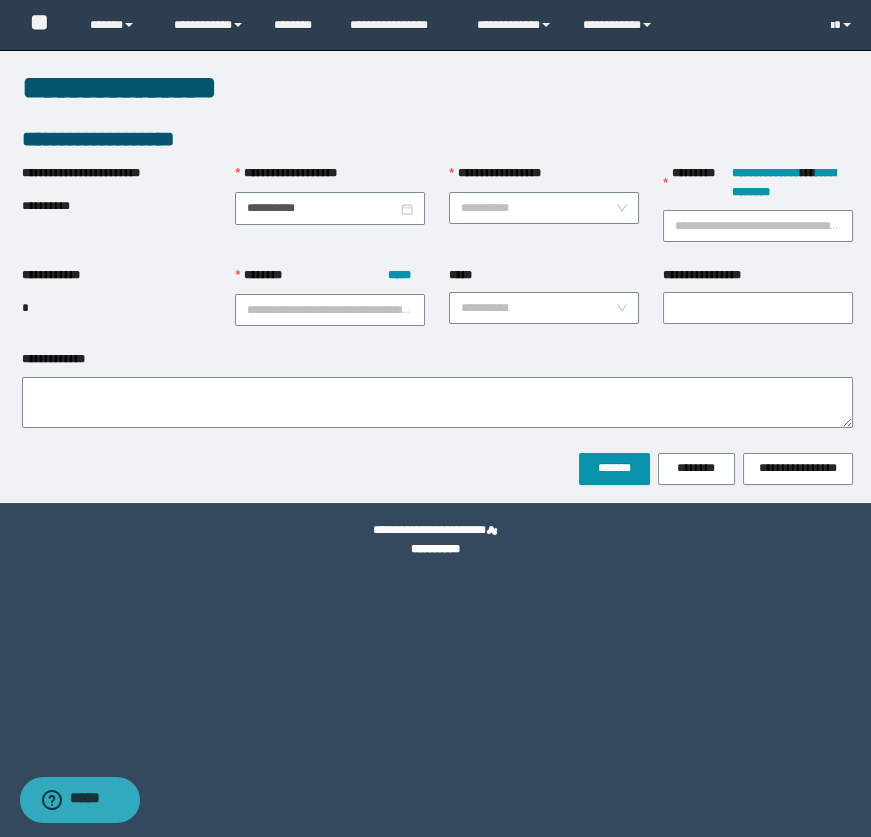 click on "**********" at bounding box center (544, 215) 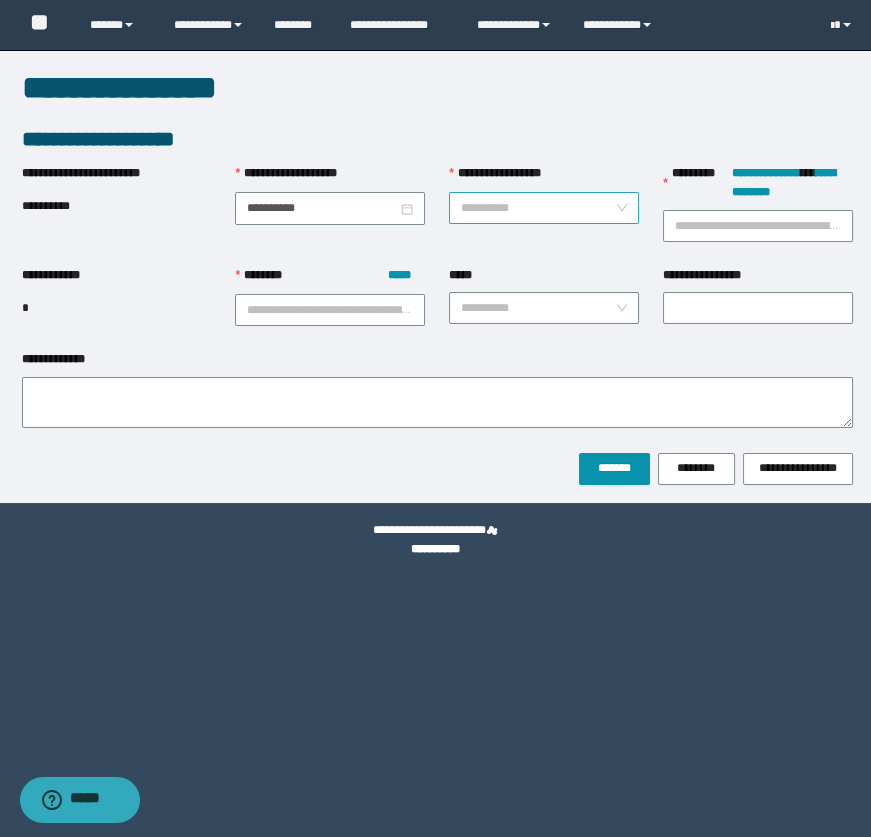 click on "**********" at bounding box center (538, 208) 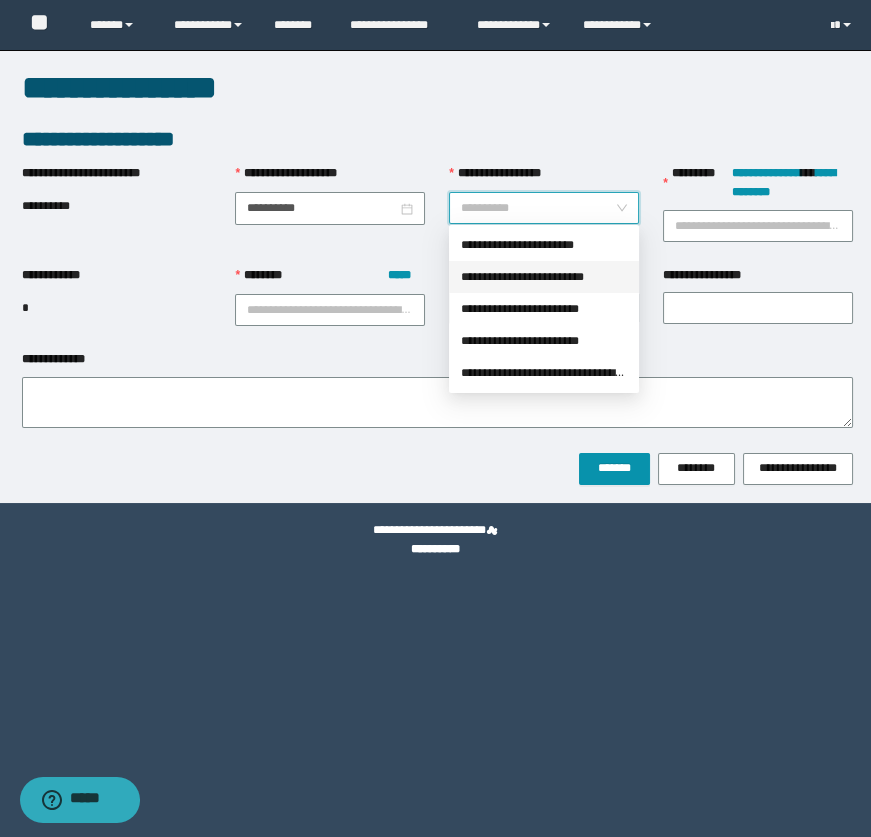 click on "**********" at bounding box center [544, 277] 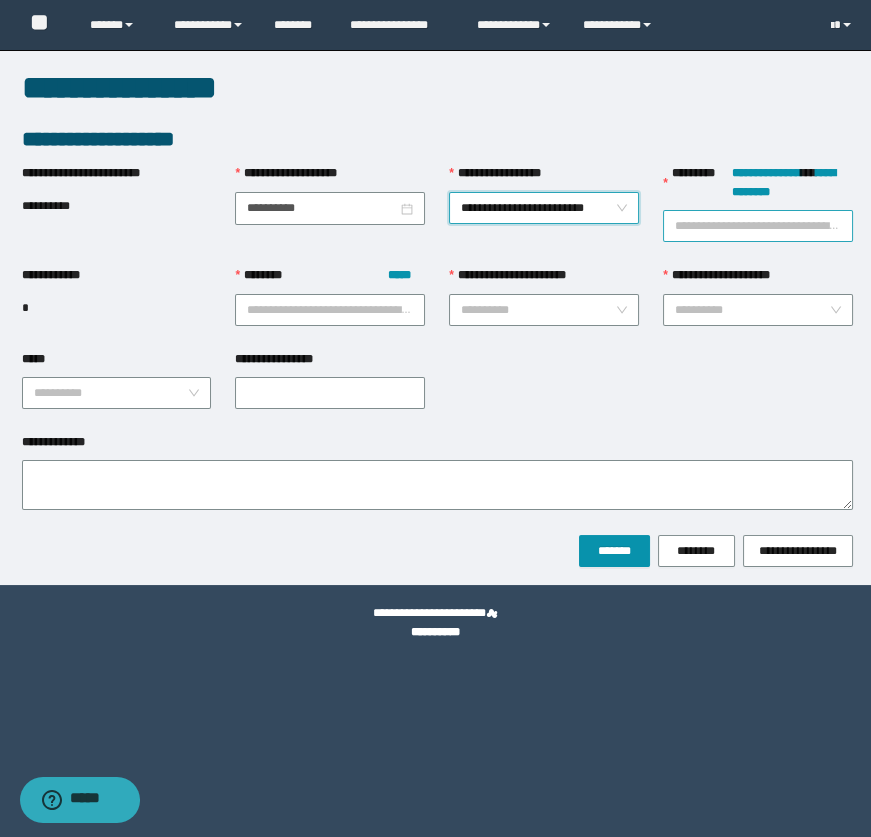 click on "**********" at bounding box center [758, 226] 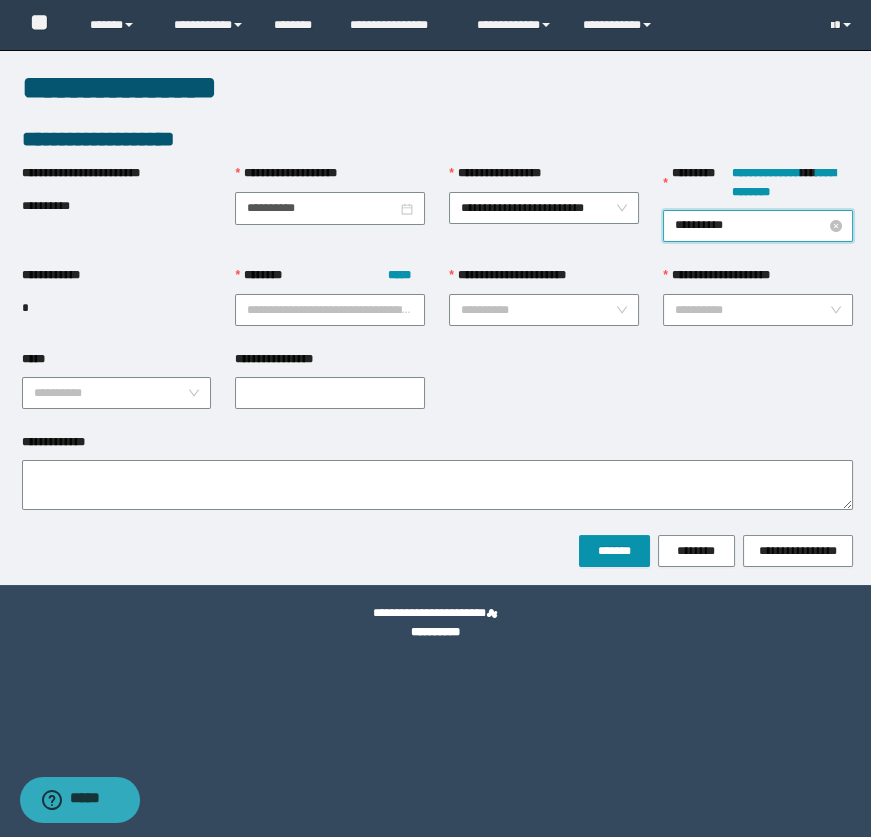 type on "**********" 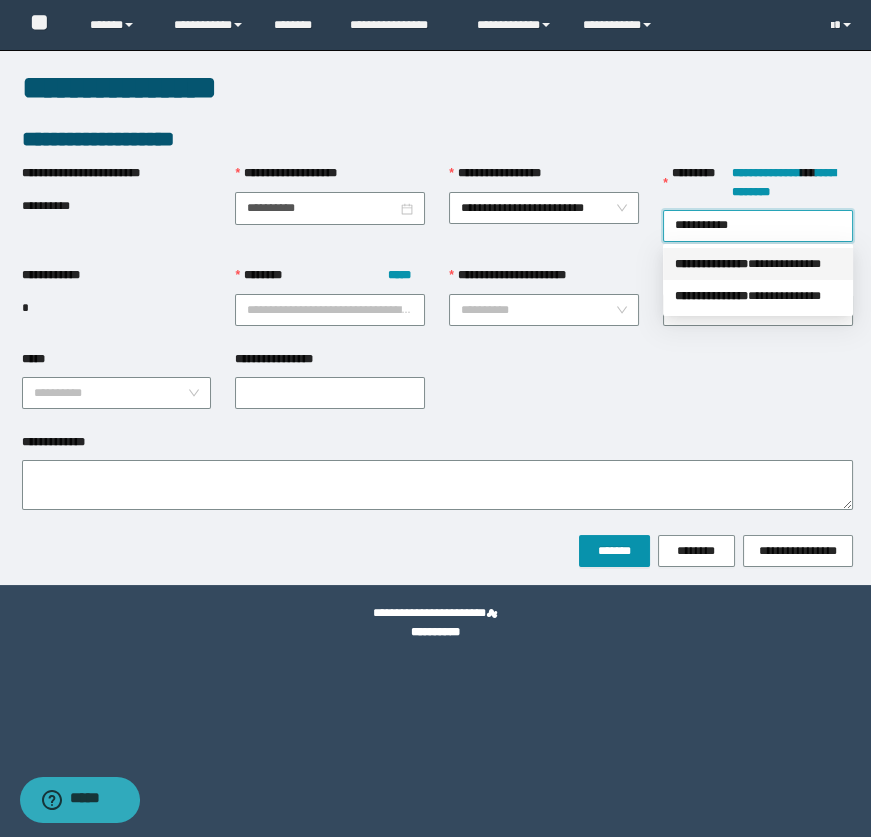 click on "**********" at bounding box center [758, 264] 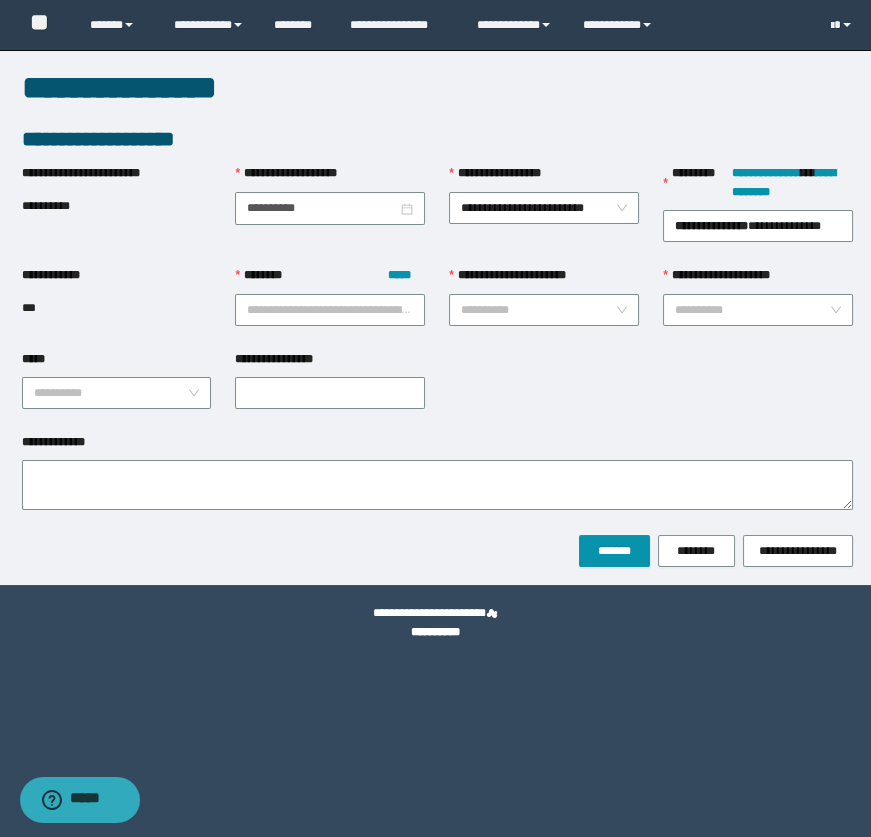 click on "**********" at bounding box center (758, 280) 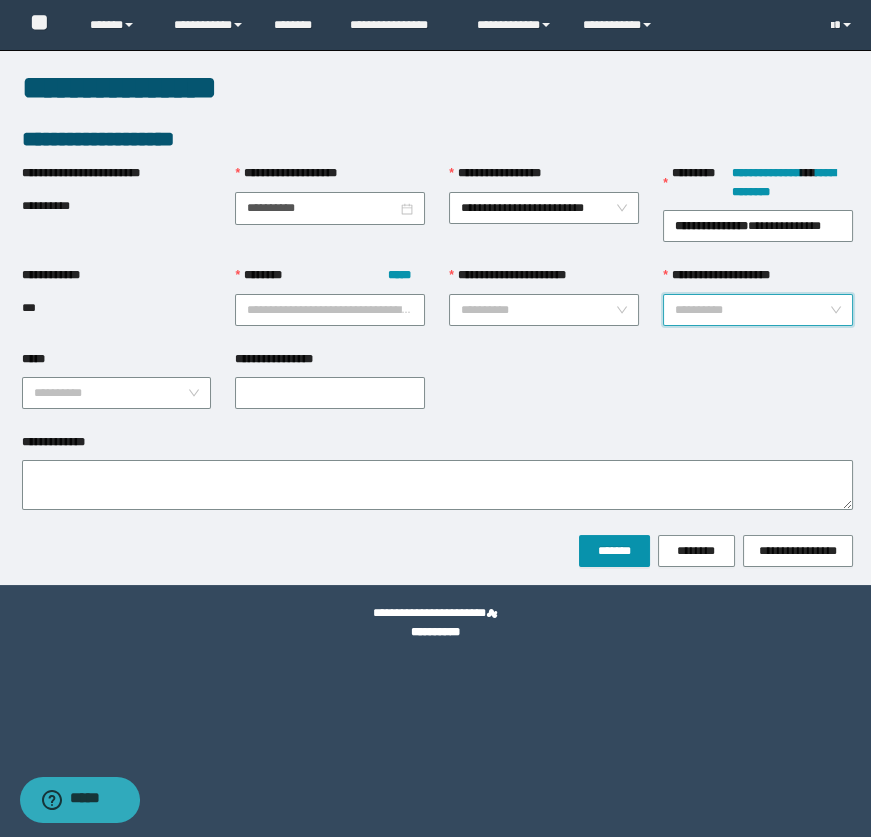 click on "**********" at bounding box center (752, 310) 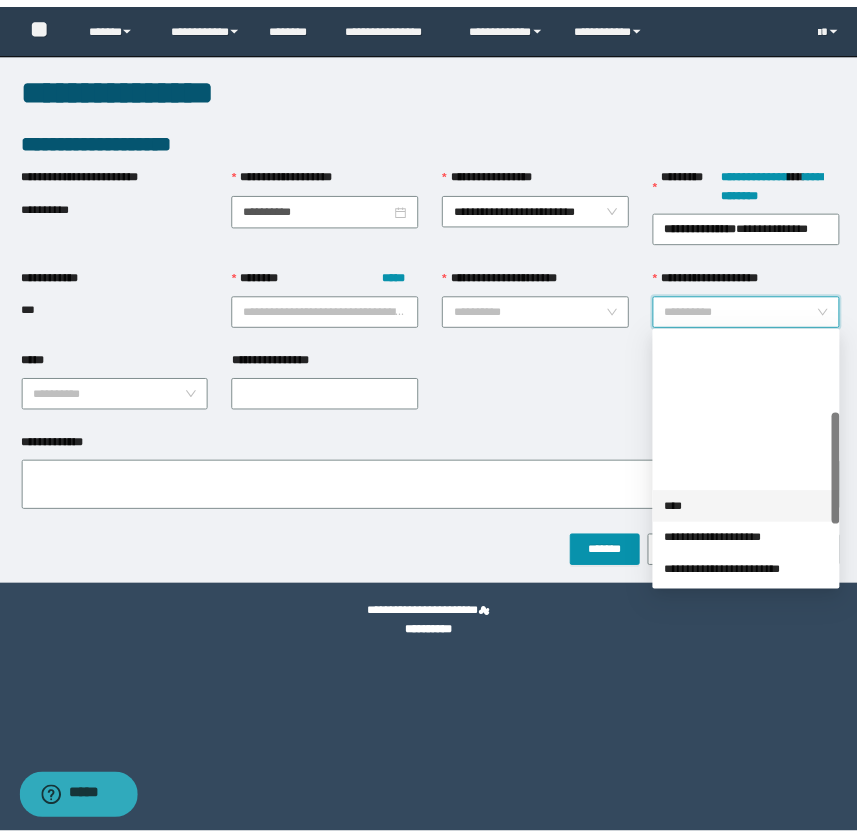 scroll, scrollTop: 320, scrollLeft: 0, axis: vertical 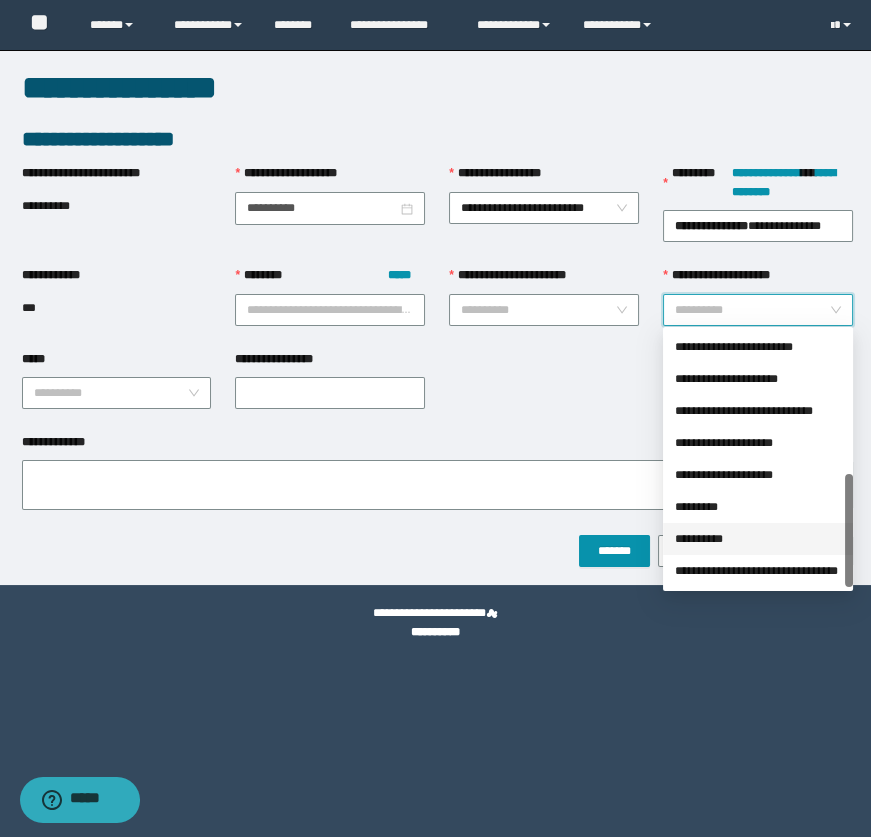 click on "**********" at bounding box center (758, 539) 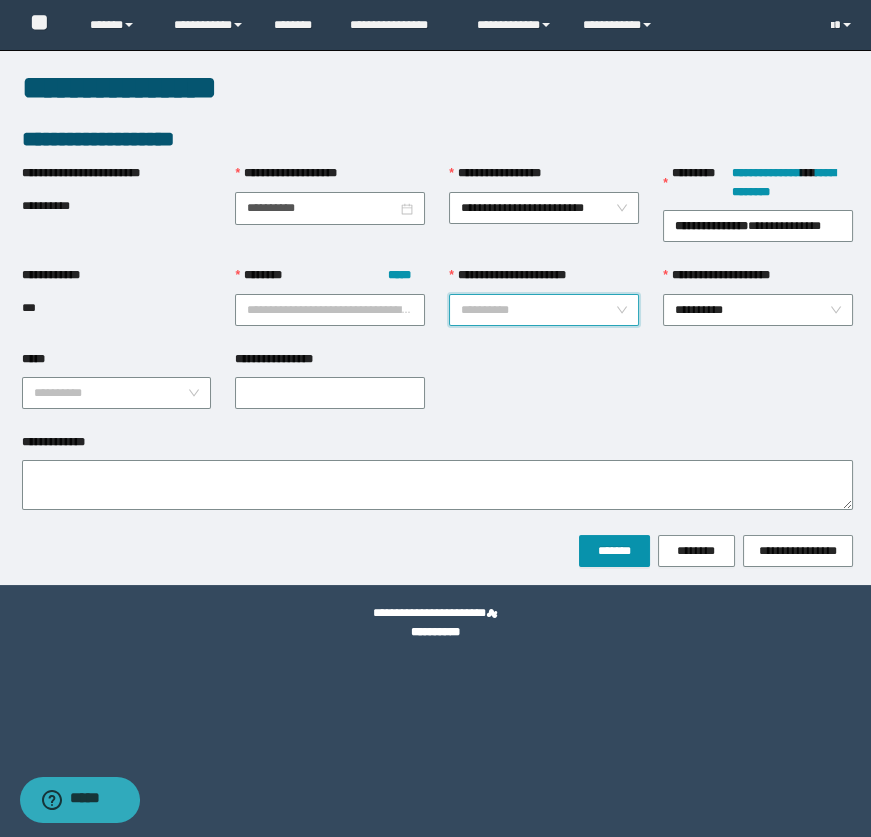 click on "**********" at bounding box center (538, 310) 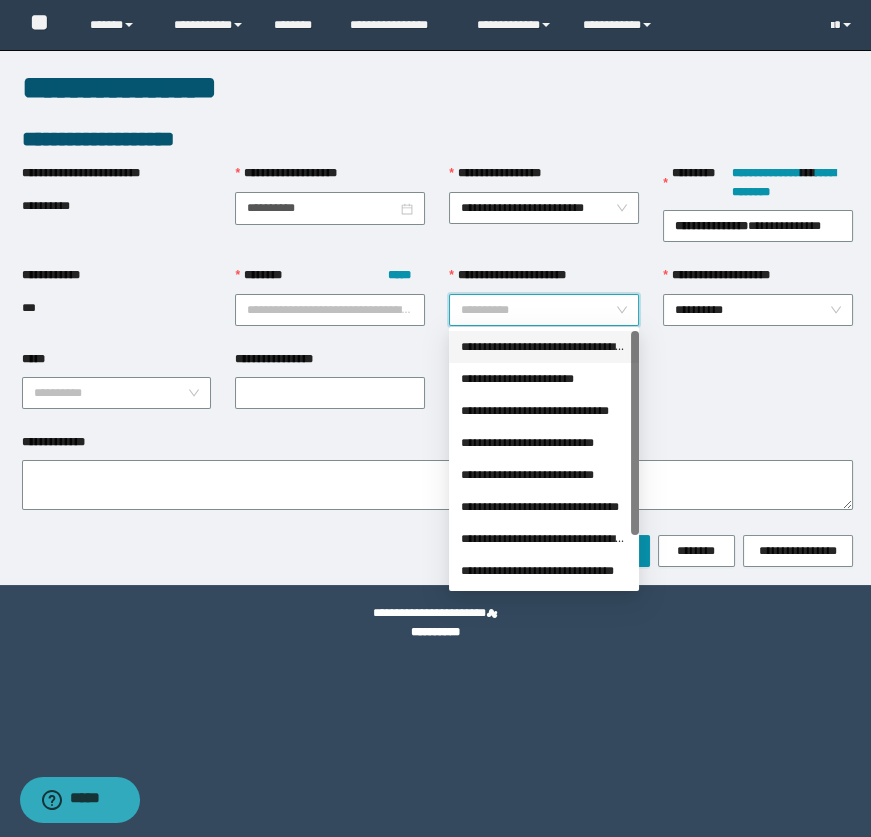 drag, startPoint x: 530, startPoint y: 381, endPoint x: 538, endPoint y: 350, distance: 32.01562 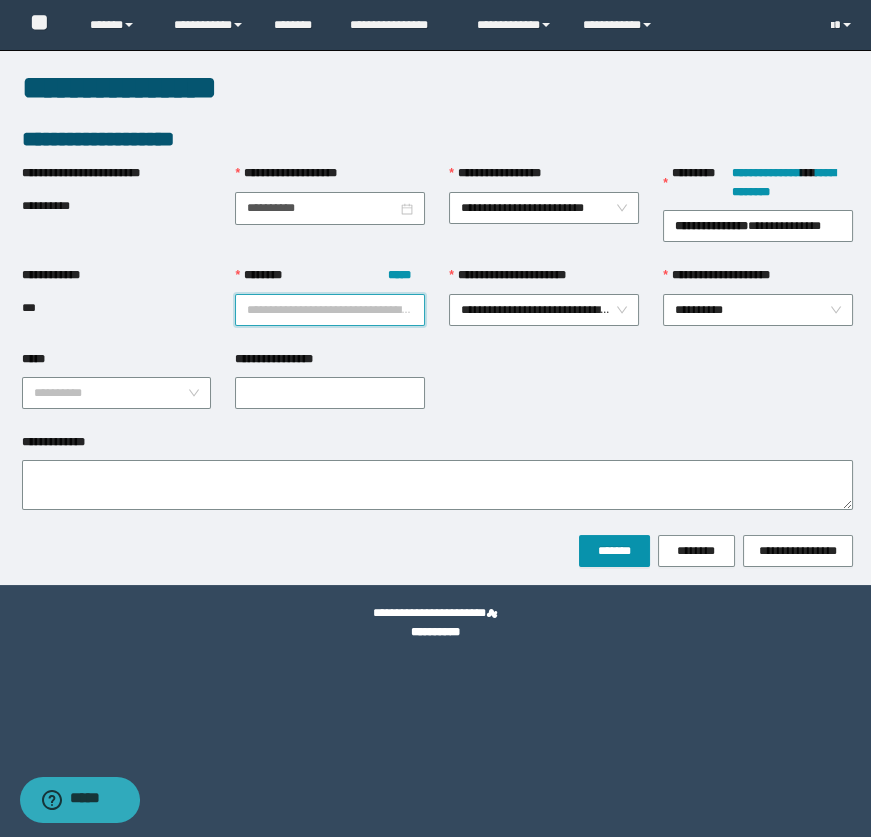 click on "******** *****" at bounding box center (330, 310) 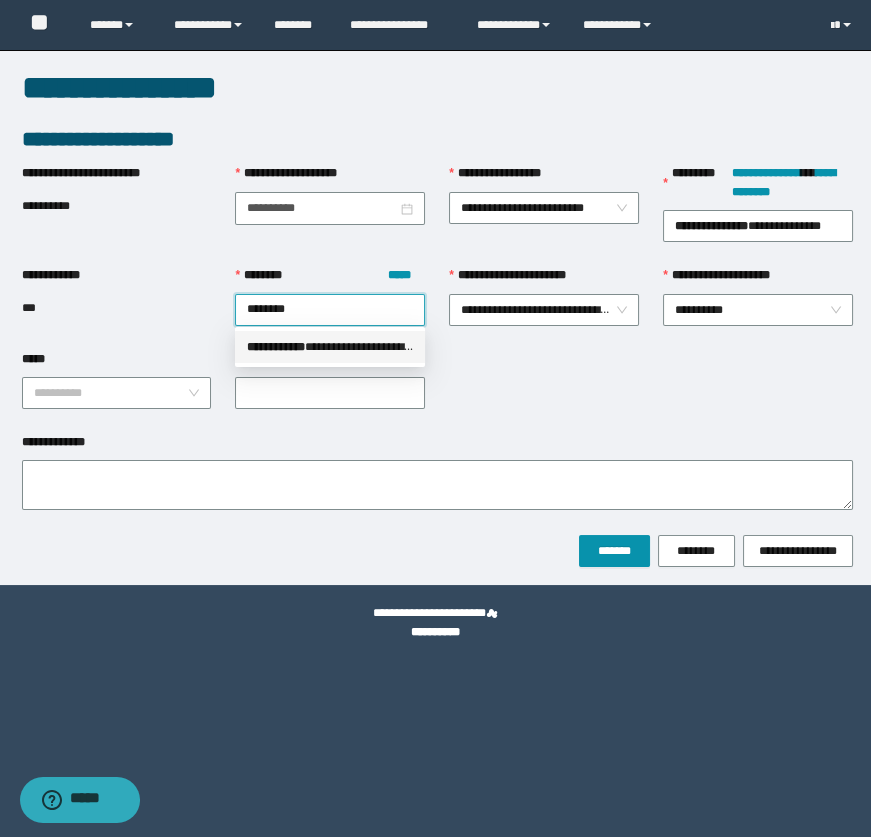 click on "**********" at bounding box center [330, 347] 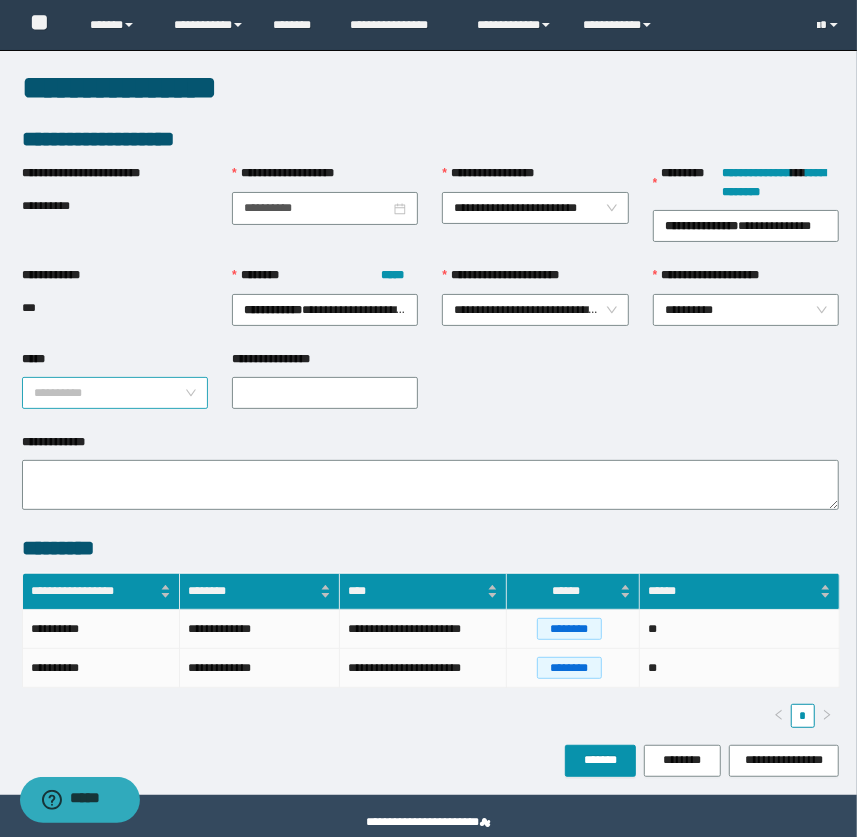click on "*****" at bounding box center [109, 393] 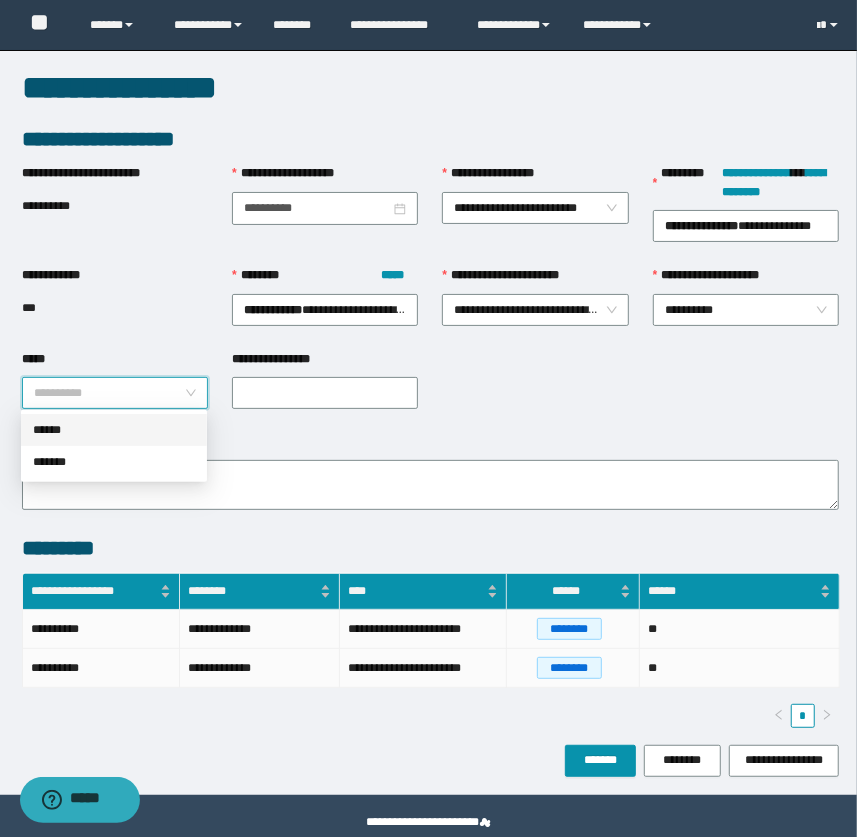 click on "******" at bounding box center [114, 430] 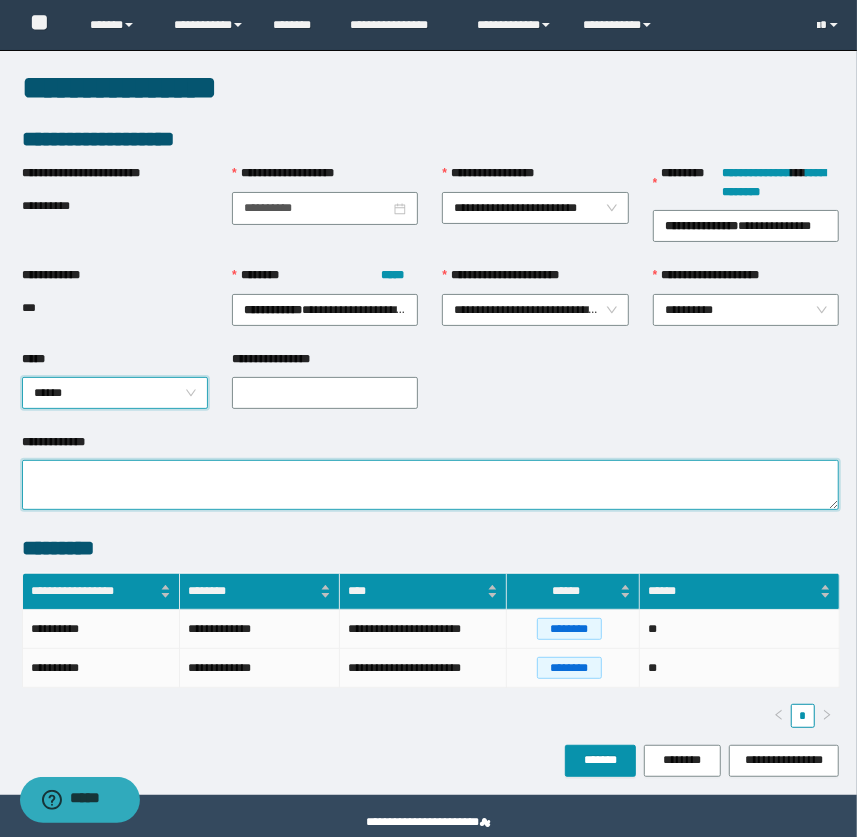 click on "**********" at bounding box center [431, 485] 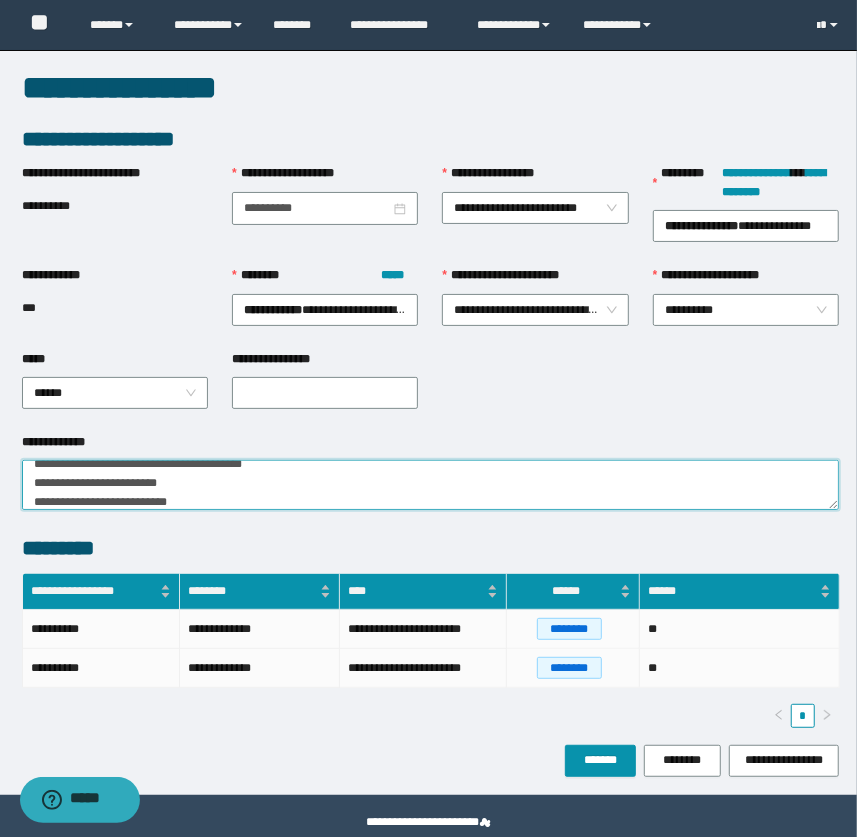 scroll, scrollTop: 49, scrollLeft: 0, axis: vertical 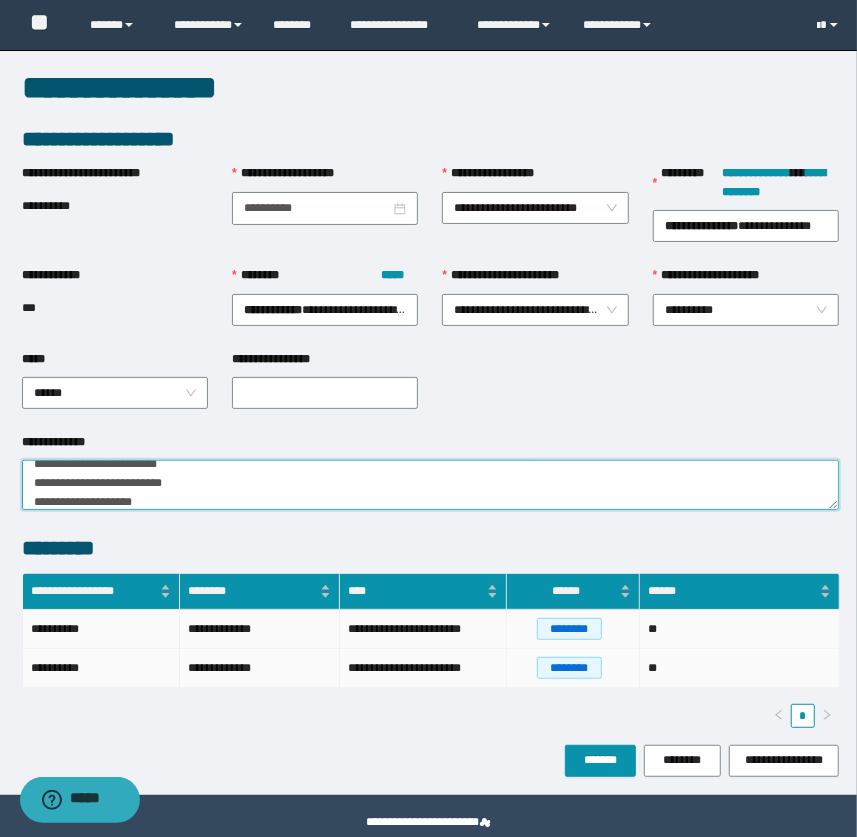 click on "**********" at bounding box center [431, 485] 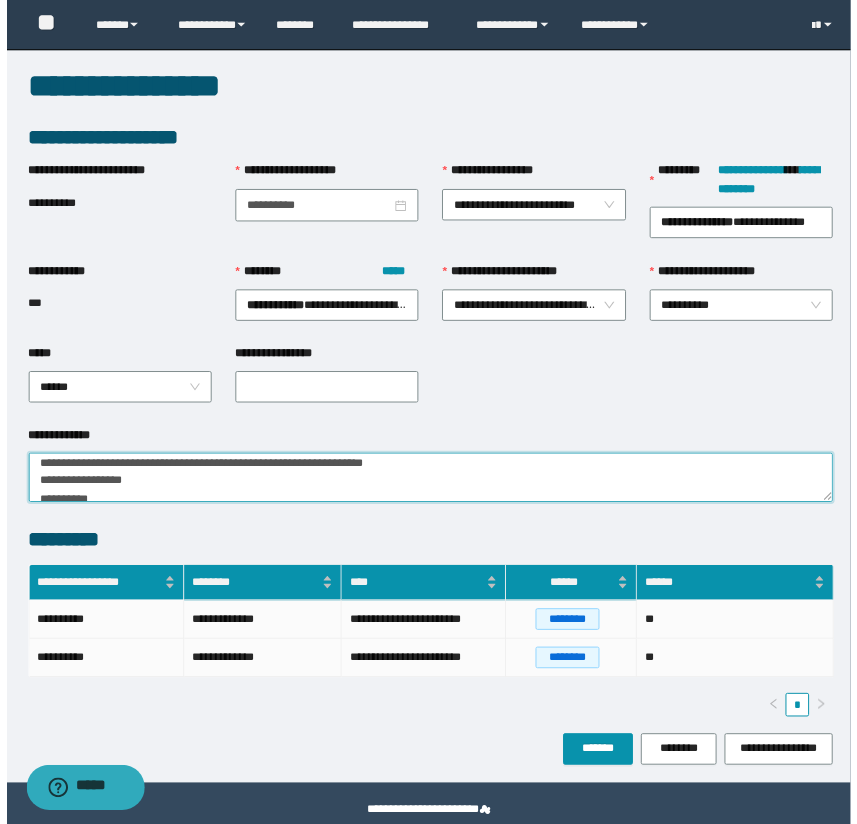scroll, scrollTop: 6, scrollLeft: 0, axis: vertical 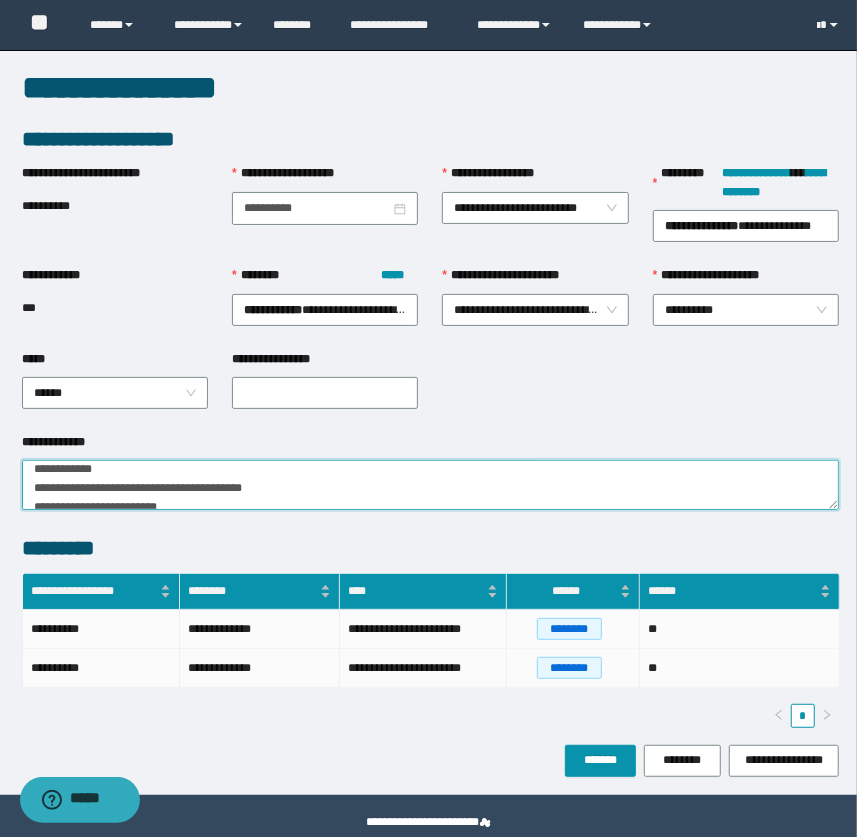 type on "**********" 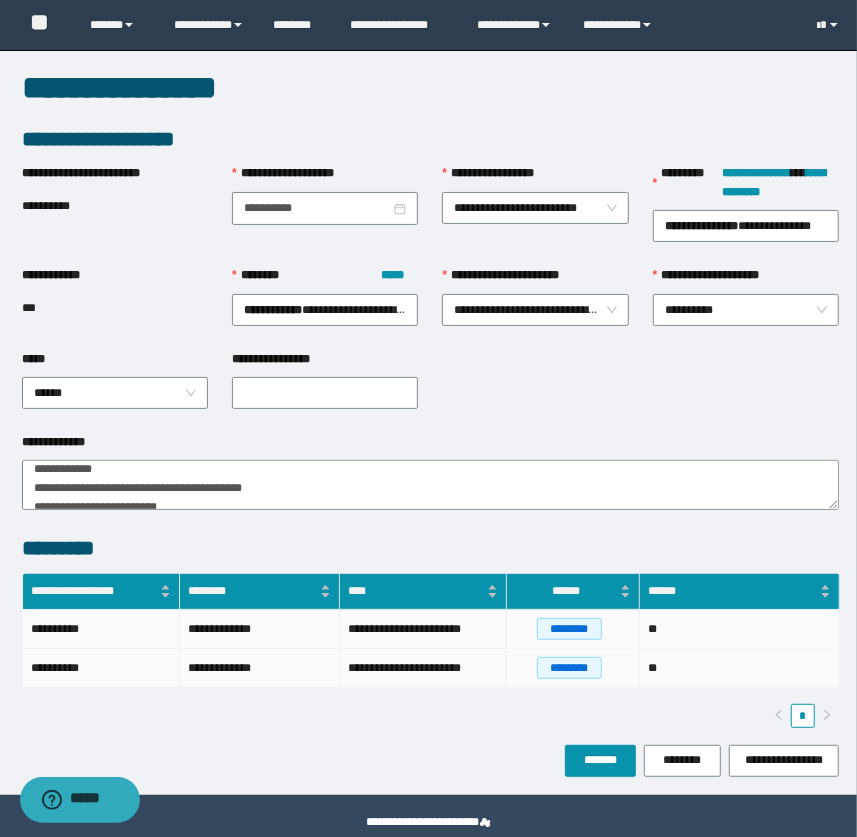 click on "**********" at bounding box center (431, 298) 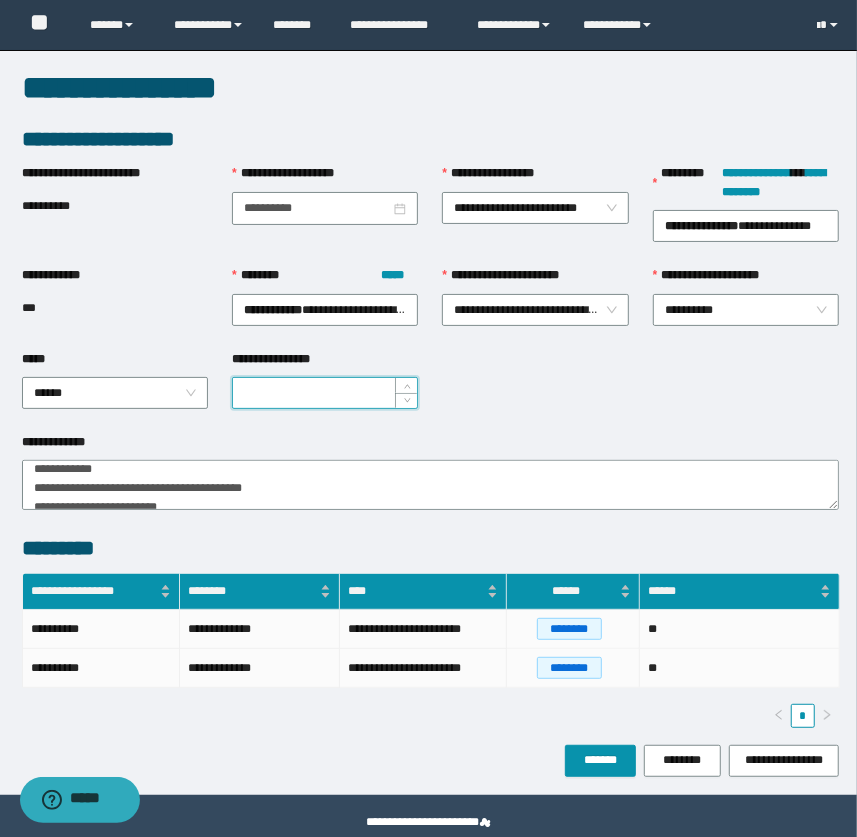 click on "**********" at bounding box center [325, 393] 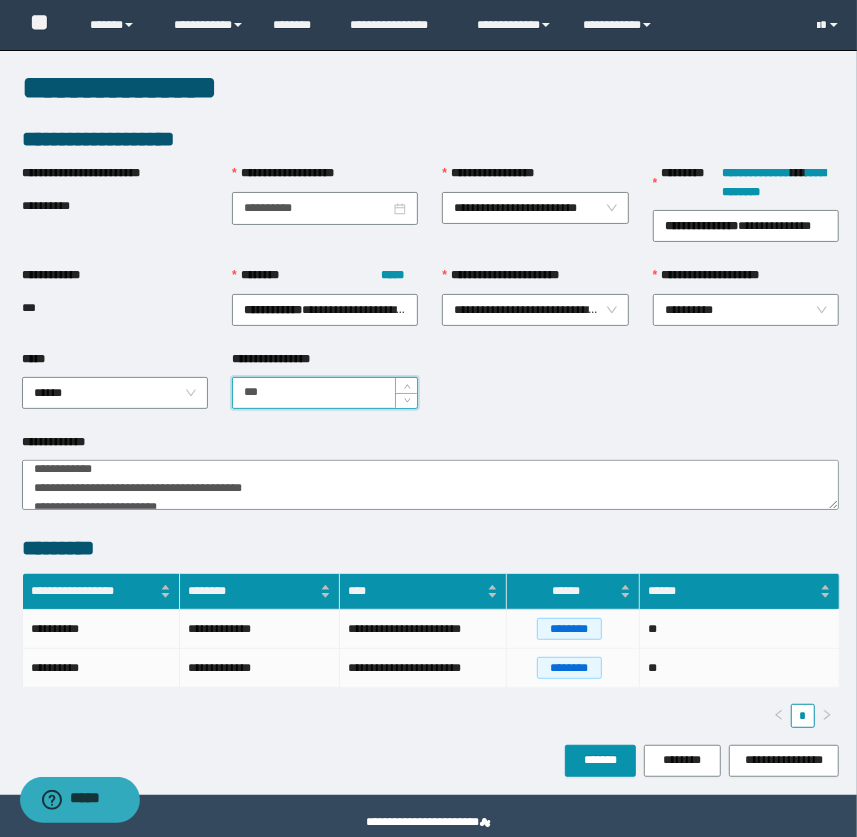 type on "***" 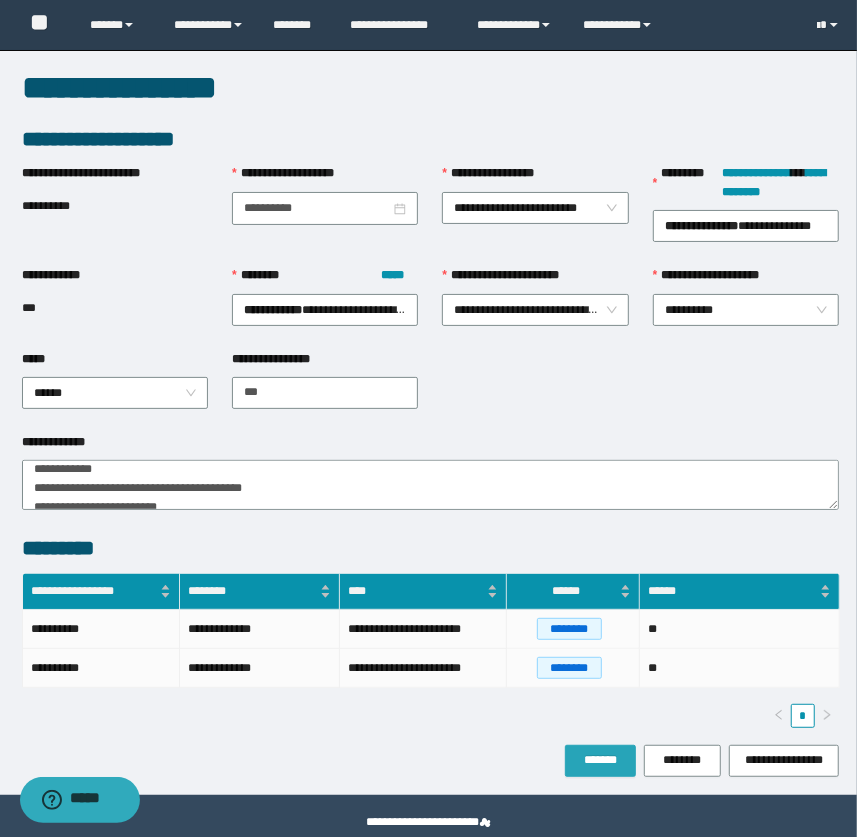 click on "*******" at bounding box center (600, 760) 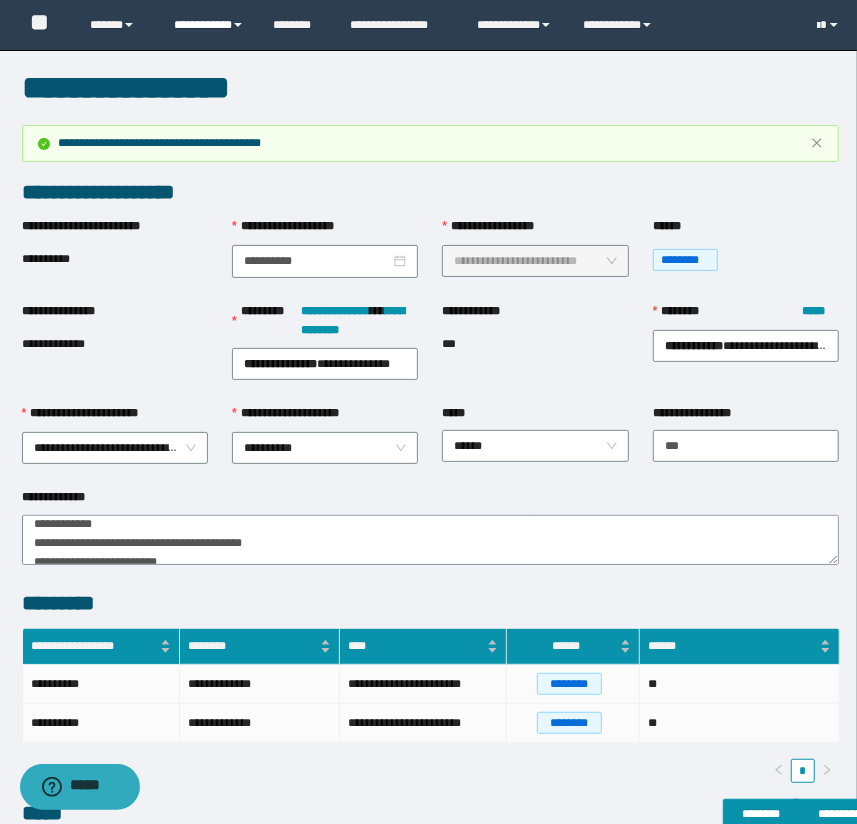 click on "**********" at bounding box center (209, 25) 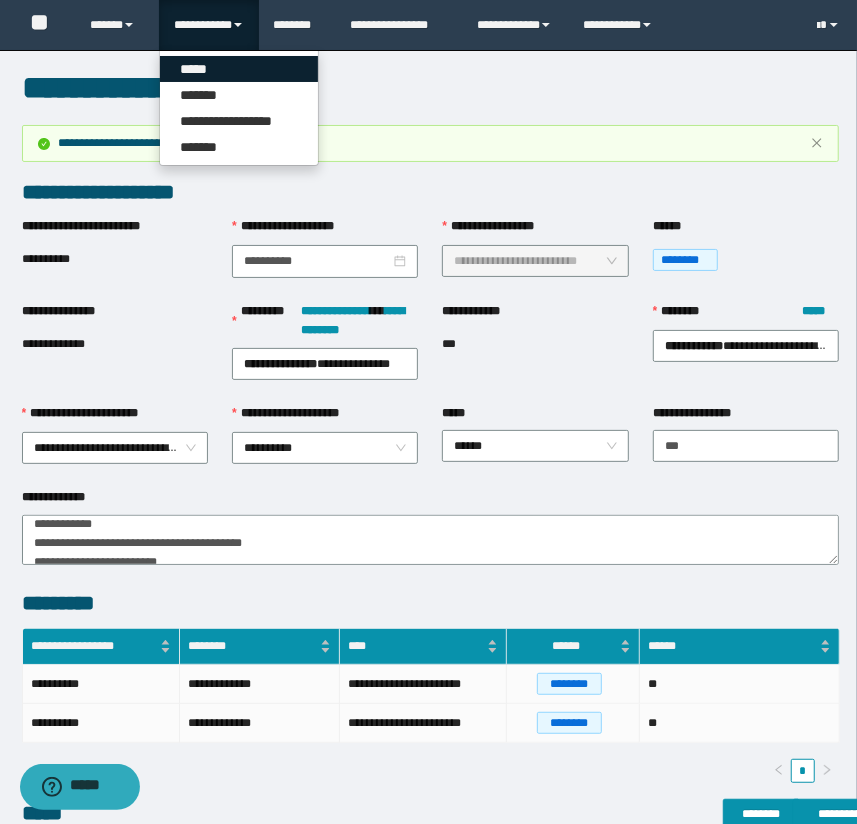 click on "*****" at bounding box center [239, 69] 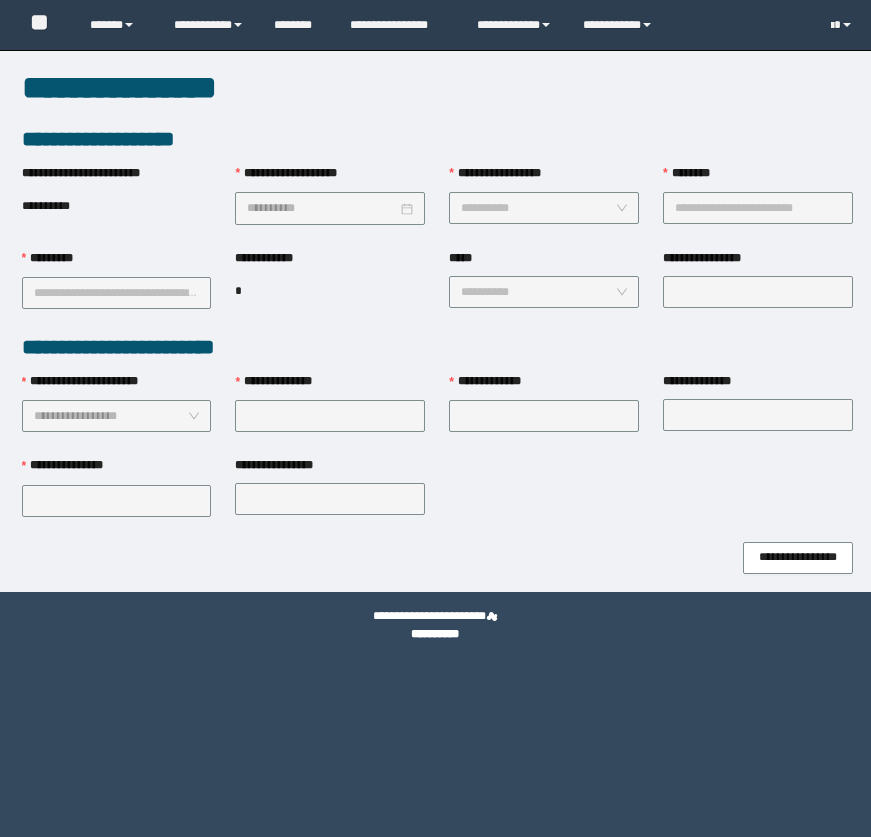 scroll, scrollTop: 0, scrollLeft: 0, axis: both 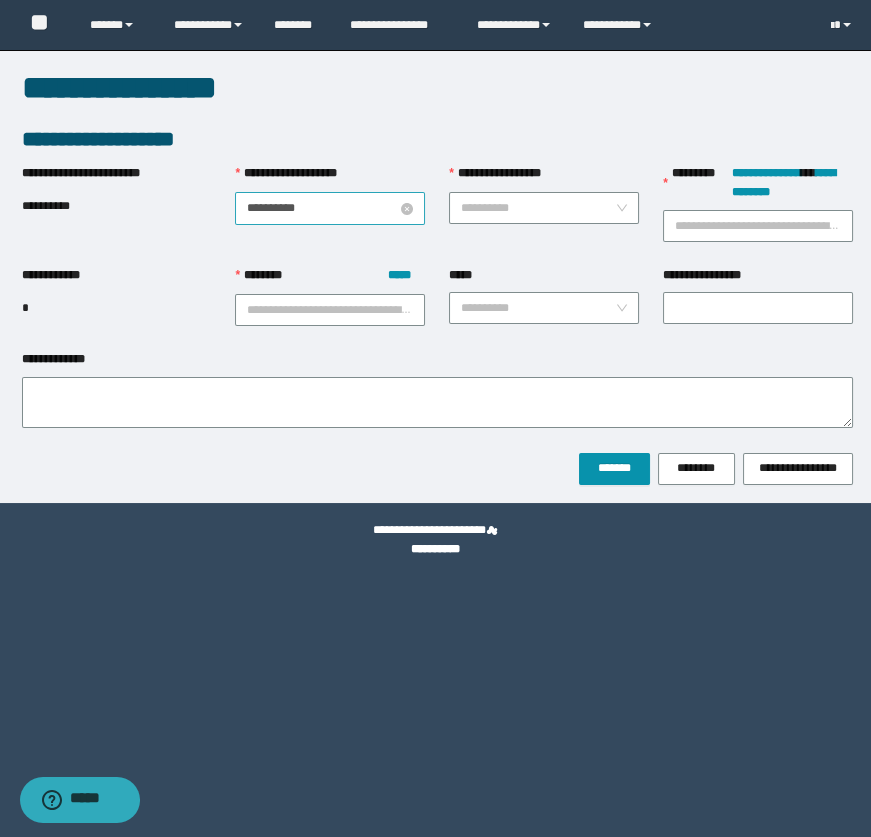 click on "**********" at bounding box center (322, 208) 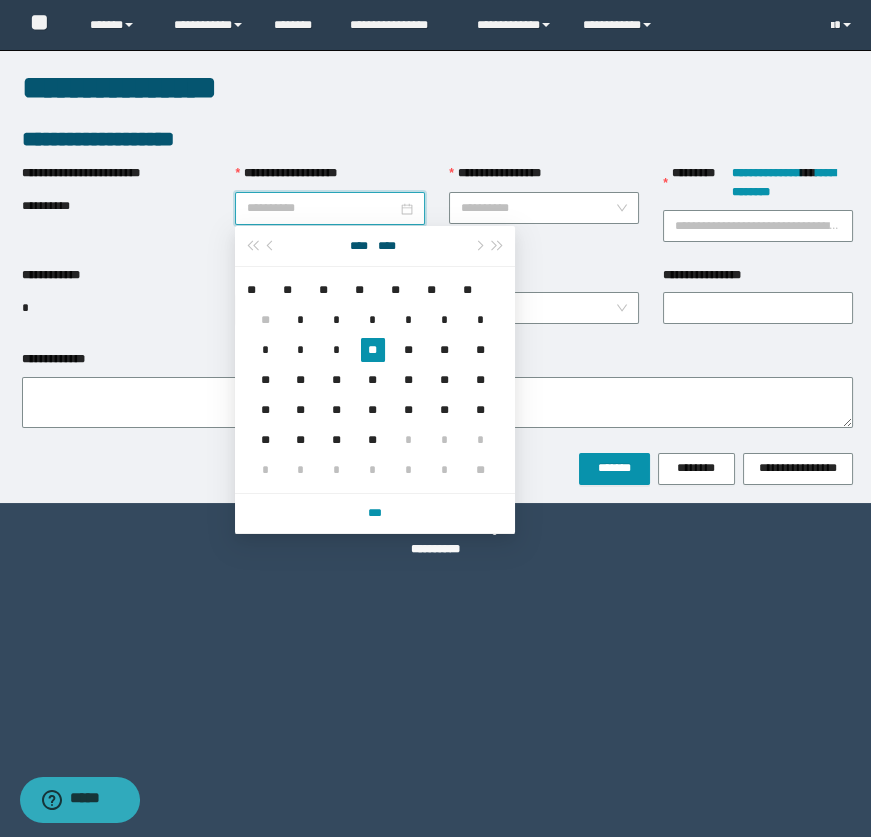 type on "**********" 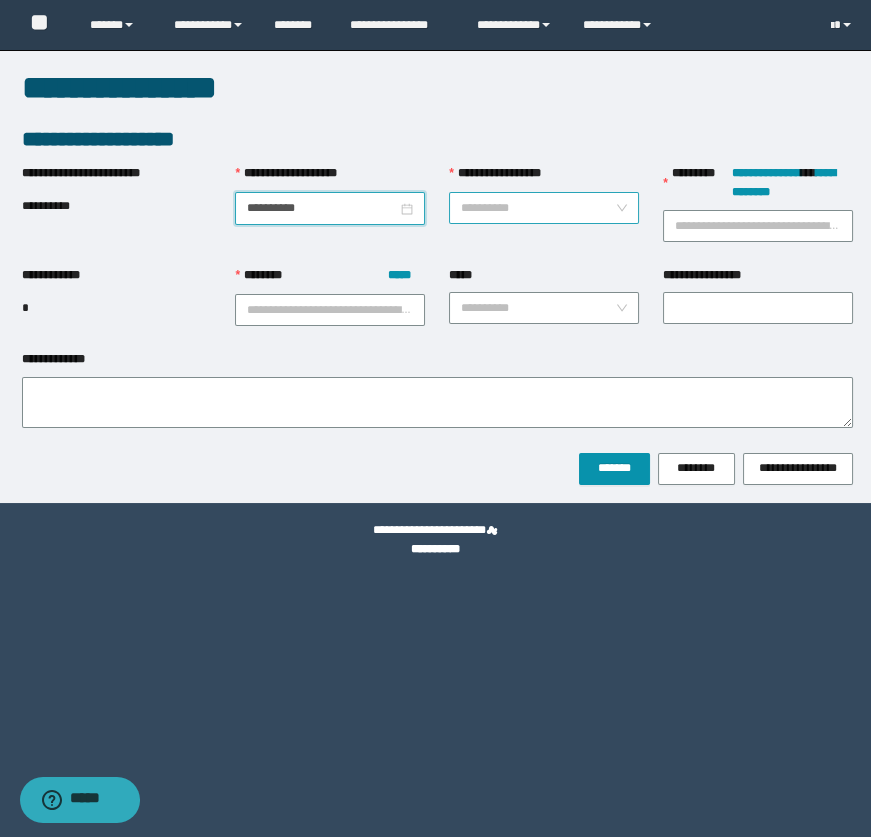 click on "**********" at bounding box center (538, 208) 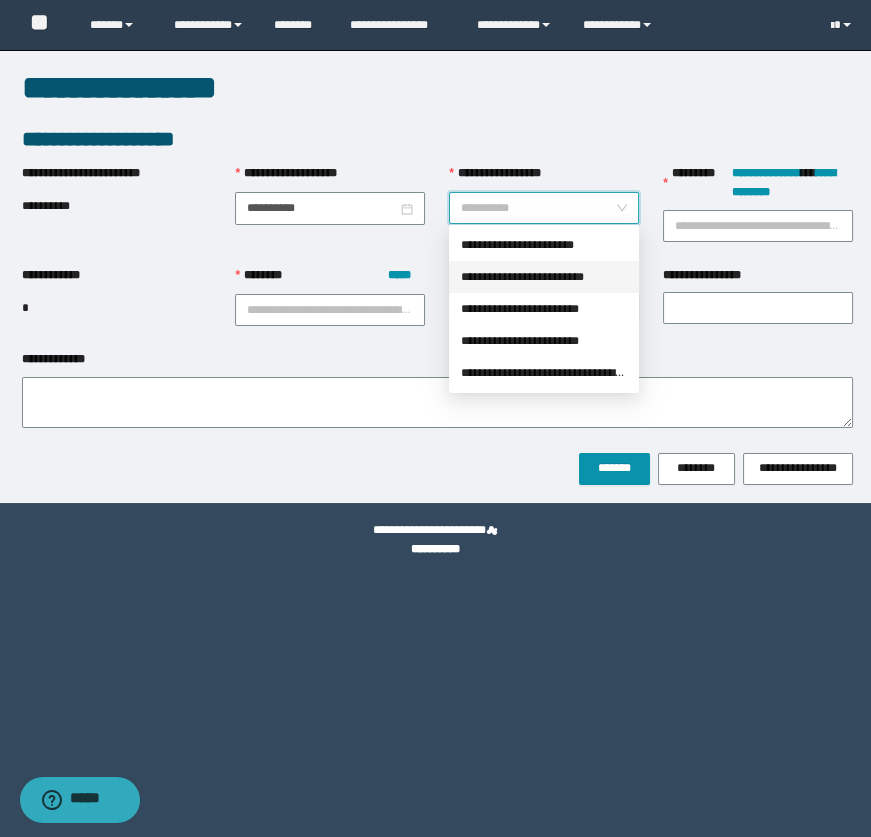 click on "**********" at bounding box center [544, 277] 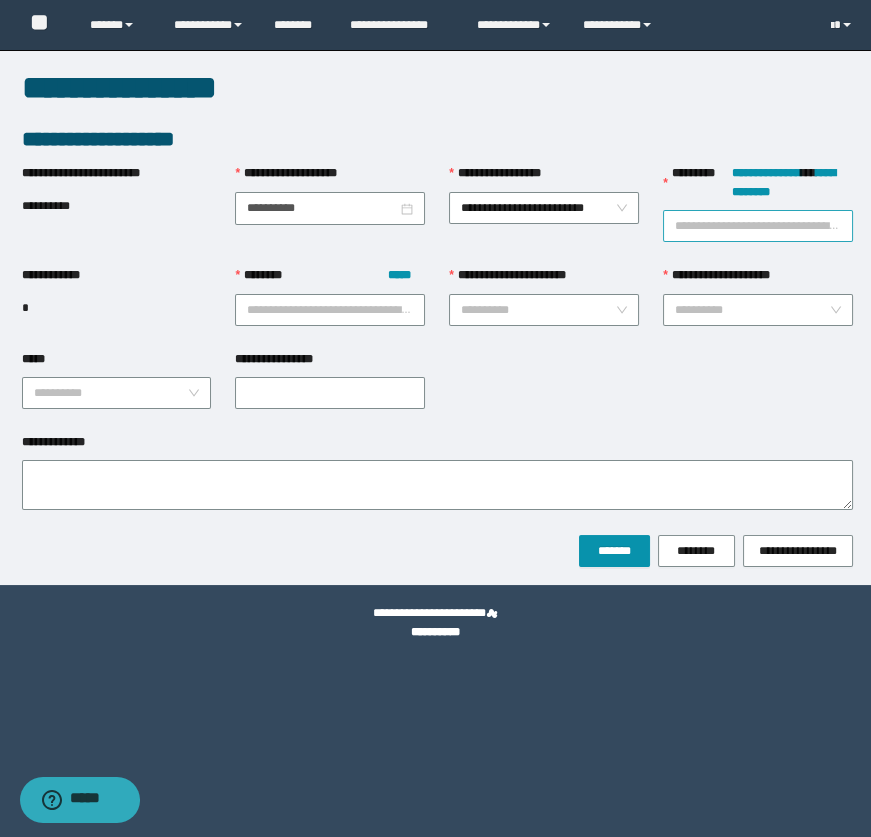 click on "**********" at bounding box center (758, 226) 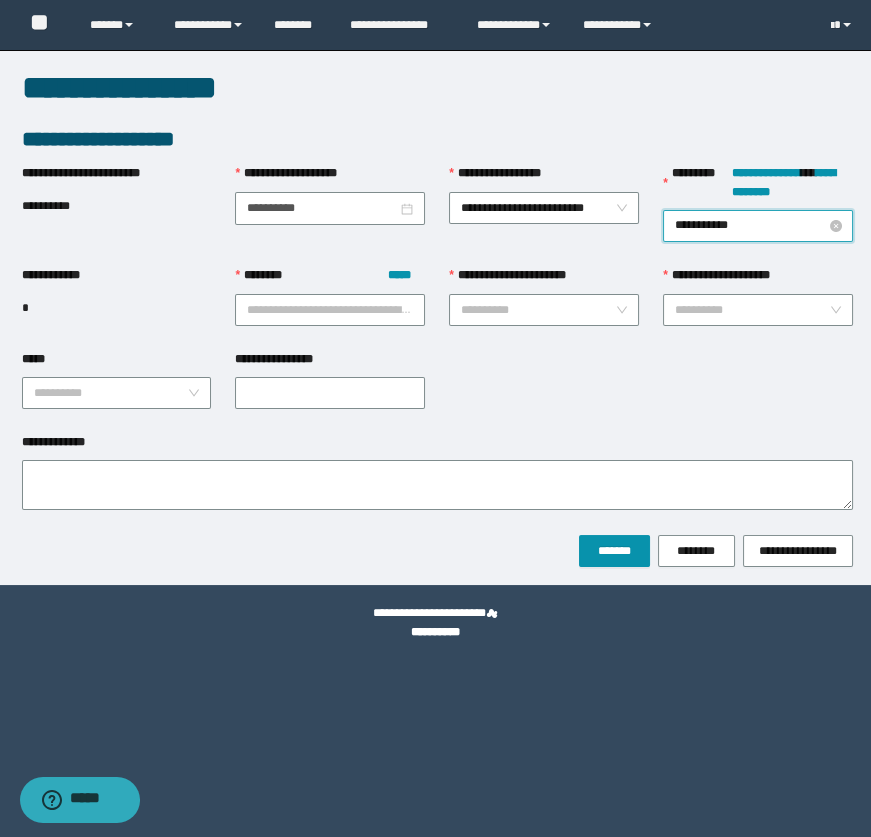 type on "**********" 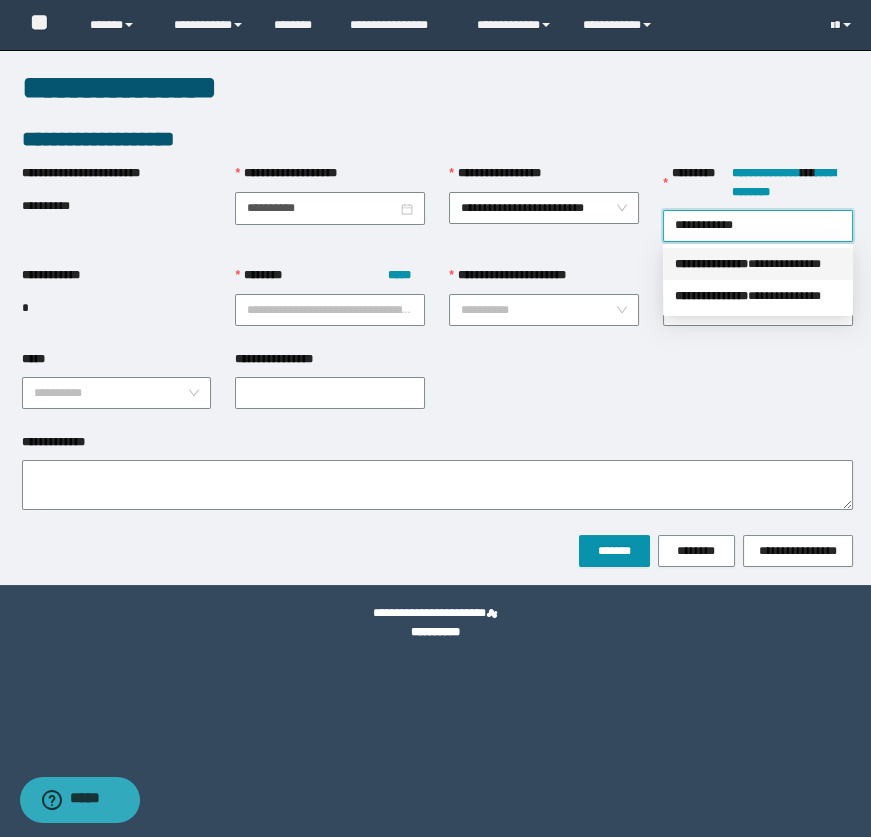 click on "**********" at bounding box center (711, 264) 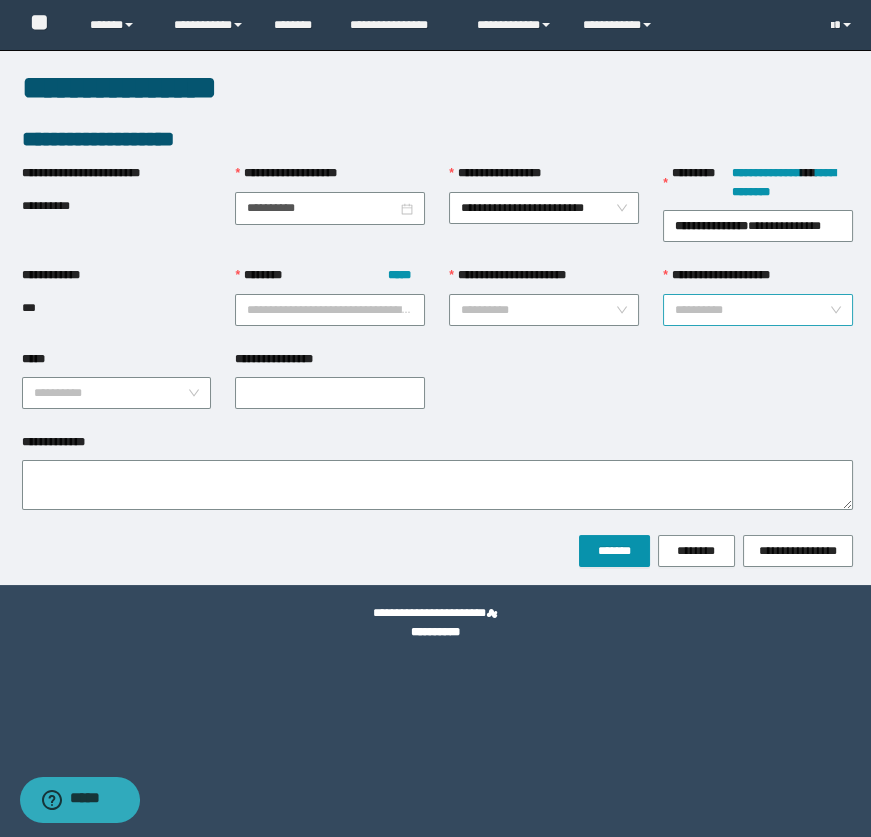 click on "**********" at bounding box center (752, 310) 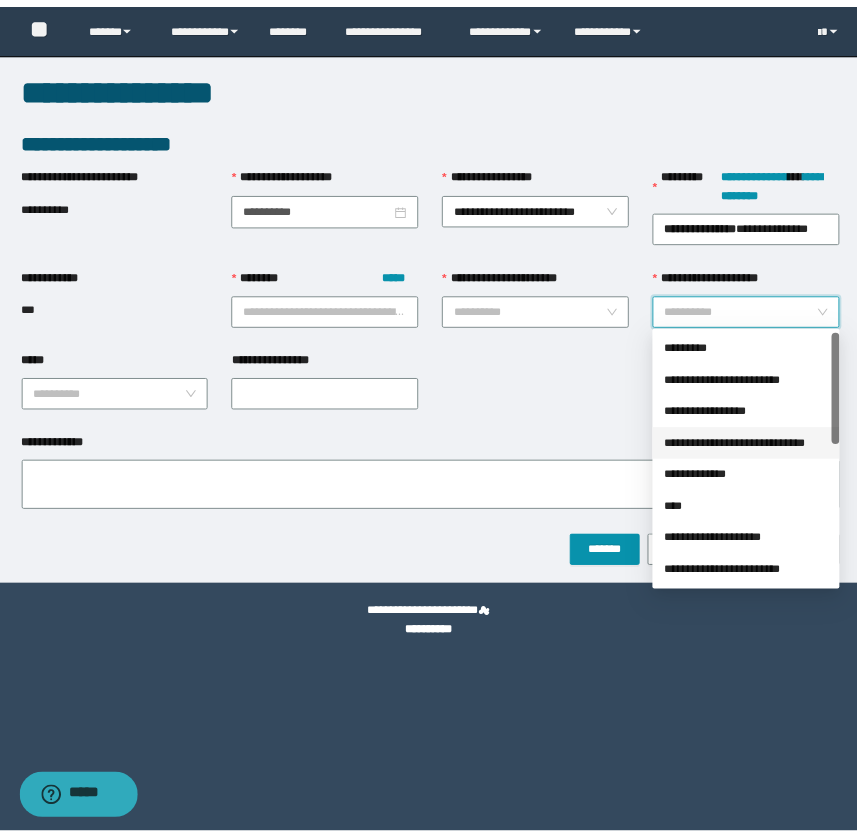 scroll, scrollTop: 320, scrollLeft: 0, axis: vertical 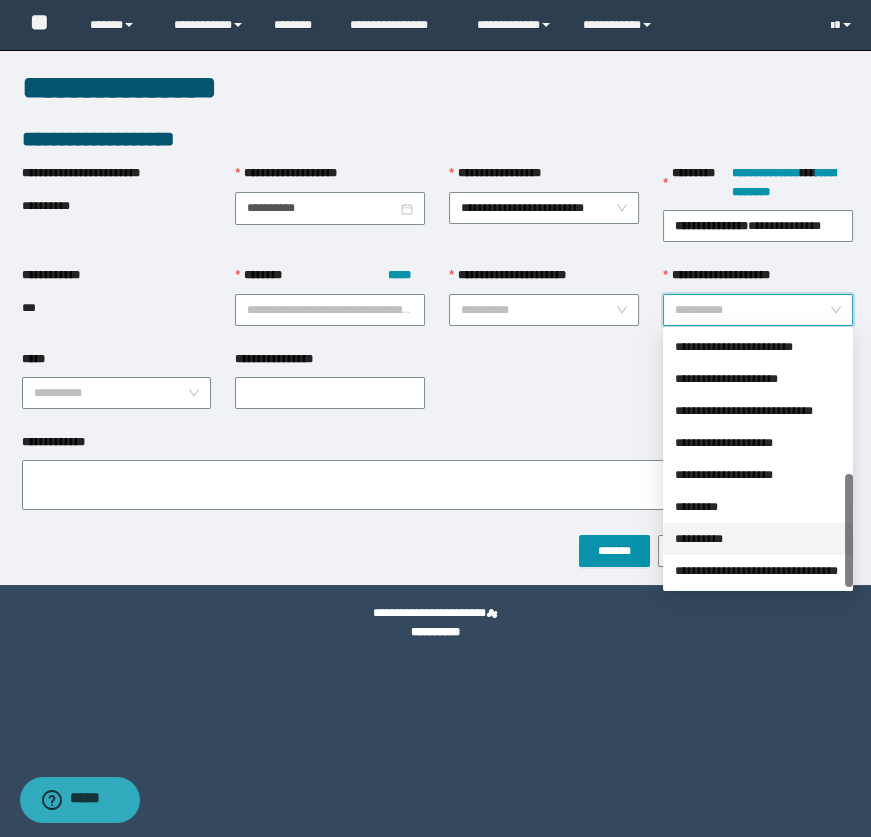 click on "**********" at bounding box center (758, 539) 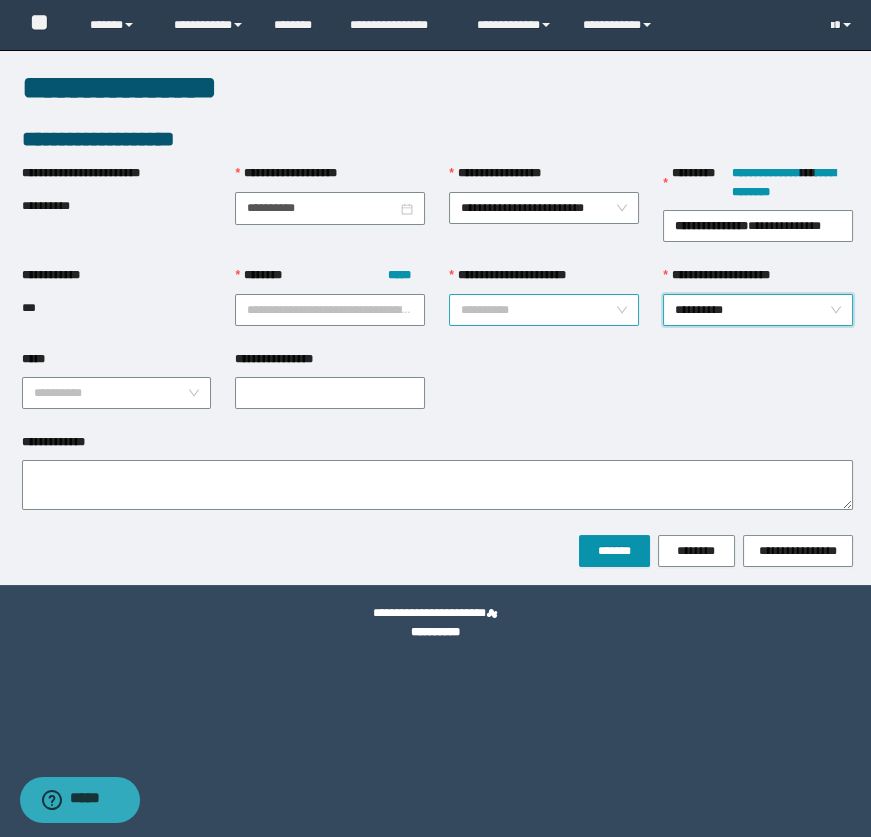 click on "**********" at bounding box center (538, 310) 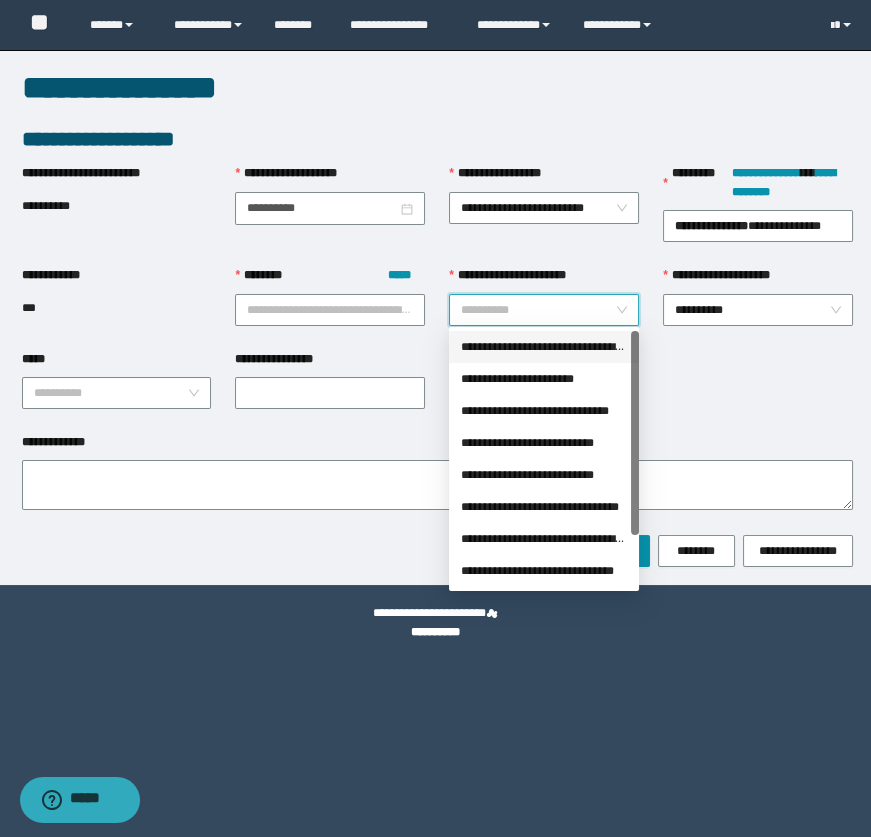 drag, startPoint x: 507, startPoint y: 347, endPoint x: 535, endPoint y: 356, distance: 29.410883 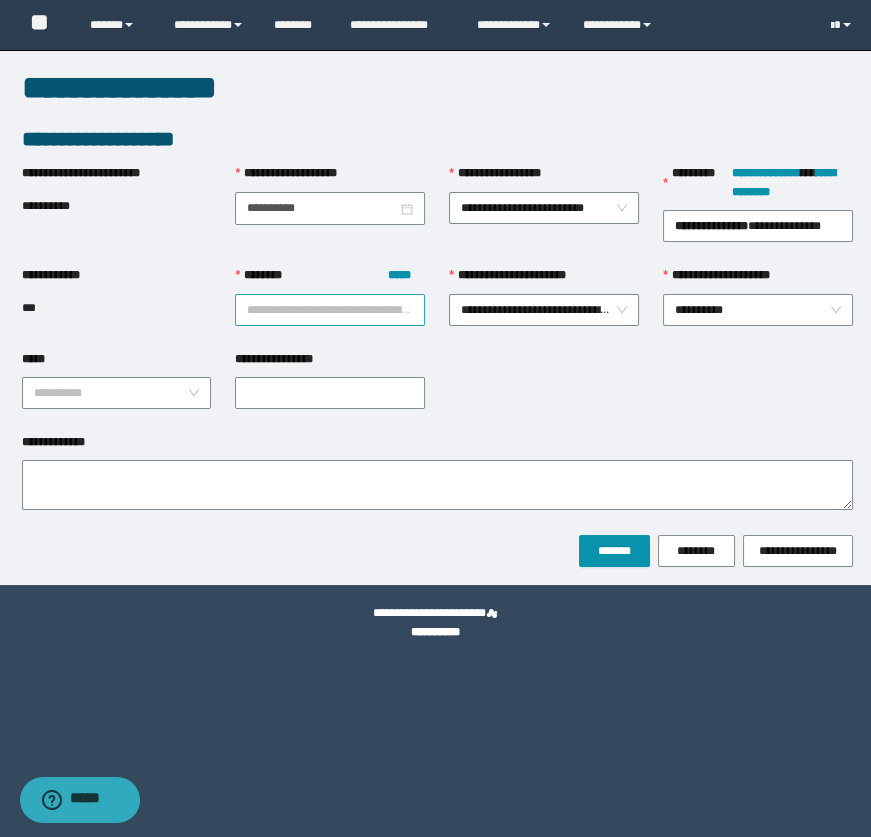 click on "******** *****" at bounding box center [330, 310] 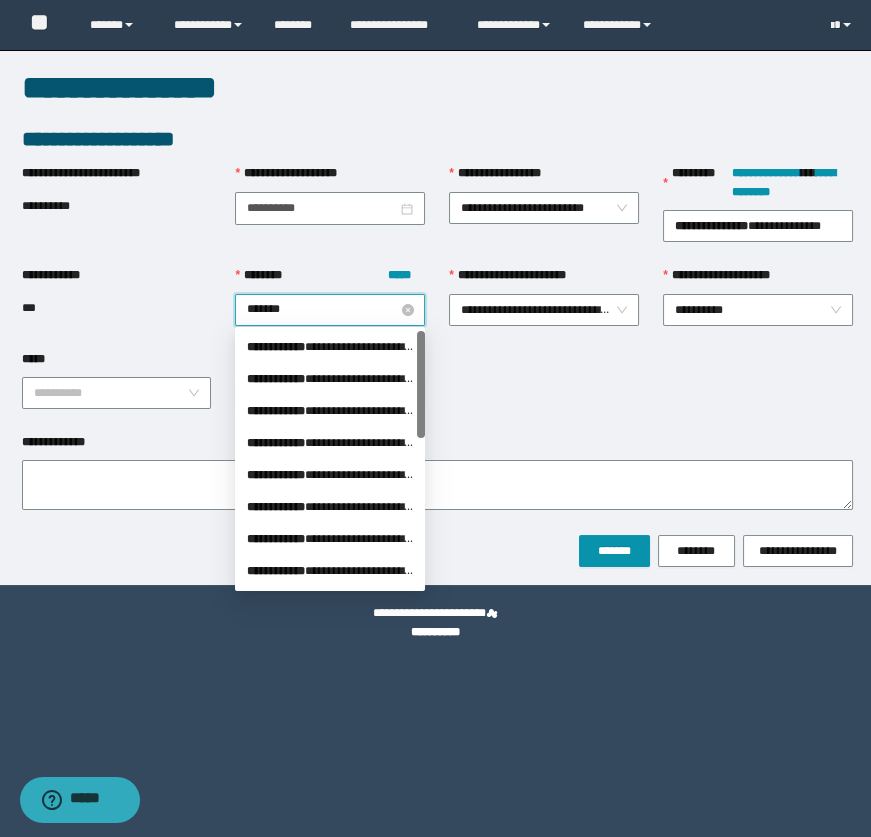 type on "********" 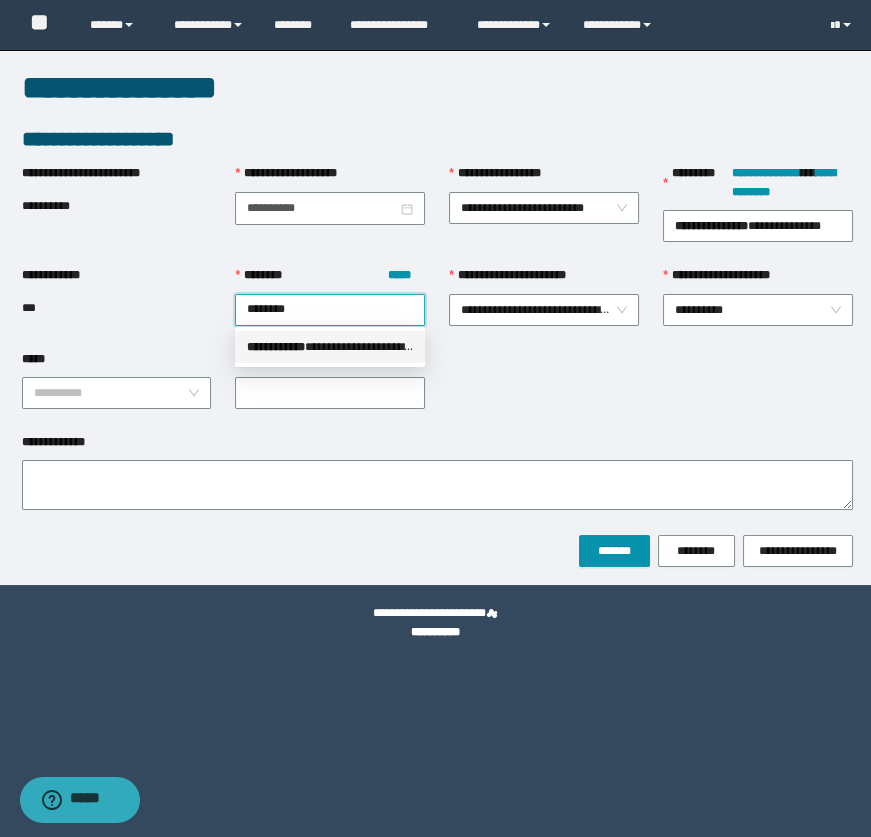 click on "**********" at bounding box center [330, 347] 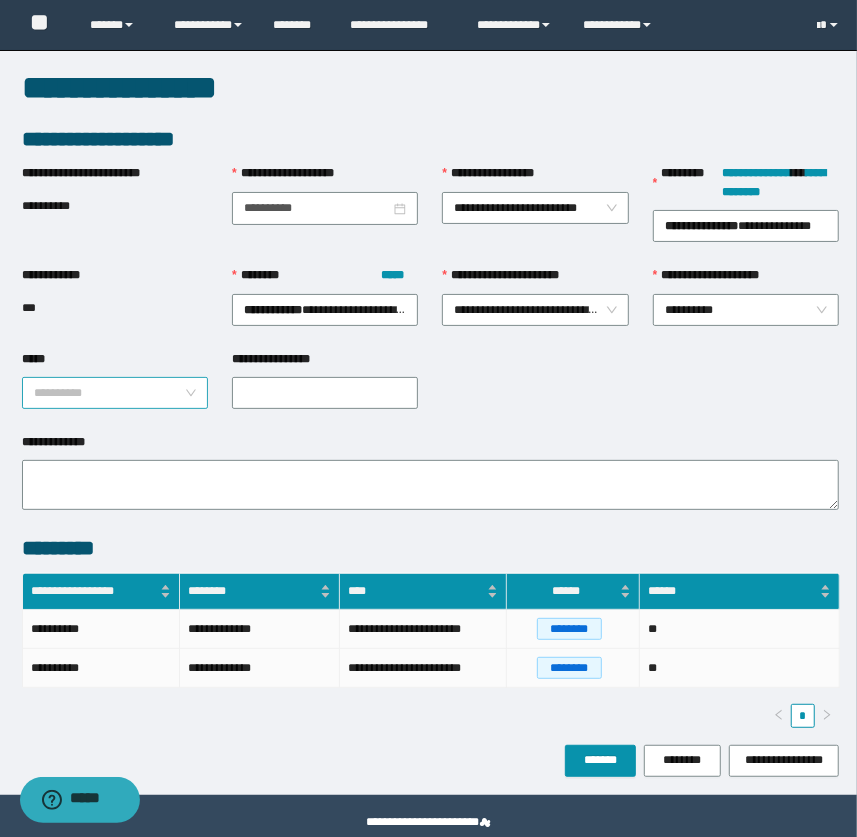 click on "*****" at bounding box center (109, 393) 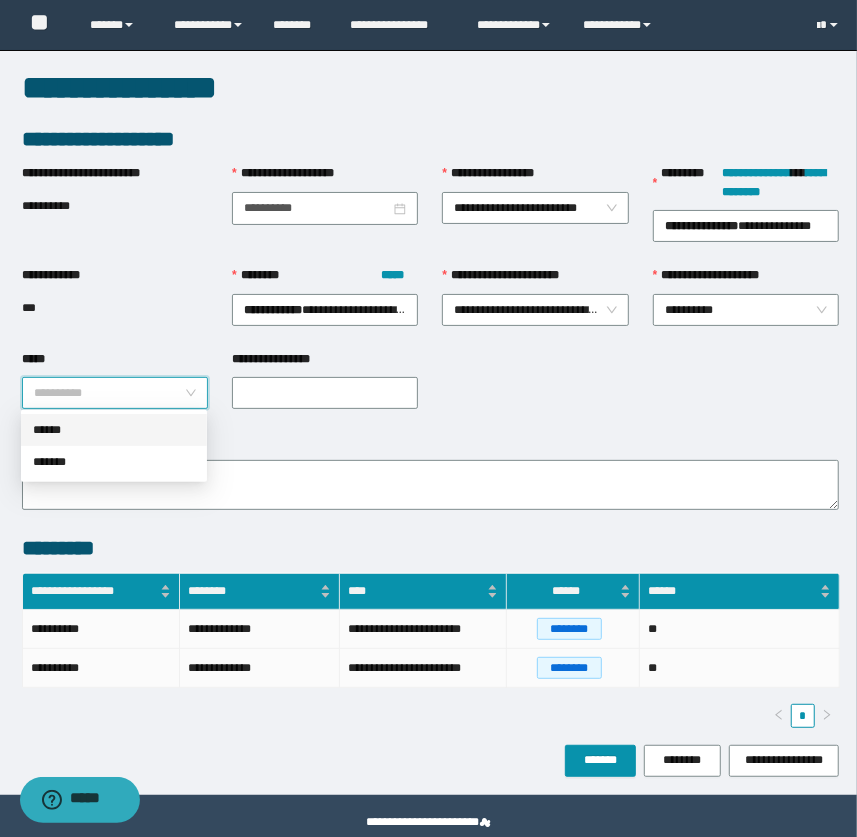 click on "******" at bounding box center (114, 430) 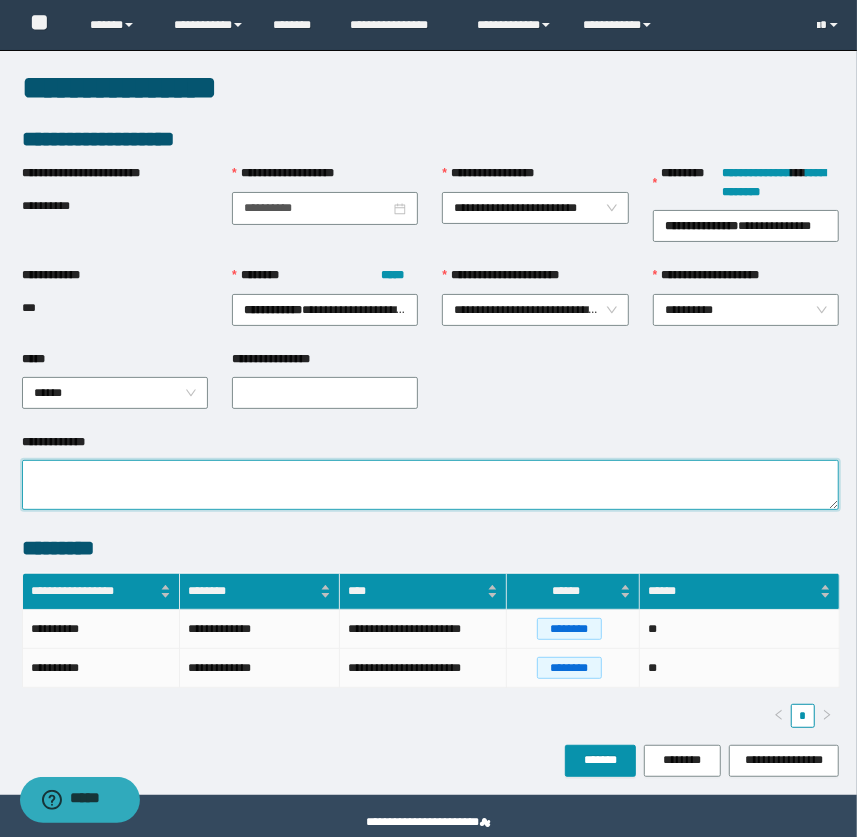 click on "**********" at bounding box center [431, 485] 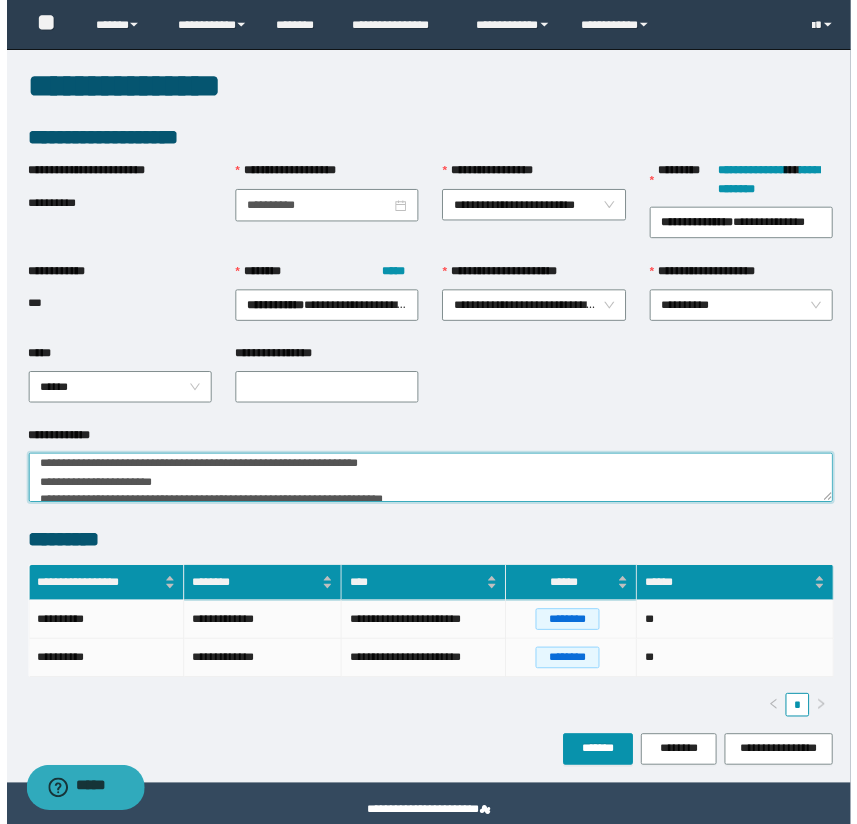 scroll, scrollTop: 6, scrollLeft: 0, axis: vertical 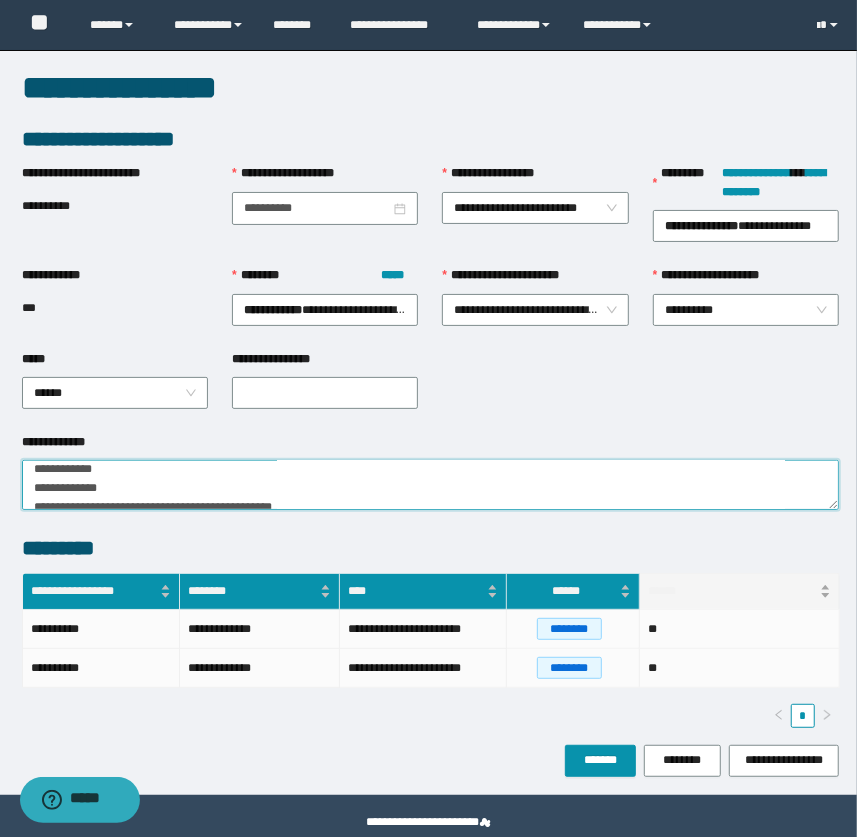 type on "**********" 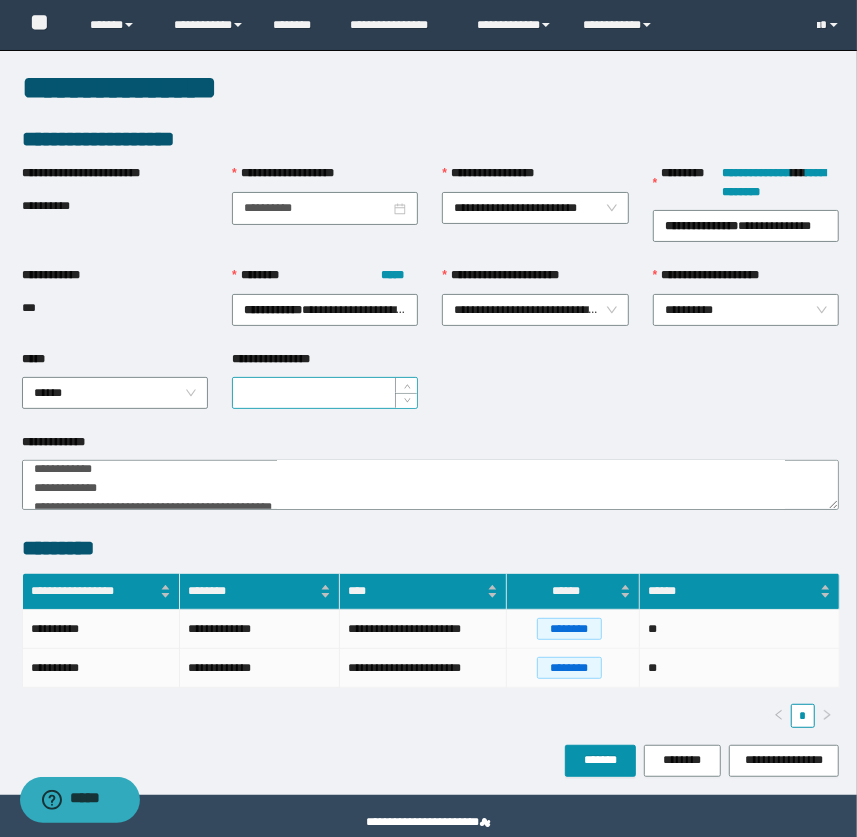 click on "**********" at bounding box center (325, 393) 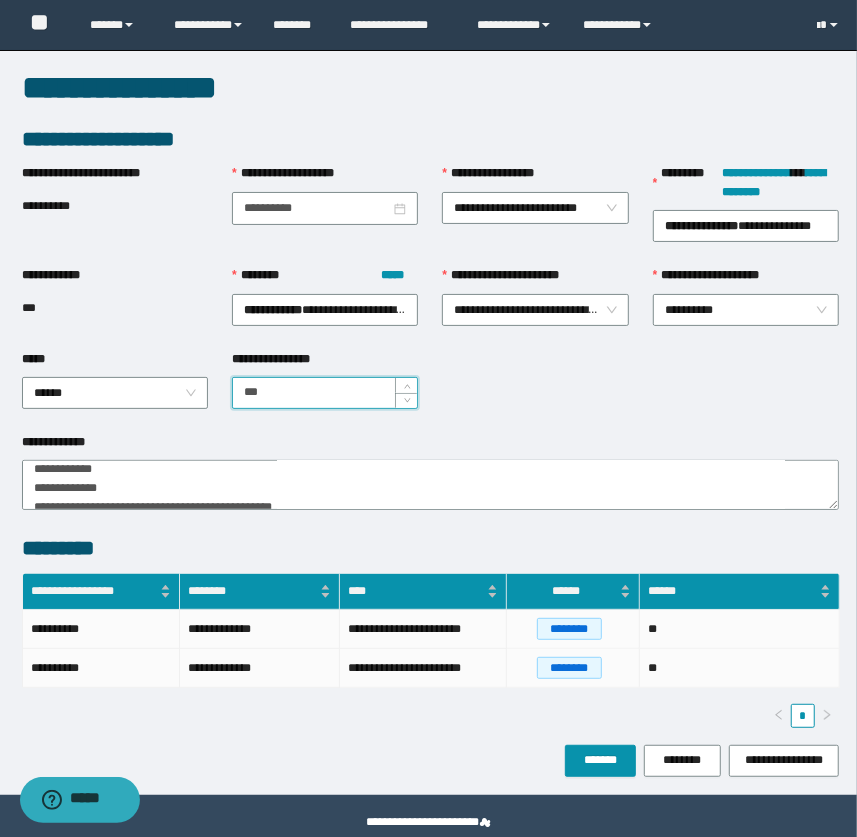 type on "***" 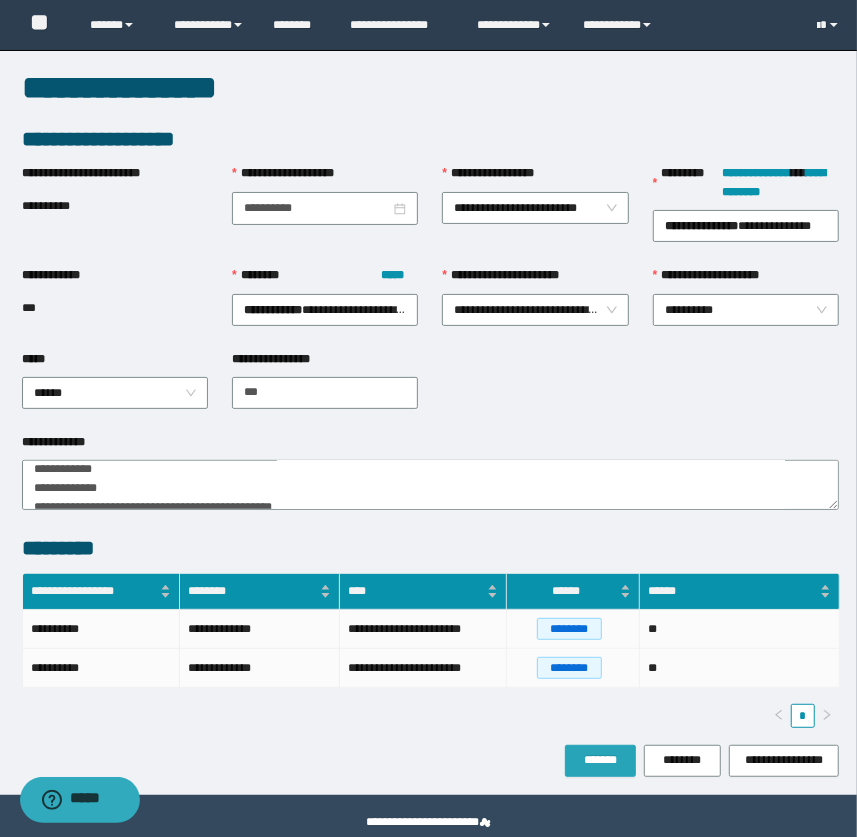 click on "*******" at bounding box center (600, 760) 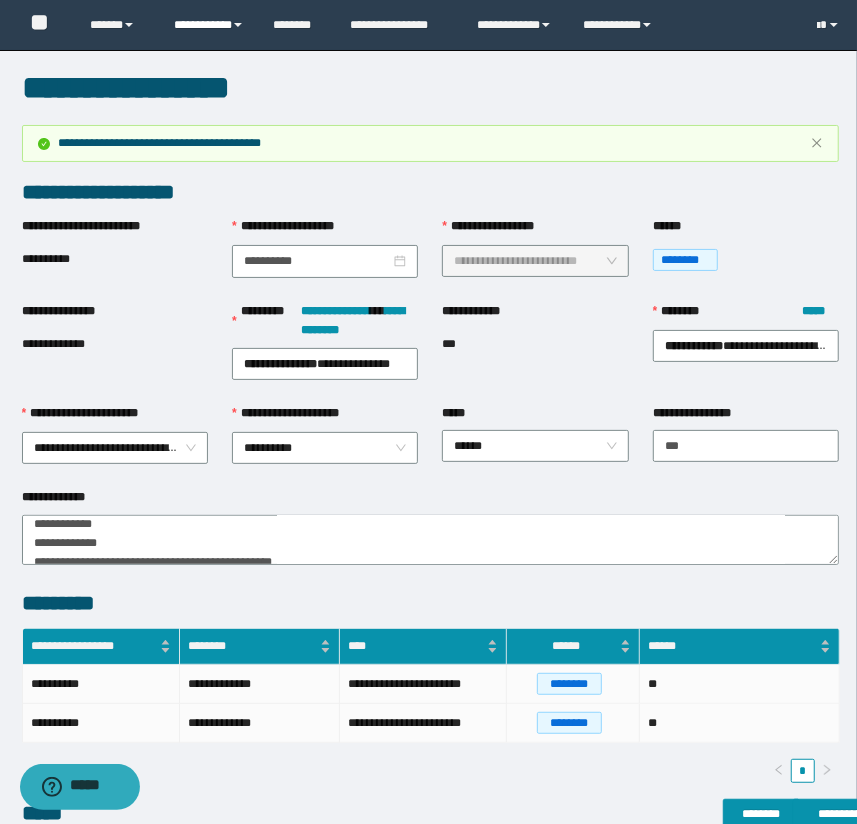 click on "**********" at bounding box center [209, 25] 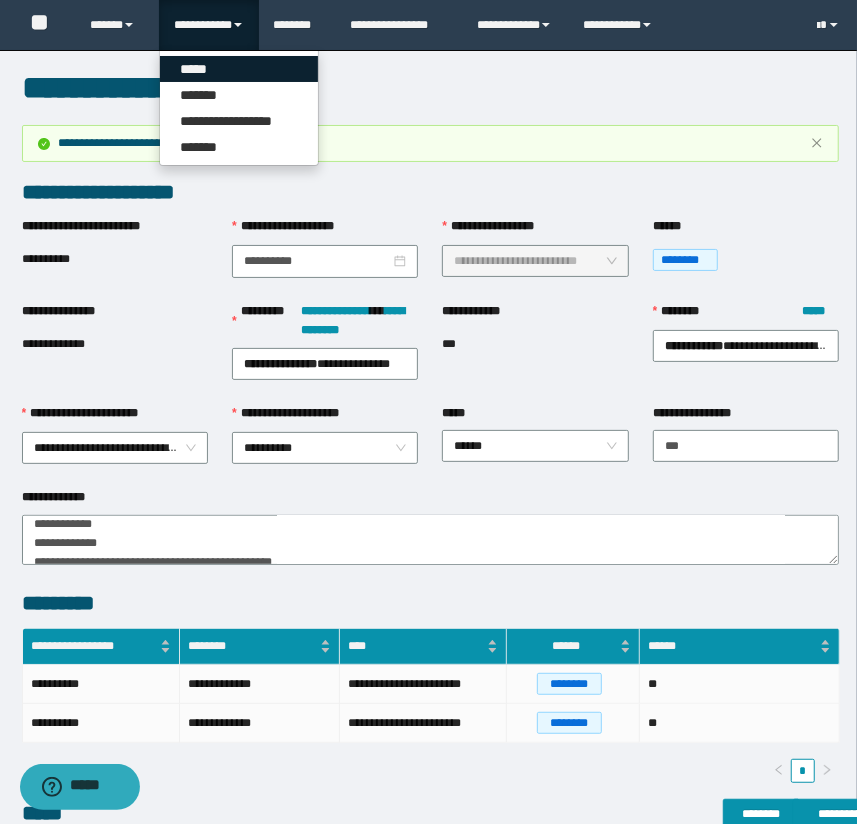 click on "*****" at bounding box center [239, 69] 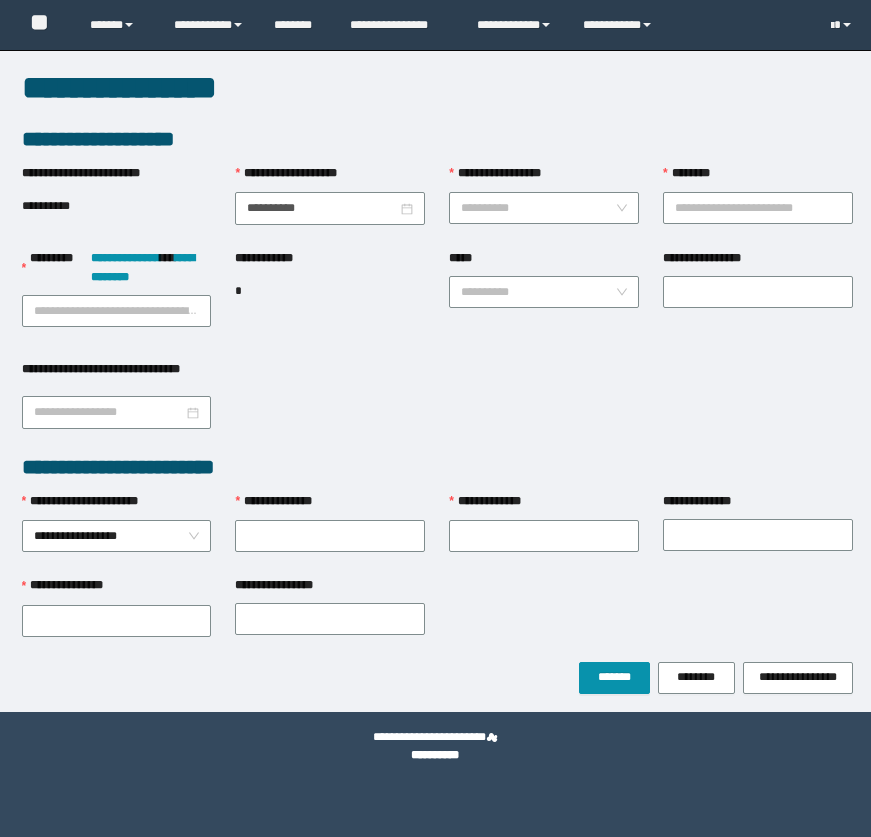 scroll, scrollTop: 0, scrollLeft: 0, axis: both 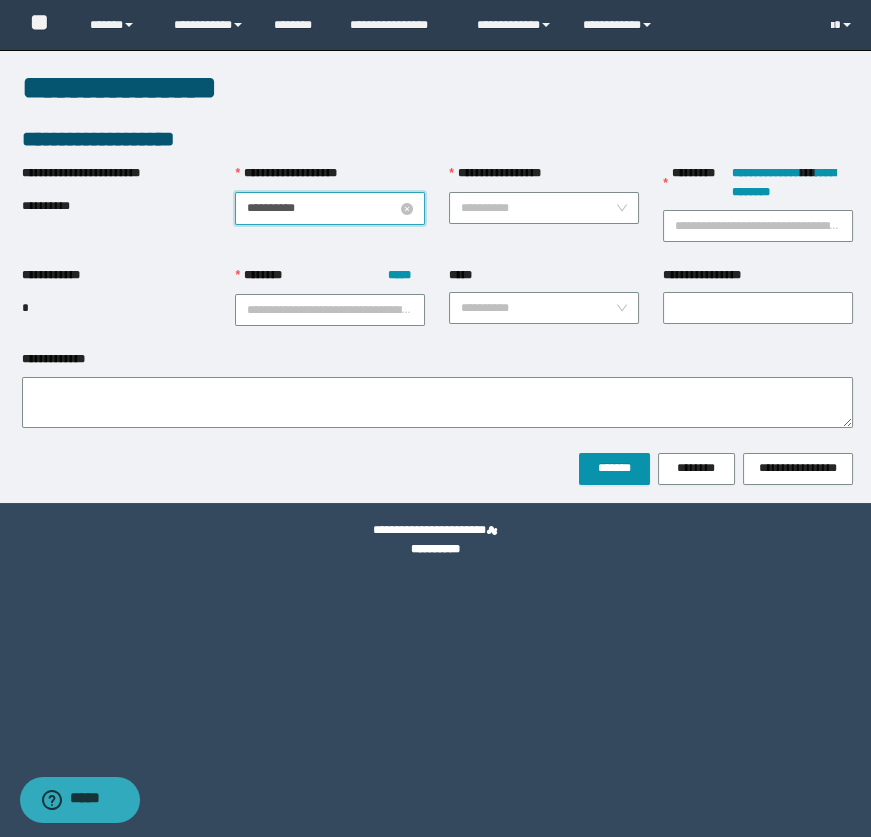 click on "**********" at bounding box center (322, 208) 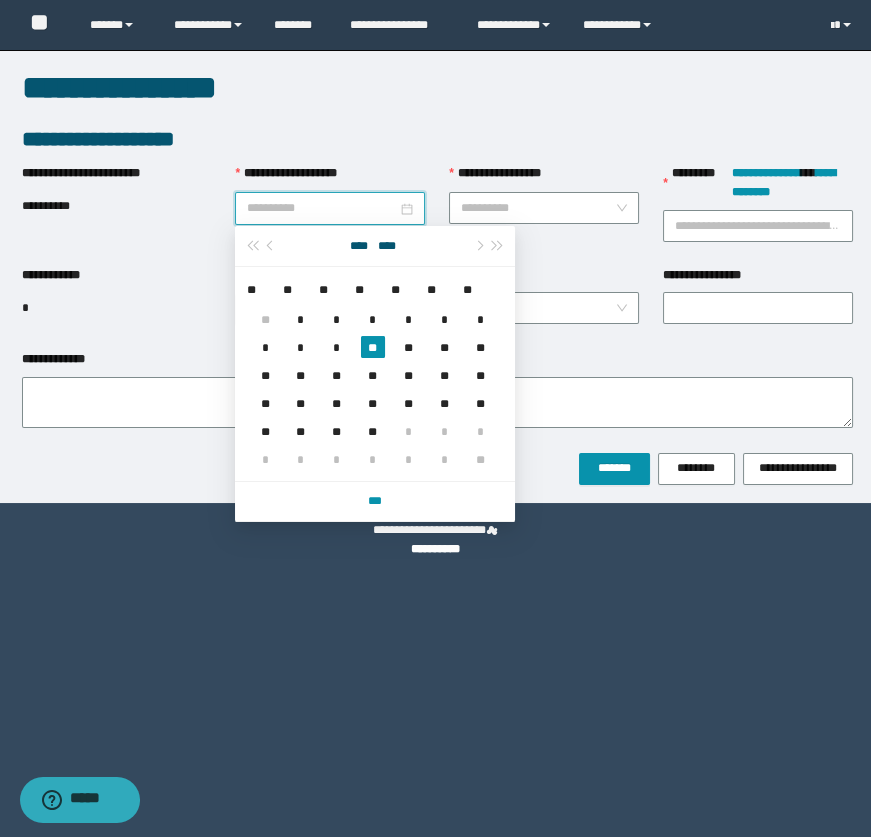 type on "**********" 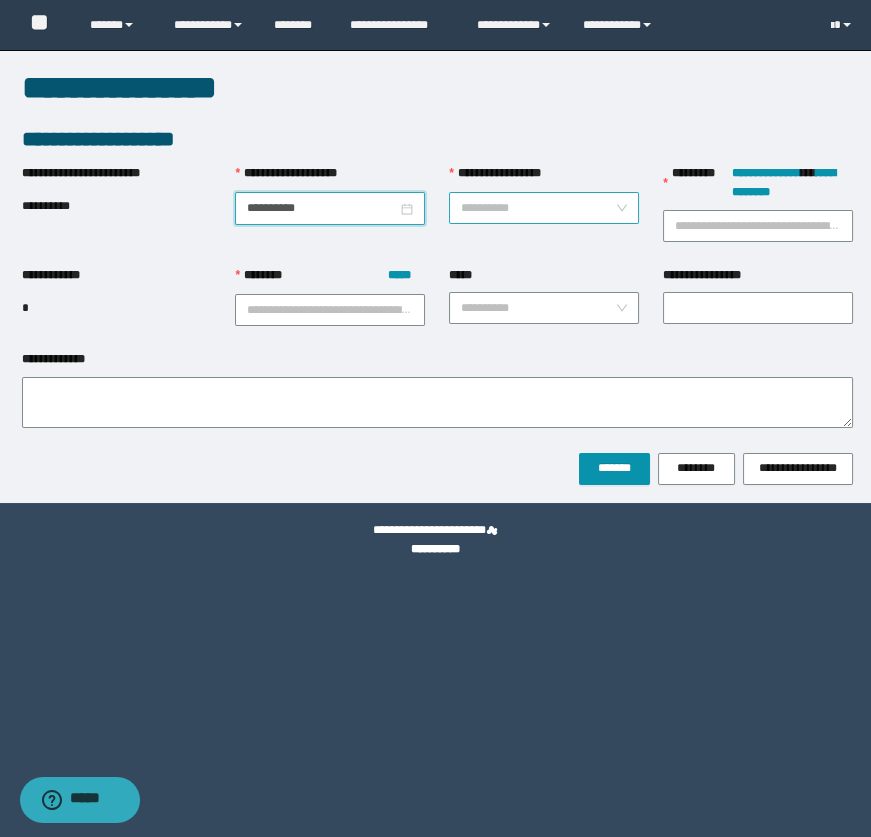 click on "**********" at bounding box center (538, 208) 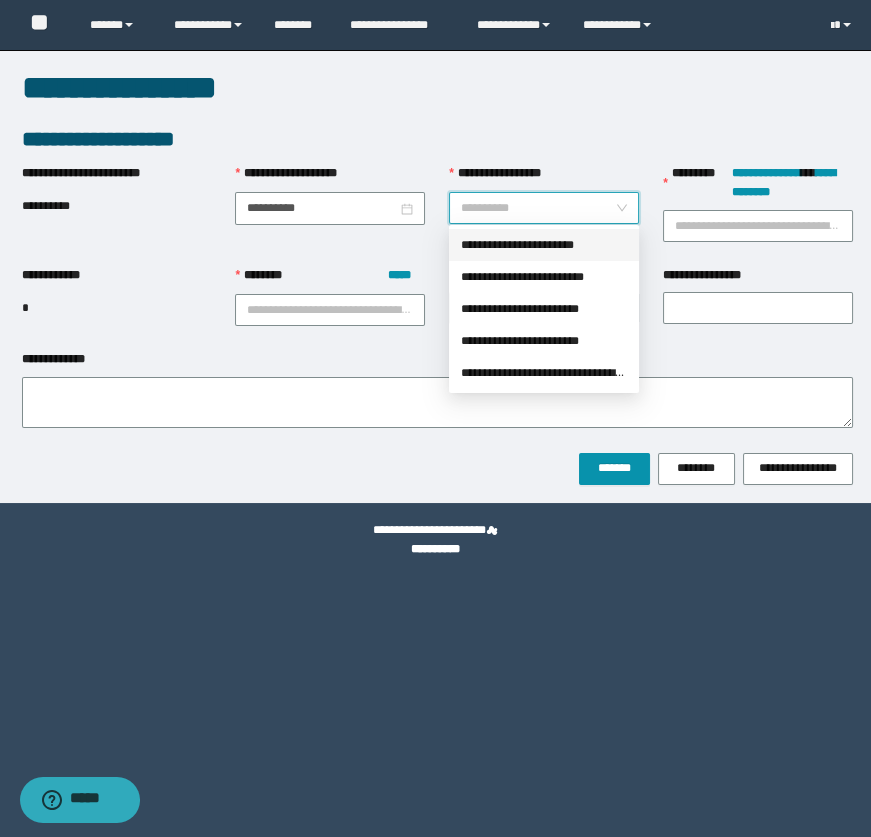 click on "**********" at bounding box center [544, 245] 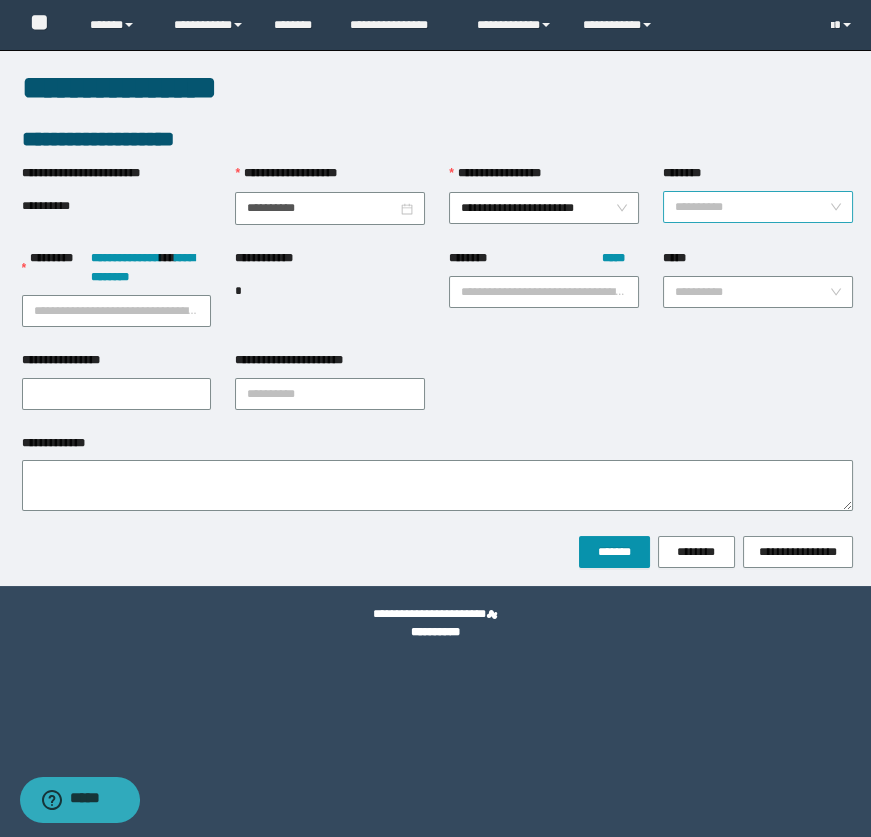 click on "********" at bounding box center (752, 207) 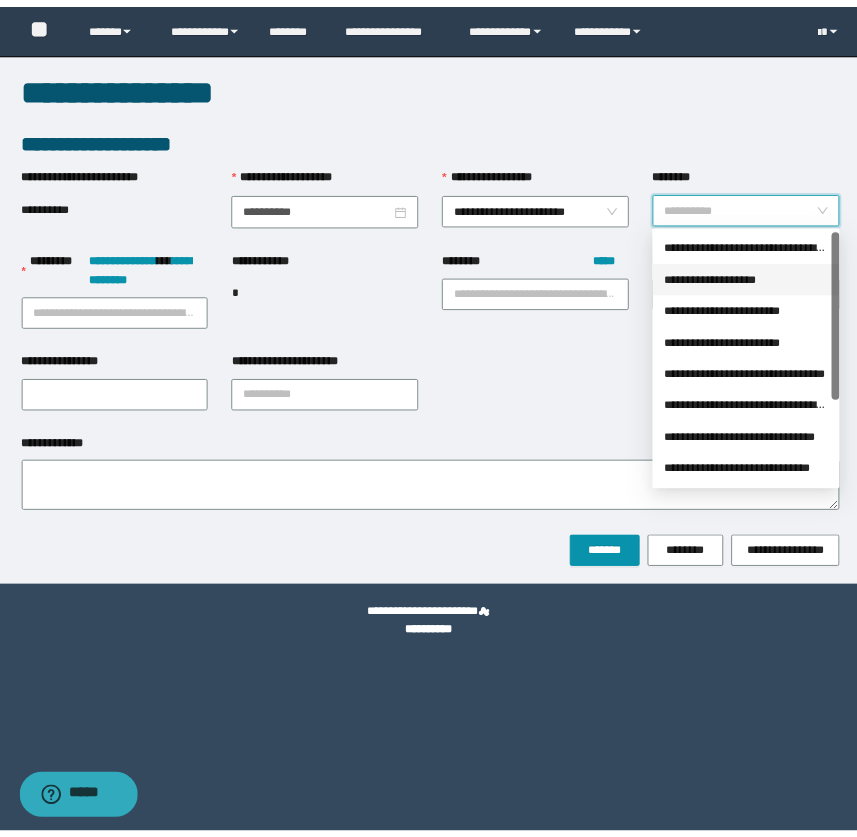 scroll, scrollTop: 127, scrollLeft: 0, axis: vertical 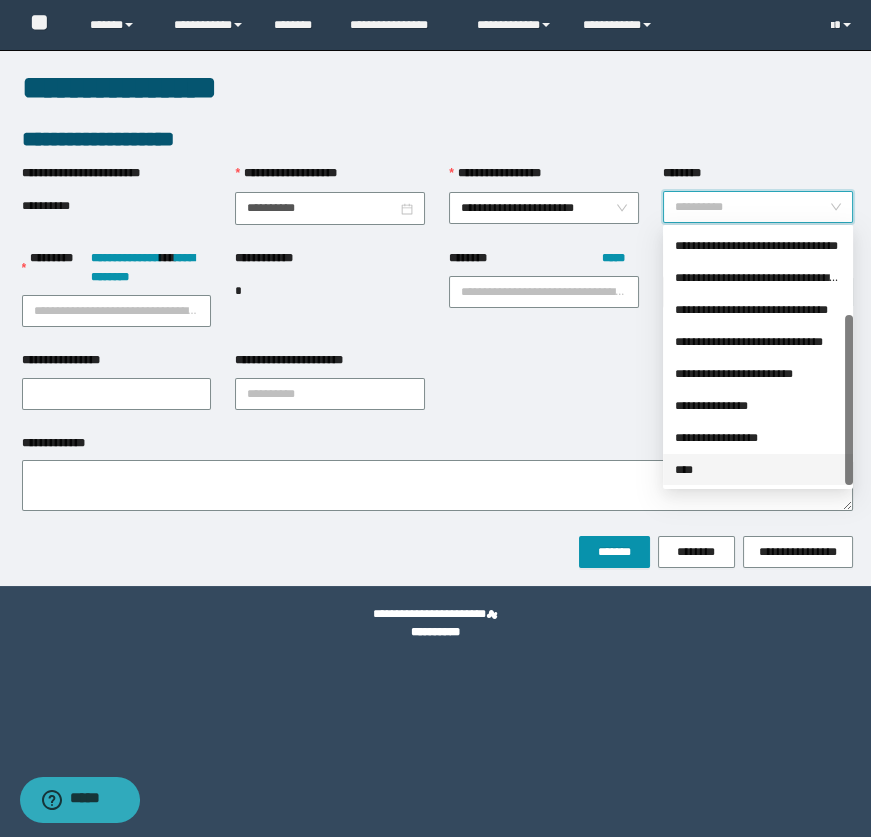 click on "****" at bounding box center [758, 470] 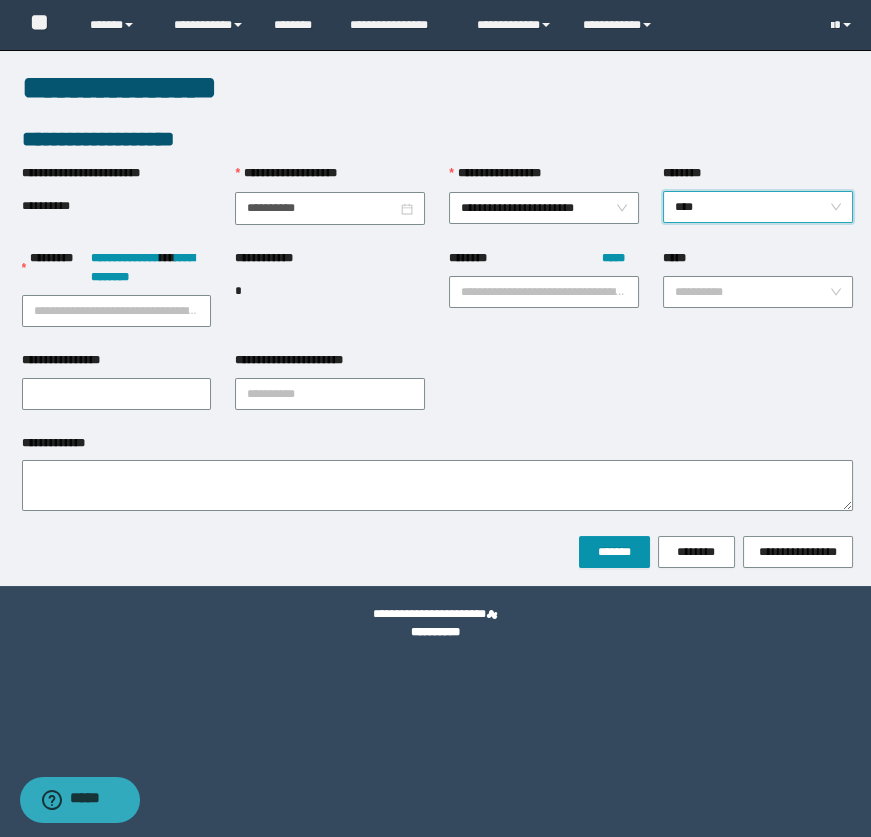 click on "**********" at bounding box center (758, 300) 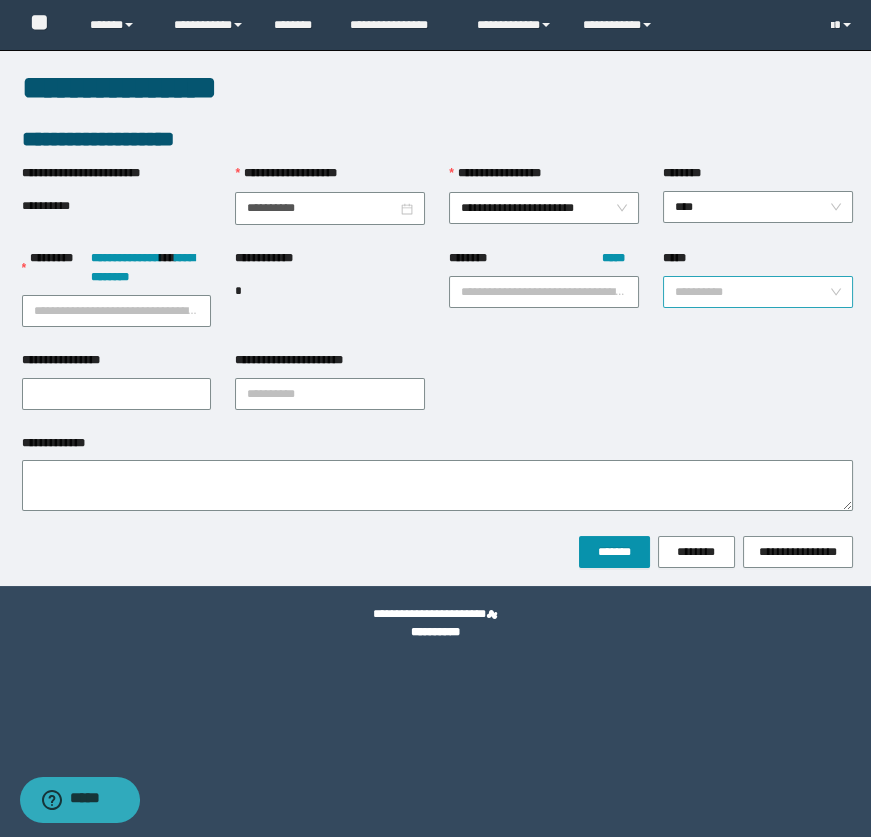 click on "*****" at bounding box center [752, 292] 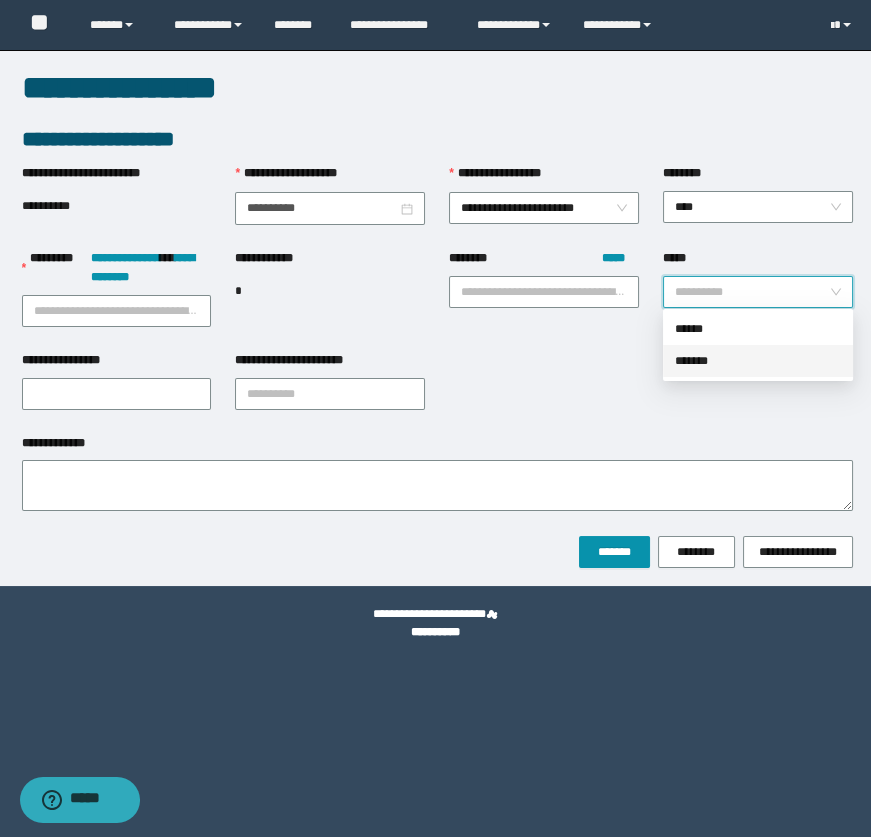 click on "*******" at bounding box center [758, 361] 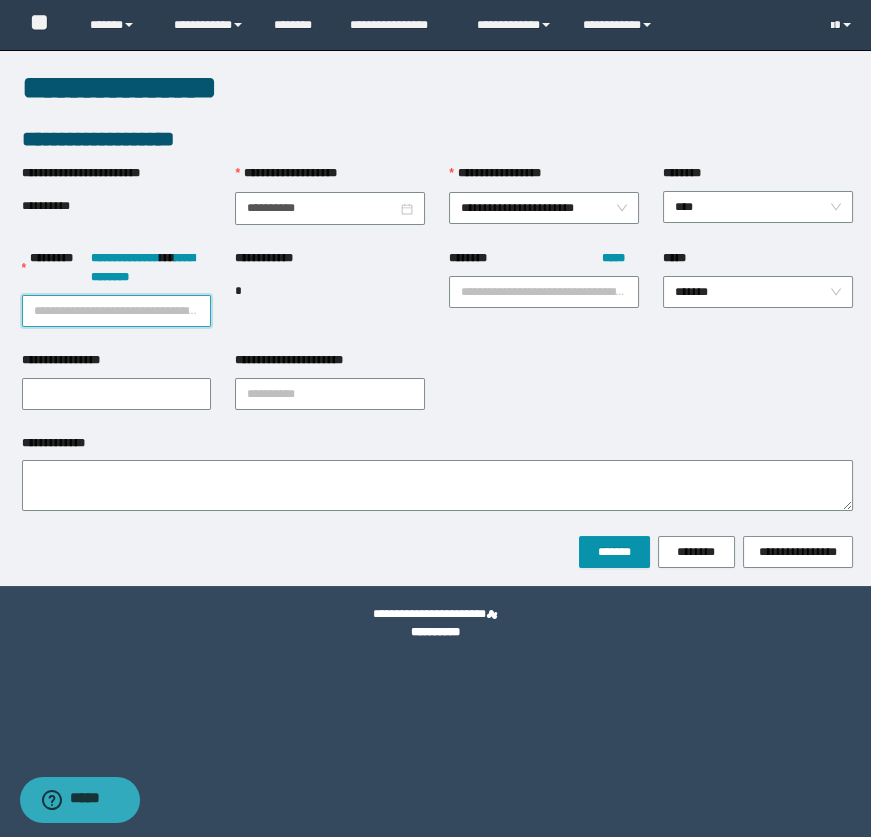 click on "**********" at bounding box center (117, 311) 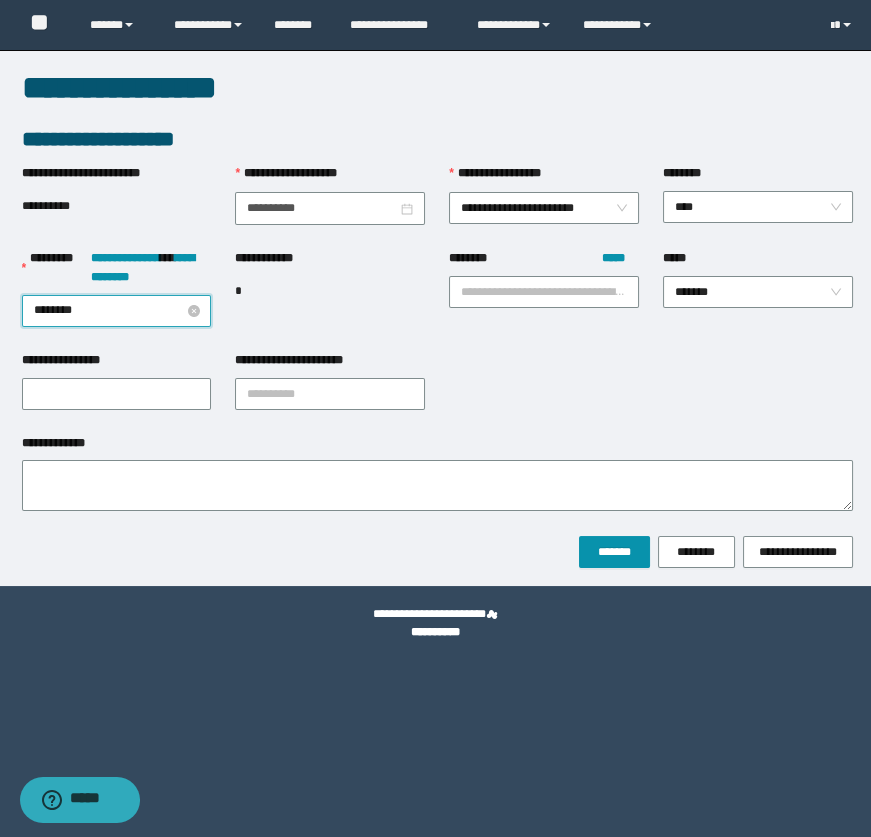 type on "*********" 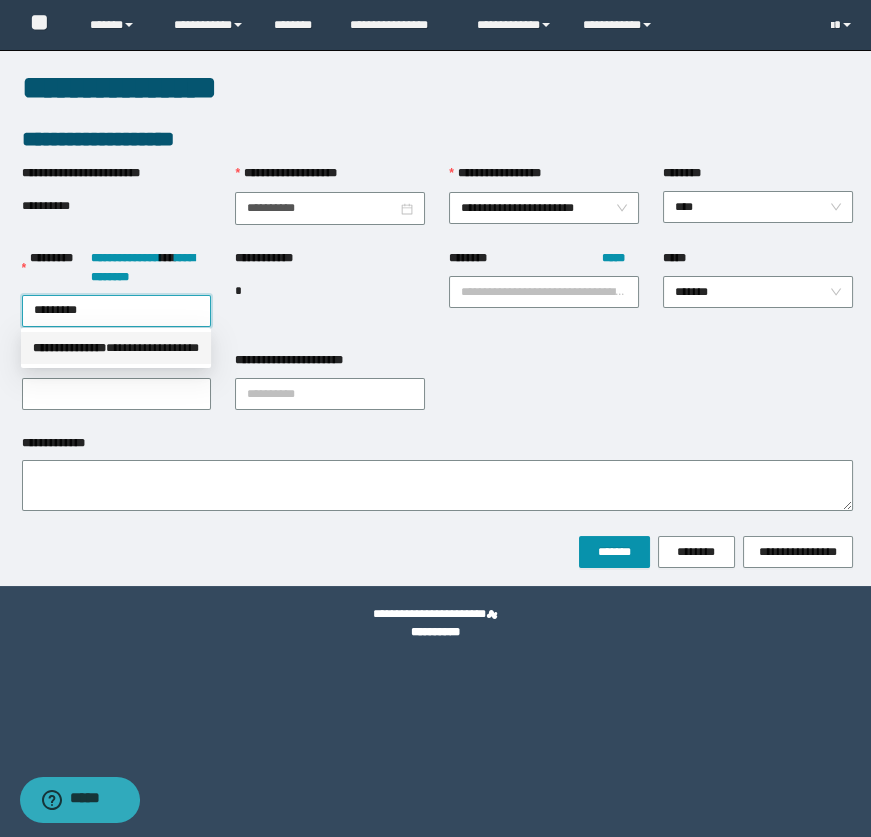 click on "**********" at bounding box center [69, 348] 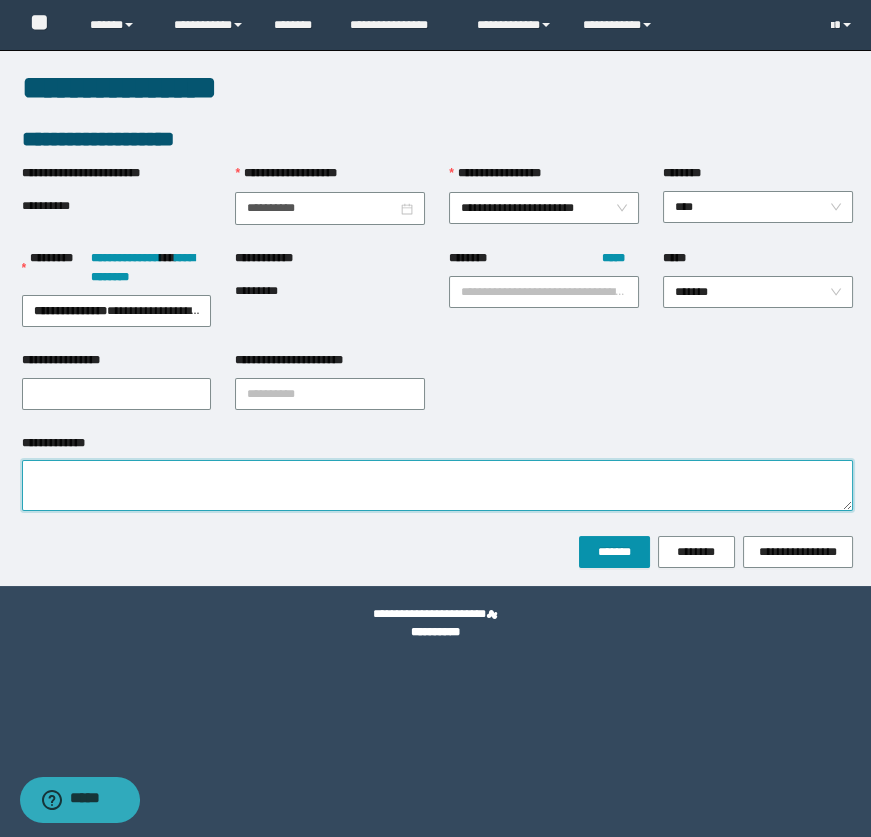 click on "**********" at bounding box center (437, 485) 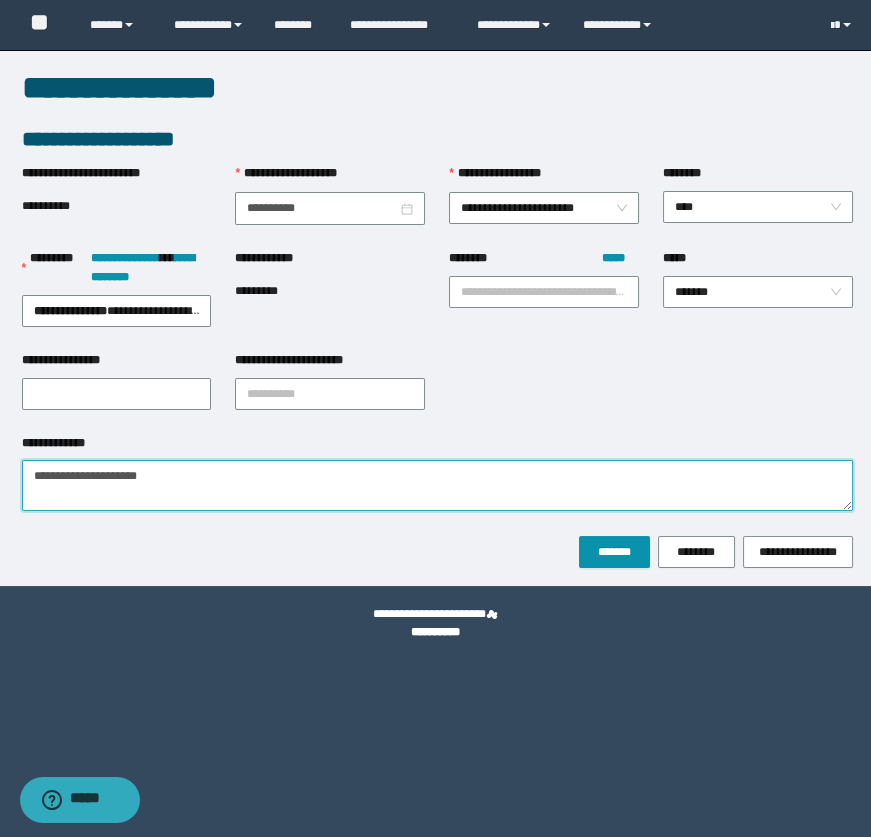 click on "**********" at bounding box center [437, 485] 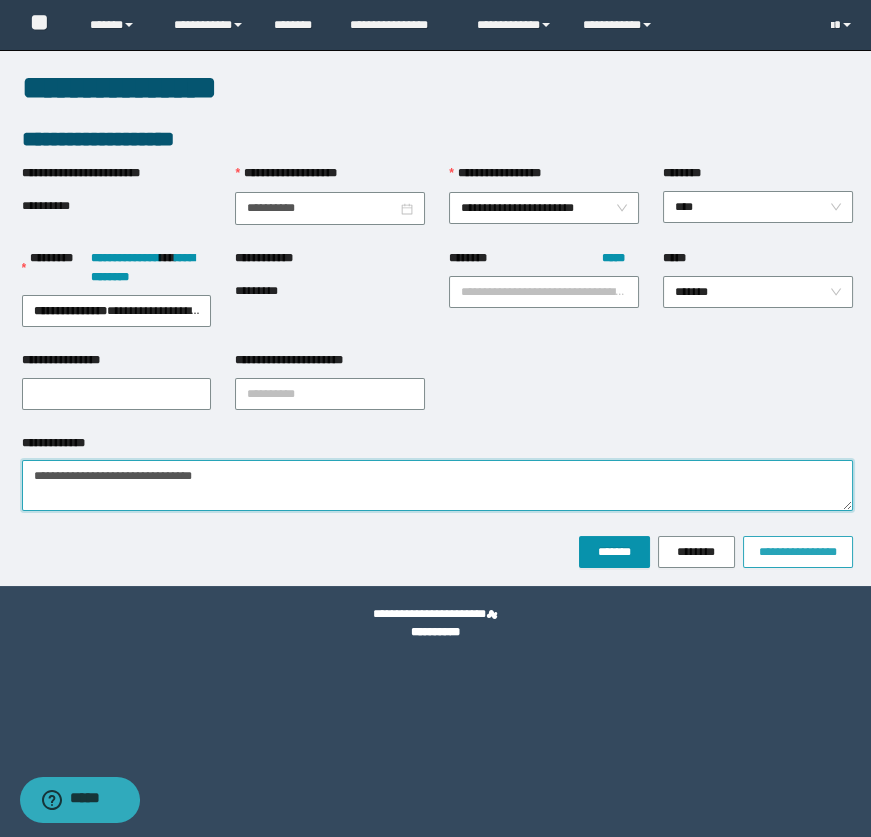 type on "**********" 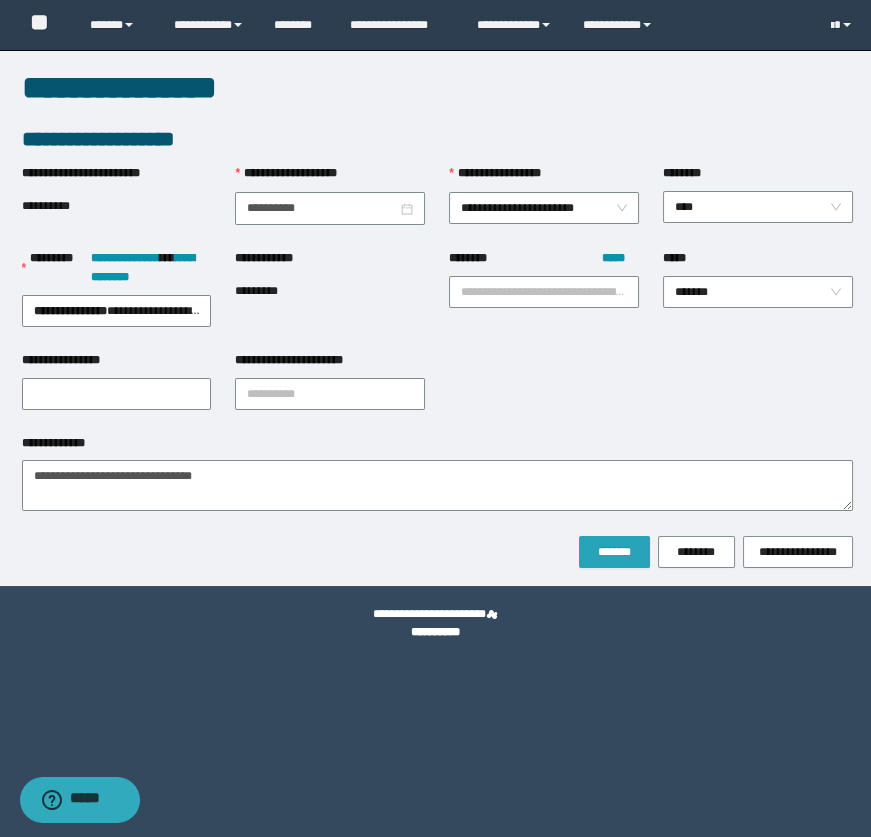 click on "*******" at bounding box center (614, 552) 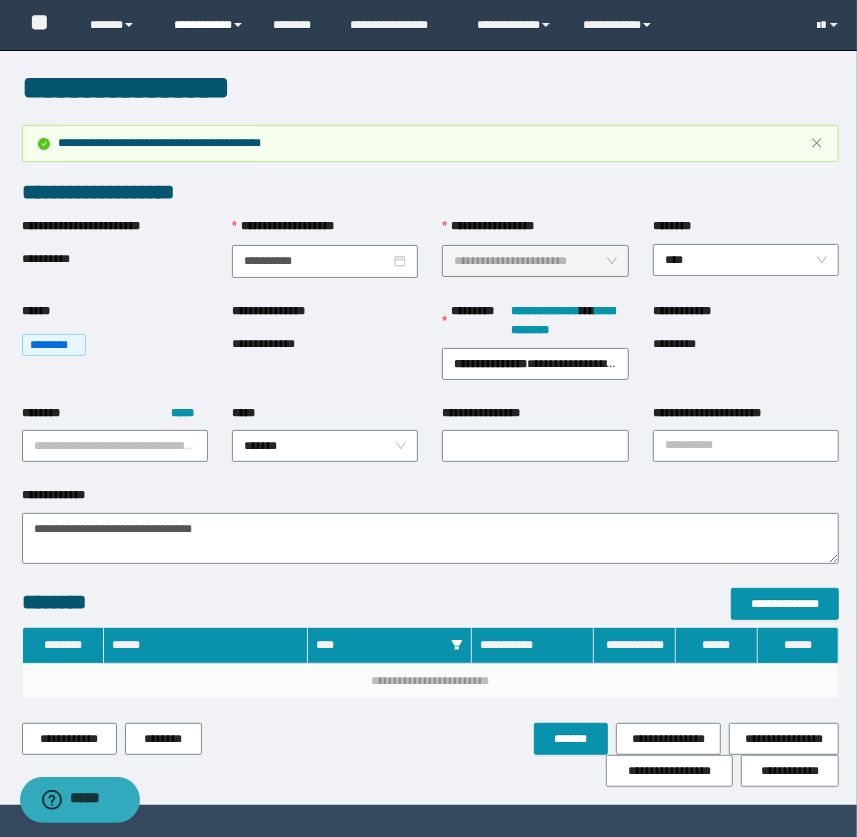 drag, startPoint x: 193, startPoint y: 20, endPoint x: 222, endPoint y: 60, distance: 49.40648 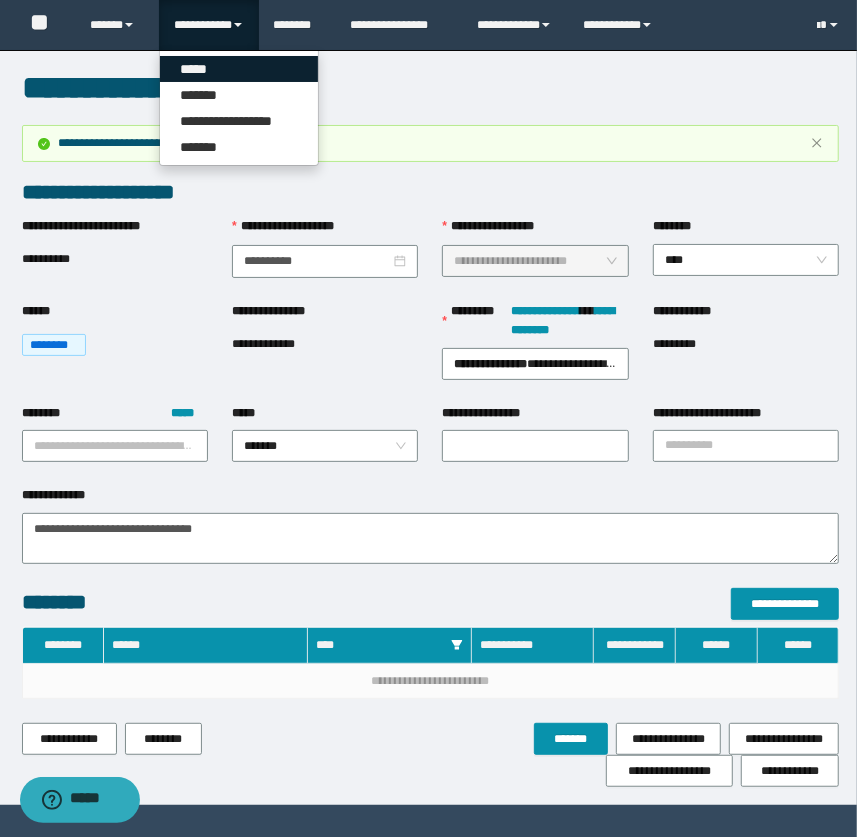 click on "*****" at bounding box center (239, 69) 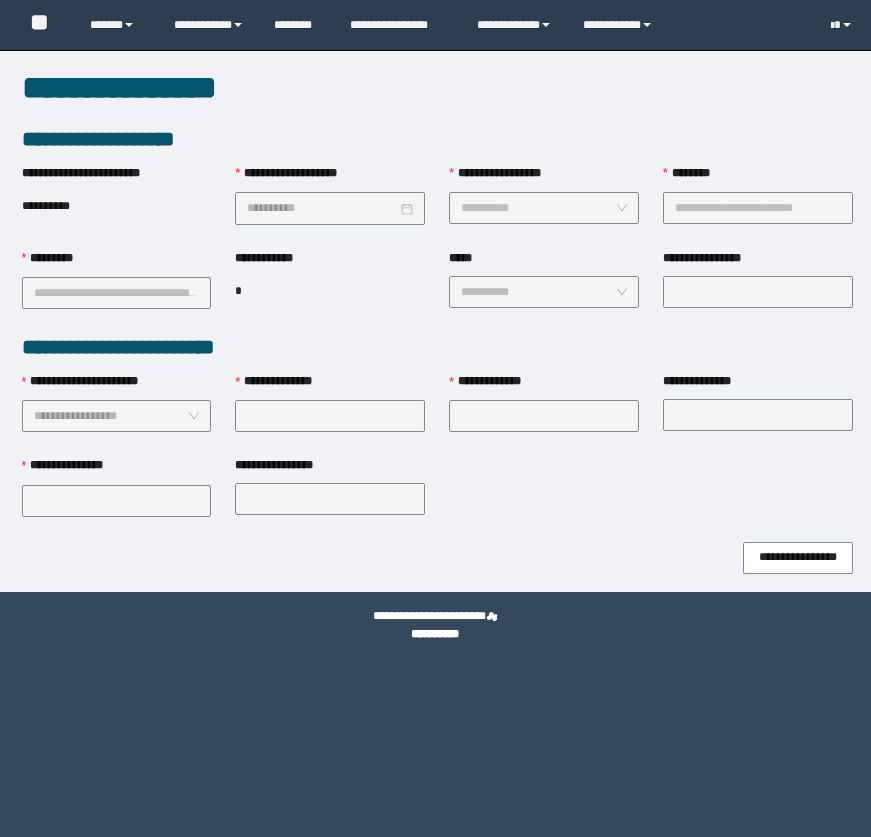 scroll, scrollTop: 0, scrollLeft: 0, axis: both 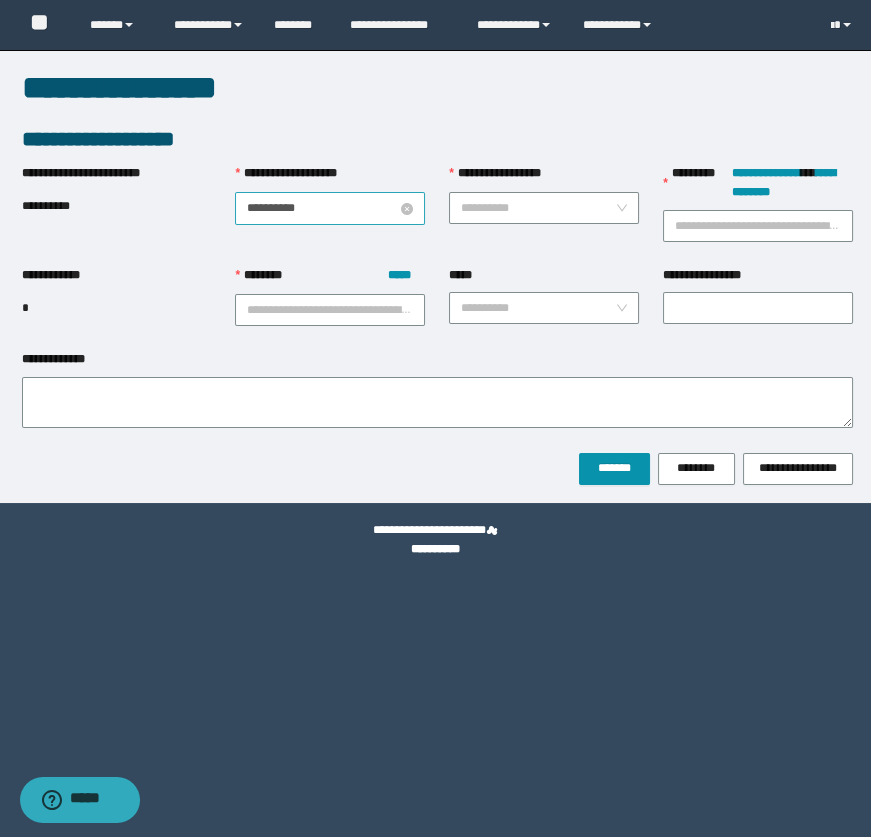 click on "**********" at bounding box center [322, 208] 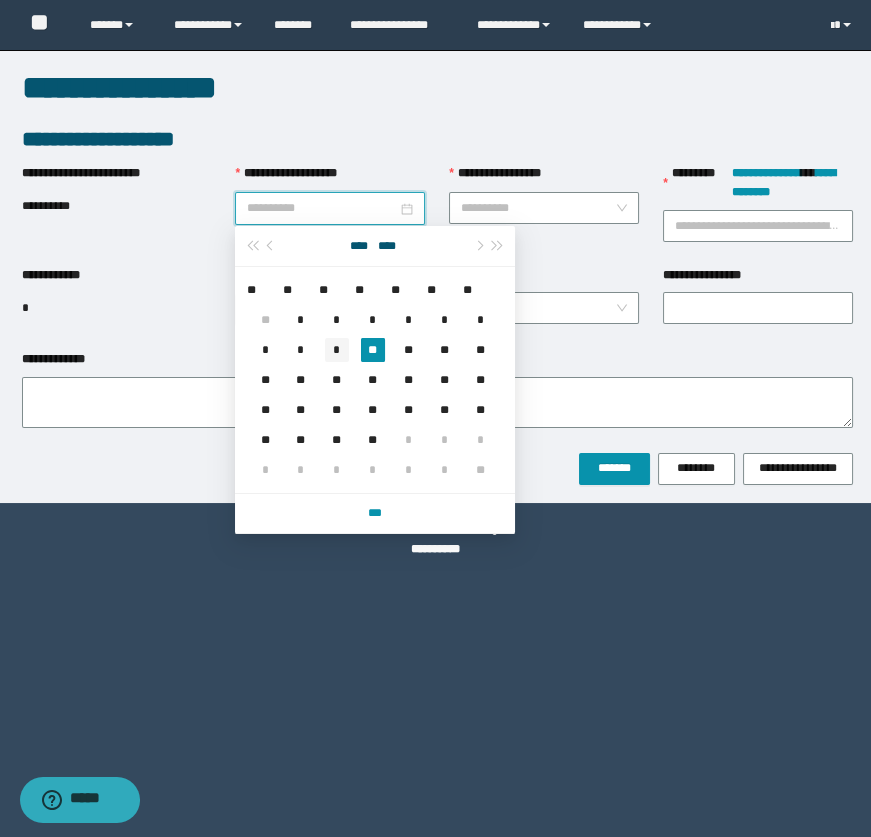 click on "*" at bounding box center [337, 350] 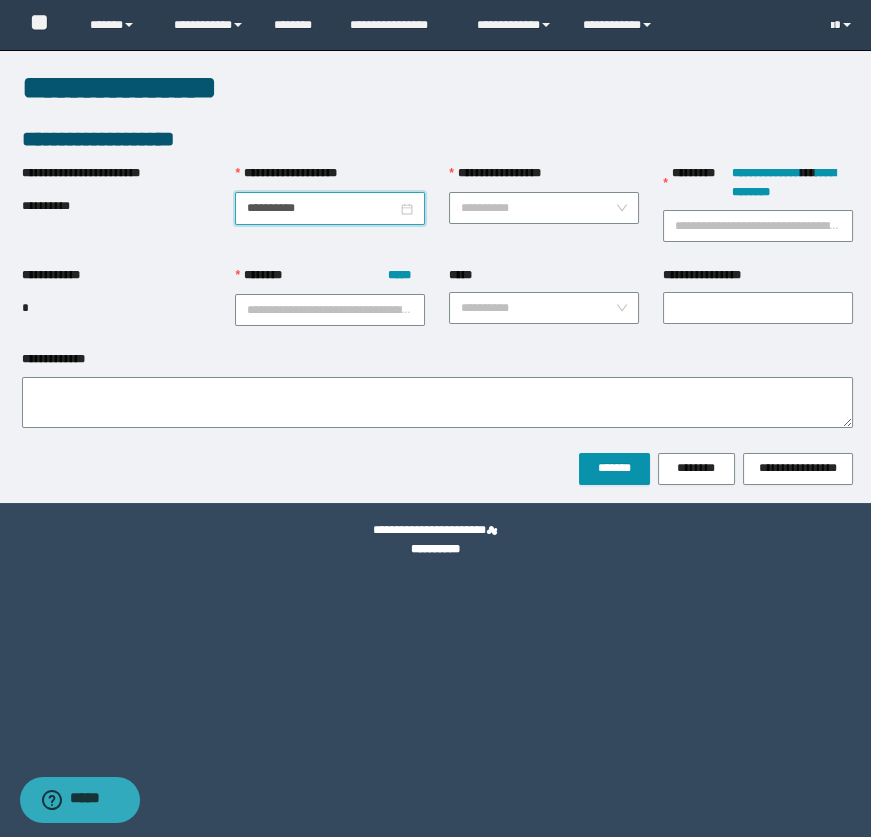 click on "**********" at bounding box center (330, 208) 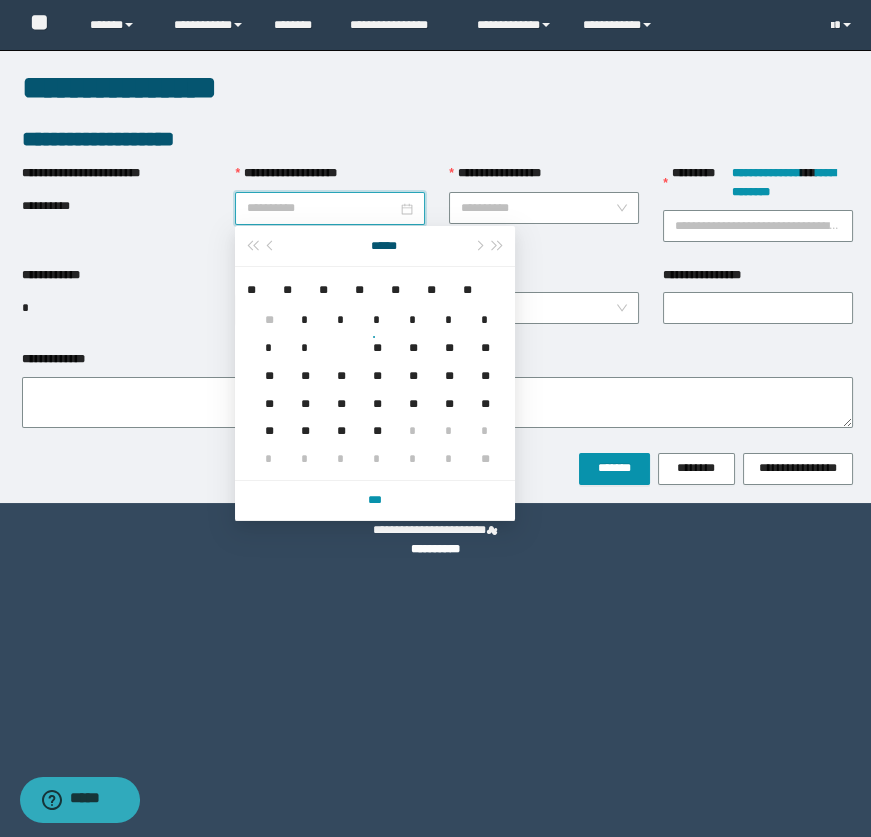 click on "**" at bounding box center (373, 336) 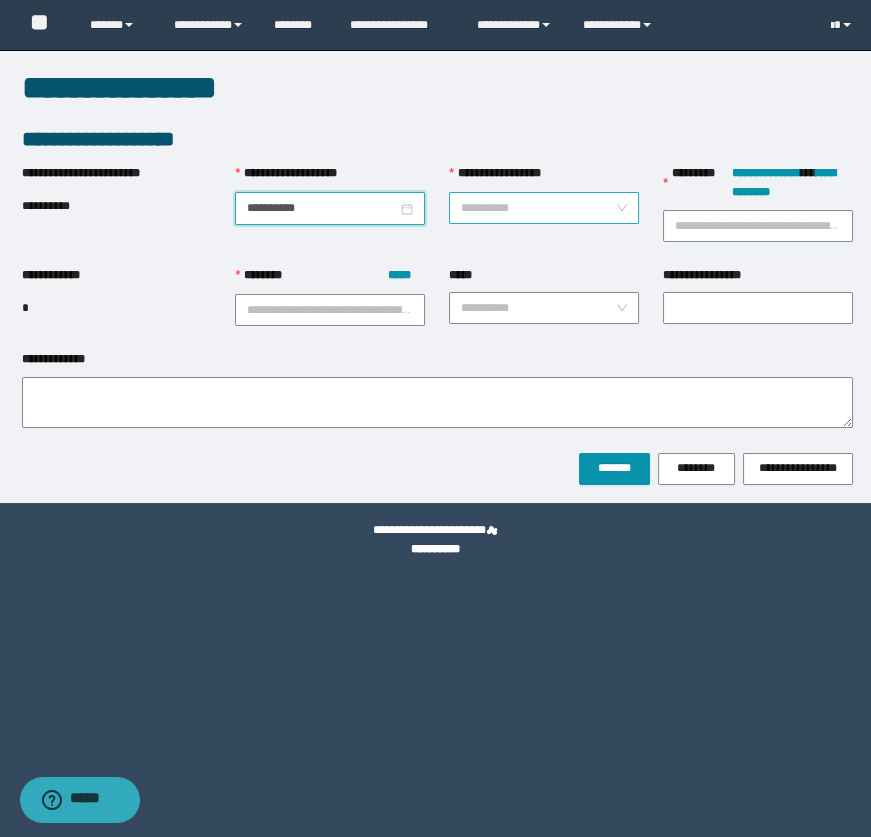click on "**********" at bounding box center [538, 208] 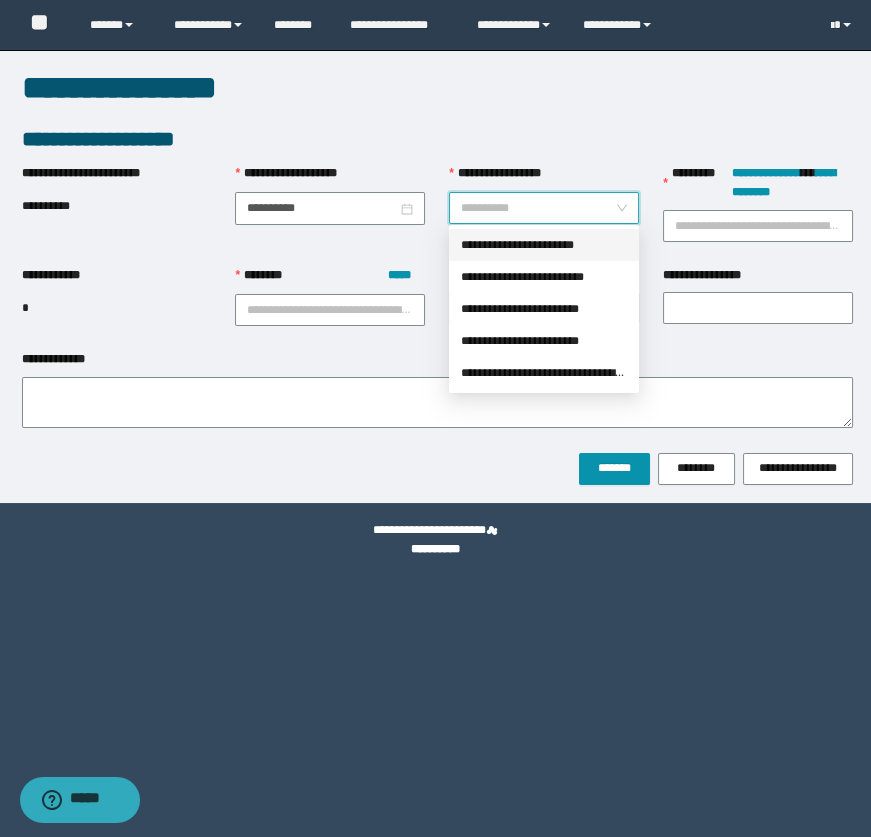 click on "**********" at bounding box center [544, 245] 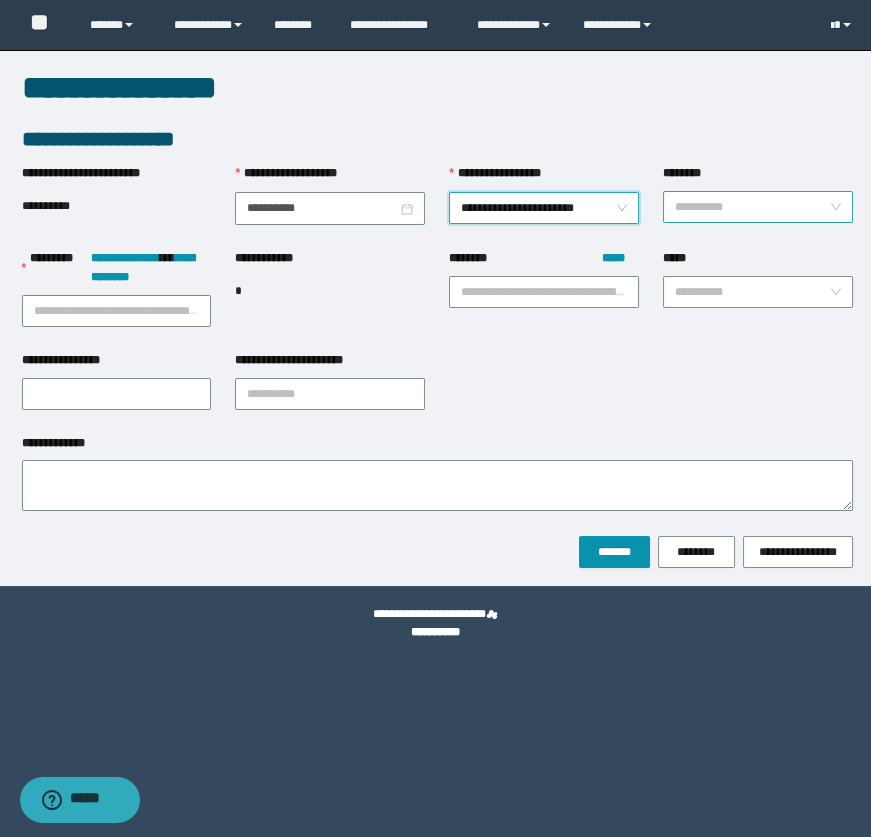 click on "********" at bounding box center (752, 207) 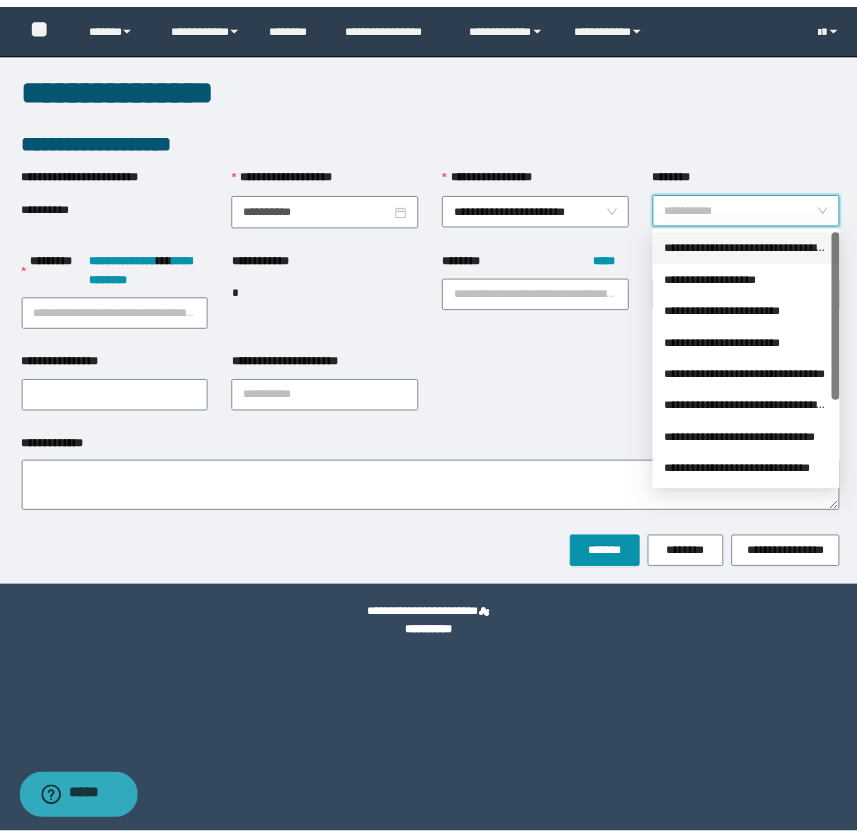 scroll, scrollTop: 127, scrollLeft: 0, axis: vertical 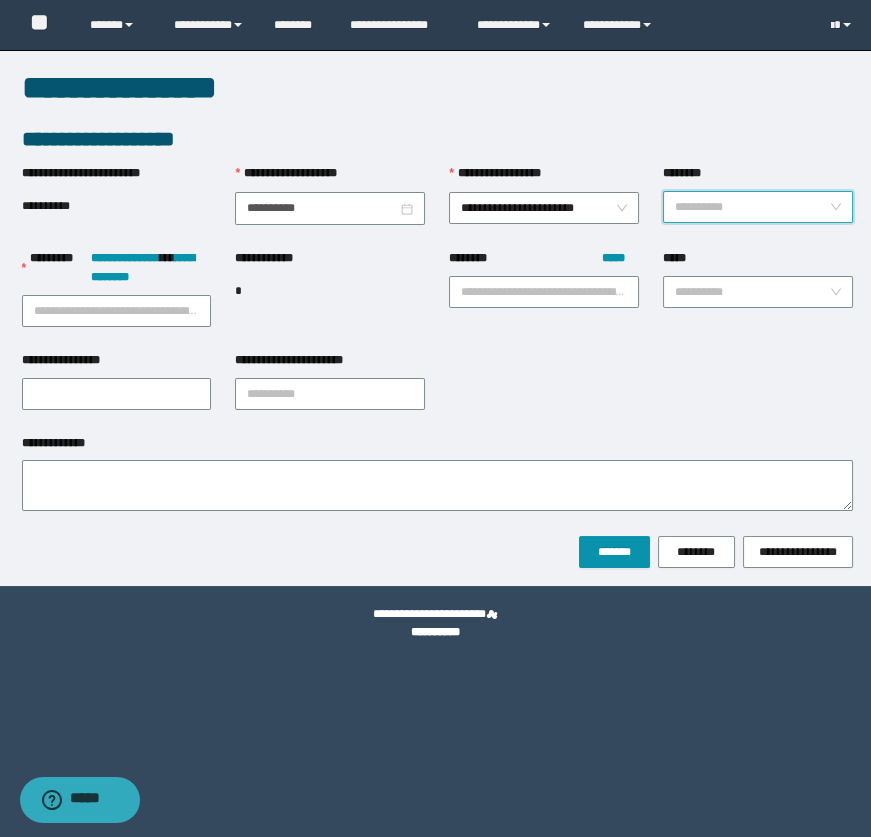 click on "********" at bounding box center [752, 207] 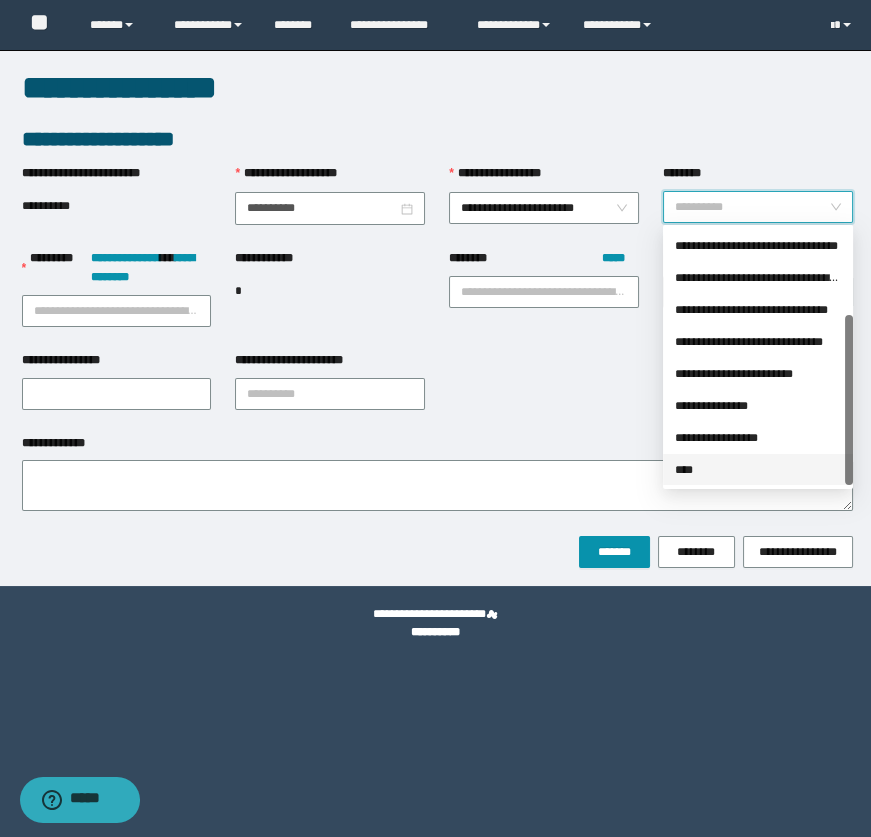click on "****" at bounding box center (758, 470) 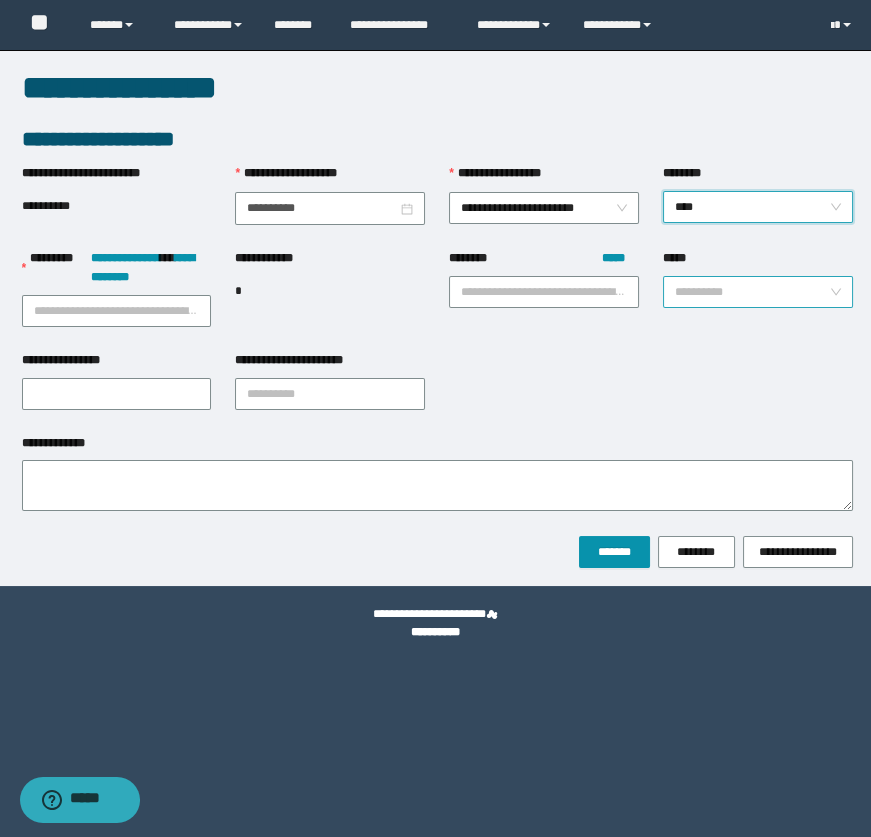 click on "**********" at bounding box center [758, 292] 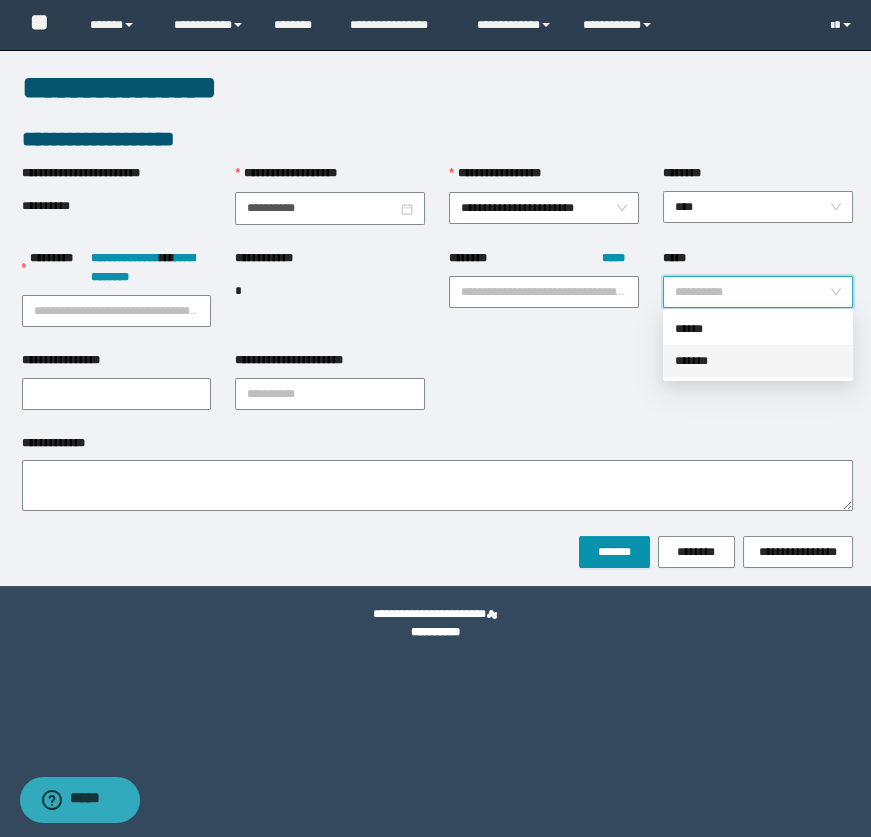 click on "*******" at bounding box center [758, 361] 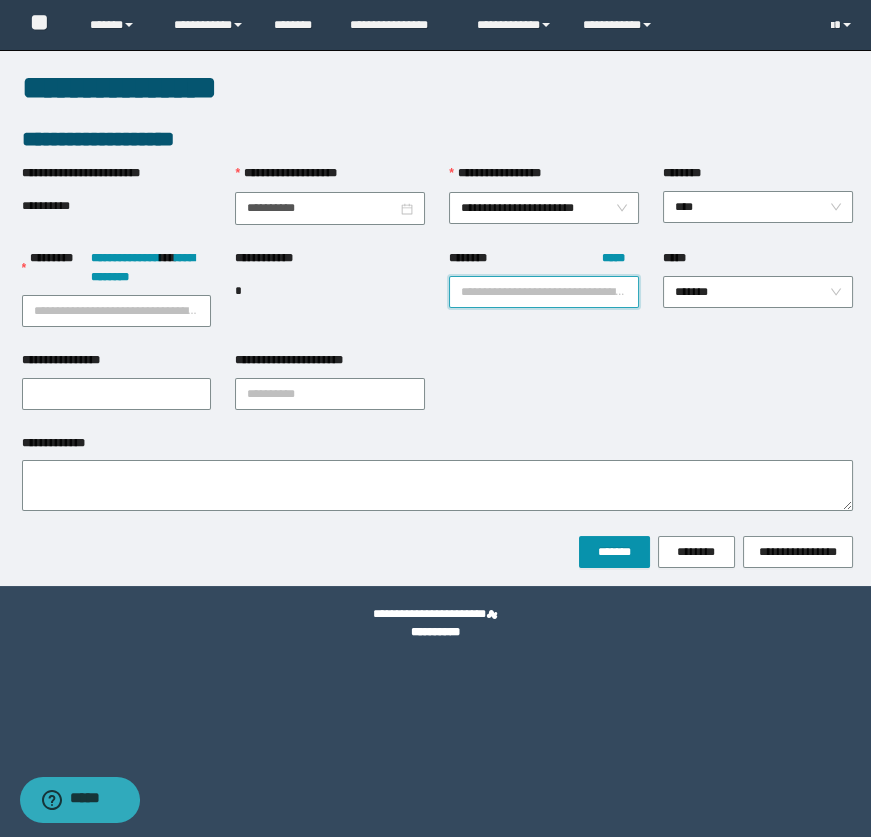 click on "******** *****" at bounding box center (544, 292) 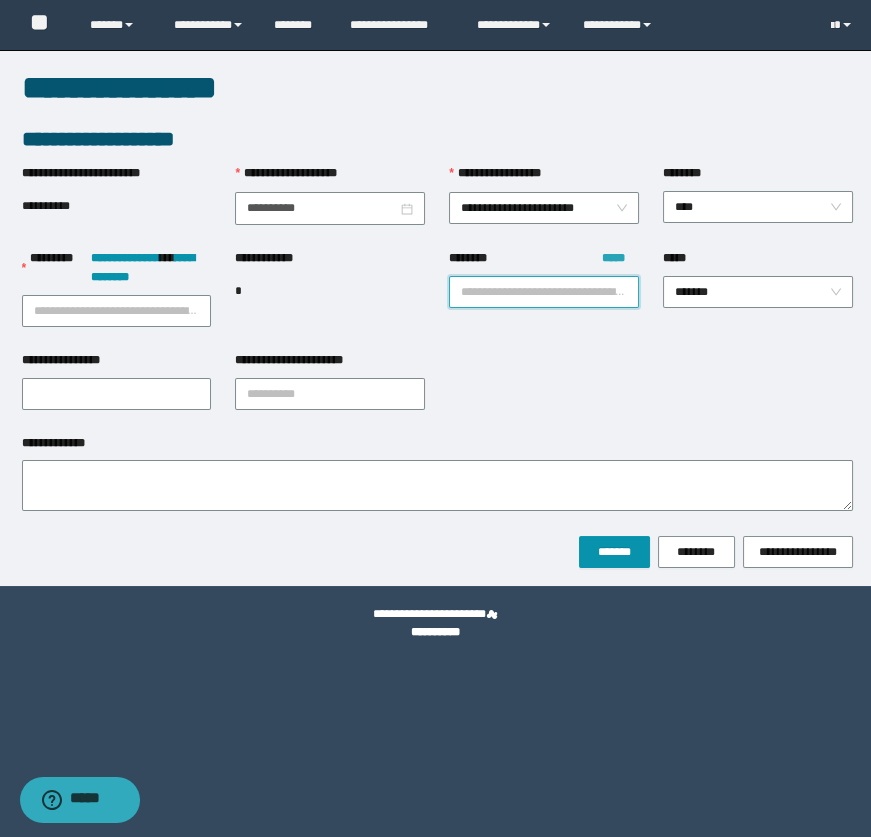 paste on "********" 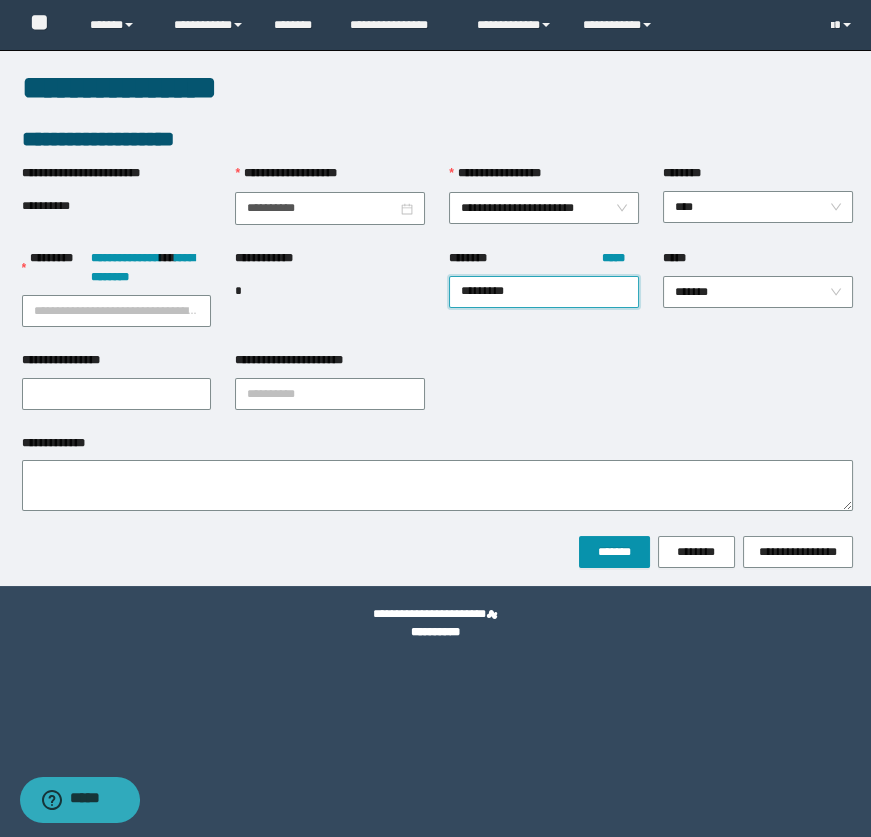 type on "********" 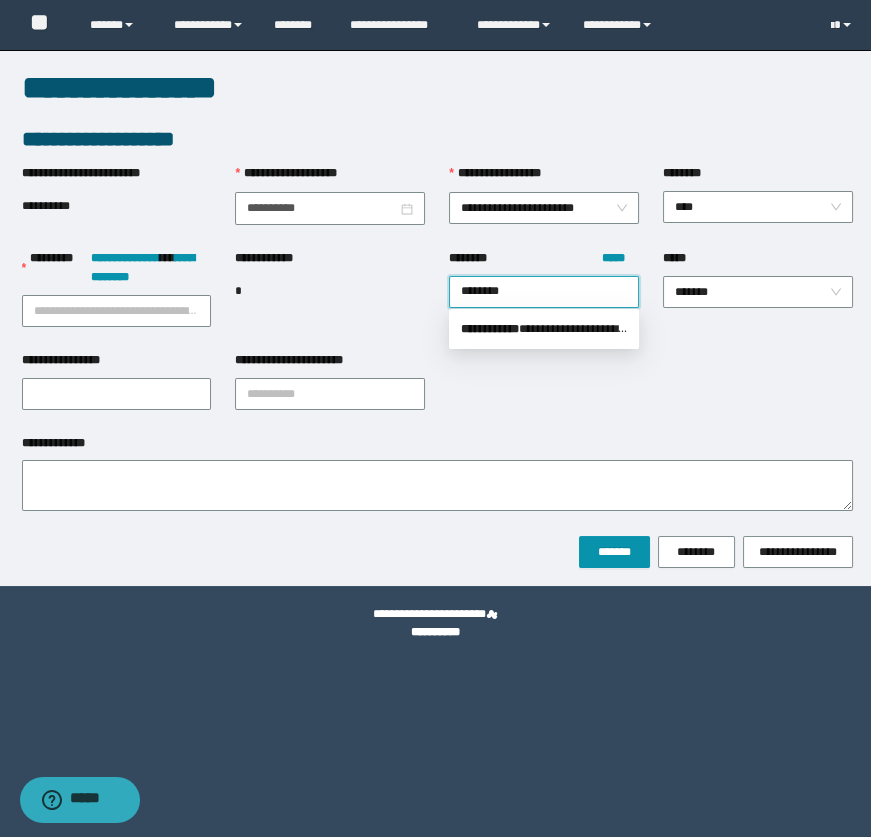 click on "** * ********" at bounding box center [490, 329] 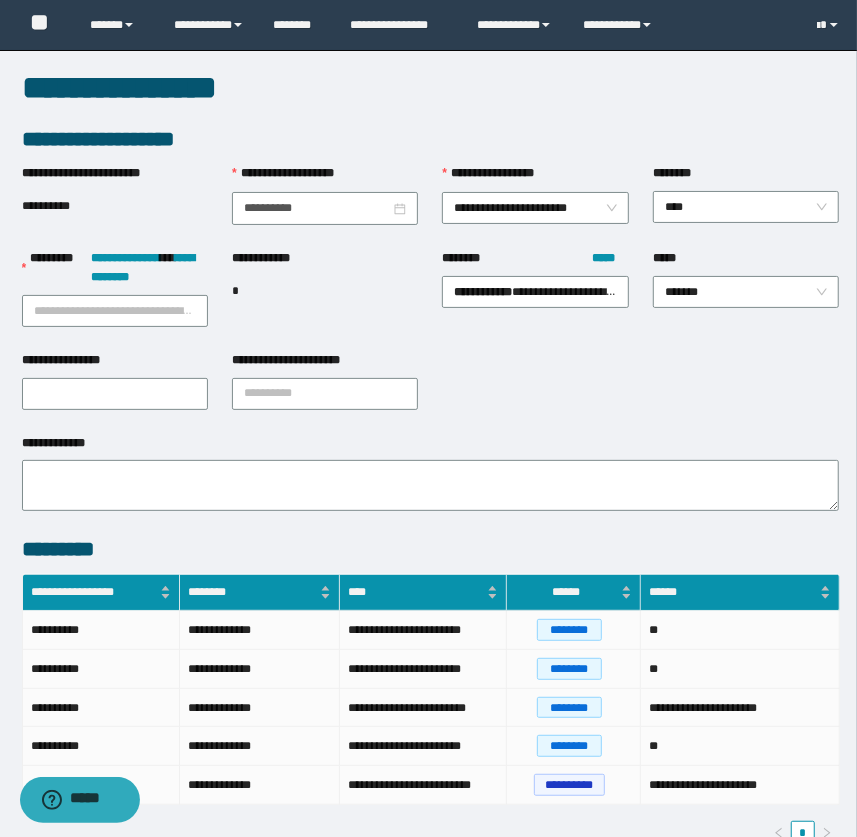 click on "**********" at bounding box center (115, 311) 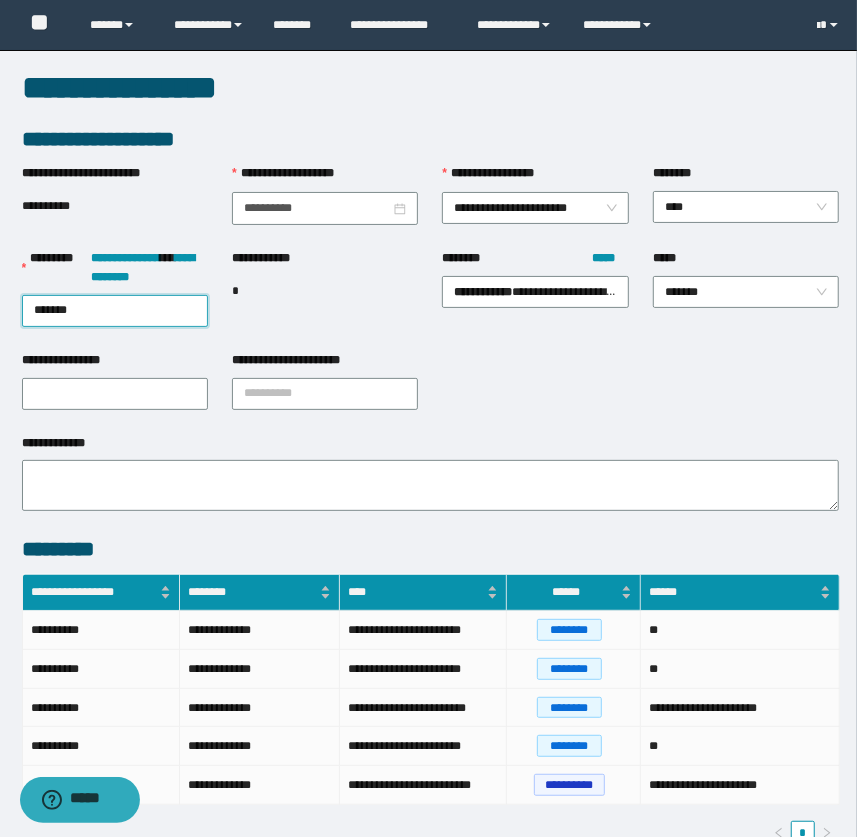 type on "********" 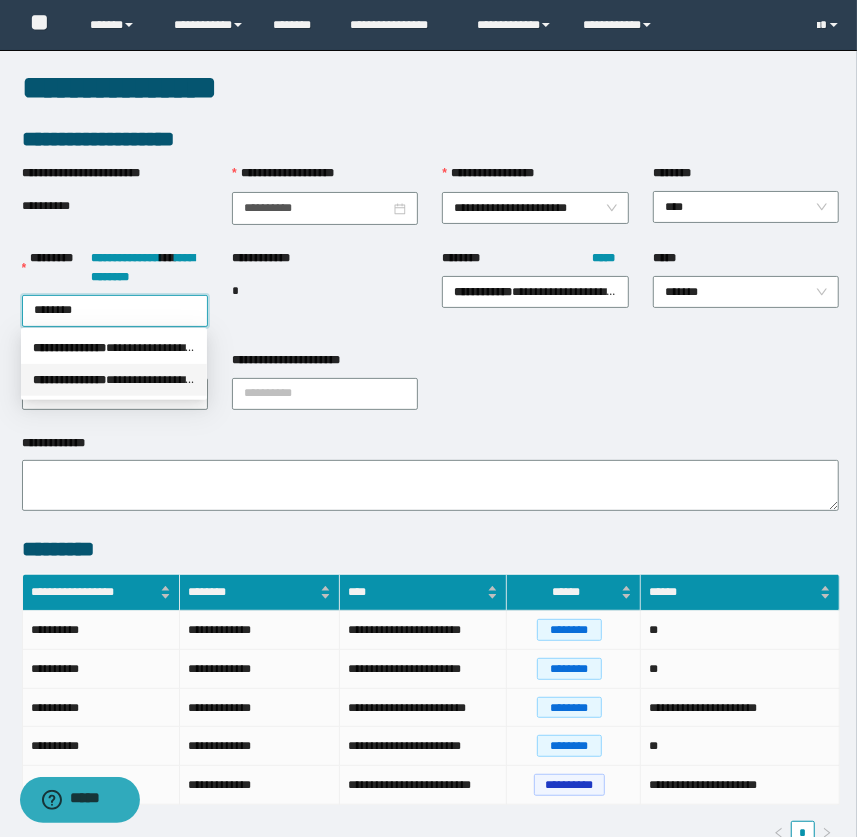 click on "**********" at bounding box center (114, 380) 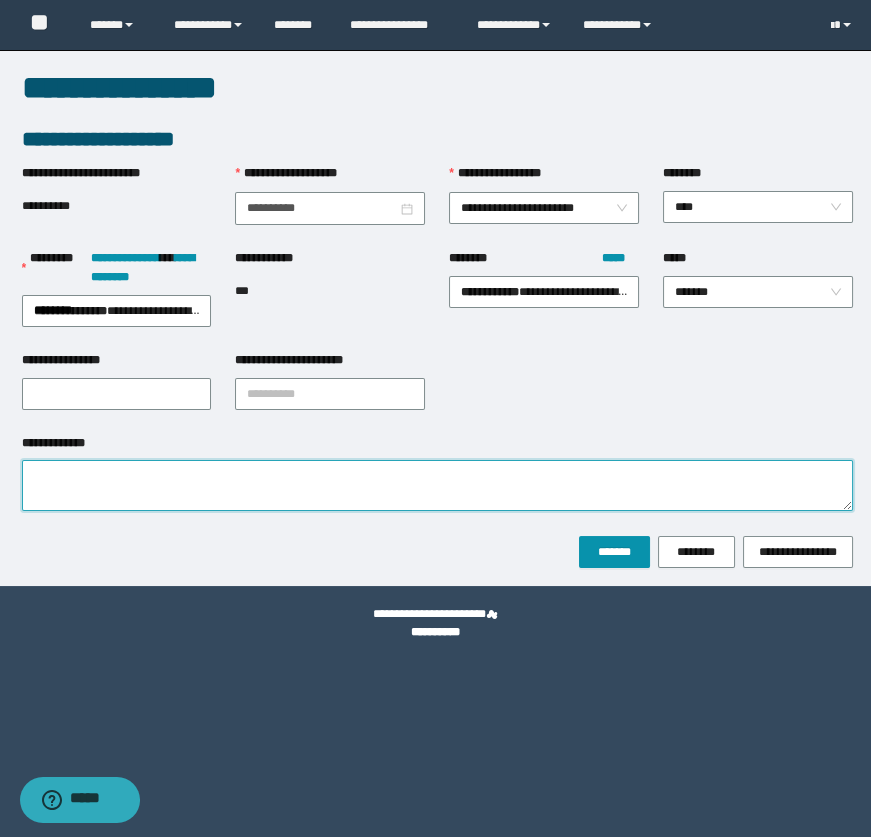 click on "**********" at bounding box center [437, 485] 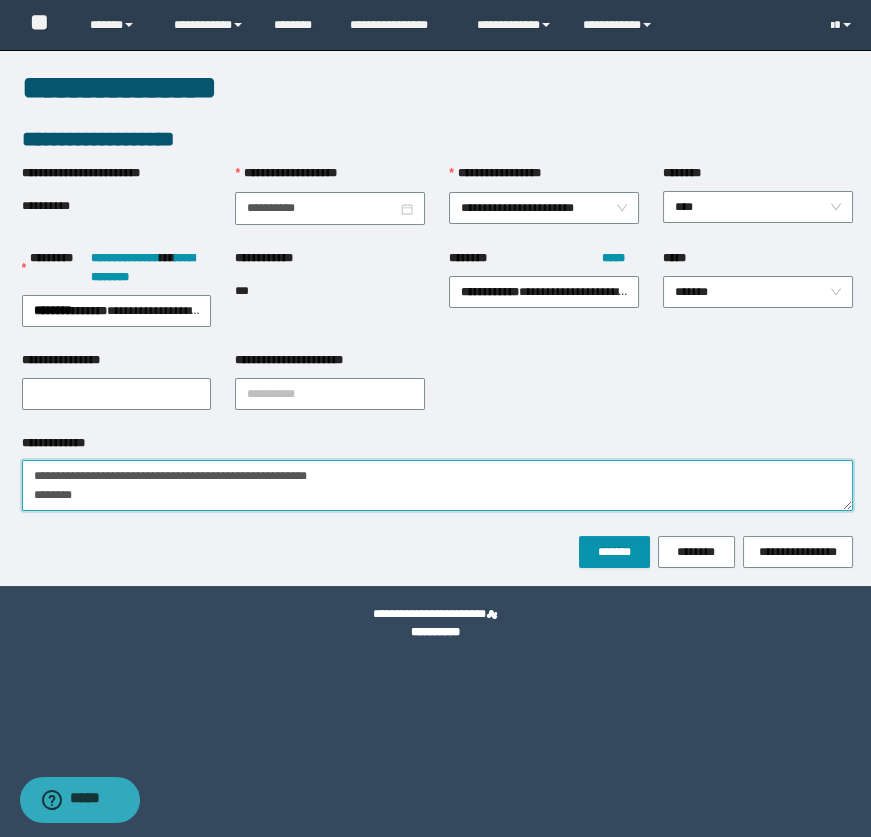 click on "**********" at bounding box center (437, 485) 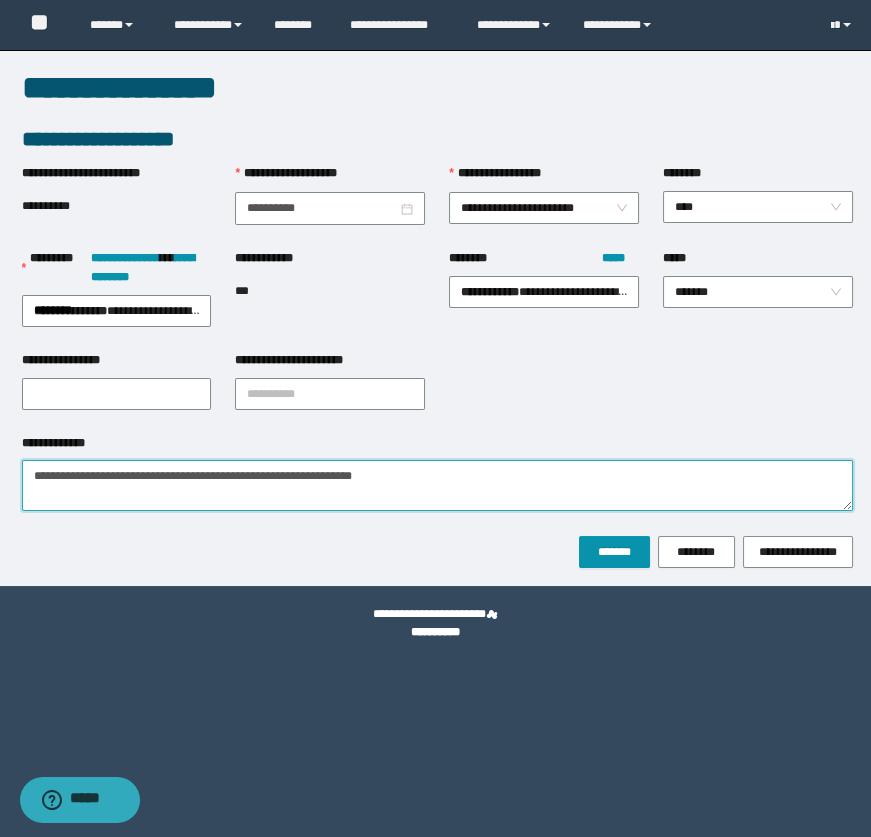 type on "**********" 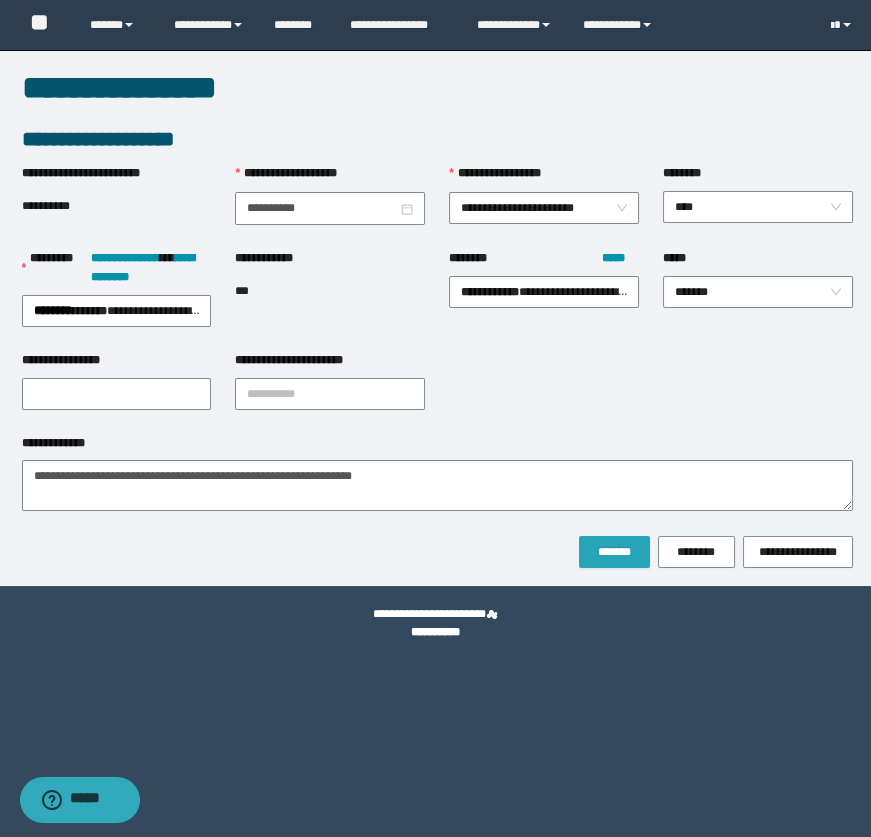 click on "*******" at bounding box center [614, 552] 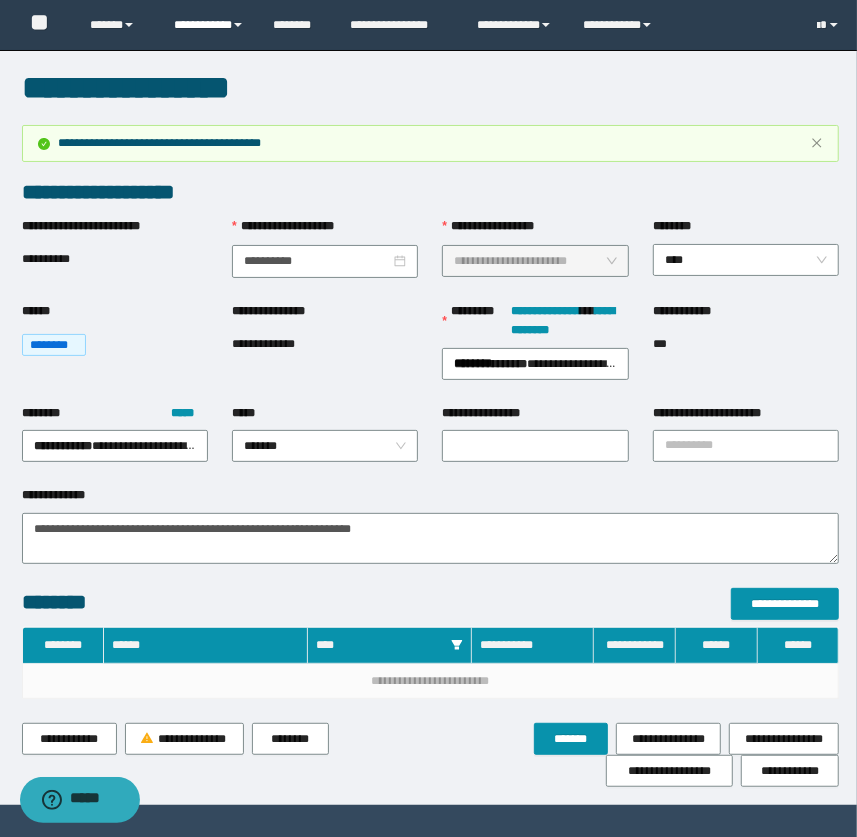 click on "**********" at bounding box center (209, 25) 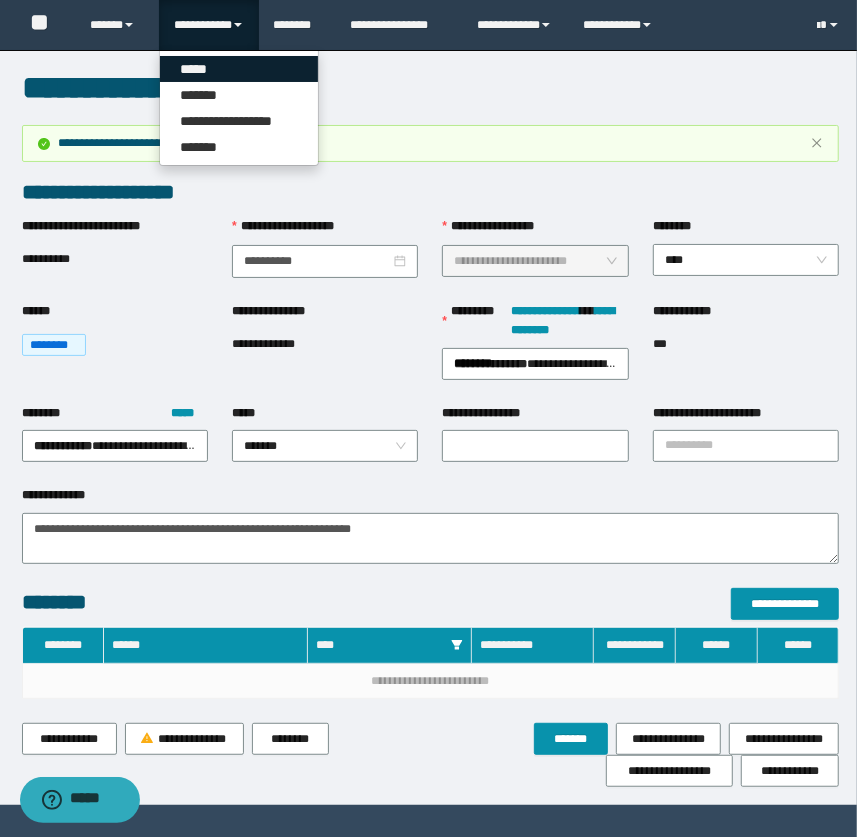 click on "*****" at bounding box center (239, 69) 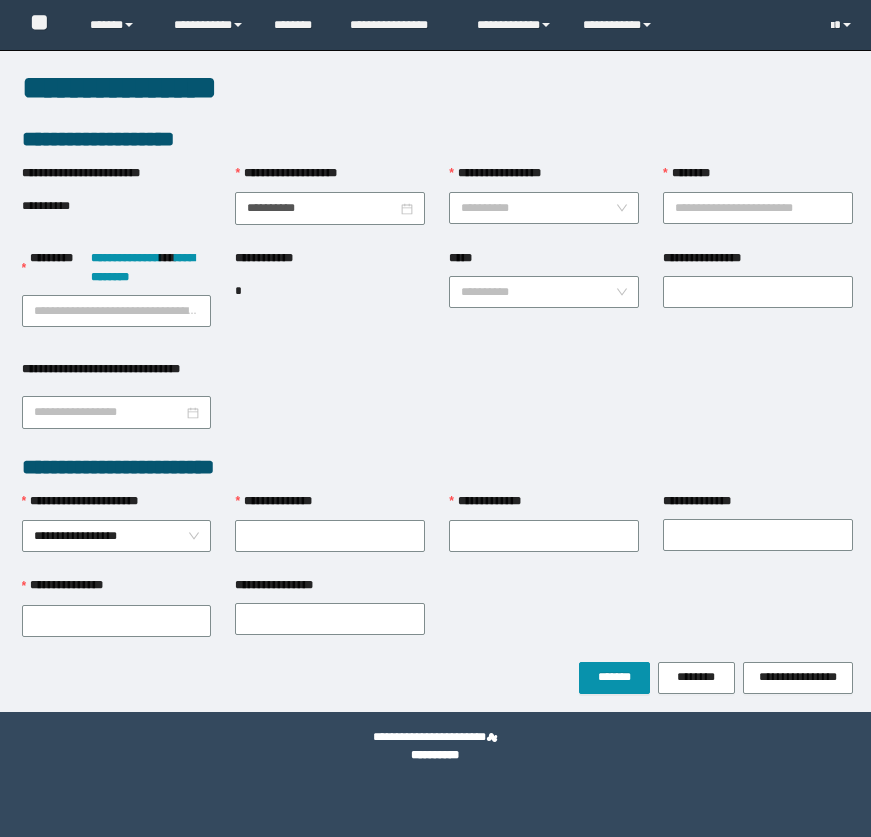 scroll, scrollTop: 0, scrollLeft: 0, axis: both 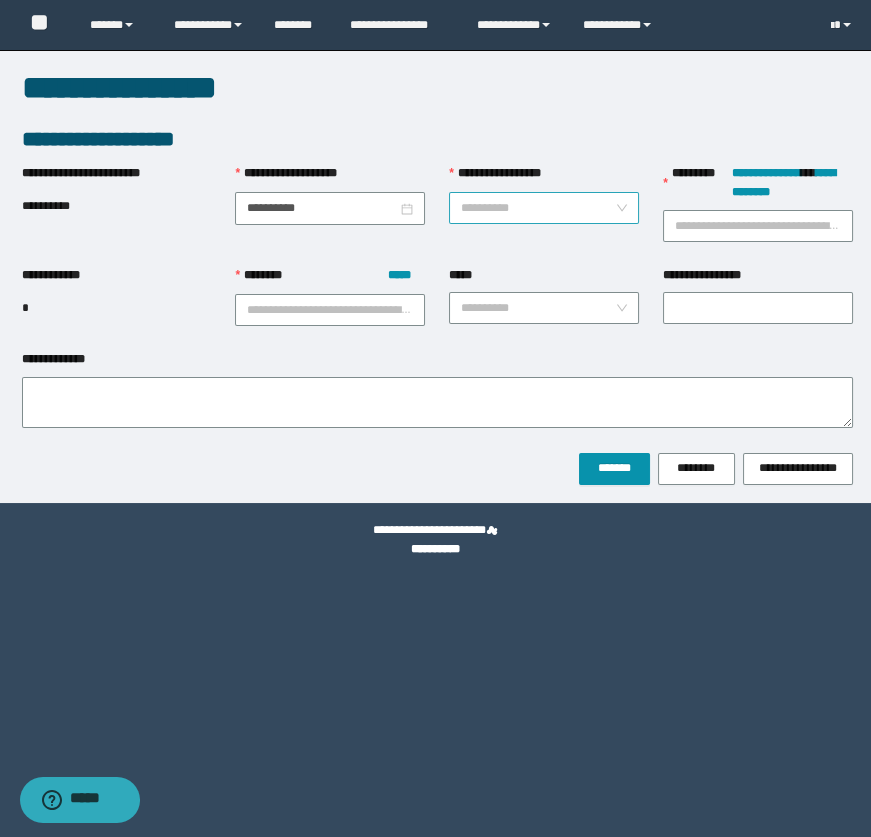 click on "**********" at bounding box center (544, 178) 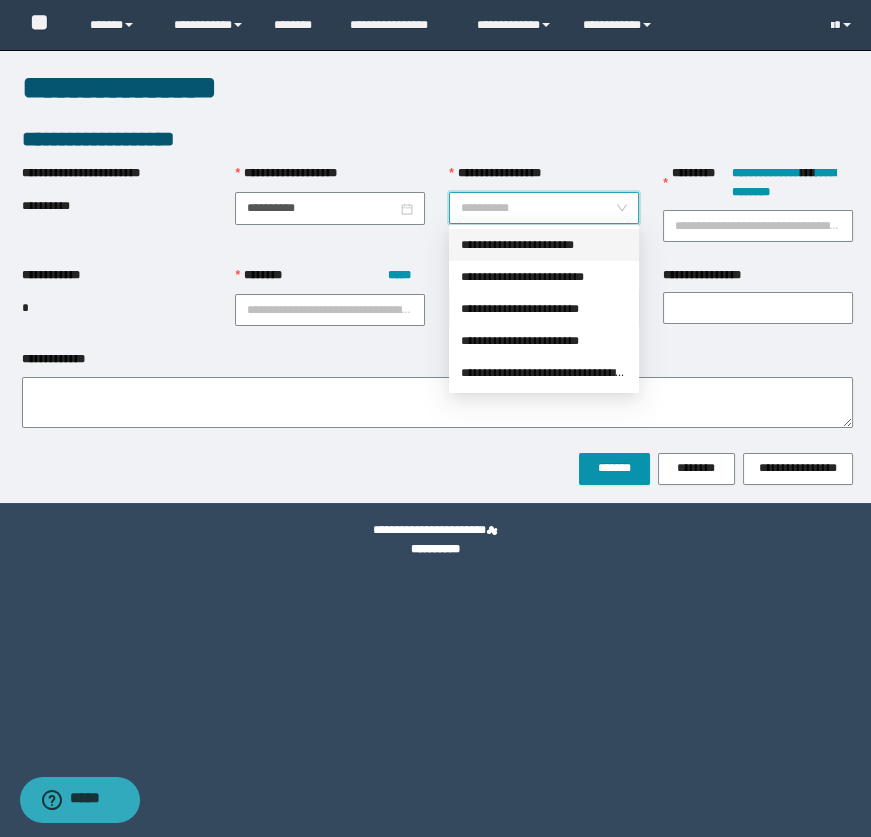 click on "**********" at bounding box center (544, 245) 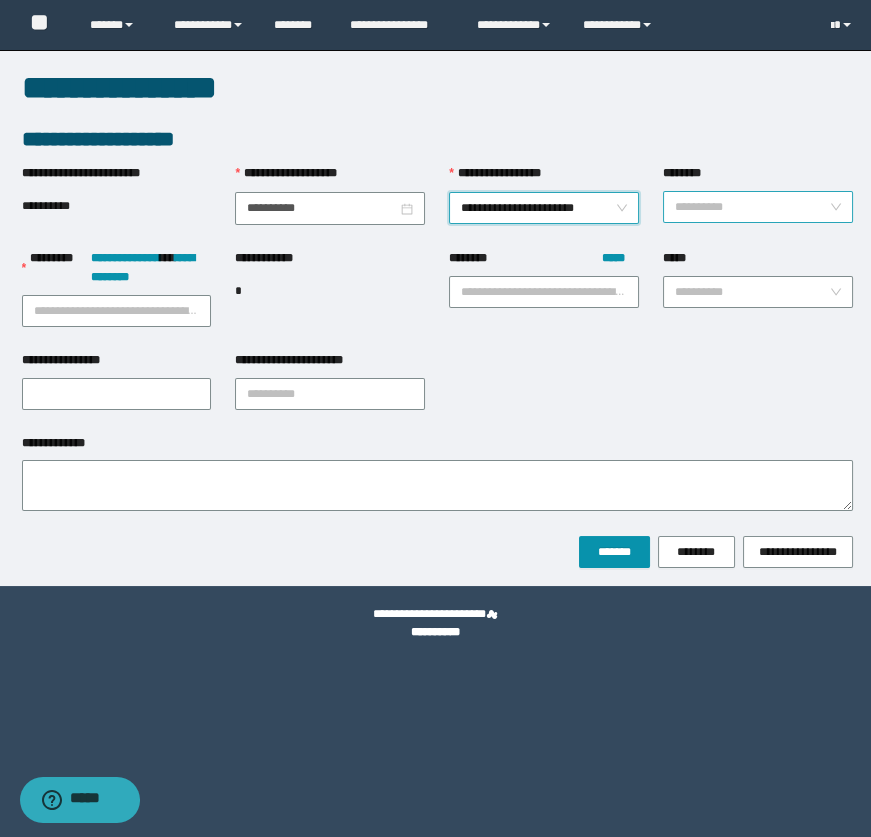 click on "********" at bounding box center [752, 207] 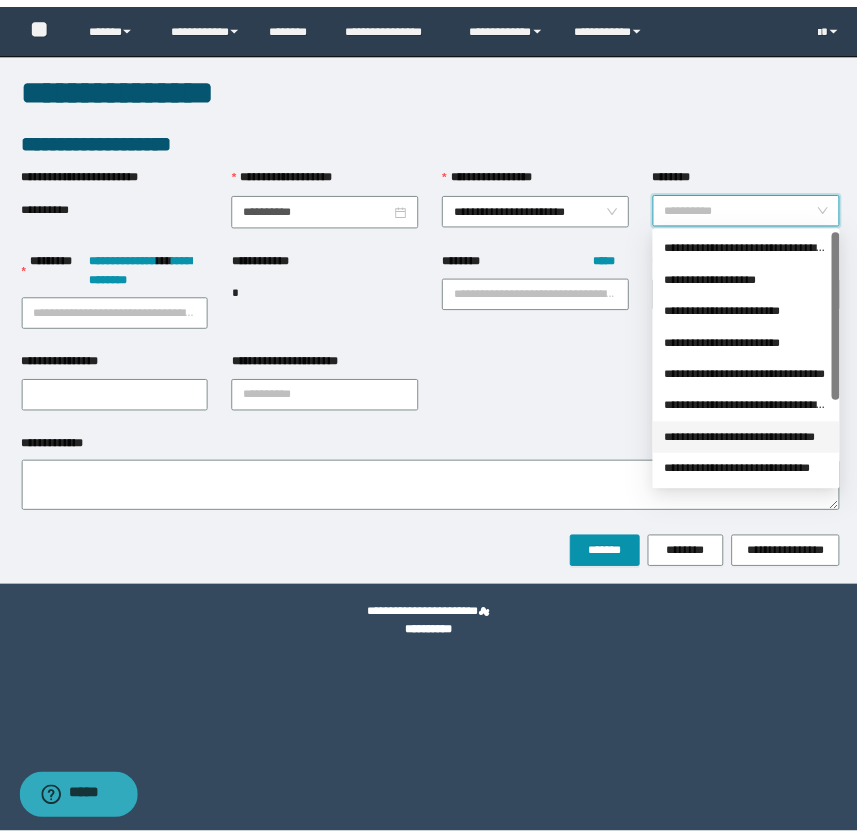 scroll, scrollTop: 127, scrollLeft: 0, axis: vertical 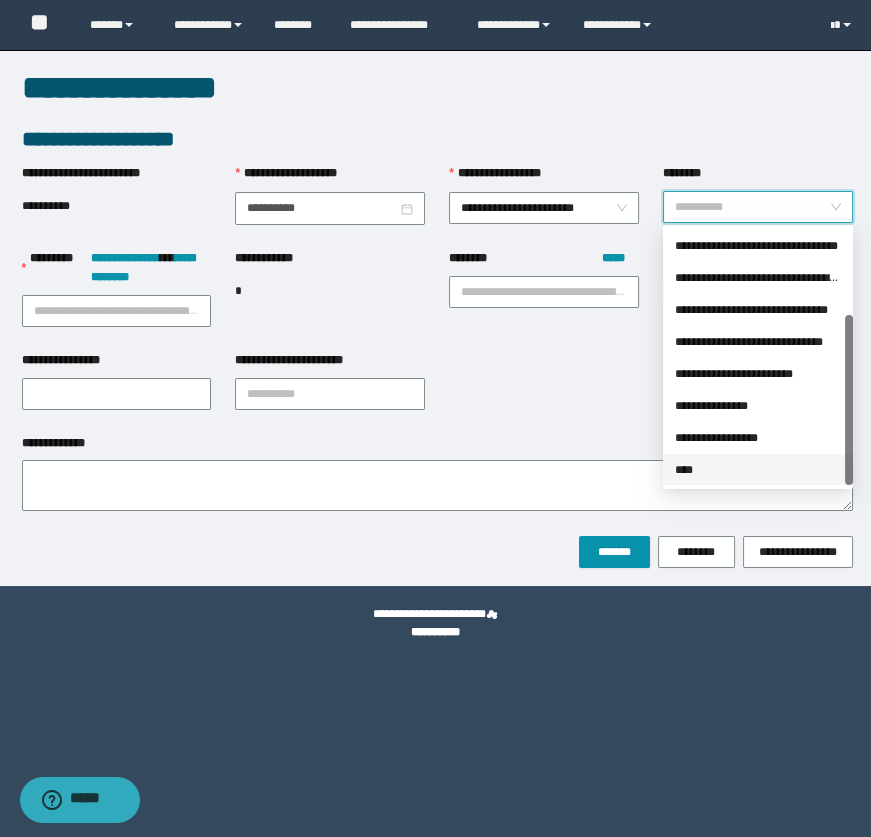 click on "****" at bounding box center [758, 470] 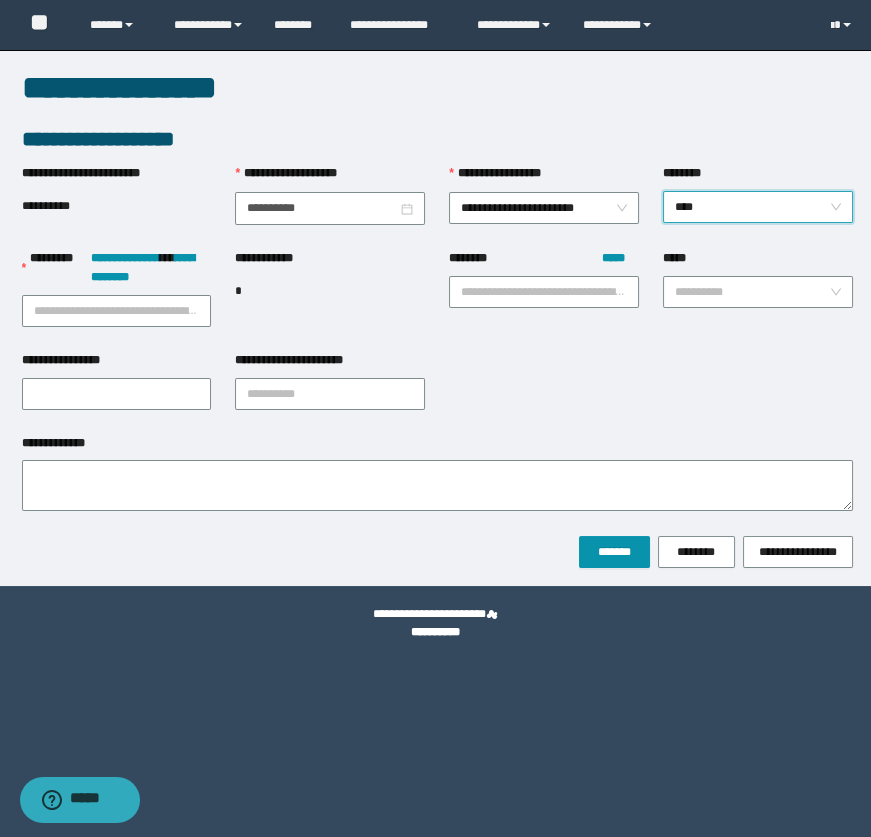 click on "**********" at bounding box center [758, 300] 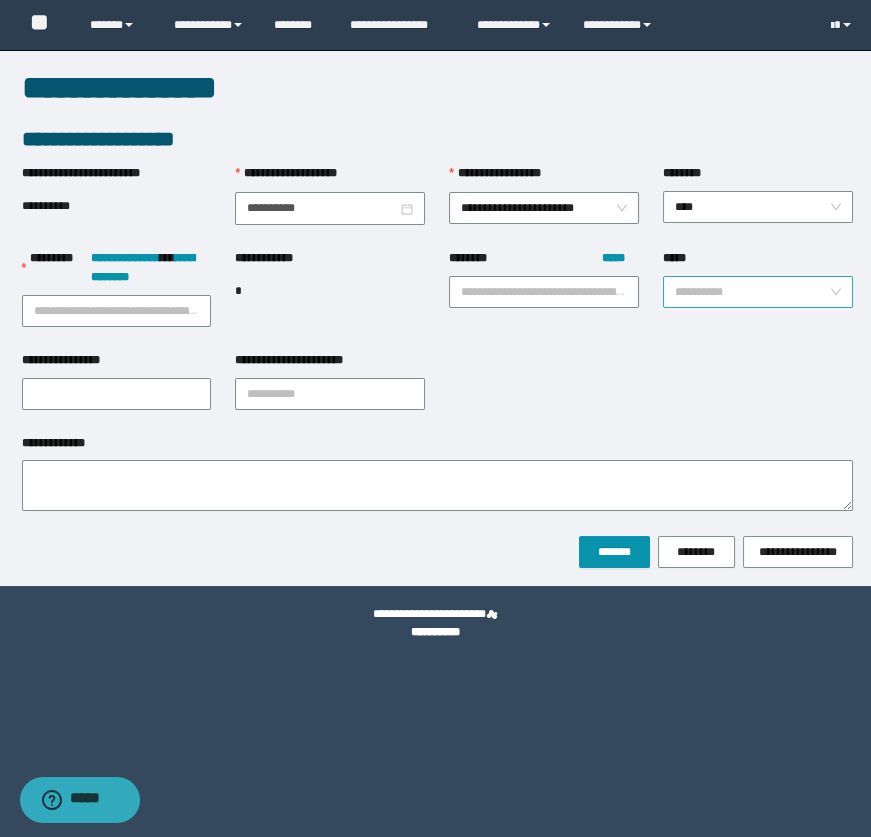click on "*****" at bounding box center (752, 292) 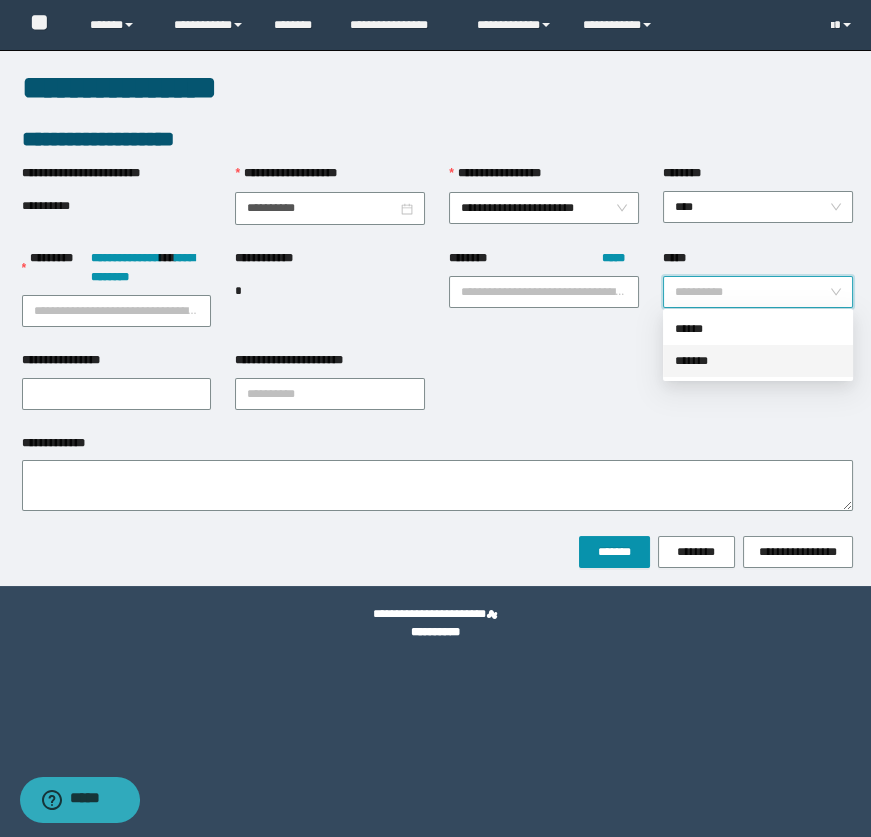click on "*******" at bounding box center (758, 361) 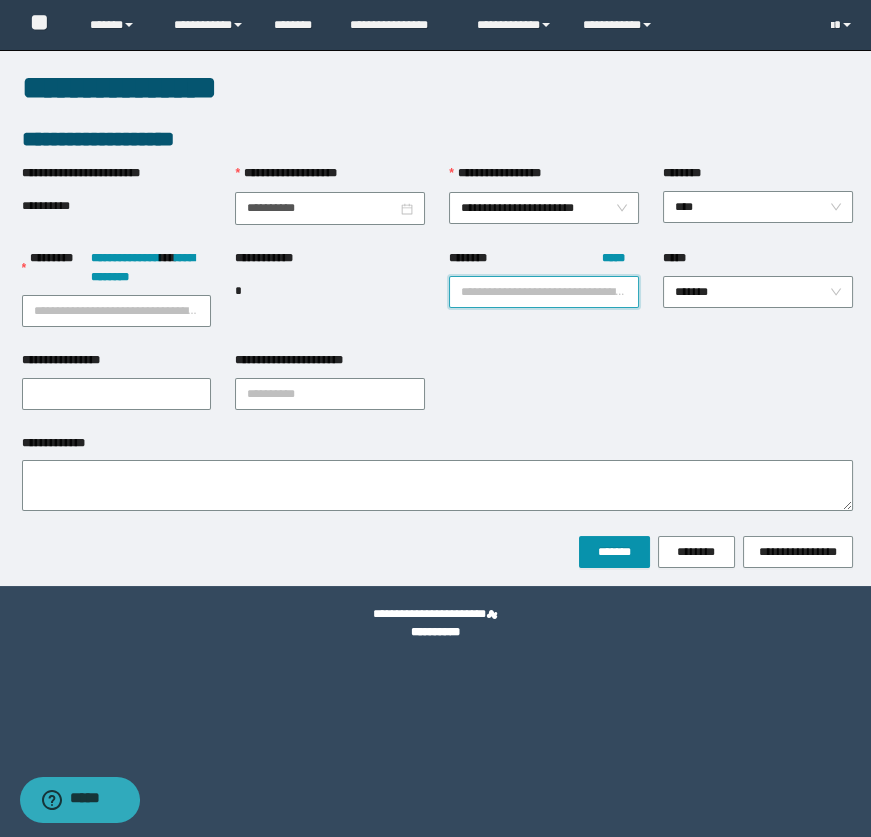 paste on "********" 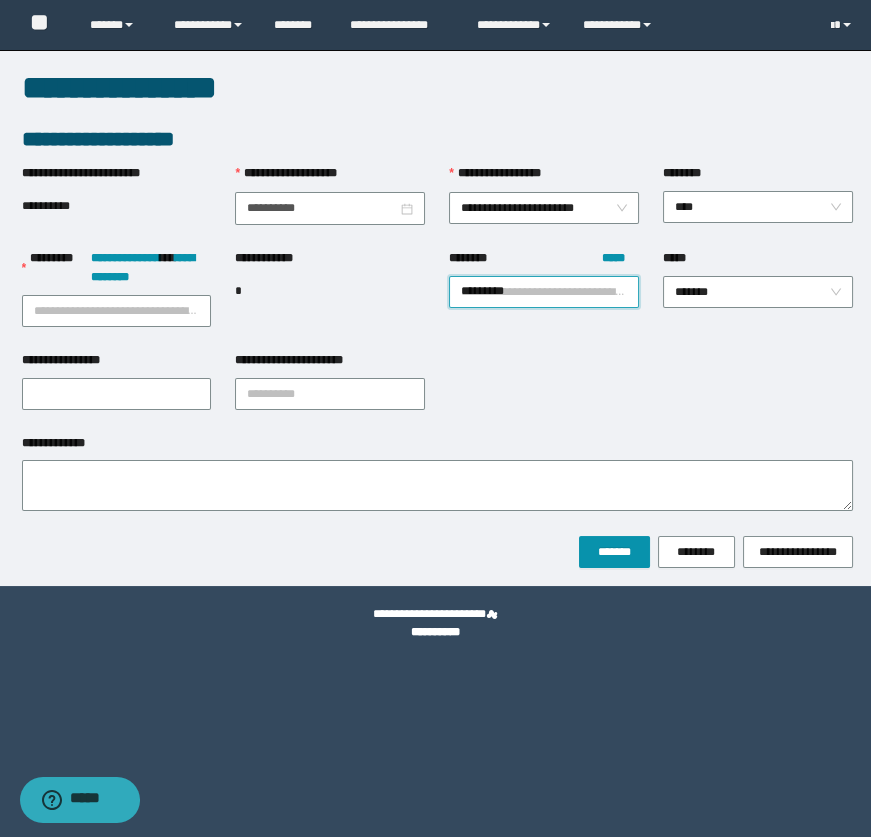 click on "********" at bounding box center (544, 292) 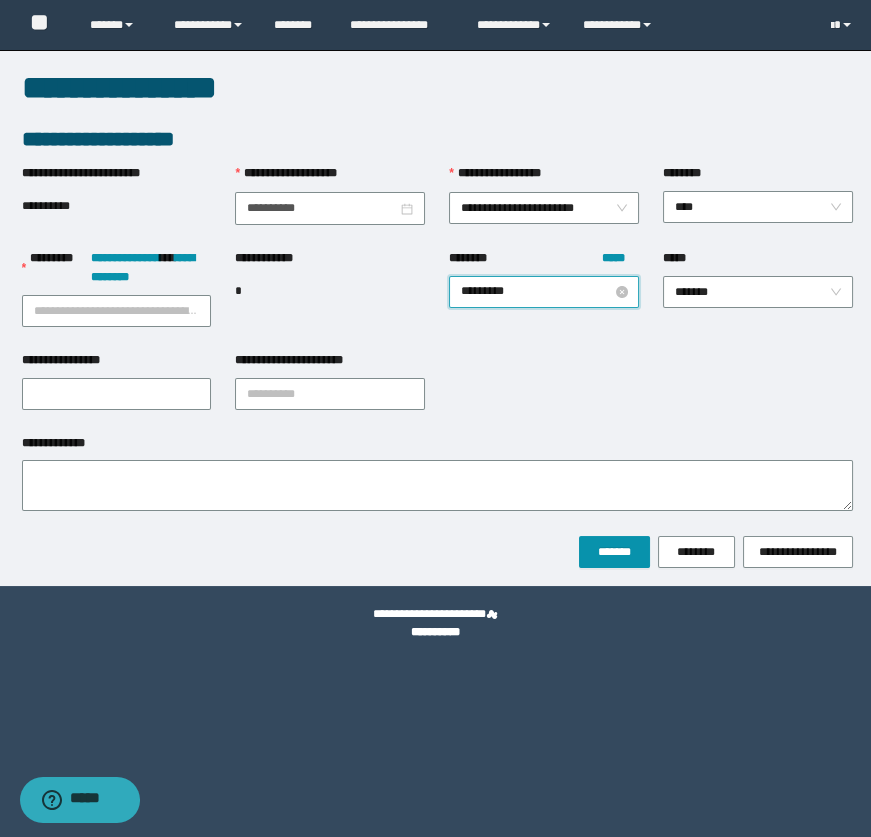type on "********" 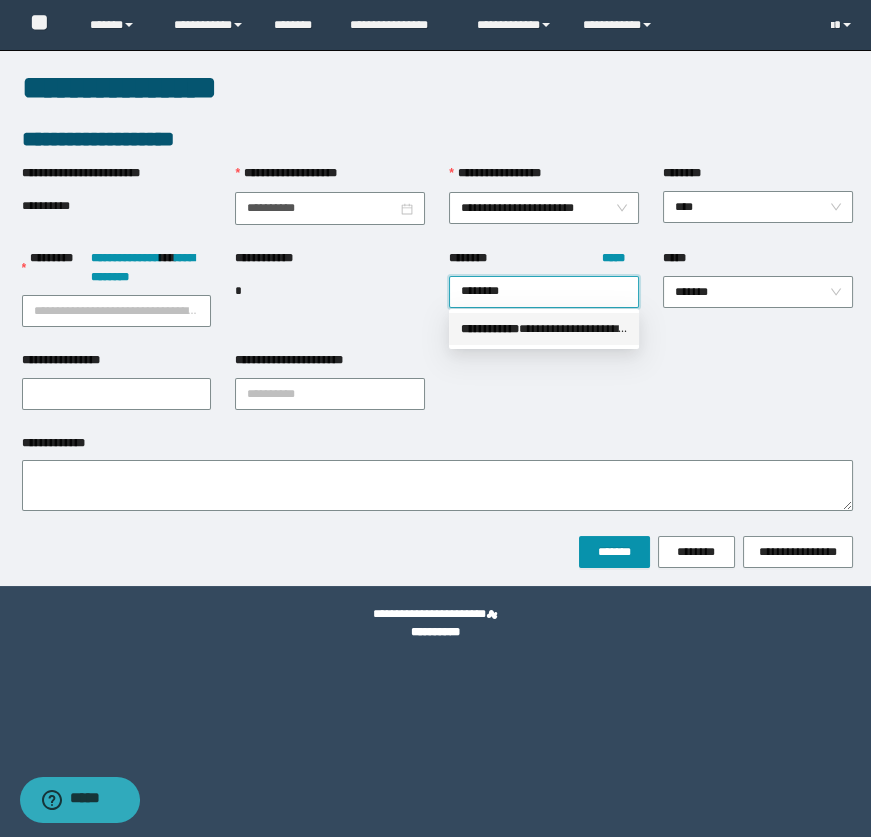 click on "** * ********" at bounding box center (490, 329) 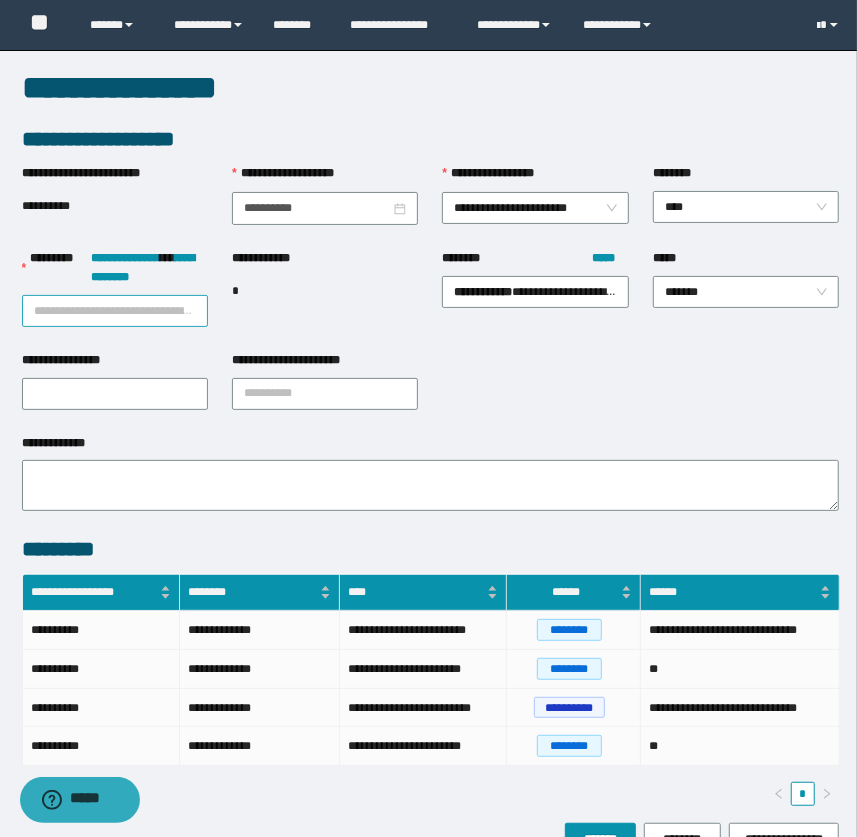 click on "**********" at bounding box center [115, 311] 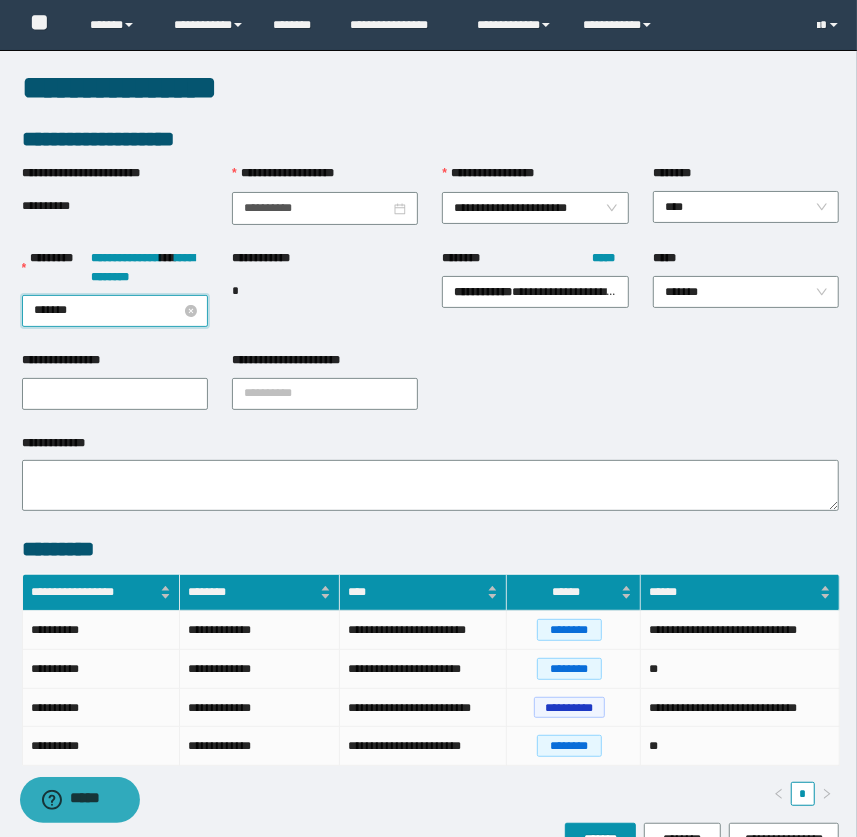 type on "********" 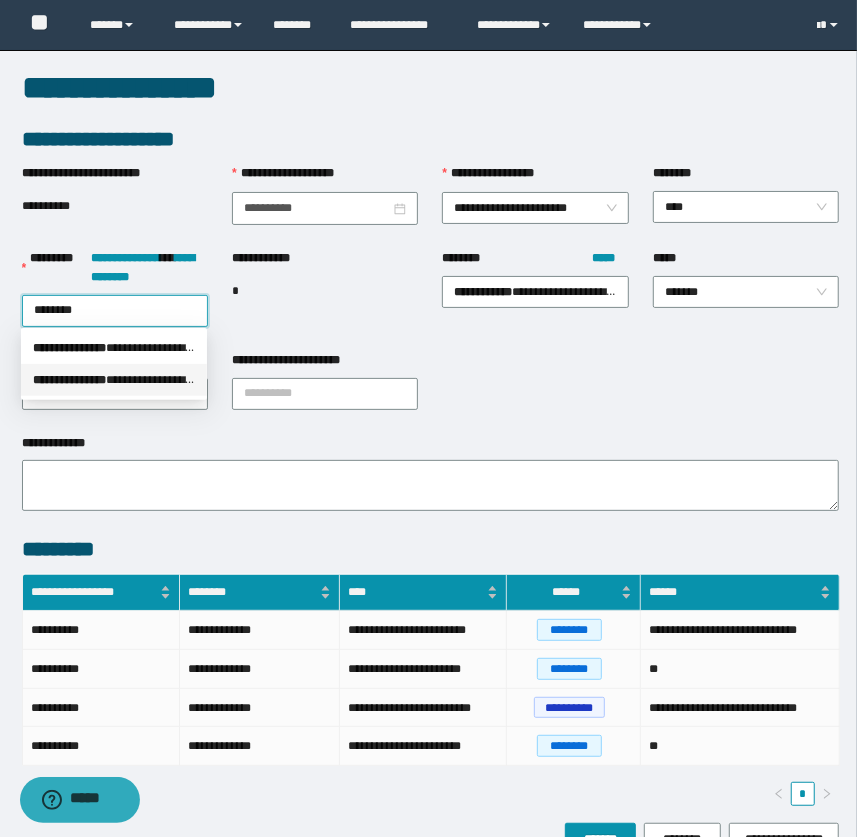 click on "**********" at bounding box center (114, 380) 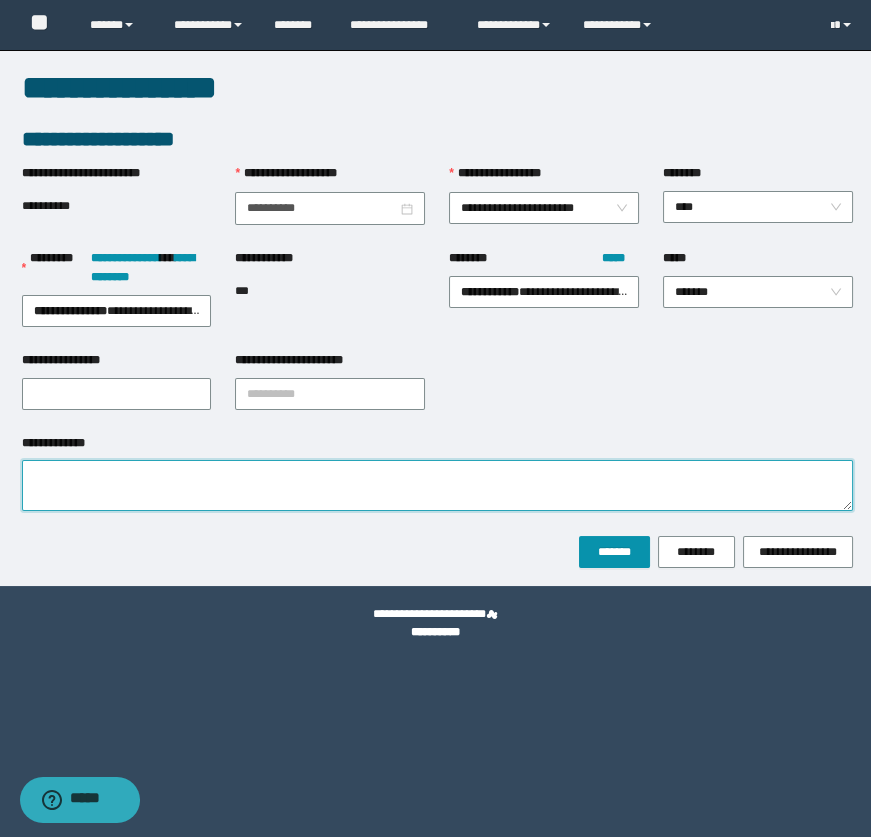 click on "**********" at bounding box center [437, 485] 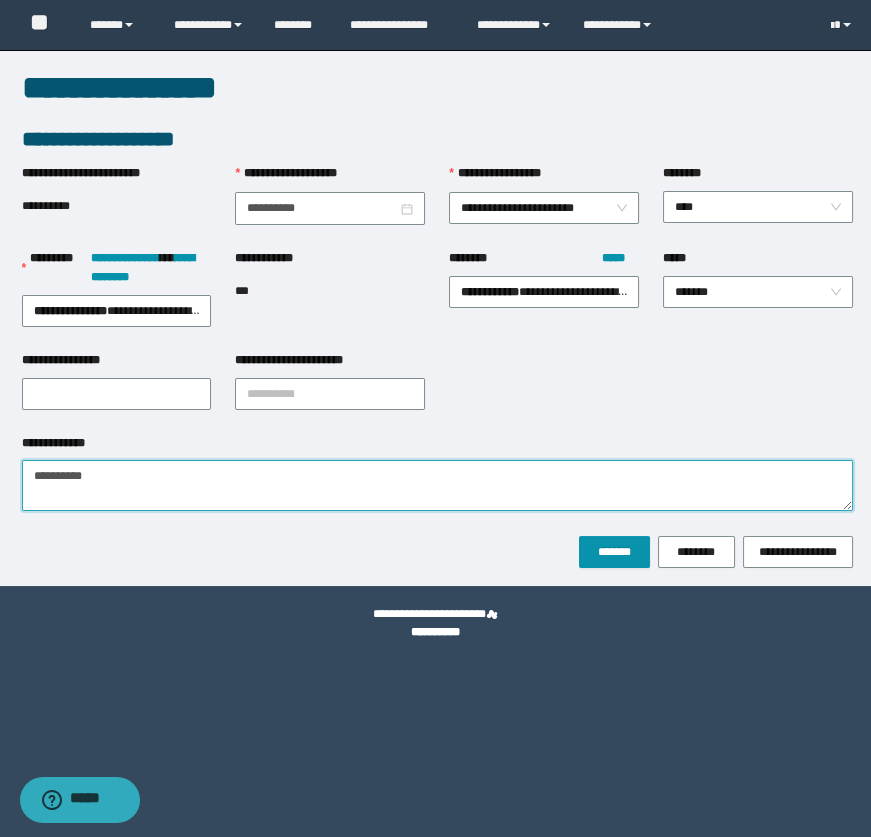click on "**********" at bounding box center (437, 485) 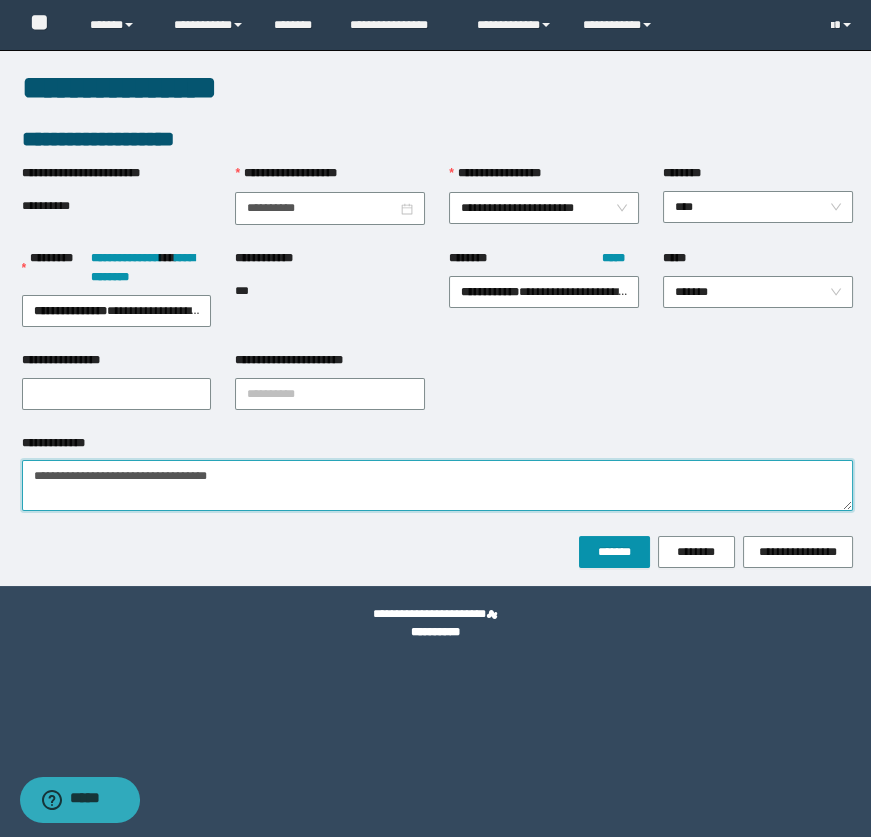 click on "**********" at bounding box center [437, 485] 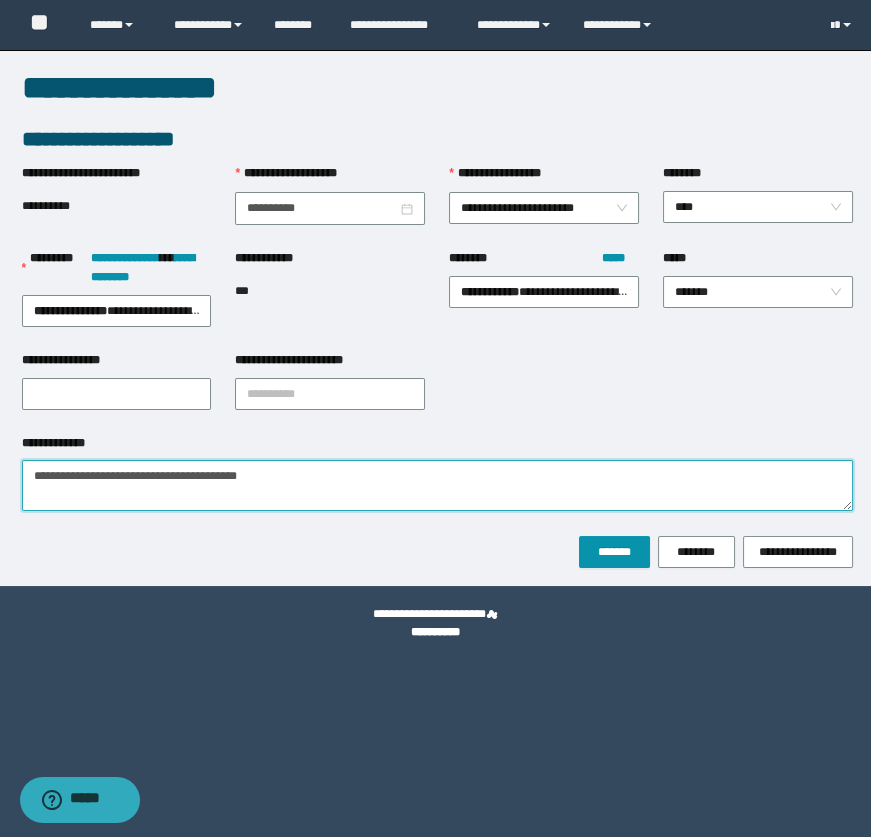 click on "**********" at bounding box center (437, 485) 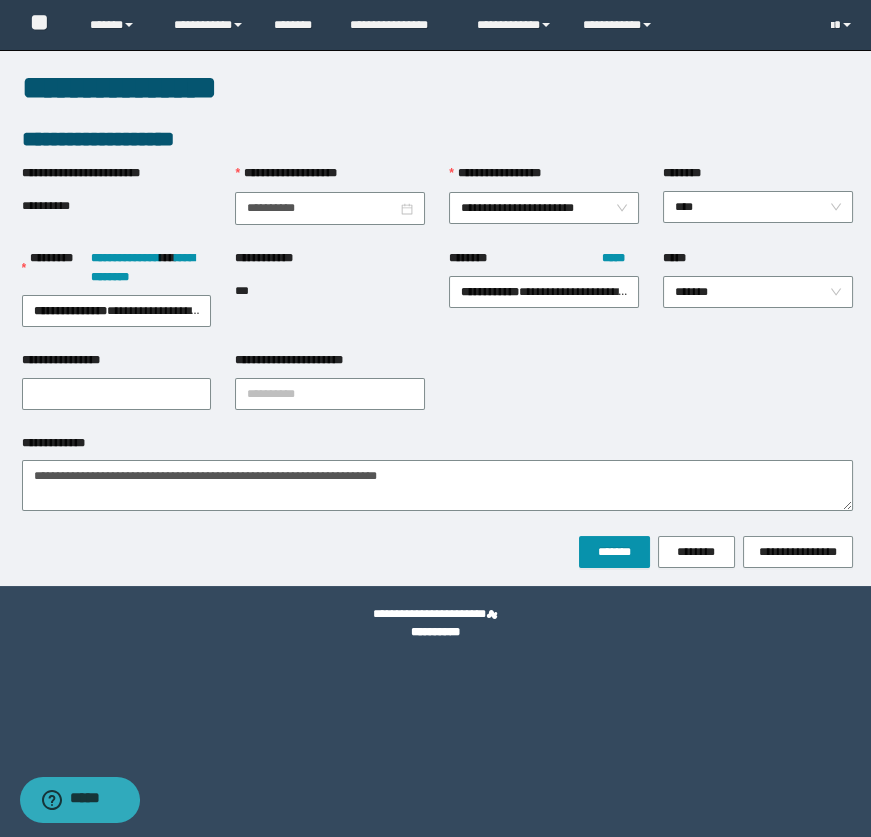 click on "**********" at bounding box center [437, 447] 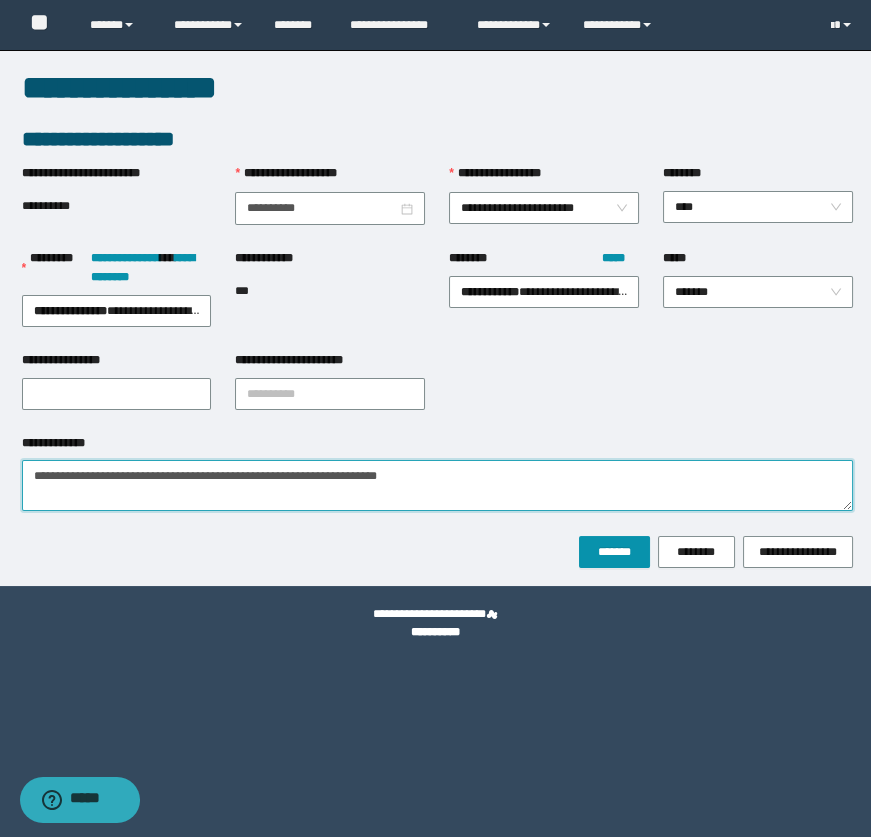 drag, startPoint x: 523, startPoint y: 472, endPoint x: 302, endPoint y: 472, distance: 221 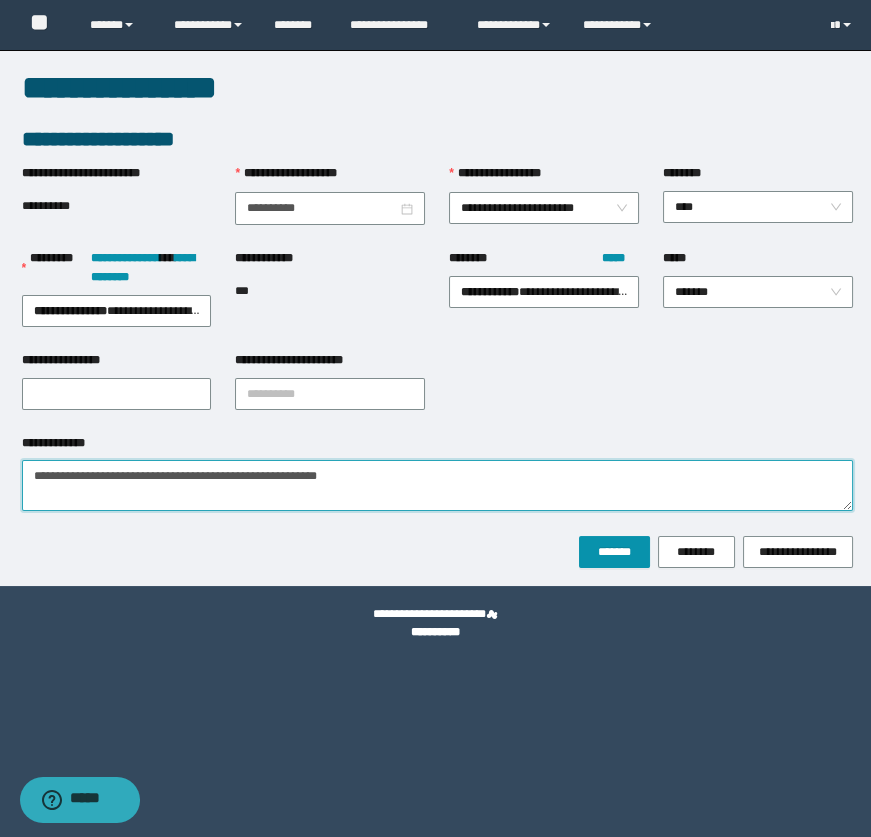 type on "**********" 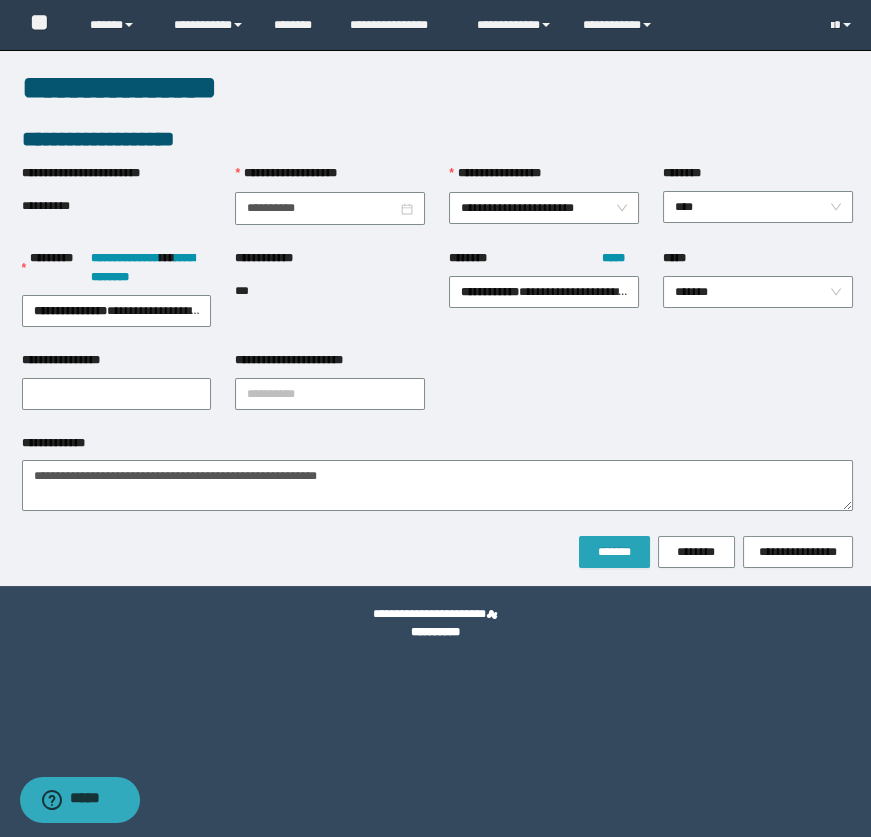 click on "*******" at bounding box center (614, 552) 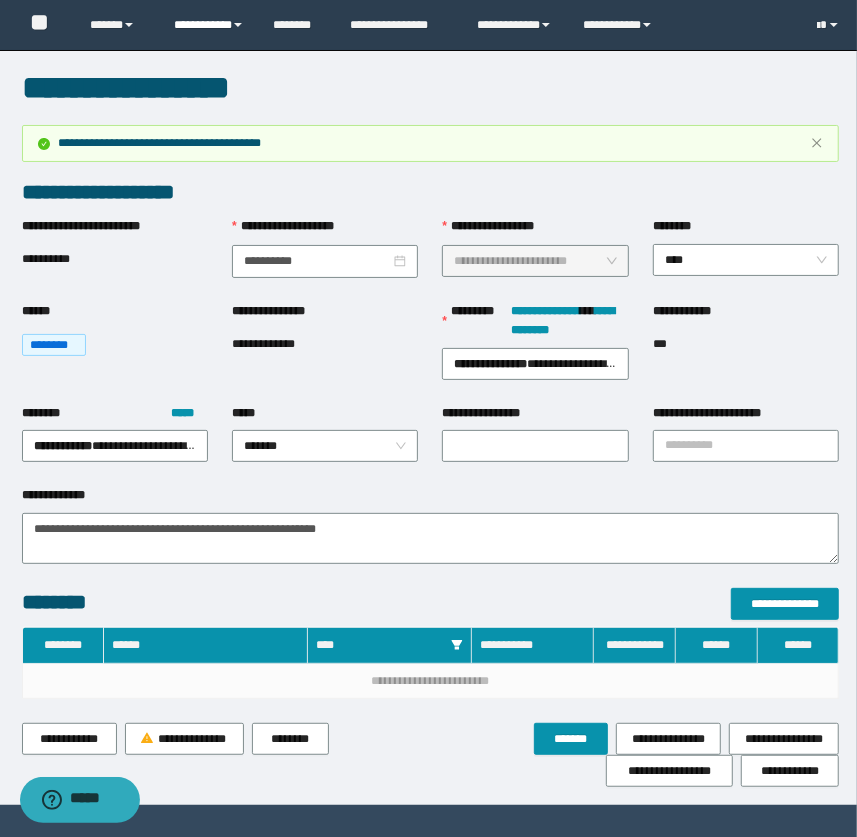 click on "**********" at bounding box center (209, 25) 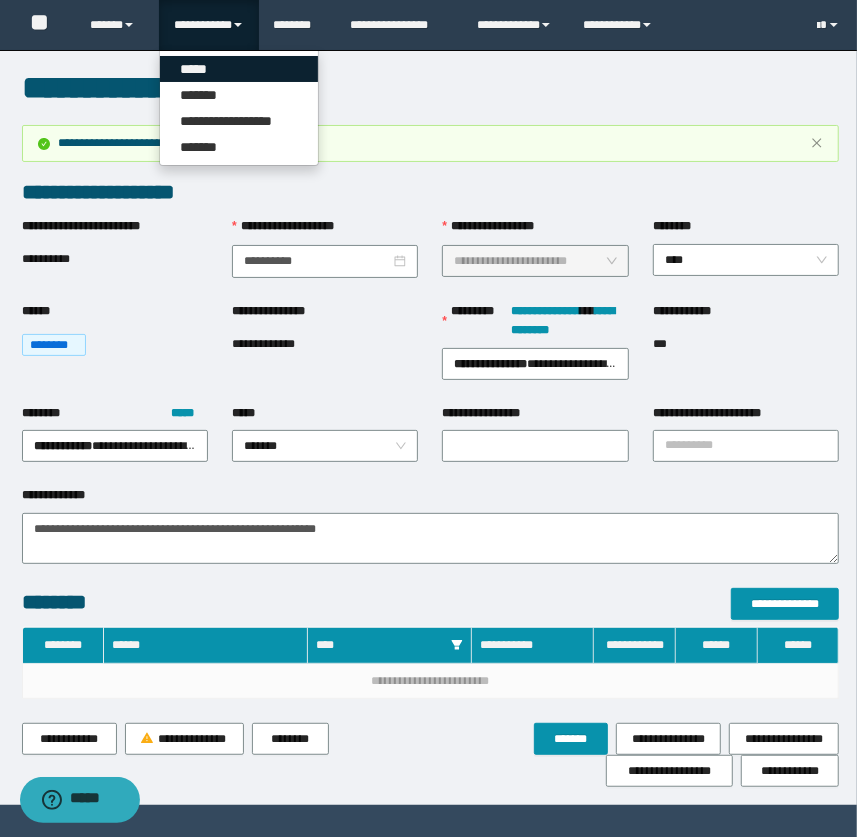 click on "*****" at bounding box center [239, 69] 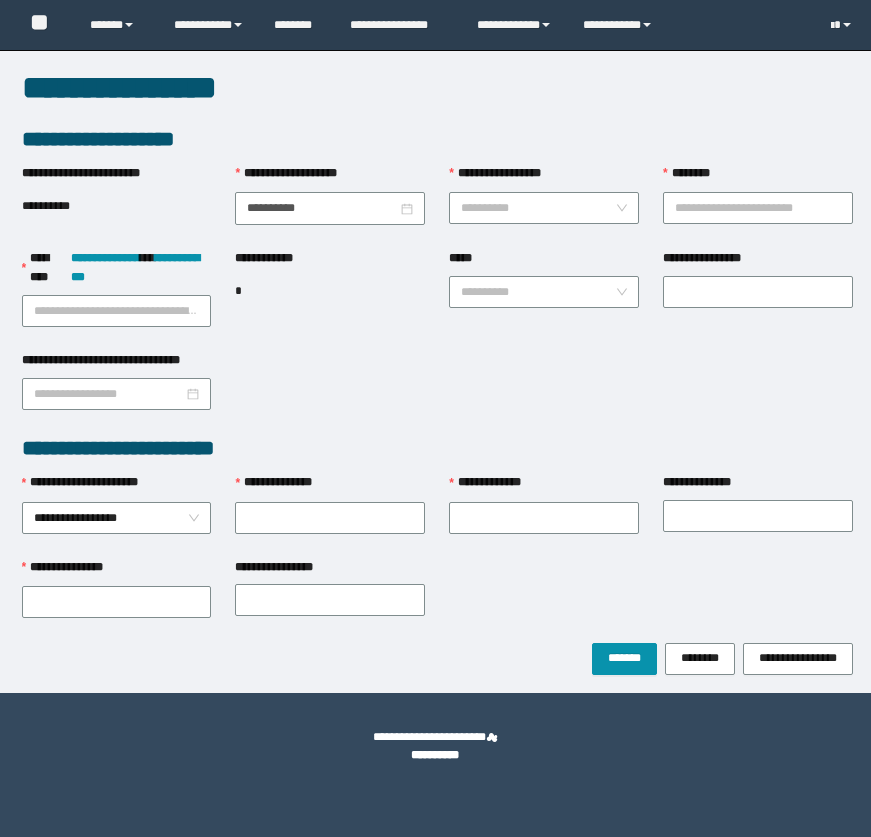 scroll, scrollTop: 0, scrollLeft: 0, axis: both 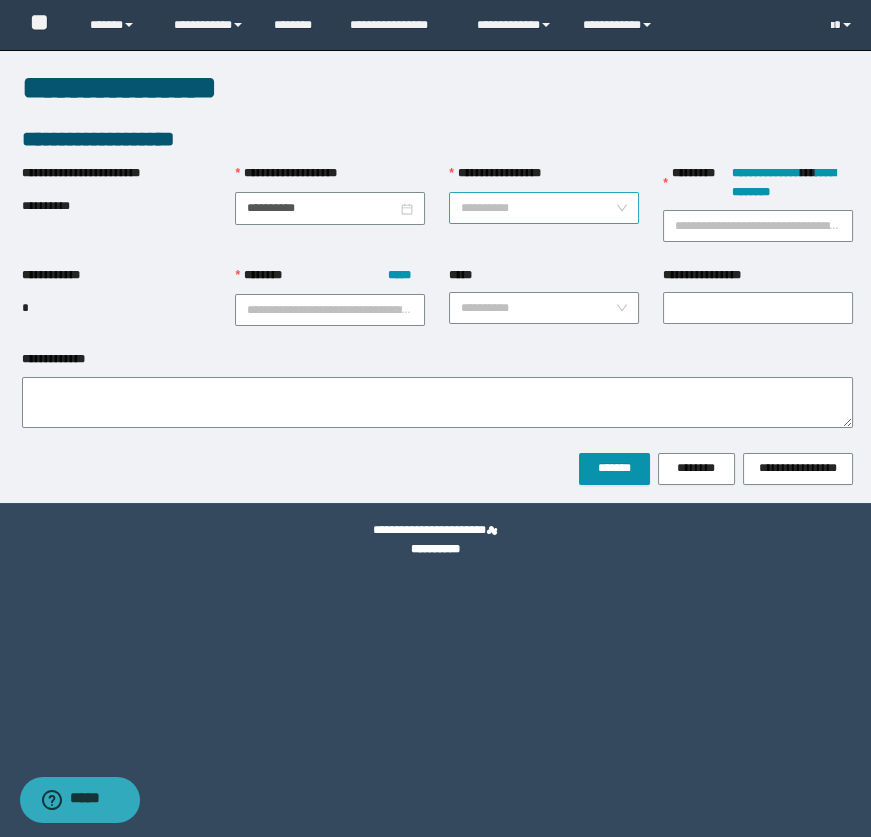 click on "**********" at bounding box center (538, 208) 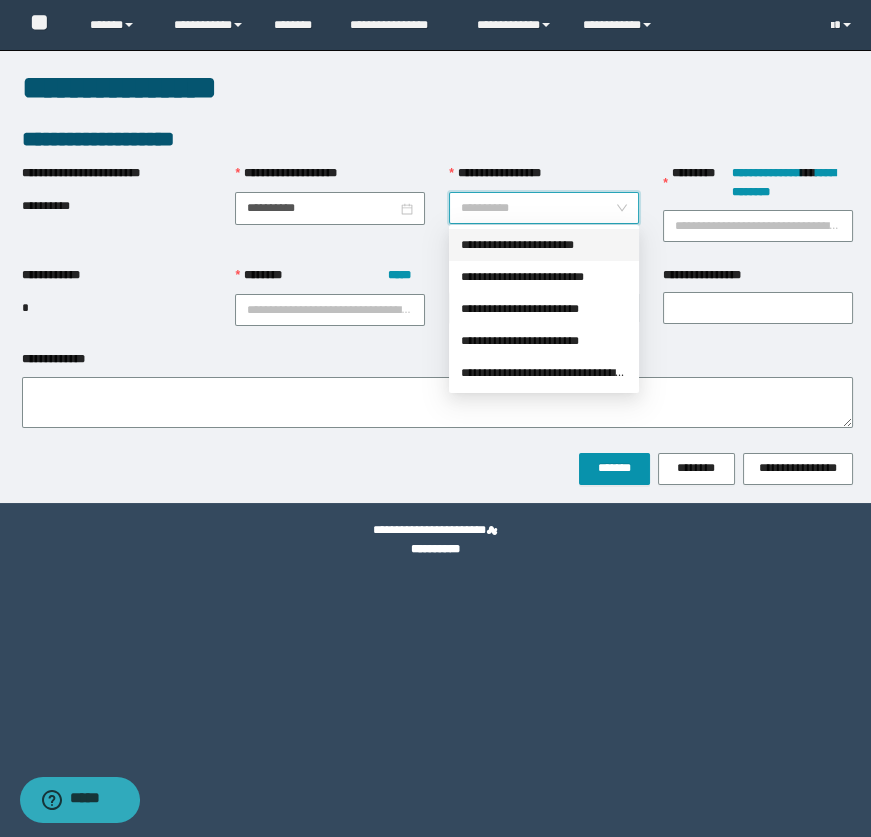 click on "**********" at bounding box center [544, 245] 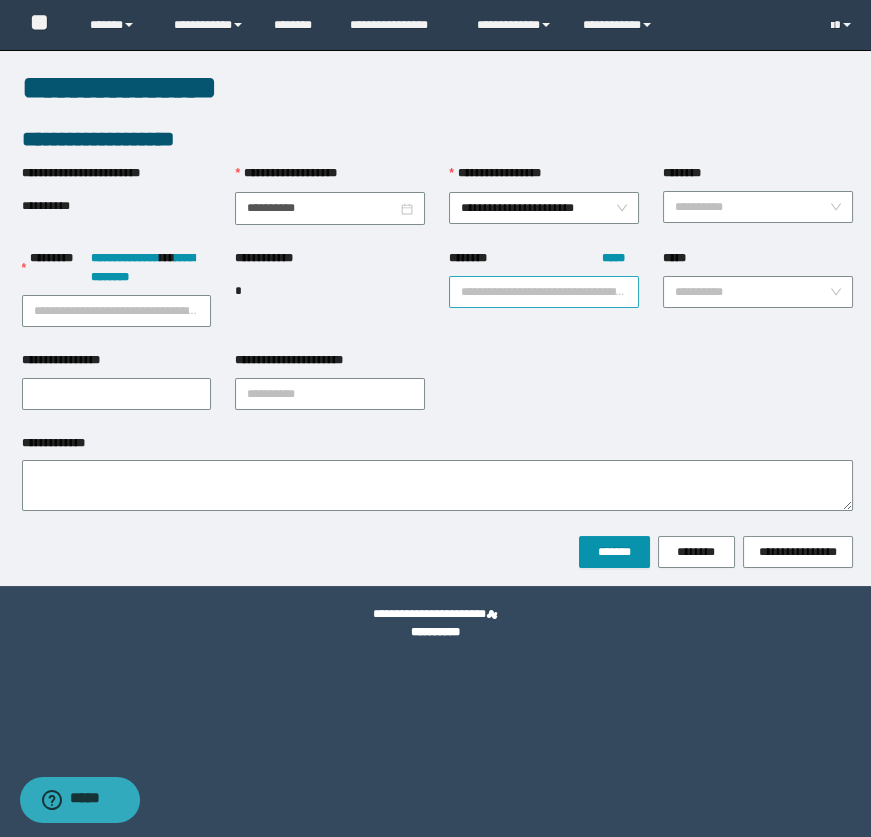 click on "******** *****" at bounding box center (544, 292) 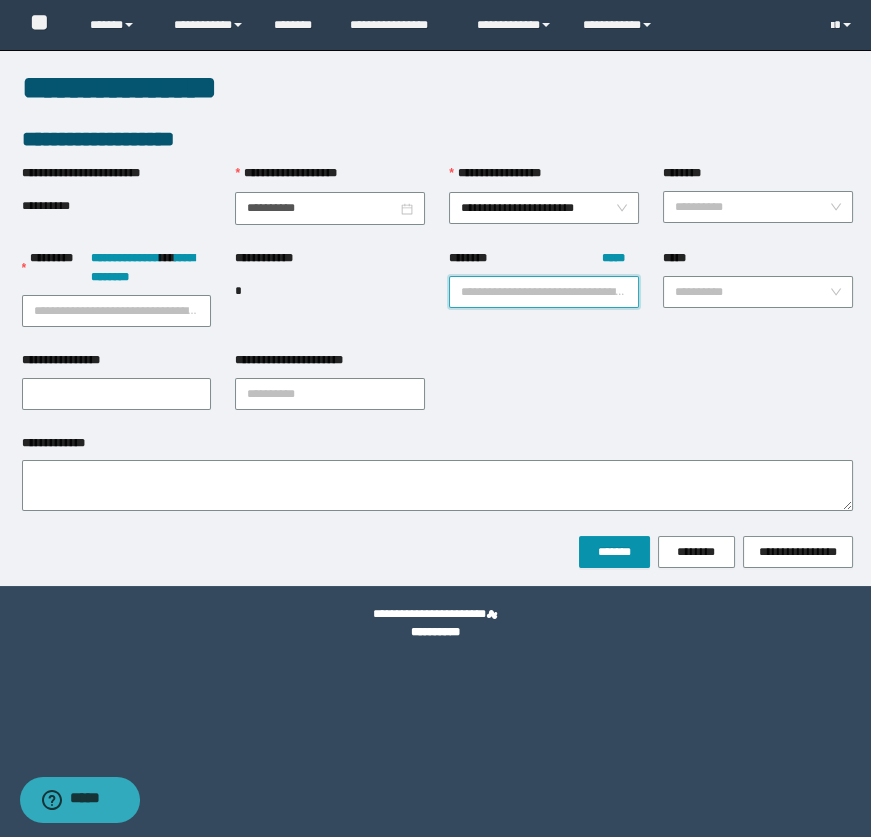 paste on "**********" 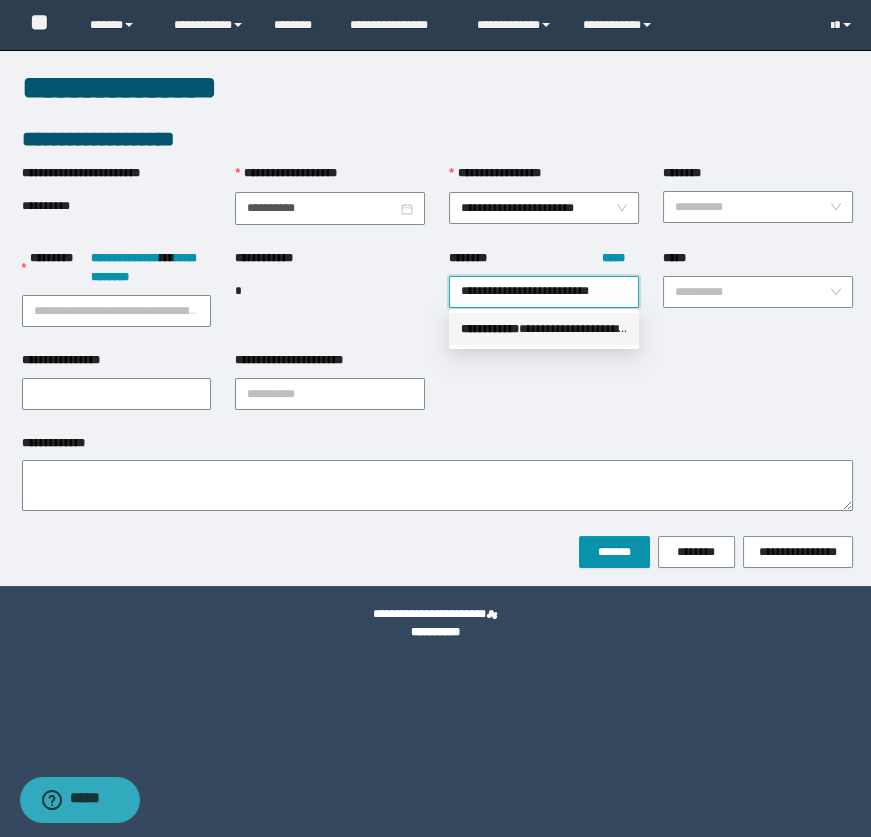 click on "** * ********" at bounding box center (490, 329) 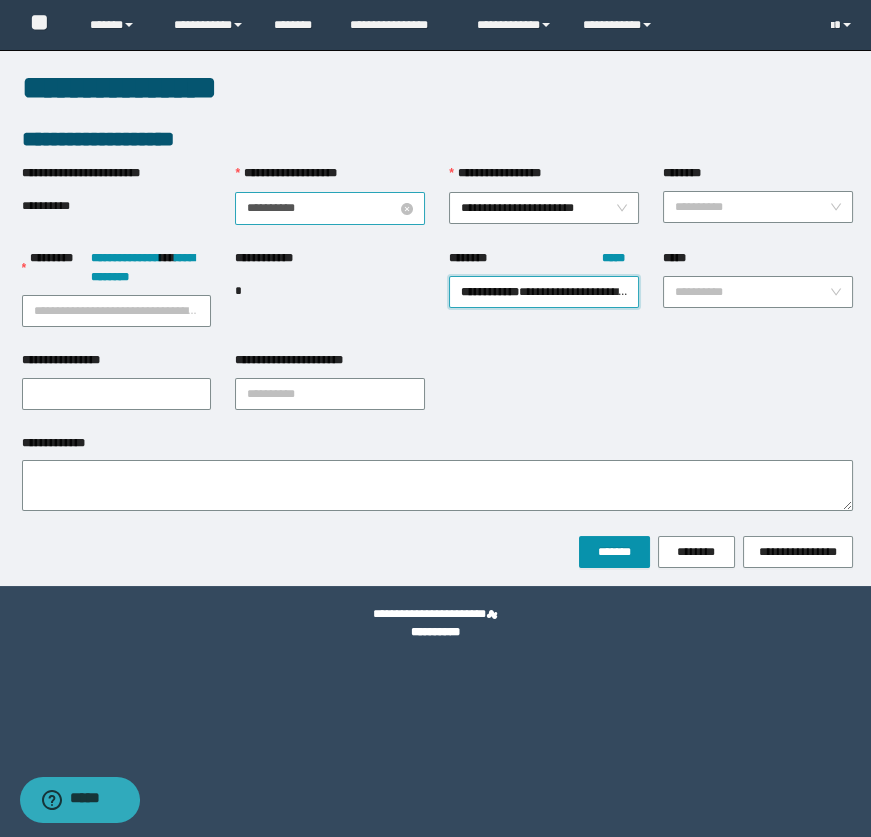 click on "**********" at bounding box center (322, 208) 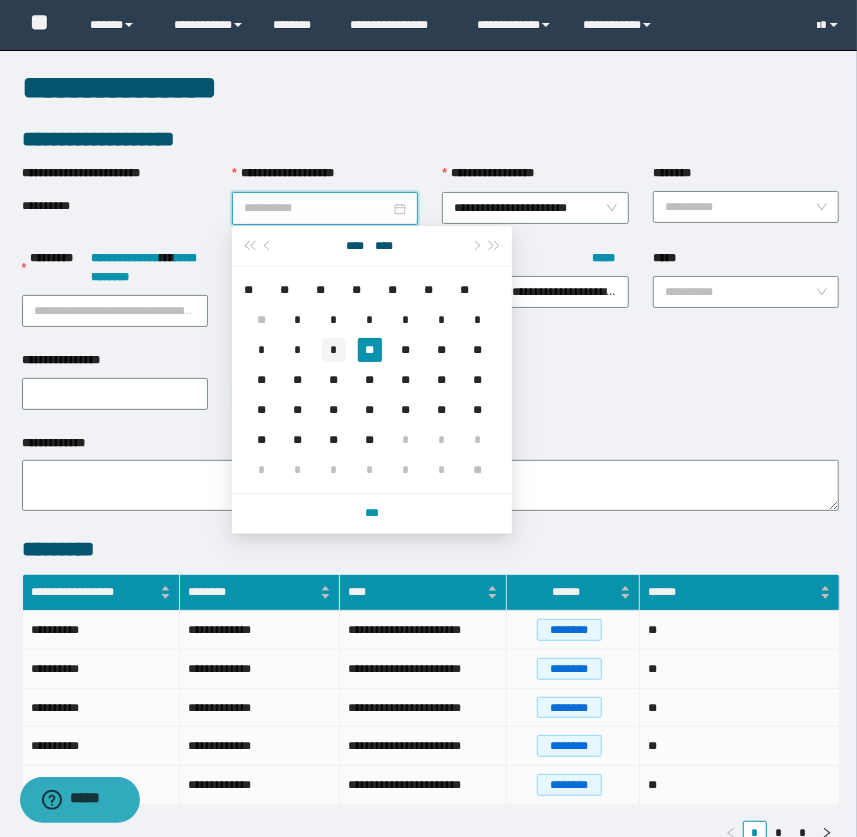 click on "*" at bounding box center [334, 350] 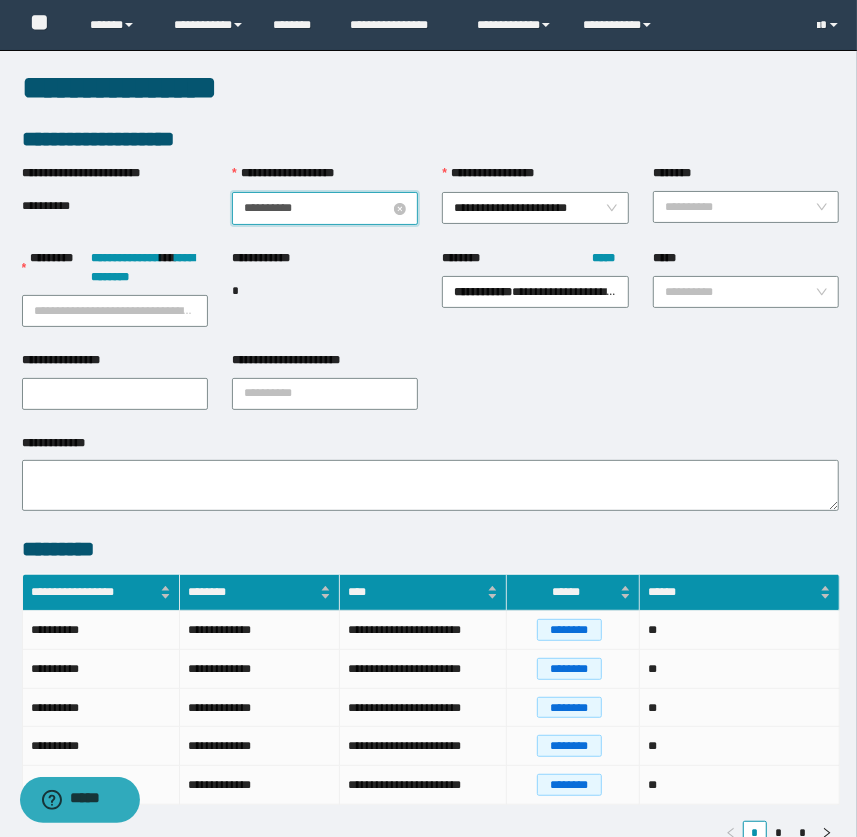 click on "**********" at bounding box center [317, 208] 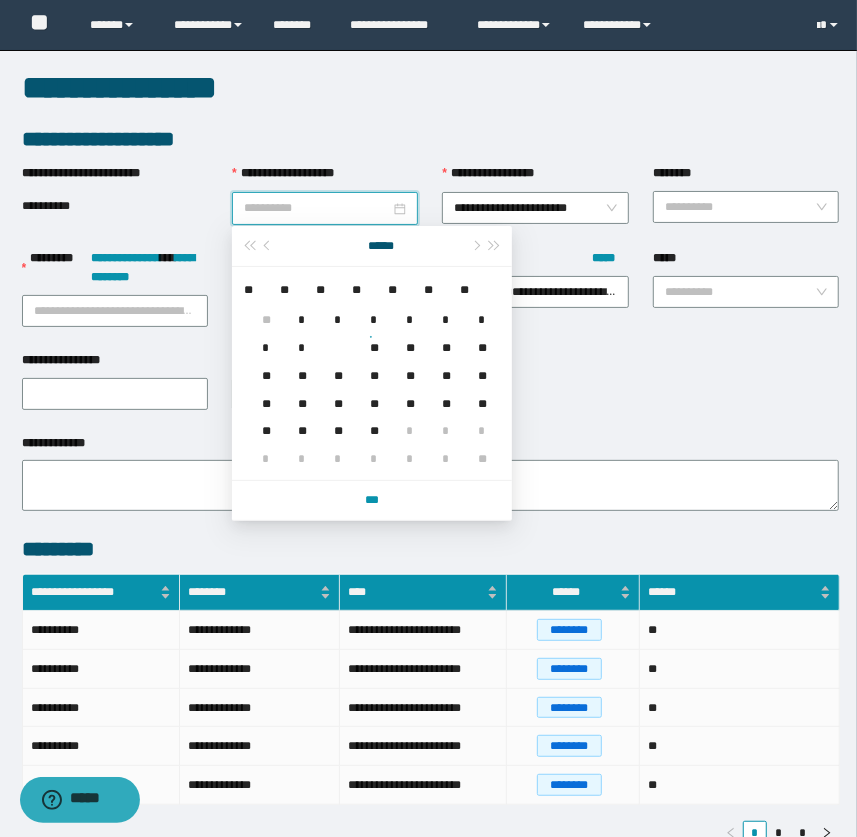 click on "*" at bounding box center (370, 319) 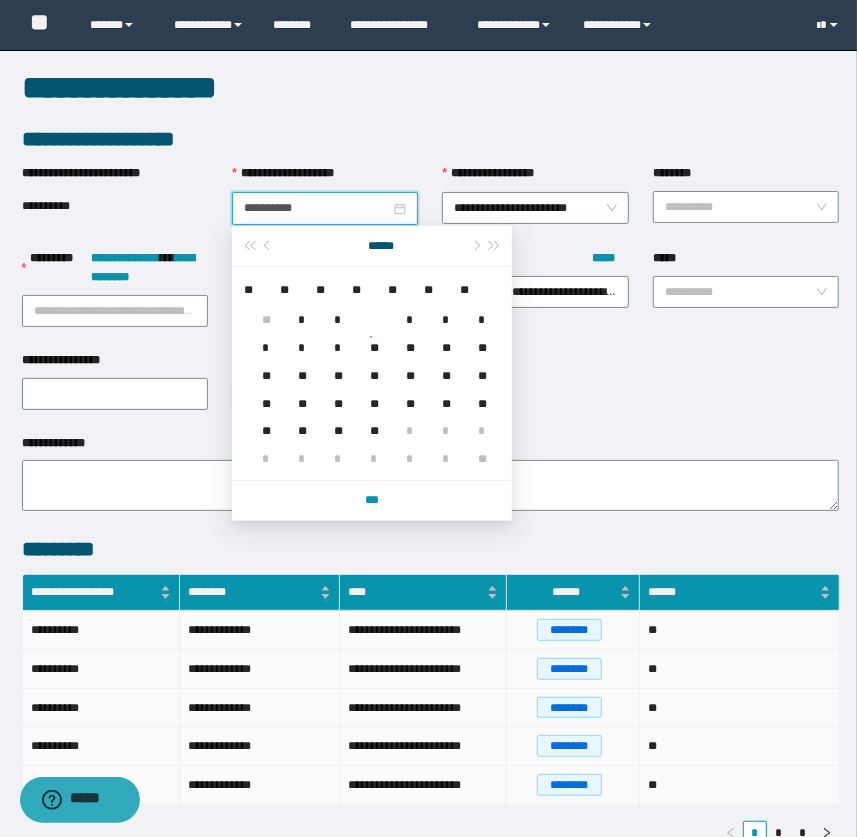 drag, startPoint x: 340, startPoint y: 209, endPoint x: 389, endPoint y: 362, distance: 160.6549 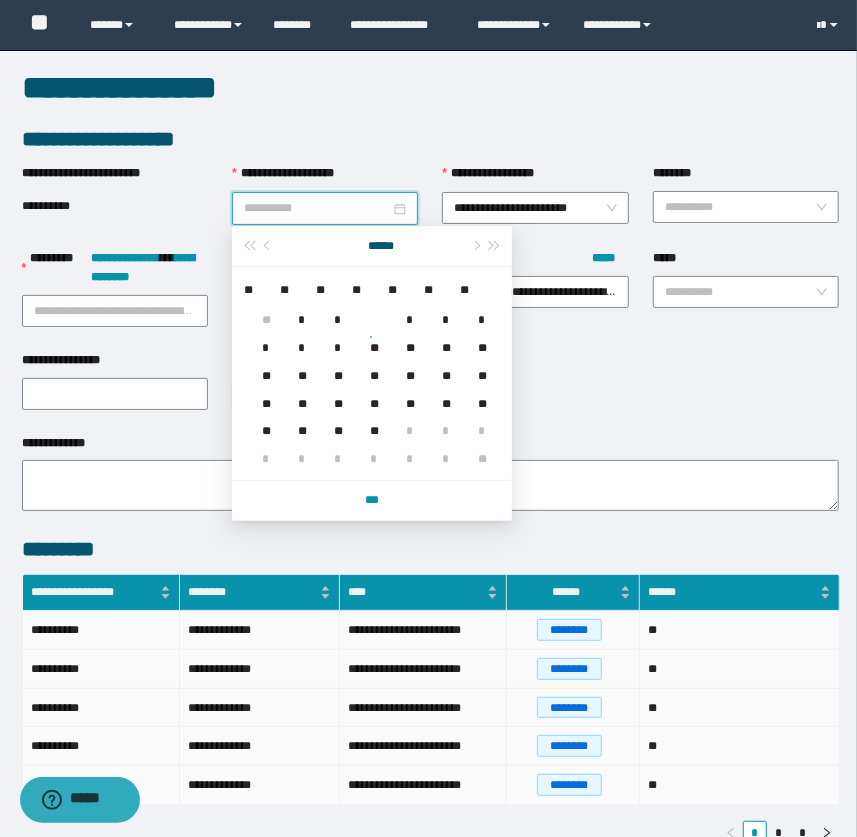 type on "**********" 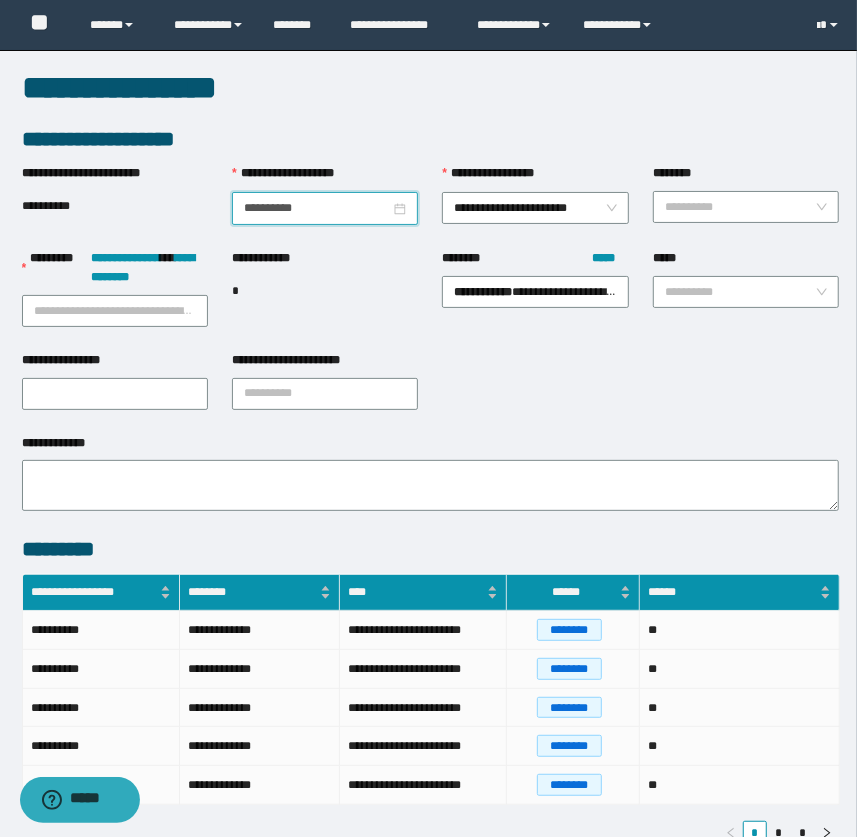 click on "**********" at bounding box center (431, 299) 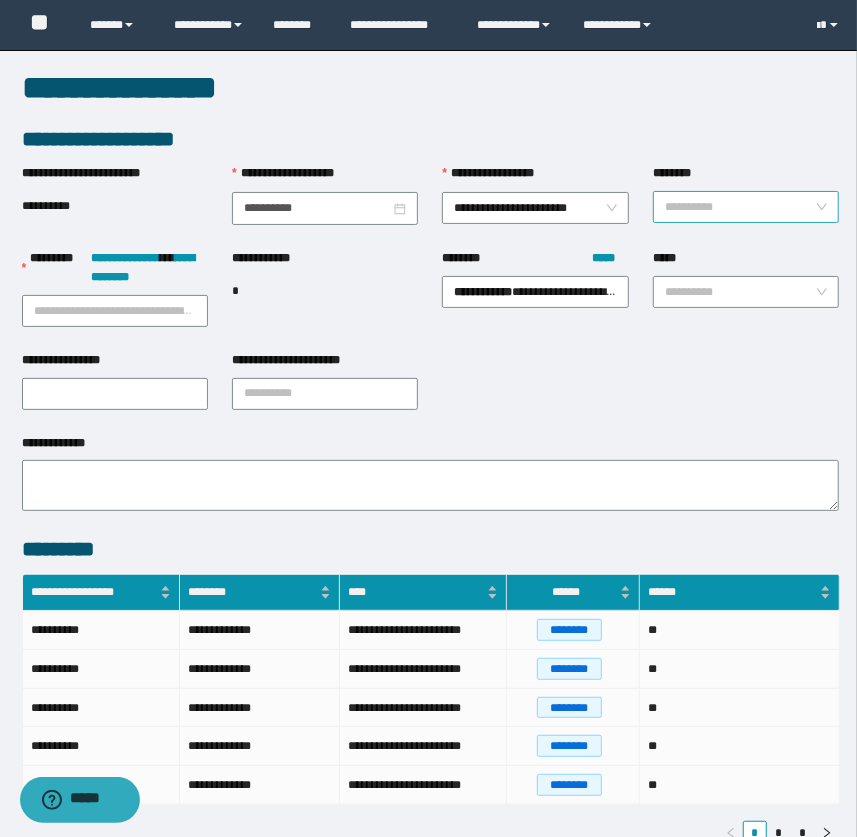 click on "********" at bounding box center (740, 207) 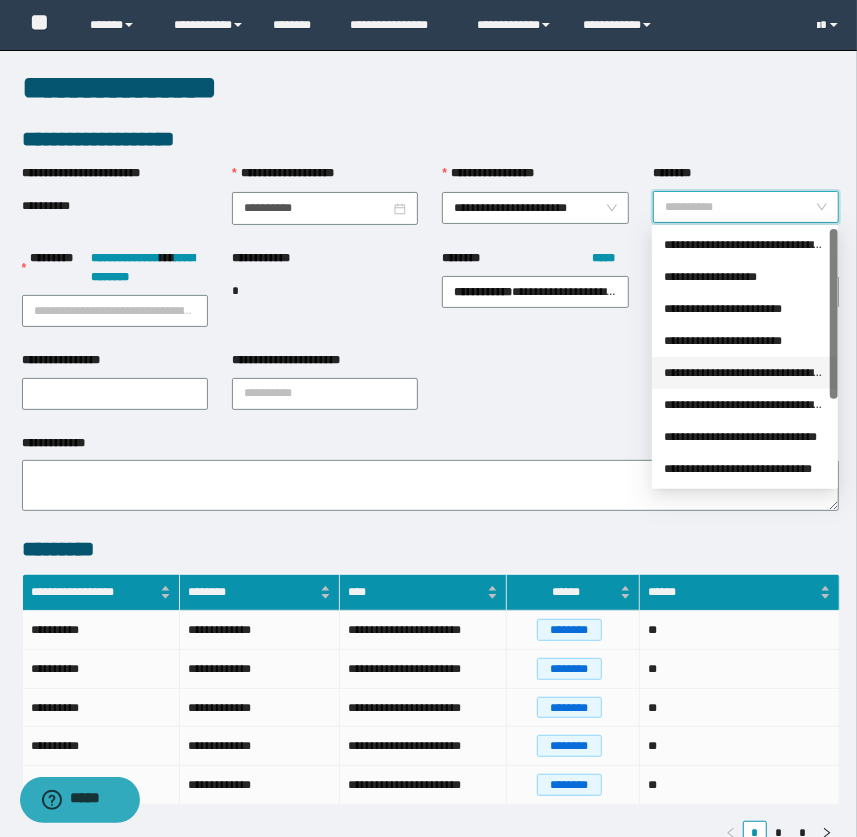scroll, scrollTop: 127, scrollLeft: 0, axis: vertical 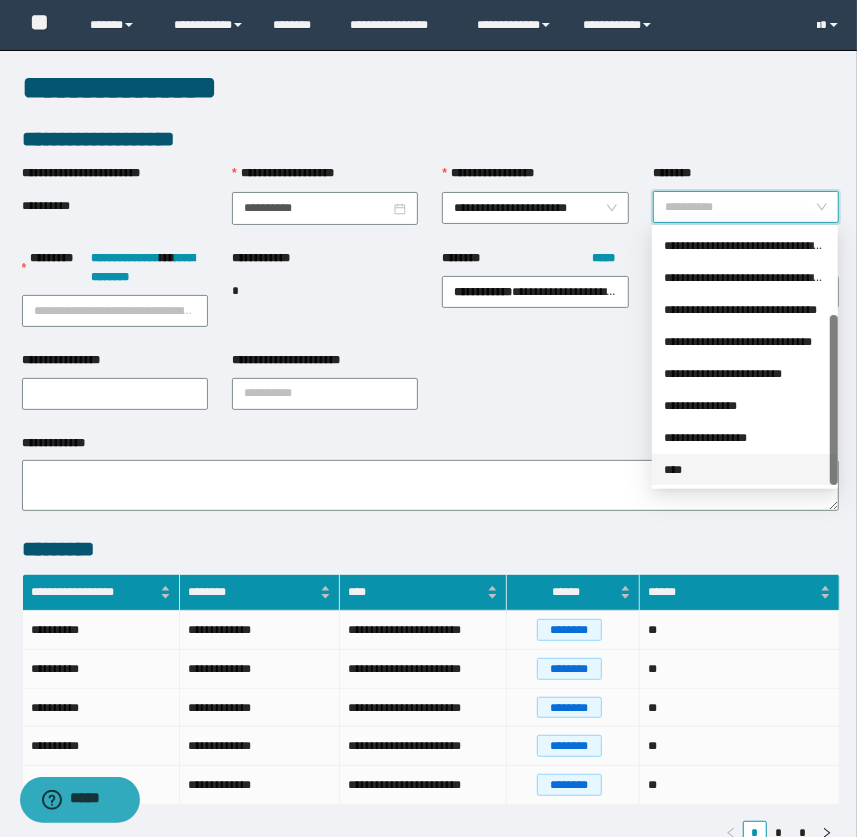 click on "****" at bounding box center (745, 470) 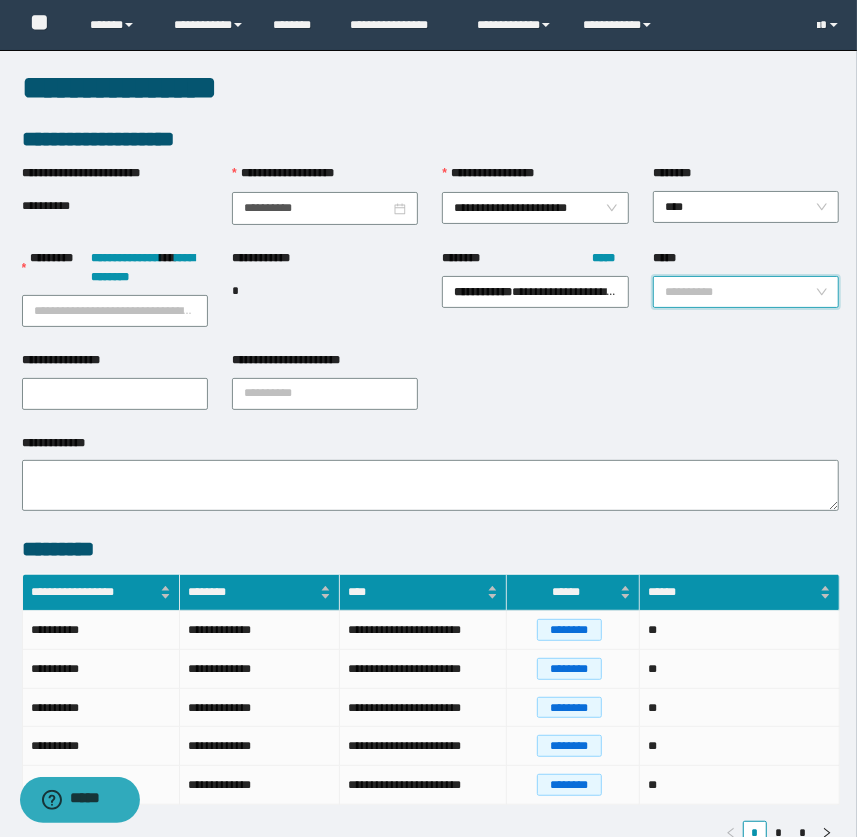 click on "*****" at bounding box center (740, 292) 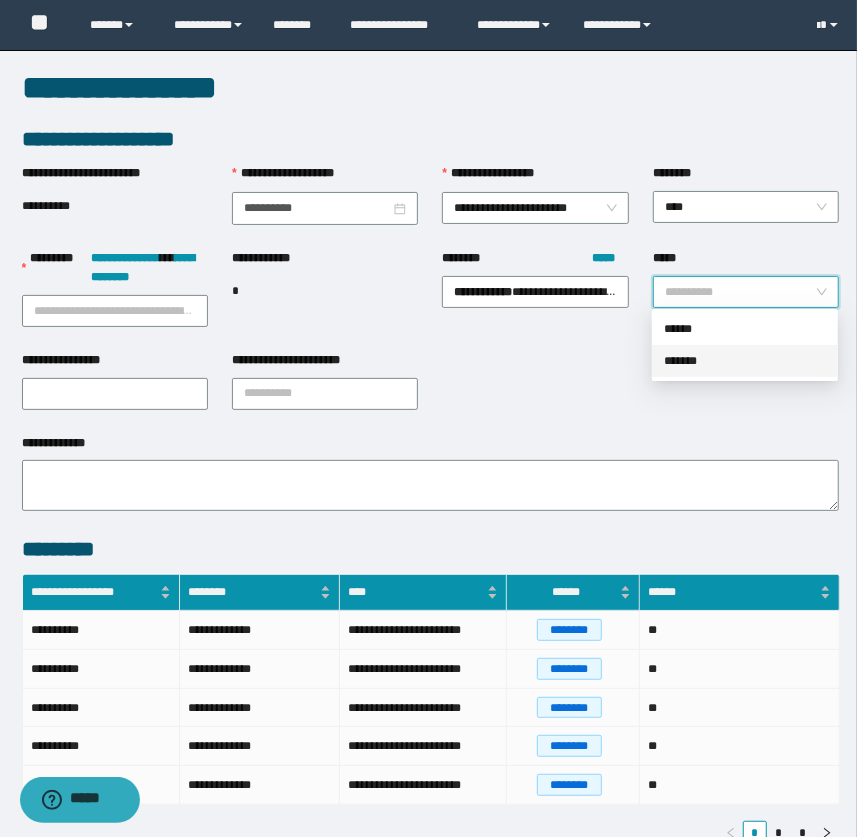 click on "*******" at bounding box center [745, 361] 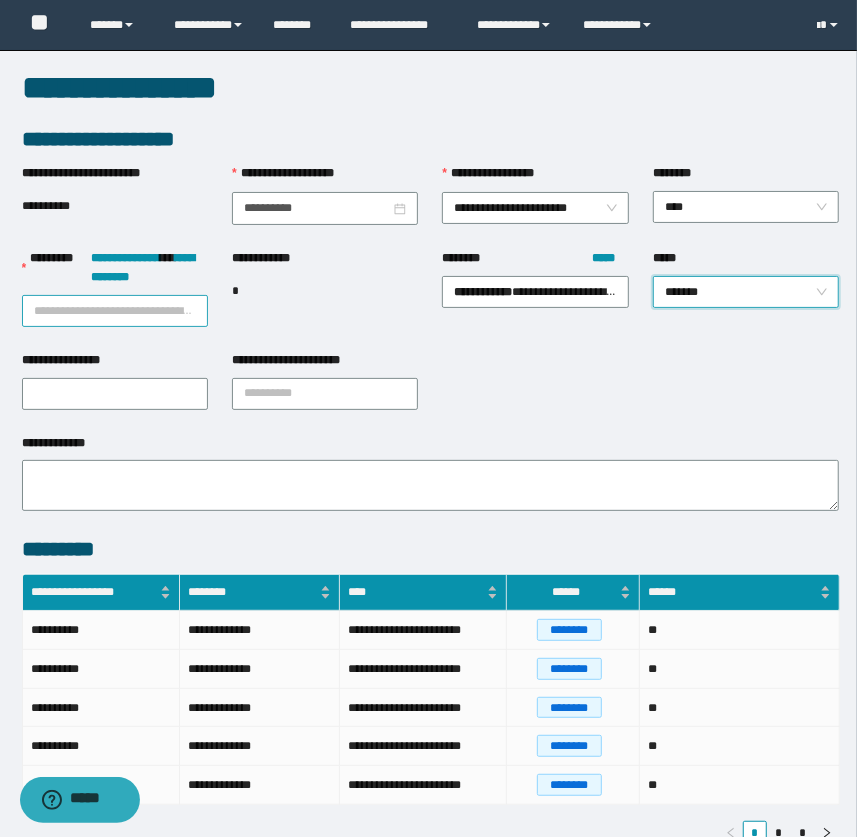 click on "**********" at bounding box center (115, 311) 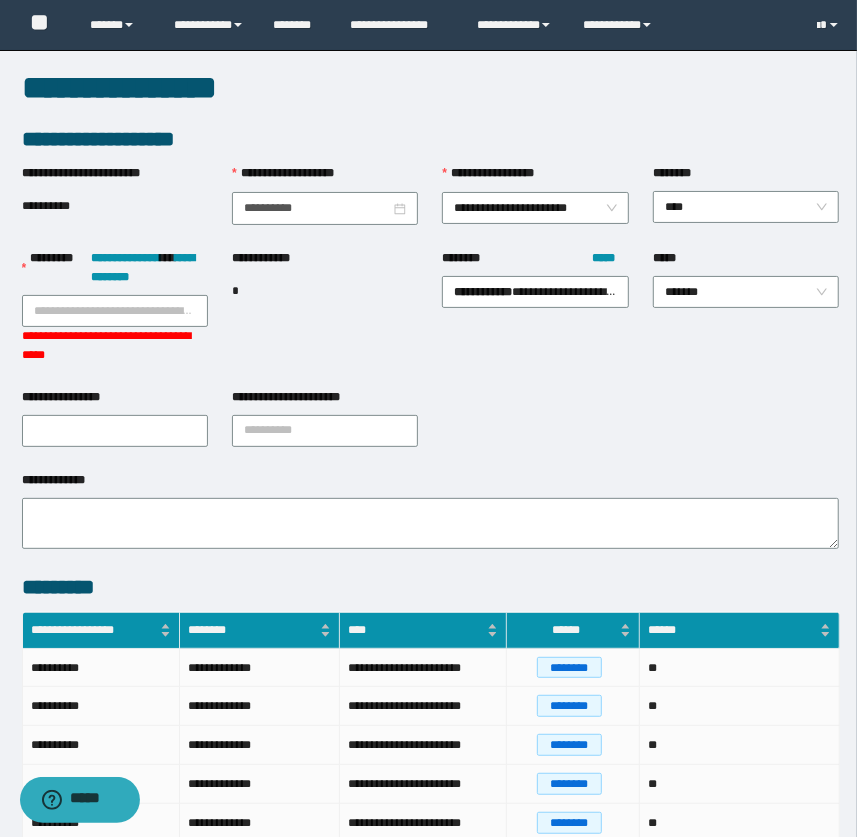 click on "**********" at bounding box center [115, 272] 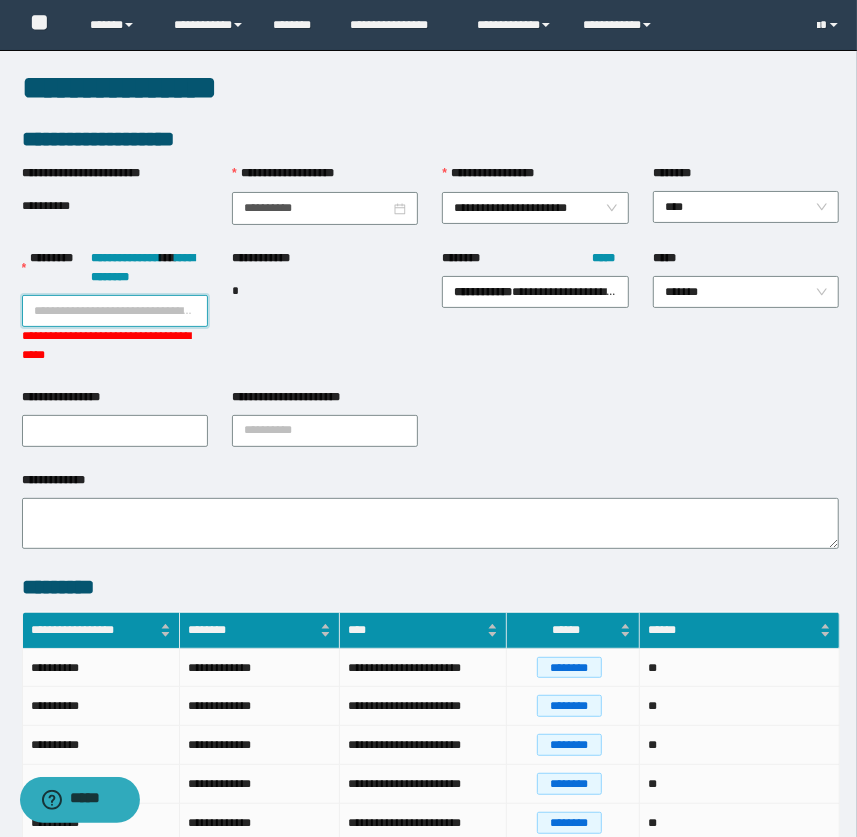 click on "**********" at bounding box center (115, 311) 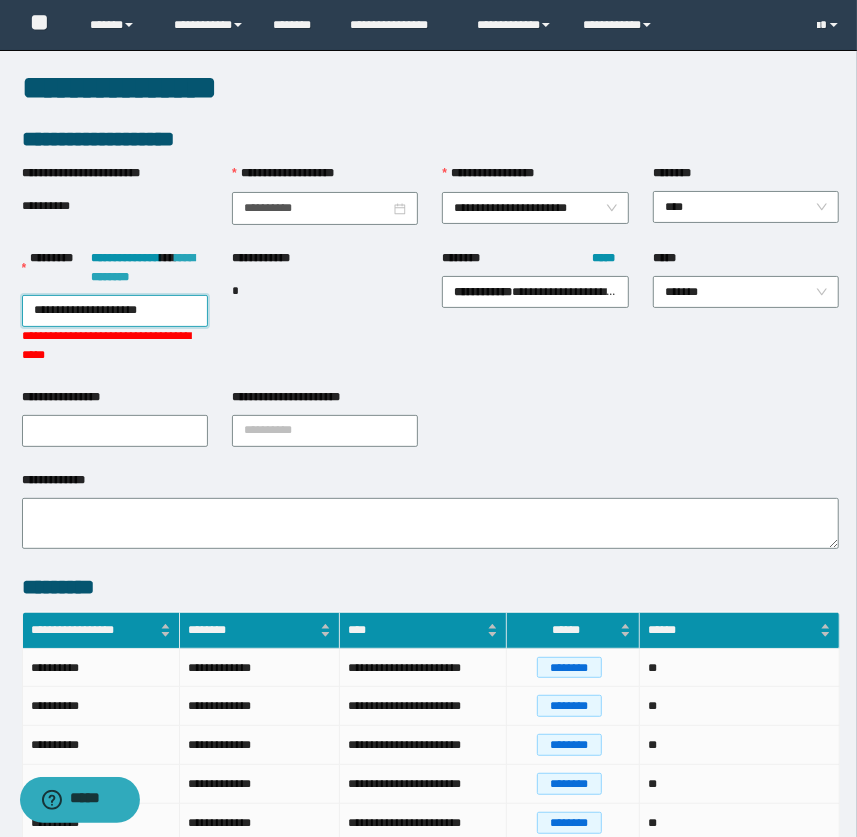 type on "**********" 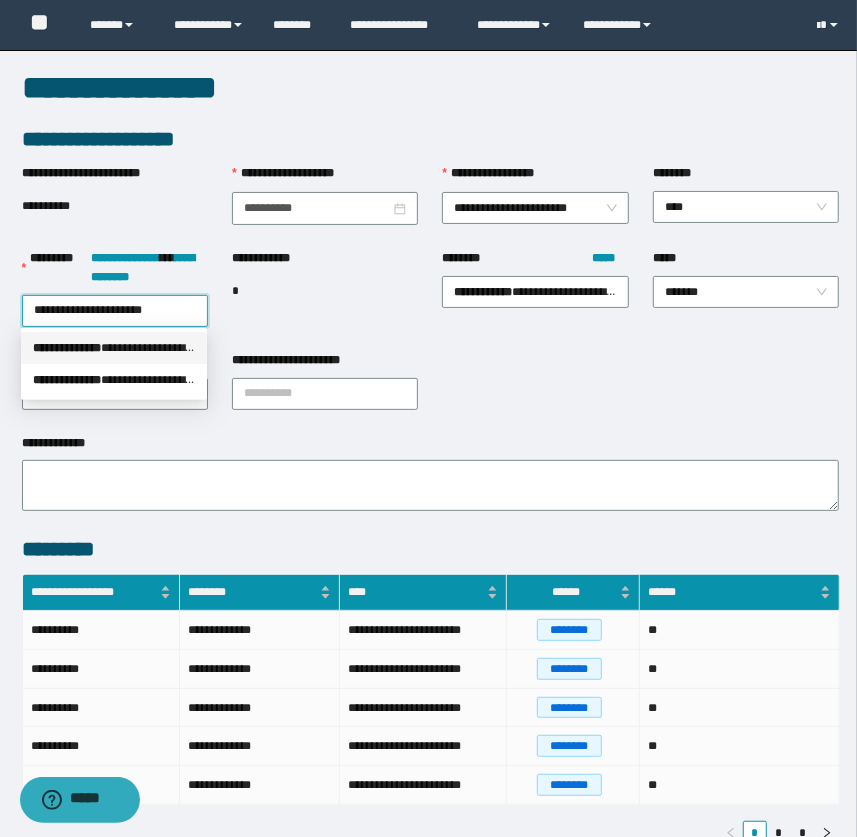 click on "**********" at bounding box center [114, 348] 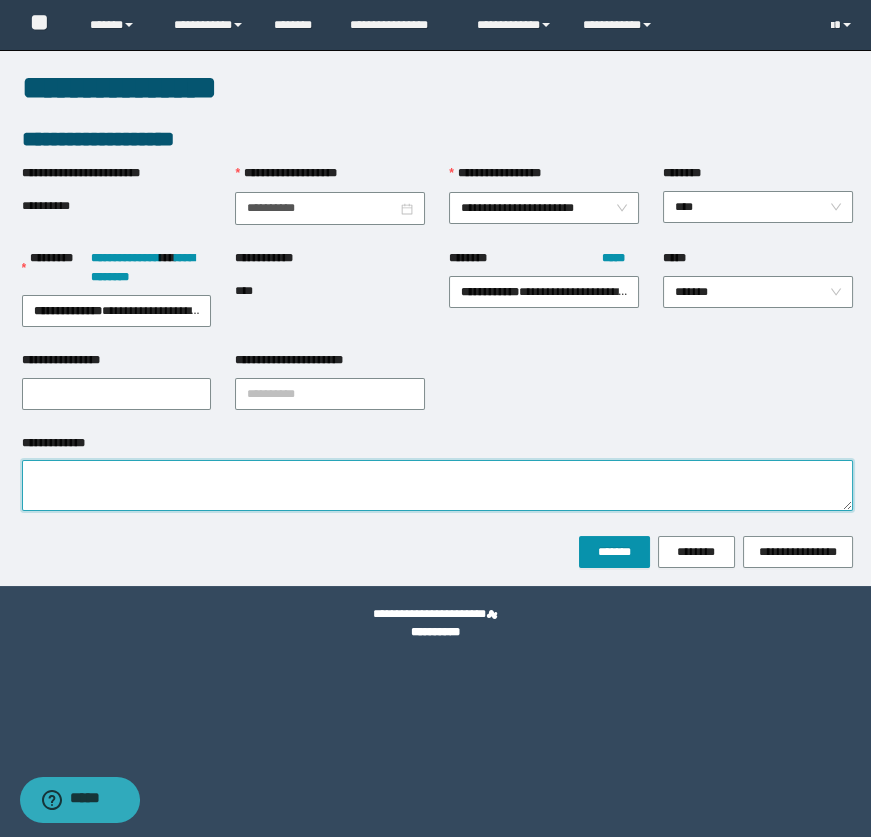 click on "**********" at bounding box center [437, 485] 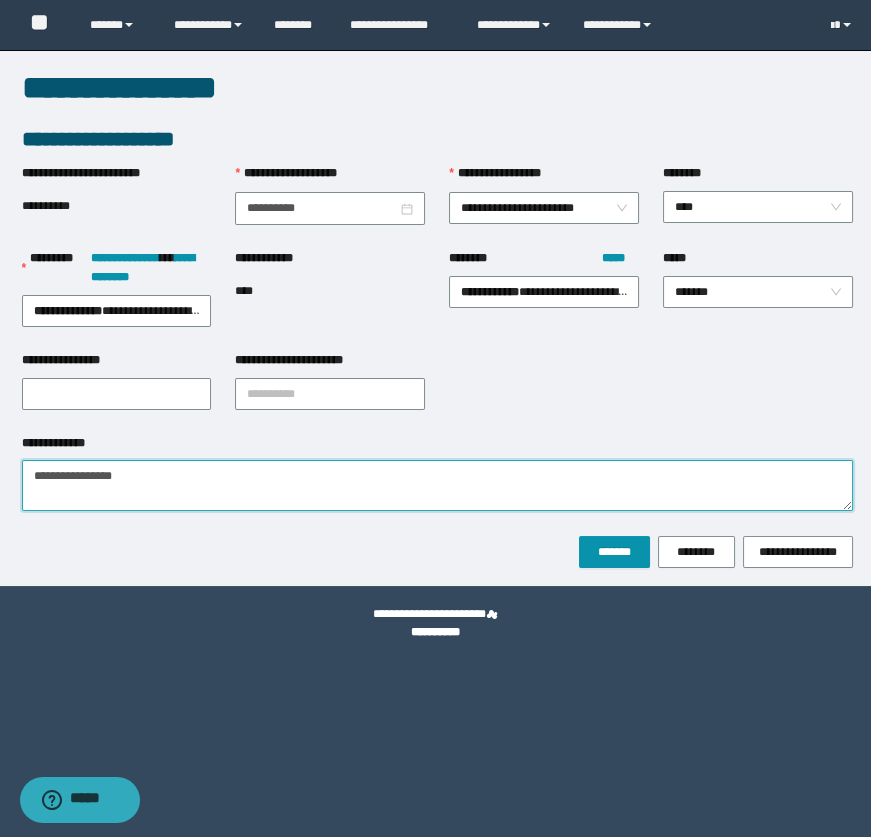 paste on "**********" 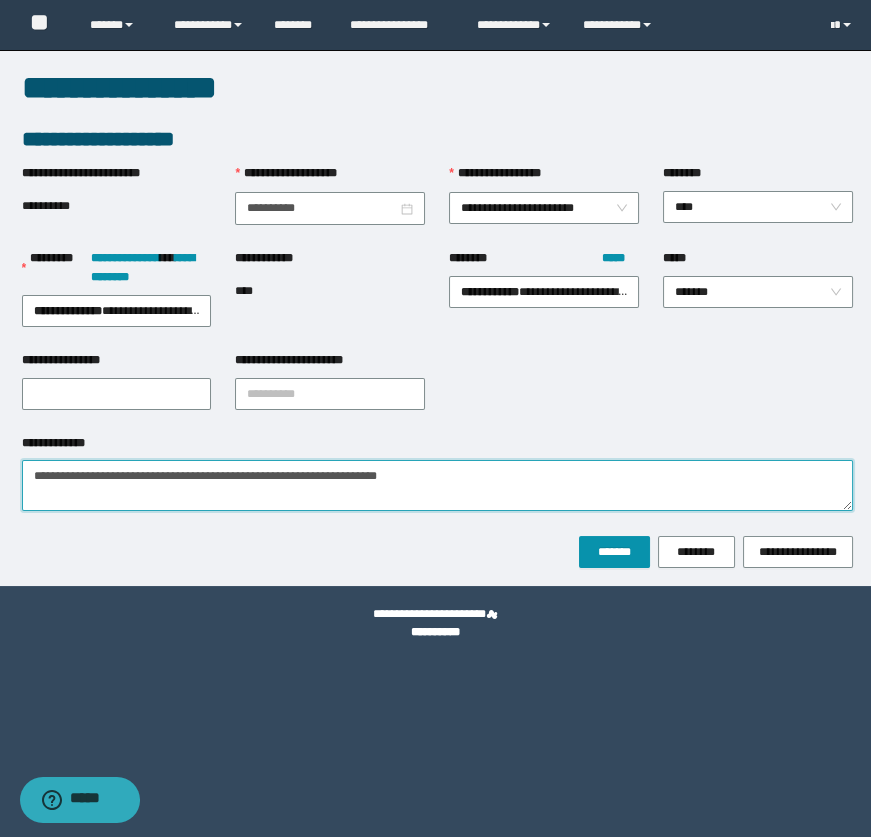 click on "**********" at bounding box center [437, 485] 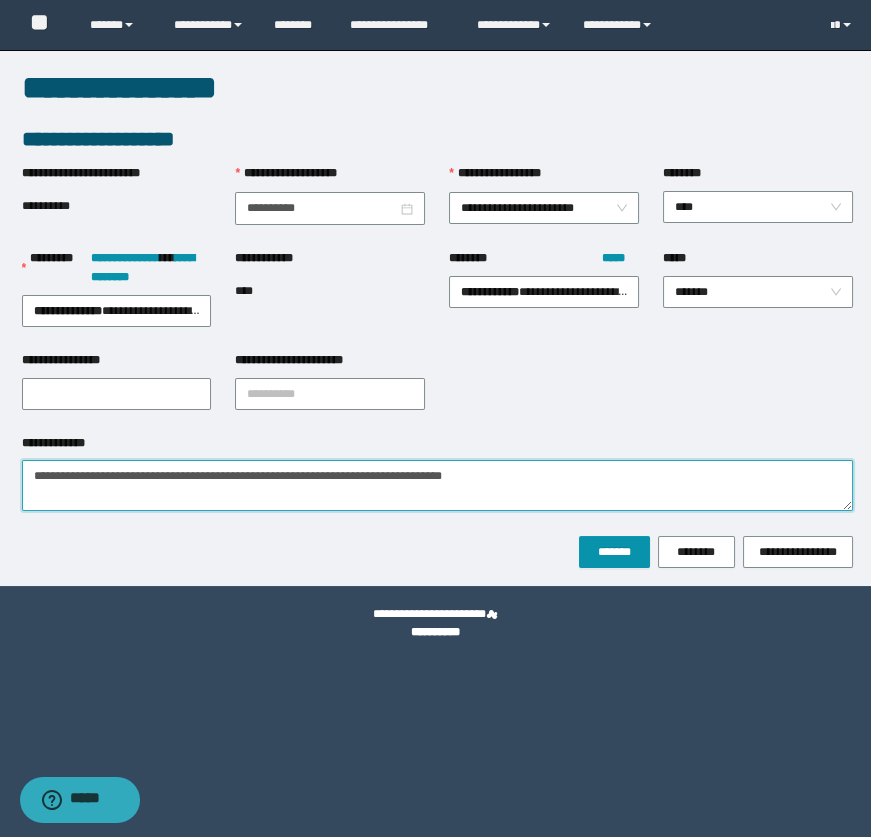 type on "**********" 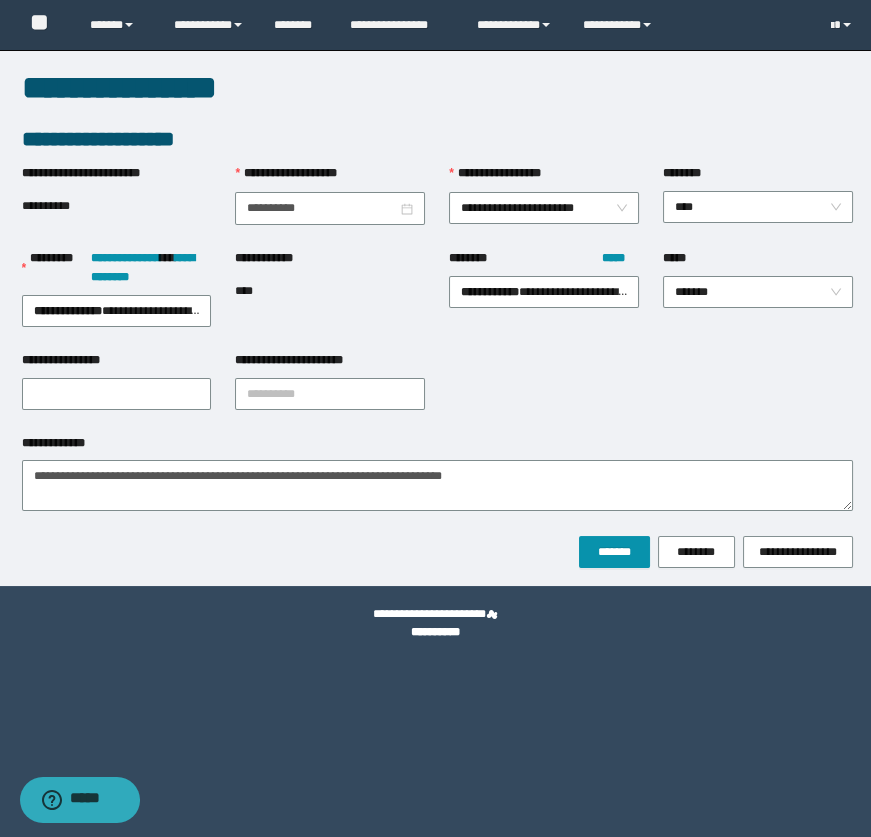 click on "**********" at bounding box center (437, 299) 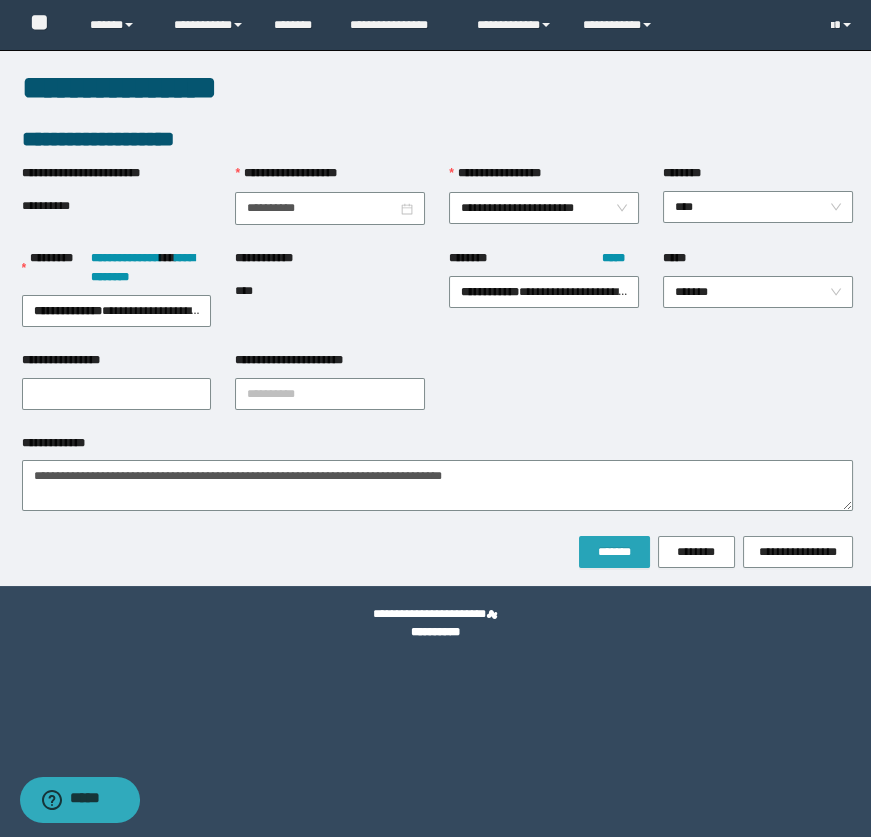 click on "*******" at bounding box center (614, 552) 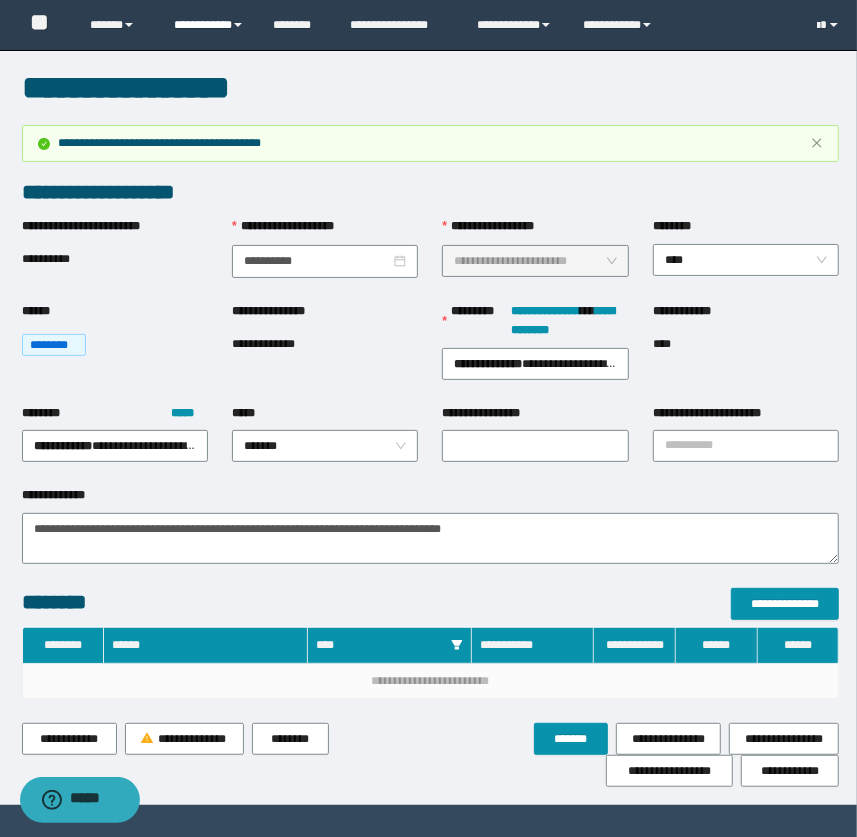 click on "**********" at bounding box center (209, 25) 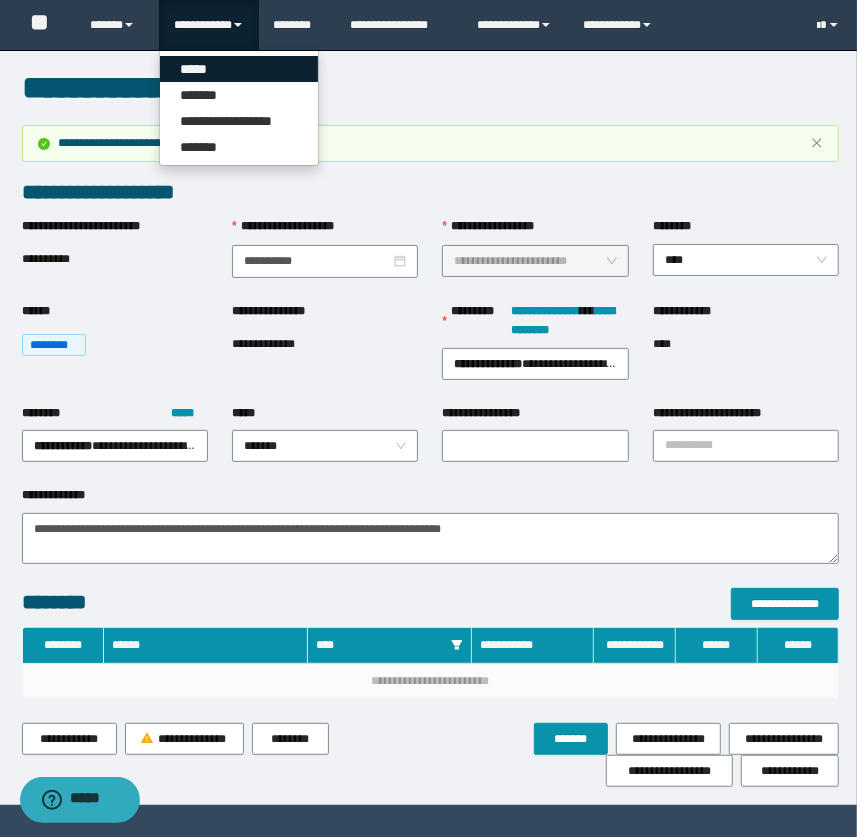 click on "*****" at bounding box center [239, 69] 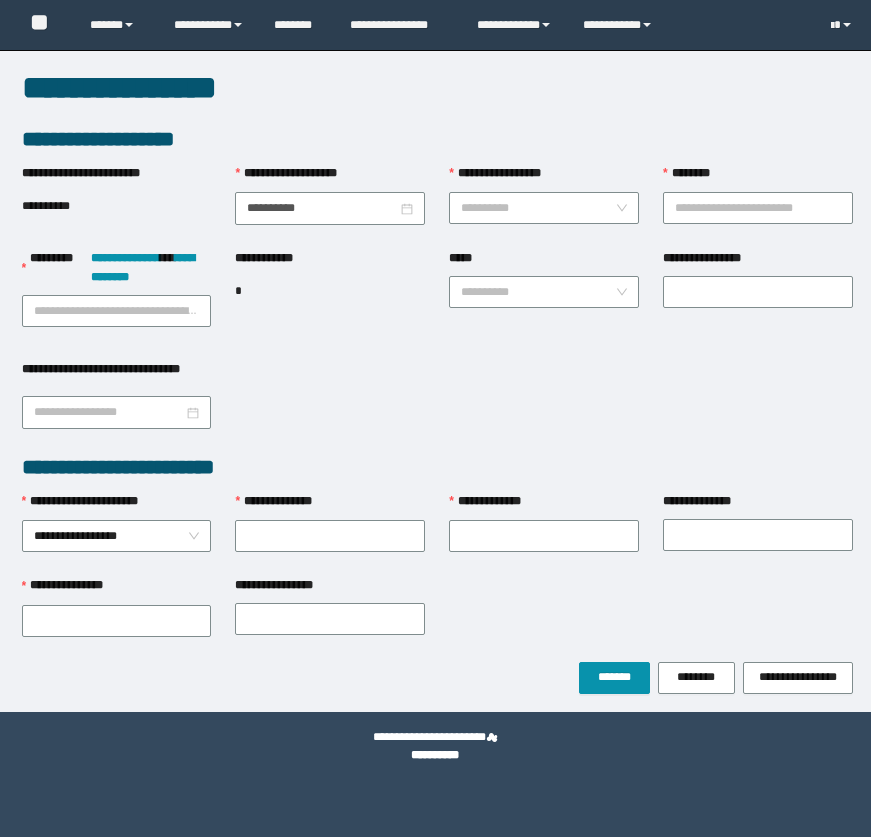 scroll, scrollTop: 0, scrollLeft: 0, axis: both 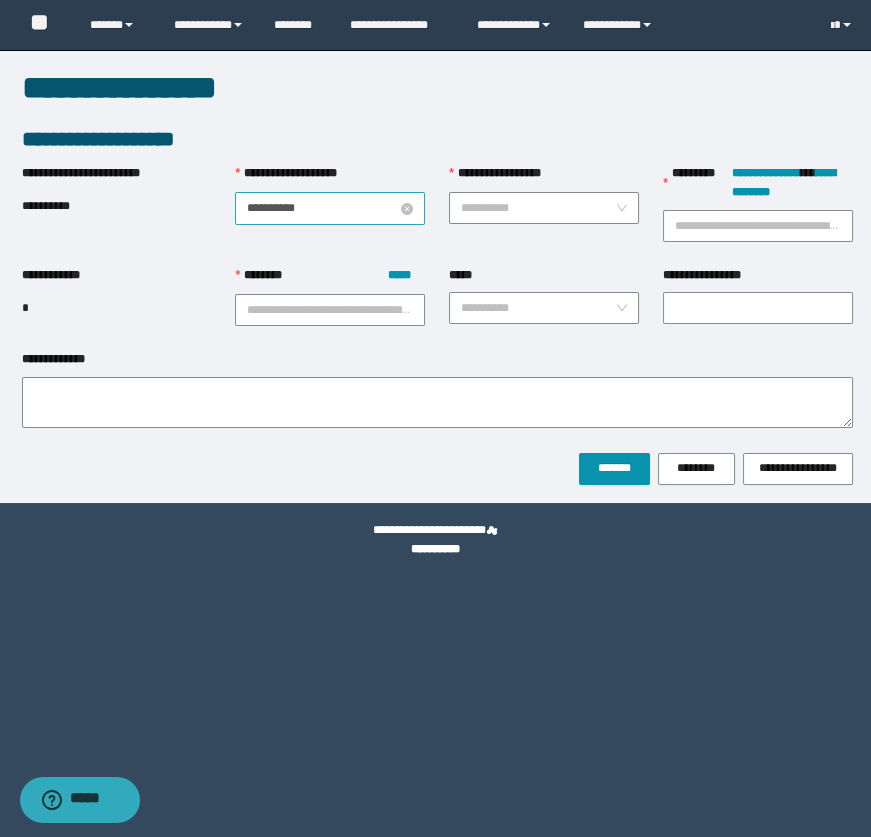 click on "**********" at bounding box center (322, 208) 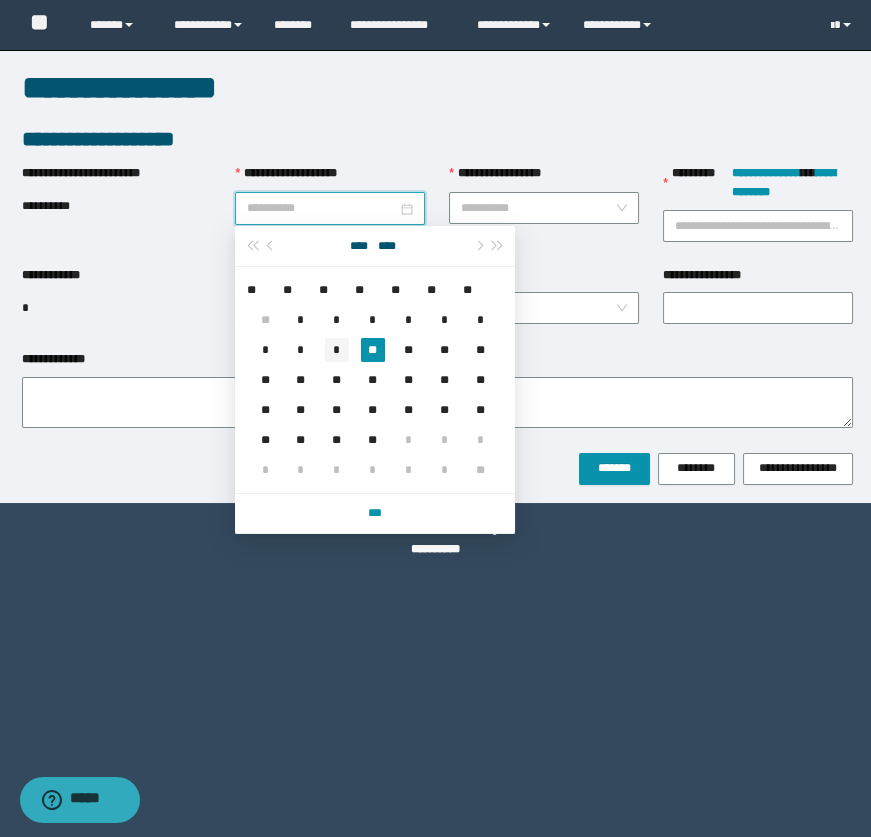 click on "*" at bounding box center [337, 350] 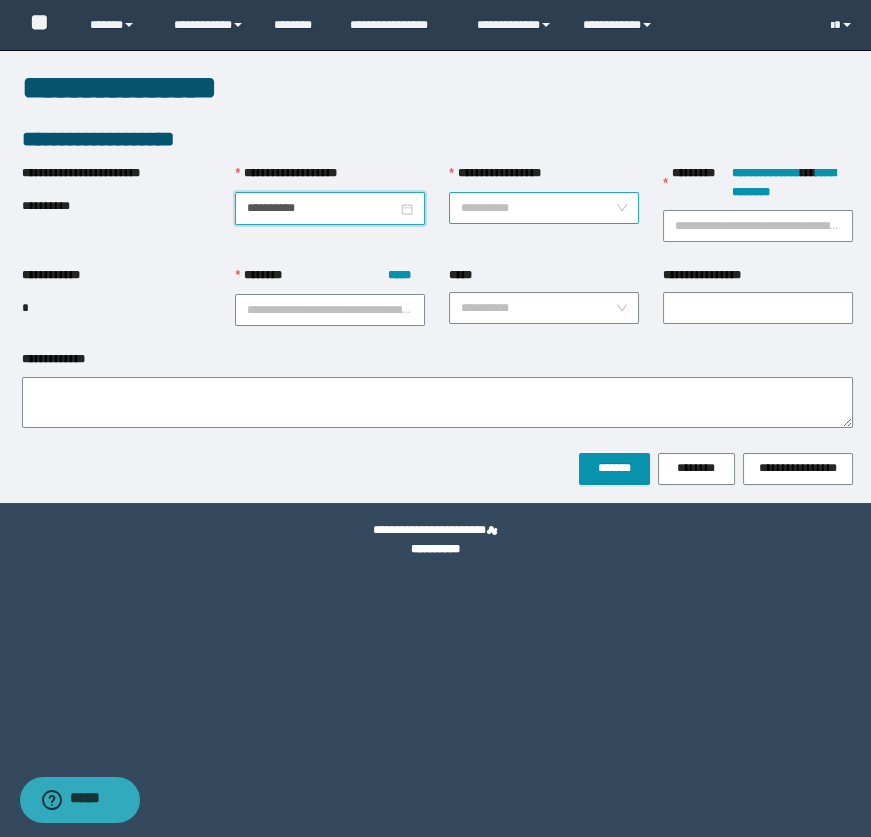 click on "**********" at bounding box center [538, 208] 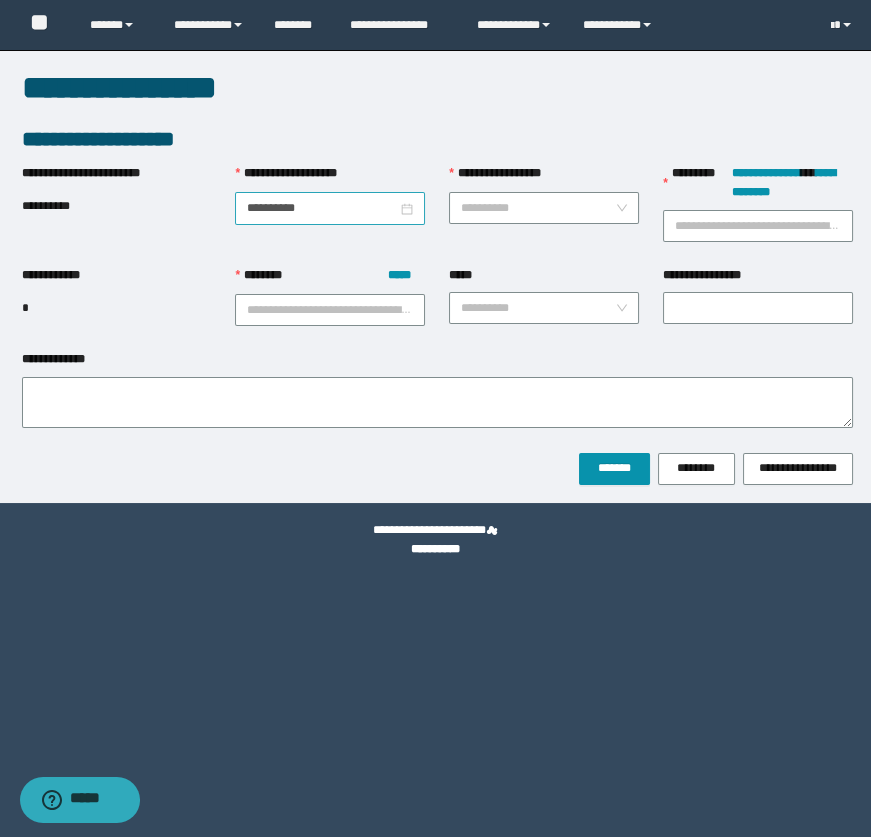 click on "**********" at bounding box center [330, 208] 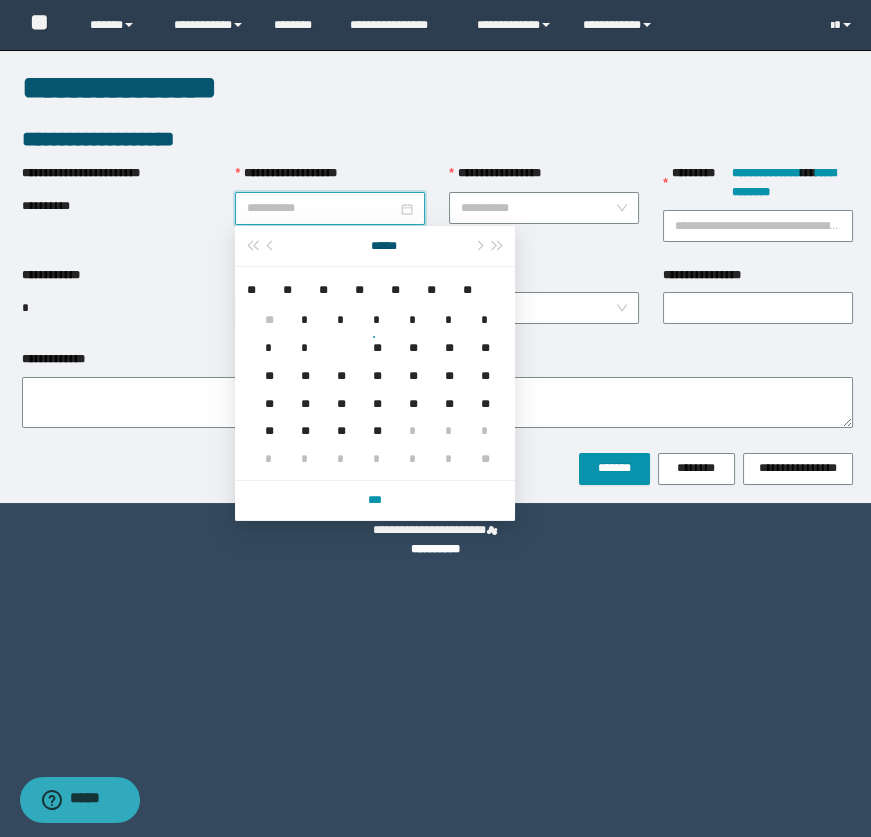 type on "**********" 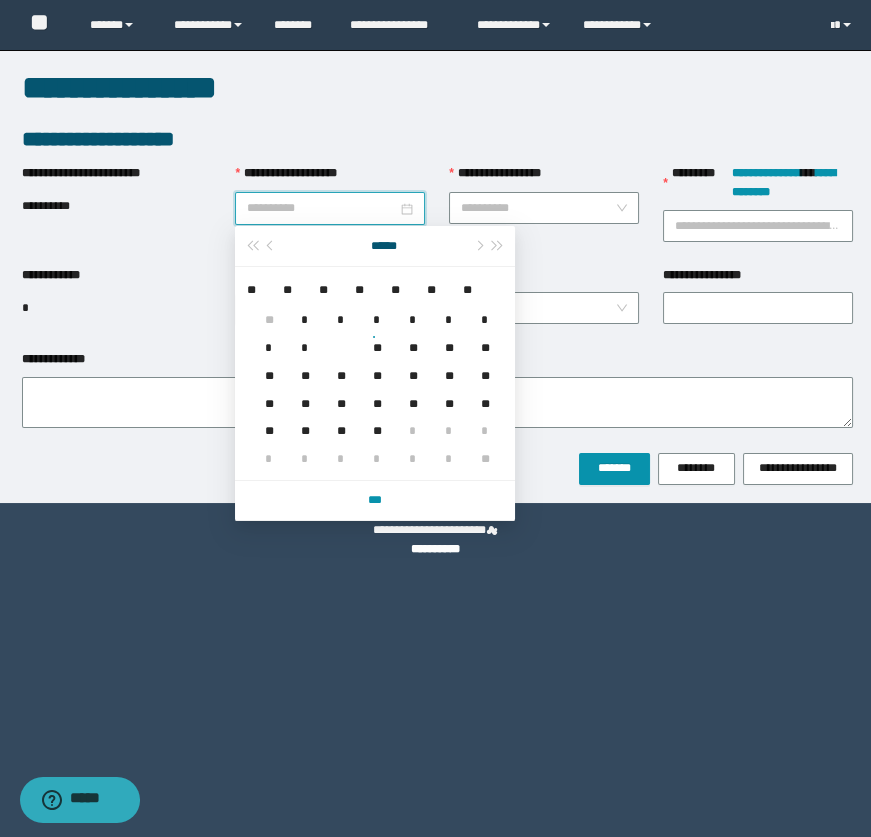click on "**" at bounding box center (373, 336) 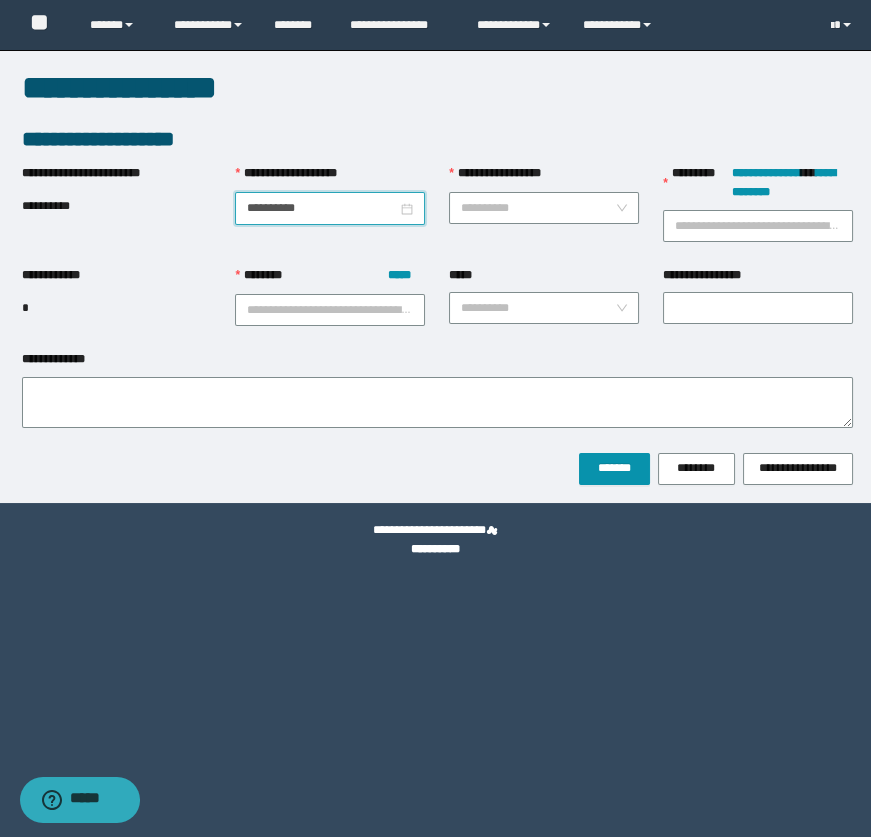 click on "**********" at bounding box center [544, 215] 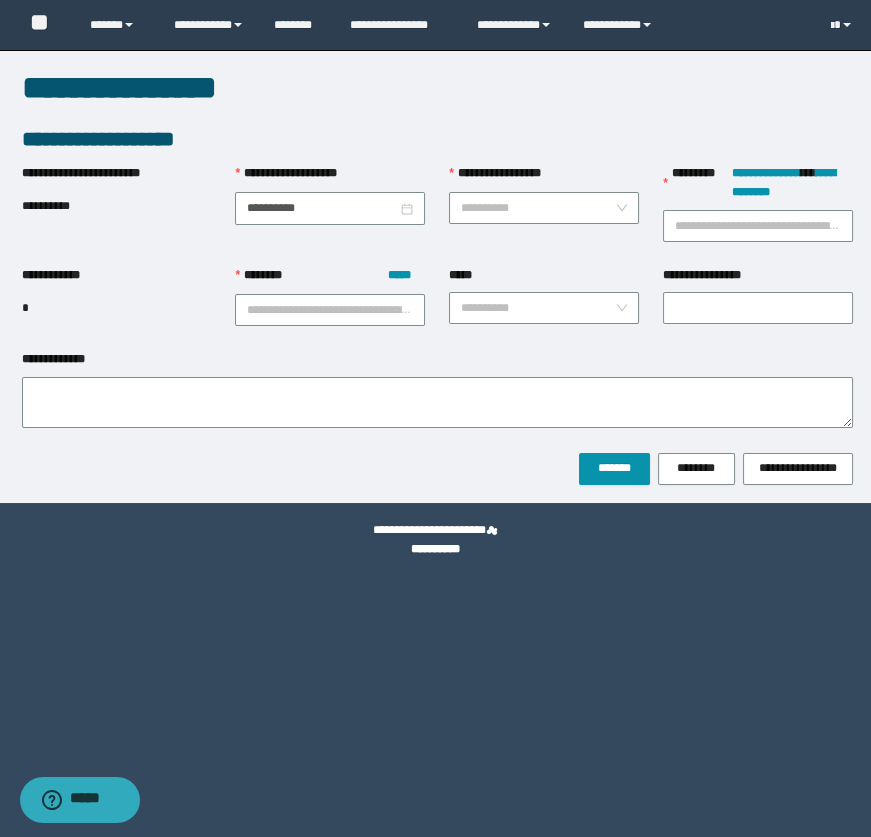 click on "**********" at bounding box center (544, 215) 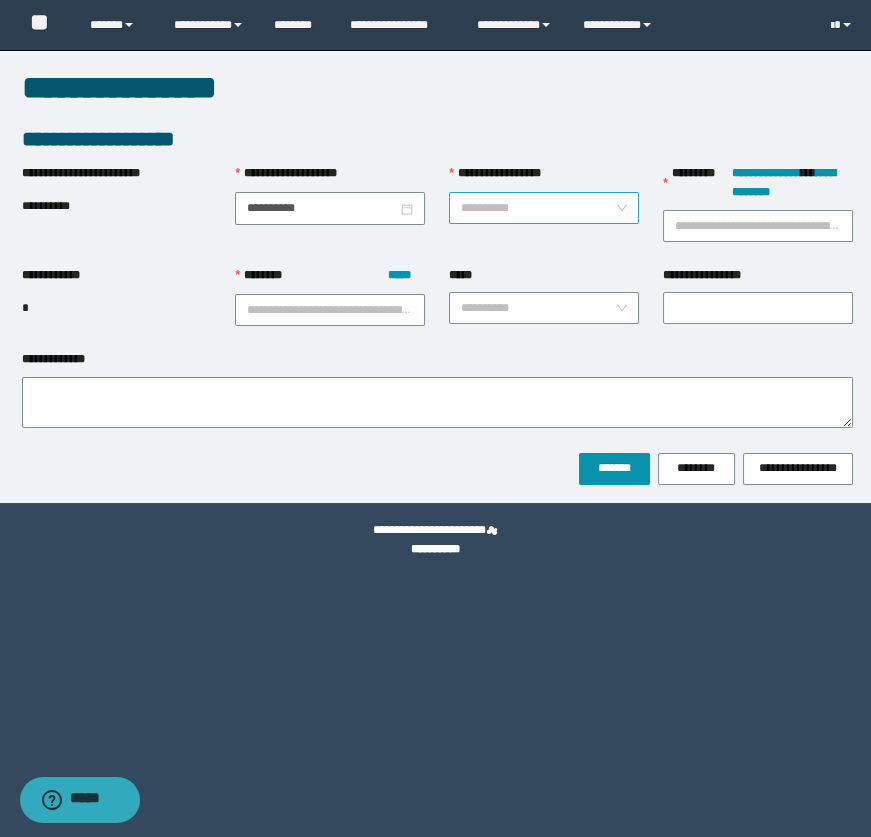 click on "**********" at bounding box center [538, 208] 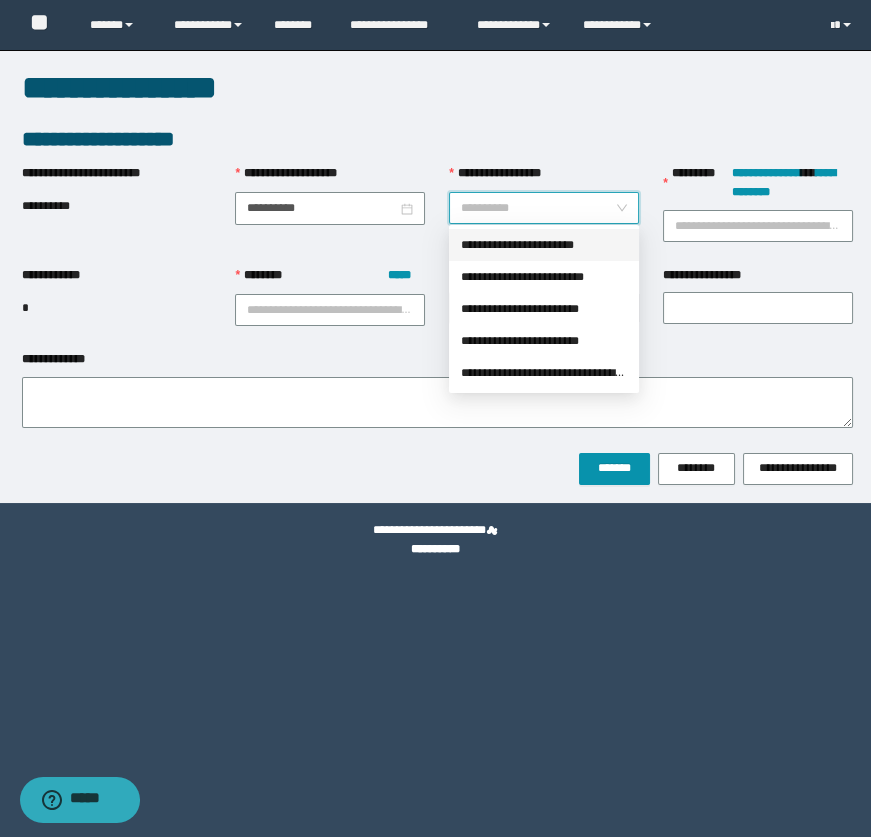 click on "**********" at bounding box center (544, 245) 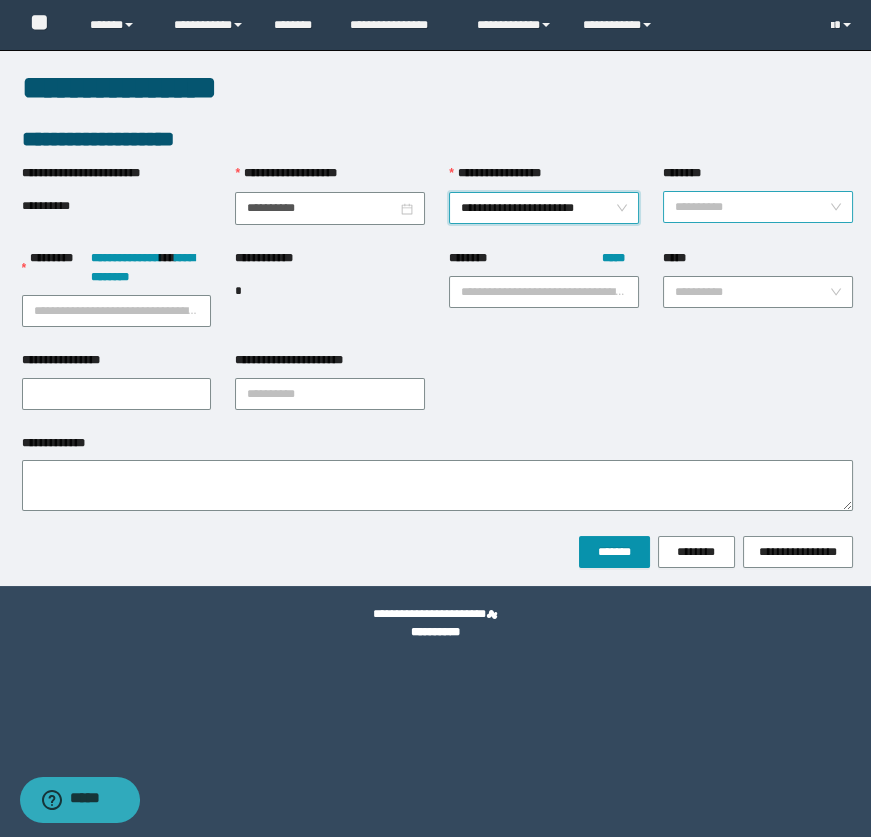 click on "********" at bounding box center (758, 177) 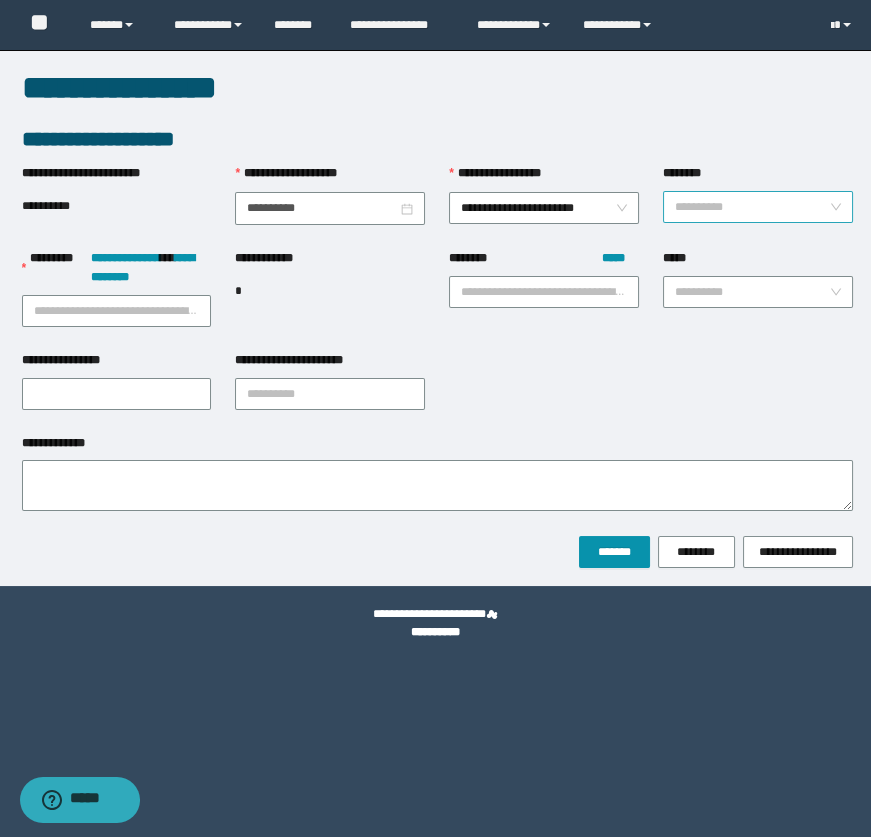 click on "********" at bounding box center (752, 207) 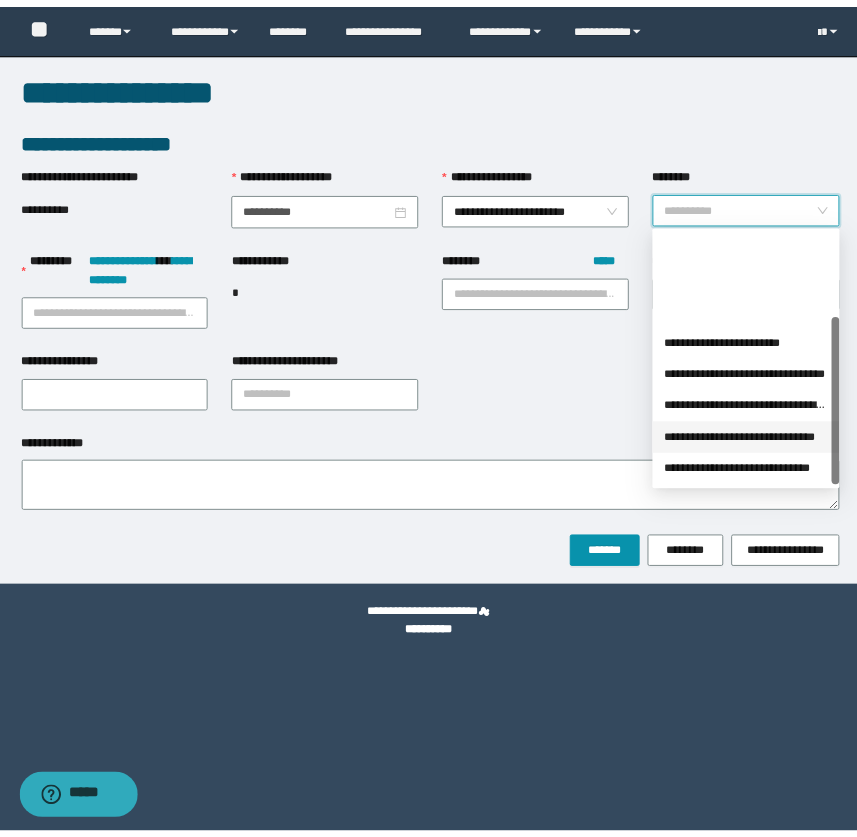 scroll, scrollTop: 127, scrollLeft: 0, axis: vertical 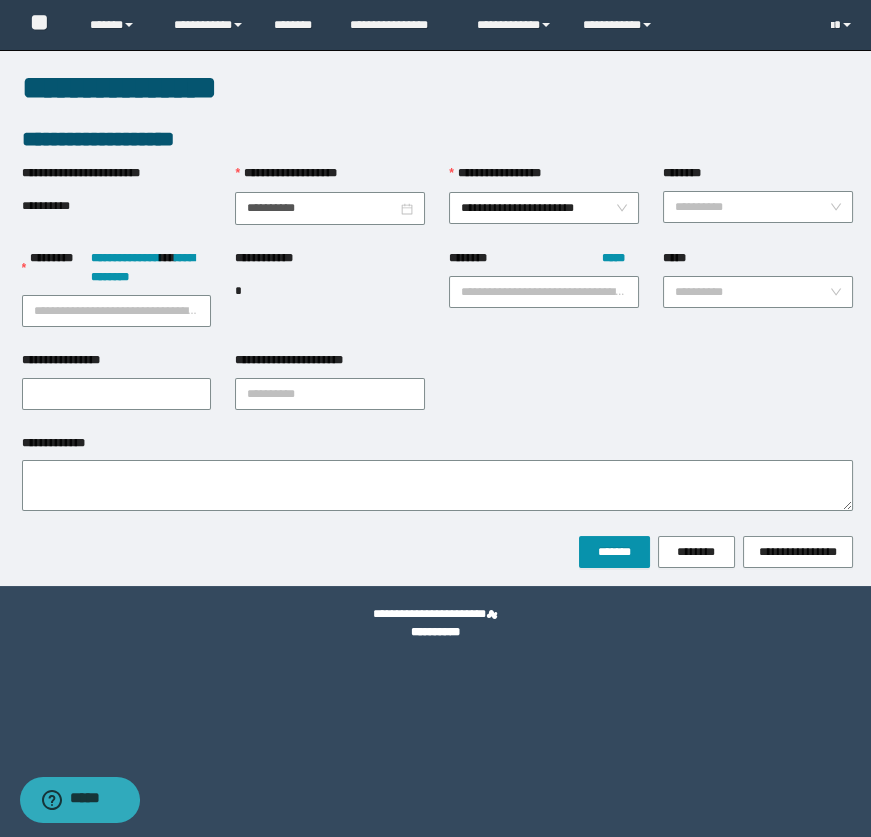 click on "**********" at bounding box center (435, 418) 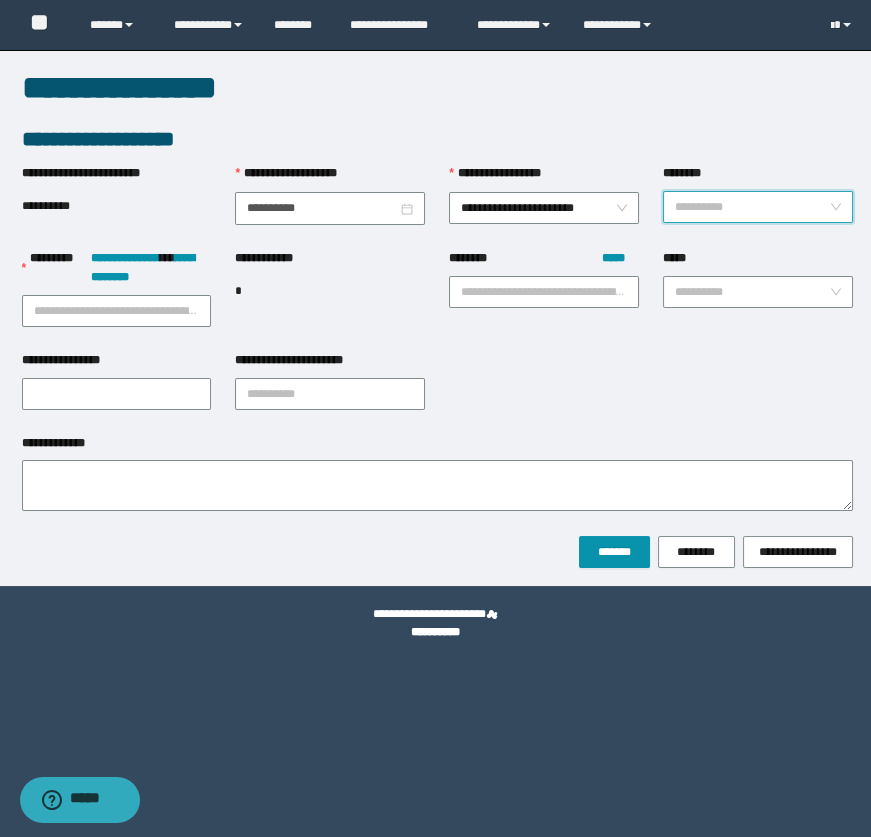 click on "********" at bounding box center (752, 207) 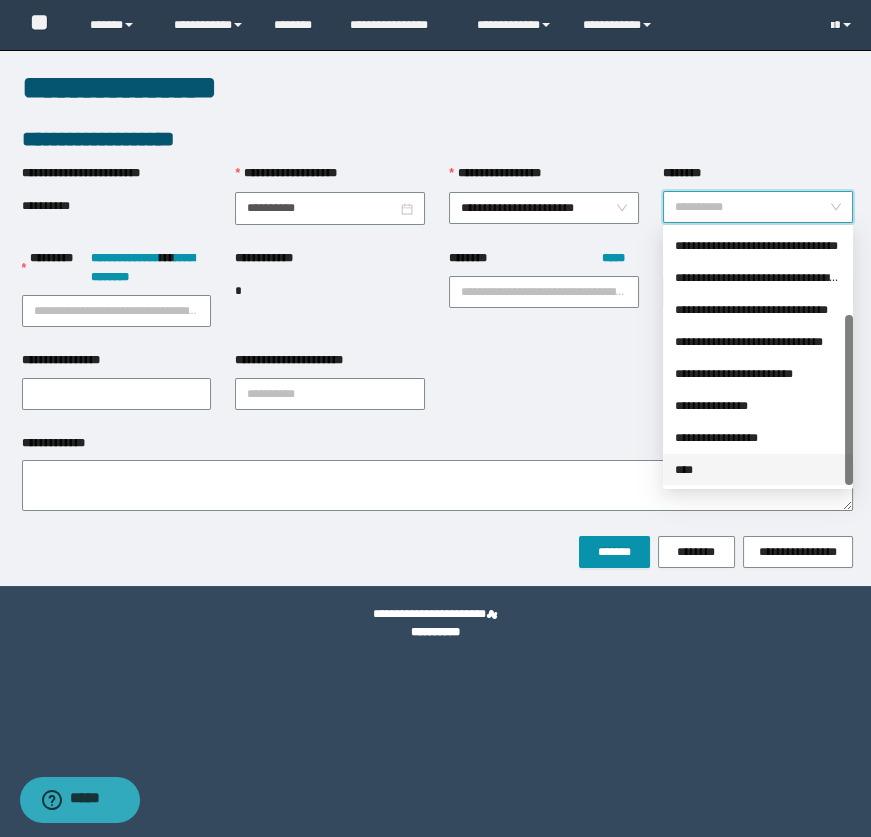 click on "****" at bounding box center (758, 470) 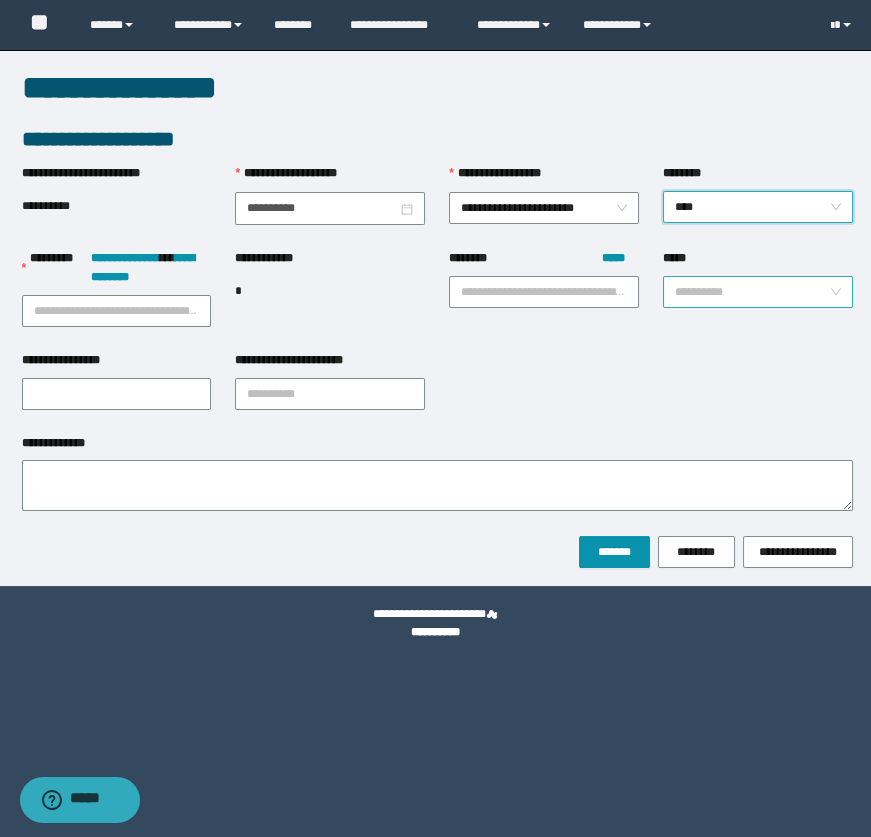 click on "*****" at bounding box center [752, 292] 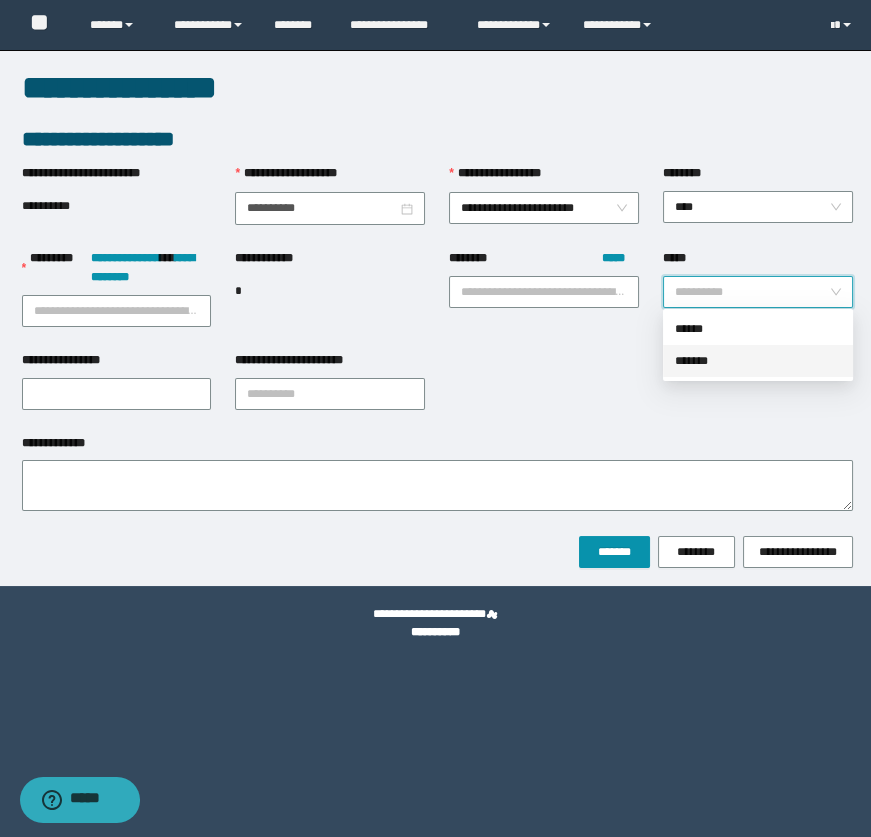 click on "*******" at bounding box center (758, 361) 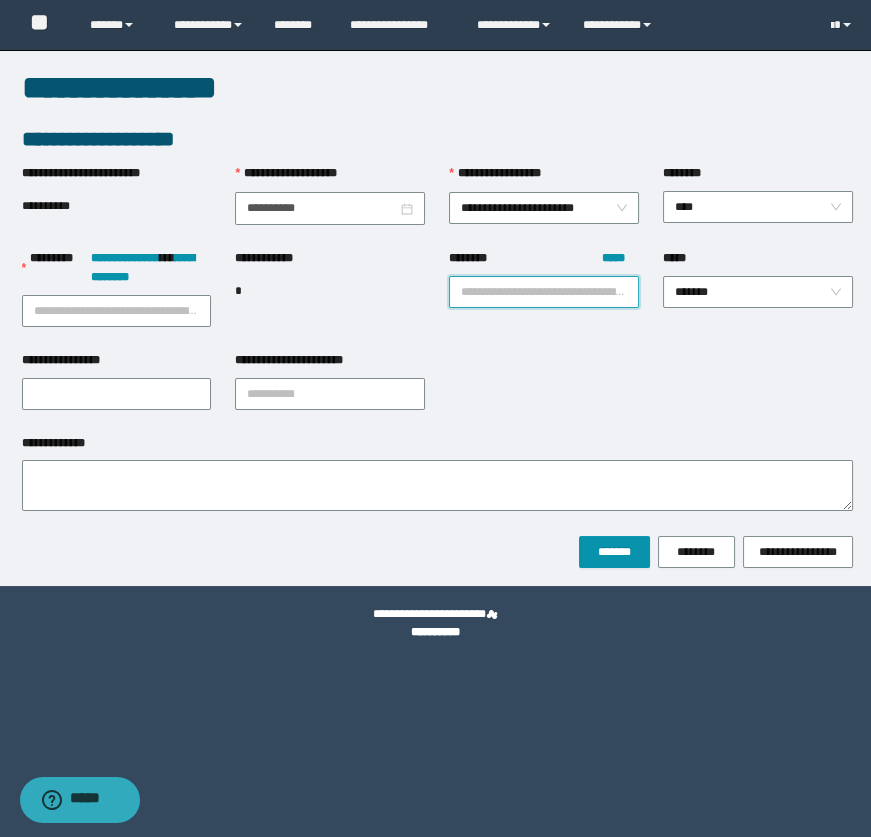 click on "******** *****" at bounding box center [544, 292] 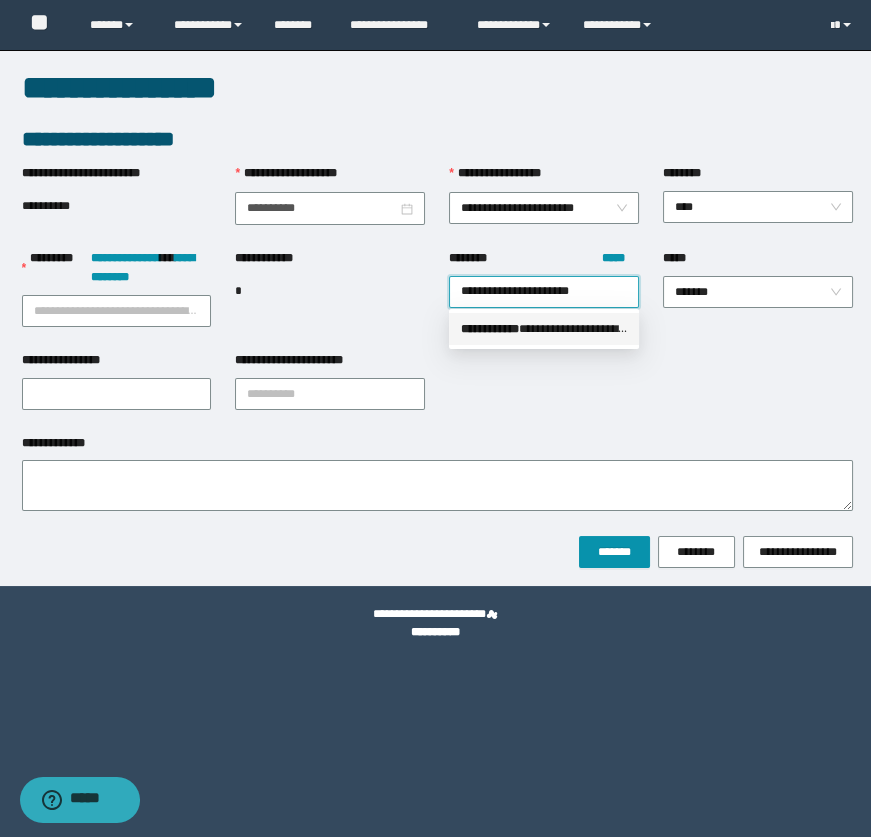 drag, startPoint x: 491, startPoint y: 324, endPoint x: 552, endPoint y: 309, distance: 62.817196 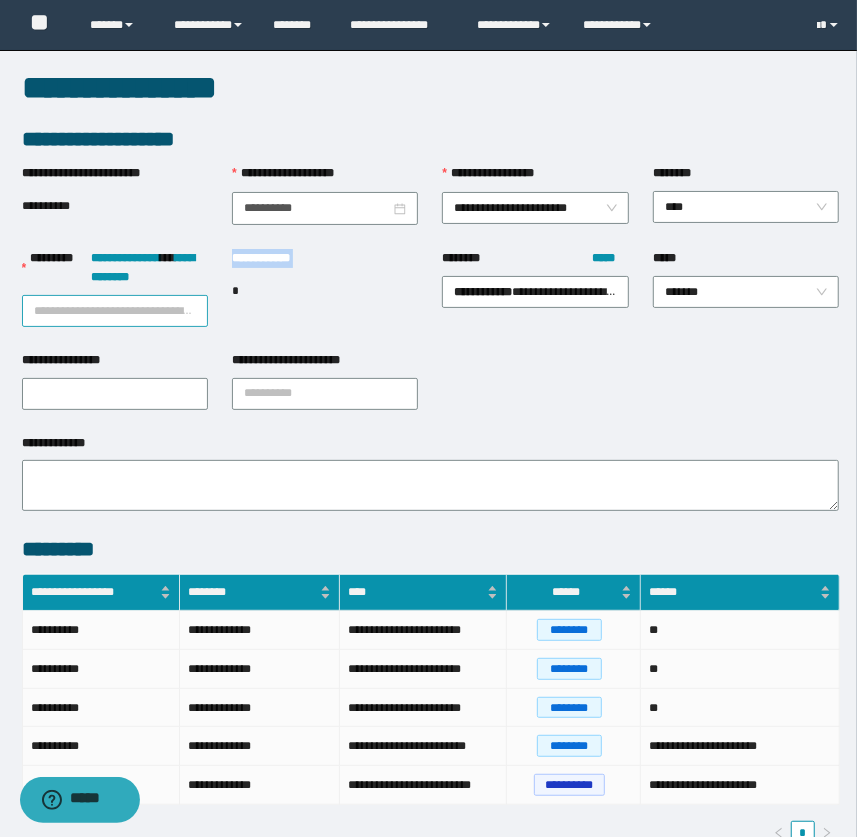 drag, startPoint x: 209, startPoint y: 306, endPoint x: 197, endPoint y: 307, distance: 12.0415945 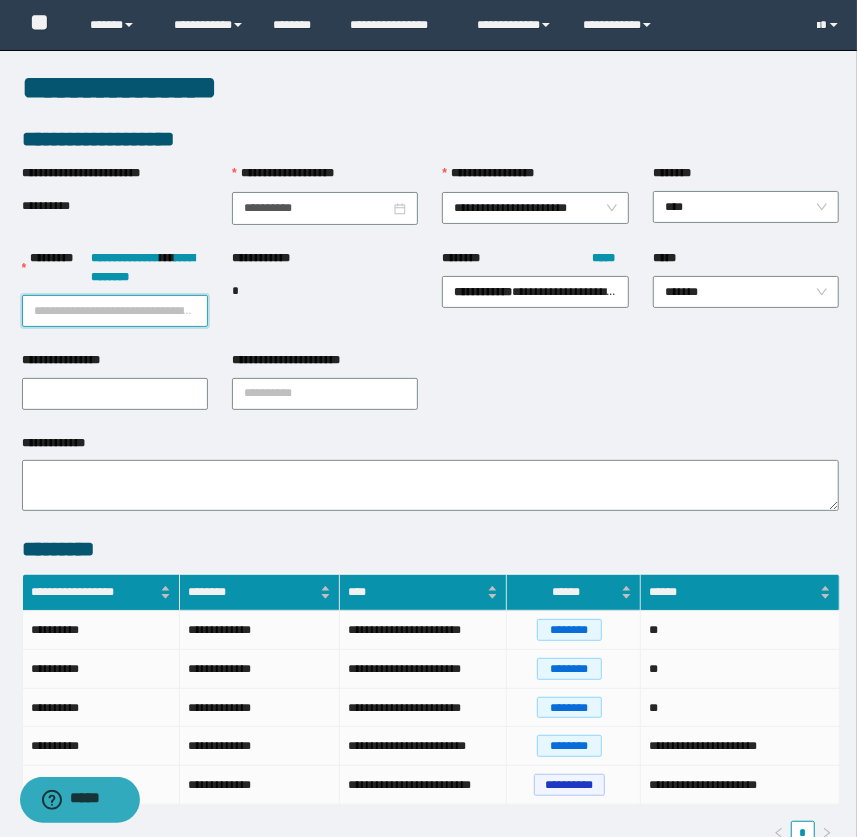 paste on "**********" 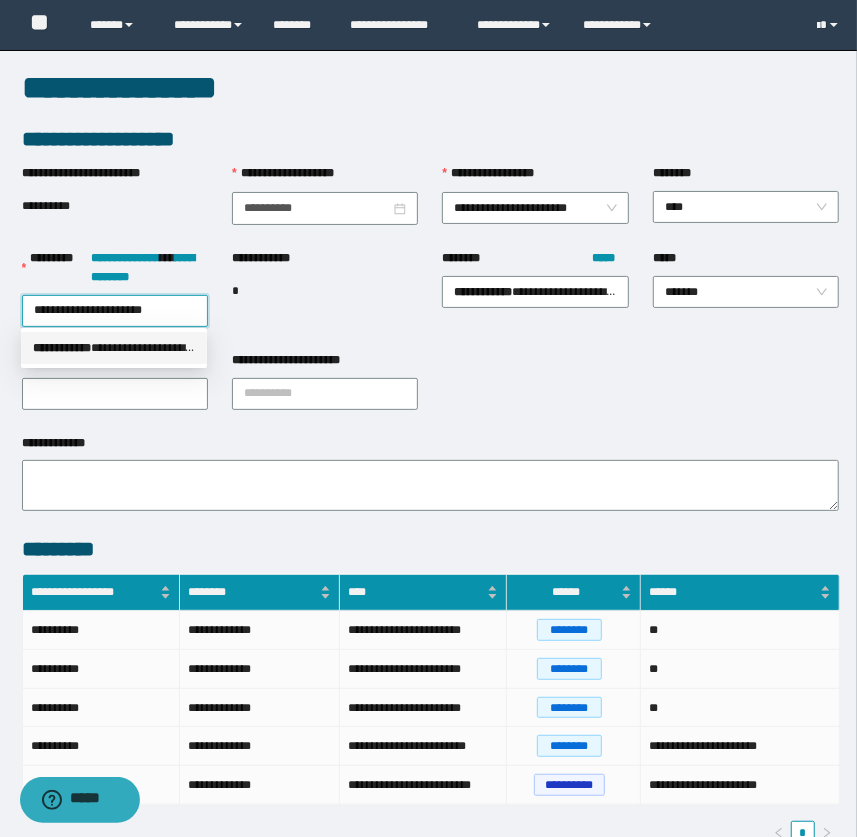 click on "** *   ********" at bounding box center (62, 348) 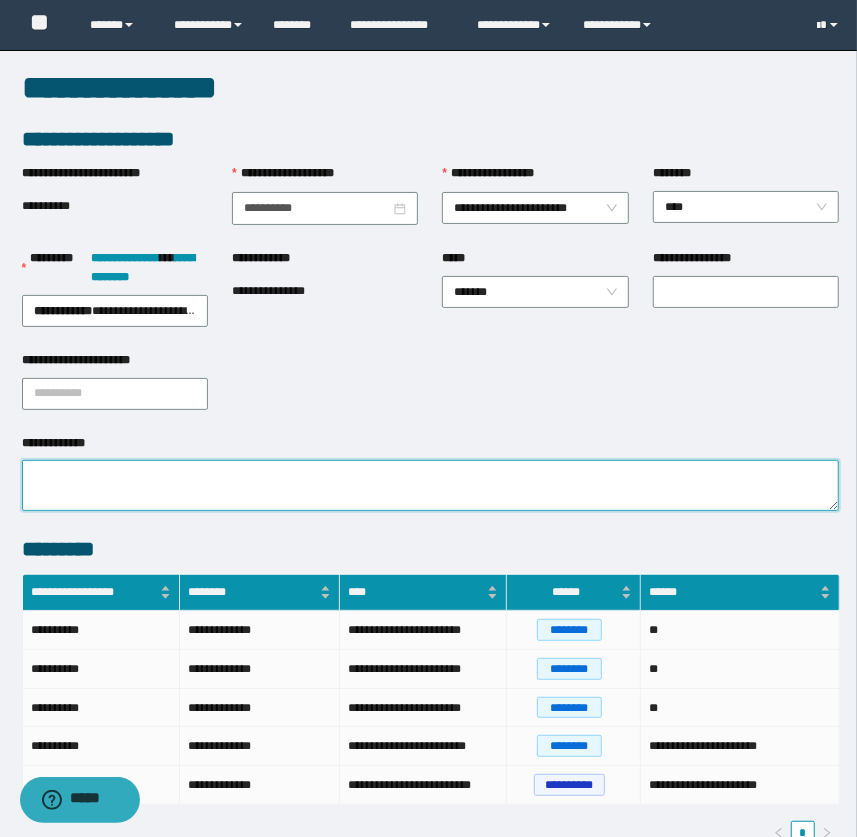 click on "**********" at bounding box center (431, 485) 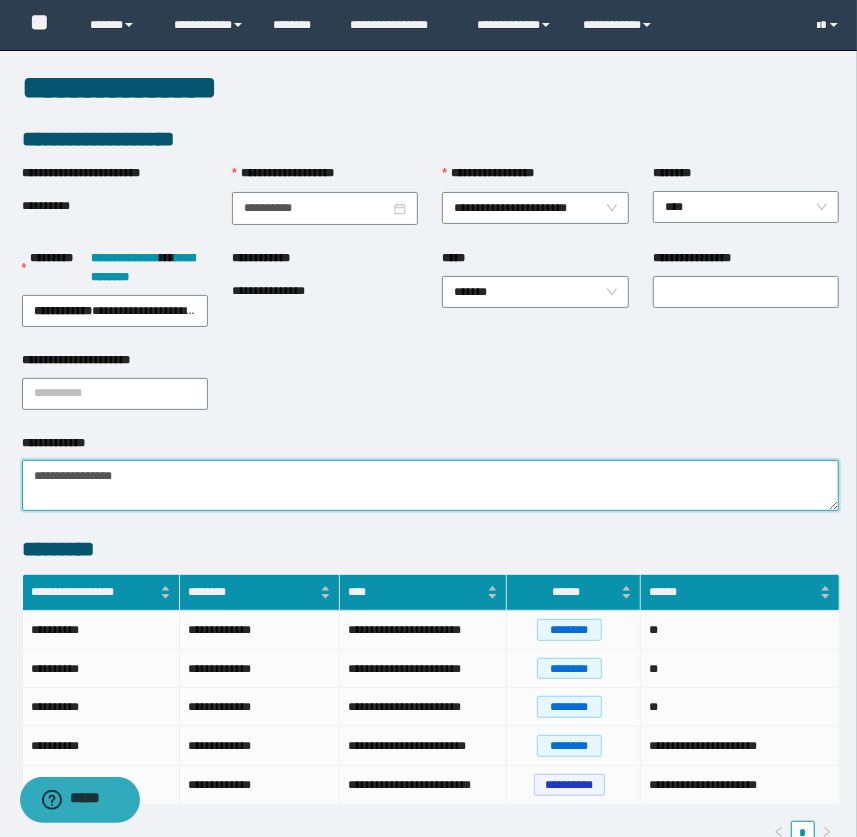 click on "**********" at bounding box center [431, 485] 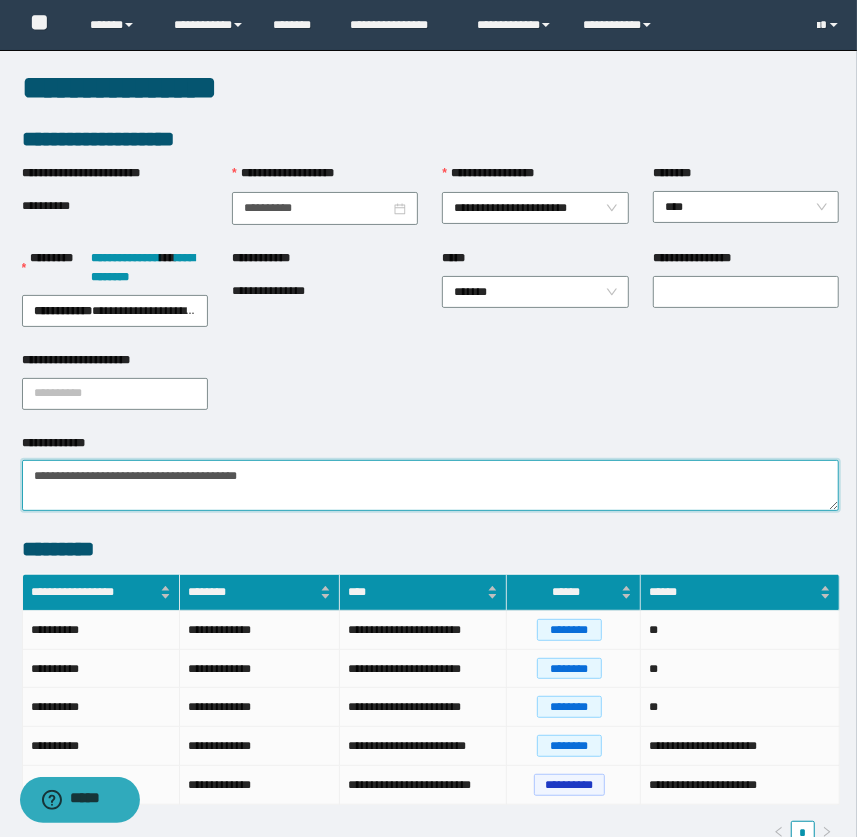 type on "**********" 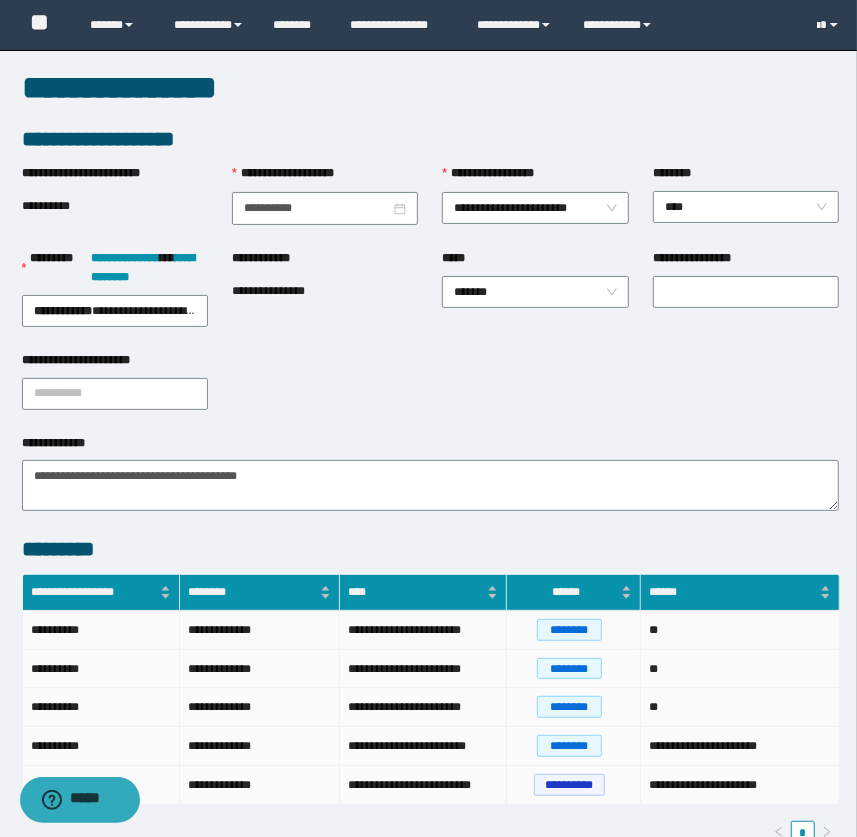 scroll, scrollTop: 150, scrollLeft: 0, axis: vertical 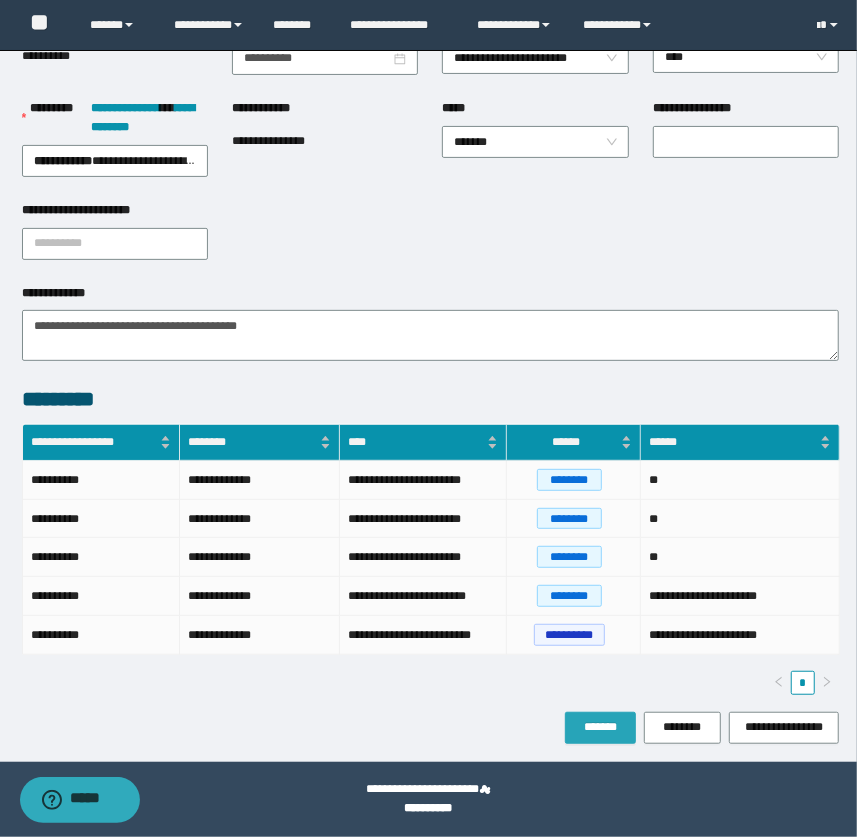 click on "*******" at bounding box center [600, 727] 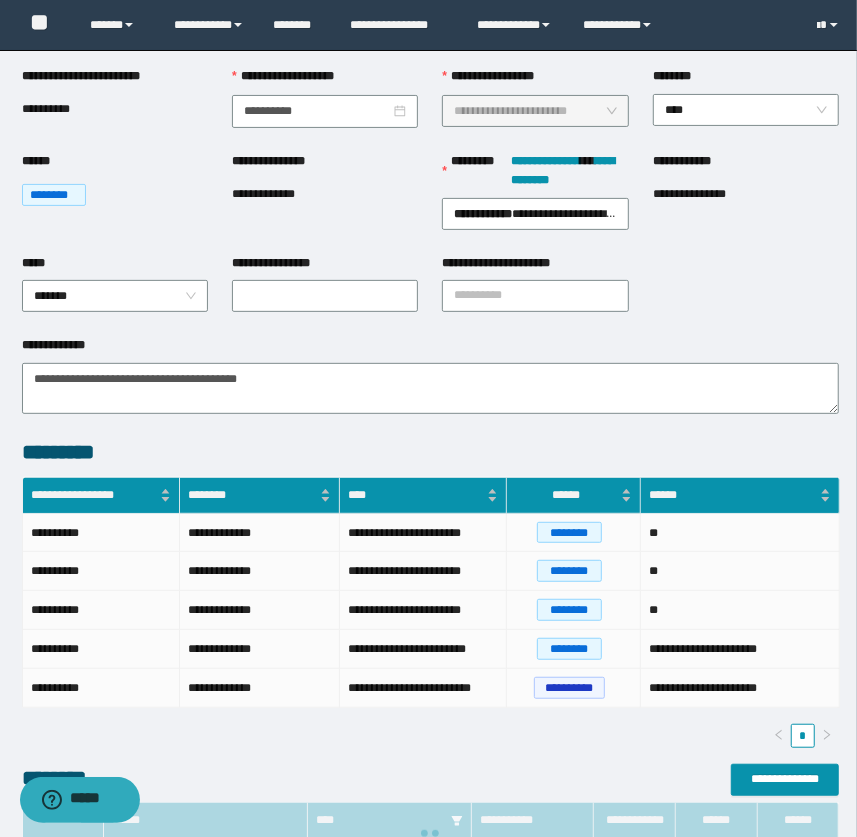 scroll, scrollTop: 0, scrollLeft: 0, axis: both 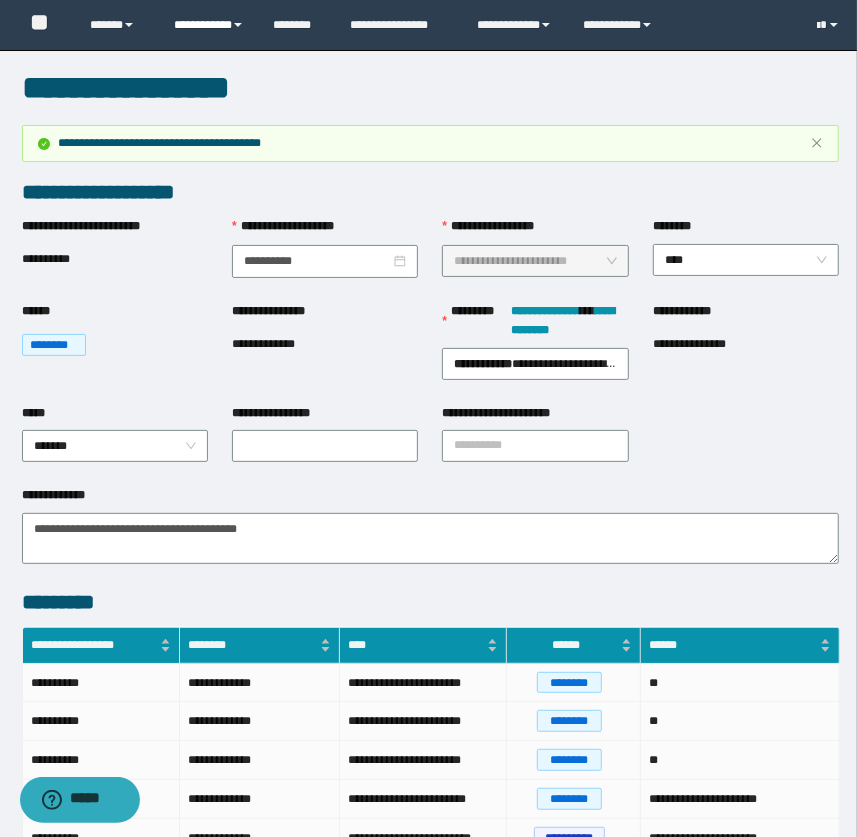 click on "**********" at bounding box center (209, 25) 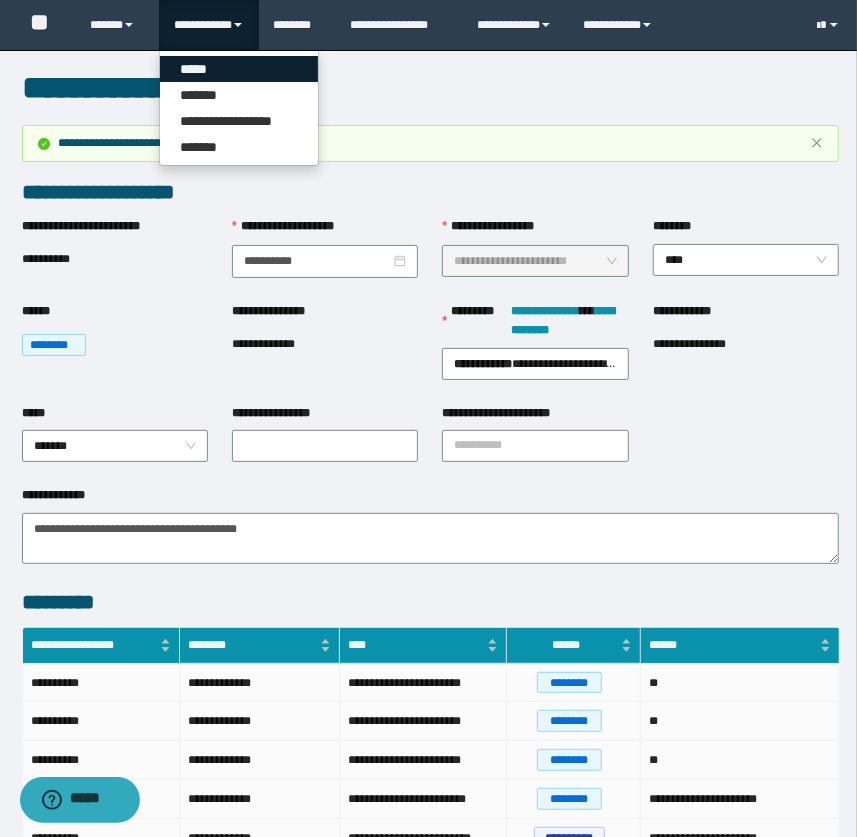 click on "*****" at bounding box center [239, 69] 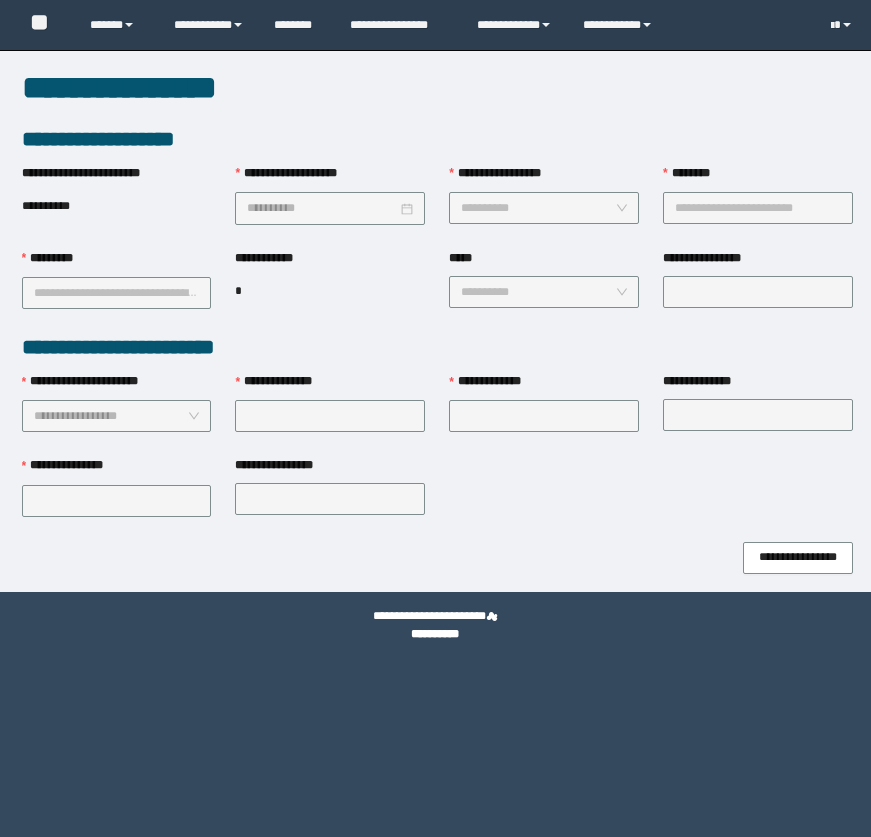 scroll, scrollTop: 0, scrollLeft: 0, axis: both 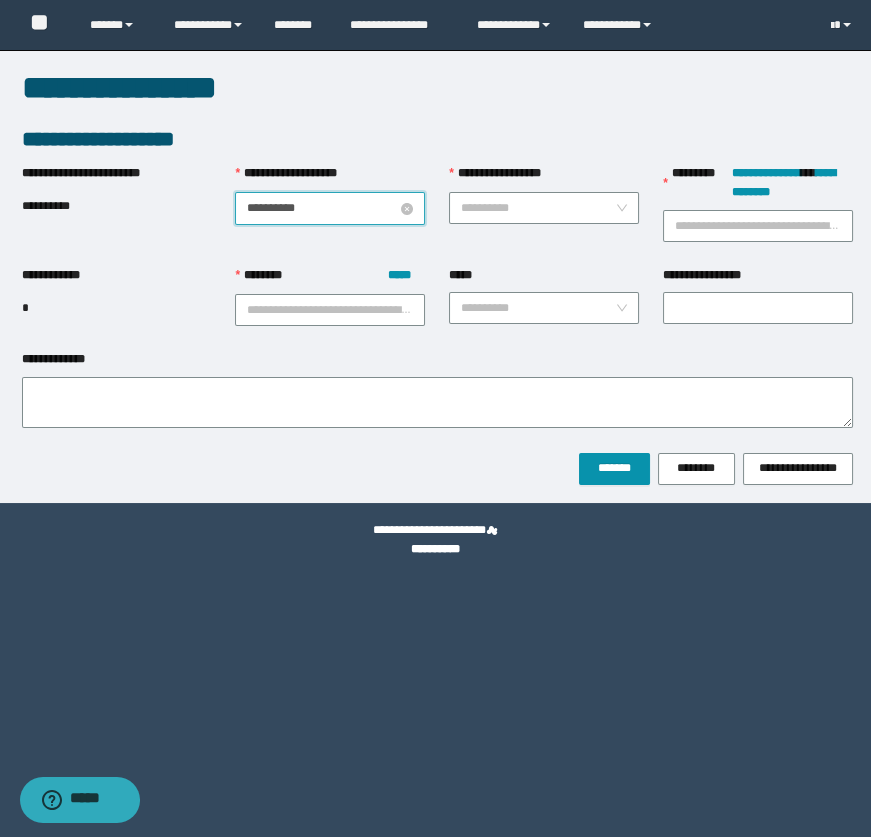 click on "**********" at bounding box center [322, 208] 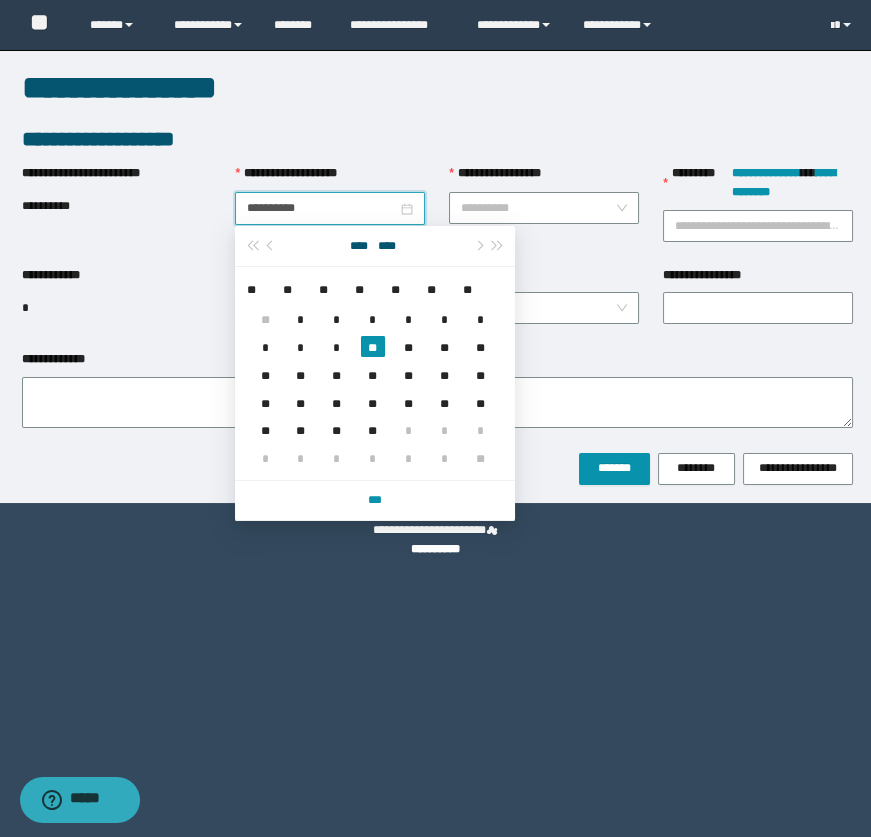 click on "**********" at bounding box center [437, 139] 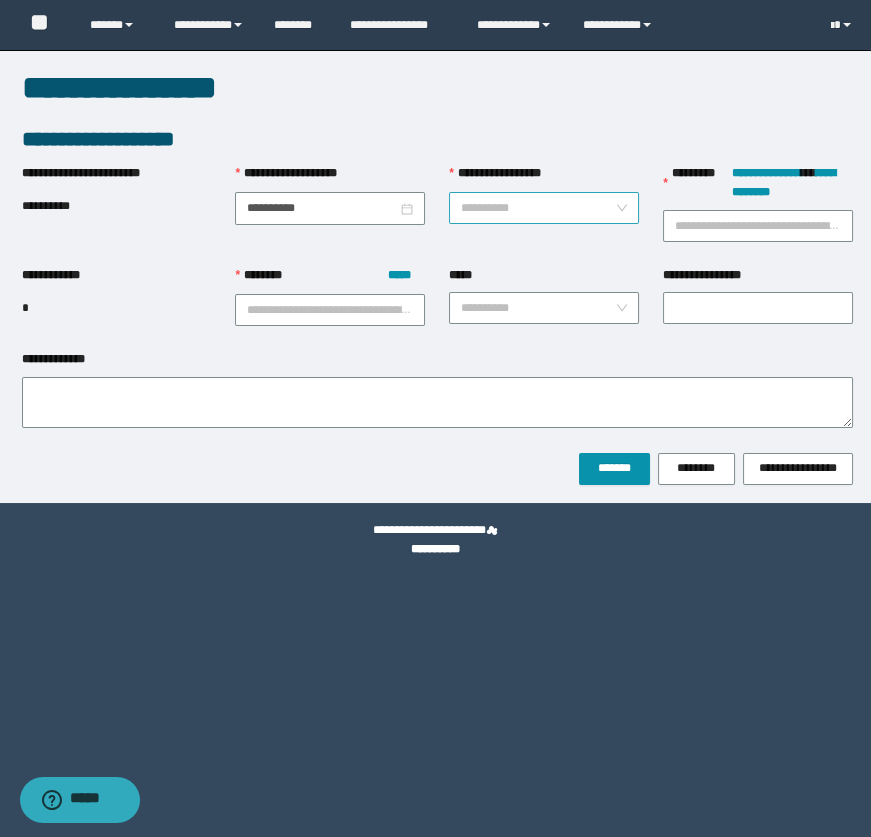 click on "**********" at bounding box center (538, 208) 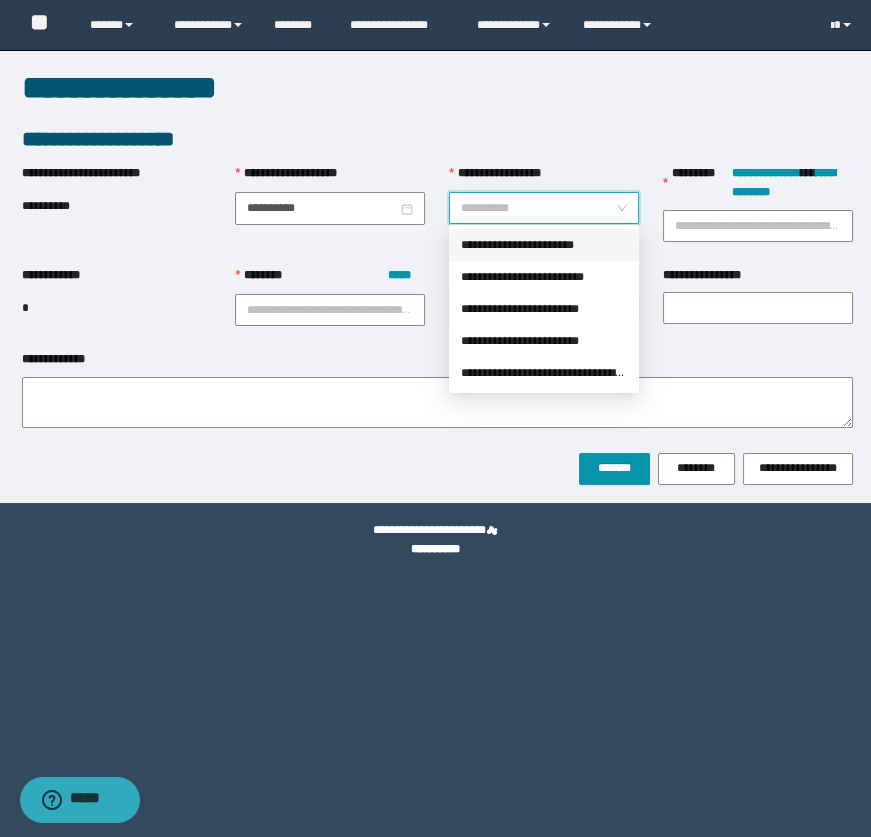 click on "**********" at bounding box center [544, 245] 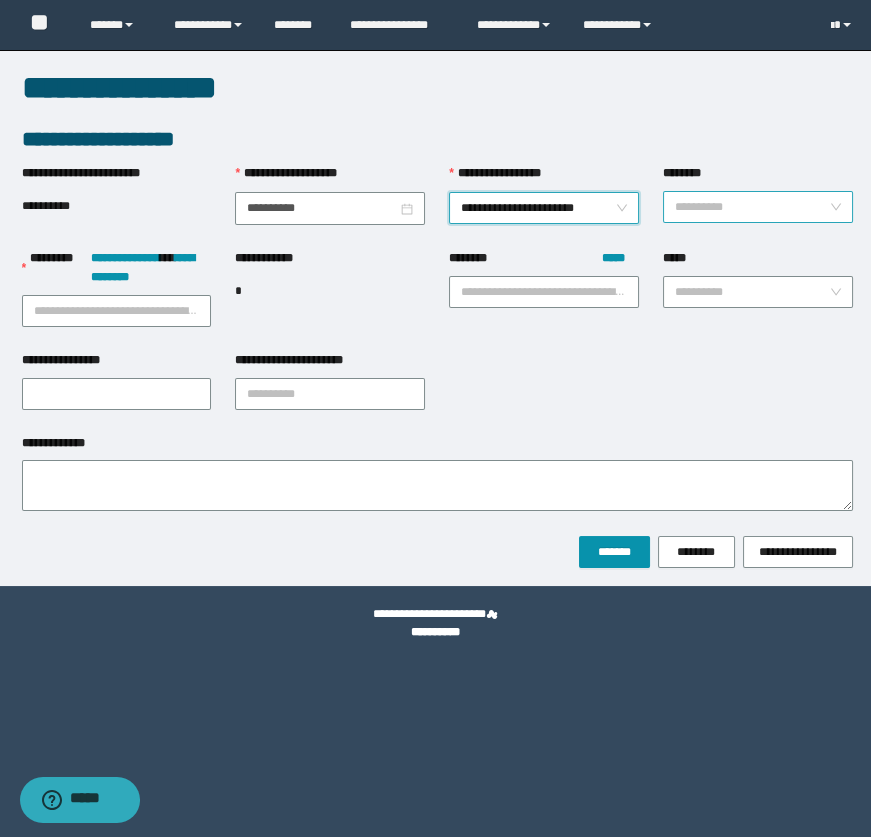 click on "********" at bounding box center (752, 207) 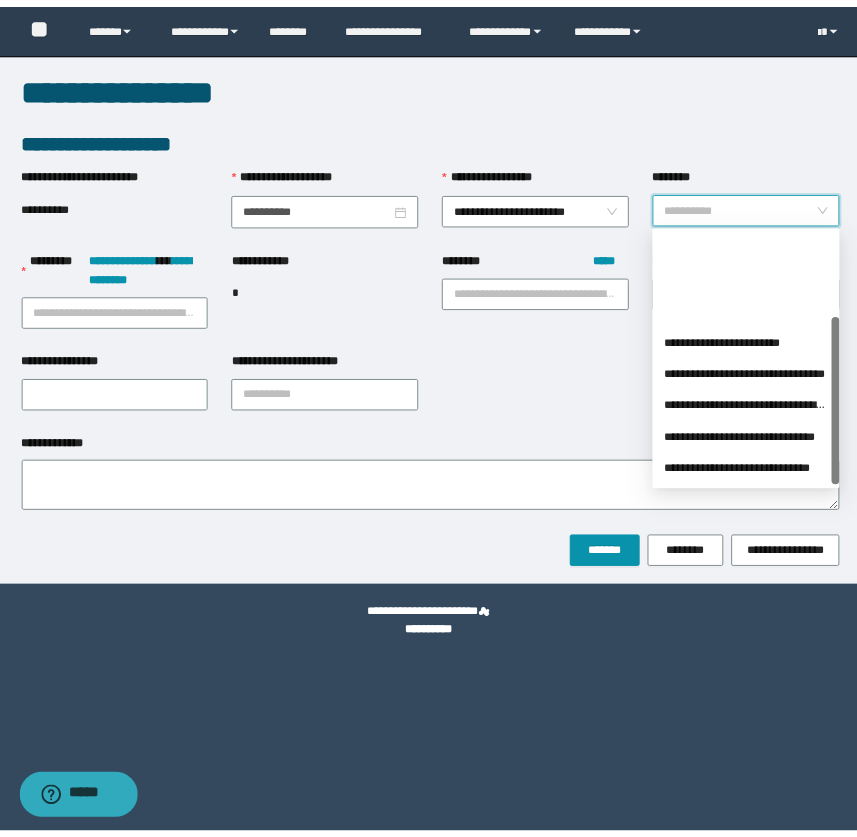 scroll, scrollTop: 127, scrollLeft: 0, axis: vertical 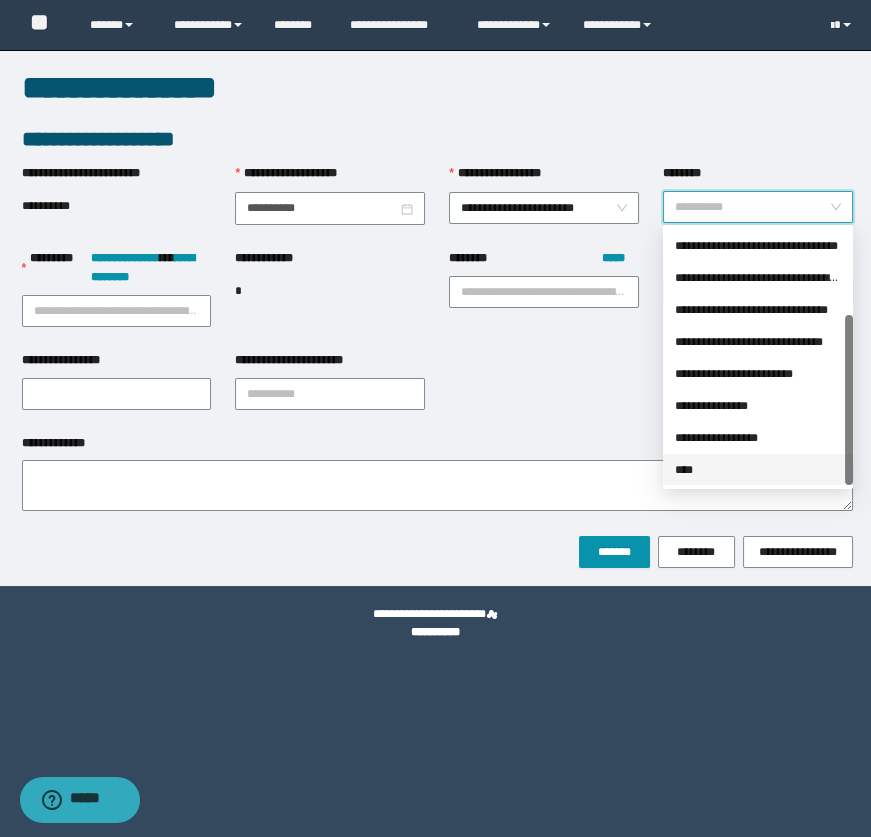 click on "****" at bounding box center [758, 470] 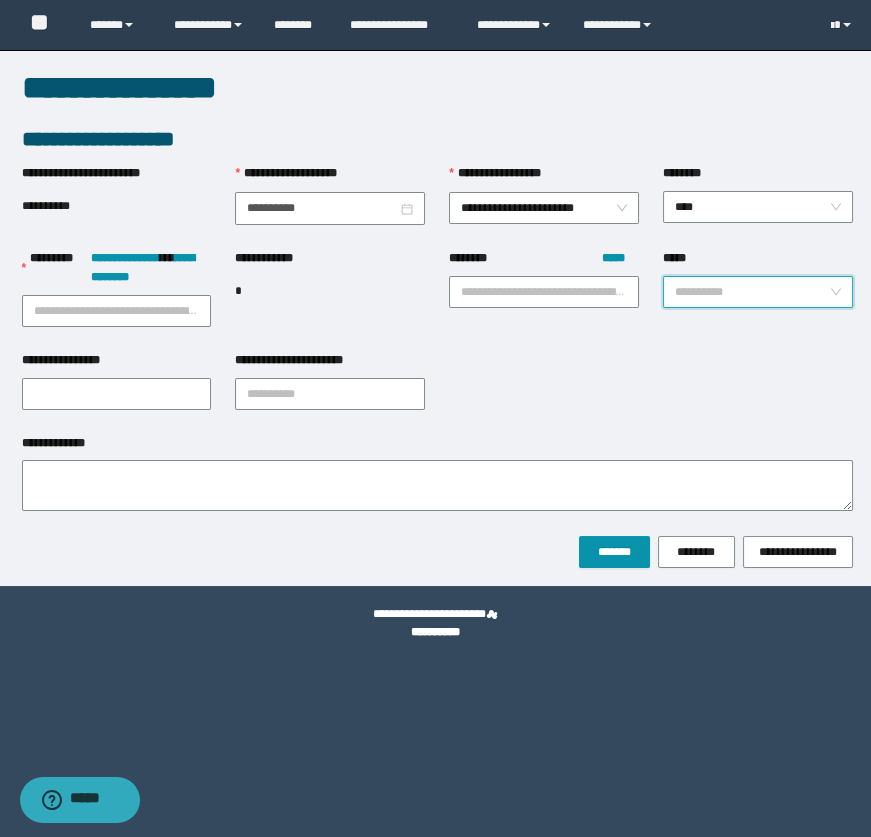 click on "*****" at bounding box center [752, 292] 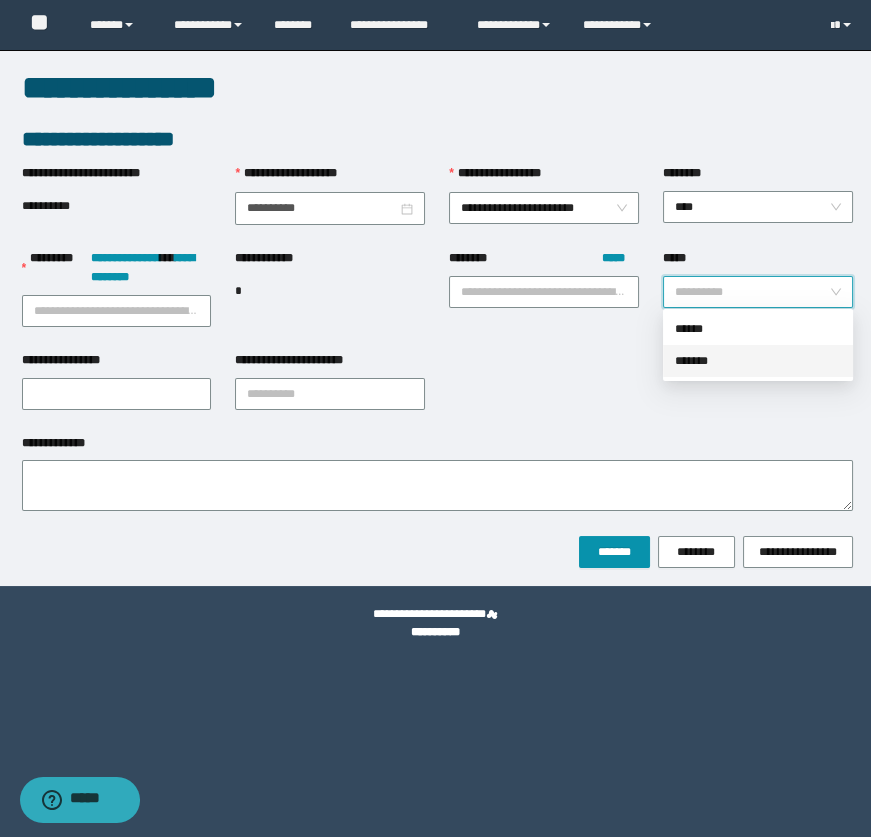 click on "*******" at bounding box center [758, 361] 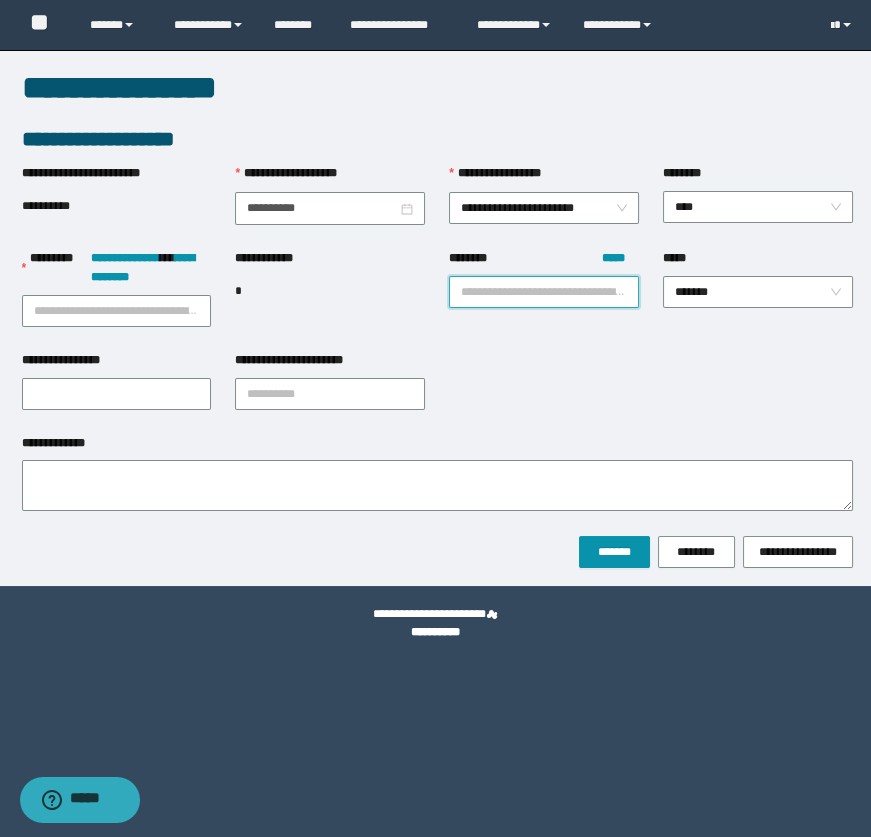 click on "******** *****" at bounding box center (544, 292) 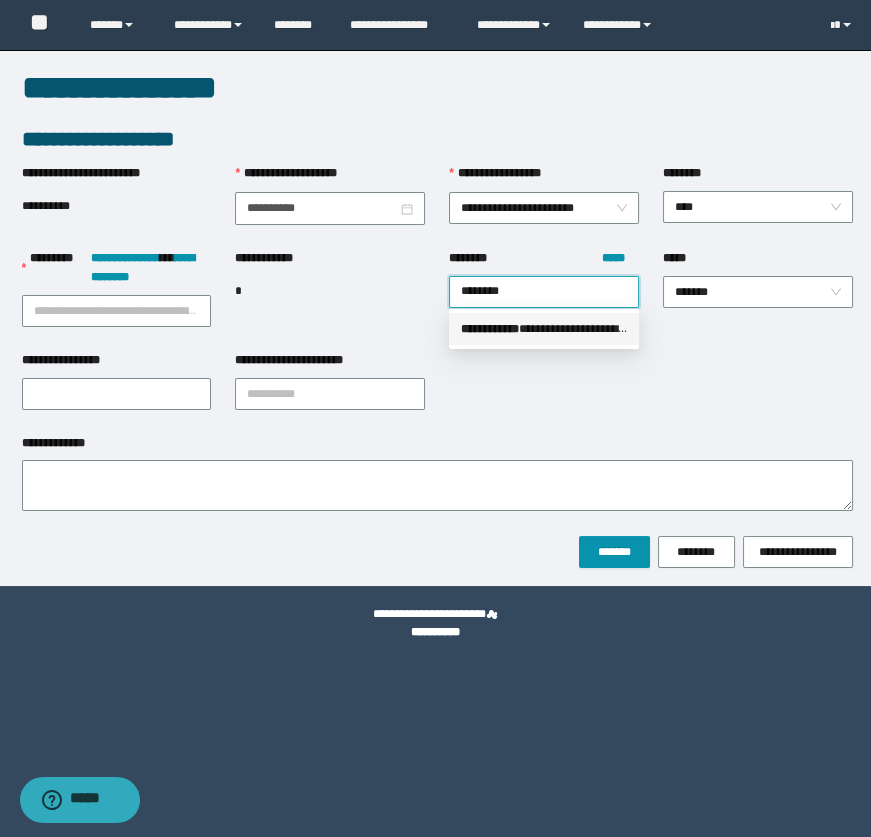 click on "**********" at bounding box center [544, 329] 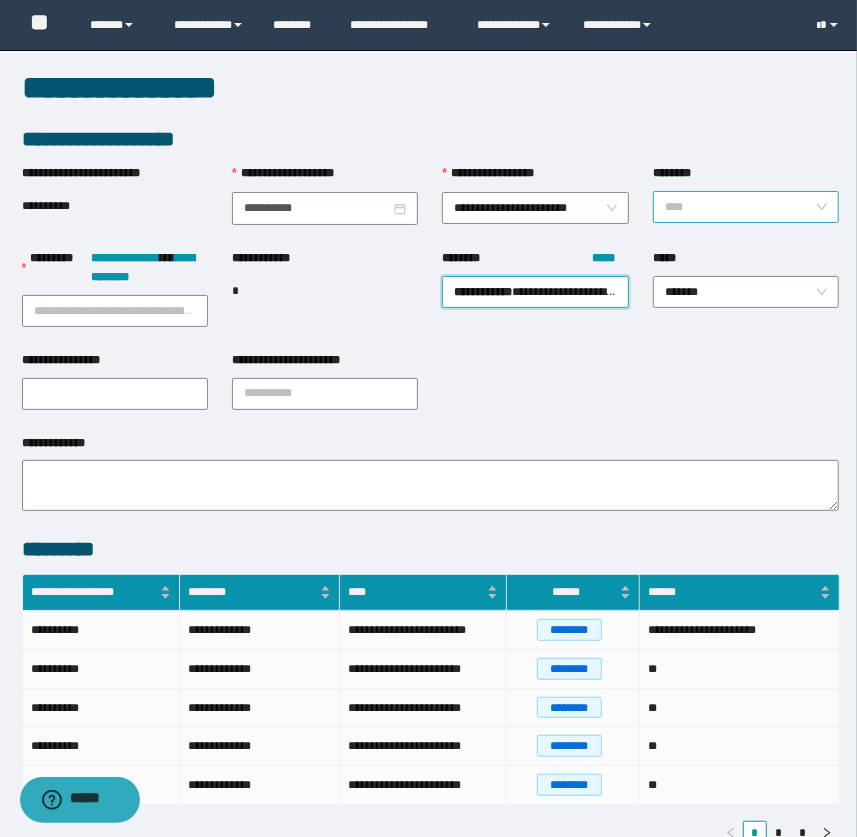 click on "****" at bounding box center [746, 207] 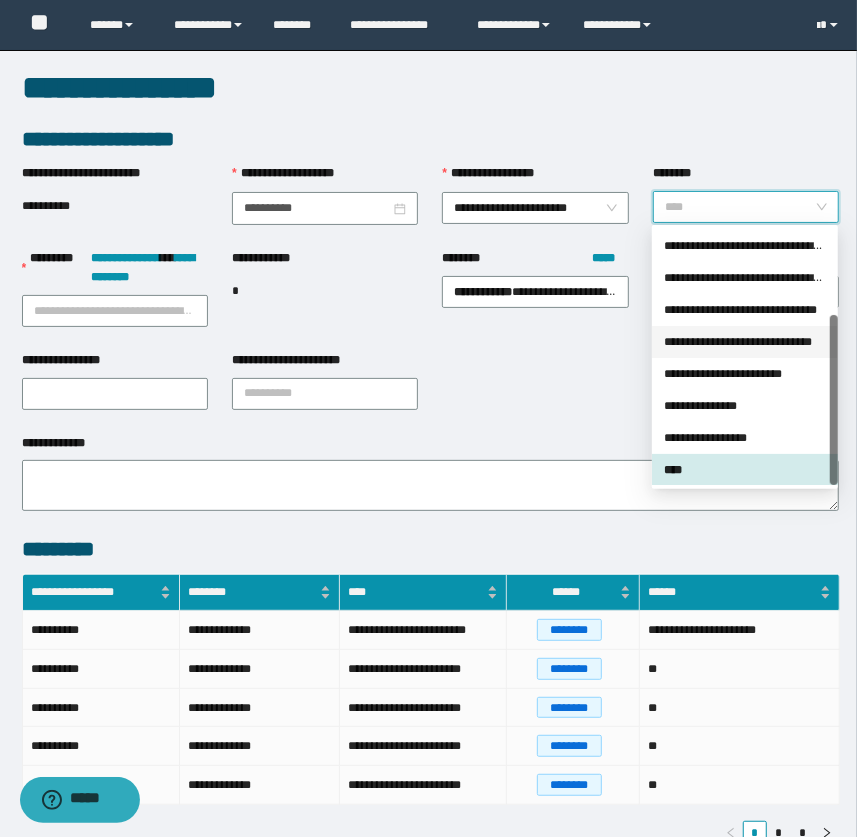 click on "**********" at bounding box center [745, 342] 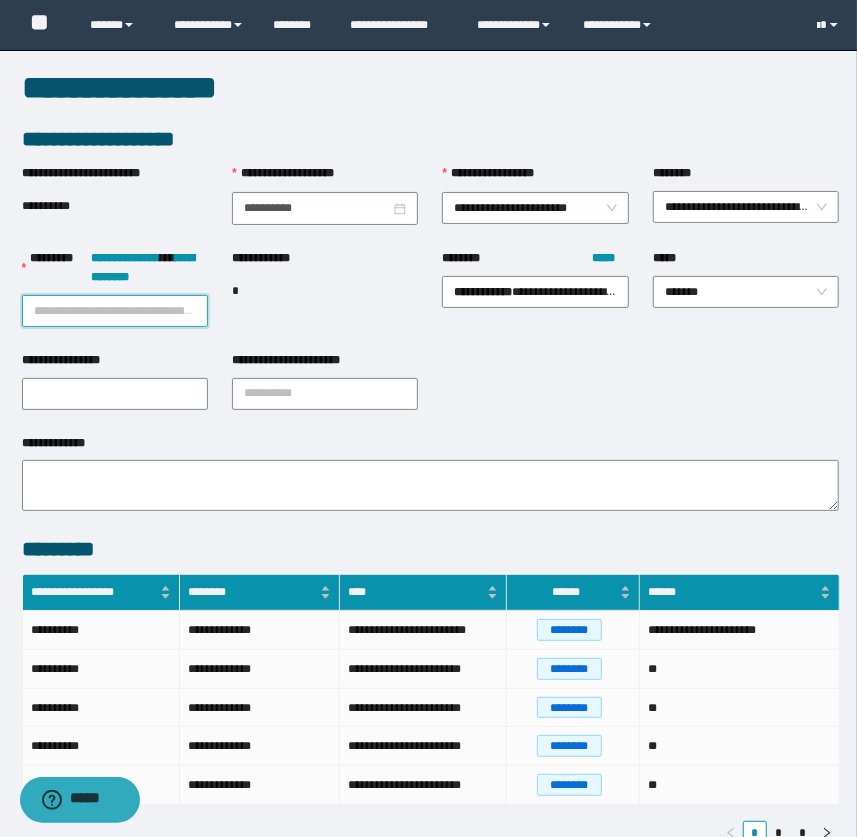 click on "**********" at bounding box center (115, 311) 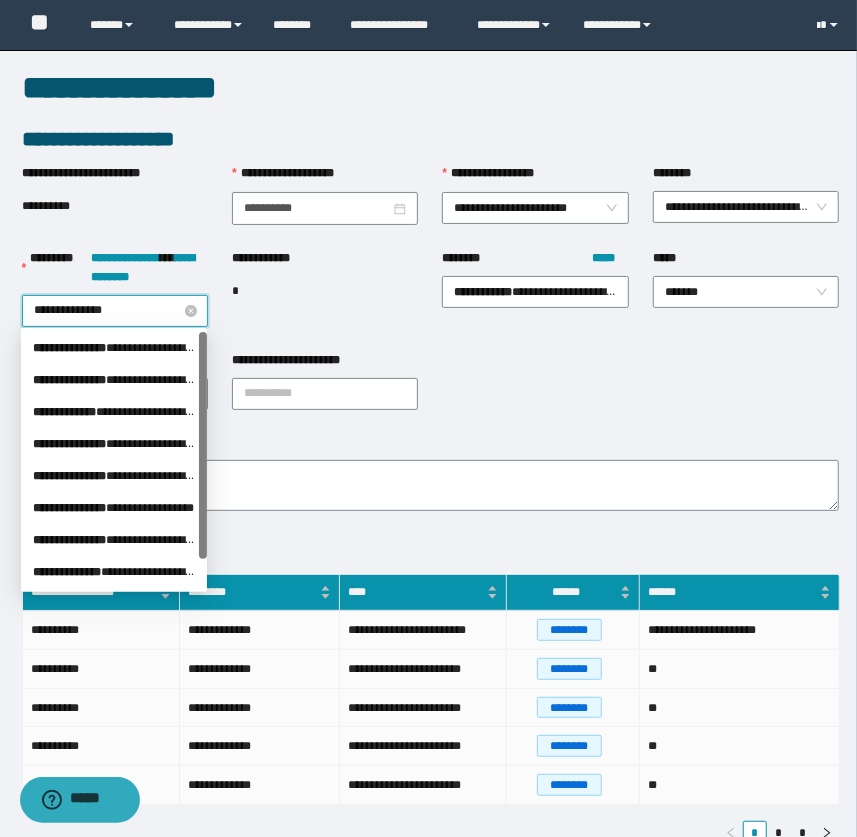 type on "**********" 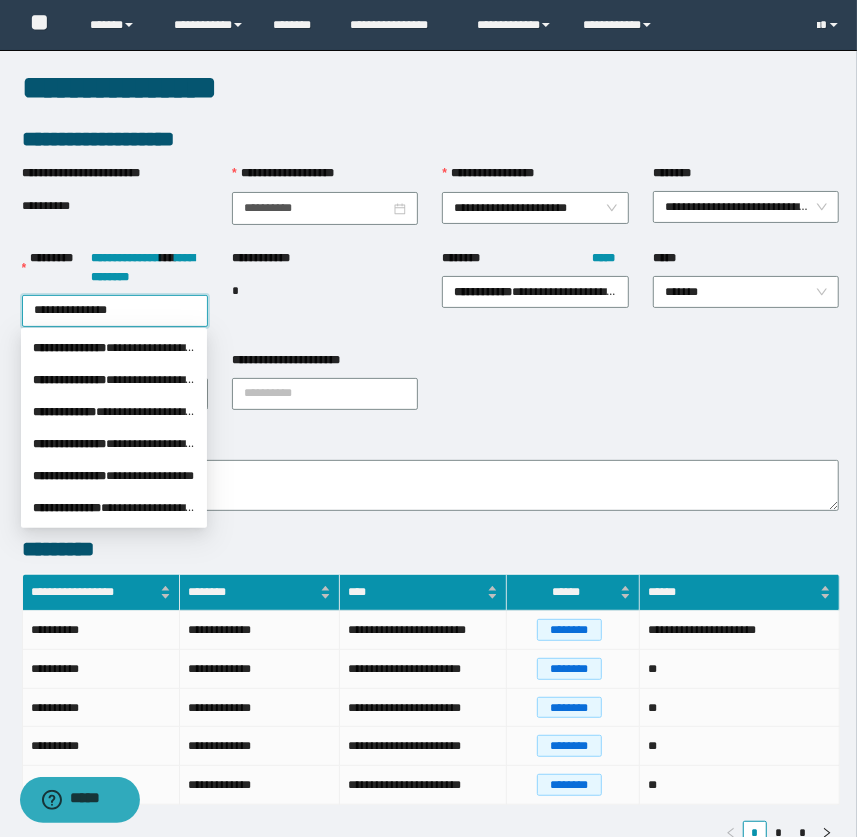 click on "**********" at bounding box center (114, 380) 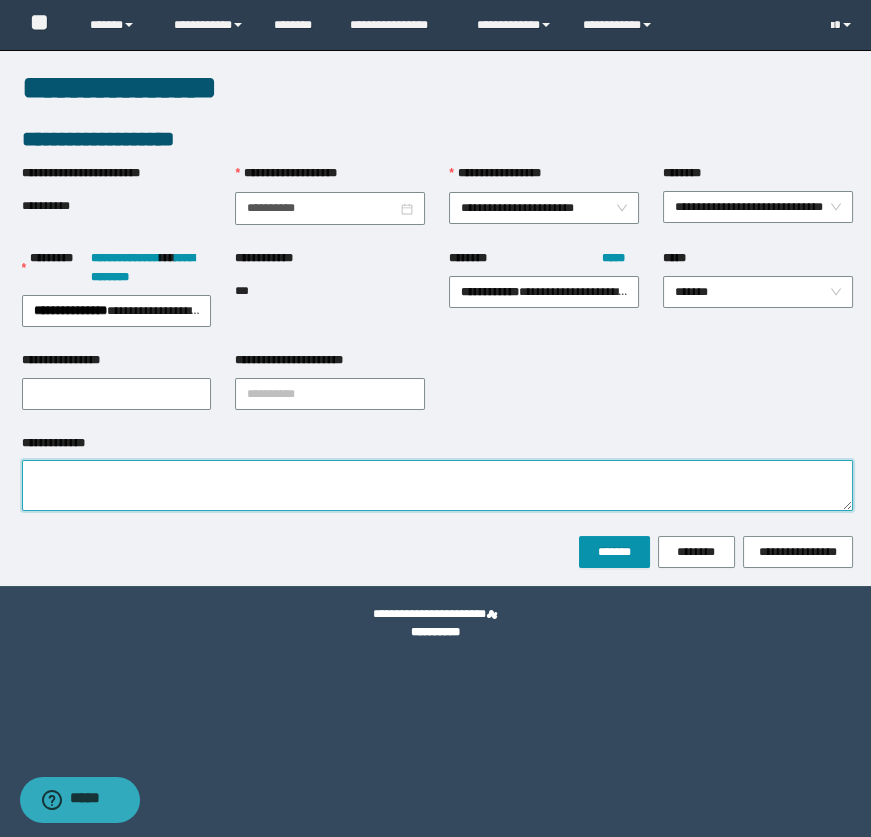 click on "**********" at bounding box center [437, 485] 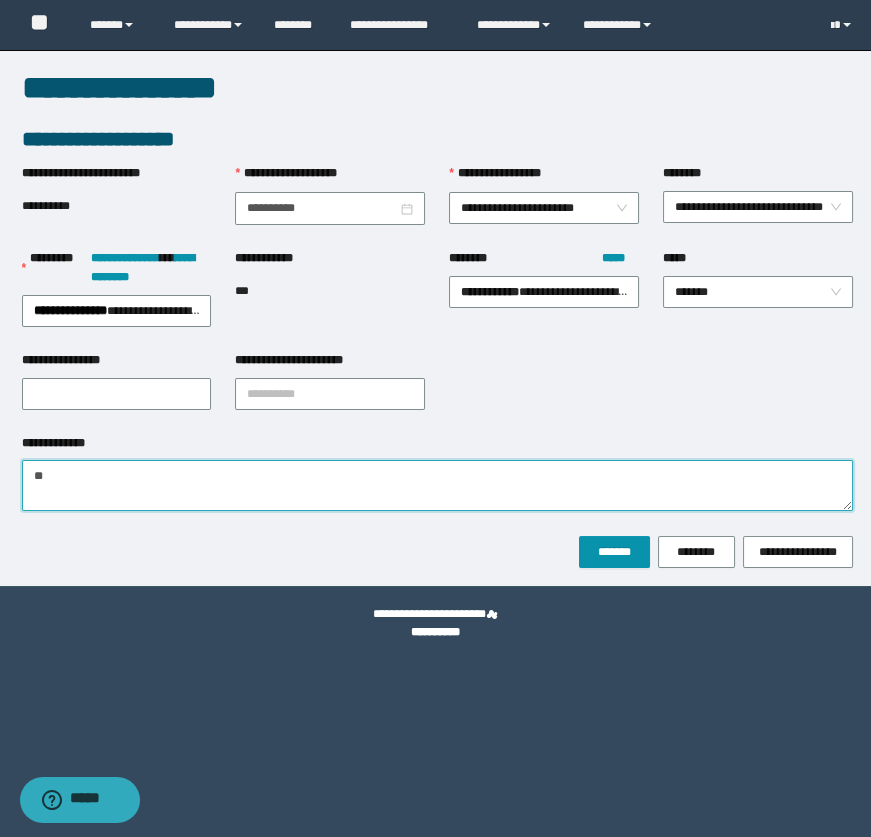 type on "*" 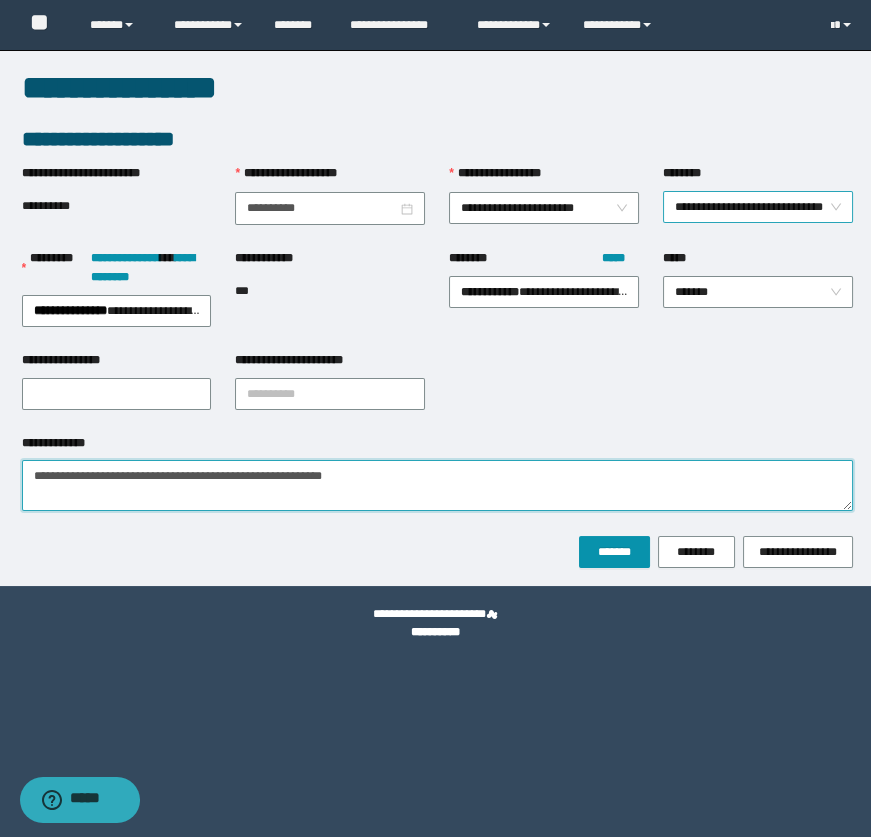 type on "**********" 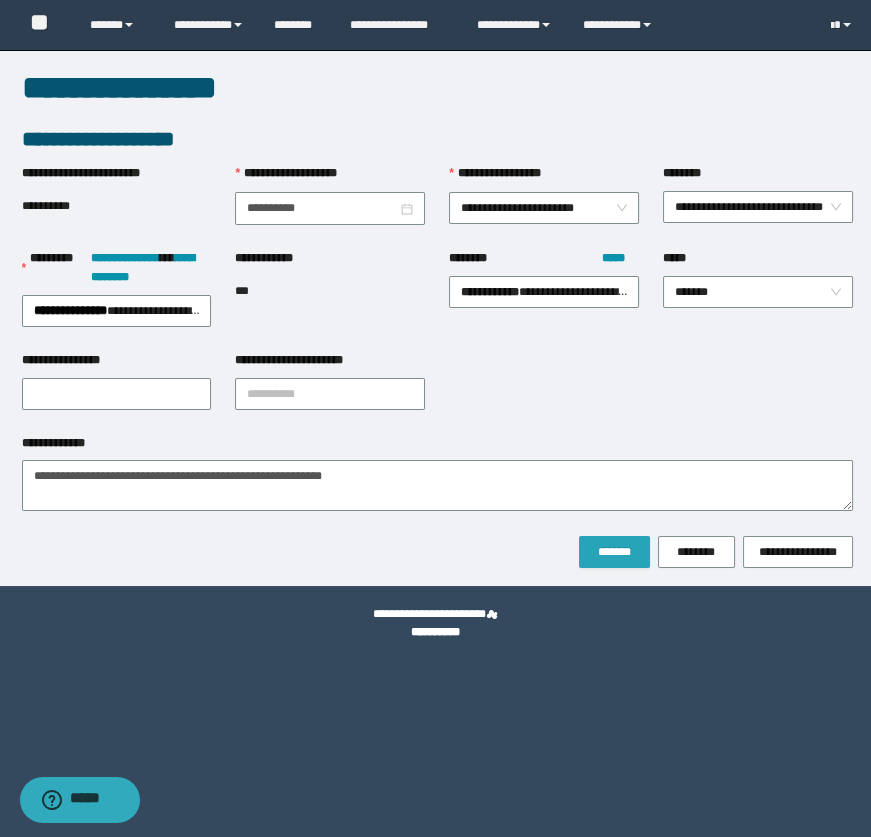 click on "*******" at bounding box center [614, 552] 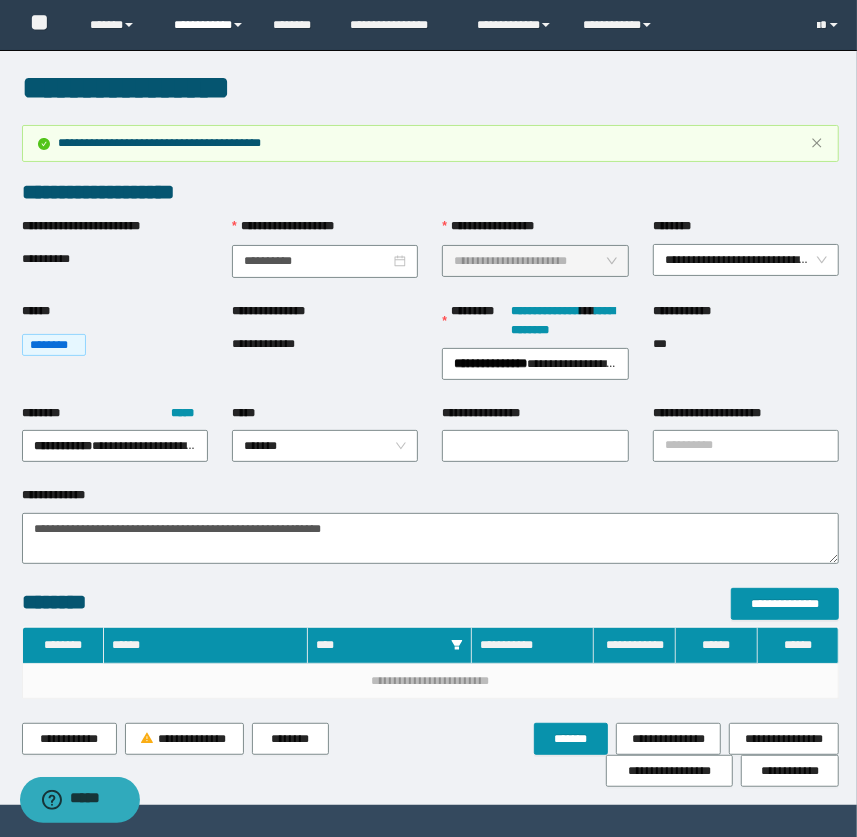 click on "**********" at bounding box center [209, 25] 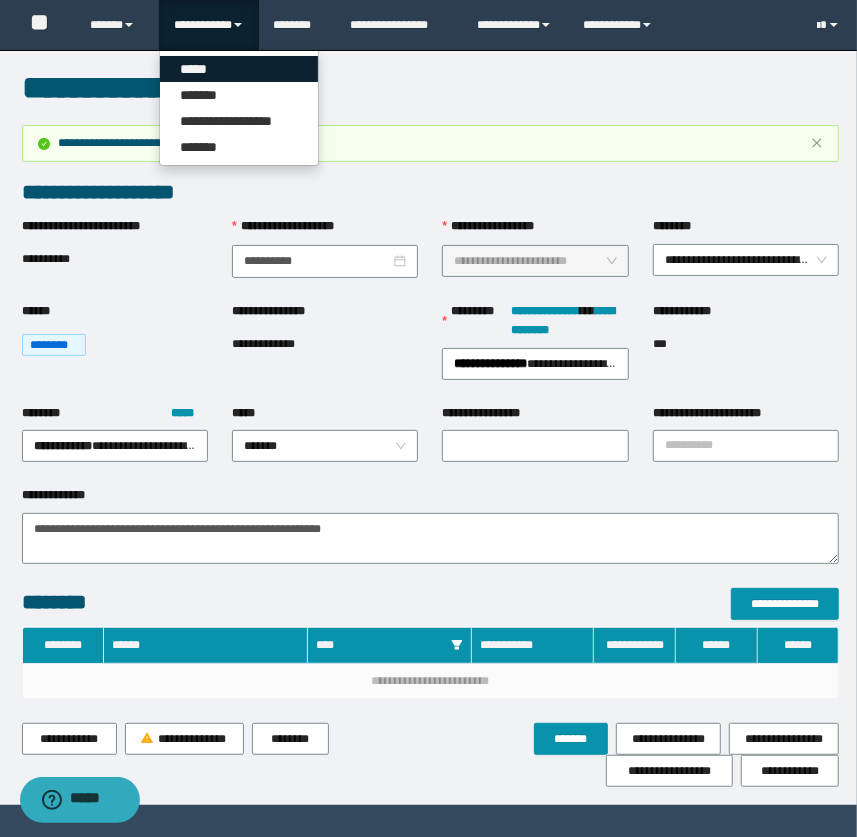 click on "*****" at bounding box center [239, 69] 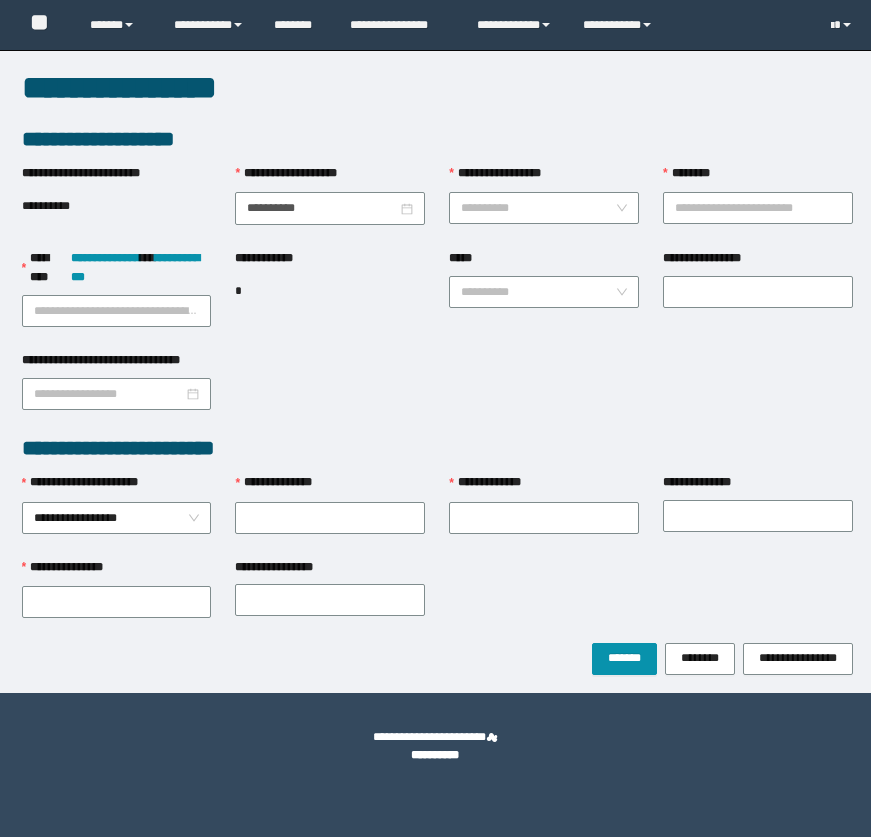 scroll, scrollTop: 0, scrollLeft: 0, axis: both 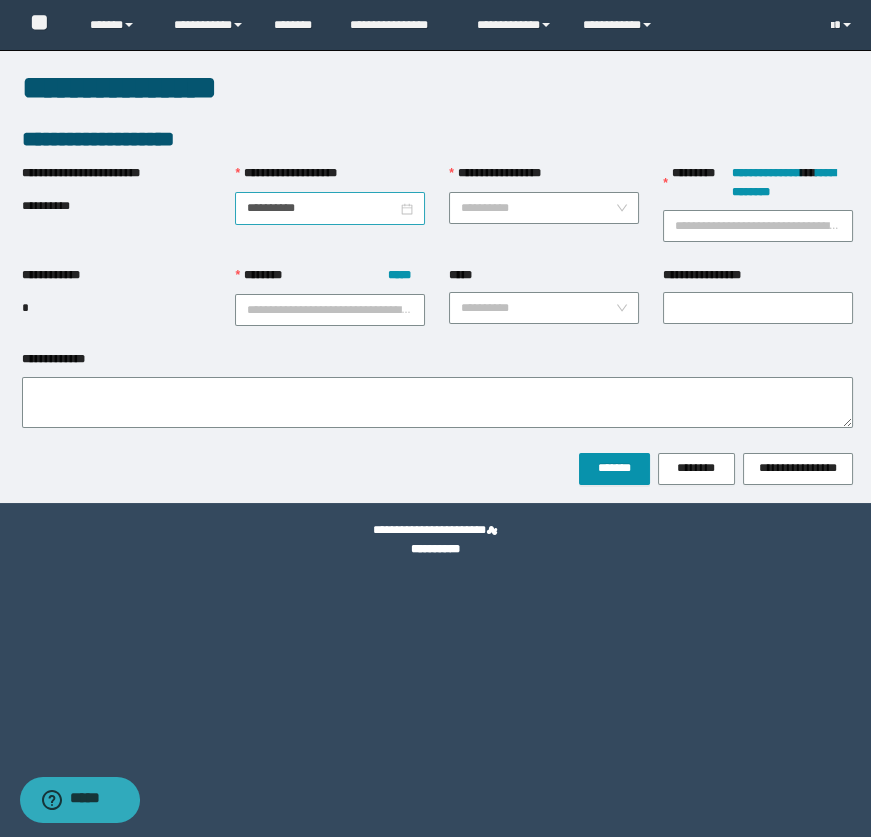 click on "**********" at bounding box center [330, 208] 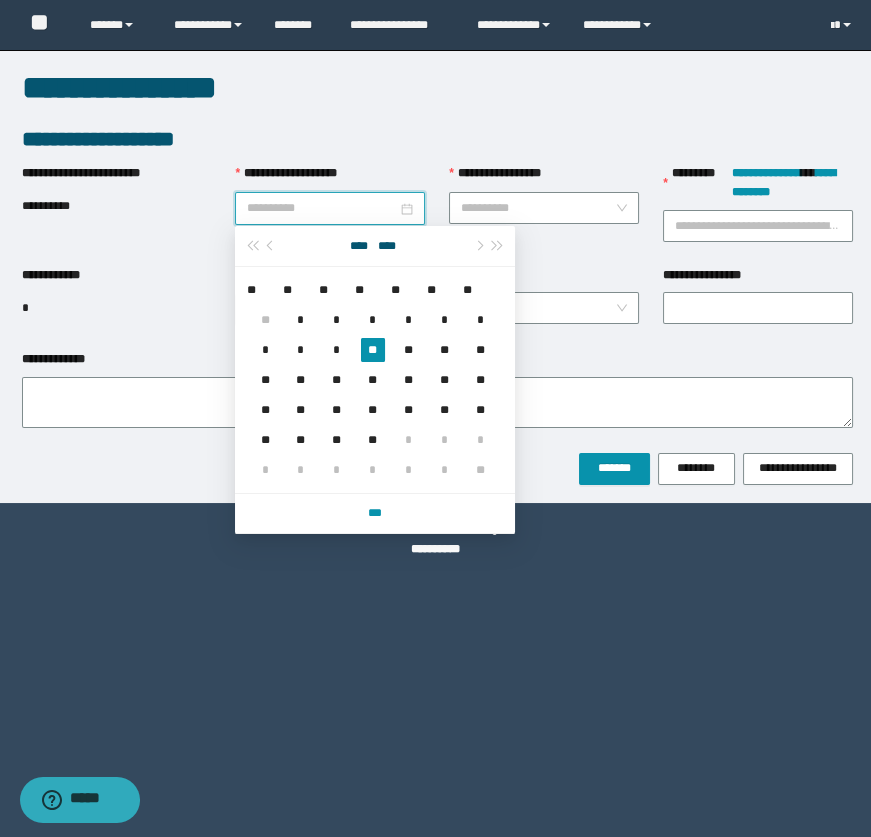 type on "**********" 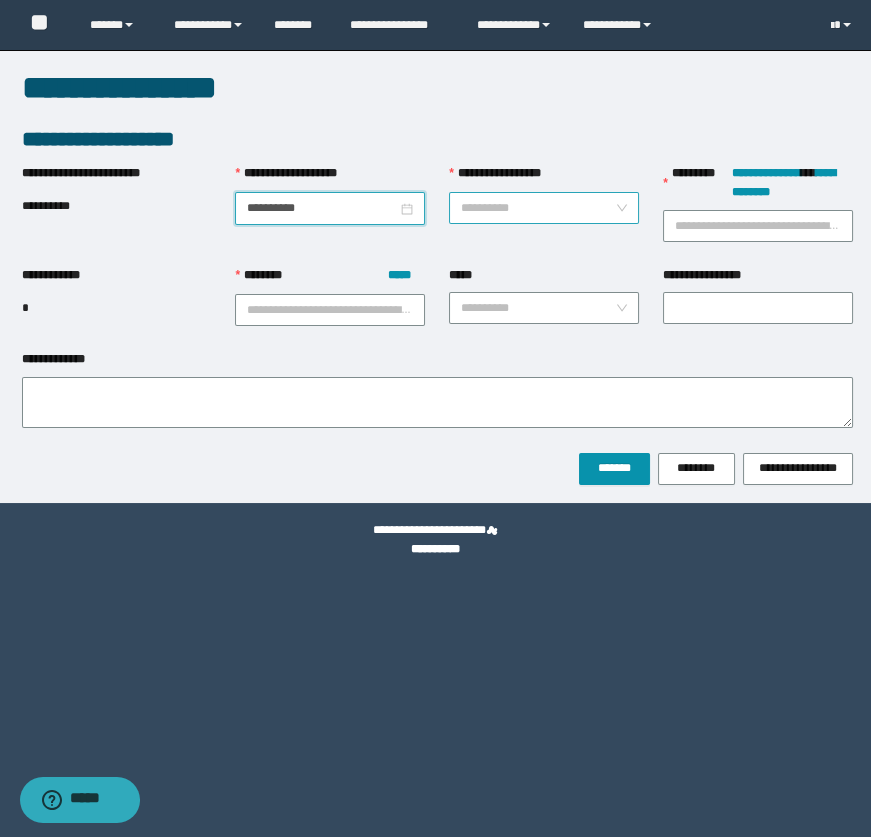 click on "**********" at bounding box center [538, 208] 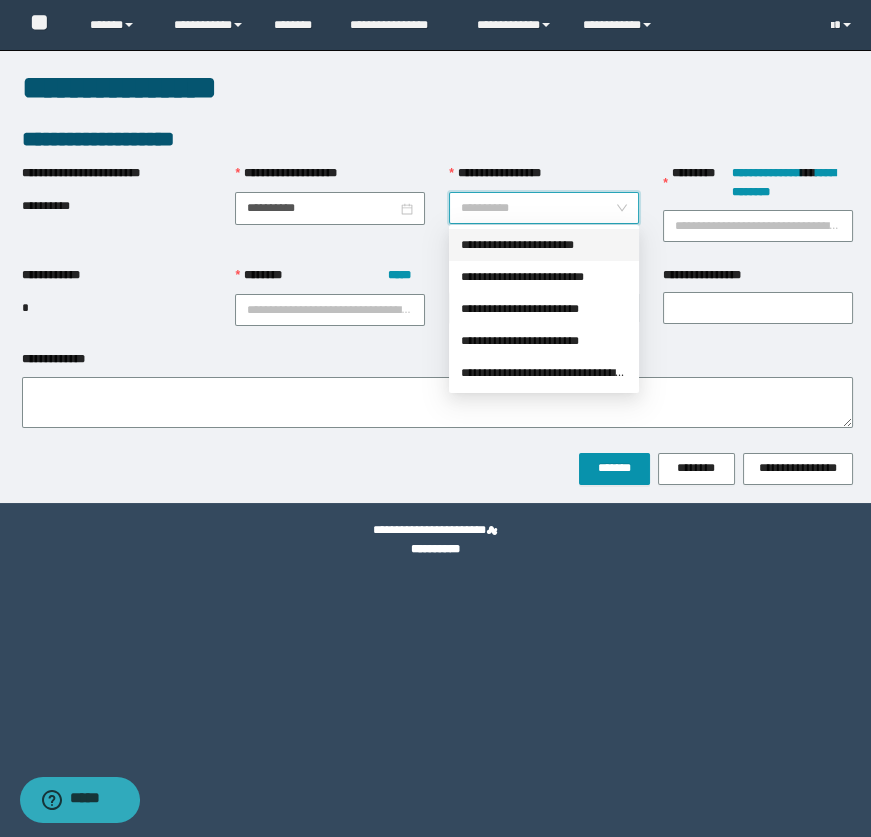 click on "**********" at bounding box center [544, 245] 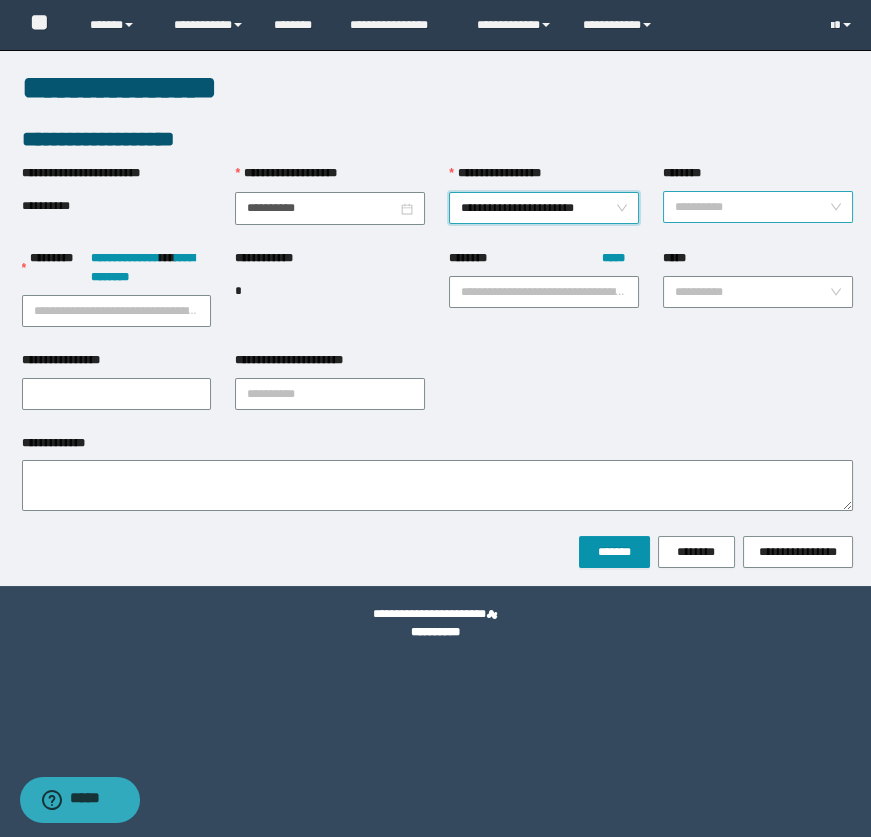 click on "********" at bounding box center (752, 207) 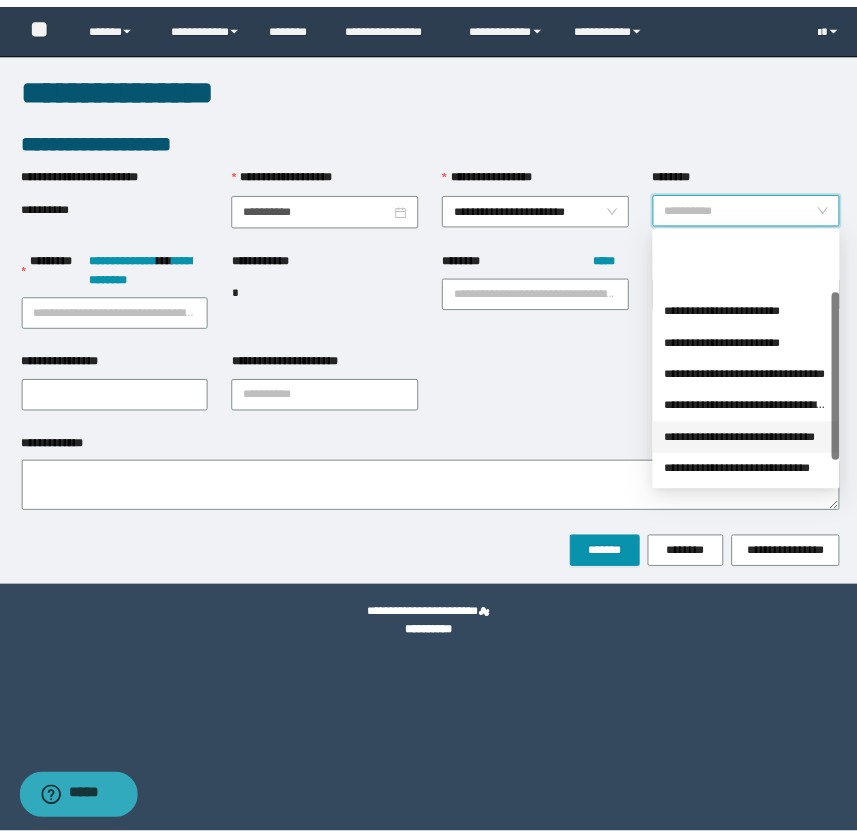 scroll, scrollTop: 127, scrollLeft: 0, axis: vertical 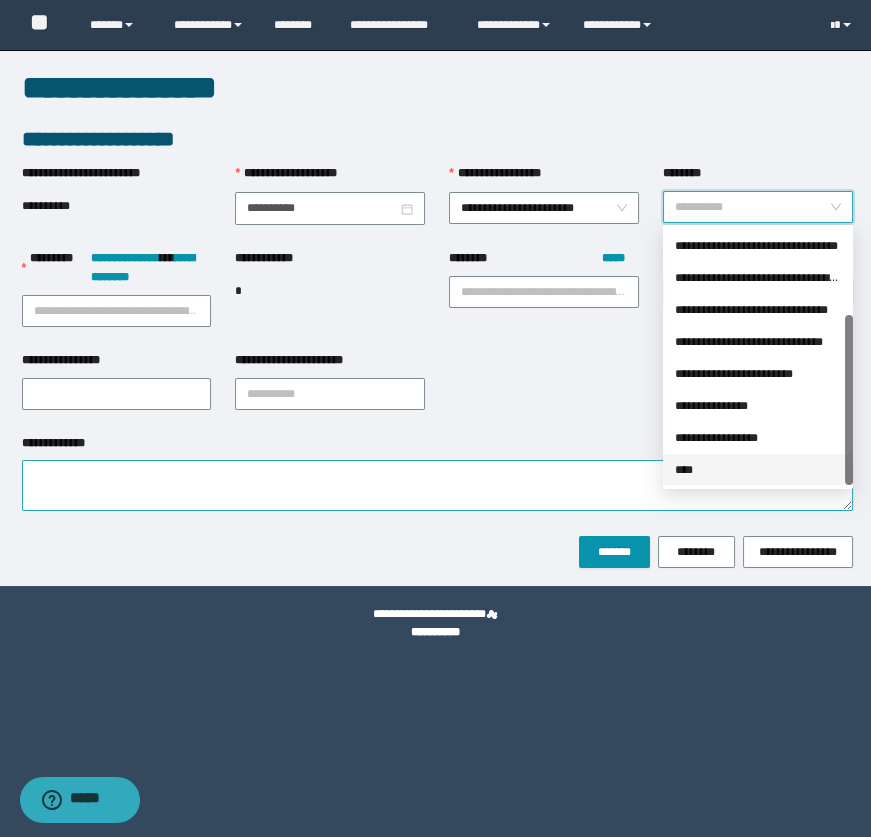 click on "****" at bounding box center (758, 470) 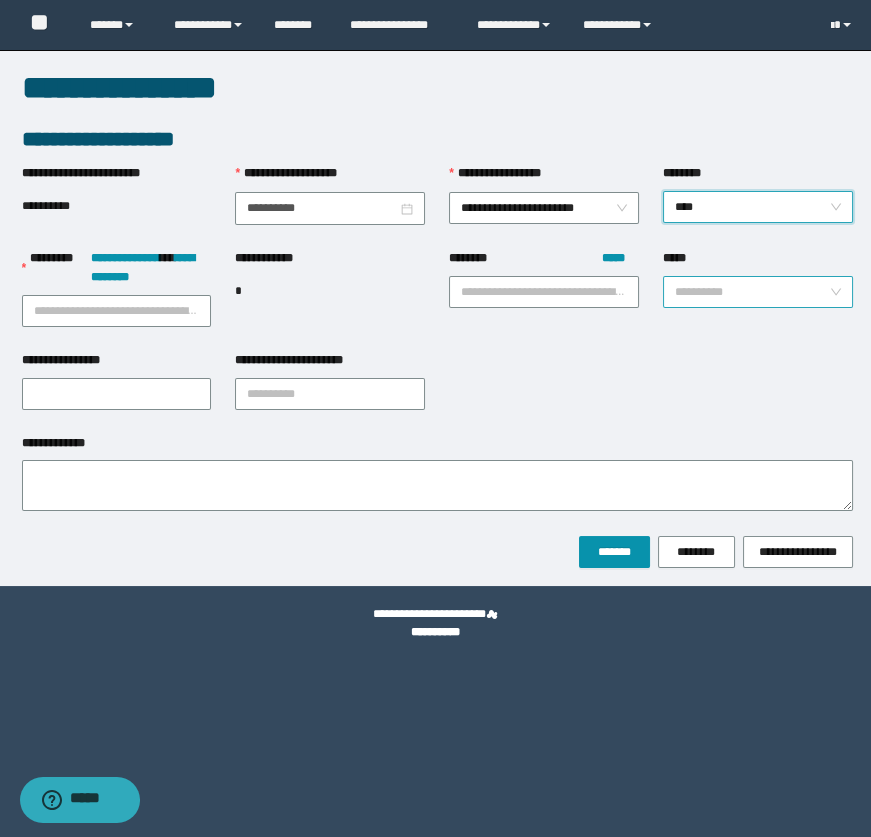 drag, startPoint x: 720, startPoint y: 283, endPoint x: 715, endPoint y: 301, distance: 18.681541 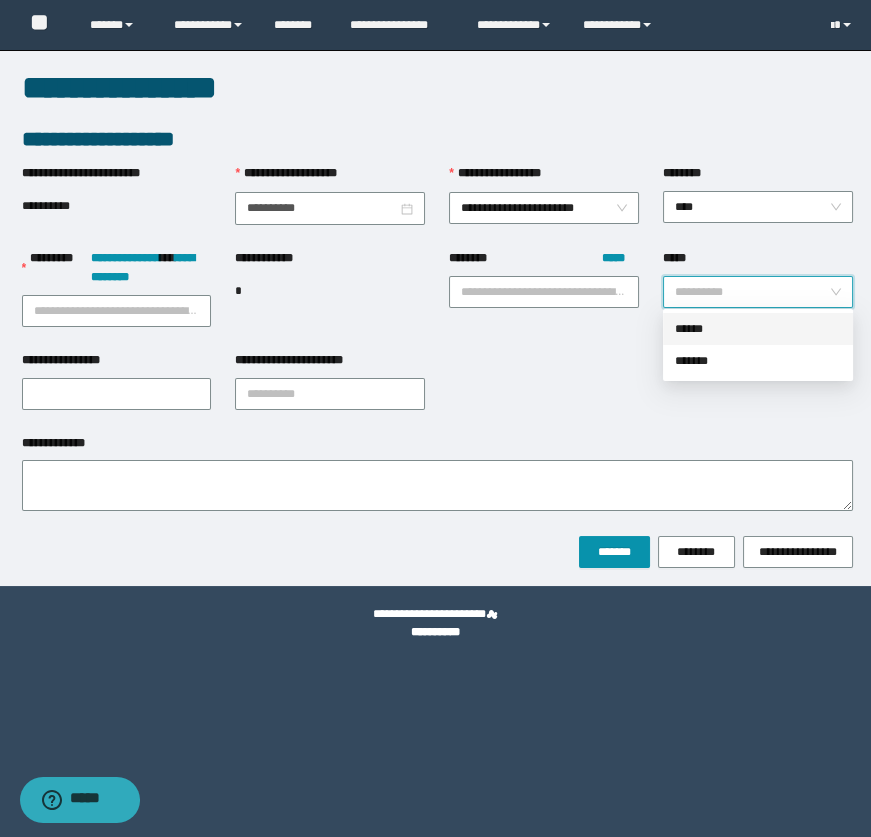 click on "*******" at bounding box center [758, 361] 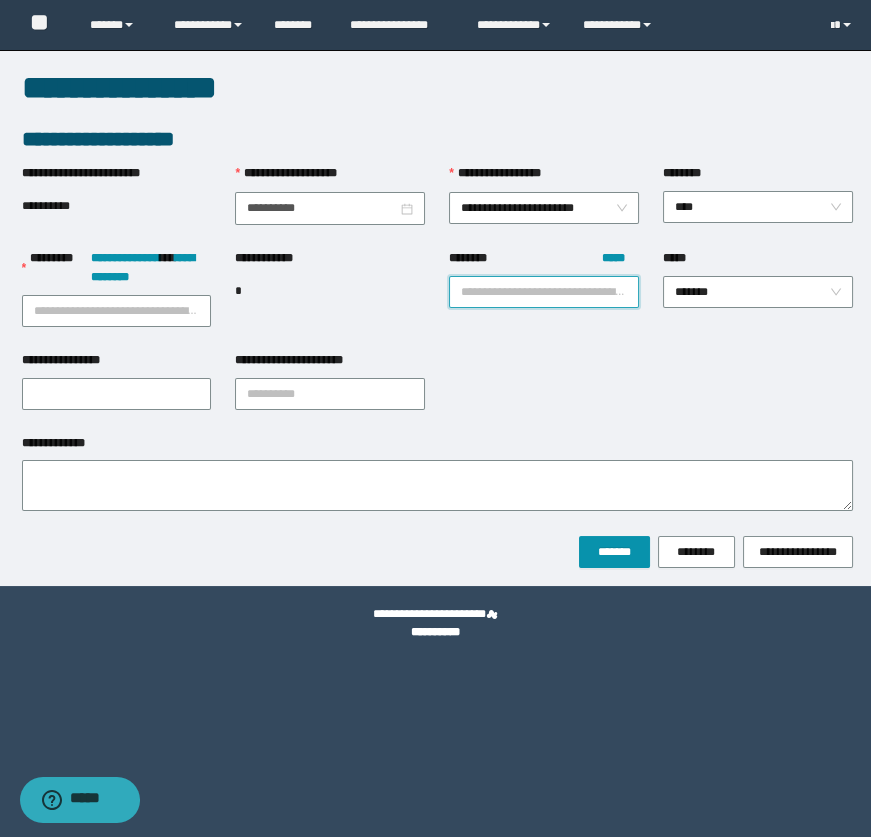 click on "******** *****" at bounding box center [544, 292] 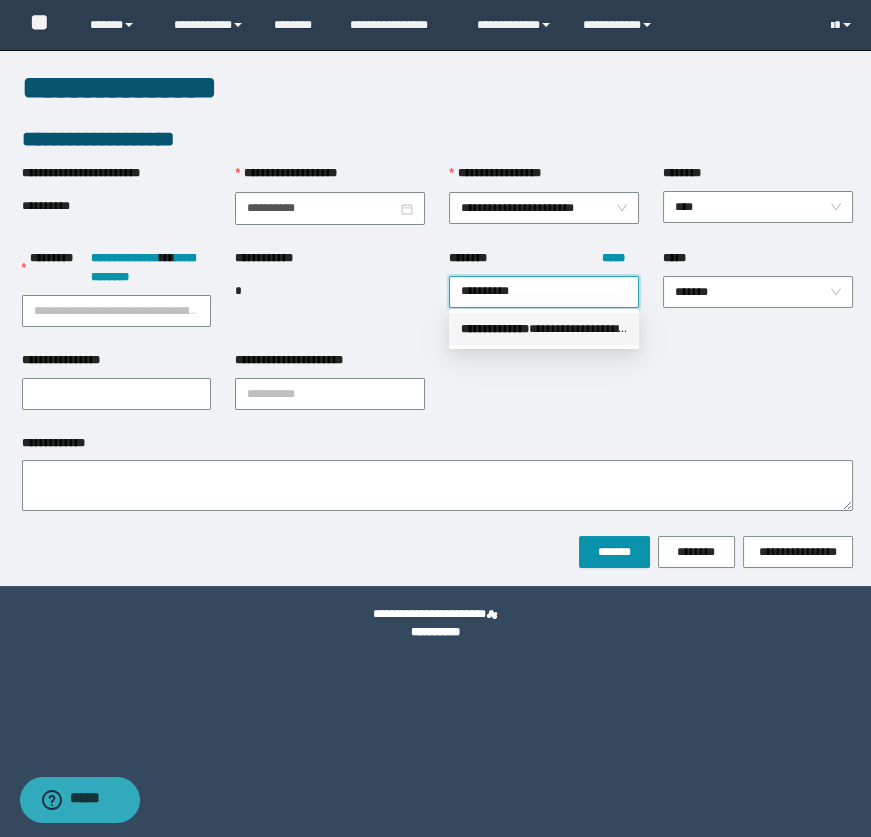 click on "**********" at bounding box center [544, 329] 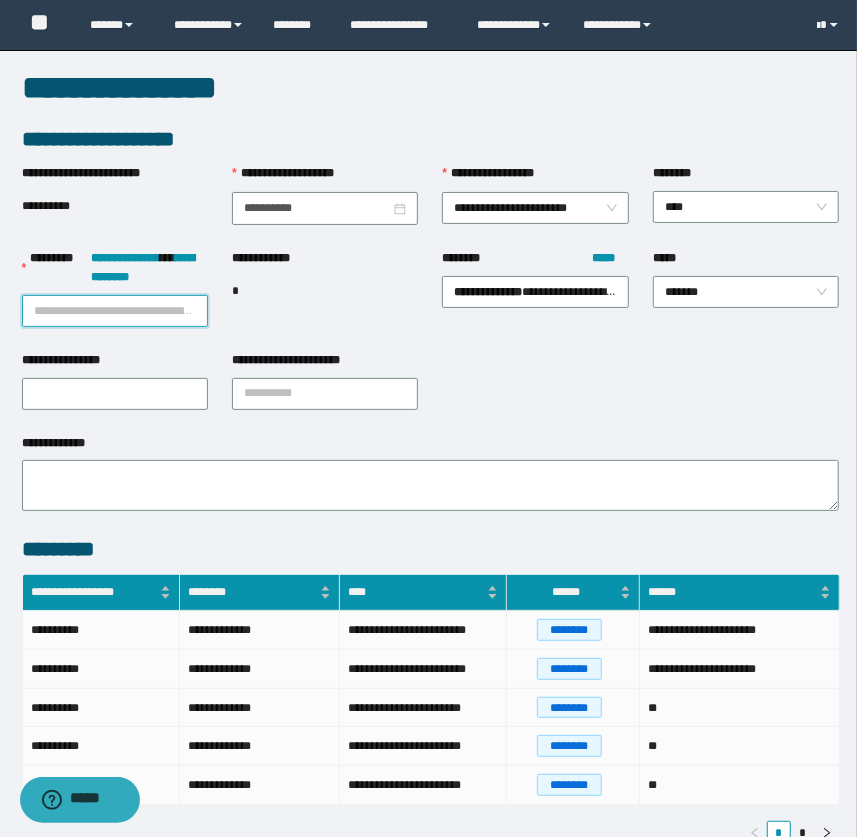click on "**********" at bounding box center [115, 311] 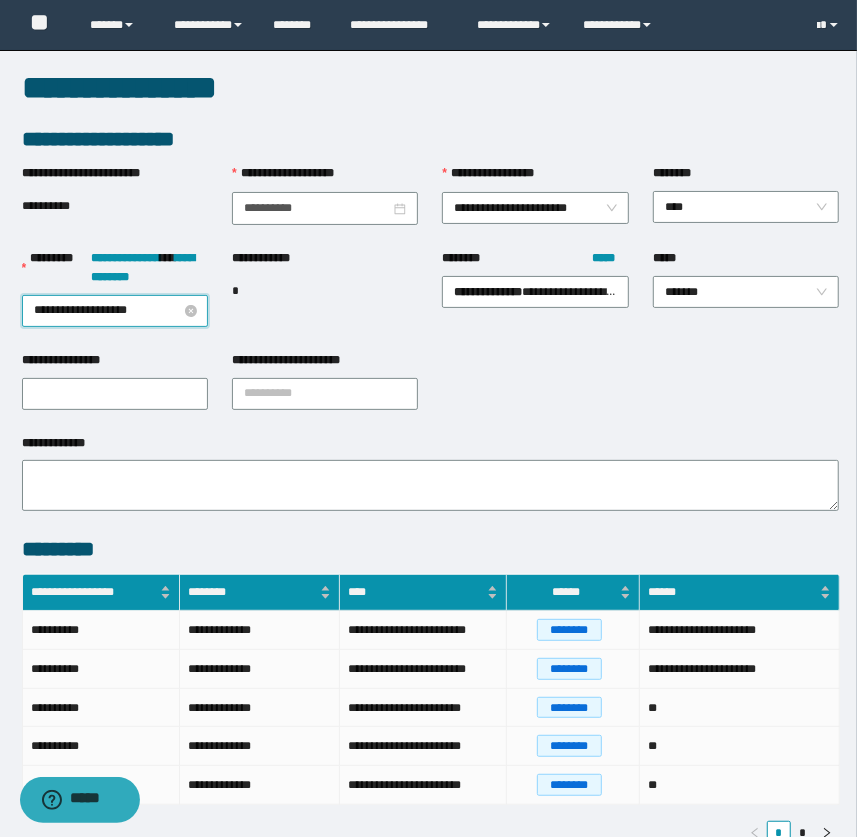 type on "**********" 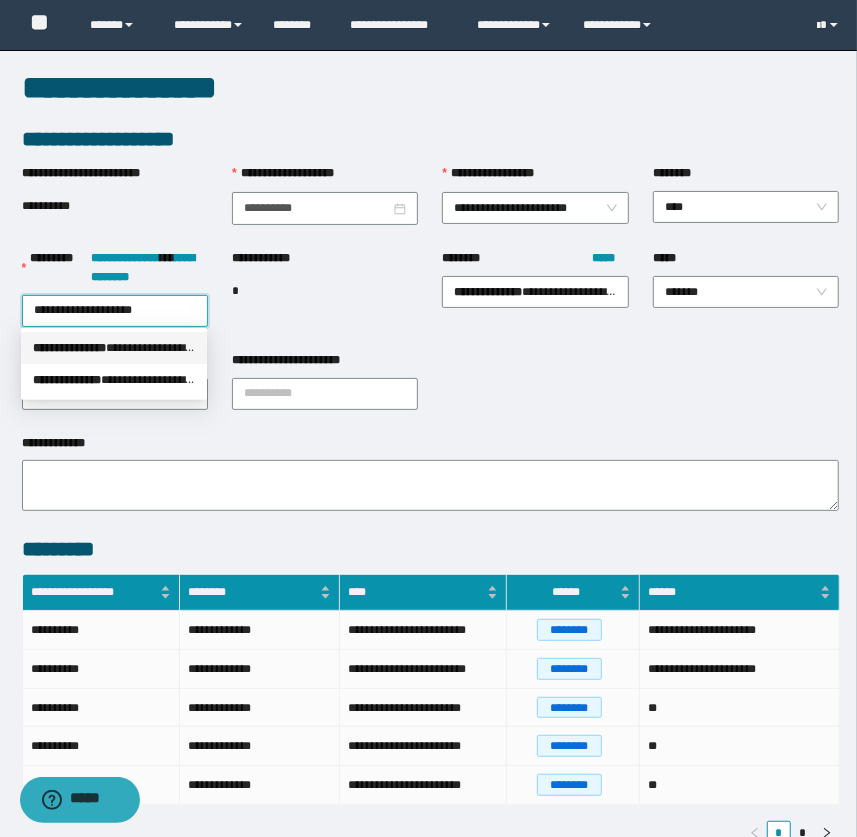 drag, startPoint x: 133, startPoint y: 374, endPoint x: 140, endPoint y: 355, distance: 20.248457 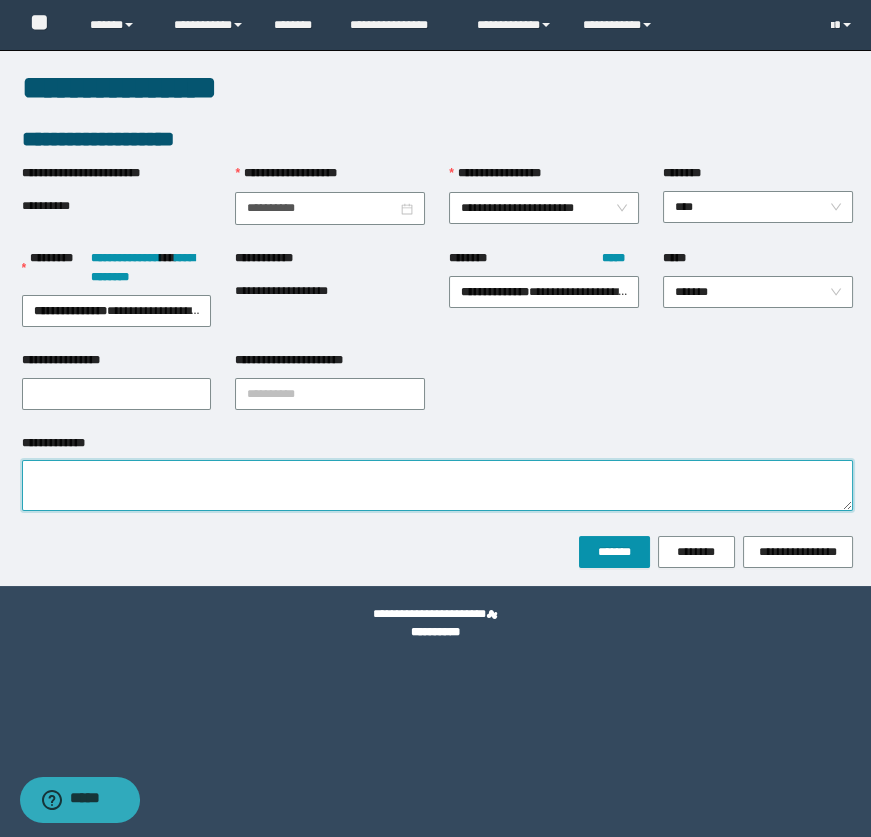 click on "**********" at bounding box center [437, 485] 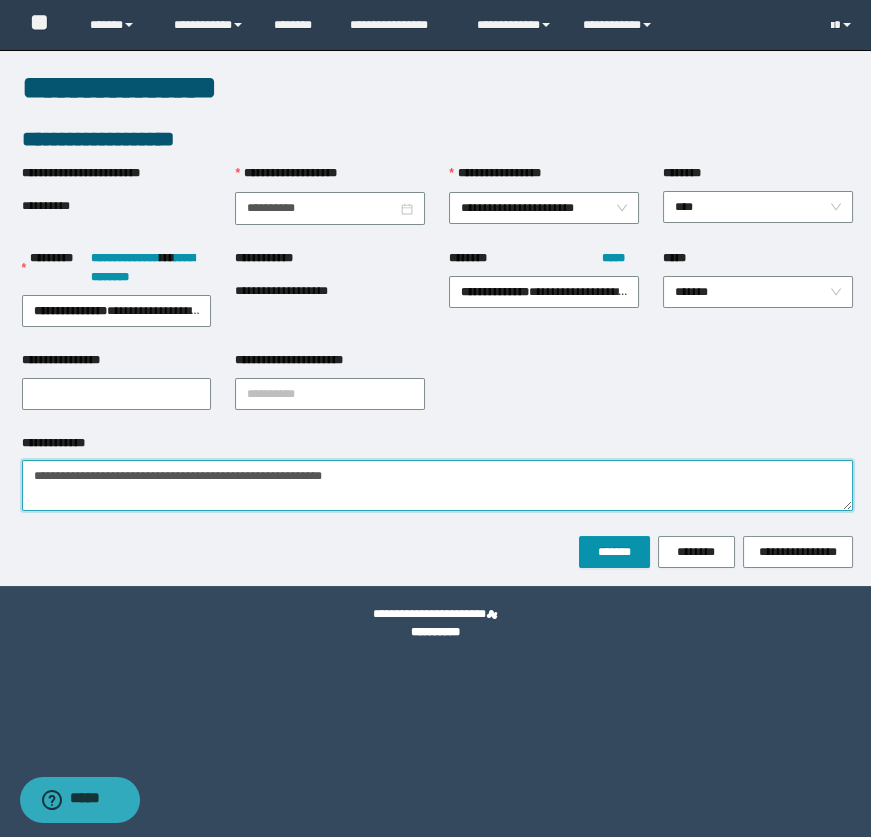 type on "**********" 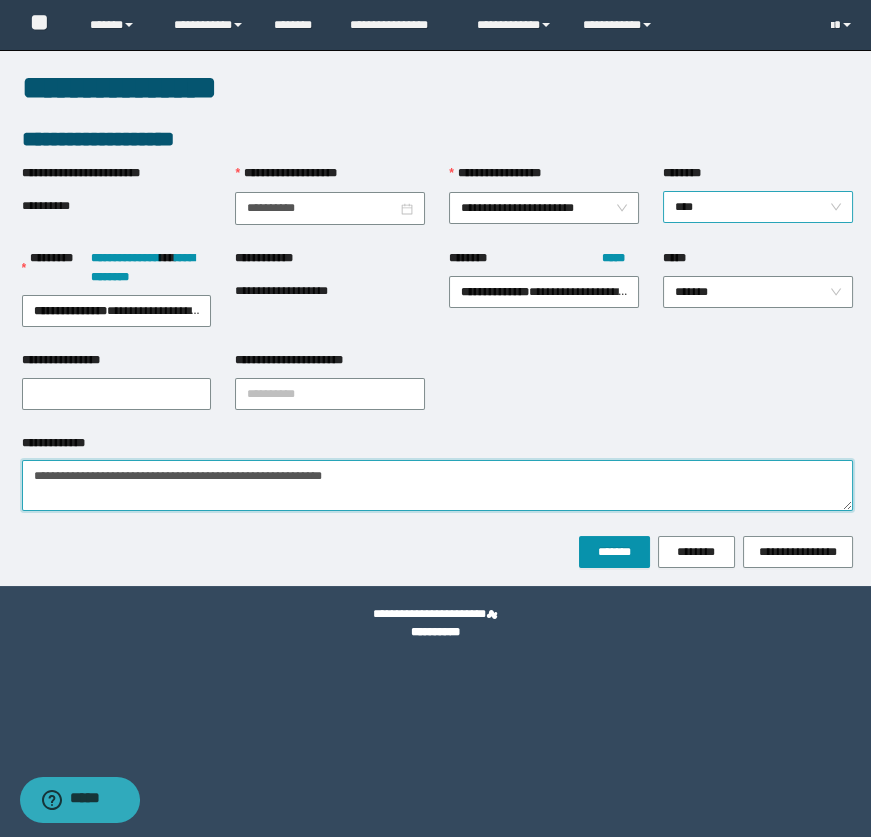 click on "****" at bounding box center (758, 207) 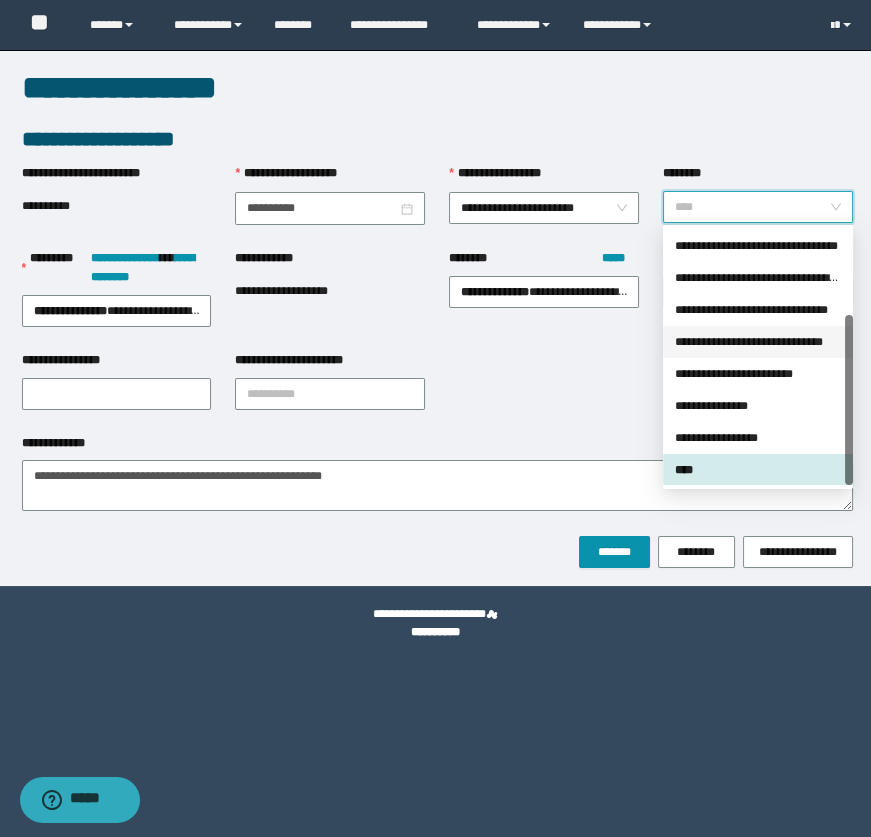 click on "**********" at bounding box center (758, 342) 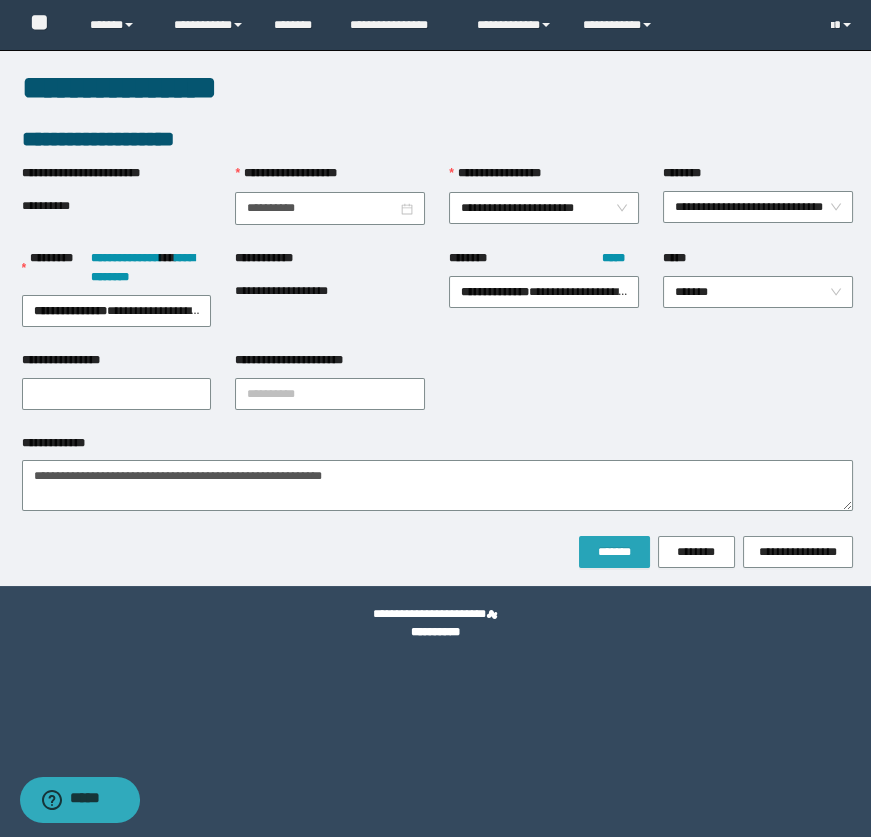 click on "*******" at bounding box center (614, 552) 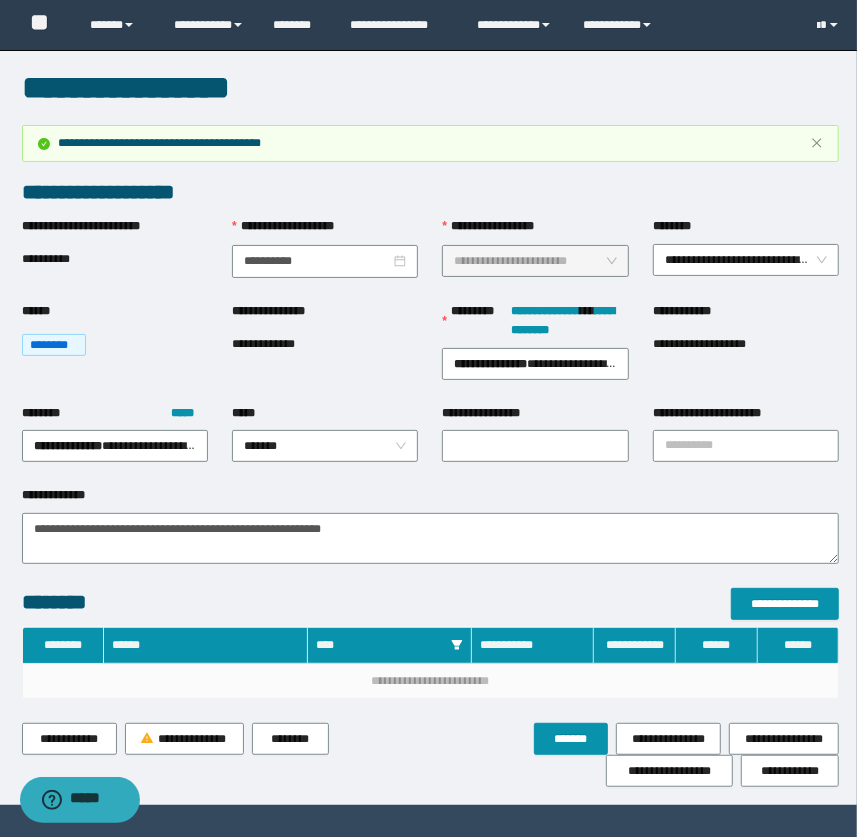 click on "**********" at bounding box center (325, 353) 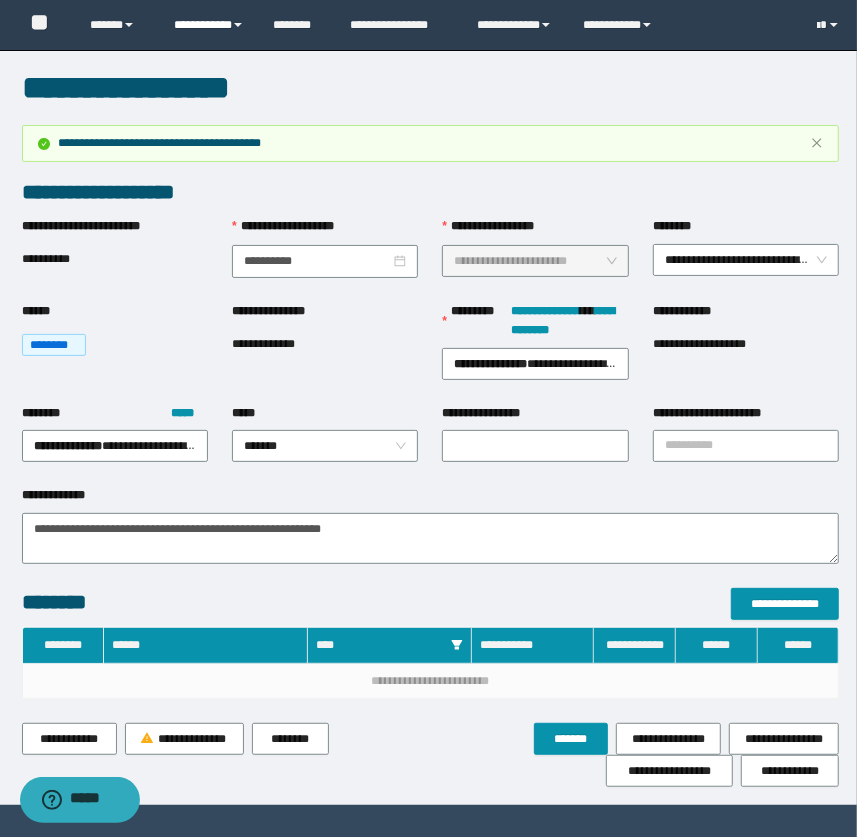 click on "**********" at bounding box center [209, 25] 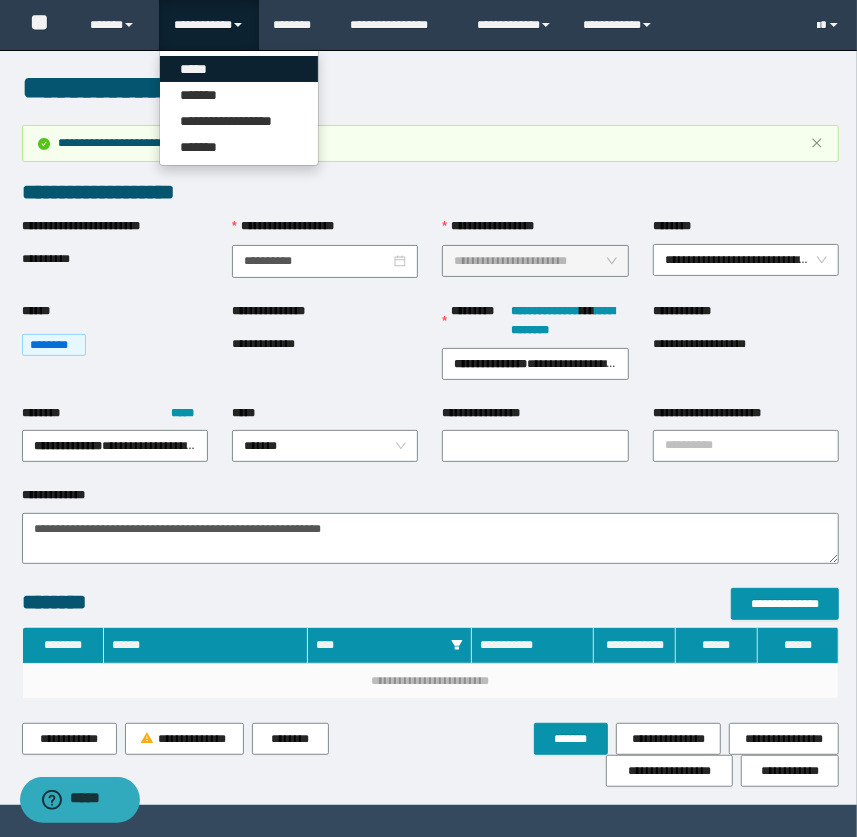 click on "*****" at bounding box center [239, 69] 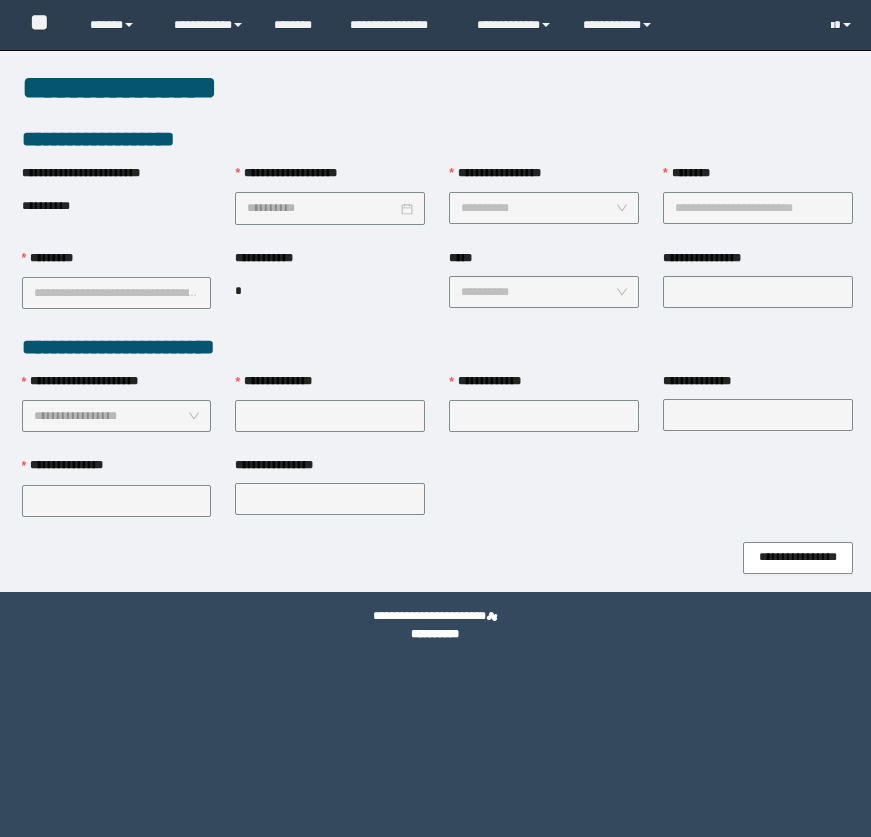scroll, scrollTop: 0, scrollLeft: 0, axis: both 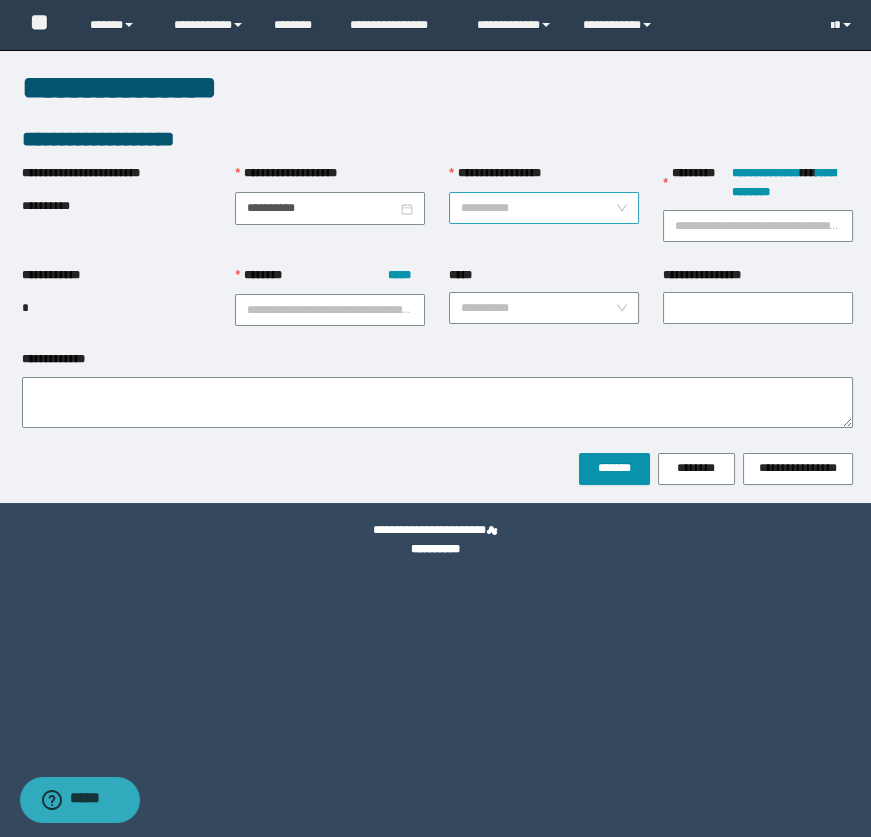 click on "**********" at bounding box center (538, 208) 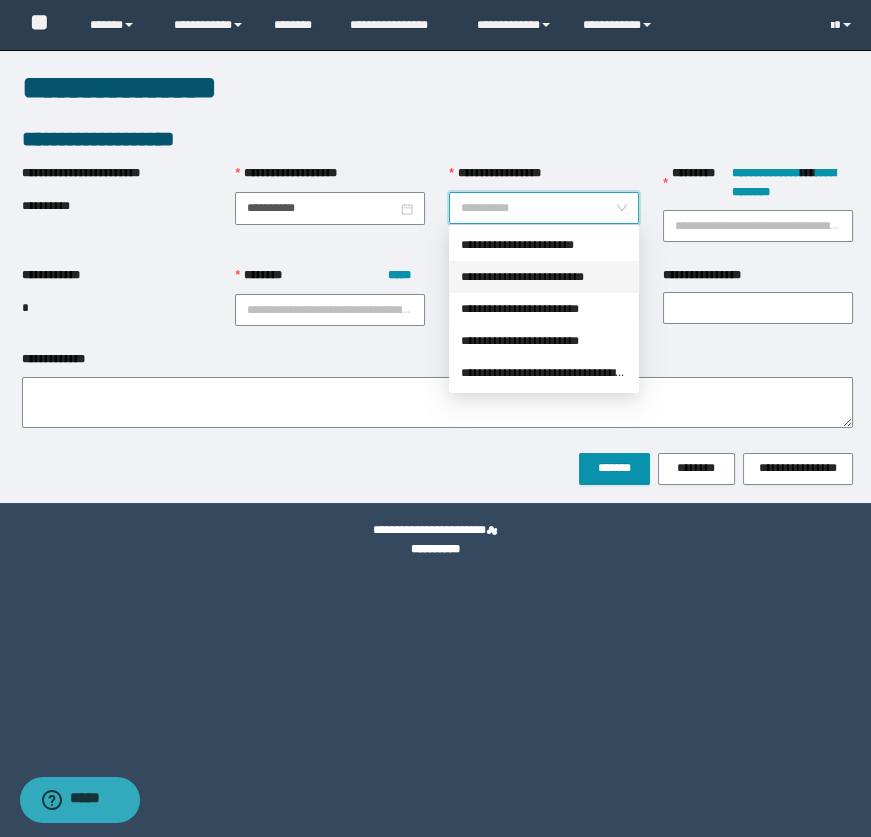 click on "**********" at bounding box center (544, 277) 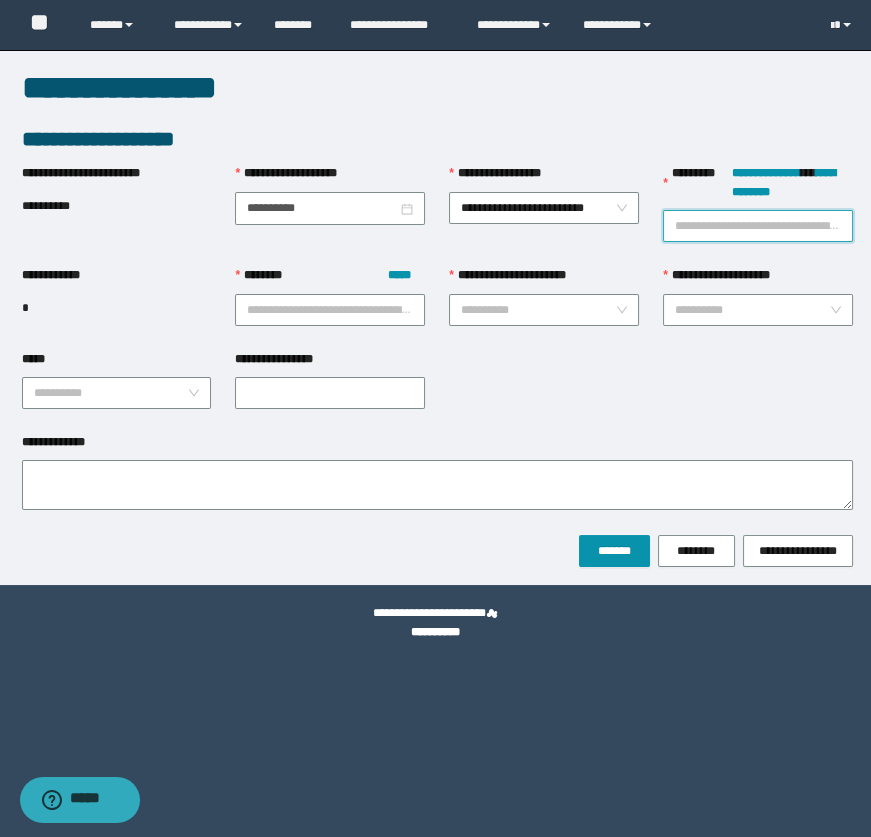click on "**********" at bounding box center [758, 226] 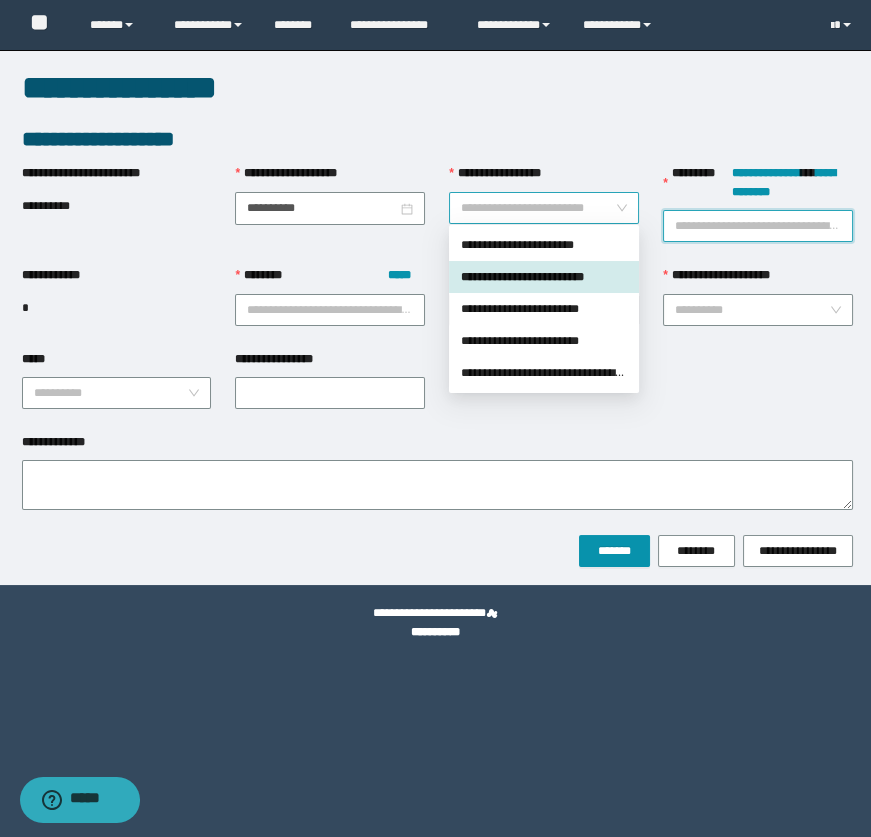 drag, startPoint x: 612, startPoint y: 193, endPoint x: 615, endPoint y: 206, distance: 13.341664 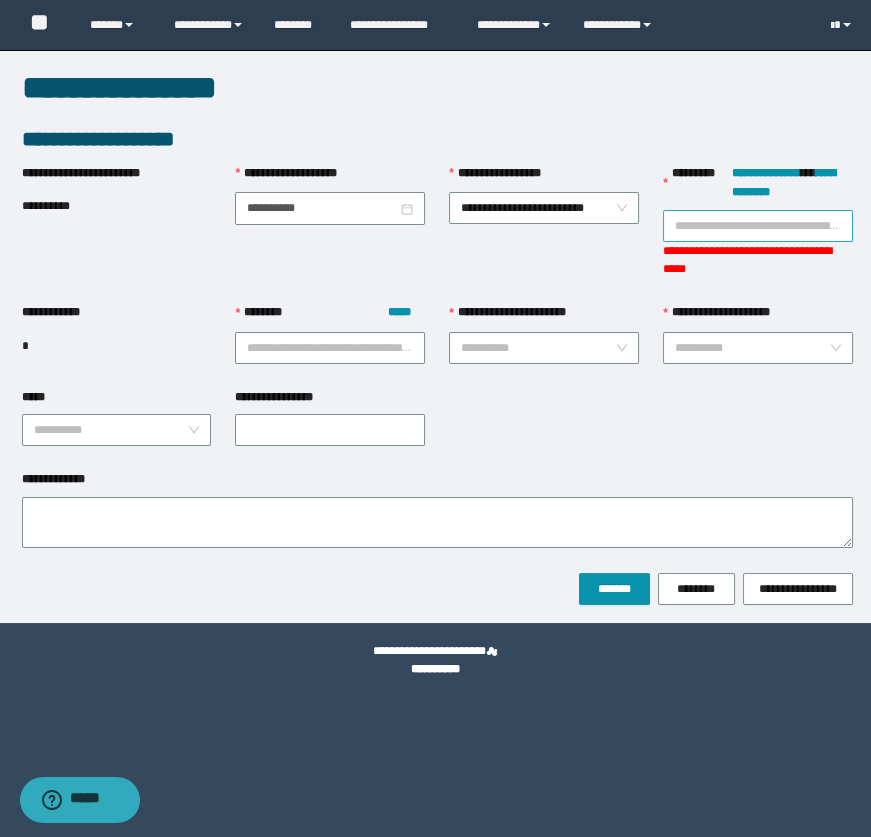 click on "**********" at bounding box center [758, 226] 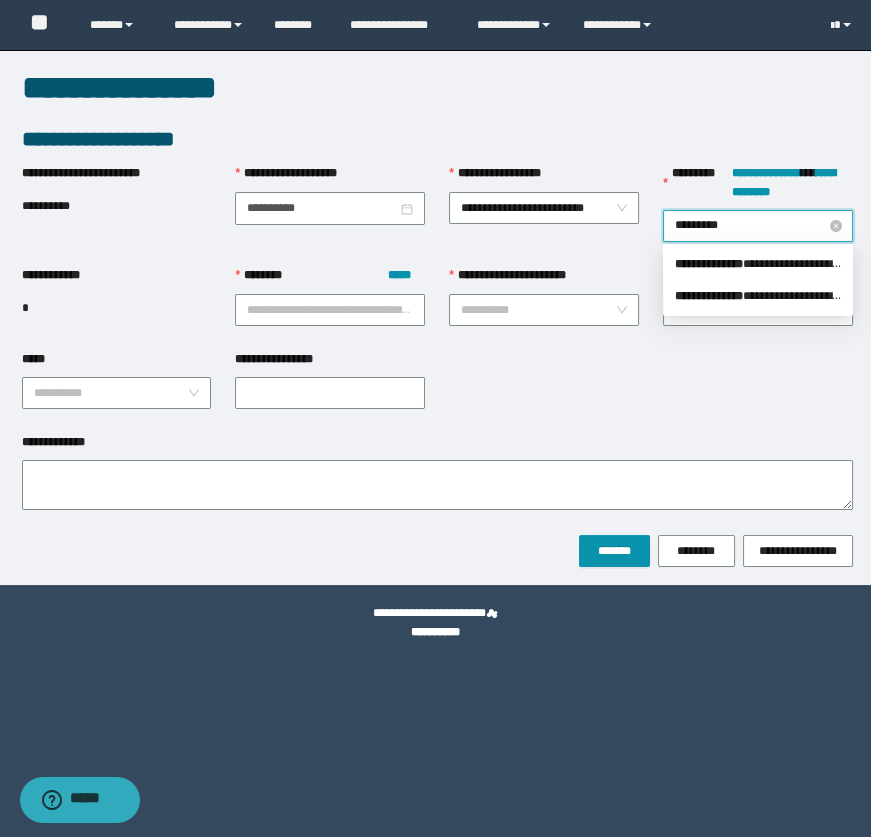 type on "**********" 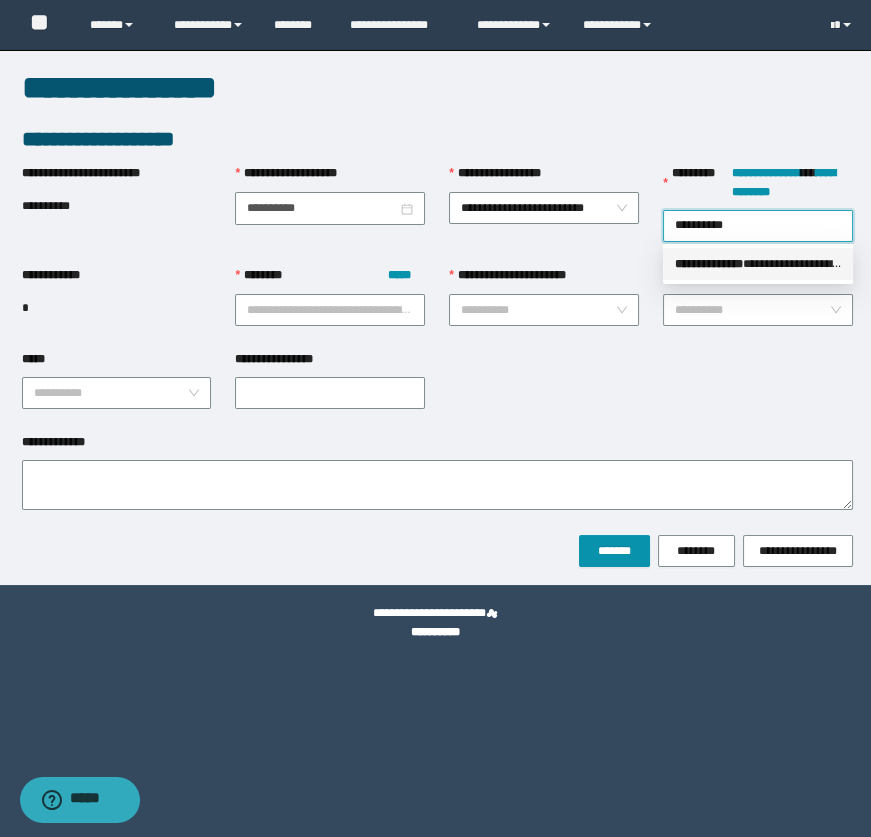 click on "**********" at bounding box center [709, 264] 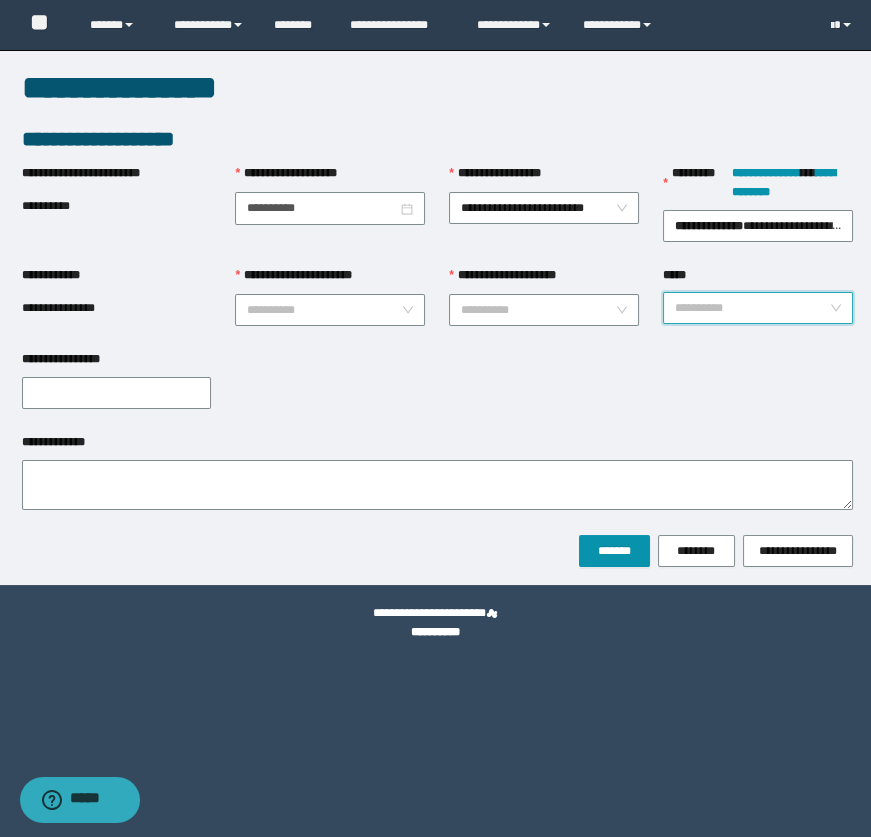 click on "*****" at bounding box center (752, 308) 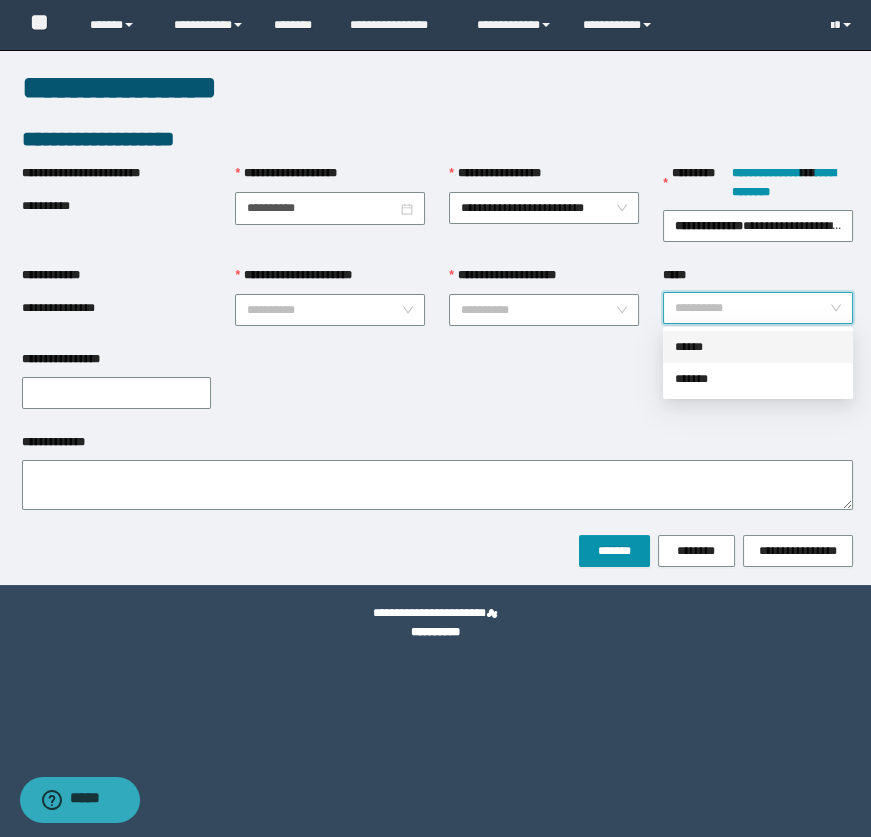 click on "******" at bounding box center [758, 347] 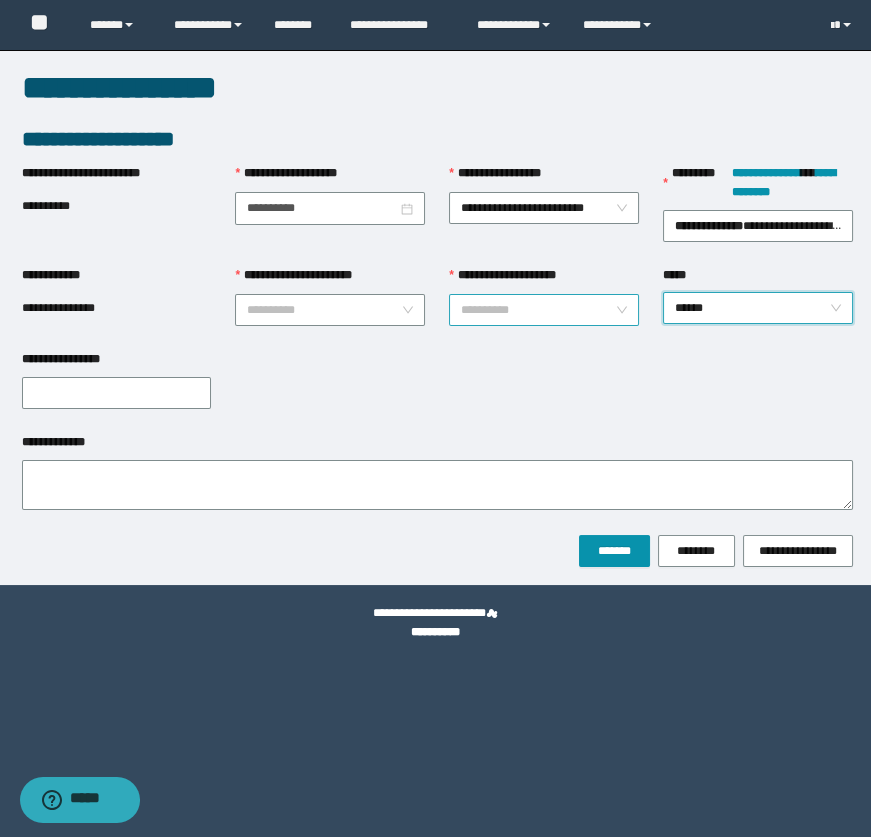 click on "**********" at bounding box center [538, 310] 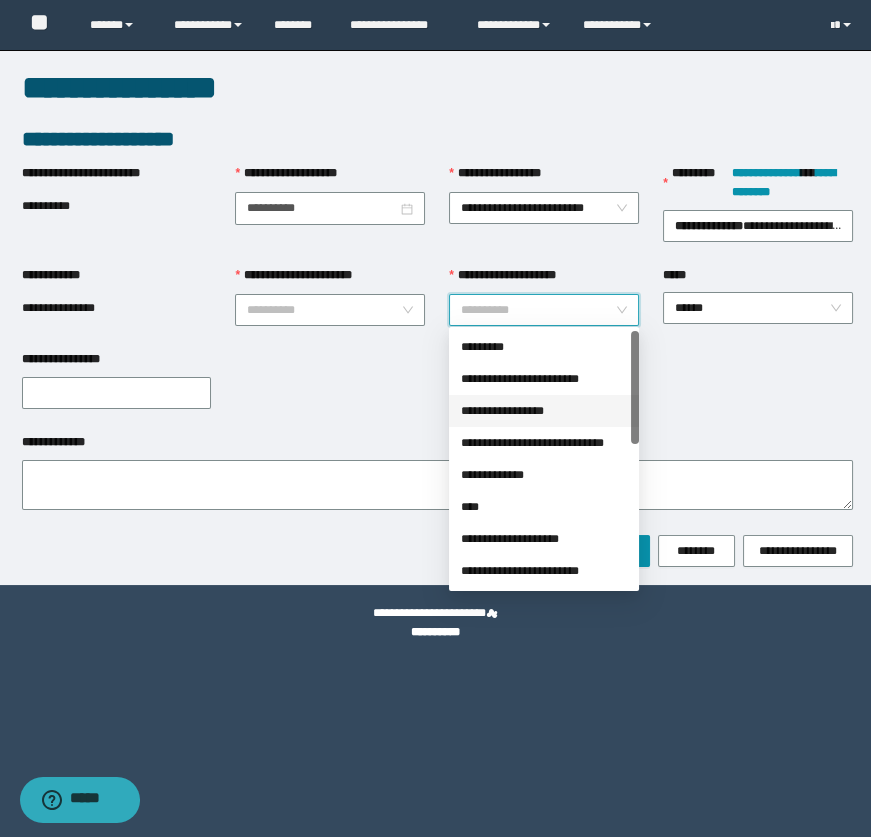 click on "**********" at bounding box center [544, 411] 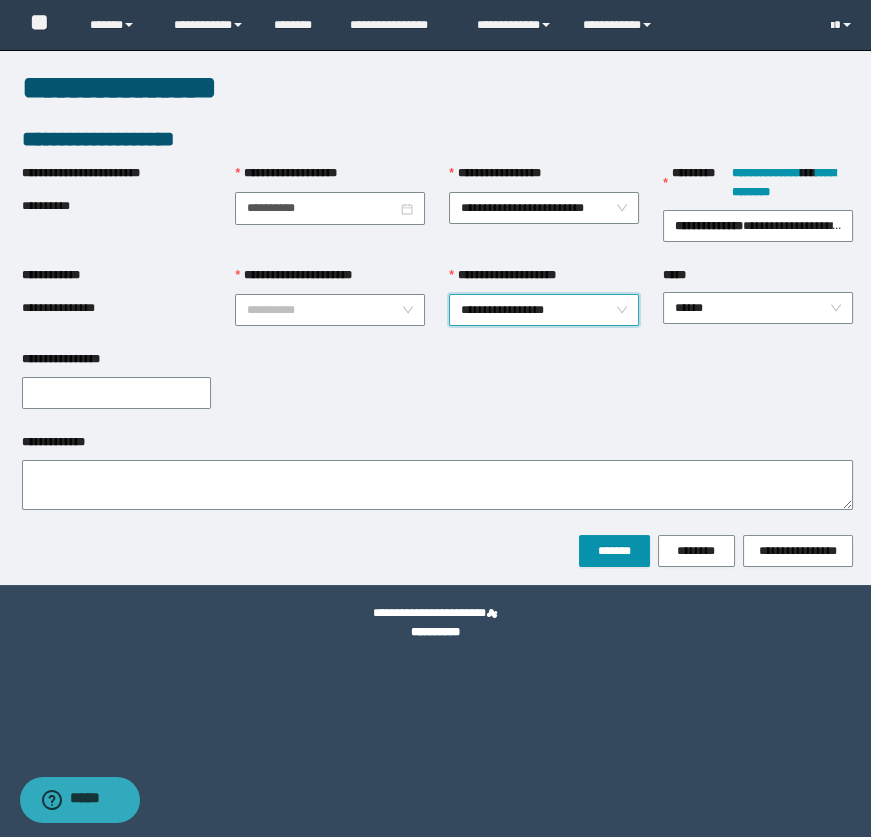 click on "**********" at bounding box center (544, 310) 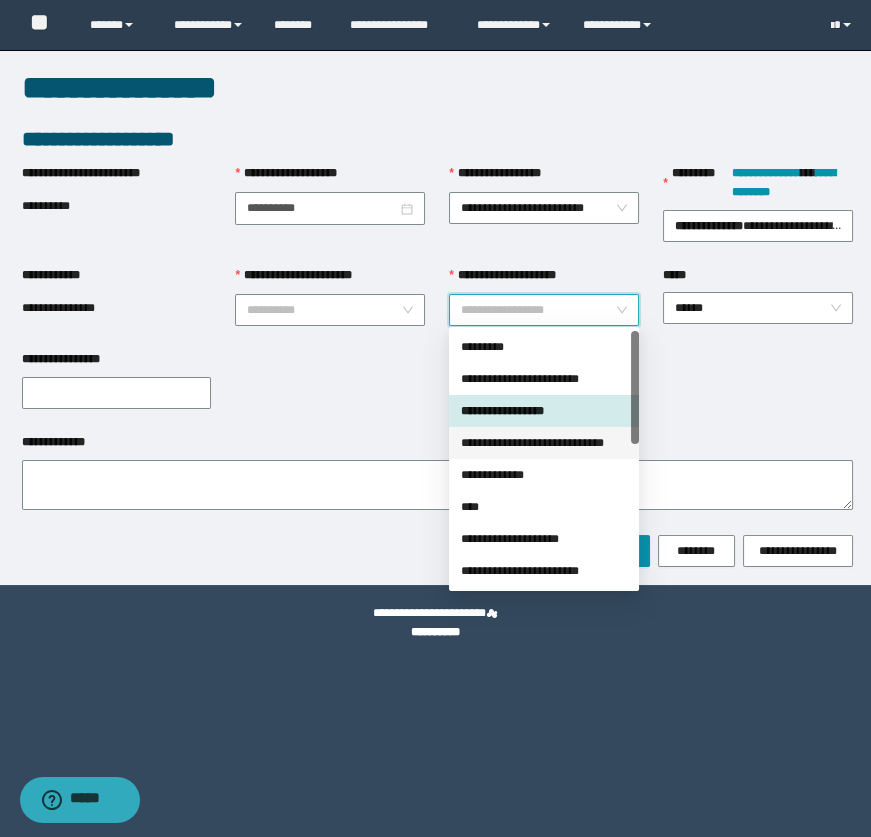 click on "**********" at bounding box center (544, 443) 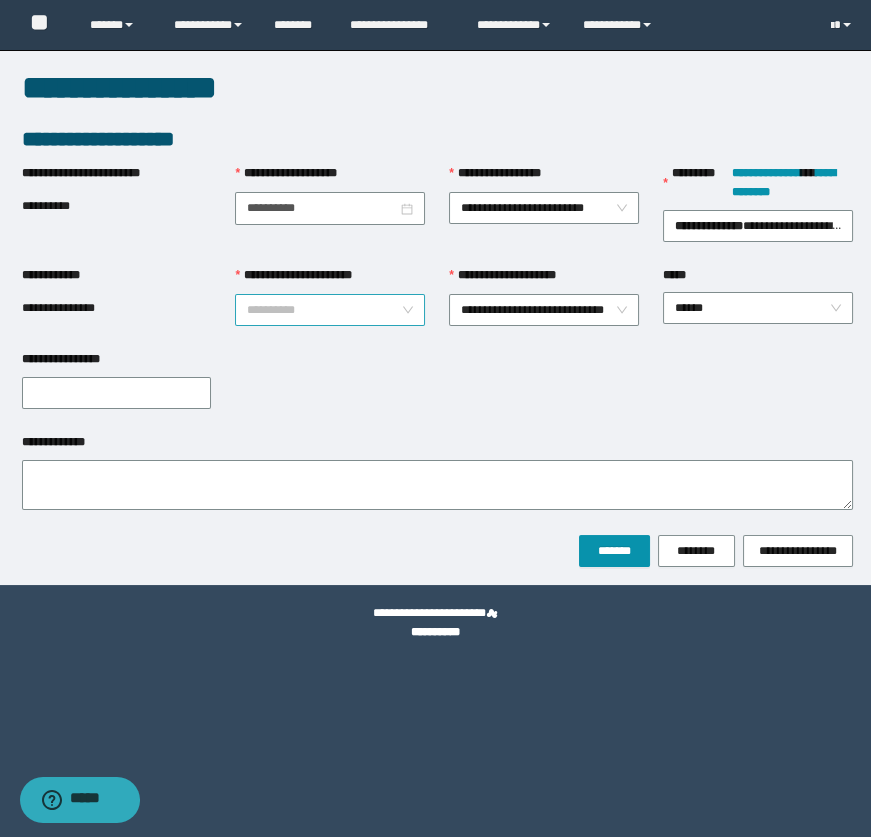 click on "**********" at bounding box center (324, 310) 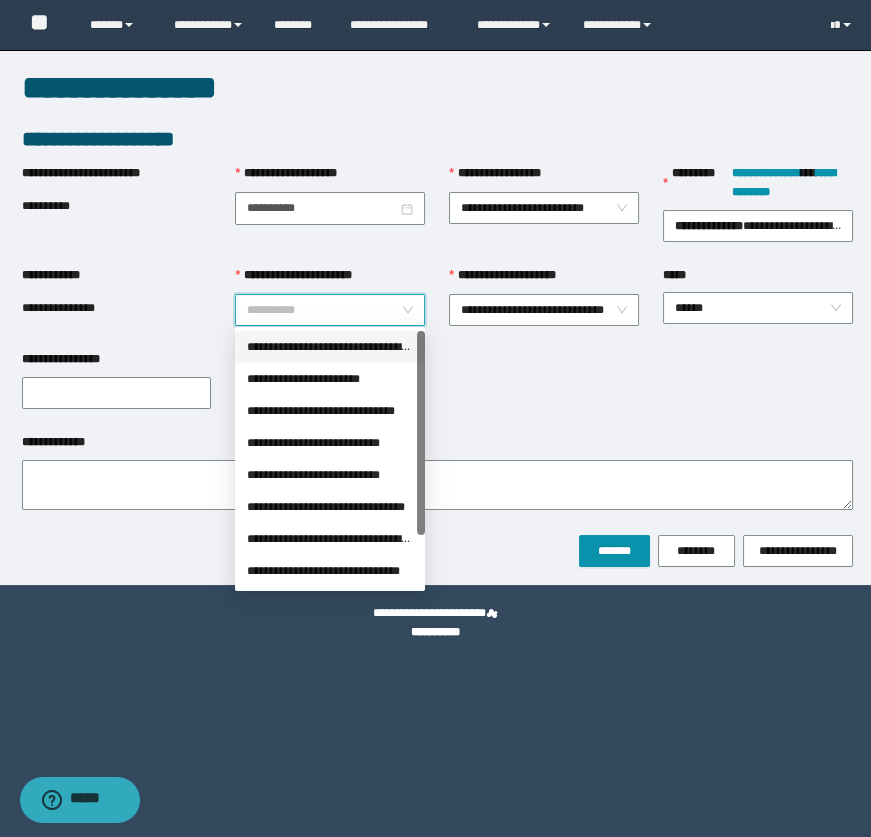 drag, startPoint x: 380, startPoint y: 352, endPoint x: 524, endPoint y: 380, distance: 146.69696 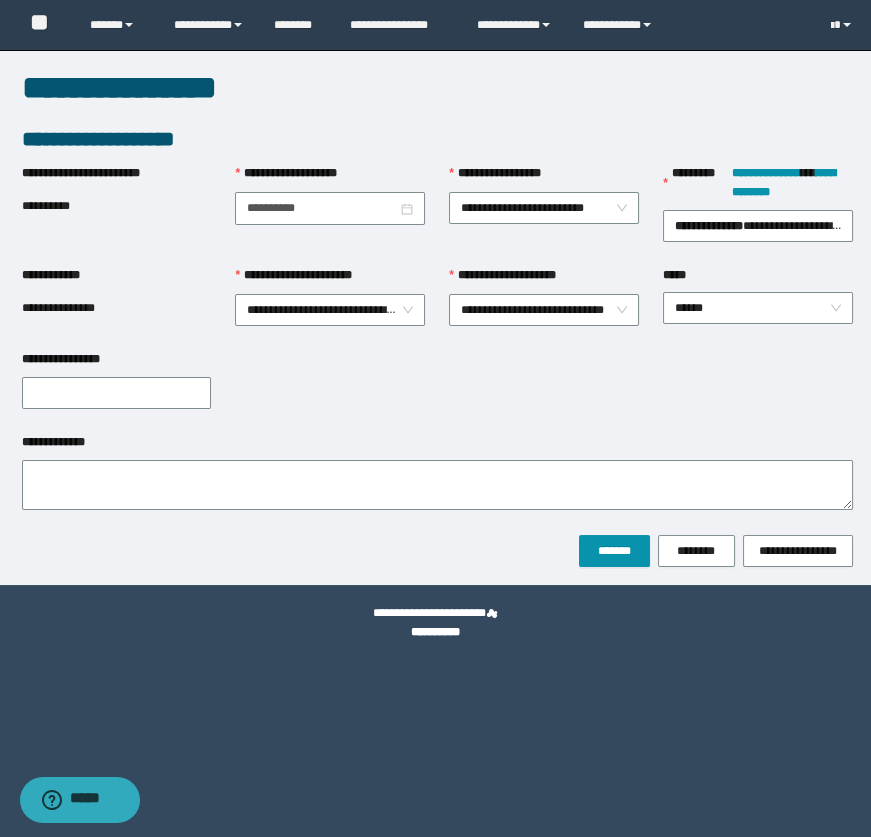 click on "**********" at bounding box center [437, 484] 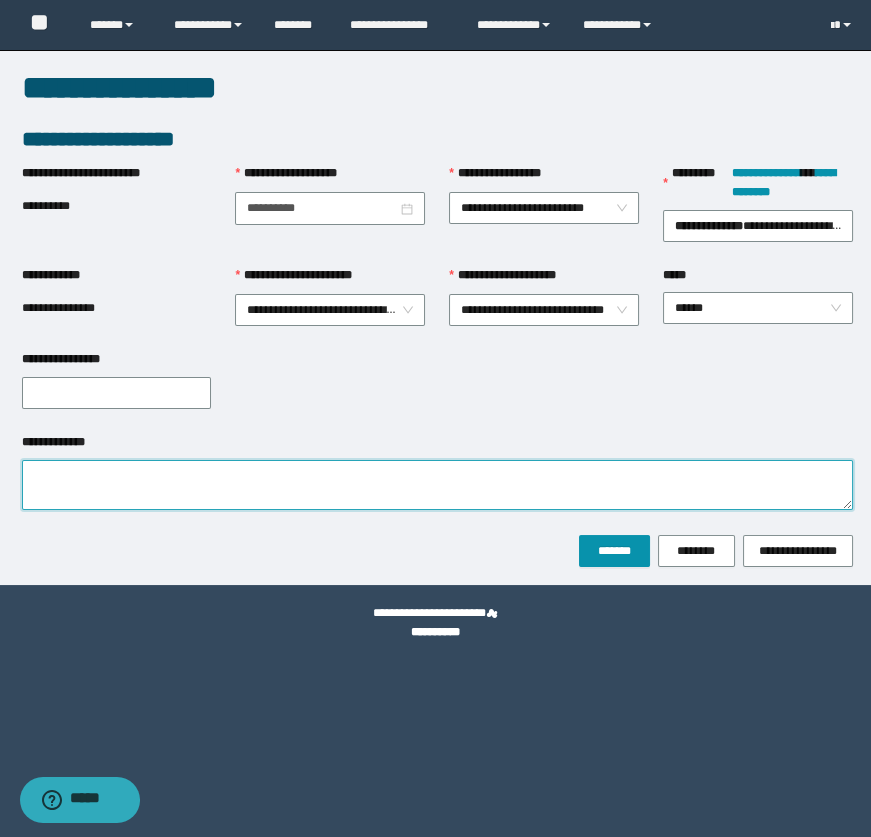 click on "**********" at bounding box center [437, 485] 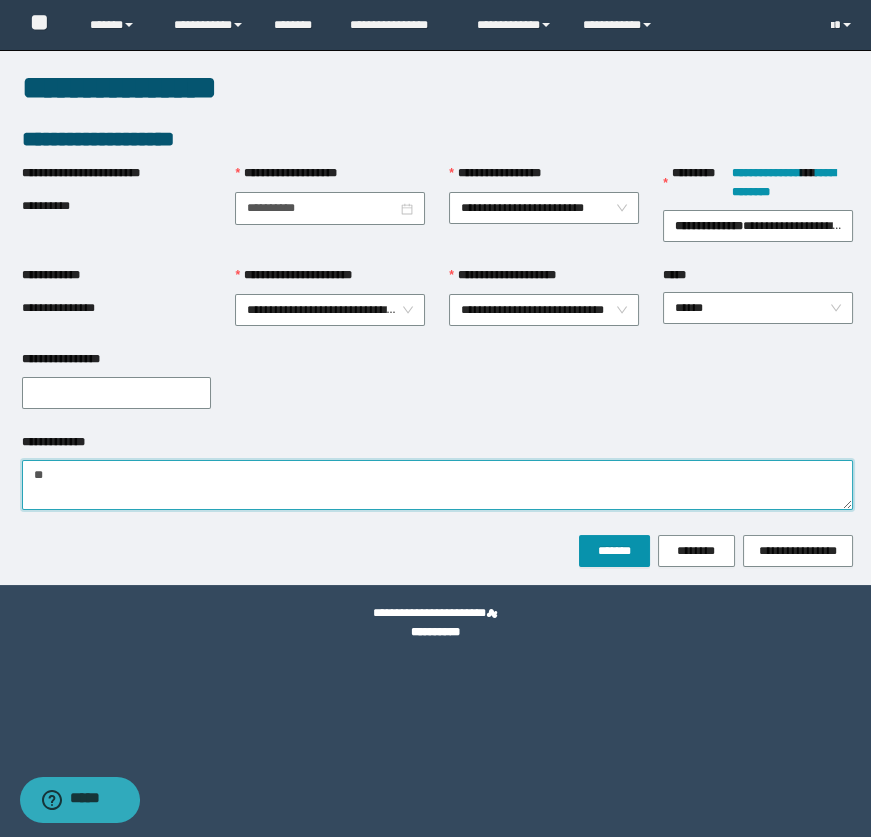 type on "*" 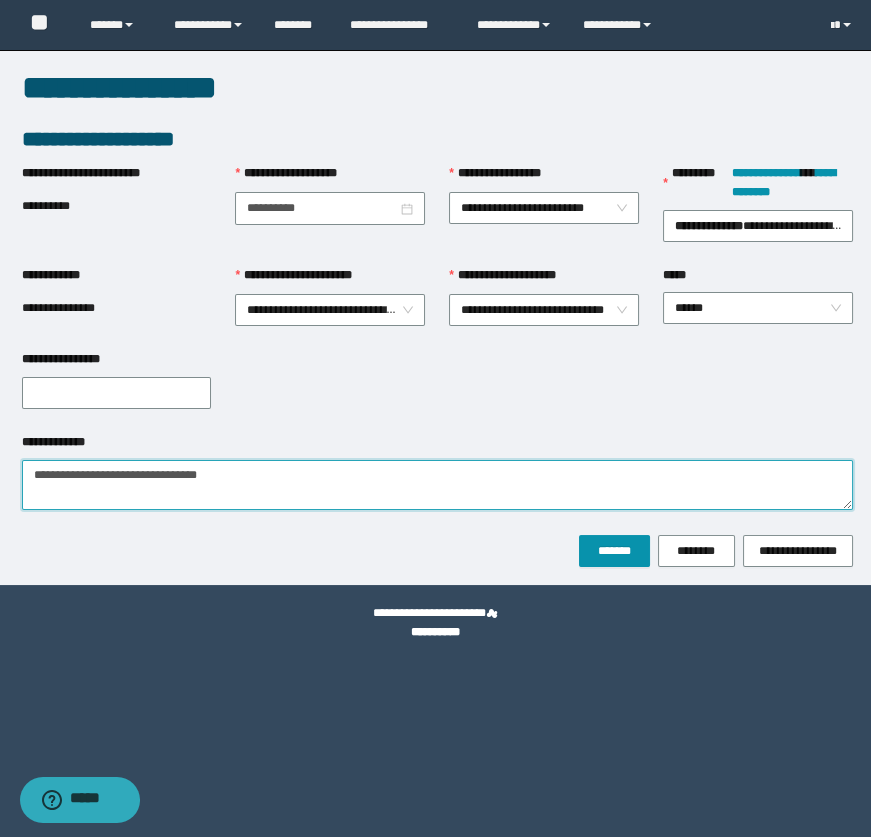 click on "**********" at bounding box center (437, 485) 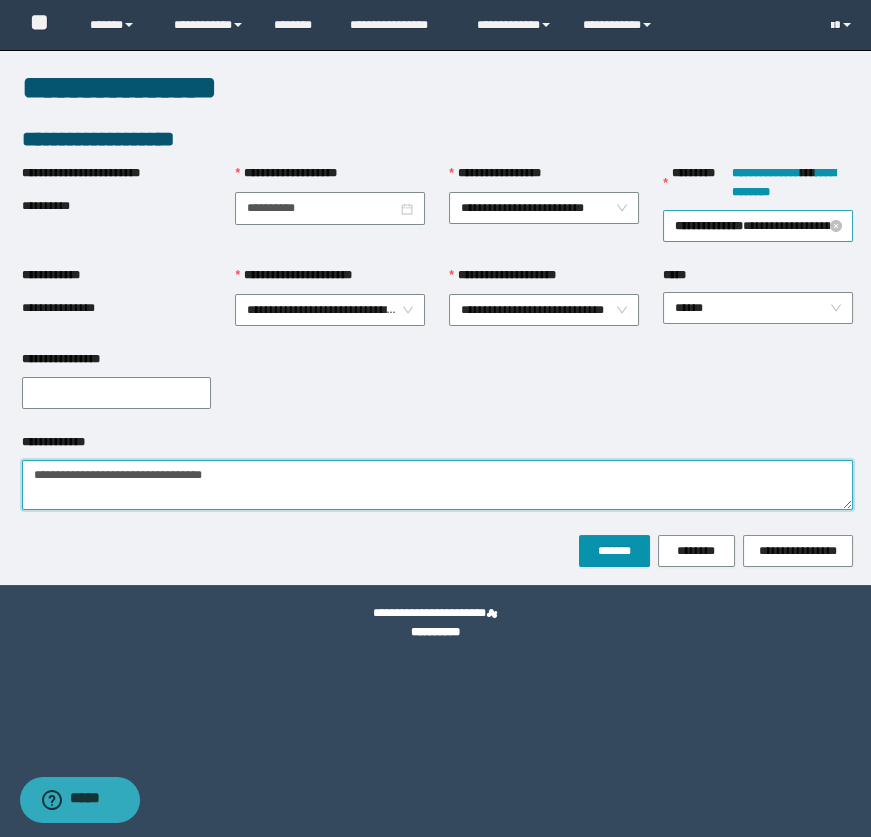 type on "**********" 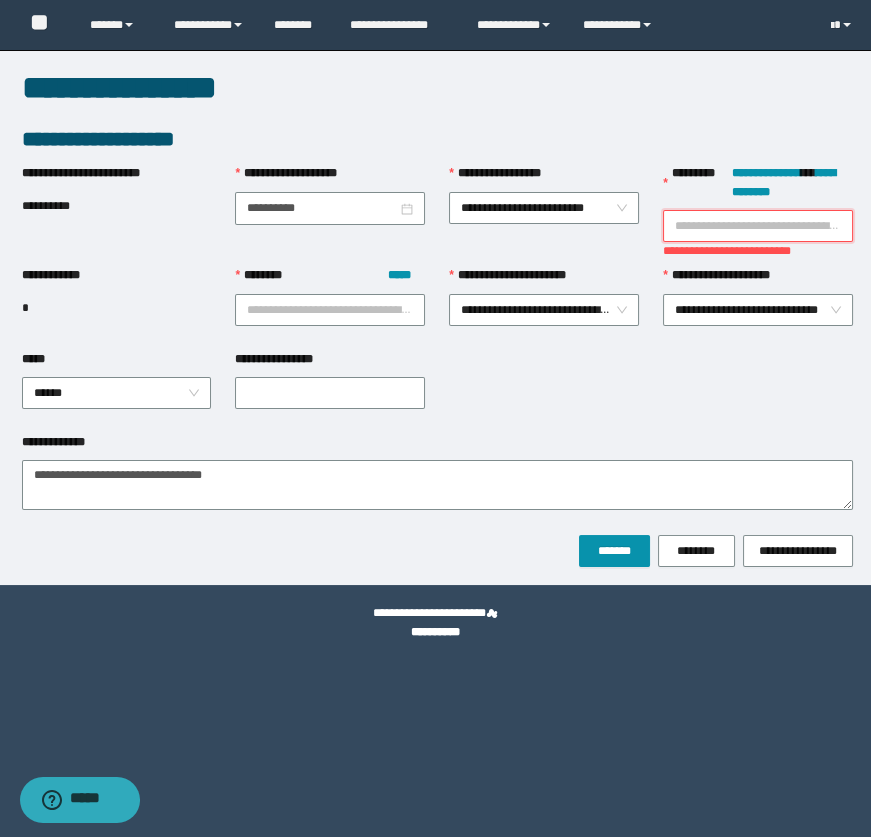 click on "**********" at bounding box center [758, 226] 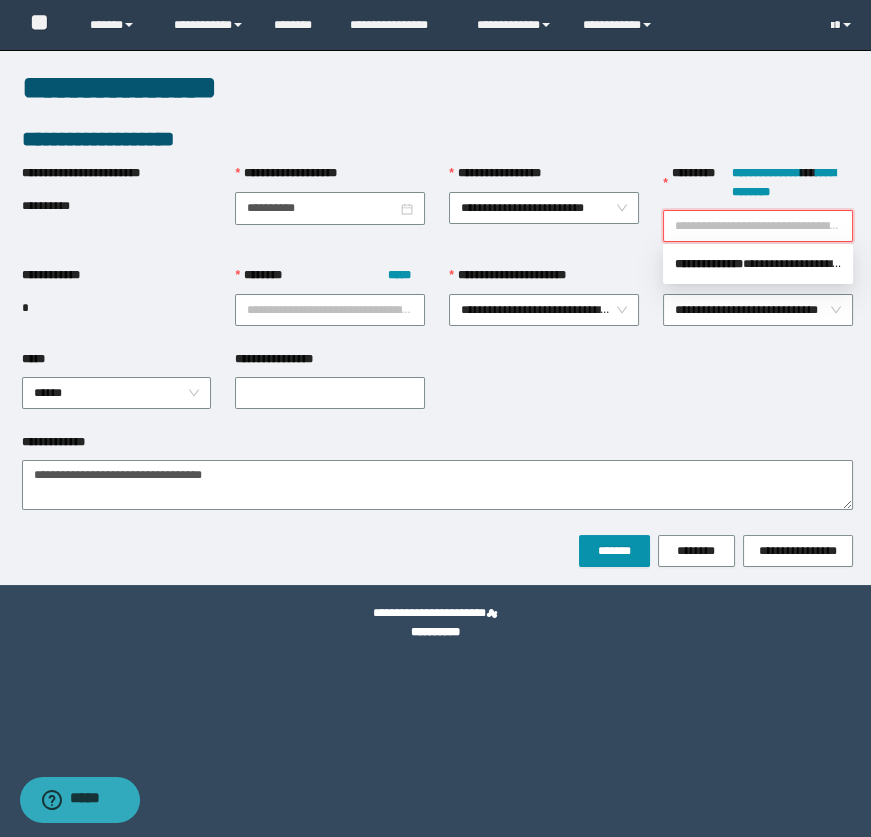type on "*" 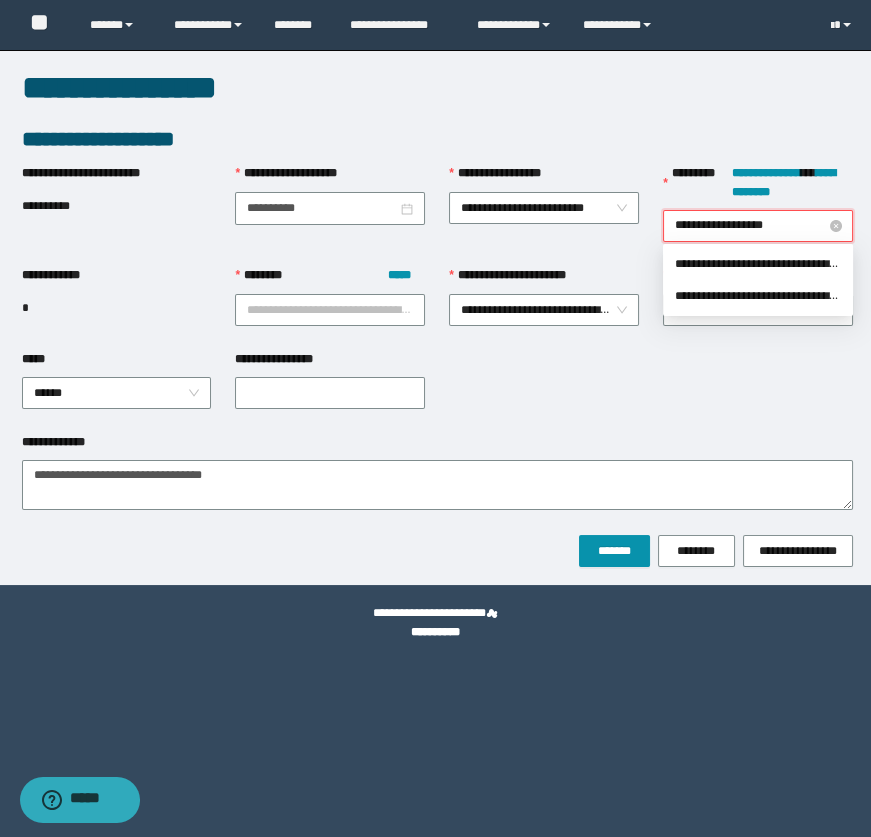 type on "**********" 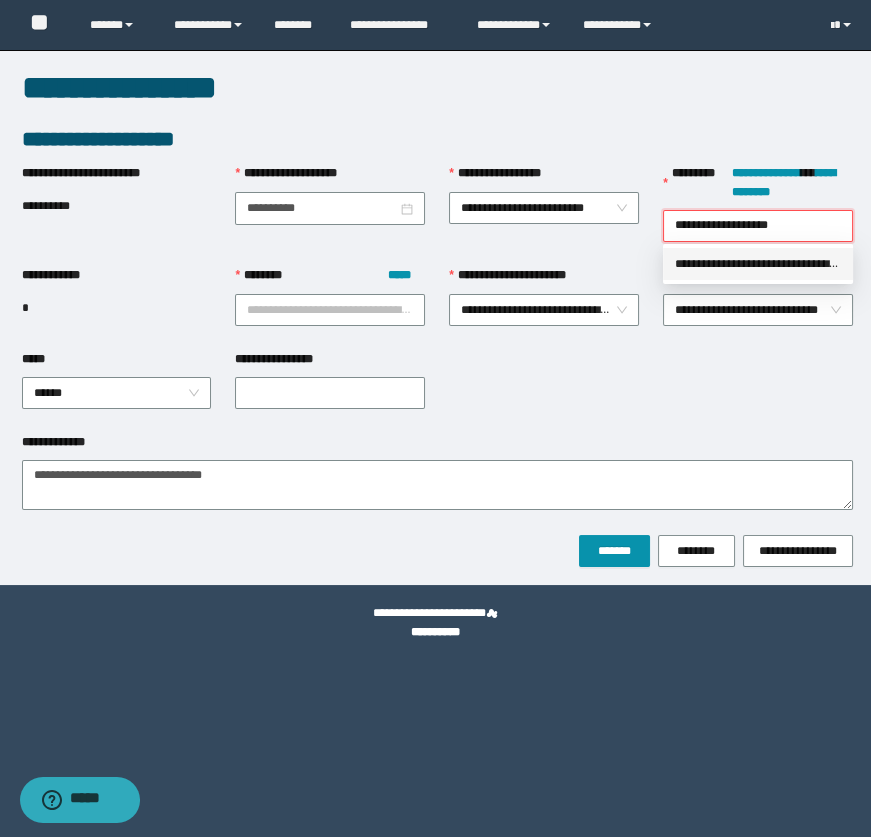 click on "**********" at bounding box center [758, 264] 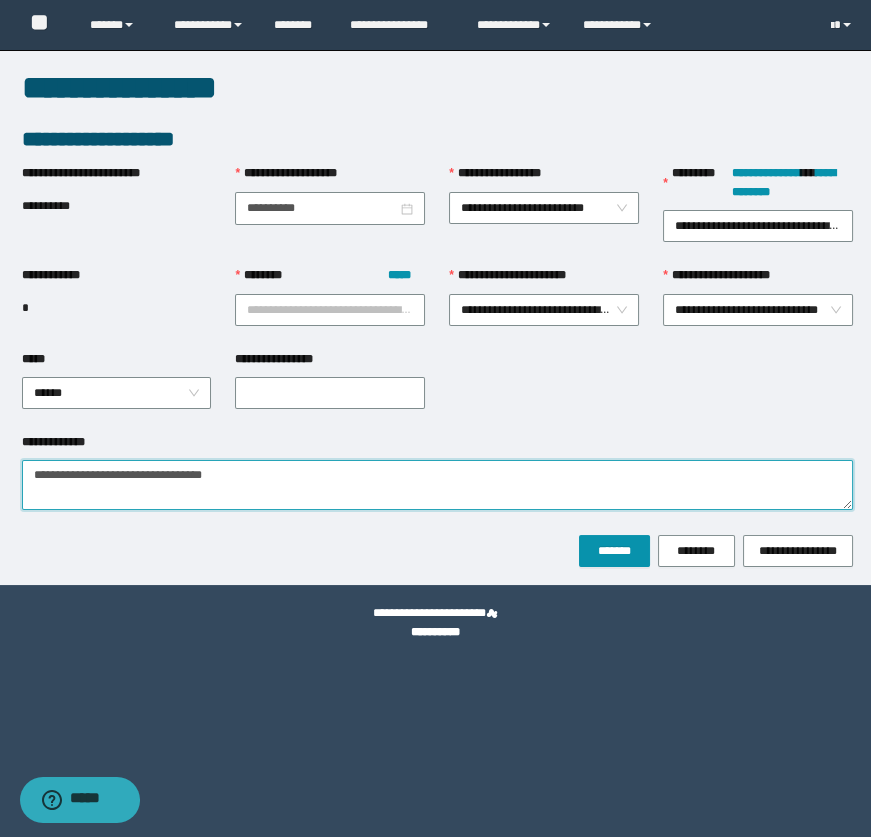 click on "**********" at bounding box center [437, 485] 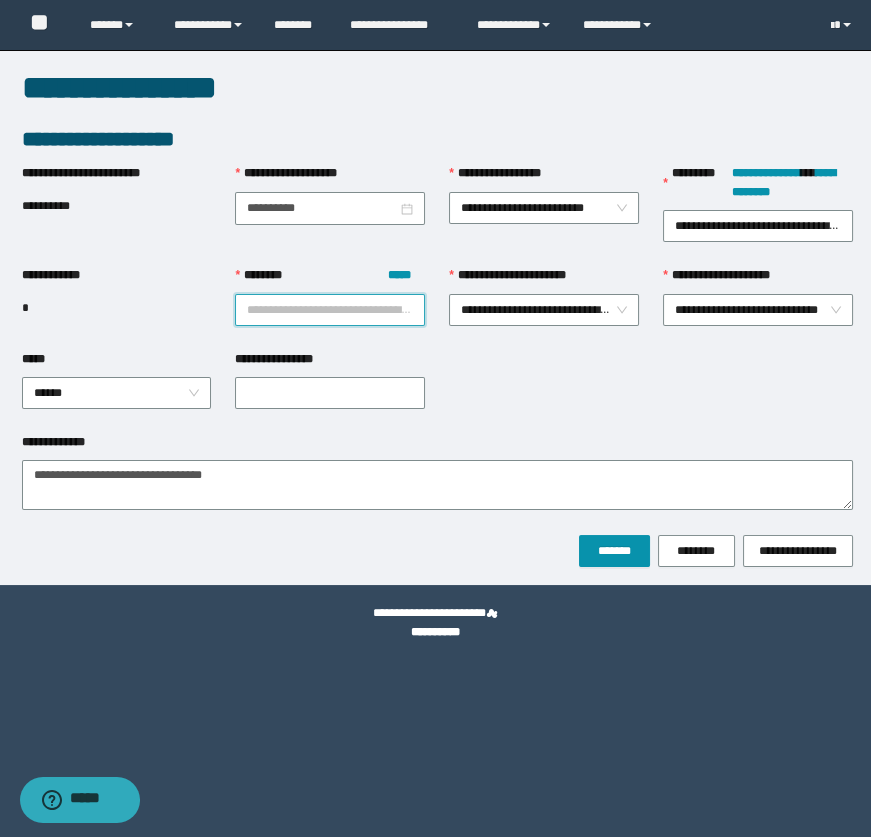 click on "******** *****" at bounding box center (330, 310) 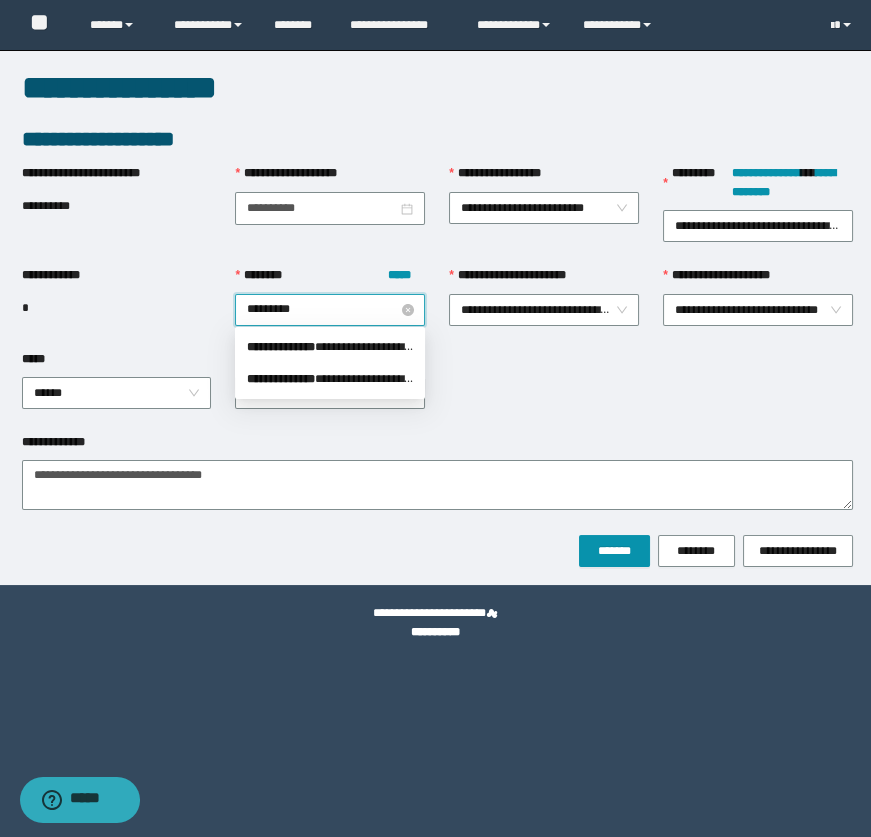 type on "**********" 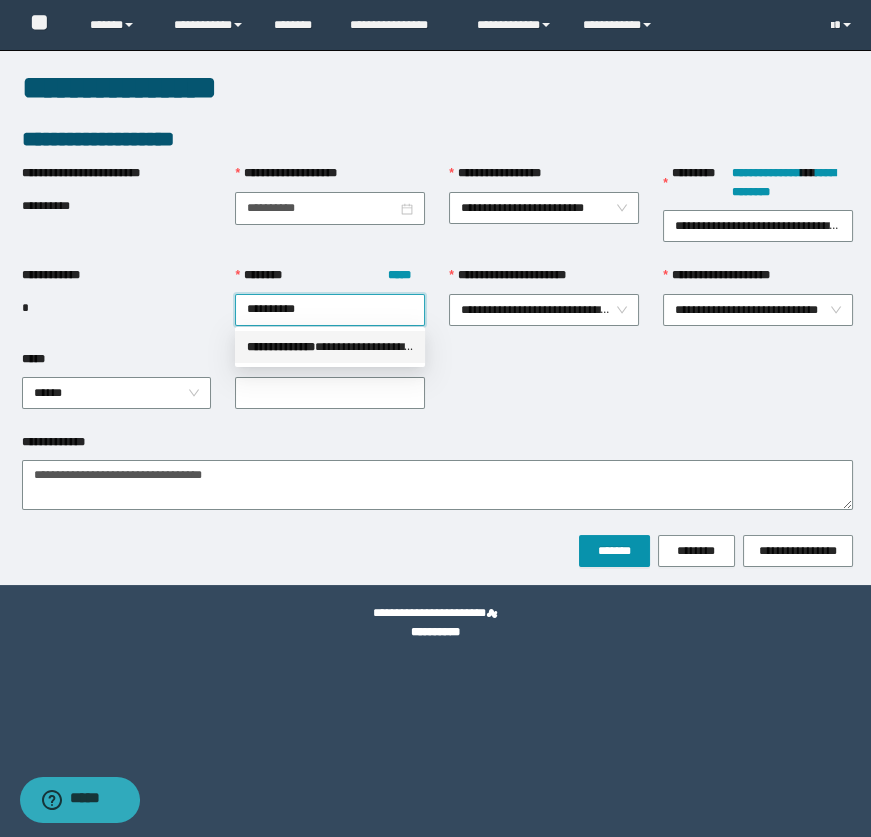 click on "**********" at bounding box center (281, 347) 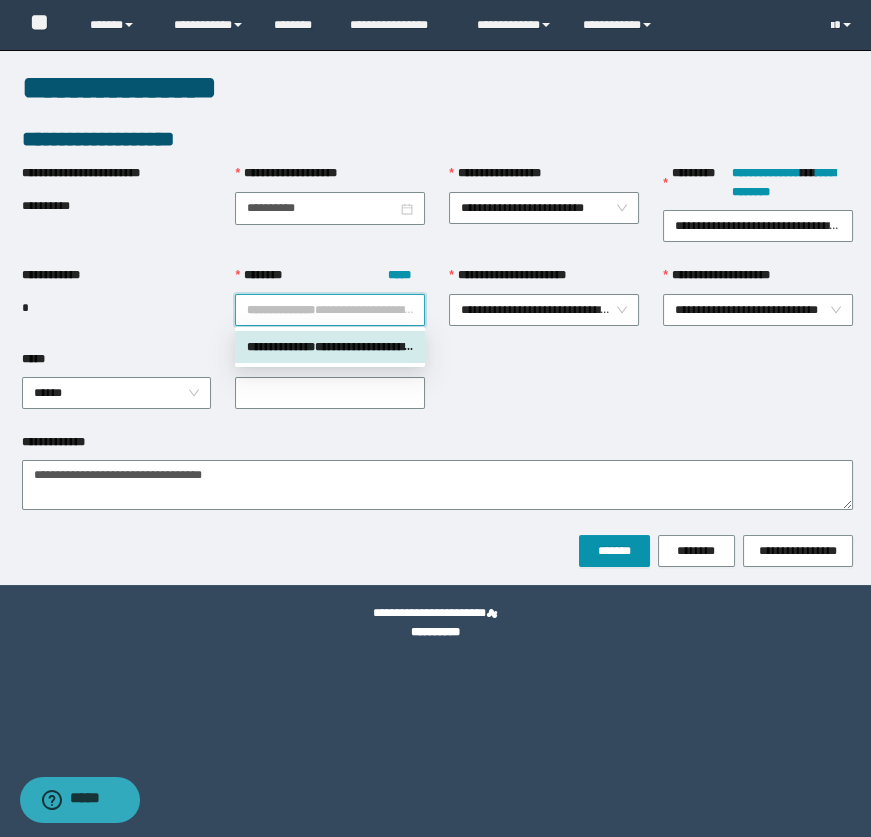 click on "**********" at bounding box center [281, 347] 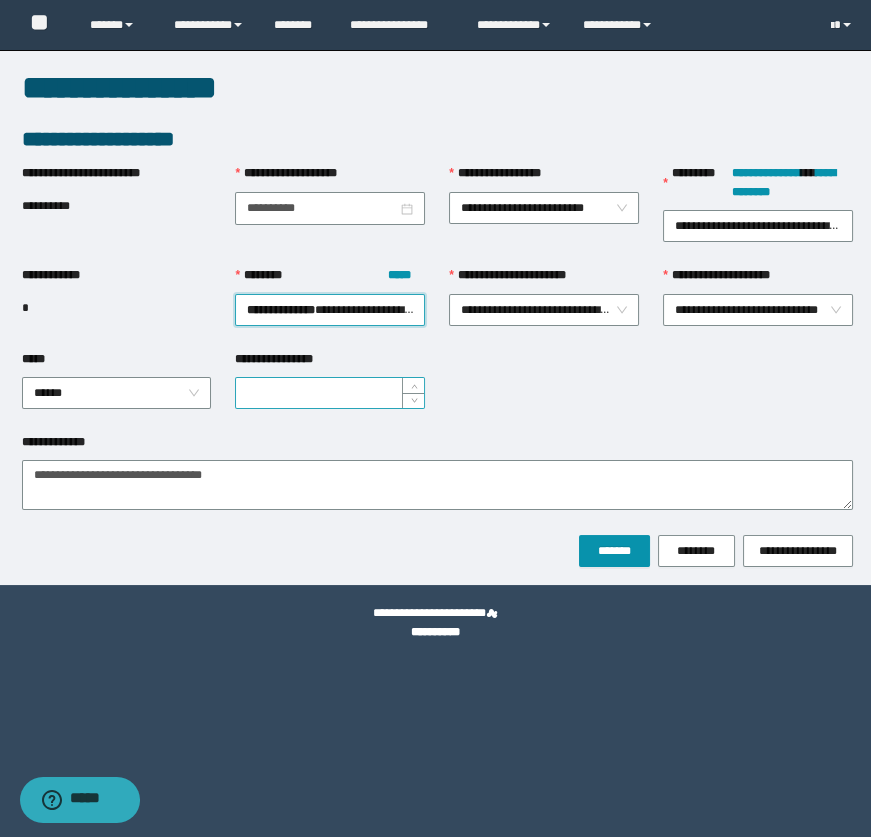click on "**********" at bounding box center (330, 393) 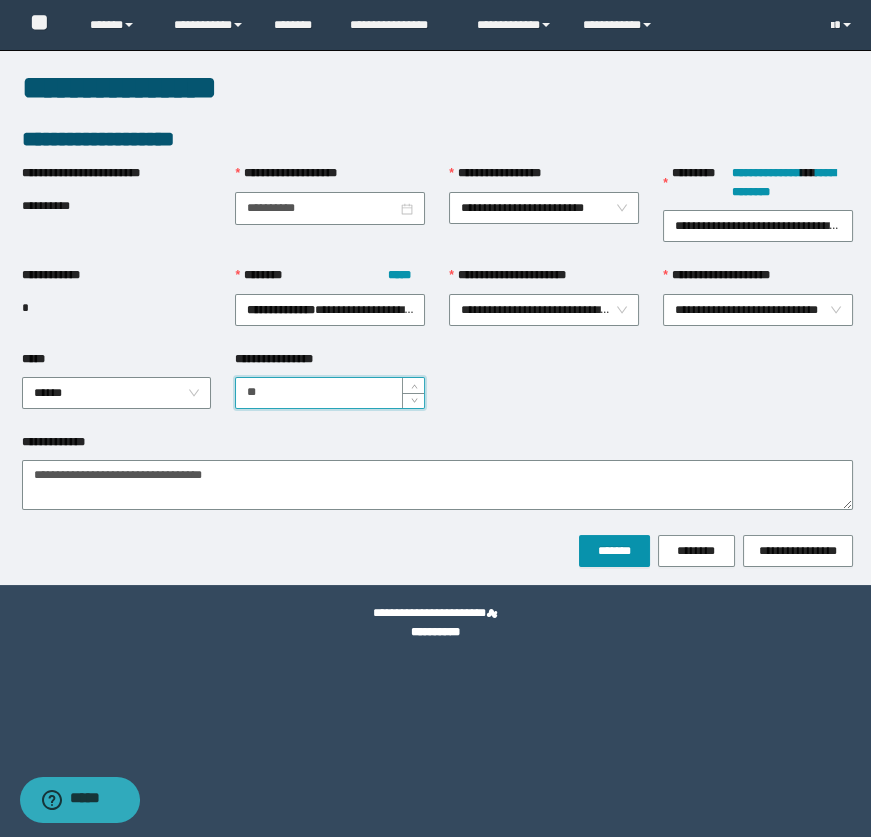type on "**" 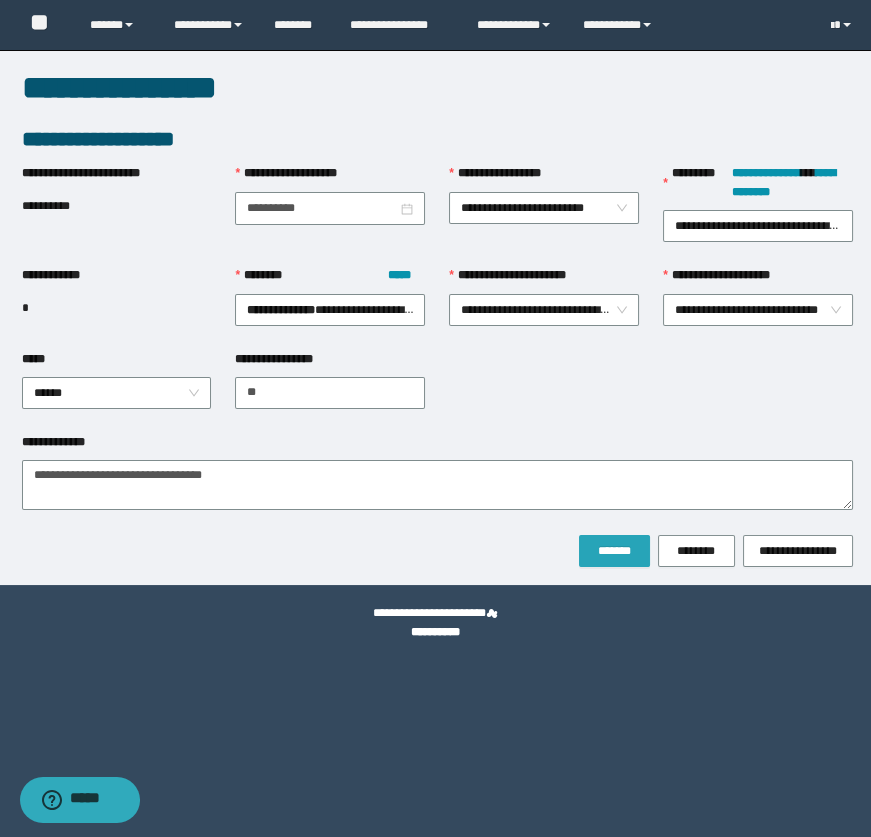 click on "*******" at bounding box center [614, 551] 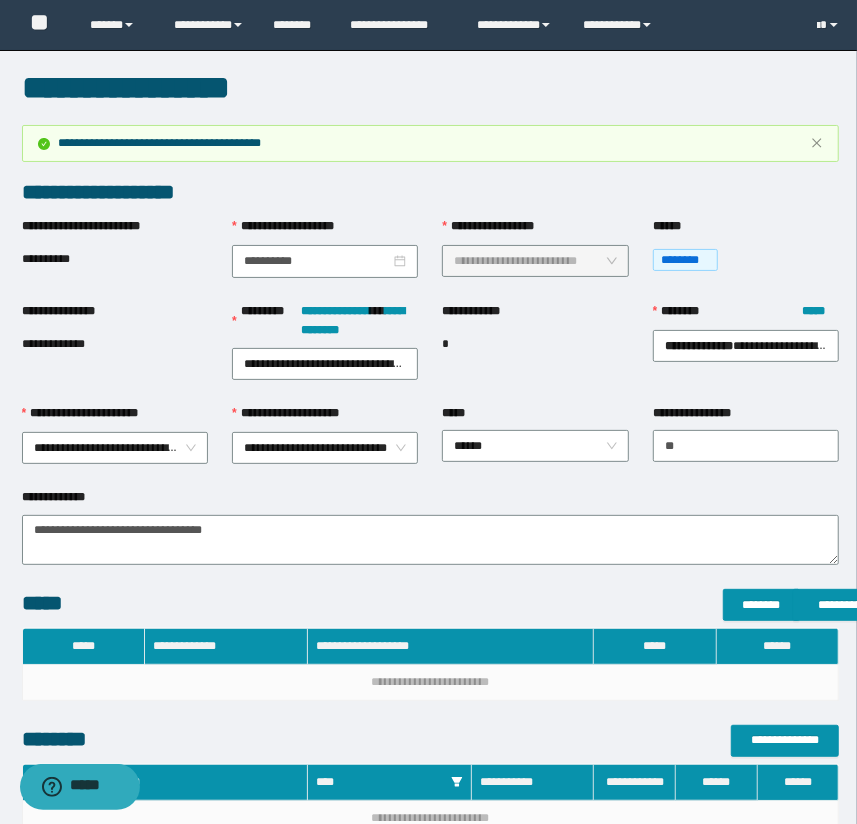 click on "**********" at bounding box center [431, 192] 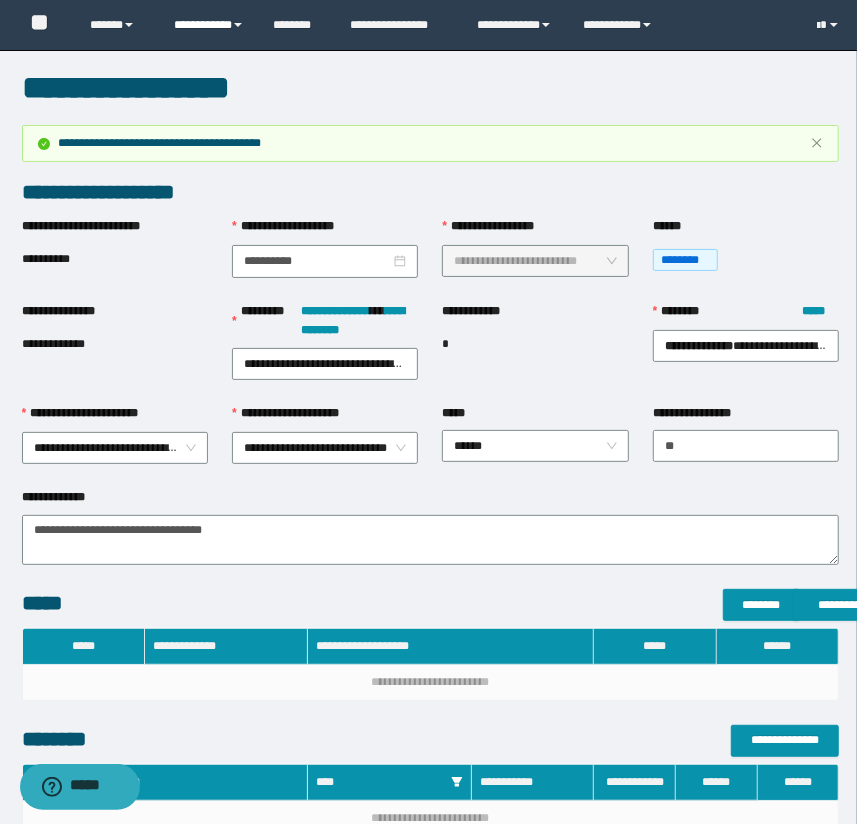 click on "**********" at bounding box center [209, 25] 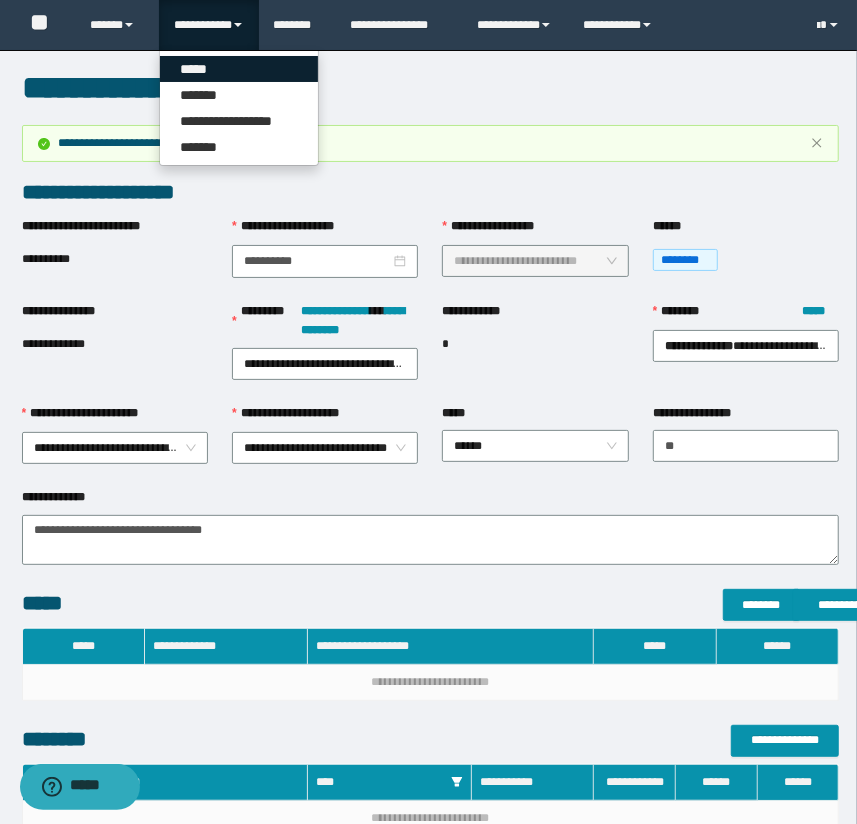 drag, startPoint x: 200, startPoint y: 63, endPoint x: 379, endPoint y: 7, distance: 187.55533 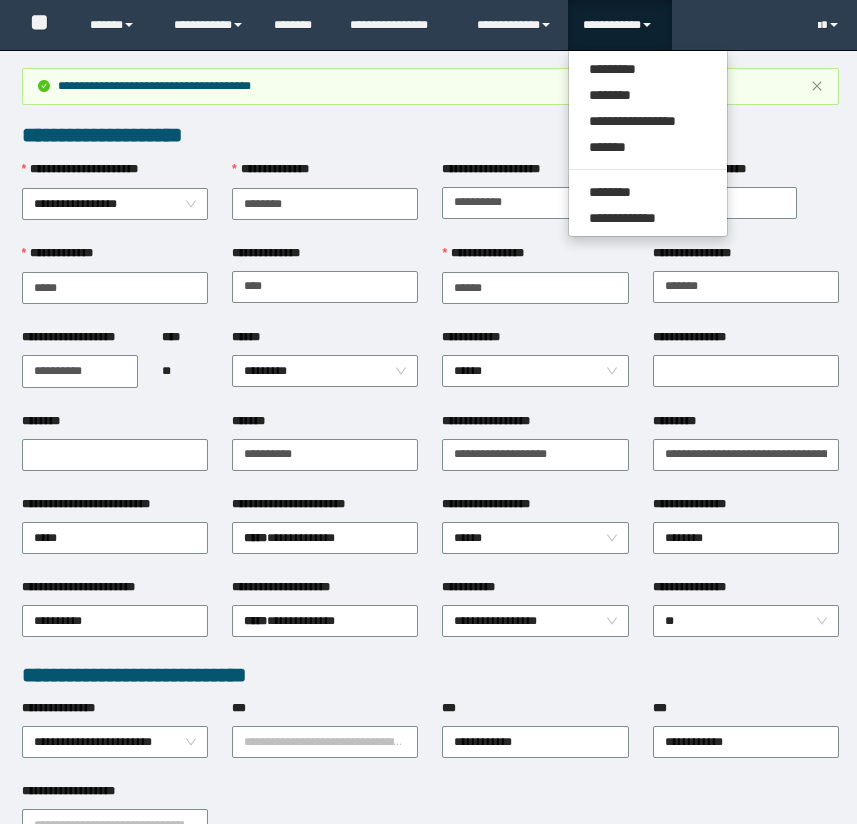 scroll, scrollTop: 0, scrollLeft: 0, axis: both 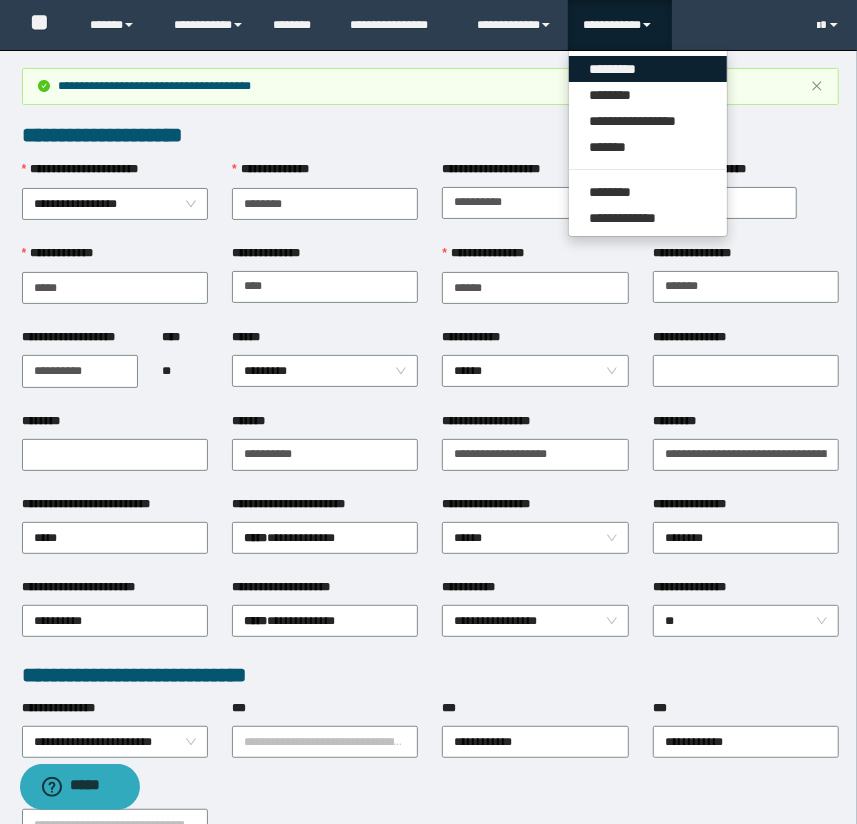 click on "*********" at bounding box center (648, 69) 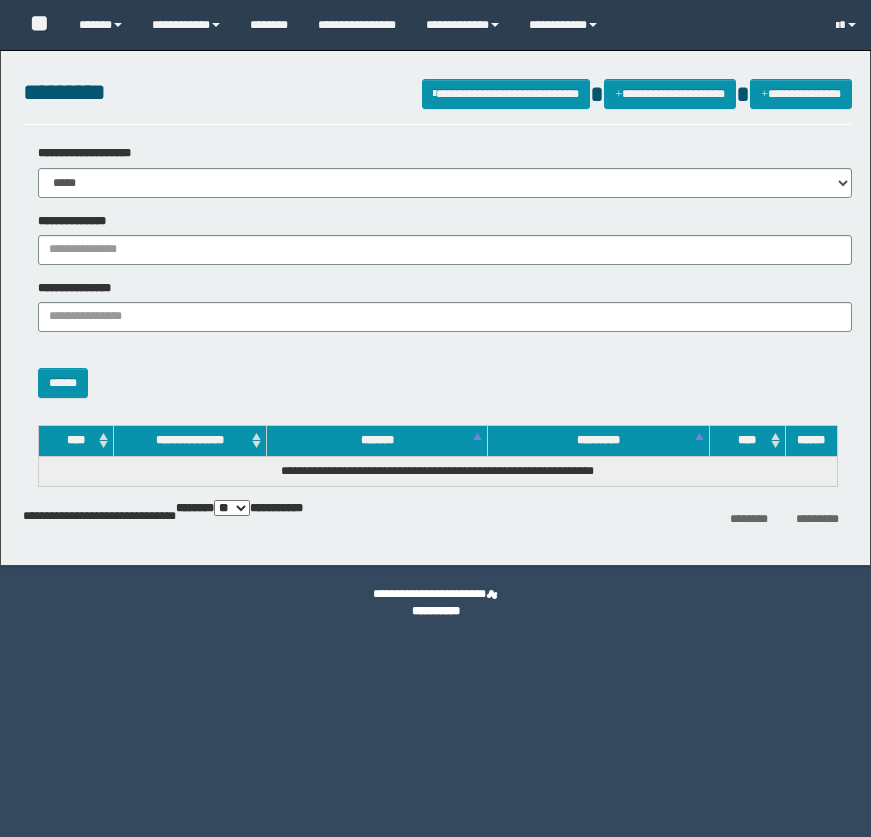 scroll, scrollTop: 0, scrollLeft: 0, axis: both 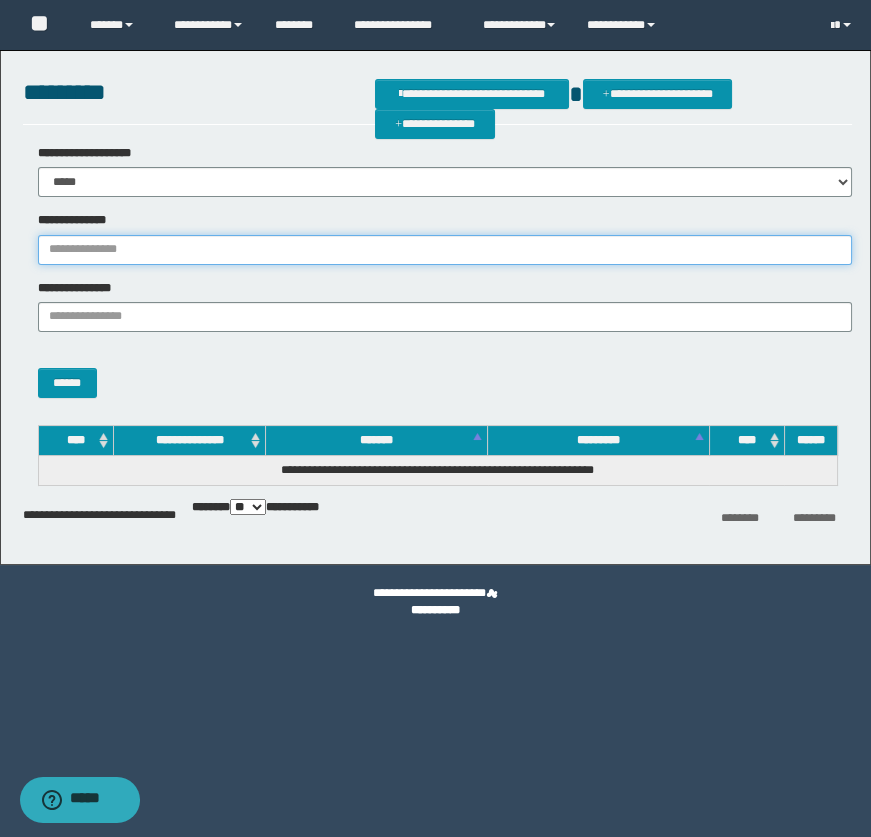 click on "**********" at bounding box center (445, 250) 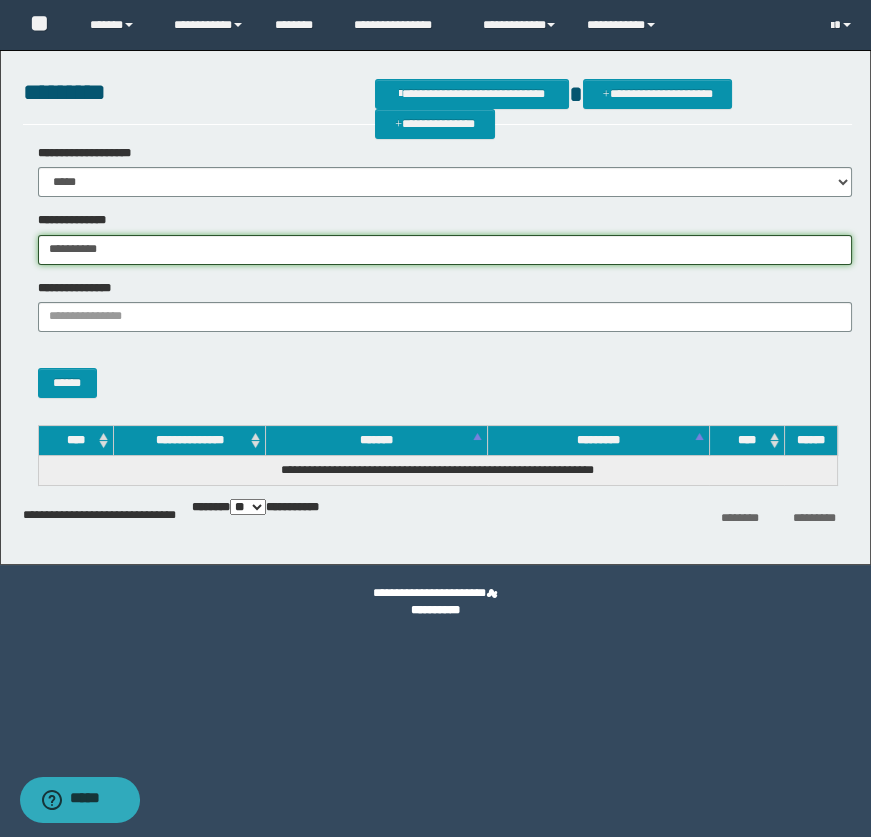 click on "**********" at bounding box center [445, 250] 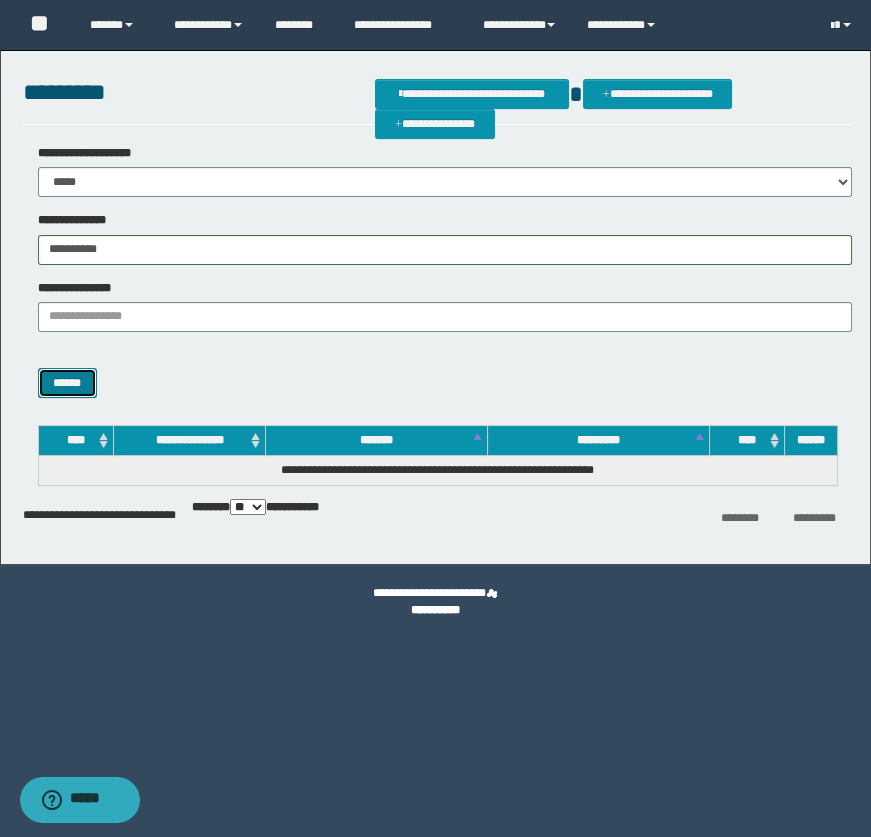 click on "******" at bounding box center [67, 383] 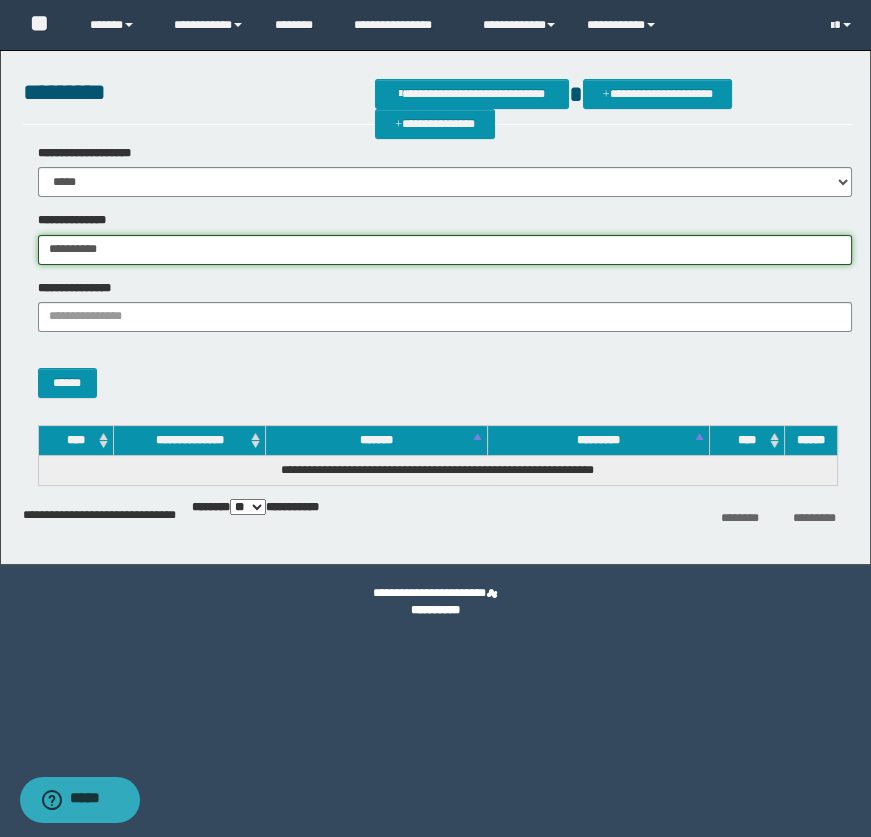drag, startPoint x: 207, startPoint y: 260, endPoint x: -5, endPoint y: 295, distance: 214.86972 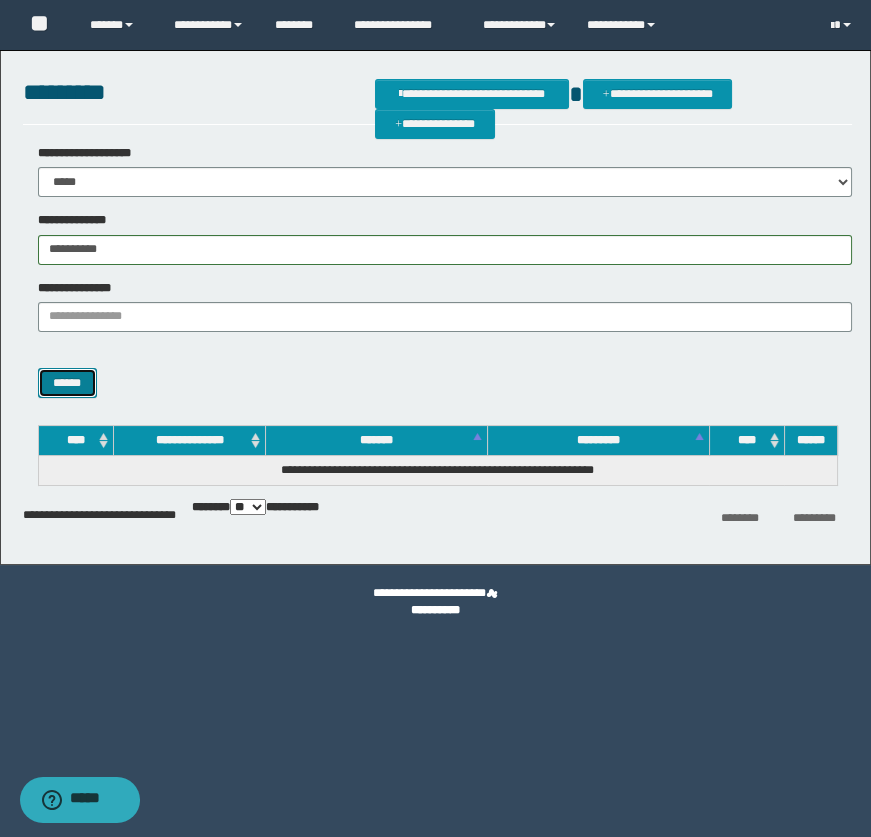click on "******" at bounding box center [67, 383] 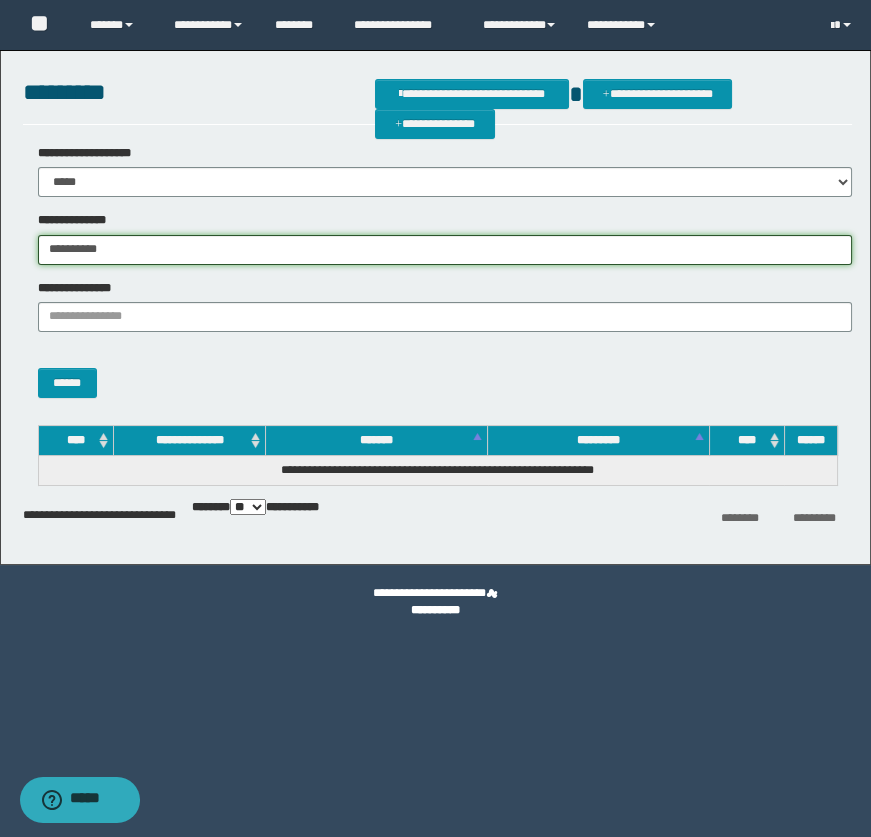 click on "**********" at bounding box center (445, 250) 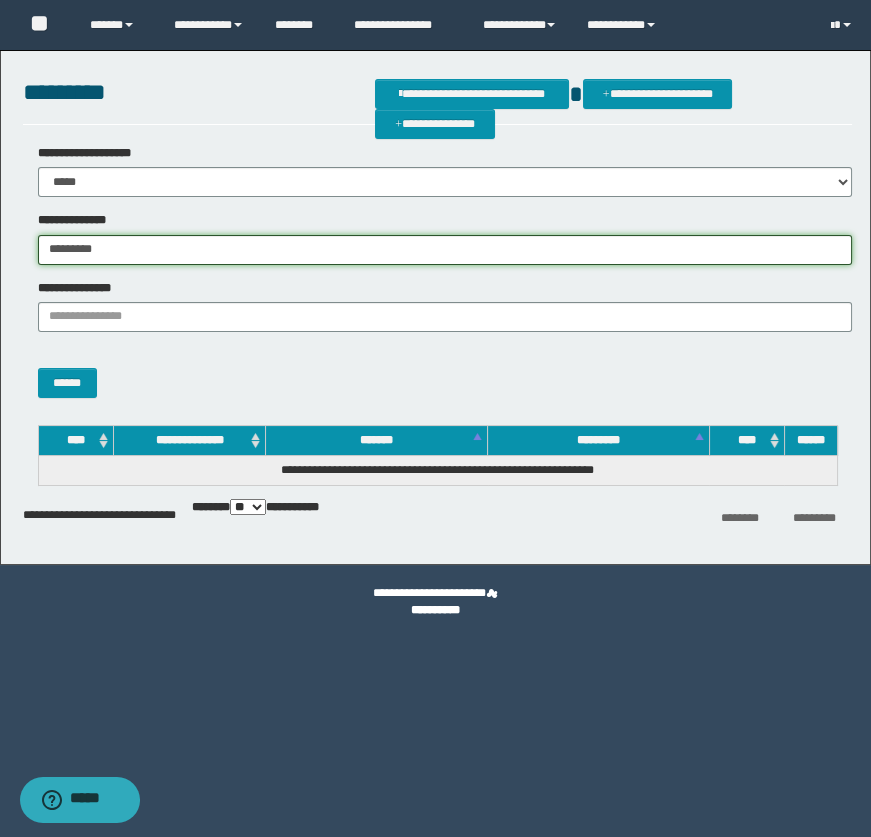 type on "**********" 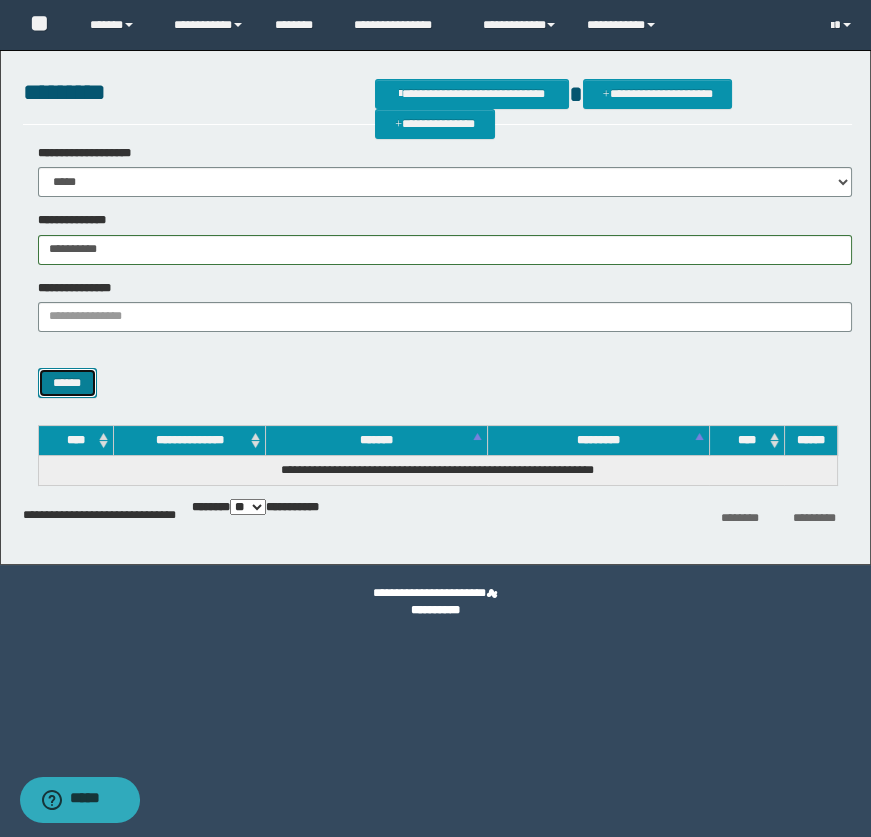 click on "******" at bounding box center (67, 383) 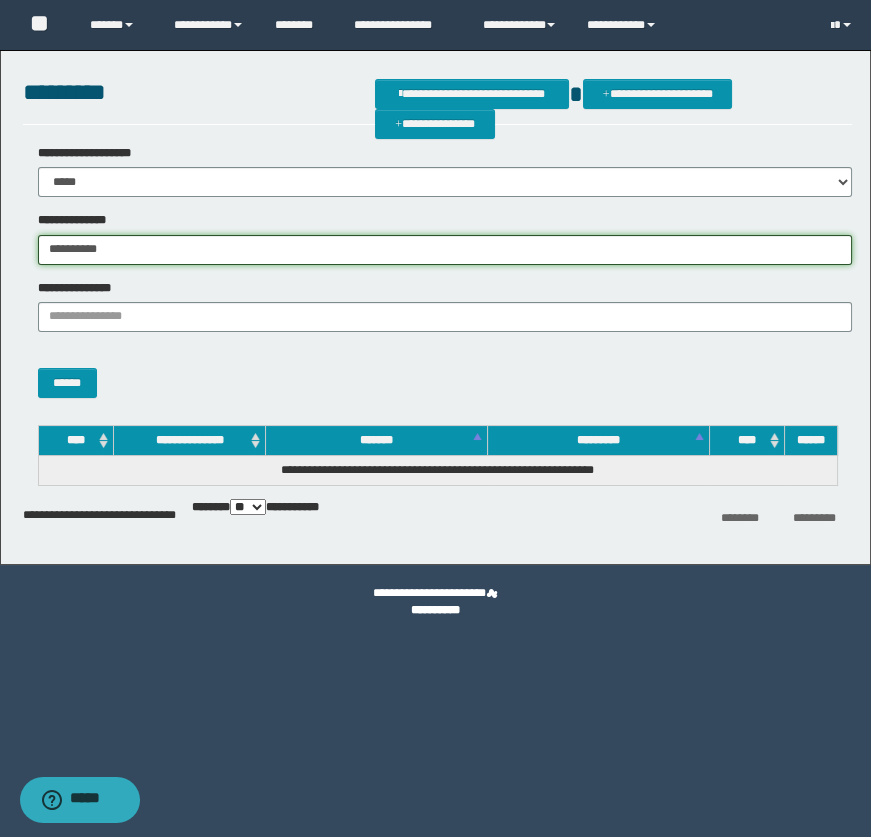 drag, startPoint x: 210, startPoint y: 260, endPoint x: 21, endPoint y: 258, distance: 189.01057 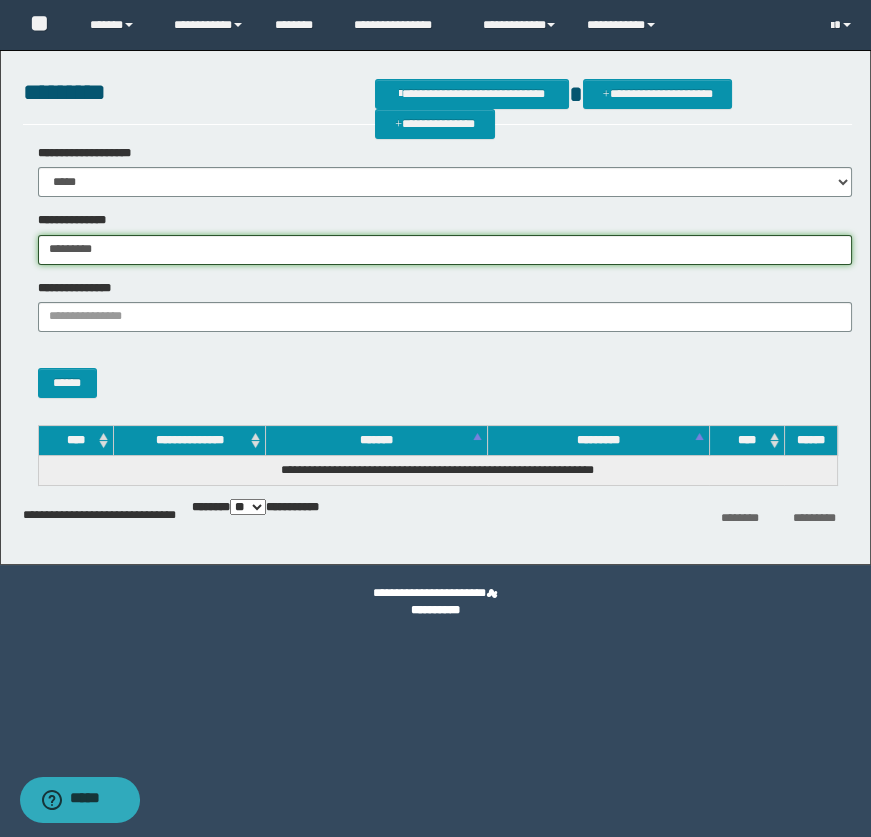 type on "**********" 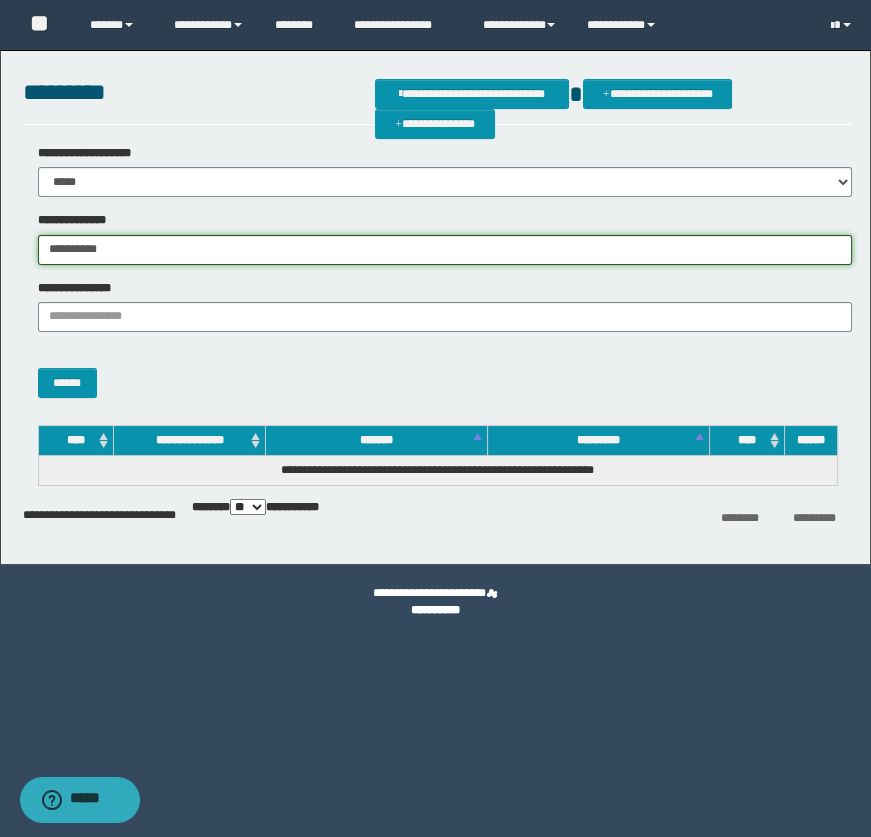 click on "**********" at bounding box center (445, 250) 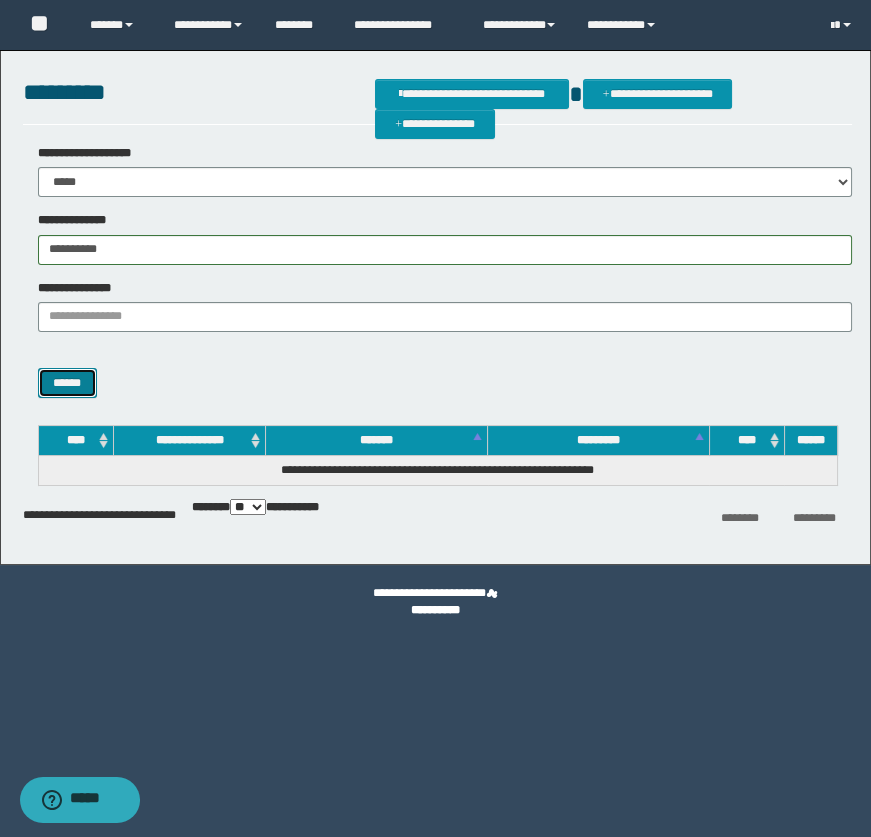 click on "******" at bounding box center [67, 383] 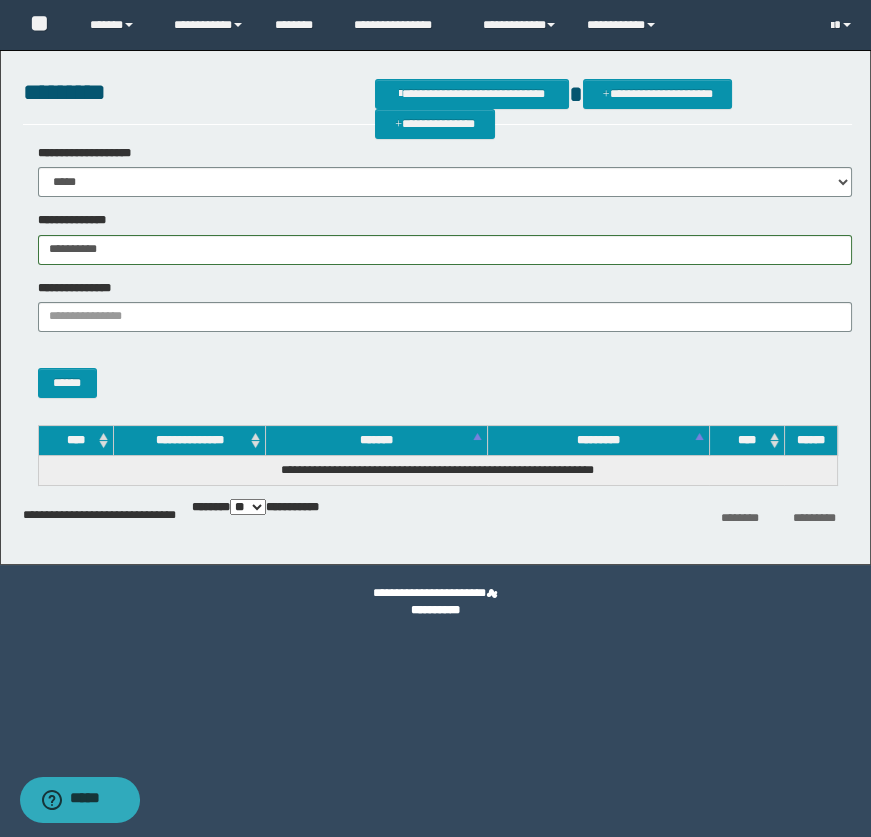 click on "**********" at bounding box center (435, 302) 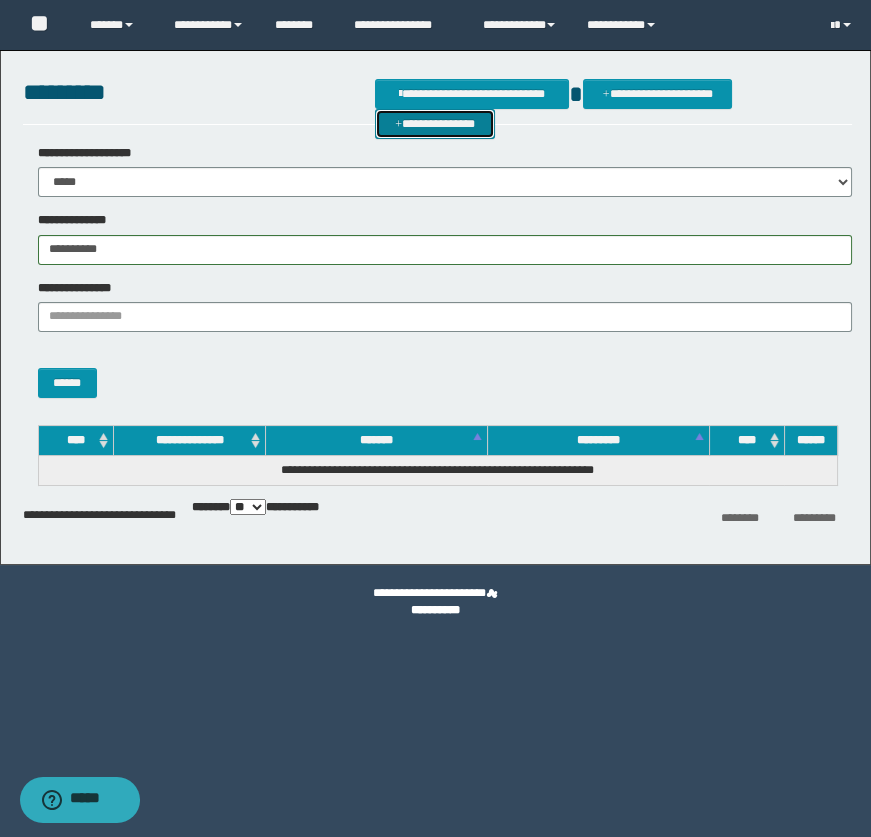 click on "**********" at bounding box center [435, 124] 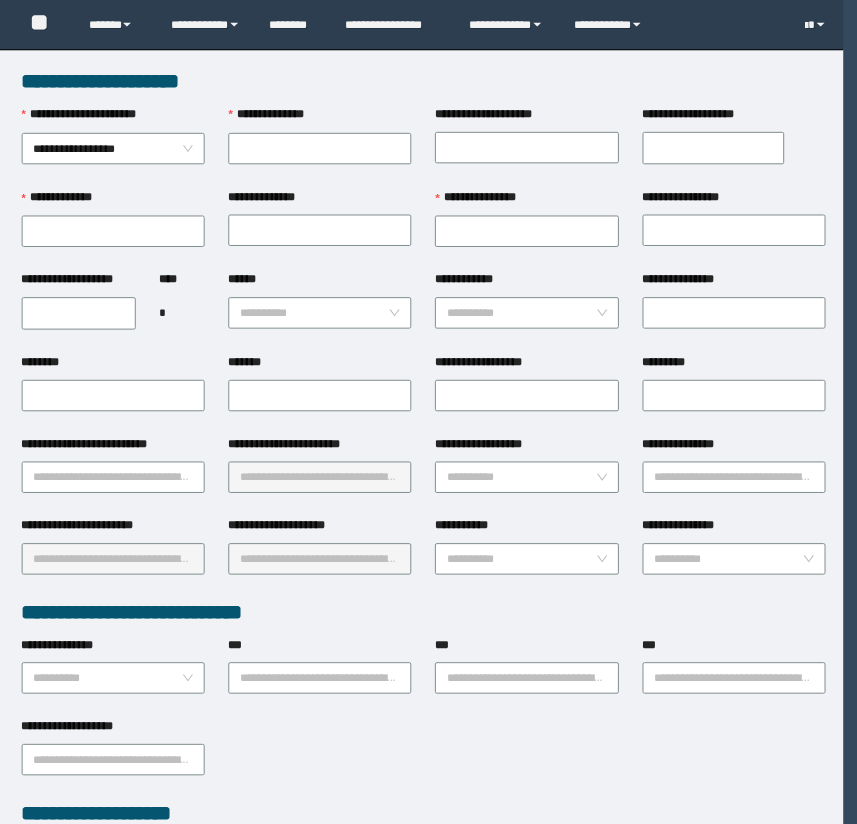 scroll, scrollTop: 0, scrollLeft: 0, axis: both 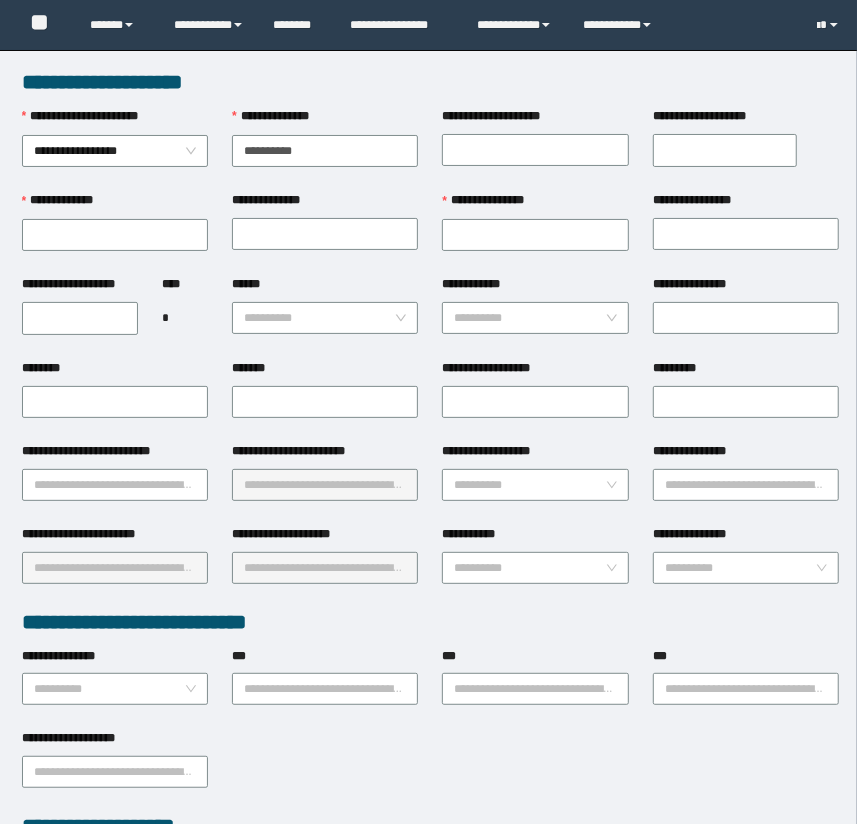 type on "**********" 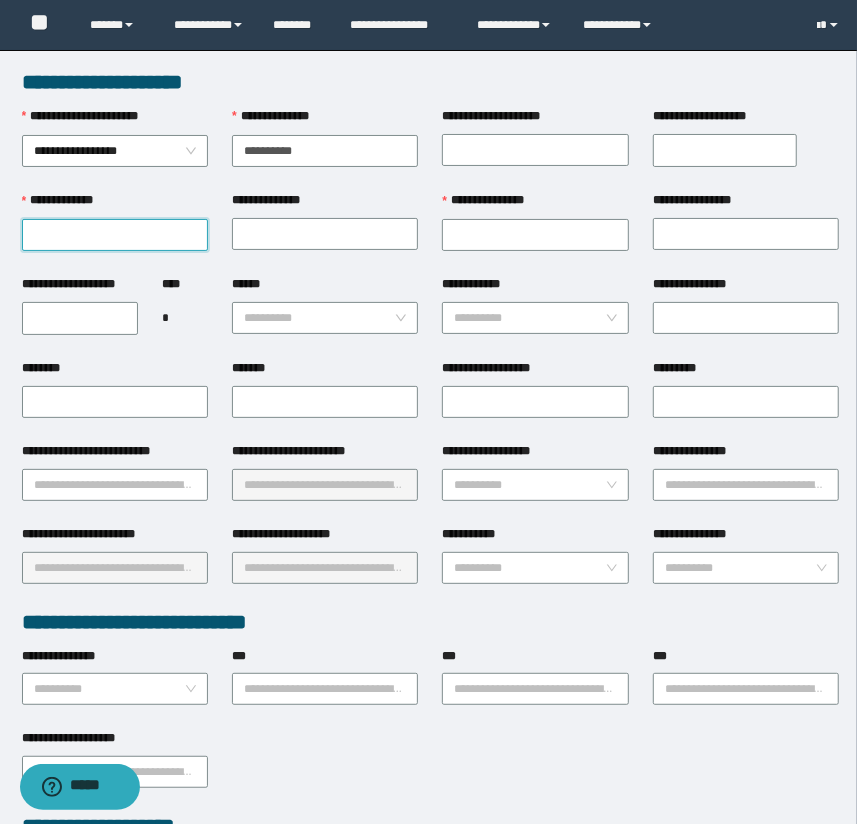 click on "**********" at bounding box center (115, 235) 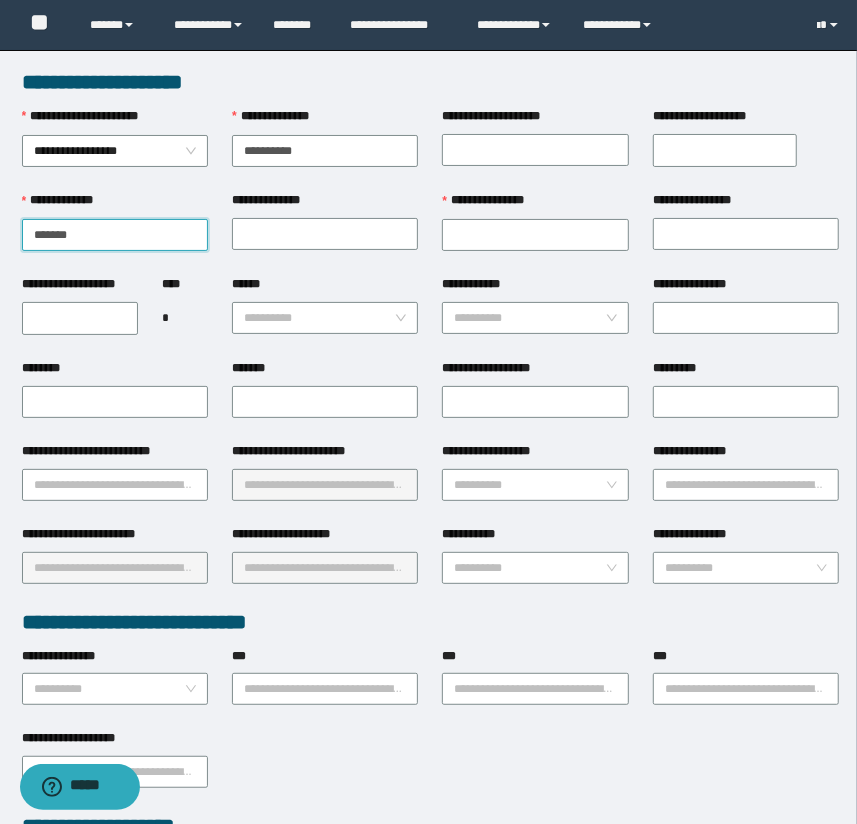 type on "******" 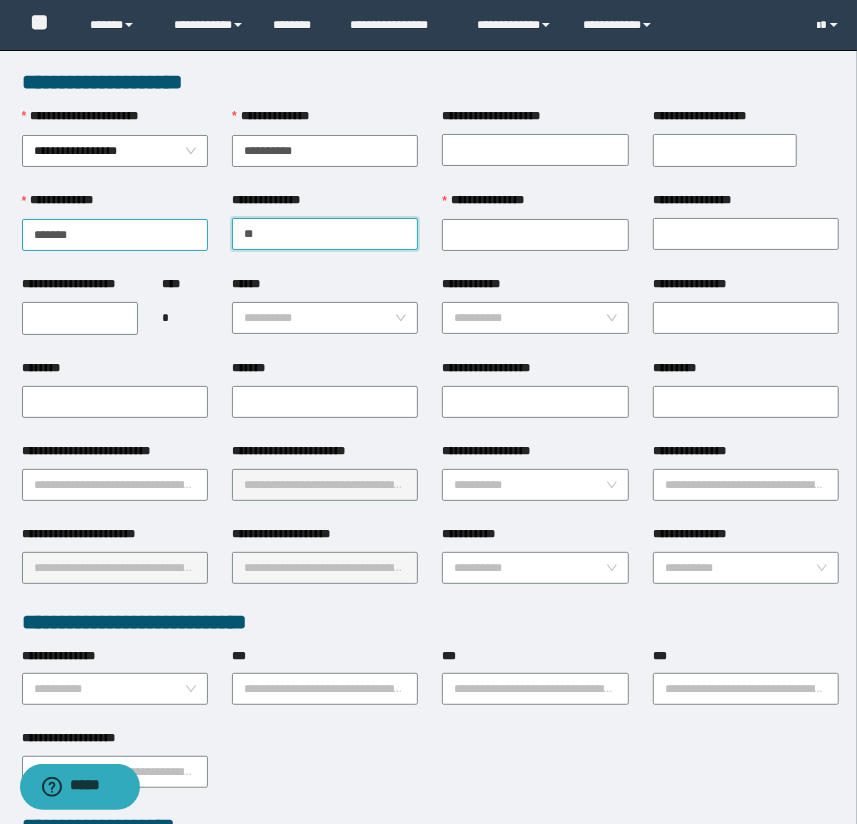 type on "*" 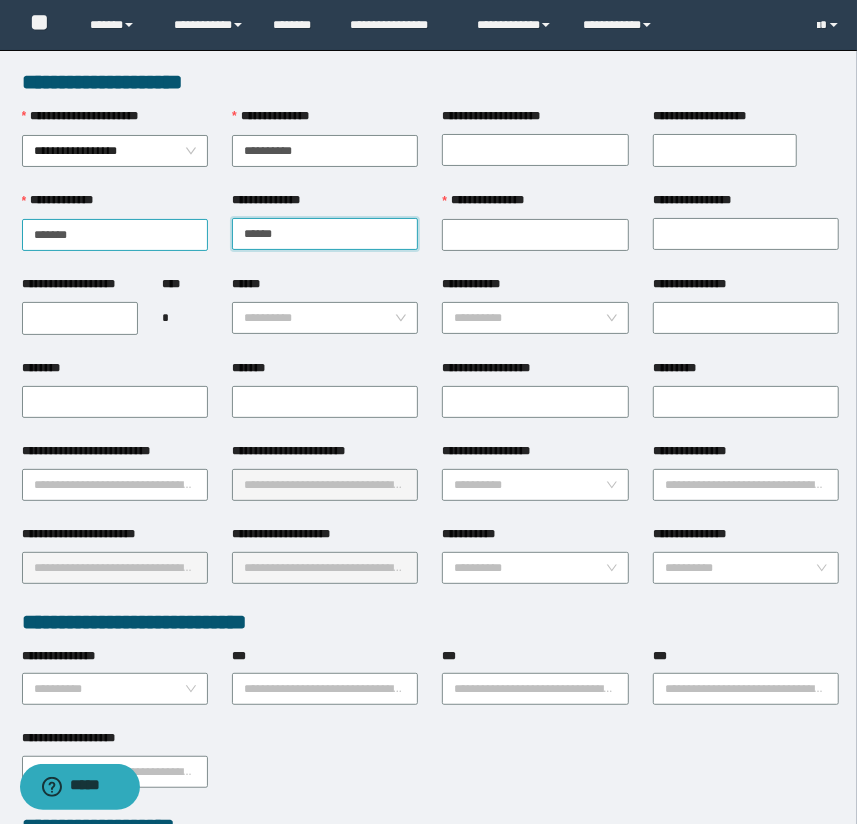 type on "******" 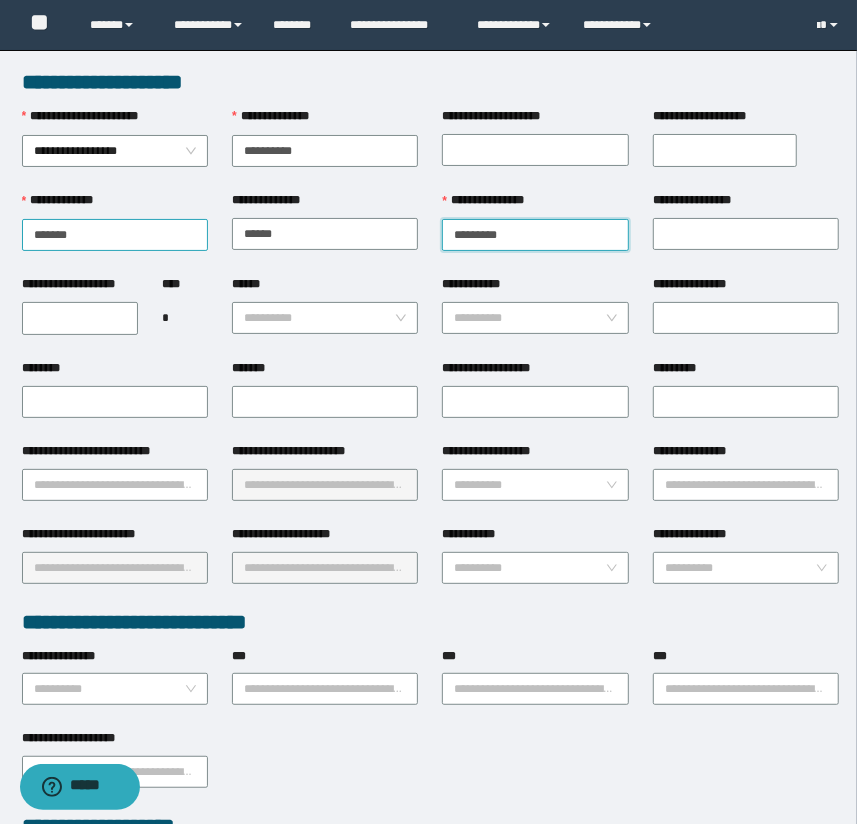 type on "*********" 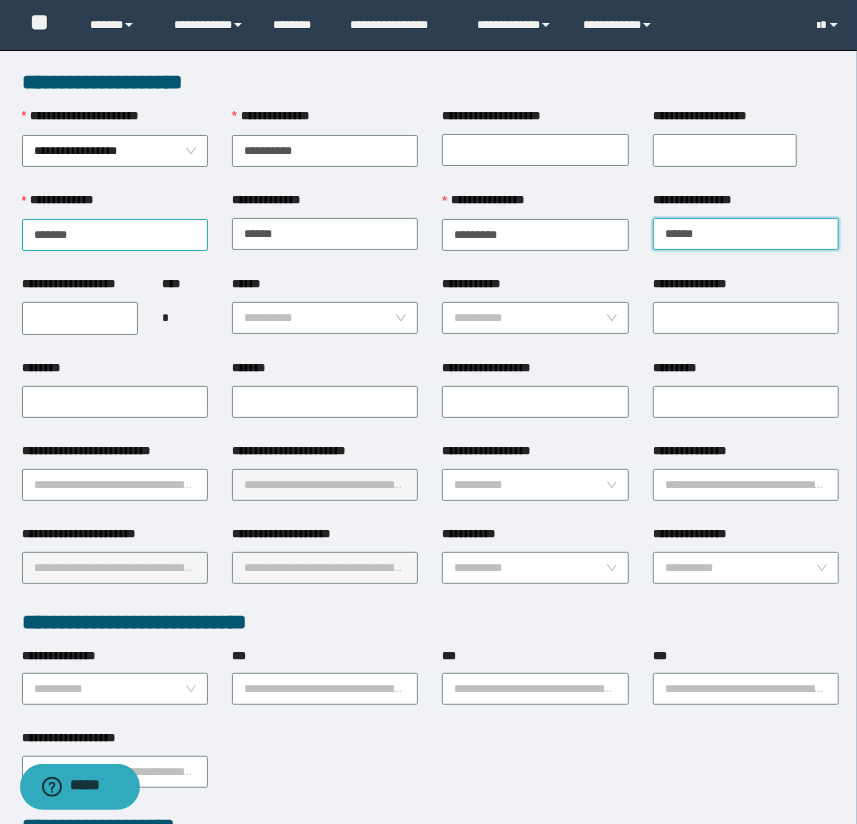 type on "******" 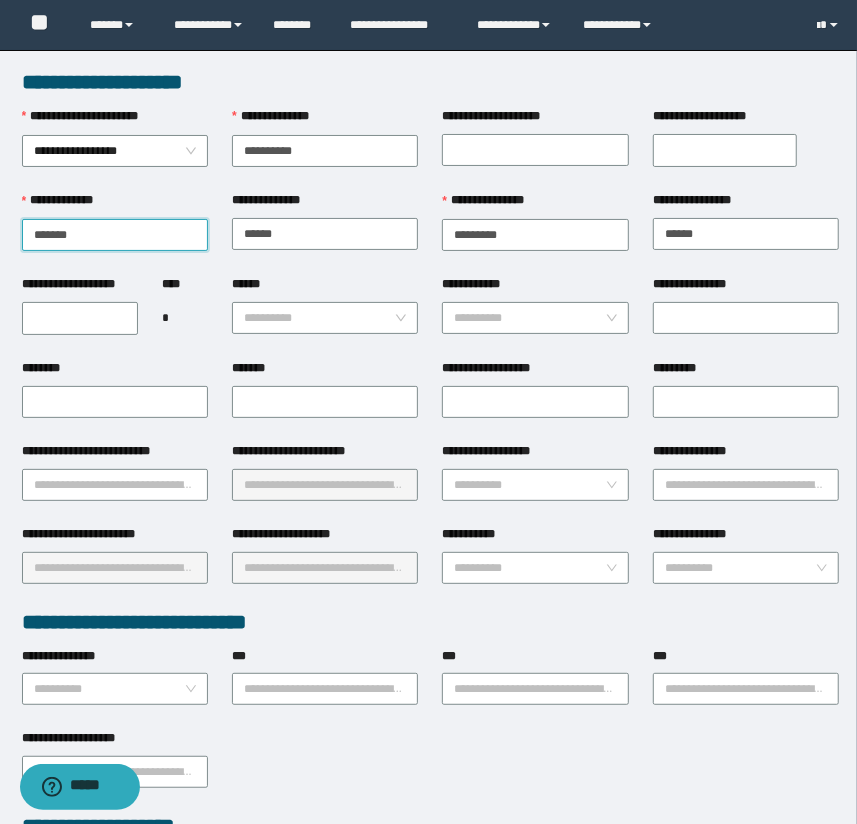 drag, startPoint x: 141, startPoint y: 237, endPoint x: -46, endPoint y: 237, distance: 187 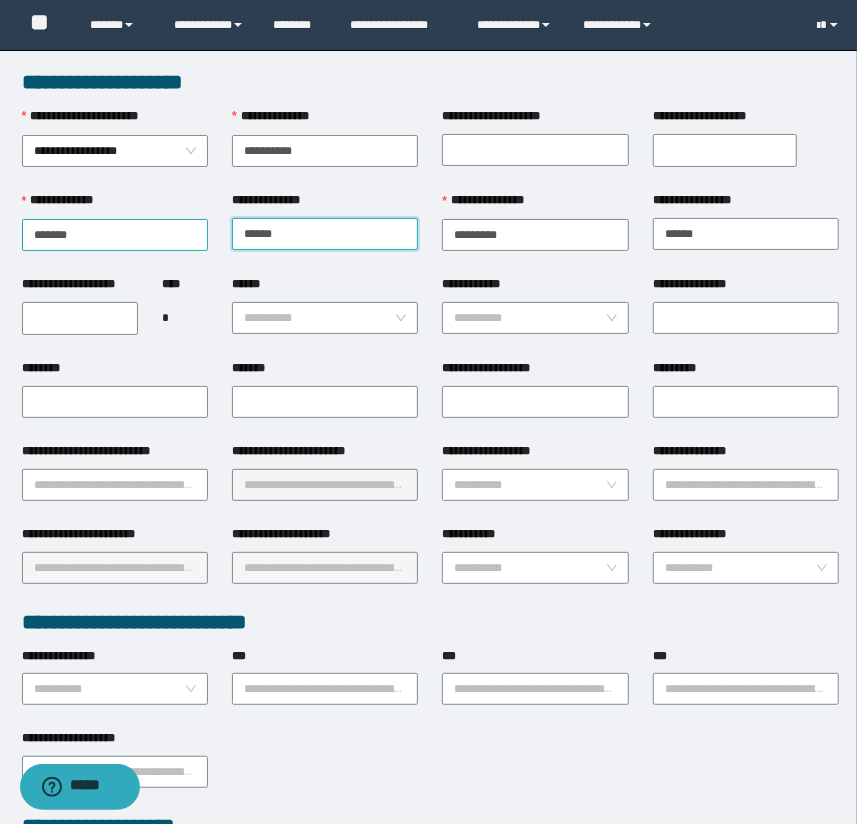drag, startPoint x: 318, startPoint y: 236, endPoint x: 103, endPoint y: 217, distance: 215.8379 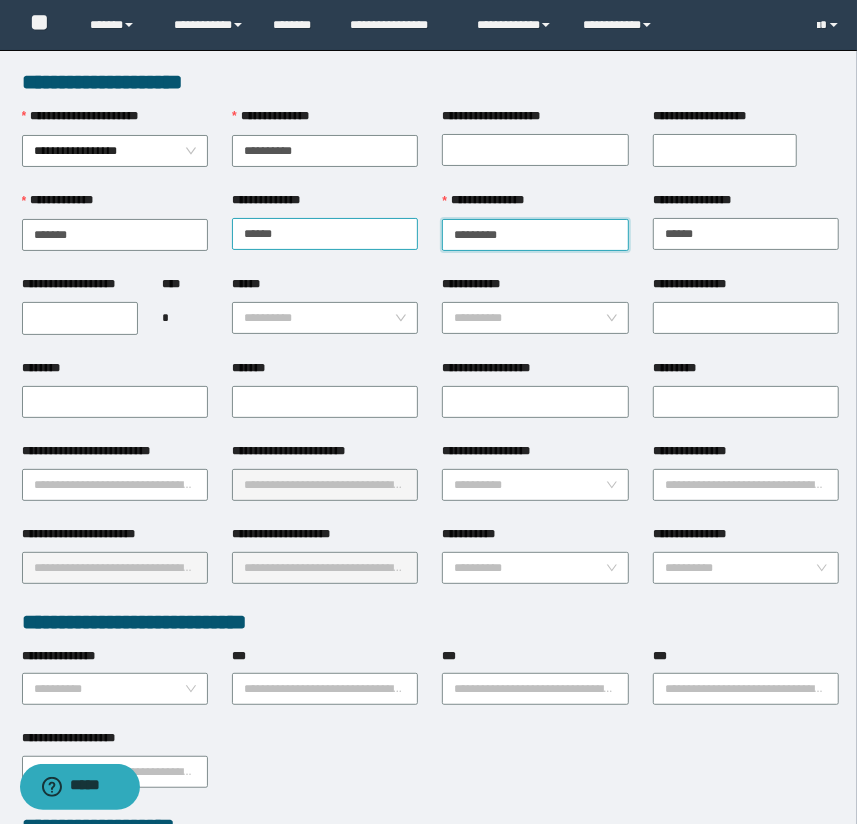drag, startPoint x: 503, startPoint y: 228, endPoint x: 383, endPoint y: 216, distance: 120.59851 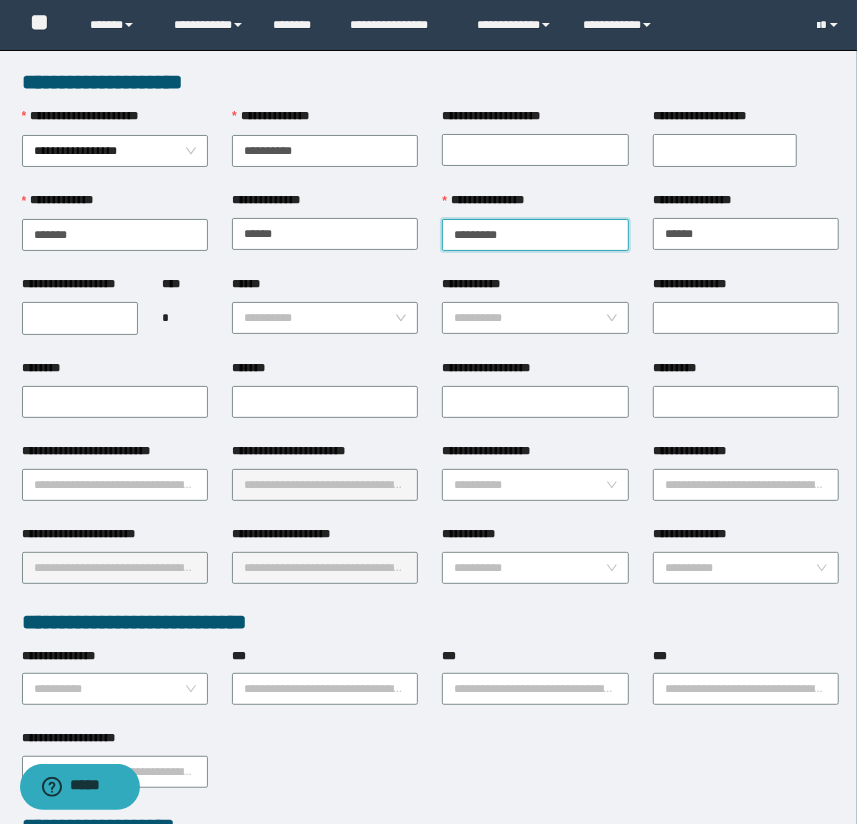 paste on "******" 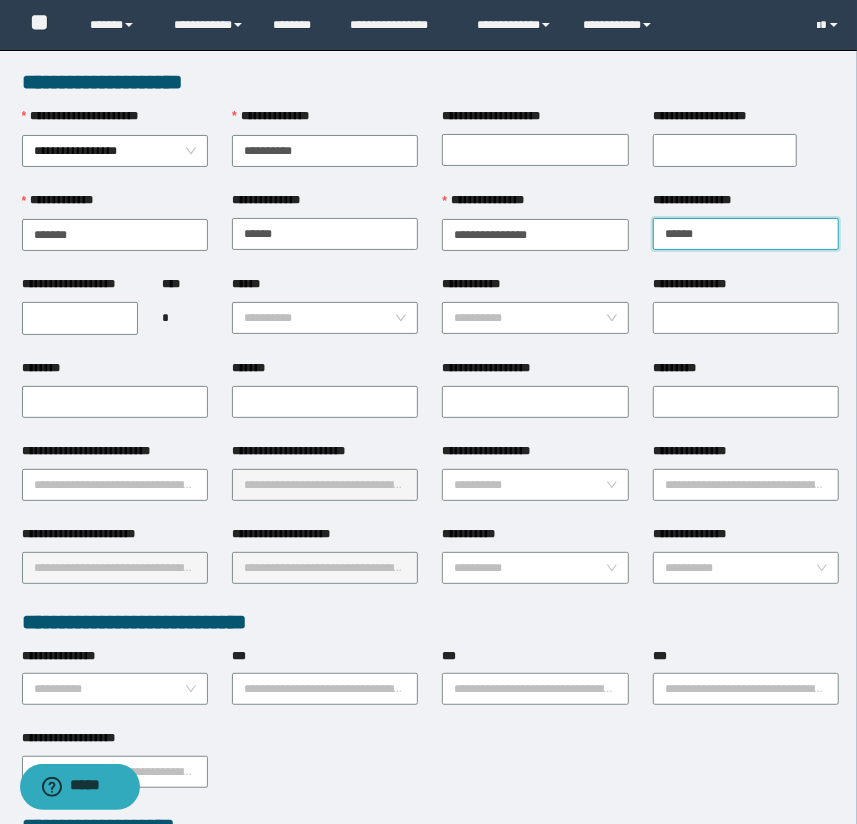 type on "**********" 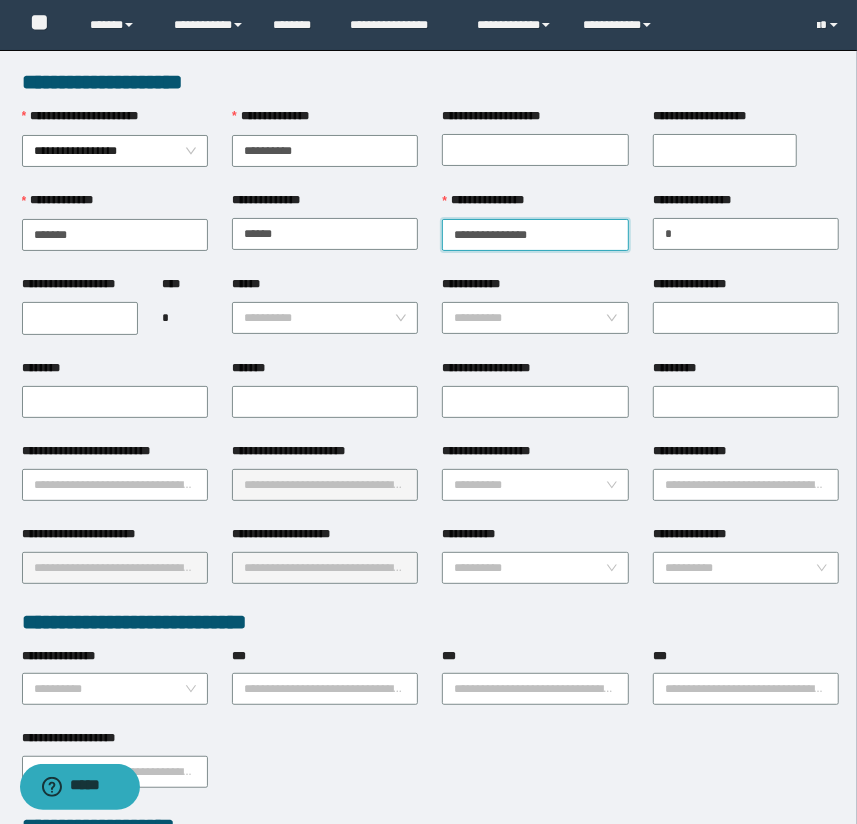 type on "*" 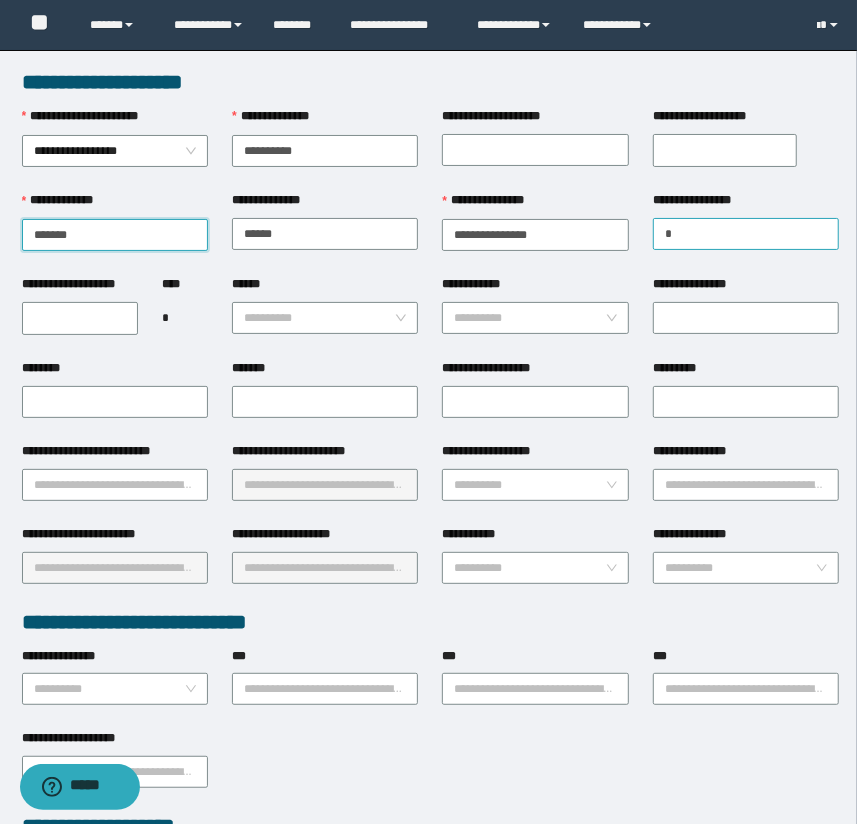 type on "******" 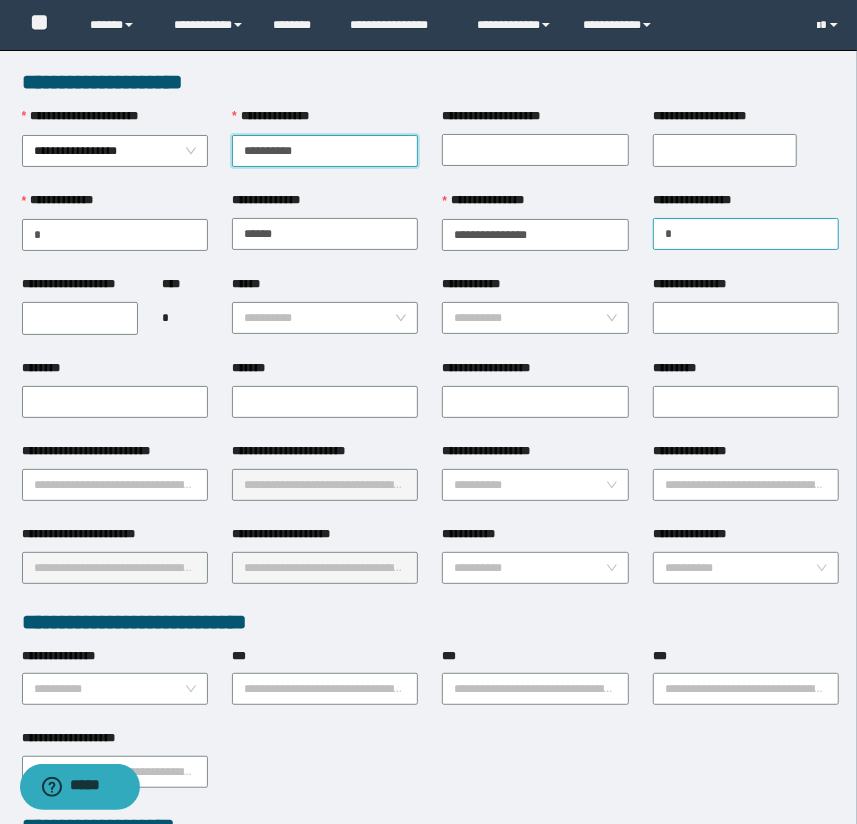 type on "*" 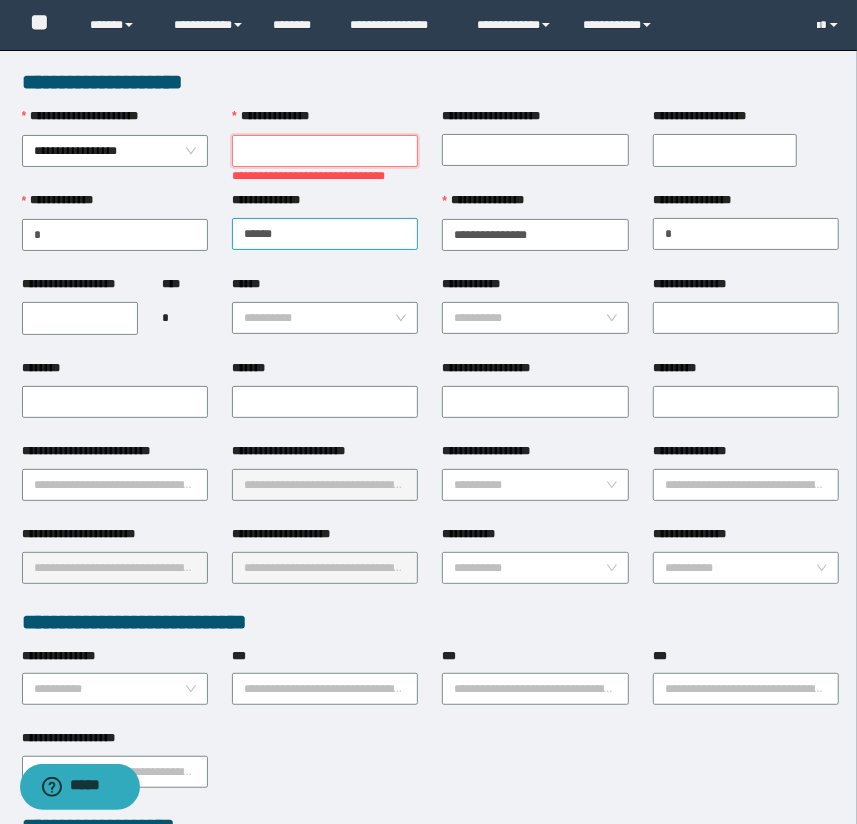 type 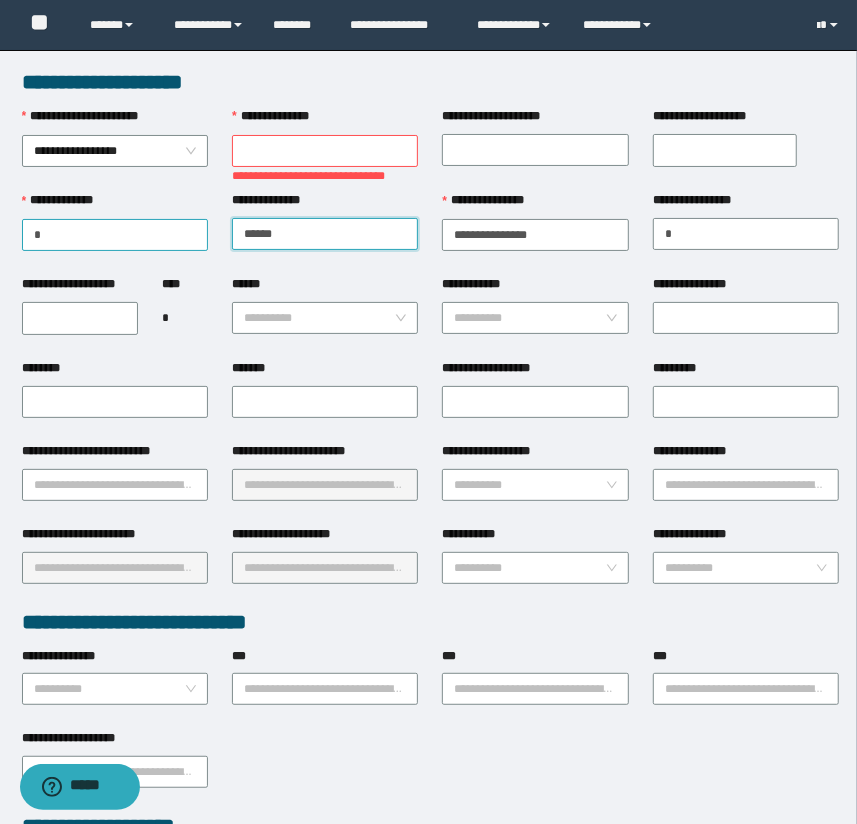 drag, startPoint x: 371, startPoint y: 222, endPoint x: 135, endPoint y: 228, distance: 236.07626 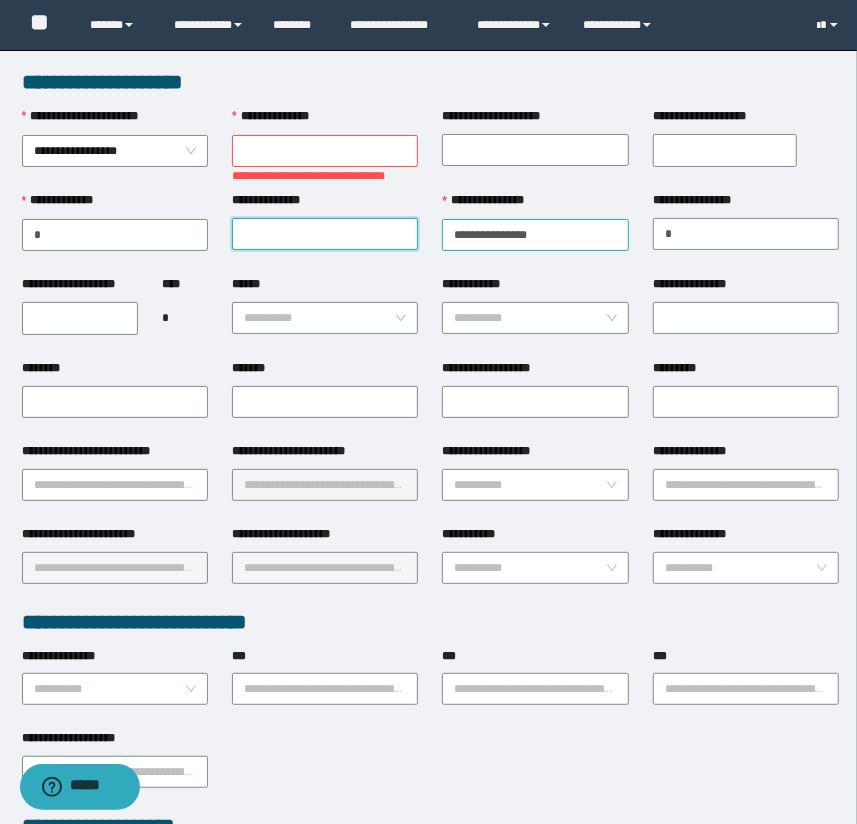 type 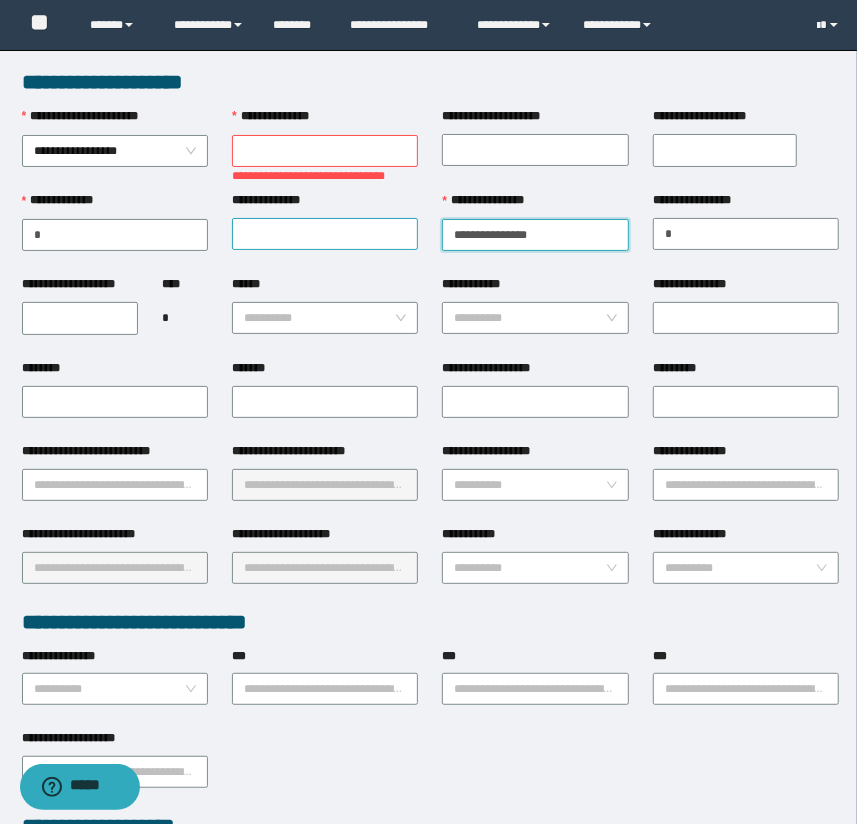 drag, startPoint x: 563, startPoint y: 235, endPoint x: 366, endPoint y: 233, distance: 197.01015 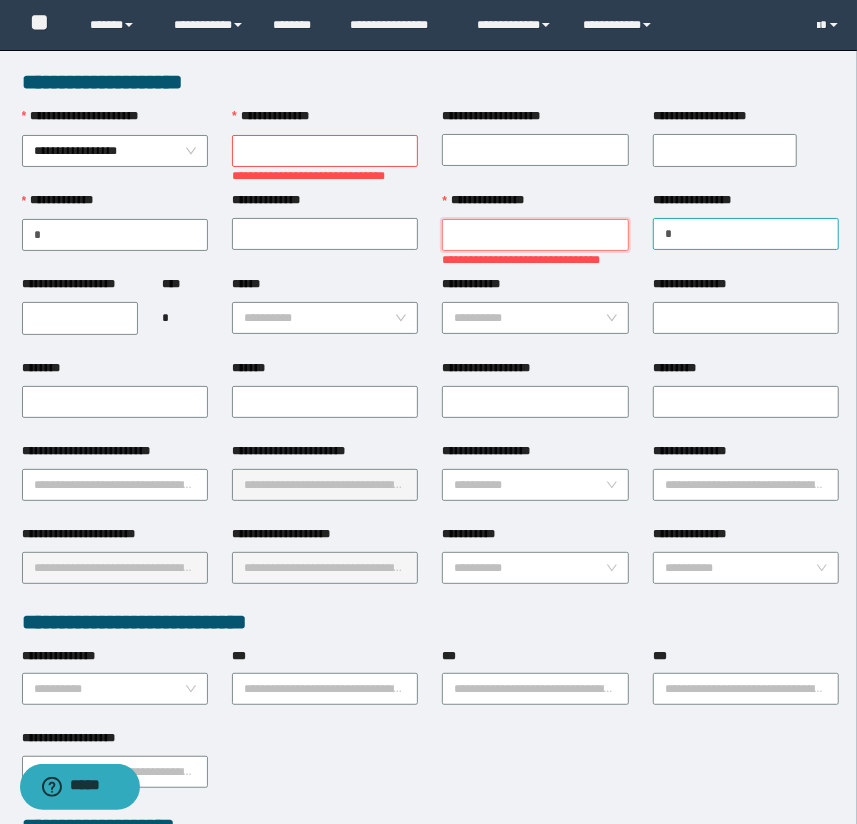 type 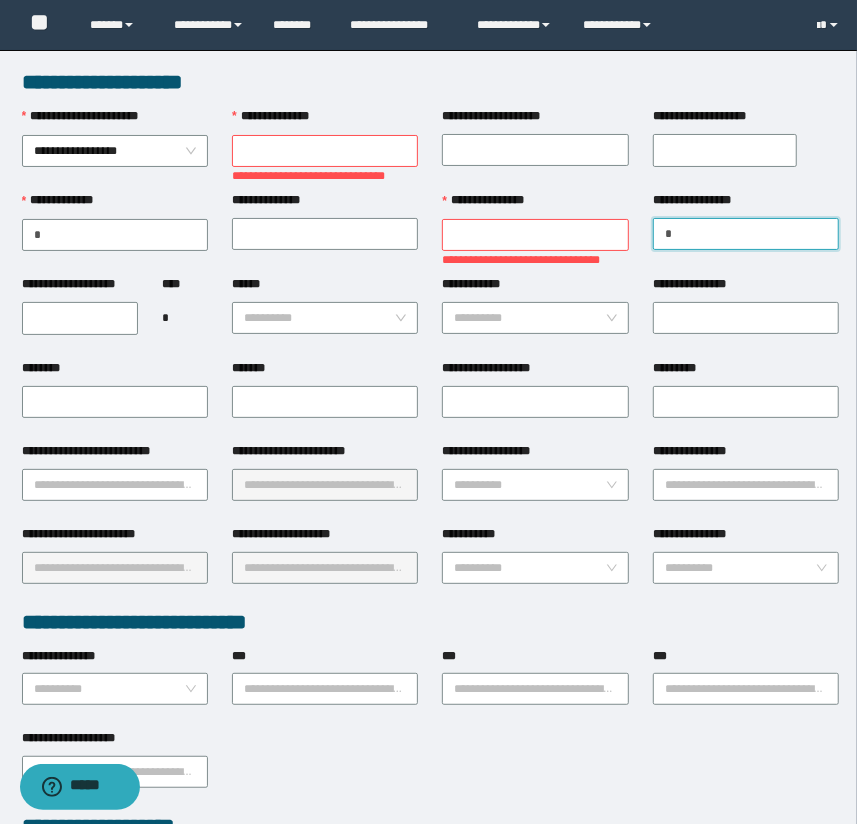 drag, startPoint x: 700, startPoint y: 232, endPoint x: 509, endPoint y: 224, distance: 191.16747 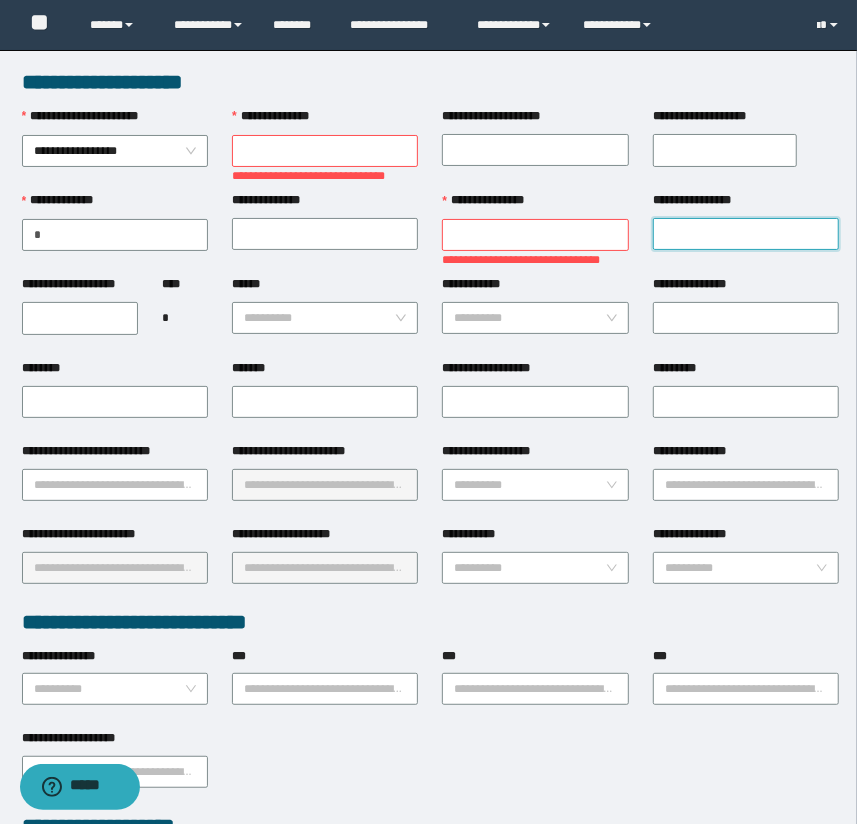 type 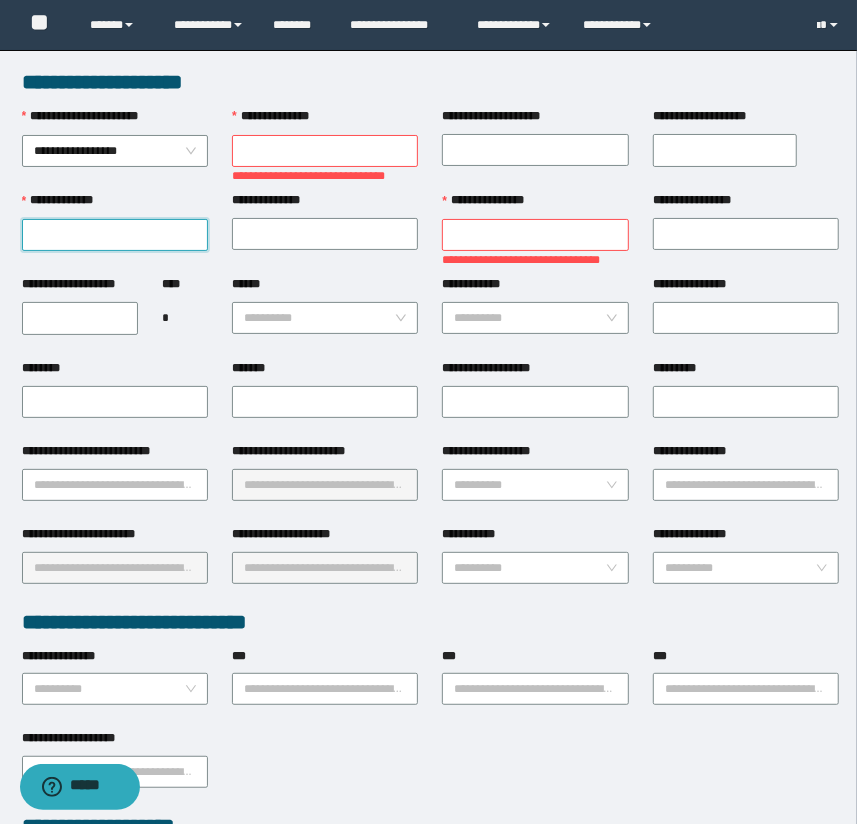 drag, startPoint x: -60, startPoint y: 222, endPoint x: -121, endPoint y: 221, distance: 61.008198 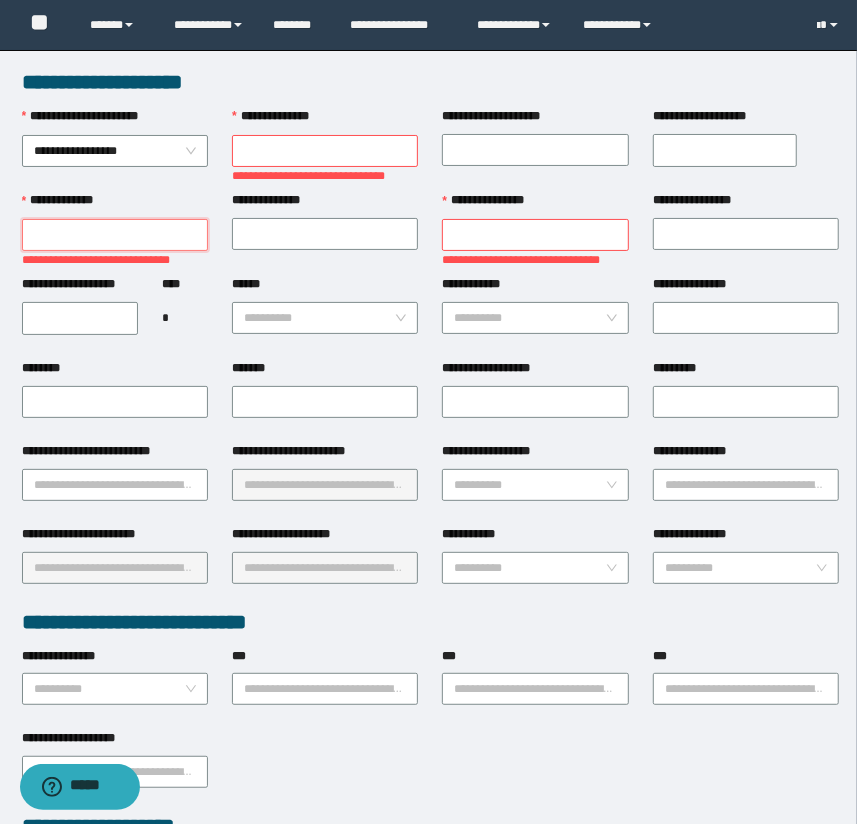 type 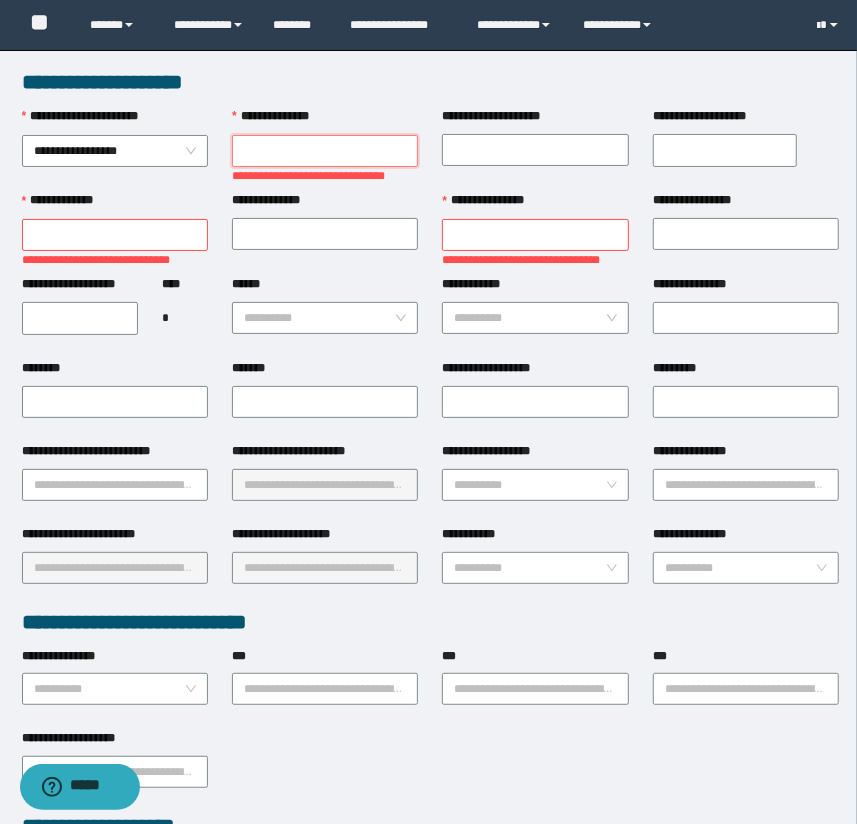 click on "**********" at bounding box center (325, 151) 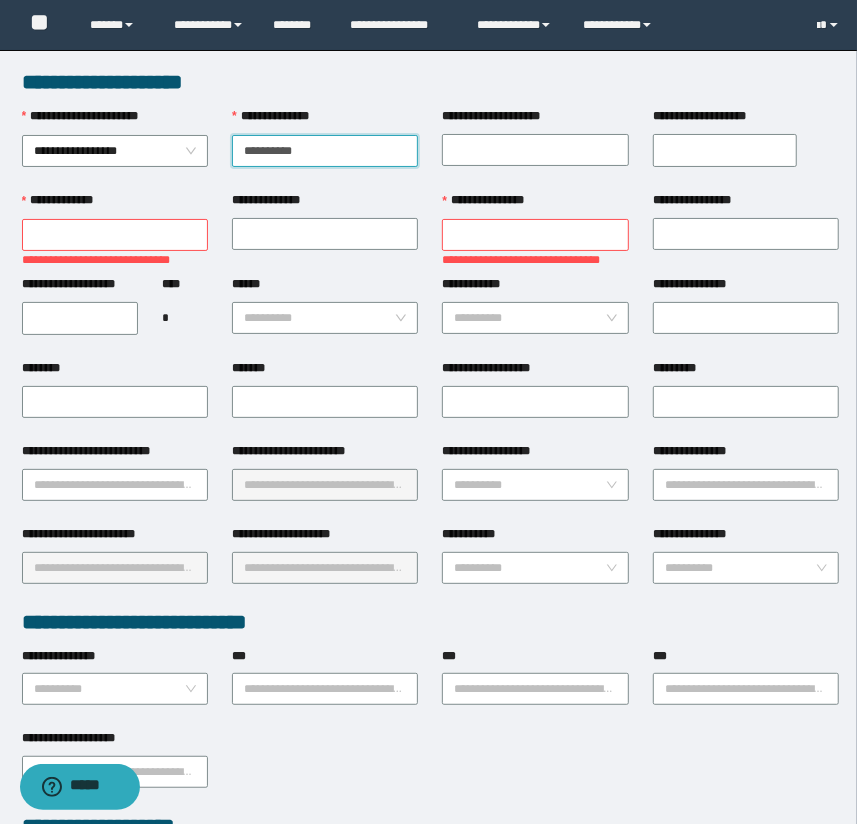 type on "**********" 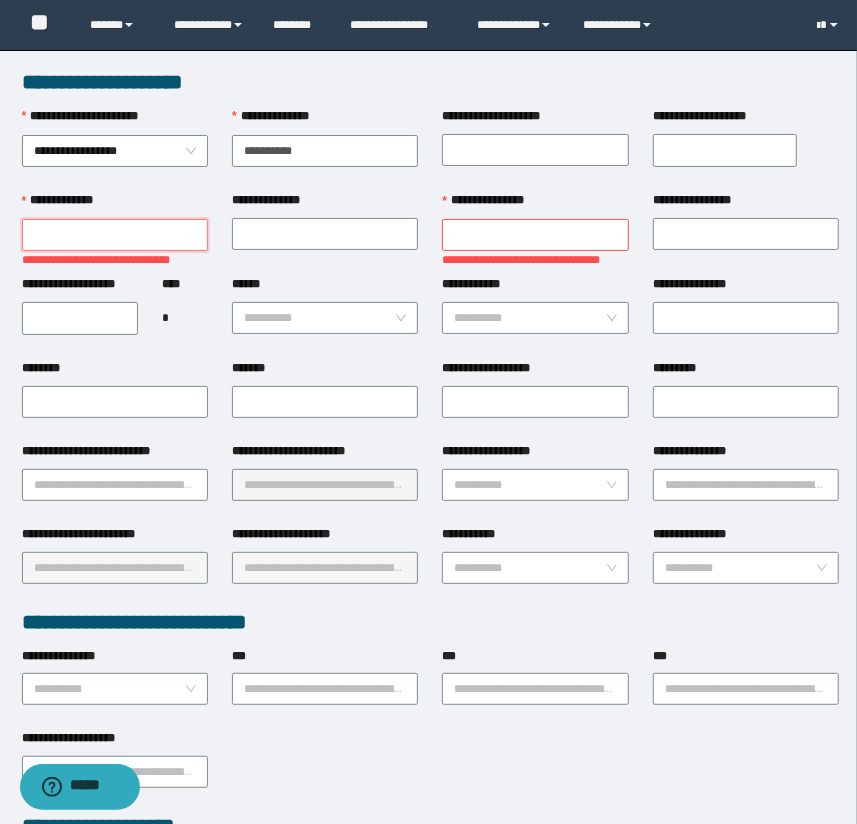 click on "**********" at bounding box center (115, 235) 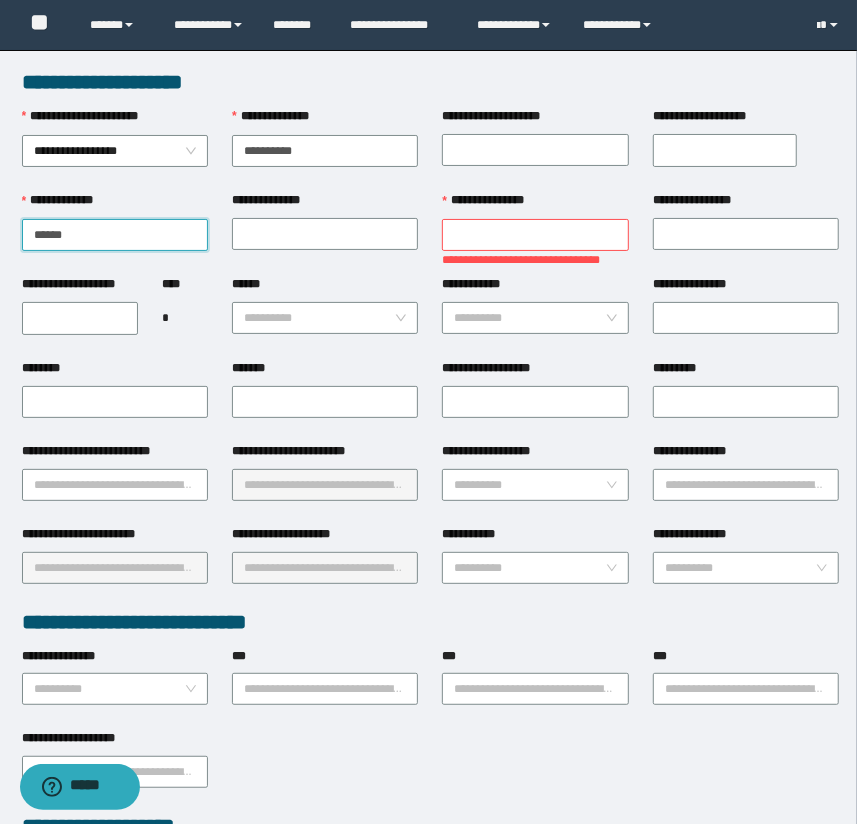 type on "******" 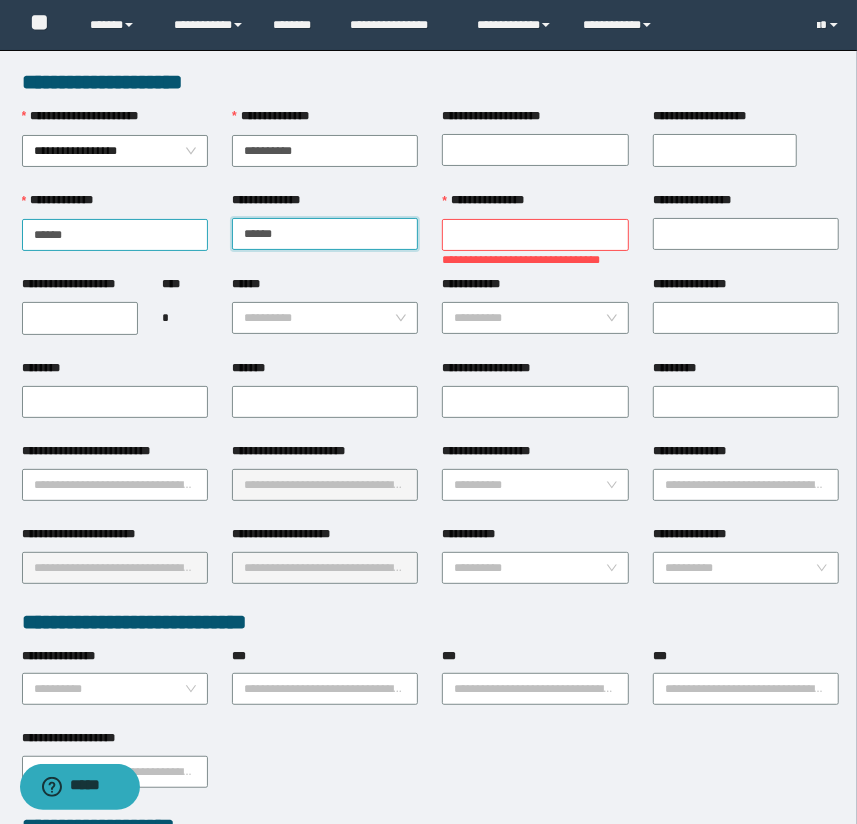 type on "******" 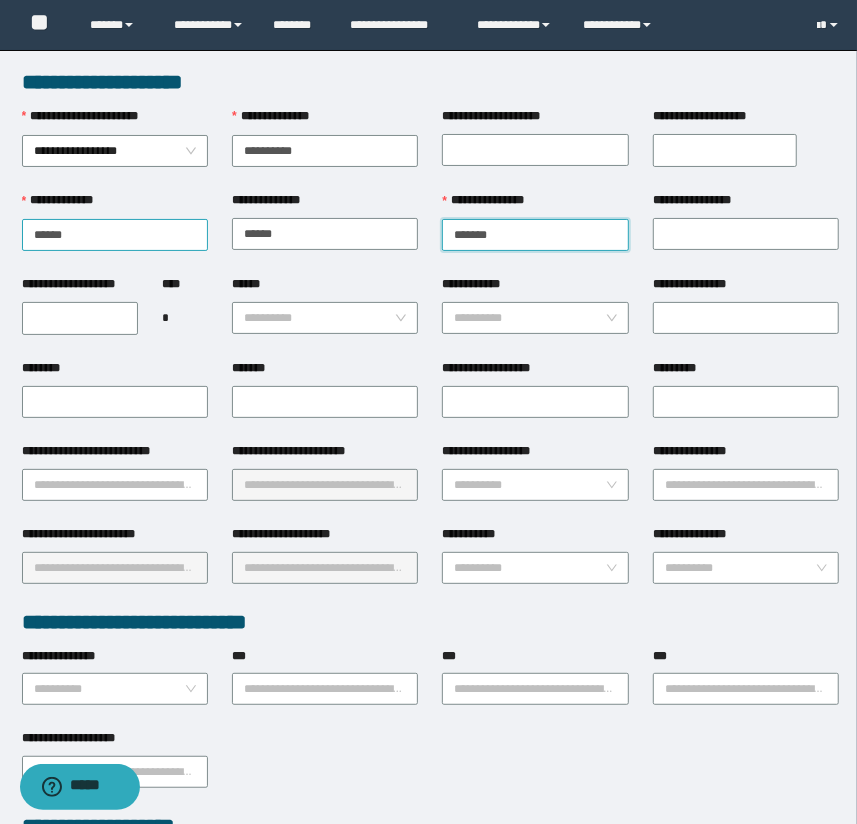 type on "*******" 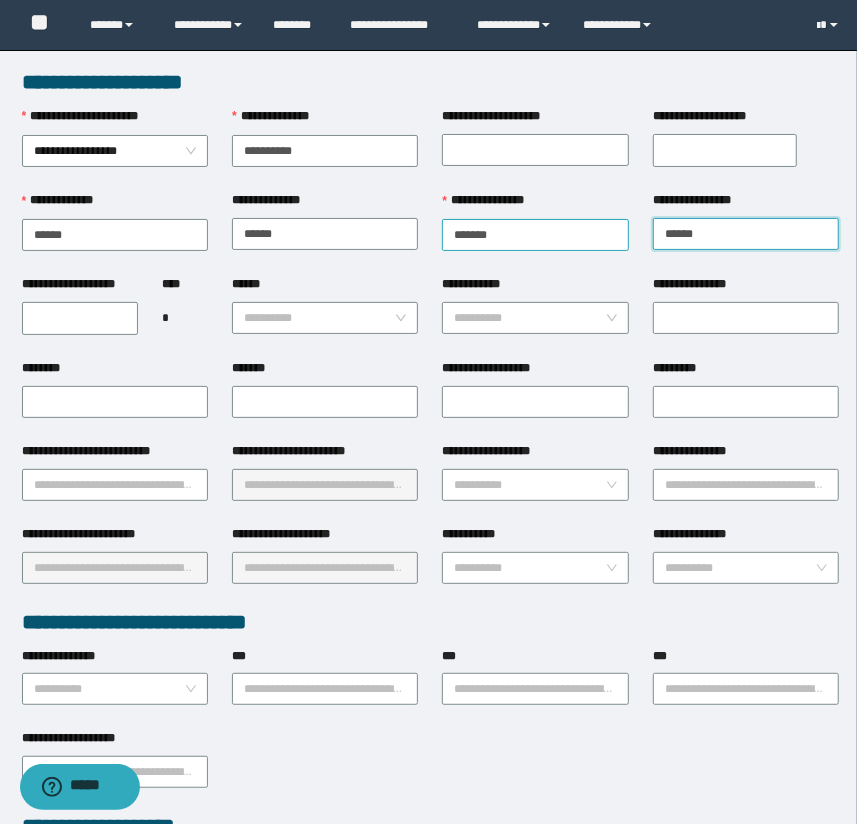 type on "******" 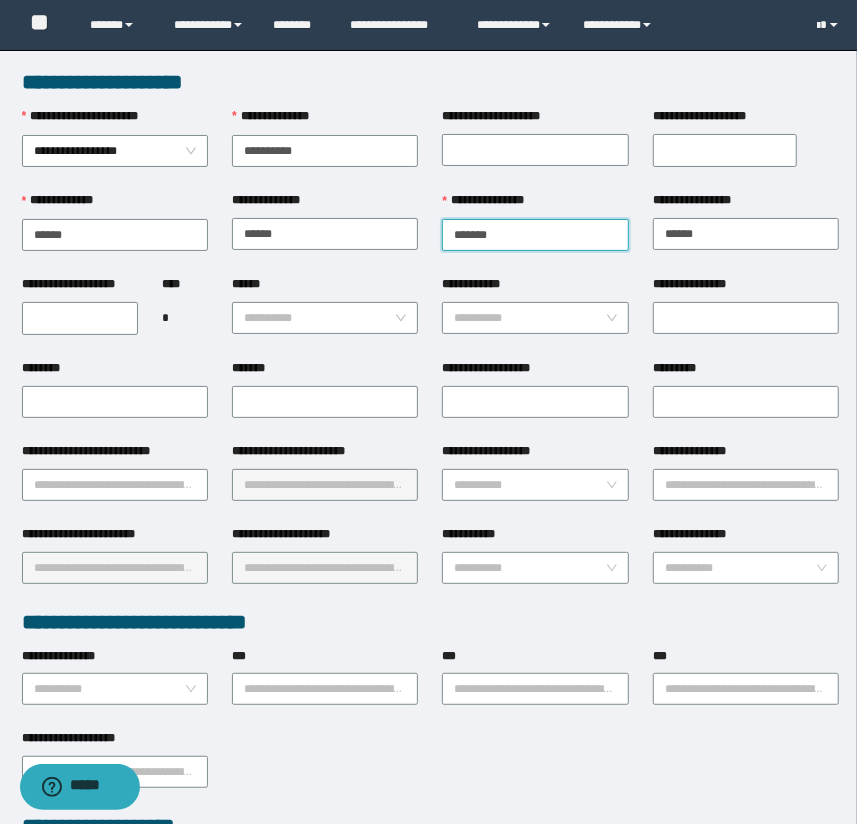 drag, startPoint x: 534, startPoint y: 241, endPoint x: 346, endPoint y: 213, distance: 190.07367 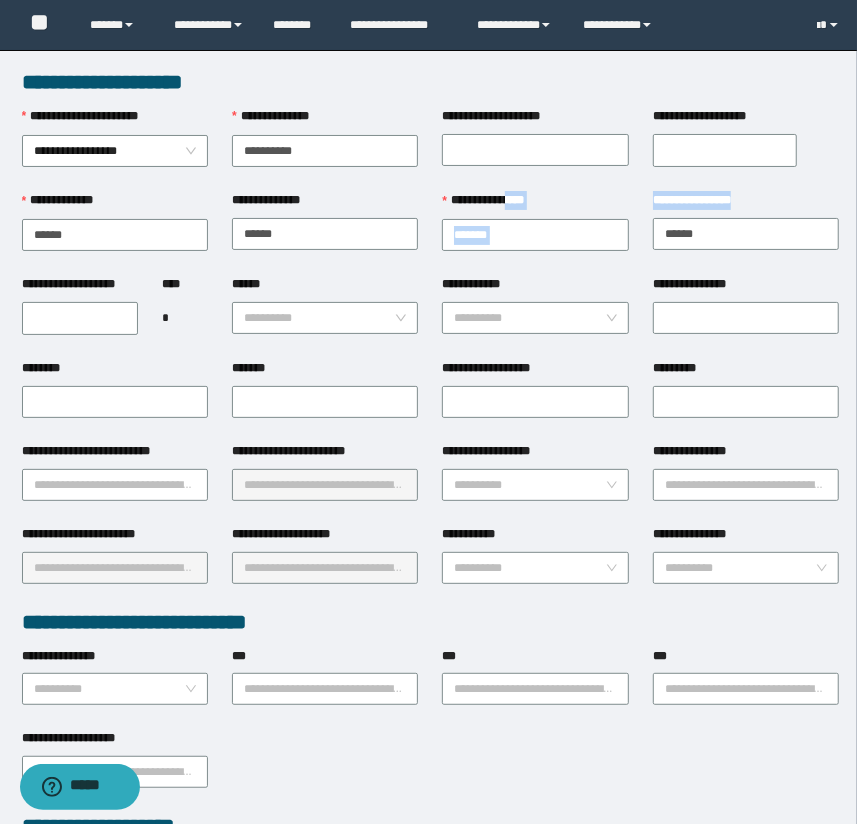 drag, startPoint x: 725, startPoint y: 251, endPoint x: 514, endPoint y: 198, distance: 217.5546 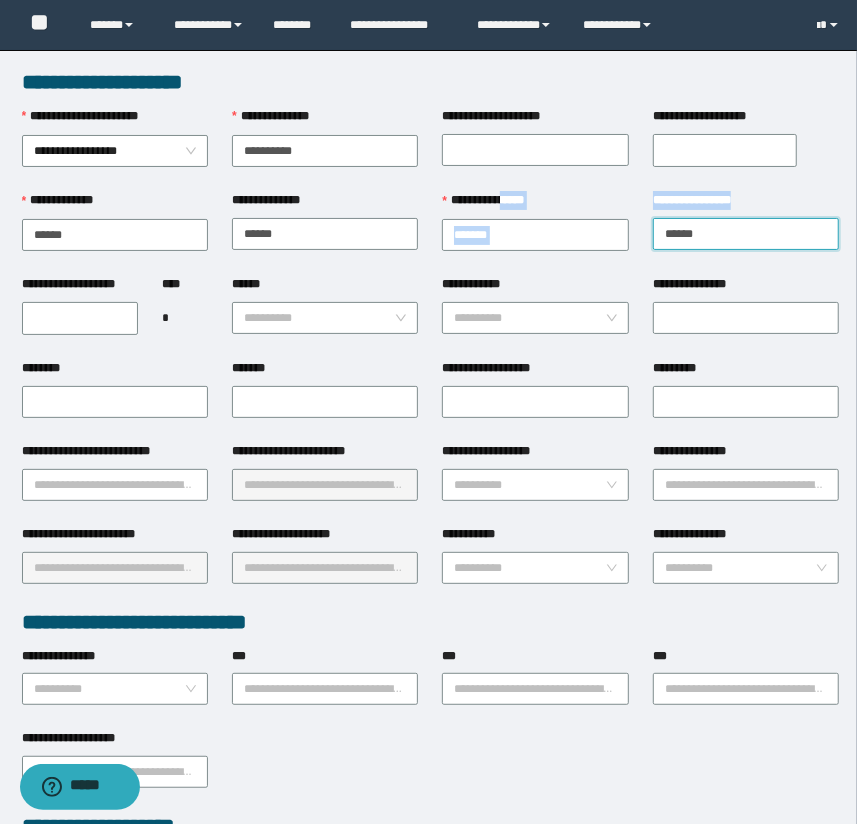 click on "******" at bounding box center (746, 234) 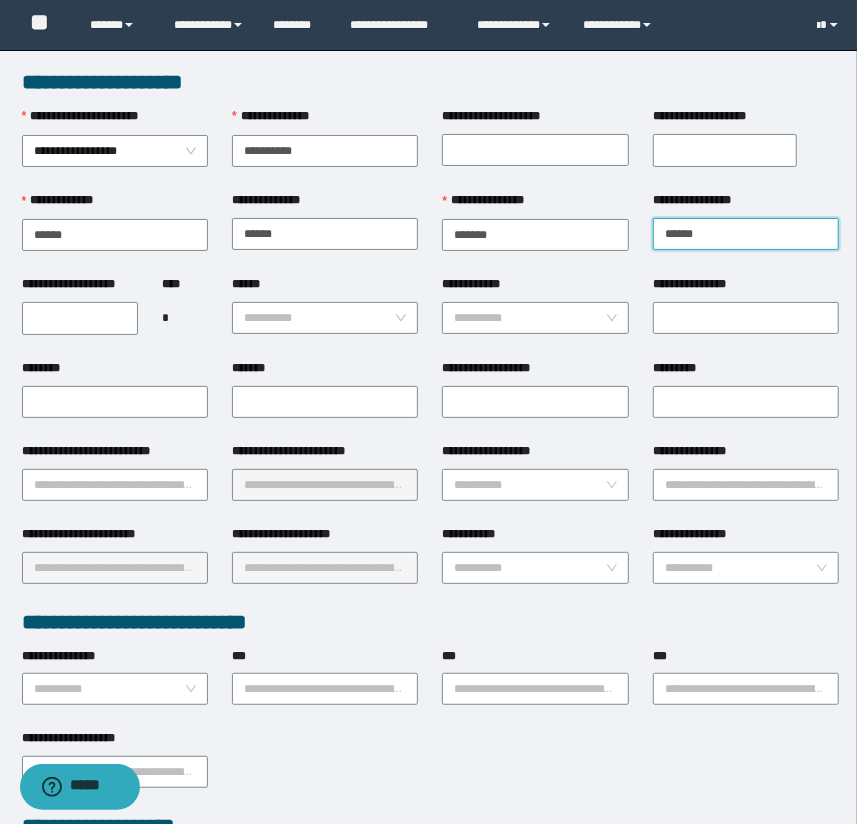 click on "******" at bounding box center [746, 234] 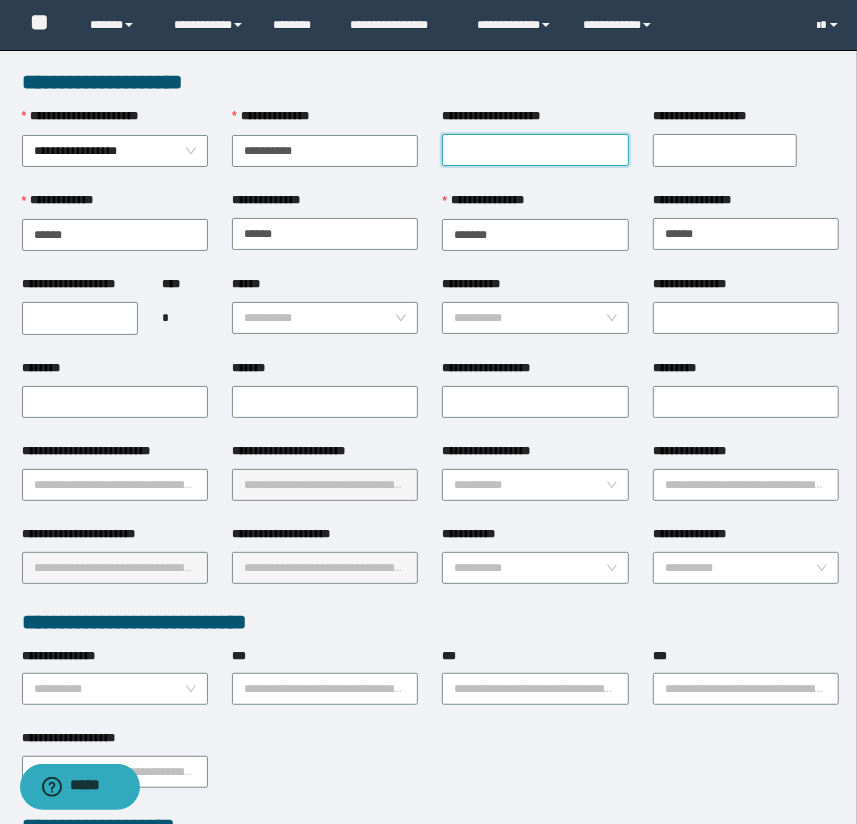 click on "**********" at bounding box center [535, 150] 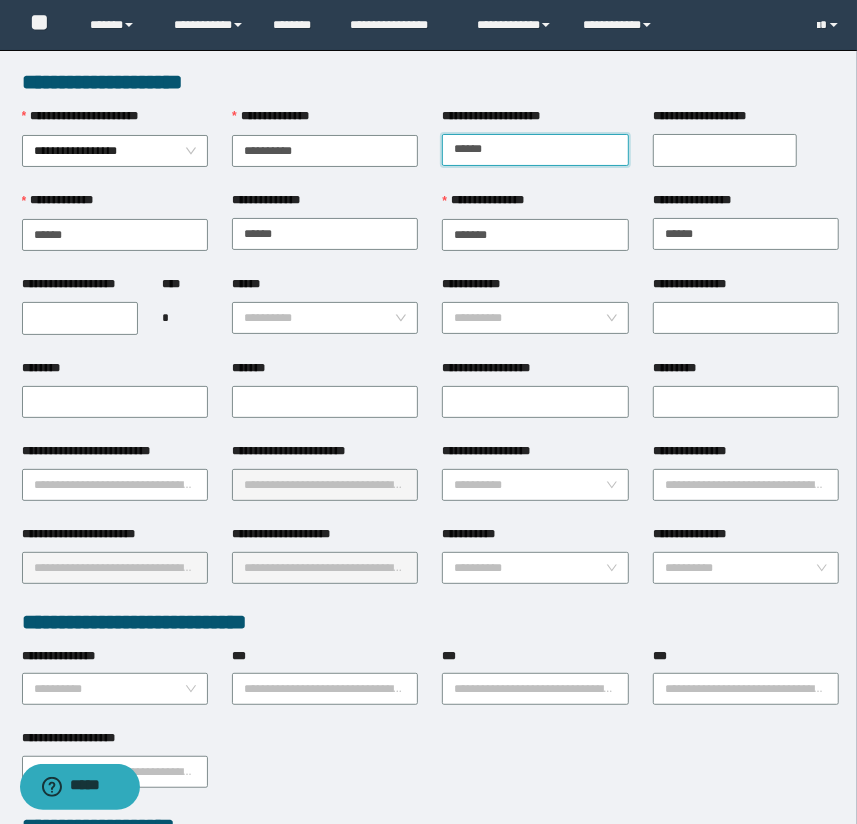 type on "******" 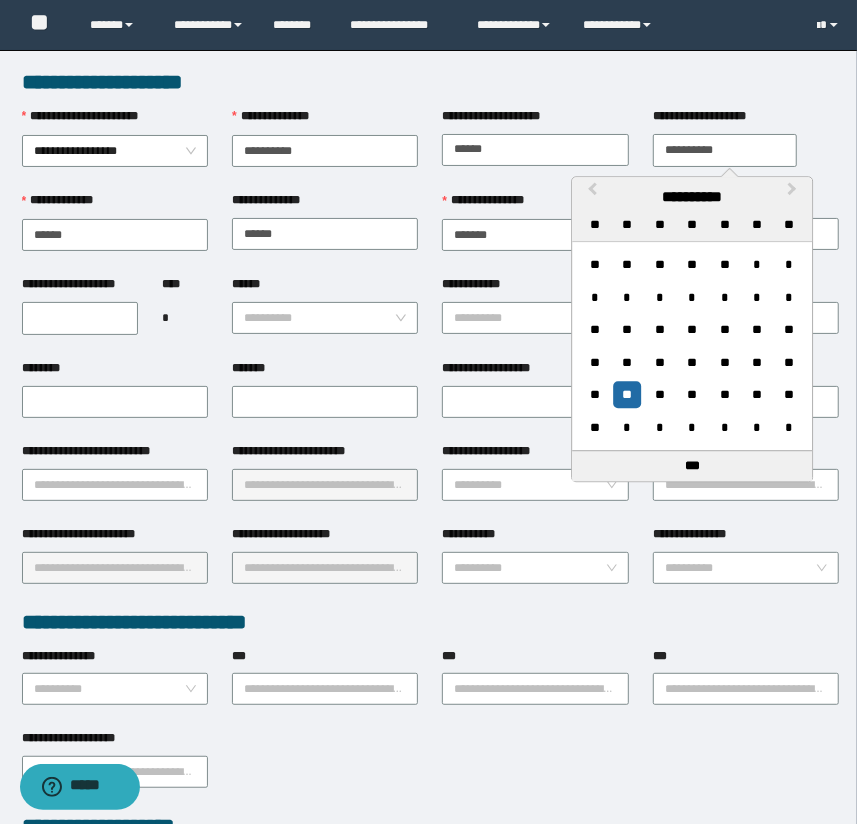 type on "**********" 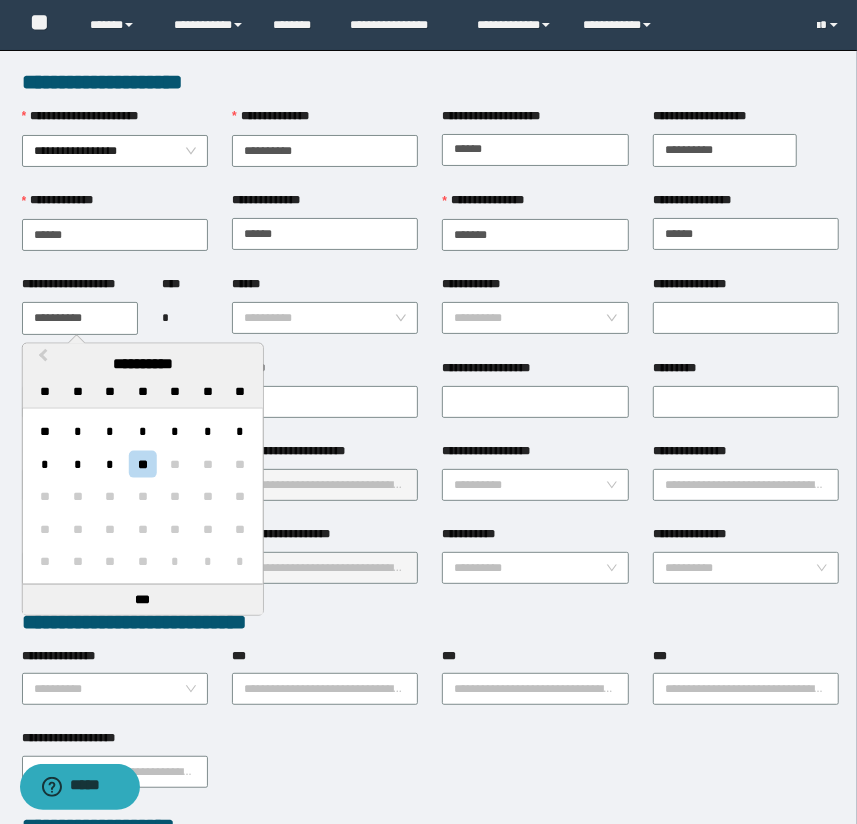 click on "**********" at bounding box center [80, 318] 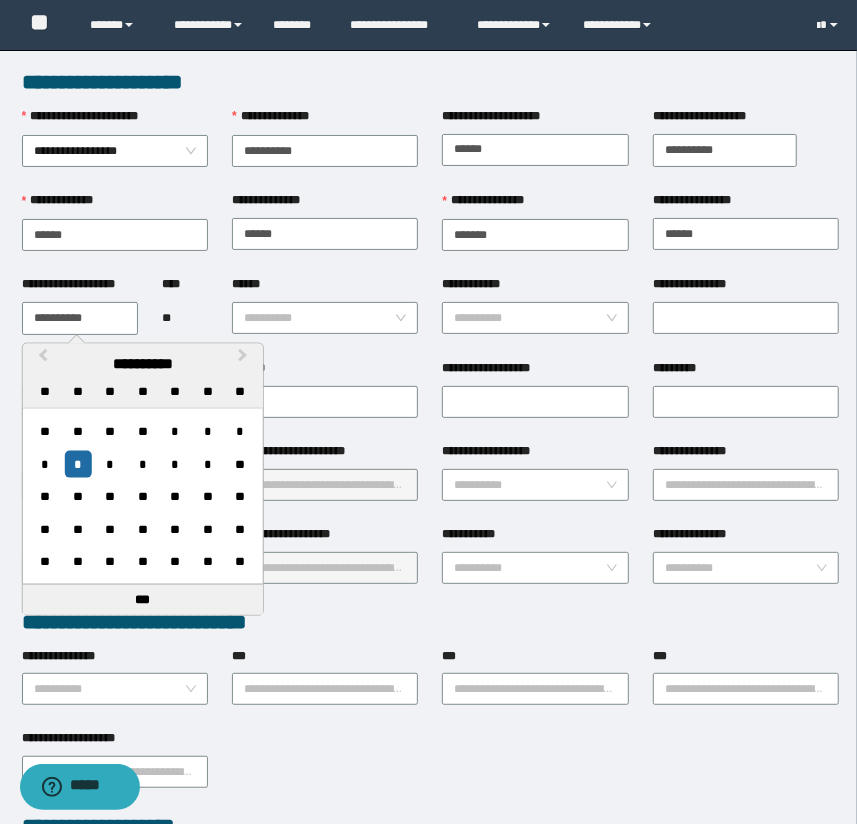 type on "**********" 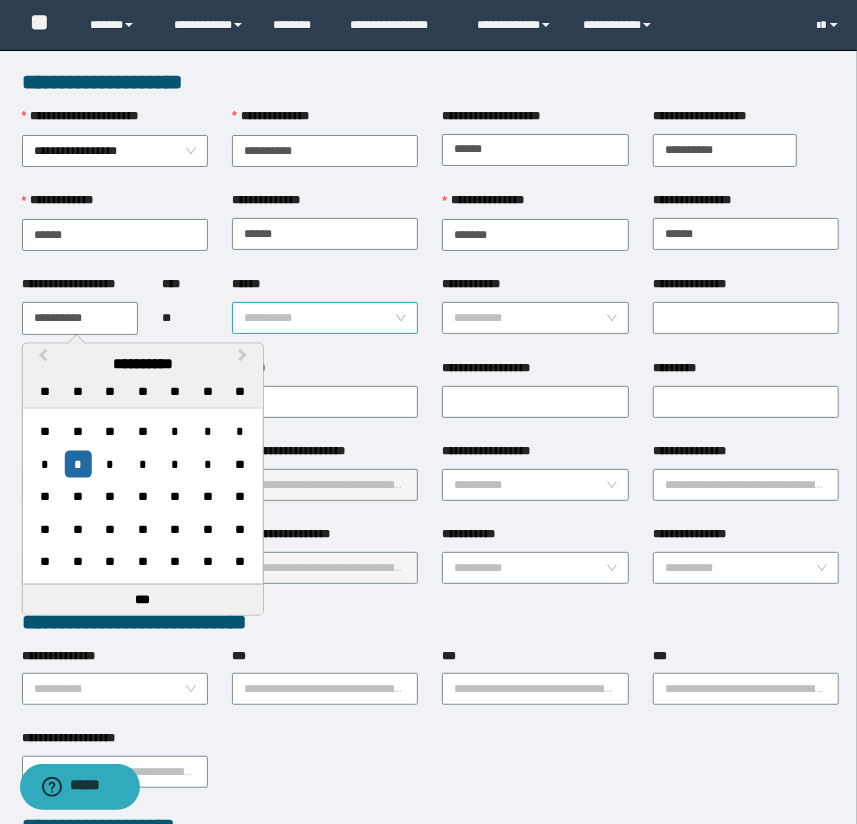 click on "******" at bounding box center [319, 318] 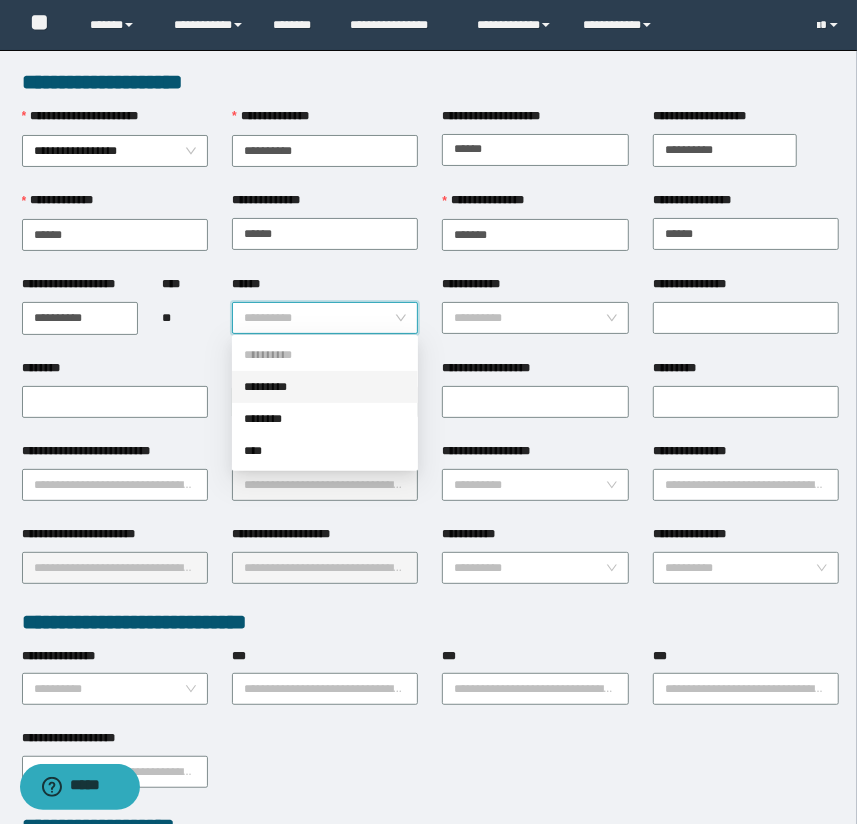 click on "********" at bounding box center [325, 419] 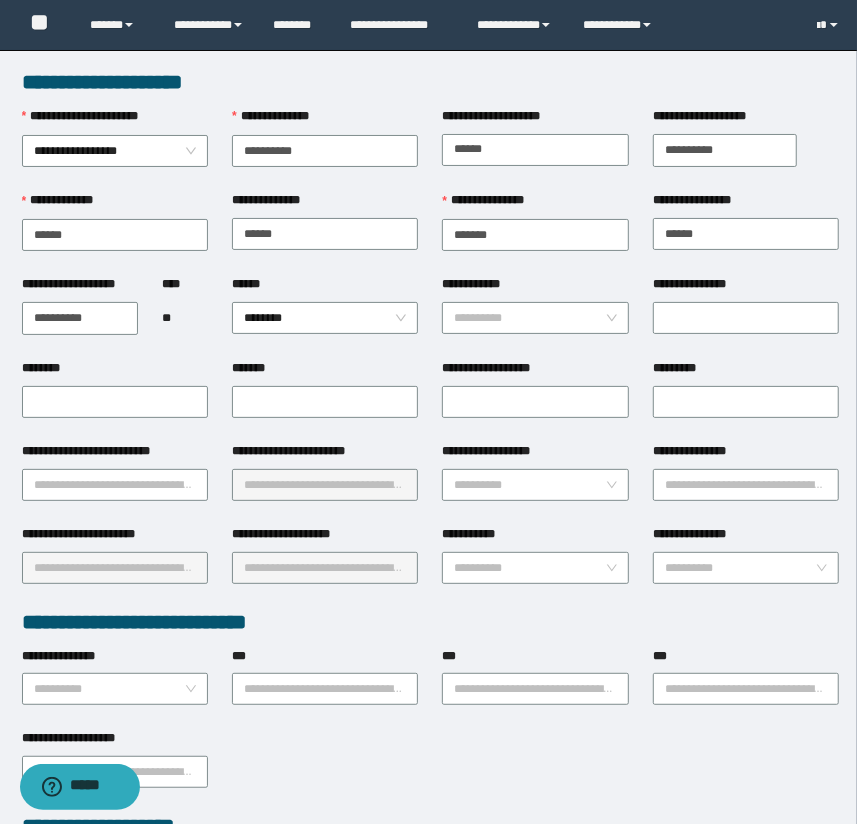 drag, startPoint x: 402, startPoint y: 275, endPoint x: 438, endPoint y: 306, distance: 47.507893 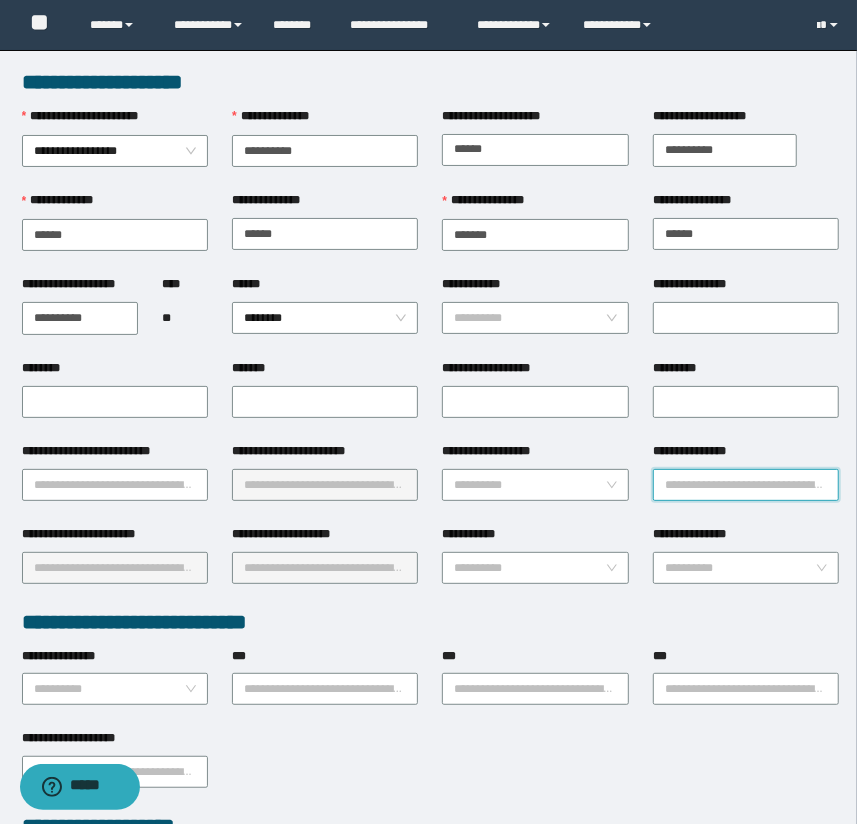 click on "**********" at bounding box center [746, 485] 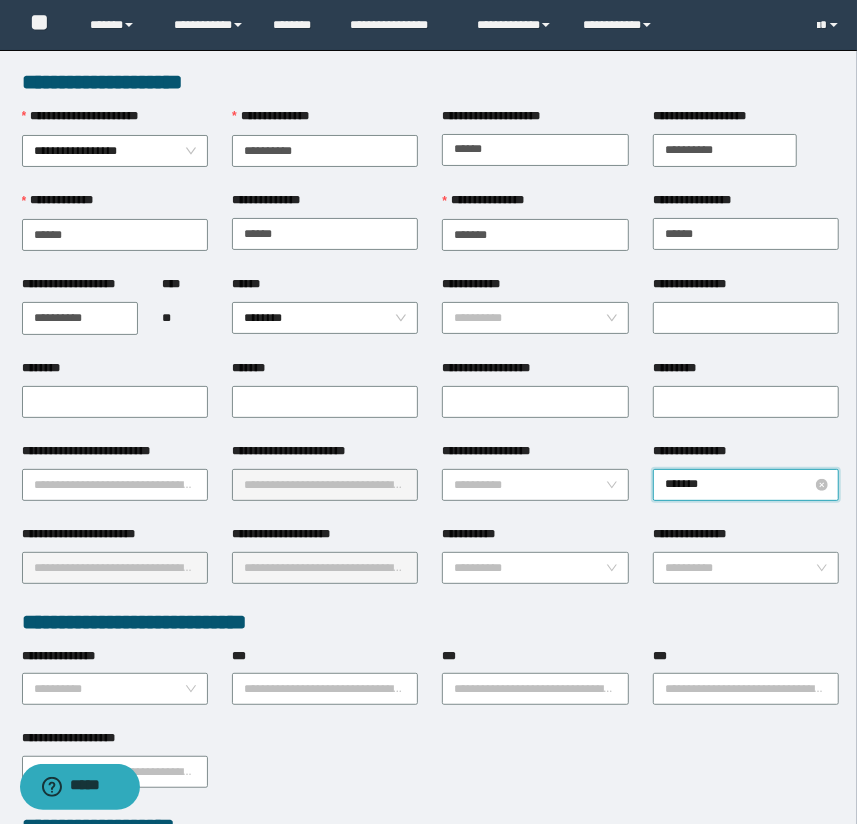 type on "********" 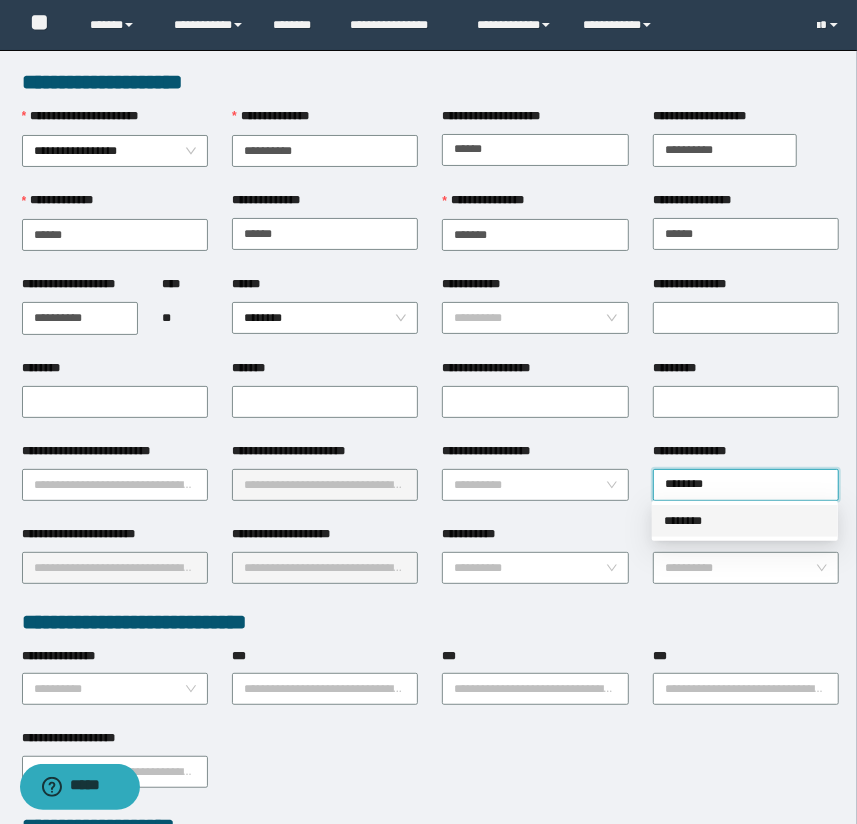 drag, startPoint x: 750, startPoint y: 519, endPoint x: 360, endPoint y: 533, distance: 390.2512 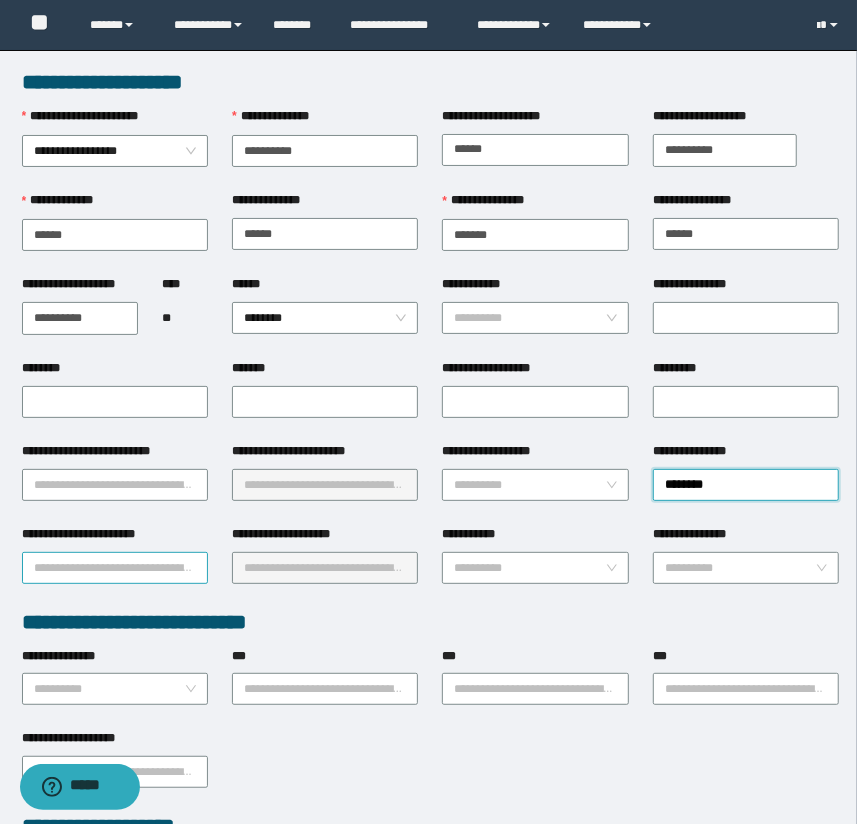 click on "**********" at bounding box center (115, 568) 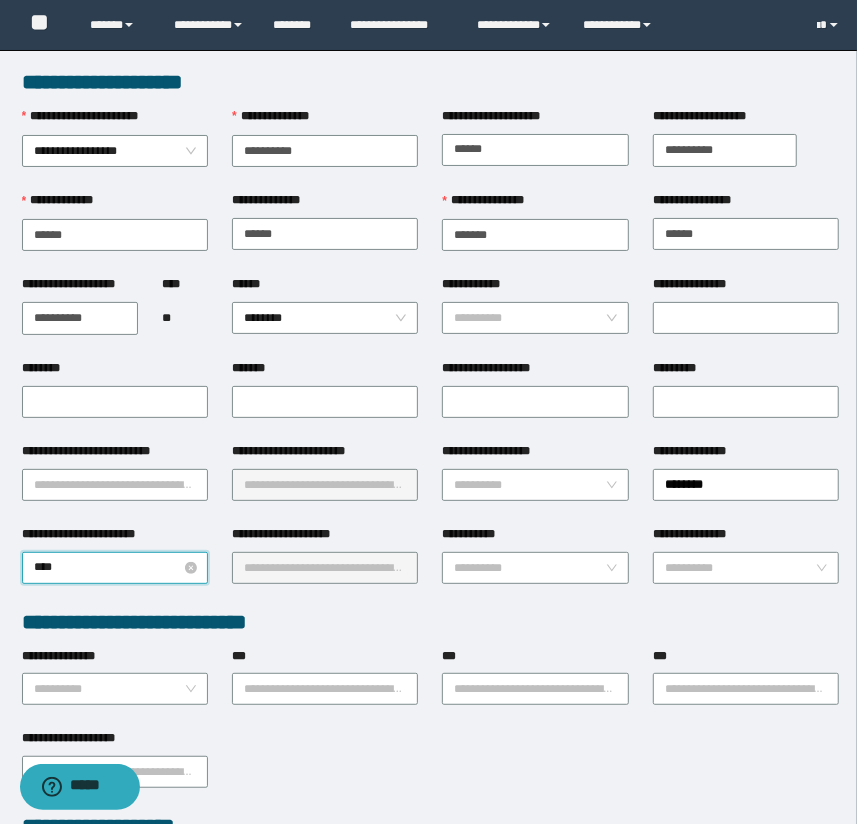 type on "*****" 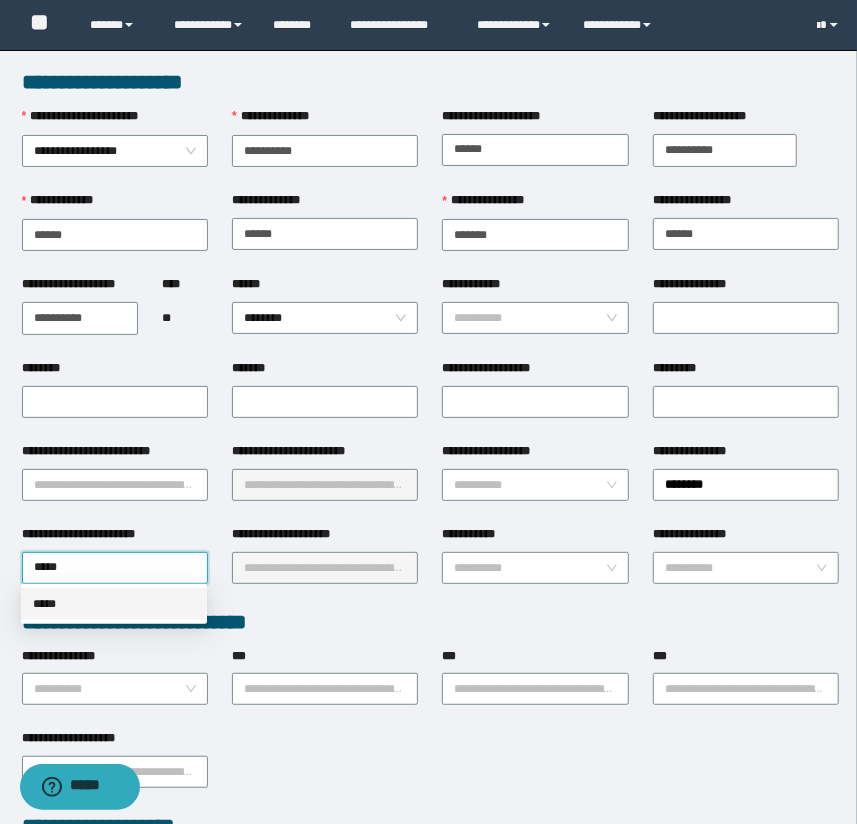 click on "*****" at bounding box center (114, 604) 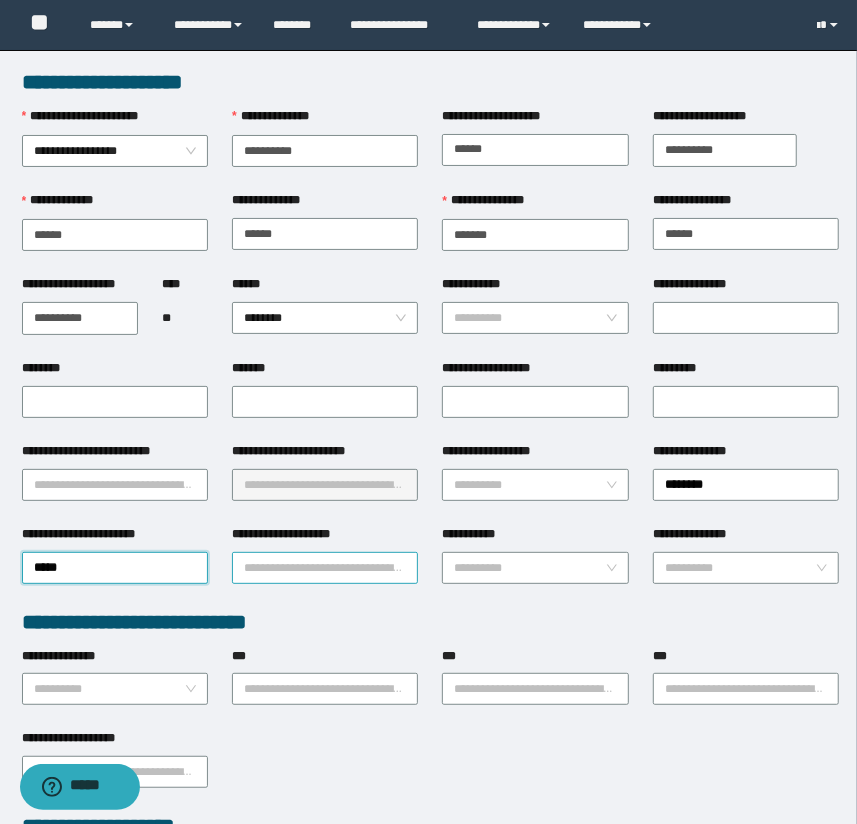click on "**********" at bounding box center (325, 568) 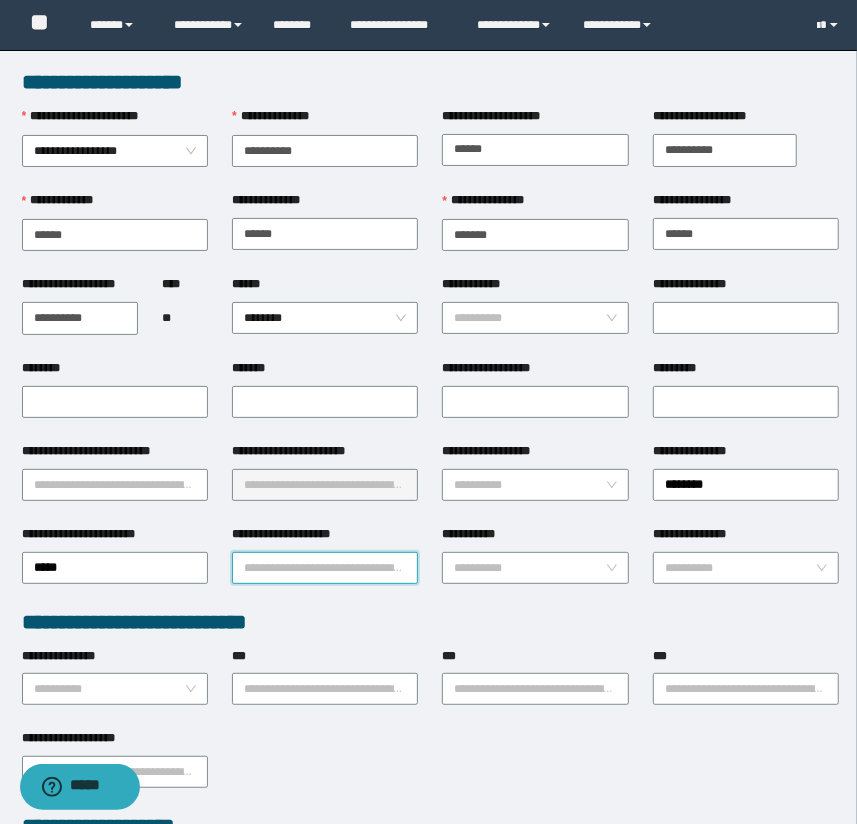 type on "*" 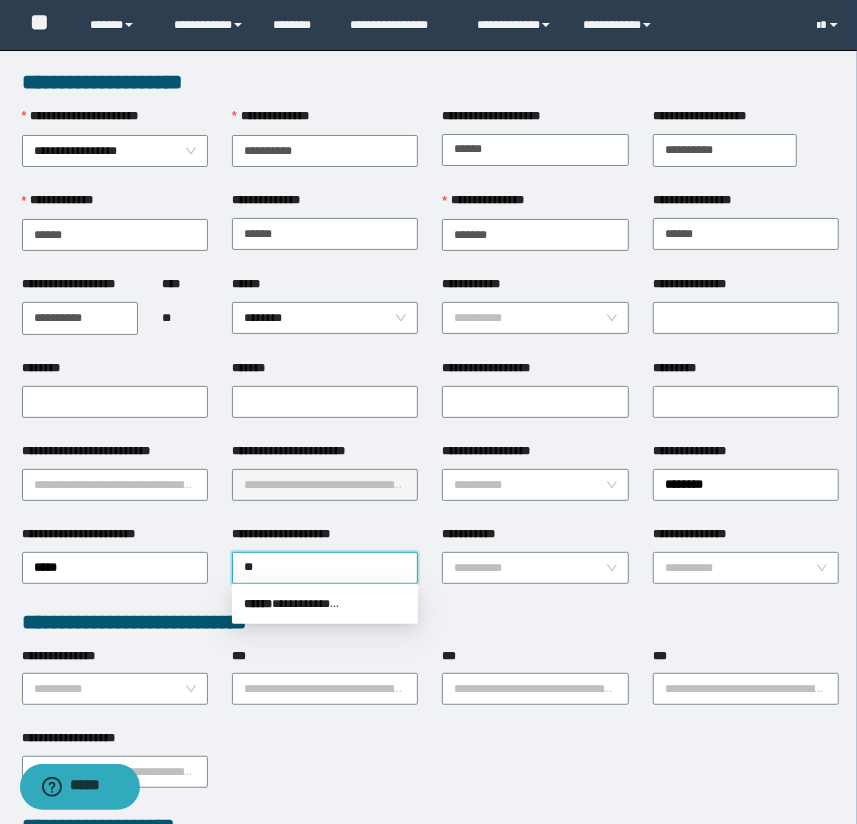 type on "*" 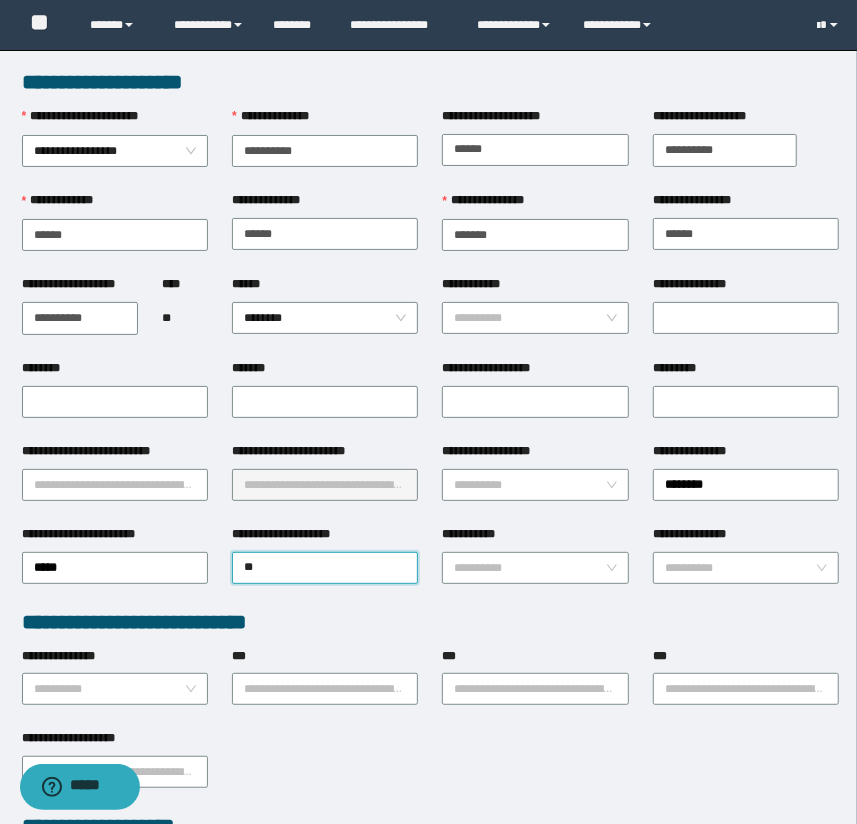 type on "*" 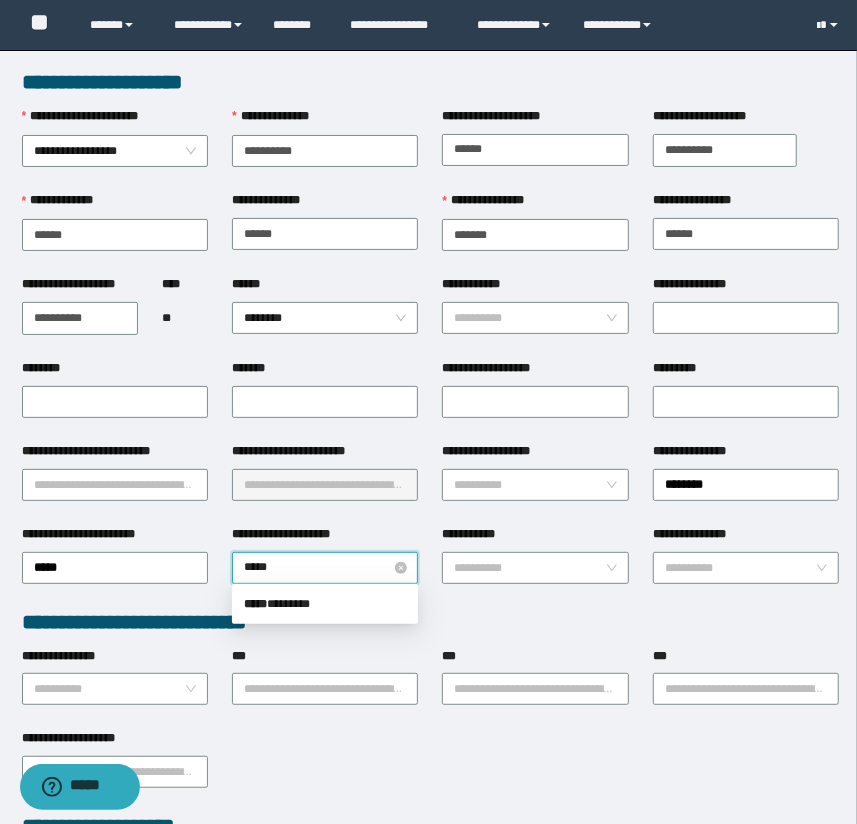 type on "******" 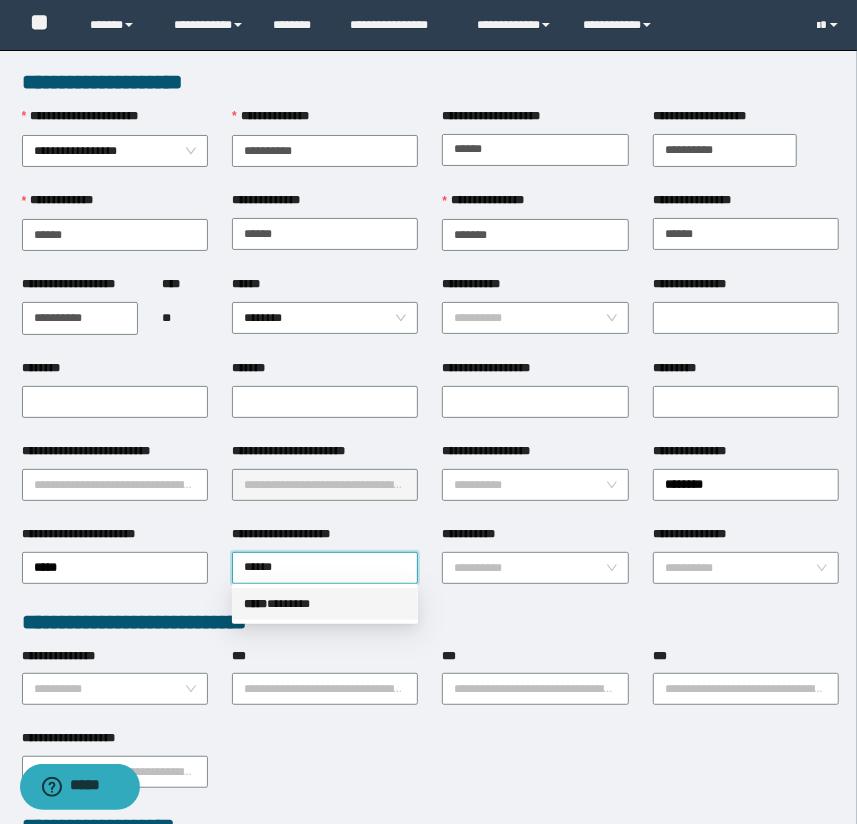 click on "***** * ******" at bounding box center (325, 604) 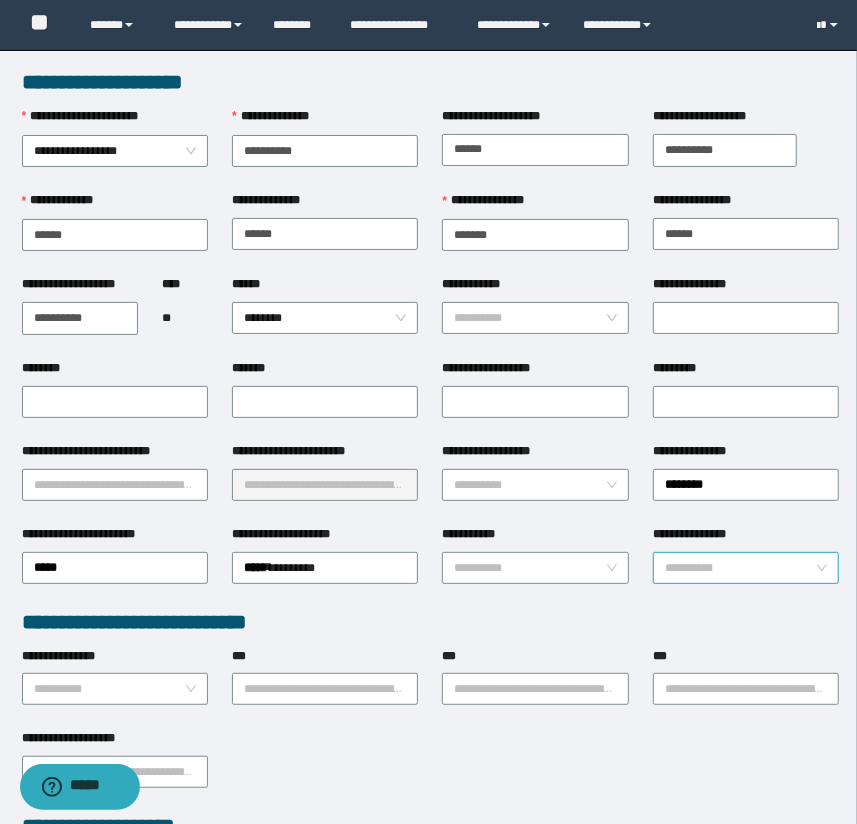 click on "**********" at bounding box center (740, 568) 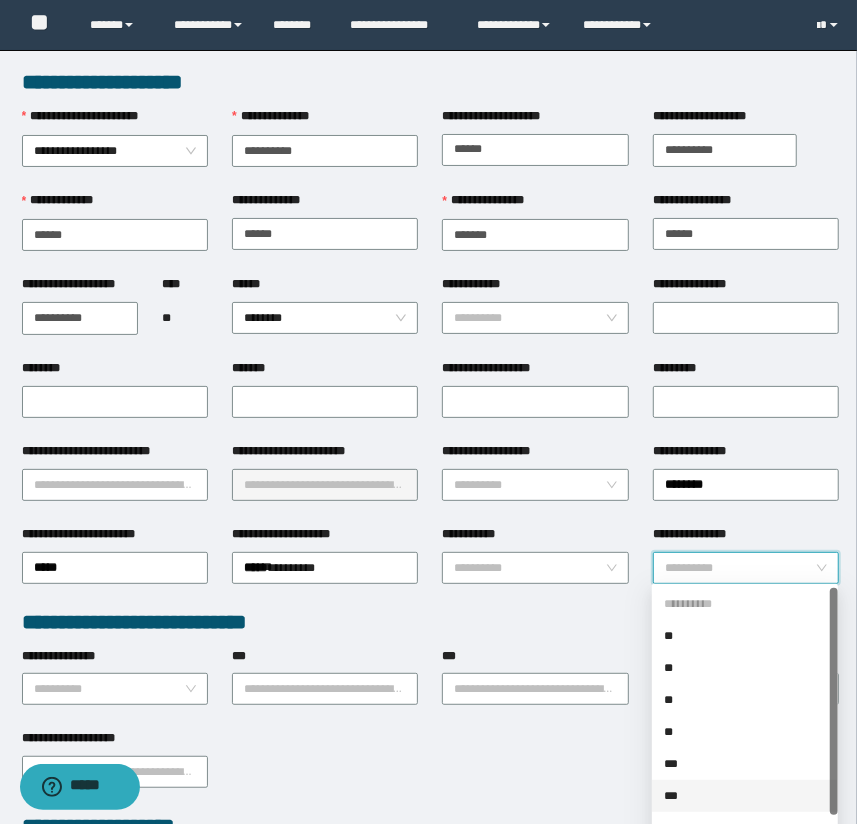 scroll, scrollTop: 31, scrollLeft: 0, axis: vertical 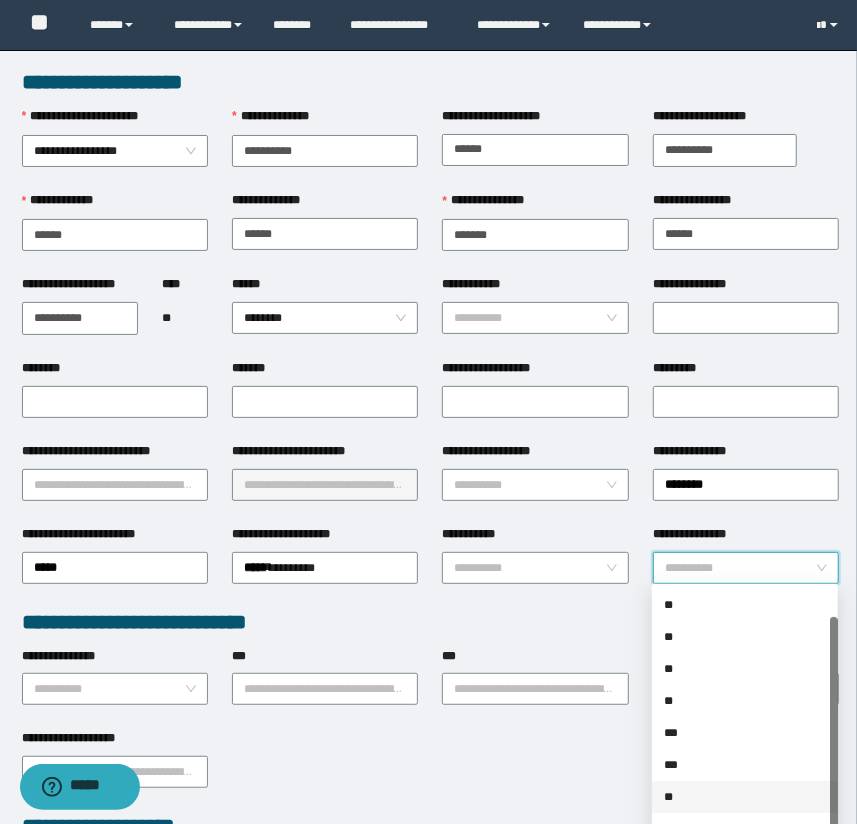 click on "**" at bounding box center [745, 797] 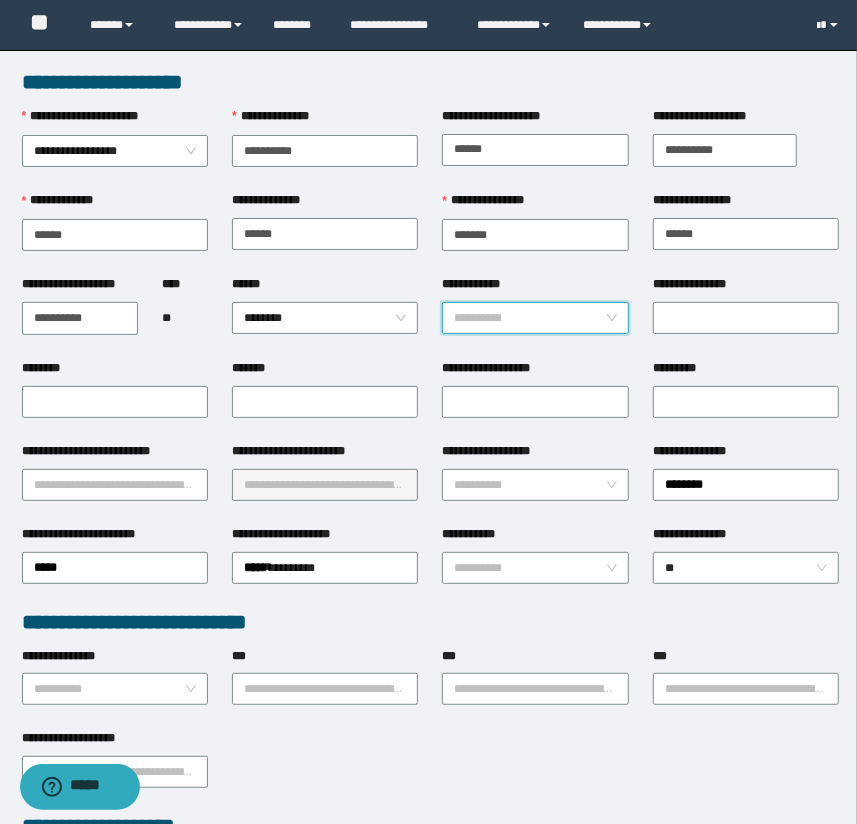 click on "**********" at bounding box center [529, 318] 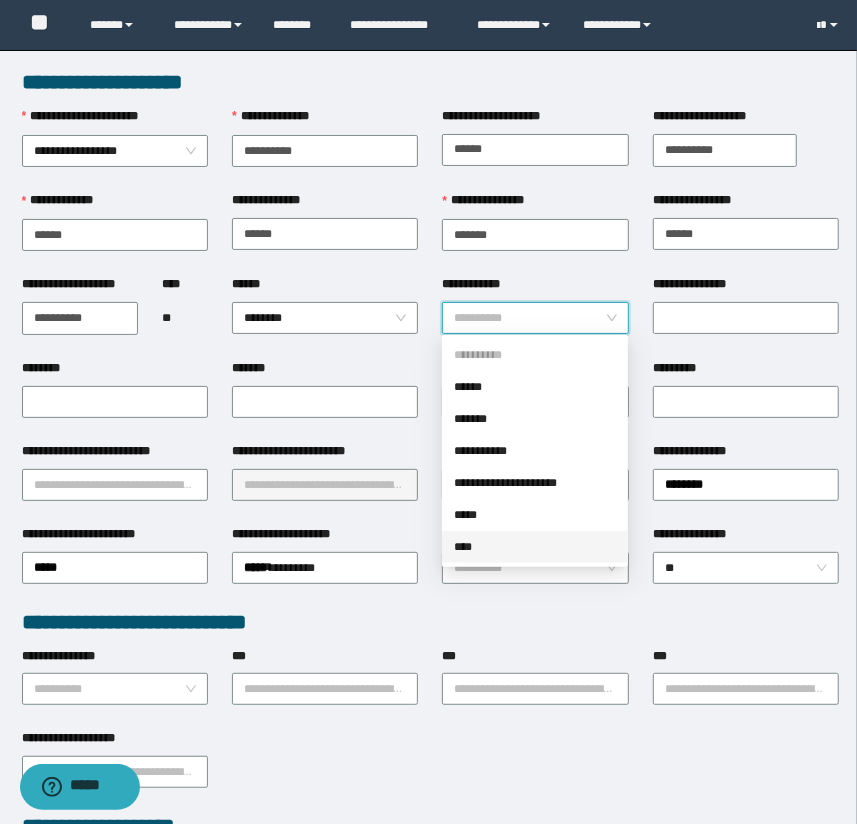 click on "**********" at bounding box center [529, 318] 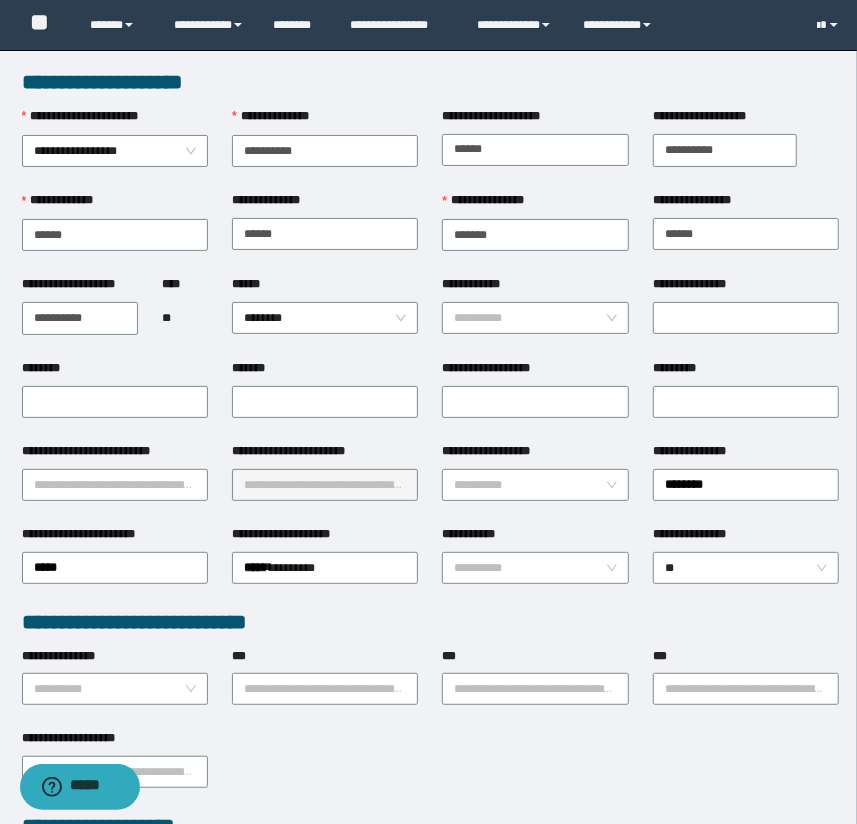 click on "****** ********" at bounding box center [325, 317] 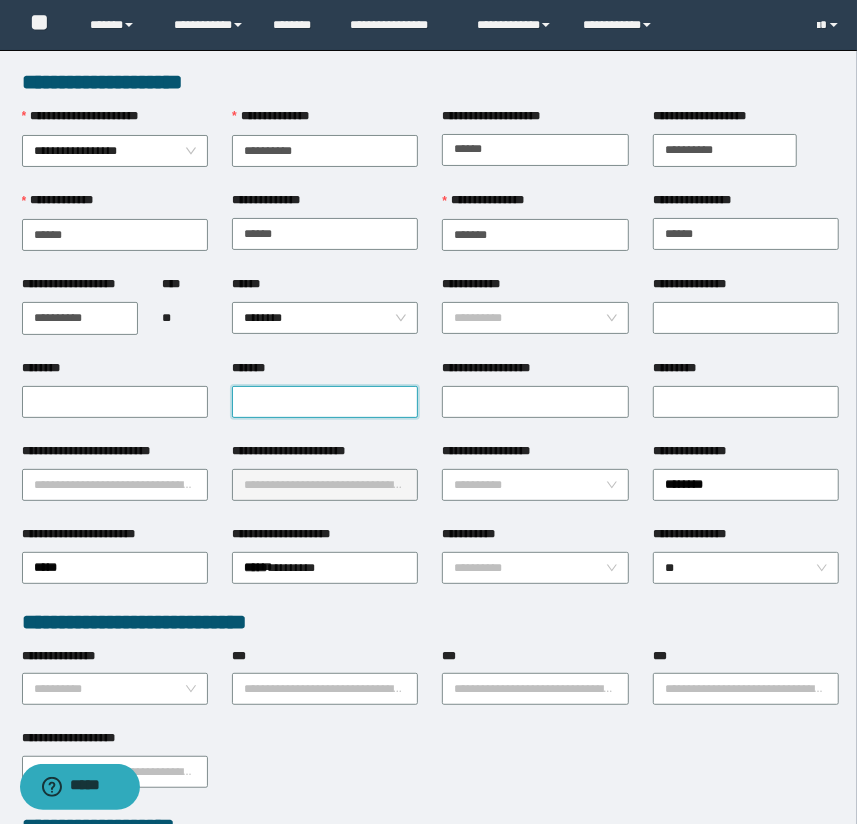 click on "*******" at bounding box center [325, 402] 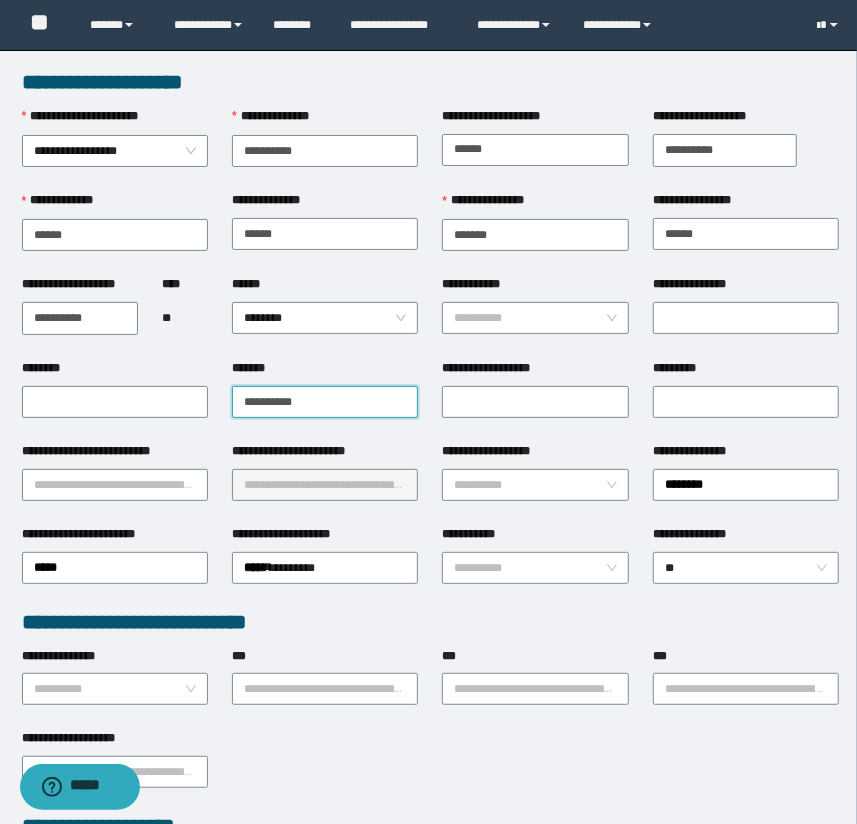 type on "**********" 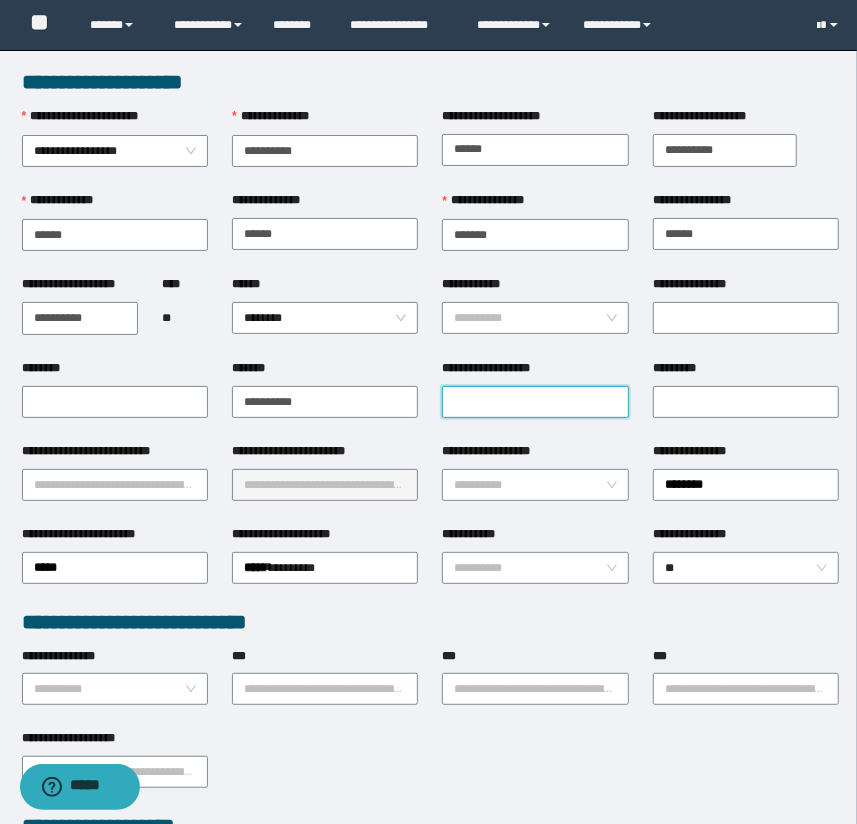 click on "**********" at bounding box center [535, 402] 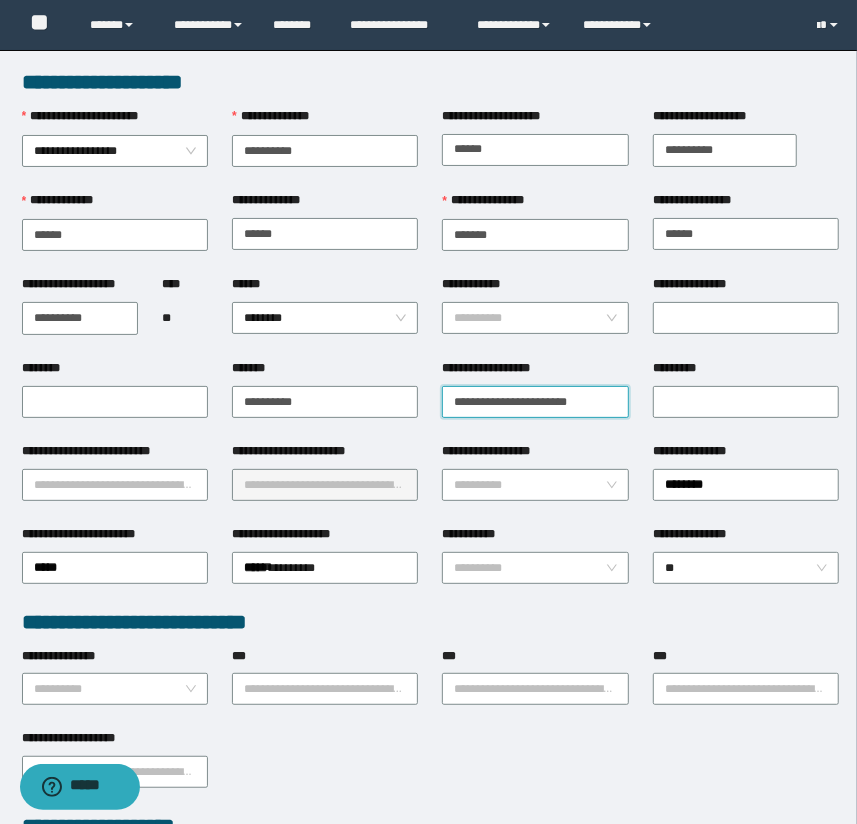 type on "**********" 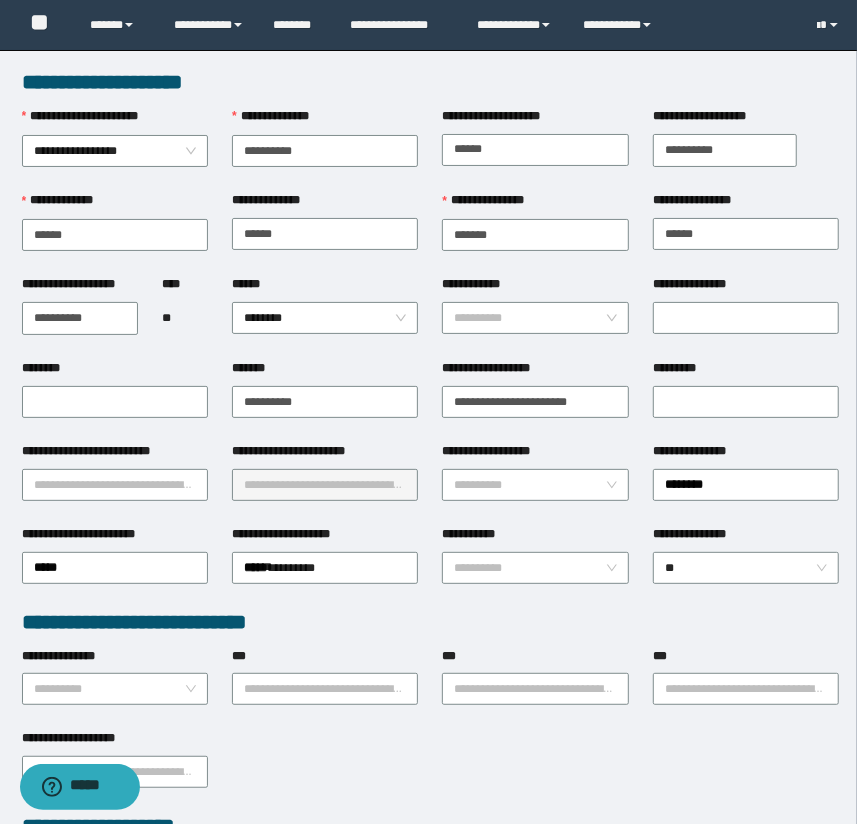click on "**********" at bounding box center [428, 25] 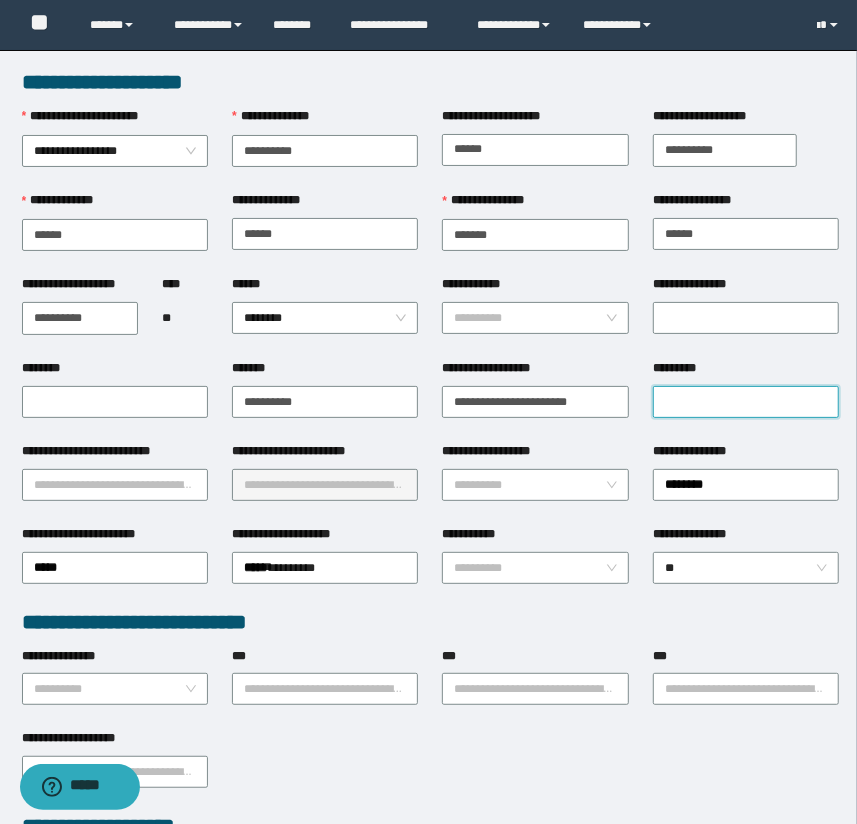 click on "*********" at bounding box center [746, 402] 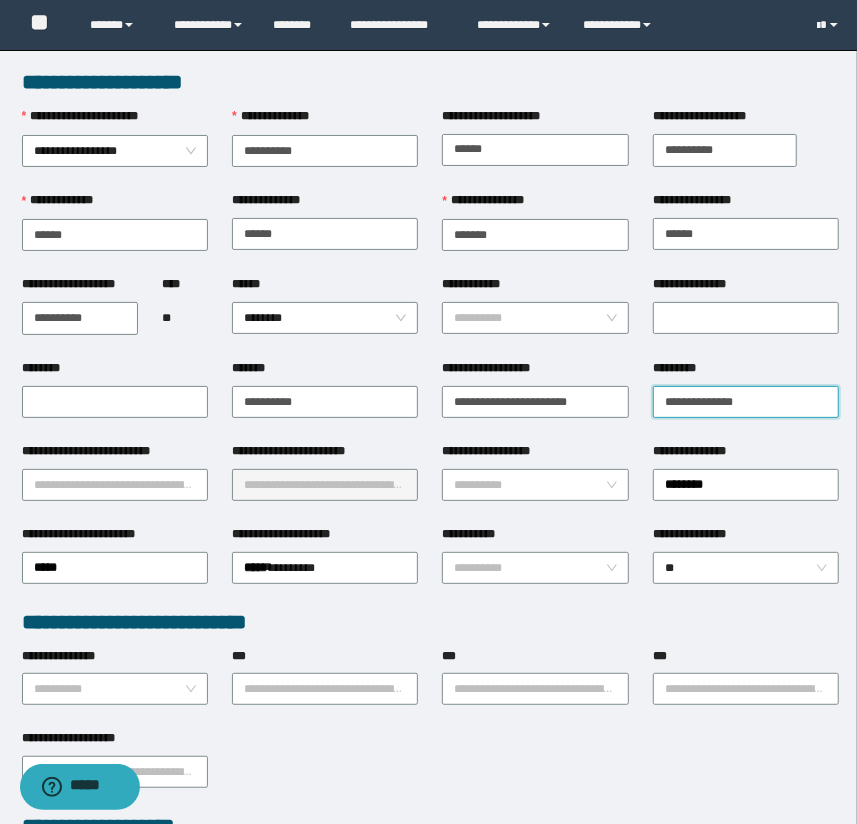 type on "**********" 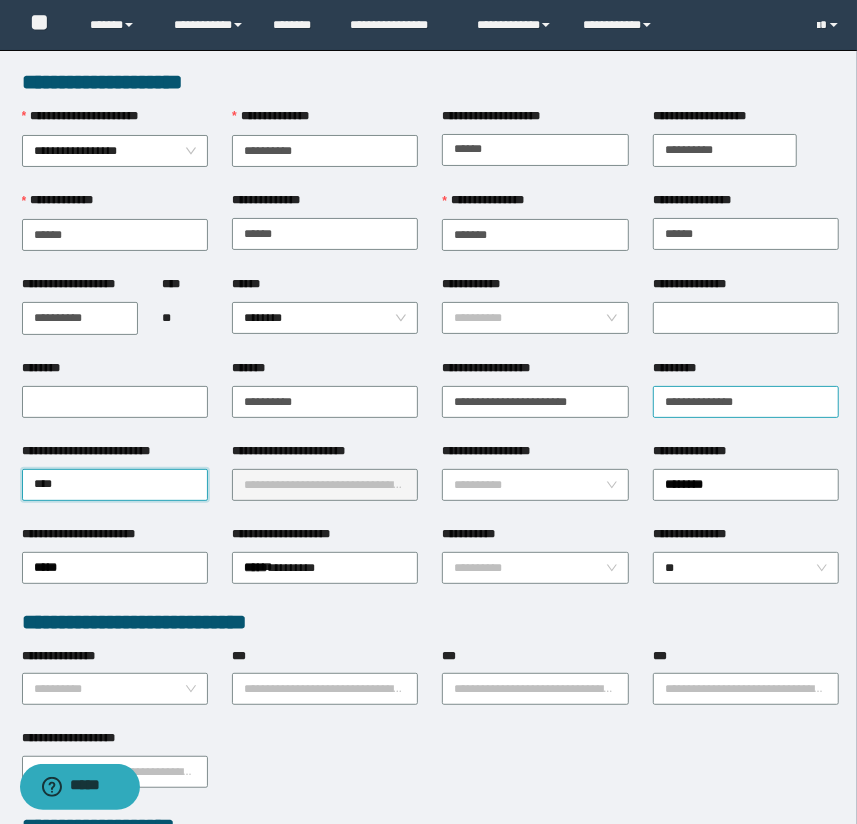 type on "*****" 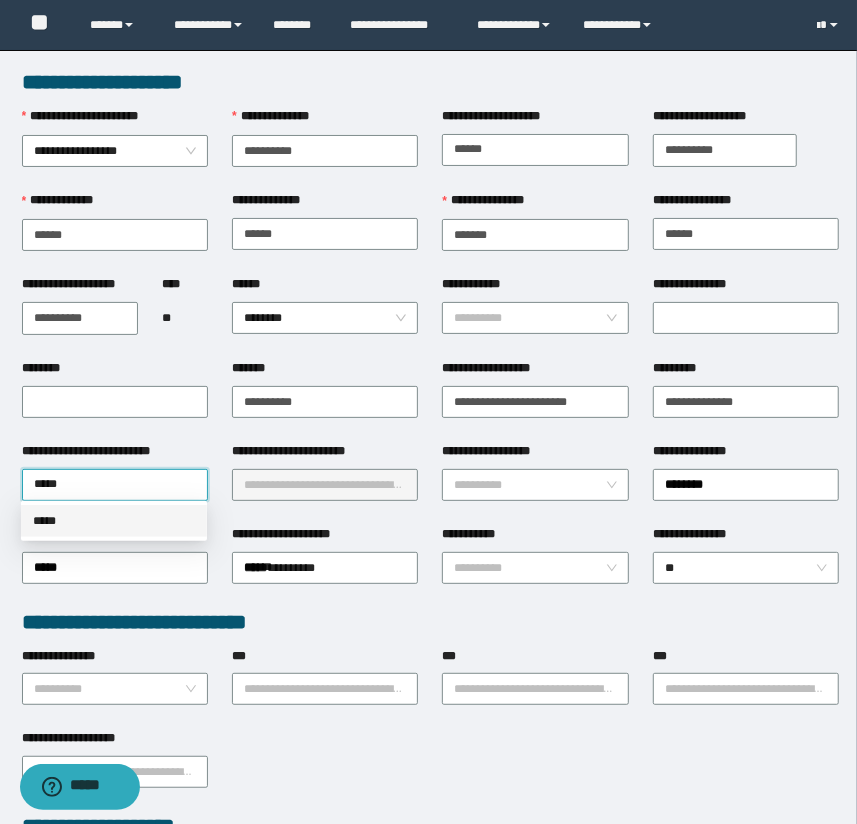click on "*****" at bounding box center [114, 521] 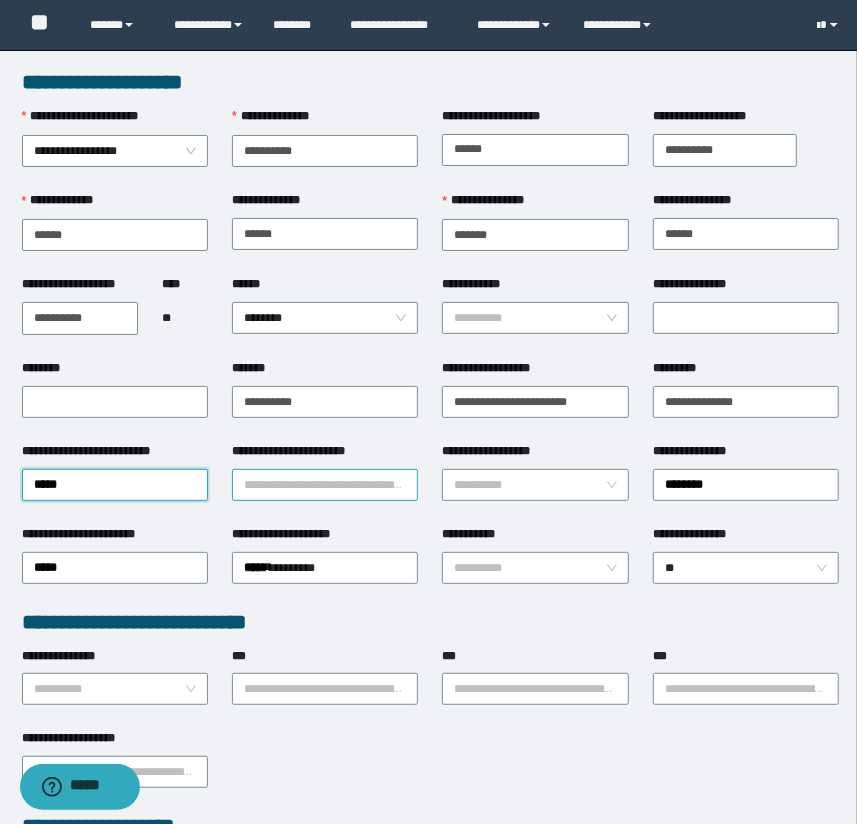 click on "**********" at bounding box center [325, 485] 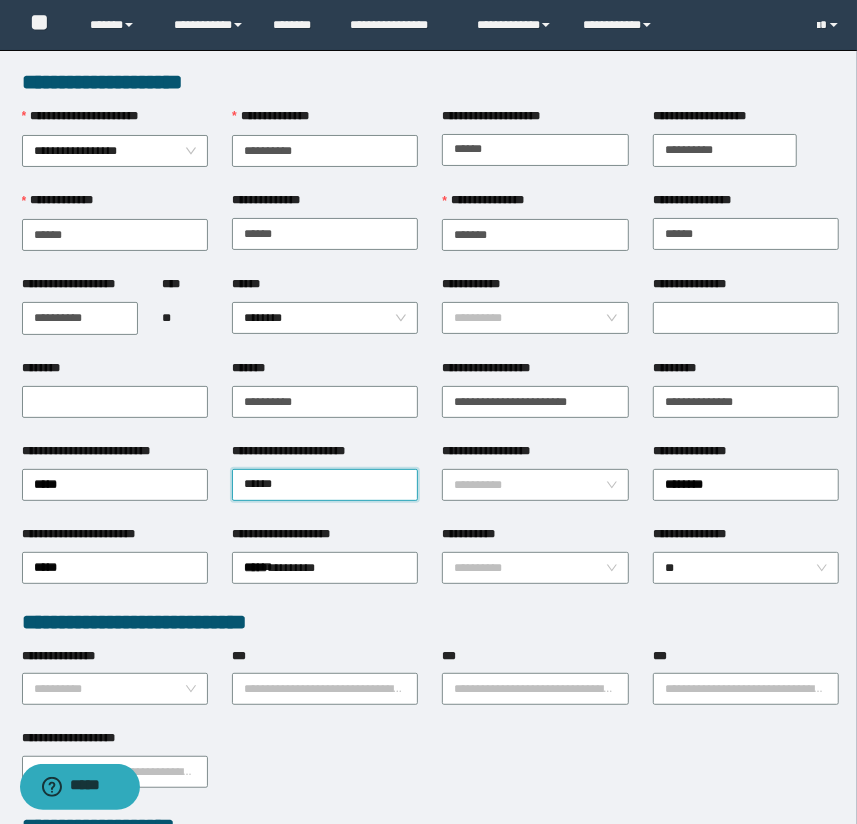 type on "******" 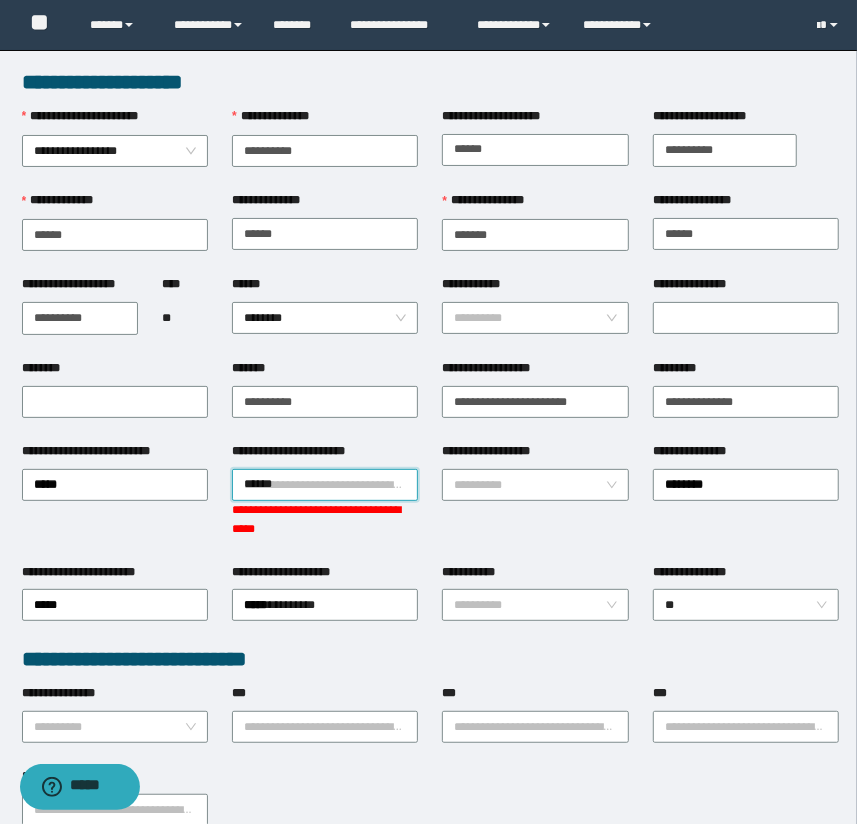 click on "******" at bounding box center [325, 485] 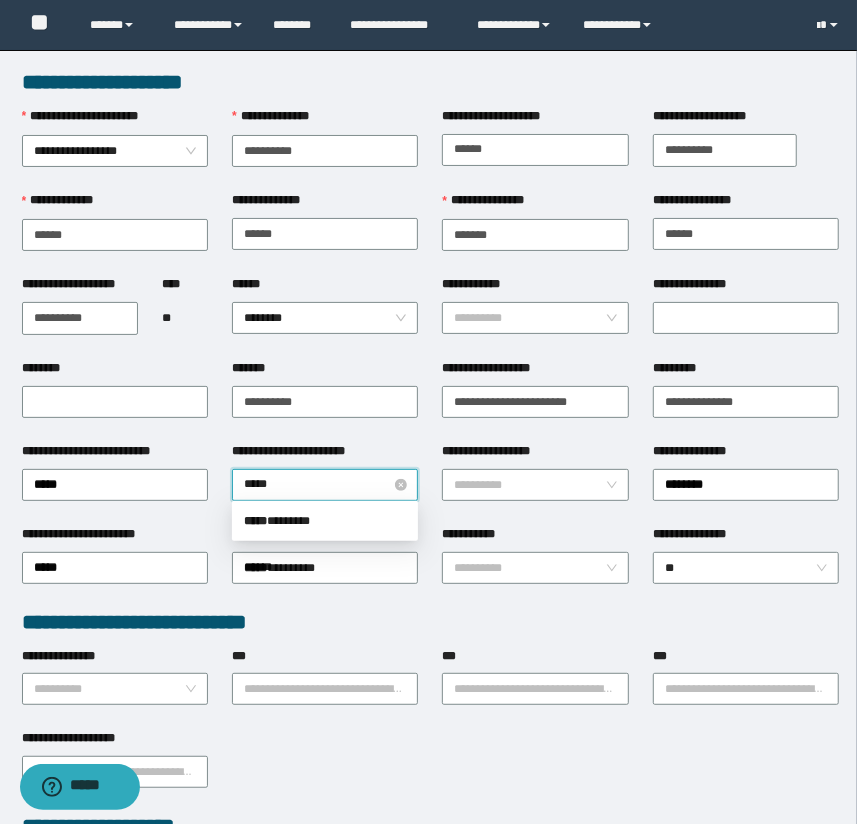 type on "******" 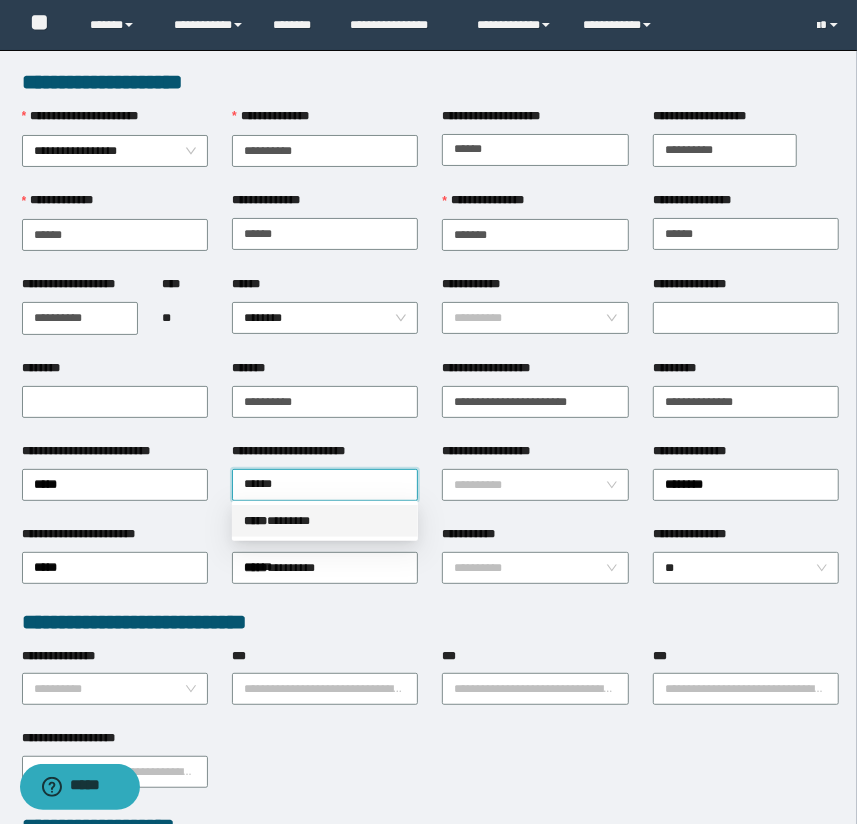 click on "***** * ******" at bounding box center (325, 521) 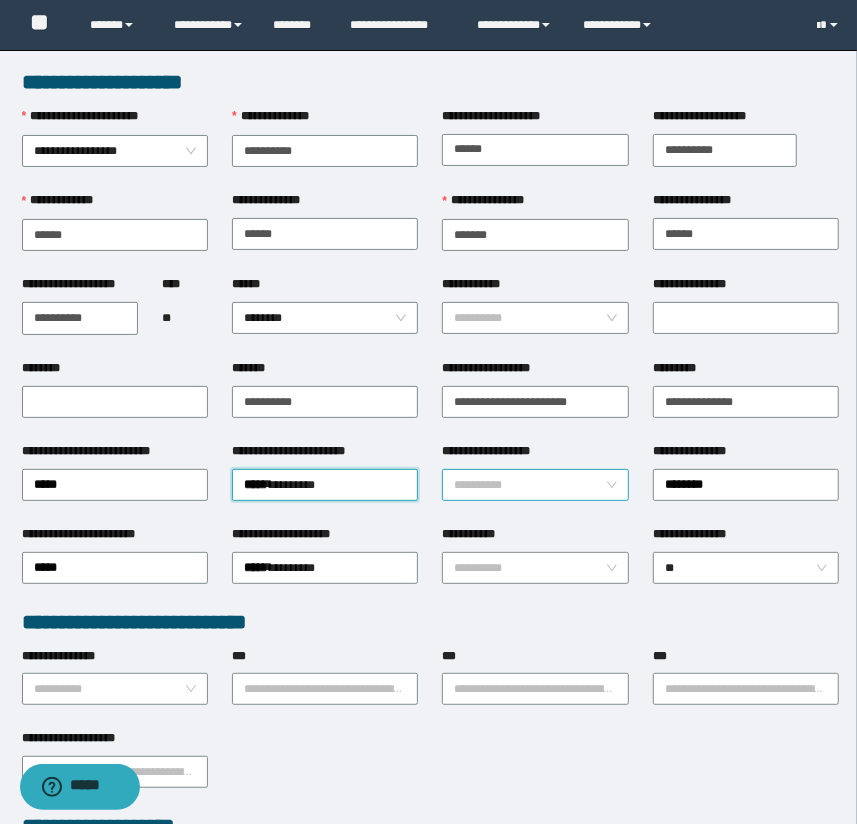 click on "**********" at bounding box center (529, 485) 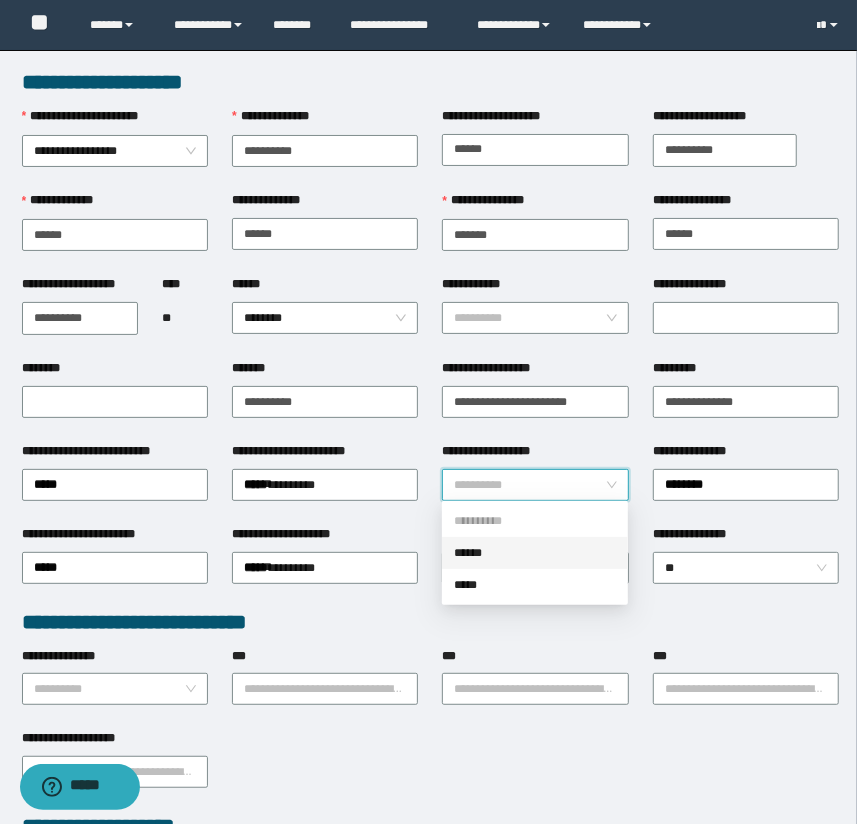 click on "******" at bounding box center [535, 553] 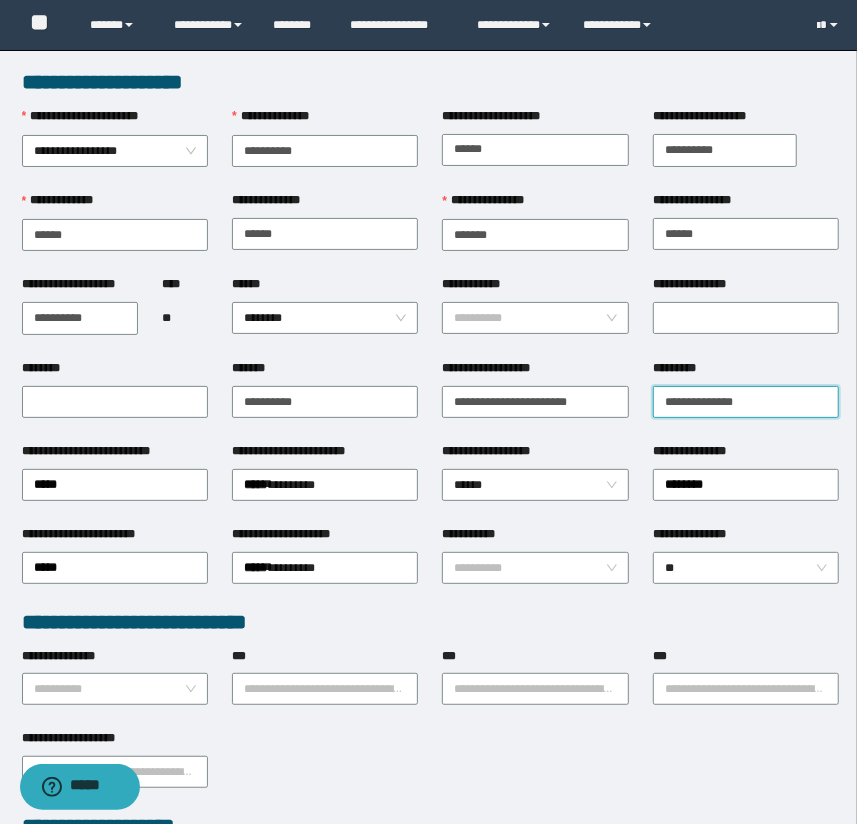 click on "**********" at bounding box center [746, 402] 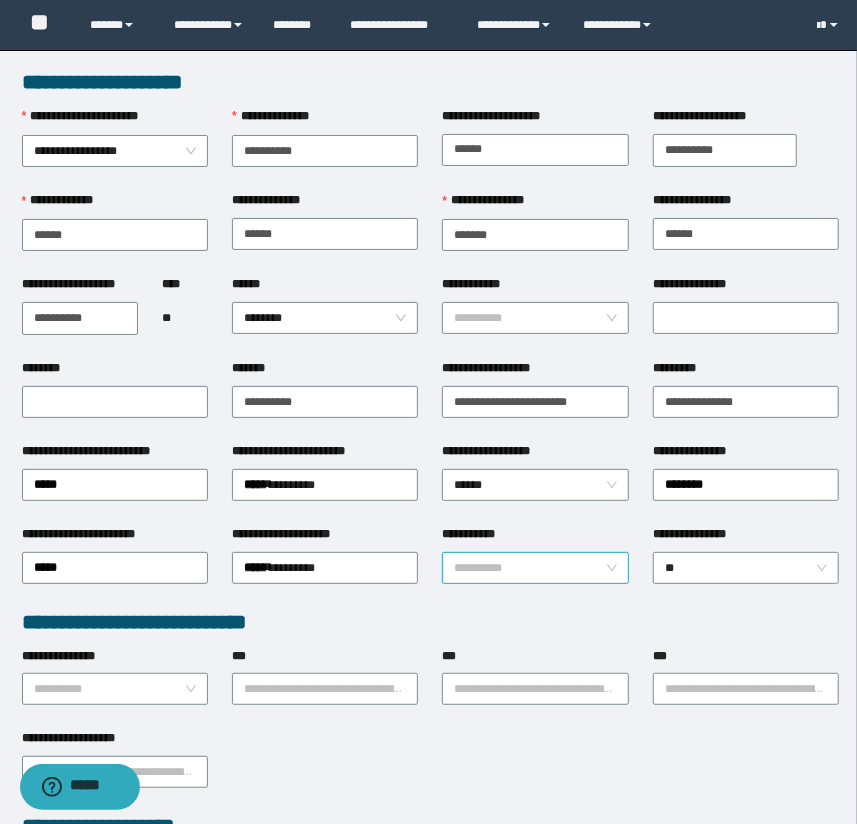 click on "**********" at bounding box center (529, 568) 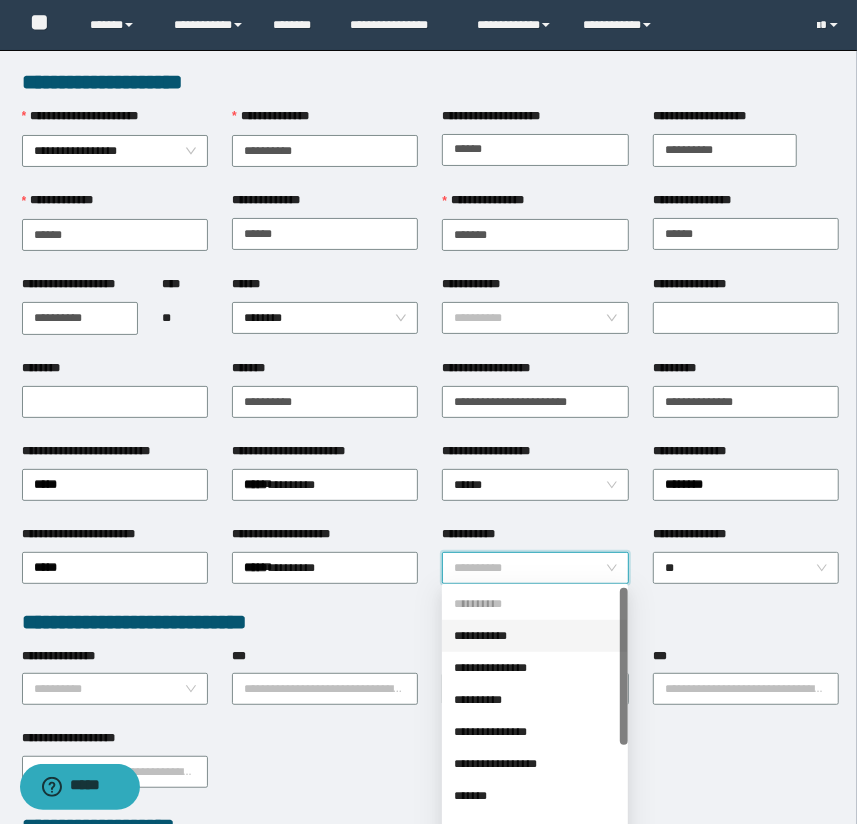 click on "**********" at bounding box center (431, 622) 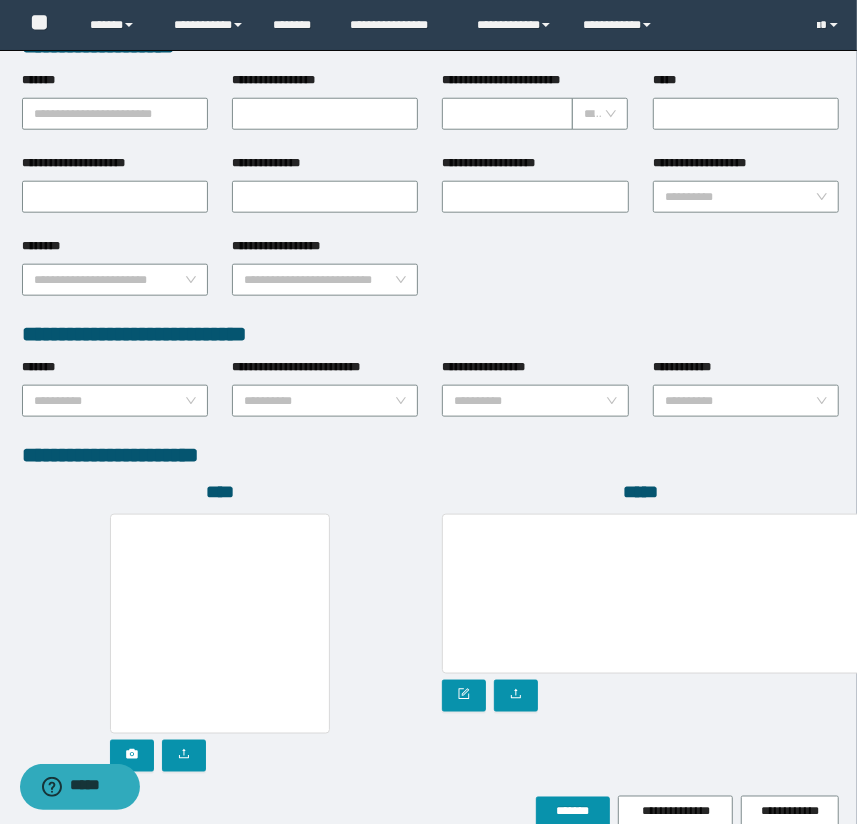 scroll, scrollTop: 878, scrollLeft: 0, axis: vertical 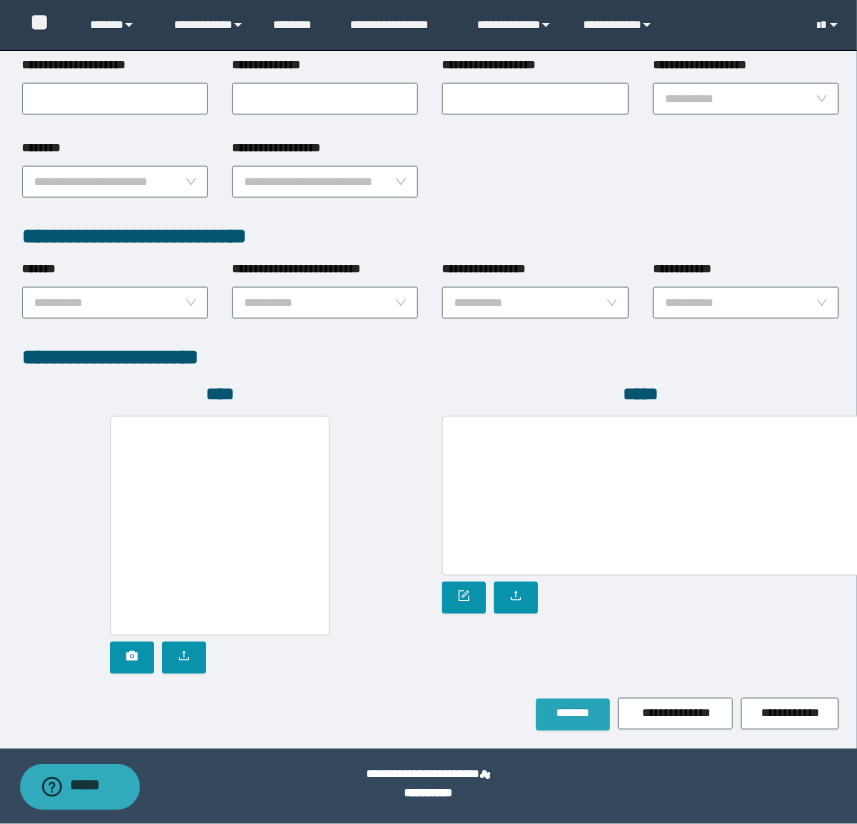 click on "*******" at bounding box center [573, 714] 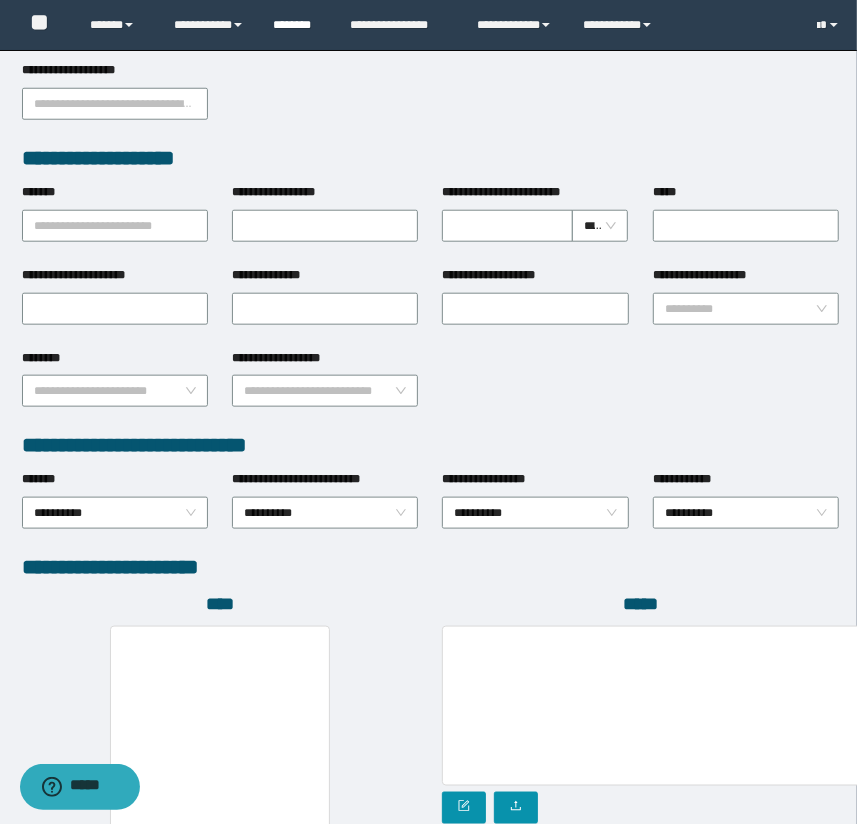 scroll, scrollTop: 476, scrollLeft: 0, axis: vertical 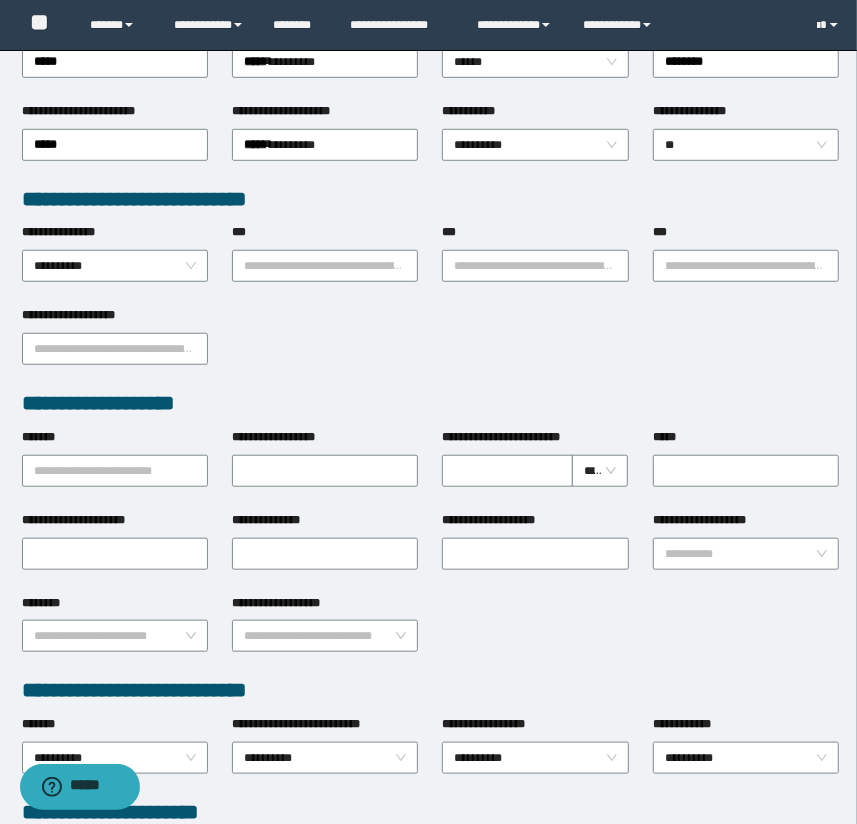type 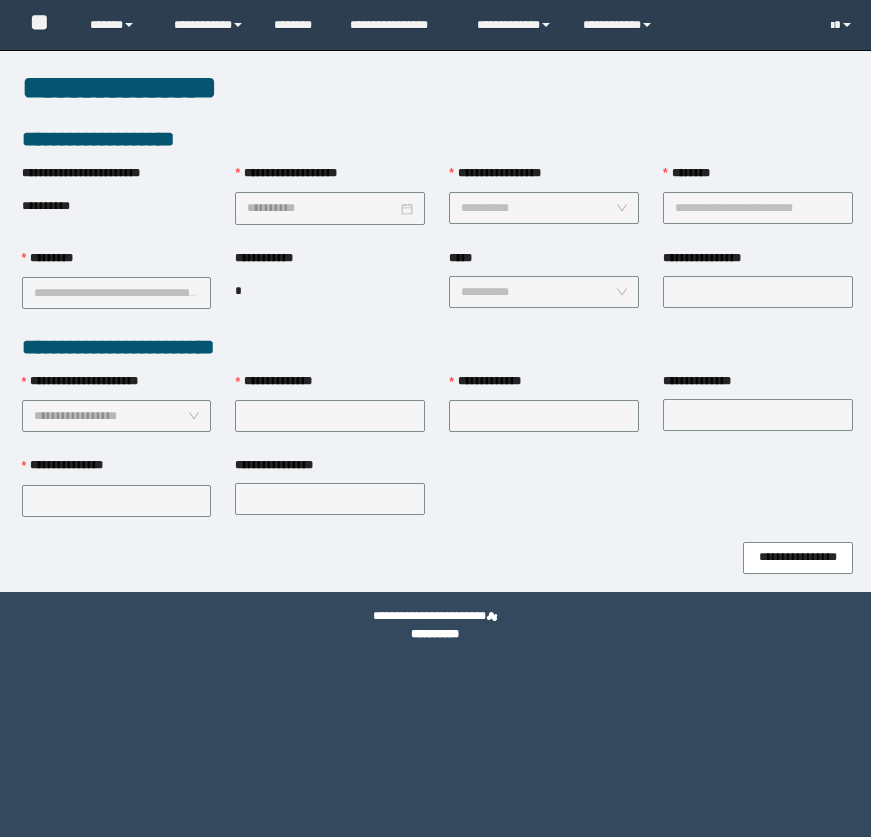 scroll, scrollTop: 0, scrollLeft: 0, axis: both 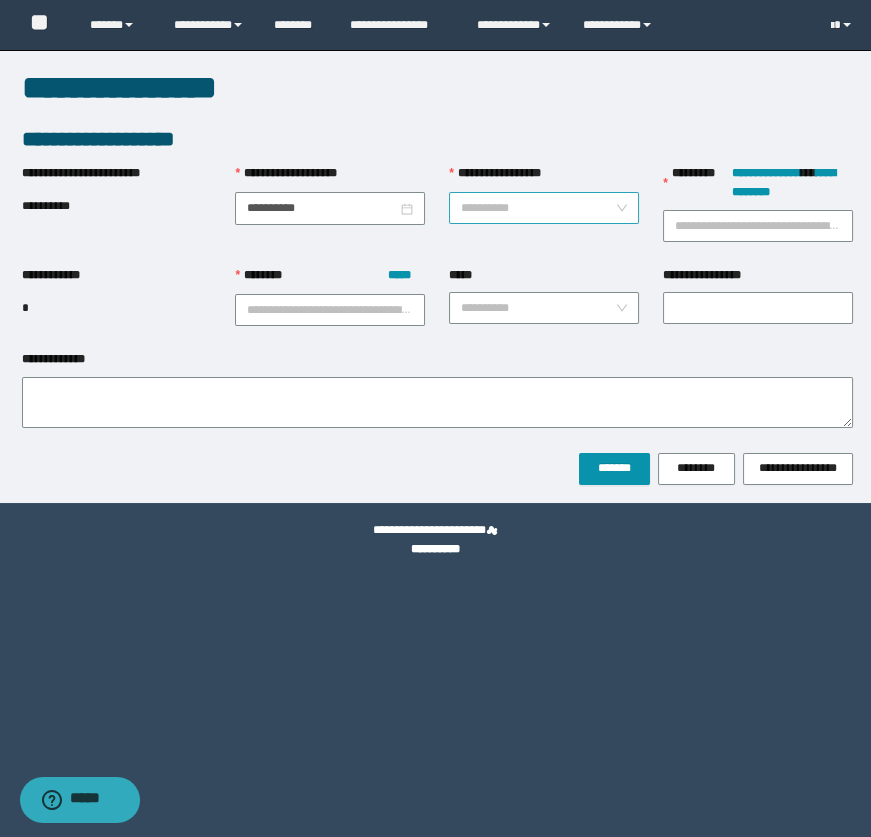 click on "**********" at bounding box center [538, 208] 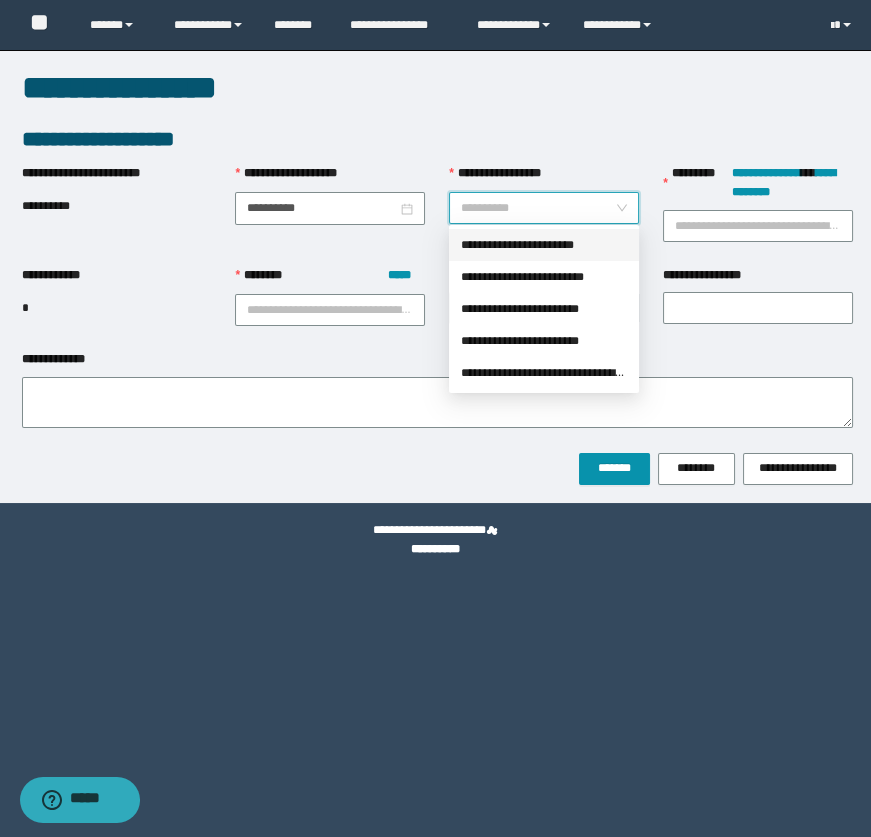 click on "**********" at bounding box center (544, 245) 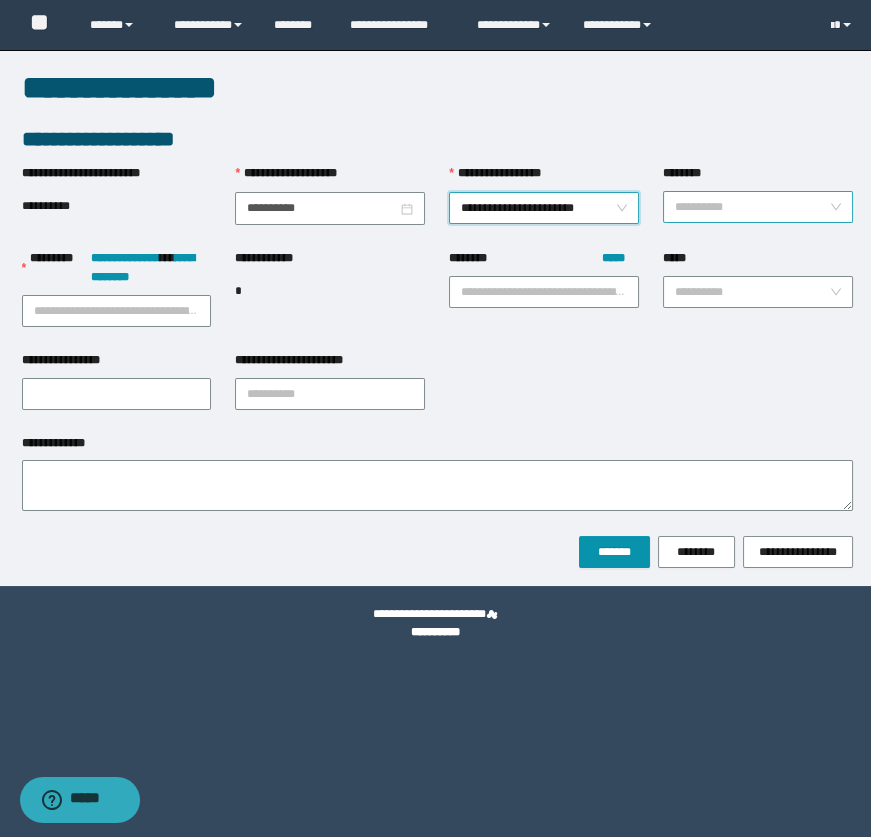 click on "********" at bounding box center (752, 207) 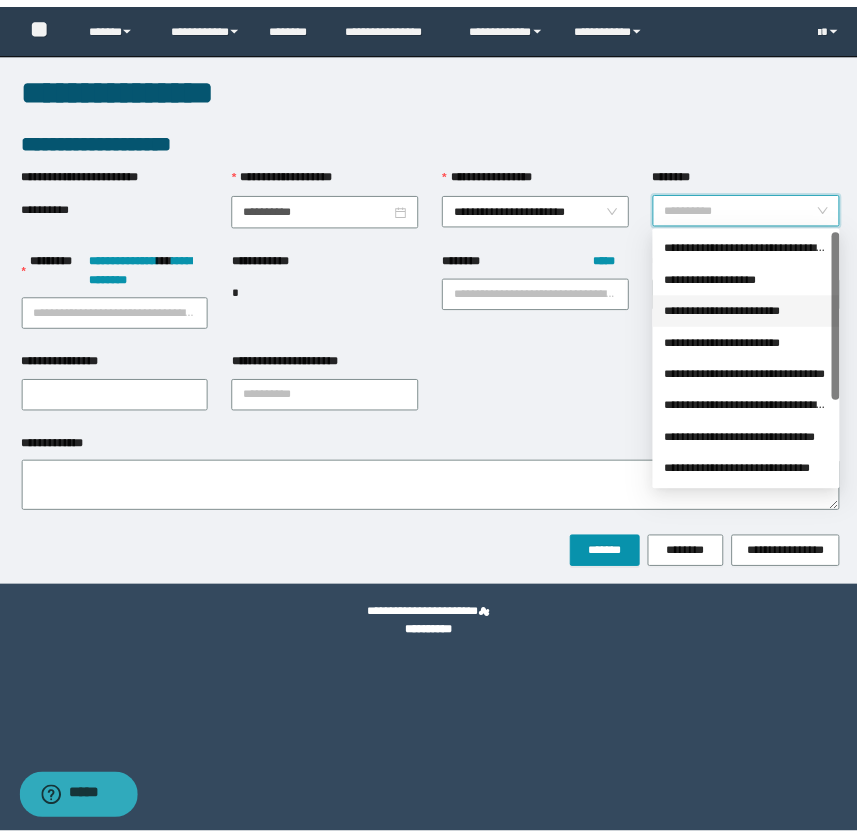 scroll, scrollTop: 127, scrollLeft: 0, axis: vertical 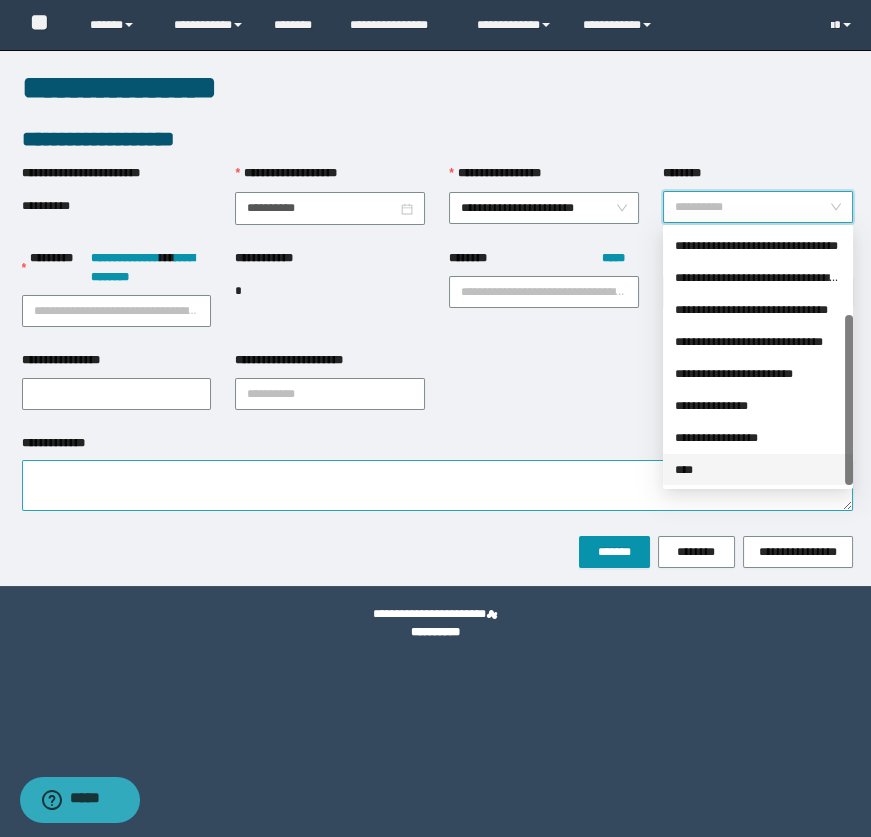 click on "****" at bounding box center (758, 470) 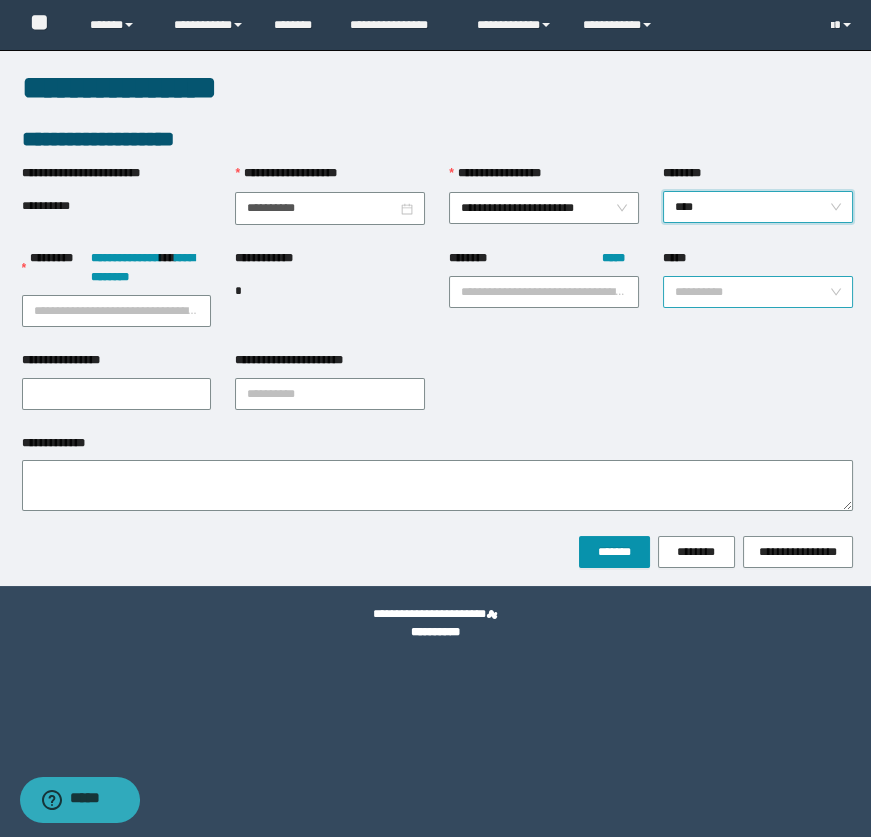 click on "*****" at bounding box center (752, 292) 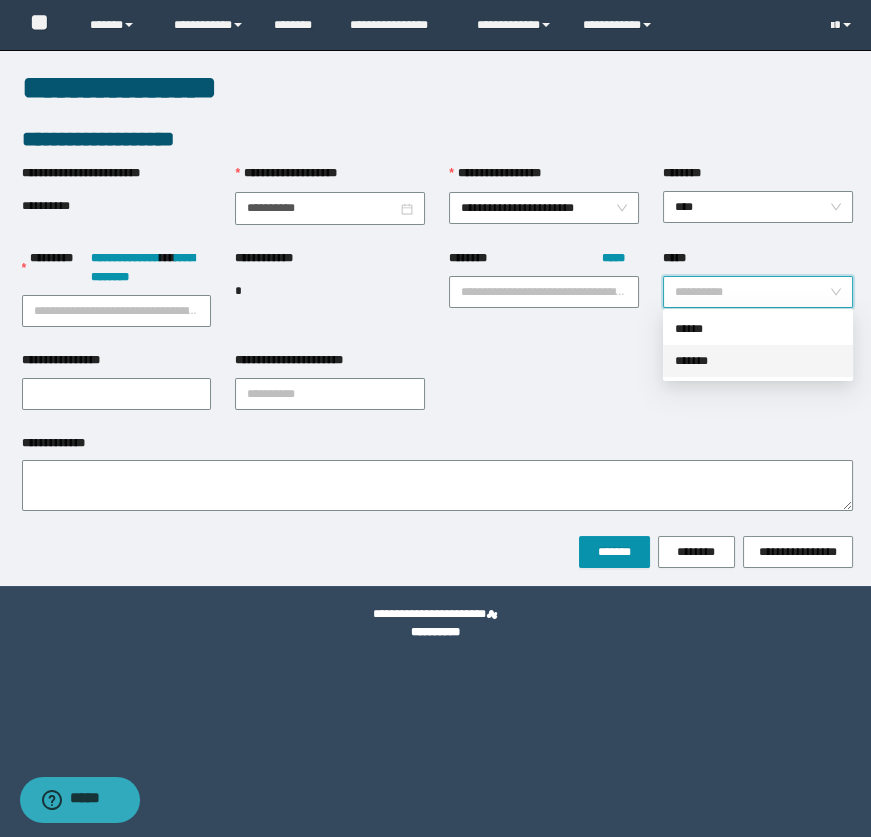 click on "*******" at bounding box center [758, 361] 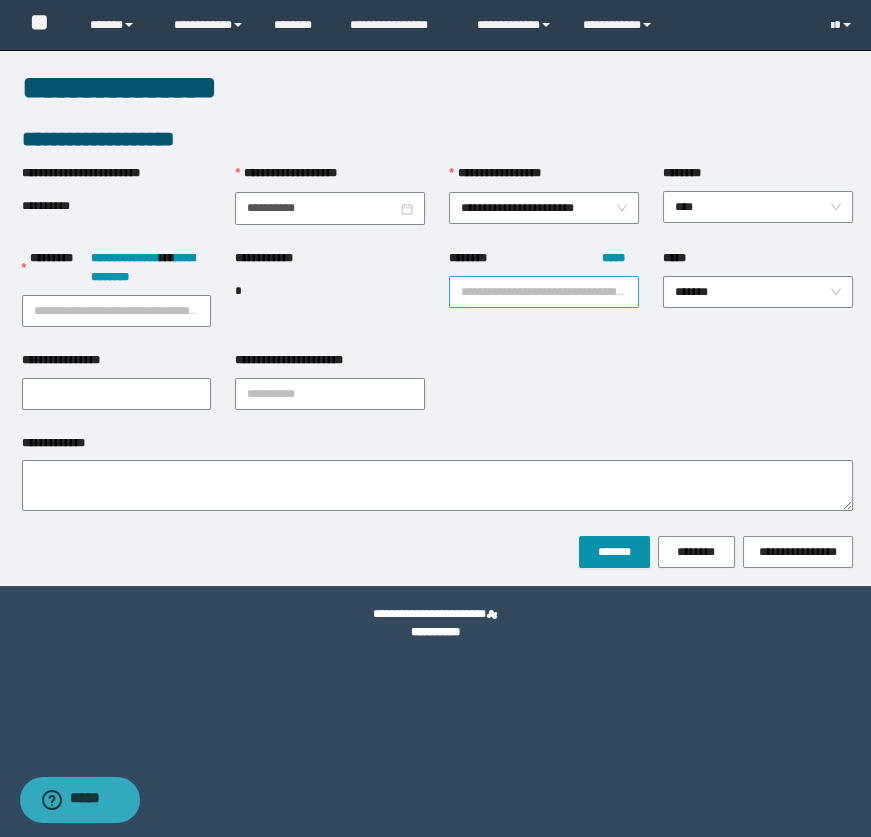 click on "******** *****" at bounding box center [544, 292] 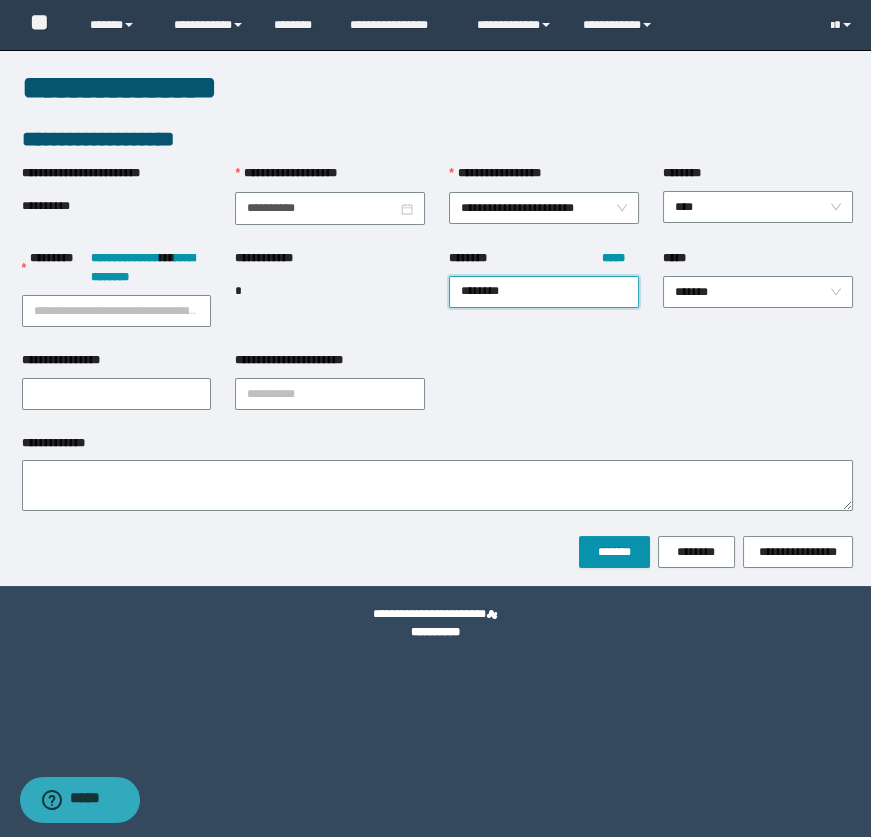 drag, startPoint x: 539, startPoint y: 290, endPoint x: 407, endPoint y: 290, distance: 132 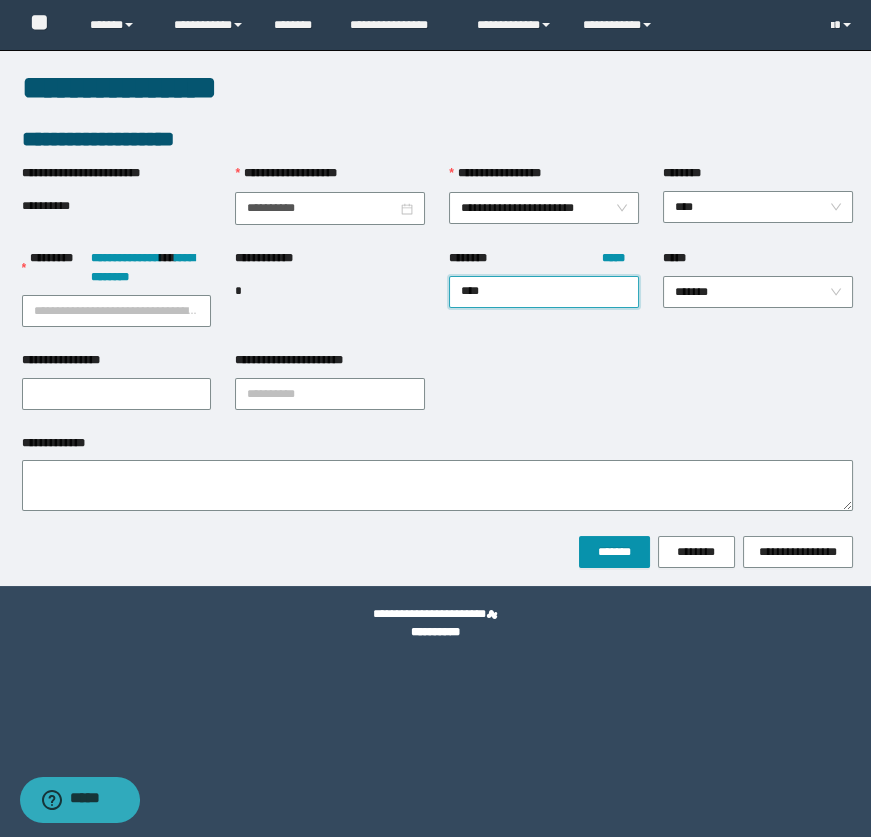 type on "*****" 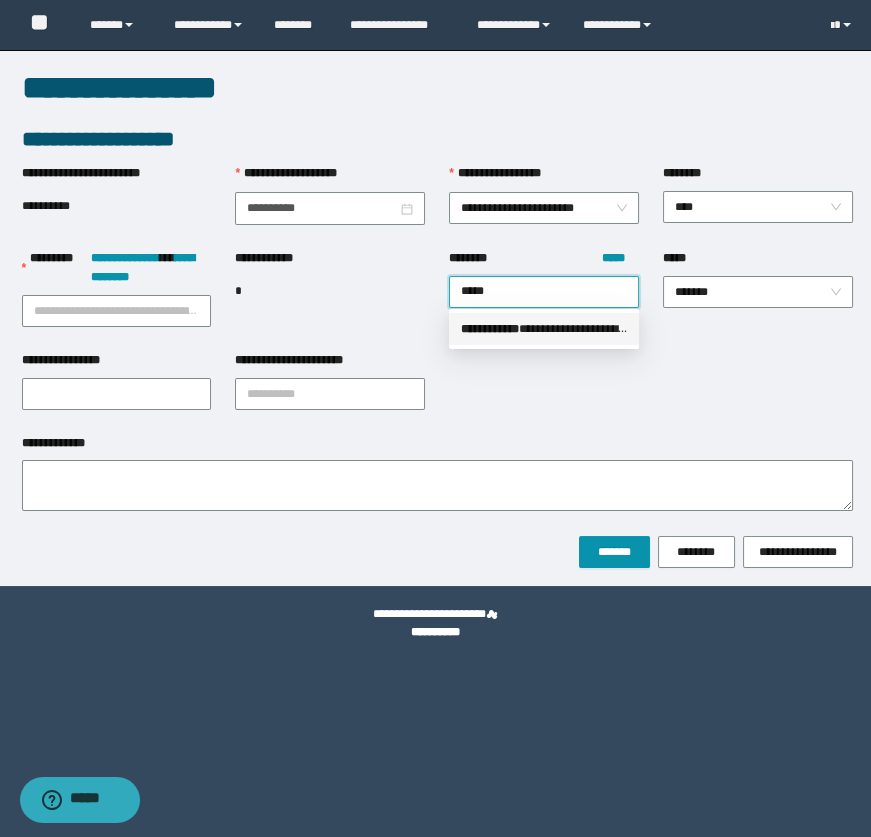 click on "** * ********" at bounding box center [490, 329] 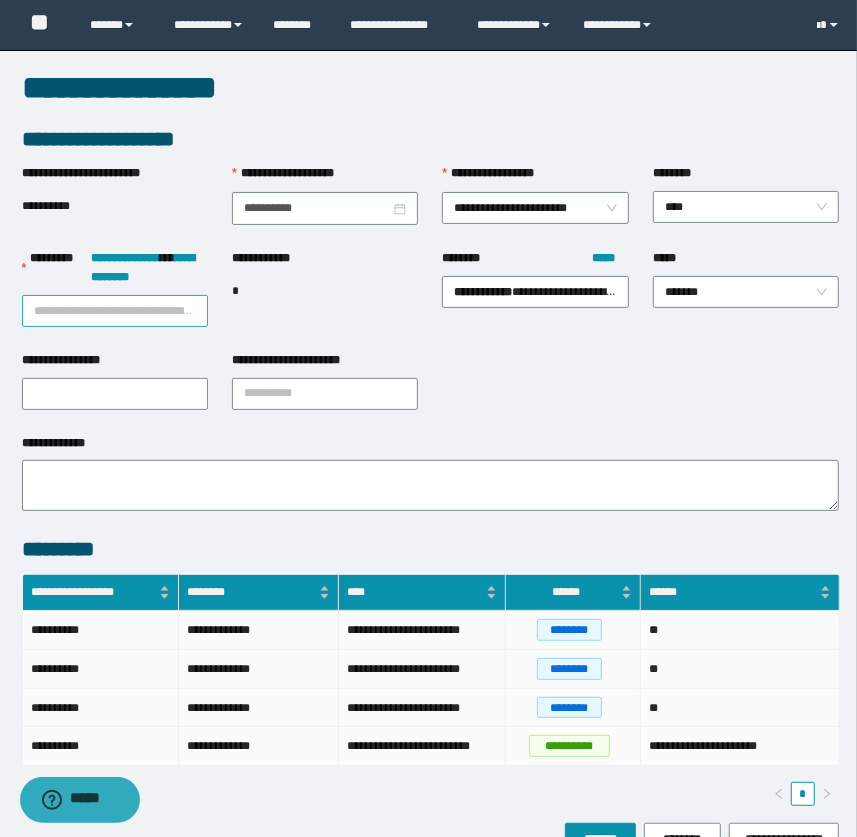 click on "**********" at bounding box center (115, 311) 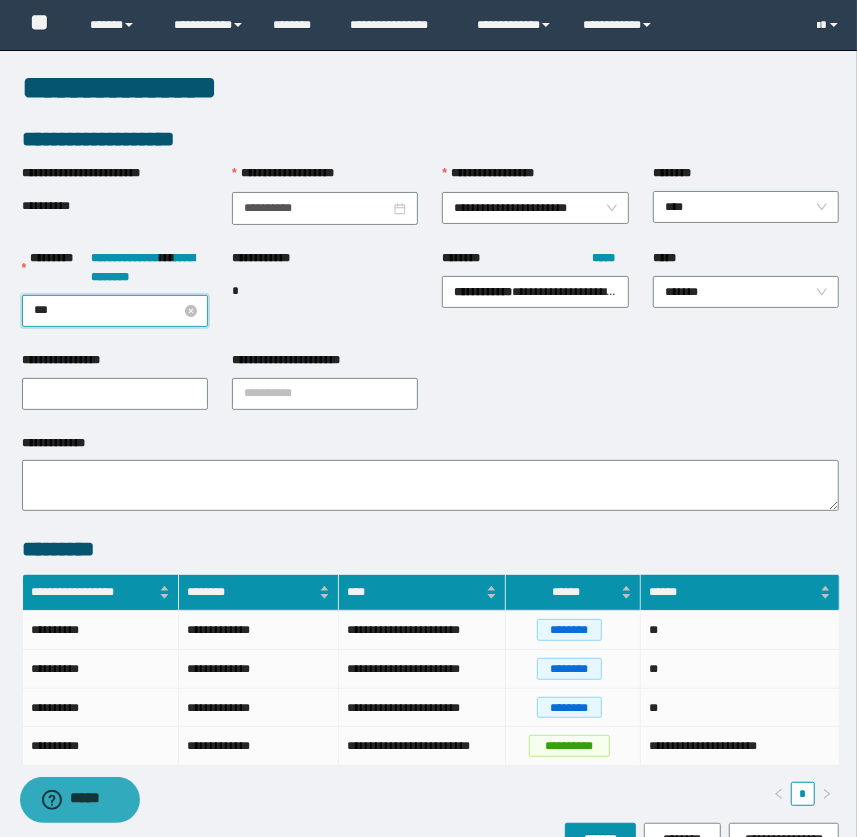 type on "****" 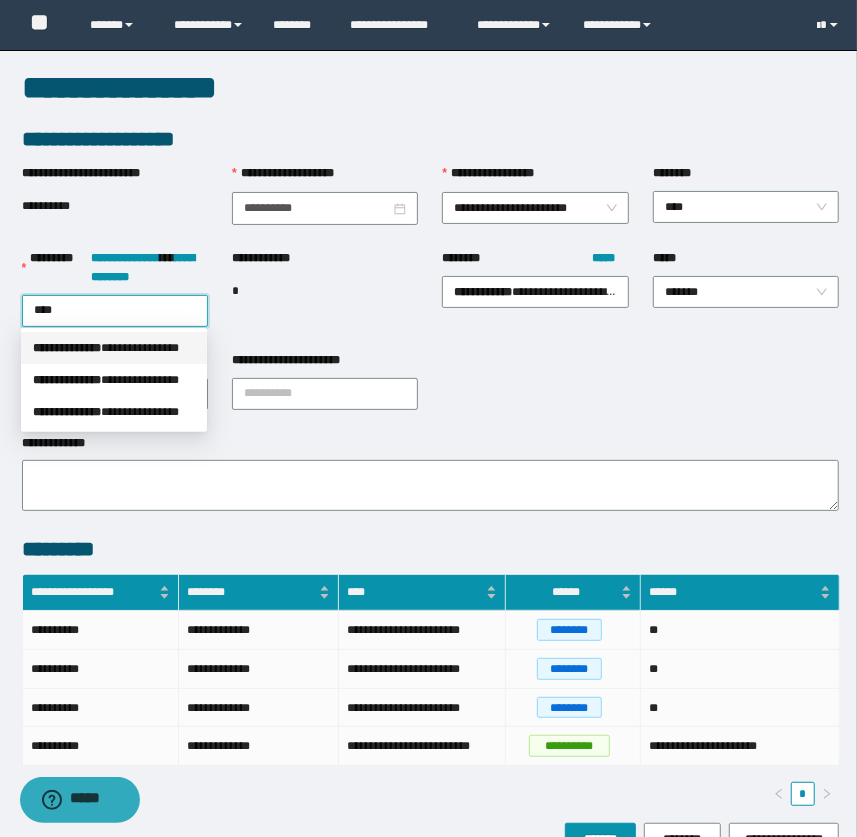 click on "*** *   *********" at bounding box center (67, 348) 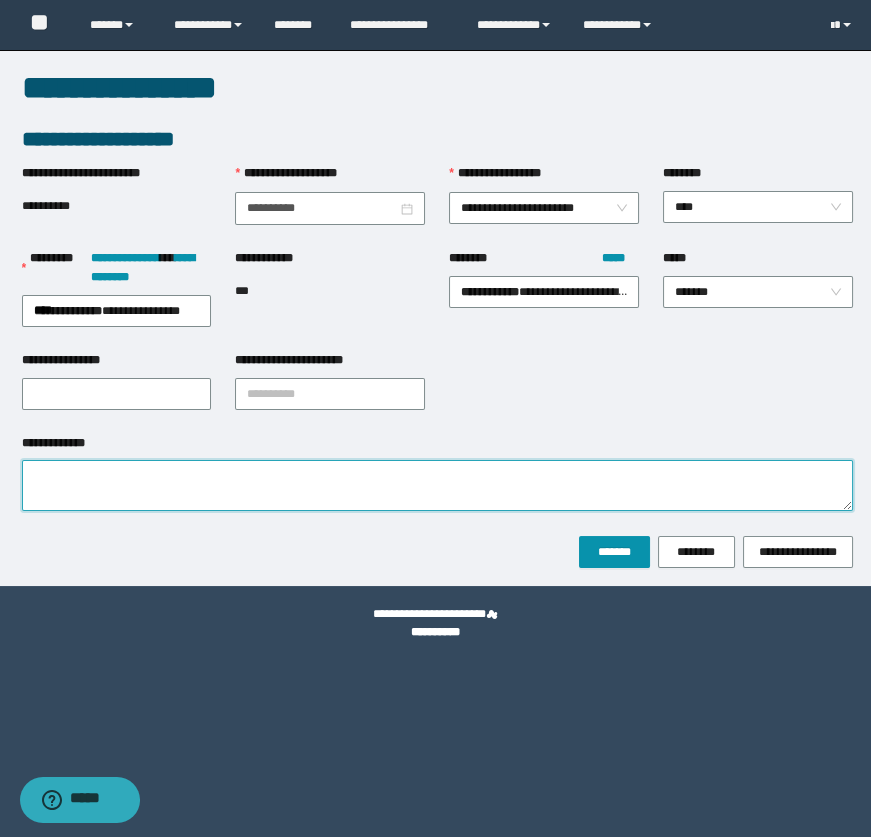 click on "**********" at bounding box center (437, 485) 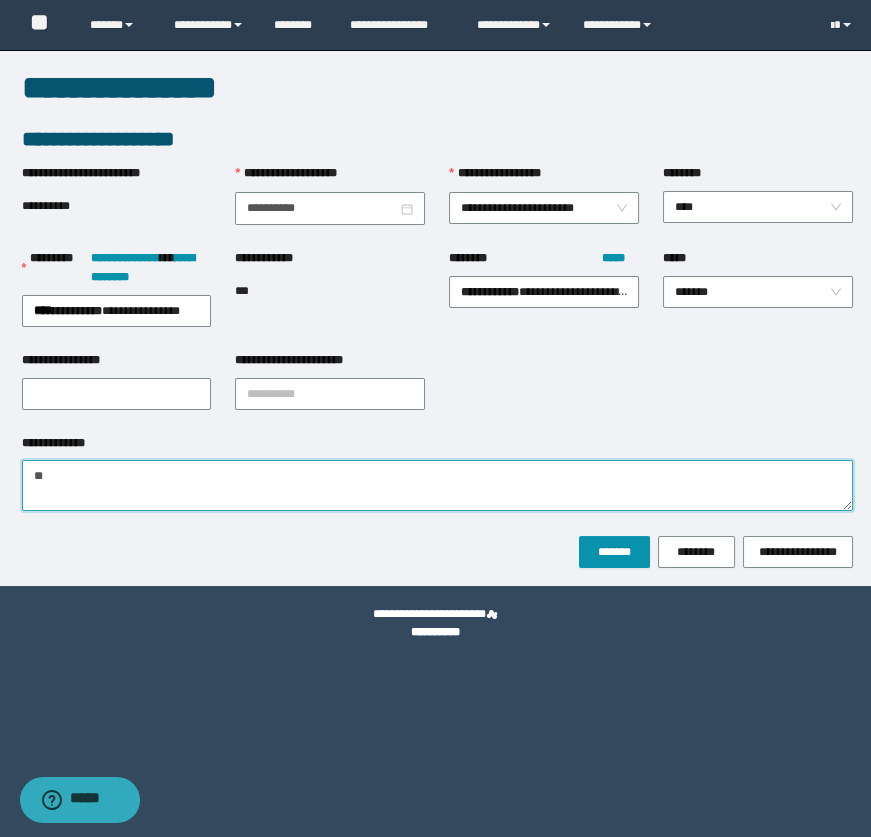 type on "*" 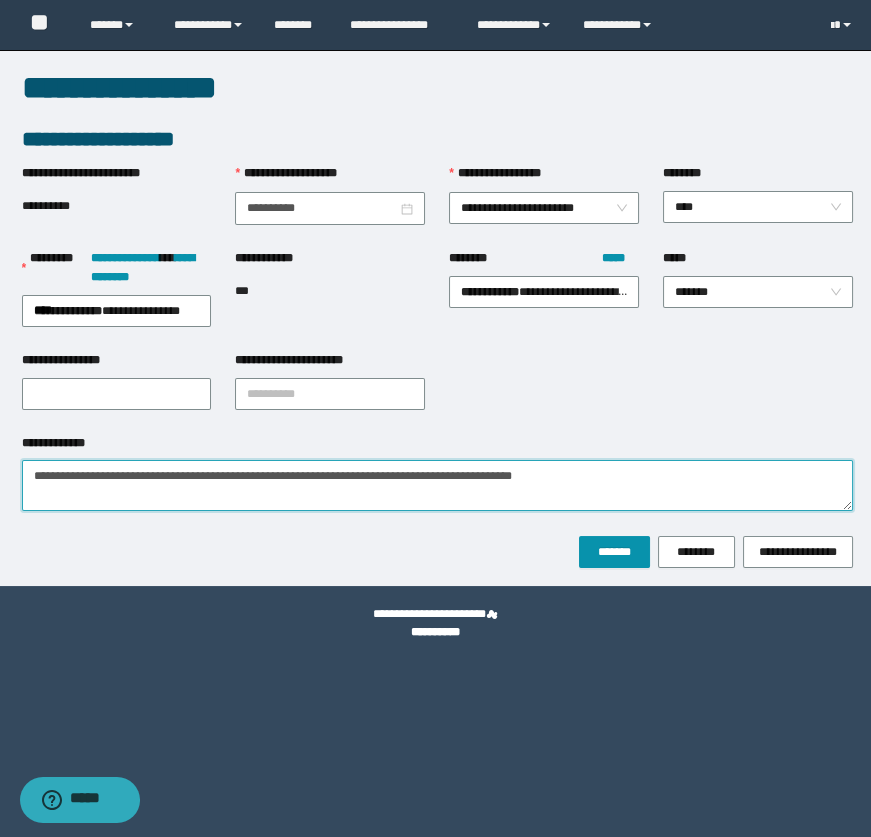 type on "**********" 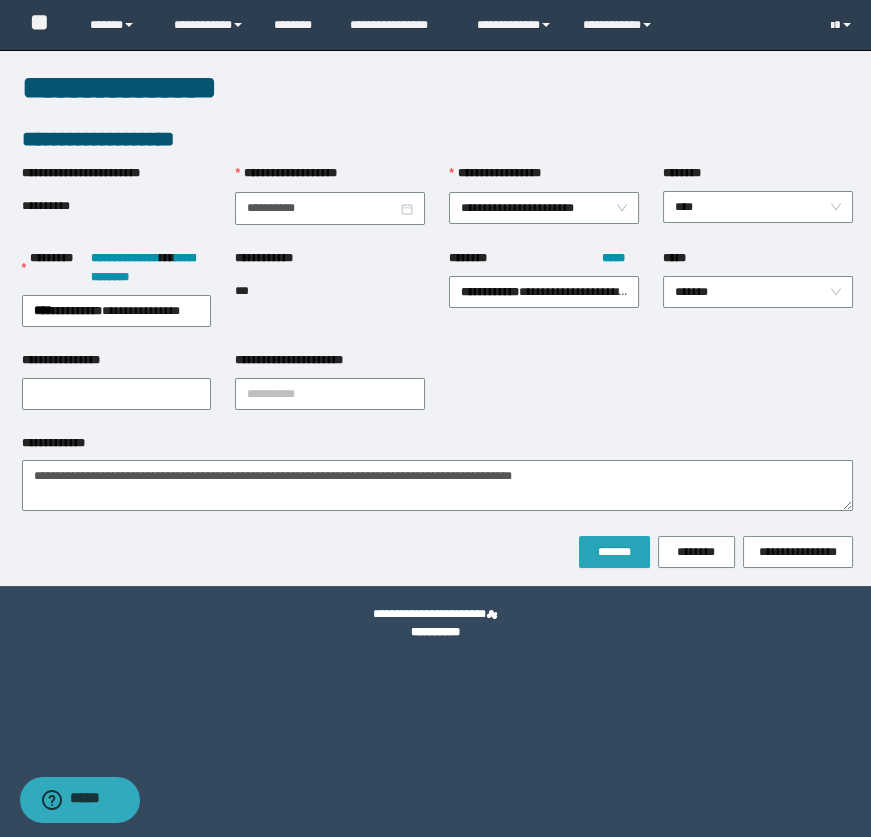click on "*******" at bounding box center (614, 552) 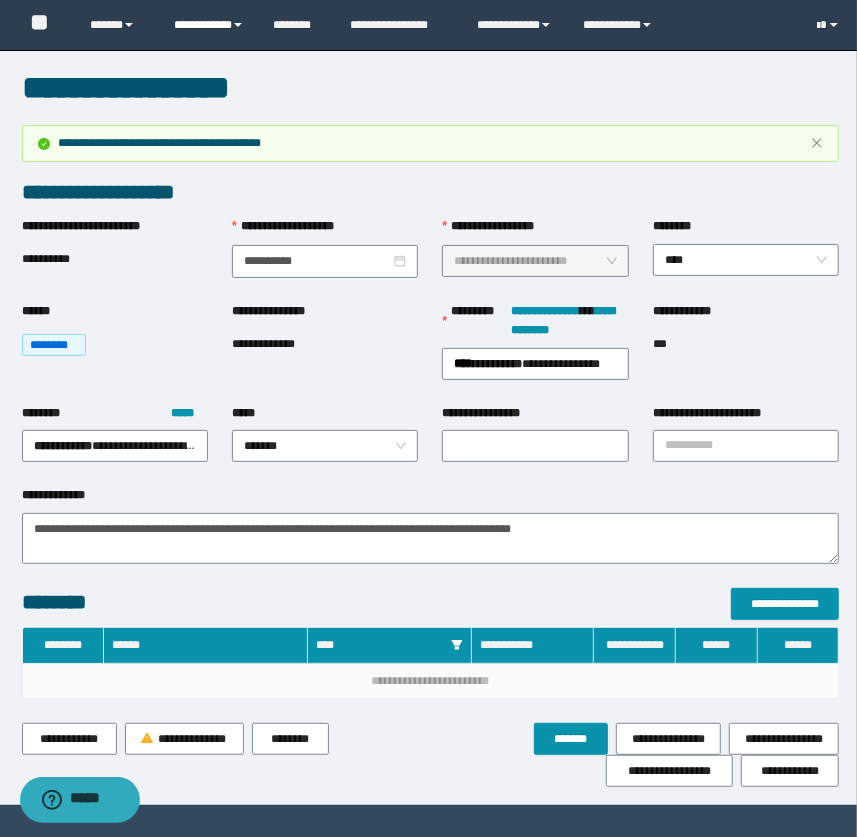 click on "**********" at bounding box center (209, 25) 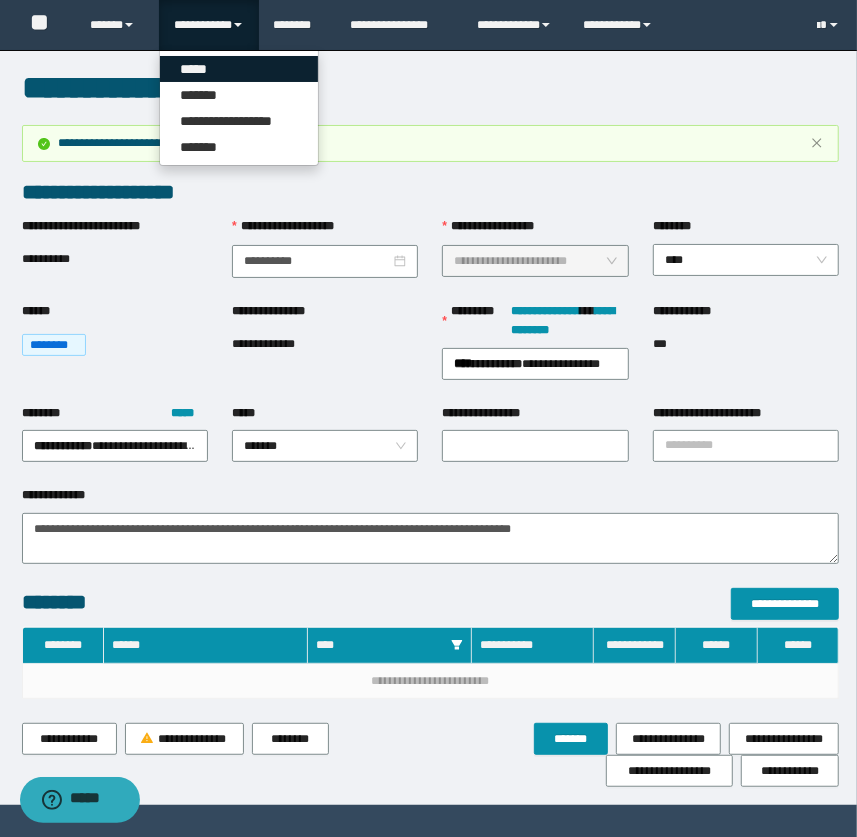 click on "*****" at bounding box center (239, 69) 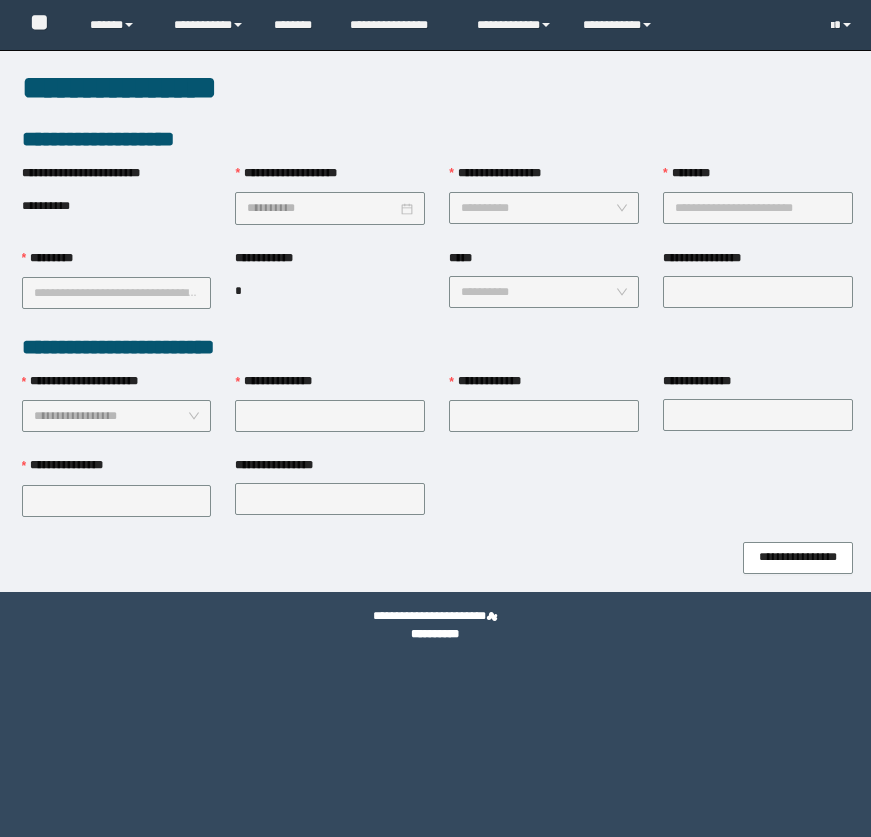 scroll, scrollTop: 0, scrollLeft: 0, axis: both 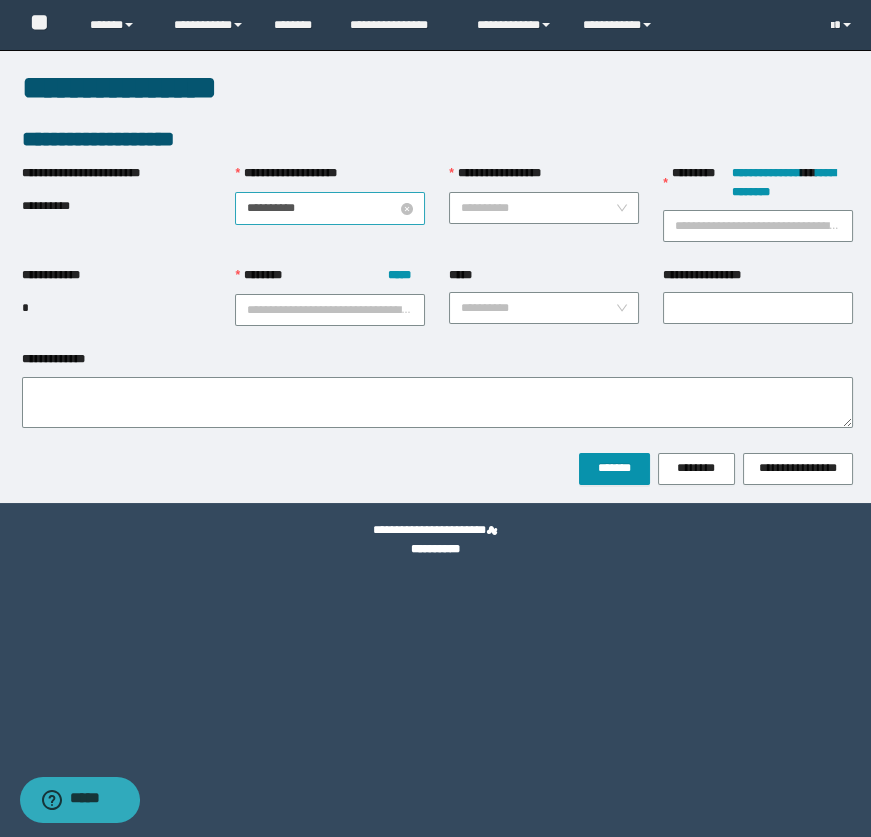 click on "**********" at bounding box center [322, 208] 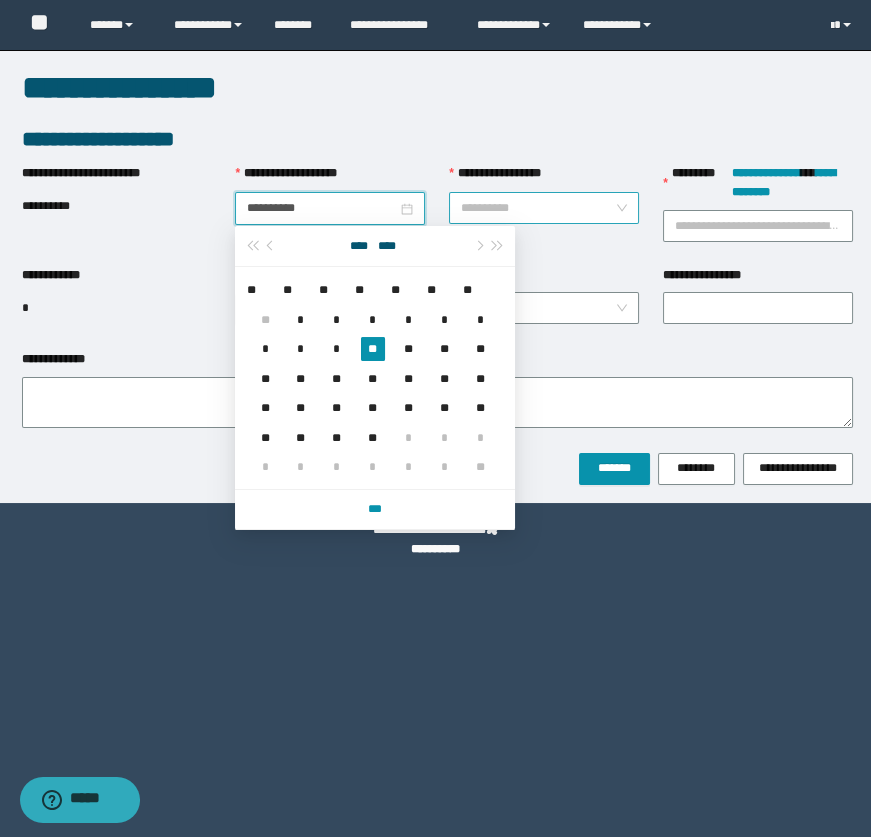 click on "**********" at bounding box center [538, 208] 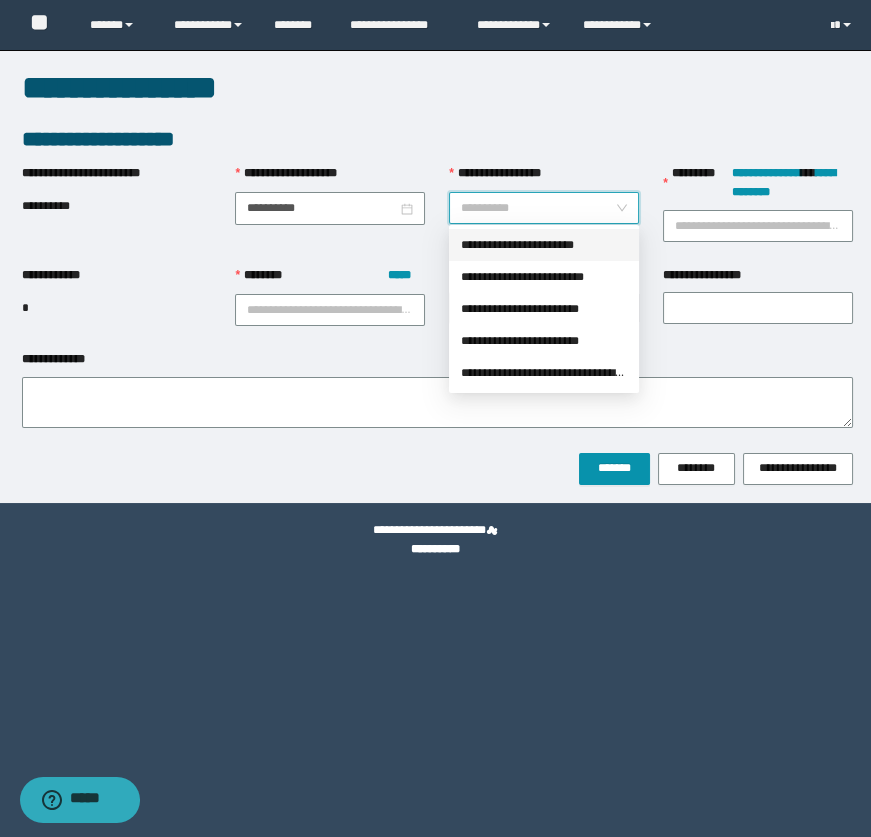 click on "**********" at bounding box center (544, 245) 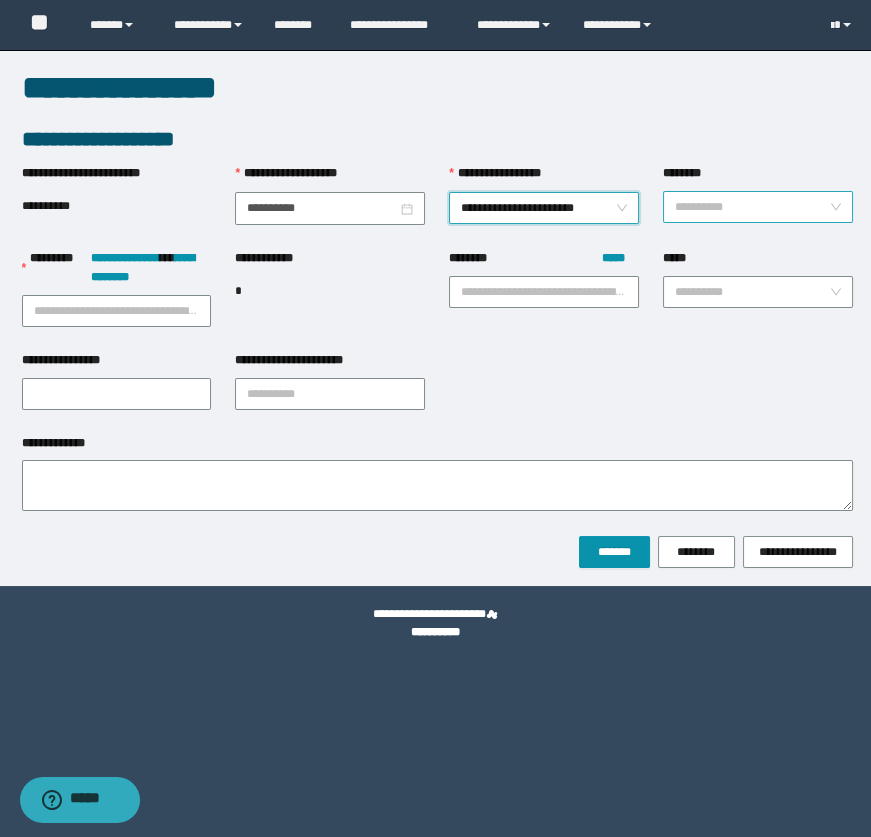 click on "********" at bounding box center (752, 207) 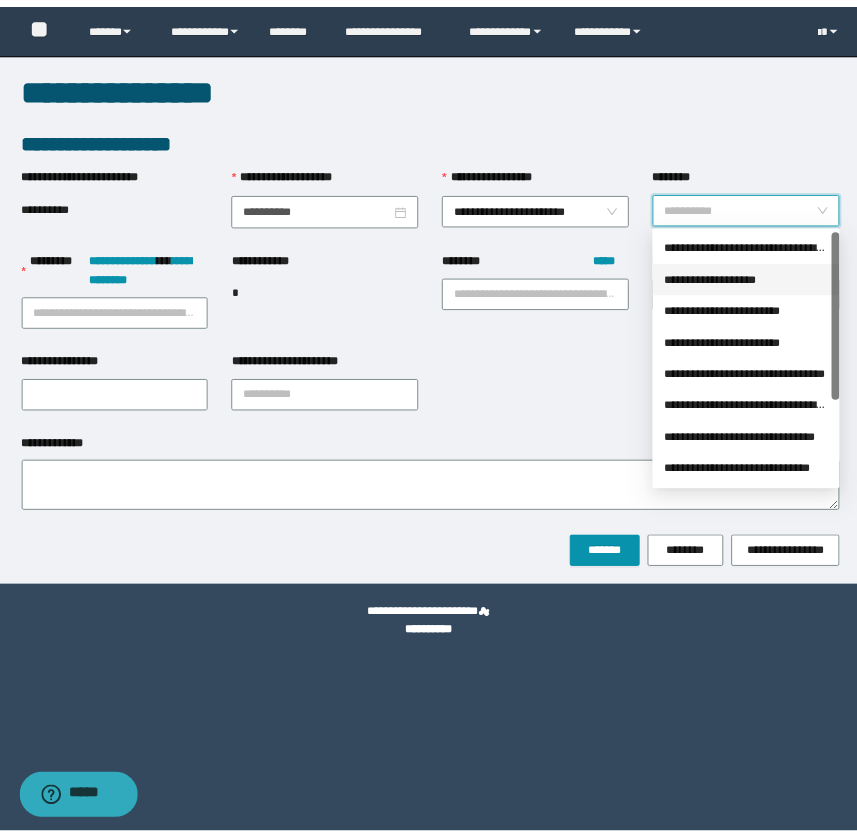scroll, scrollTop: 127, scrollLeft: 0, axis: vertical 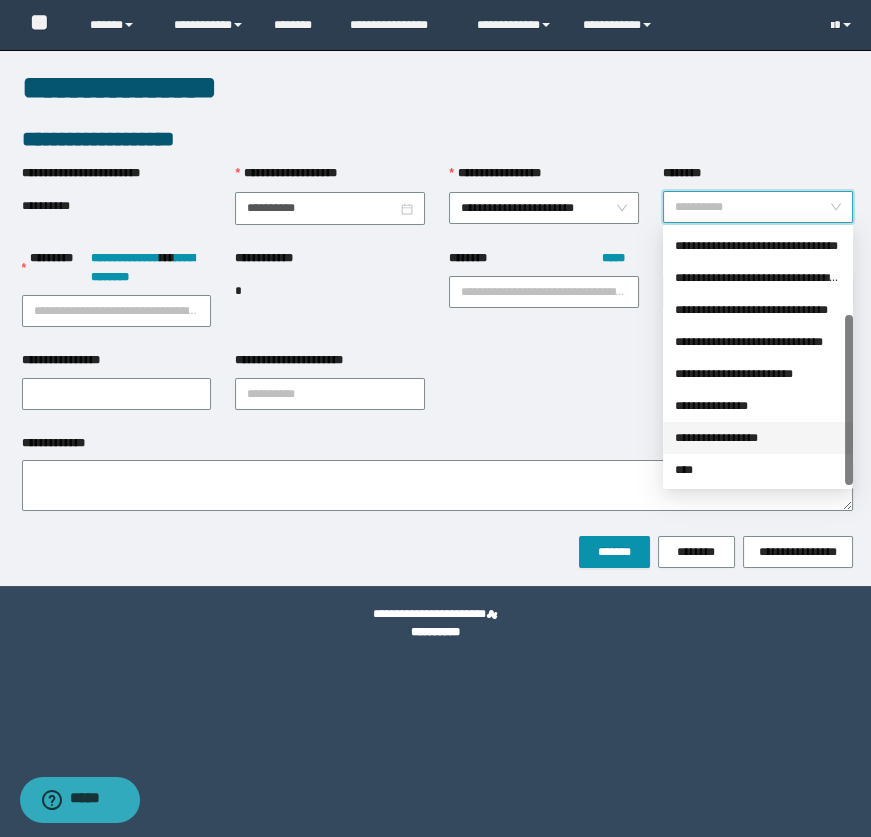 click on "****" at bounding box center (758, 470) 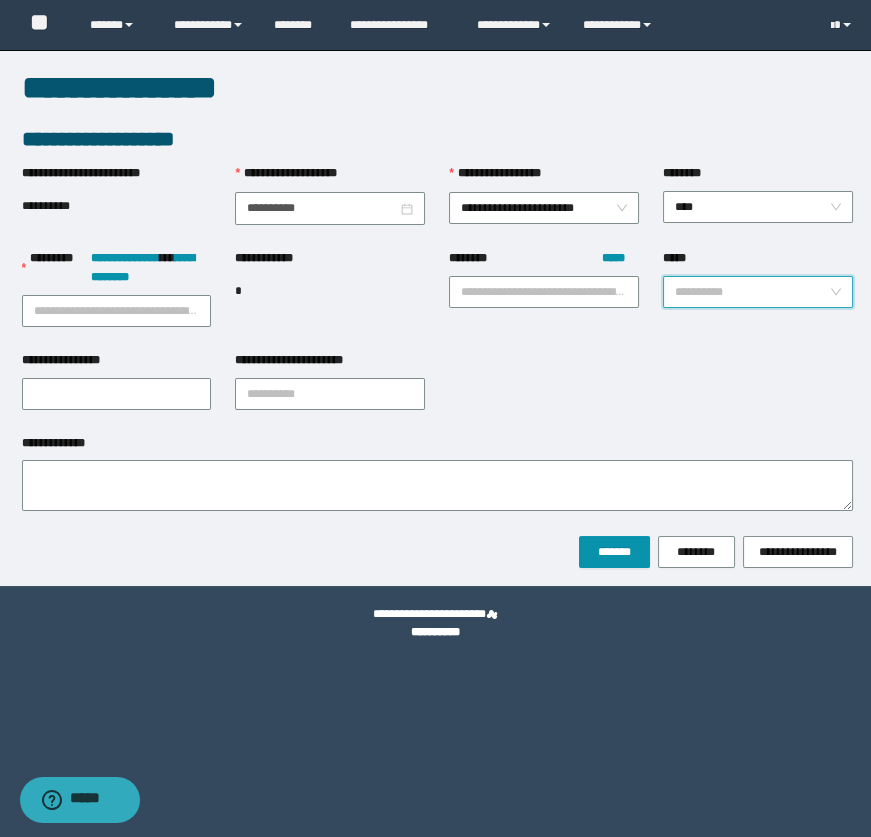 drag, startPoint x: 711, startPoint y: 280, endPoint x: 714, endPoint y: 348, distance: 68.06615 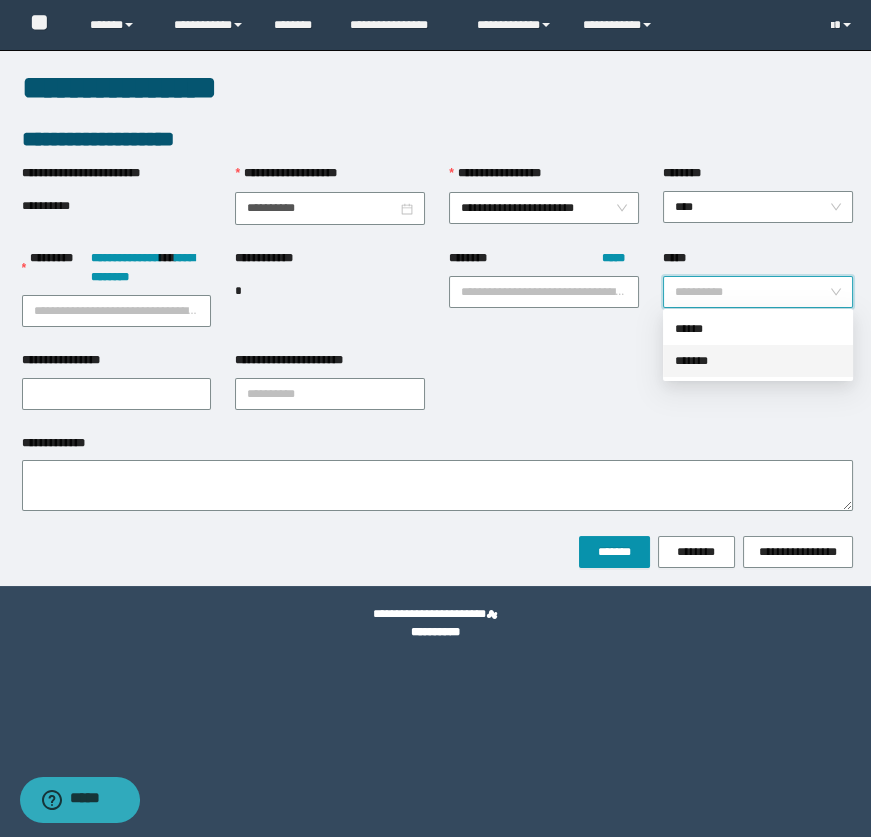 click on "*******" at bounding box center [758, 361] 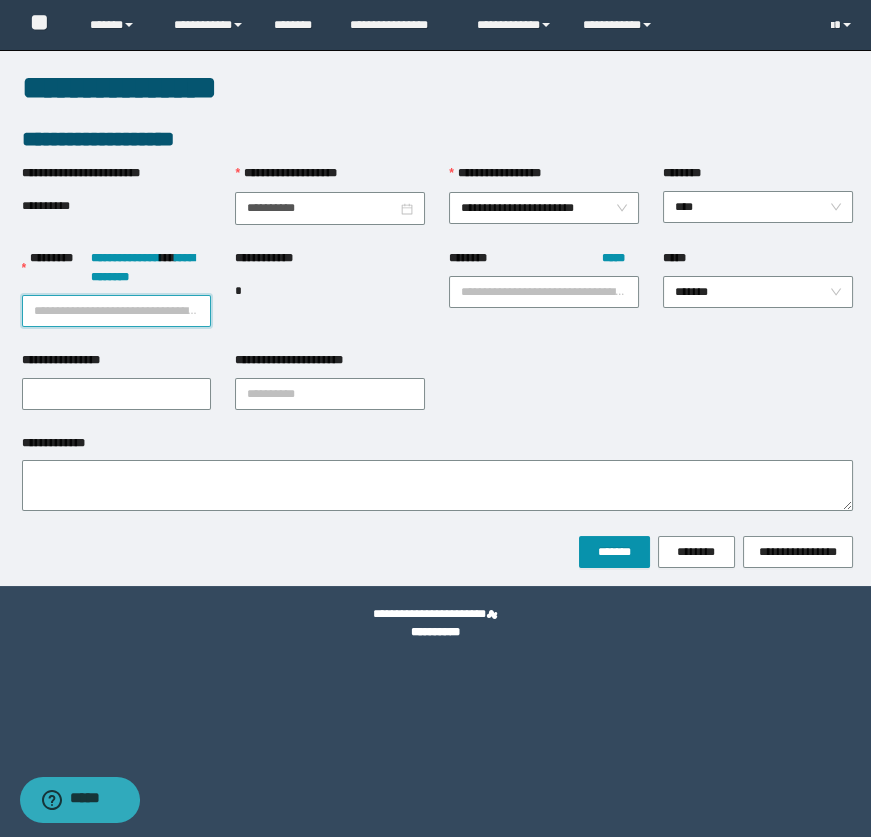 click on "**********" at bounding box center (117, 311) 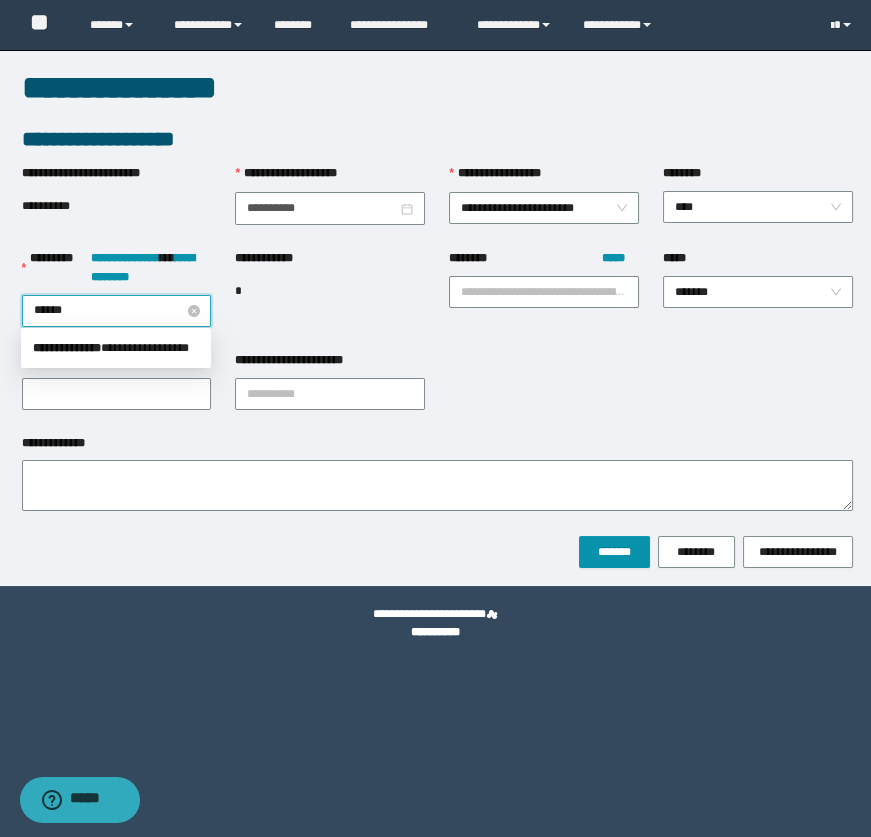 type on "*******" 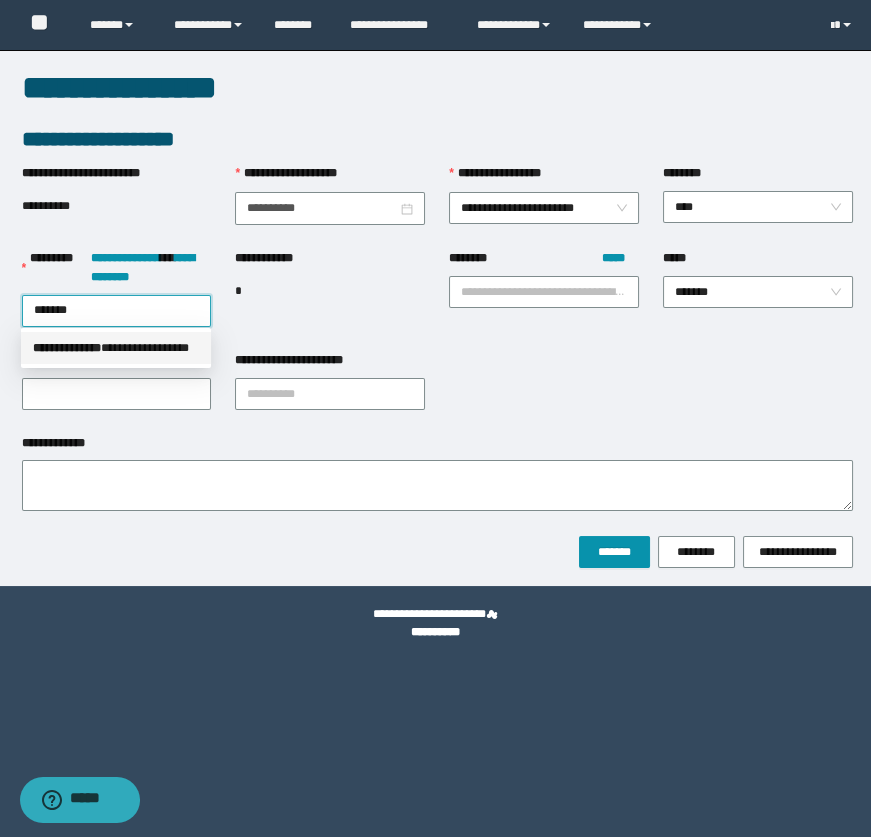 click on "**********" at bounding box center [116, 348] 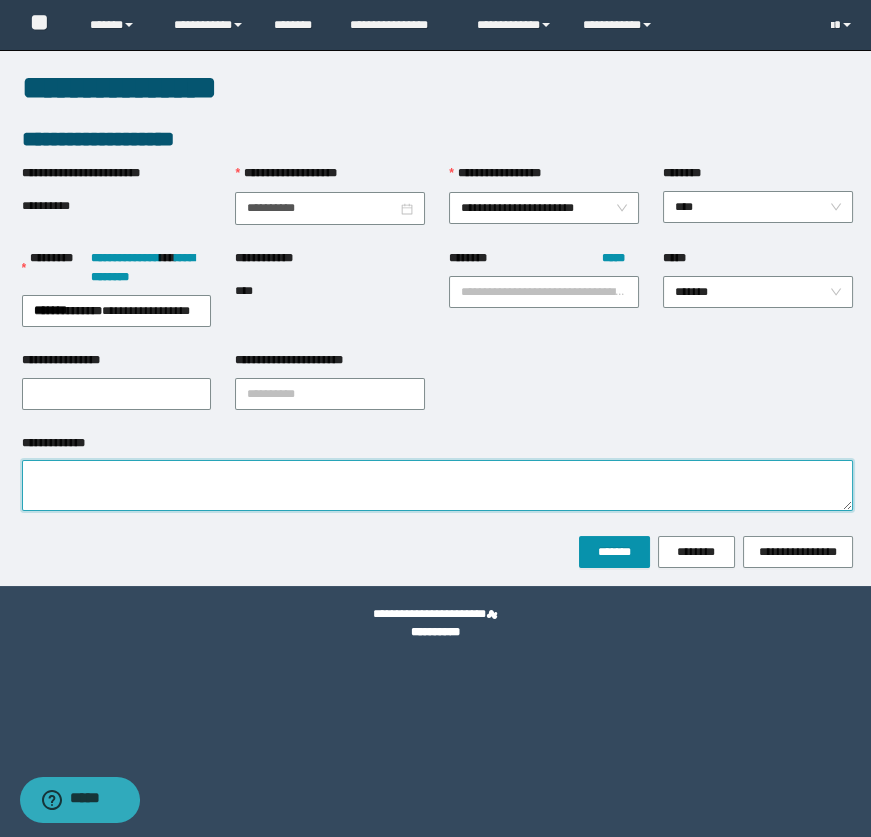 click on "**********" at bounding box center (437, 485) 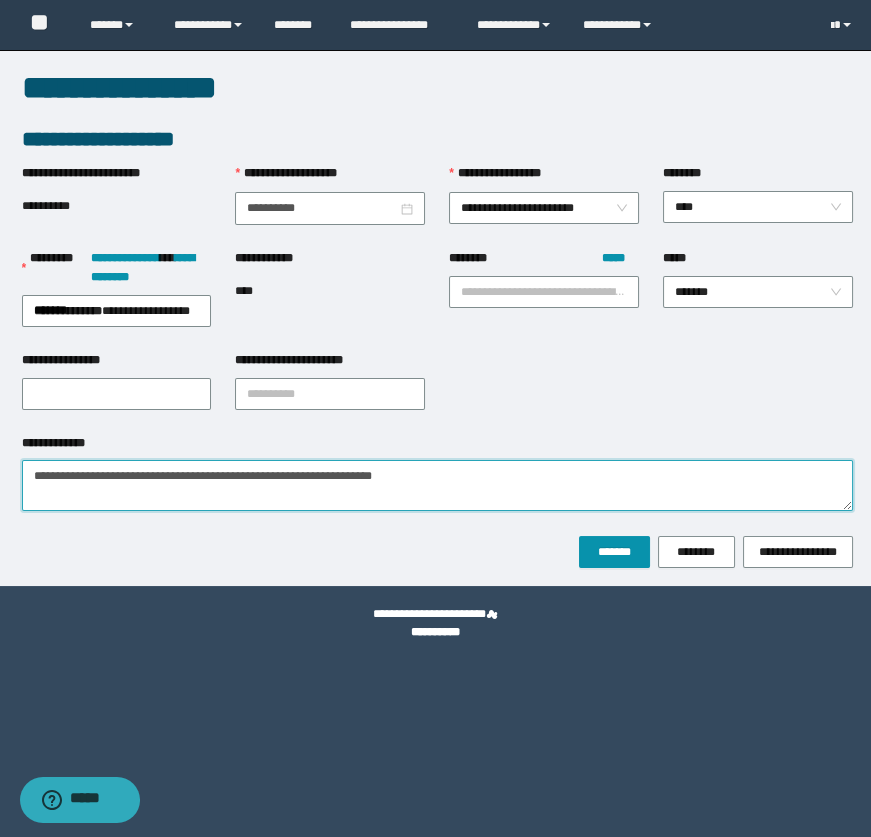 type on "**********" 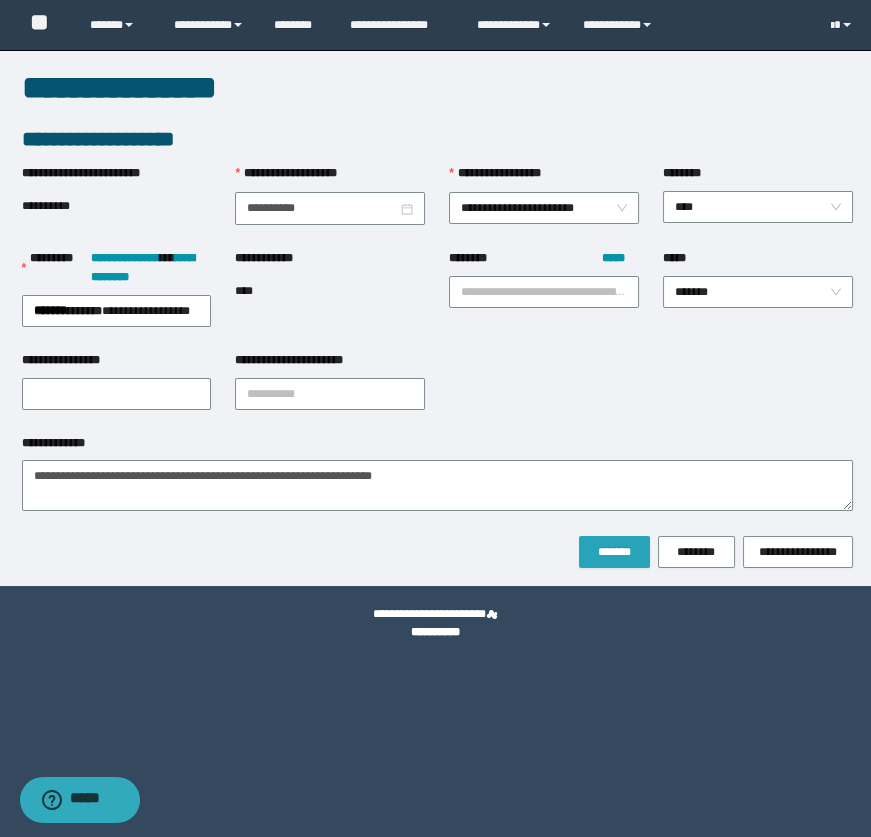 click on "*******" at bounding box center (614, 552) 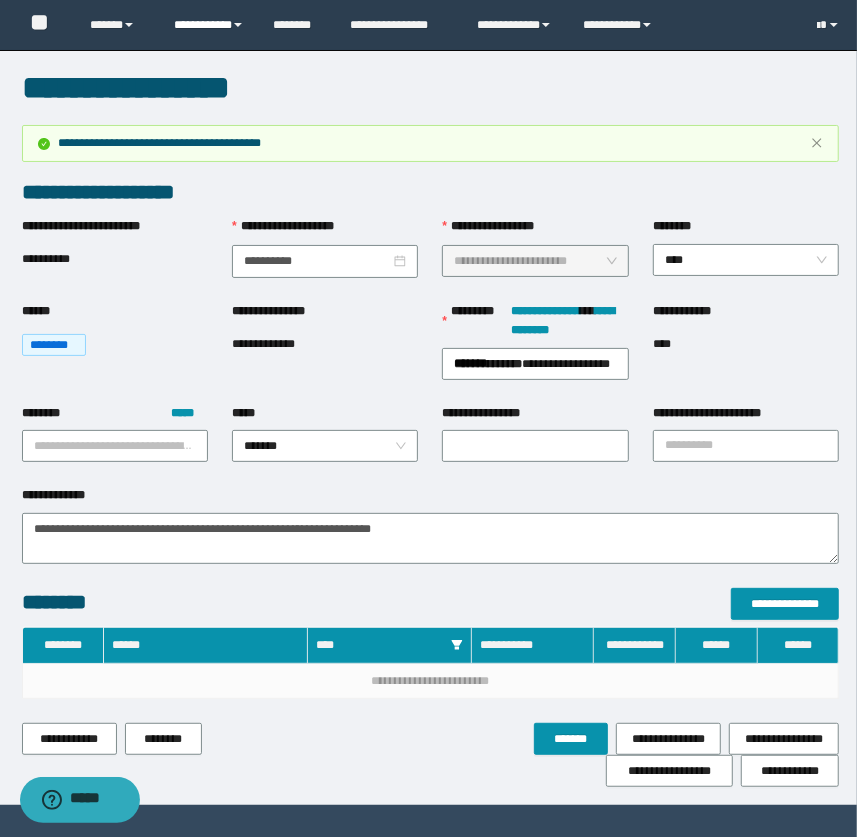click on "**********" at bounding box center (209, 25) 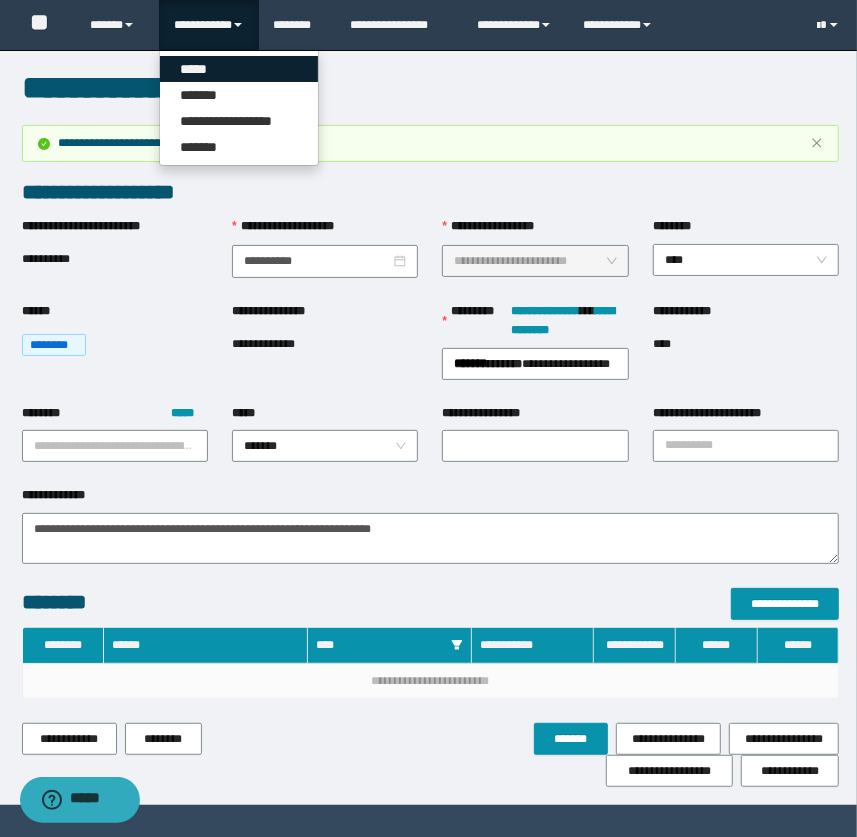 click on "*****" at bounding box center (239, 69) 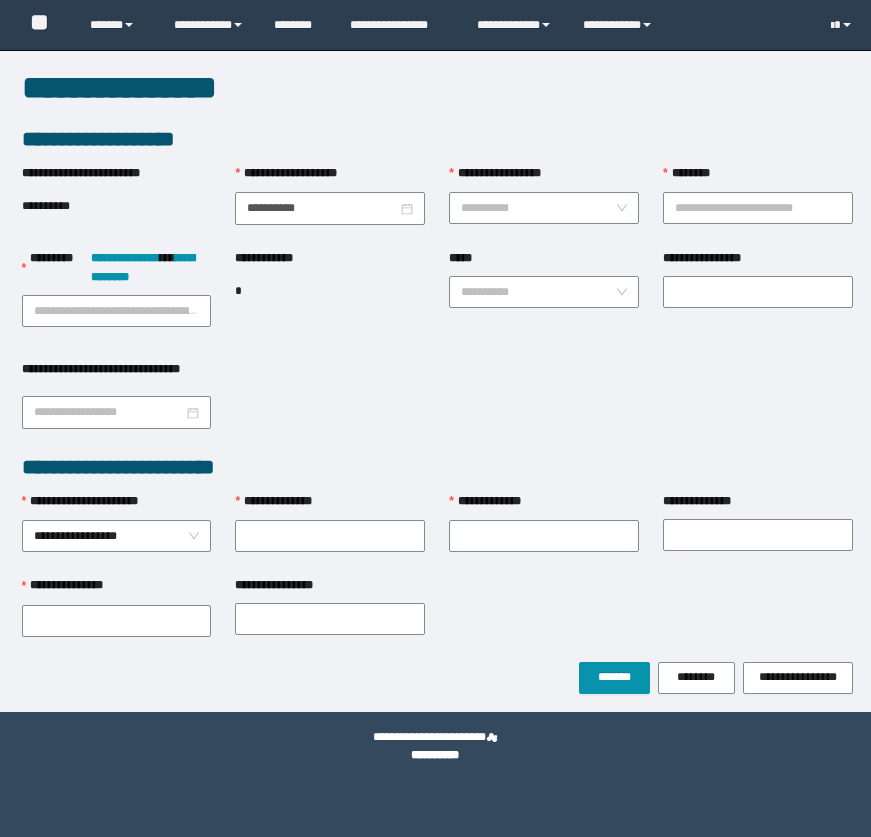 scroll, scrollTop: 0, scrollLeft: 0, axis: both 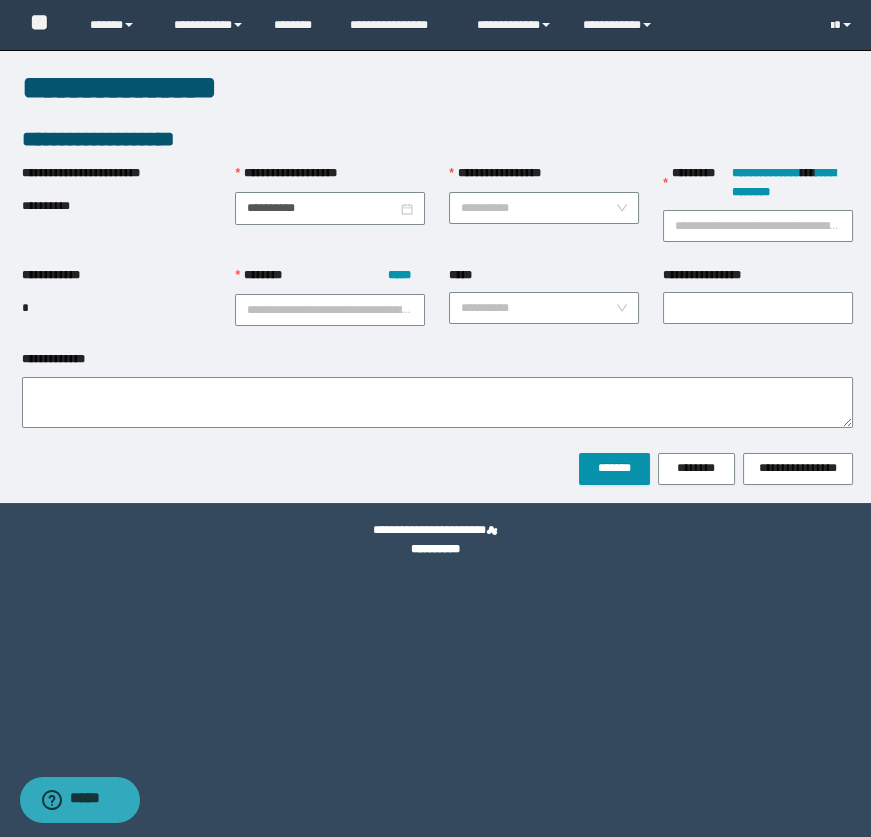 click on "**********" at bounding box center [330, 208] 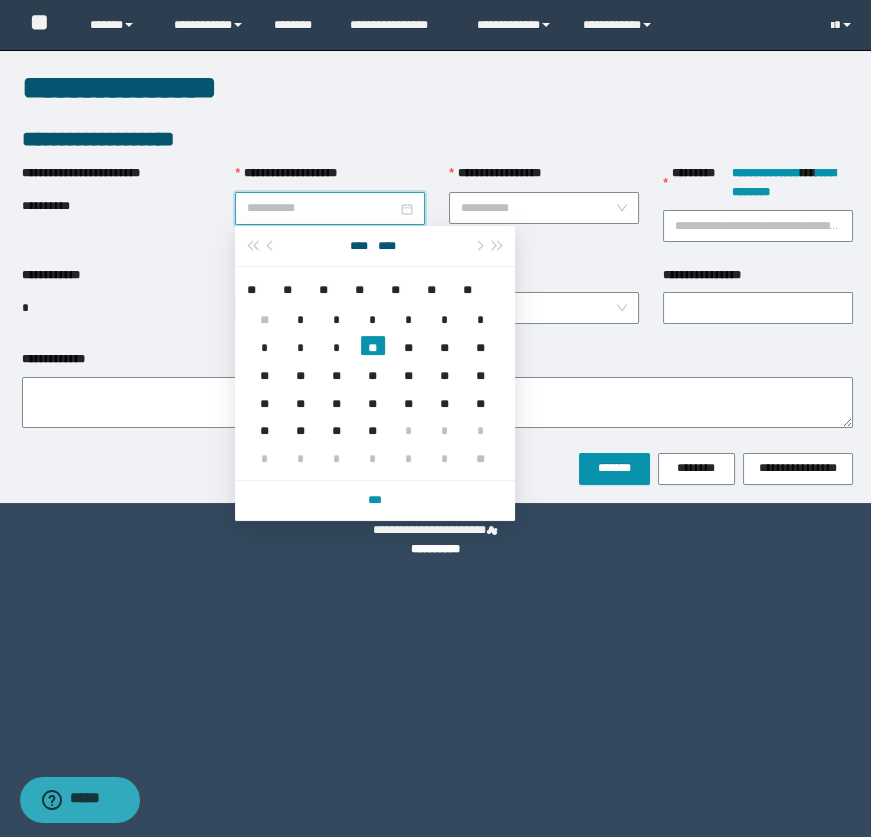 type on "**********" 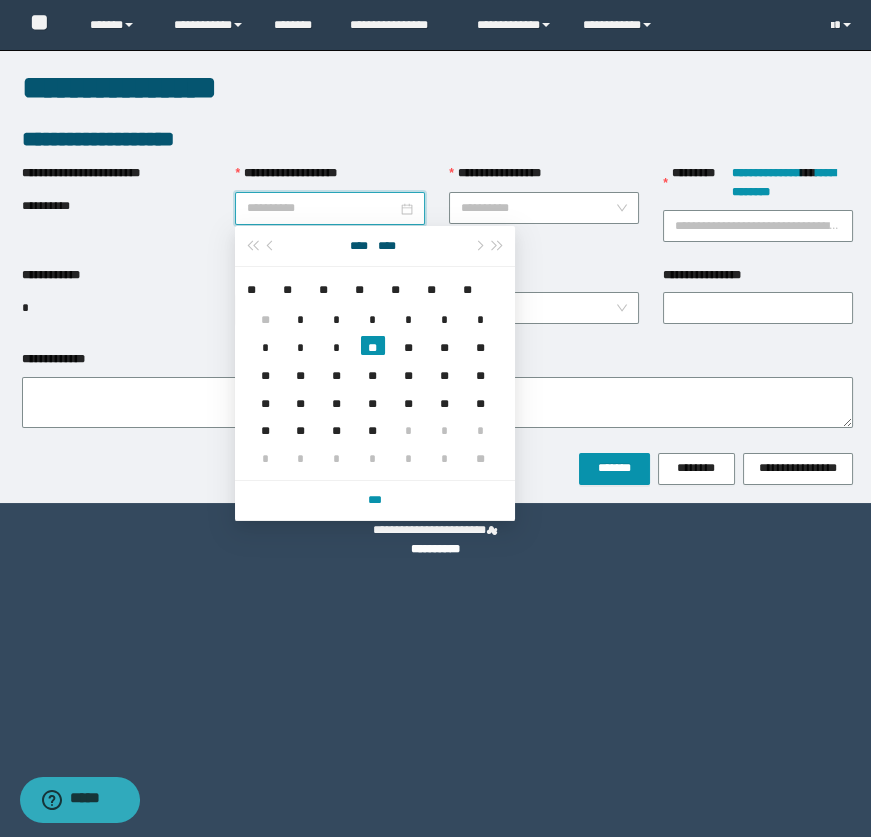 click on "**" at bounding box center [373, 345] 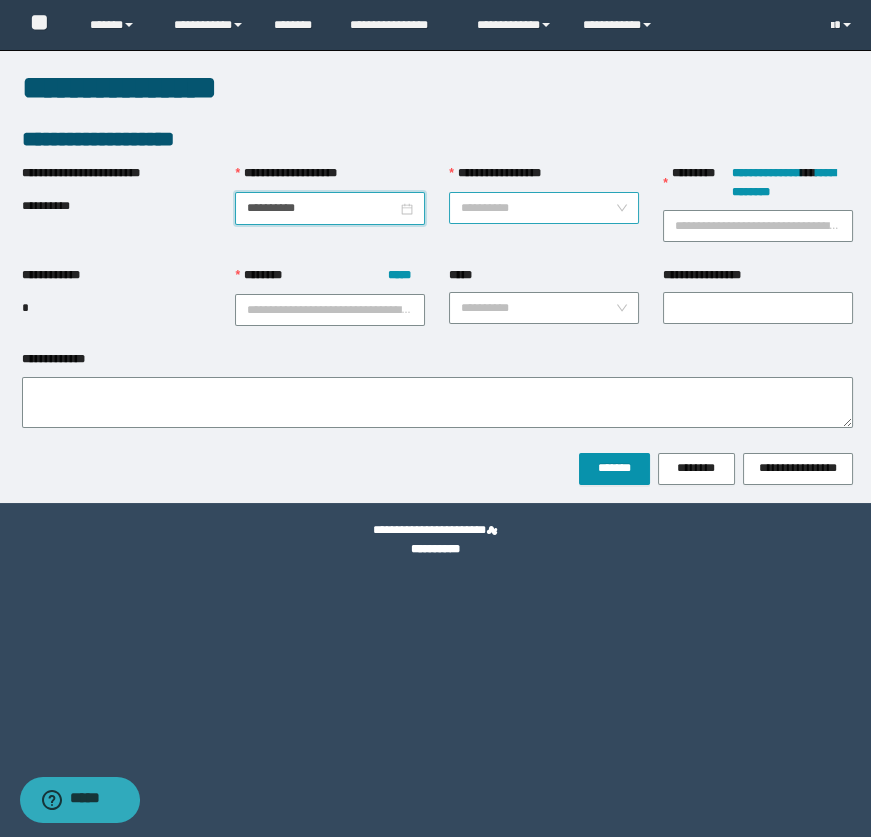 click on "**********" at bounding box center [538, 208] 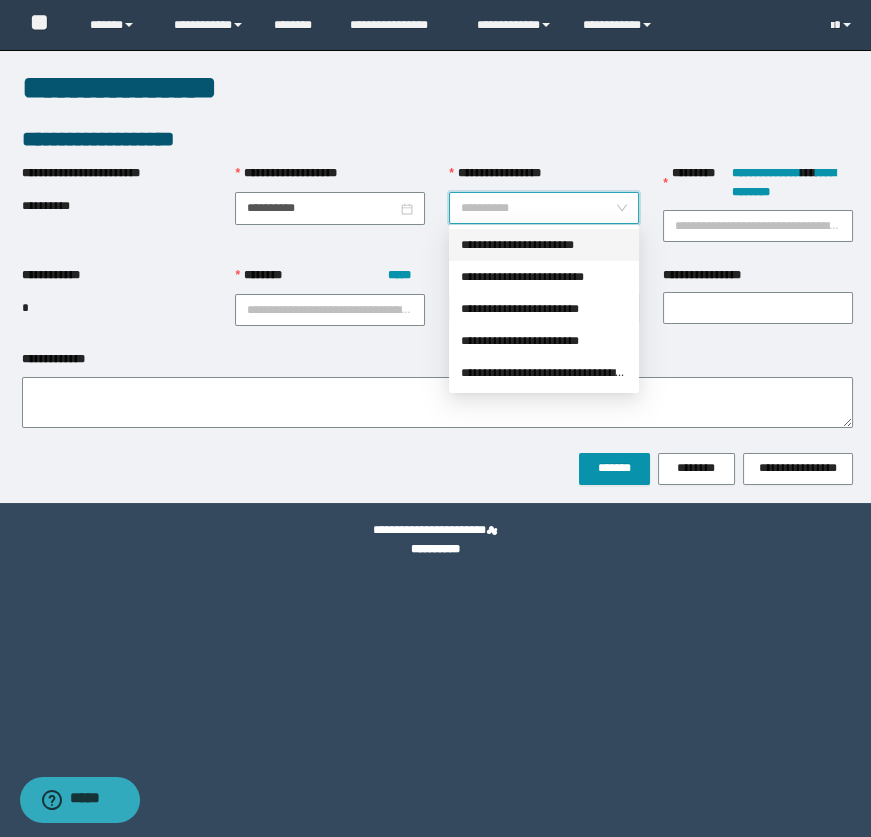 click on "**********" at bounding box center (544, 245) 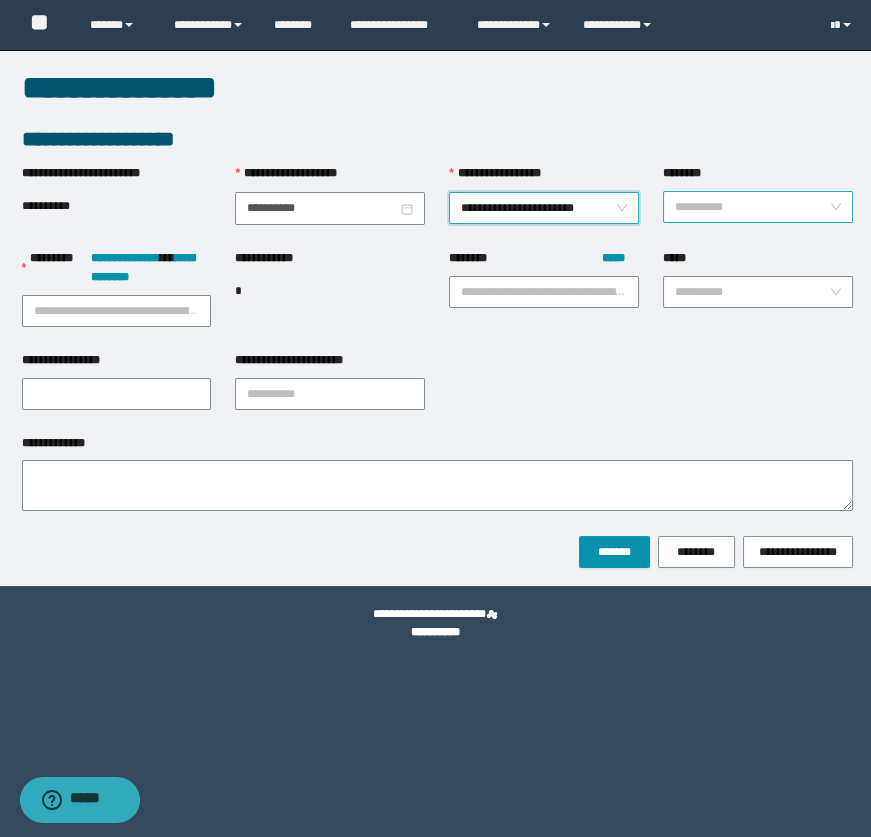 click on "**********" at bounding box center (758, 206) 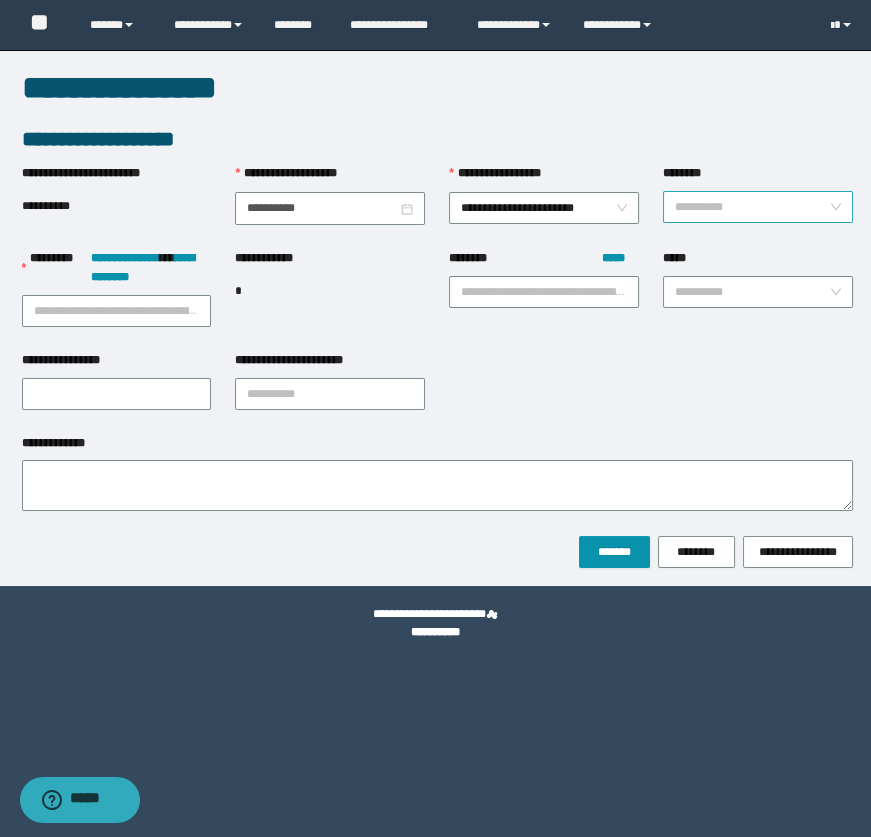 click on "**********" at bounding box center [758, 207] 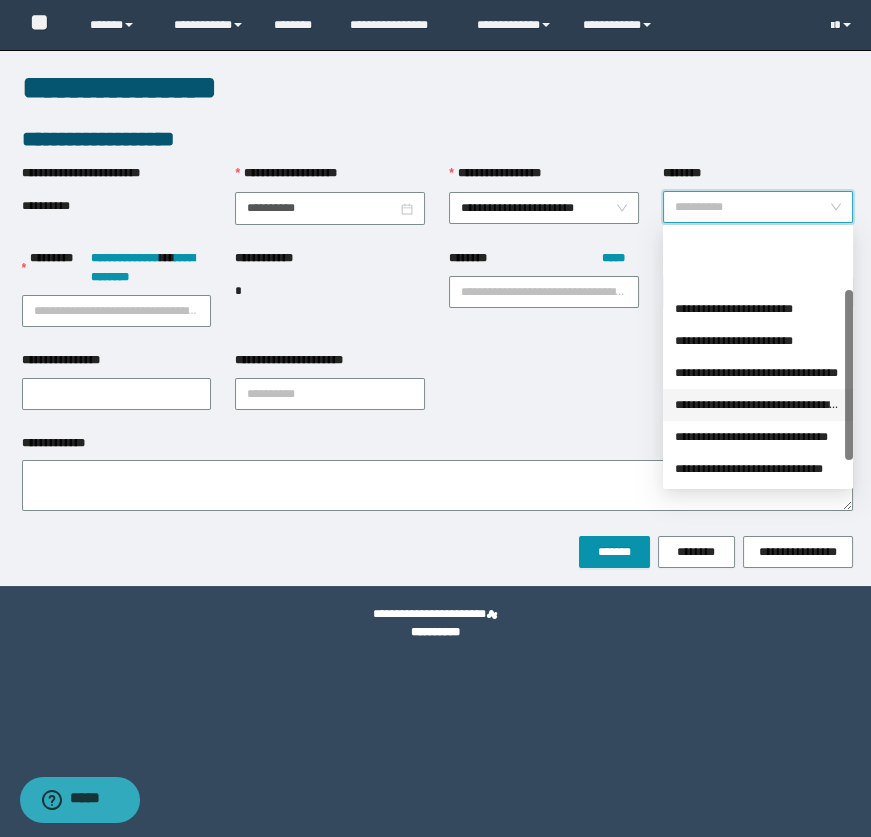 scroll, scrollTop: 127, scrollLeft: 0, axis: vertical 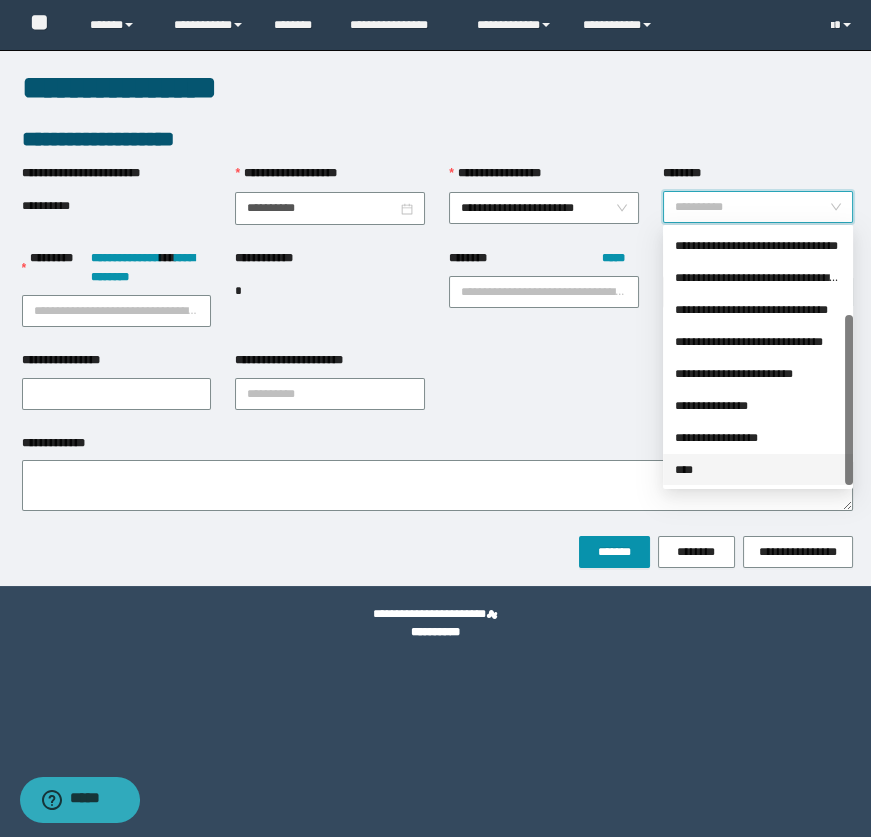 click on "****" at bounding box center (758, 470) 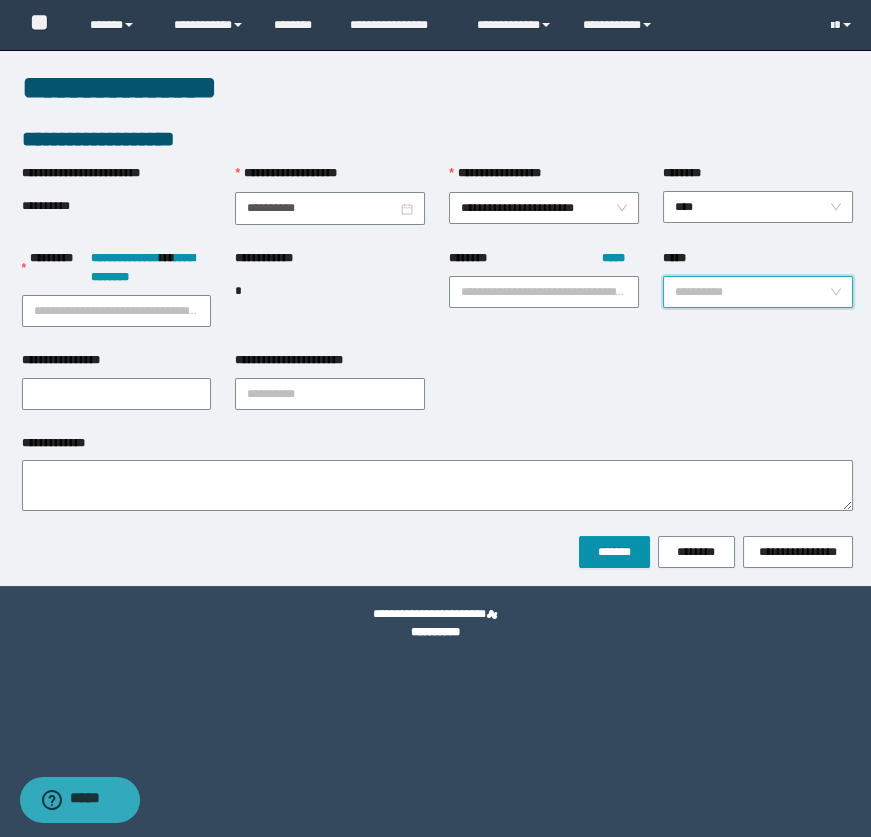 click on "*****" at bounding box center (752, 292) 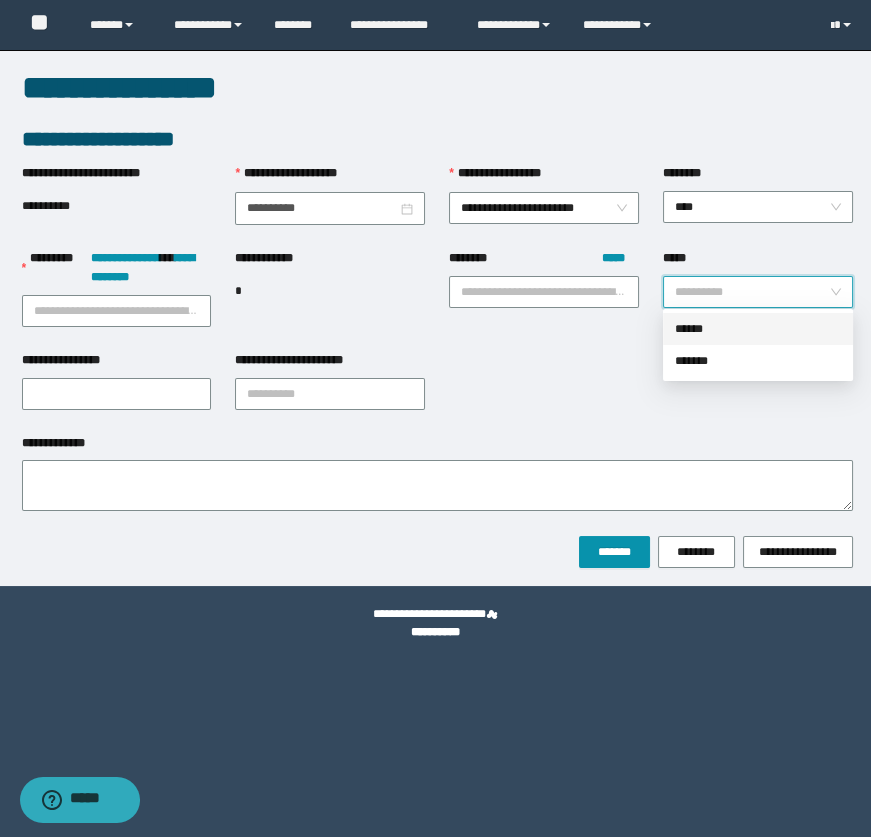 click on "******" at bounding box center [758, 329] 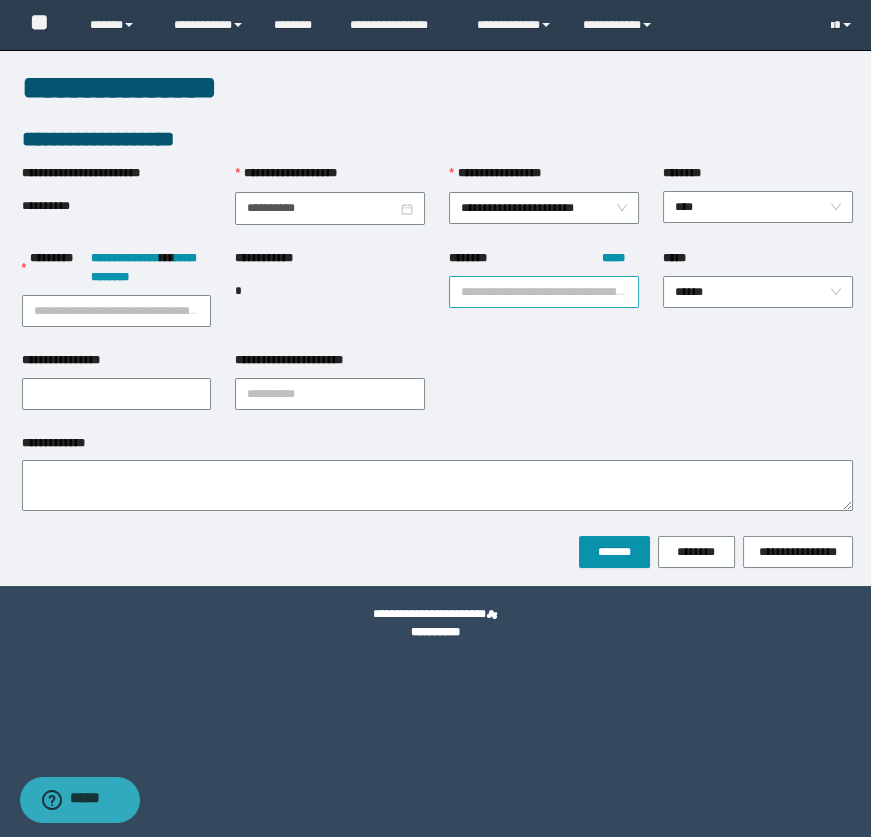 click on "******** *****" at bounding box center (544, 292) 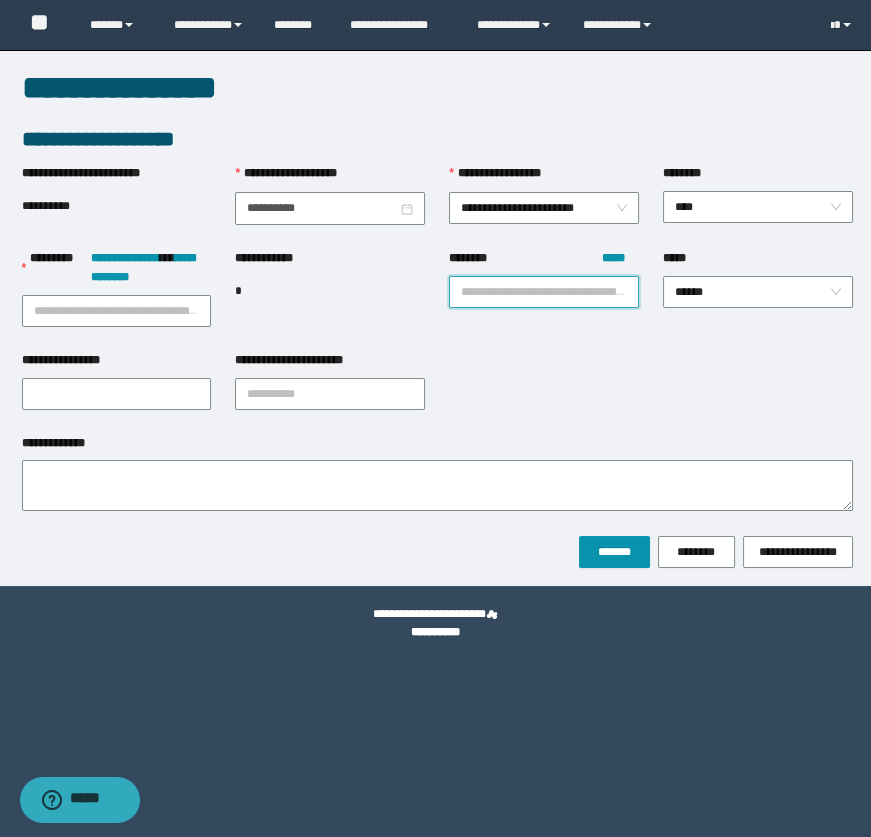 paste on "*********" 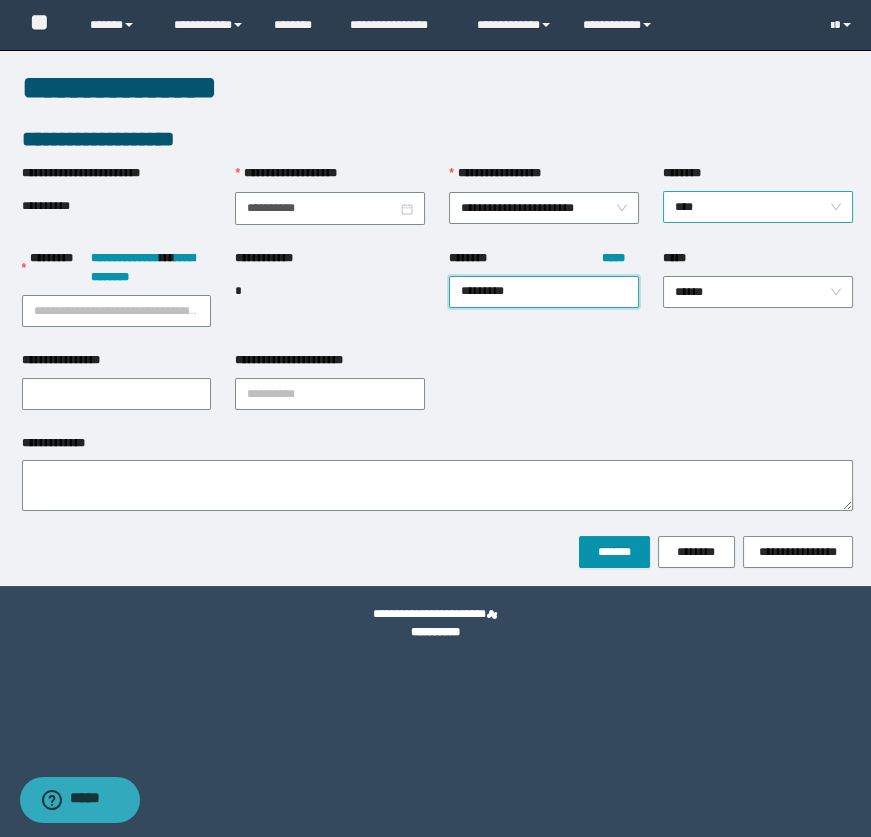 click on "****" at bounding box center [758, 207] 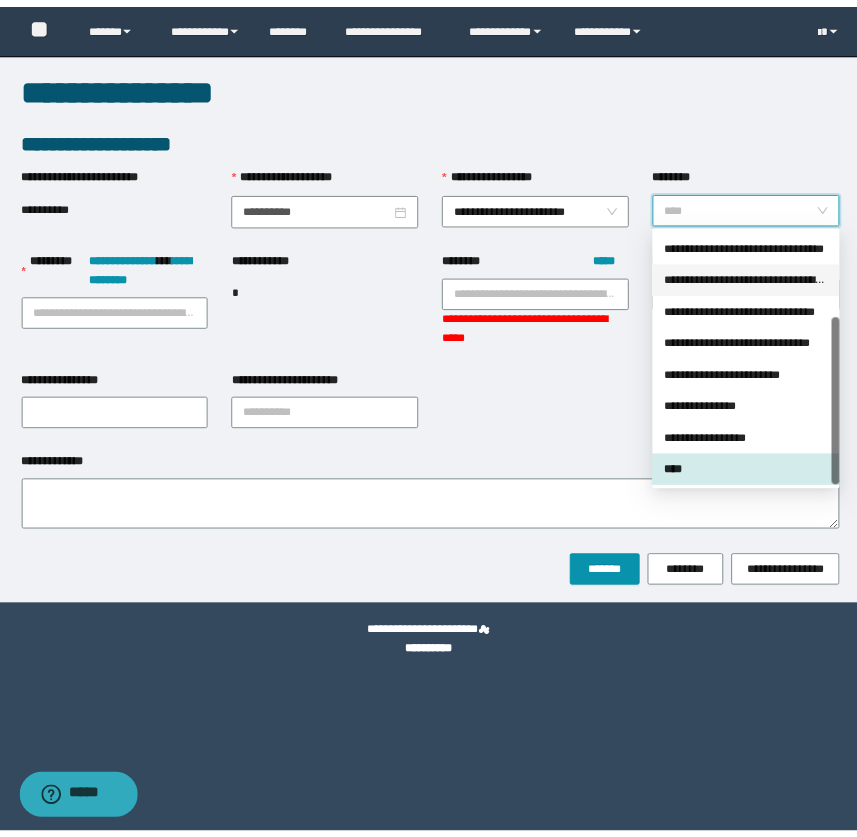 scroll, scrollTop: 0, scrollLeft: 0, axis: both 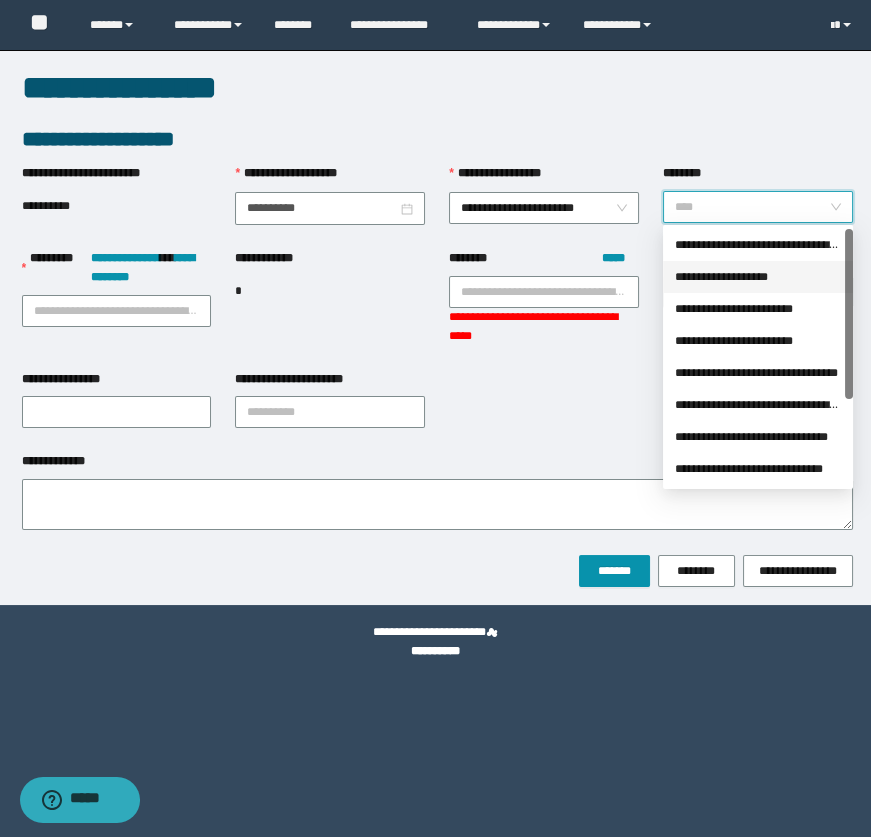 click on "**********" at bounding box center [758, 277] 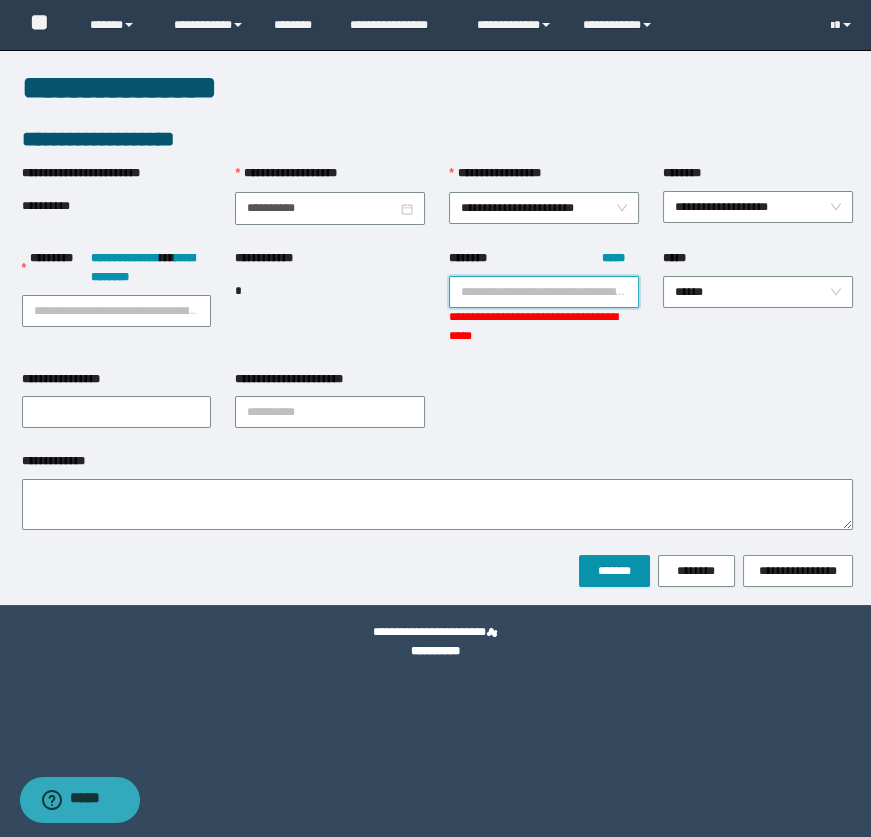 click on "******** *****" at bounding box center (544, 292) 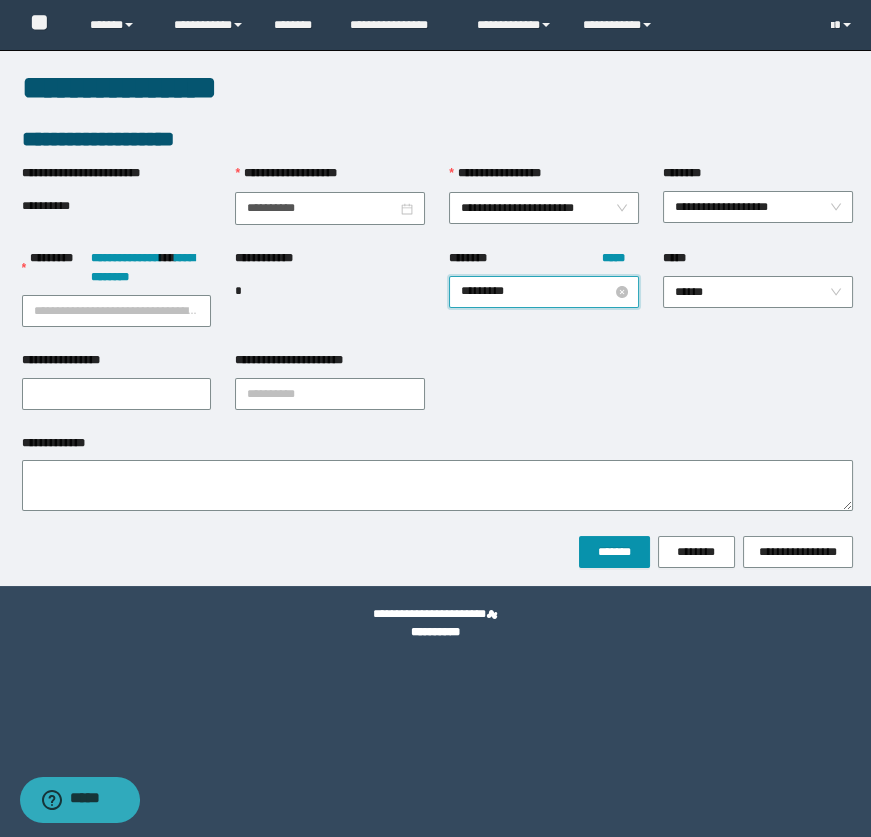 click on "*********" at bounding box center [544, 292] 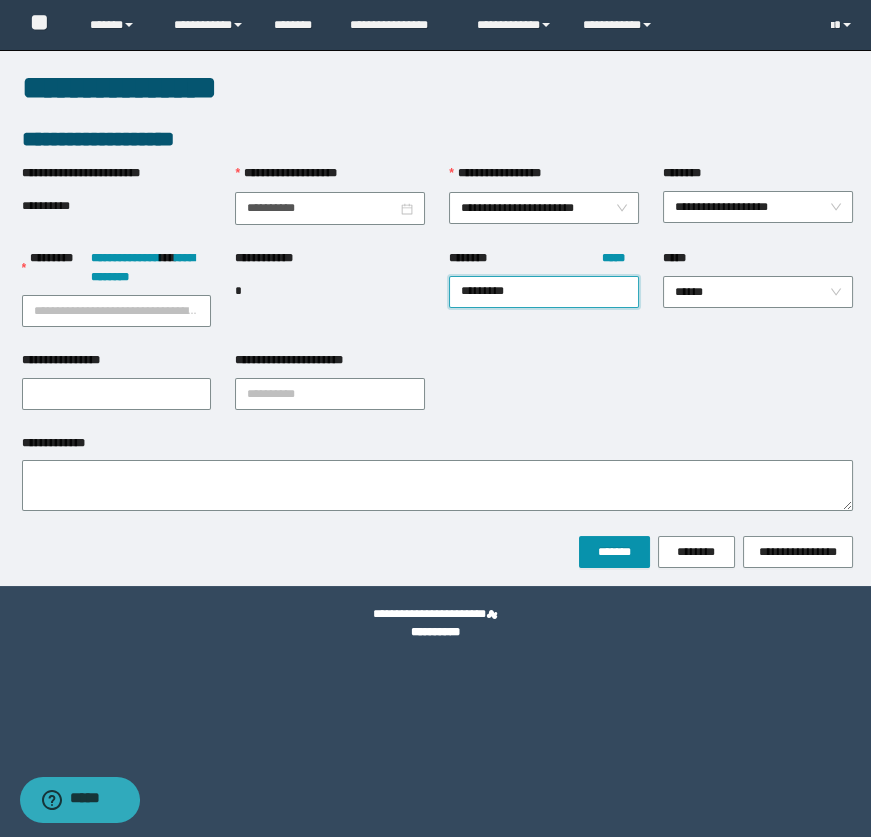 type on "********" 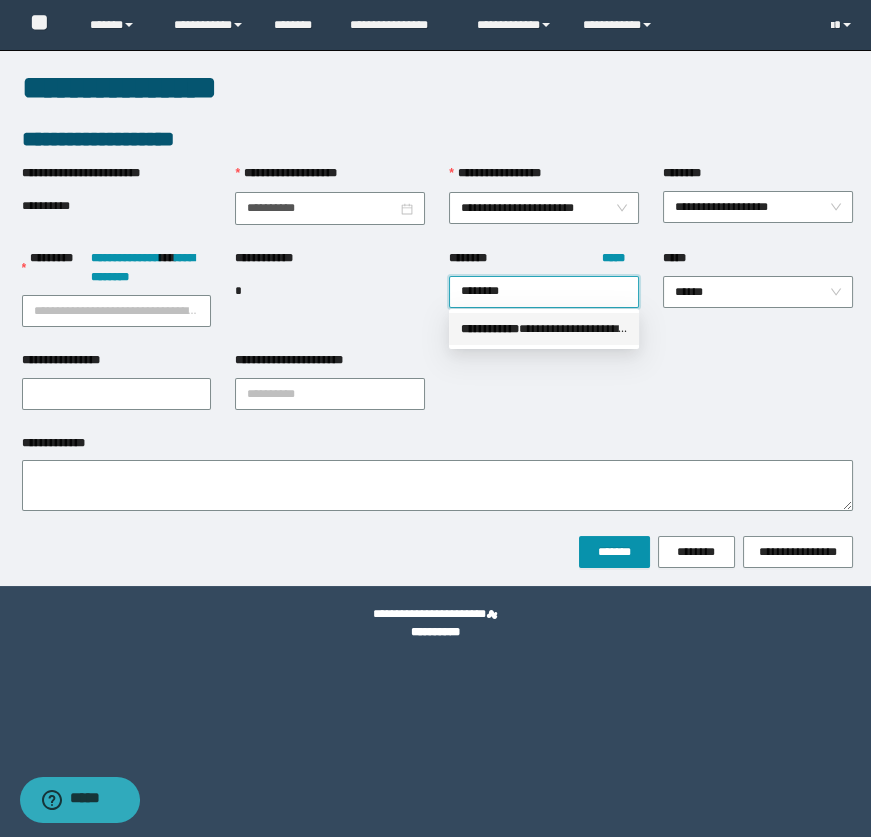 click on "**********" at bounding box center (544, 329) 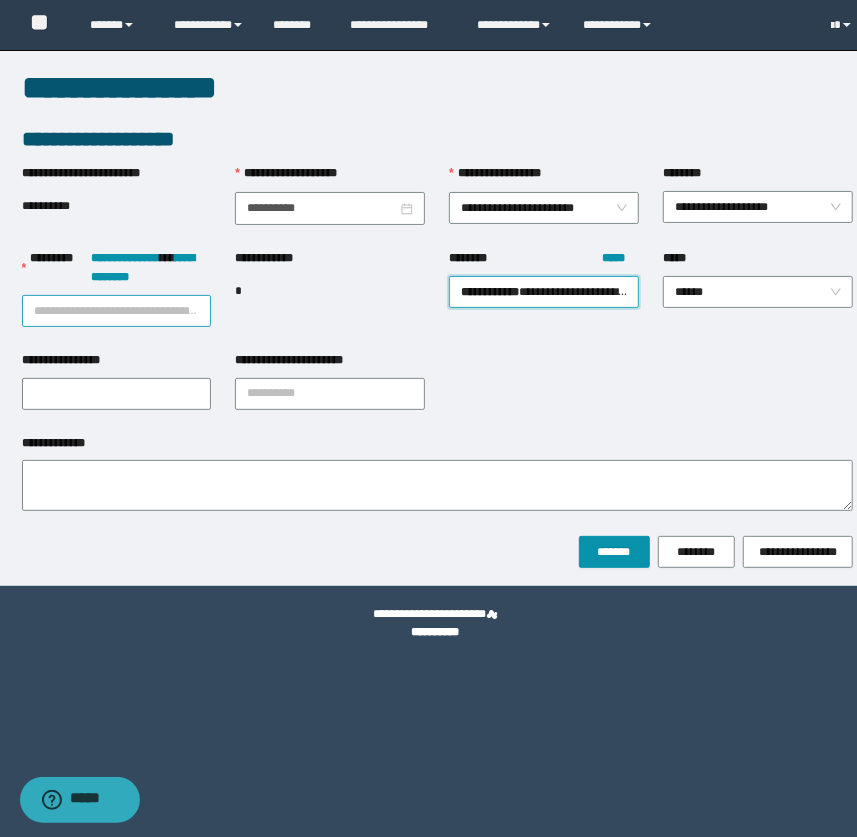 click on "**********" at bounding box center [117, 311] 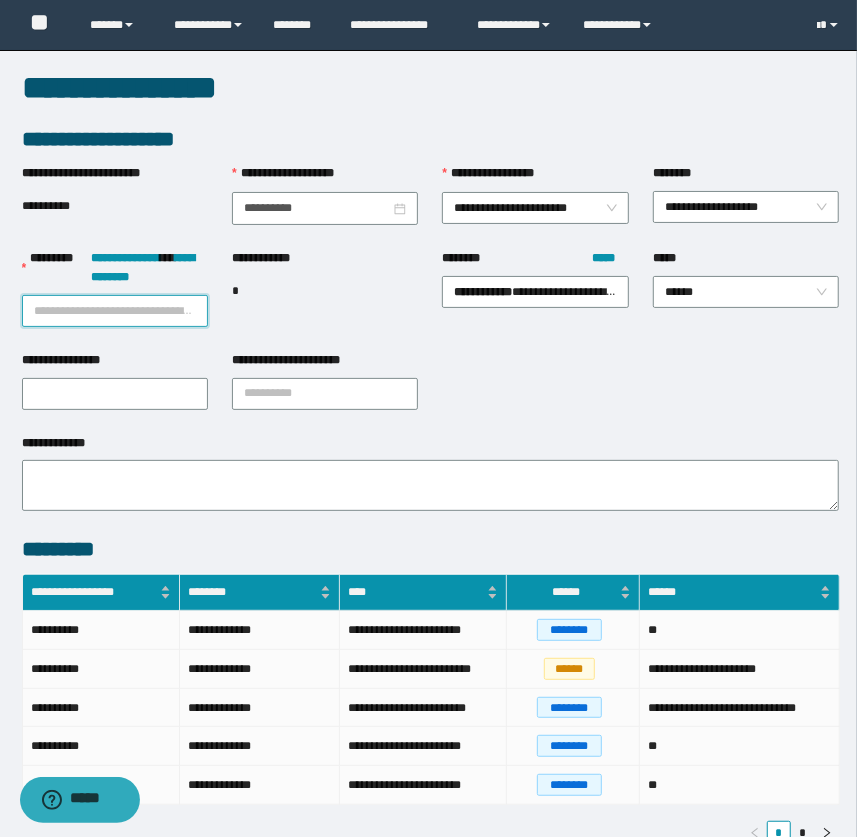 paste on "*********" 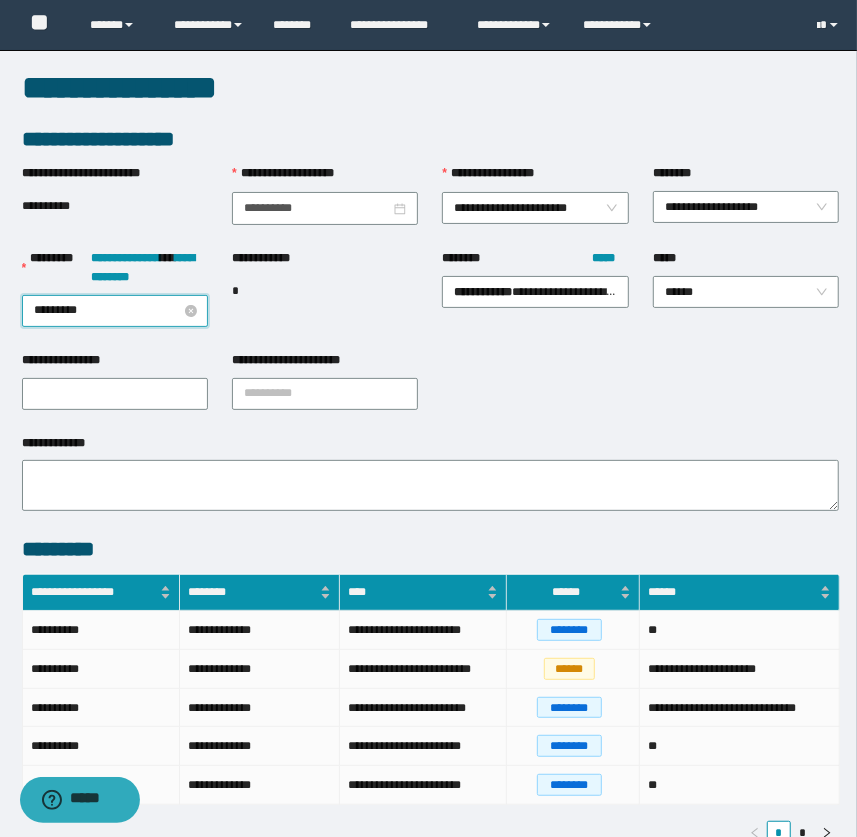 click on "*********" at bounding box center [115, 311] 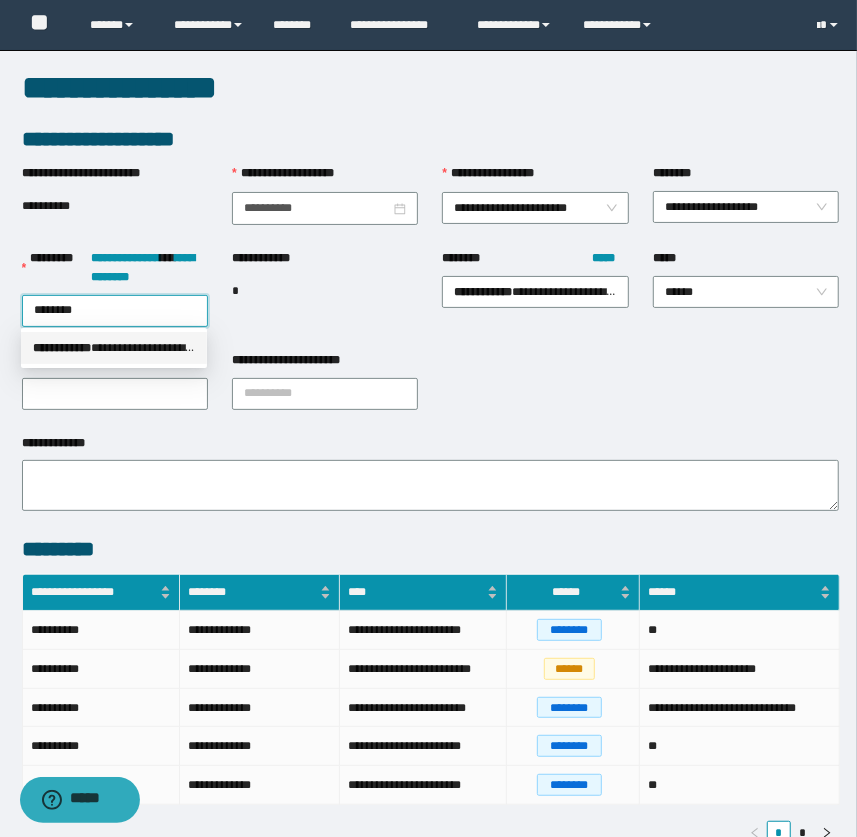 click on "** *   ********" at bounding box center [62, 348] 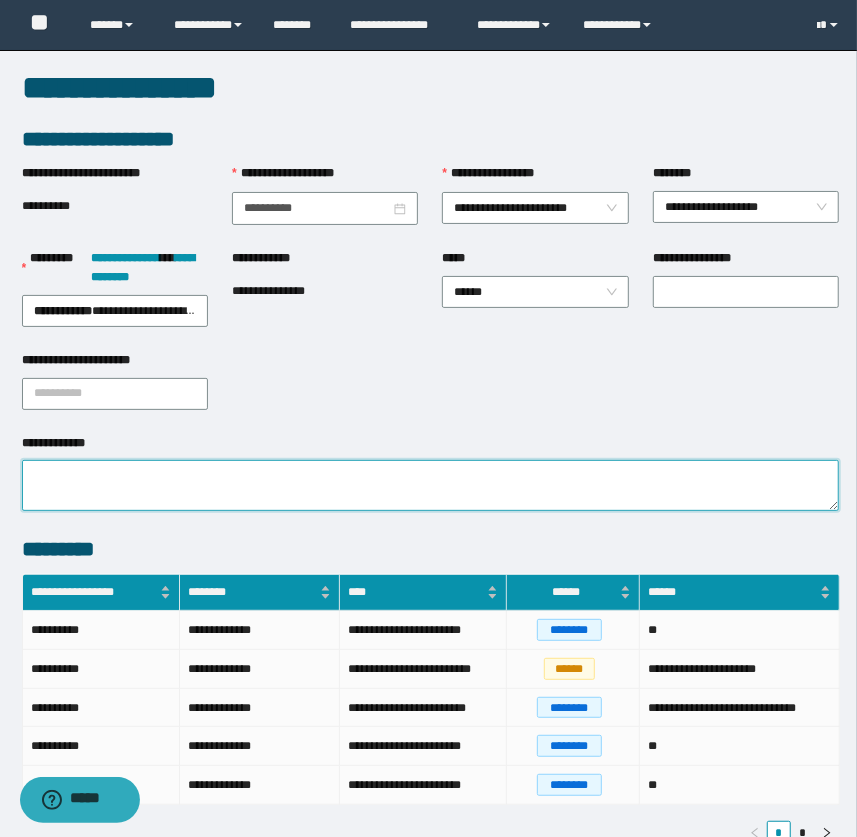 click on "**********" at bounding box center (431, 485) 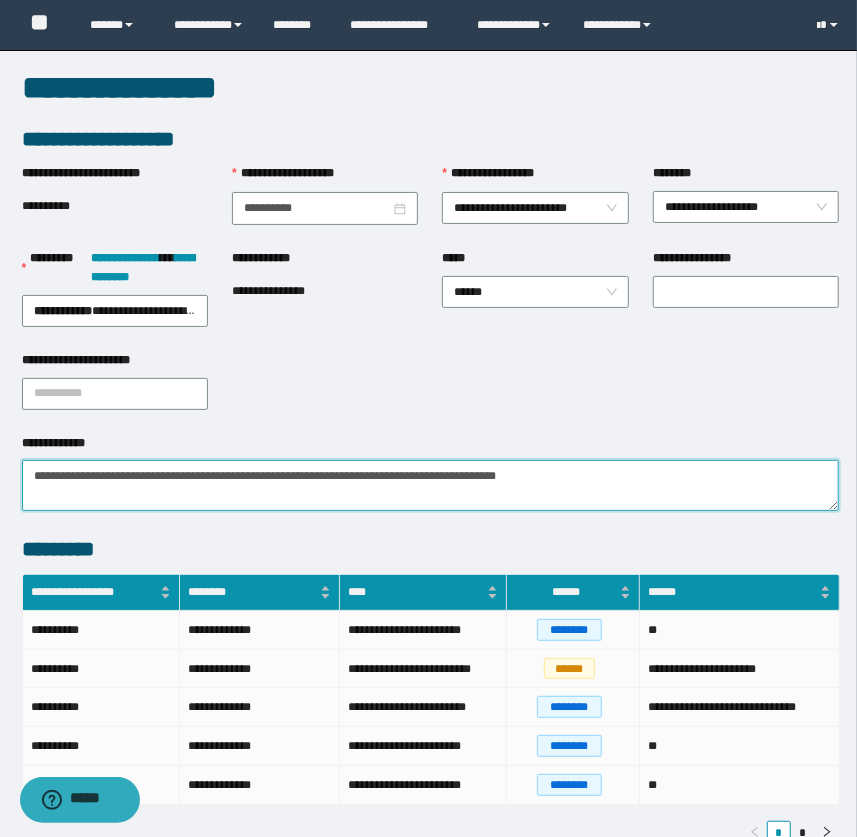 type on "**********" 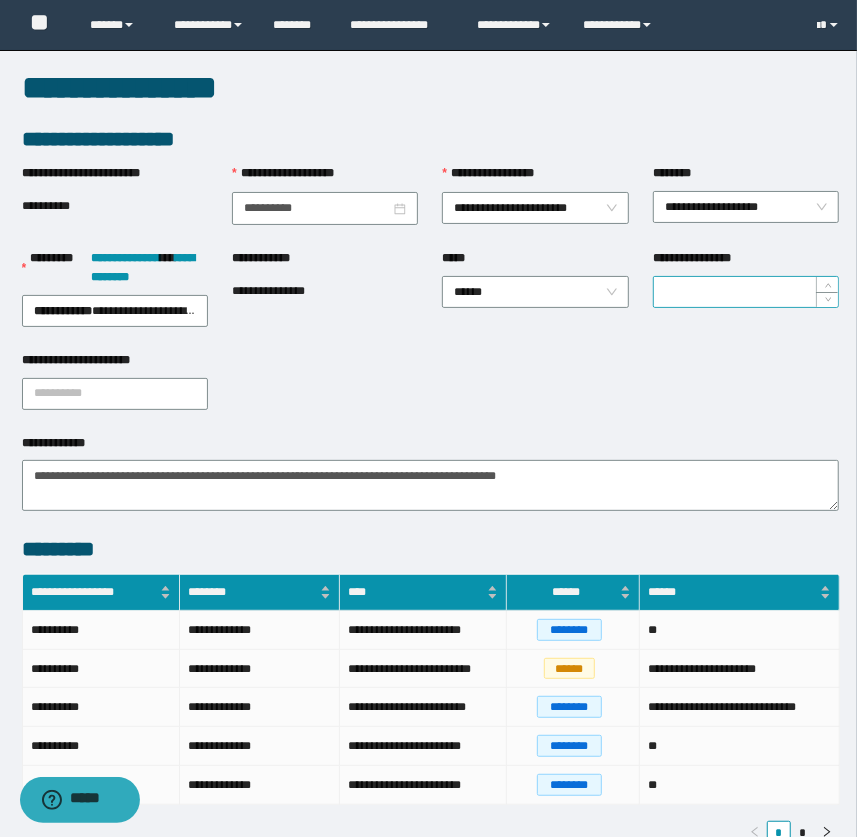 click on "**********" at bounding box center [746, 292] 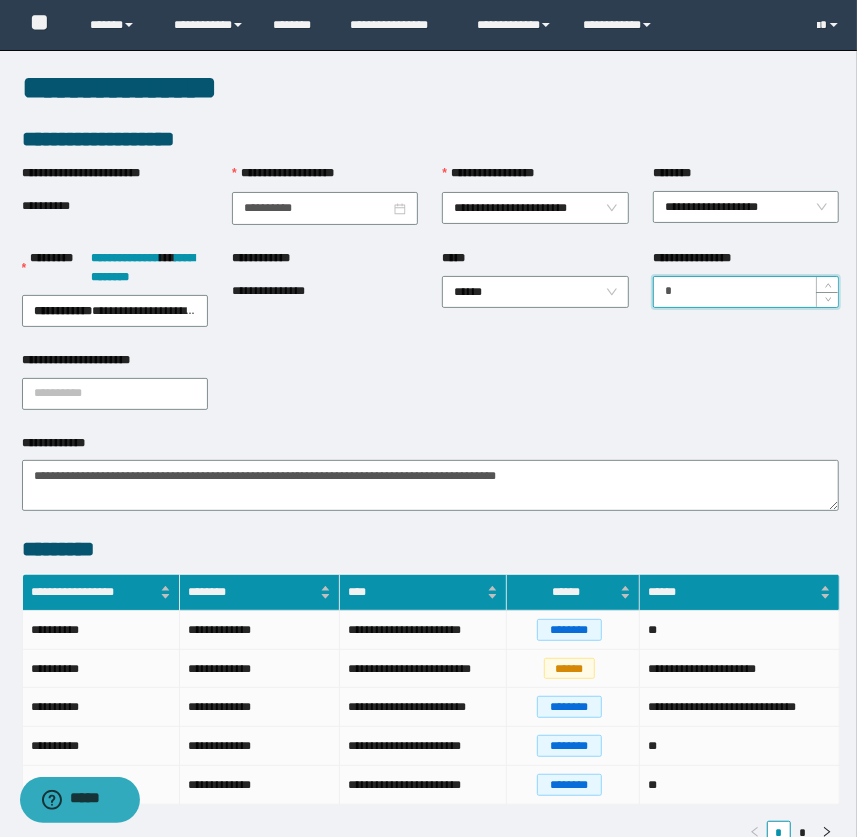 type on "*" 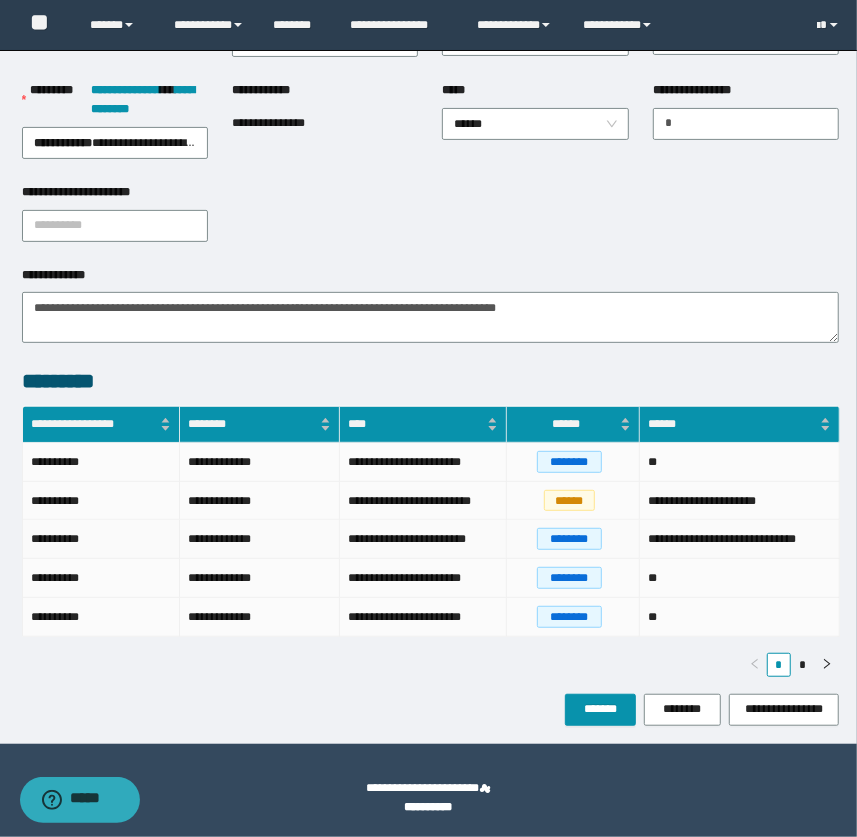 scroll, scrollTop: 77, scrollLeft: 0, axis: vertical 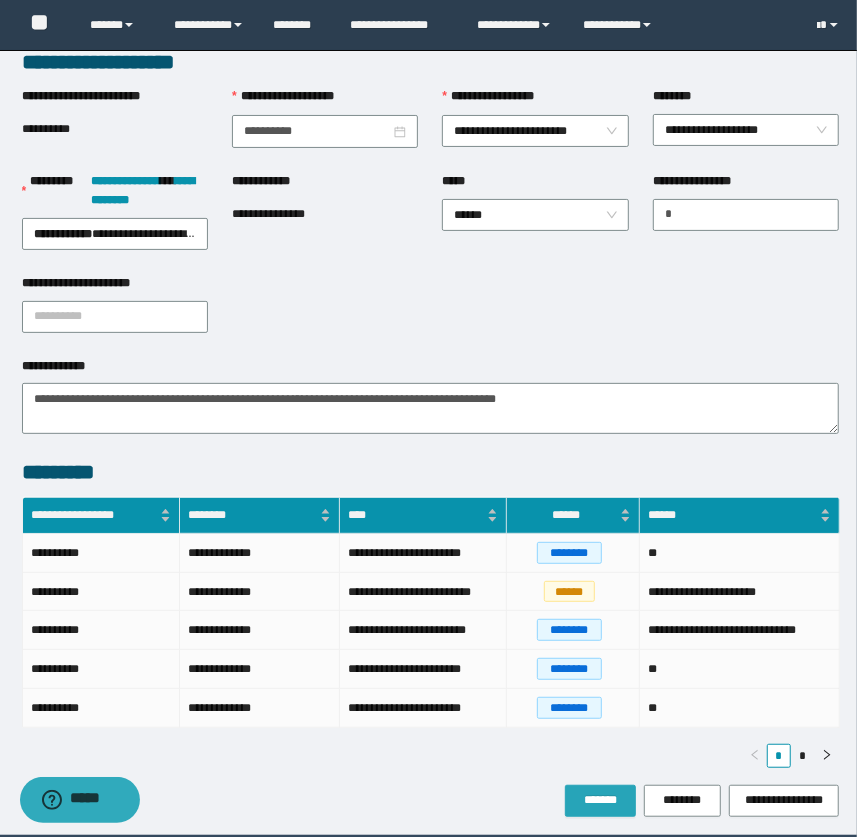 click on "*******" at bounding box center (600, 800) 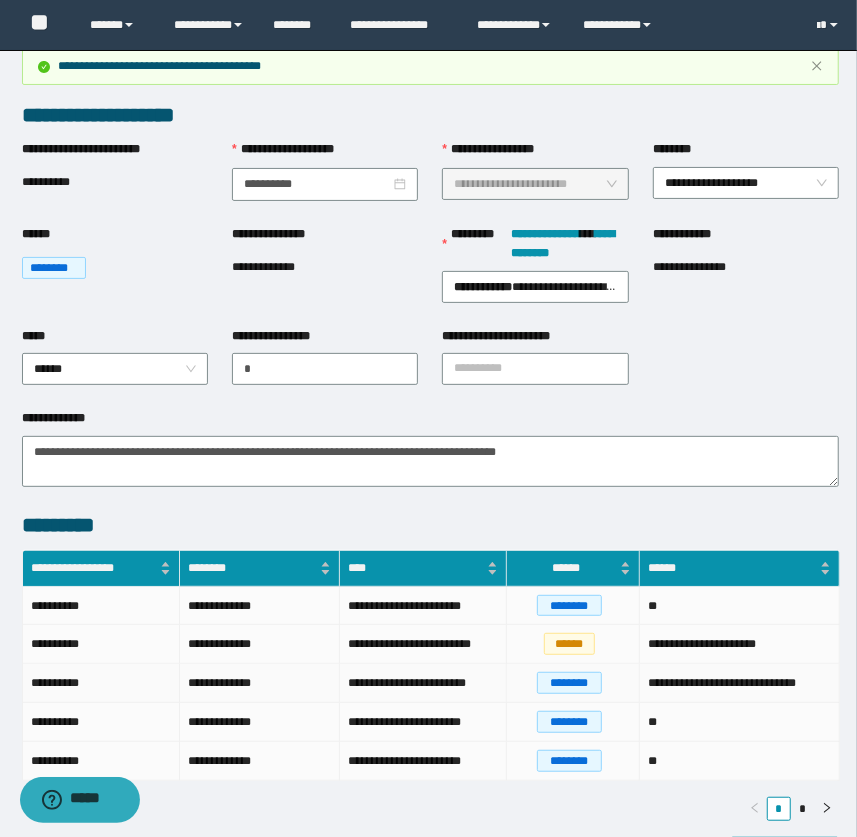 scroll, scrollTop: 0, scrollLeft: 0, axis: both 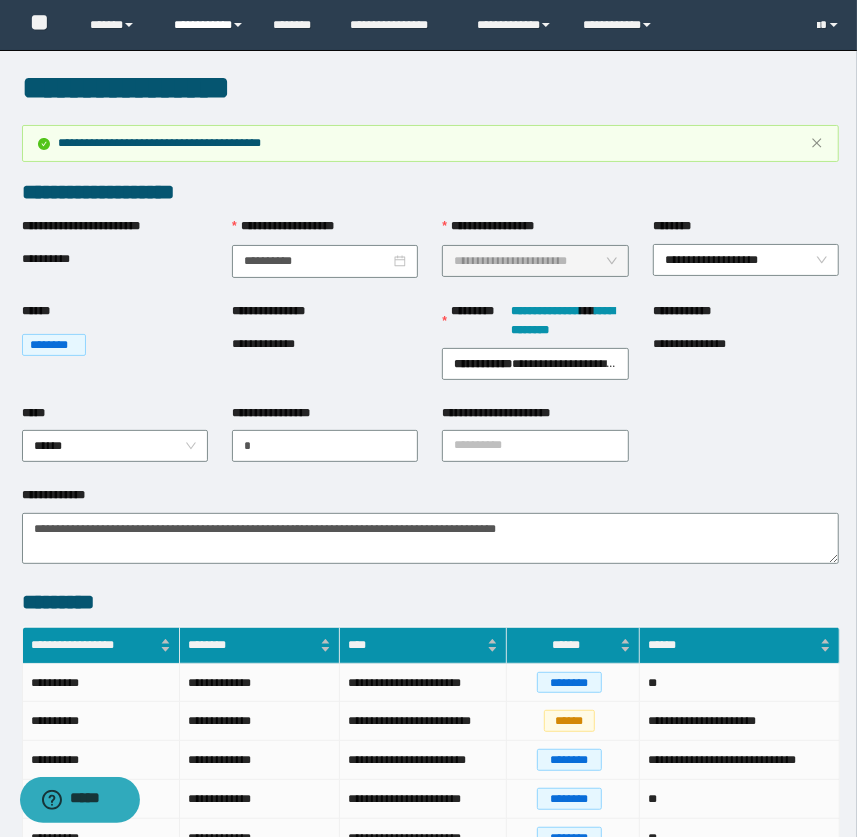 click on "**********" at bounding box center (209, 25) 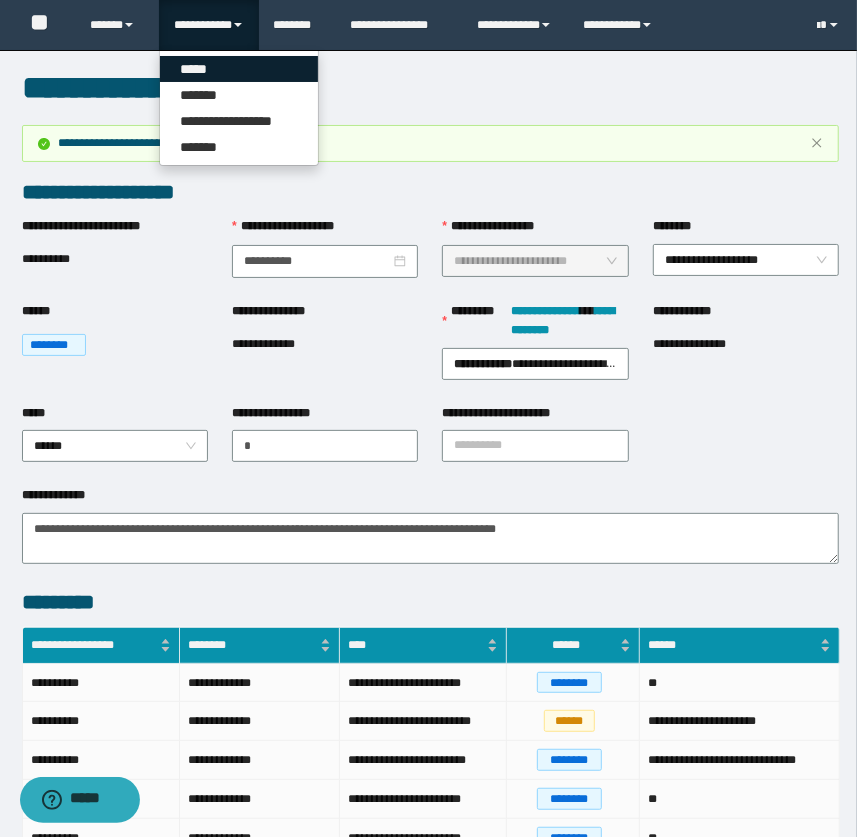 click on "*****" at bounding box center (239, 69) 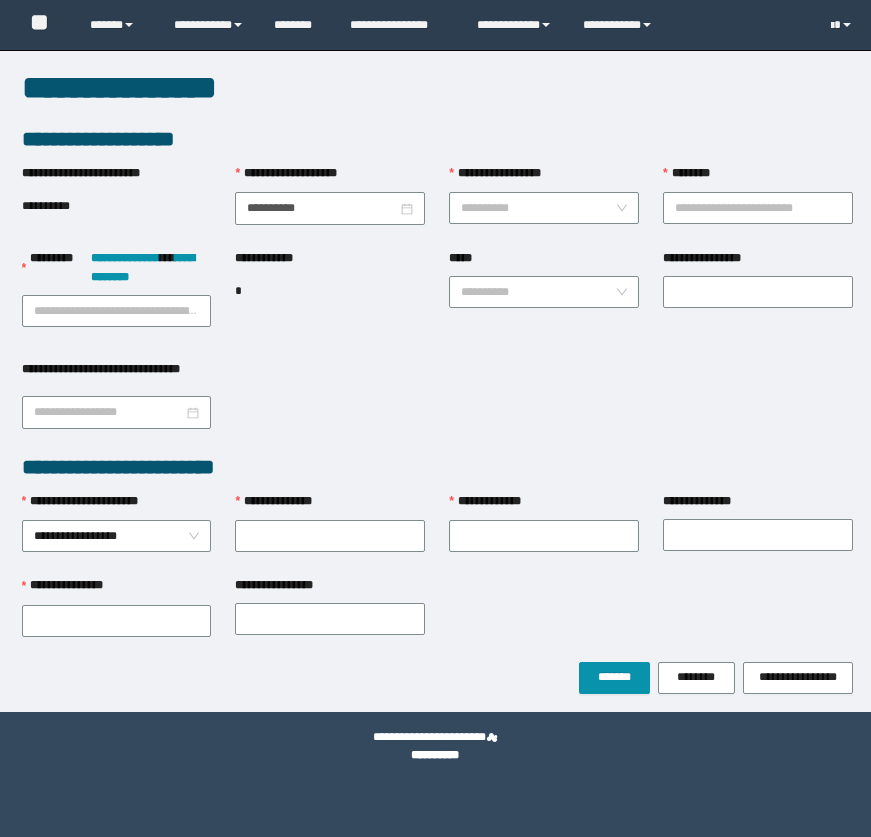 scroll, scrollTop: 0, scrollLeft: 0, axis: both 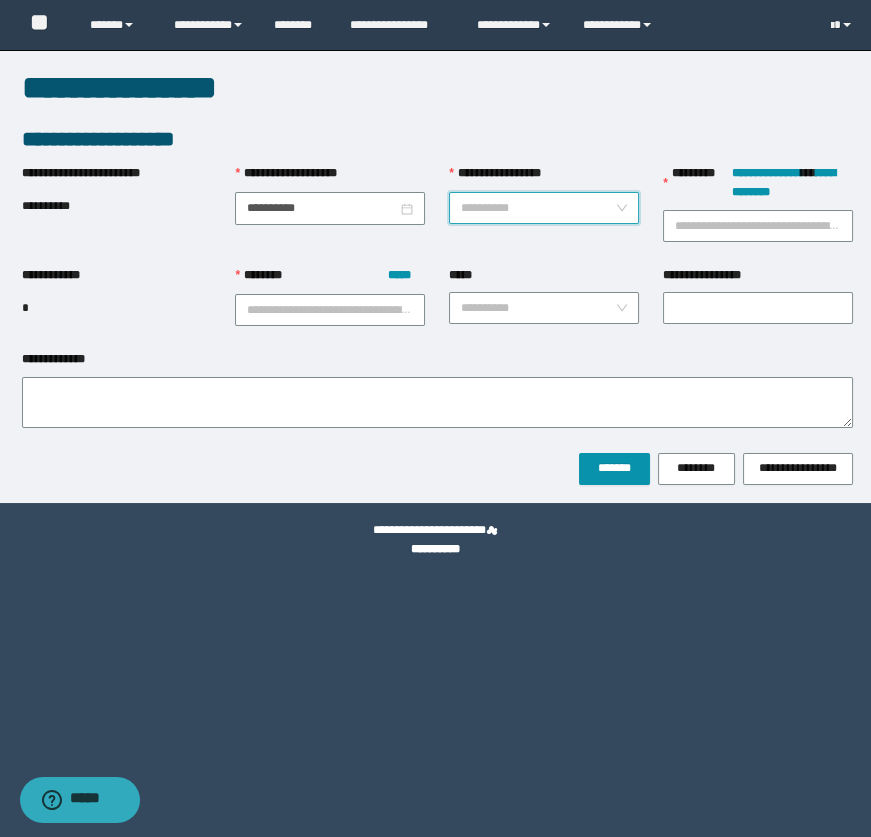 click on "**********" at bounding box center [538, 208] 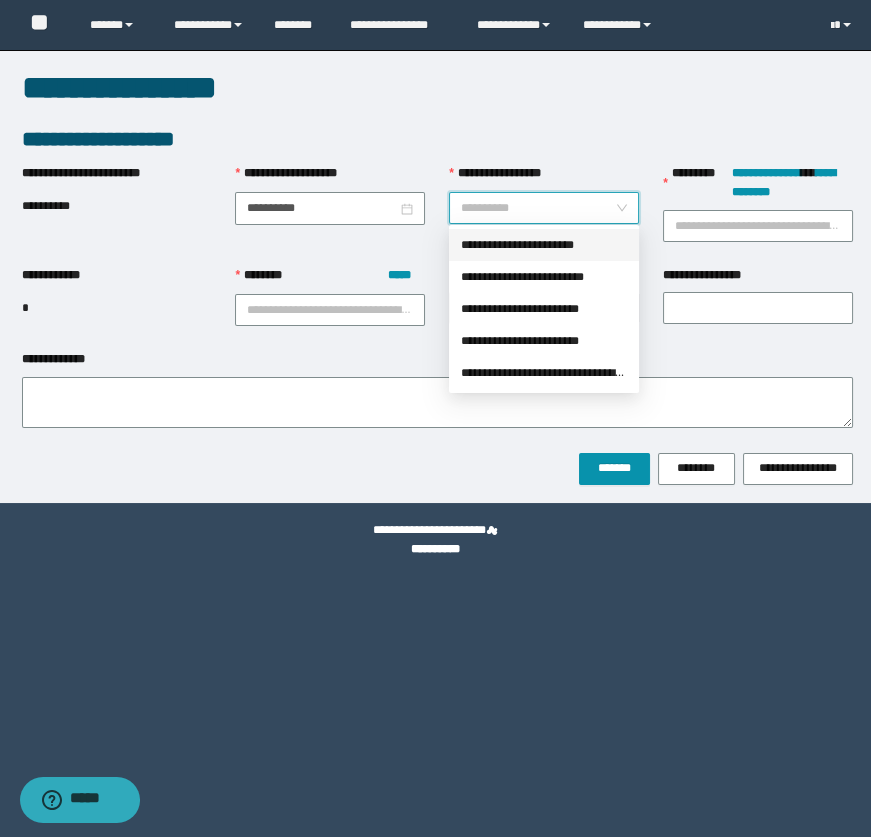 click on "**********" at bounding box center [544, 245] 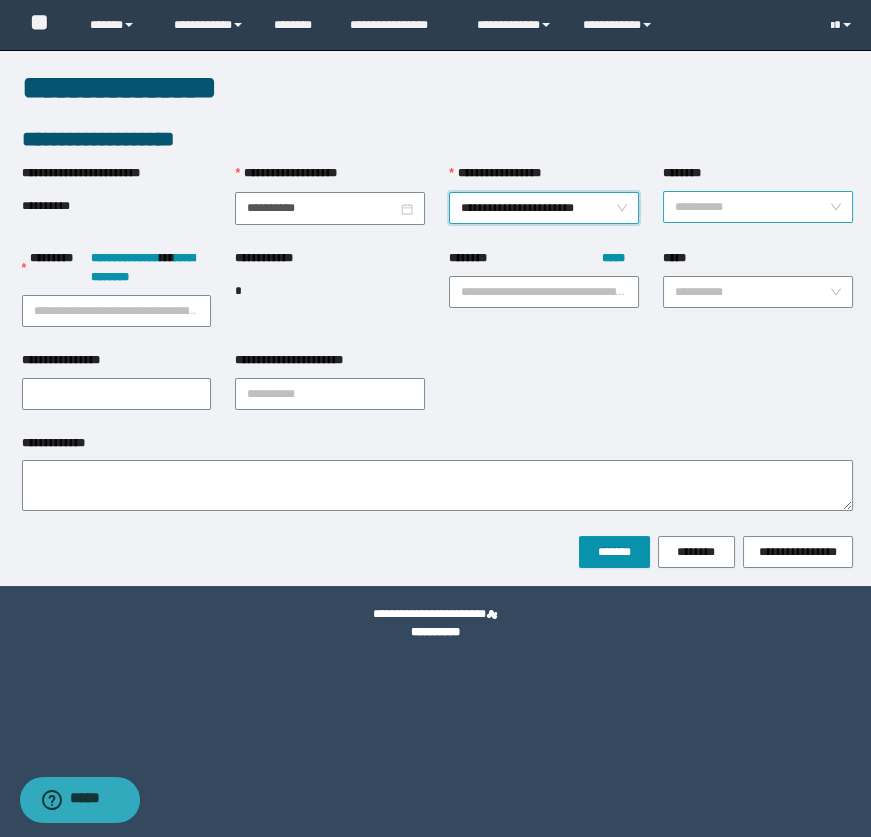 click on "********" at bounding box center (752, 207) 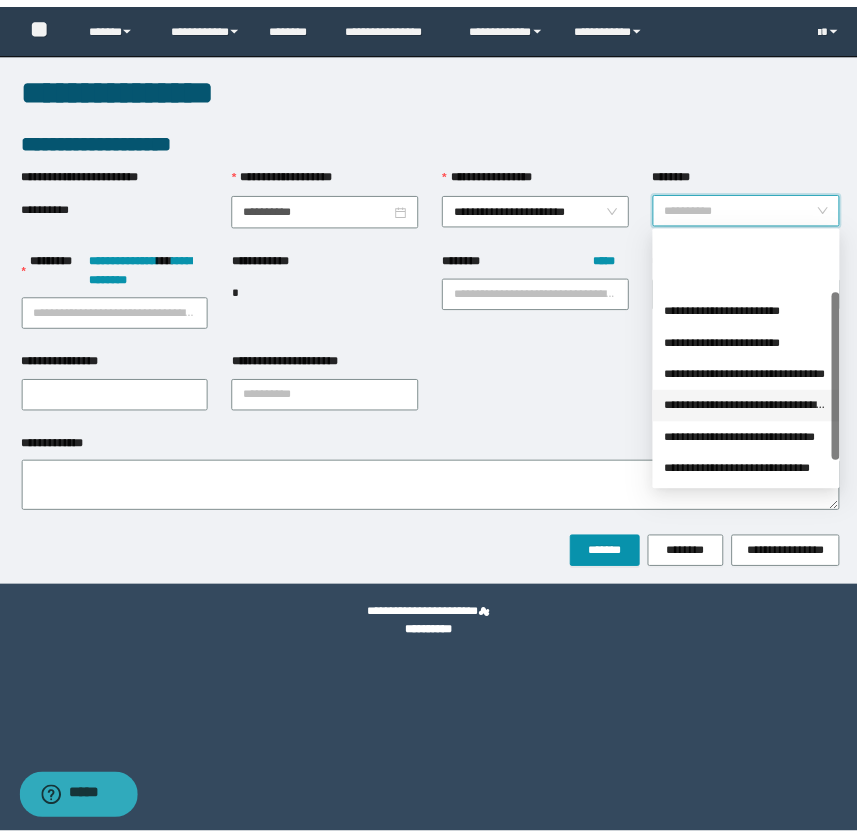 scroll, scrollTop: 127, scrollLeft: 0, axis: vertical 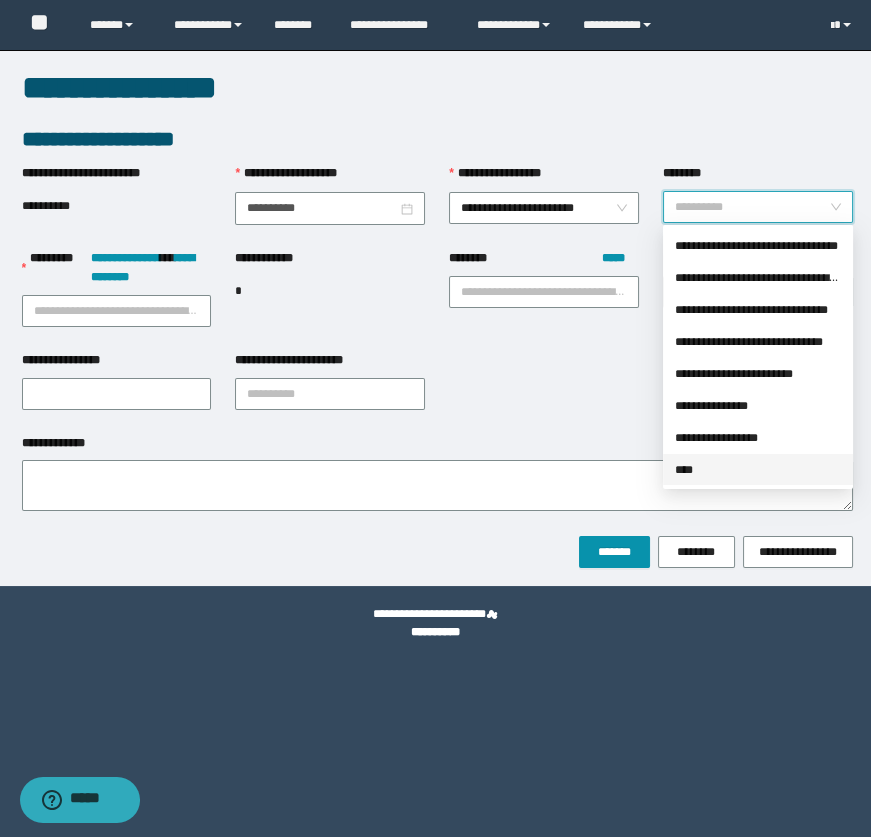 click on "****" at bounding box center (758, 470) 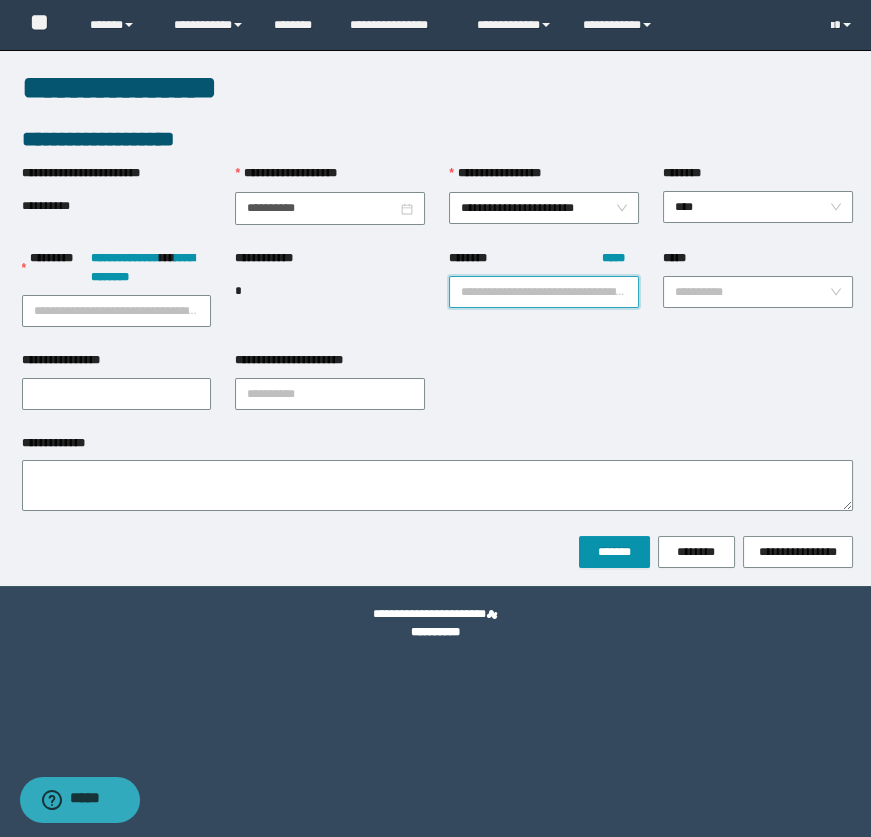 click on "******** *****" at bounding box center (544, 292) 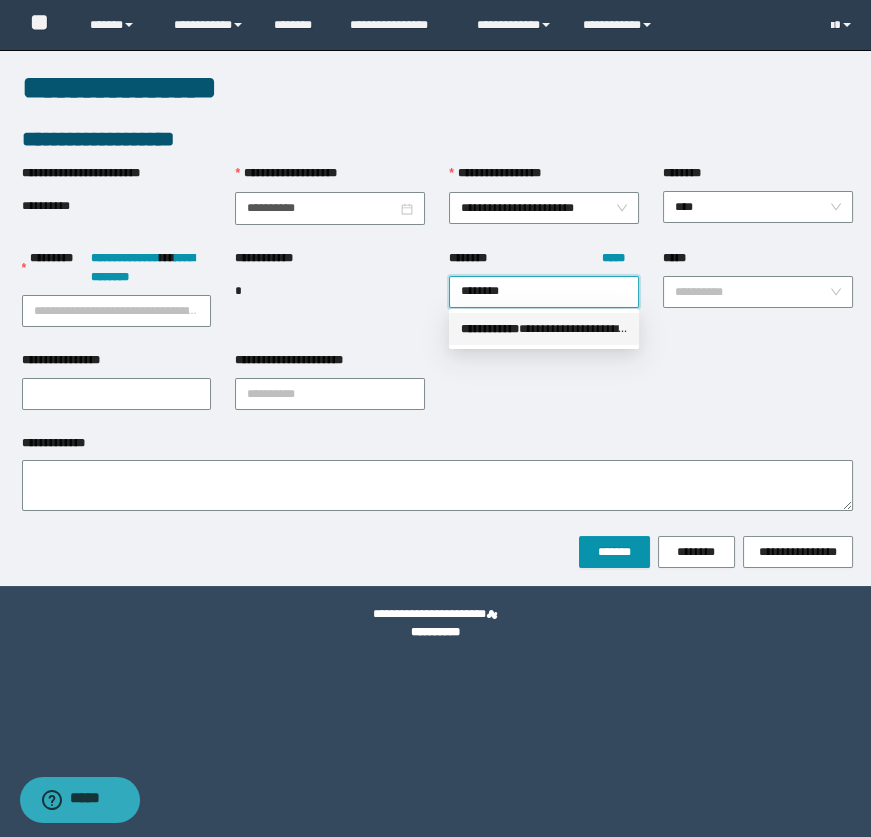 click on "** * ********" at bounding box center (490, 329) 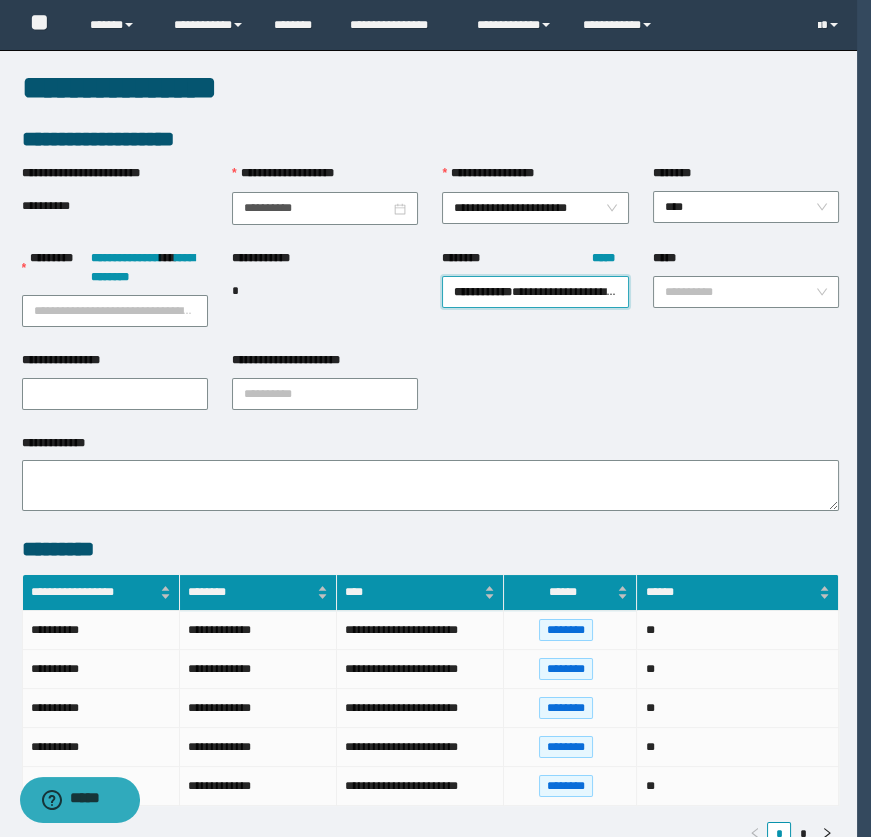 paste on "********" 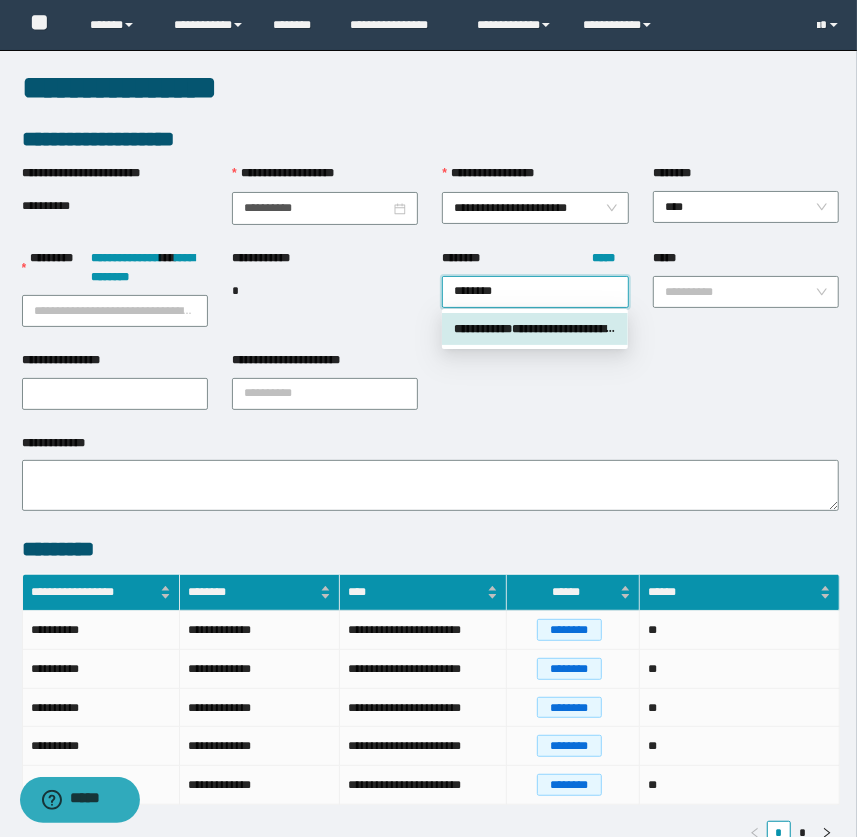 click on "**********" at bounding box center [535, 329] 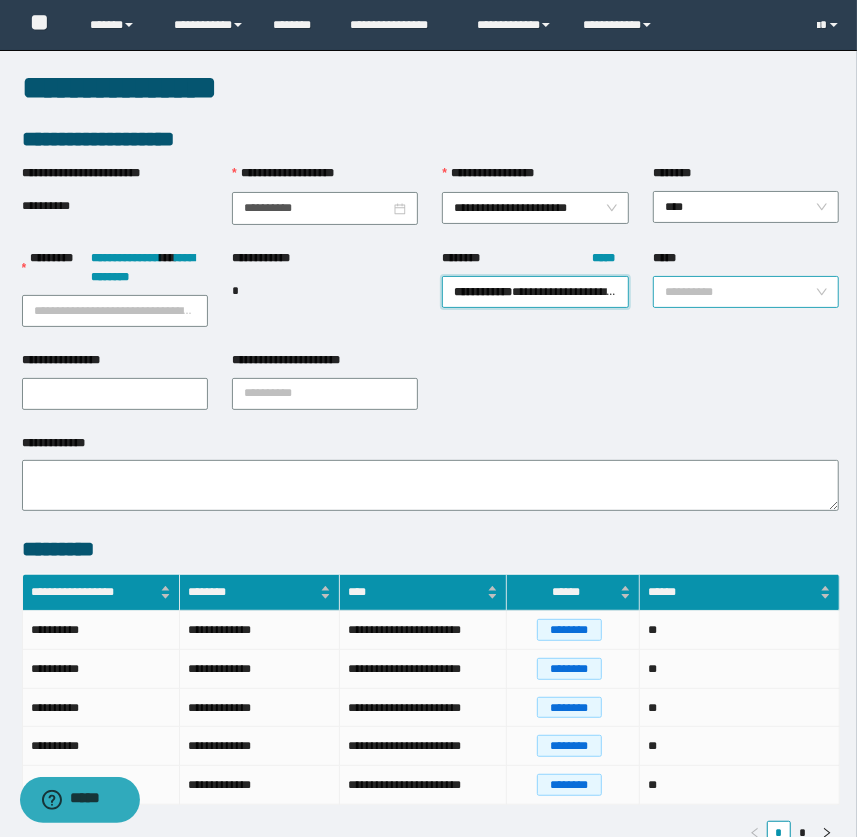click on "*****" at bounding box center [740, 292] 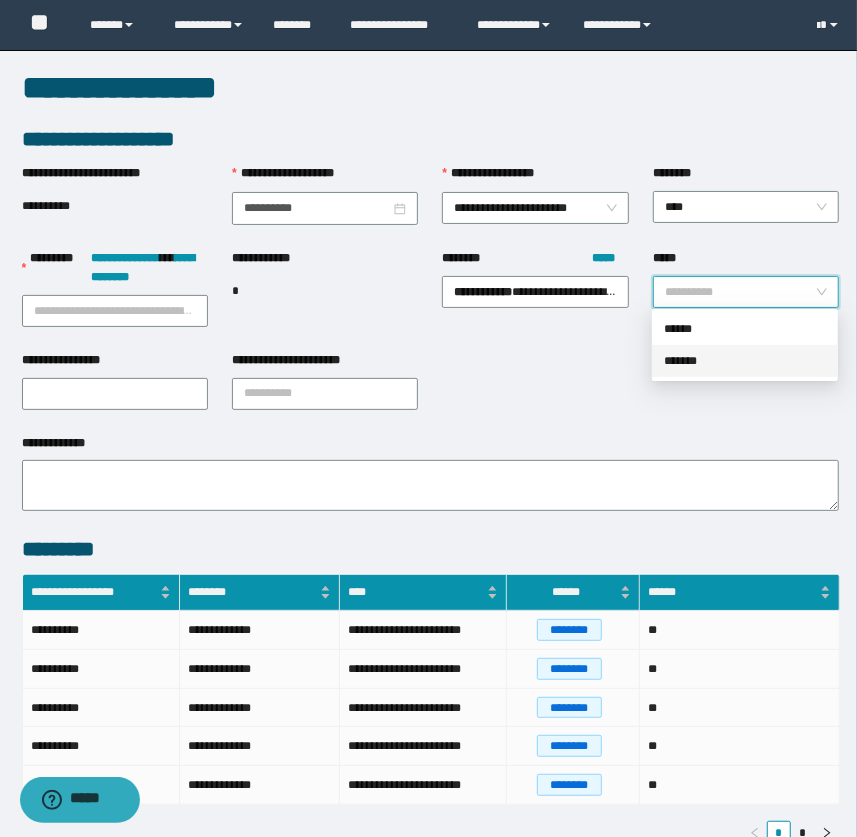 click on "*******" at bounding box center (745, 361) 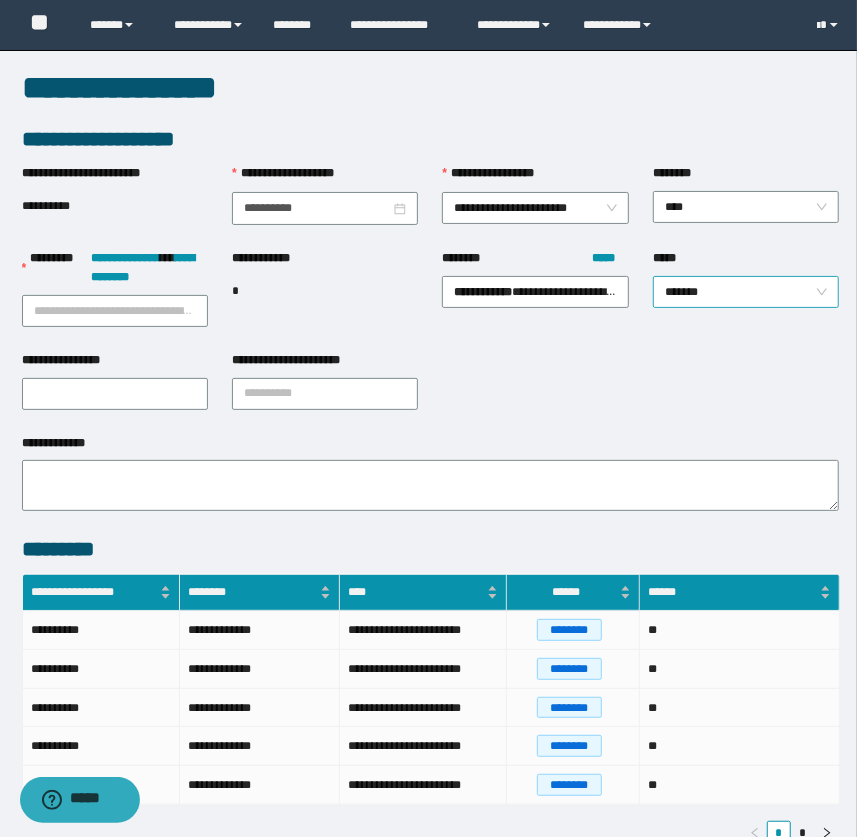 click on "*******" at bounding box center (746, 292) 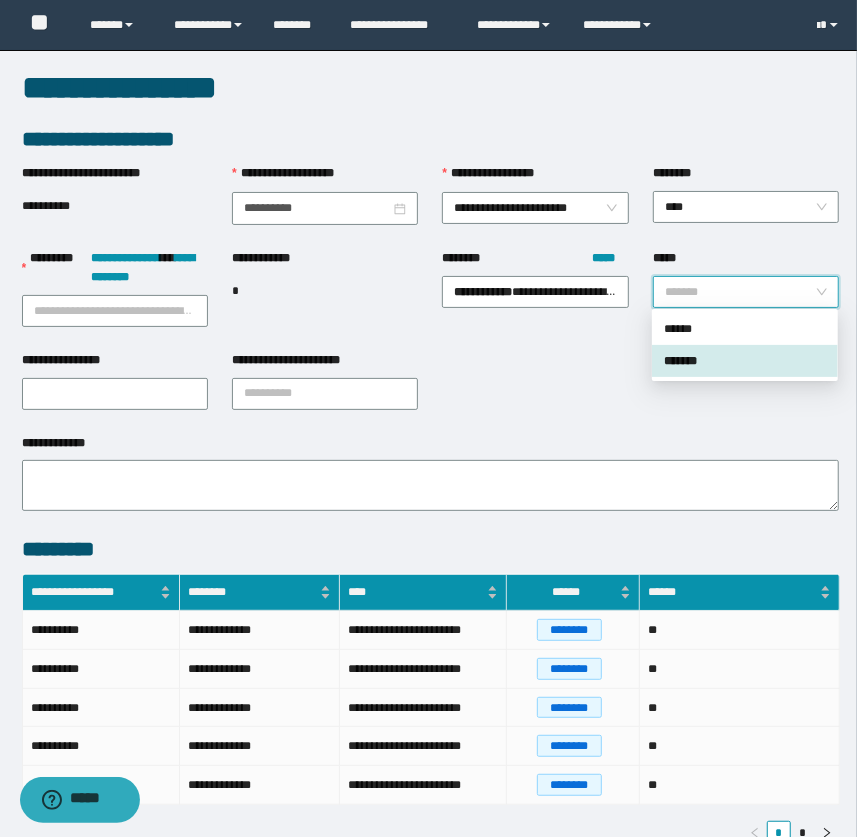 click on "*******" at bounding box center [745, 361] 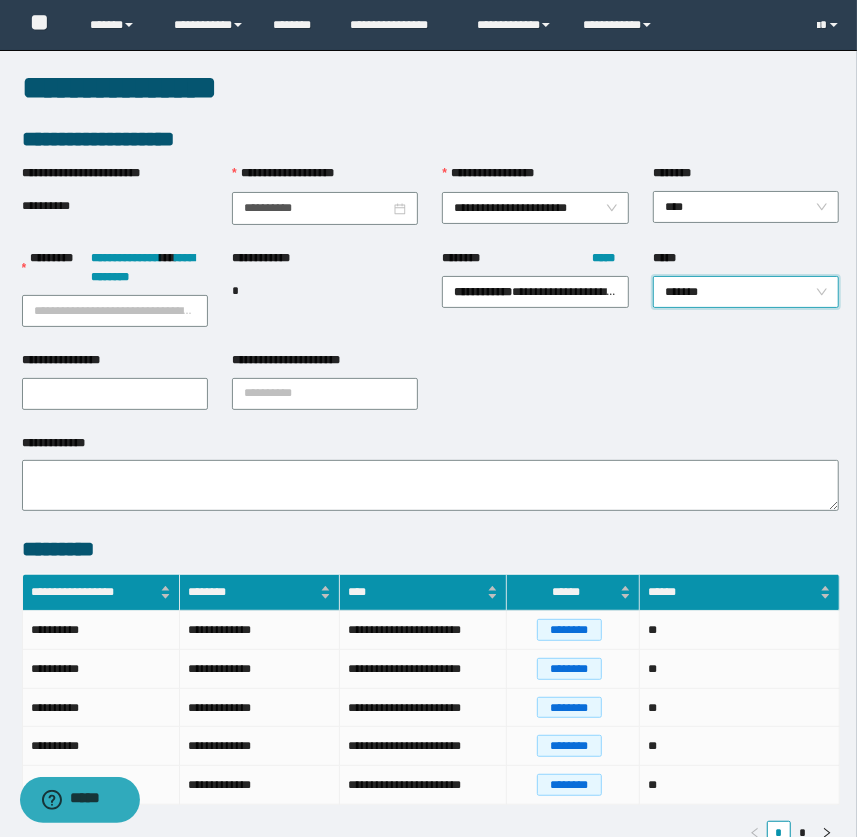 click on "***** ******* *******" at bounding box center (746, 300) 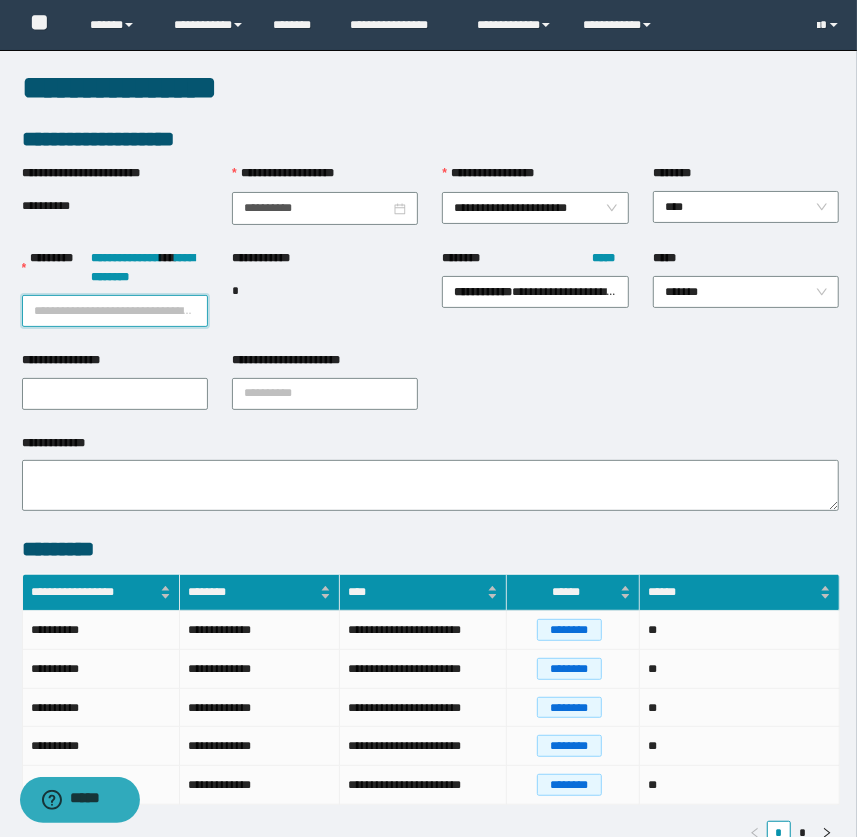 click on "**********" at bounding box center [115, 311] 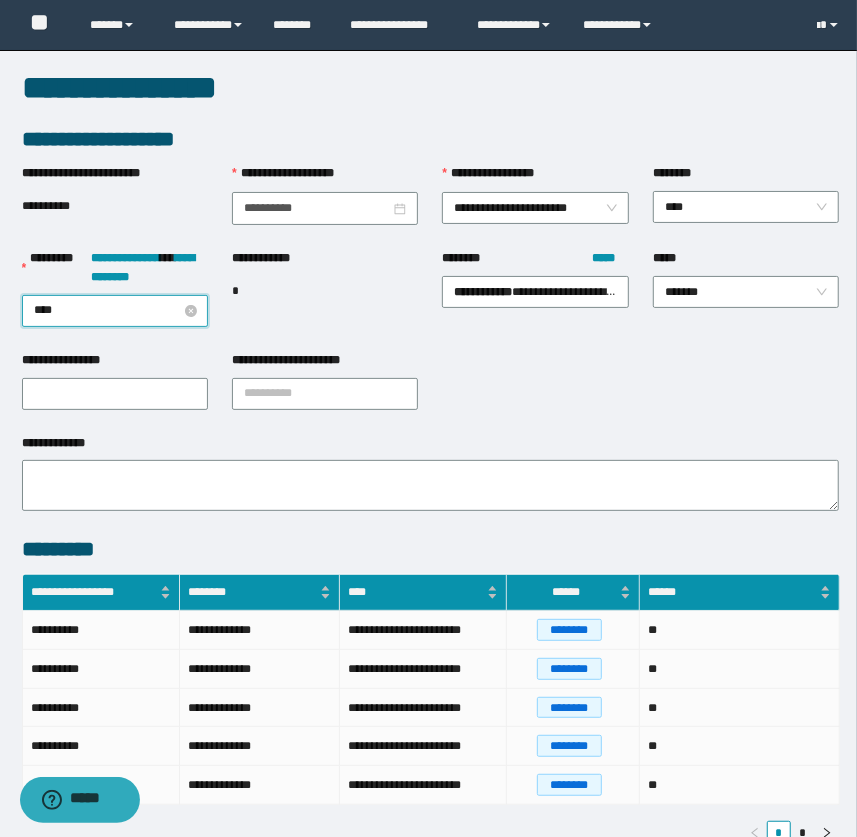 type on "****" 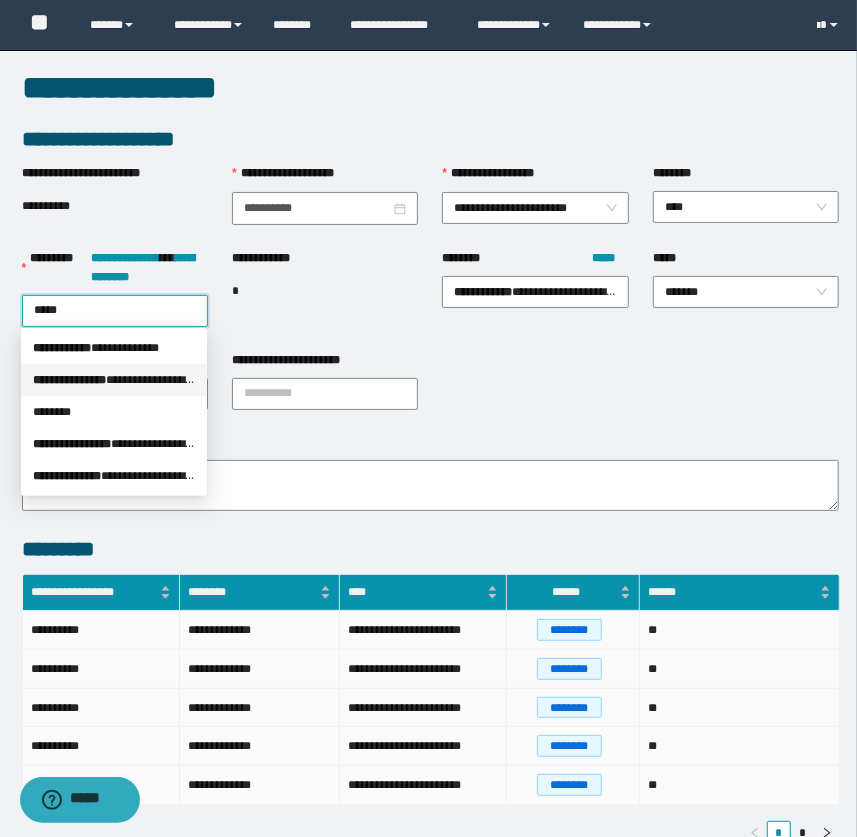 click on "**********" at bounding box center (114, 380) 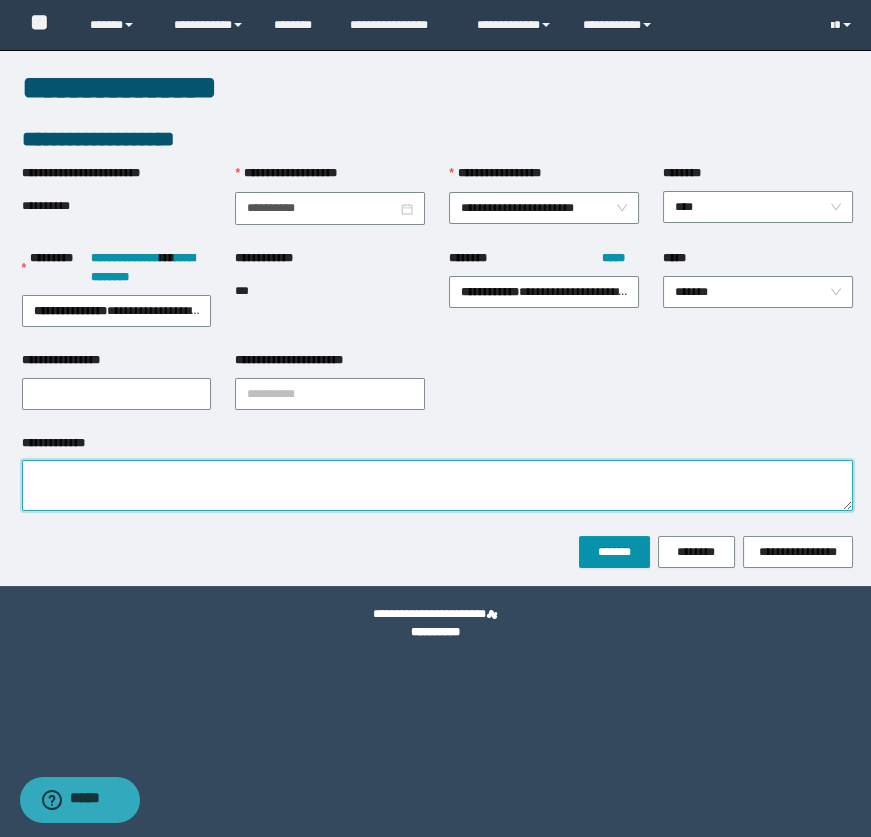 click on "**********" at bounding box center (437, 485) 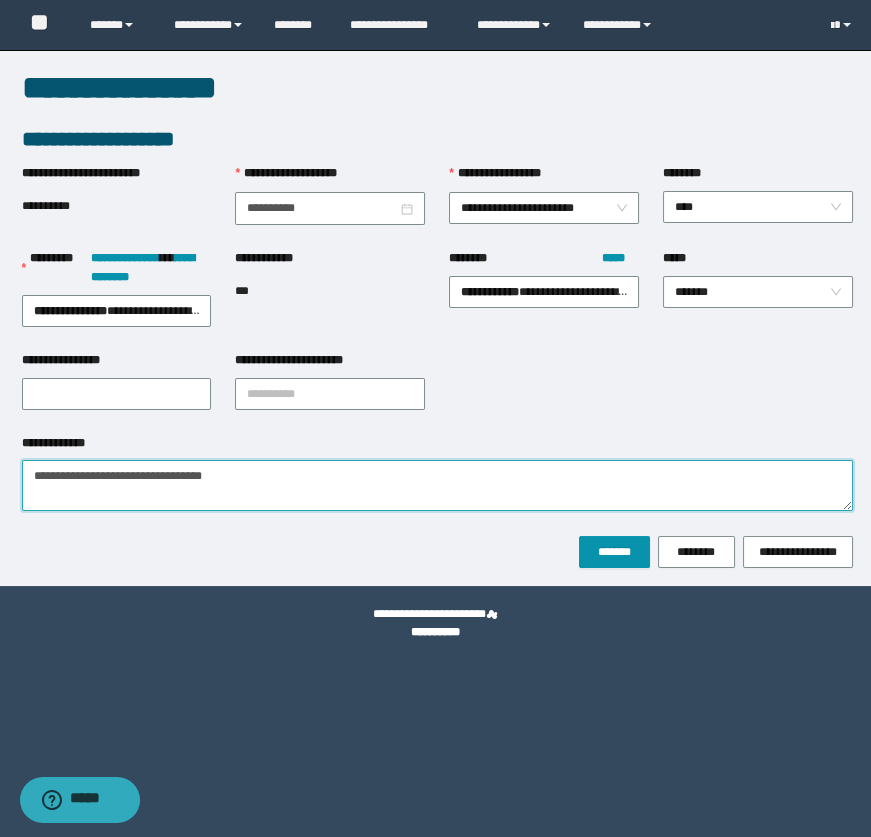 type on "**********" 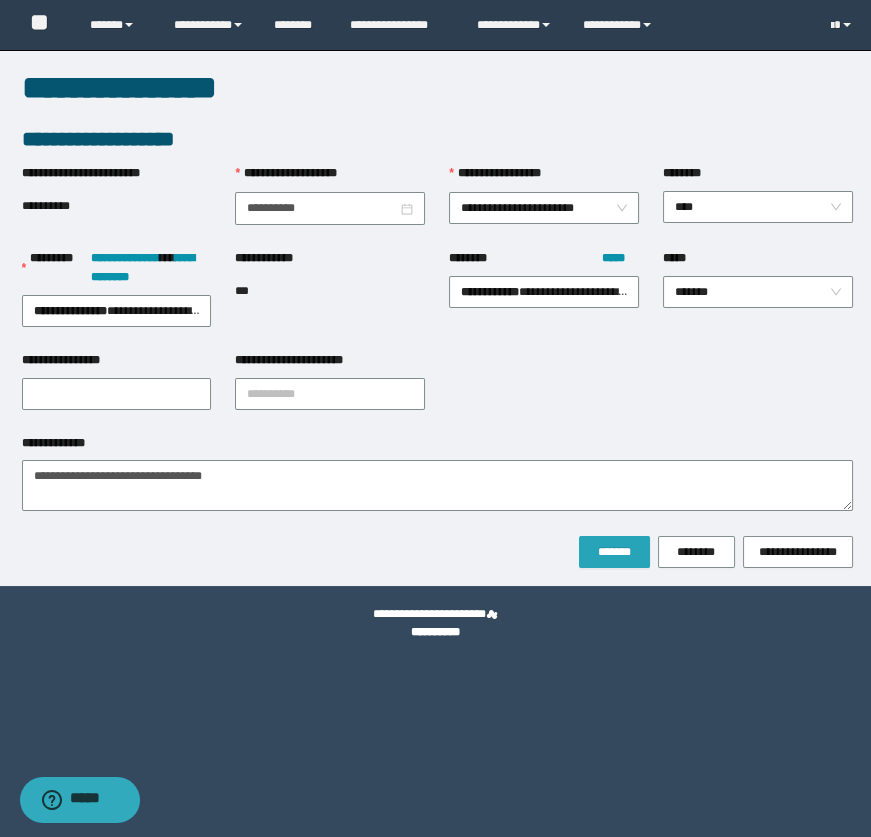 click on "*******" at bounding box center (614, 552) 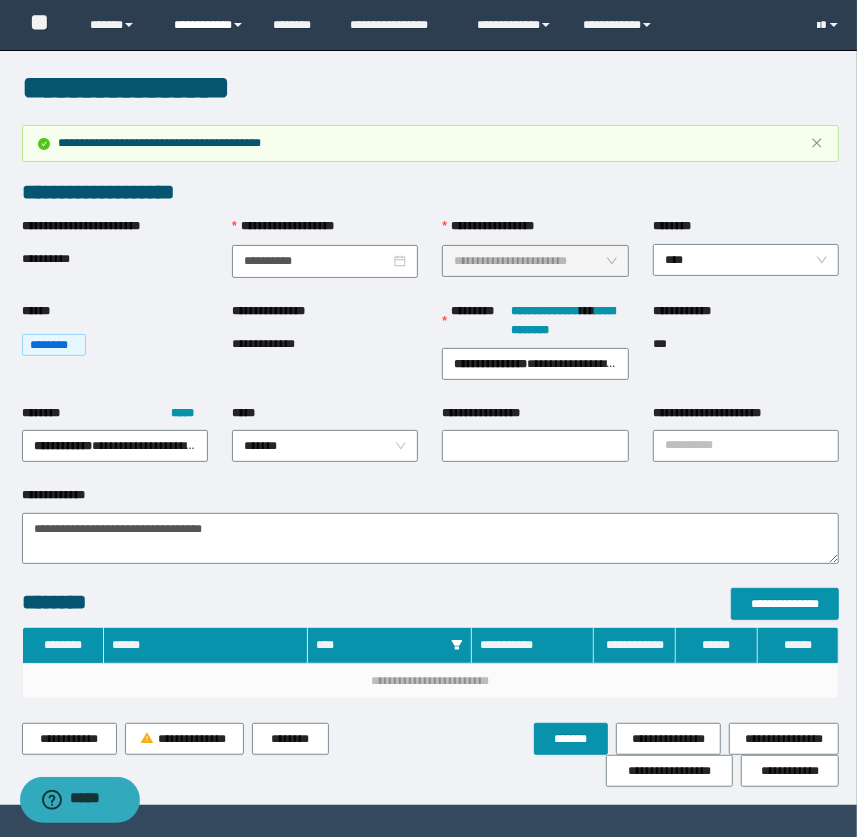 click on "**********" at bounding box center (209, 25) 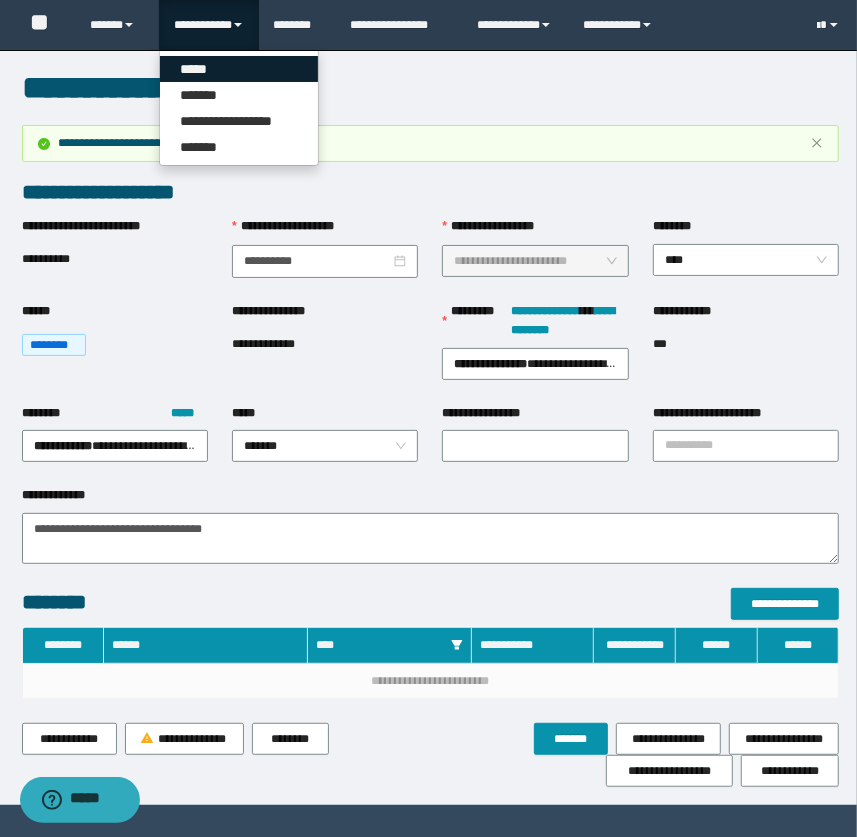click on "*****" at bounding box center [239, 69] 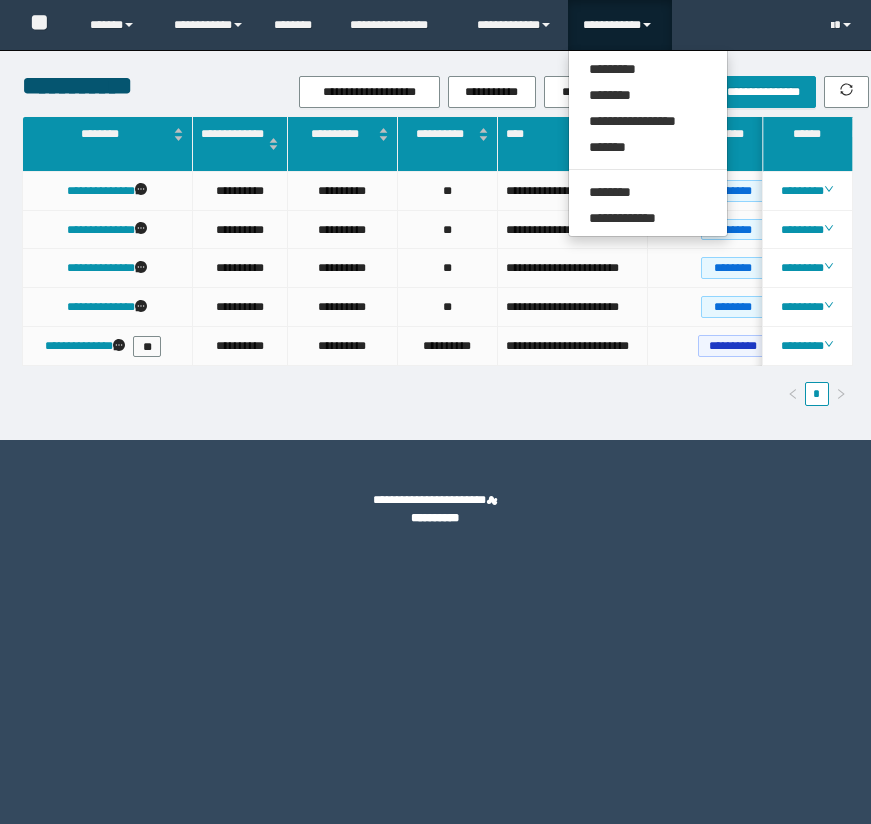 scroll, scrollTop: 0, scrollLeft: 58, axis: horizontal 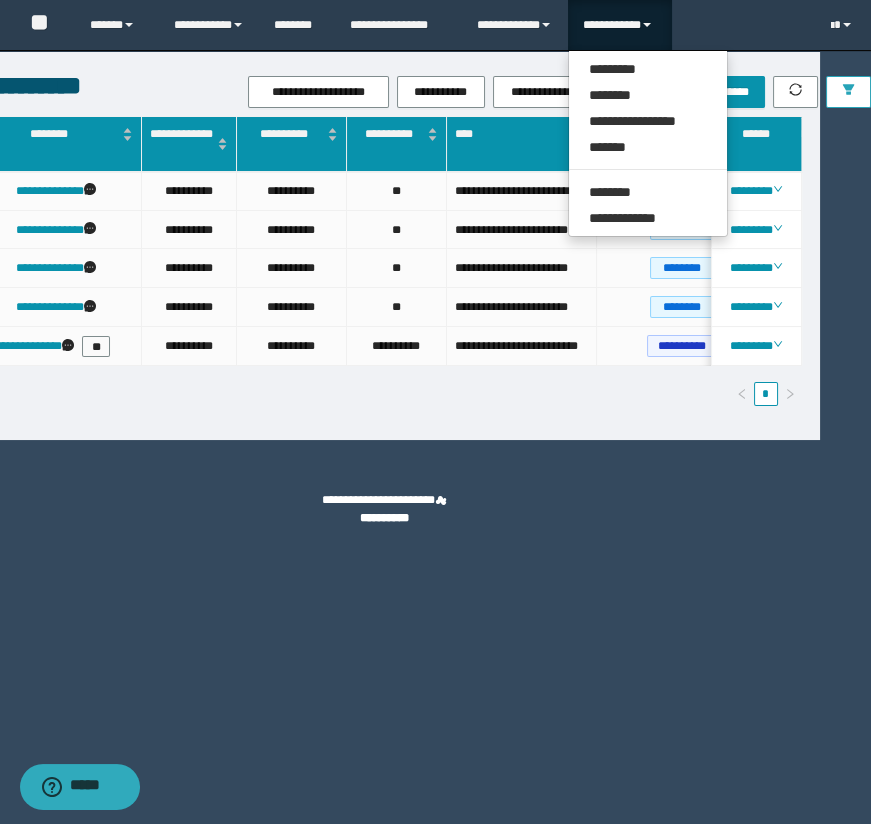 click 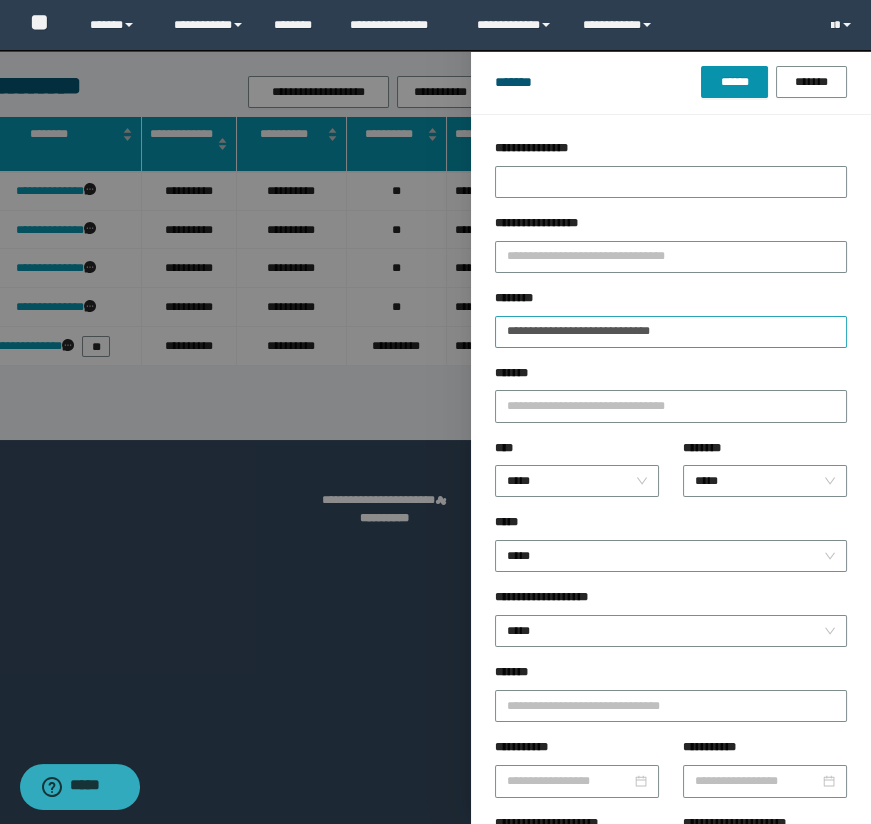 drag, startPoint x: 703, startPoint y: 306, endPoint x: 720, endPoint y: 328, distance: 27.802877 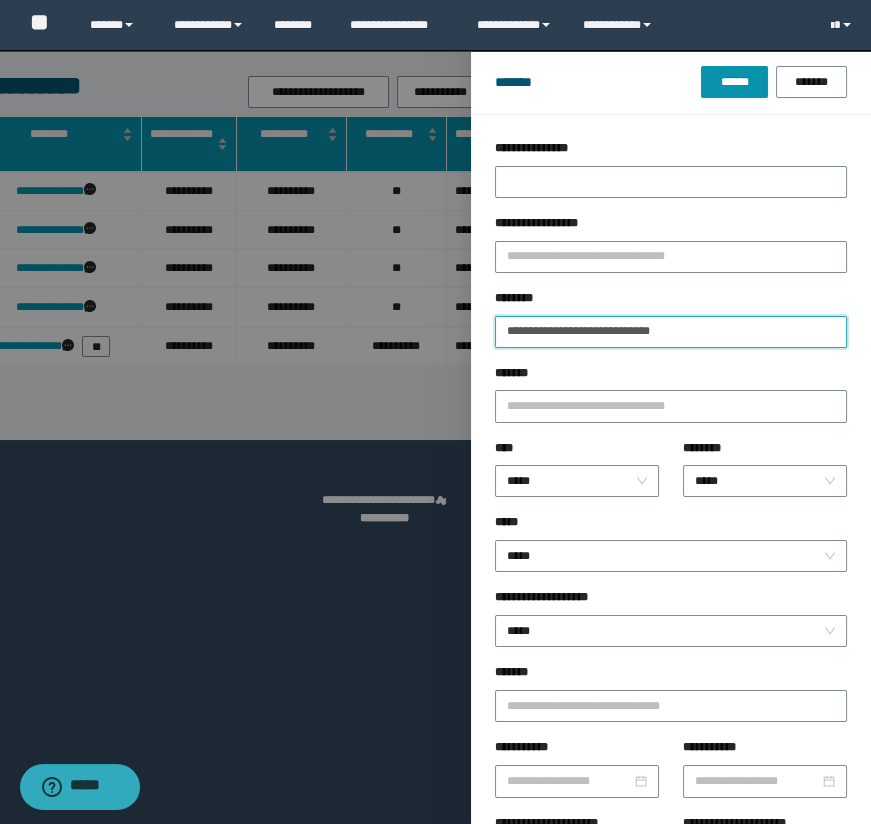 drag, startPoint x: 681, startPoint y: 333, endPoint x: 318, endPoint y: 341, distance: 363.08813 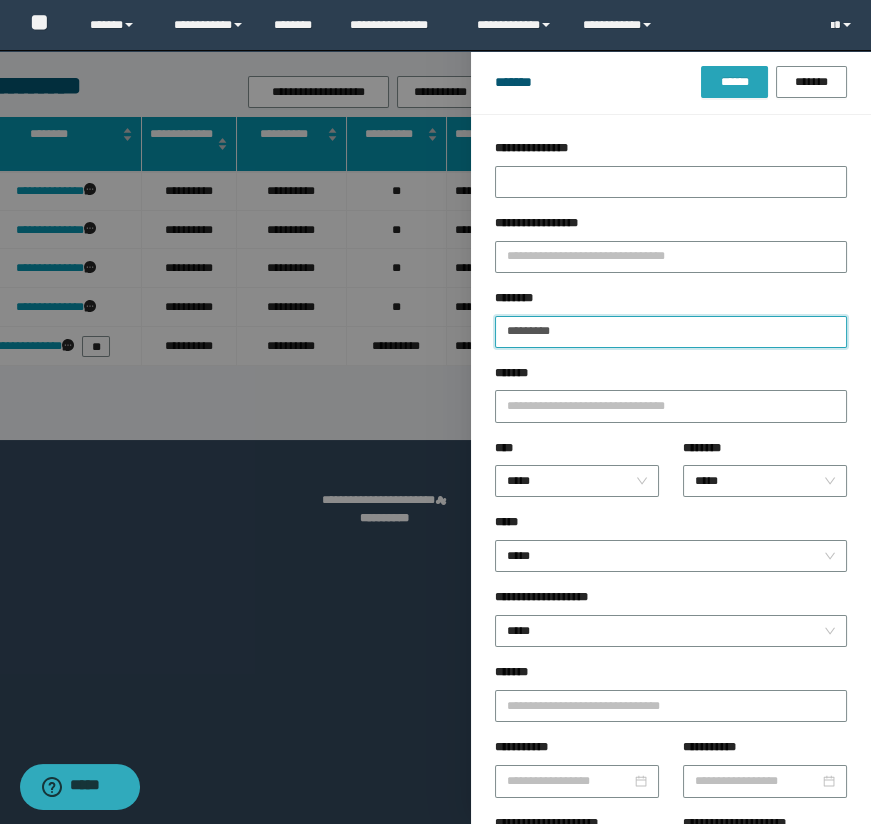 type on "********" 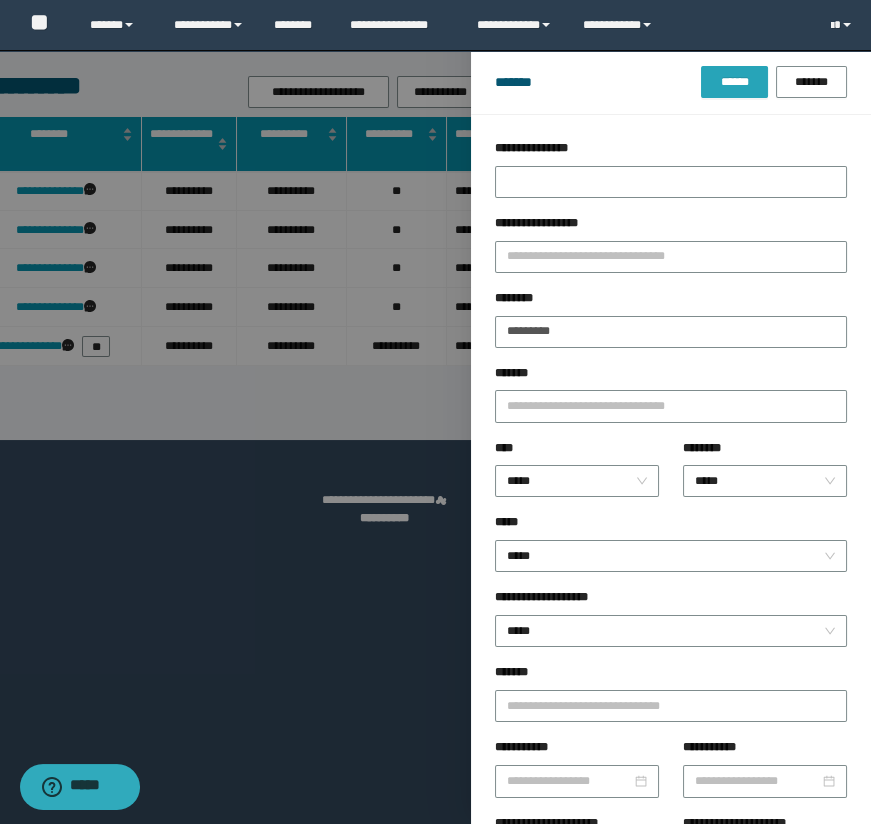 click on "******" at bounding box center [734, 82] 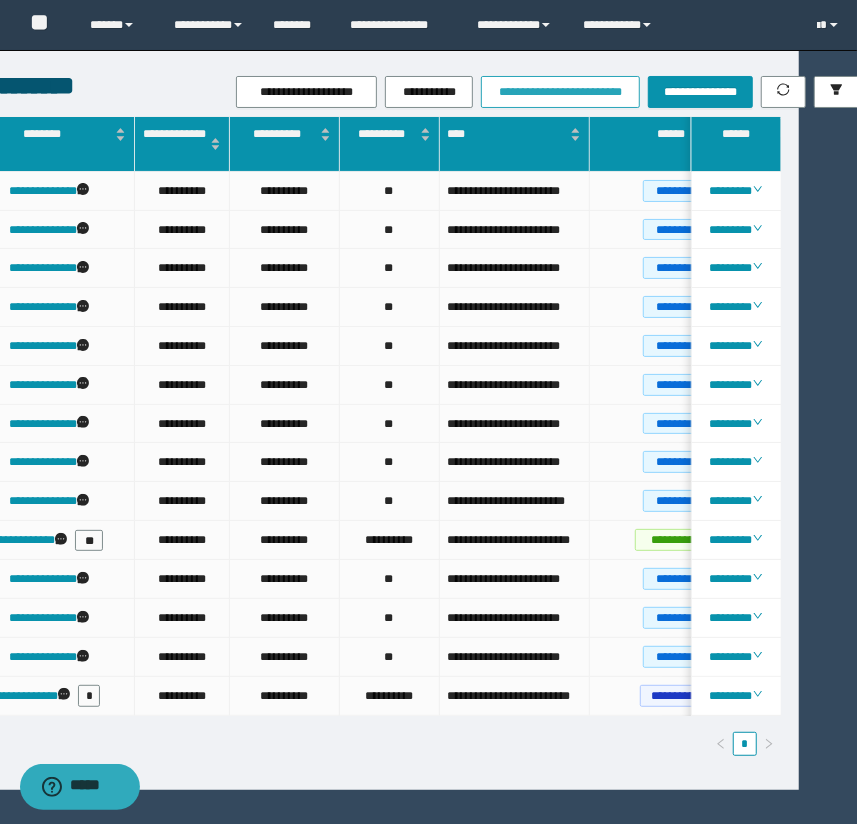 click on "**********" at bounding box center (560, 92) 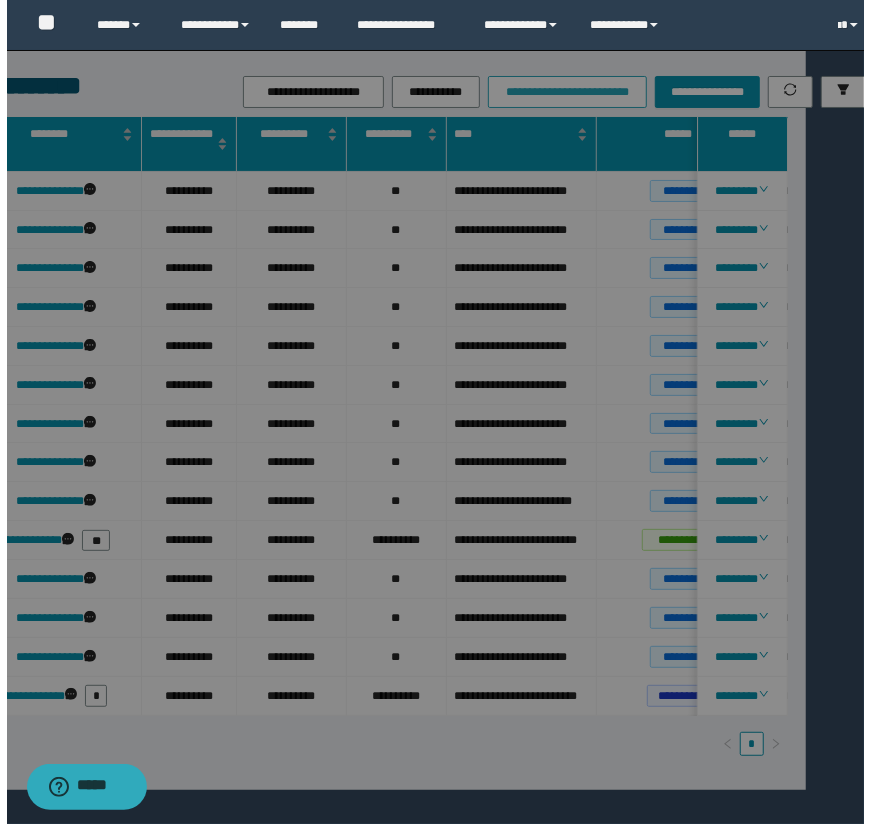 scroll, scrollTop: 0, scrollLeft: 53, axis: horizontal 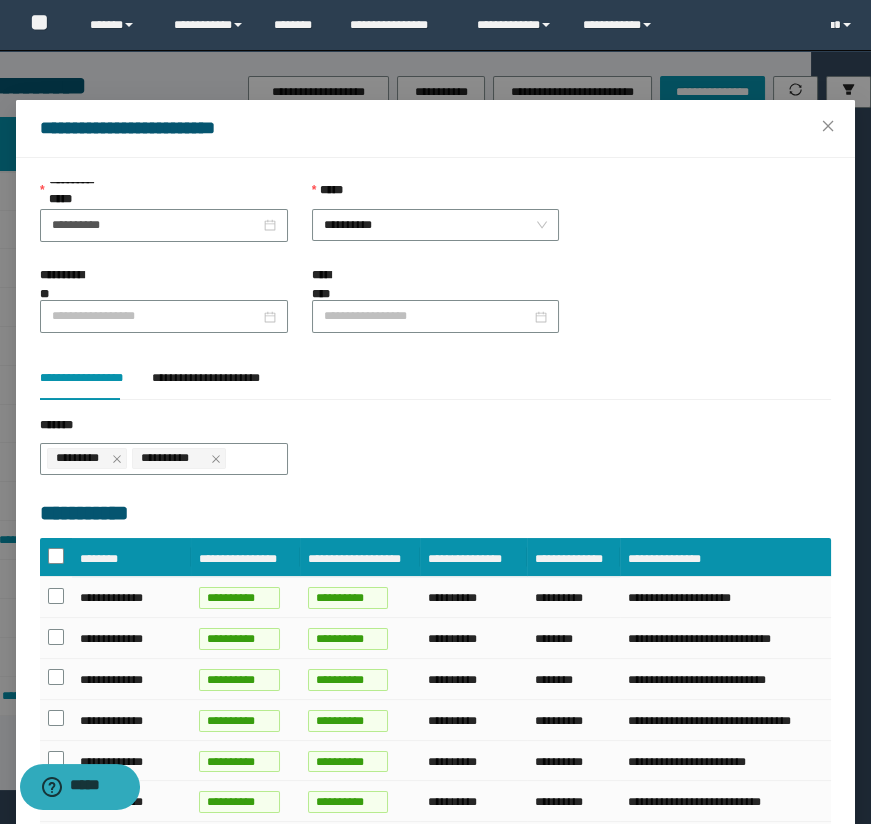 click on "**********" at bounding box center (435, 734) 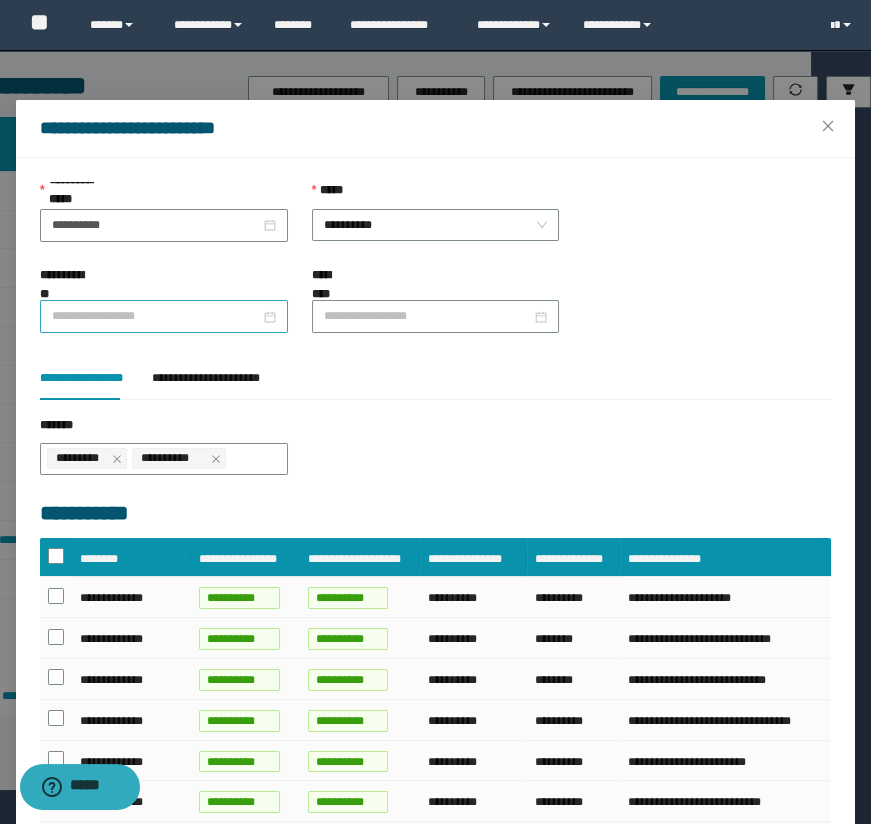 click on "**********" at bounding box center (156, 316) 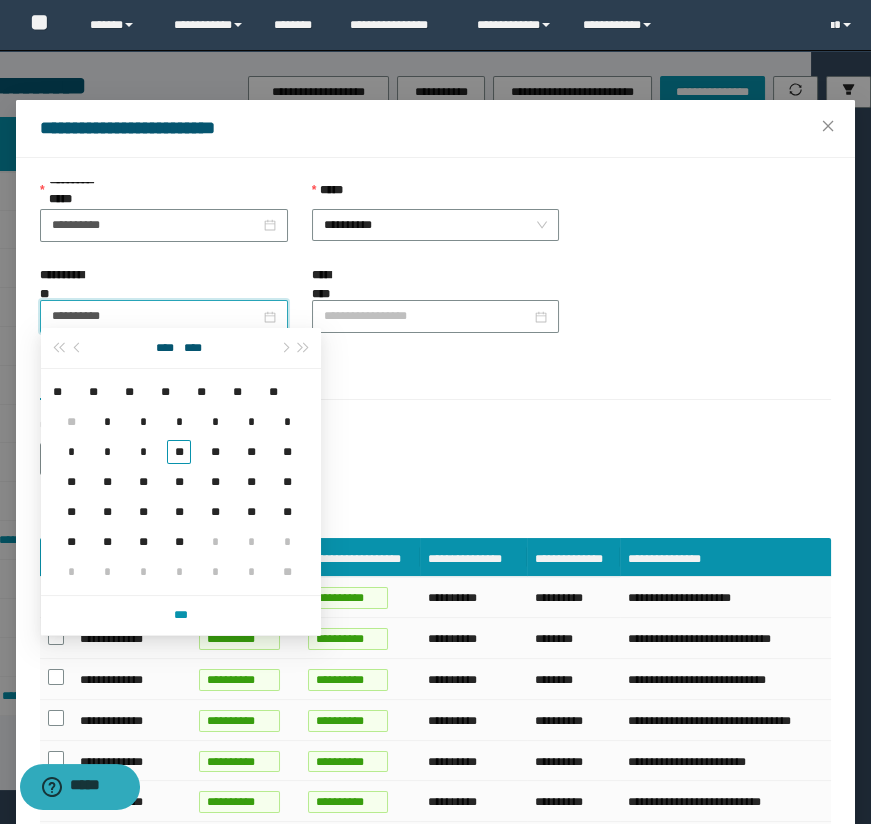 type on "**********" 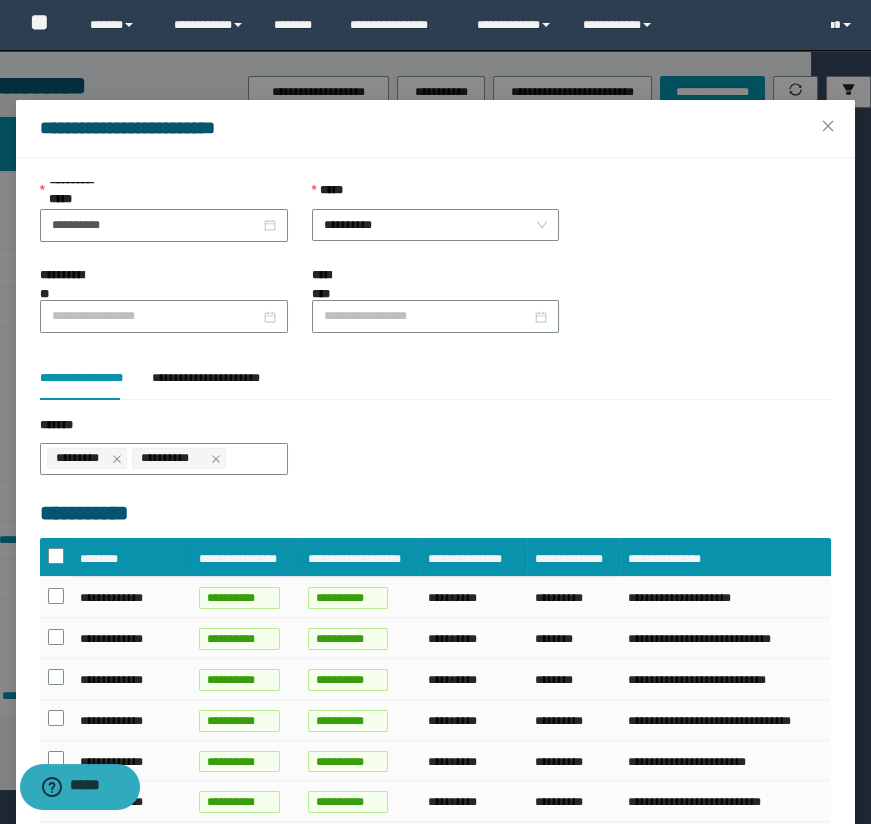 click on "**********" at bounding box center (164, 283) 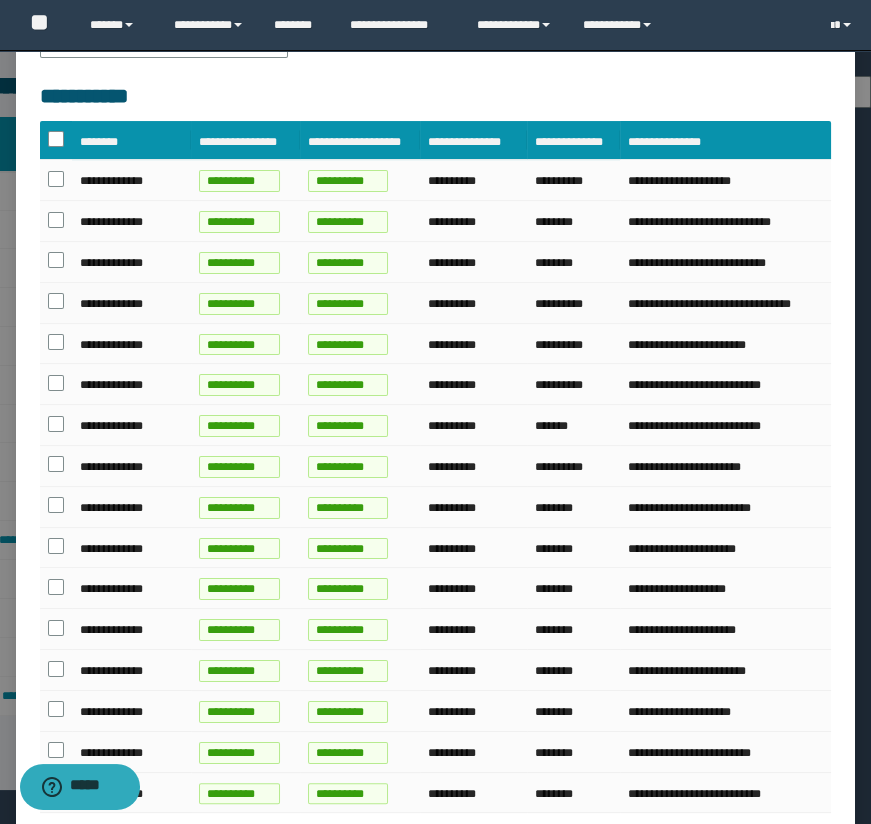 scroll, scrollTop: 256, scrollLeft: 0, axis: vertical 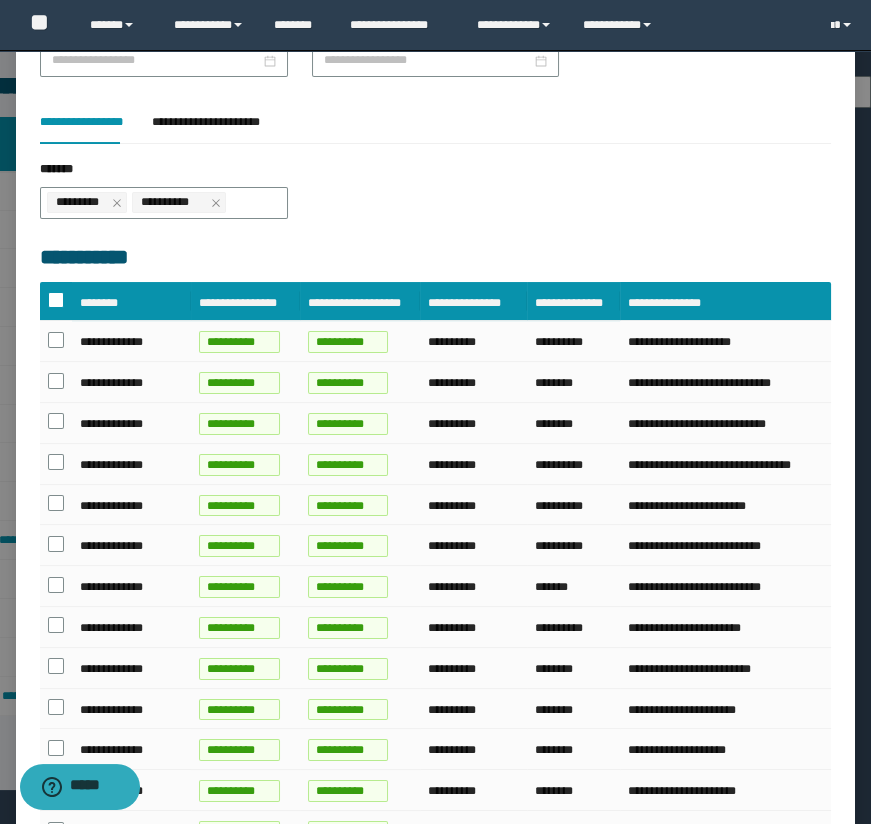 click at bounding box center [56, 300] 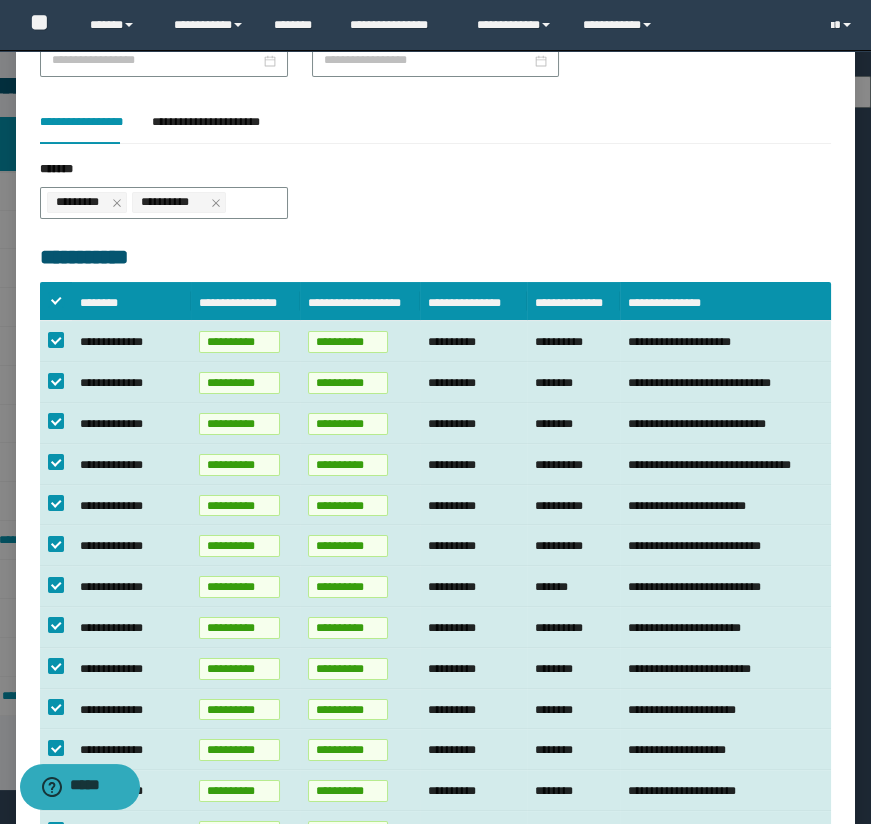 click on "**********" at bounding box center [435, 201] 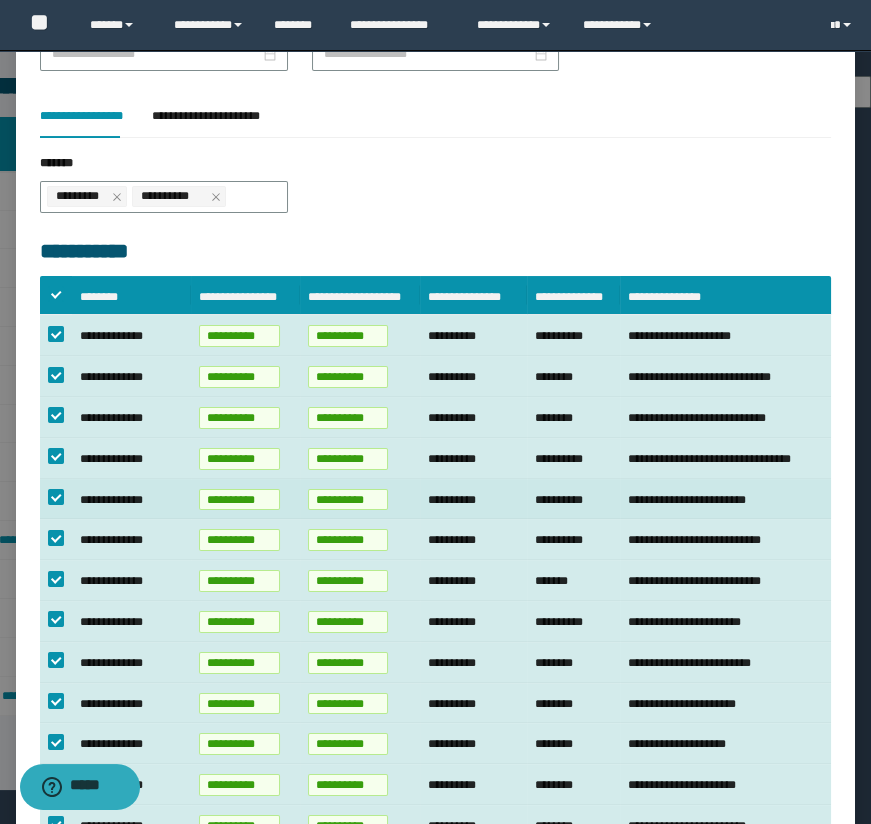 scroll, scrollTop: 0, scrollLeft: 0, axis: both 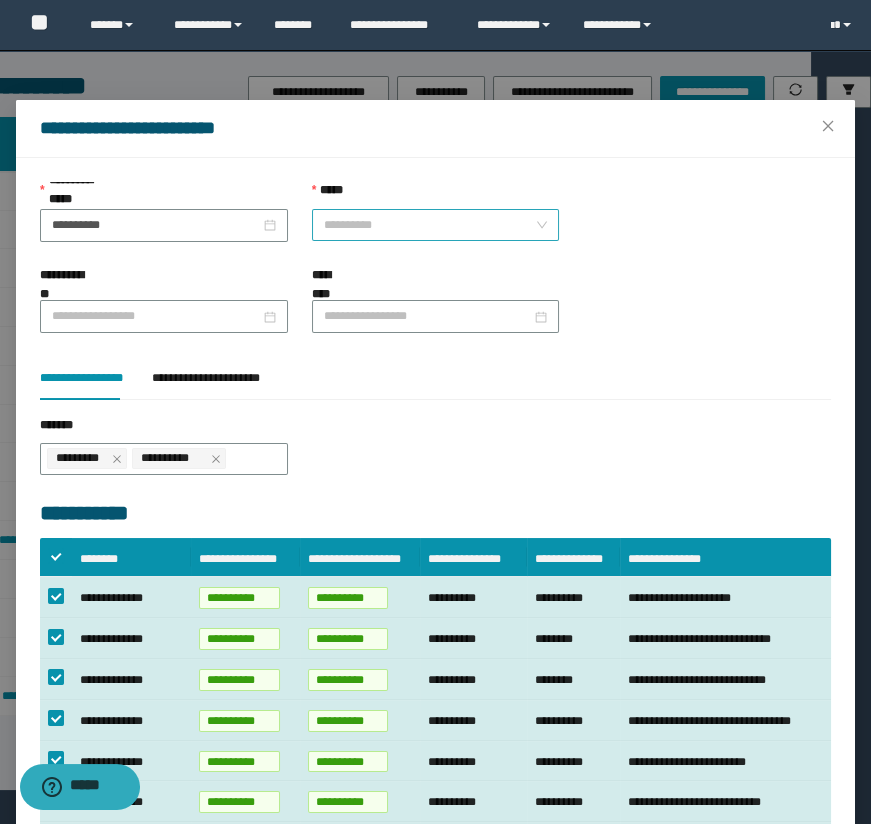 click on "**********" at bounding box center [436, 225] 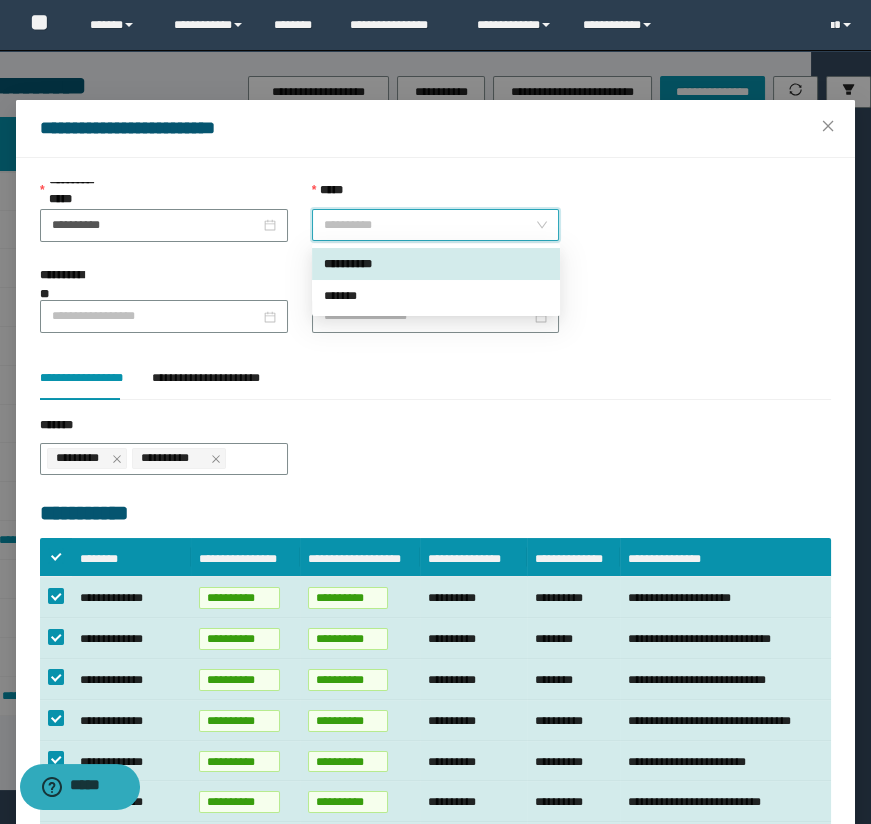 click on "**********" at bounding box center (436, 264) 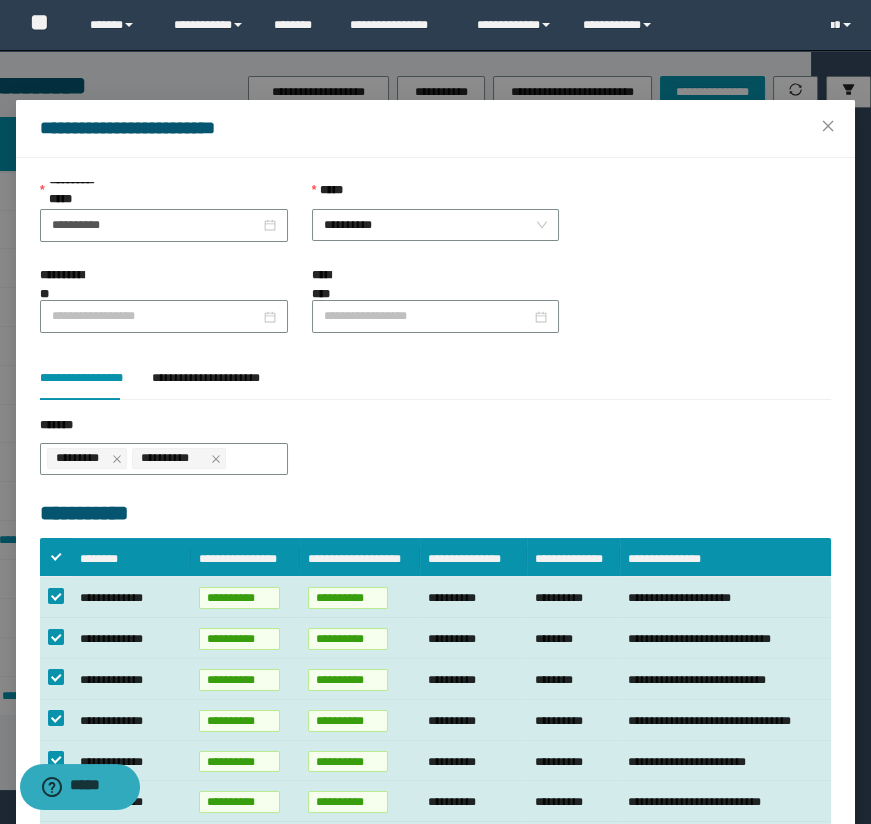 click on "*********" at bounding box center [436, 311] 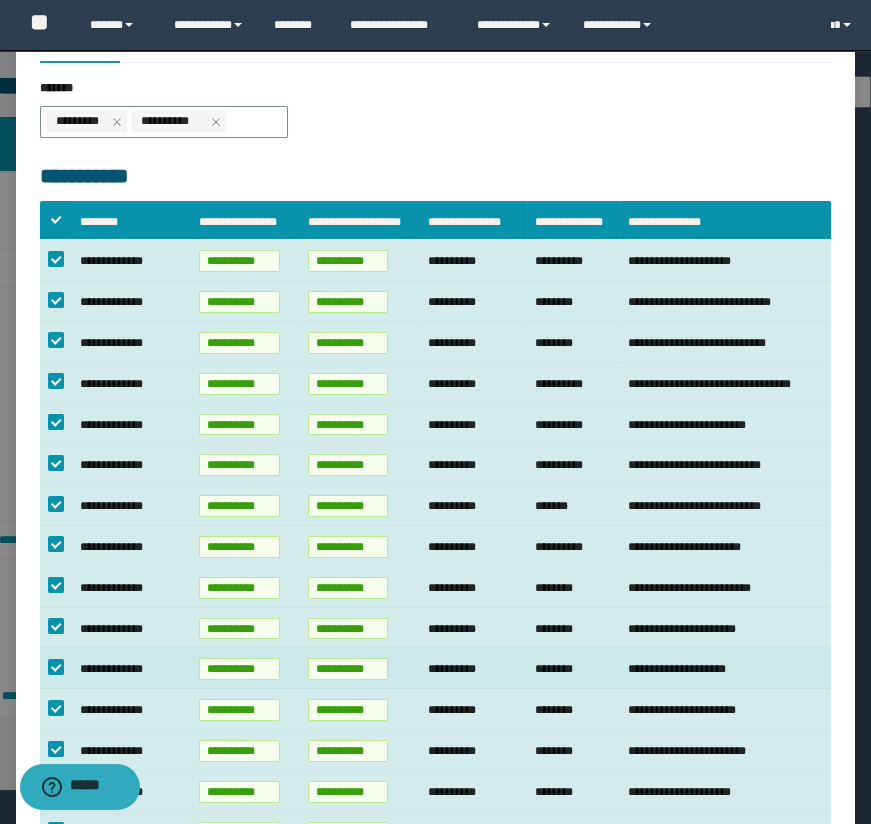scroll, scrollTop: 529, scrollLeft: 0, axis: vertical 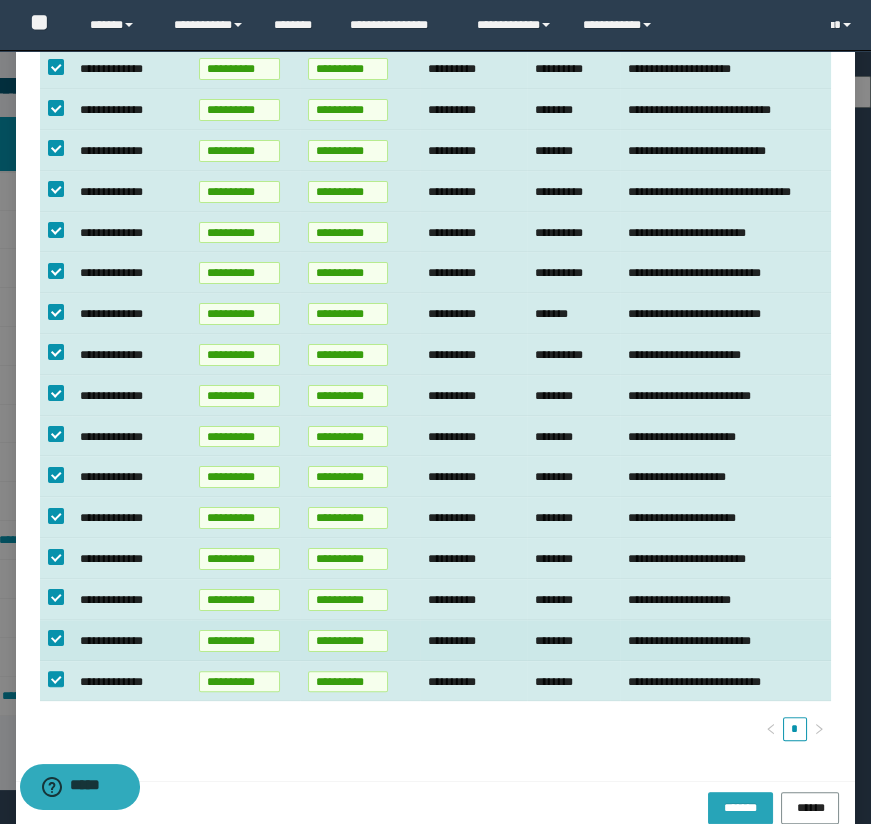 drag, startPoint x: 715, startPoint y: 778, endPoint x: 730, endPoint y: 599, distance: 179.6274 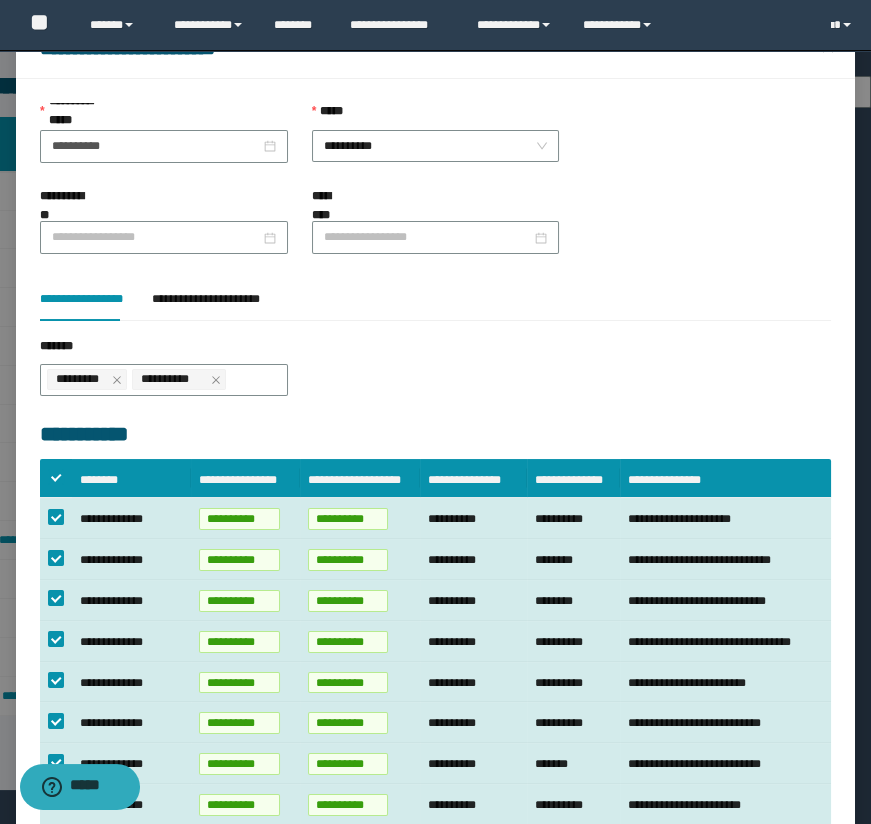 scroll, scrollTop: 529, scrollLeft: 0, axis: vertical 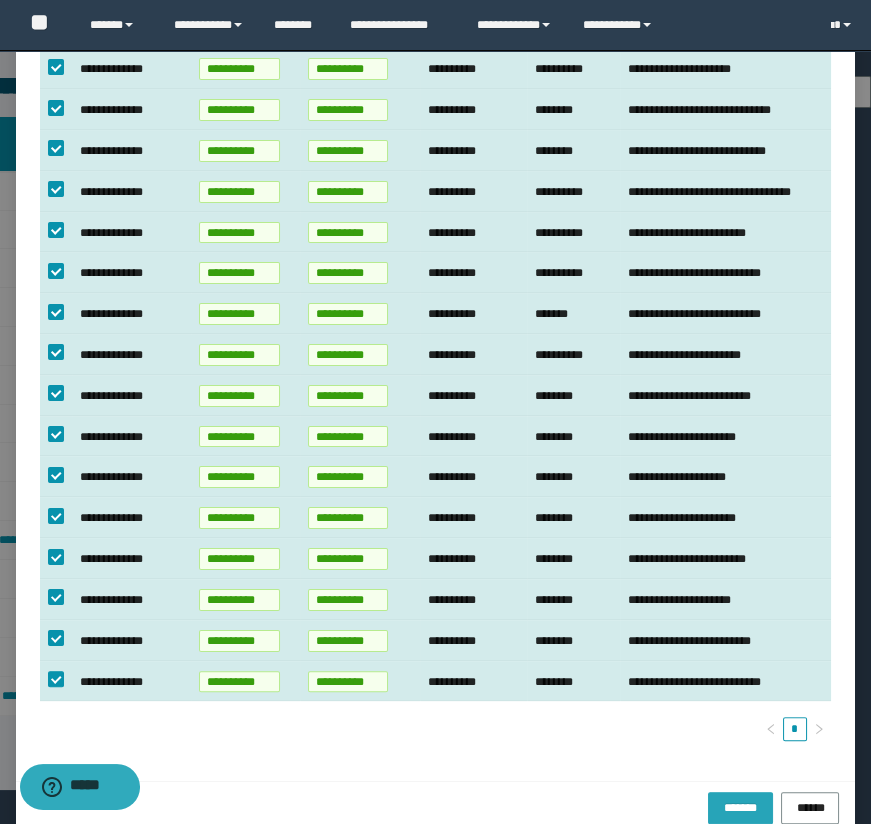 click on "*******" at bounding box center (741, 806) 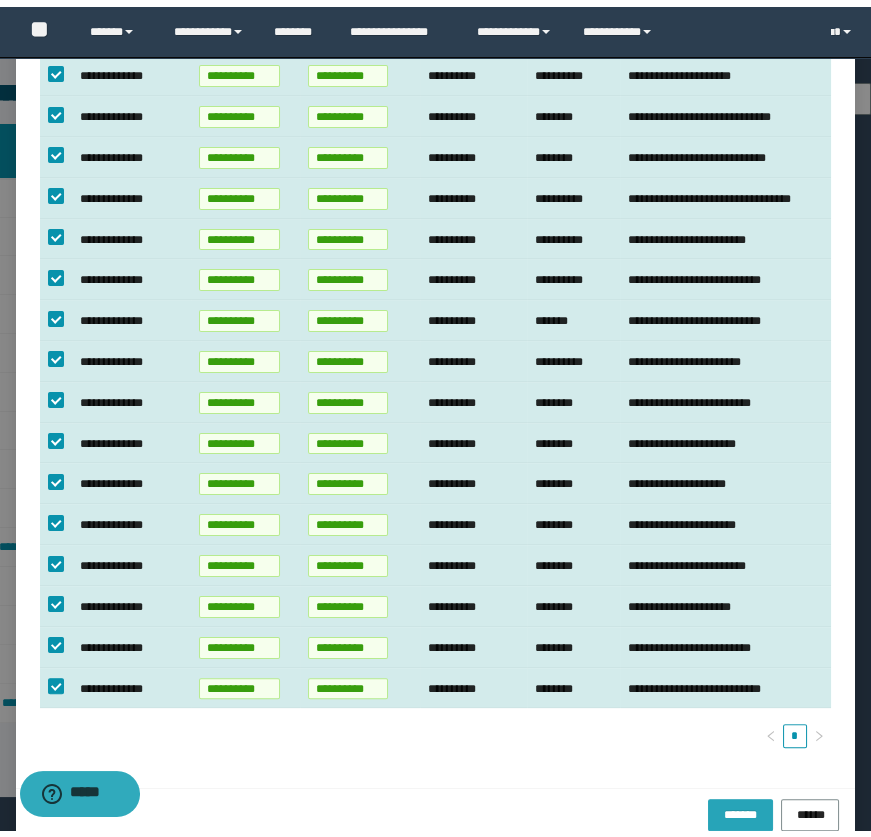 scroll, scrollTop: 0, scrollLeft: 49, axis: horizontal 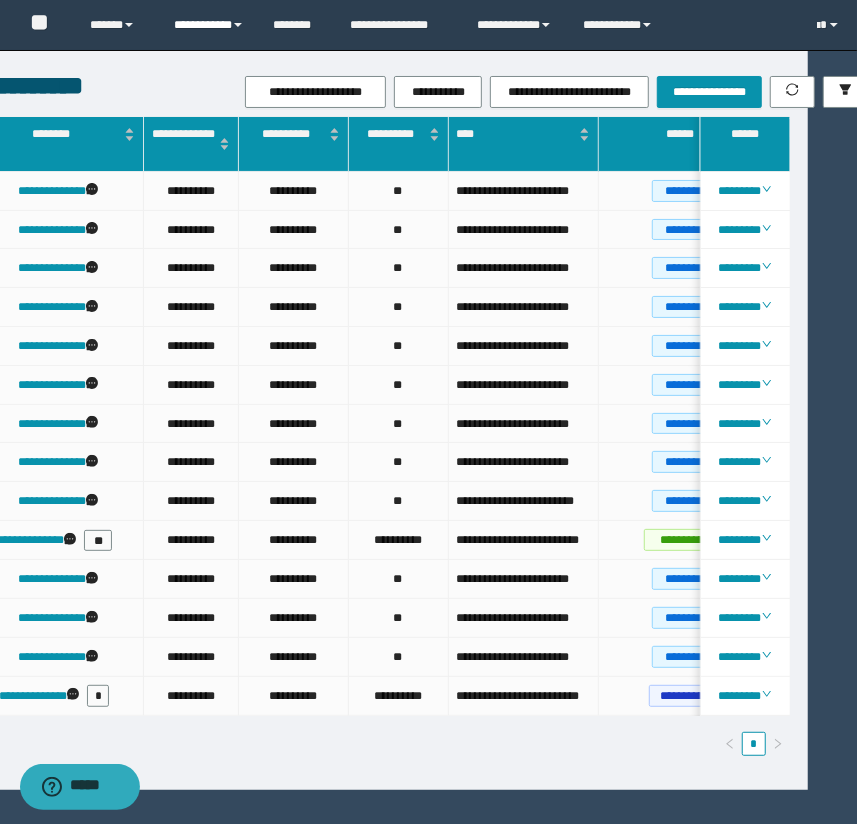 drag, startPoint x: 211, startPoint y: 20, endPoint x: 224, endPoint y: 39, distance: 23.021729 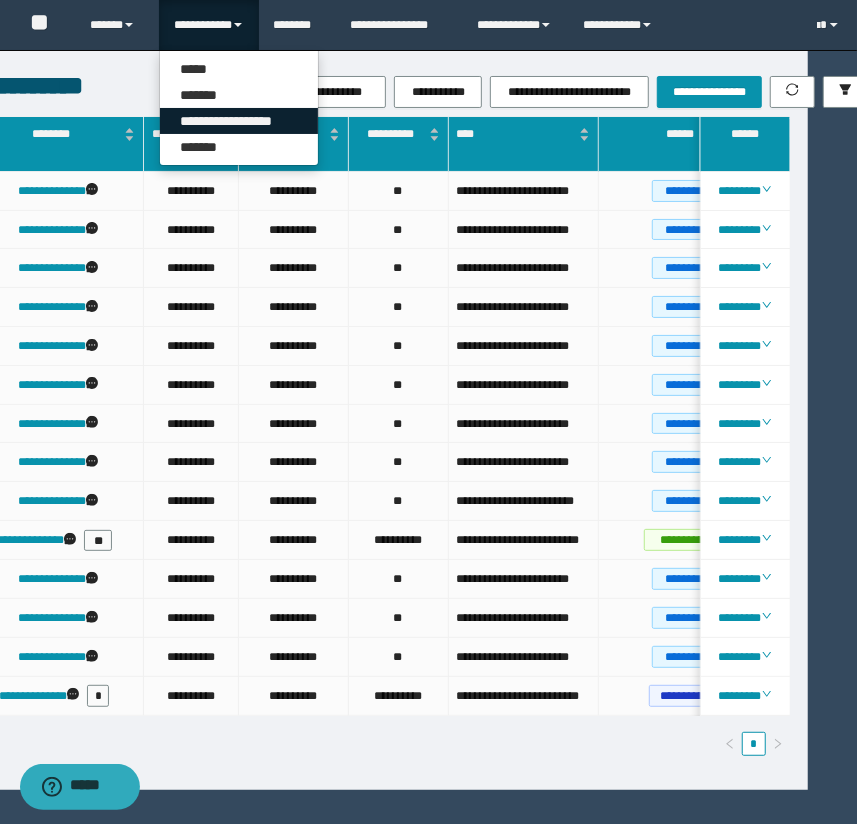 click on "**********" at bounding box center (239, 121) 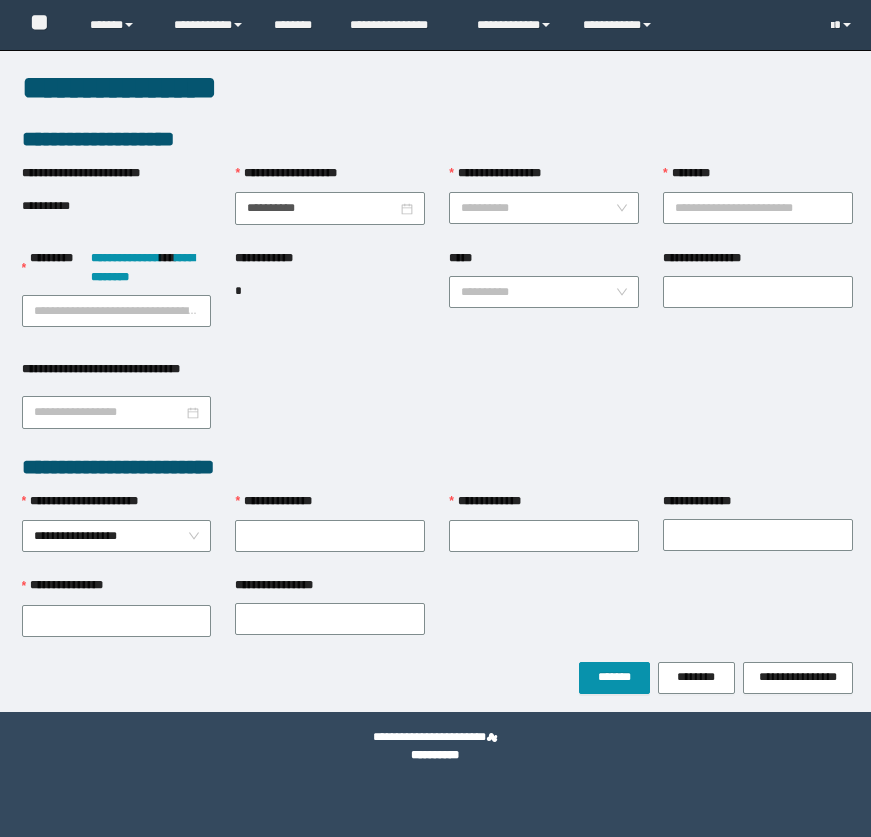 scroll, scrollTop: 0, scrollLeft: 0, axis: both 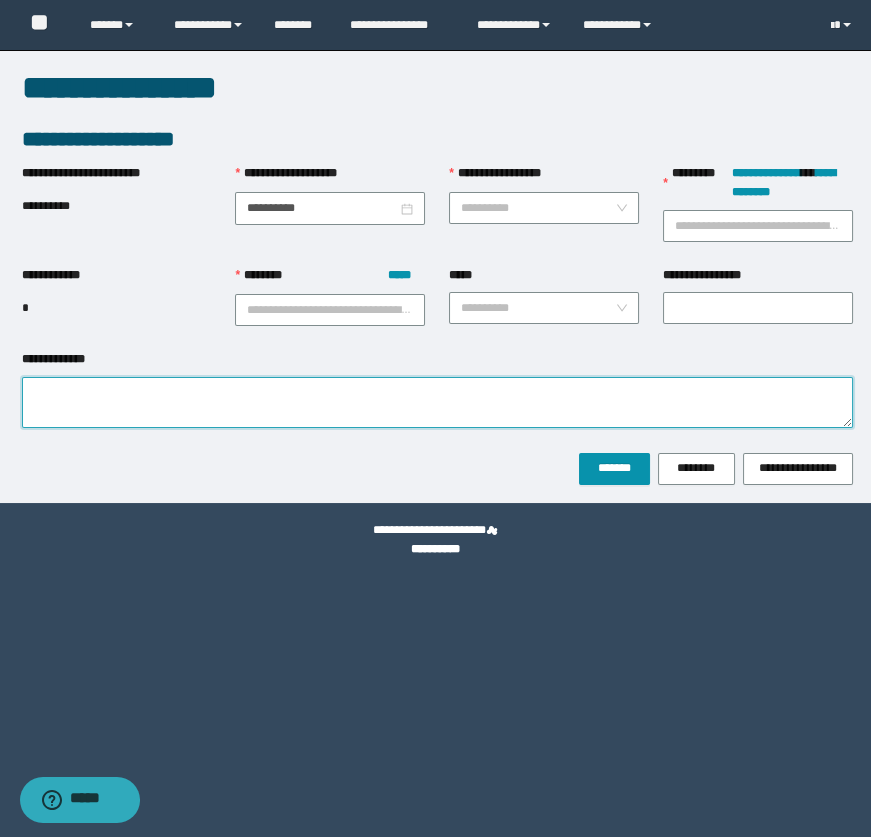 click on "**********" at bounding box center [437, 402] 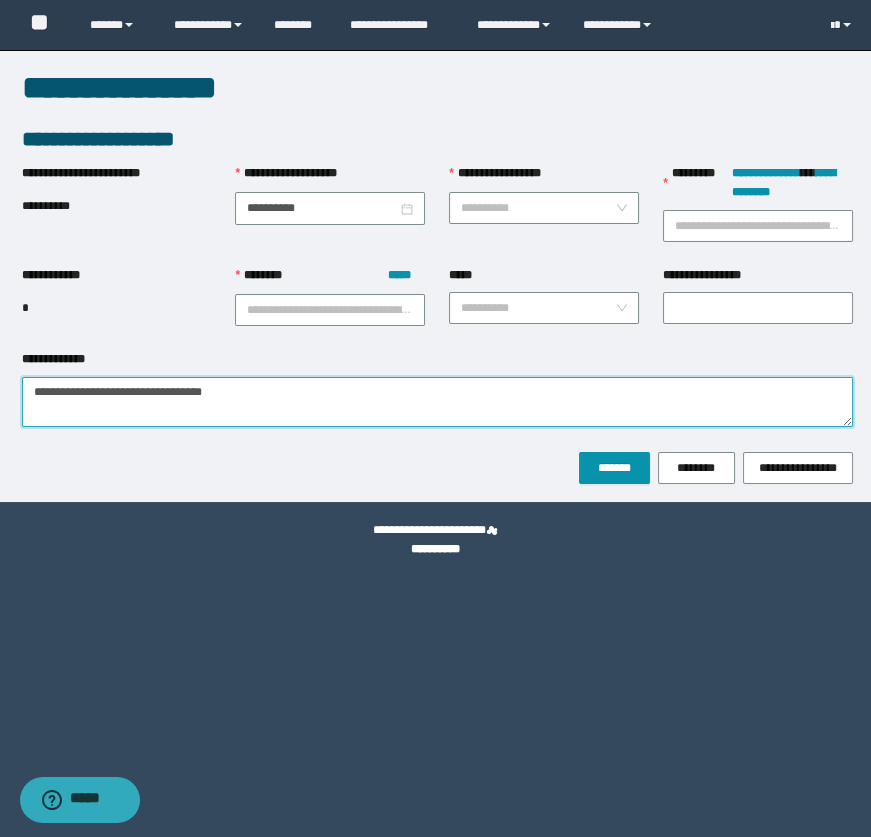type on "**********" 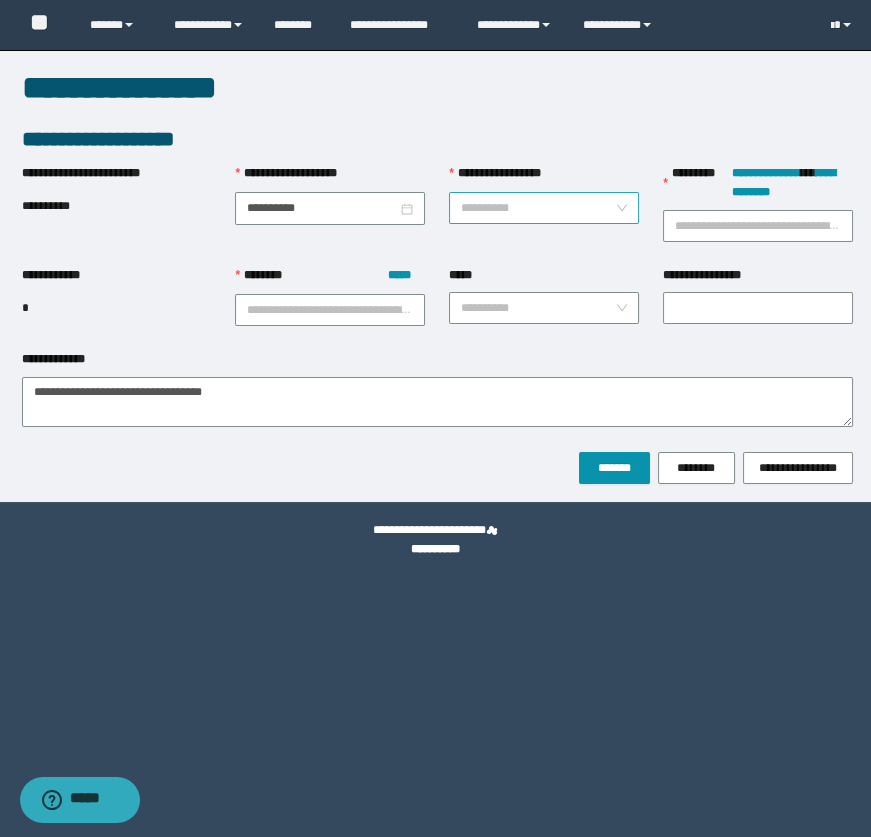 click on "**********" at bounding box center (538, 208) 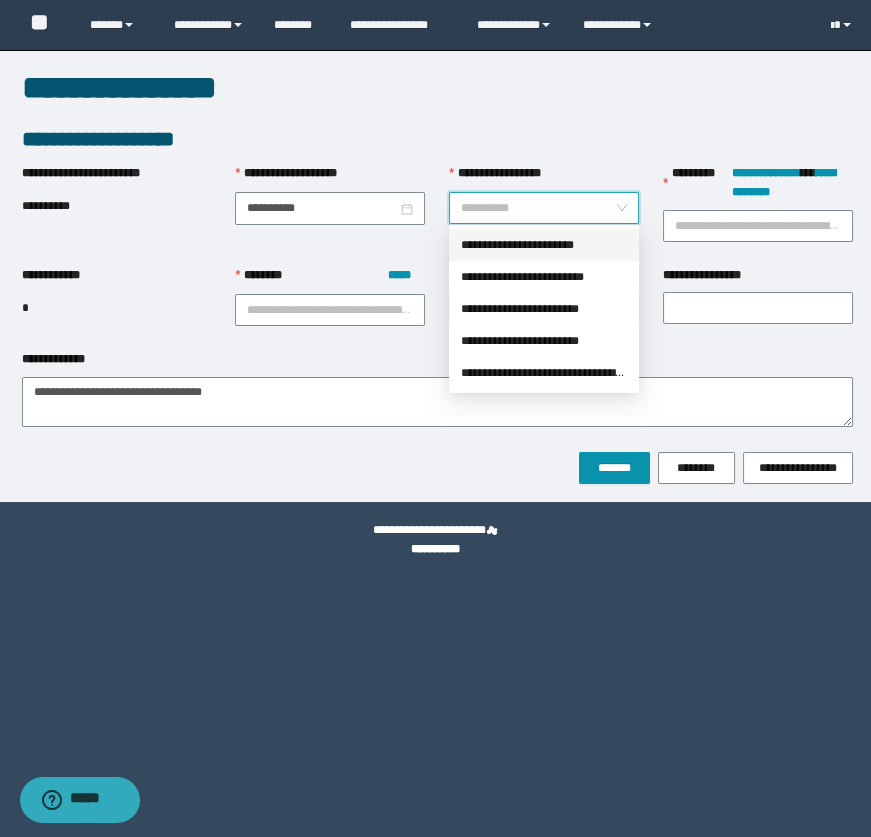 click on "**********" at bounding box center (544, 245) 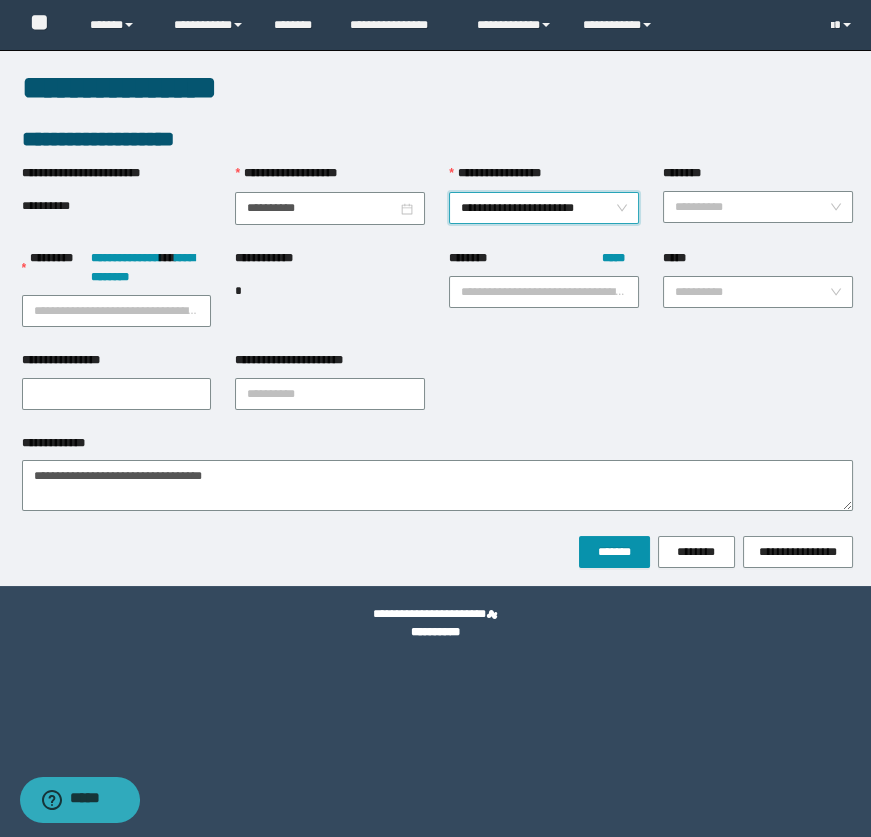 click on "********" at bounding box center (752, 207) 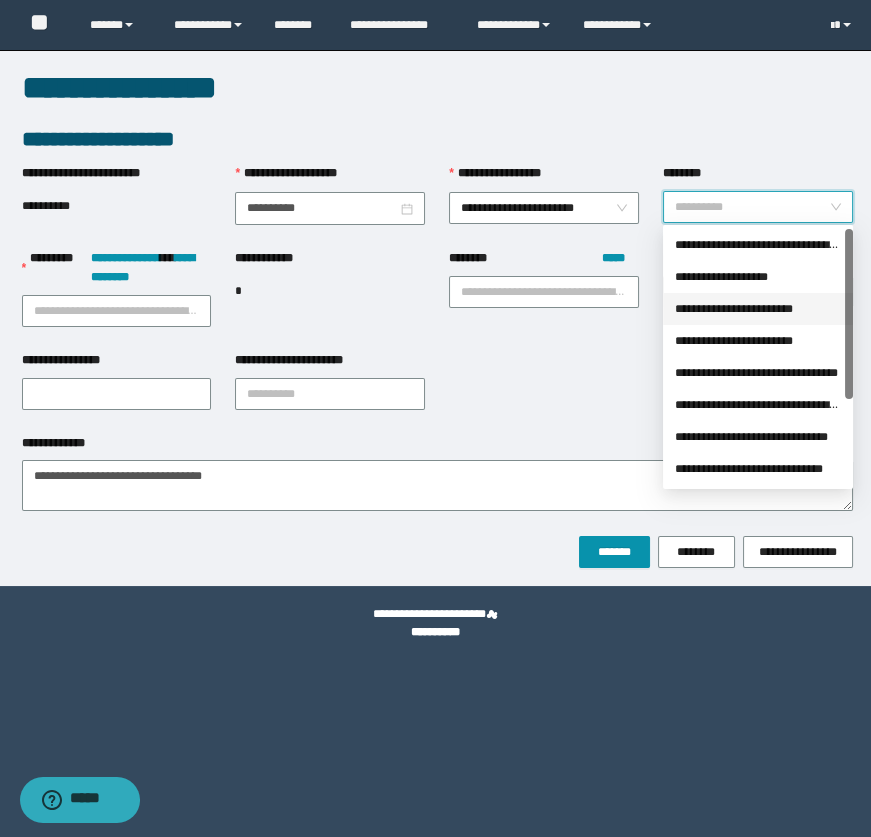 scroll, scrollTop: 127, scrollLeft: 0, axis: vertical 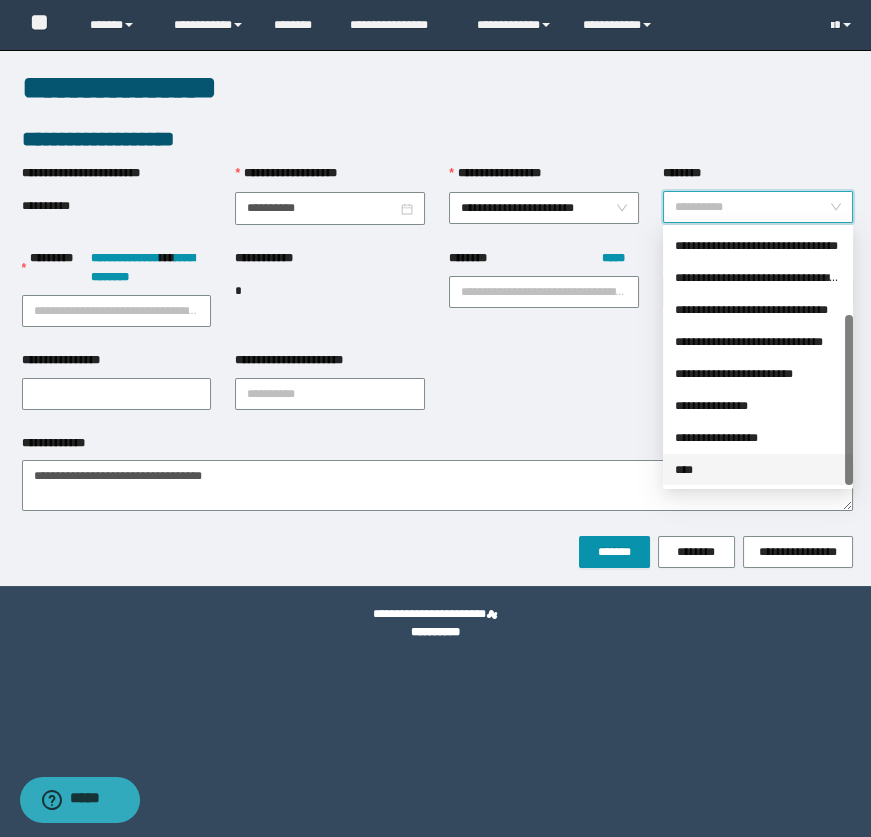 click on "****" at bounding box center [758, 470] 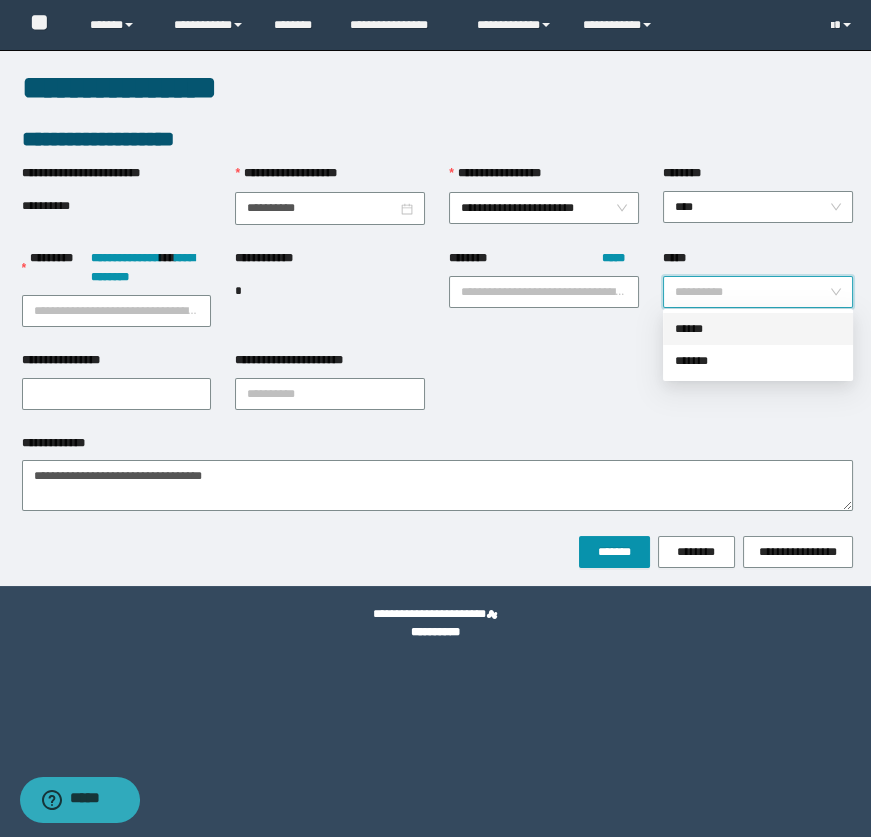 click on "*****" at bounding box center [752, 292] 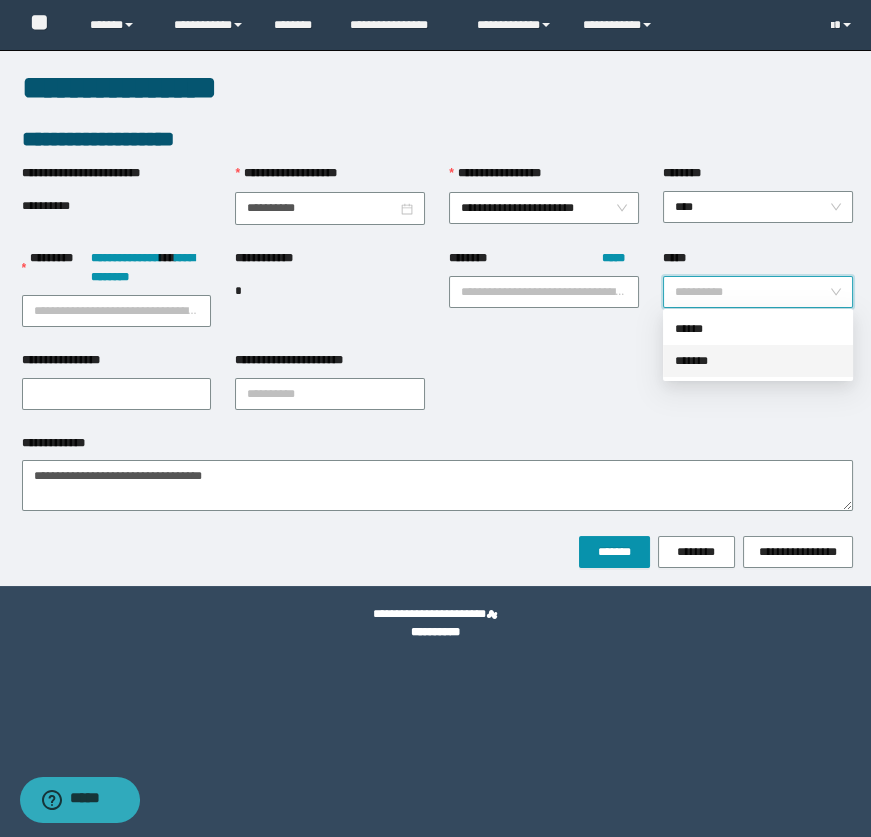 drag, startPoint x: 723, startPoint y: 370, endPoint x: 580, endPoint y: 313, distance: 153.94154 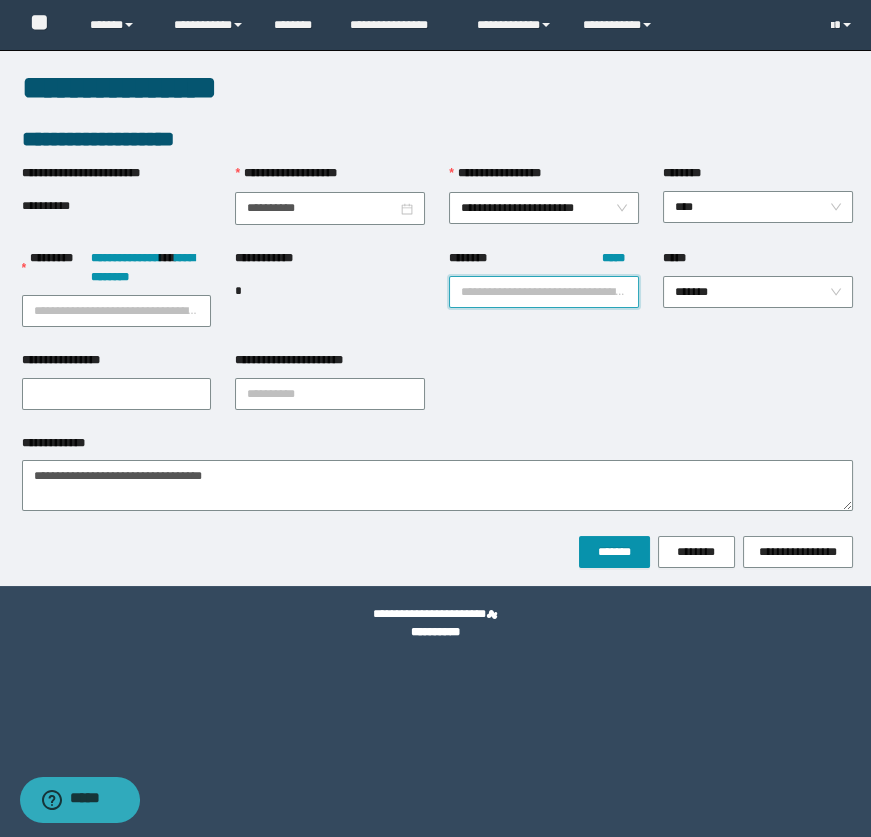 click on "******** *****" at bounding box center [544, 292] 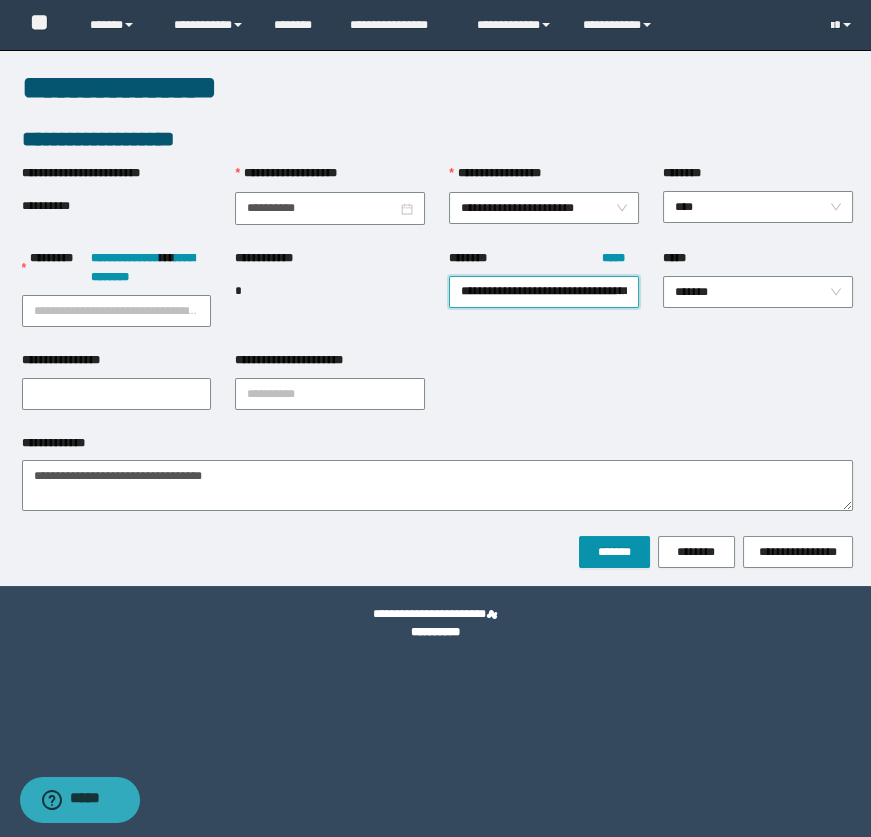 scroll, scrollTop: 0, scrollLeft: 54, axis: horizontal 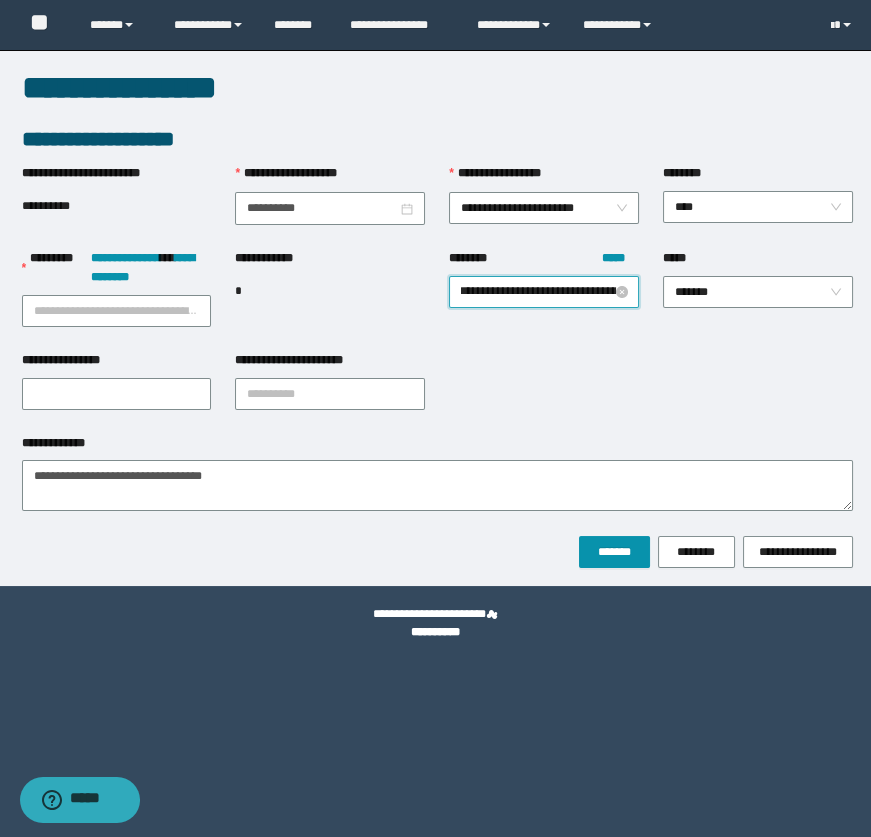 click on "**********" at bounding box center (544, 292) 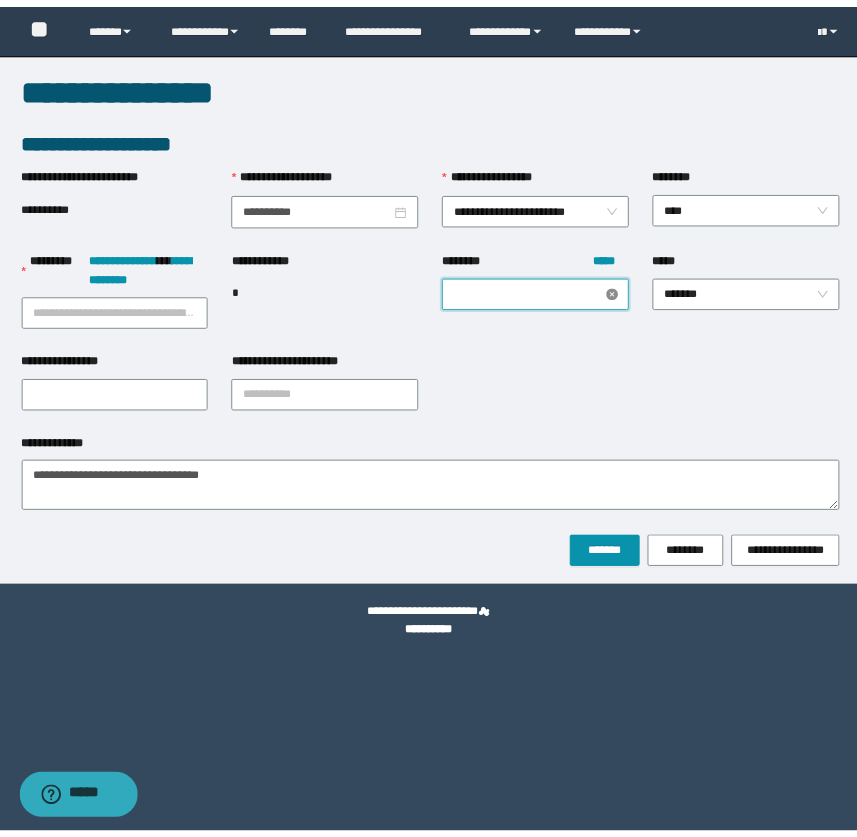 scroll, scrollTop: 0, scrollLeft: 0, axis: both 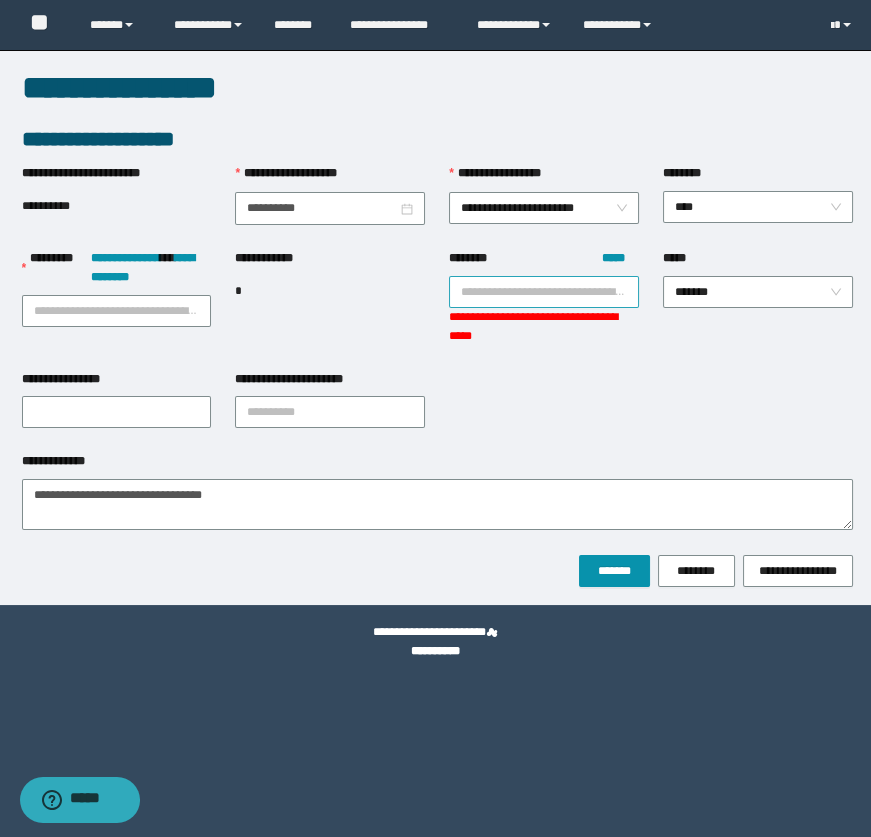 click on "******** *****" at bounding box center [544, 292] 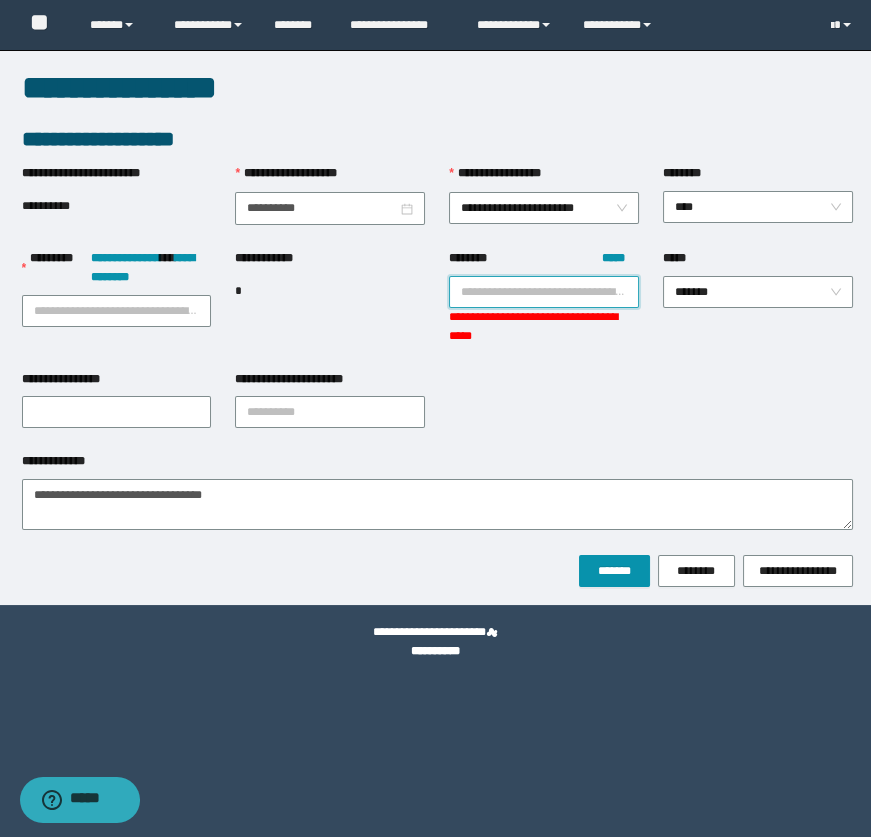 paste on "*******" 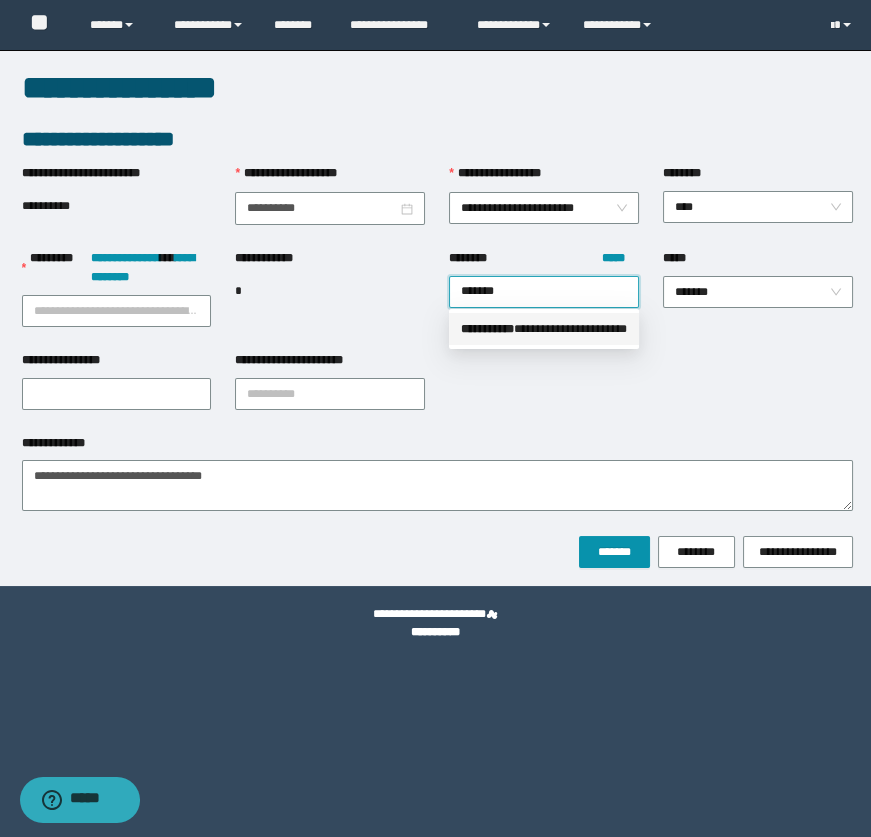 click on "** * *******" at bounding box center [487, 329] 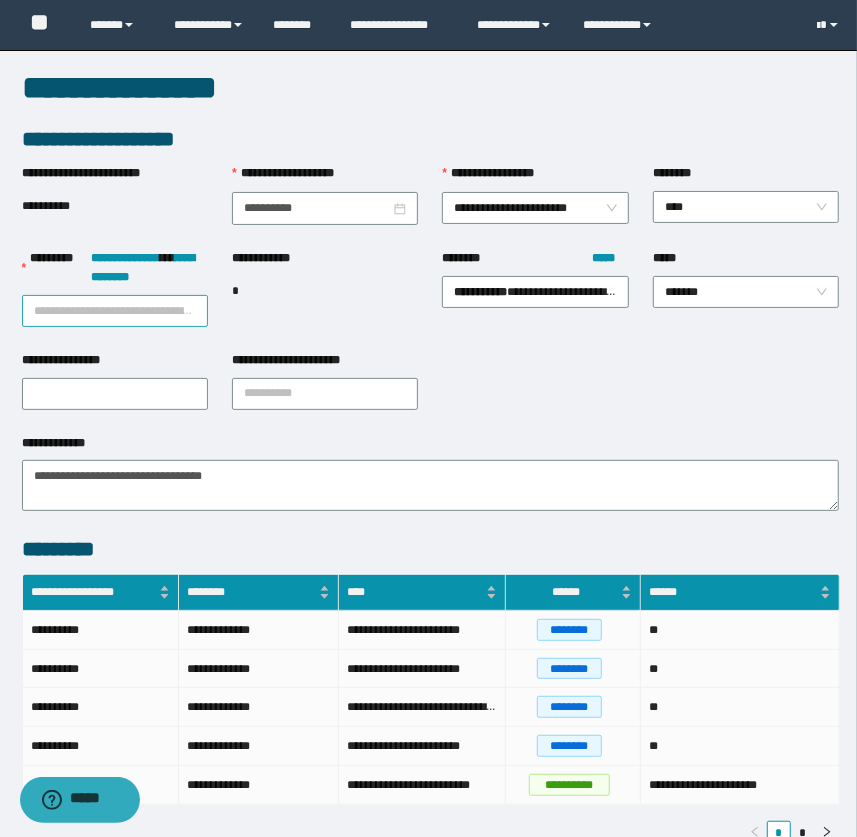 click on "**********" at bounding box center [115, 311] 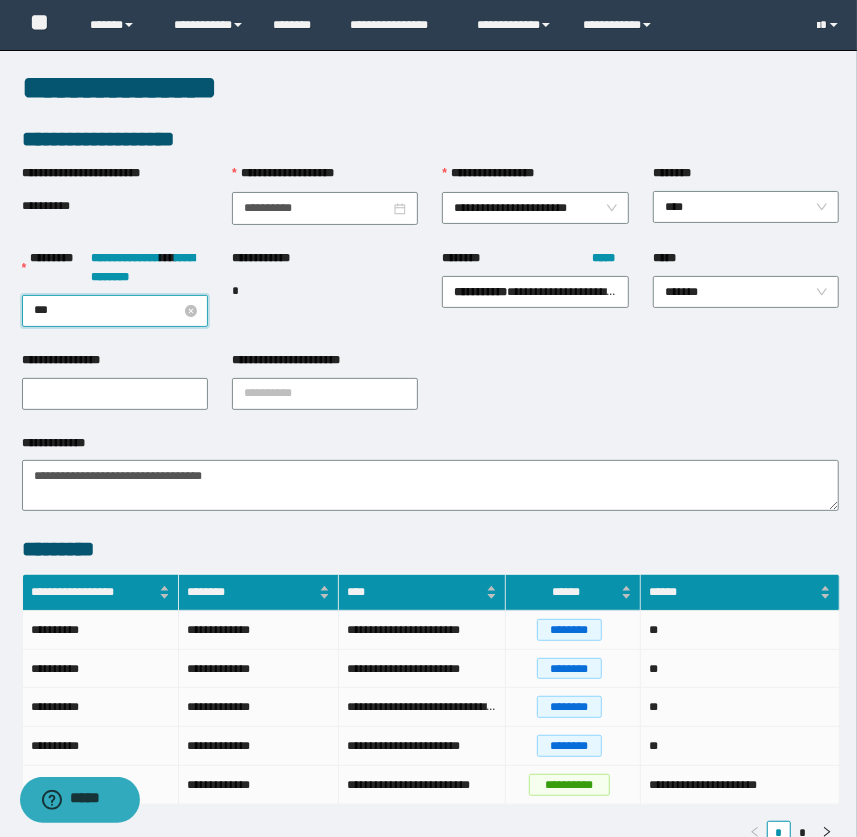type on "****" 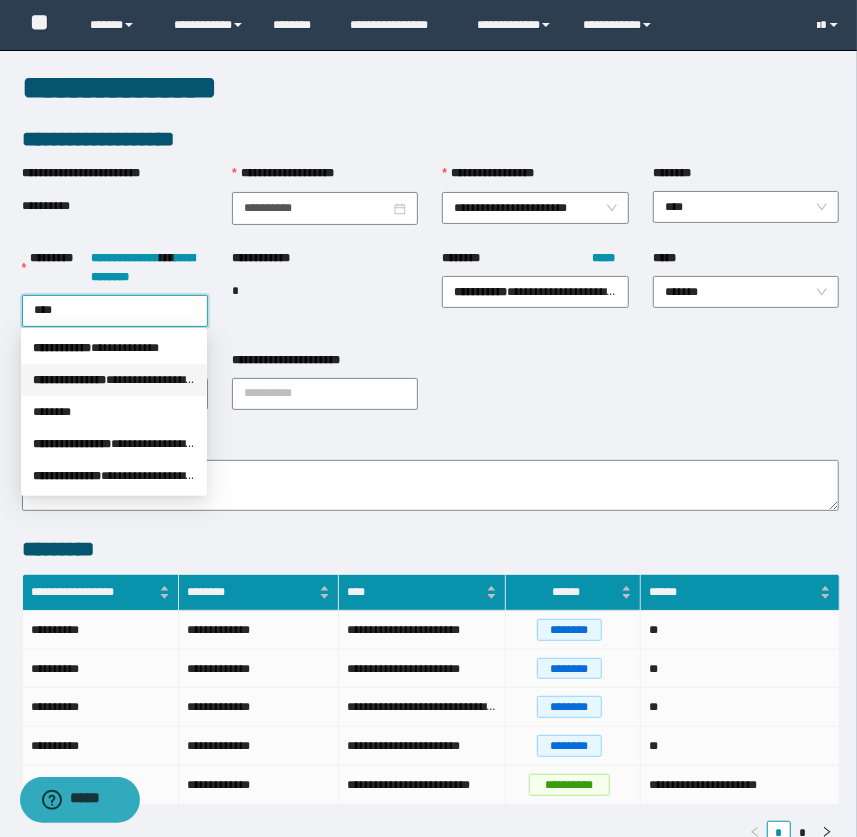 click on "**********" at bounding box center [114, 380] 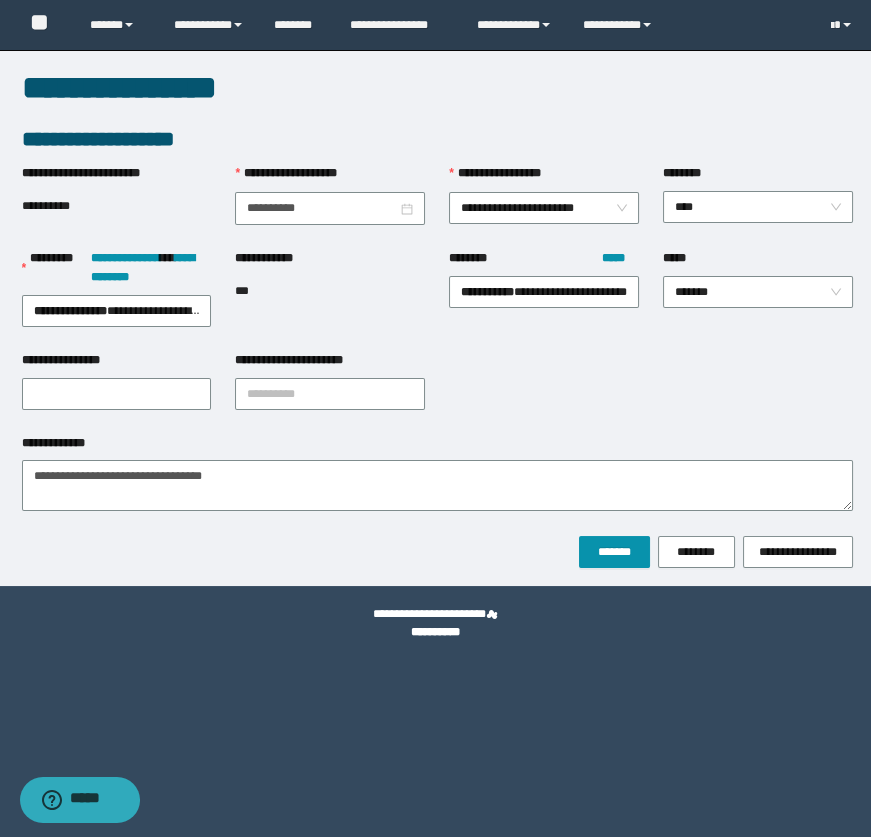 click on "**********" at bounding box center [437, 447] 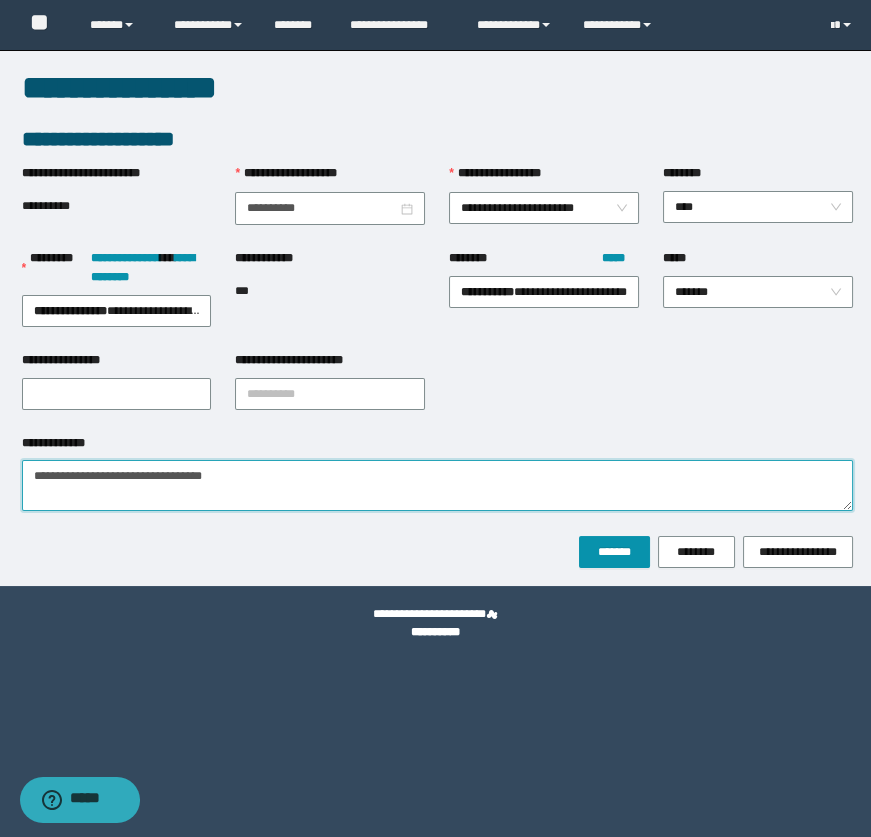 click on "**********" at bounding box center (437, 485) 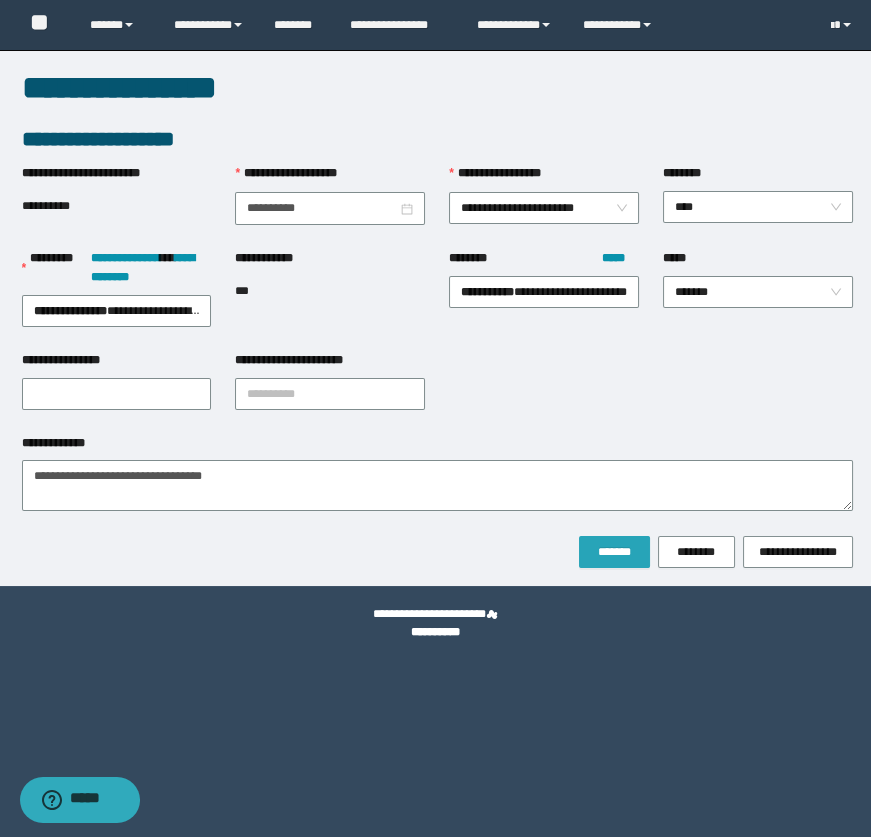 click on "*******" at bounding box center [614, 552] 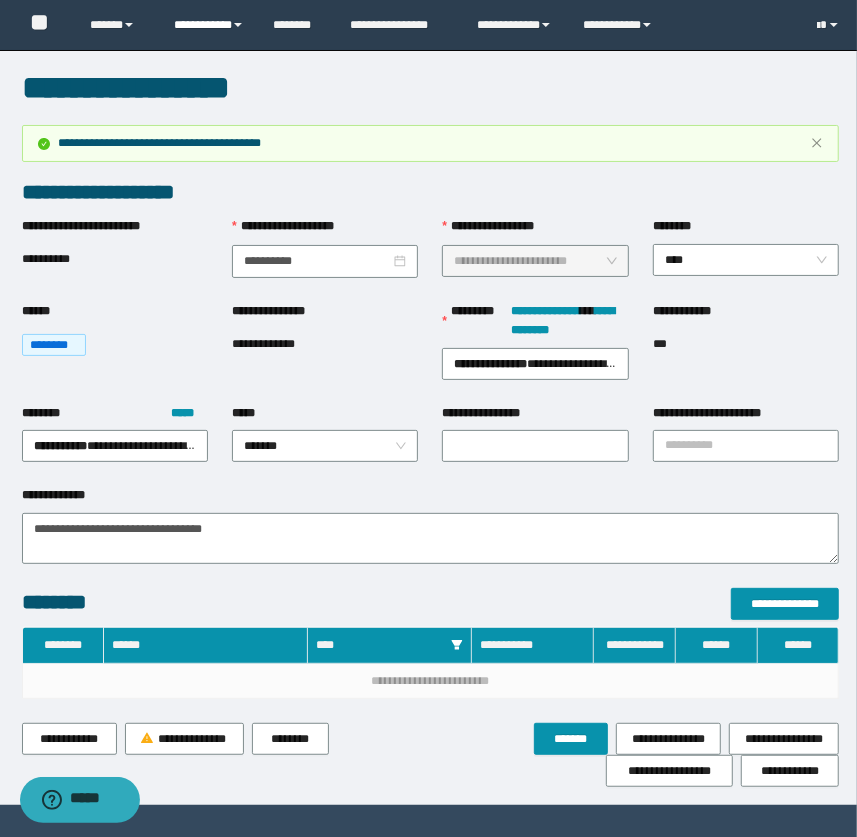 click on "**********" at bounding box center [209, 25] 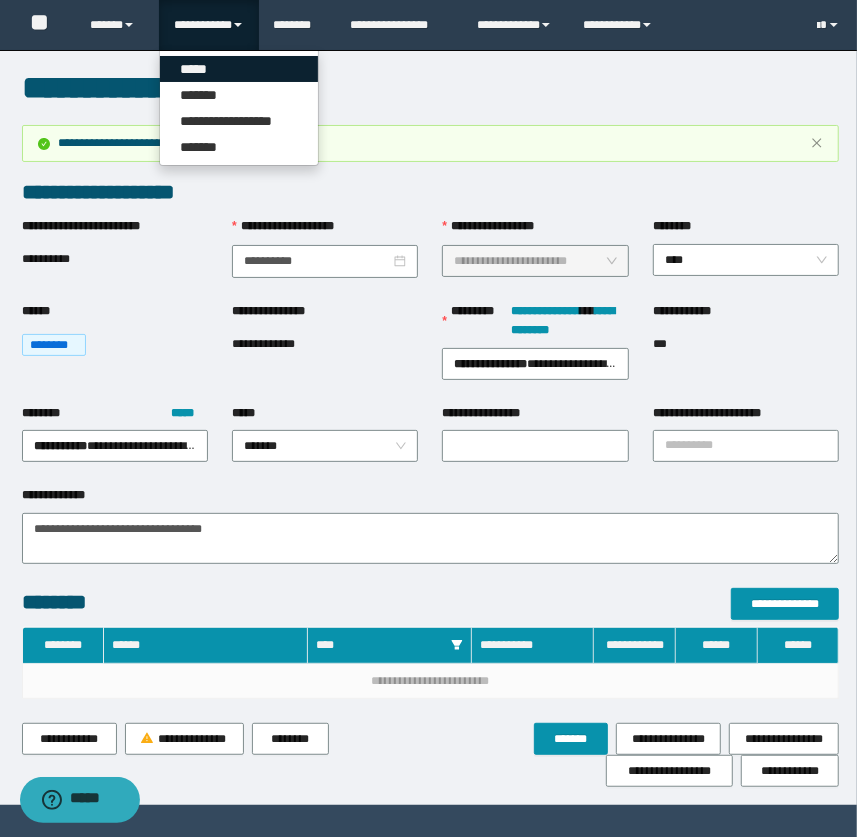 click on "*****" at bounding box center [239, 69] 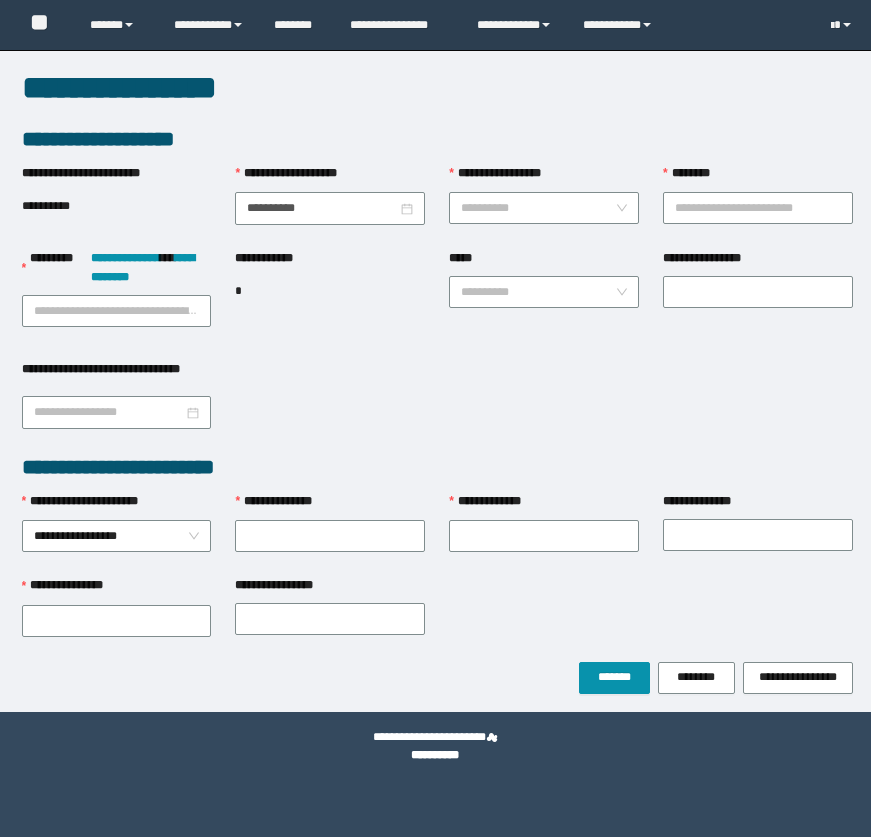 scroll, scrollTop: 0, scrollLeft: 0, axis: both 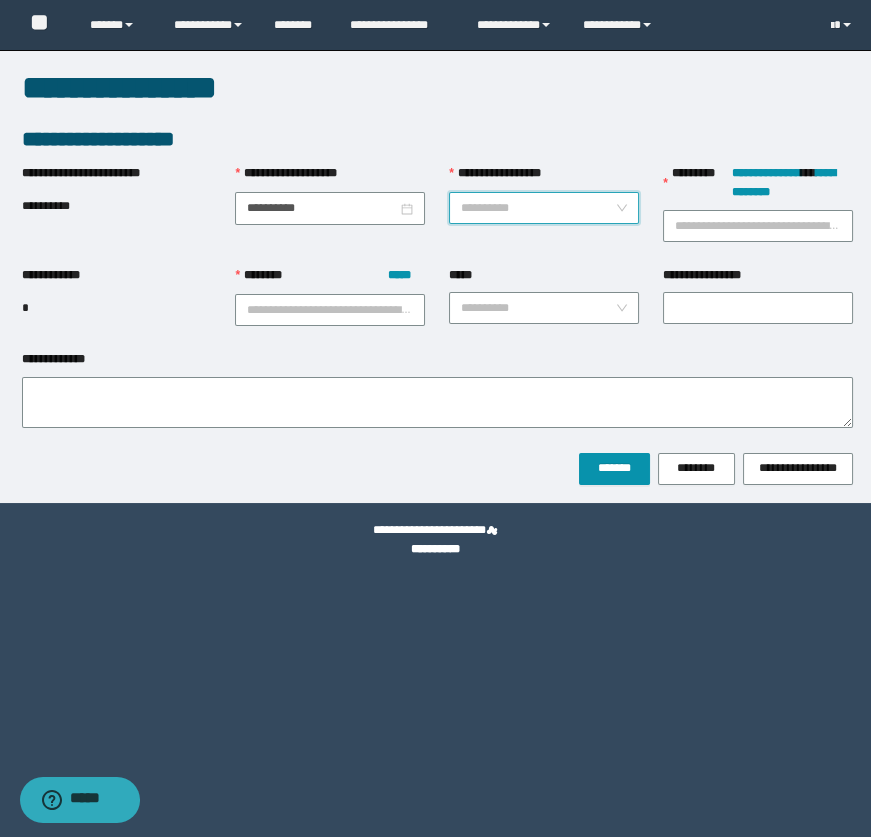 click on "**********" at bounding box center (538, 208) 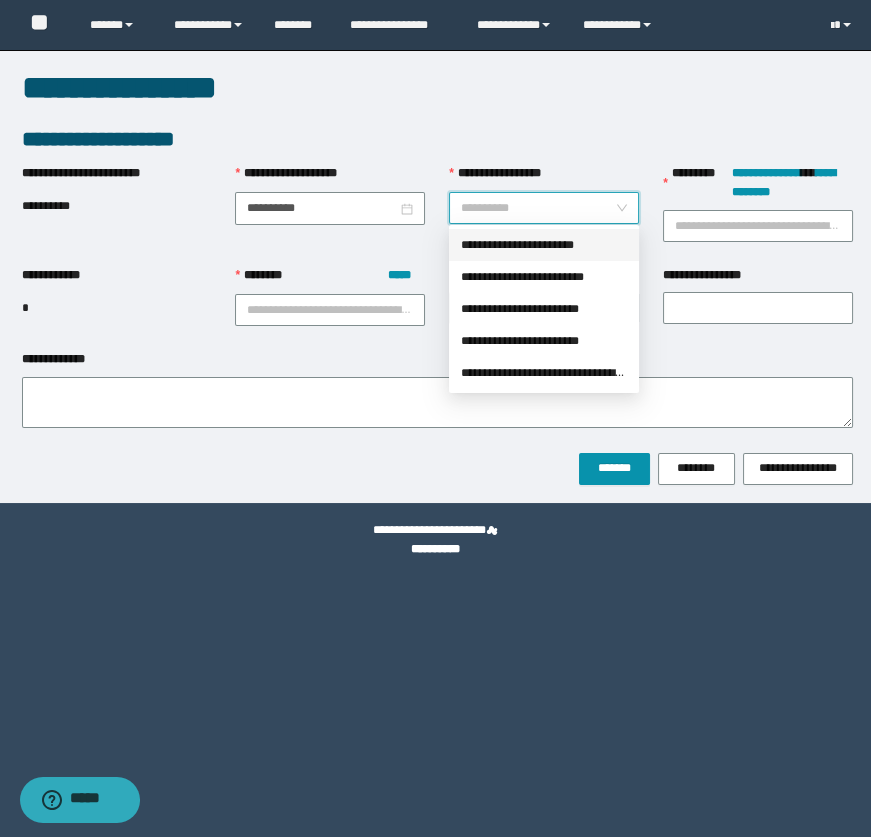 click on "**********" at bounding box center (544, 245) 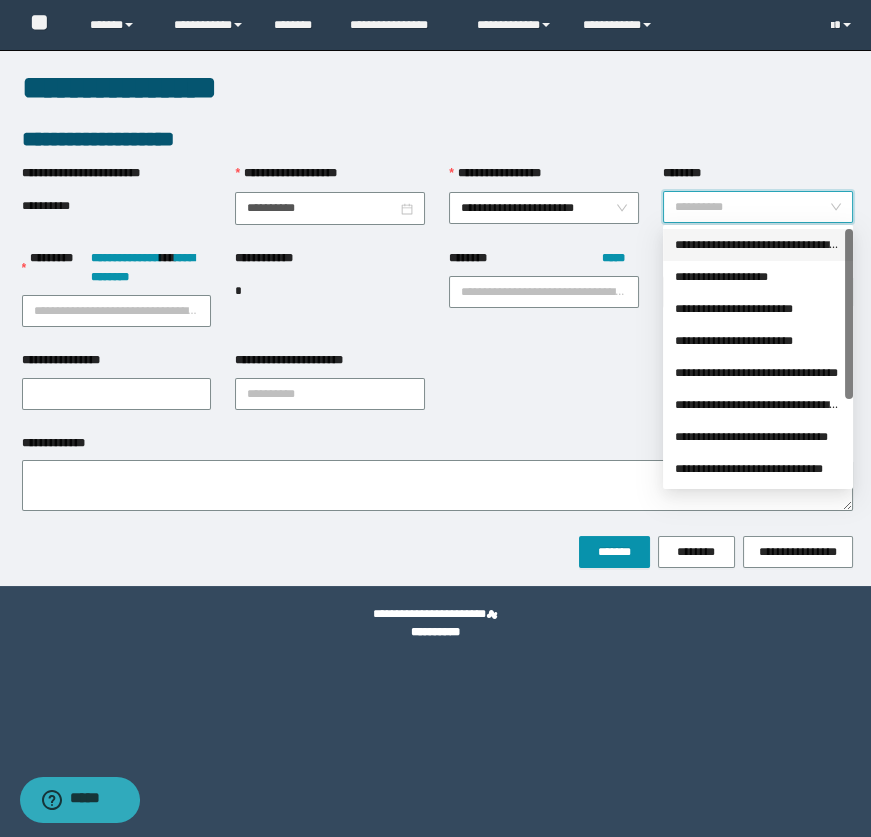 click on "********" at bounding box center [752, 207] 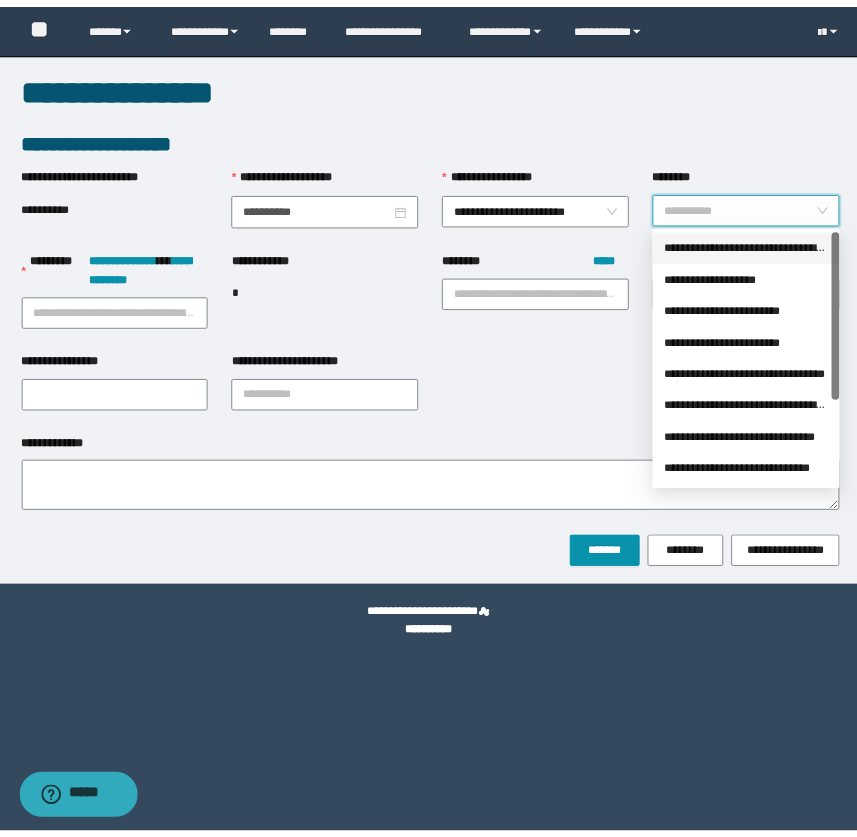 scroll, scrollTop: 127, scrollLeft: 0, axis: vertical 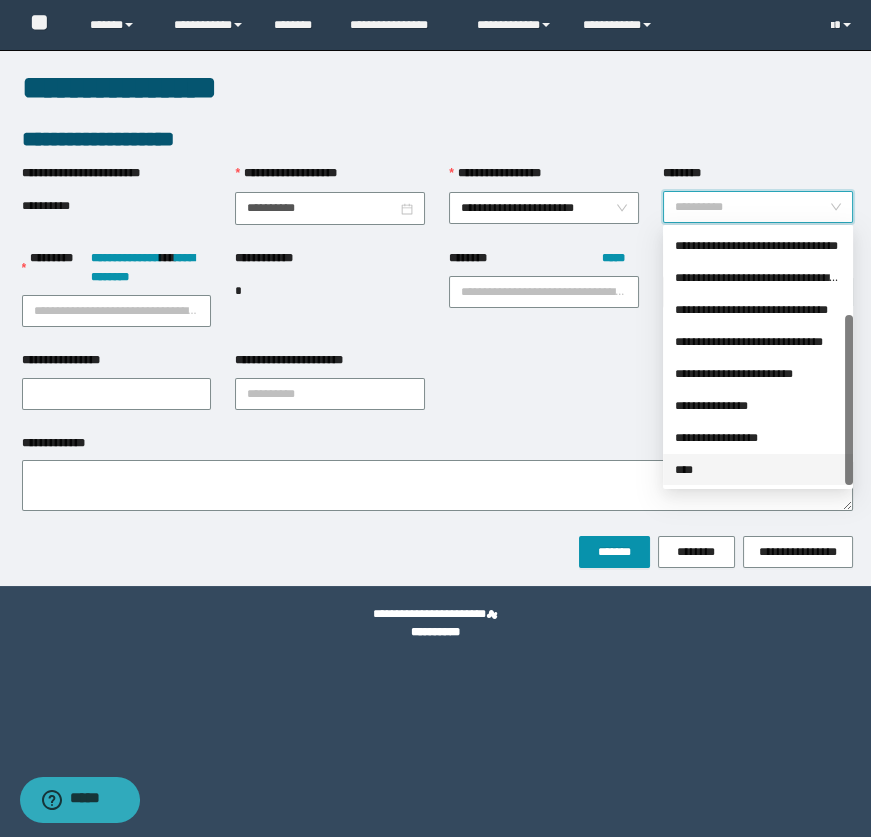 click on "****" at bounding box center (758, 470) 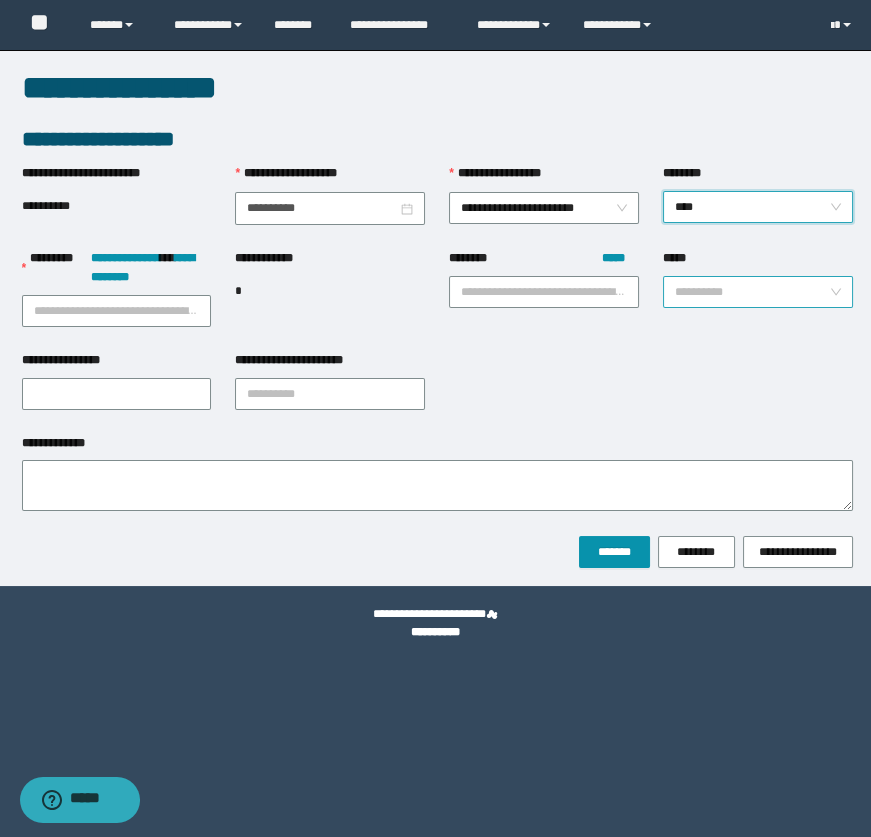 click on "*****" at bounding box center [752, 292] 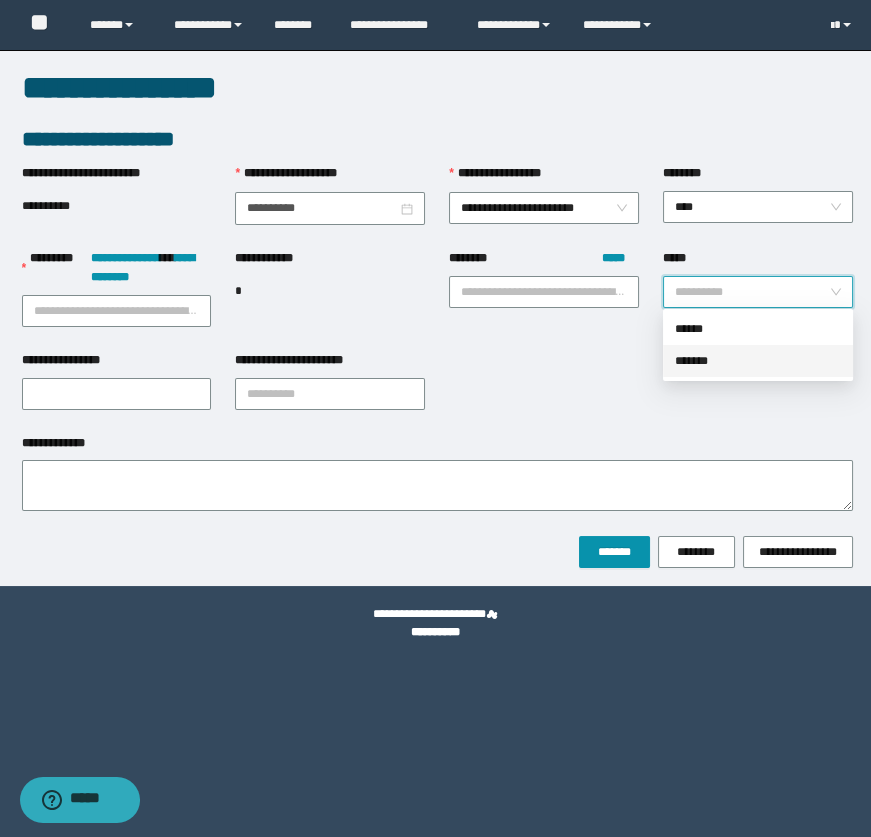 click on "*******" at bounding box center [758, 361] 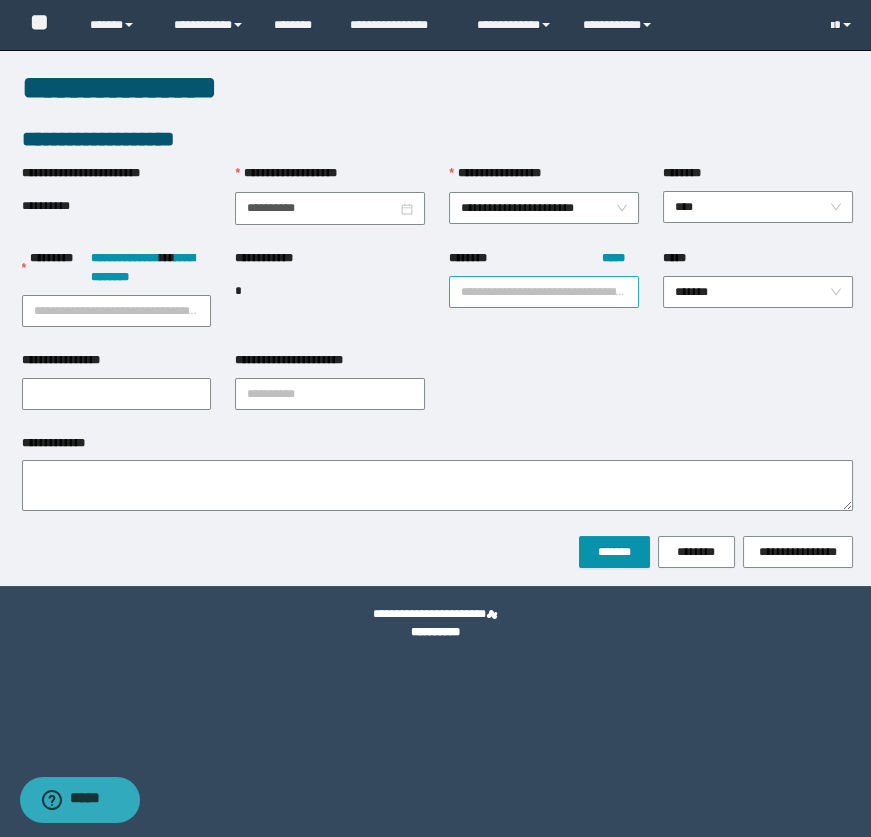 click on "******** *****" at bounding box center (544, 292) 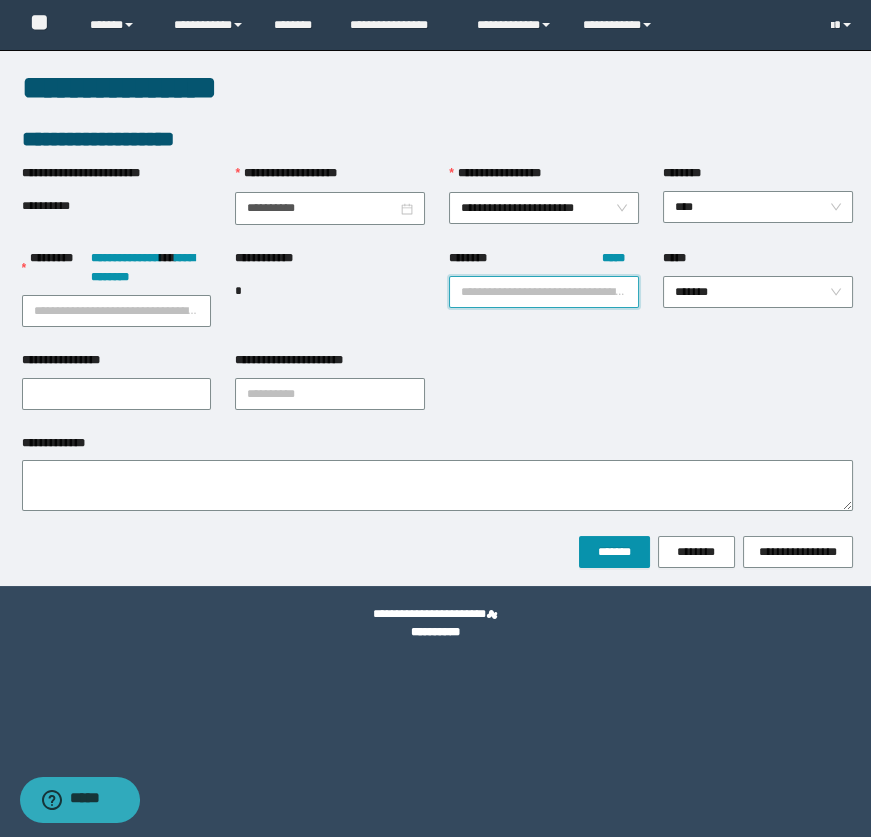 paste on "**********" 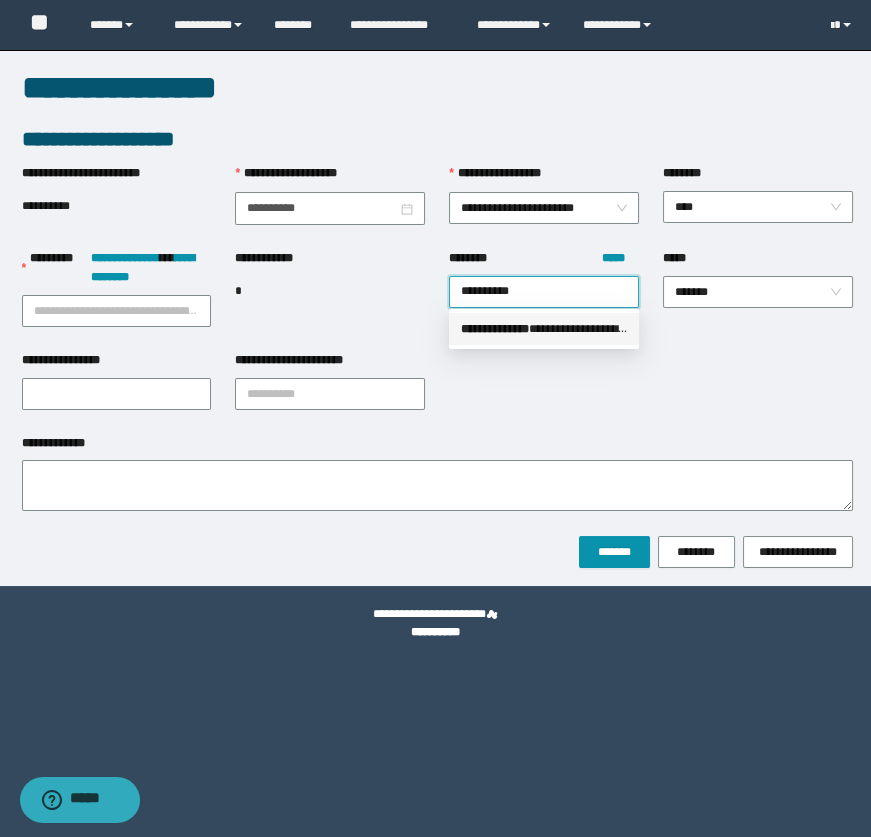 drag, startPoint x: 525, startPoint y: 320, endPoint x: 849, endPoint y: 355, distance: 325.88495 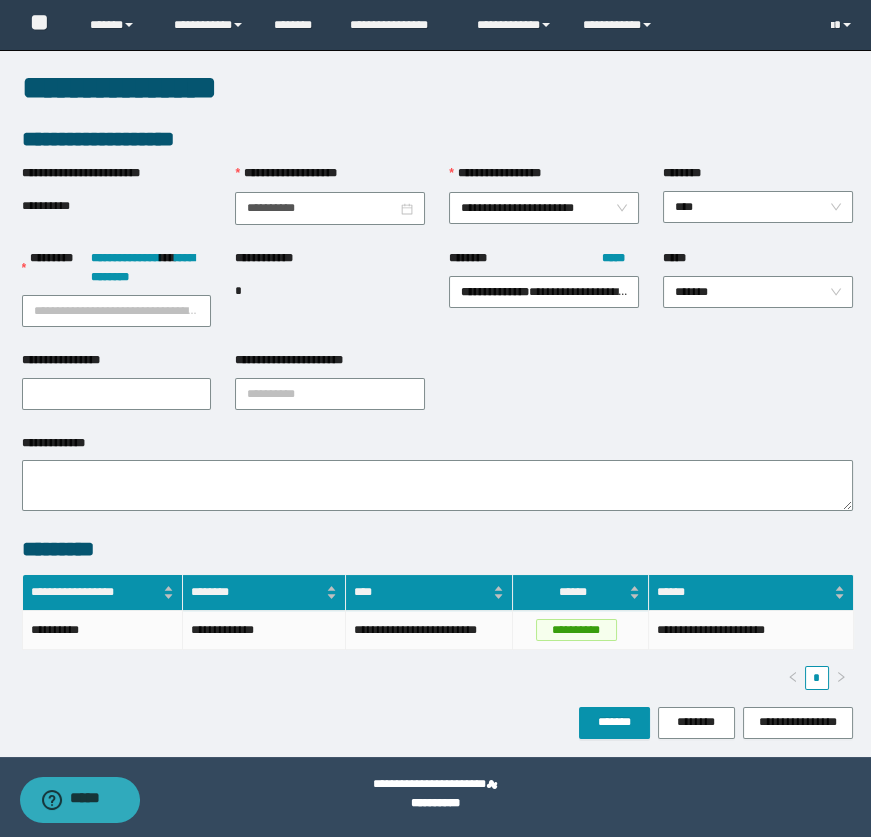 click on "**********" at bounding box center [117, 300] 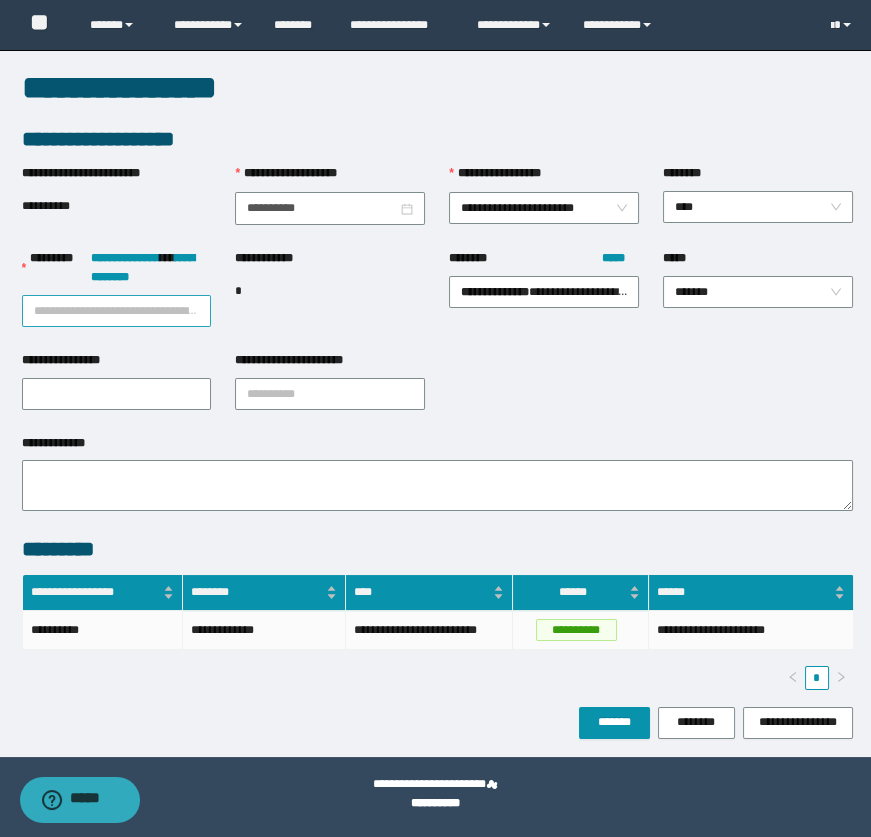 click on "**********" at bounding box center [117, 311] 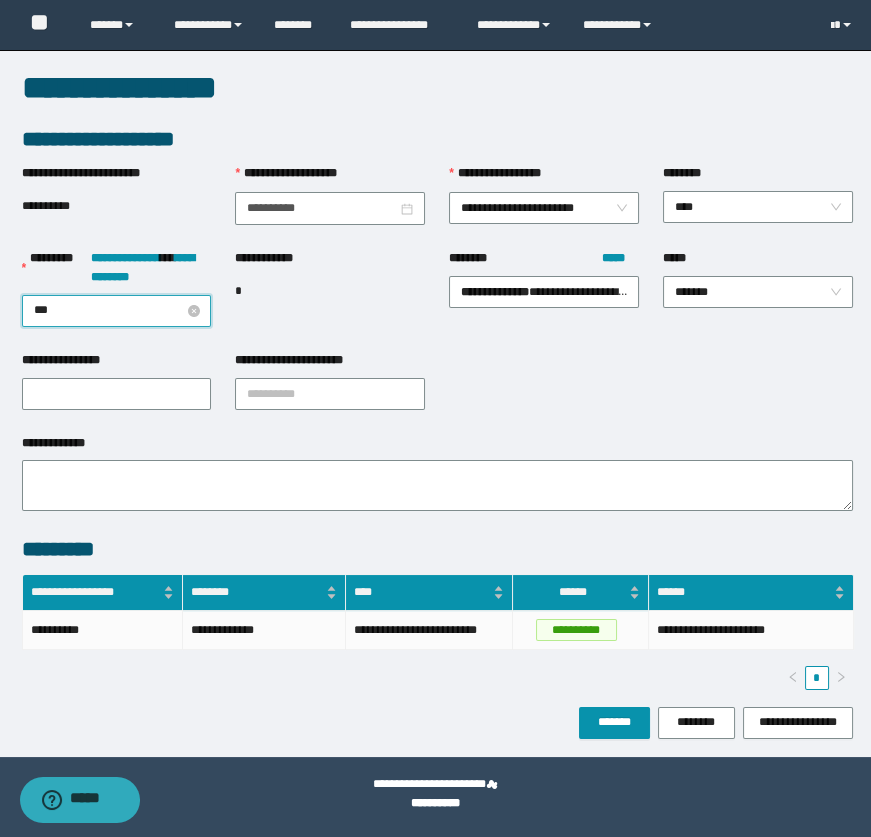 type on "****" 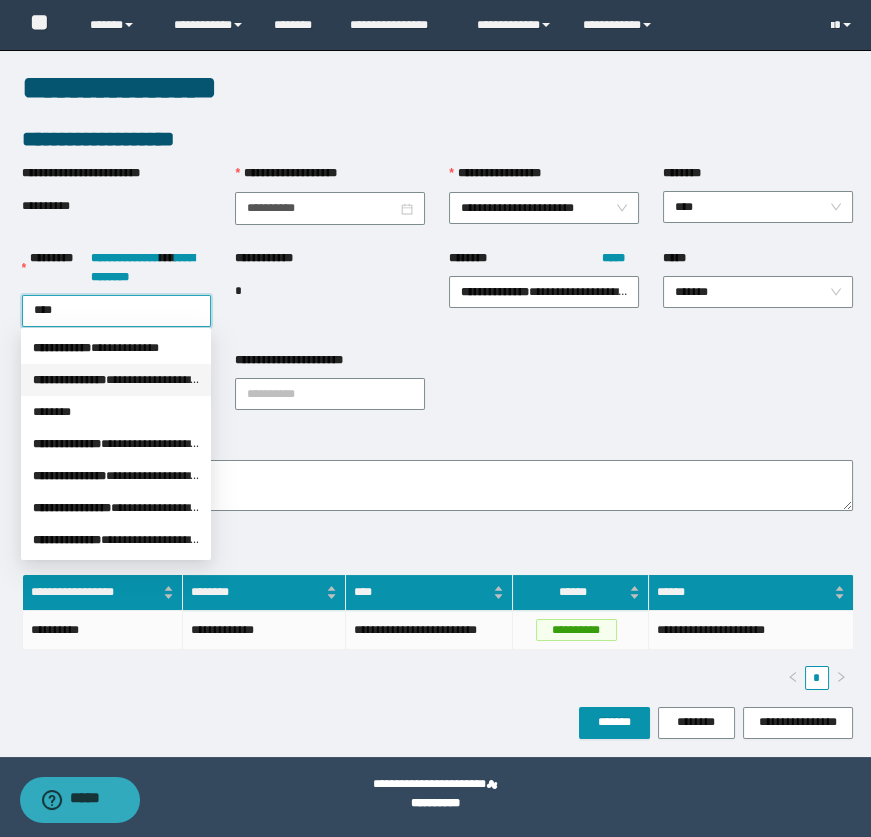 click on "**********" at bounding box center (116, 380) 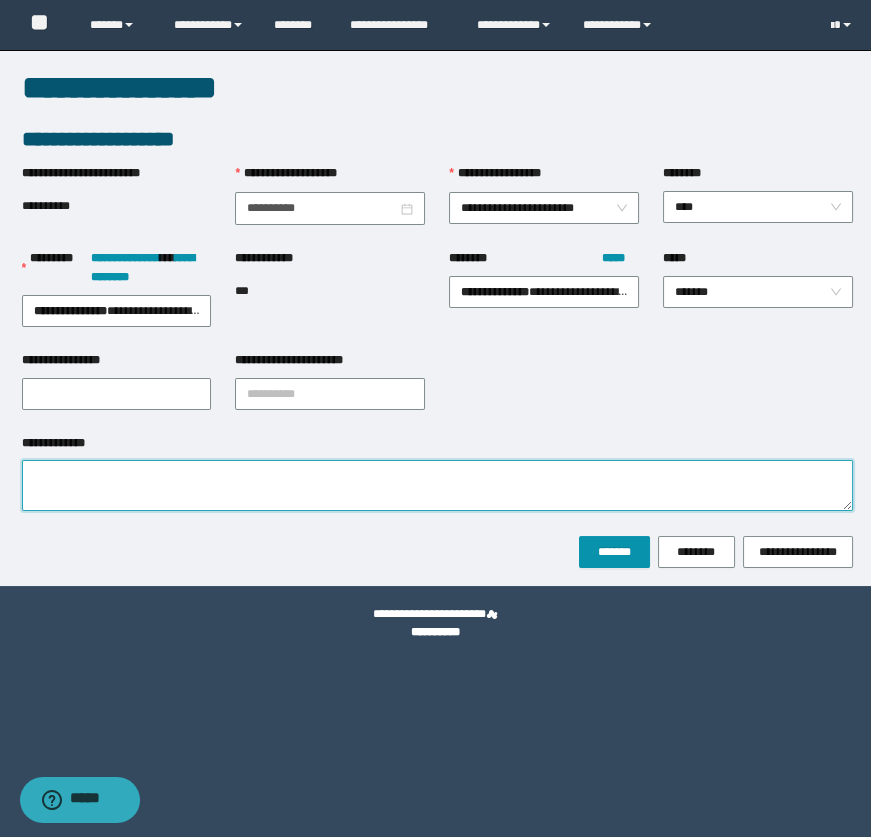 click on "**********" at bounding box center [437, 485] 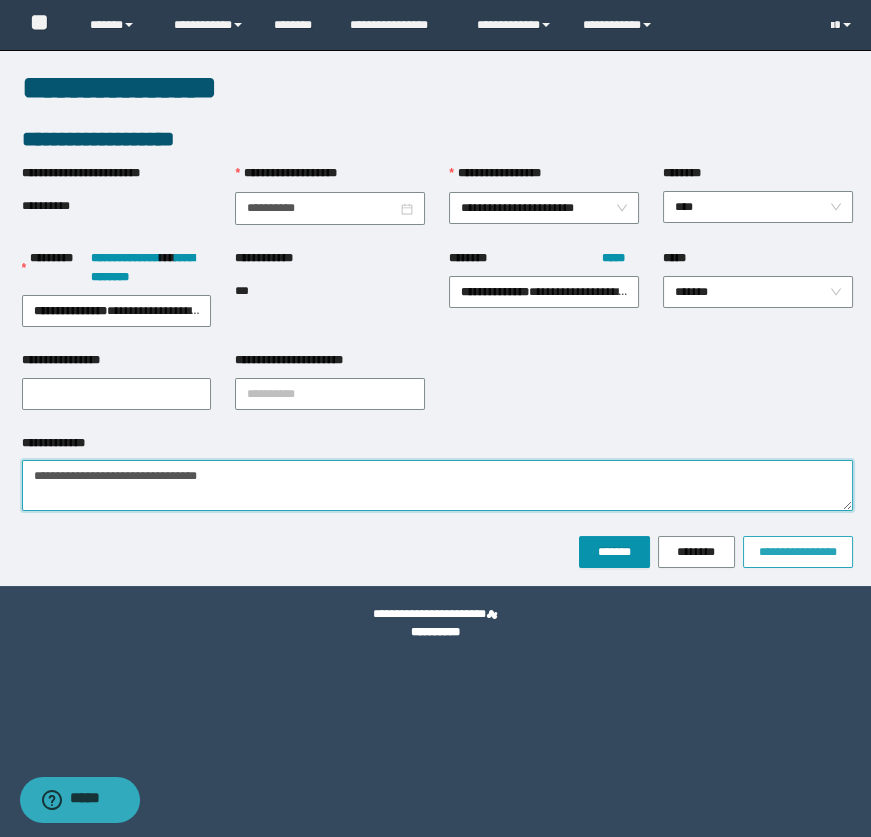 type on "**********" 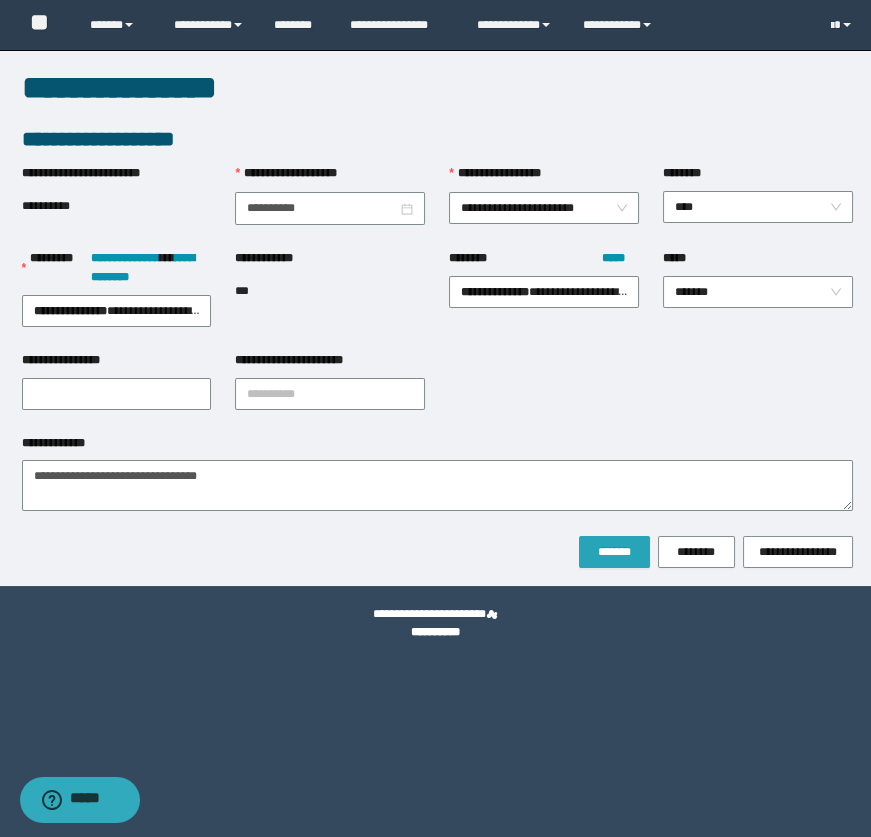 click on "*******" at bounding box center (614, 552) 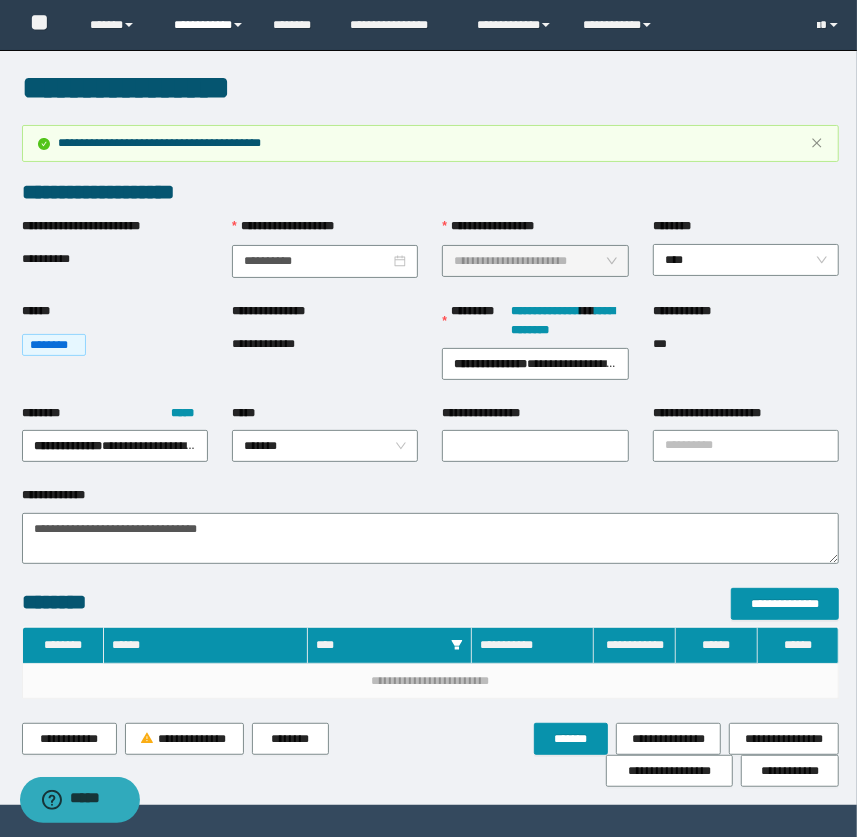 click on "**********" at bounding box center (209, 25) 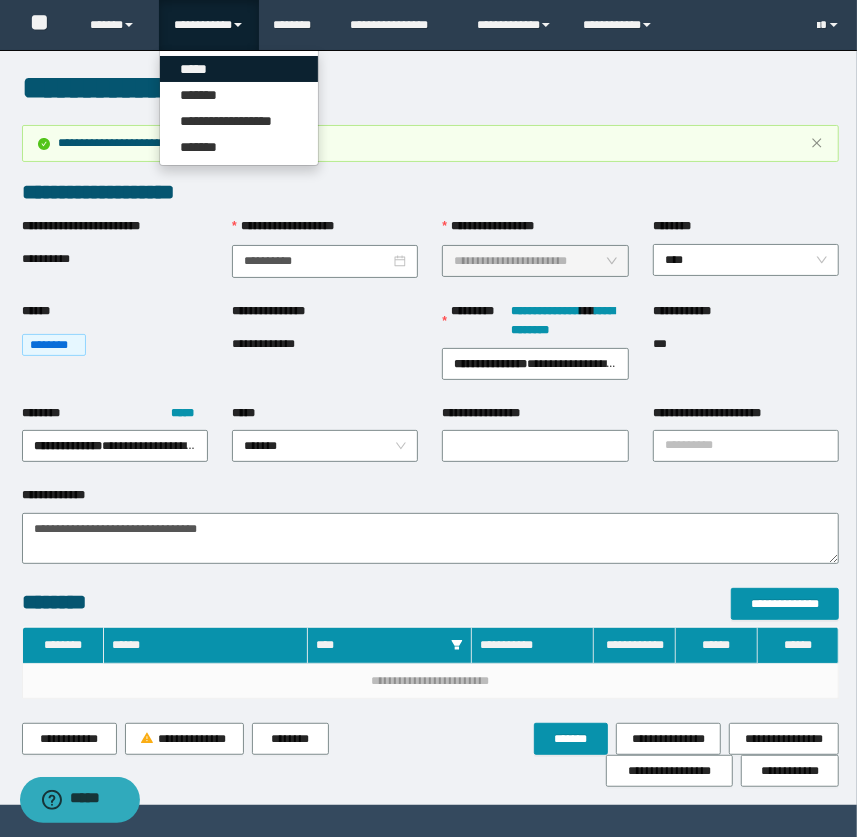 click on "*****" at bounding box center [239, 69] 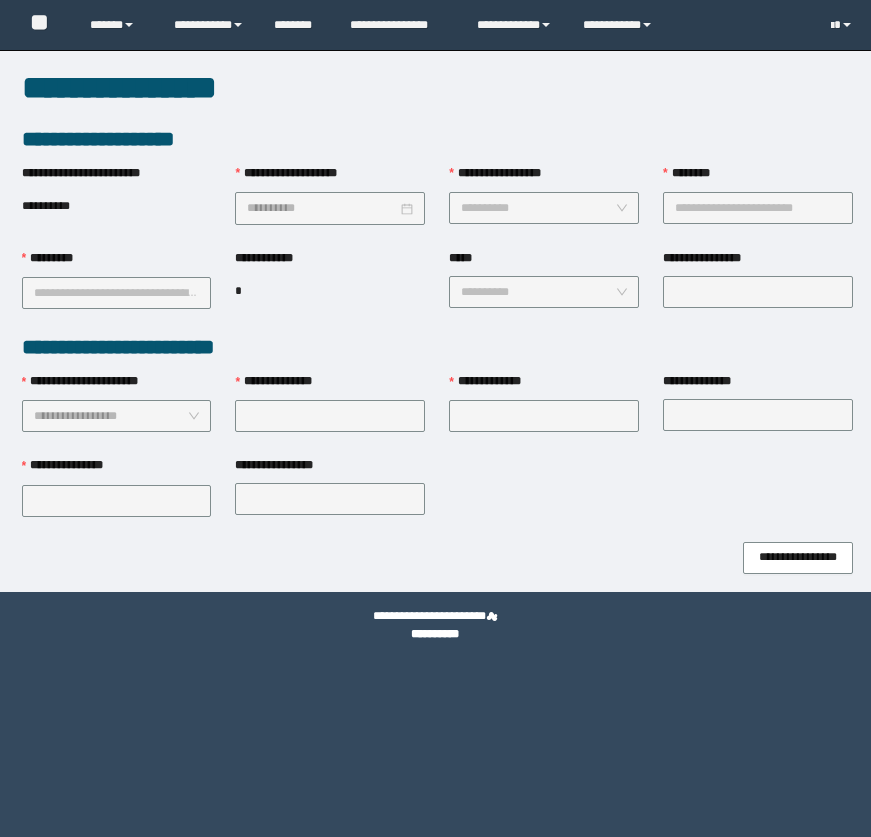 scroll, scrollTop: 0, scrollLeft: 0, axis: both 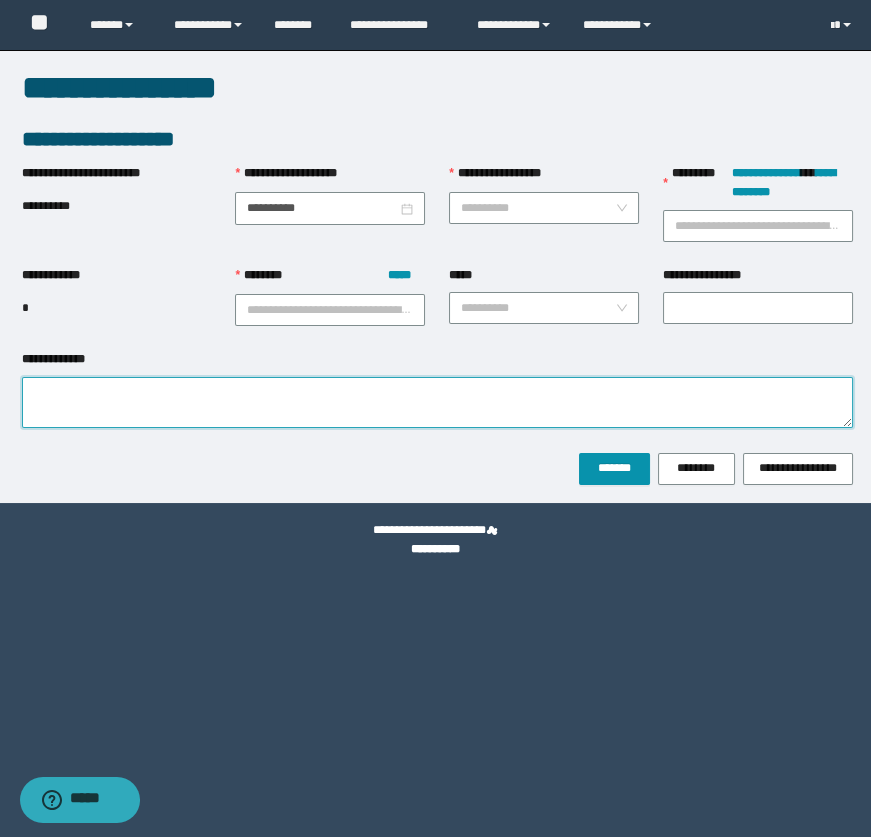 click on "**********" at bounding box center (437, 402) 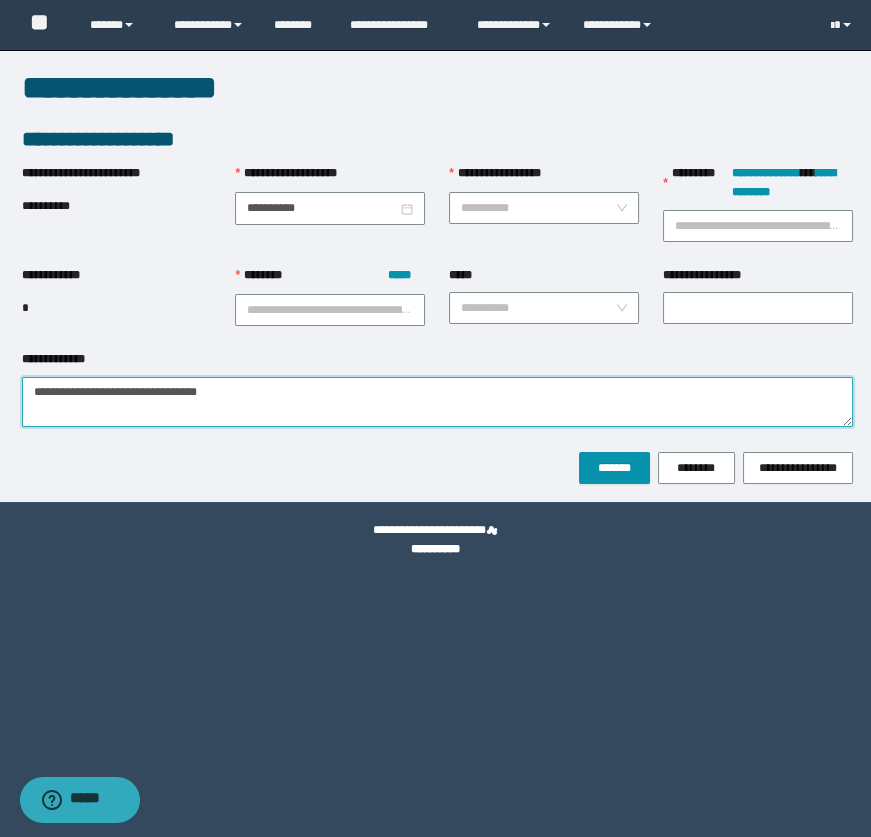 type on "**********" 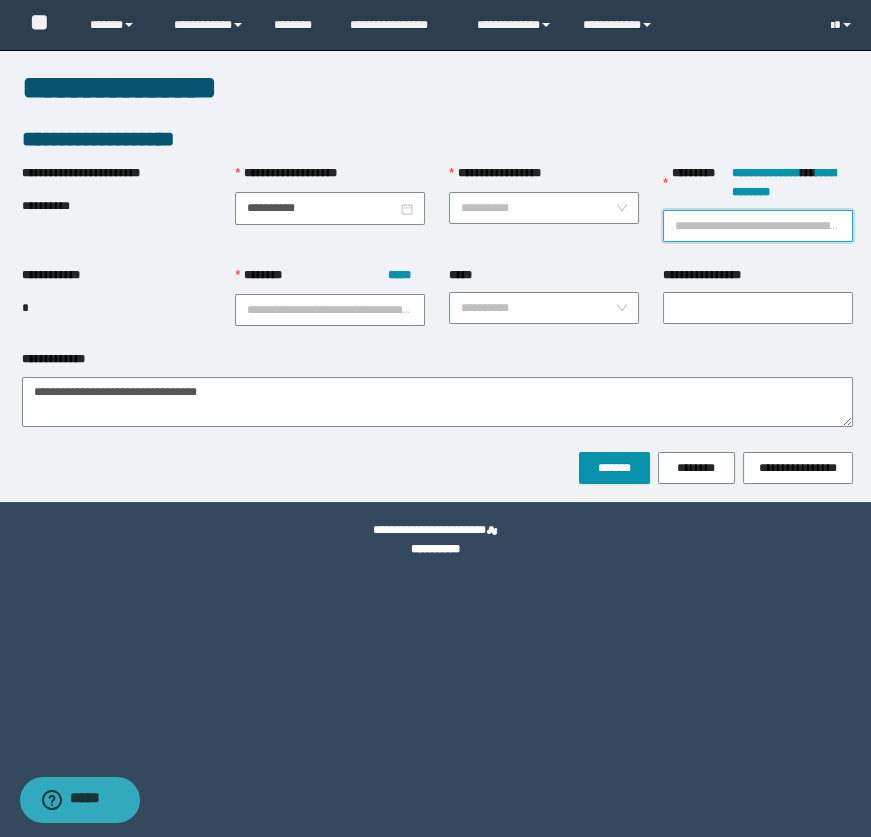 click on "**********" at bounding box center (758, 226) 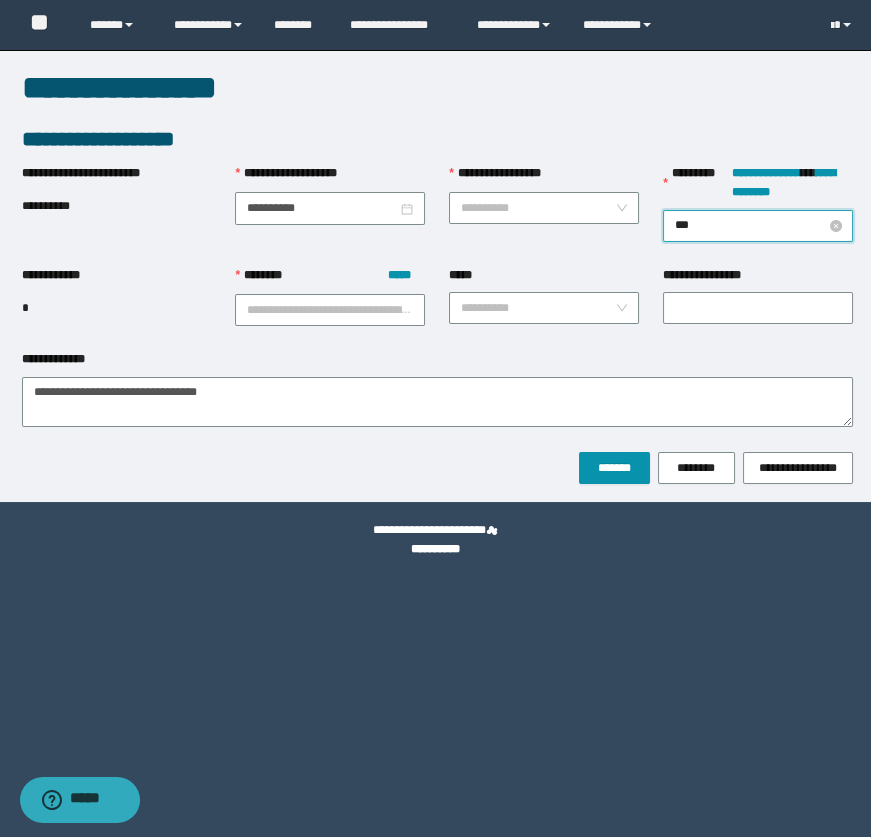 type on "****" 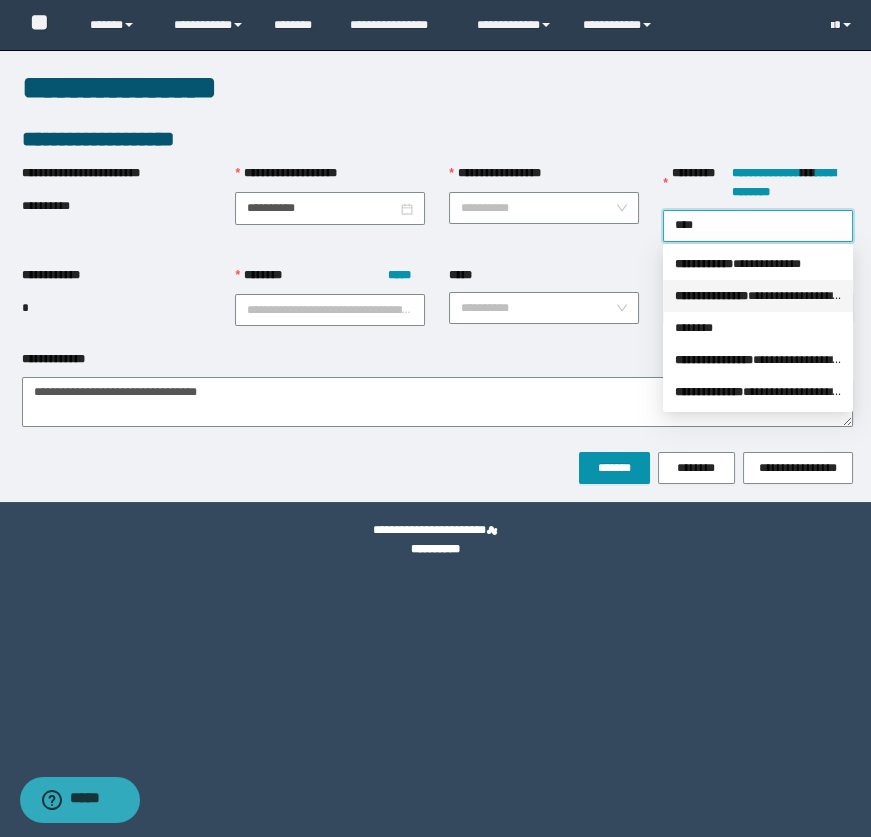 click on "**********" at bounding box center (711, 296) 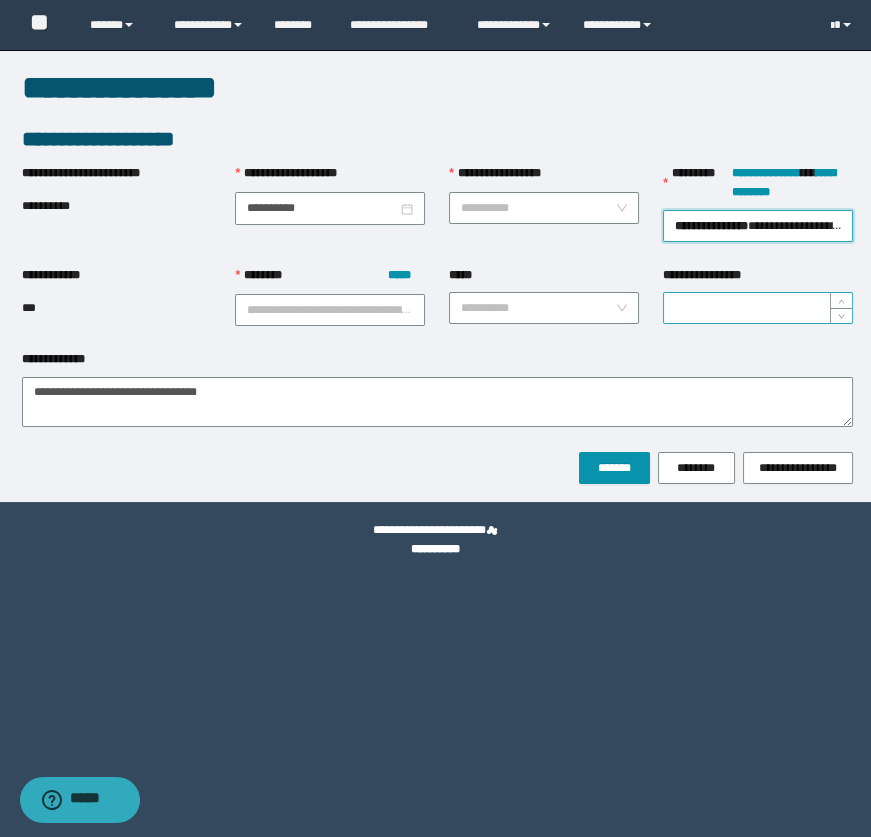 click at bounding box center (758, 308) 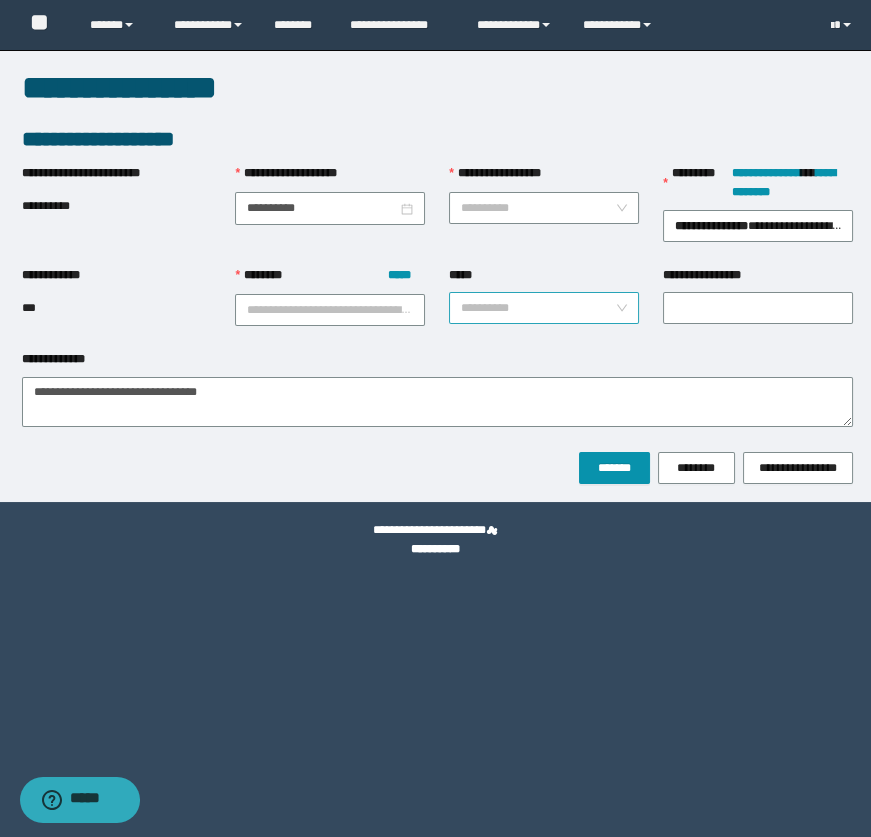 click on "*****" at bounding box center (538, 308) 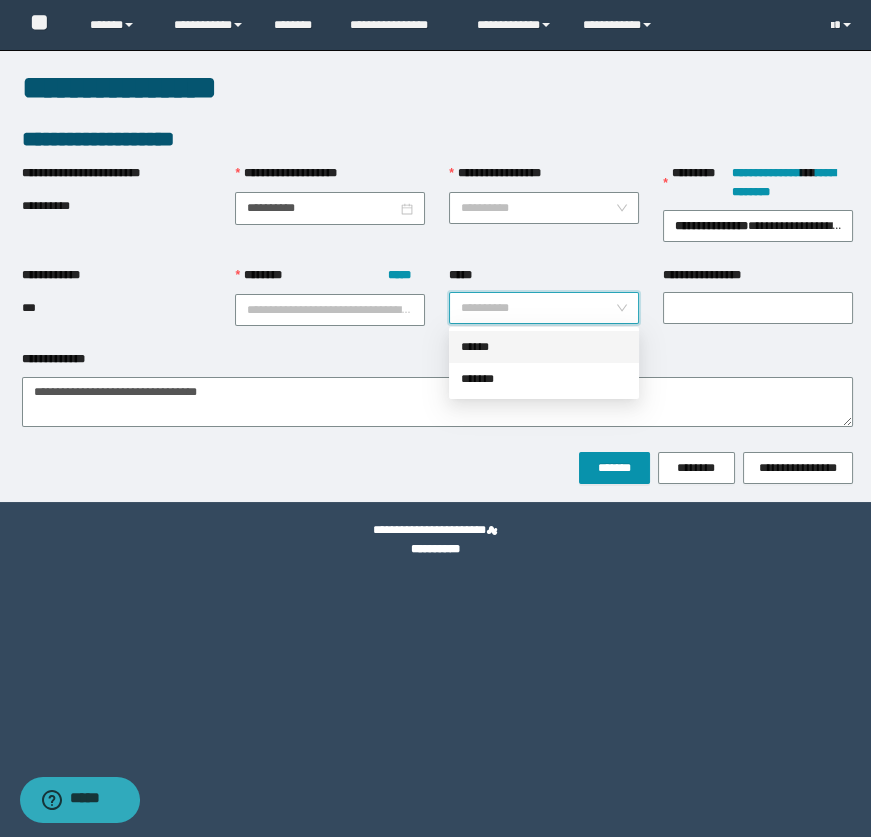 click on "******" at bounding box center (544, 347) 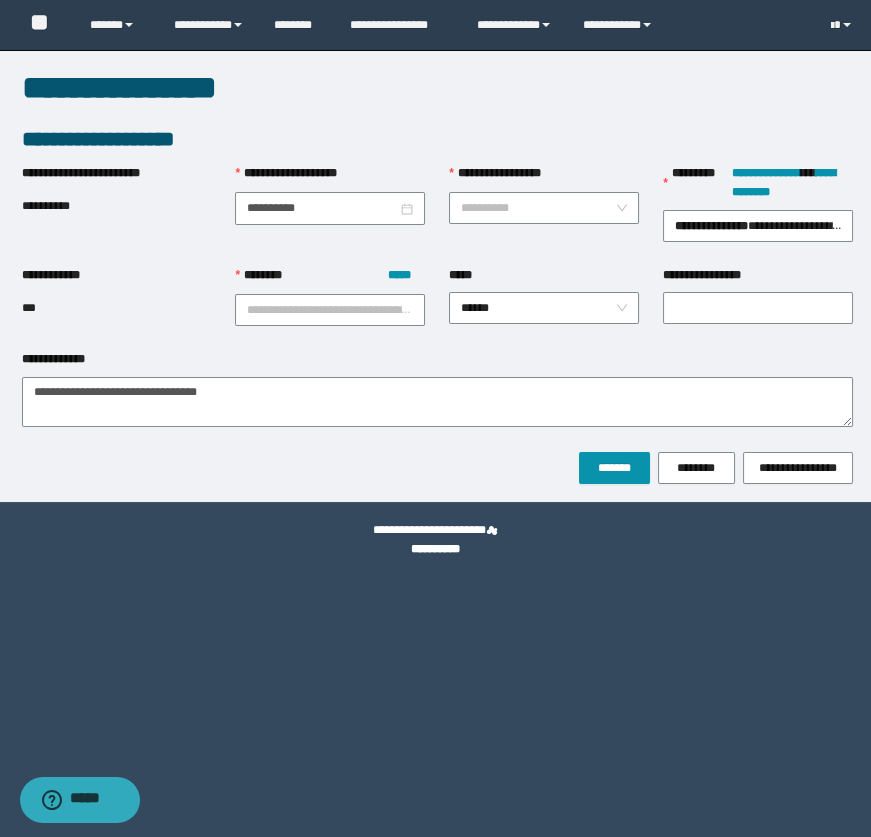 click on "**********" at bounding box center [501, 173] 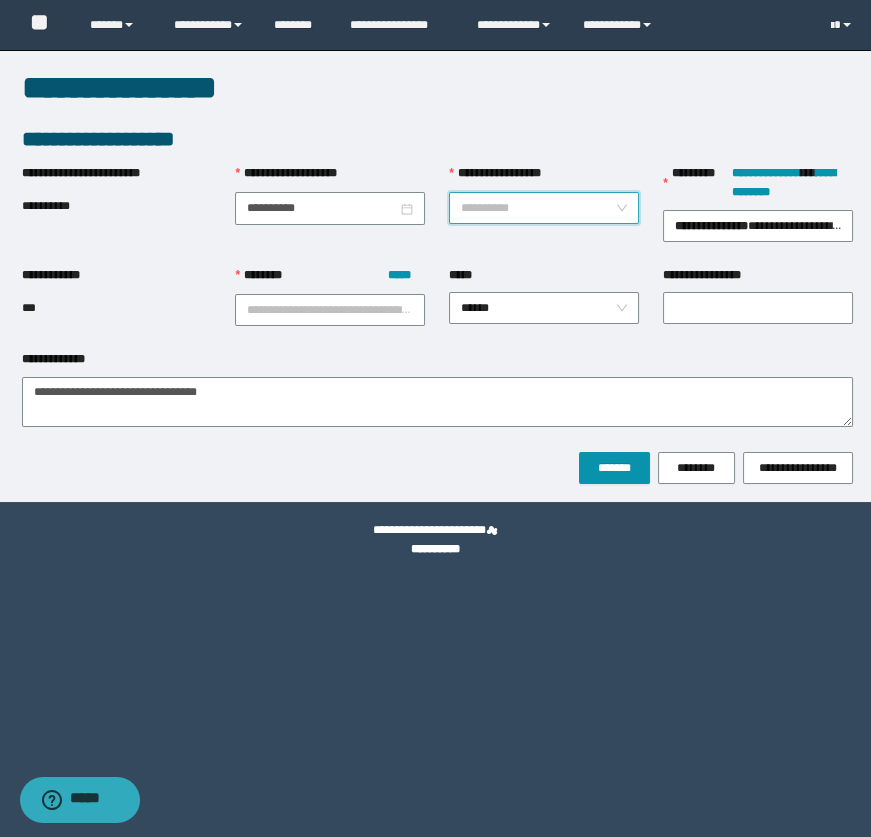 drag, startPoint x: 495, startPoint y: 203, endPoint x: 519, endPoint y: 249, distance: 51.884487 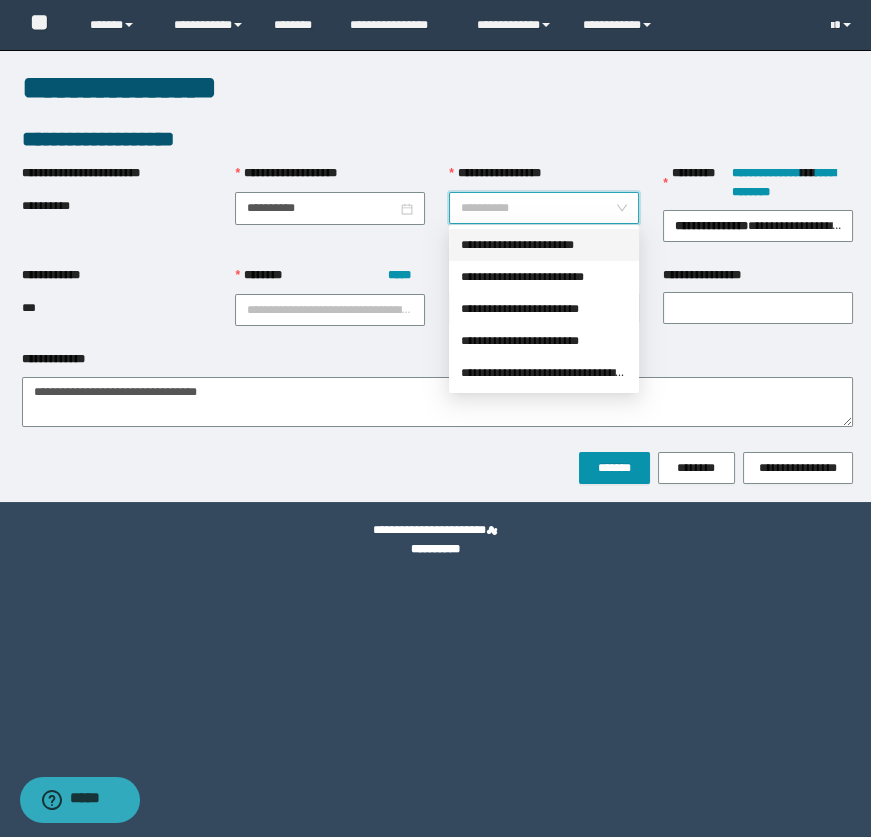 click on "**********" at bounding box center (544, 245) 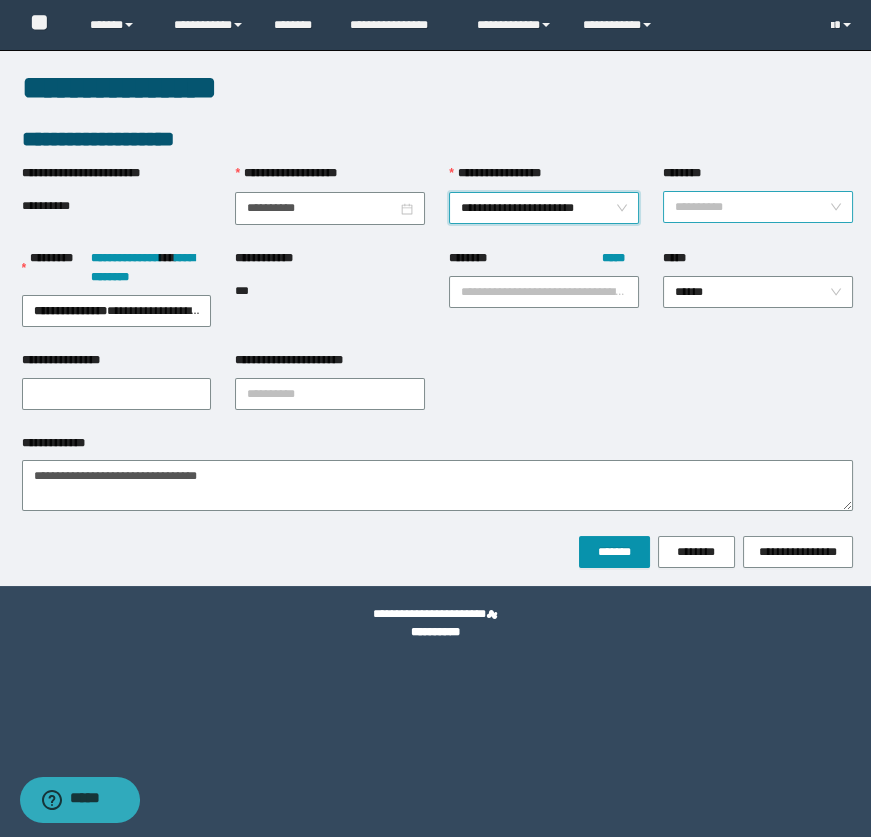 click on "********" at bounding box center [752, 207] 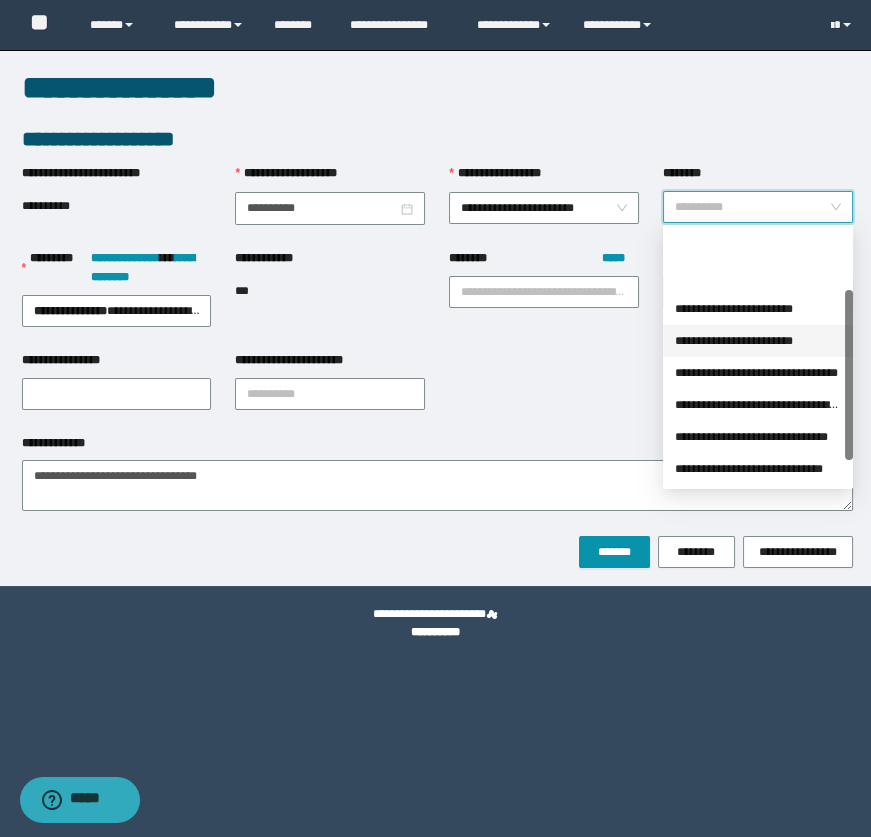 scroll, scrollTop: 127, scrollLeft: 0, axis: vertical 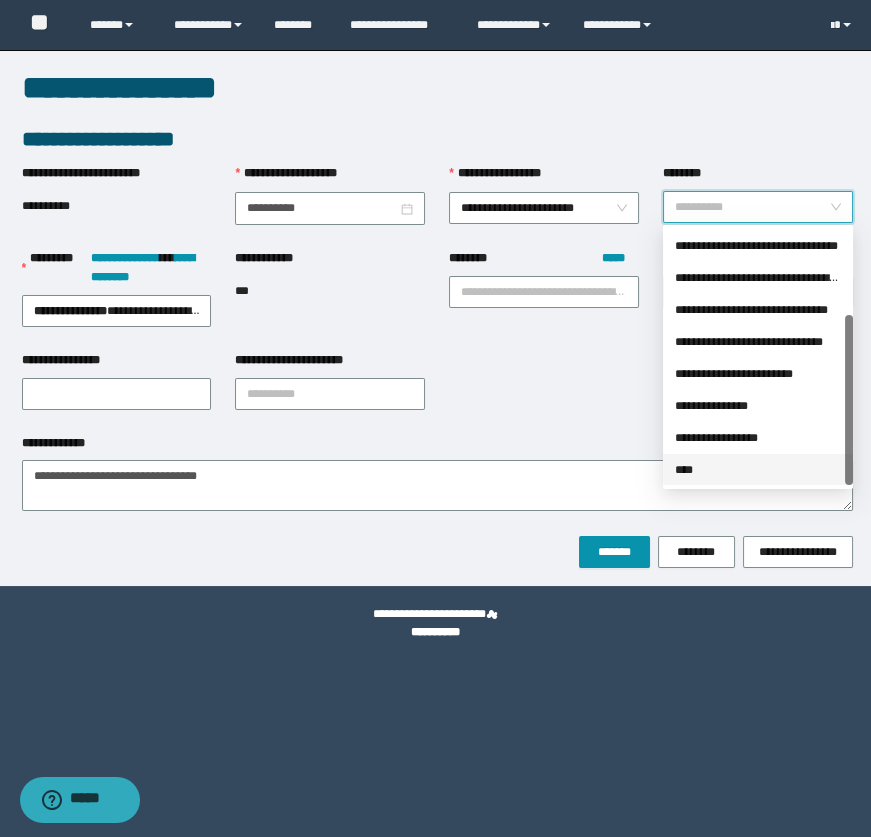 click on "**********" at bounding box center (435, 418) 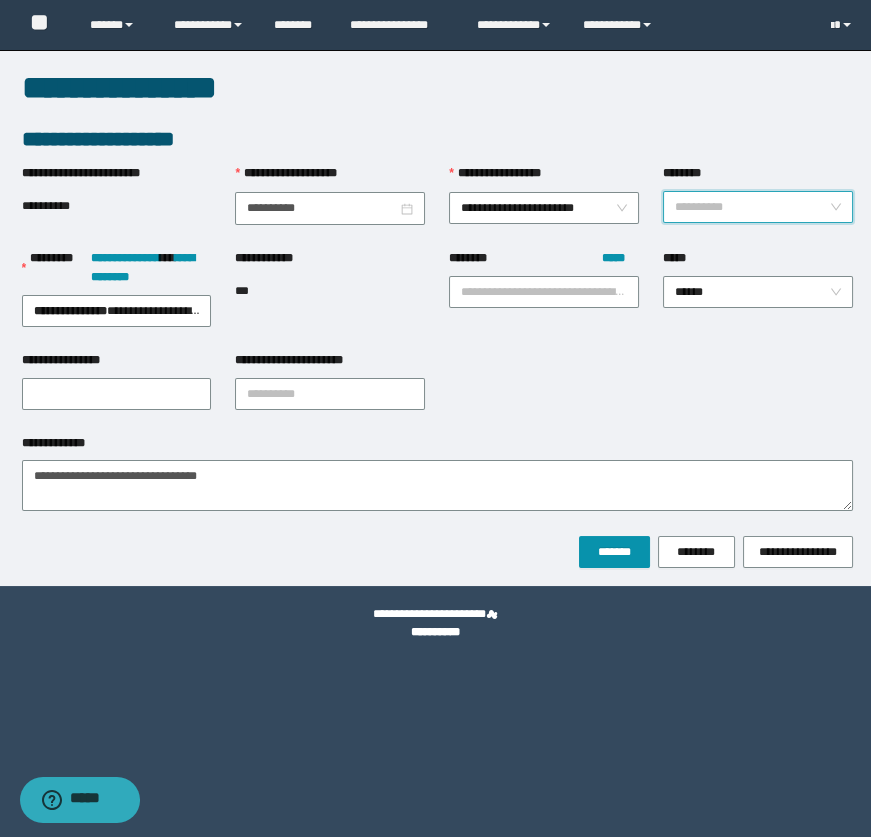 click on "********" at bounding box center (752, 207) 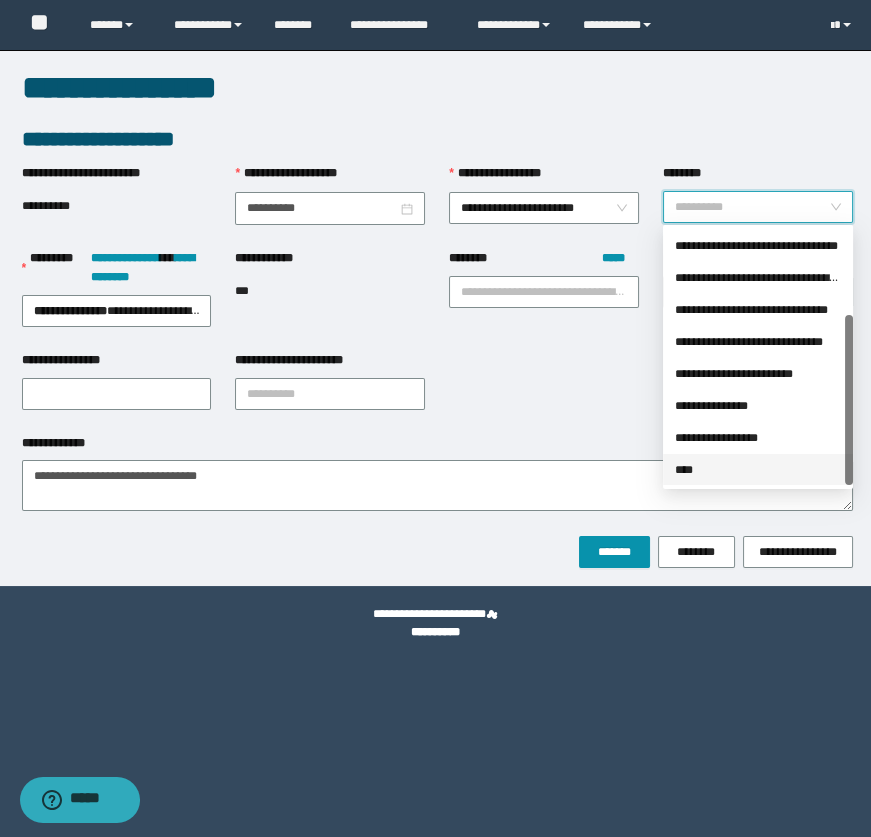 click on "****" at bounding box center [758, 470] 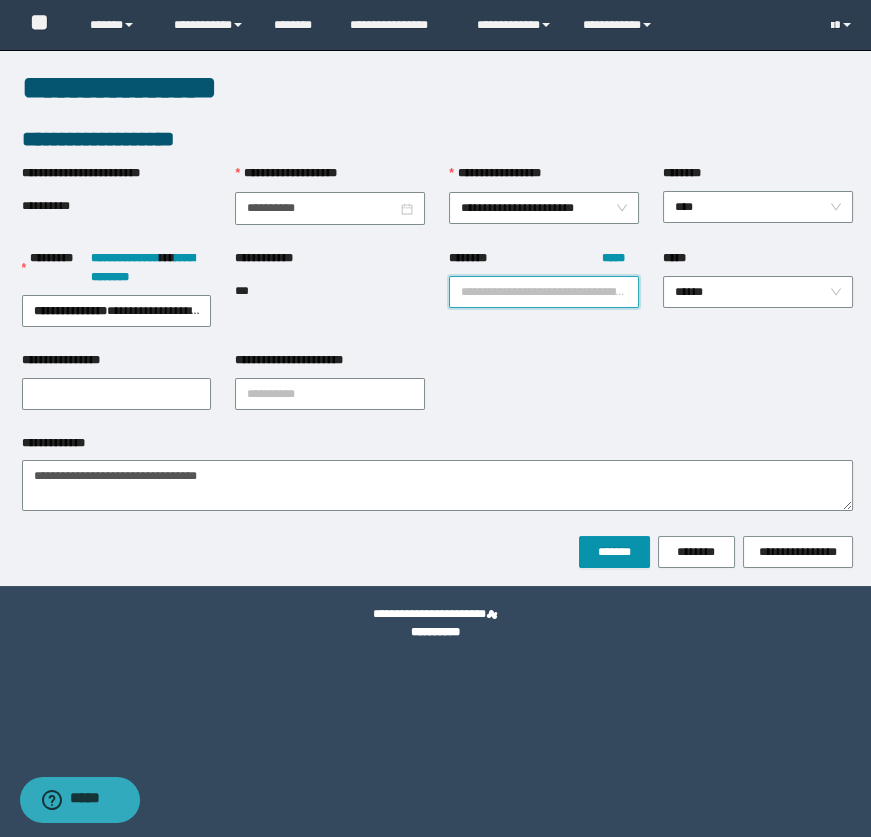 click on "******** *****" at bounding box center (544, 292) 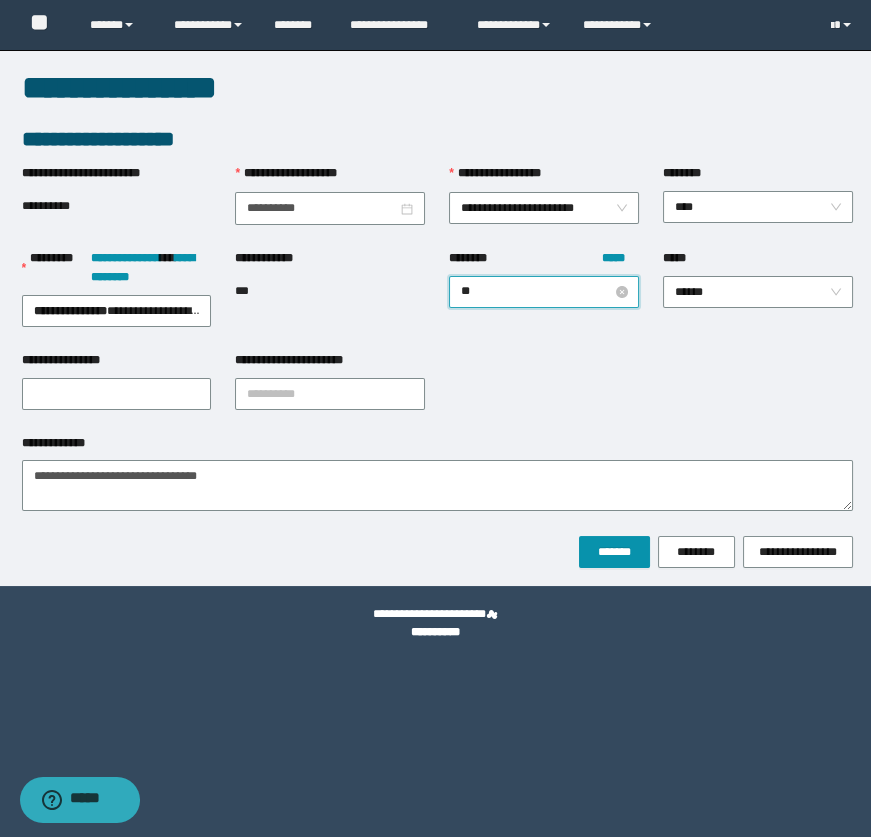 type on "*" 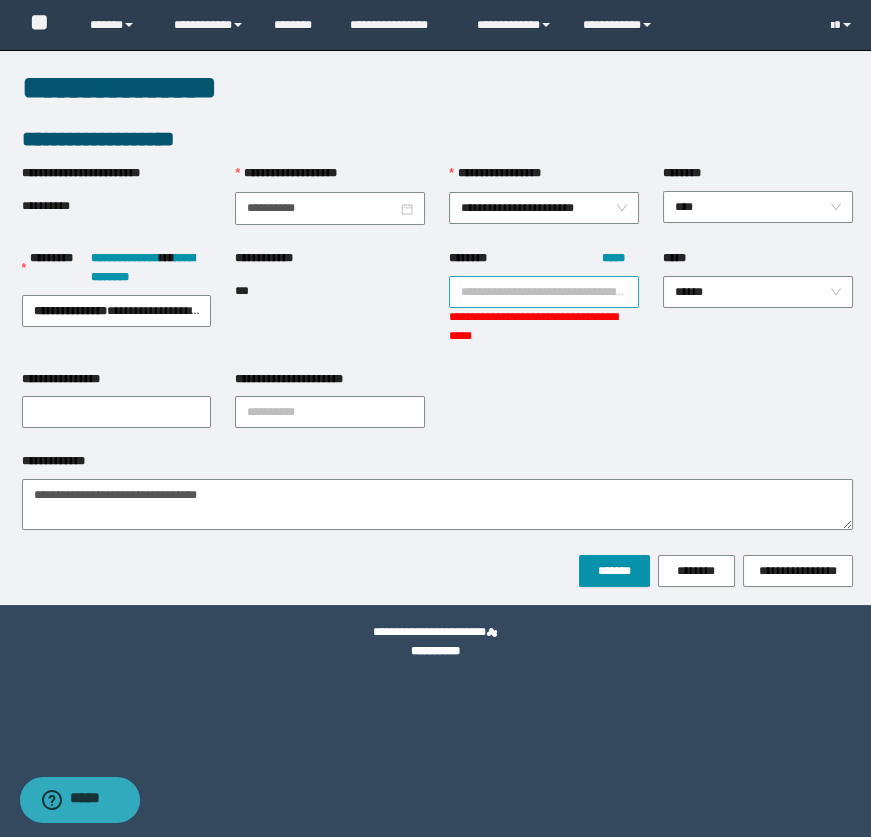 click on "******** *****" at bounding box center [544, 292] 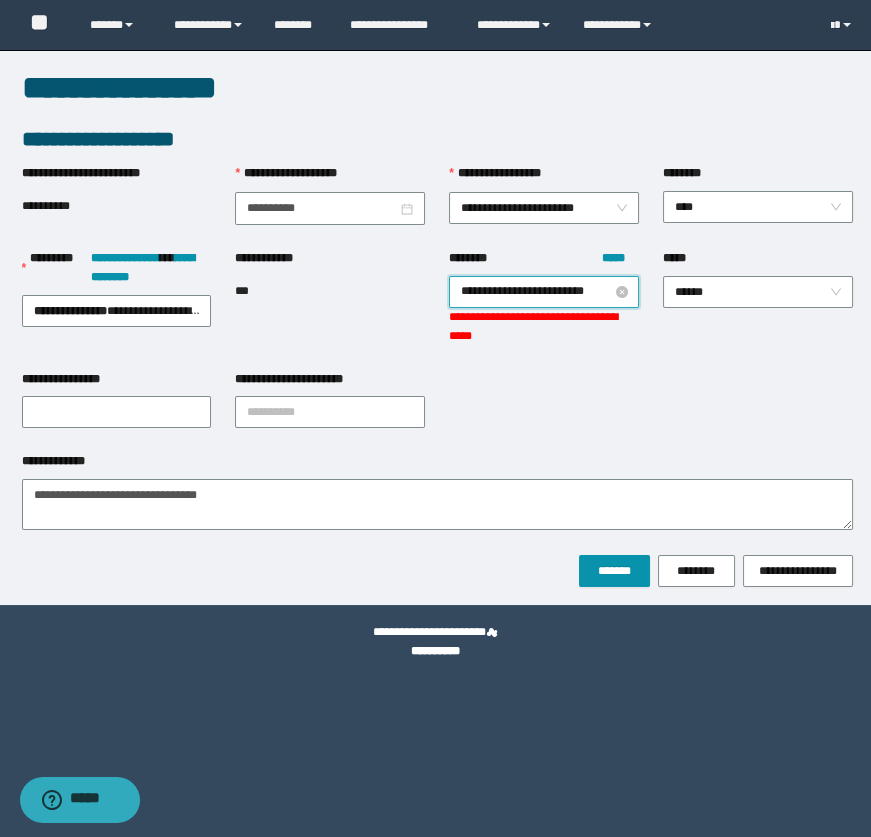 scroll, scrollTop: 0, scrollLeft: 3, axis: horizontal 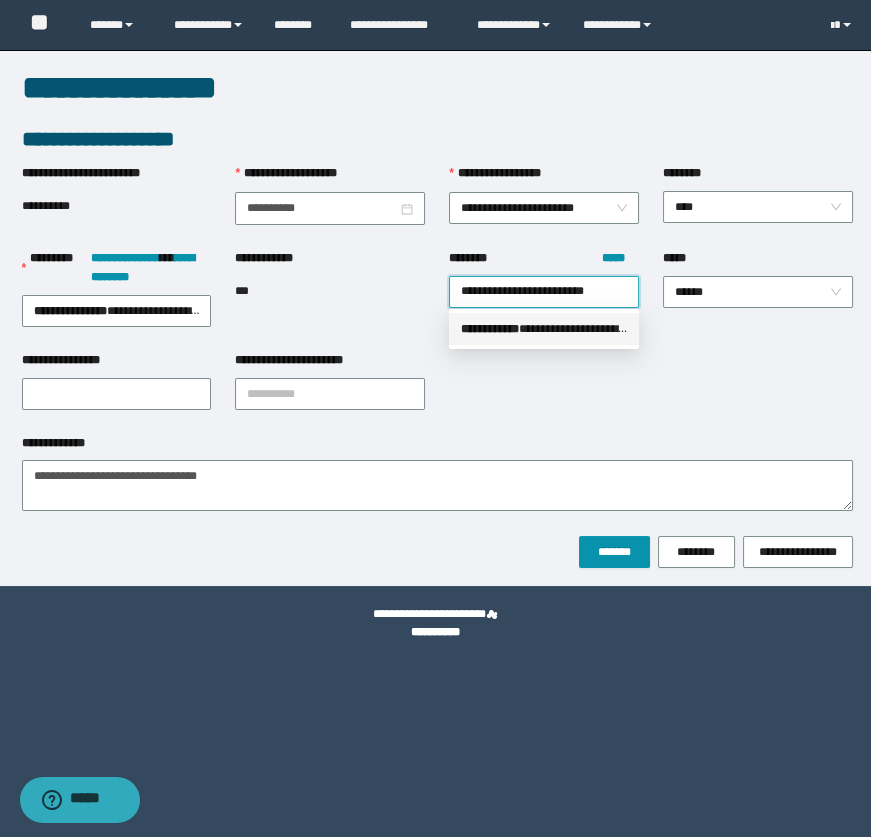 click on "**********" at bounding box center (544, 329) 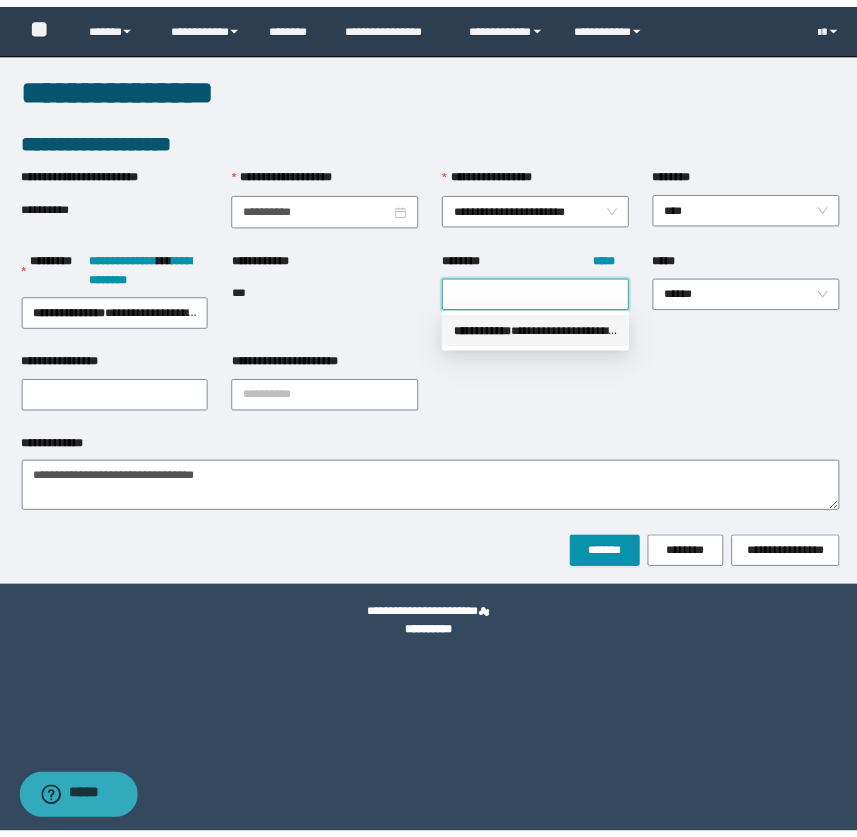 scroll, scrollTop: 0, scrollLeft: 0, axis: both 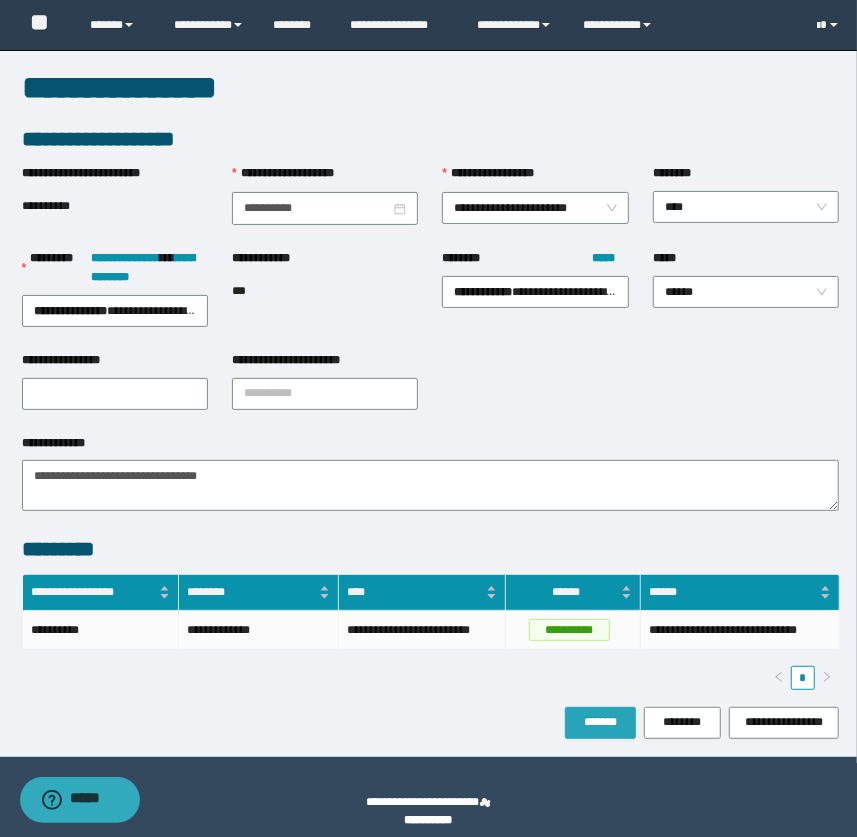 click on "*******" at bounding box center [600, 723] 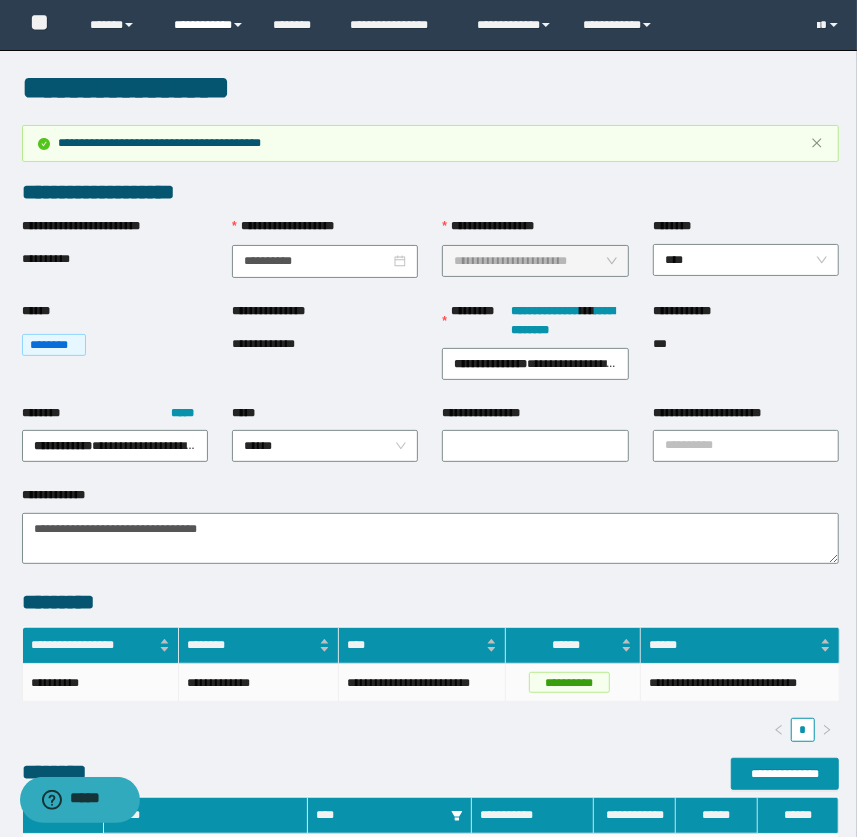 click on "**********" at bounding box center [209, 25] 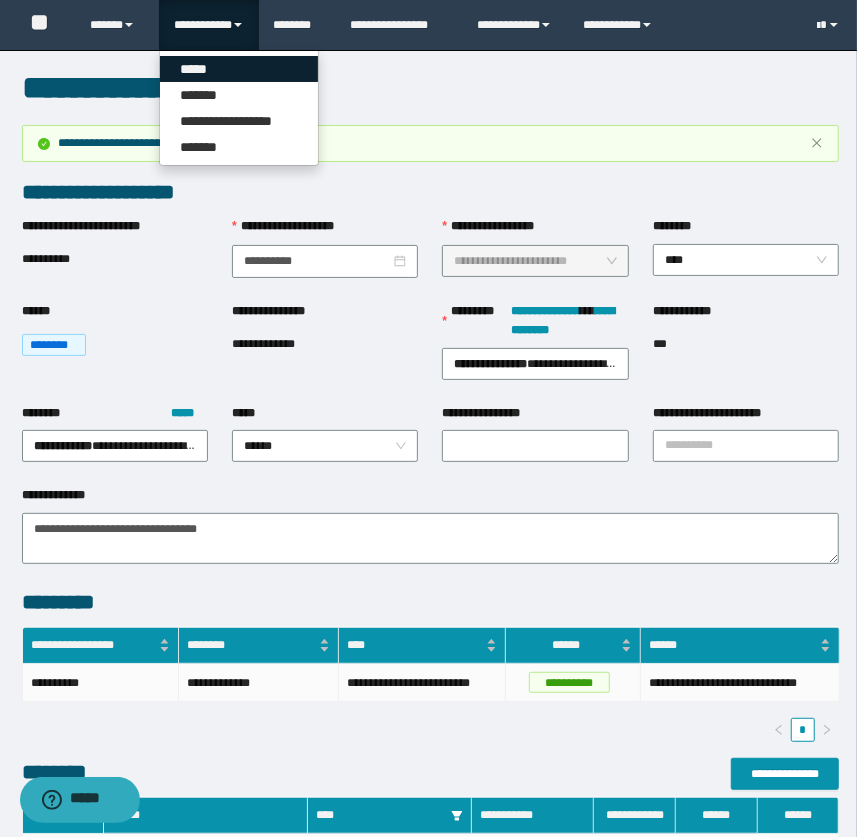 click on "*****" at bounding box center [239, 69] 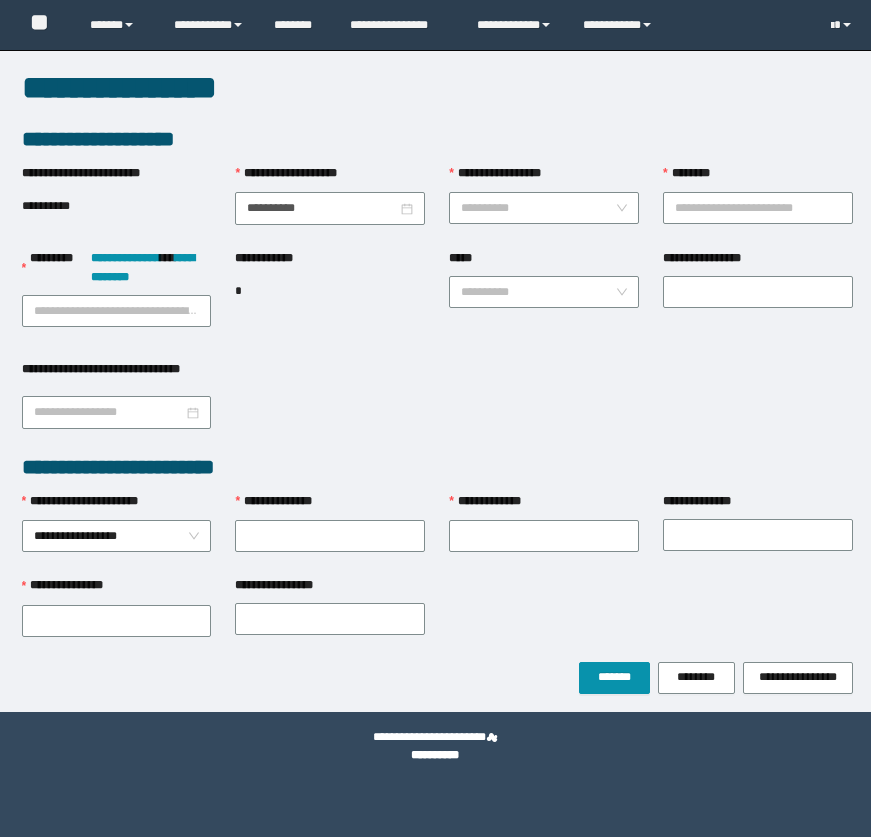 scroll, scrollTop: 0, scrollLeft: 0, axis: both 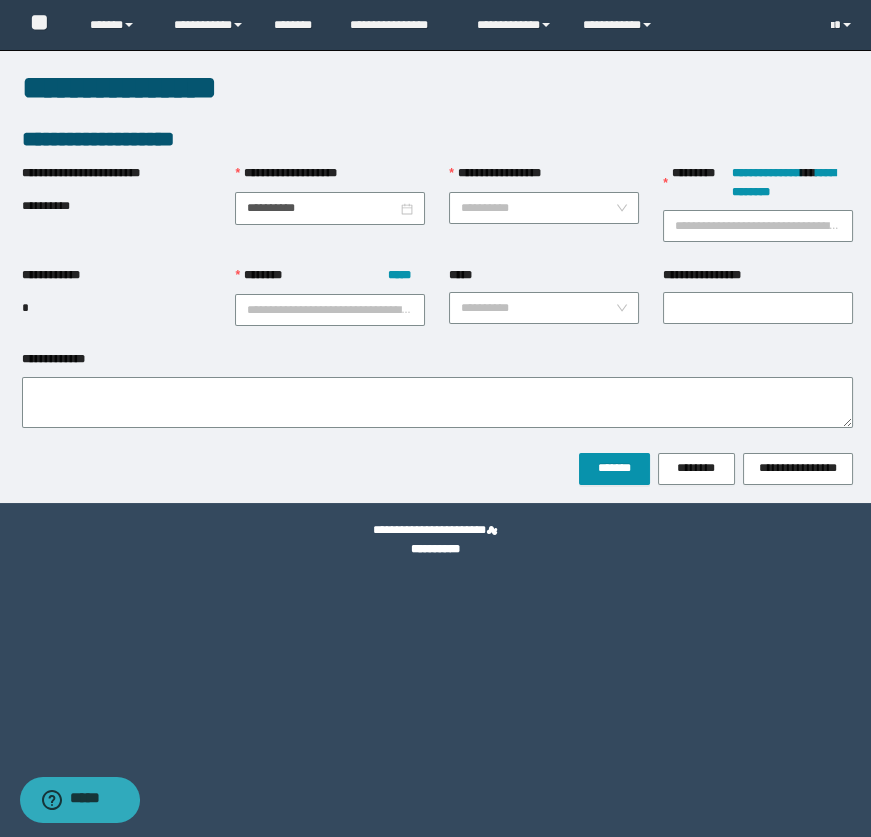 click on "**********" at bounding box center (330, 215) 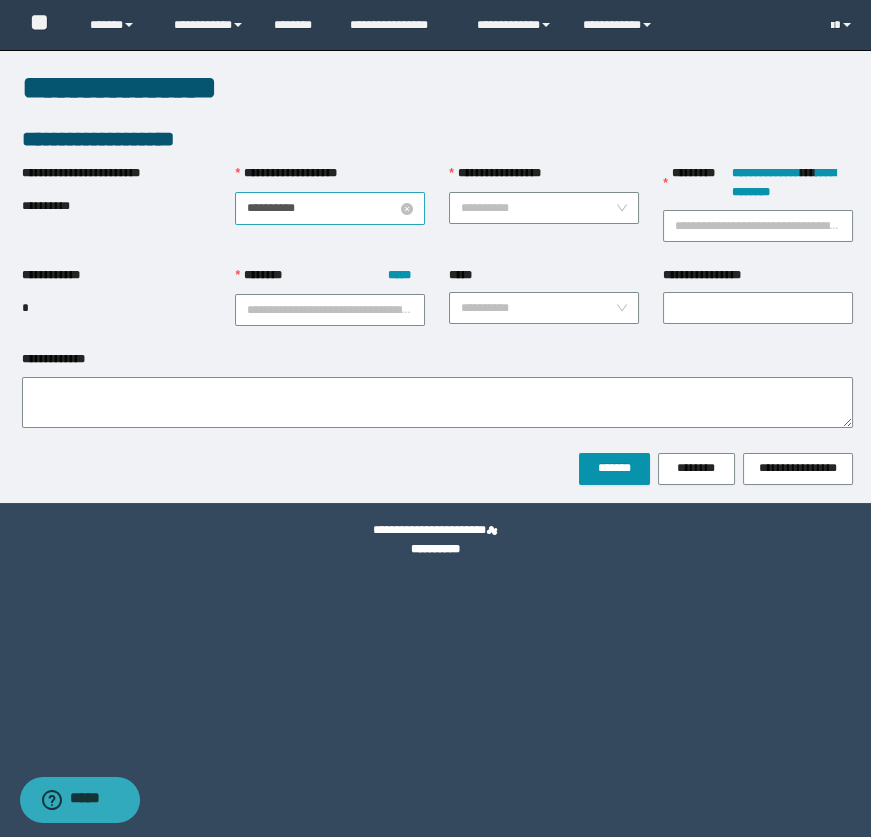 click on "**********" at bounding box center [322, 208] 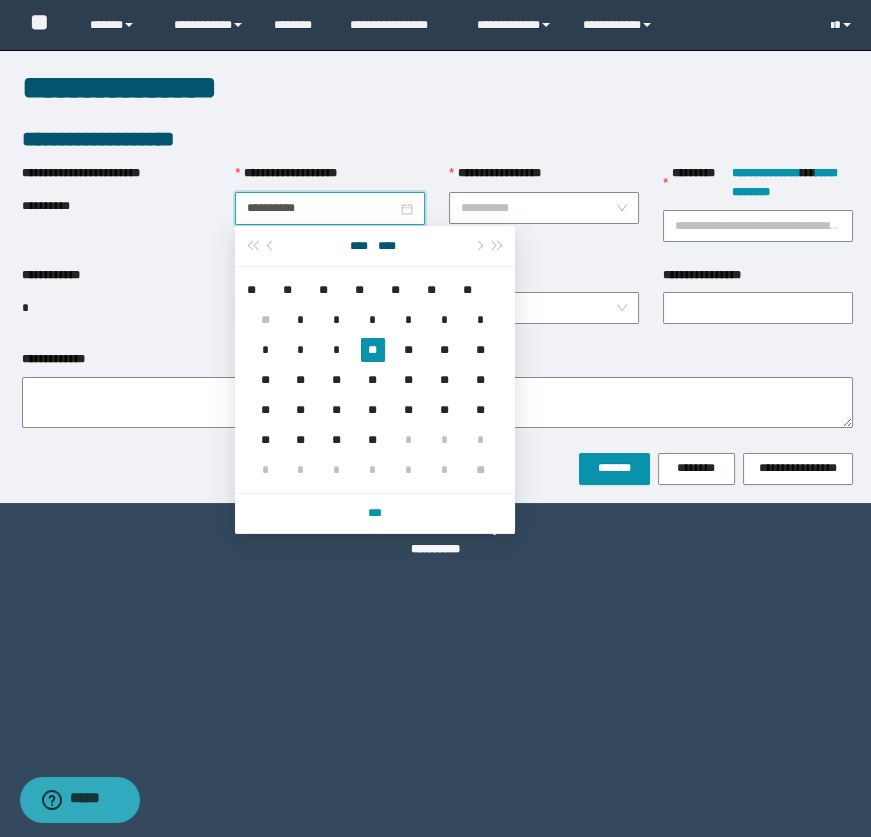 type on "**********" 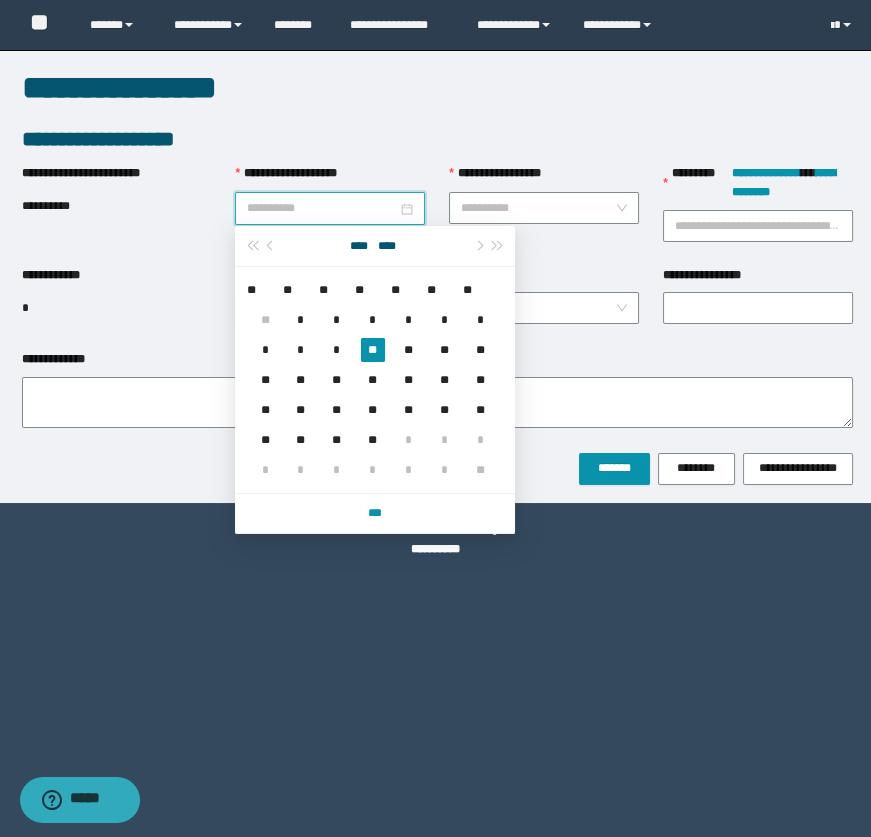 click on "**" at bounding box center [373, 350] 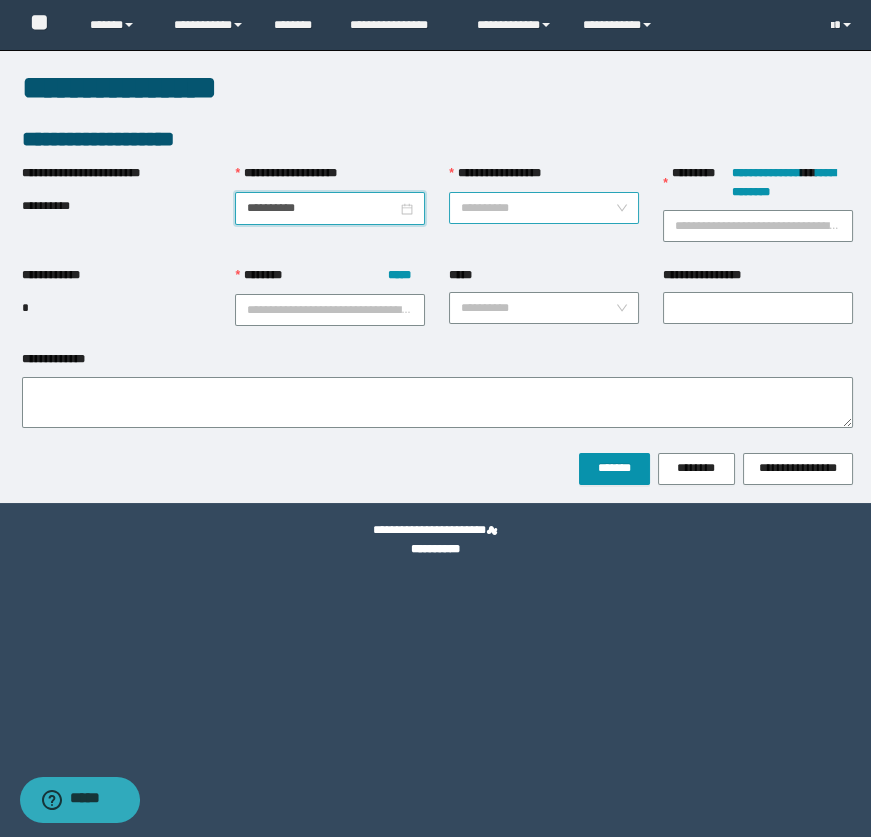 click on "**********" at bounding box center [538, 208] 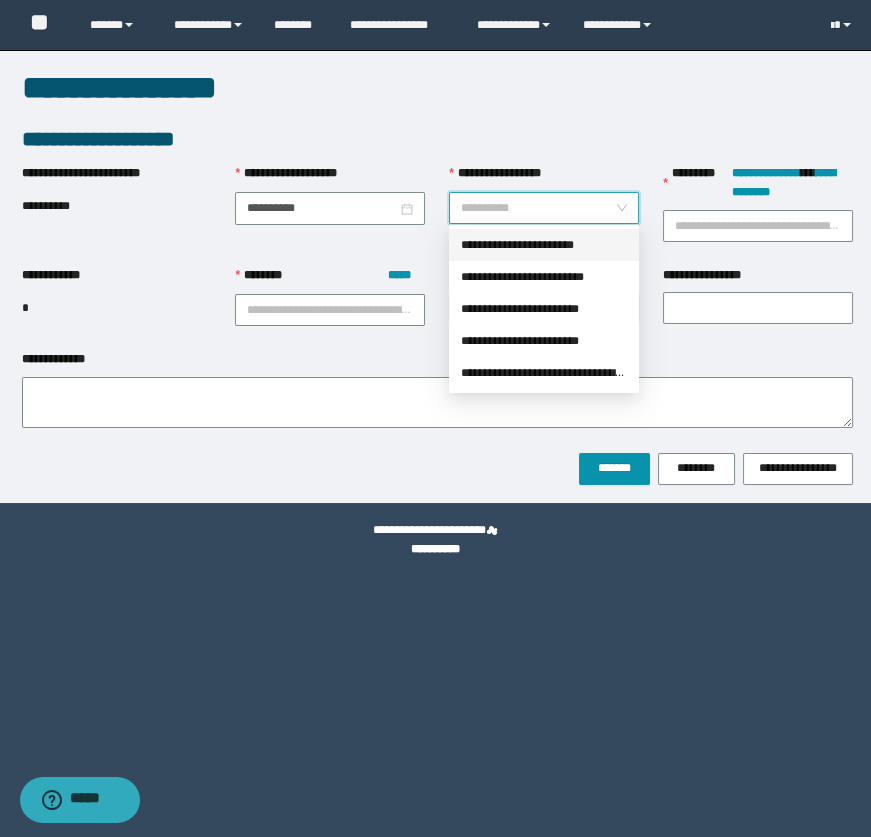 click on "**********" at bounding box center [544, 245] 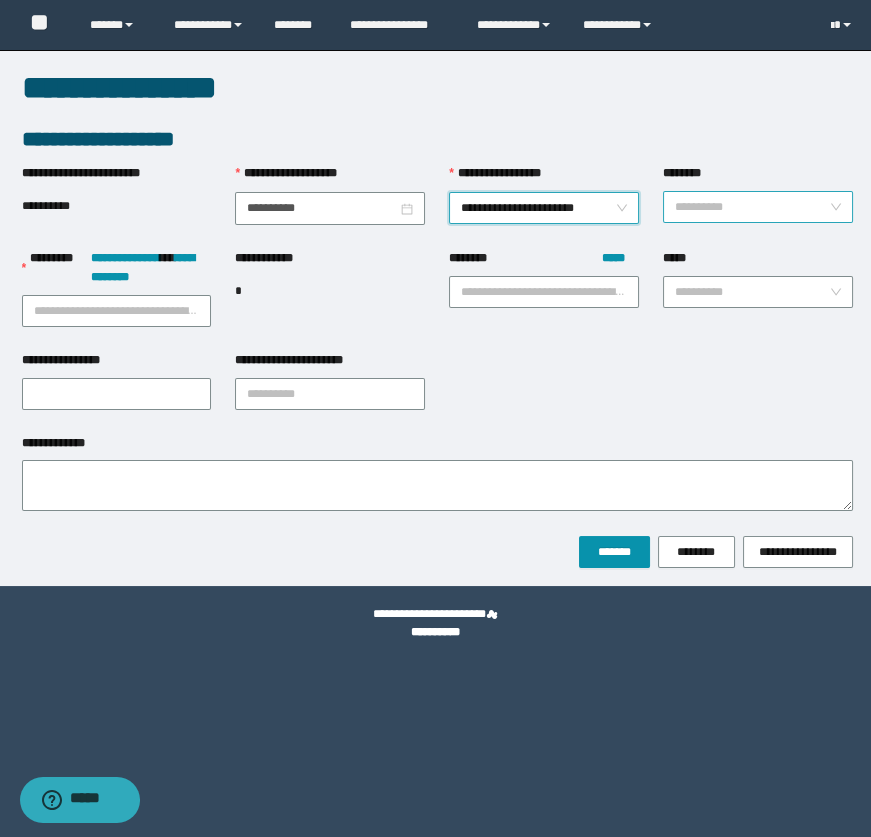 click on "**********" at bounding box center (758, 207) 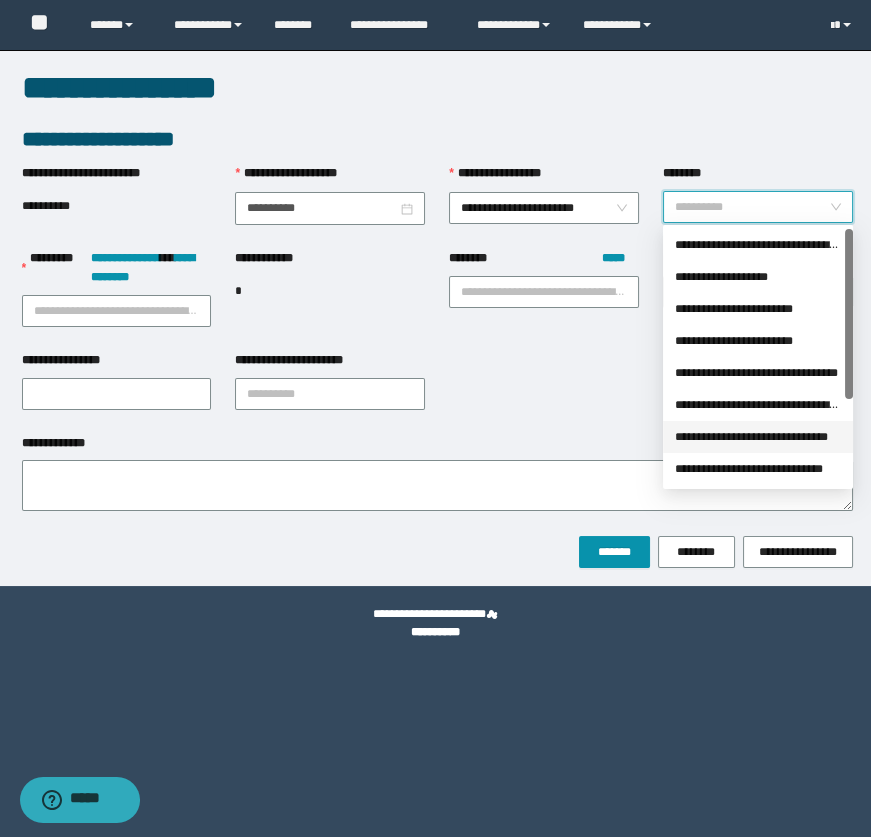 scroll, scrollTop: 127, scrollLeft: 0, axis: vertical 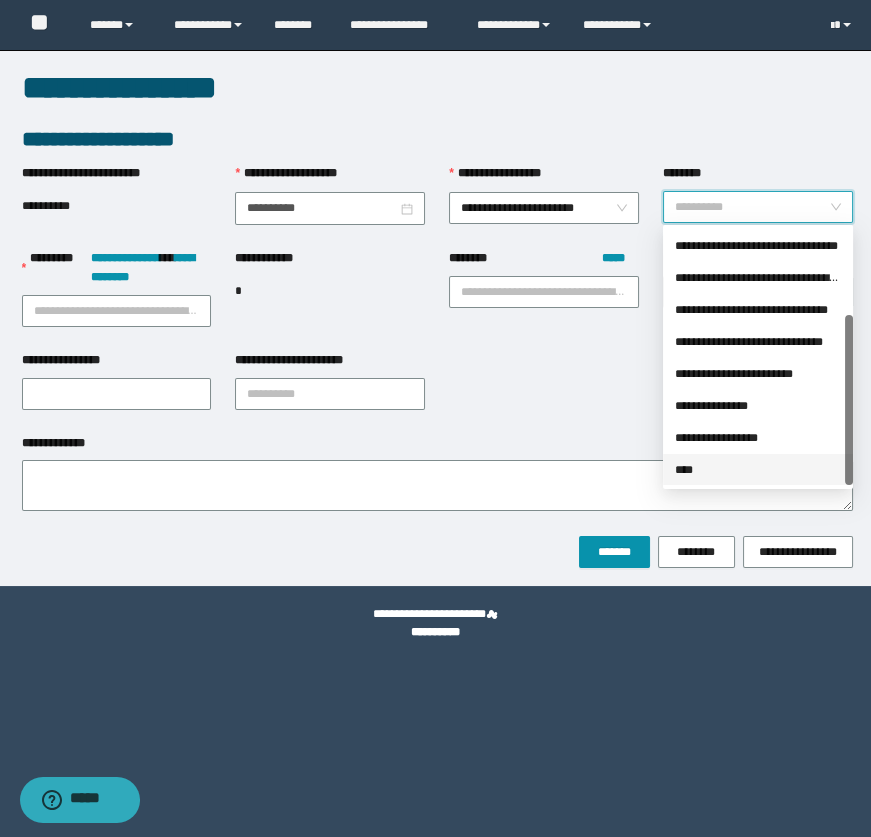 click on "****" at bounding box center (758, 470) 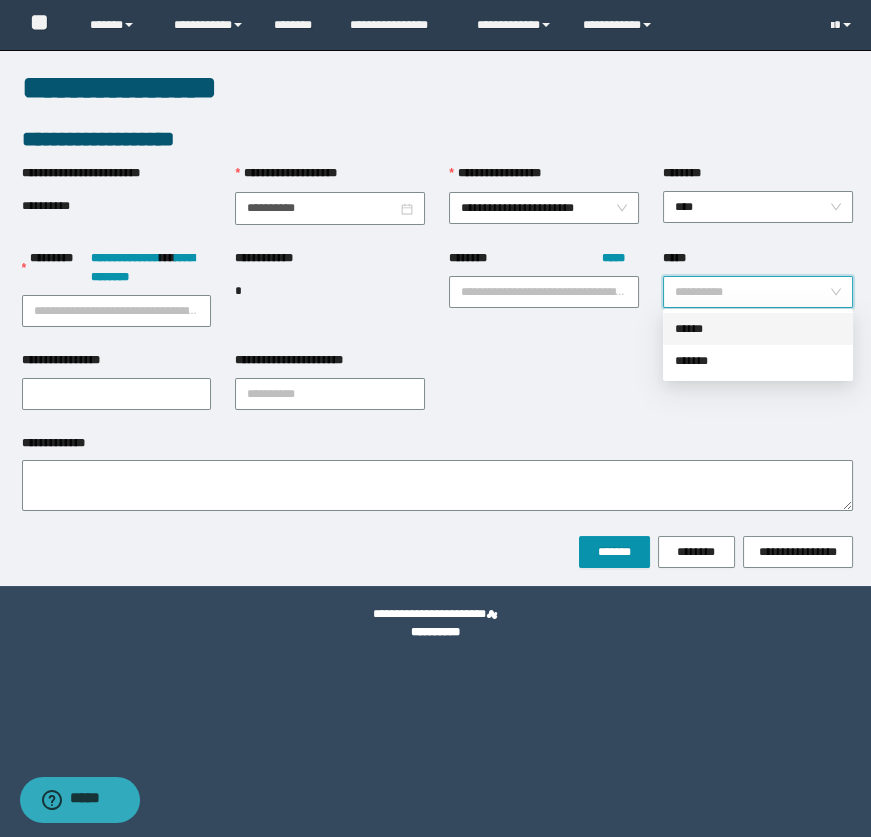 click on "*****" at bounding box center [752, 292] 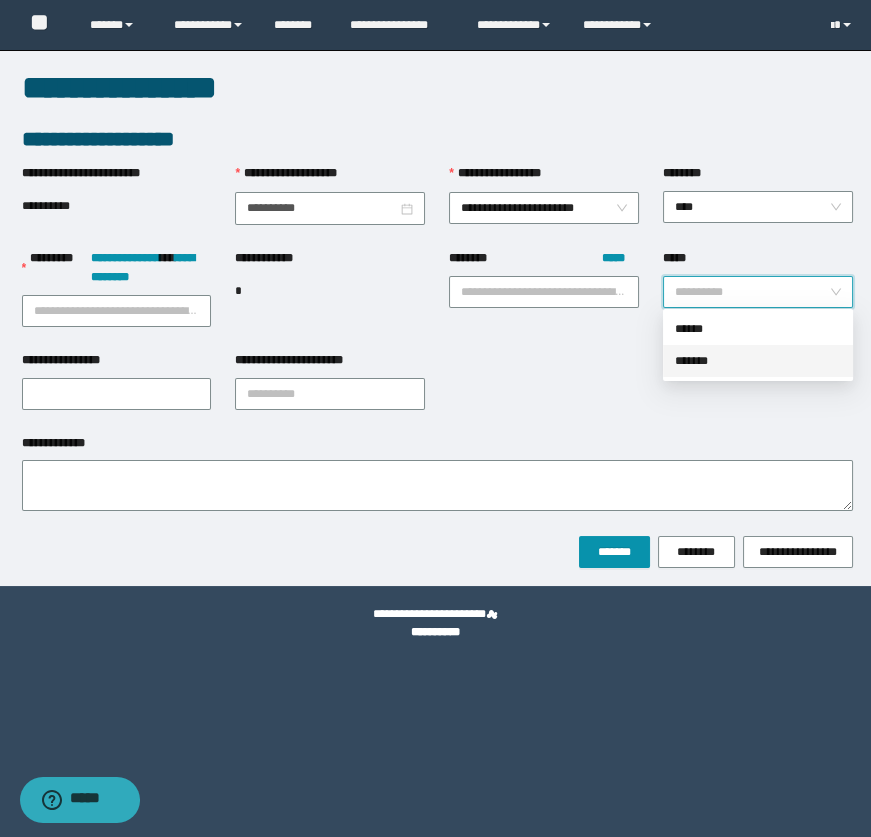 click on "*******" at bounding box center (758, 361) 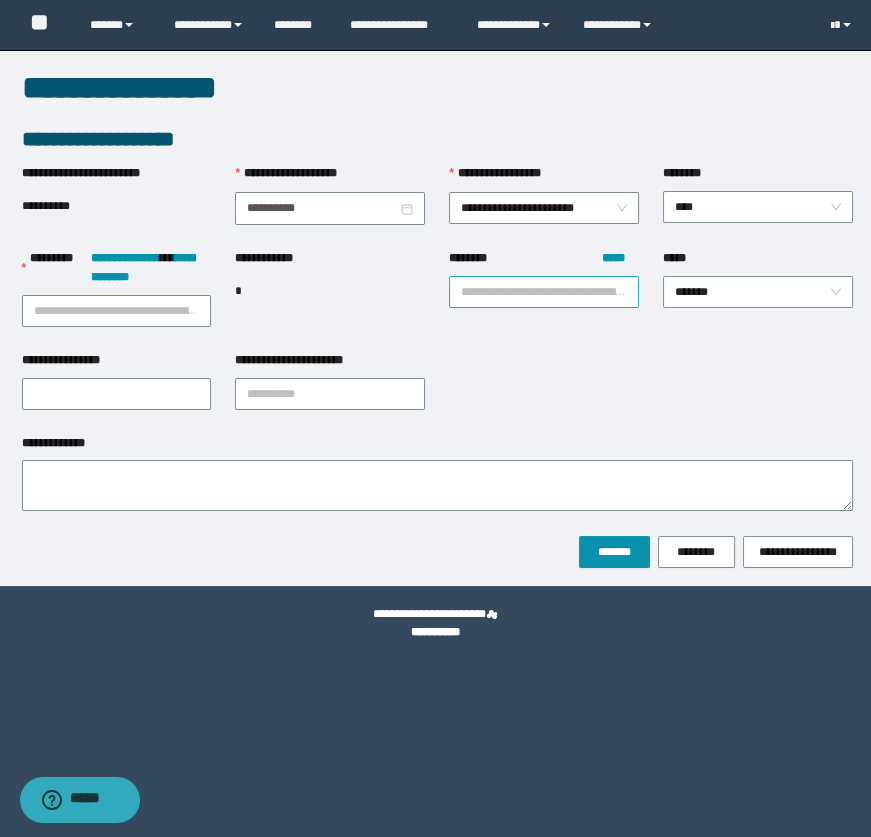 click on "******** *****" at bounding box center [544, 292] 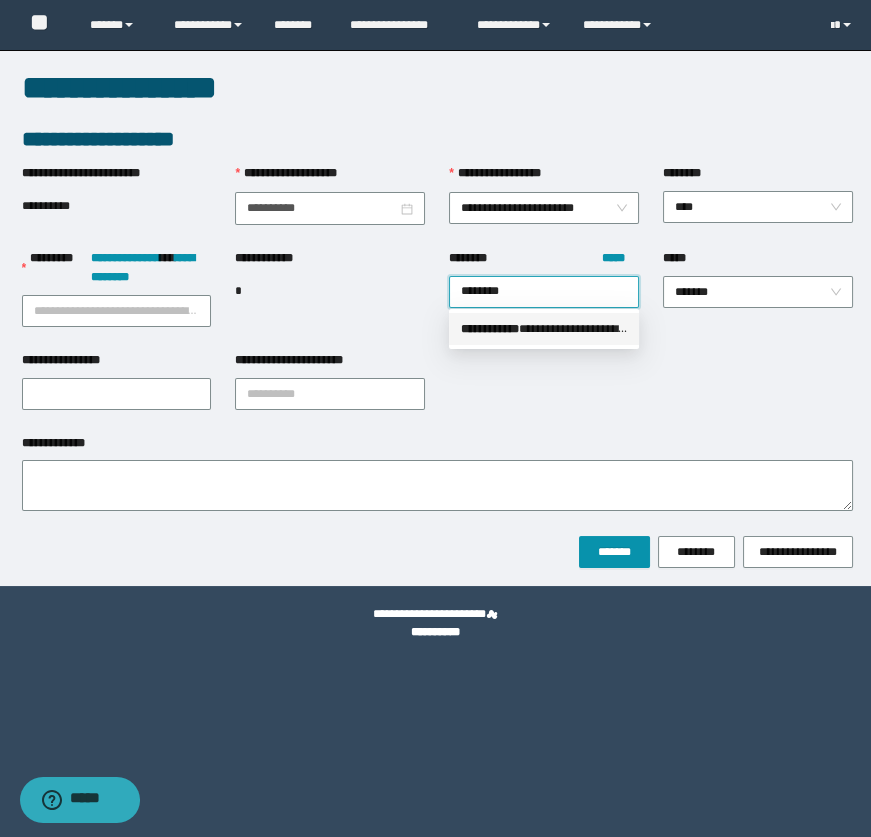 drag, startPoint x: 550, startPoint y: 333, endPoint x: 529, endPoint y: 329, distance: 21.377558 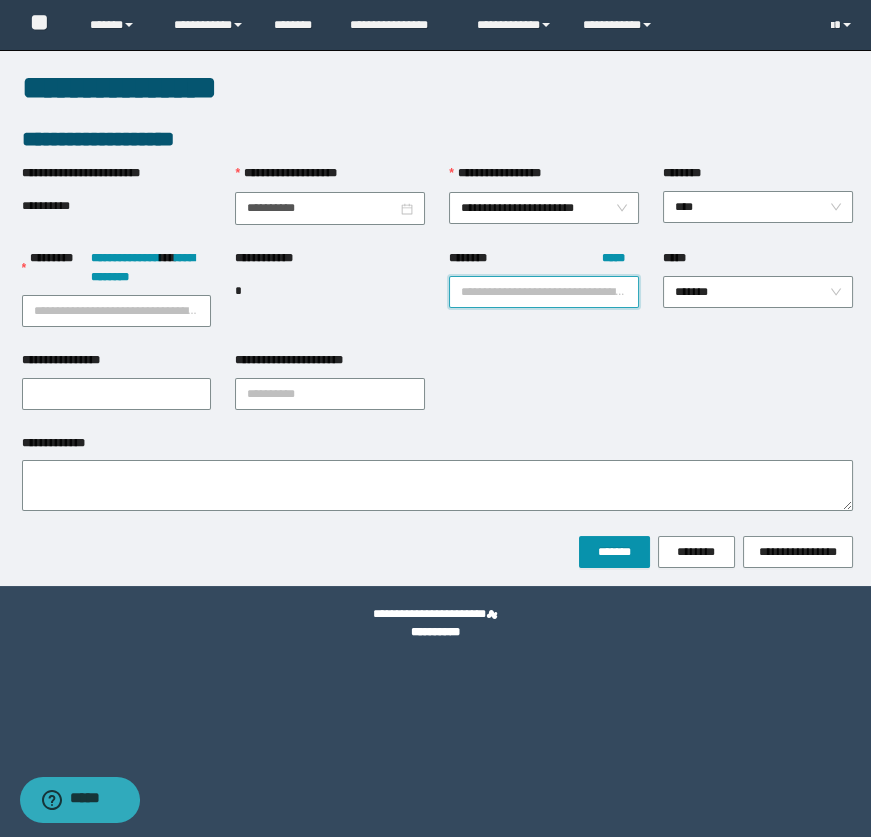 paste on "********" 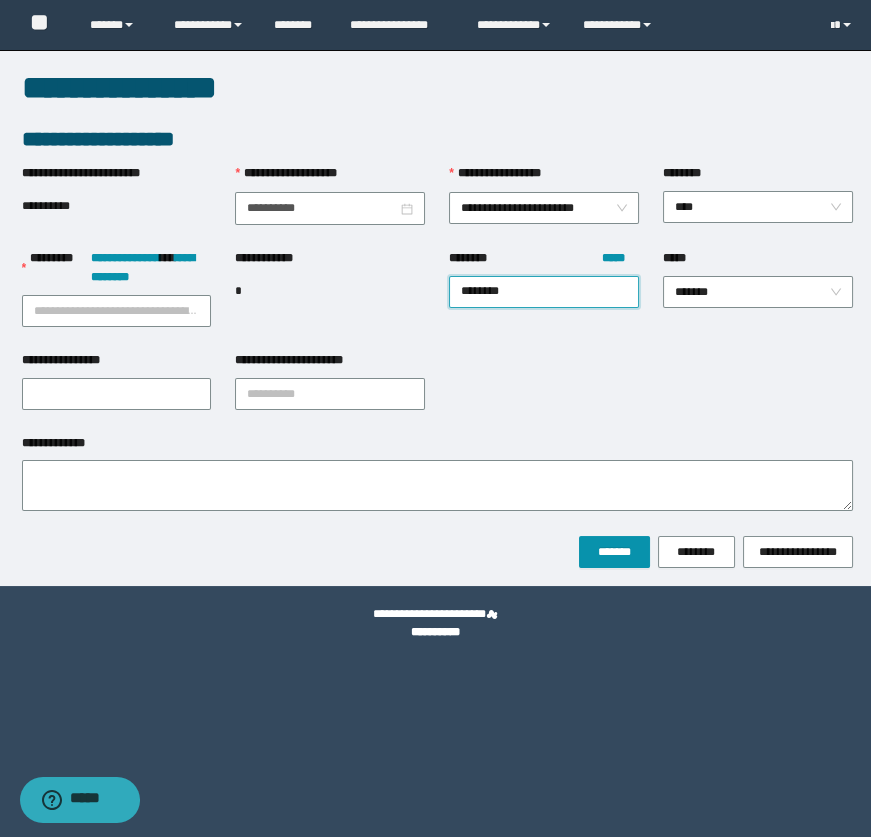 type on "********" 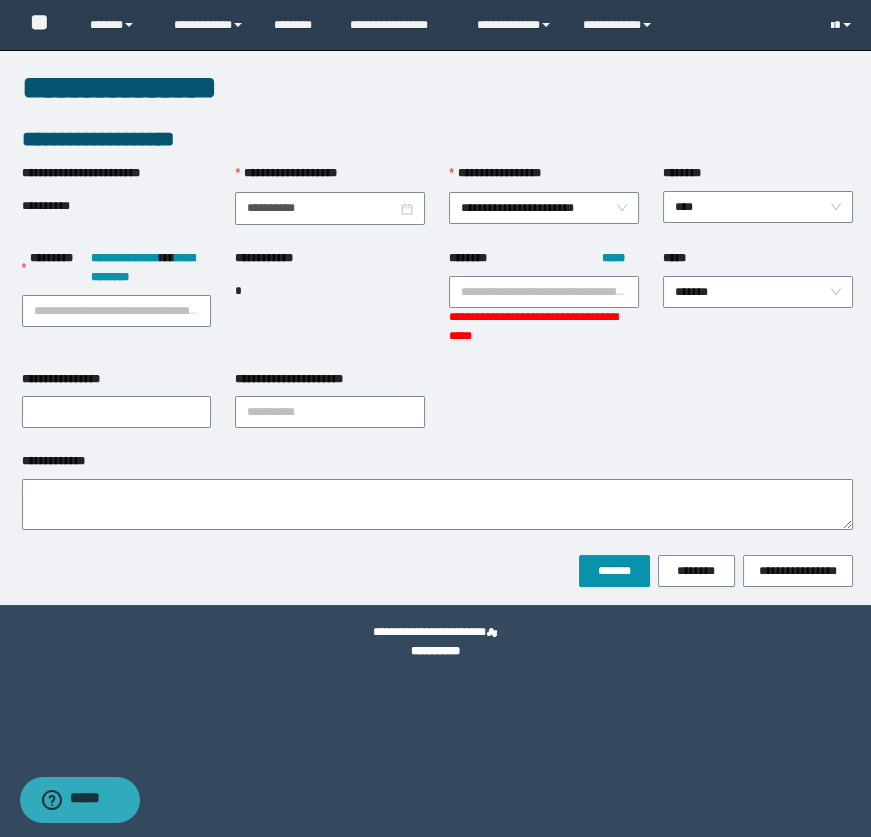 click on "******** *****" at bounding box center (544, 258) 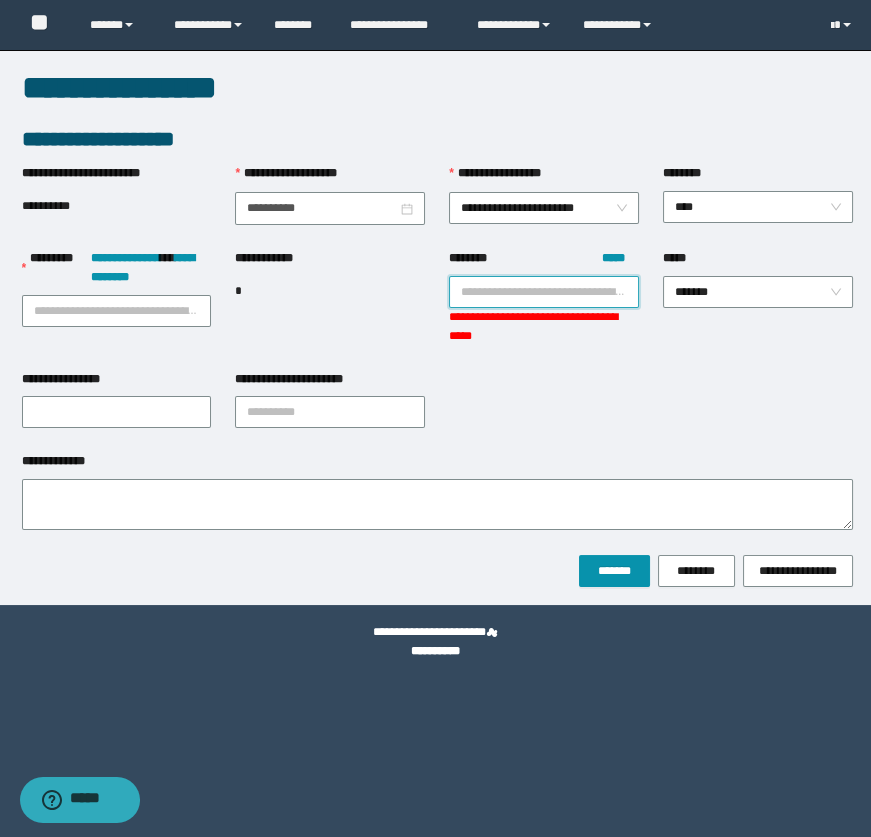 click on "******** *****" at bounding box center [544, 292] 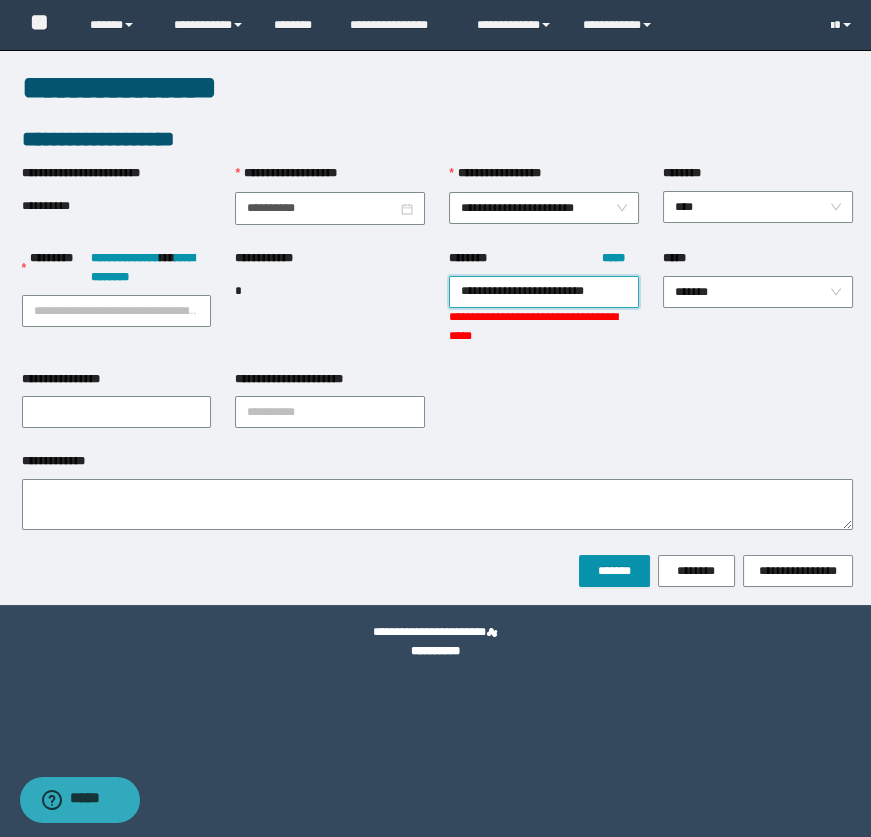 scroll, scrollTop: 0, scrollLeft: 3, axis: horizontal 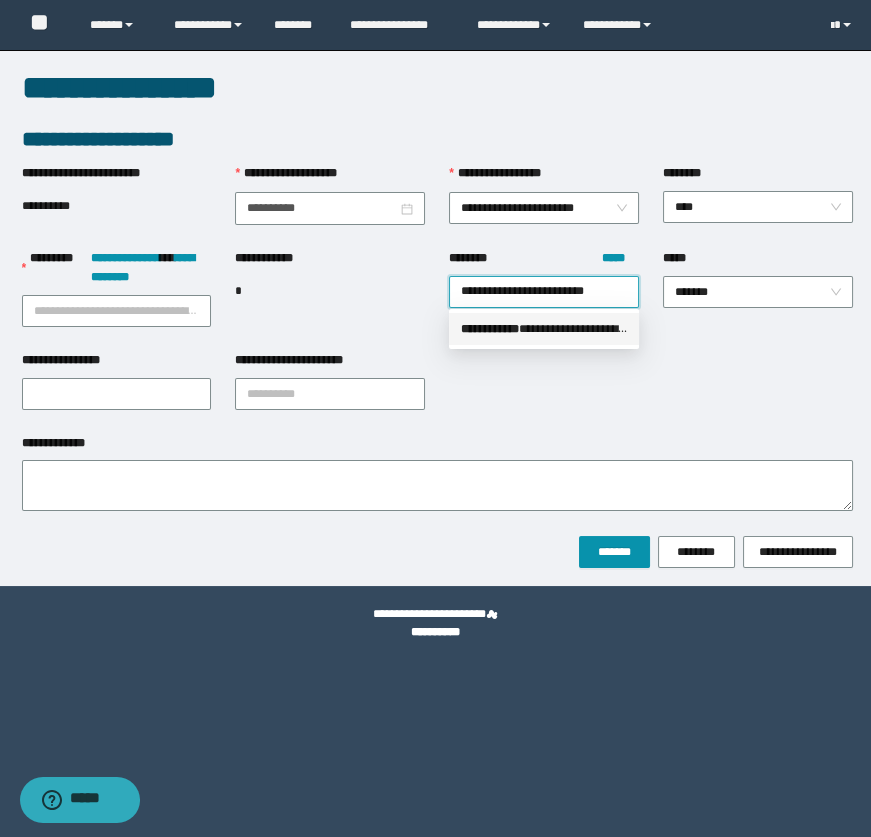 click on "**********" at bounding box center [544, 329] 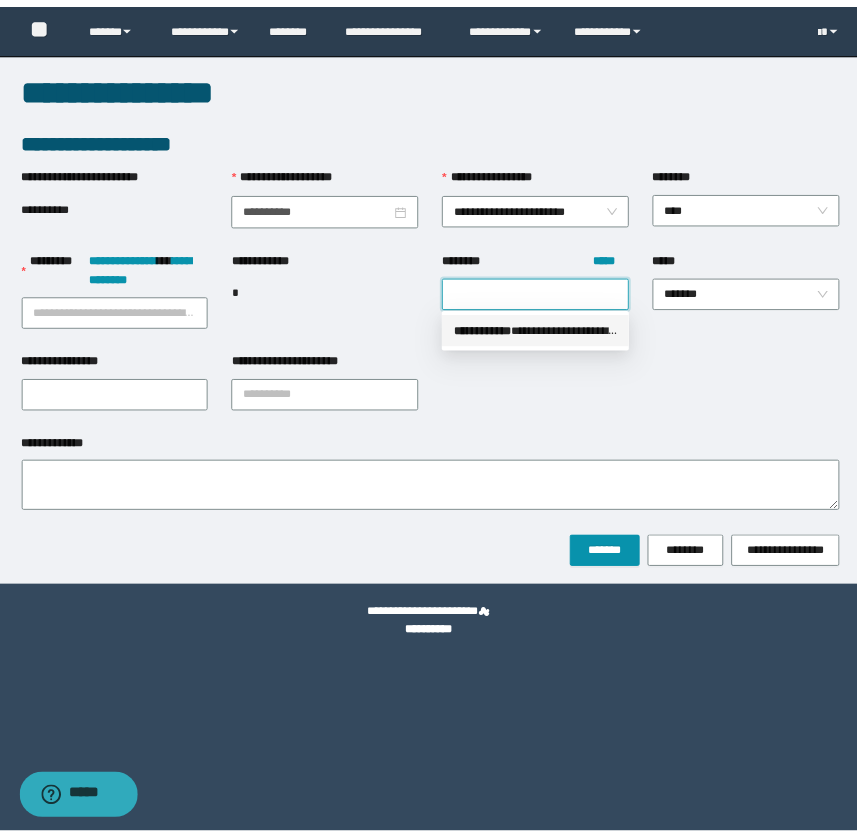 scroll, scrollTop: 0, scrollLeft: 0, axis: both 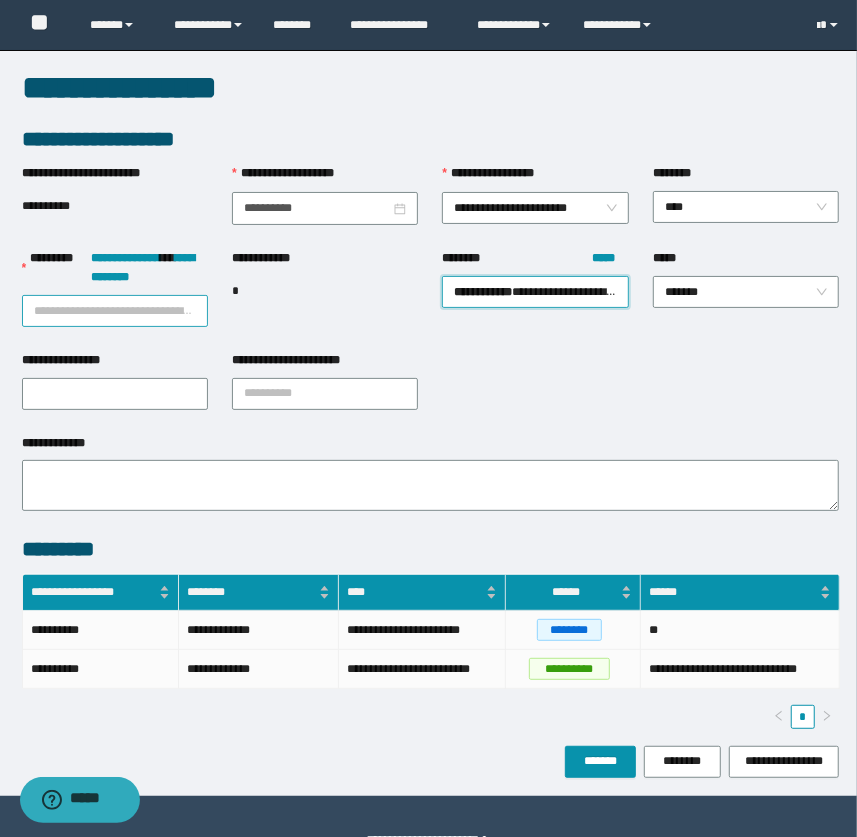 click on "**********" at bounding box center (115, 311) 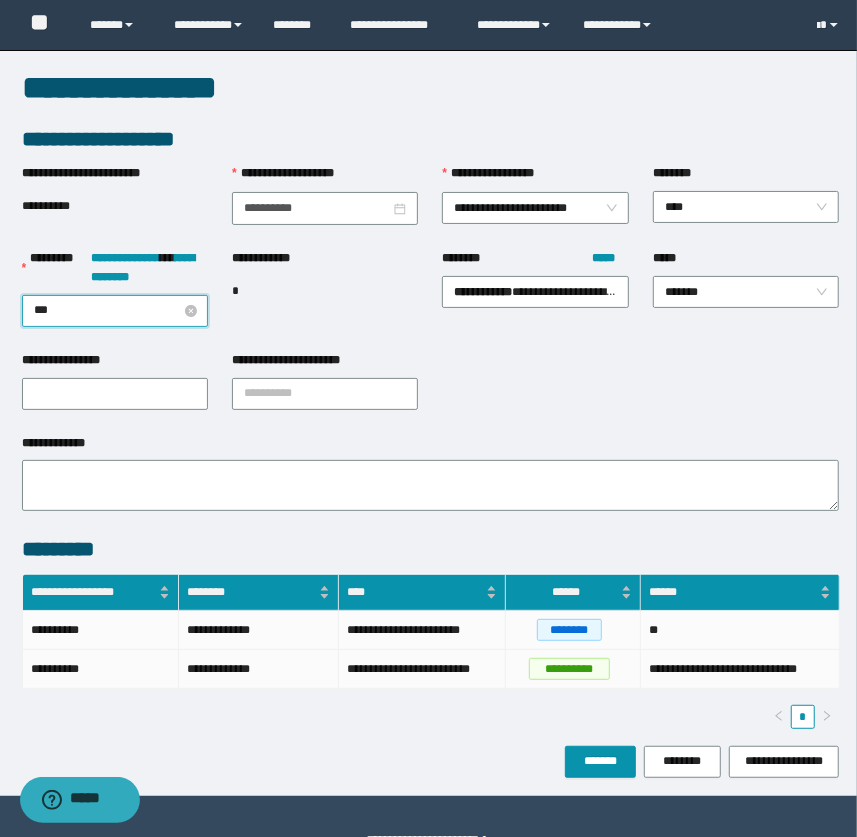 type on "****" 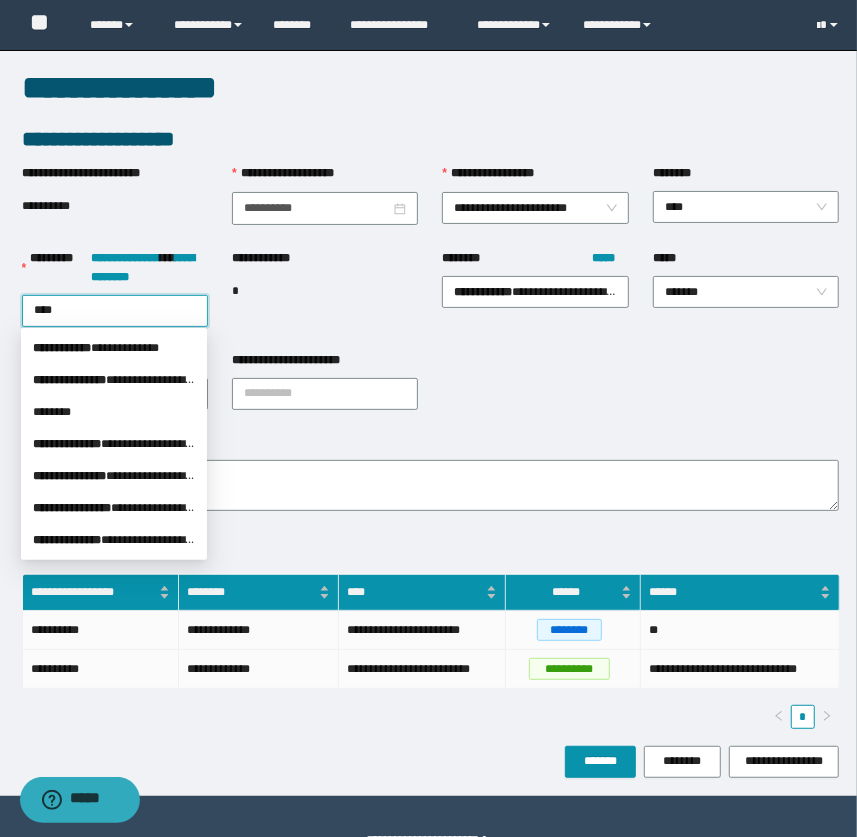 click on "**********" at bounding box center [114, 380] 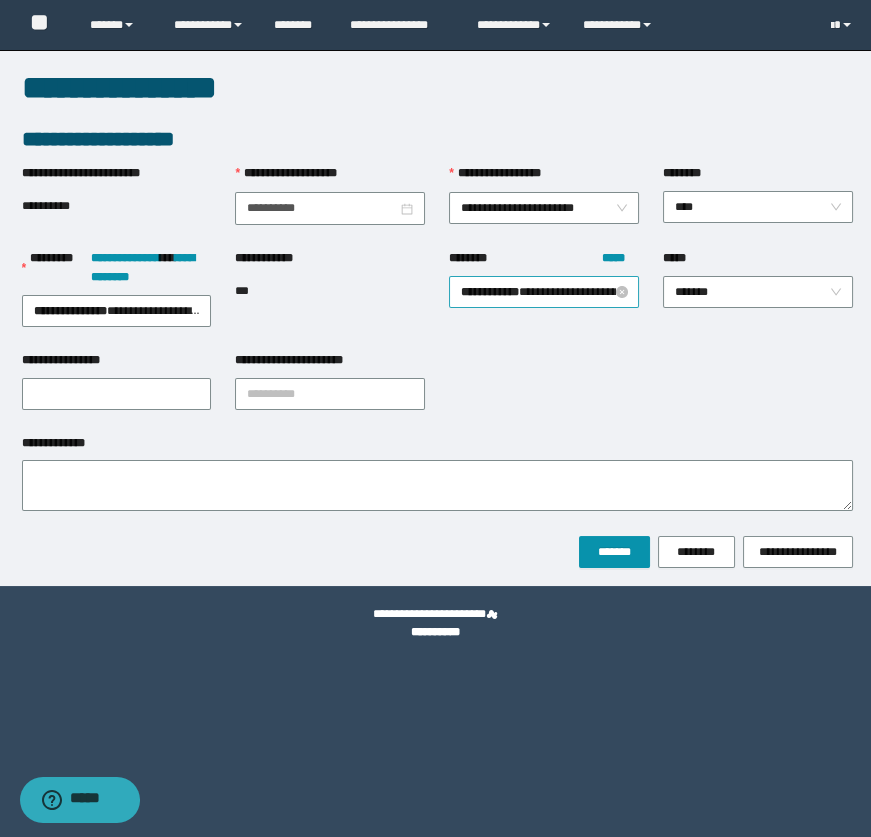 click on "**********" at bounding box center [544, 292] 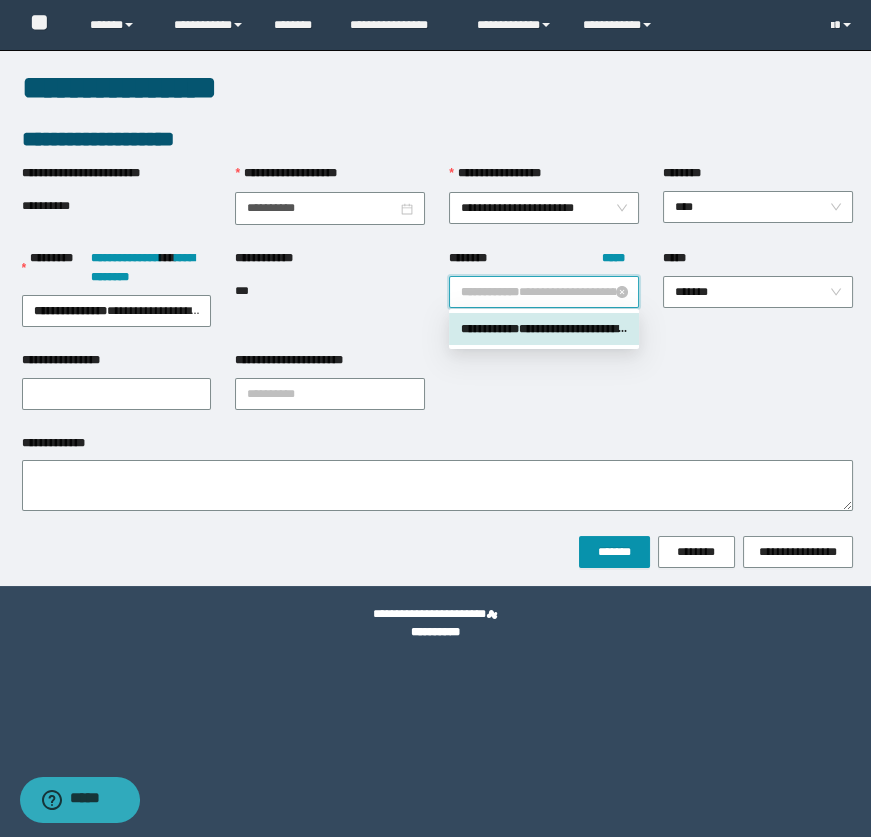 paste on "********" 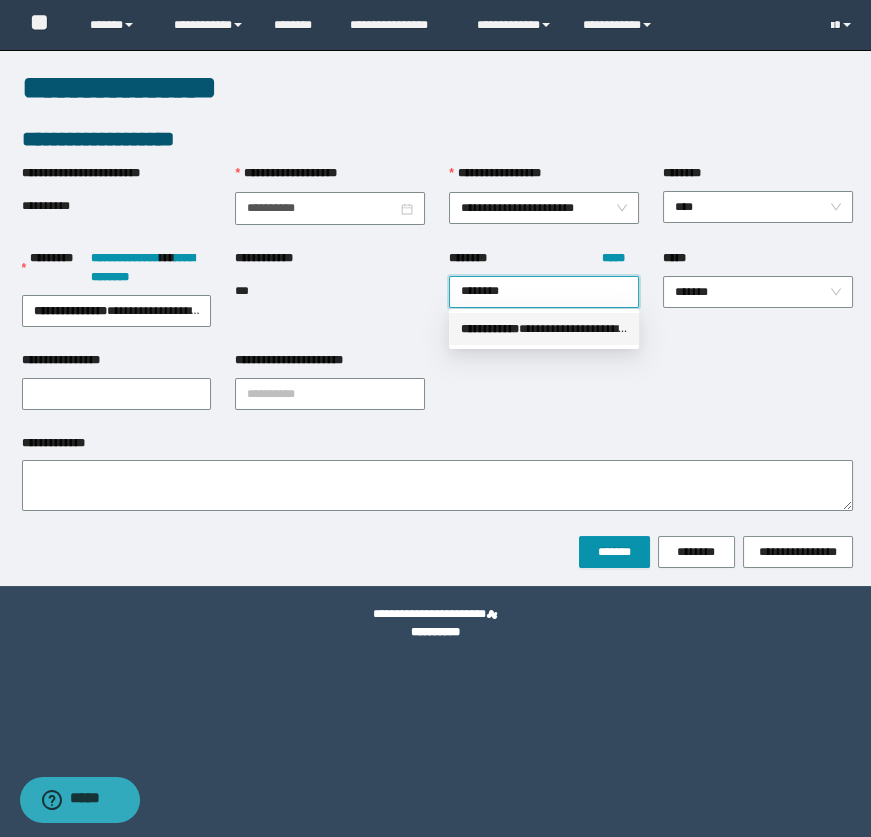 click on "**********" at bounding box center [544, 329] 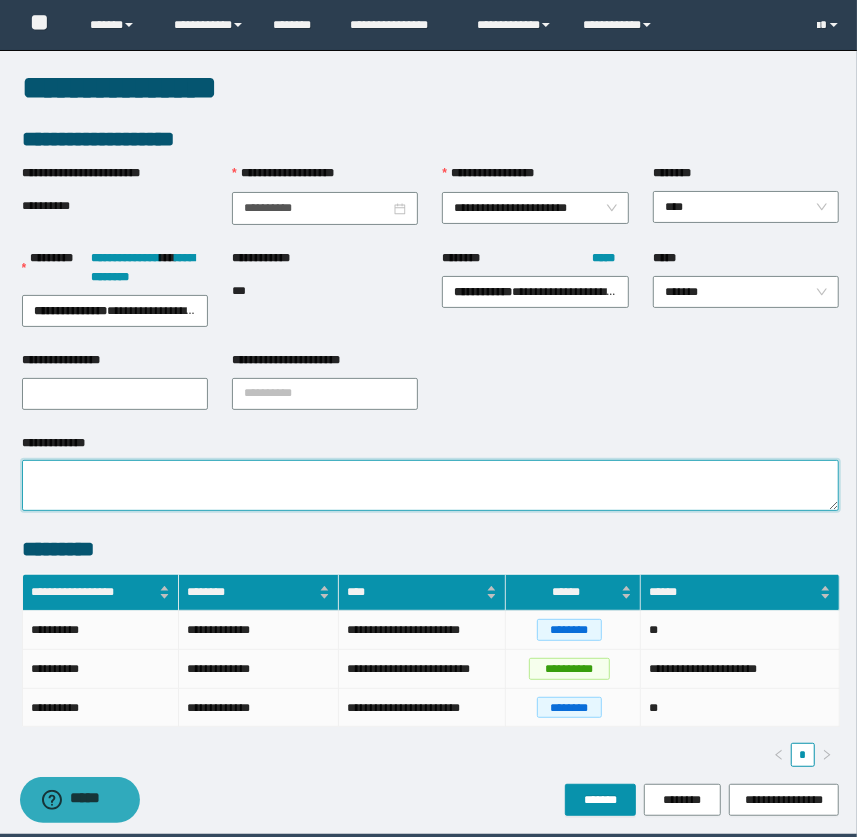 click on "**********" at bounding box center (431, 485) 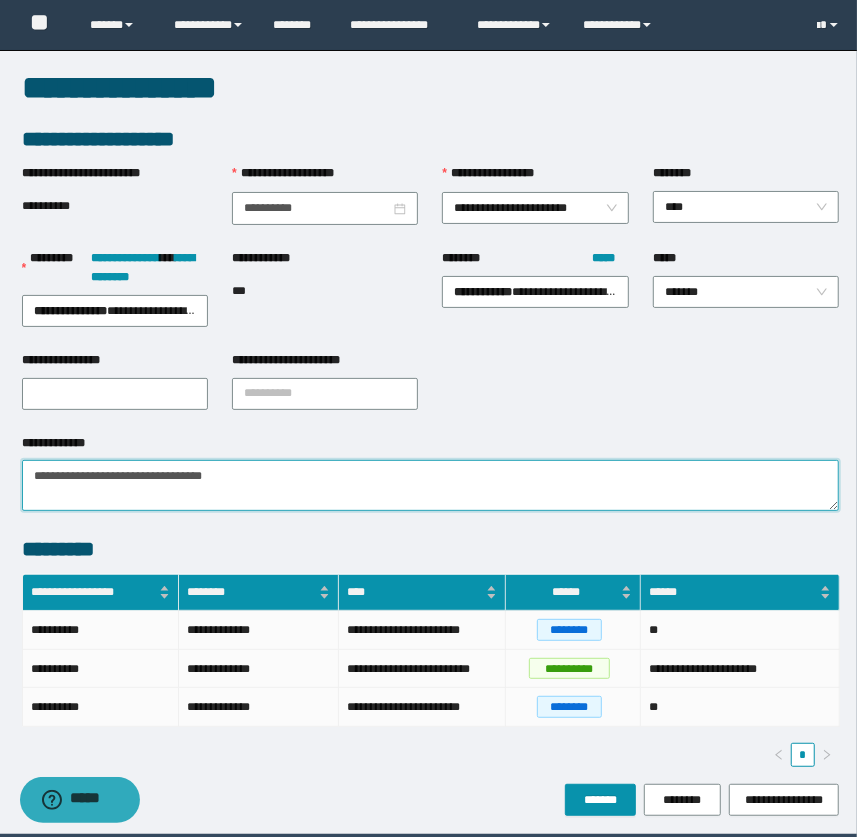 type on "**********" 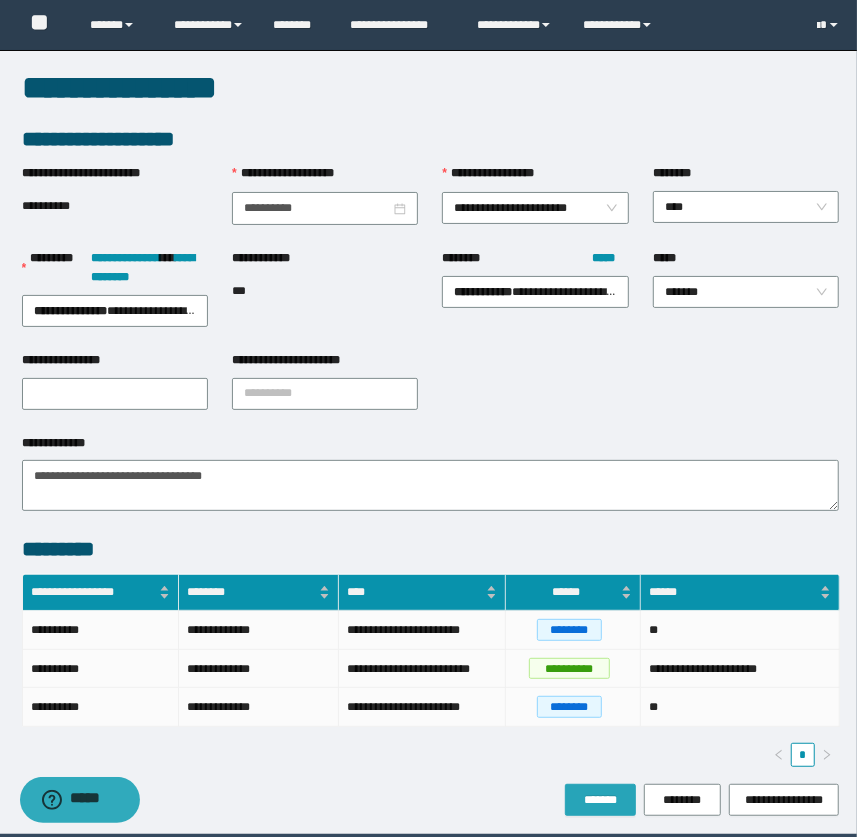 click on "*******" at bounding box center [600, 800] 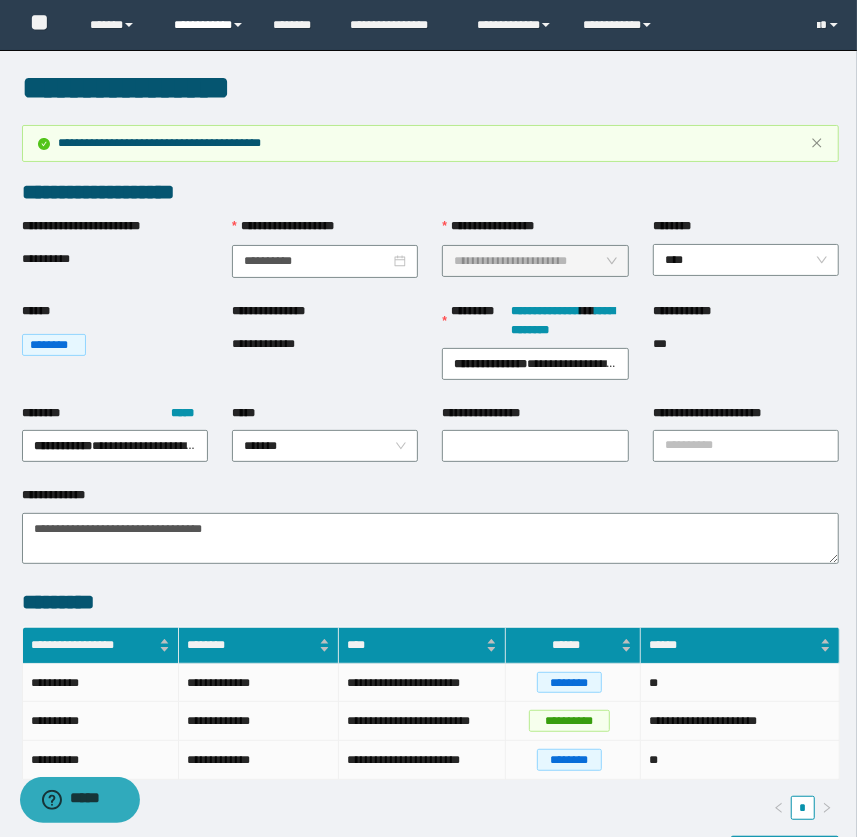 click on "**********" at bounding box center (209, 25) 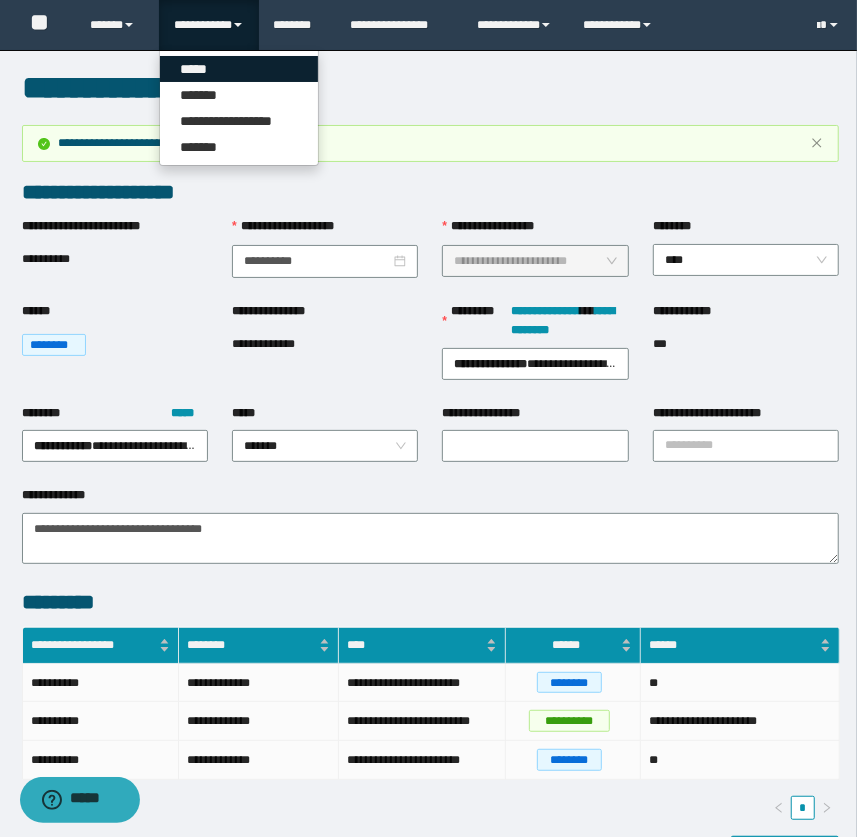click on "*****" at bounding box center (239, 69) 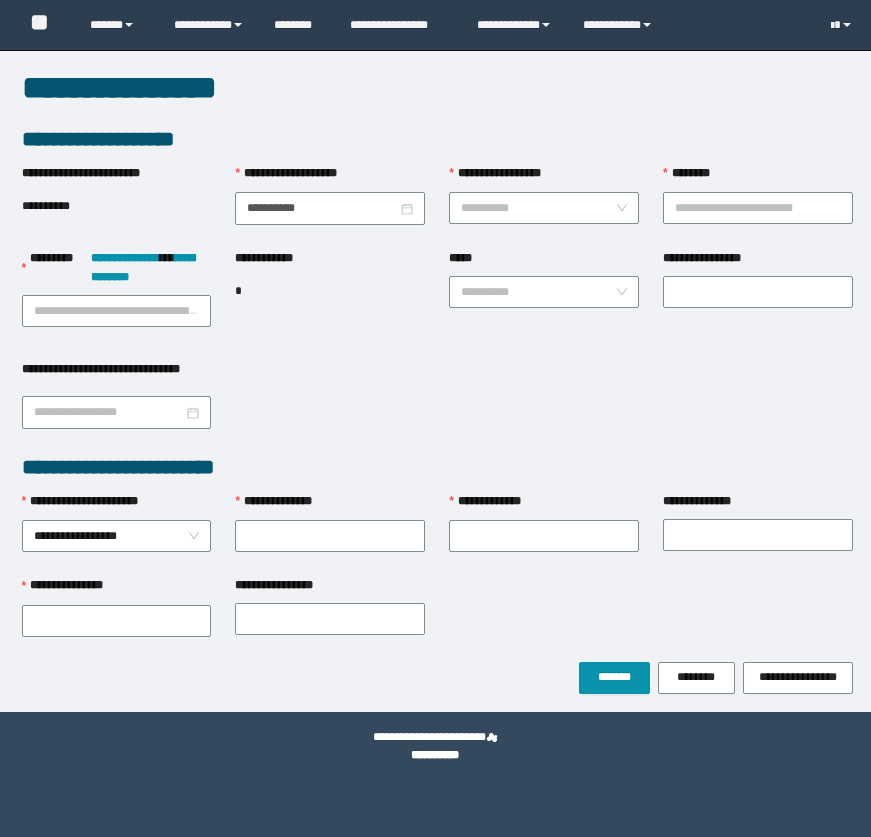 scroll, scrollTop: 0, scrollLeft: 0, axis: both 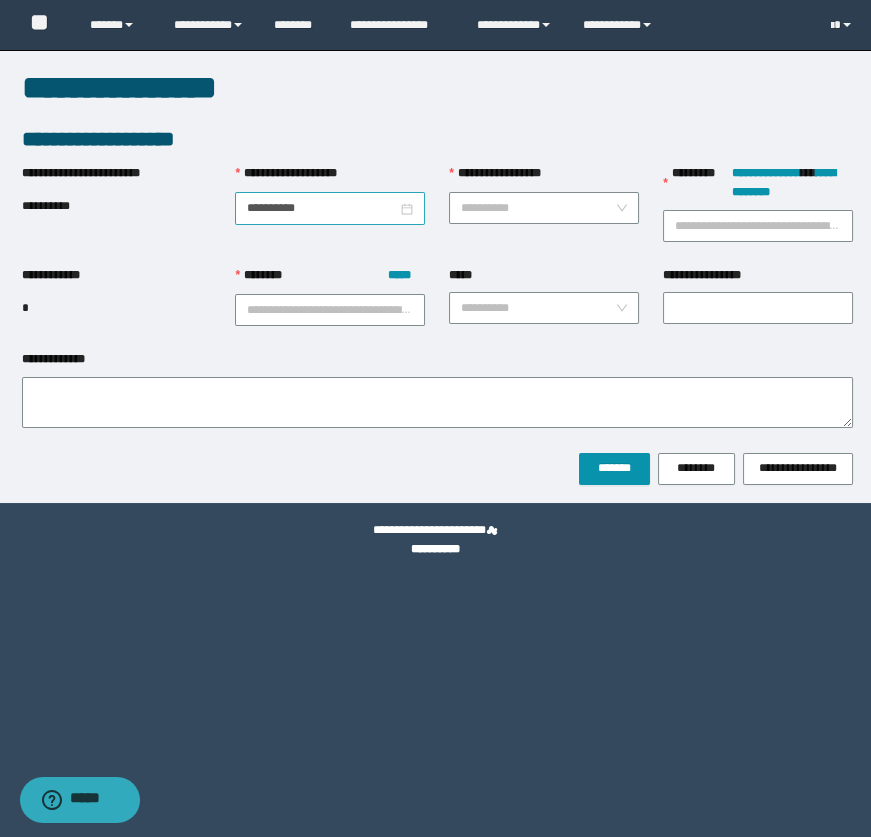 click on "**********" at bounding box center [330, 208] 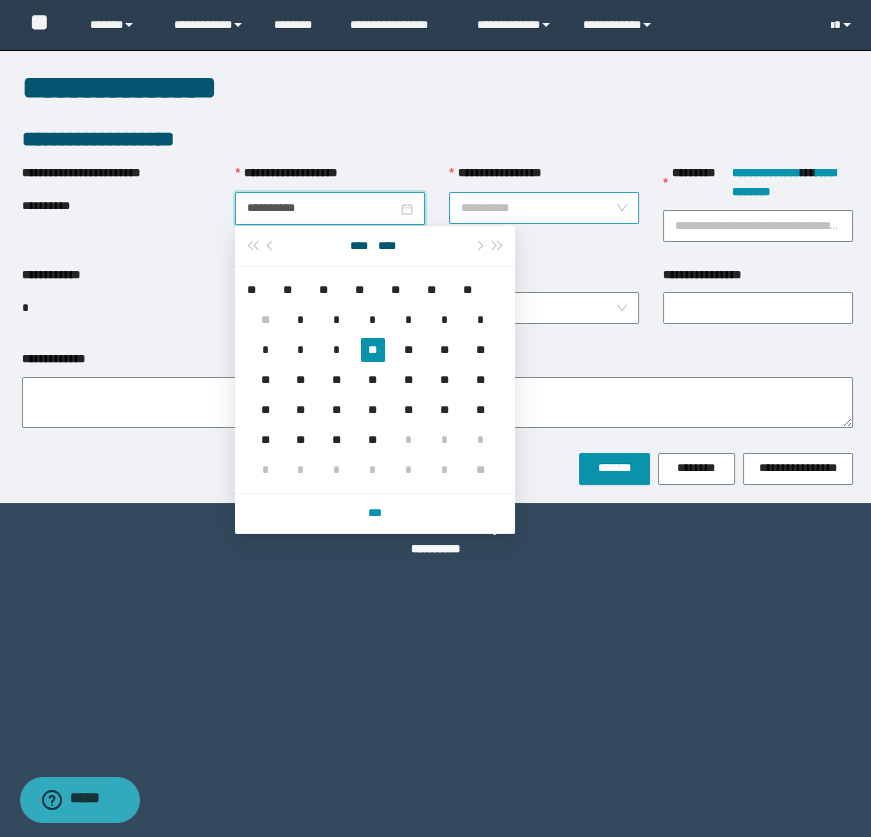 click on "**********" at bounding box center (538, 208) 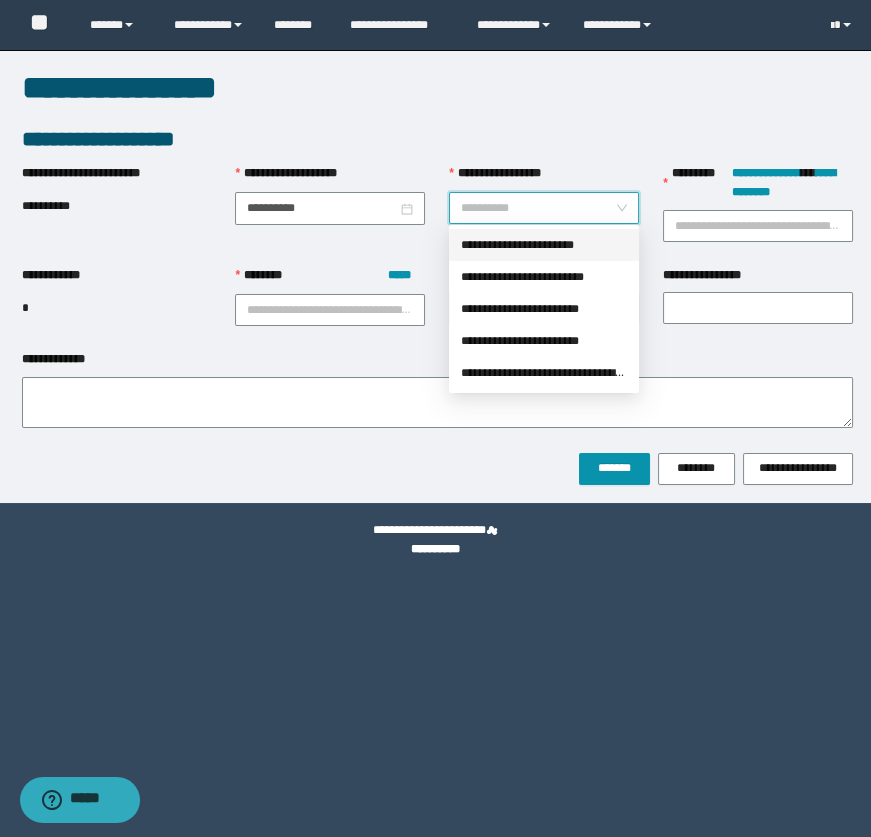 click on "**********" at bounding box center [544, 245] 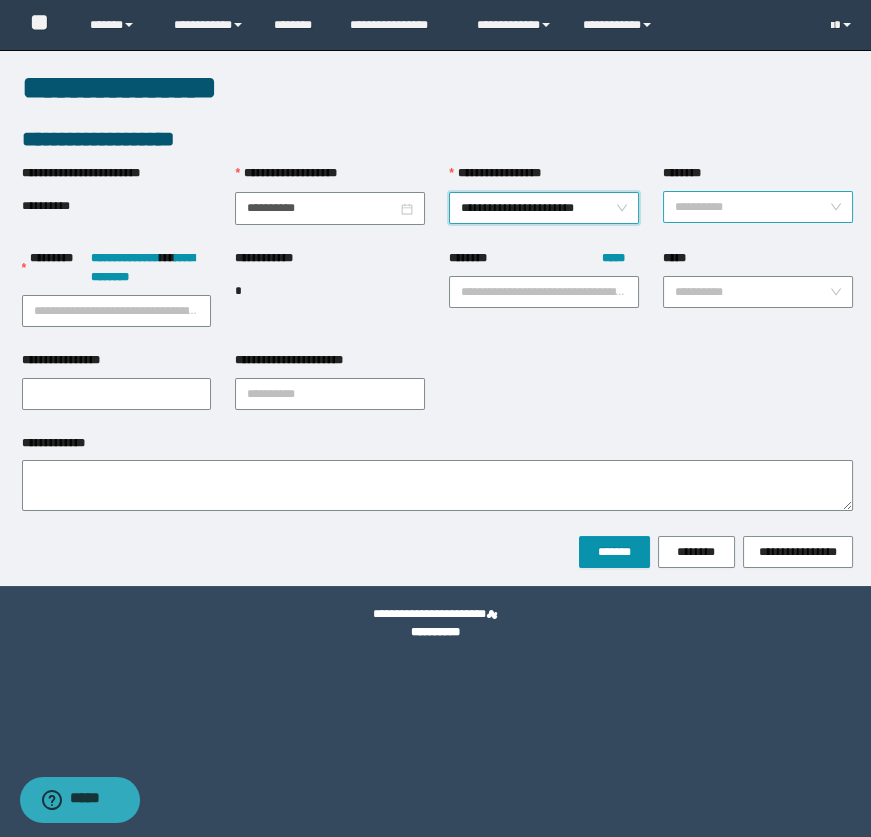 click on "********" at bounding box center (752, 207) 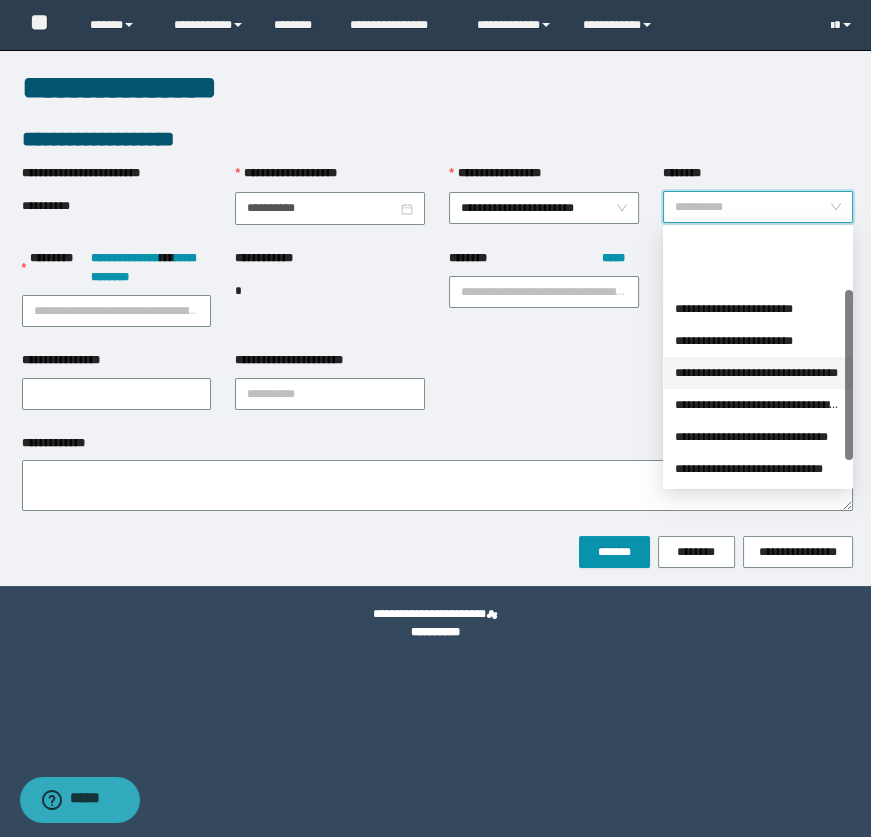 scroll, scrollTop: 127, scrollLeft: 0, axis: vertical 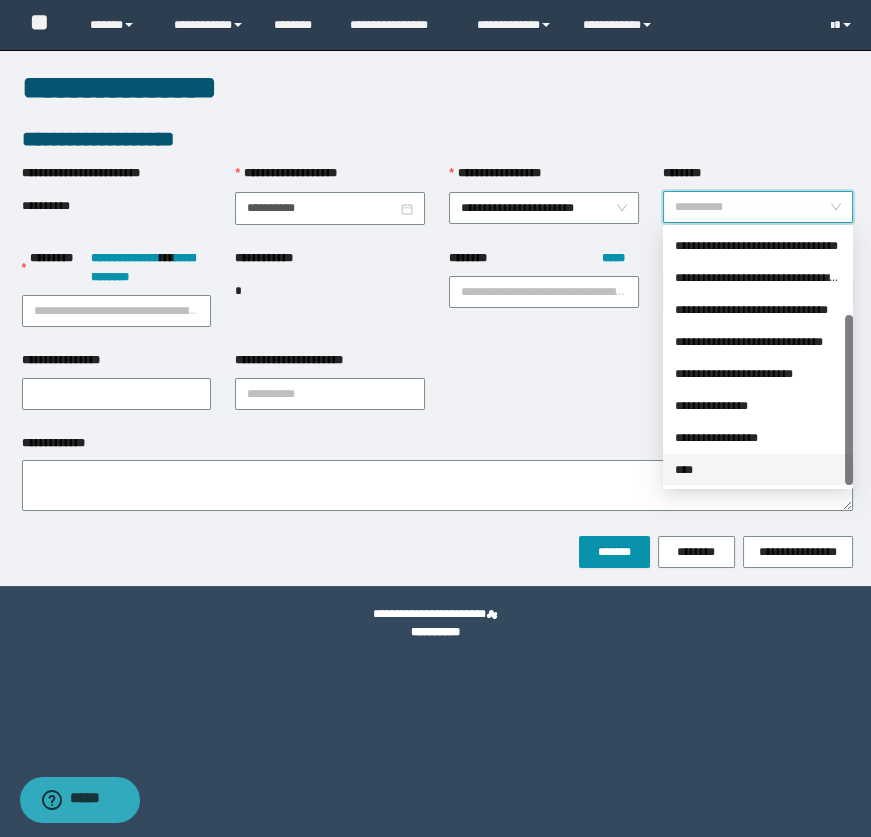 click on "****" at bounding box center [758, 470] 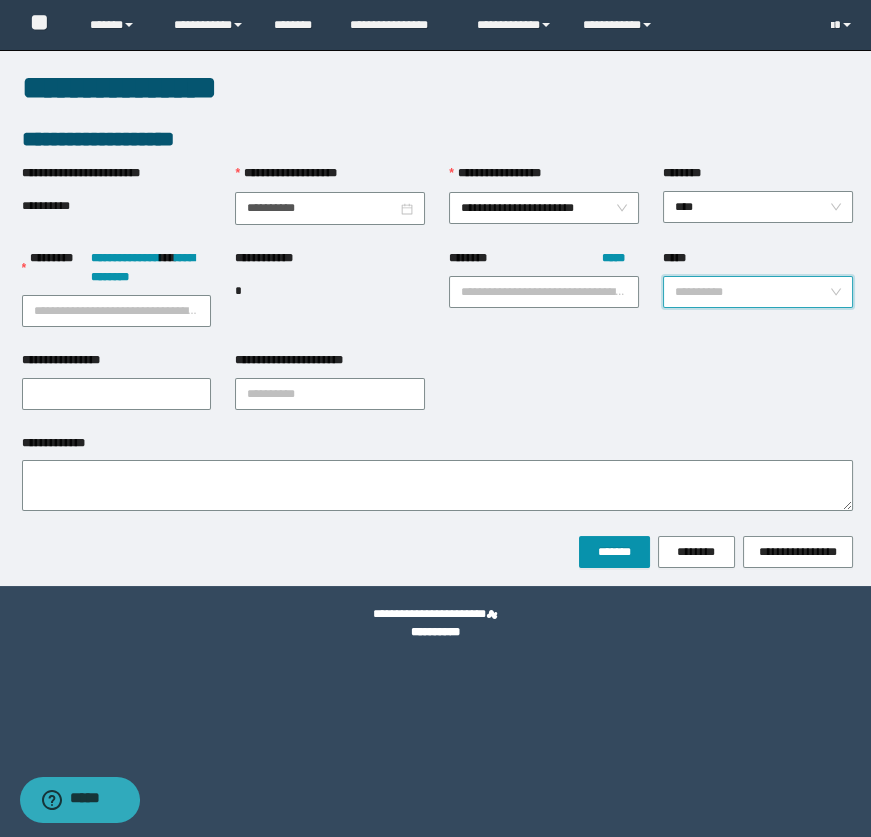 click on "*****" at bounding box center [752, 292] 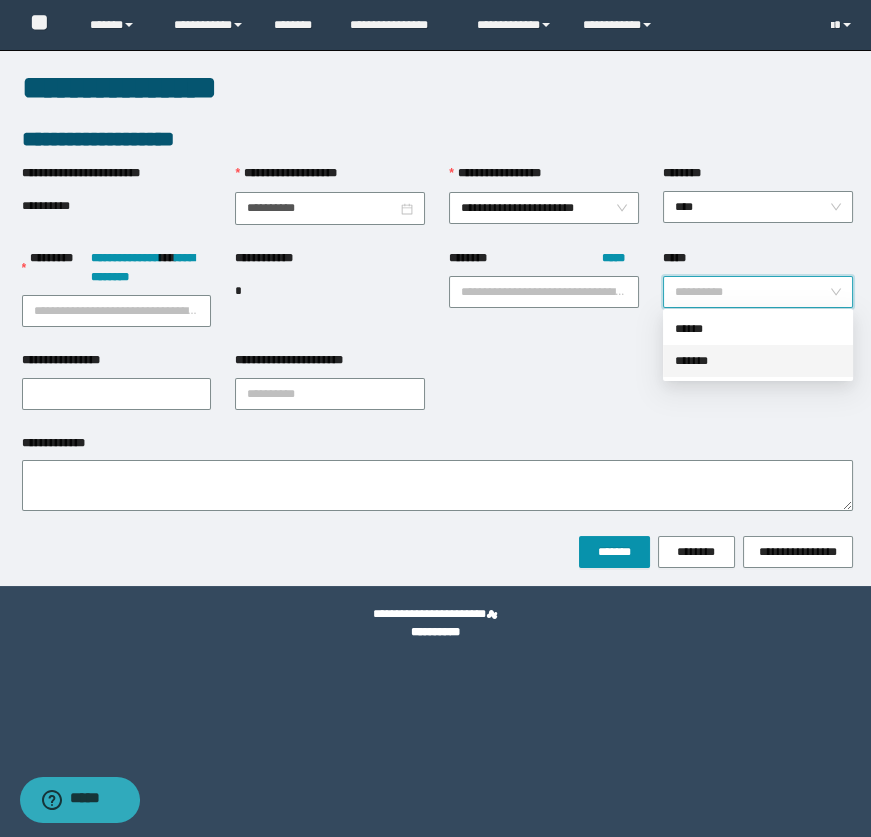 click on "*******" at bounding box center (758, 361) 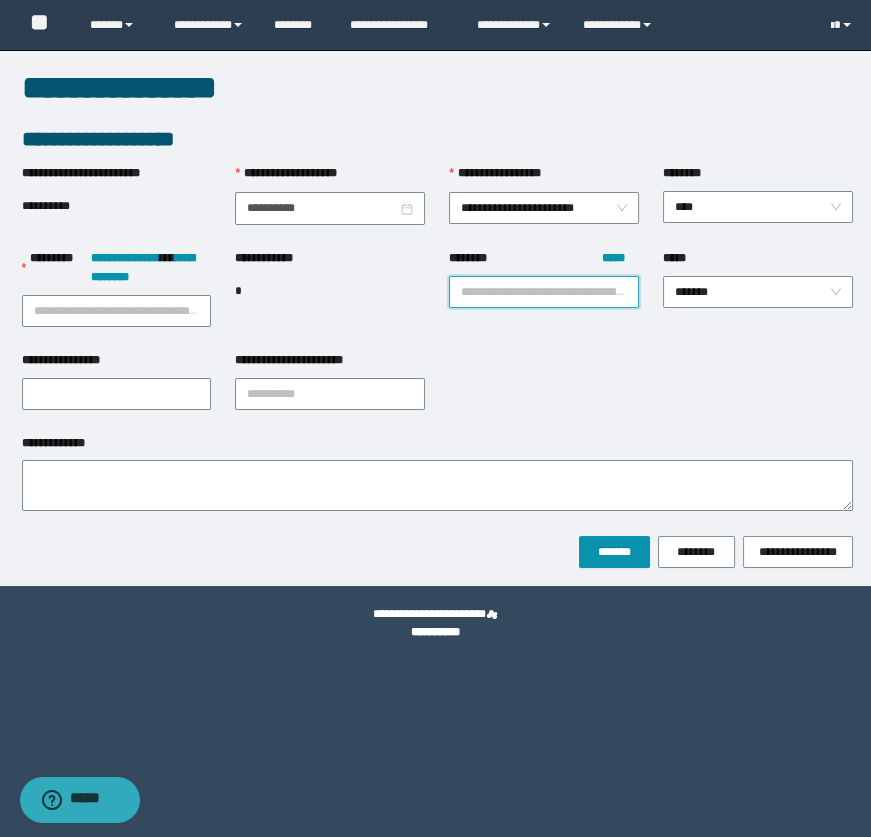 click on "******** *****" at bounding box center (544, 292) 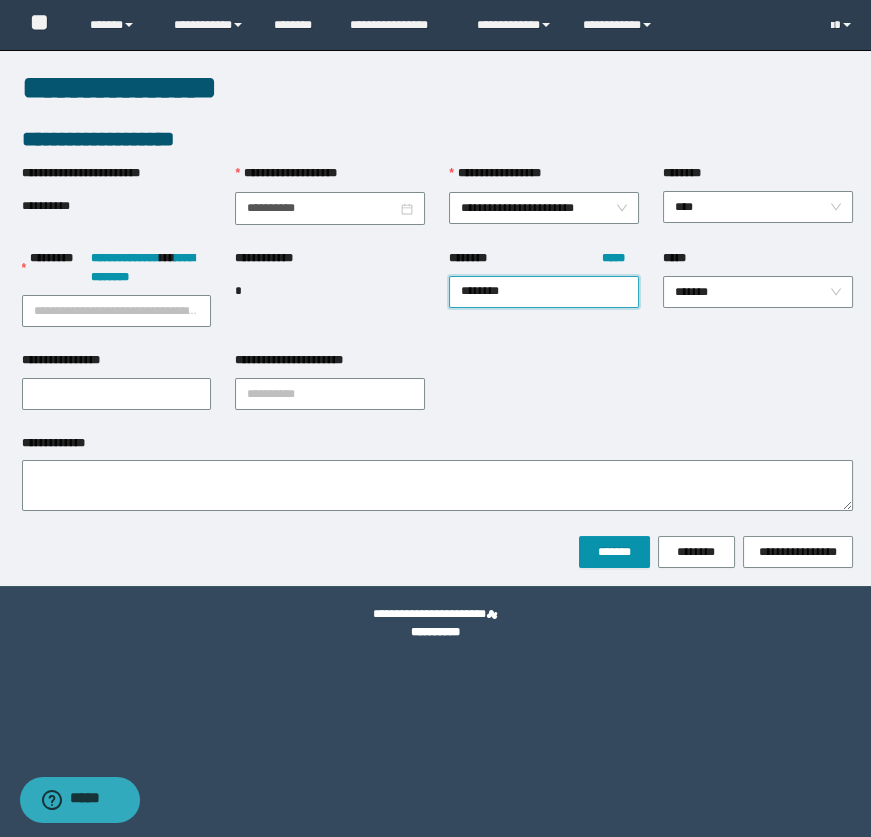 type on "********" 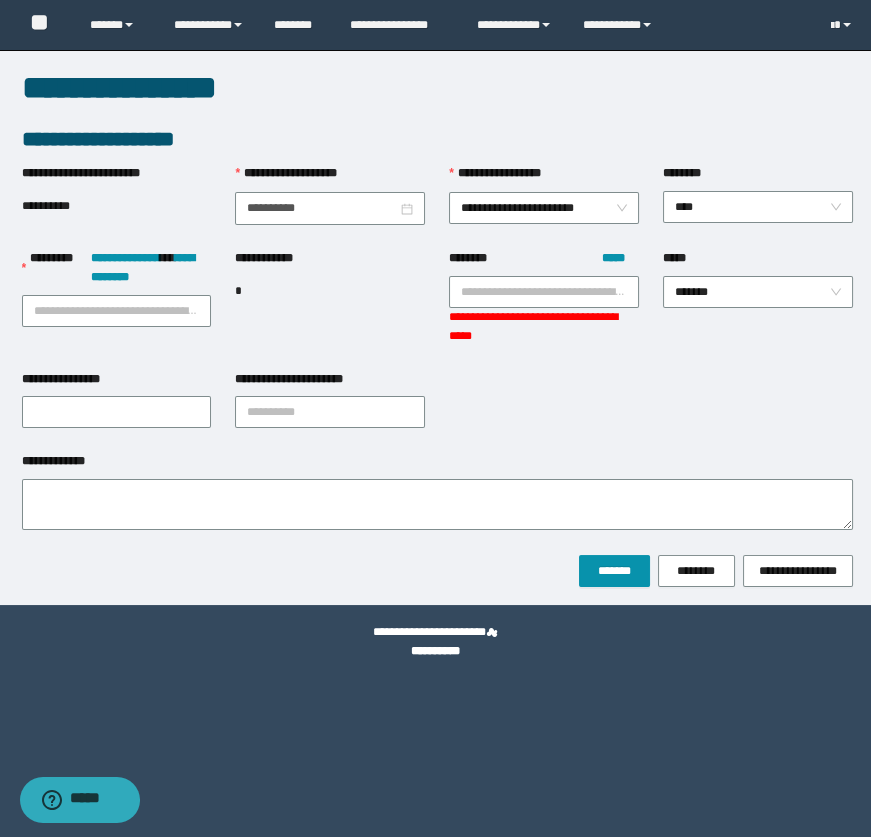 click on "**********" at bounding box center [544, 309] 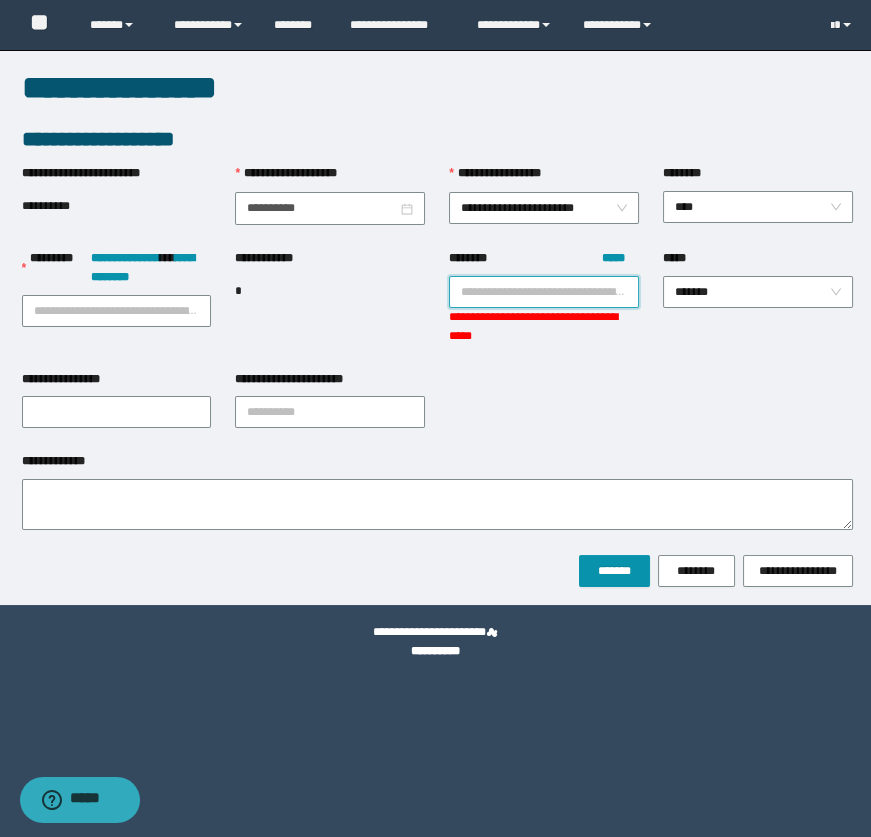 click on "******** *****" at bounding box center (544, 292) 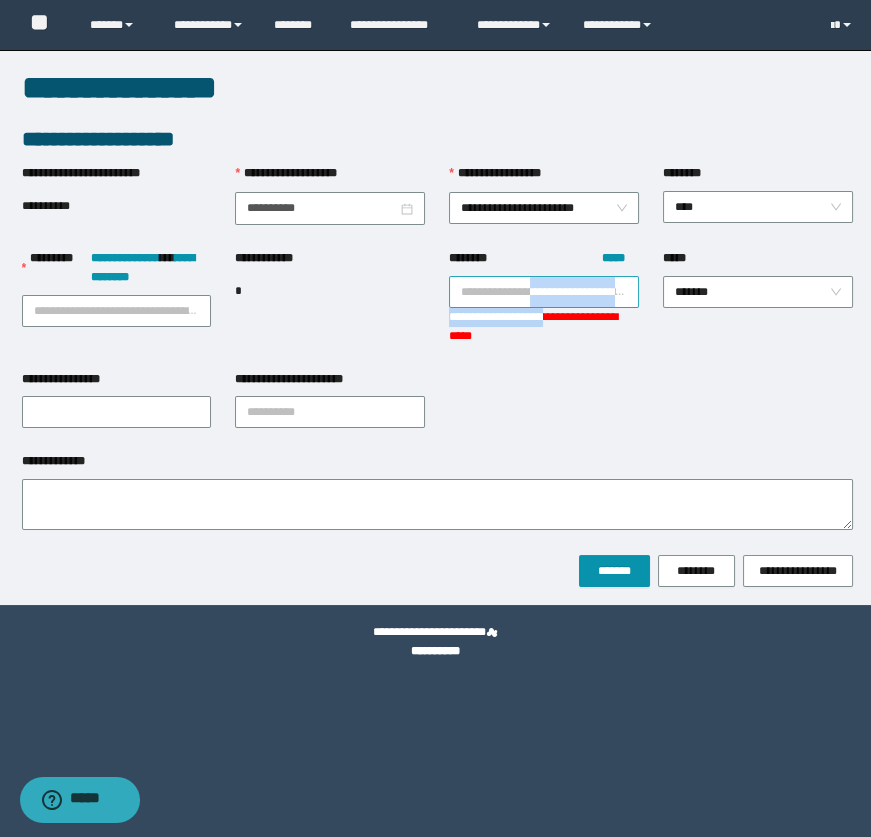 click on "**********" at bounding box center [544, 311] 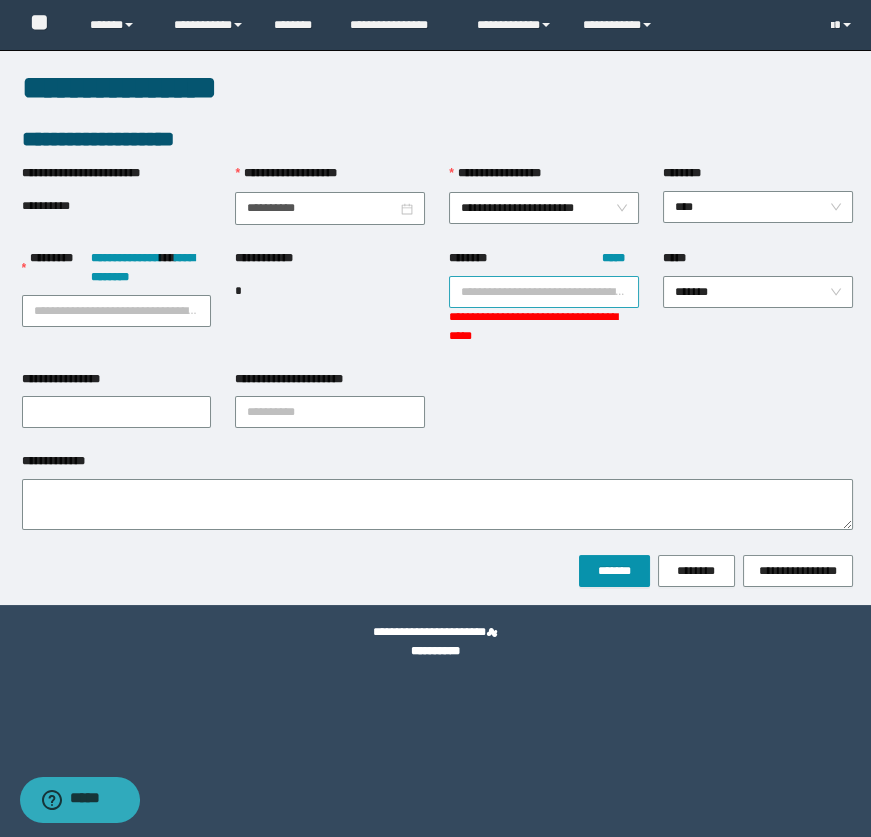 click on "******** *****" at bounding box center [544, 292] 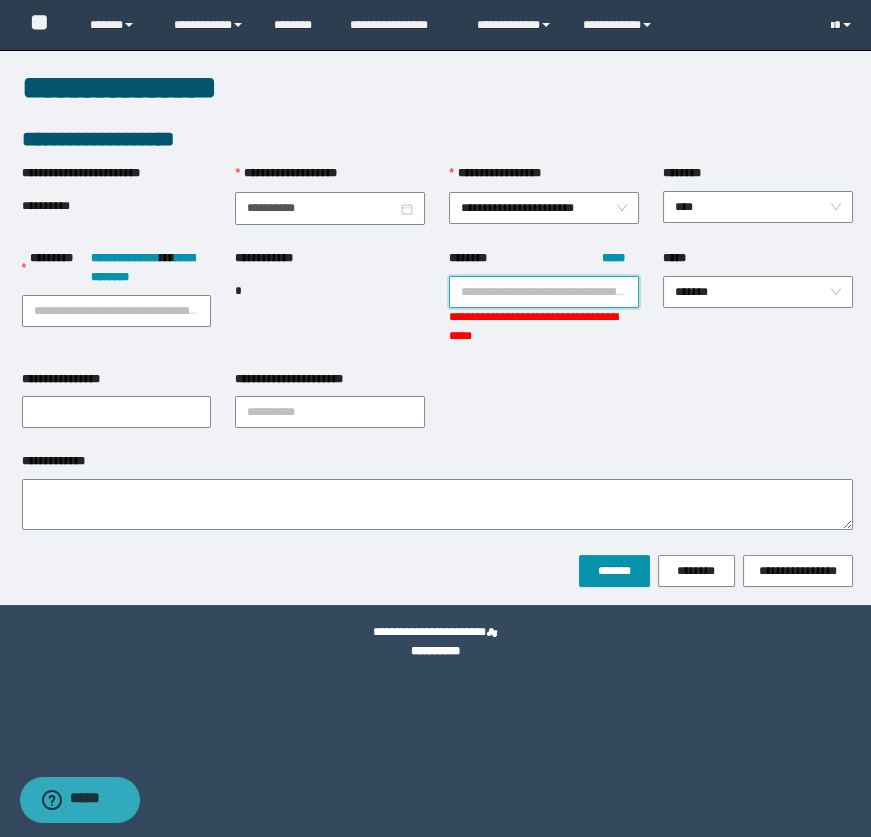 paste on "**********" 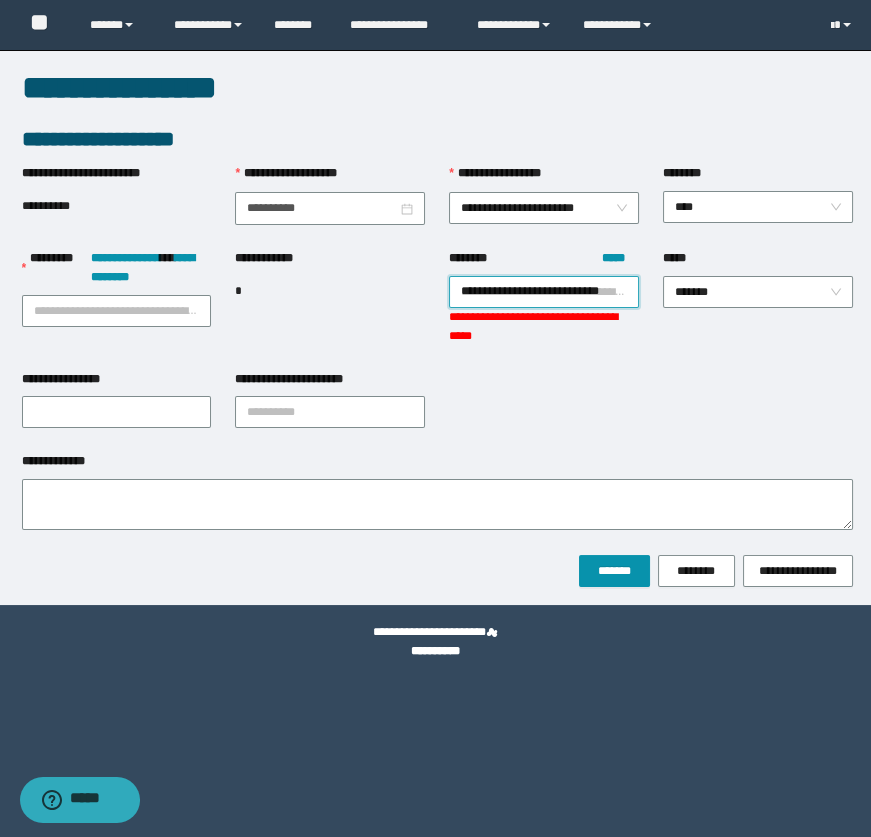 scroll, scrollTop: 0, scrollLeft: 20, axis: horizontal 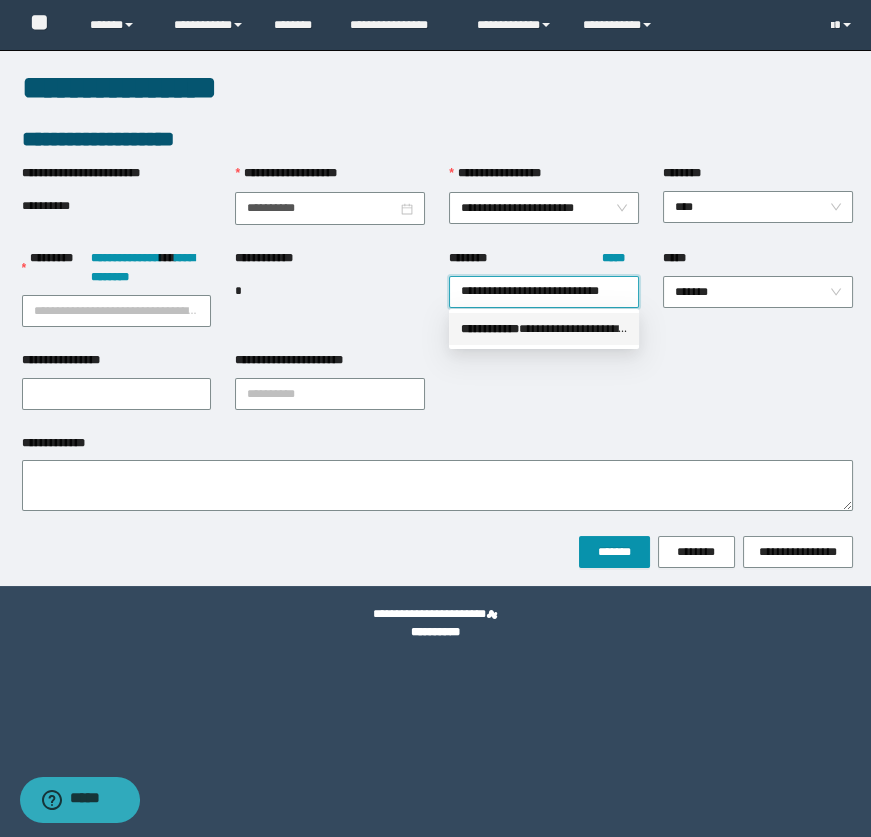 click on "**********" at bounding box center [544, 329] 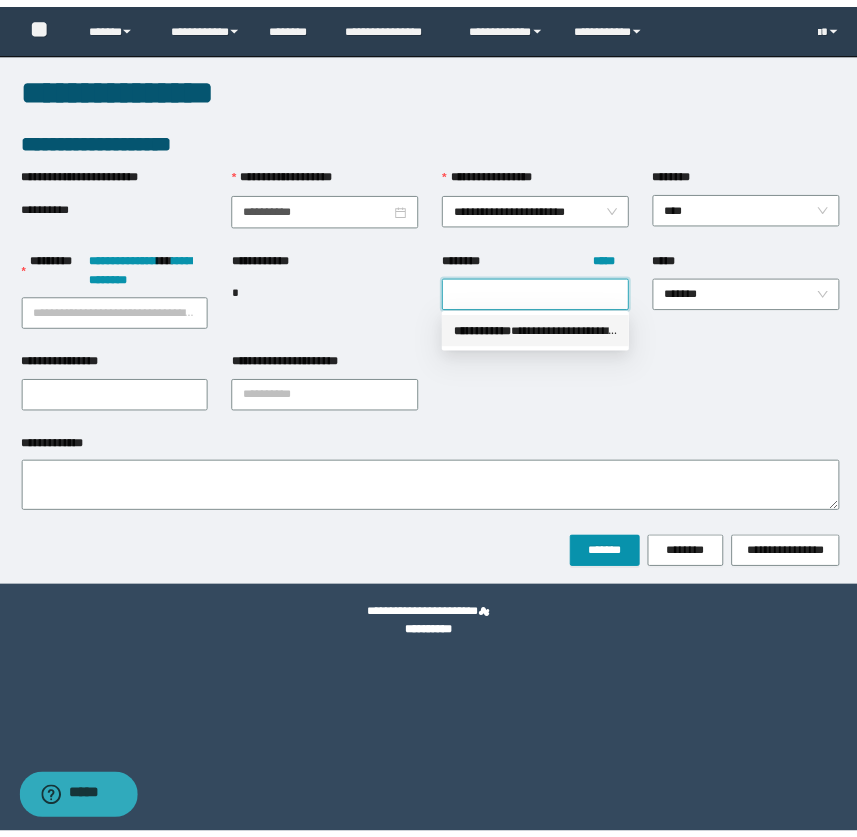 scroll, scrollTop: 0, scrollLeft: 0, axis: both 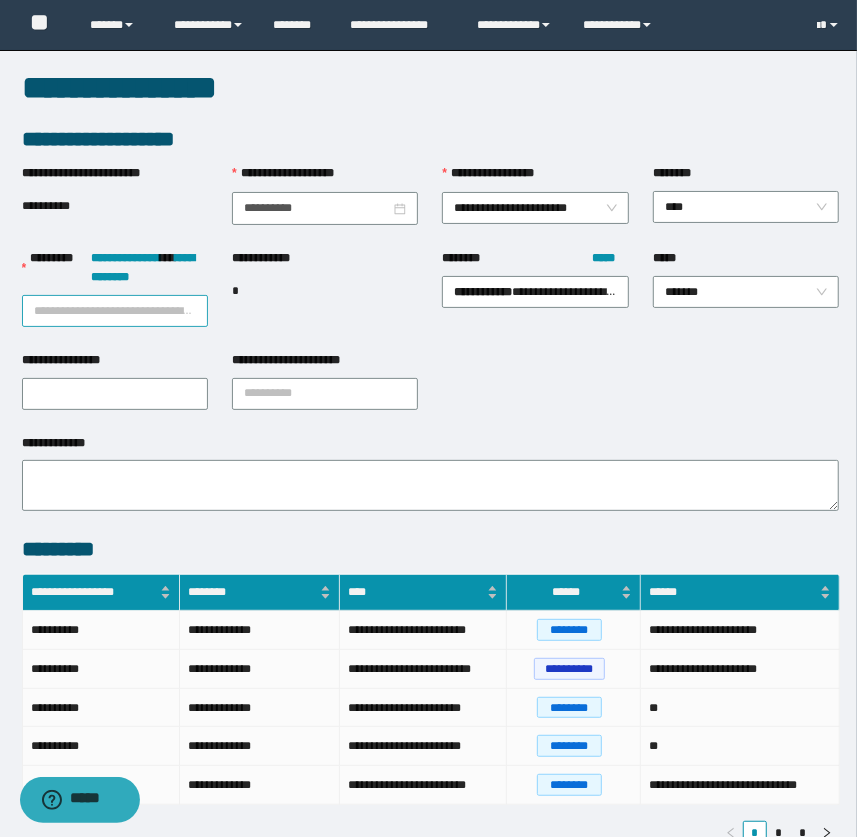 click on "**********" at bounding box center [115, 311] 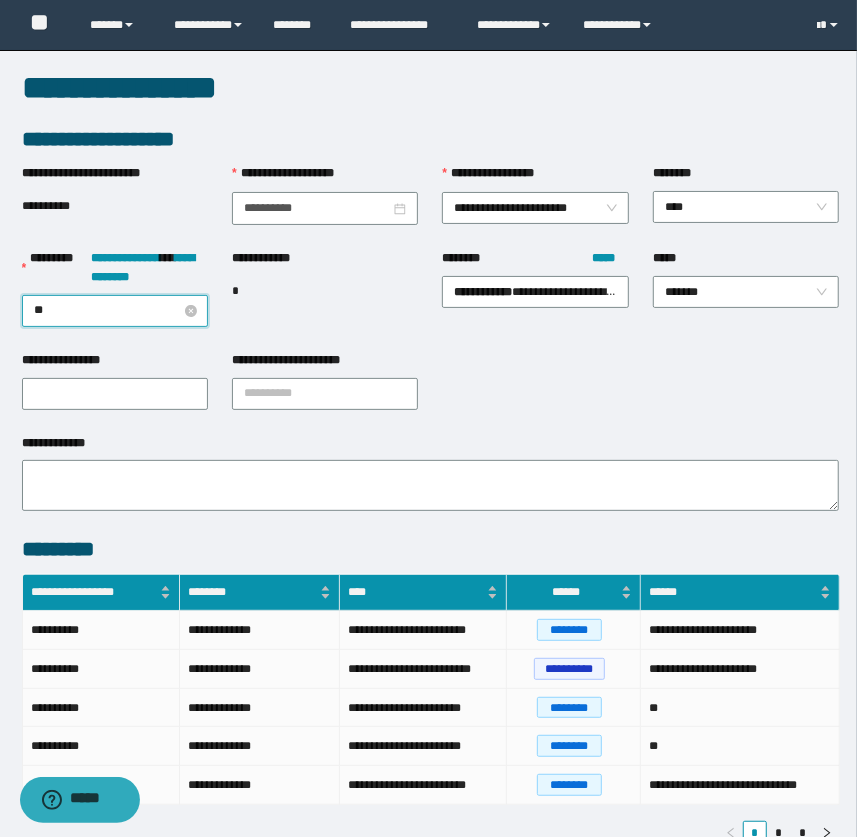 type on "*" 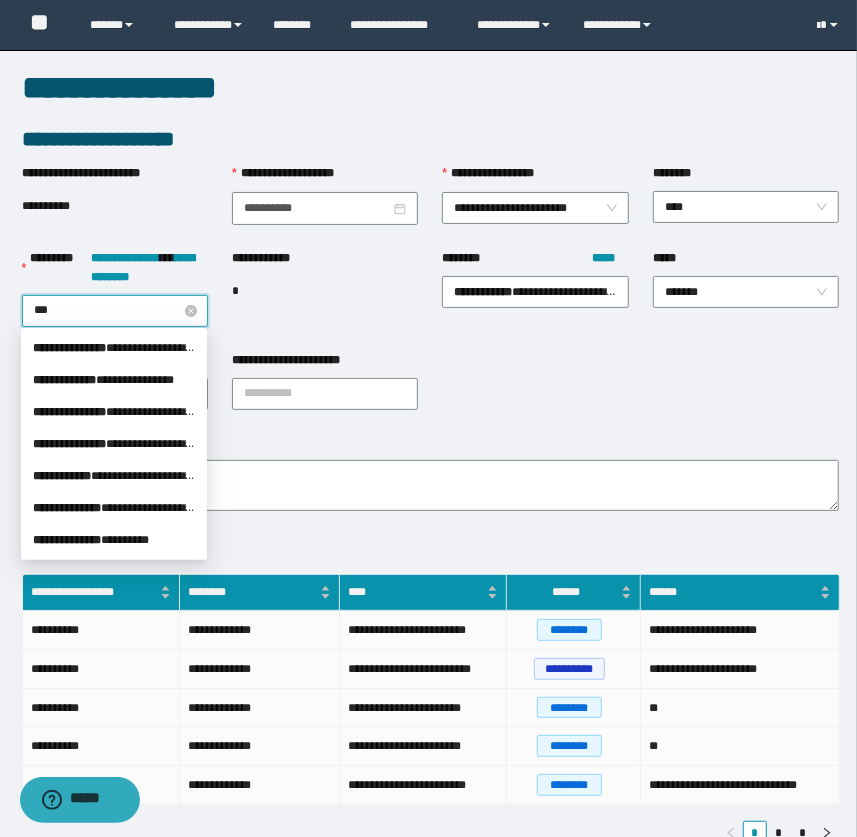 type on "****" 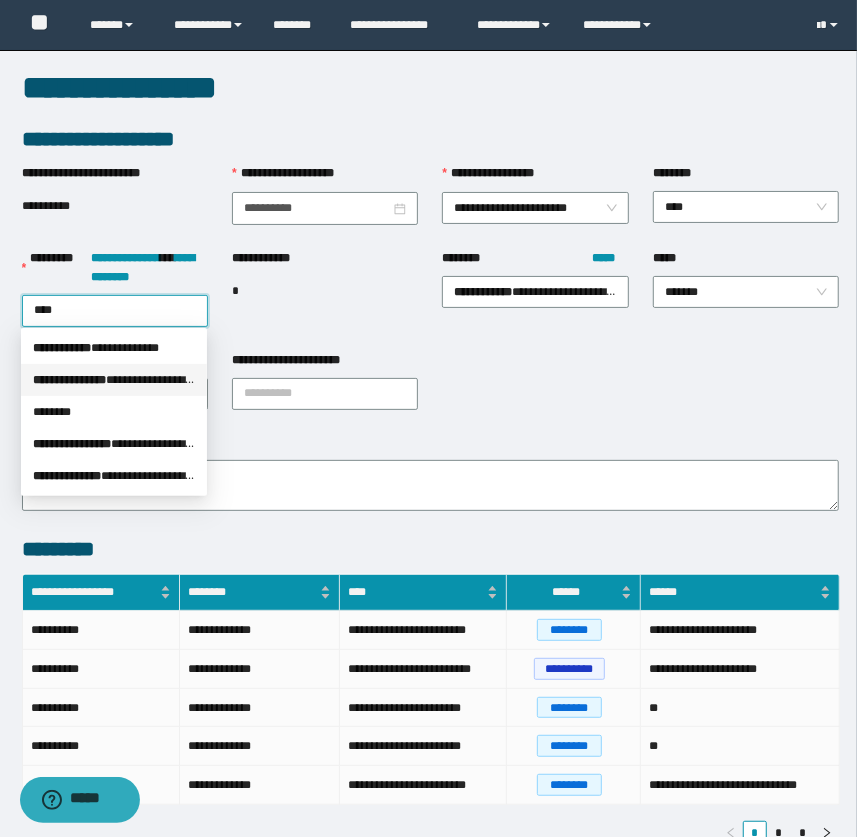 click on "**********" at bounding box center (114, 380) 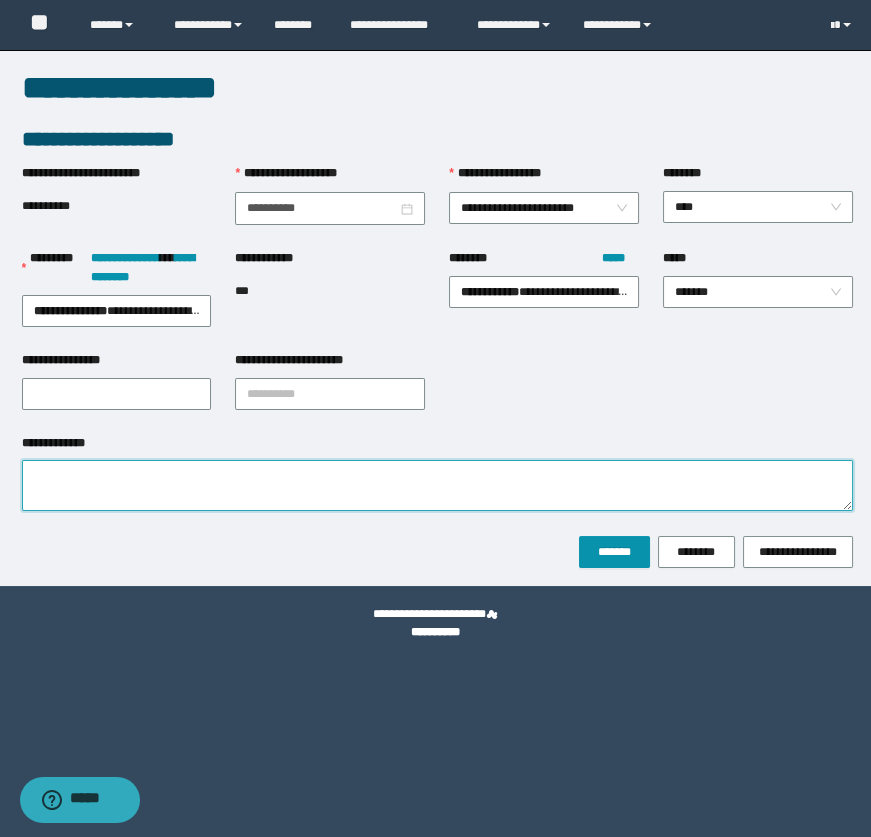 click on "**********" at bounding box center (437, 485) 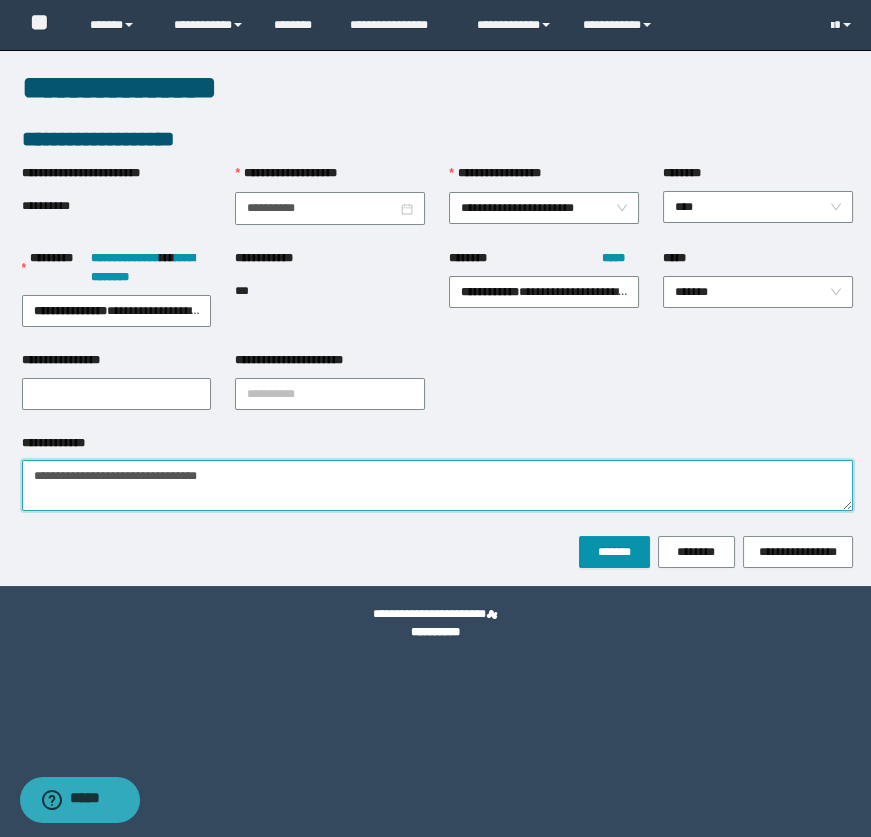 type on "**********" 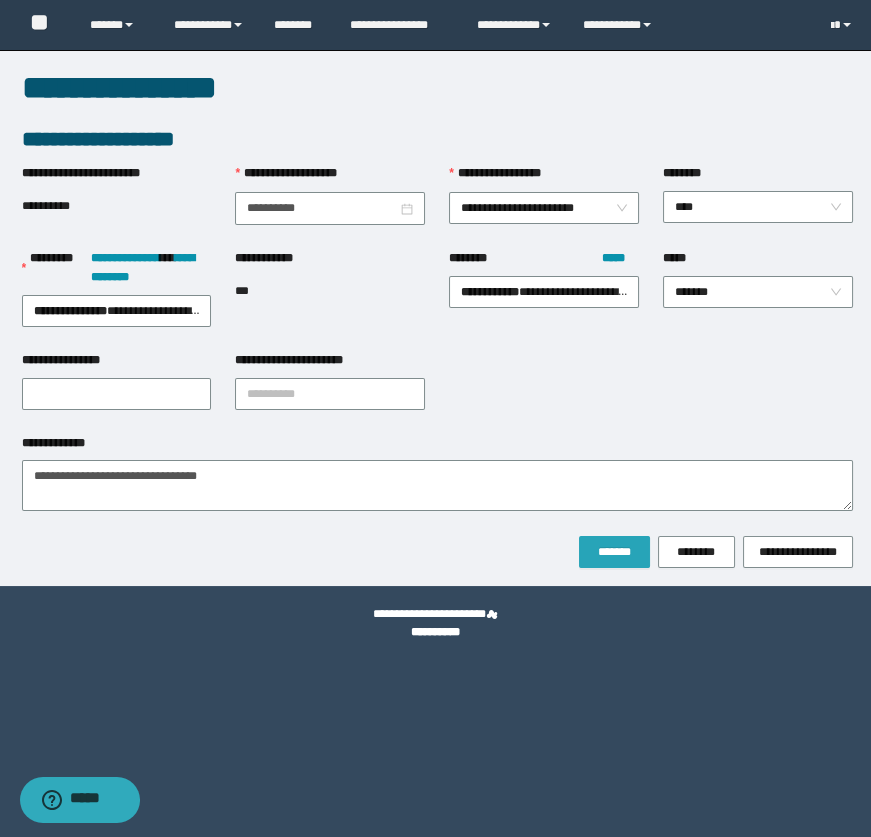 click on "*******" at bounding box center [614, 552] 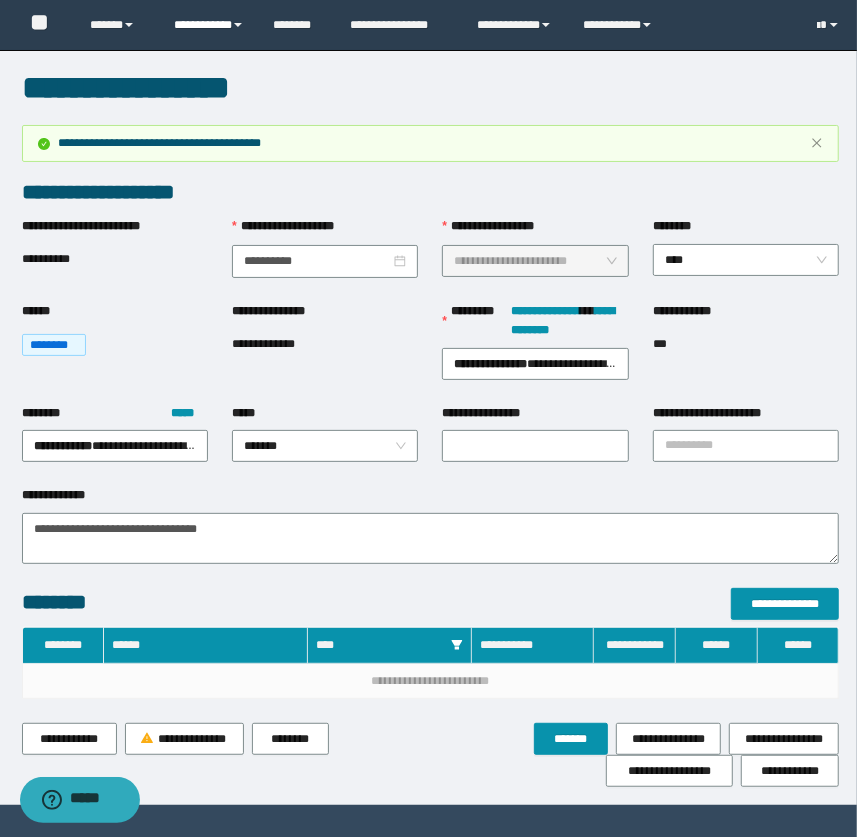 click on "**********" at bounding box center [209, 25] 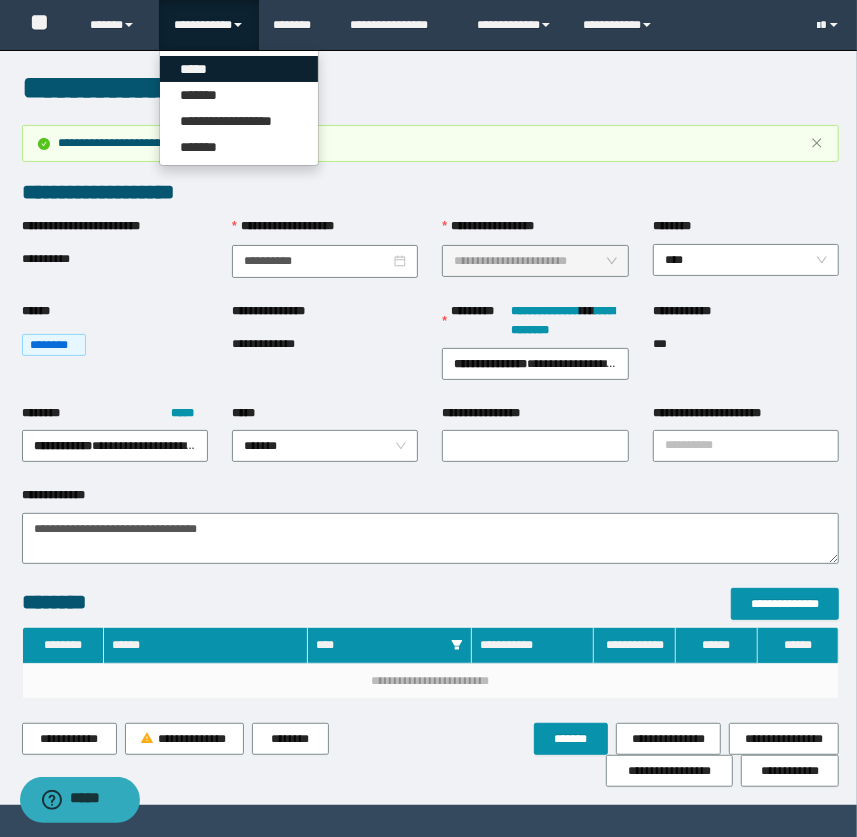 click on "*****" at bounding box center (239, 69) 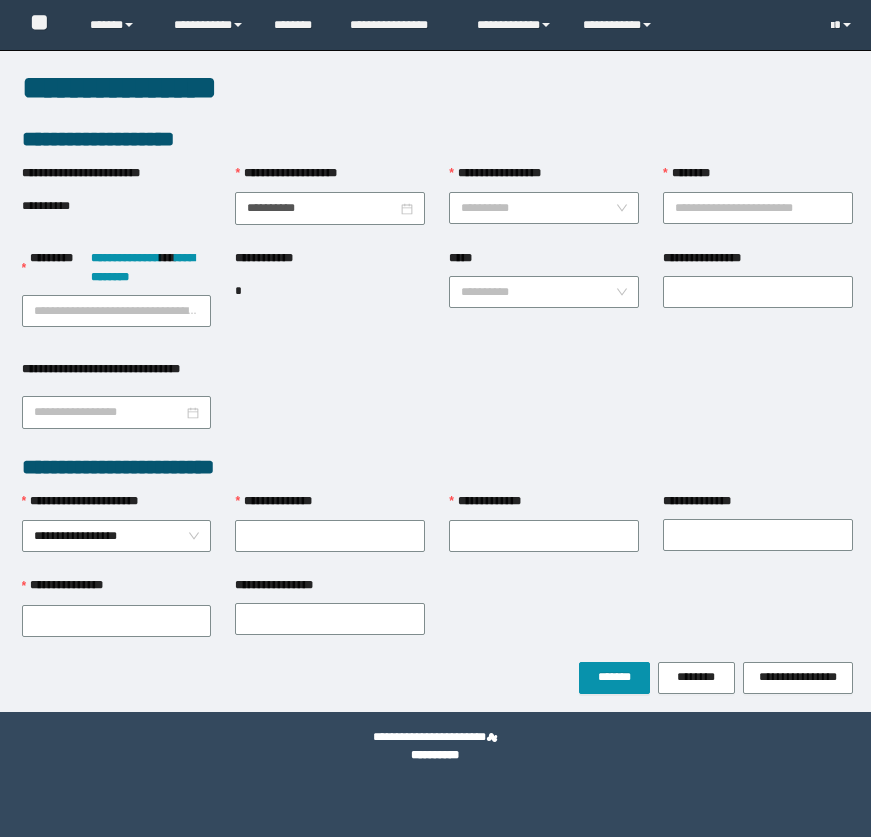 scroll, scrollTop: 0, scrollLeft: 0, axis: both 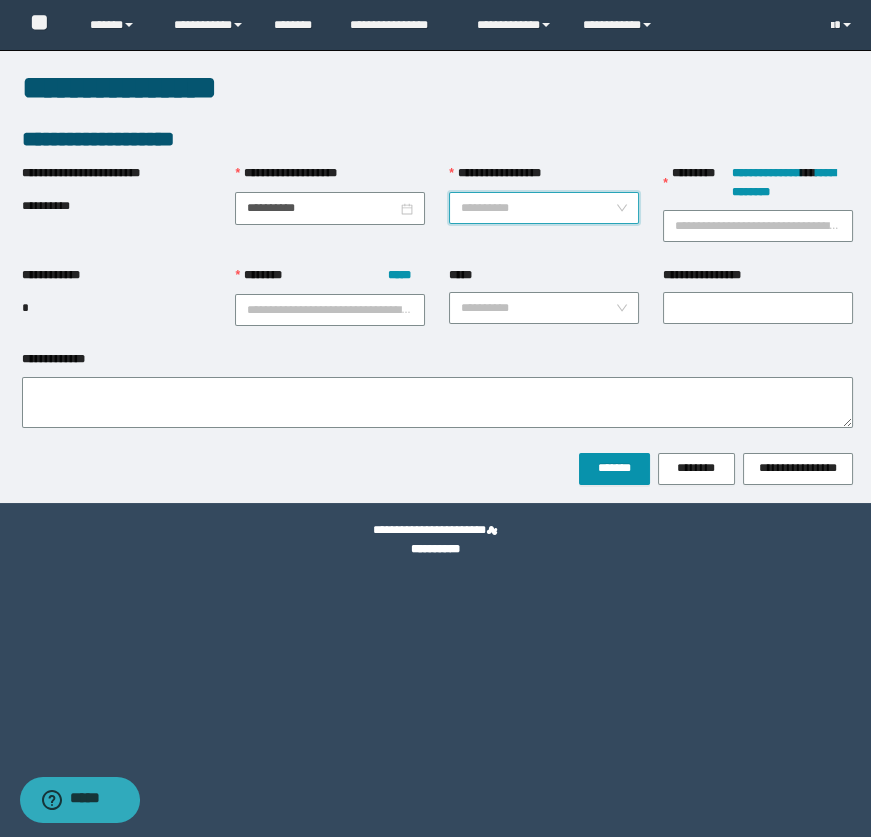 click on "**********" at bounding box center [538, 208] 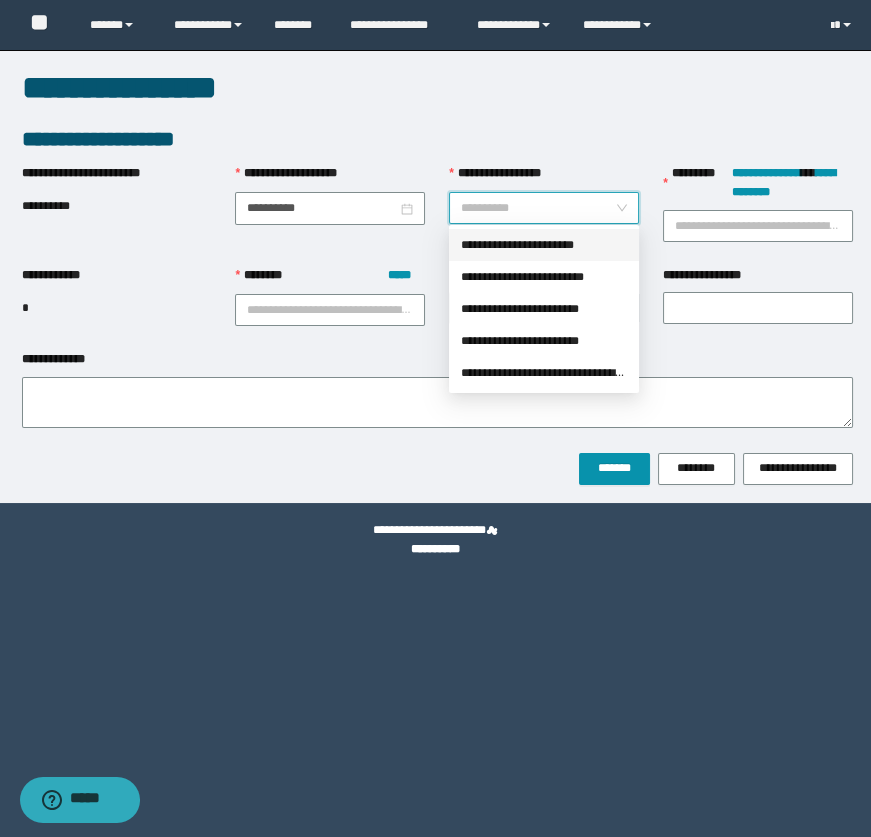 click on "**********" at bounding box center [544, 245] 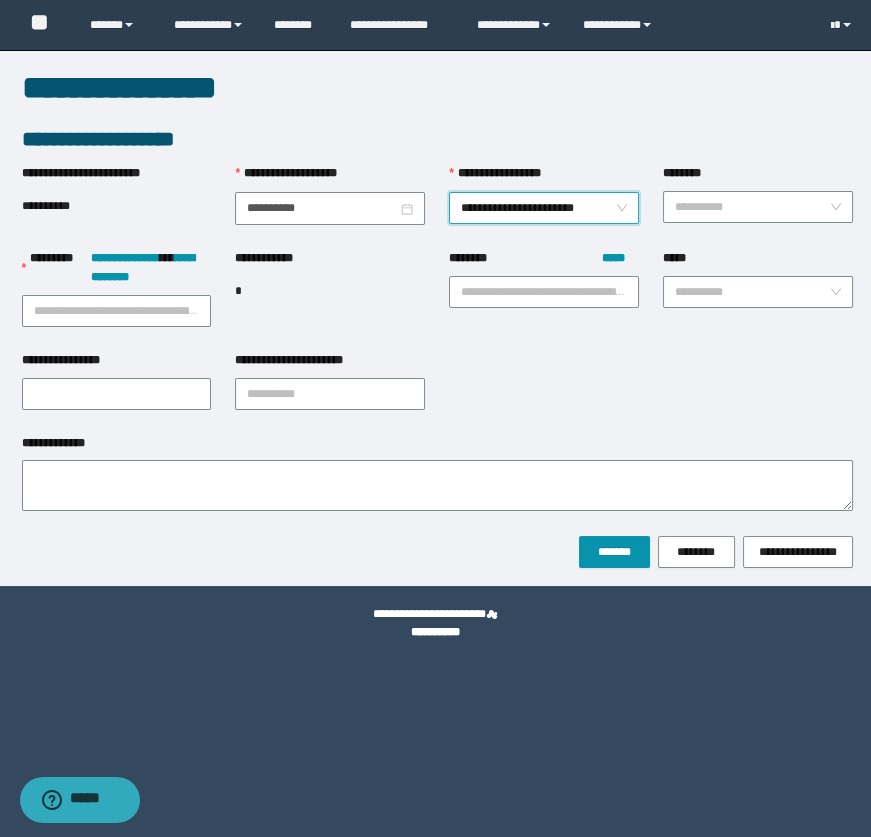 click at bounding box center [752, 207] 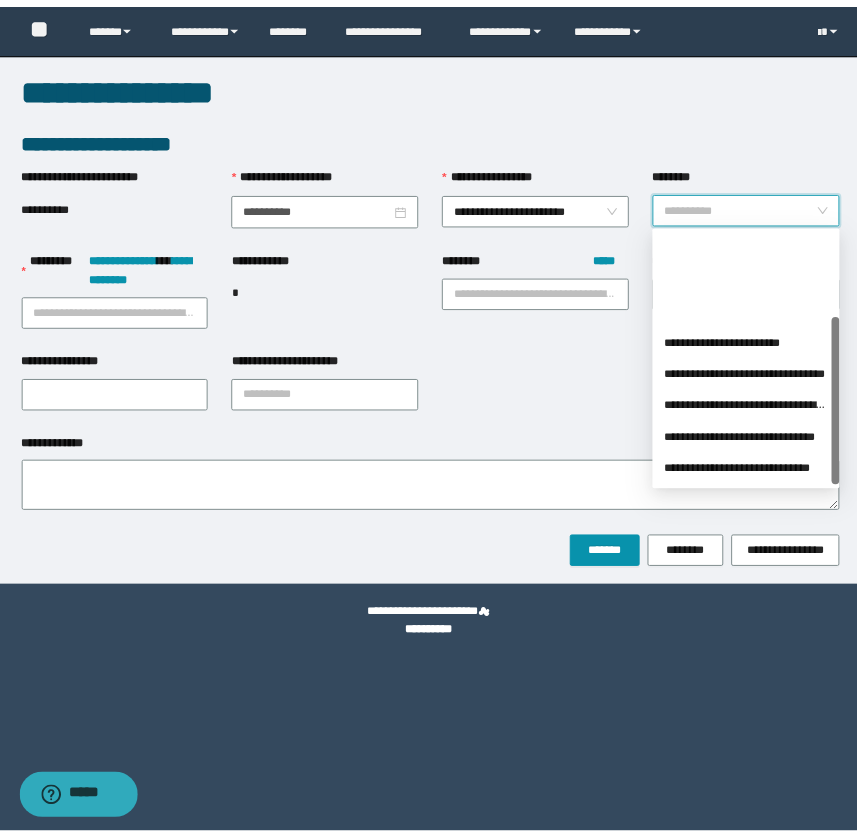 scroll, scrollTop: 127, scrollLeft: 0, axis: vertical 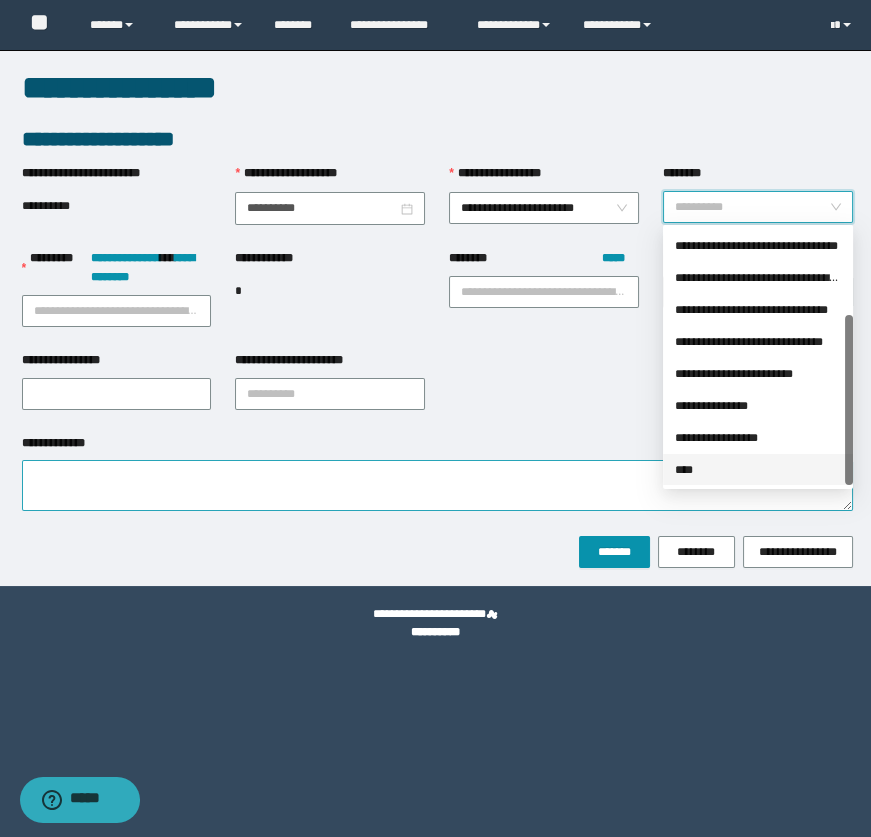 click on "****" at bounding box center [758, 470] 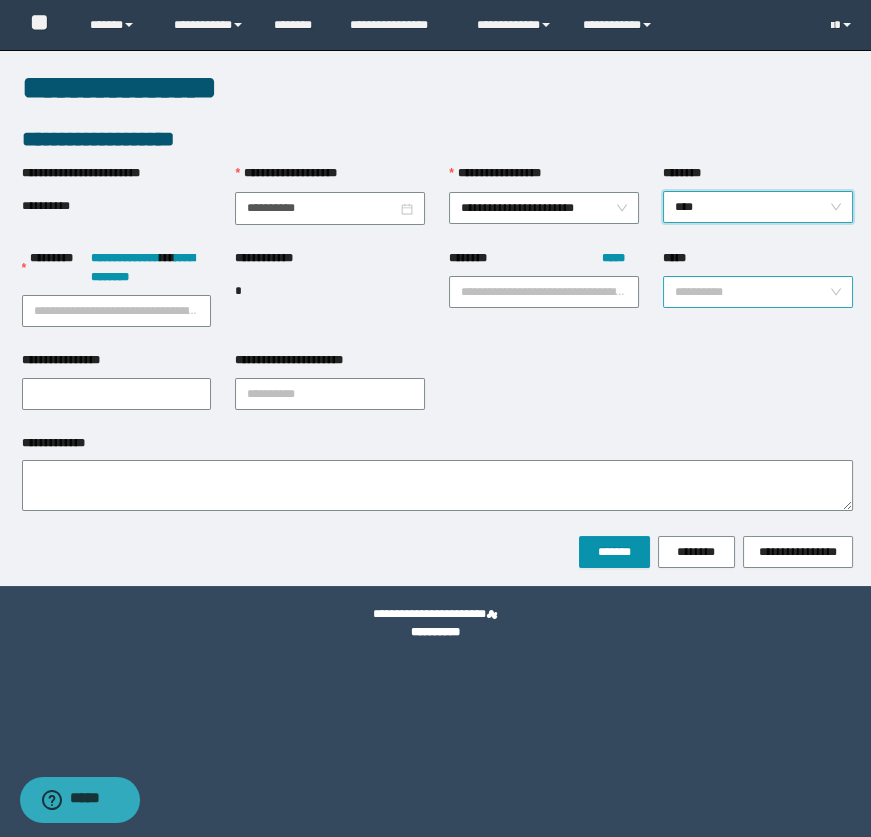 click on "*****" at bounding box center (752, 292) 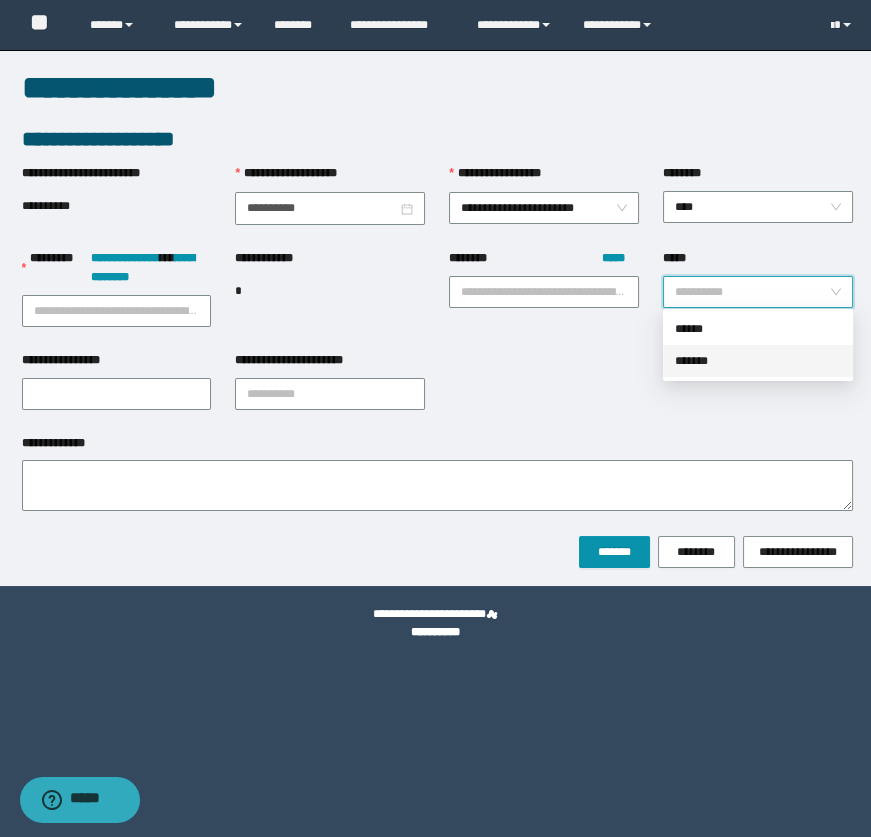 drag, startPoint x: 740, startPoint y: 362, endPoint x: 675, endPoint y: 323, distance: 75.802376 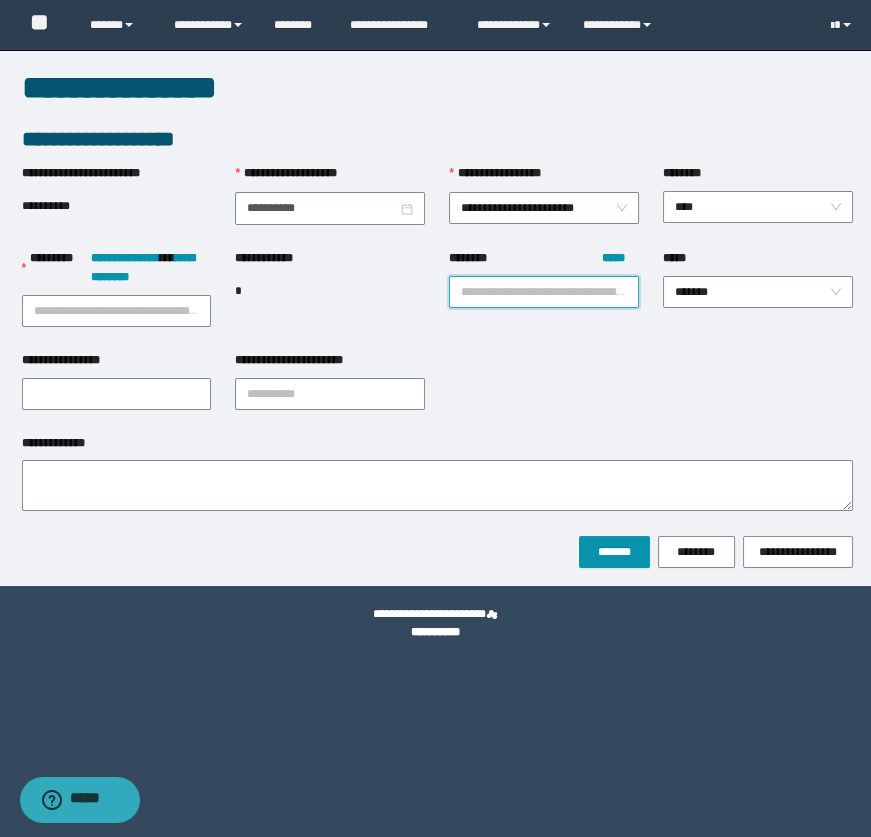 click on "******** *****" at bounding box center [544, 292] 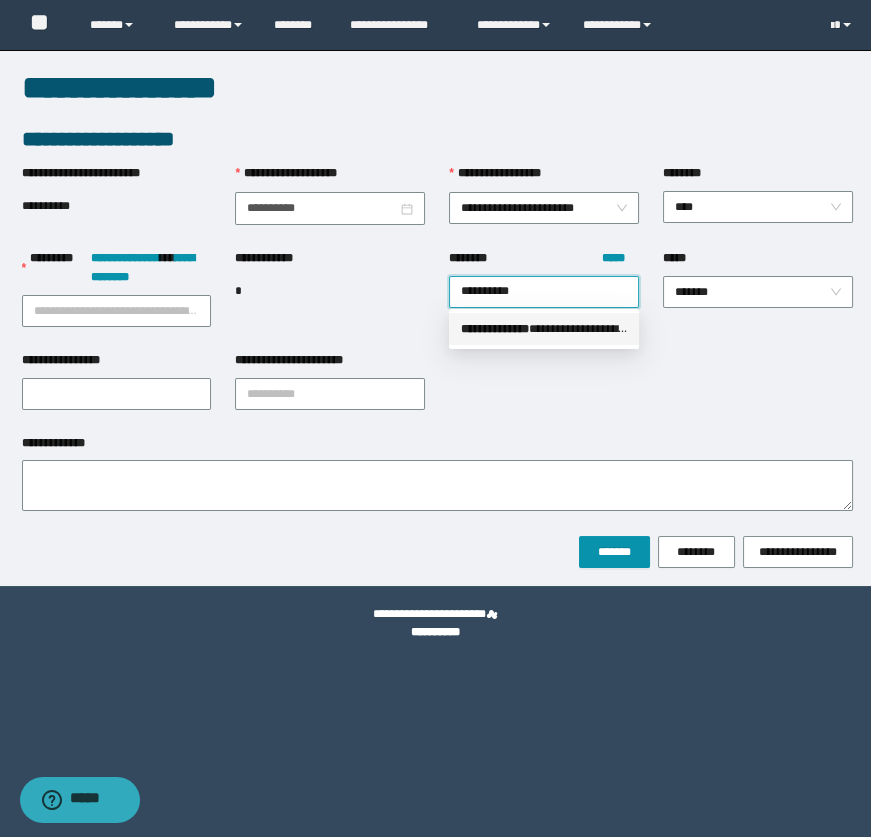 click on "**********" at bounding box center (544, 329) 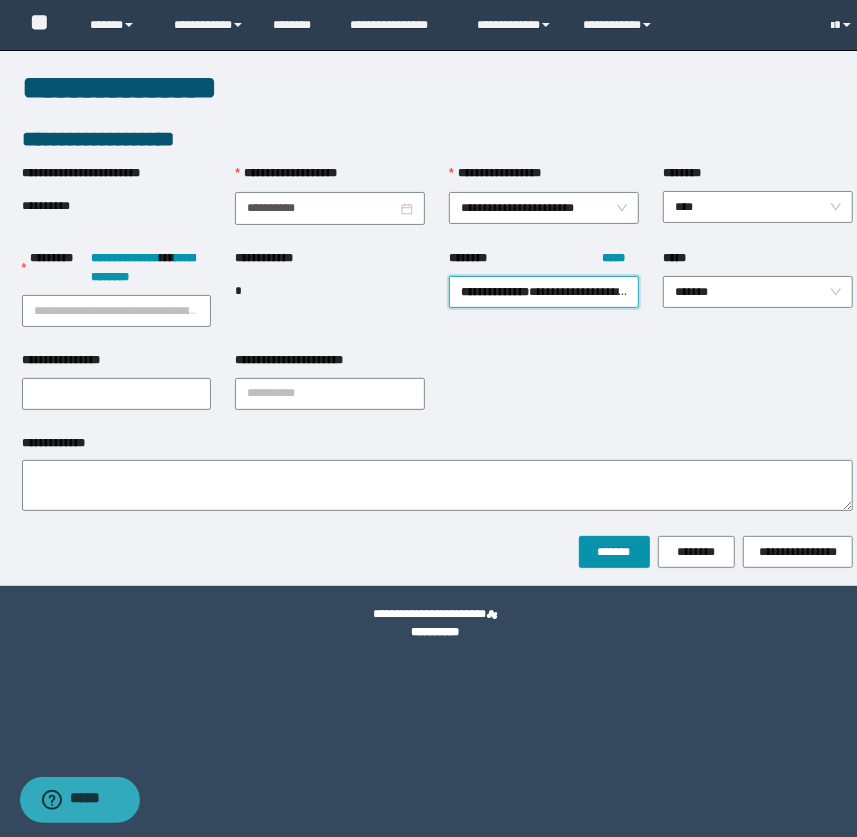 click on "**********" at bounding box center [117, 272] 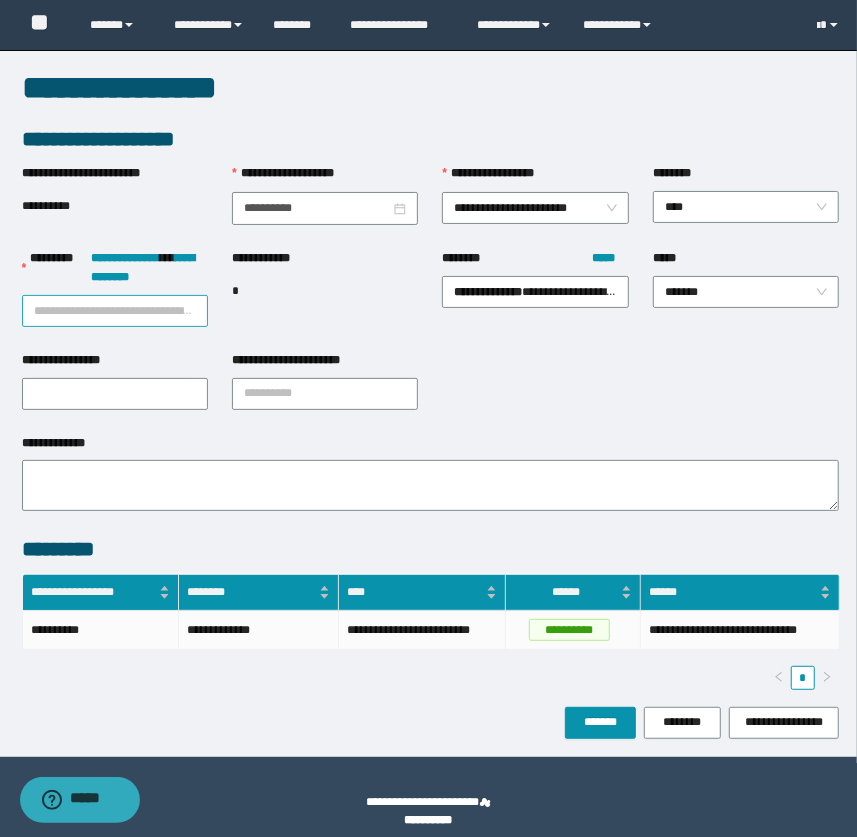click on "**********" at bounding box center (115, 311) 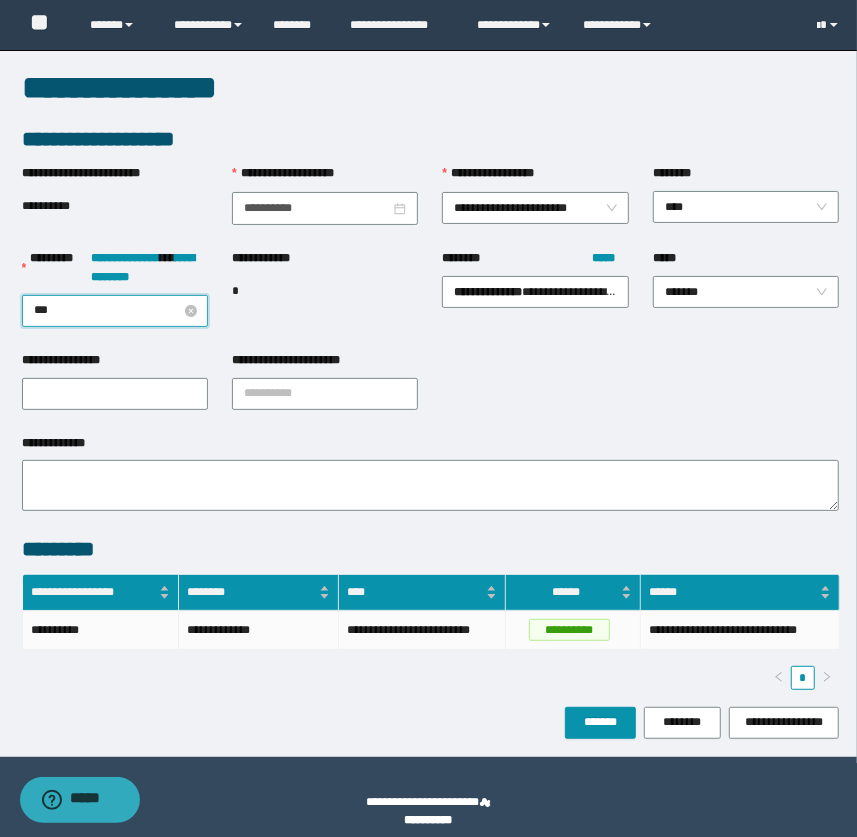 type on "****" 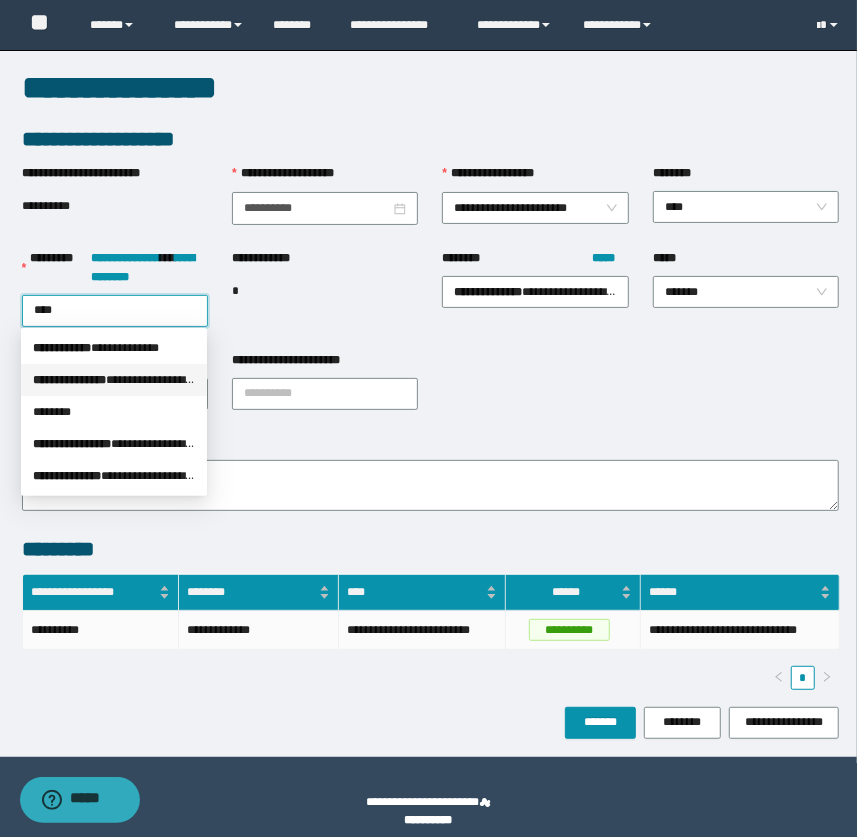 click on "**********" at bounding box center [114, 380] 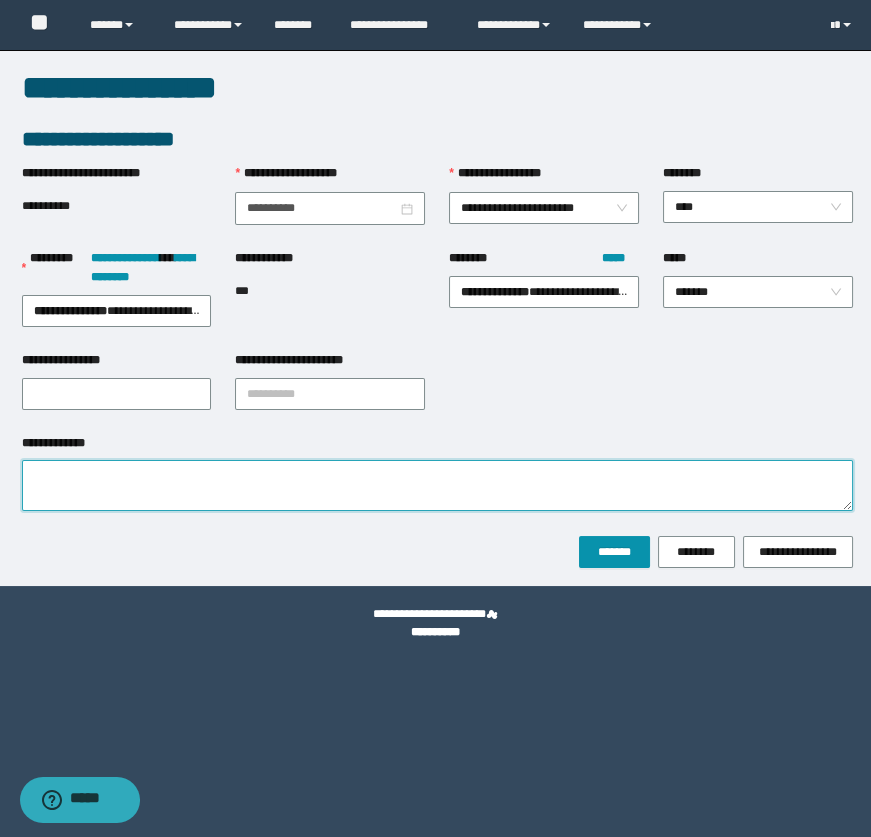 click on "**********" at bounding box center (437, 485) 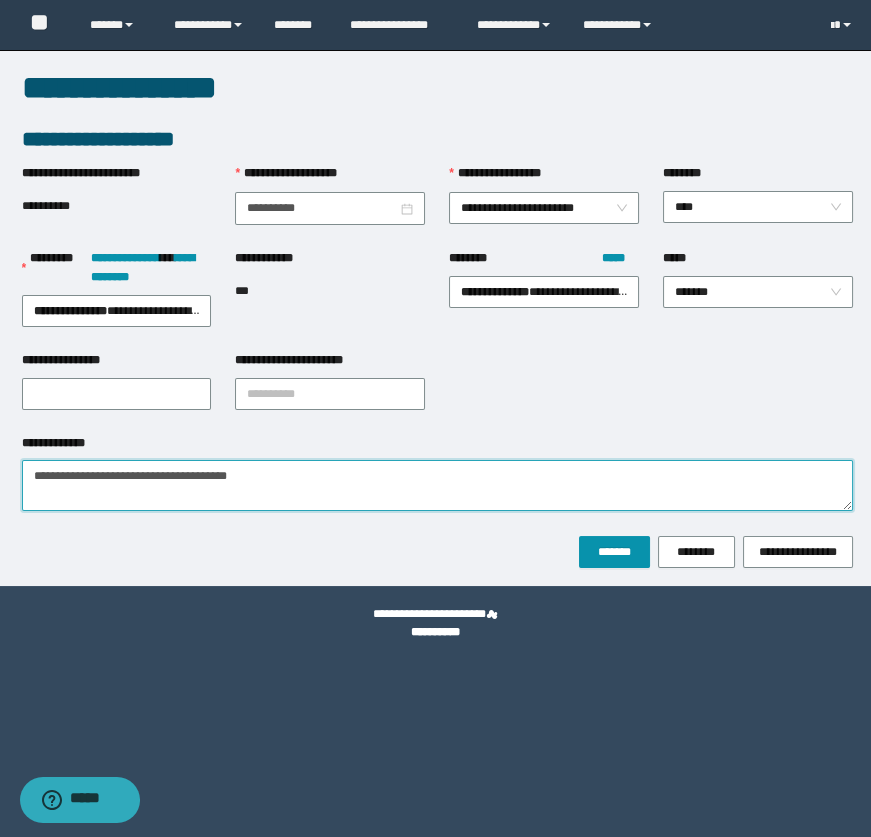 type on "**********" 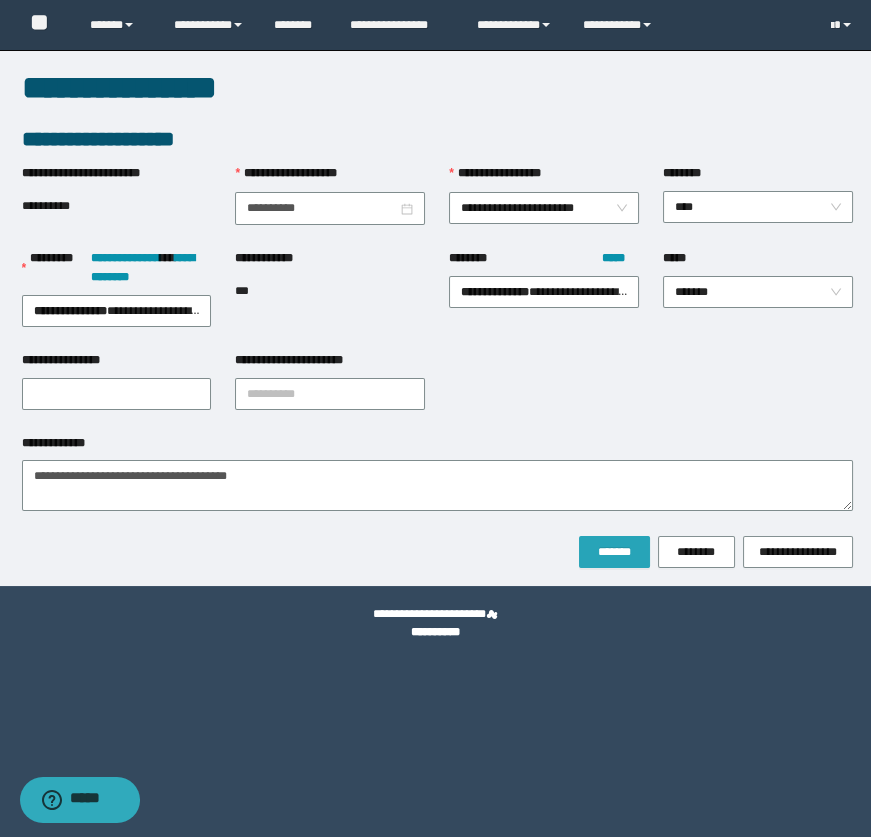 click on "*******" at bounding box center (614, 552) 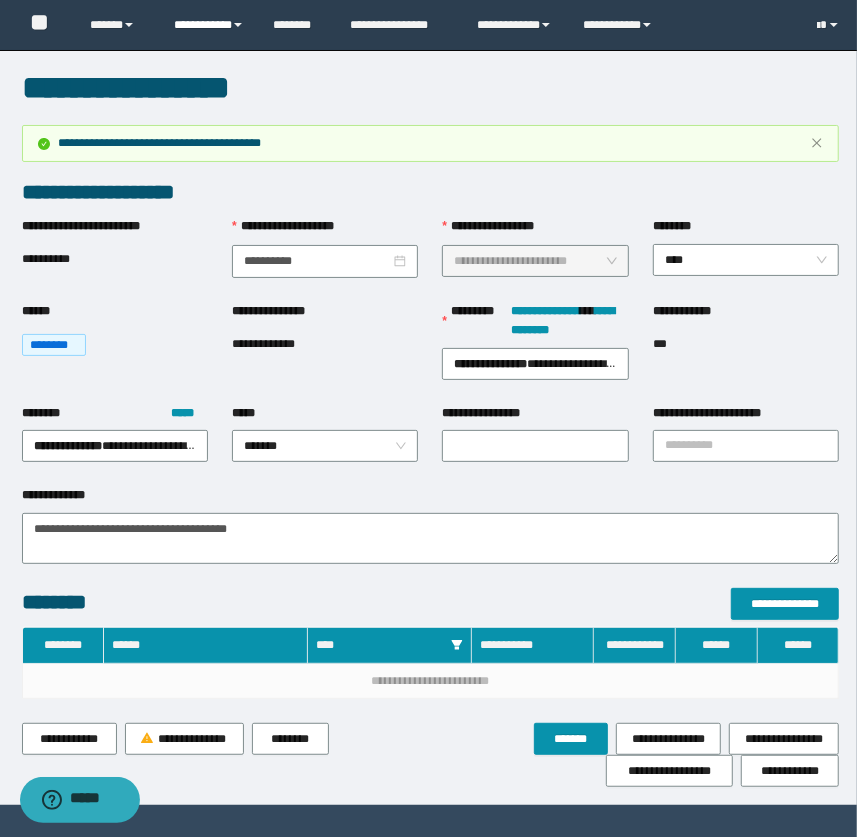click on "**********" at bounding box center [209, 25] 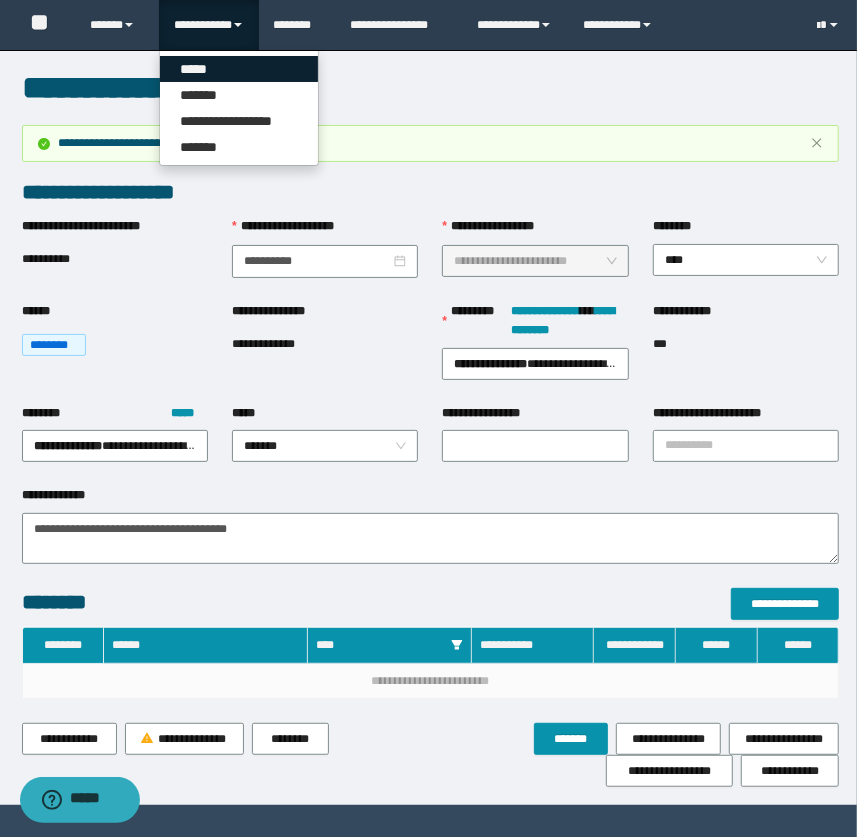 click on "*****" at bounding box center (239, 69) 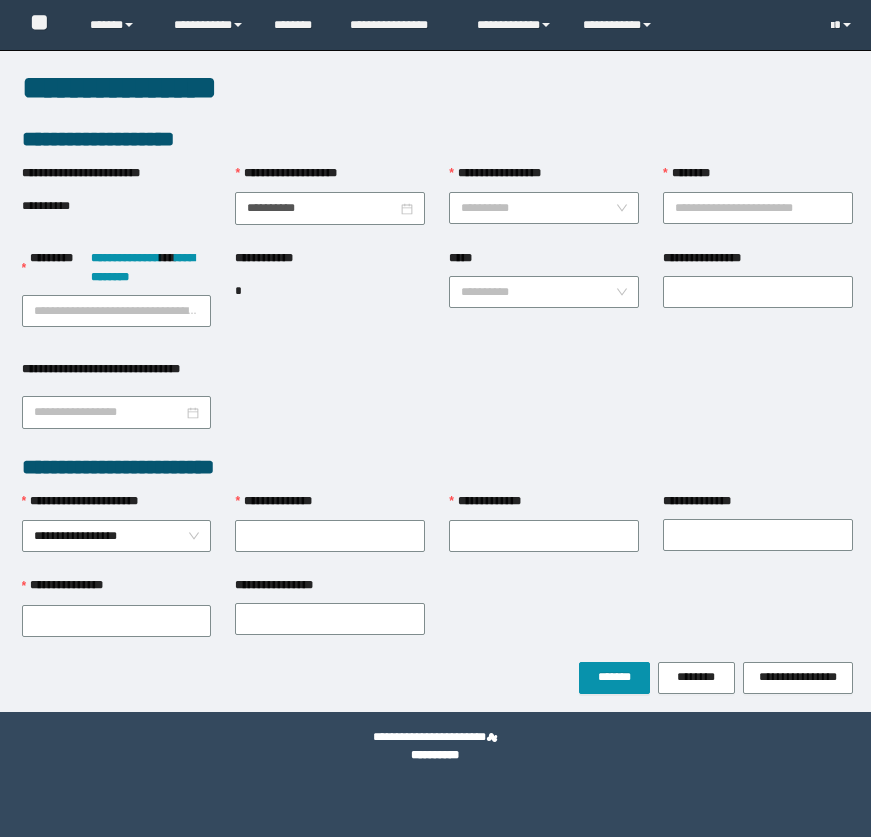 scroll, scrollTop: 0, scrollLeft: 0, axis: both 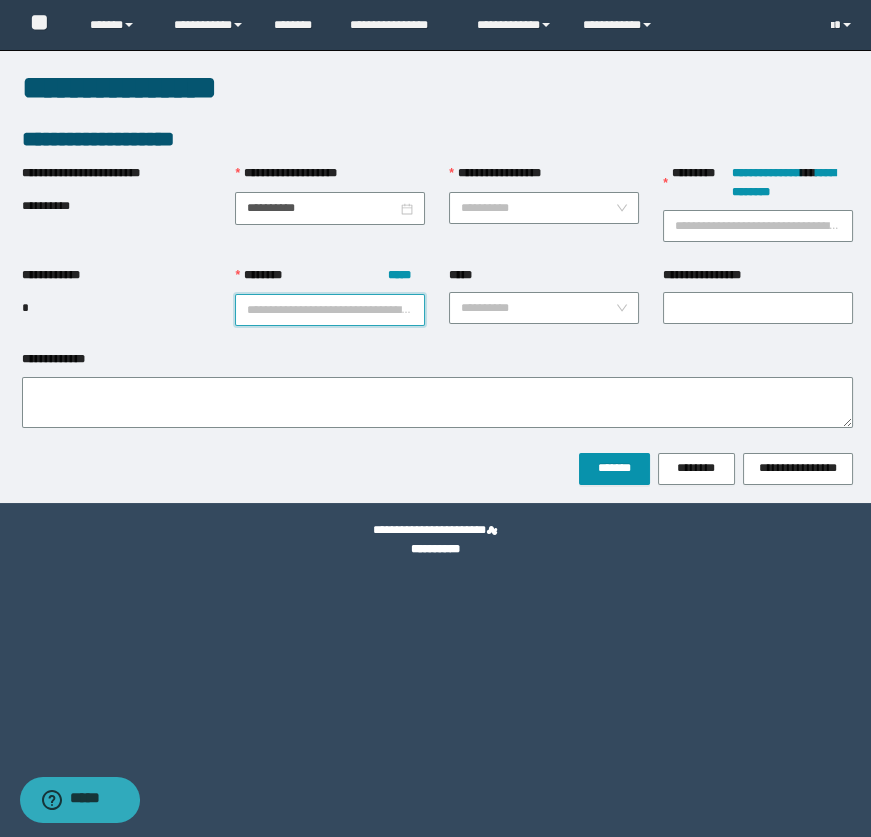 click on "******** *****" at bounding box center [330, 310] 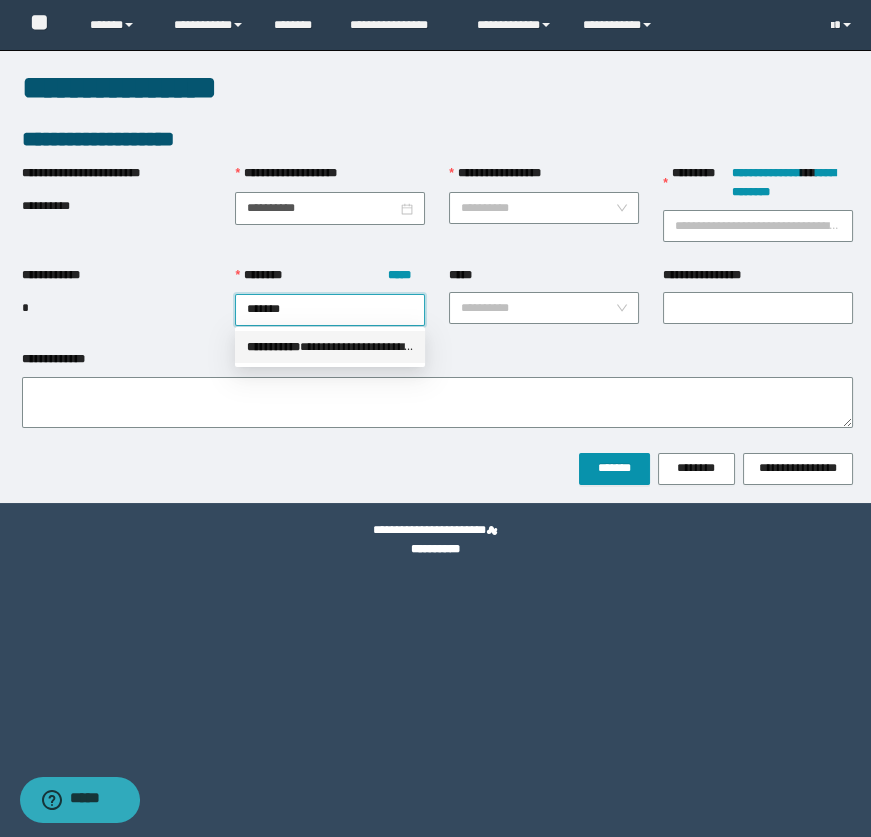 drag, startPoint x: 346, startPoint y: 341, endPoint x: 519, endPoint y: 237, distance: 201.85391 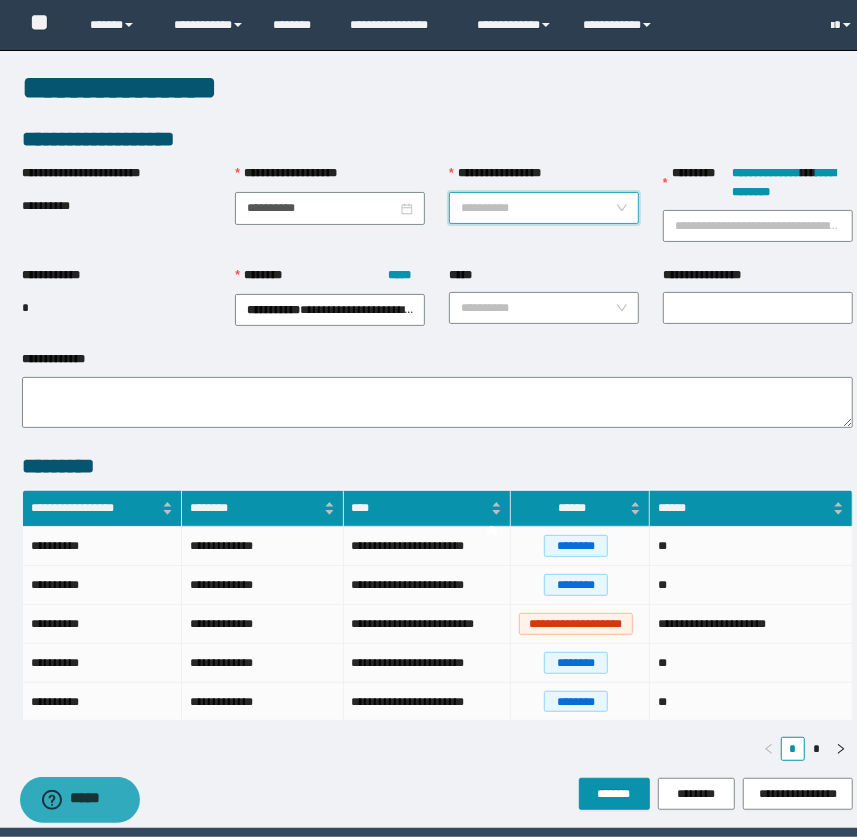 click on "**********" at bounding box center (538, 208) 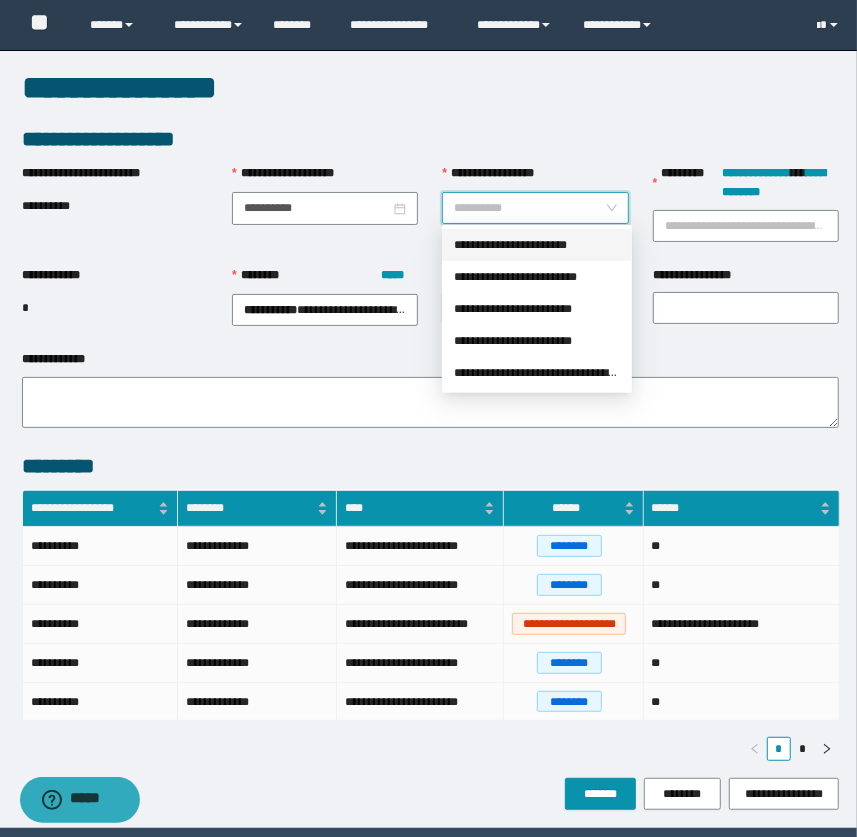 drag, startPoint x: 557, startPoint y: 241, endPoint x: 621, endPoint y: 223, distance: 66.48308 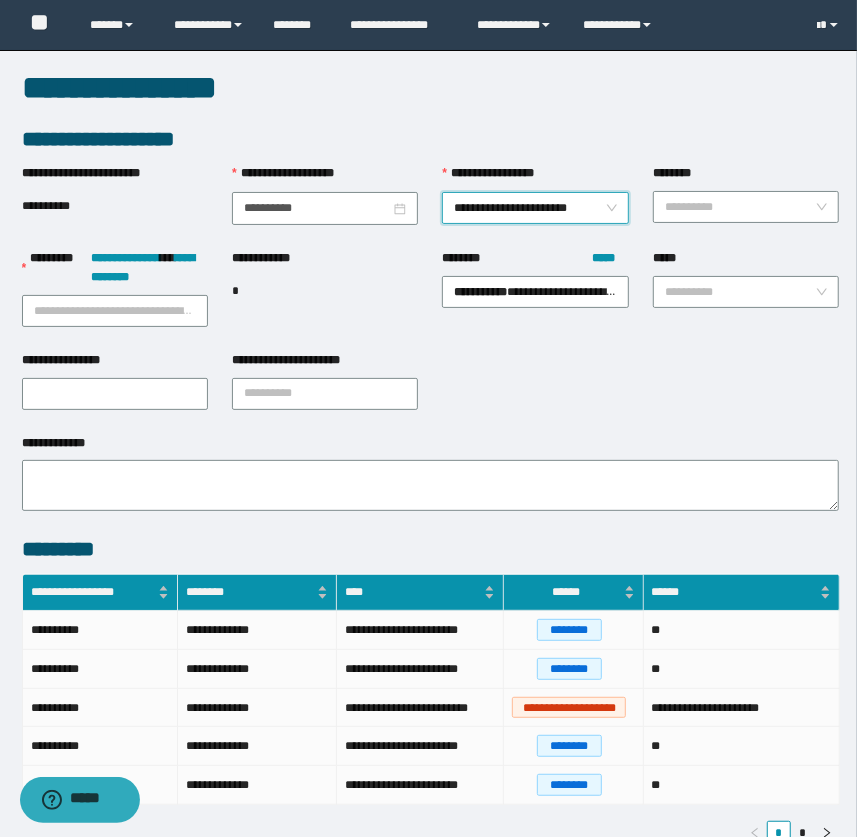 click on "********" at bounding box center (740, 207) 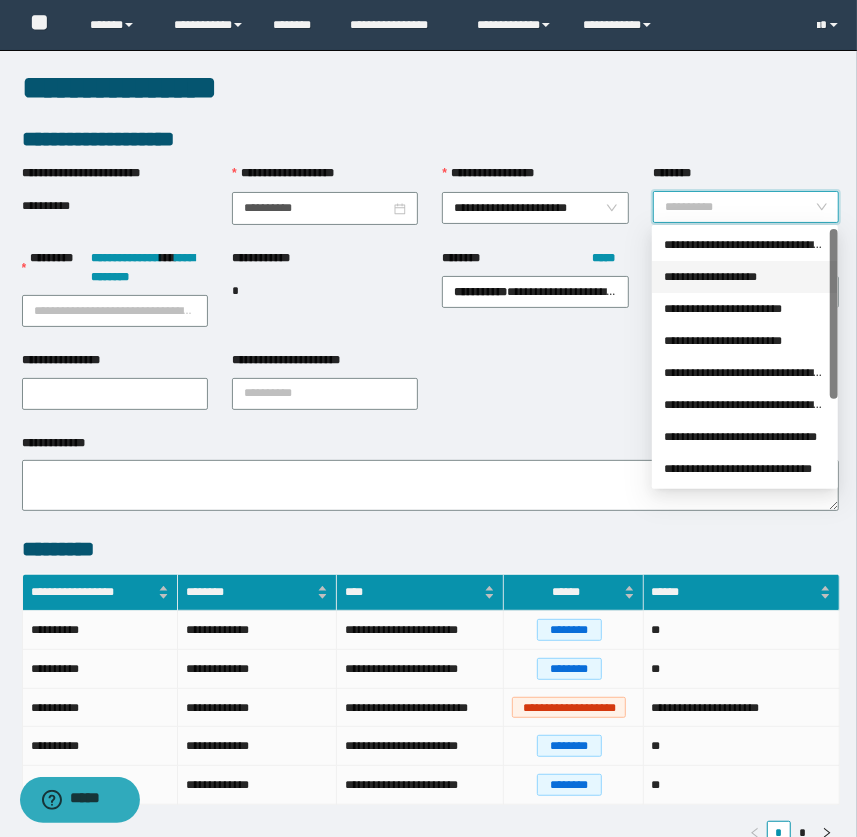 scroll, scrollTop: 127, scrollLeft: 0, axis: vertical 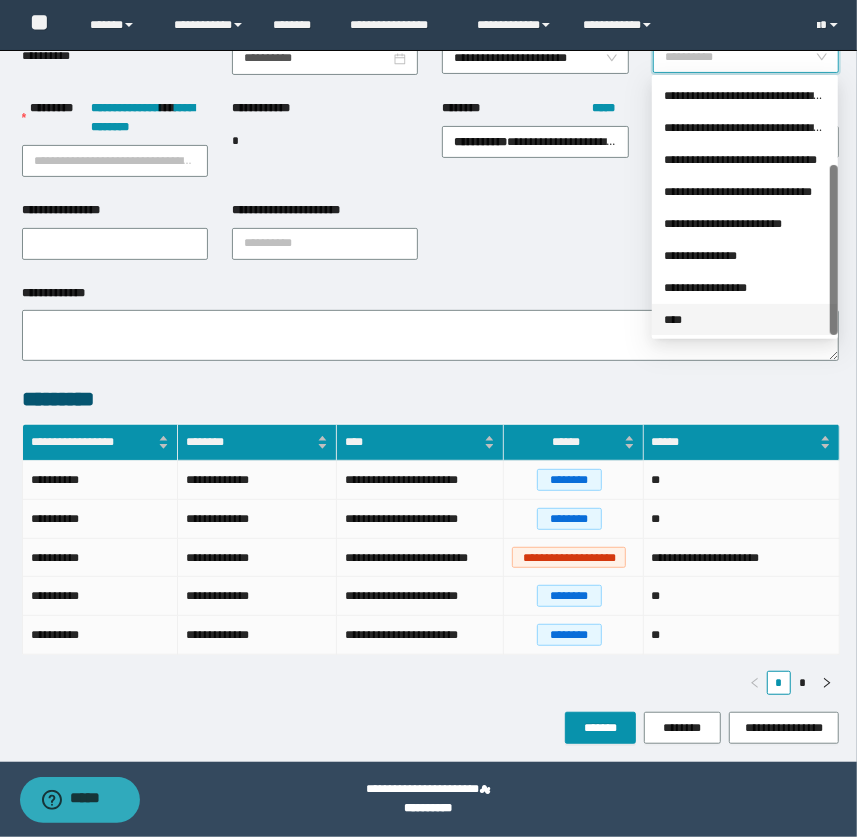 click on "****" at bounding box center (745, 320) 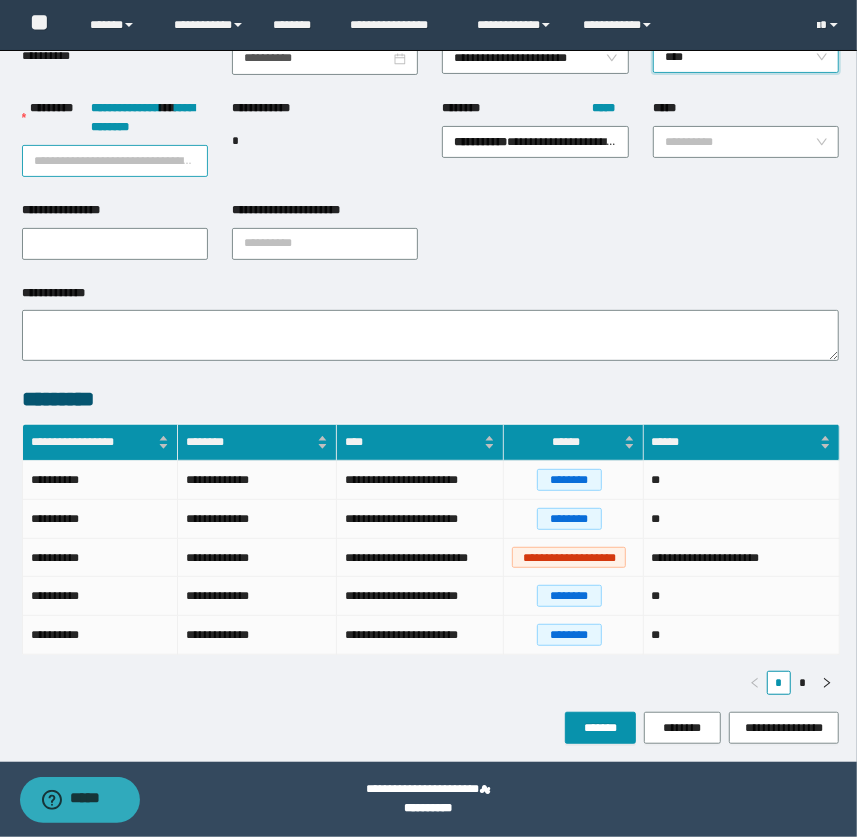 click on "**********" at bounding box center (115, 161) 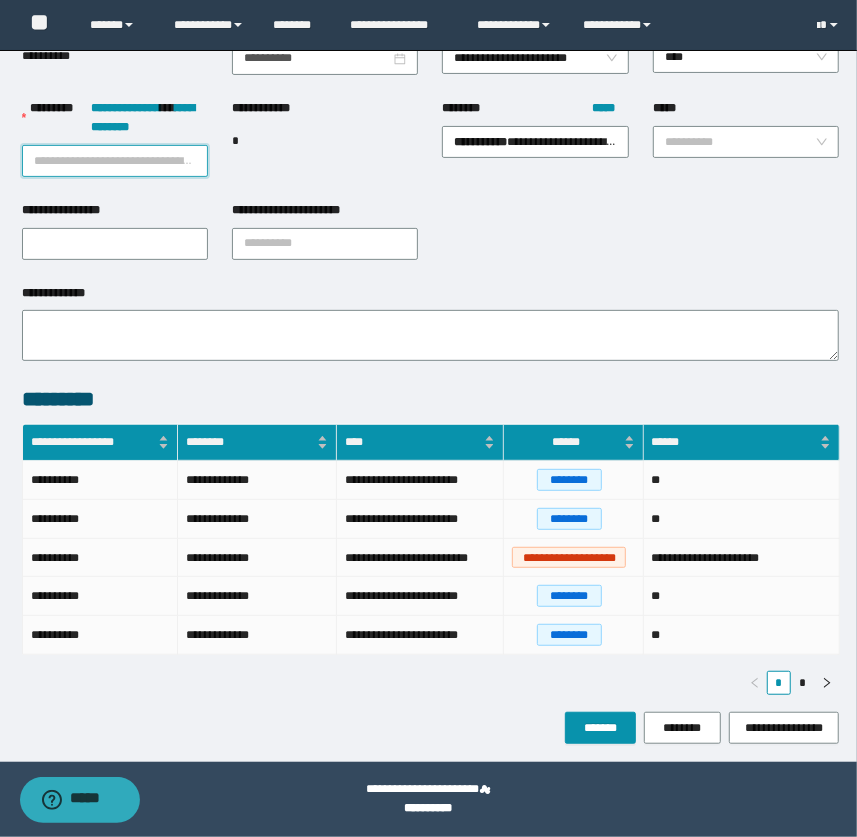 paste on "*******" 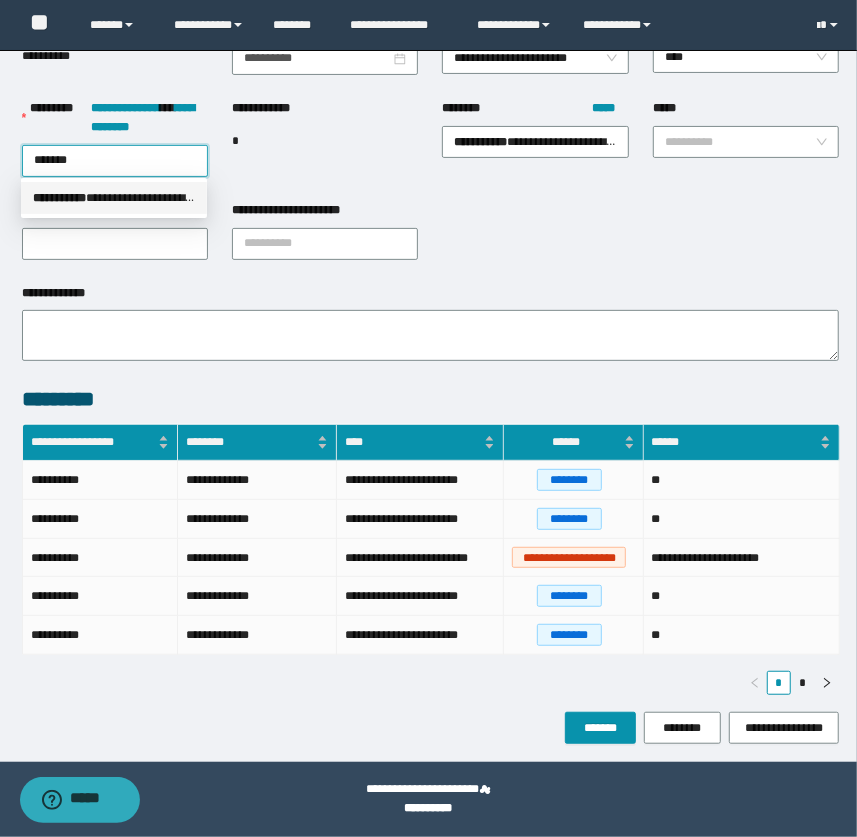 drag, startPoint x: 112, startPoint y: 204, endPoint x: 127, endPoint y: 211, distance: 16.552946 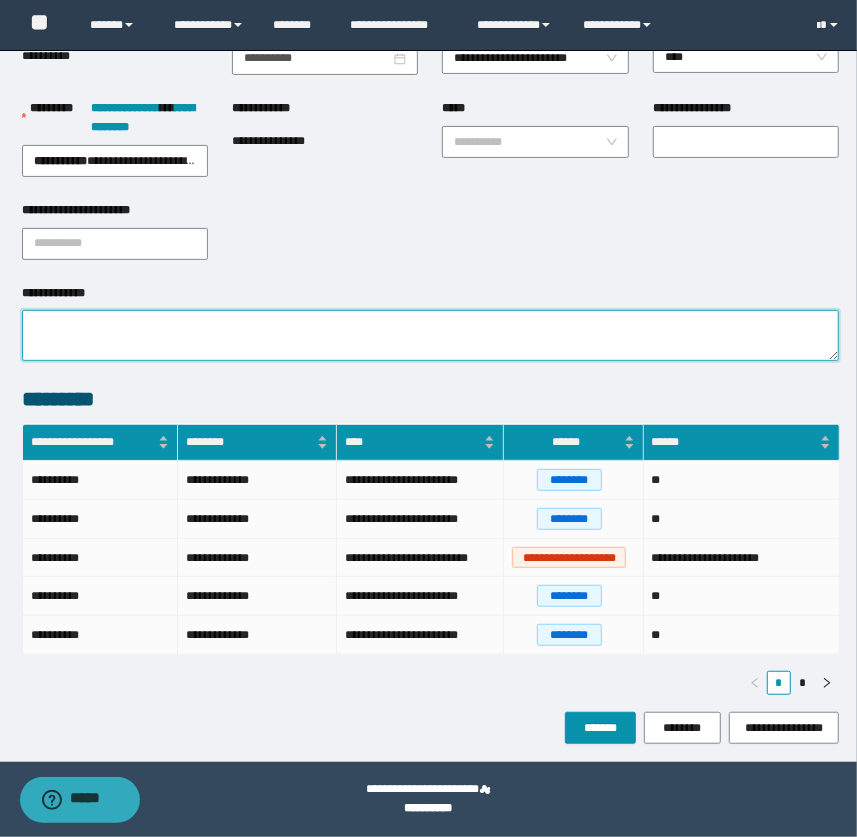 click on "**********" at bounding box center [431, 335] 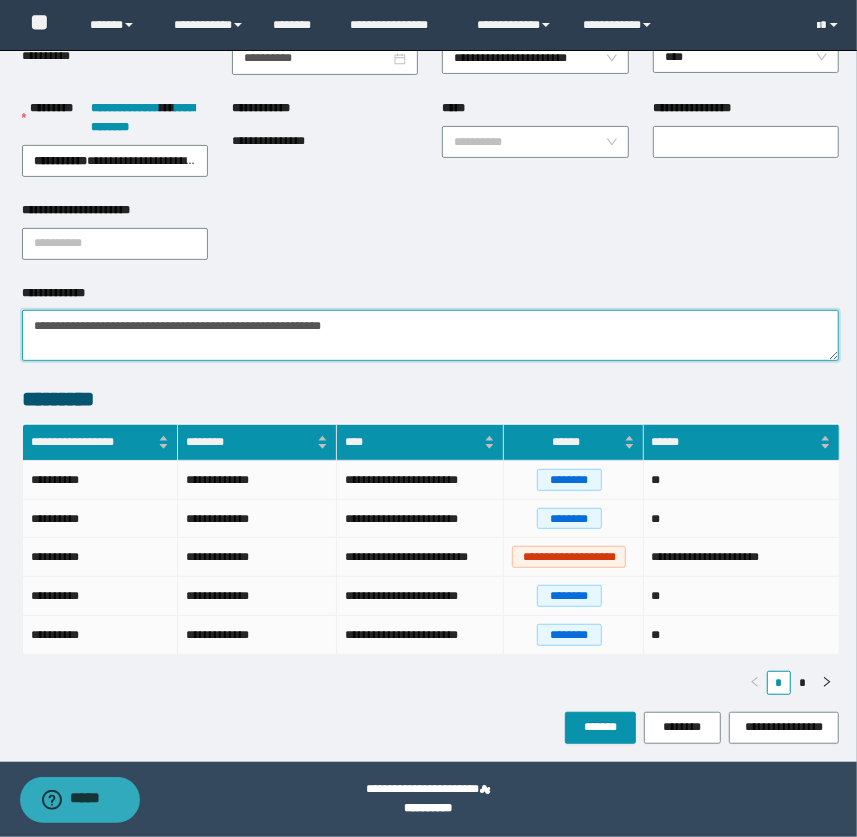 type on "**********" 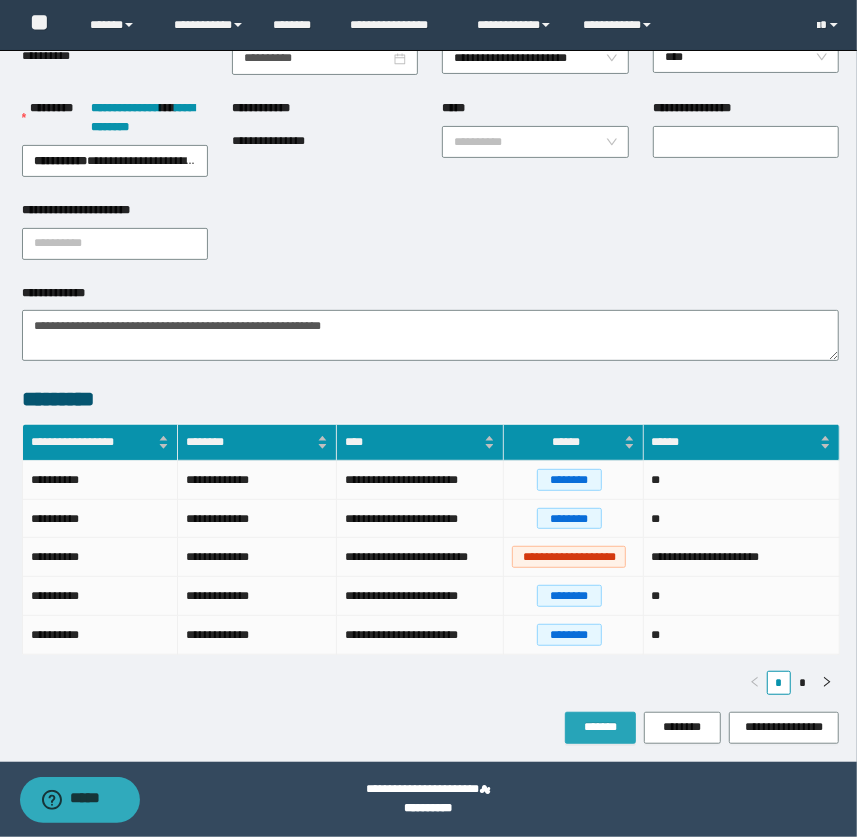 click on "*******" at bounding box center (600, 728) 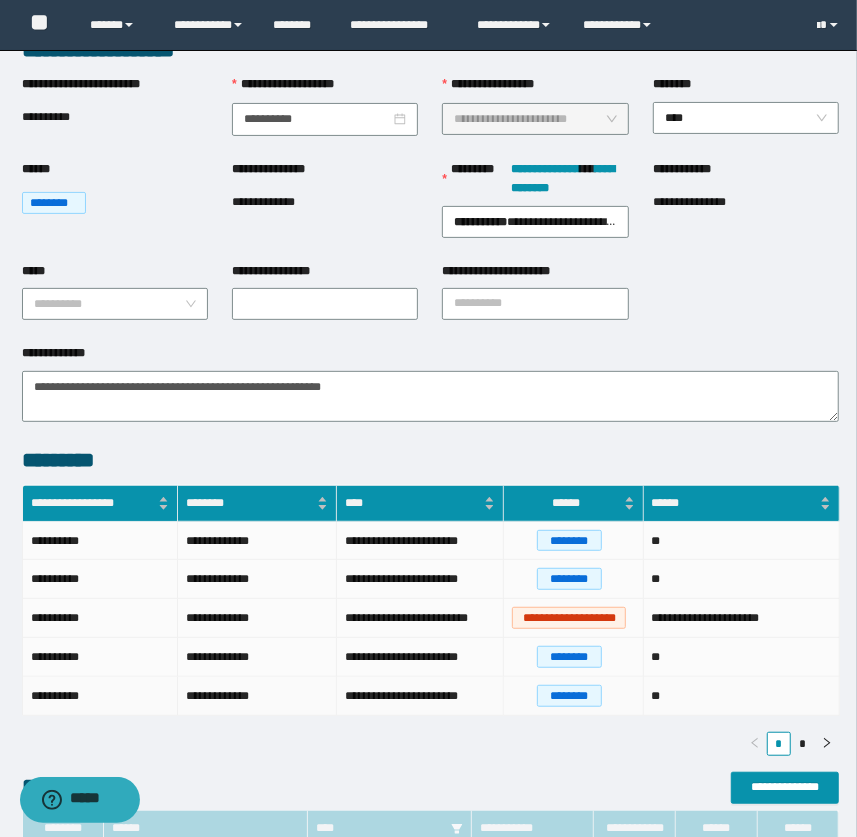 scroll, scrollTop: 0, scrollLeft: 0, axis: both 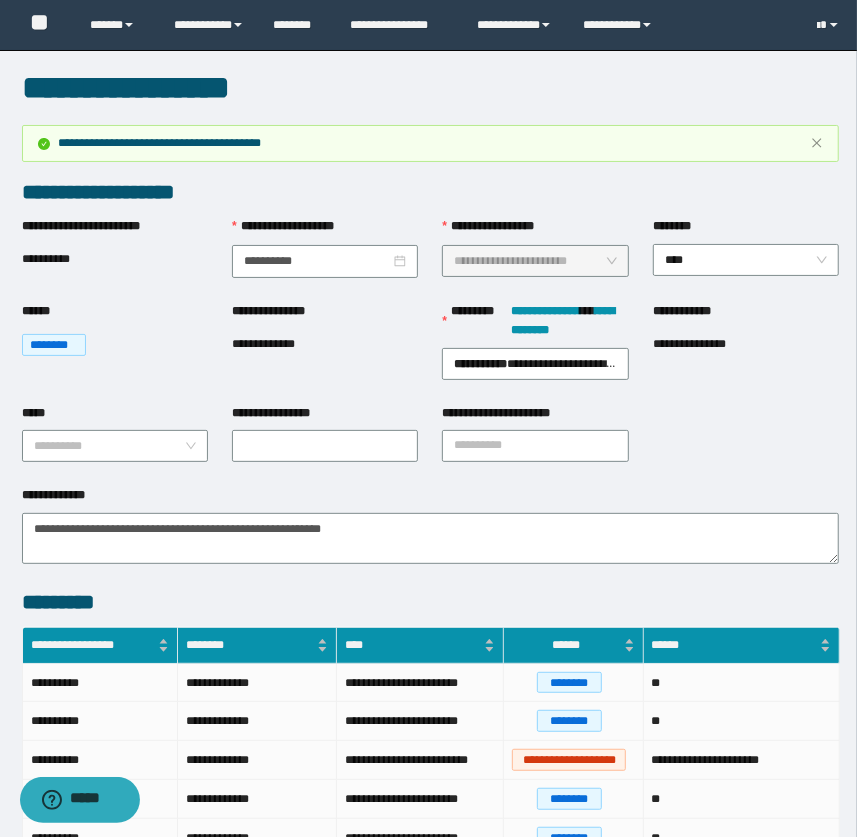 click on "**********" at bounding box center (431, 590) 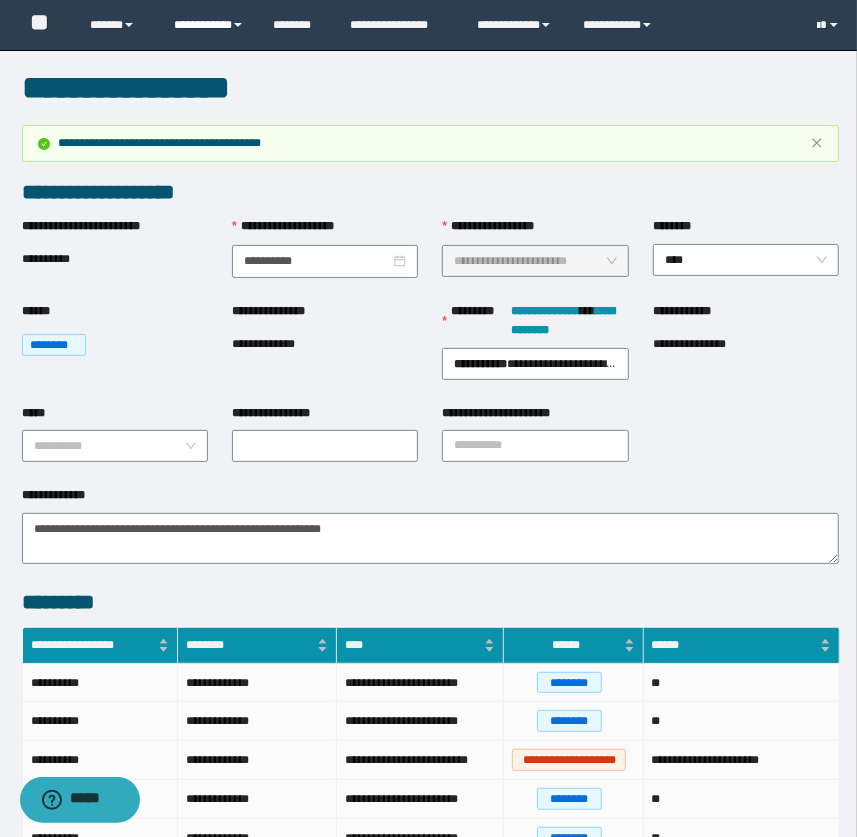click on "**********" at bounding box center [209, 25] 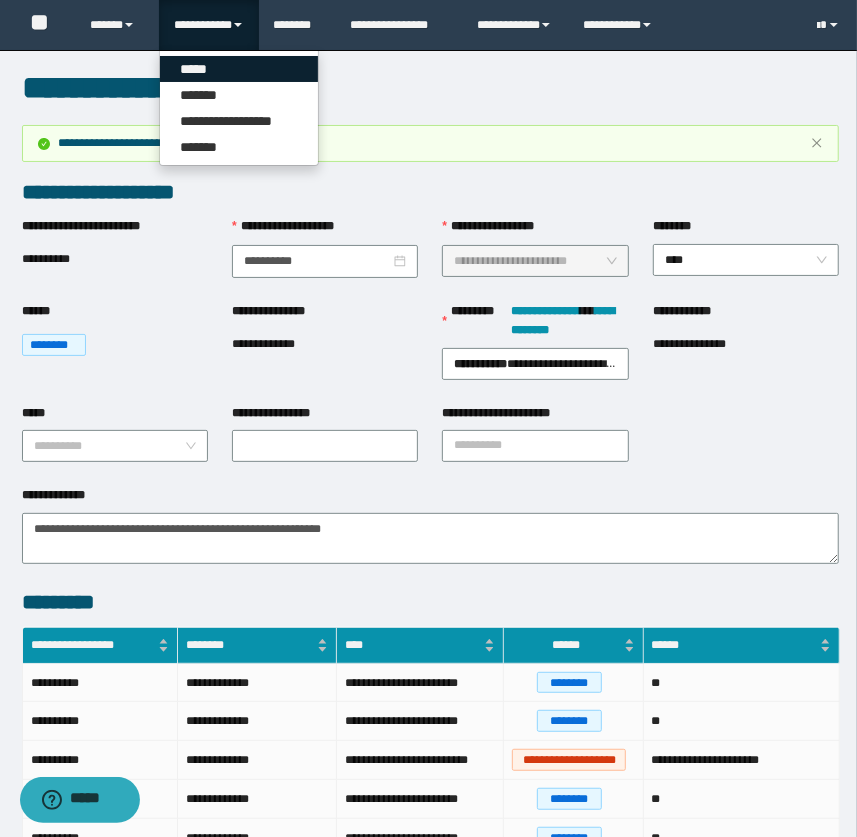 click on "*****" at bounding box center [239, 69] 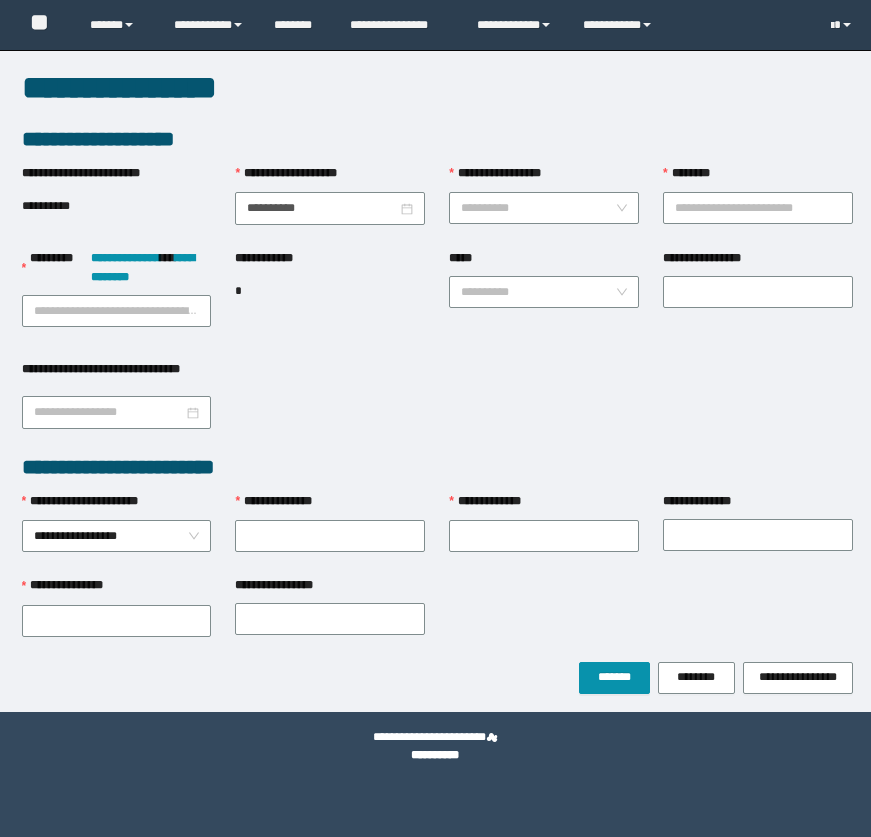 scroll, scrollTop: 0, scrollLeft: 0, axis: both 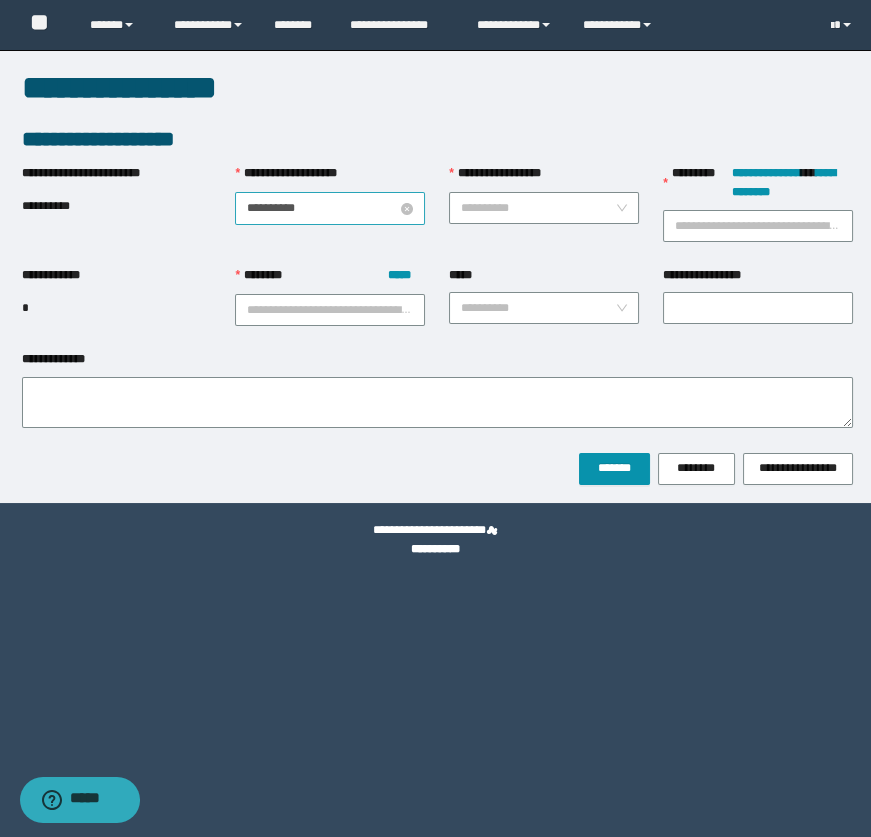 click on "**********" at bounding box center [330, 208] 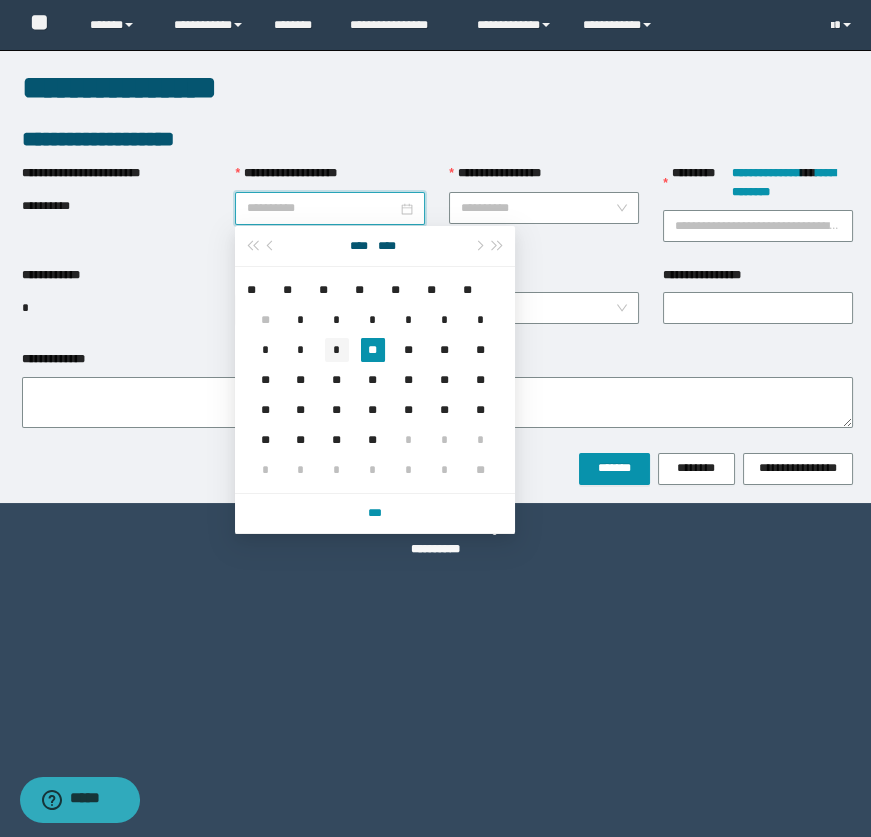 type on "**********" 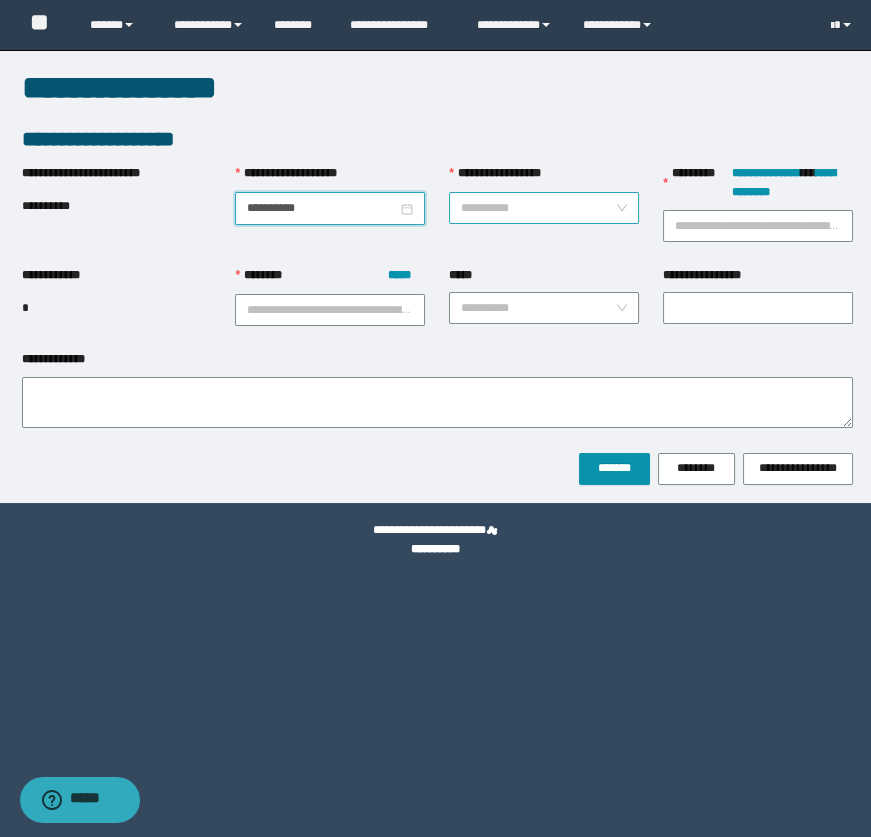 click on "**********" at bounding box center (538, 208) 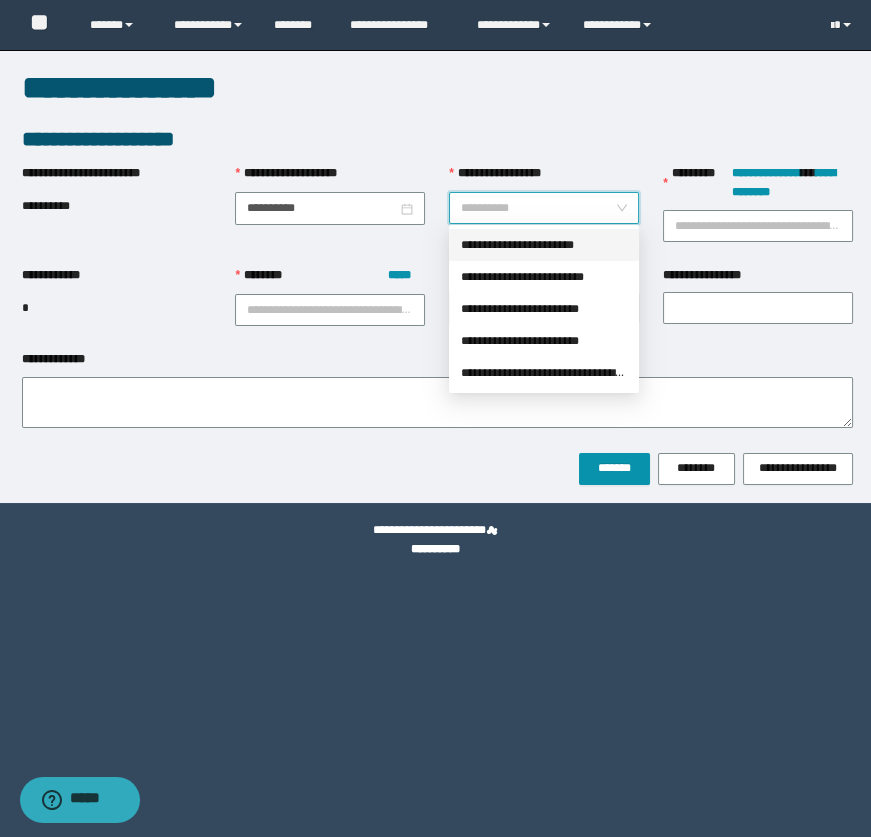 click on "**********" at bounding box center (544, 245) 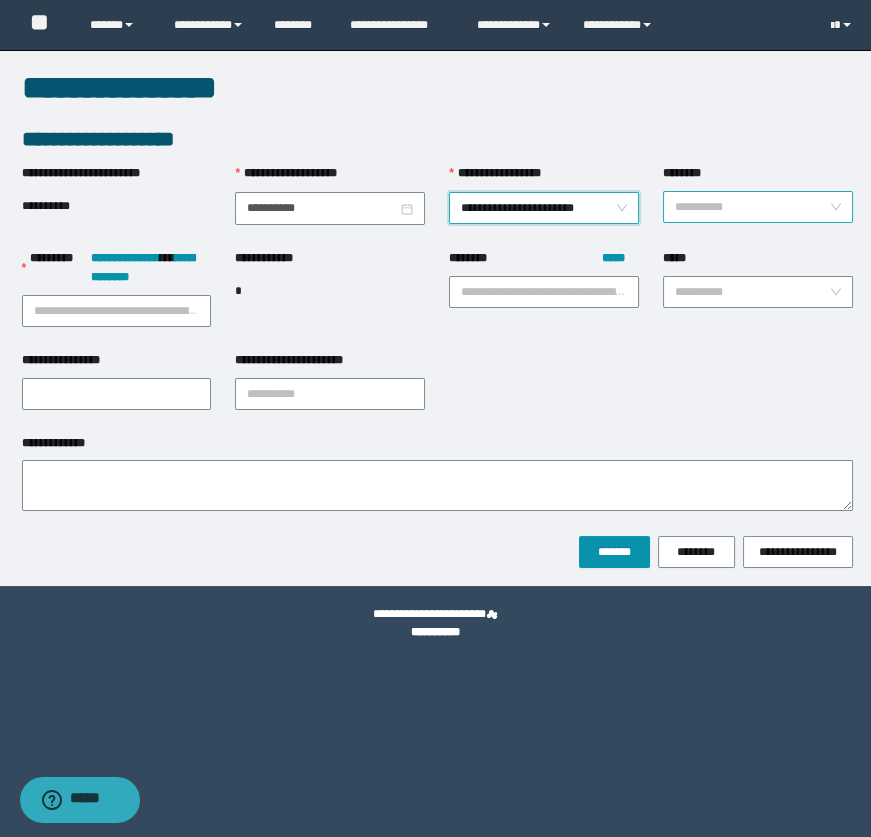 click on "********" at bounding box center [752, 207] 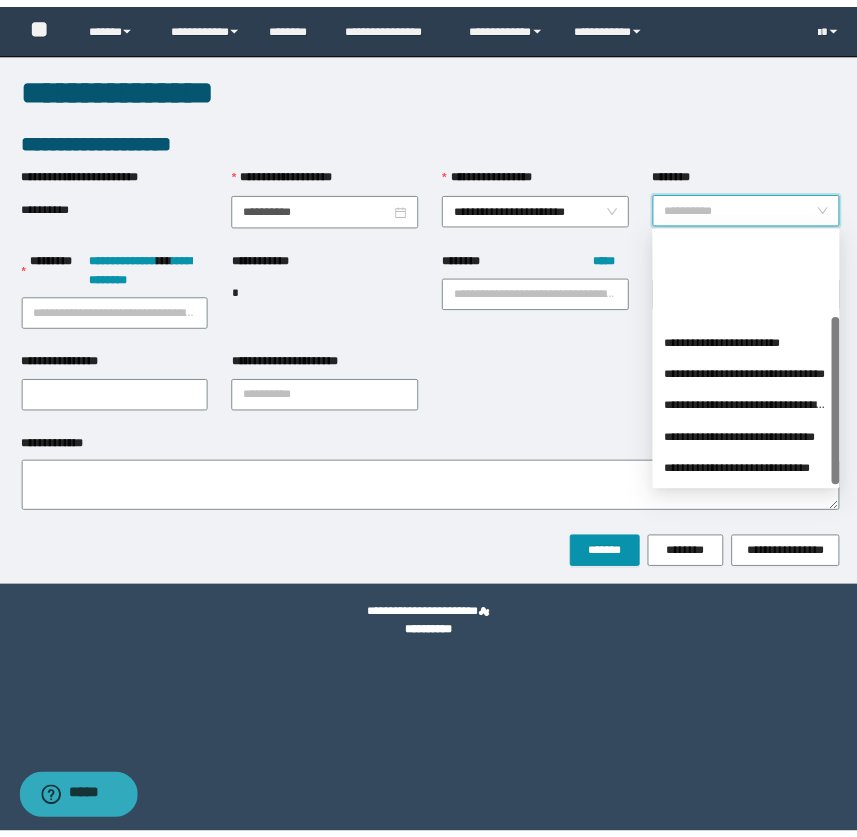 scroll, scrollTop: 127, scrollLeft: 0, axis: vertical 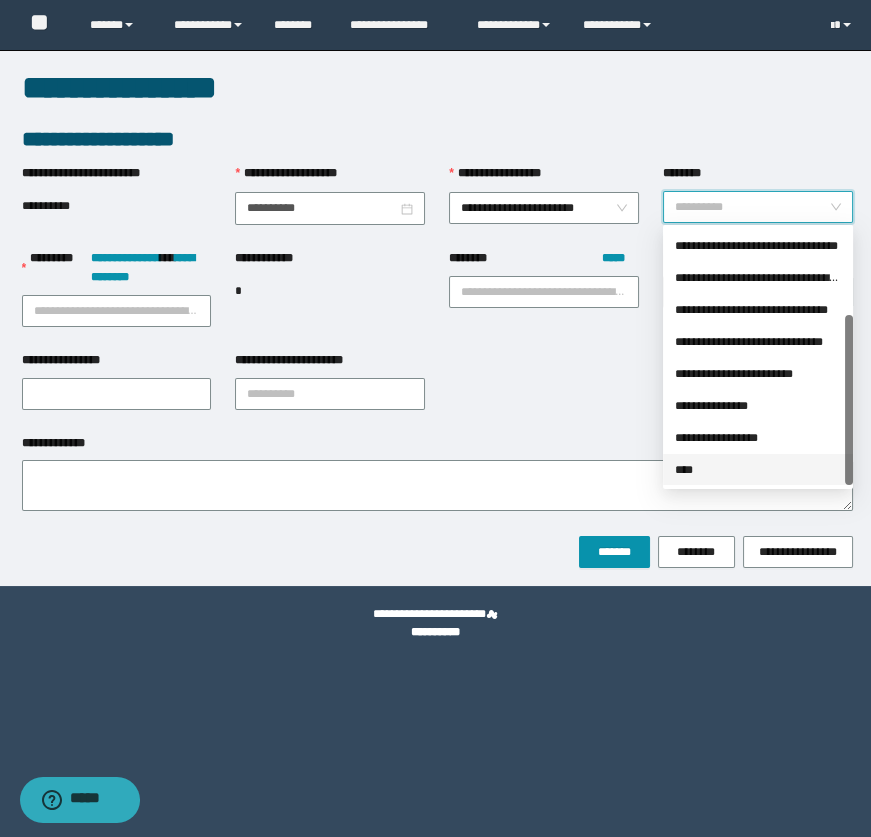 click on "****" at bounding box center [758, 470] 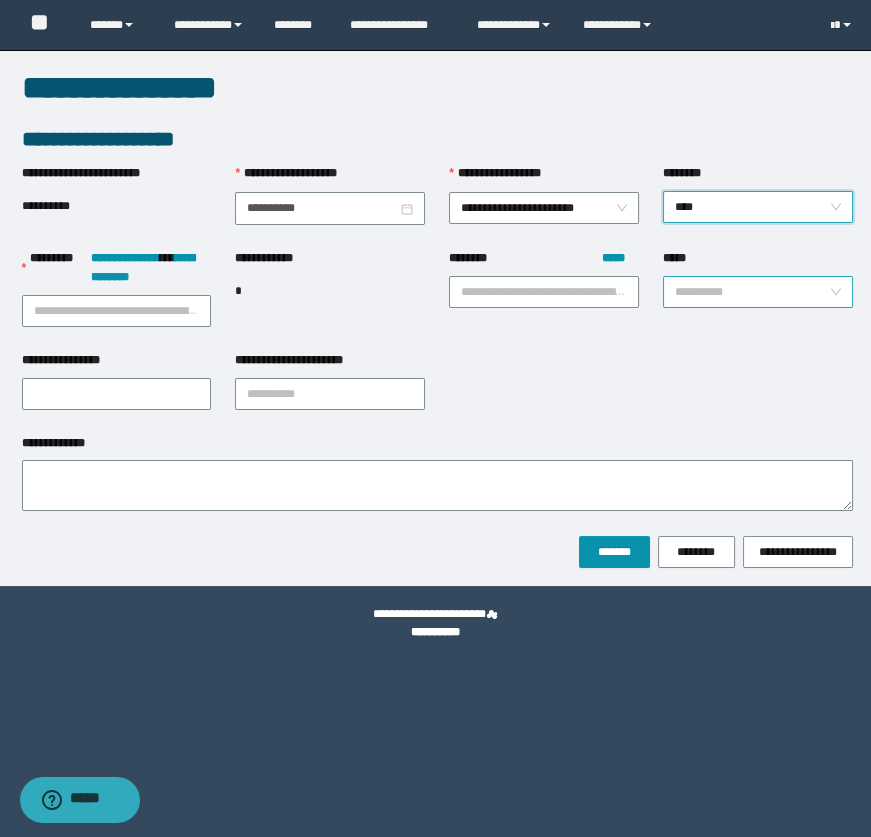 click on "*****" at bounding box center [752, 292] 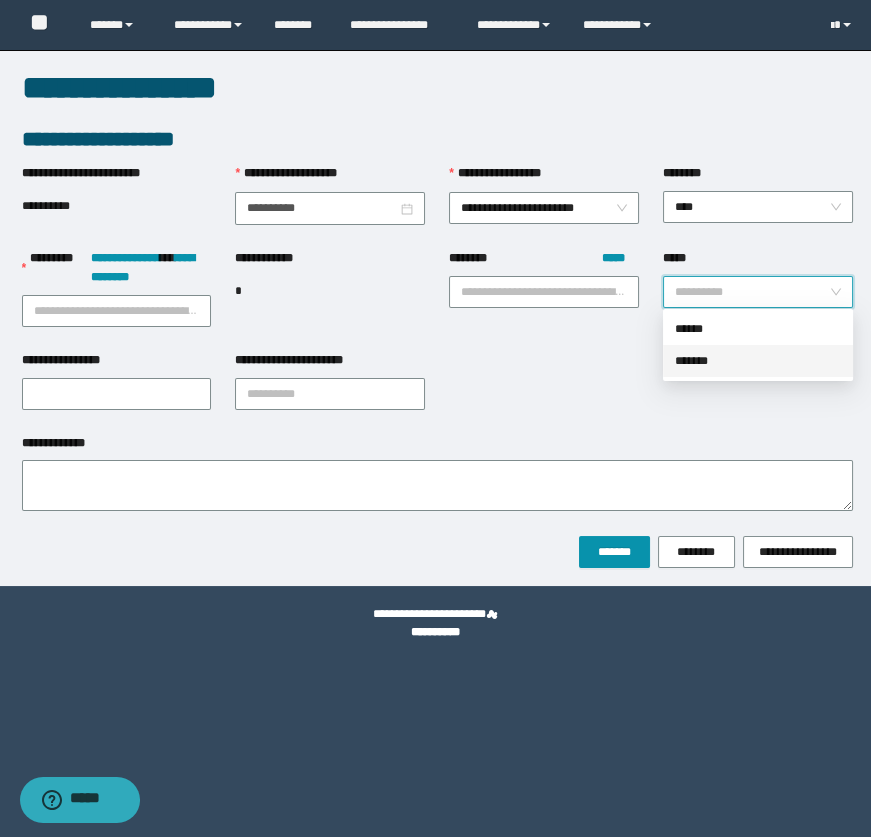 click on "*******" at bounding box center (758, 361) 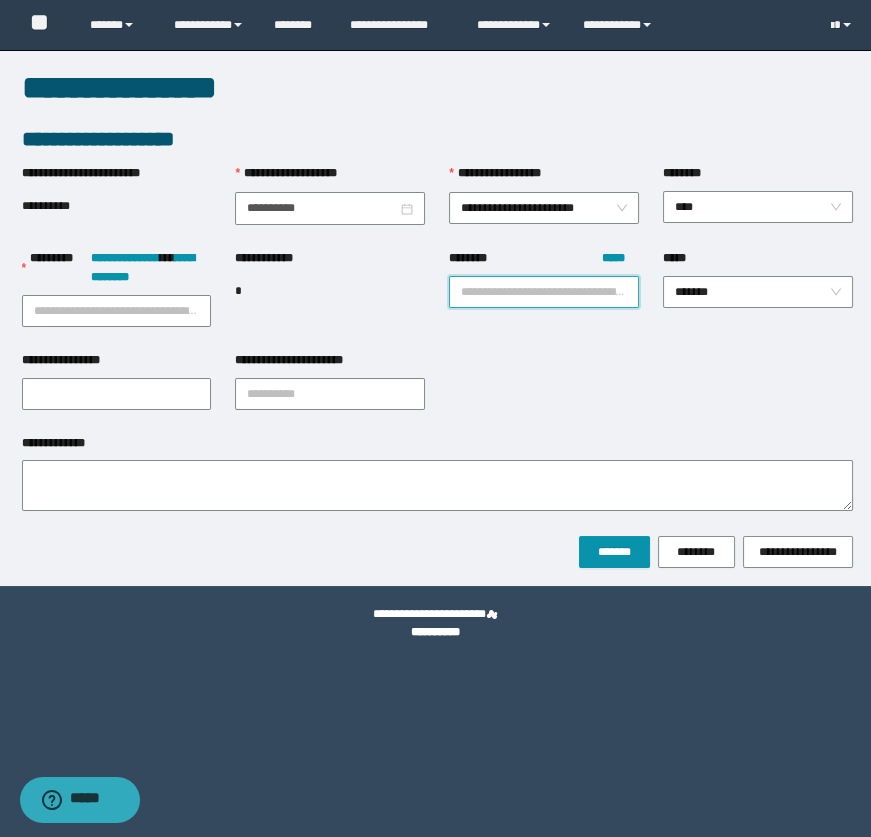 click on "******** *****" at bounding box center [544, 292] 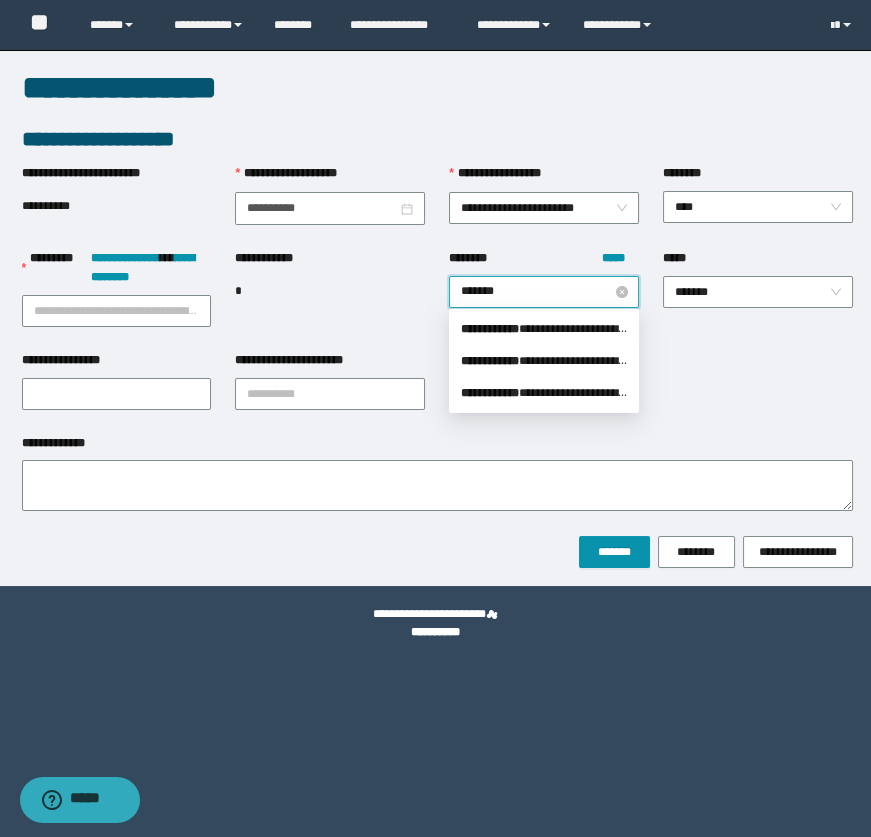 type on "********" 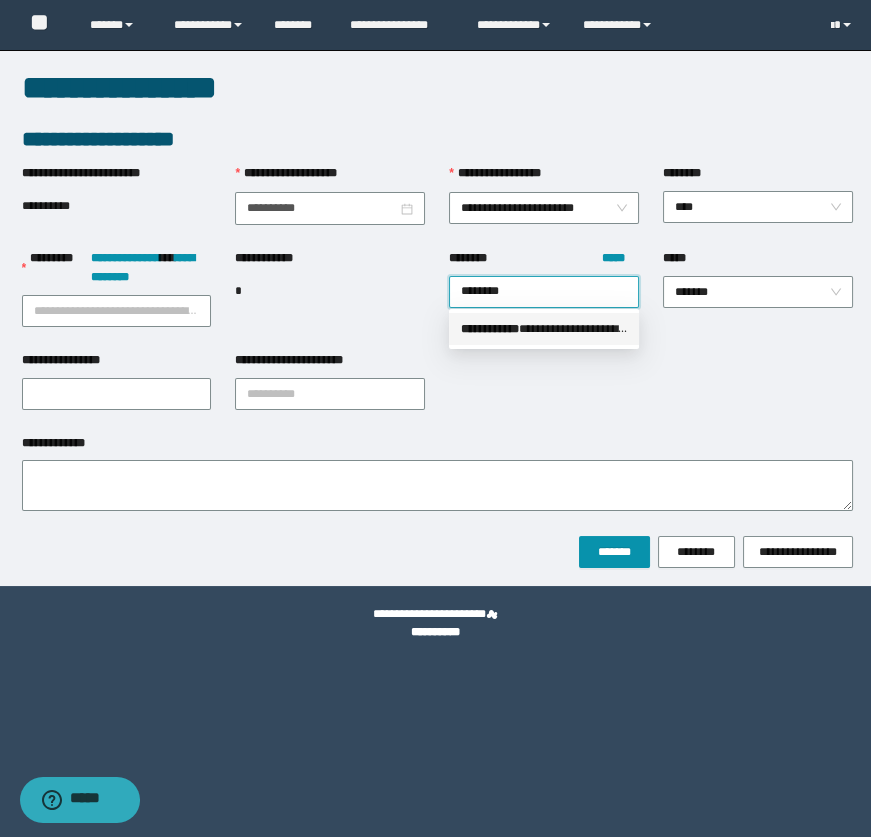 click on "**********" at bounding box center [544, 329] 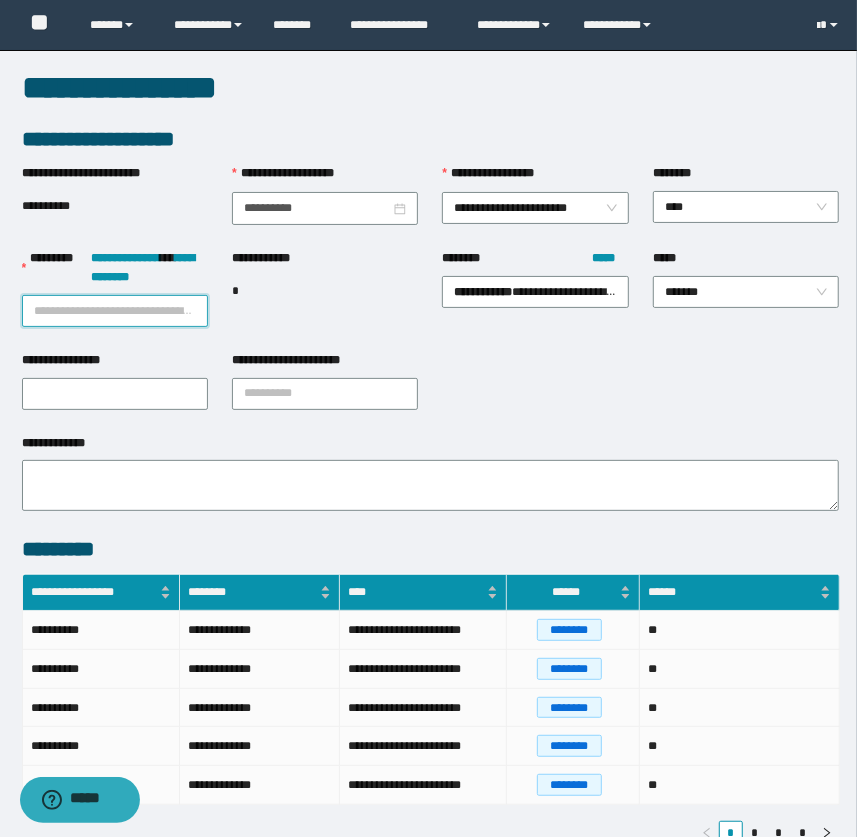 click on "**********" at bounding box center (115, 311) 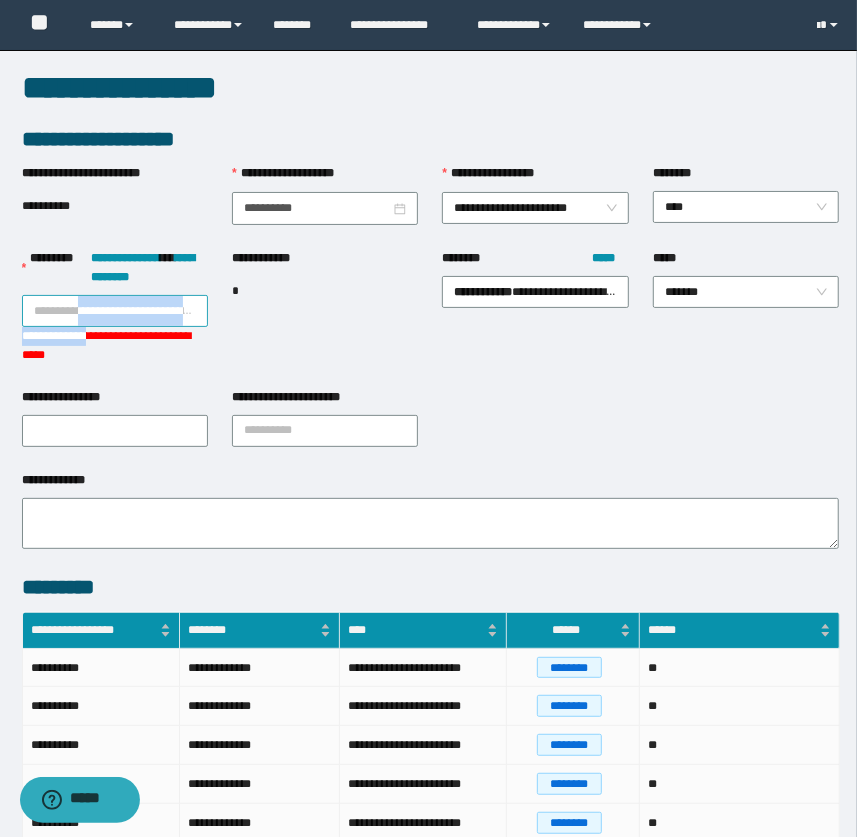 click on "**********" at bounding box center [115, 330] 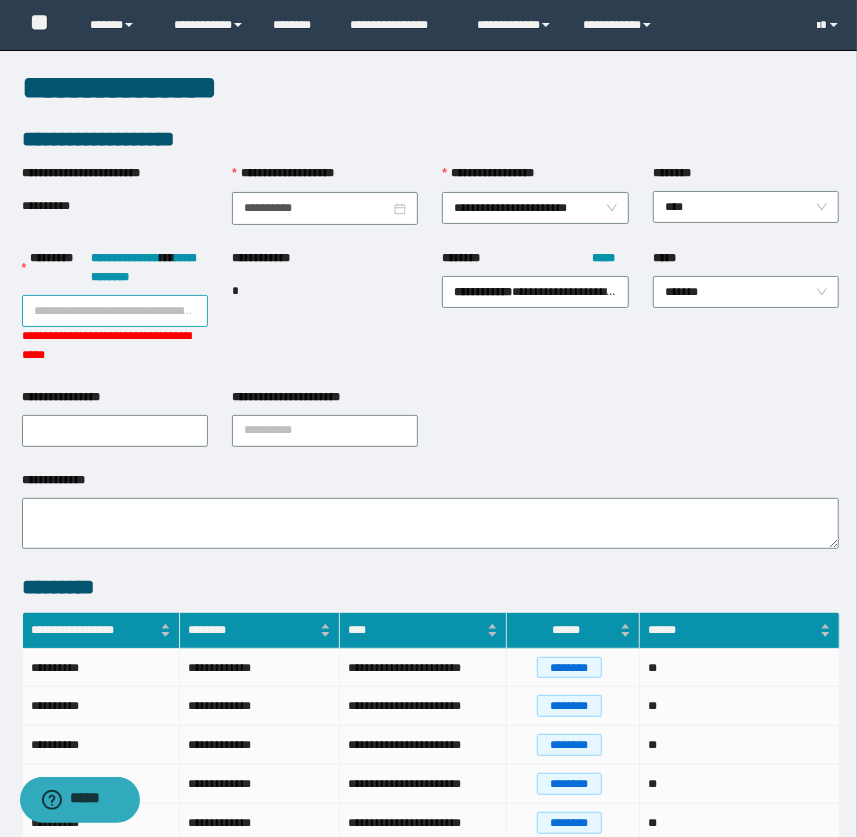 click on "**********" at bounding box center (115, 311) 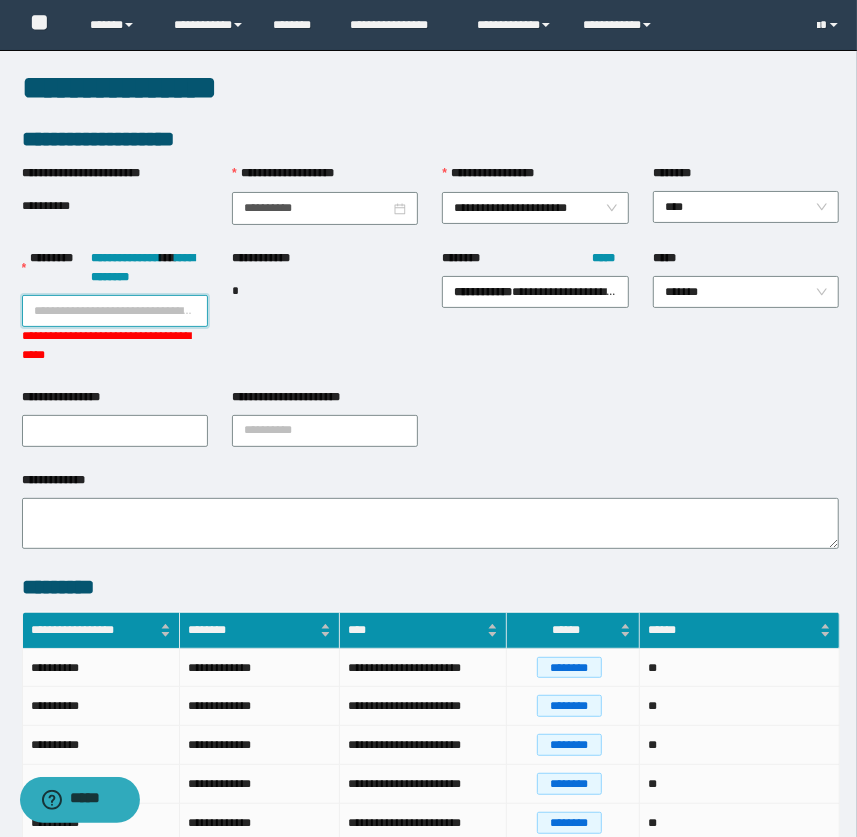 type on "*" 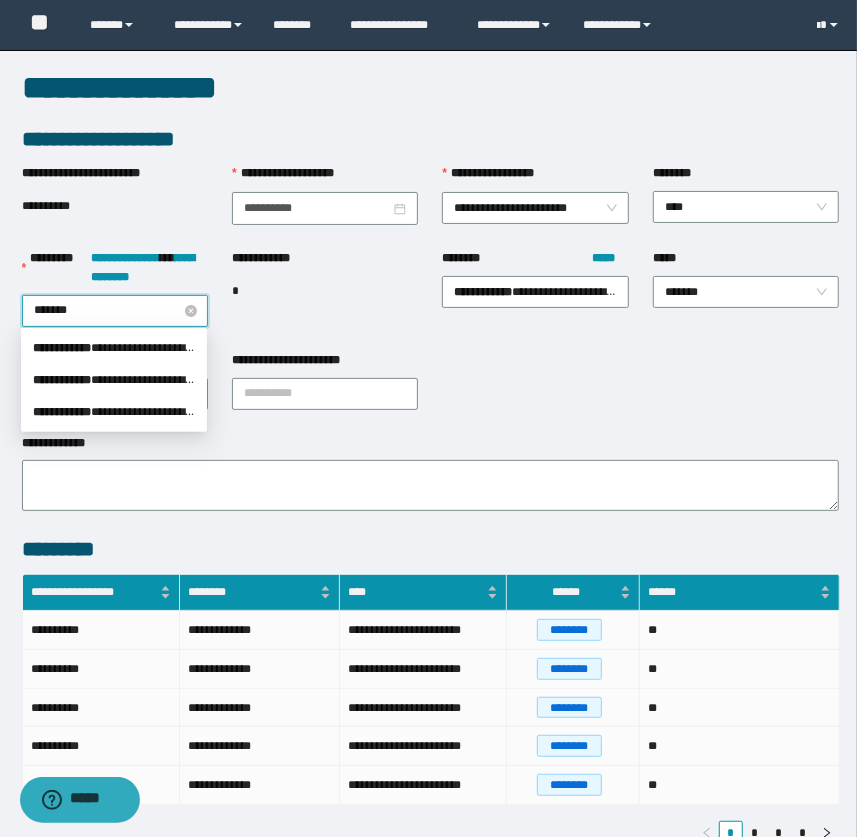type on "********" 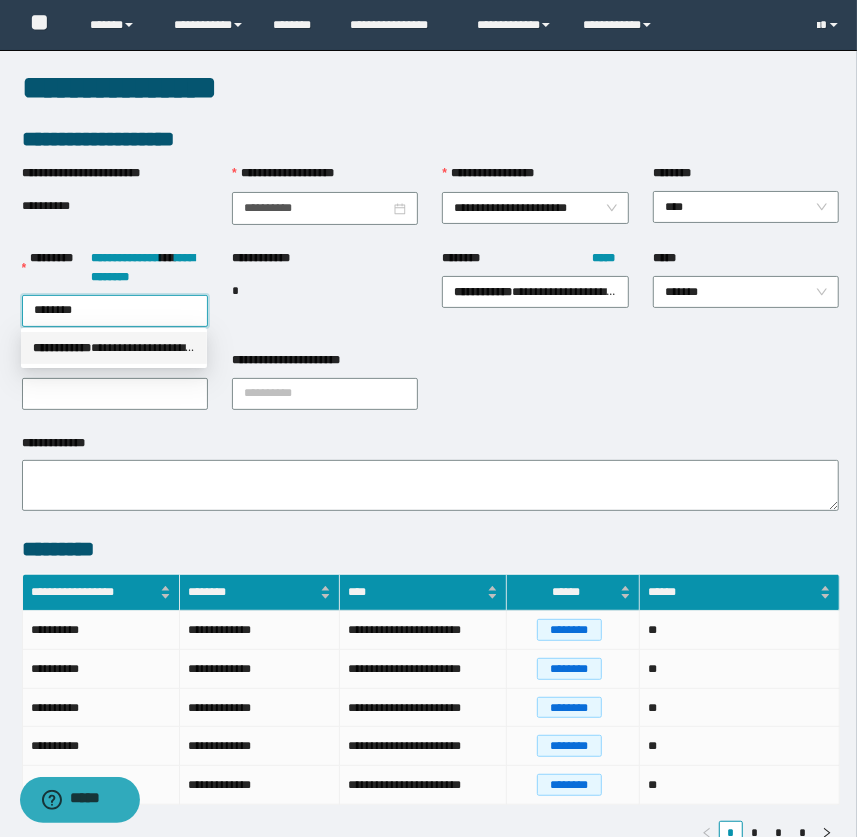 click on "**********" at bounding box center (114, 348) 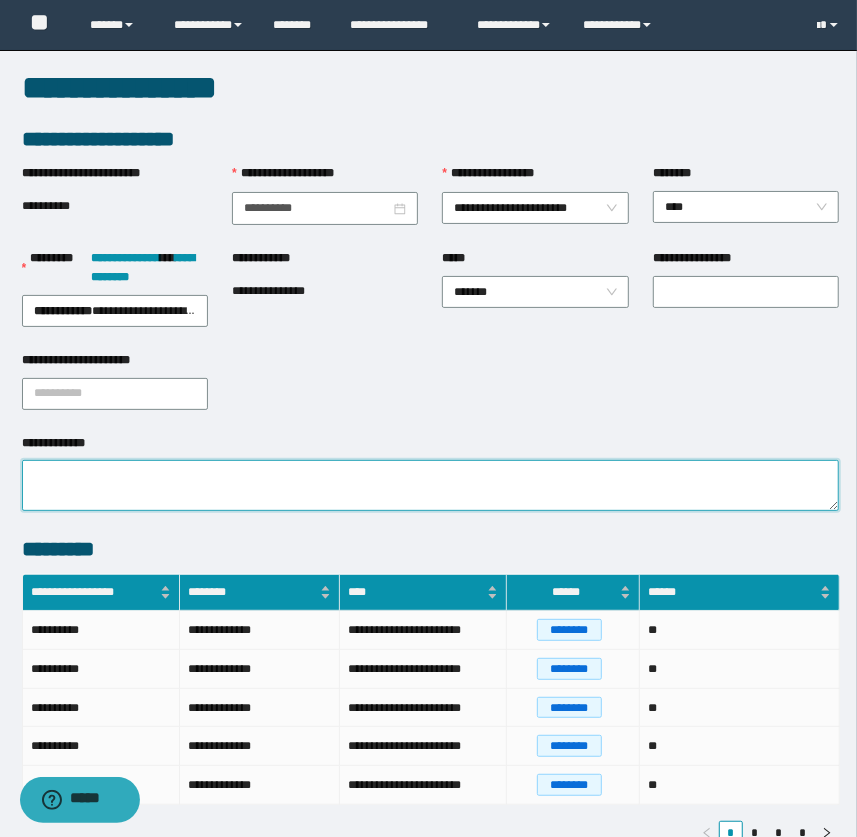 click on "**********" at bounding box center [431, 485] 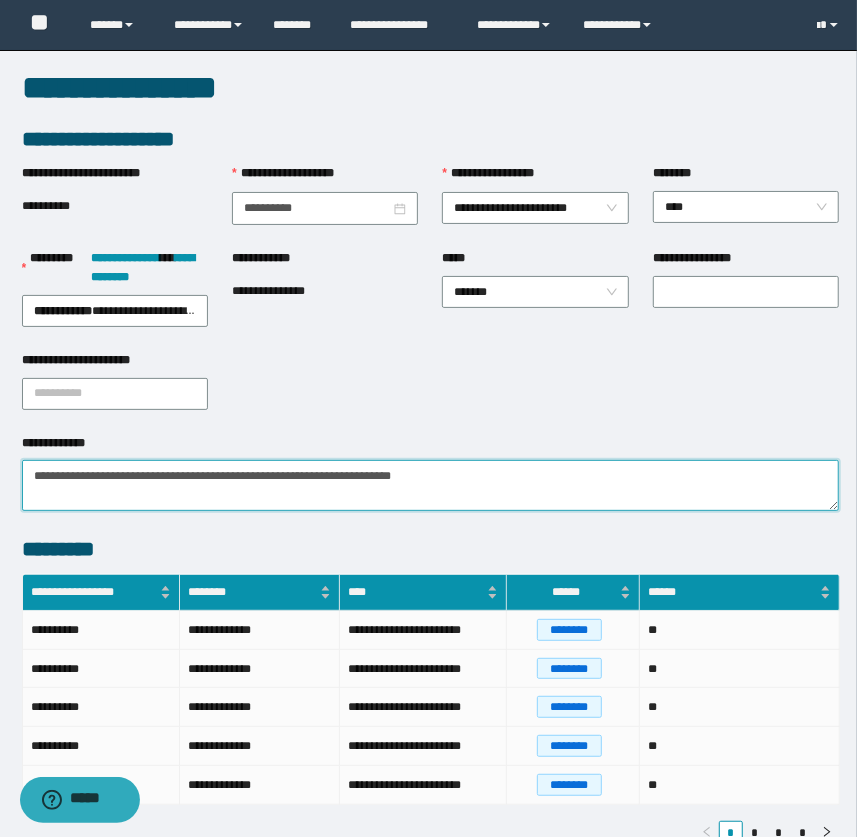 type on "**********" 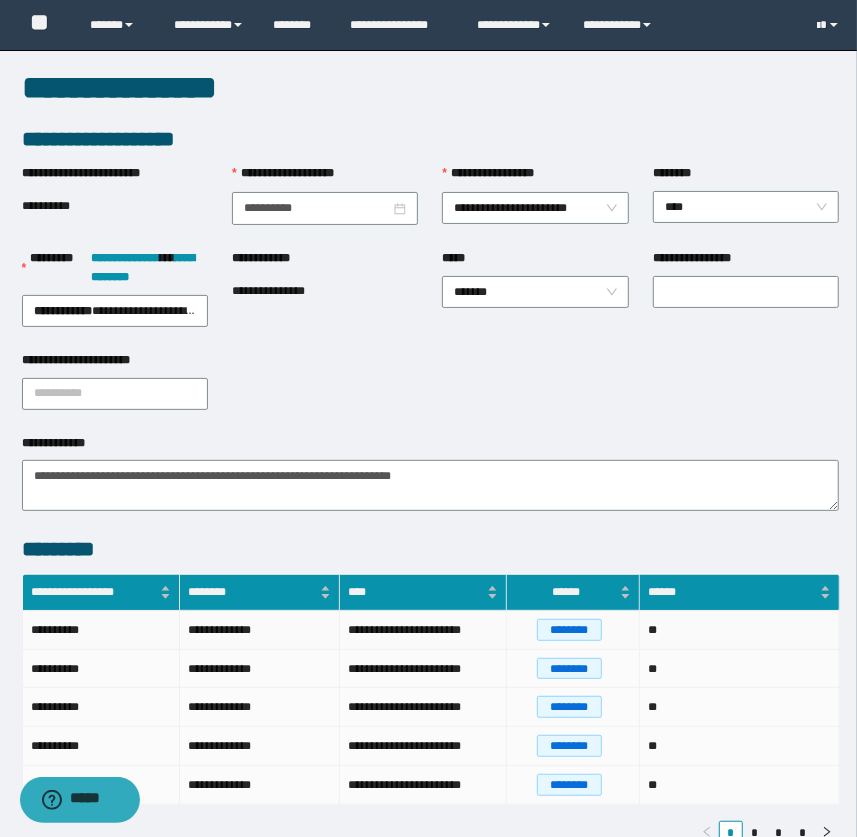 scroll, scrollTop: 150, scrollLeft: 0, axis: vertical 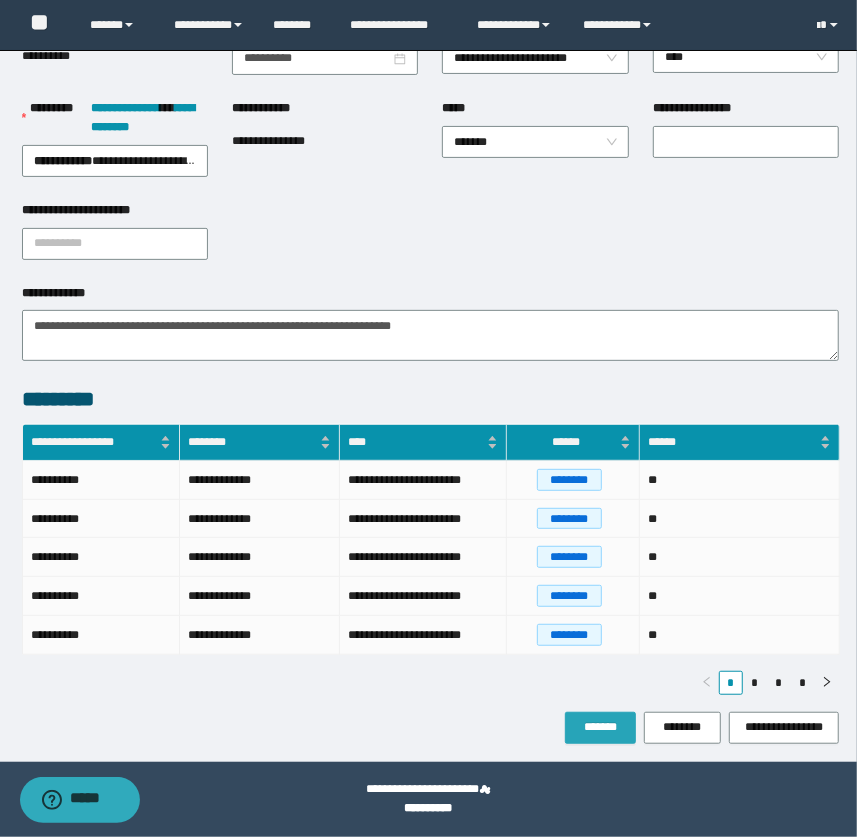 click on "*******" at bounding box center (600, 727) 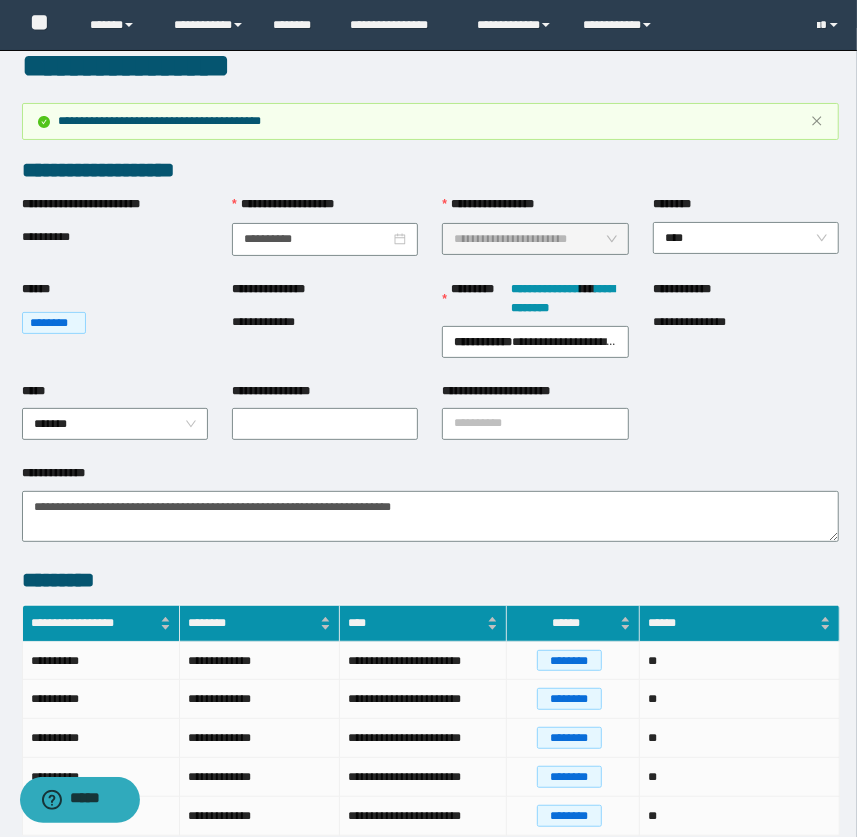 scroll, scrollTop: 0, scrollLeft: 0, axis: both 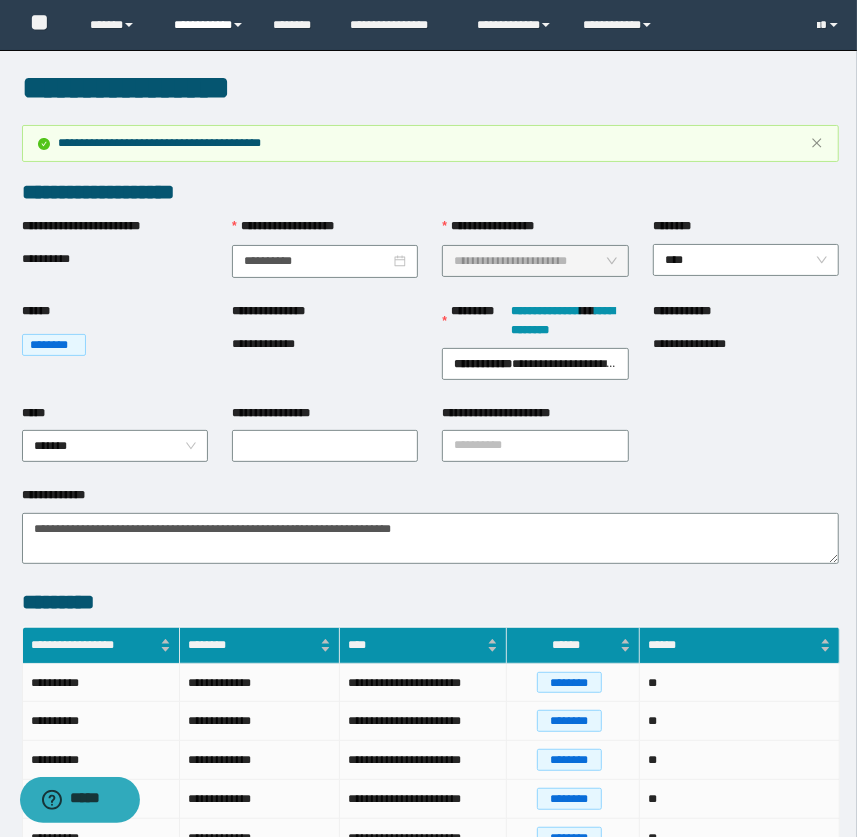 click on "**********" at bounding box center [209, 25] 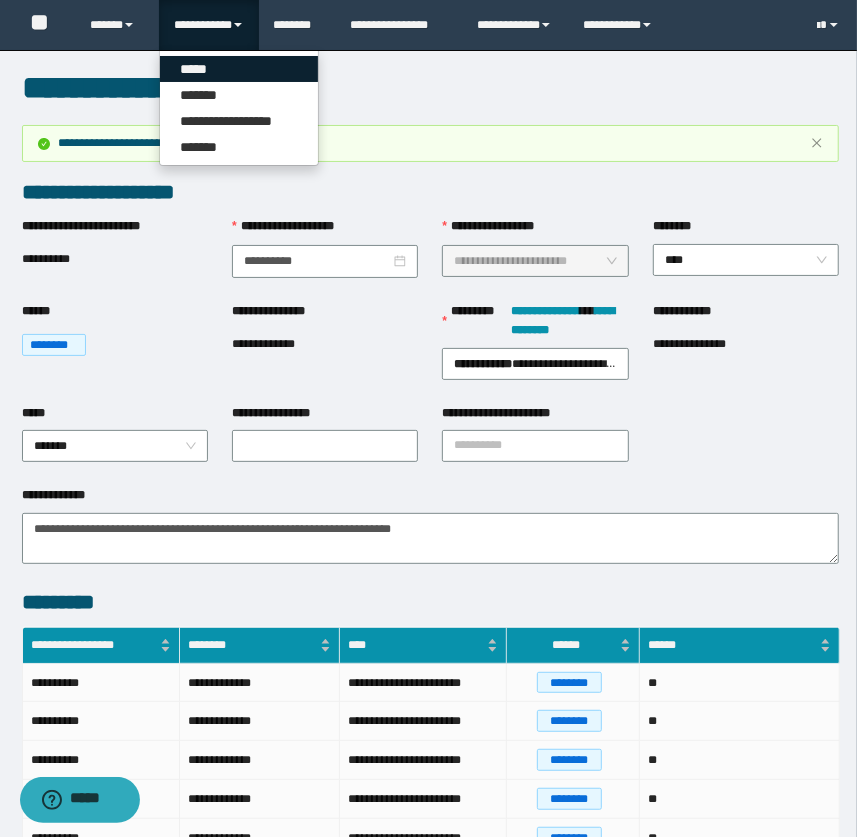 click on "*****" at bounding box center [239, 69] 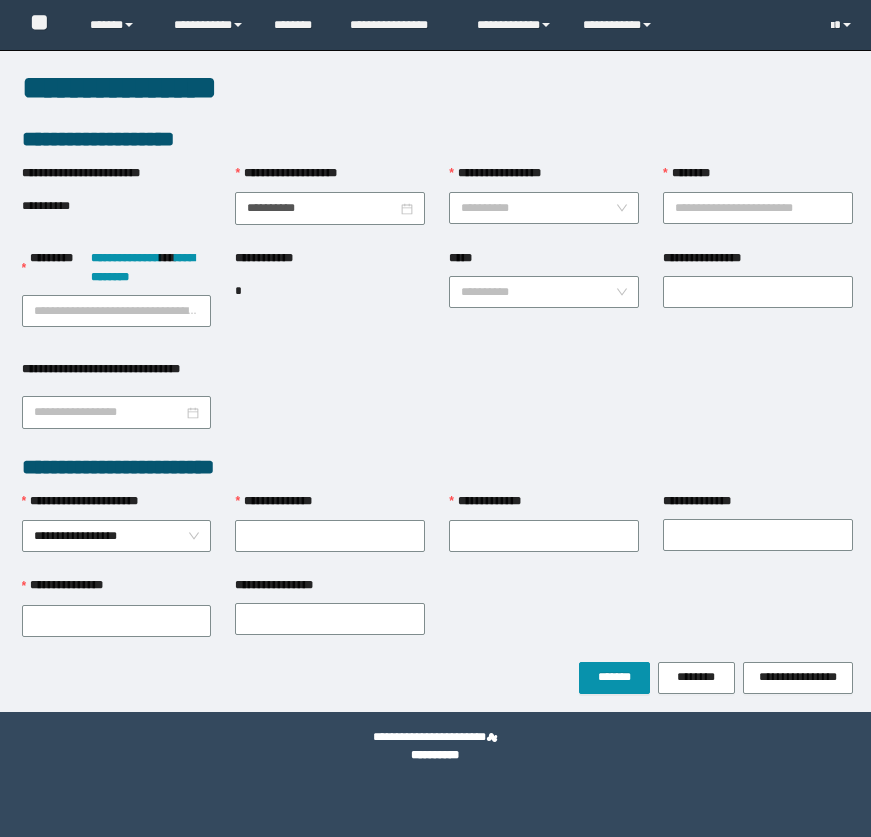 scroll, scrollTop: 0, scrollLeft: 0, axis: both 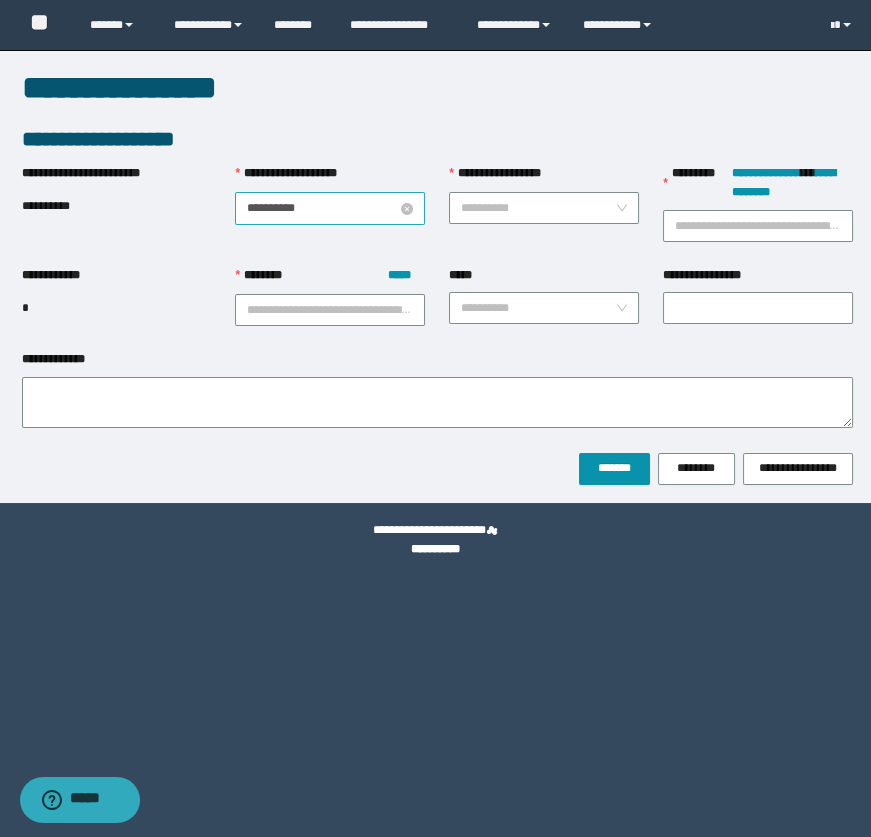 click on "**********" at bounding box center [322, 208] 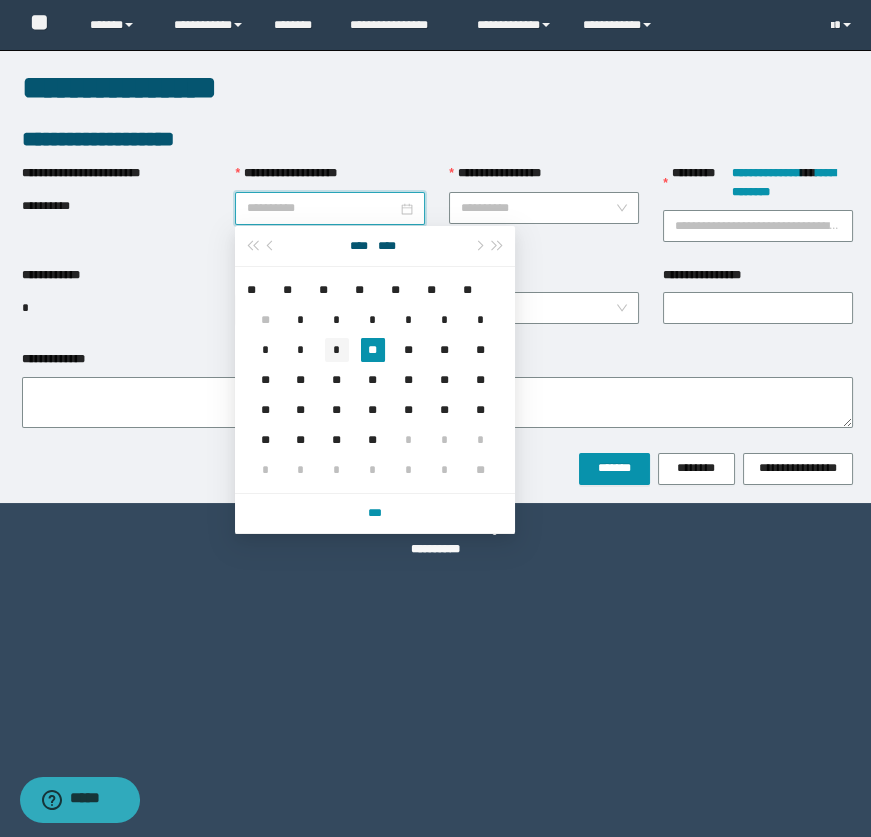 click on "*" at bounding box center (337, 350) 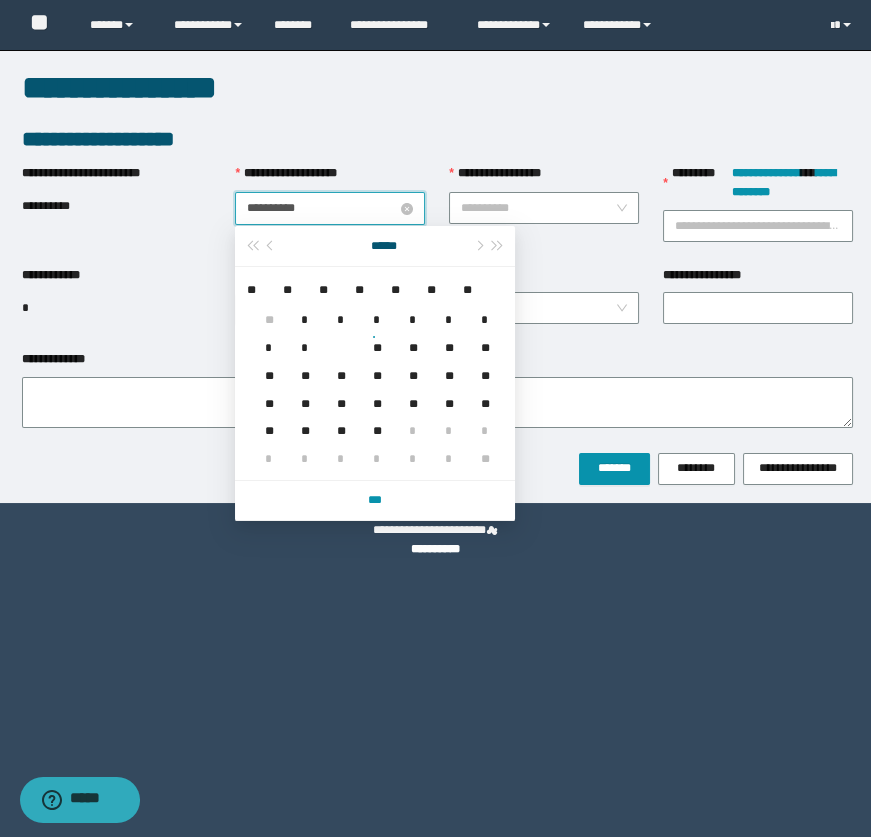 click on "**********" at bounding box center (322, 208) 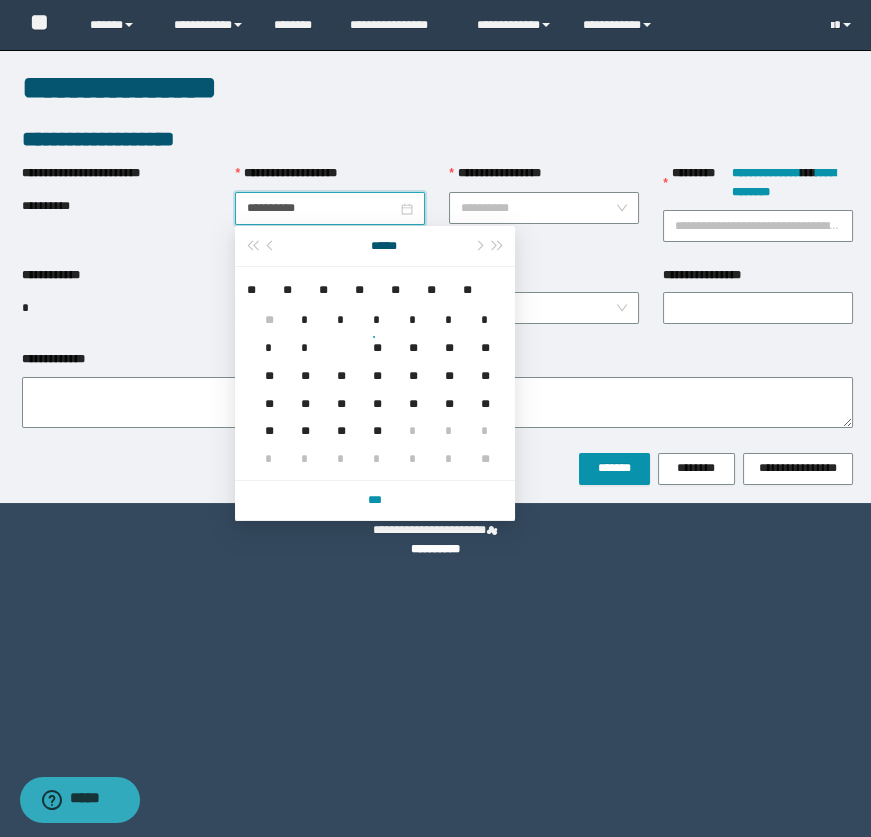 type on "**********" 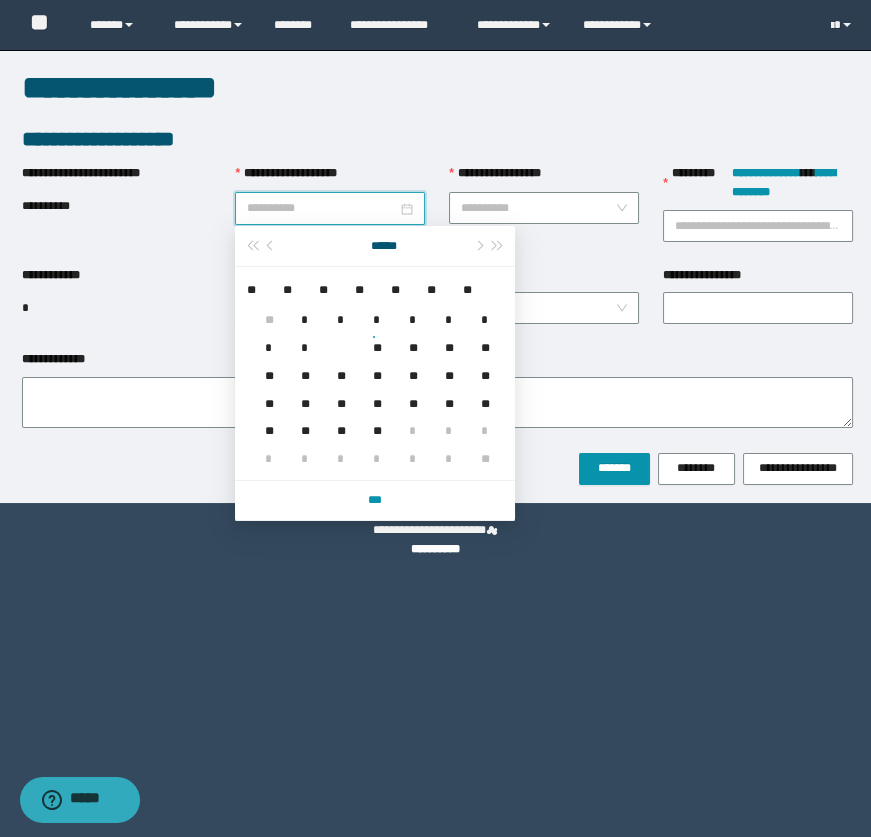 click on "**" at bounding box center (373, 336) 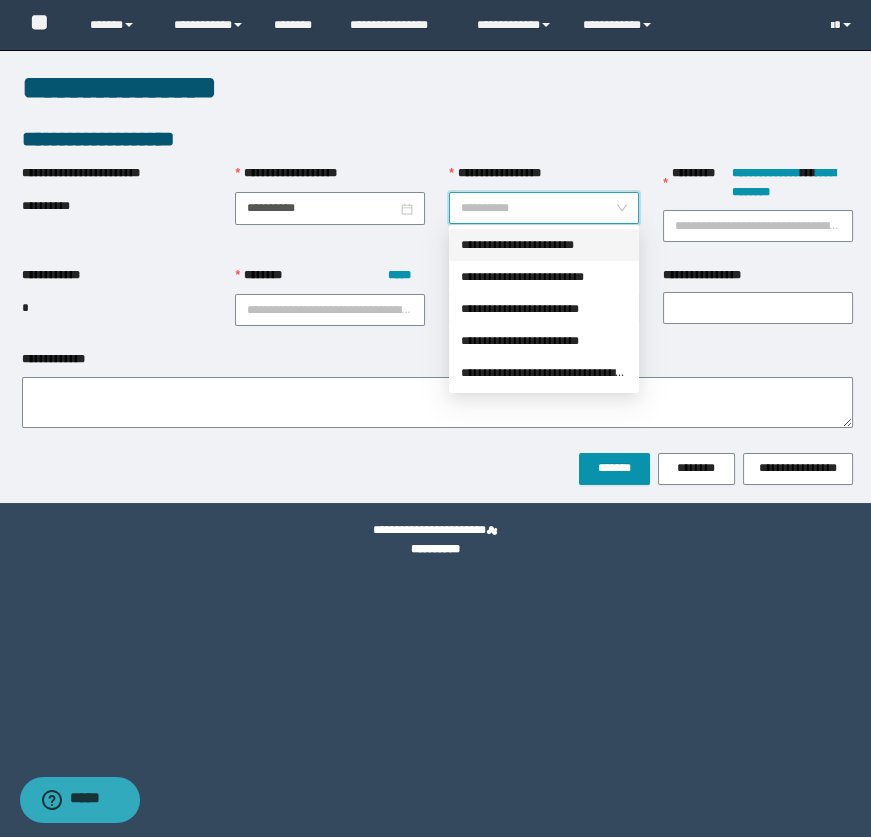 click on "**********" at bounding box center [538, 208] 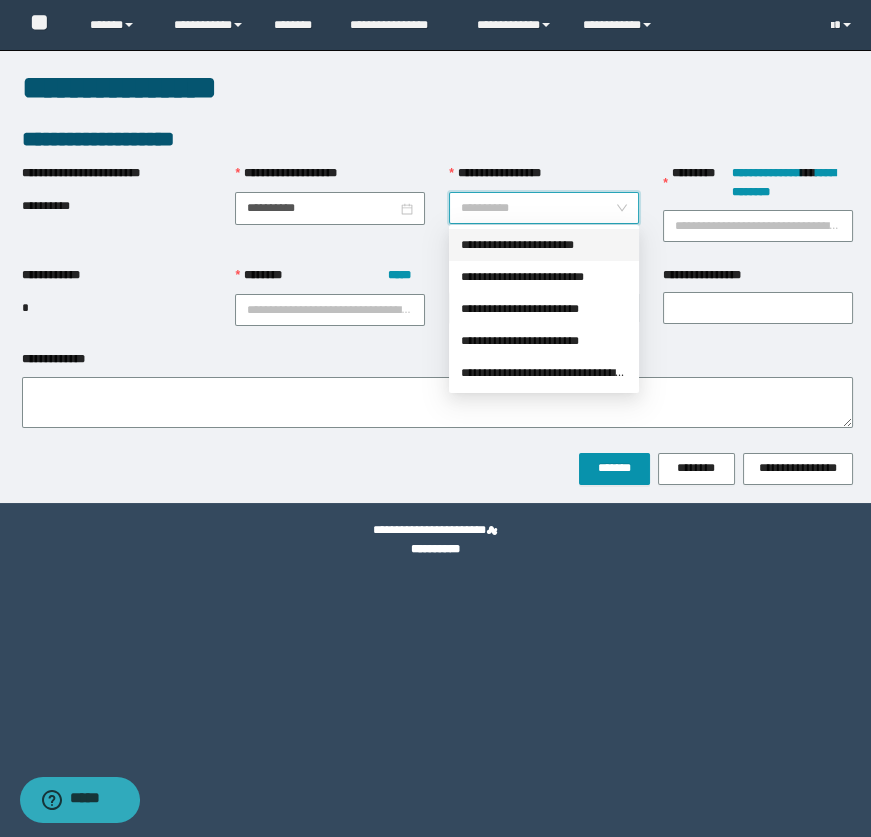 click on "**********" at bounding box center [544, 245] 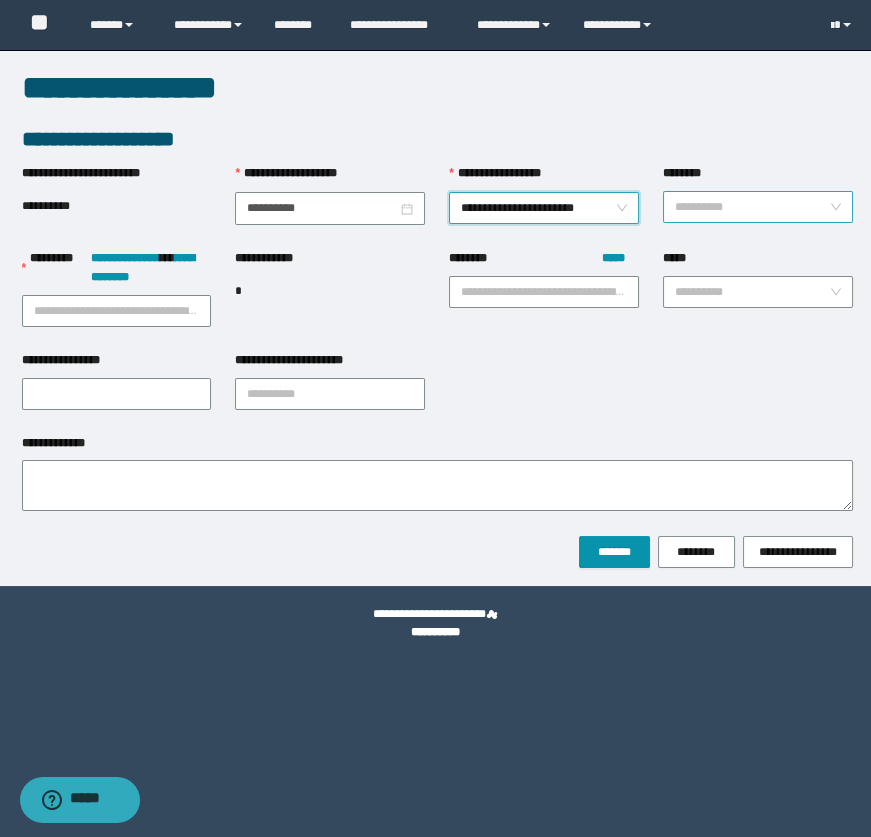 click on "********" at bounding box center (752, 207) 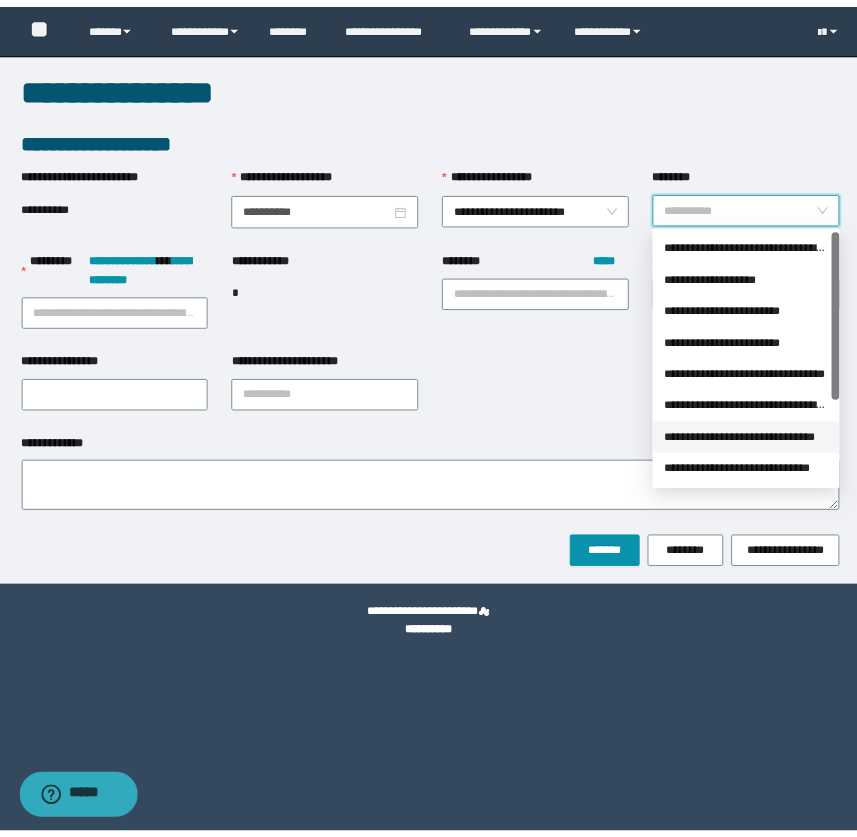 scroll, scrollTop: 127, scrollLeft: 0, axis: vertical 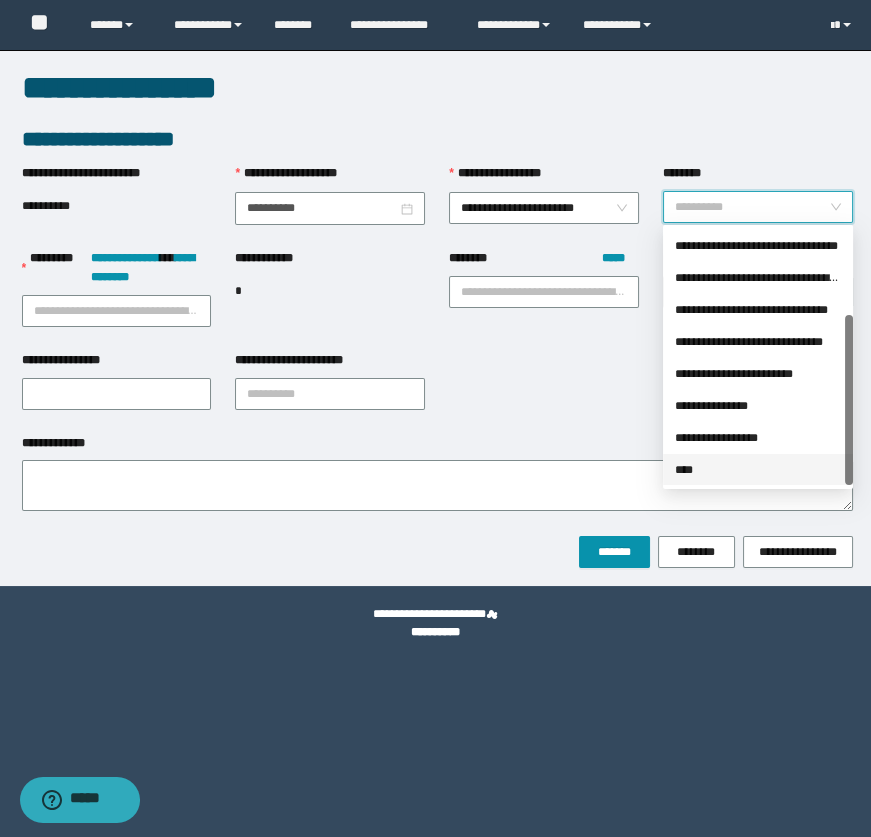 click on "****" at bounding box center [758, 470] 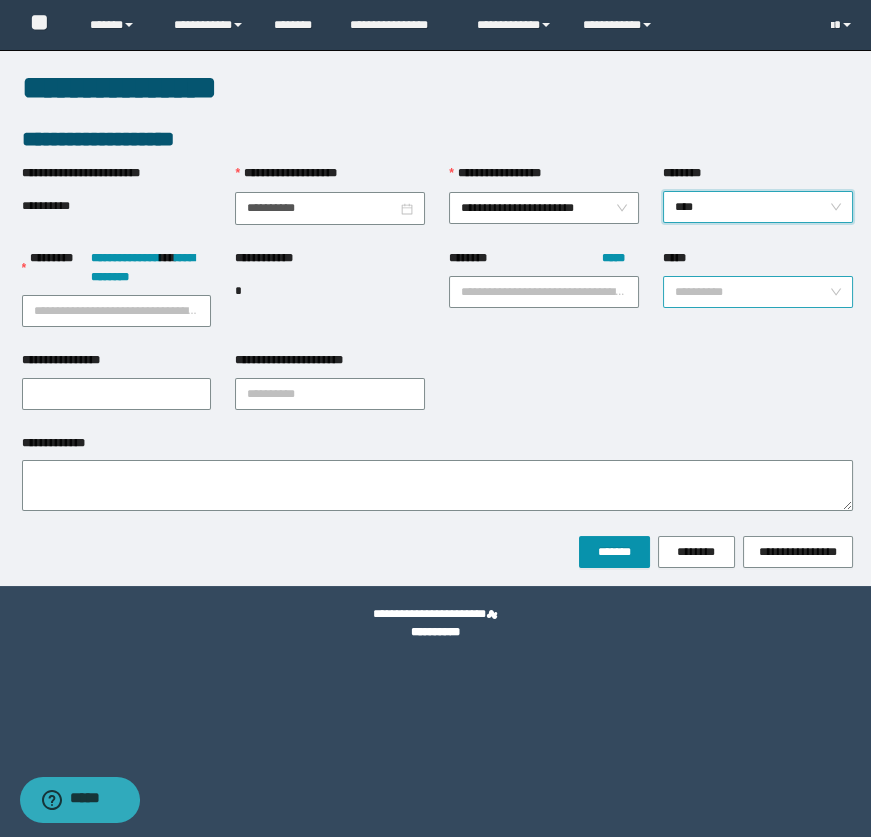 click on "*****" at bounding box center [752, 292] 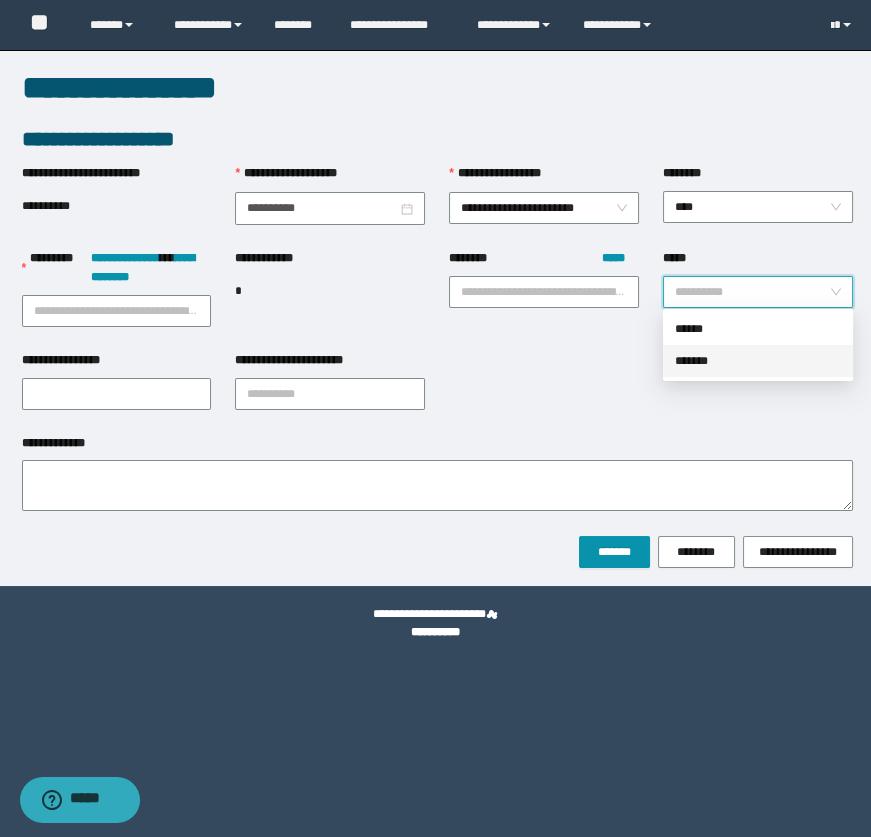 click on "*******" at bounding box center (758, 361) 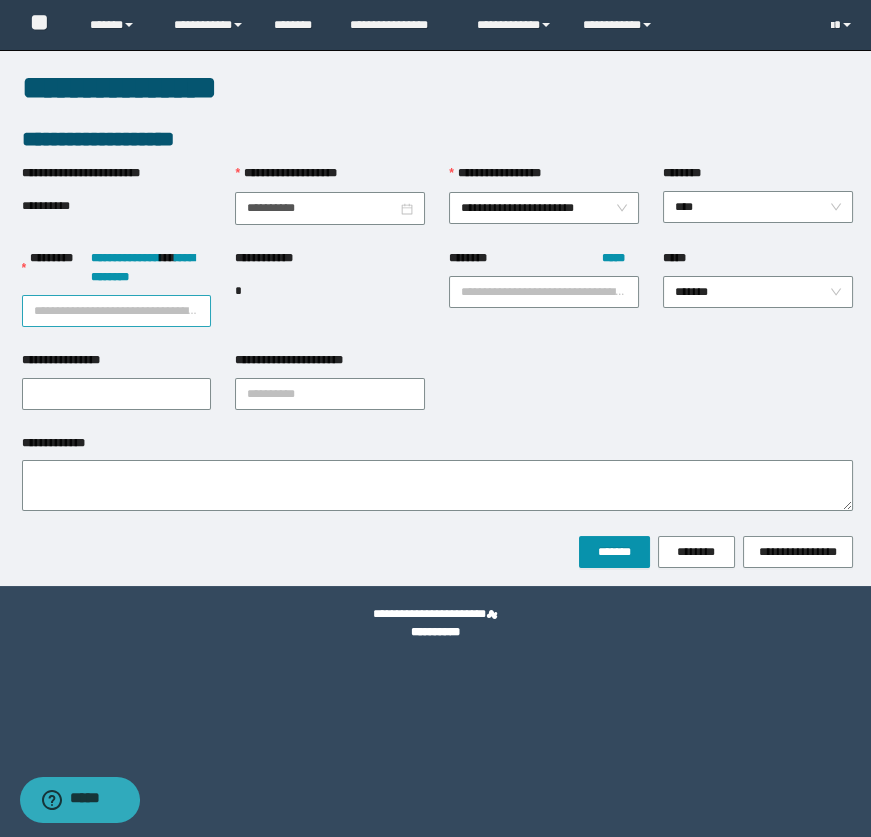 click on "**********" at bounding box center [117, 311] 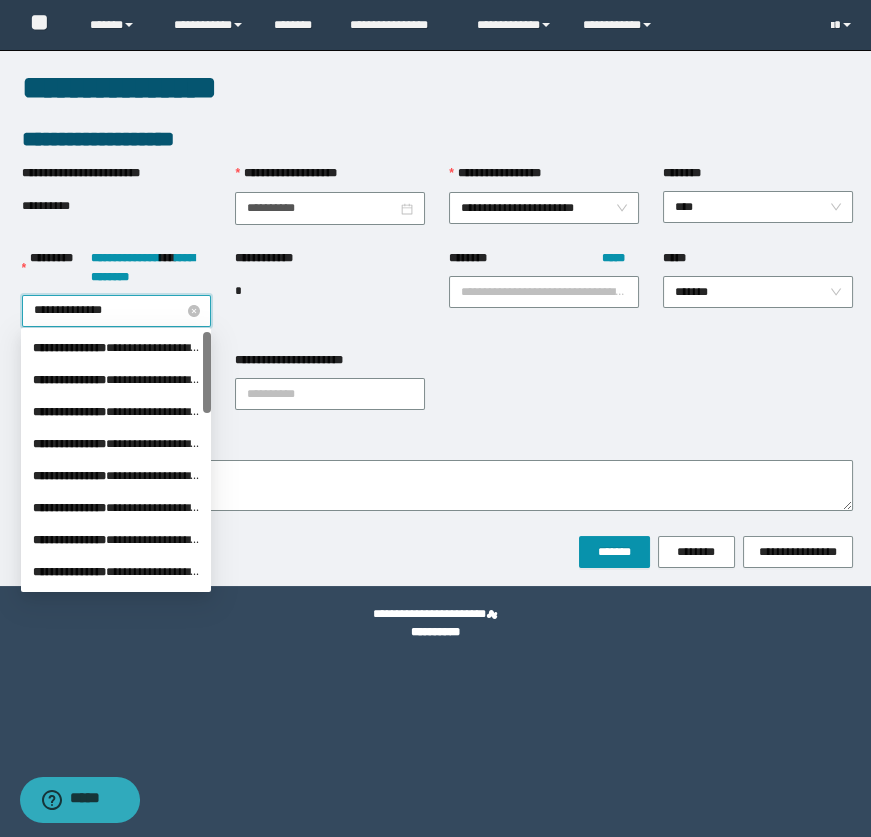 type on "**********" 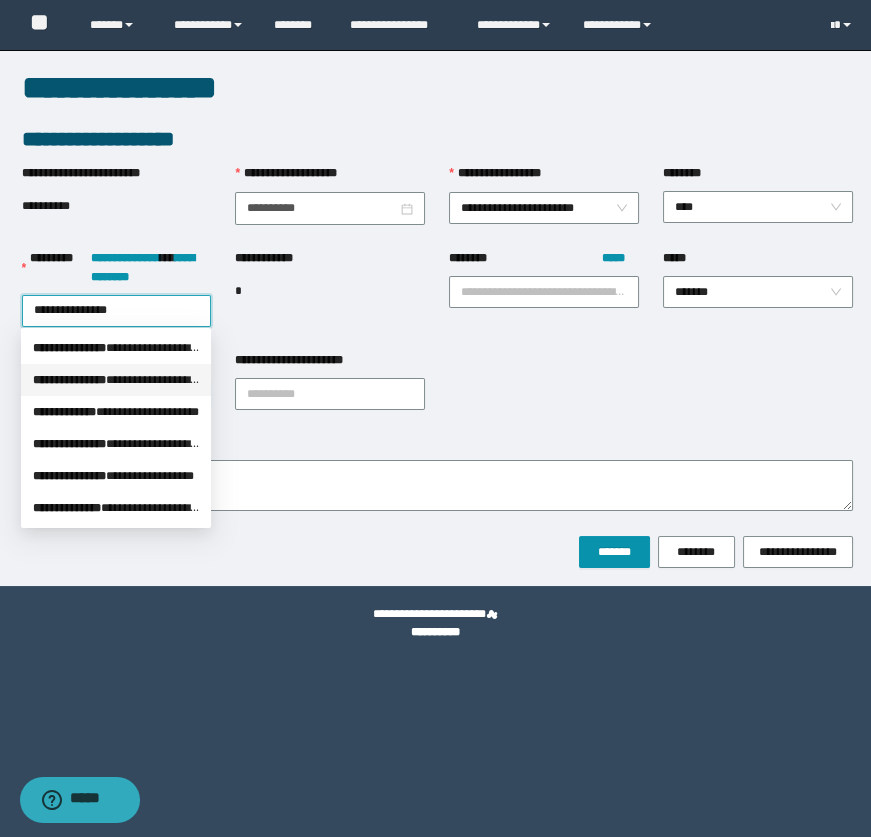 click on "**********" at bounding box center [116, 380] 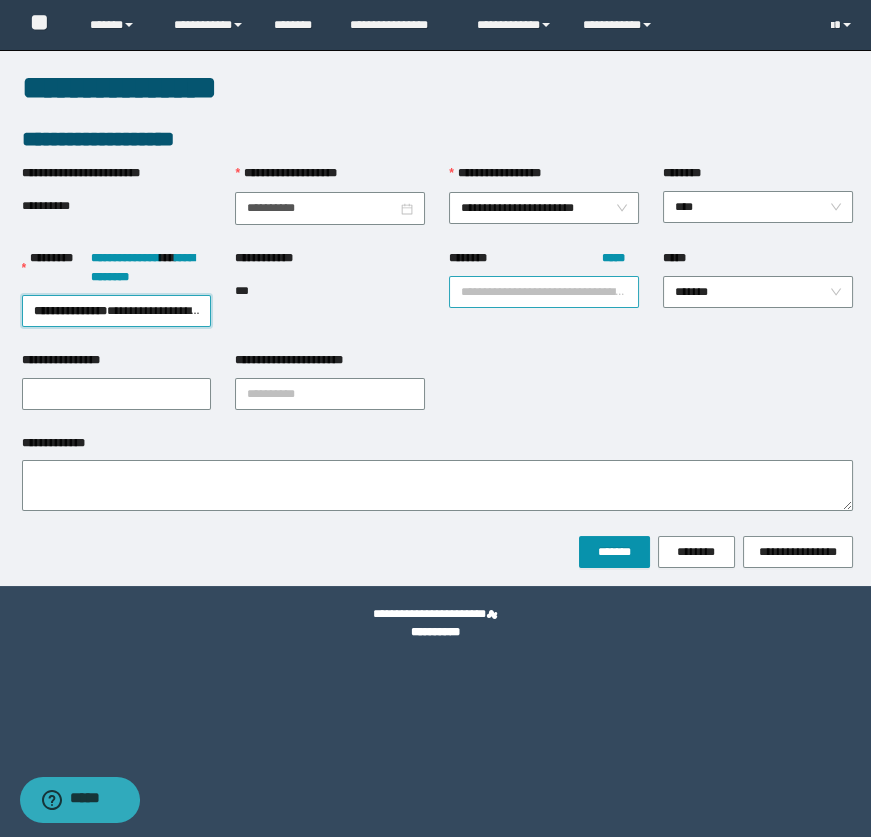 click on "******** *****" at bounding box center [544, 292] 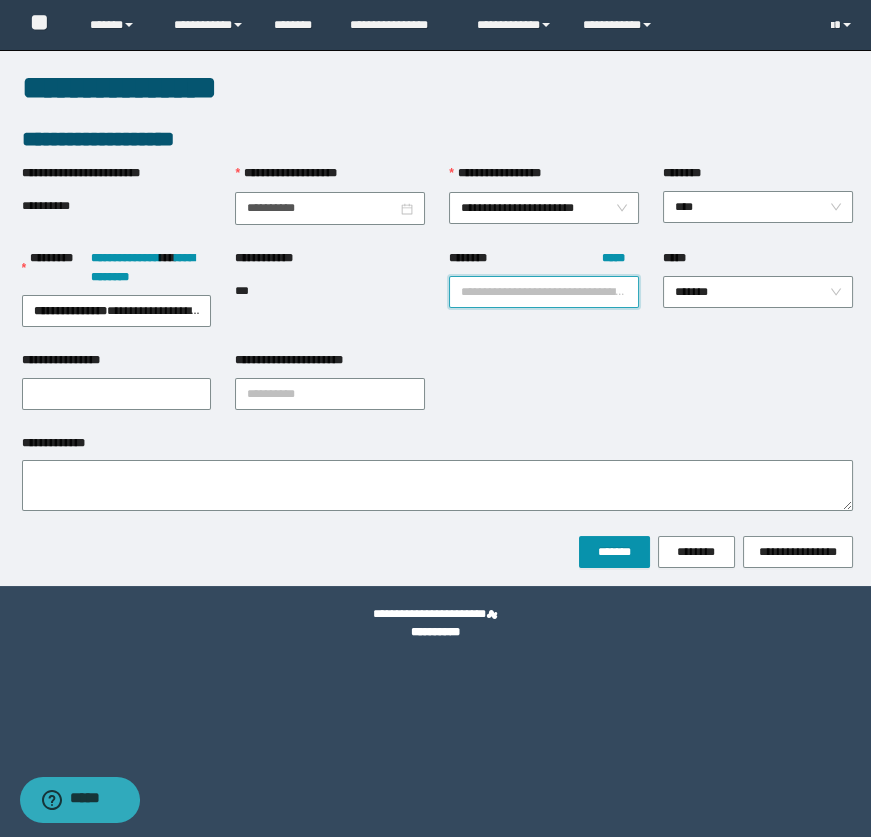 paste on "********" 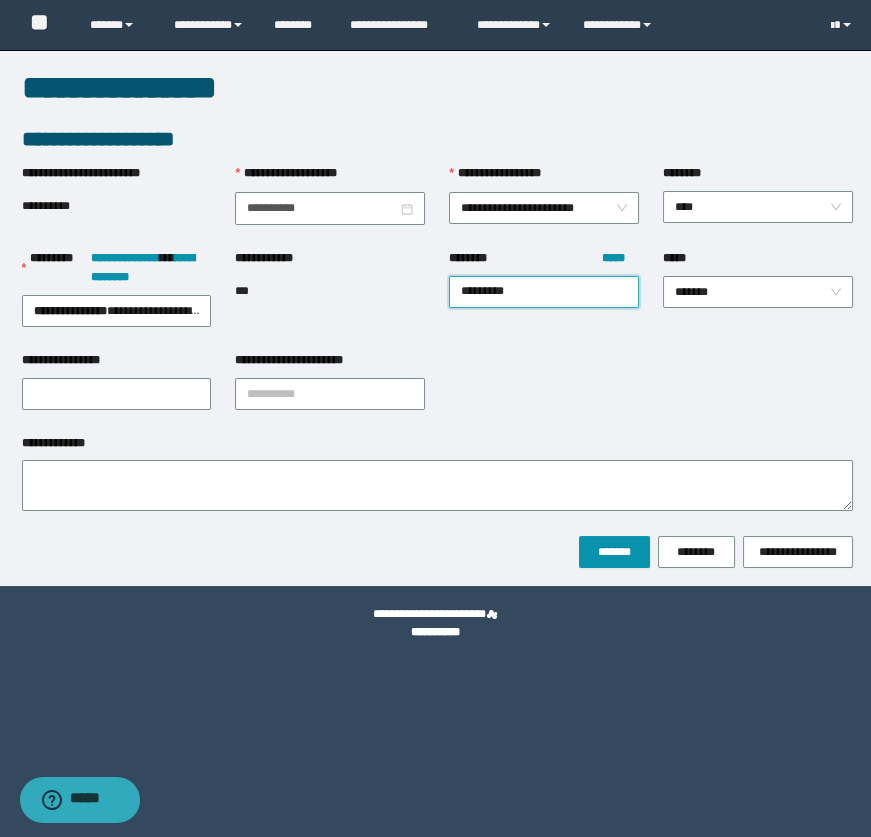 type on "********" 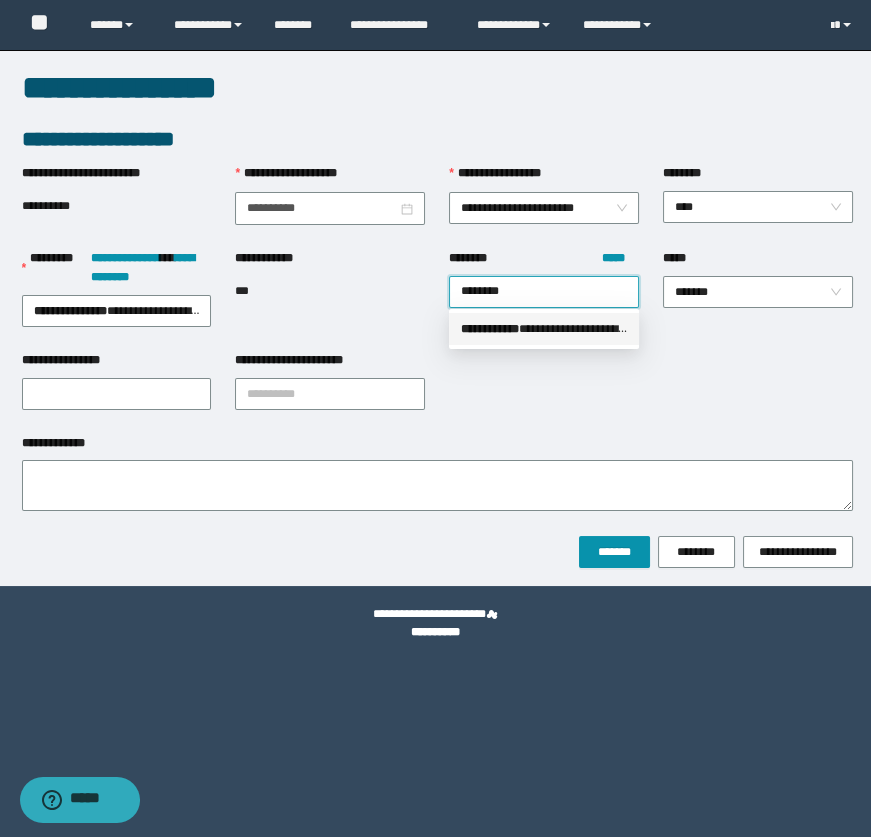 click on "**********" at bounding box center (544, 329) 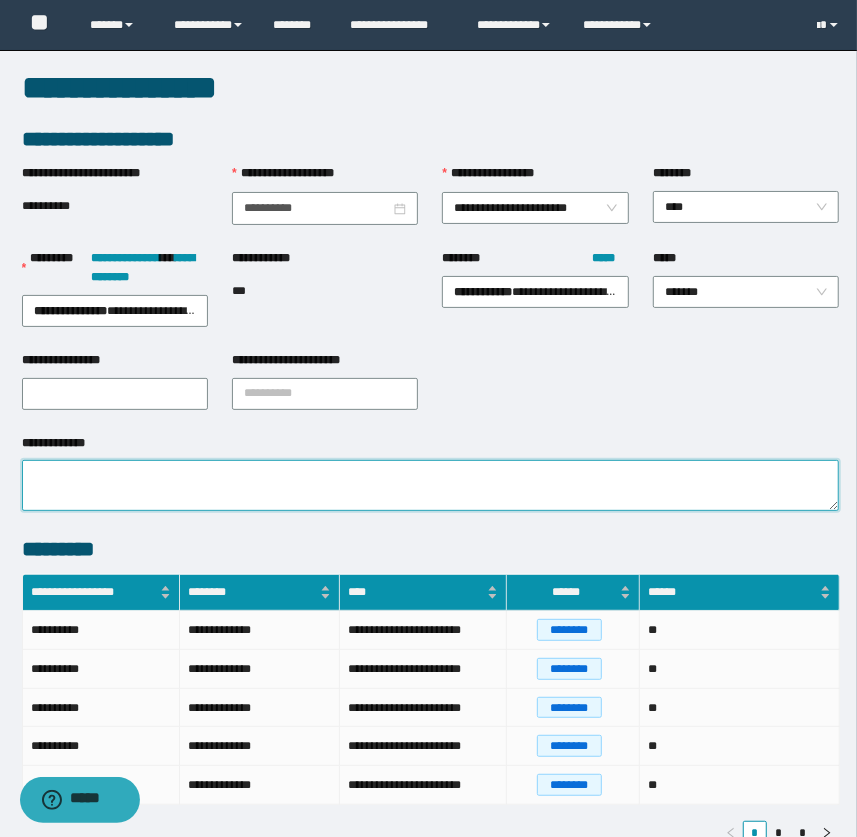 click on "**********" at bounding box center (431, 485) 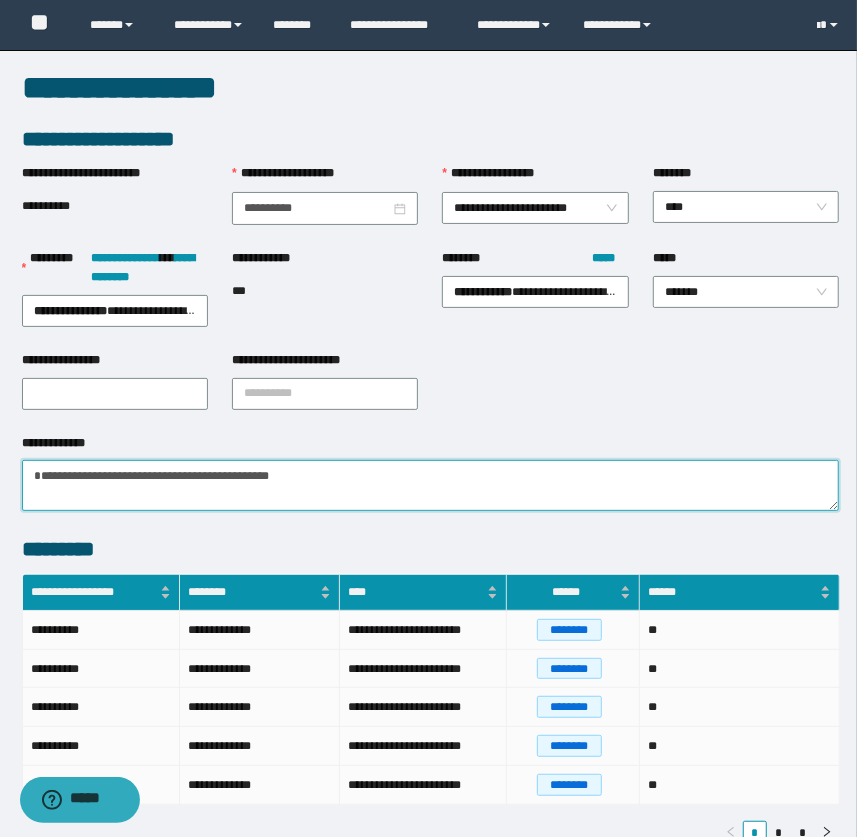 type on "**********" 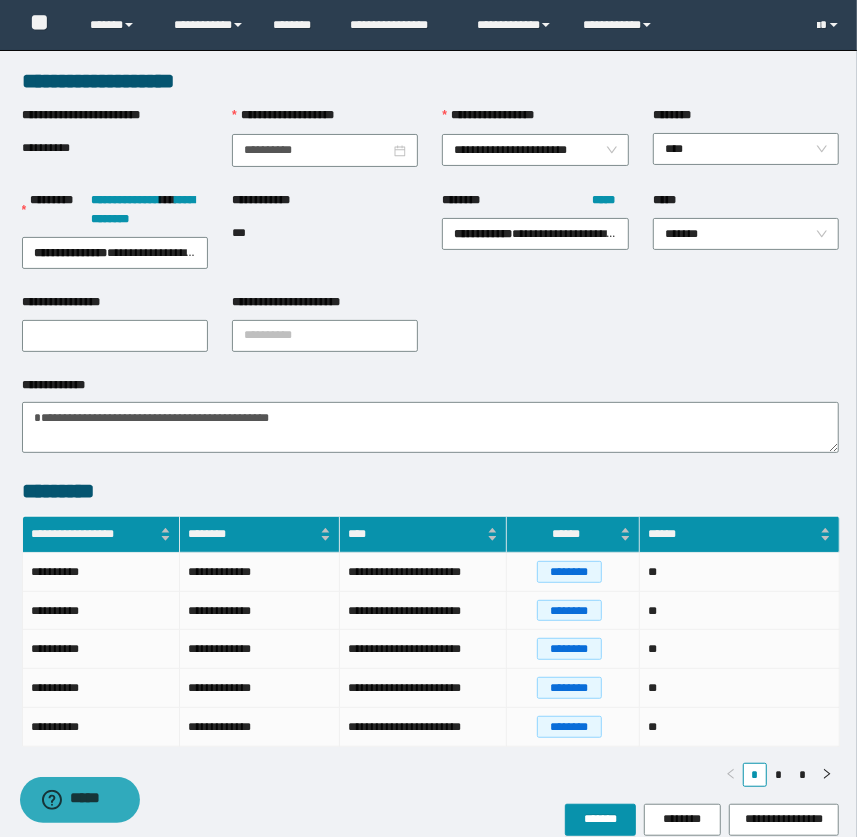 scroll, scrollTop: 90, scrollLeft: 0, axis: vertical 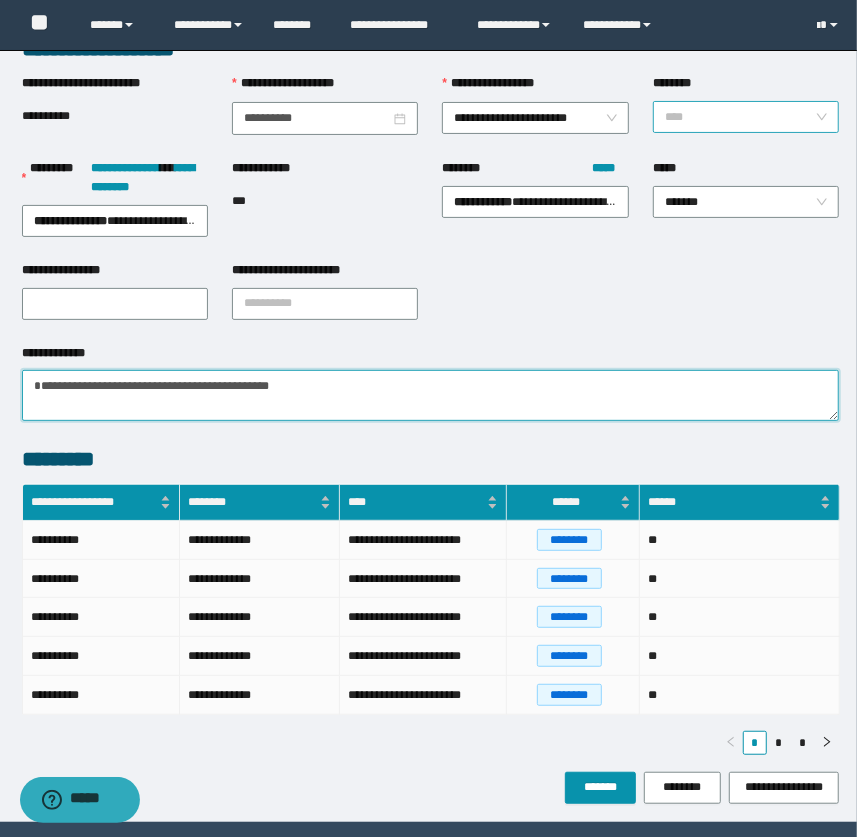 click on "****" at bounding box center (746, 117) 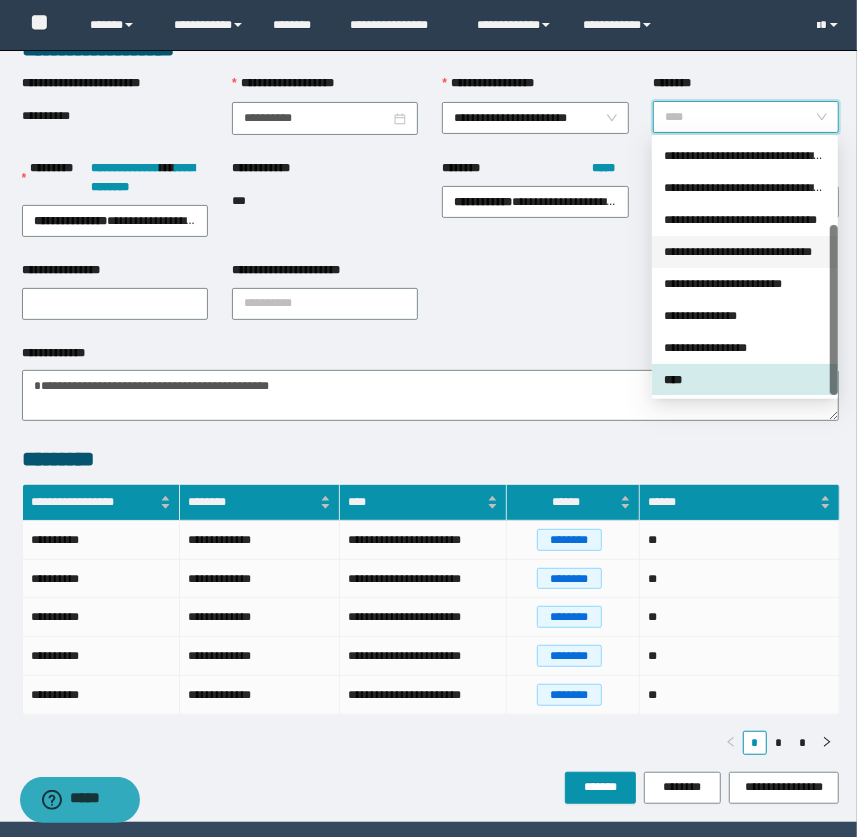 click on "**********" at bounding box center [745, 252] 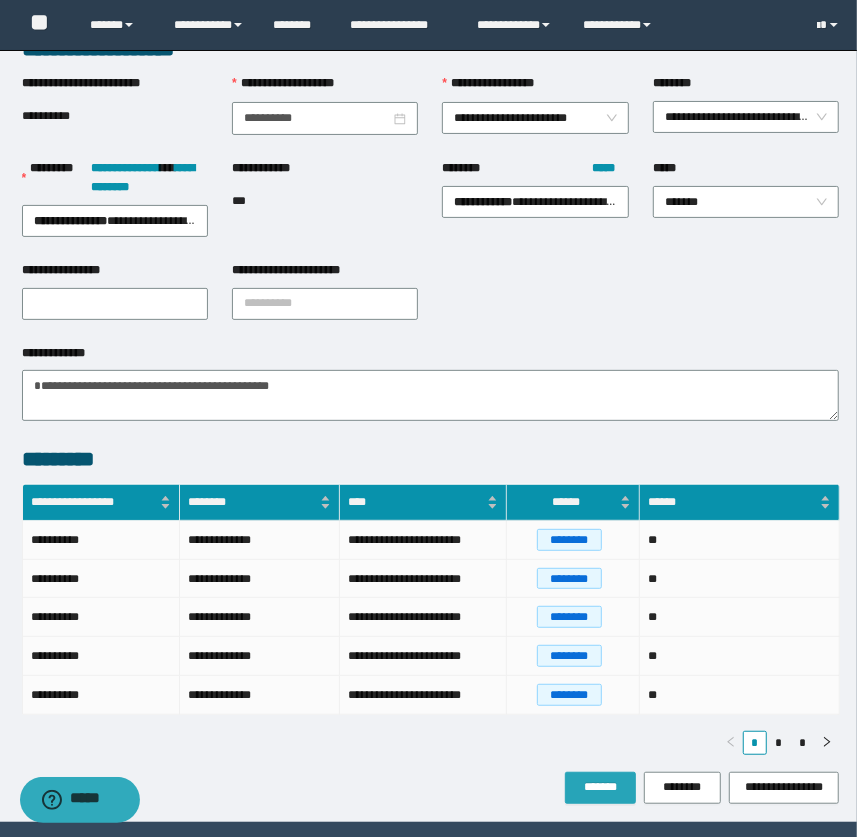 click on "*******" at bounding box center (600, 787) 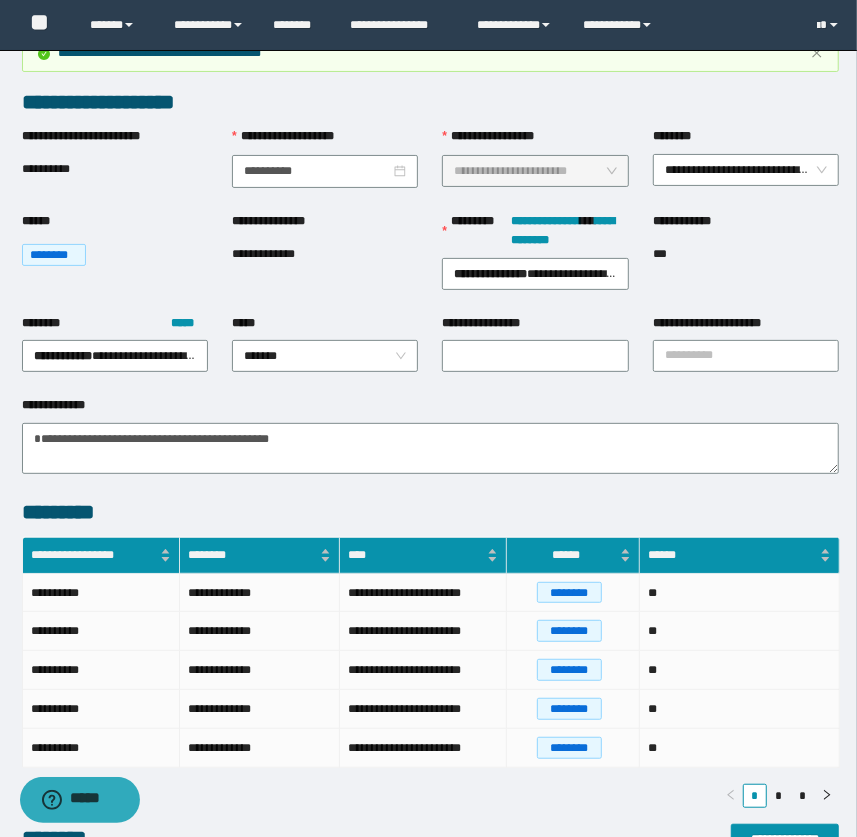 scroll, scrollTop: 0, scrollLeft: 0, axis: both 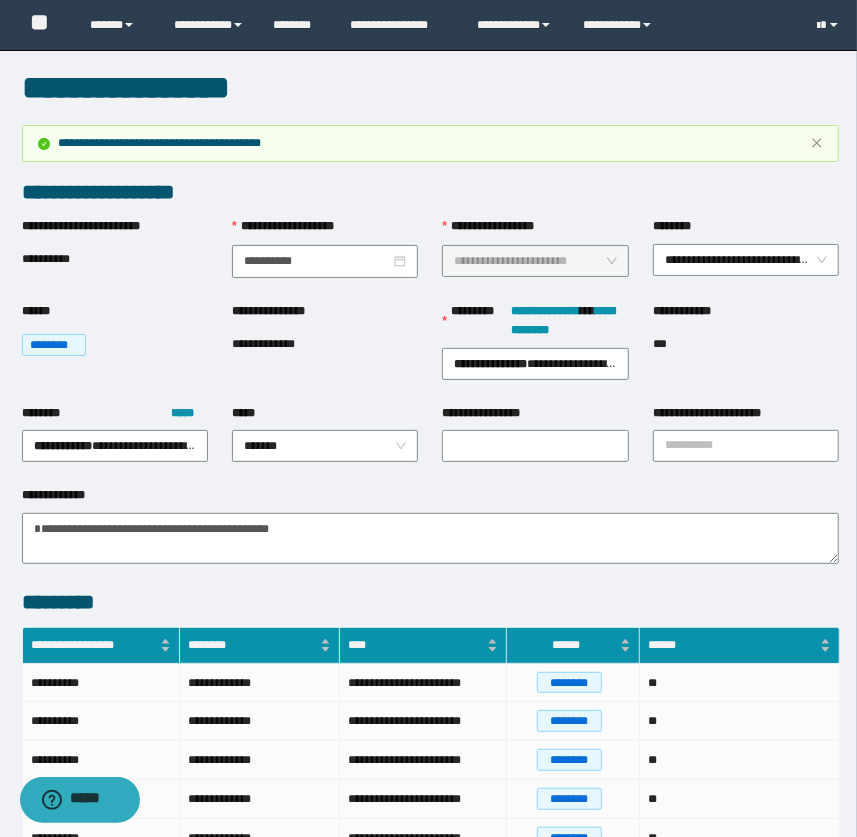click on "**********" at bounding box center (431, 192) 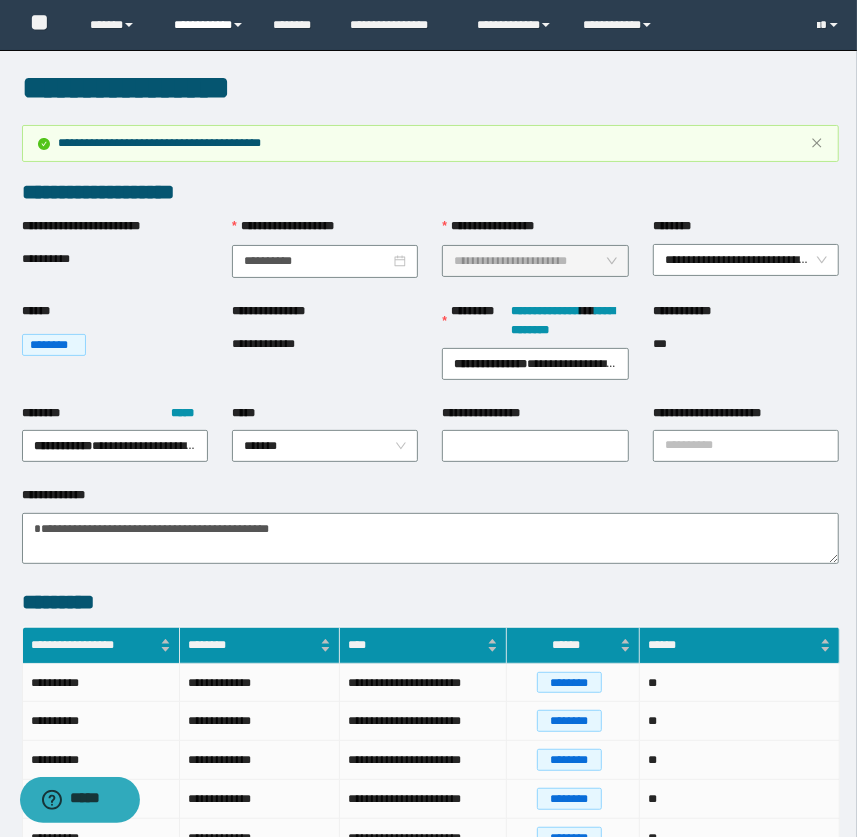 drag, startPoint x: 216, startPoint y: 16, endPoint x: 218, endPoint y: 42, distance: 26.076809 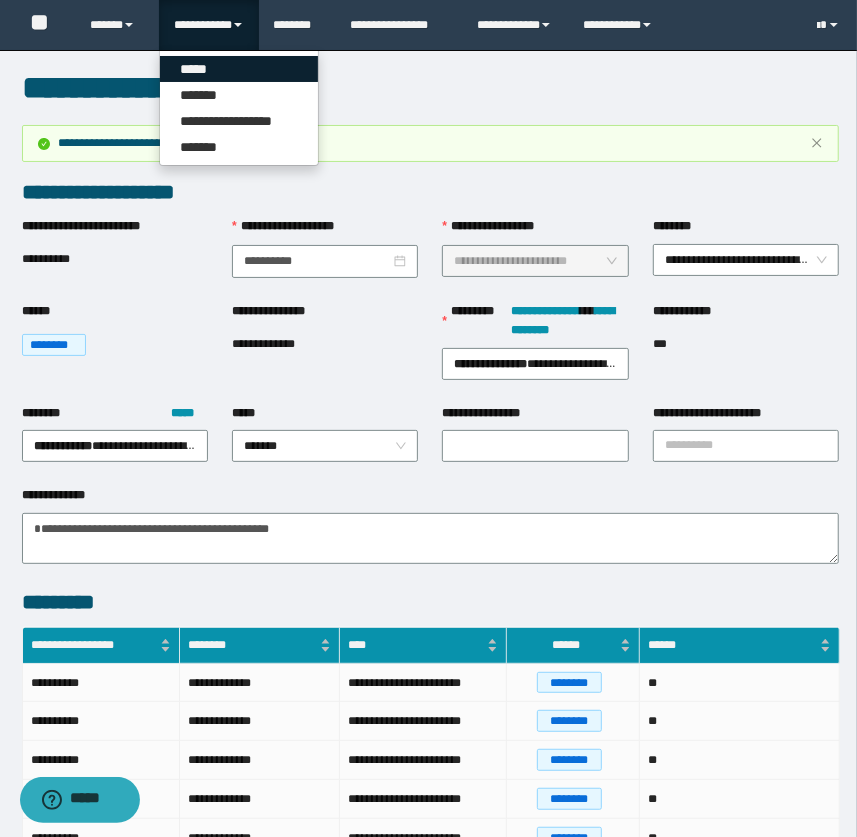click on "*****" at bounding box center [239, 69] 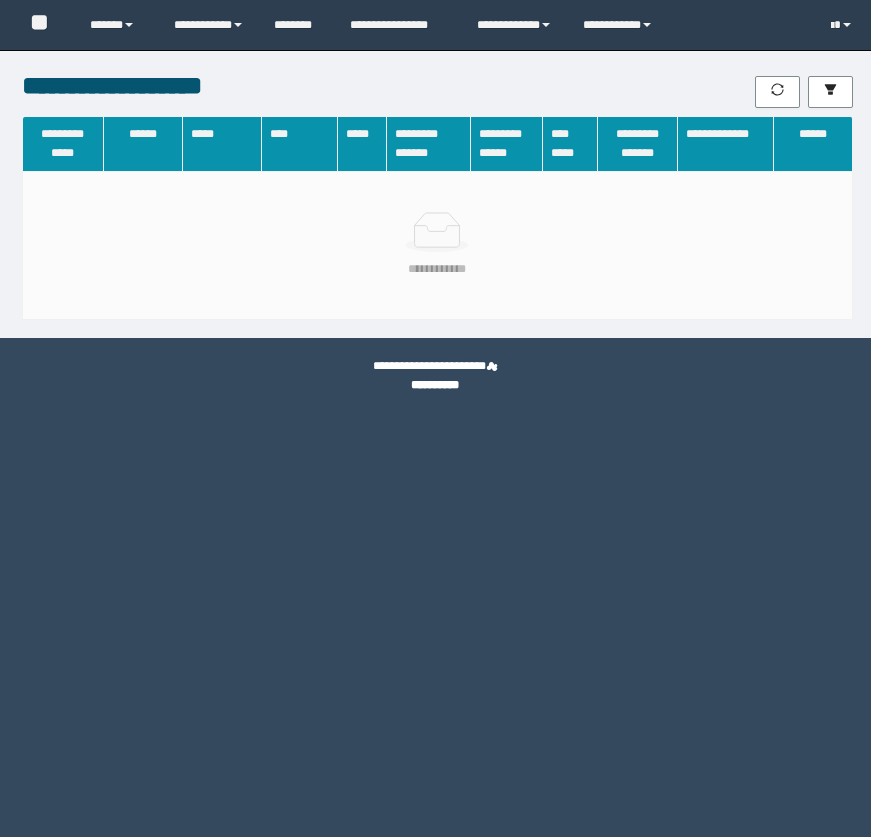 scroll, scrollTop: 0, scrollLeft: 0, axis: both 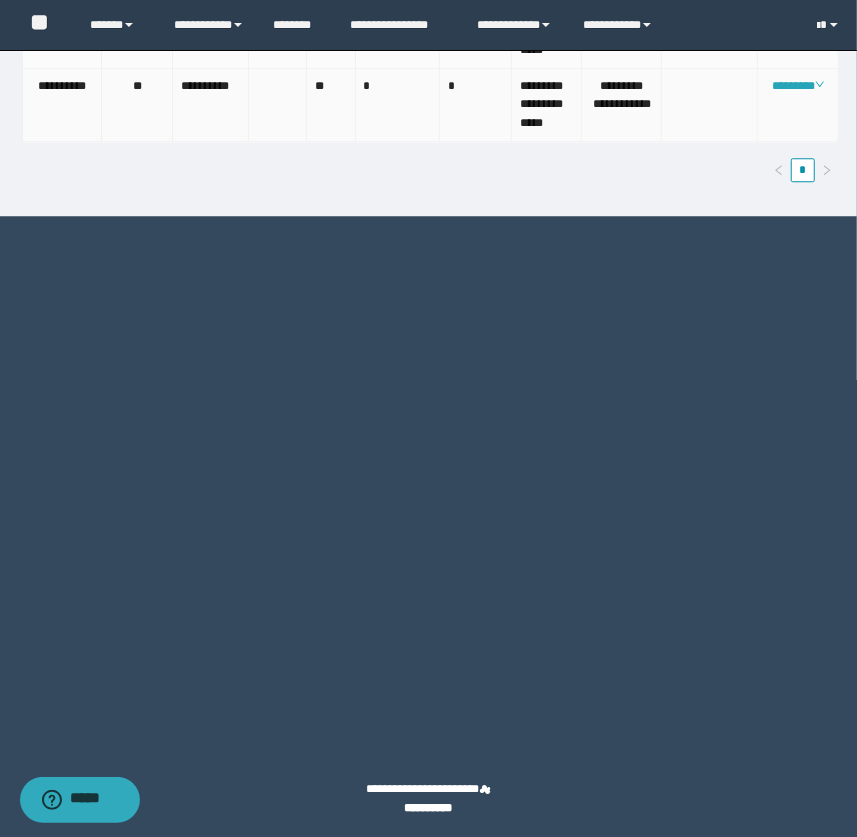 click on "********" at bounding box center [798, 86] 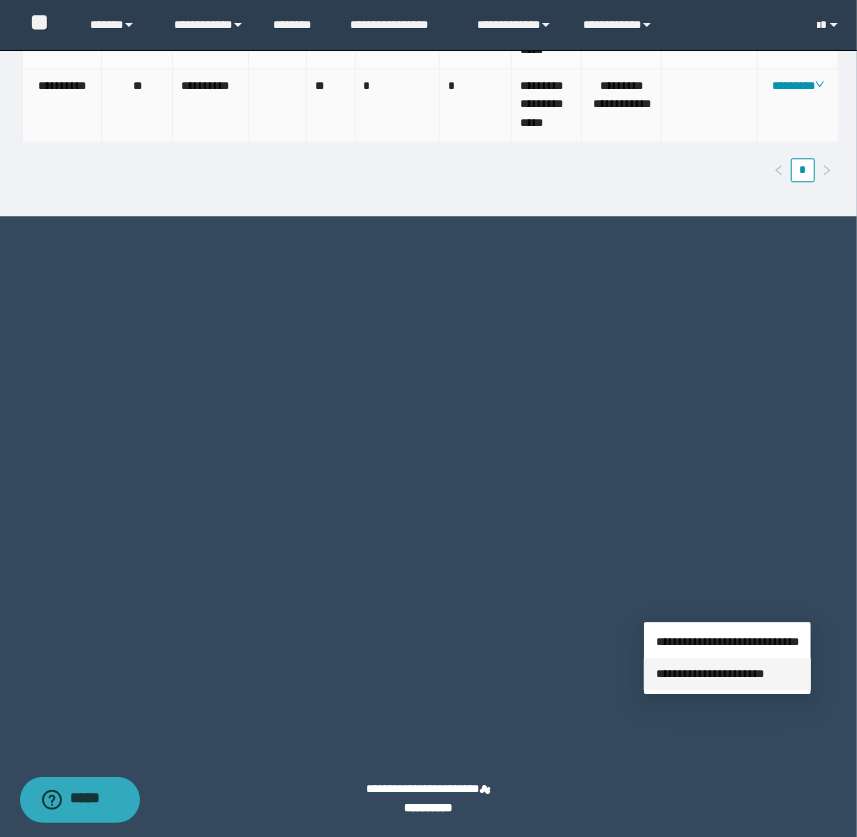 click on "**********" at bounding box center [710, 674] 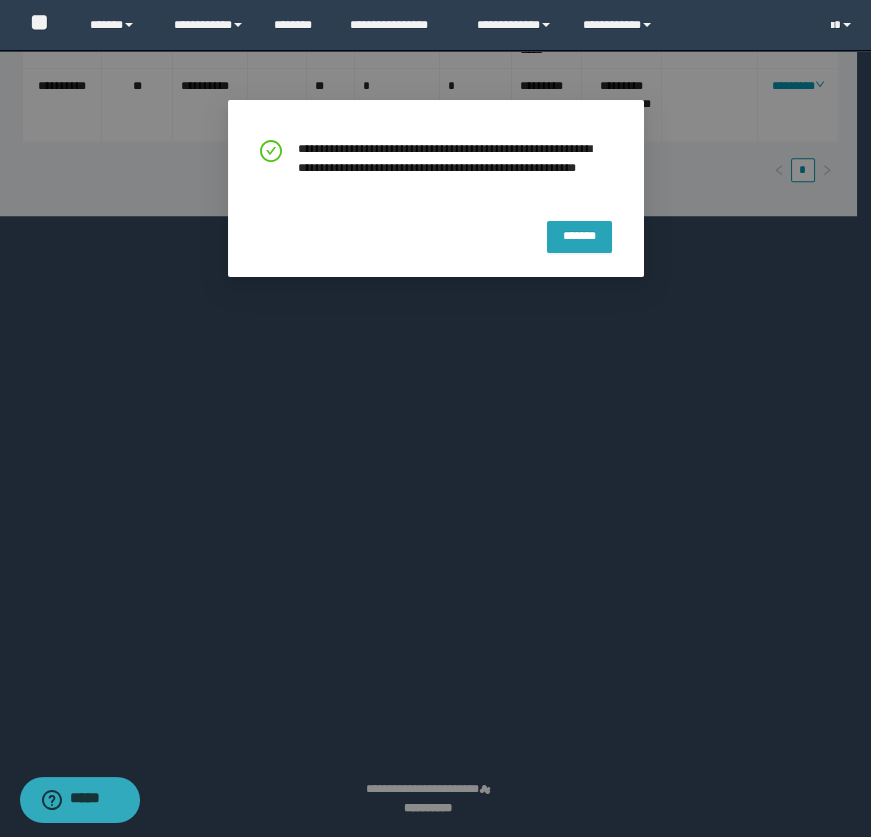 click on "*******" at bounding box center [579, 237] 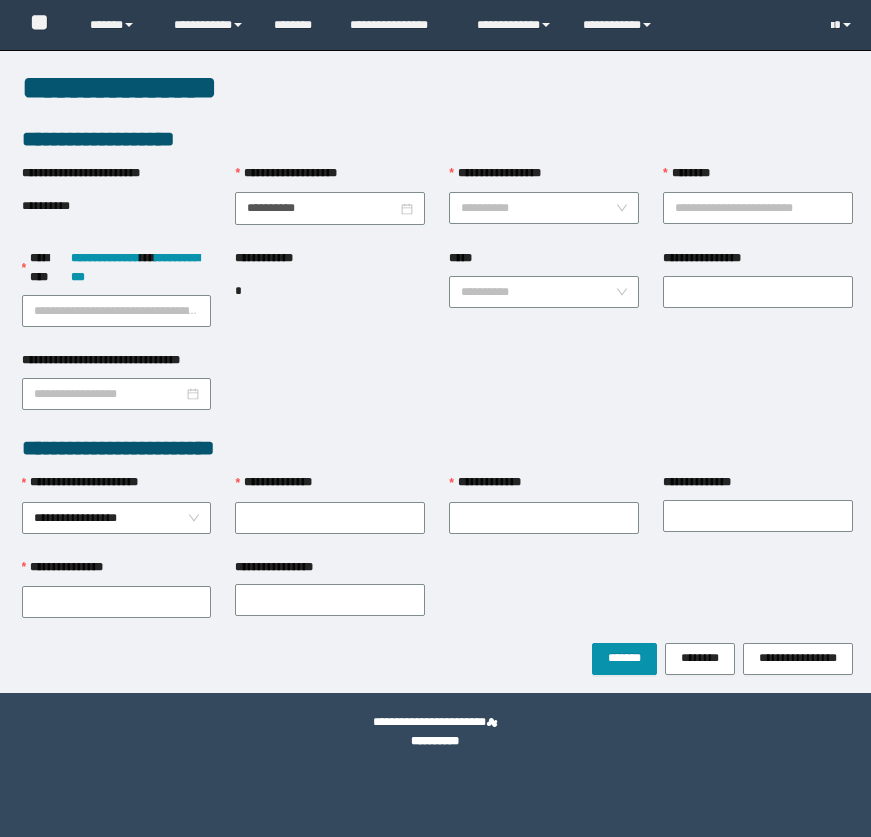scroll, scrollTop: 0, scrollLeft: 0, axis: both 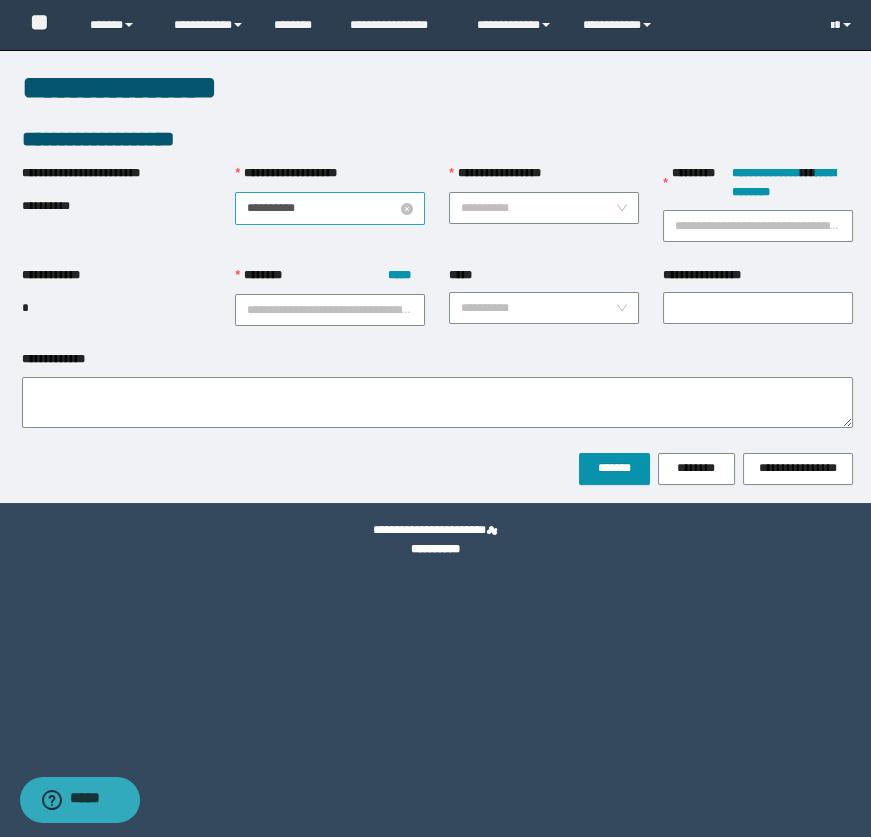 click on "**********" at bounding box center [322, 208] 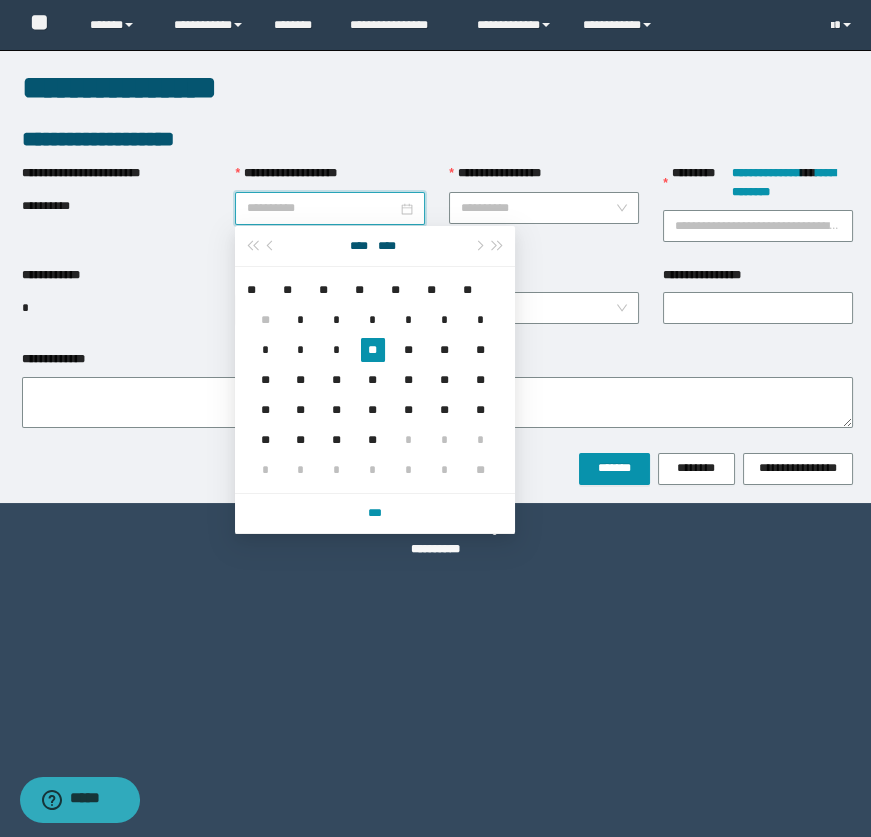 type on "**********" 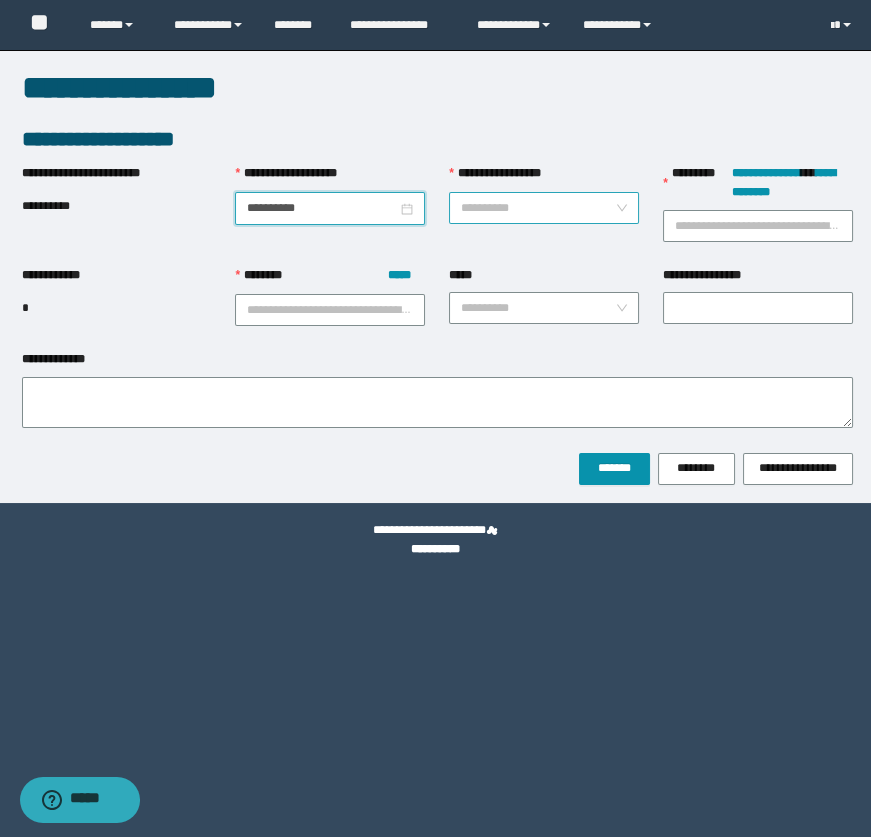 click on "**********" at bounding box center (538, 208) 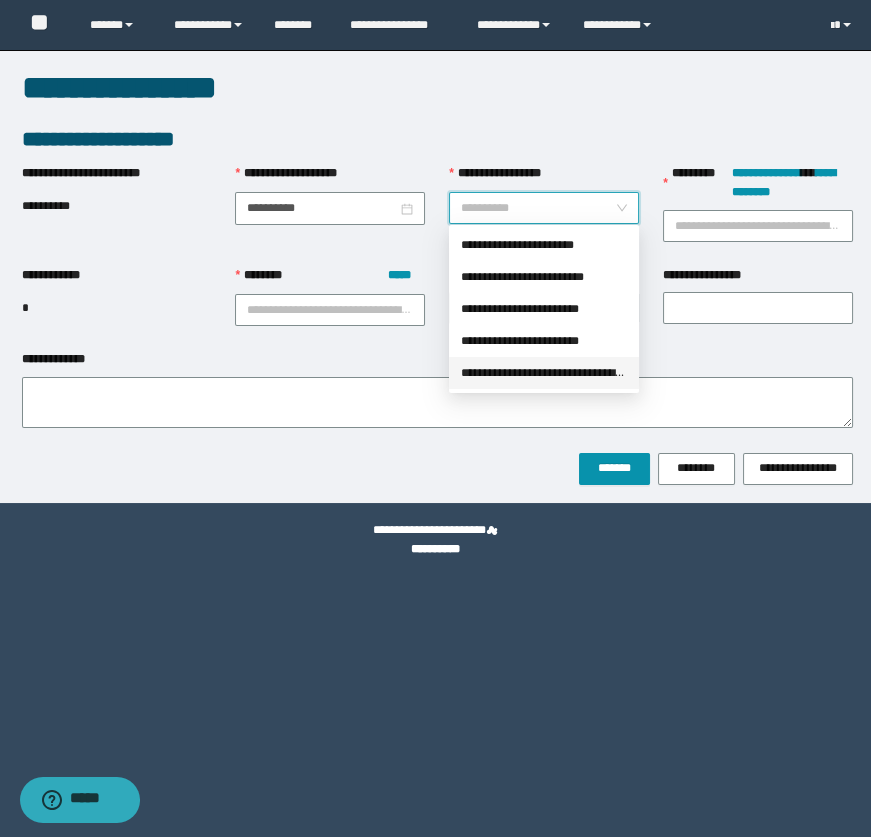 click on "**********" at bounding box center [544, 373] 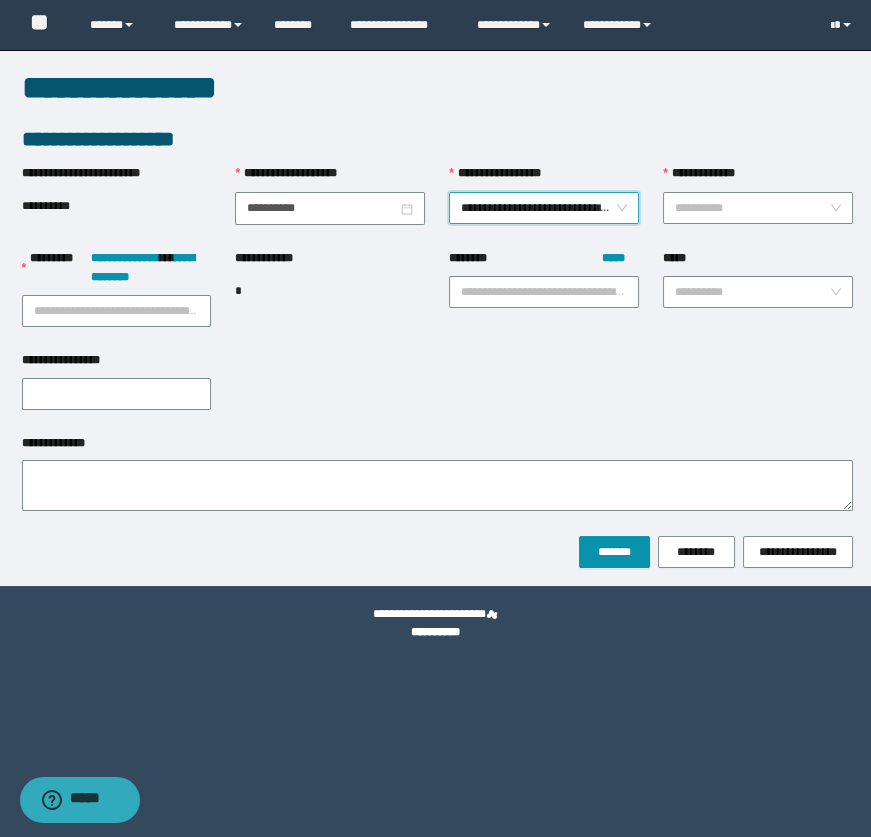 click on "**********" at bounding box center (752, 208) 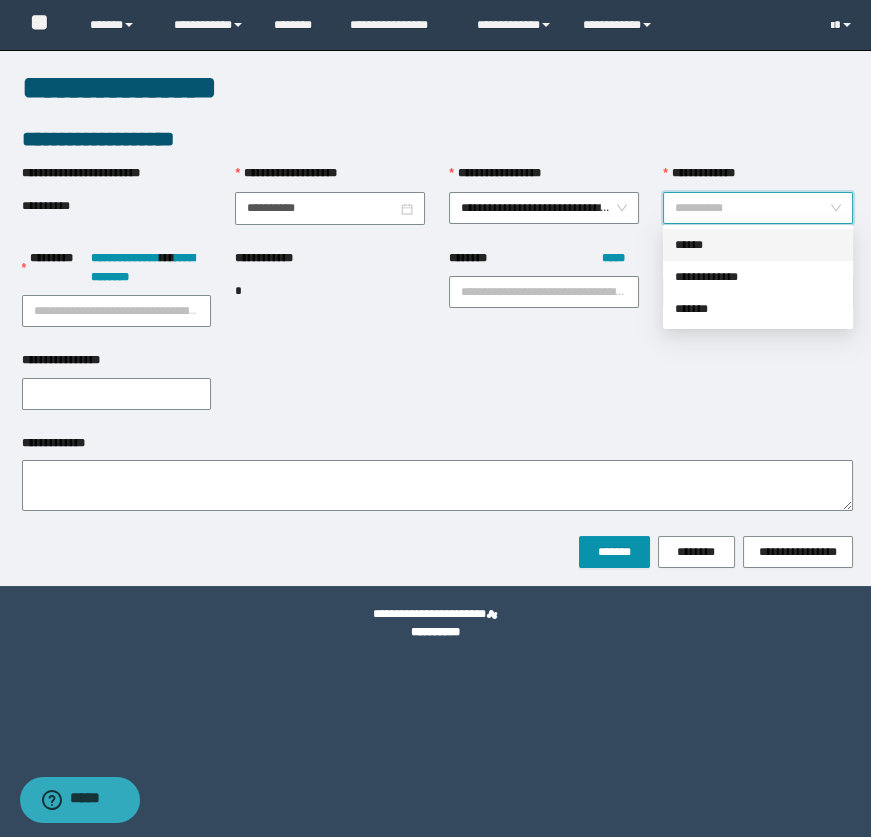 click on "******" at bounding box center (758, 245) 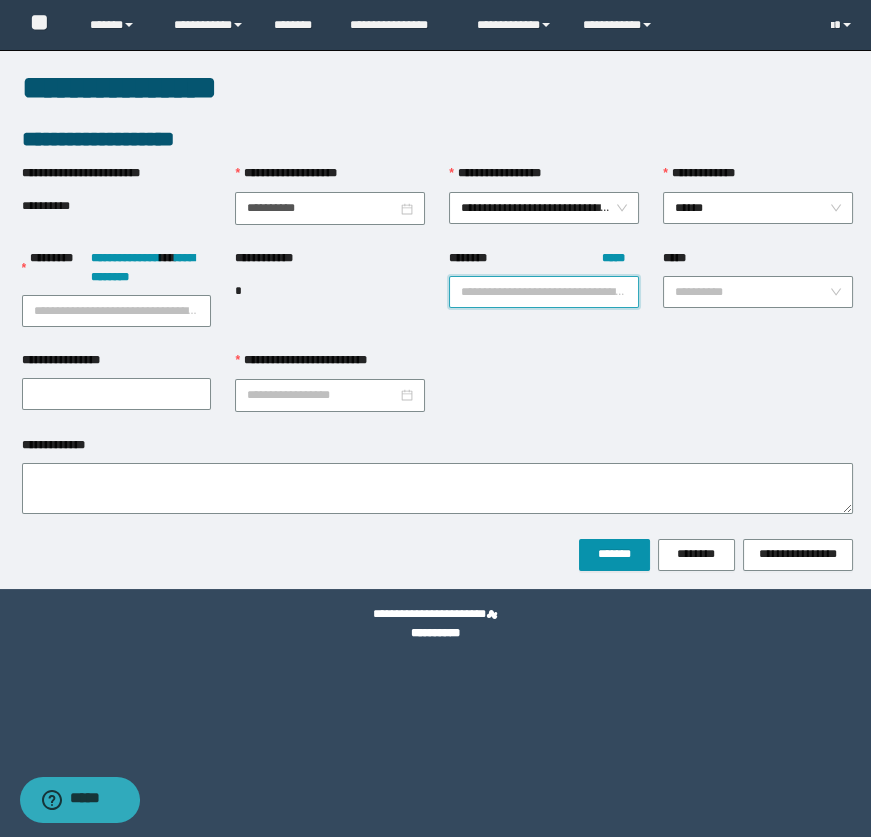 click on "******** *****" at bounding box center [544, 292] 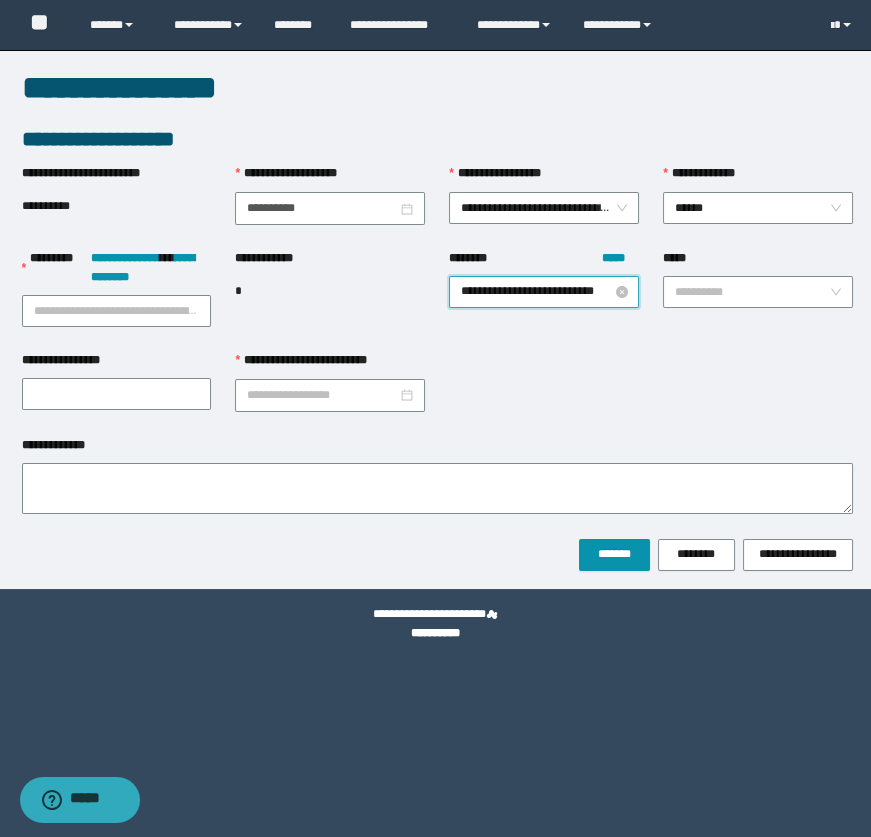 type on "**********" 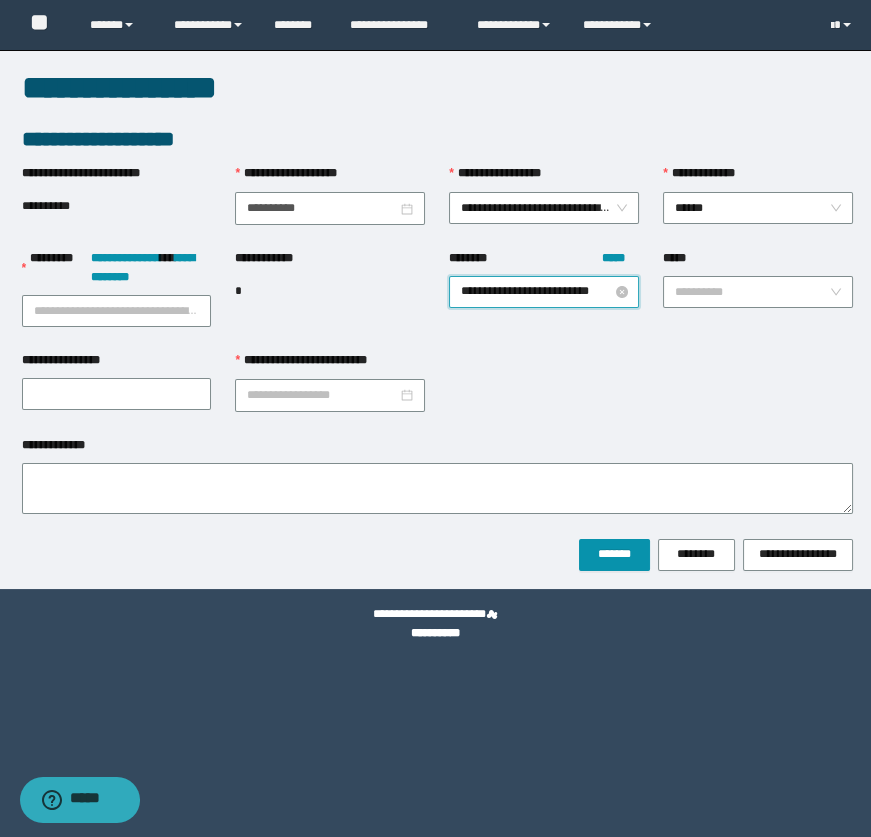 scroll, scrollTop: 0, scrollLeft: 11, axis: horizontal 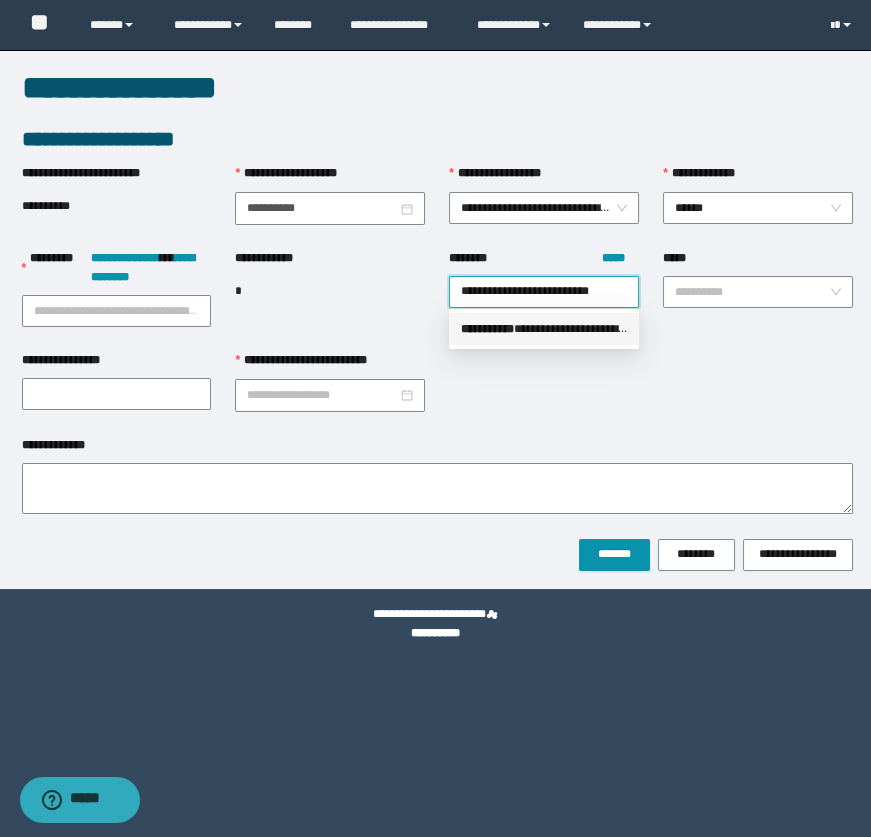 click on "**********" at bounding box center [544, 329] 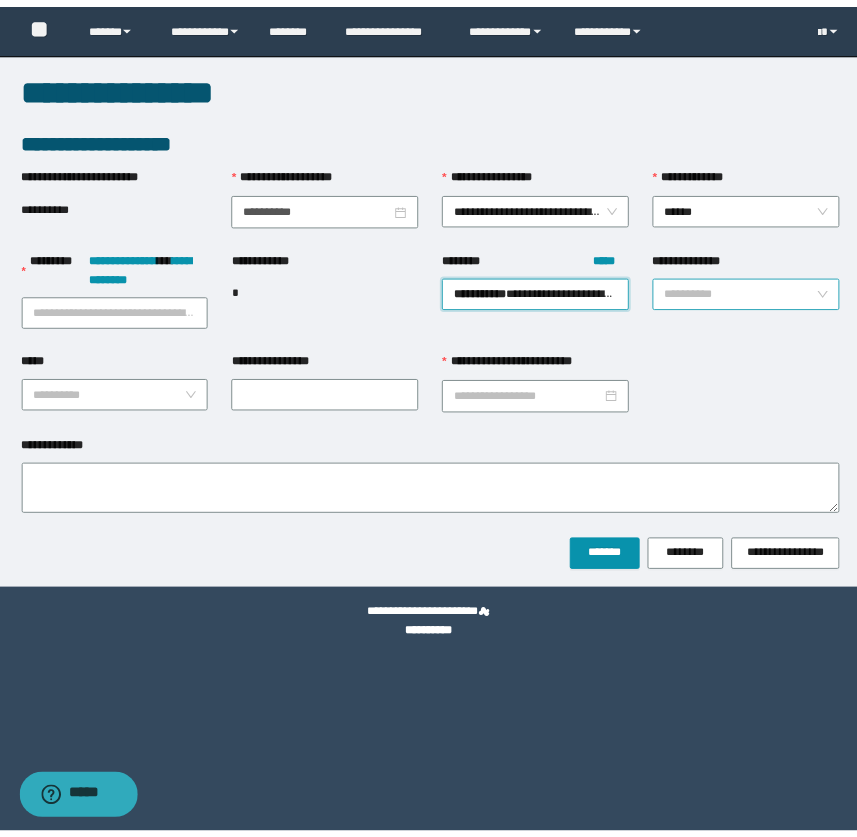 scroll, scrollTop: 0, scrollLeft: 0, axis: both 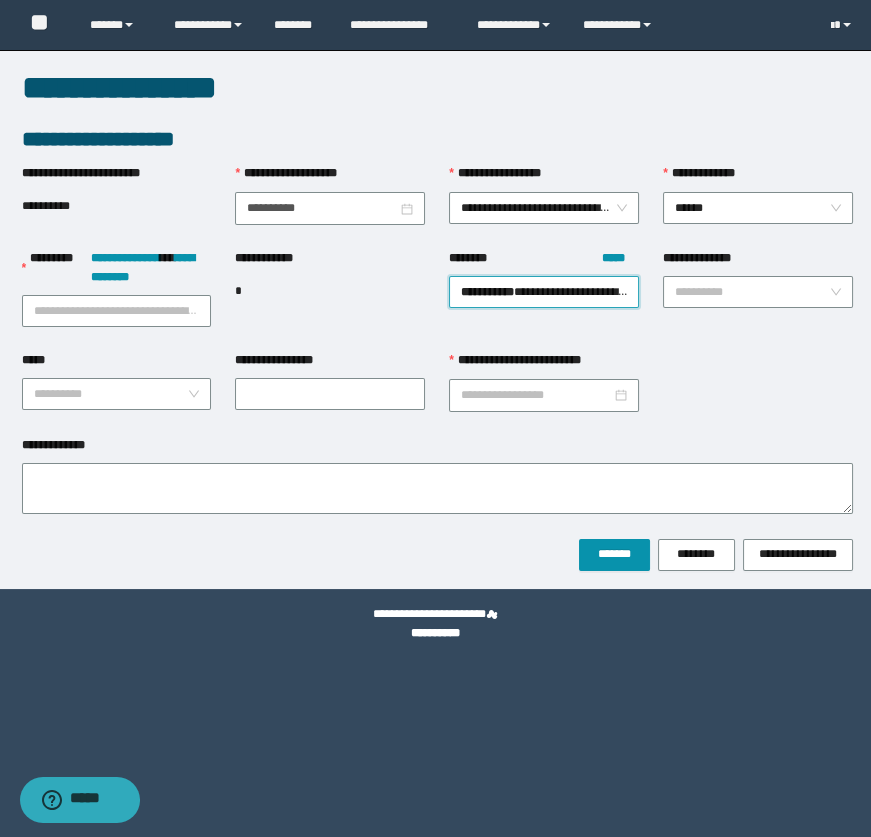 click on "**********" at bounding box center (752, 292) 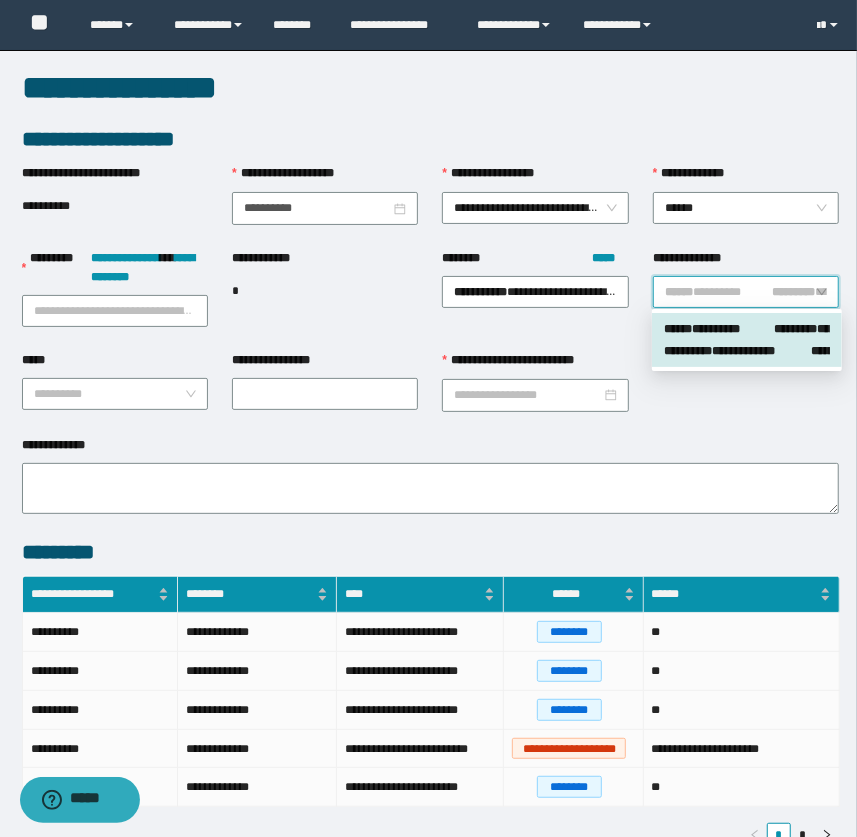 click on "**********" at bounding box center (431, 300) 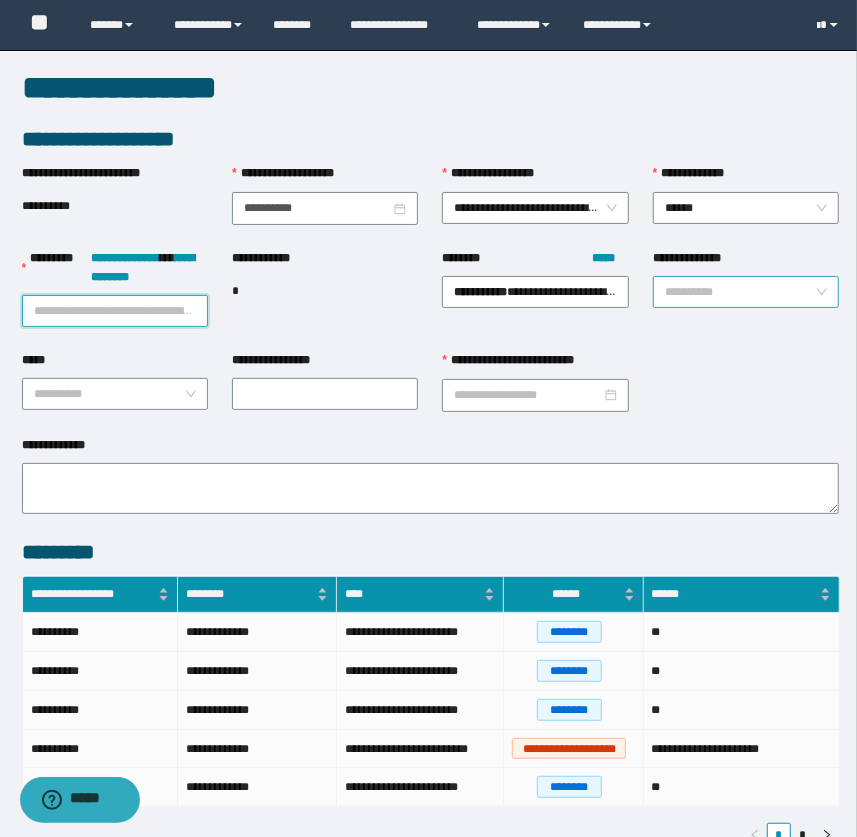 click on "**********" at bounding box center [115, 311] 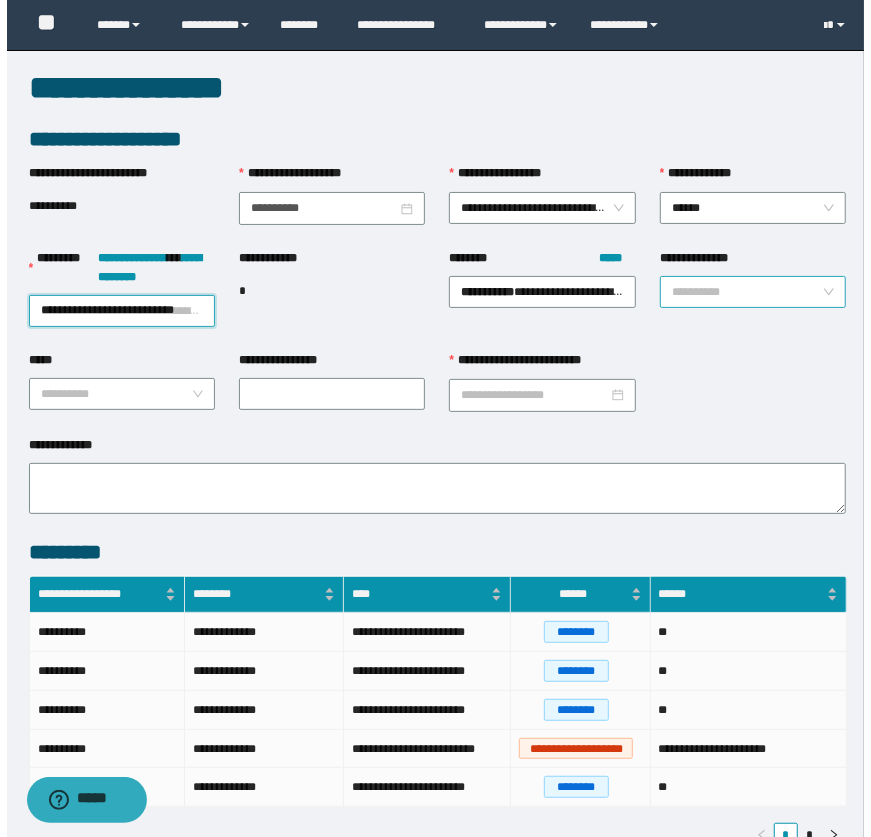 scroll, scrollTop: 0, scrollLeft: 17, axis: horizontal 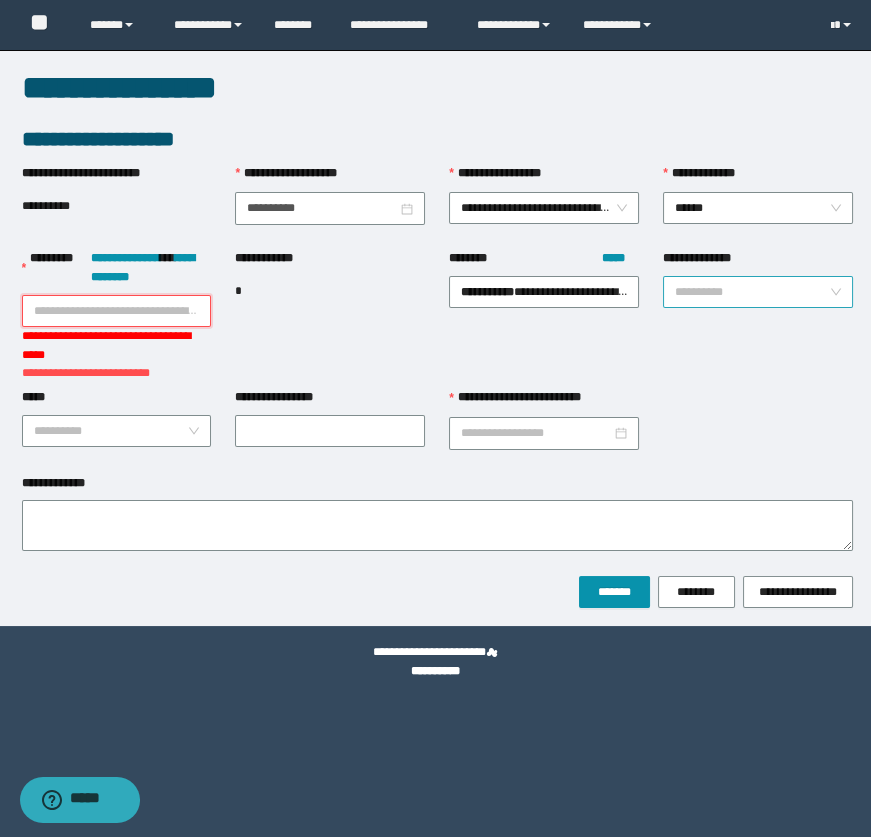 click on "**********" at bounding box center (117, 311) 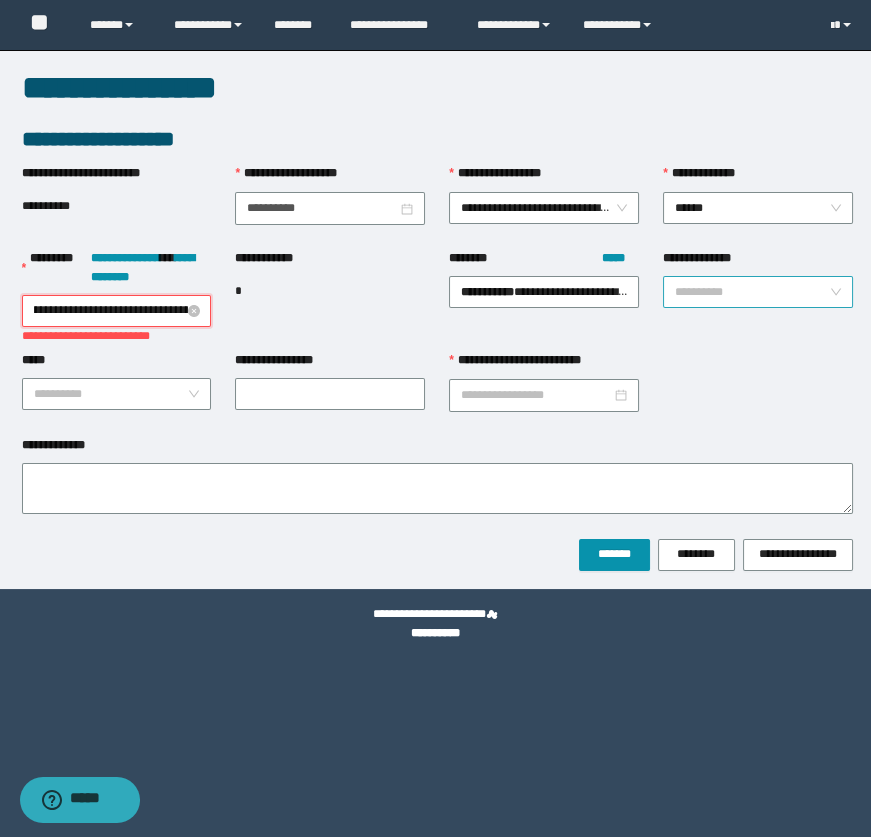 scroll, scrollTop: 0, scrollLeft: 0, axis: both 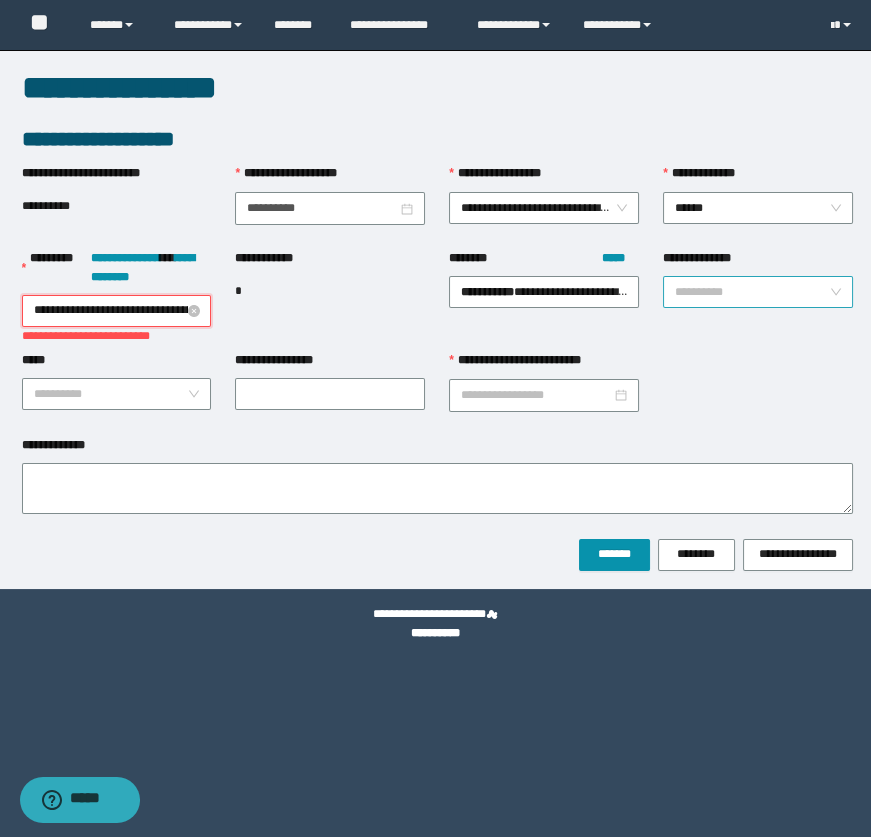 click on "**********" at bounding box center [117, 311] 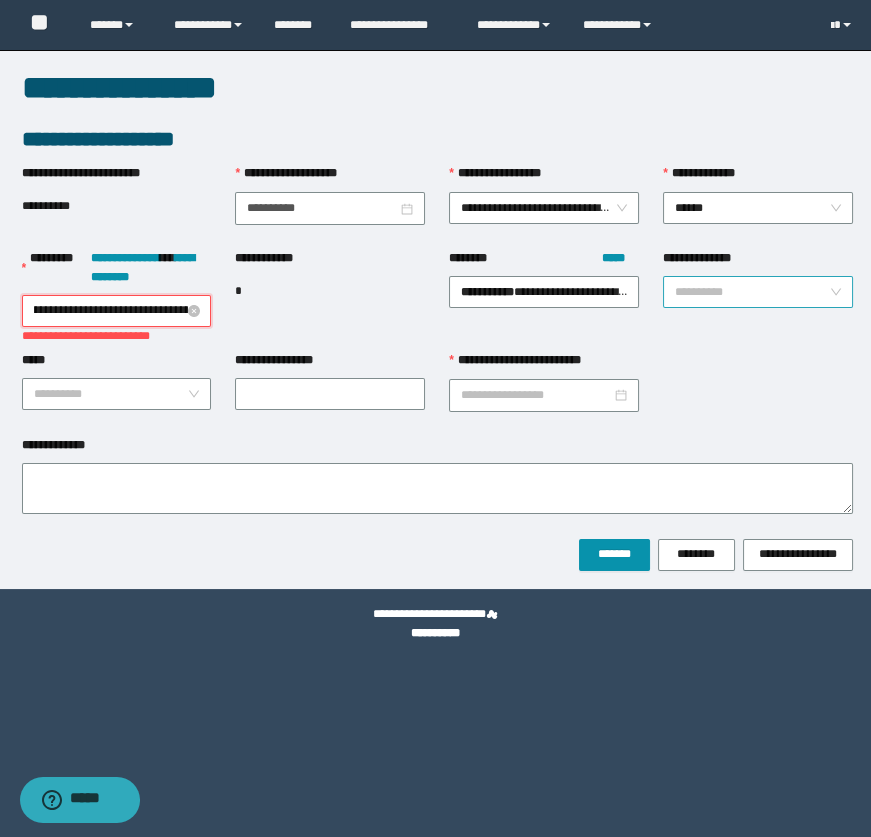 scroll, scrollTop: 0, scrollLeft: 154, axis: horizontal 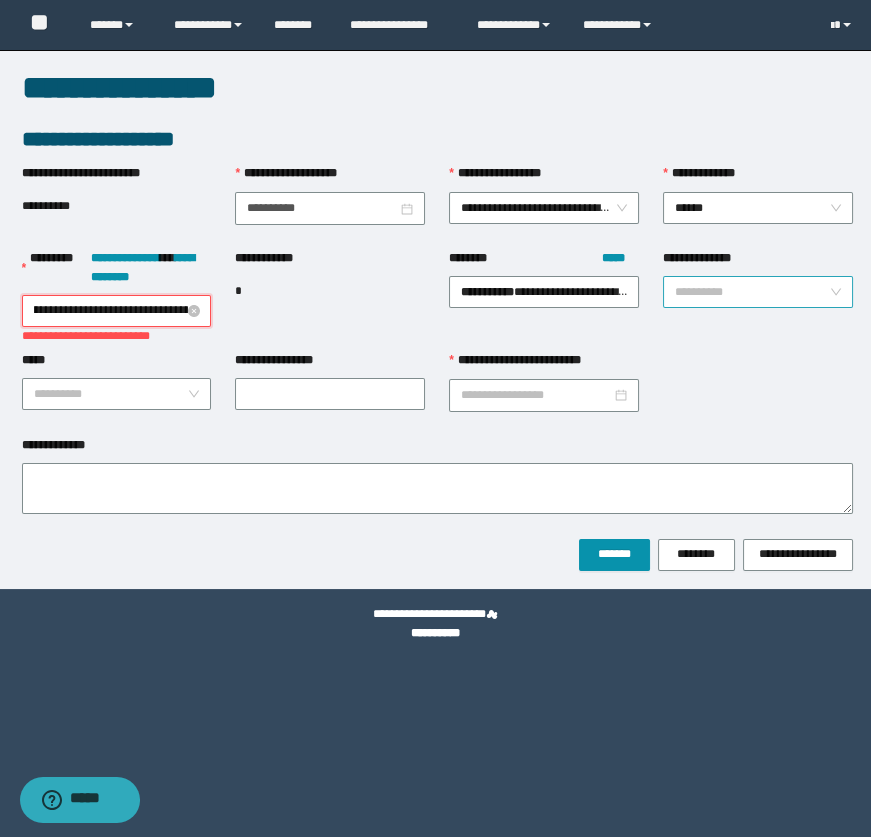 type on "**********" 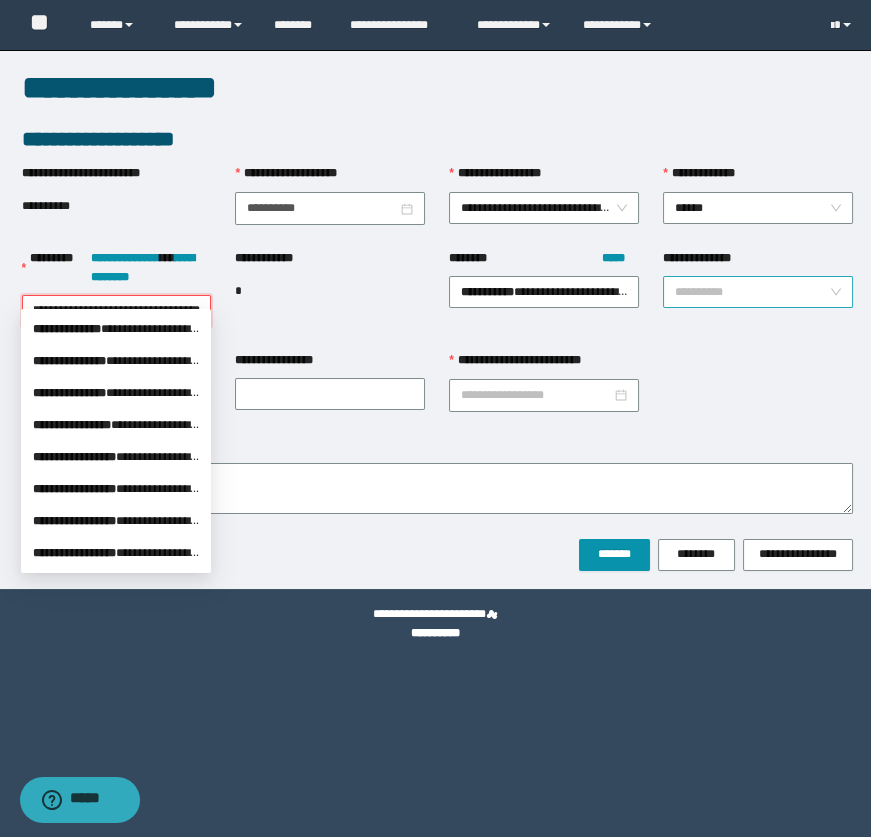 scroll, scrollTop: 0, scrollLeft: 0, axis: both 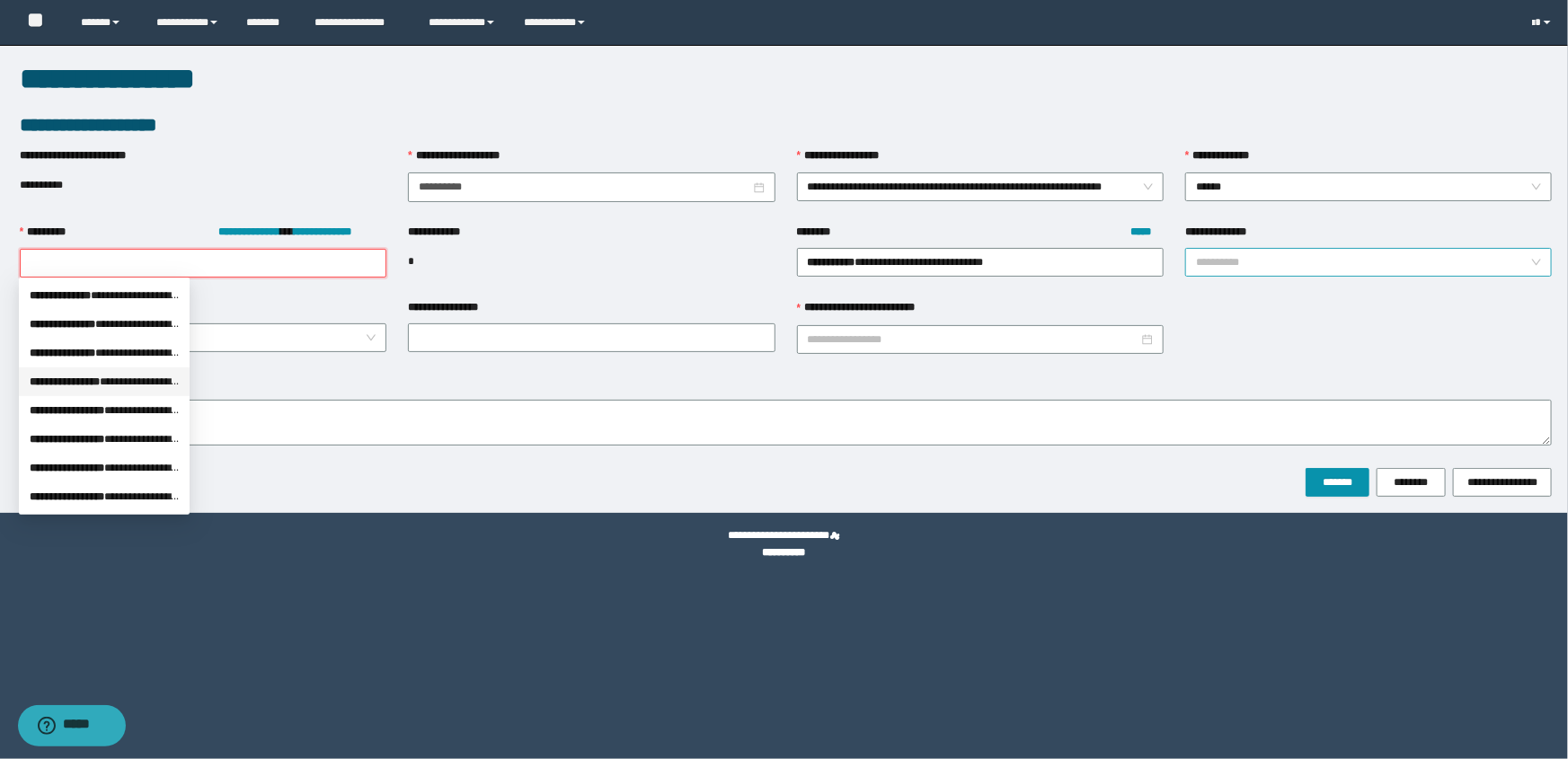 click on "**********" at bounding box center (203, 274) 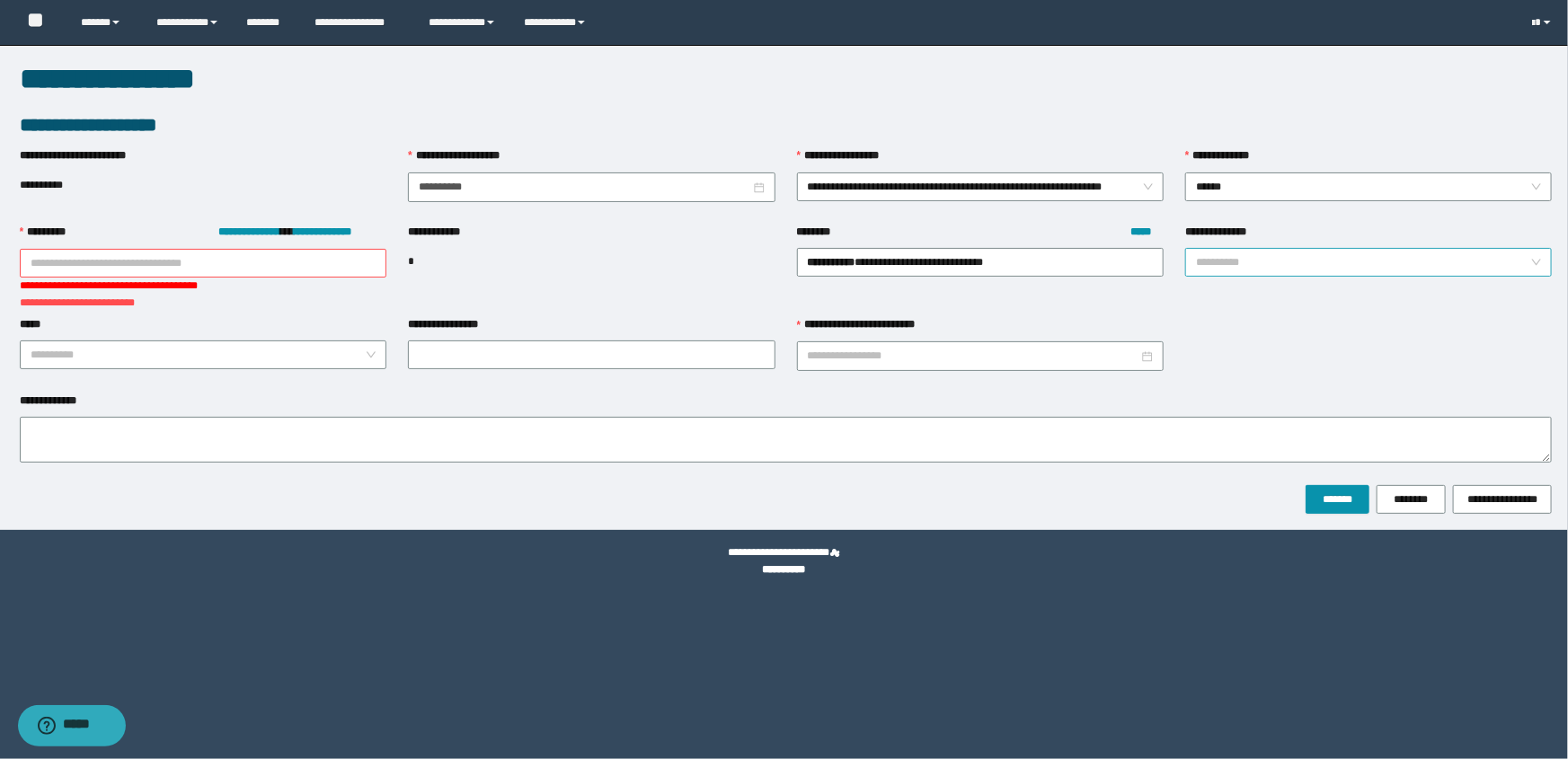 click on "**********" at bounding box center (203, 263) 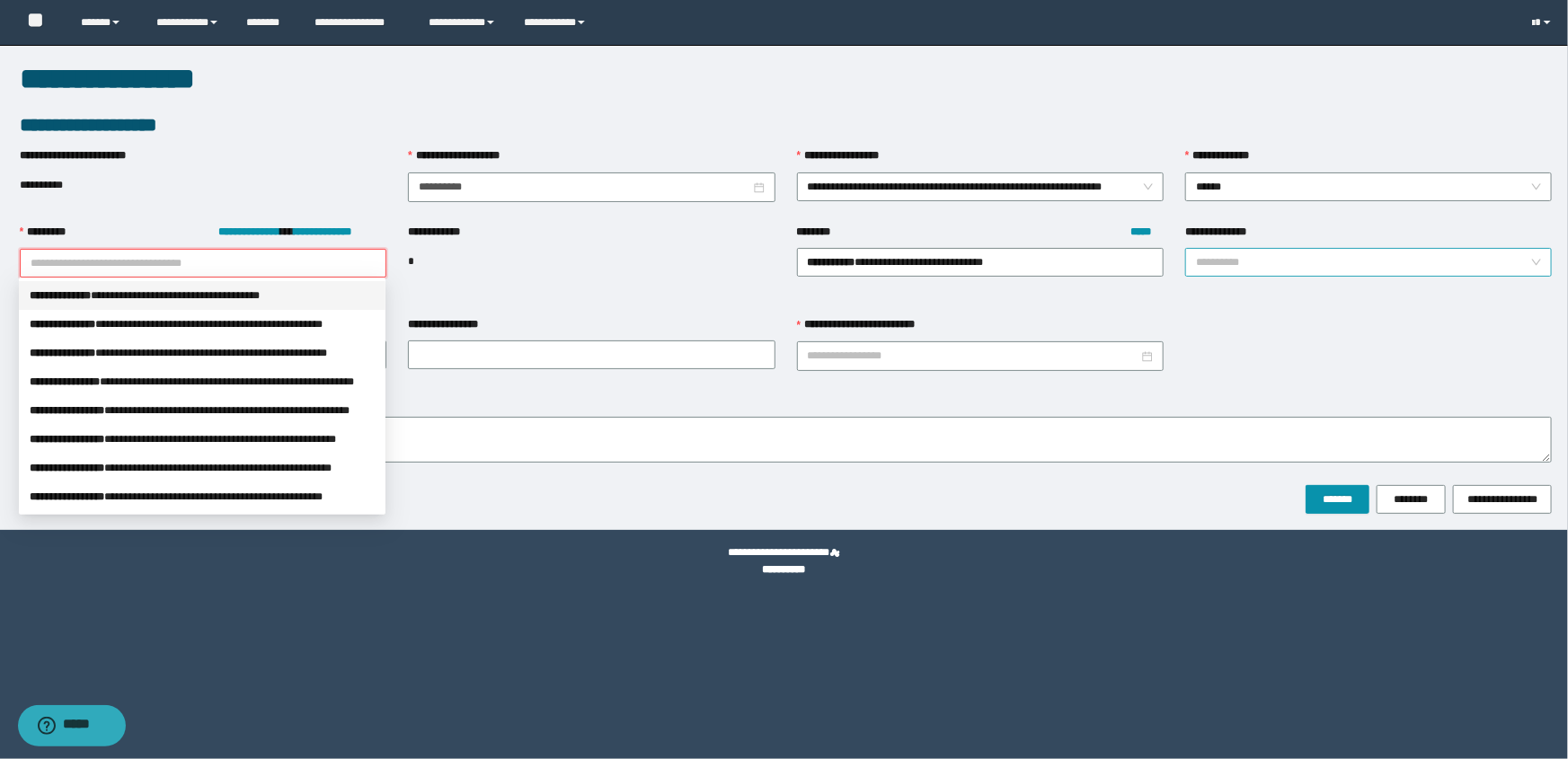paste on "**********" 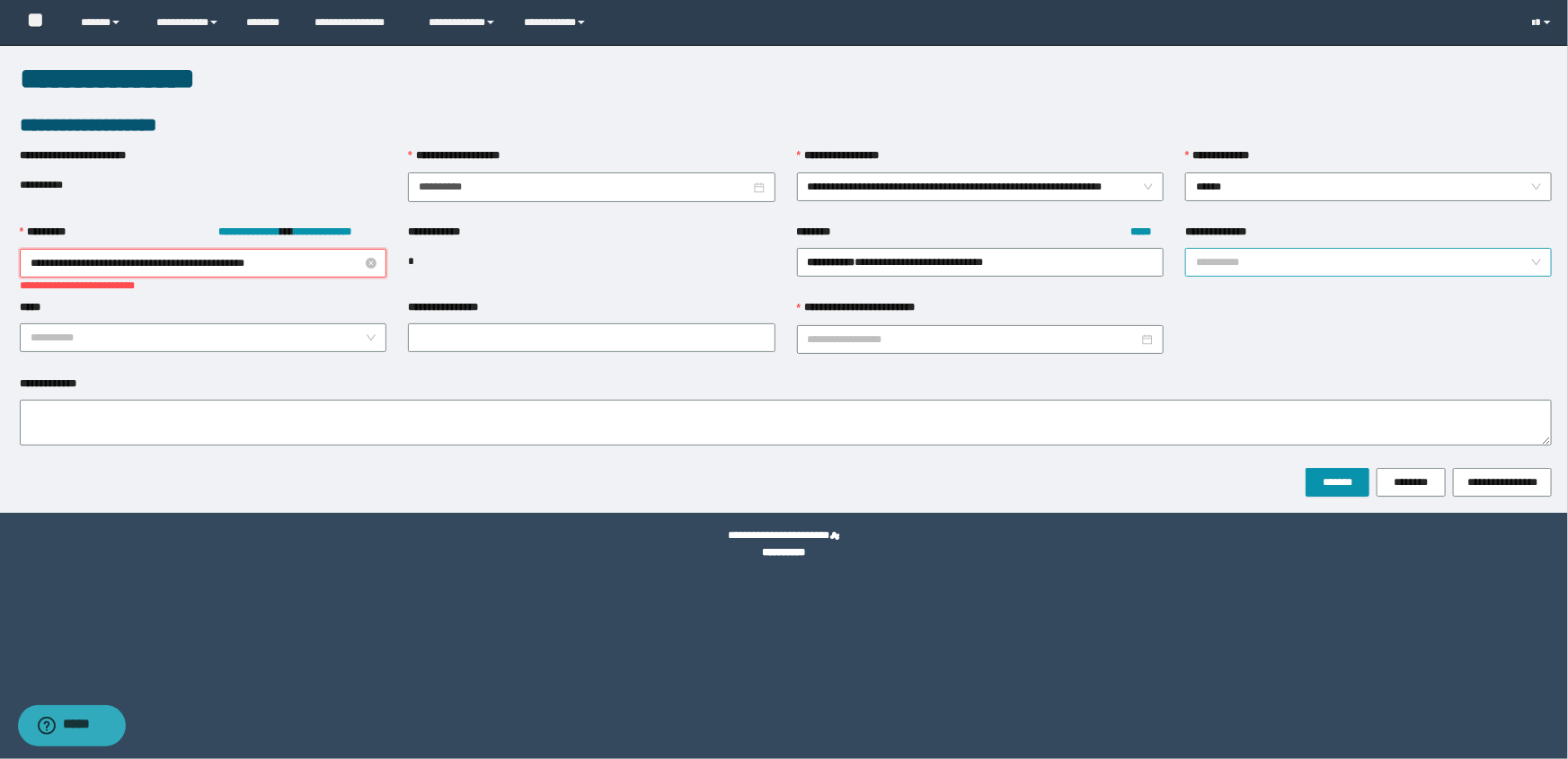 click on "**********" at bounding box center [203, 263] 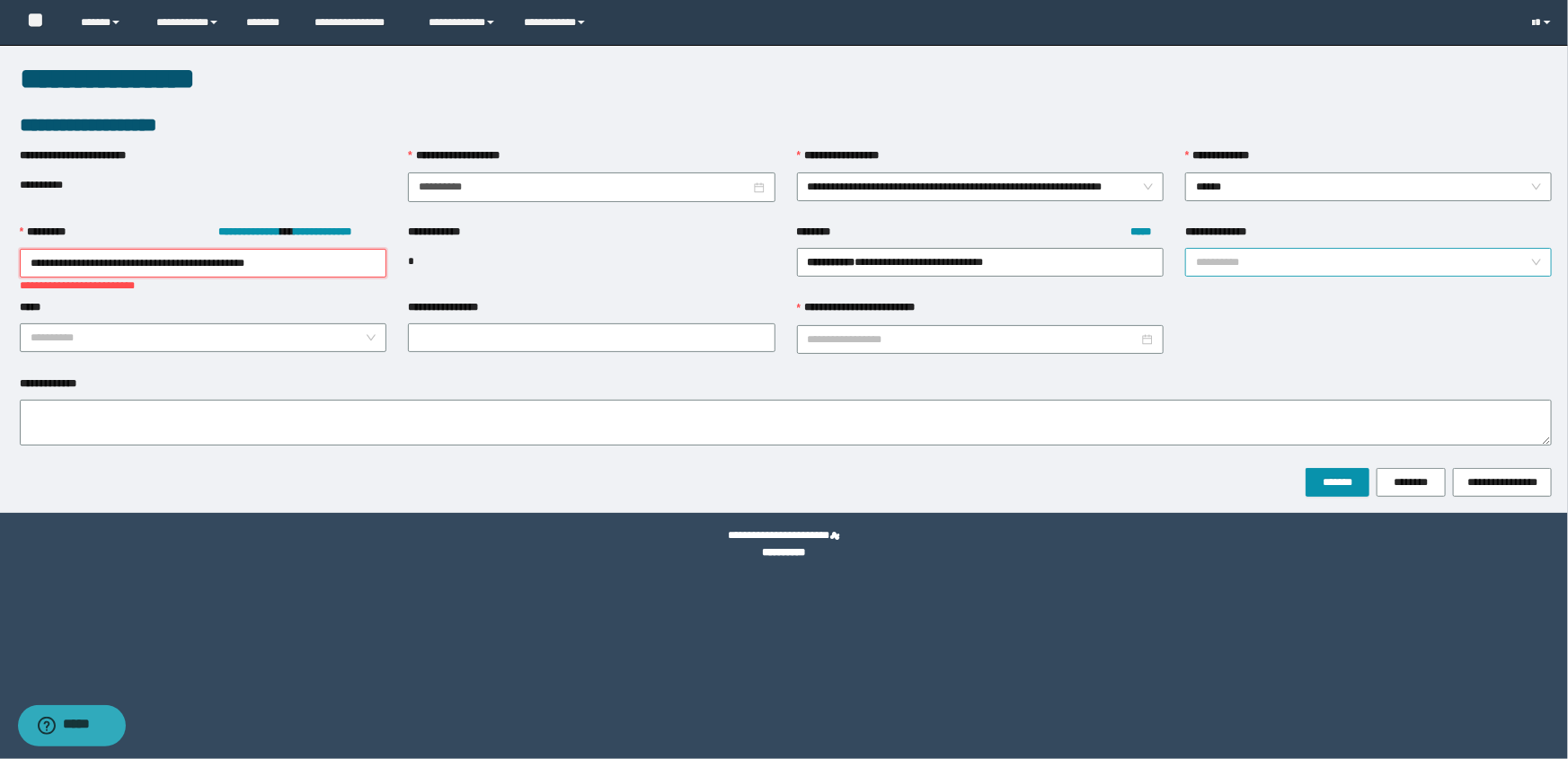 type on "**********" 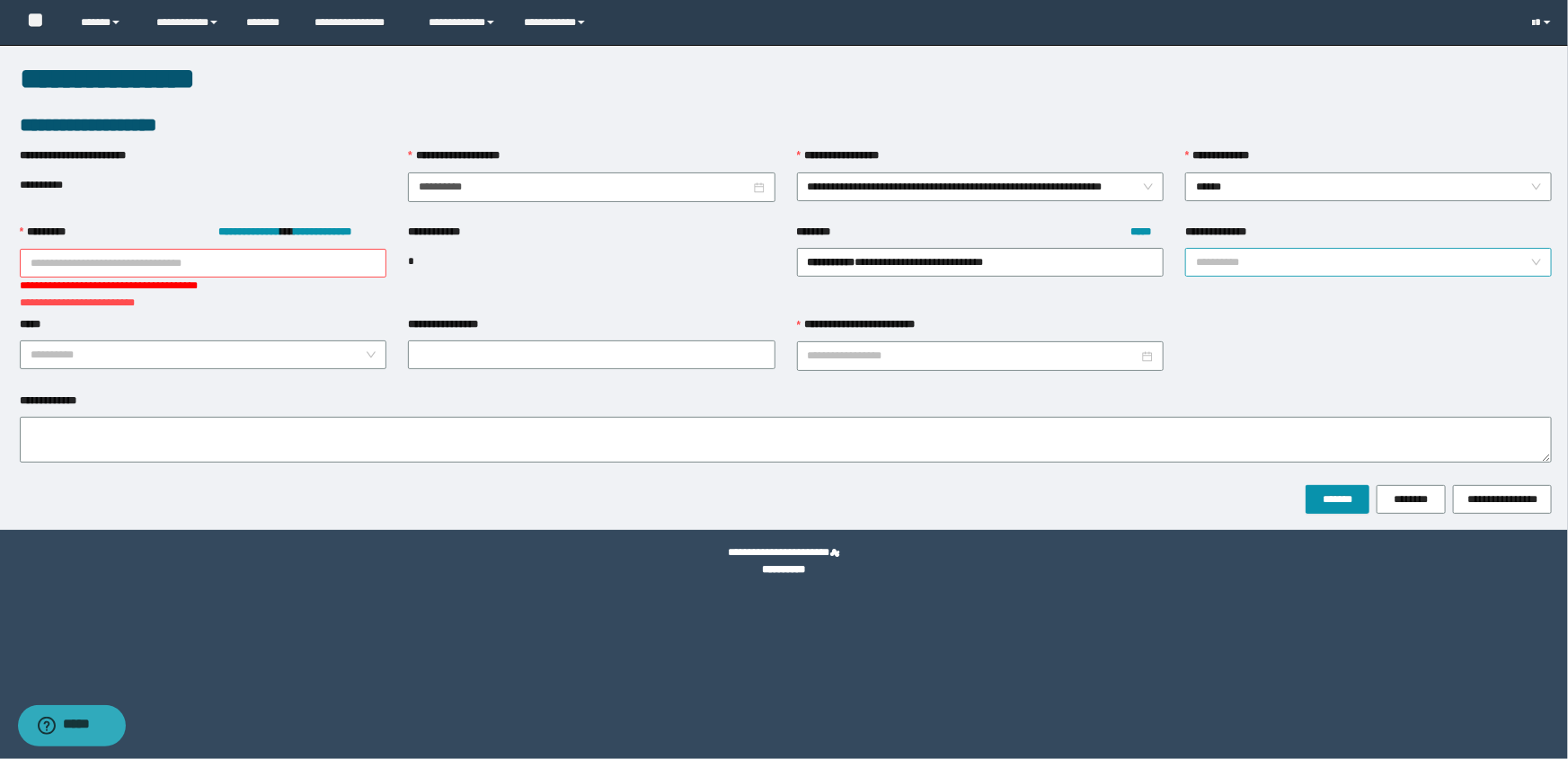 click on "**********" at bounding box center [786, 79] 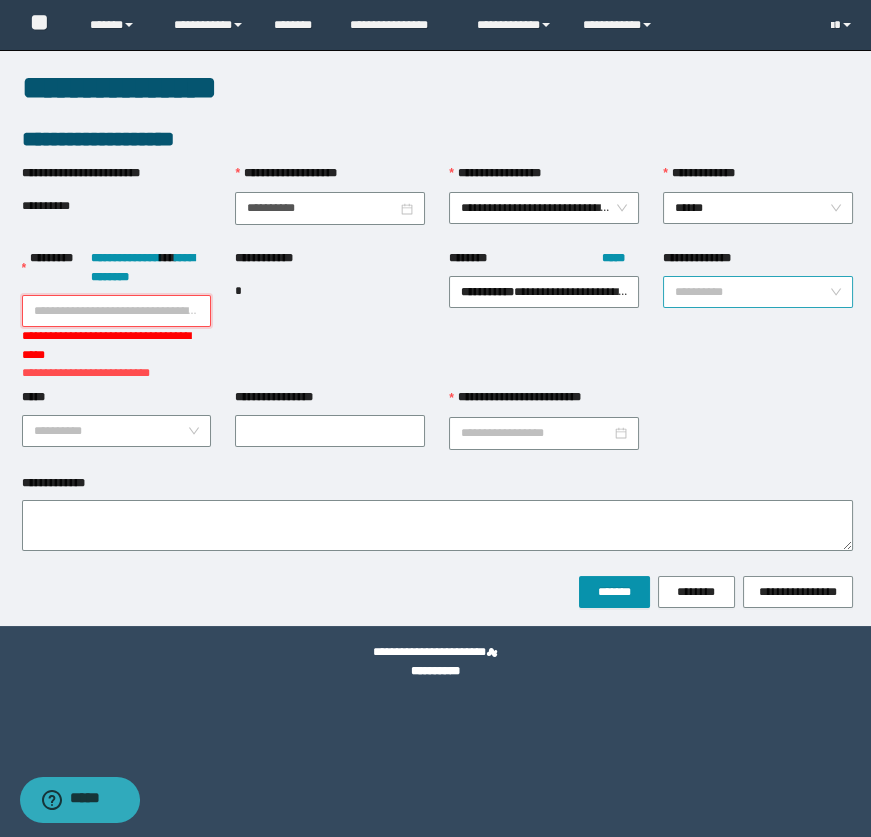 click on "**********" at bounding box center [117, 311] 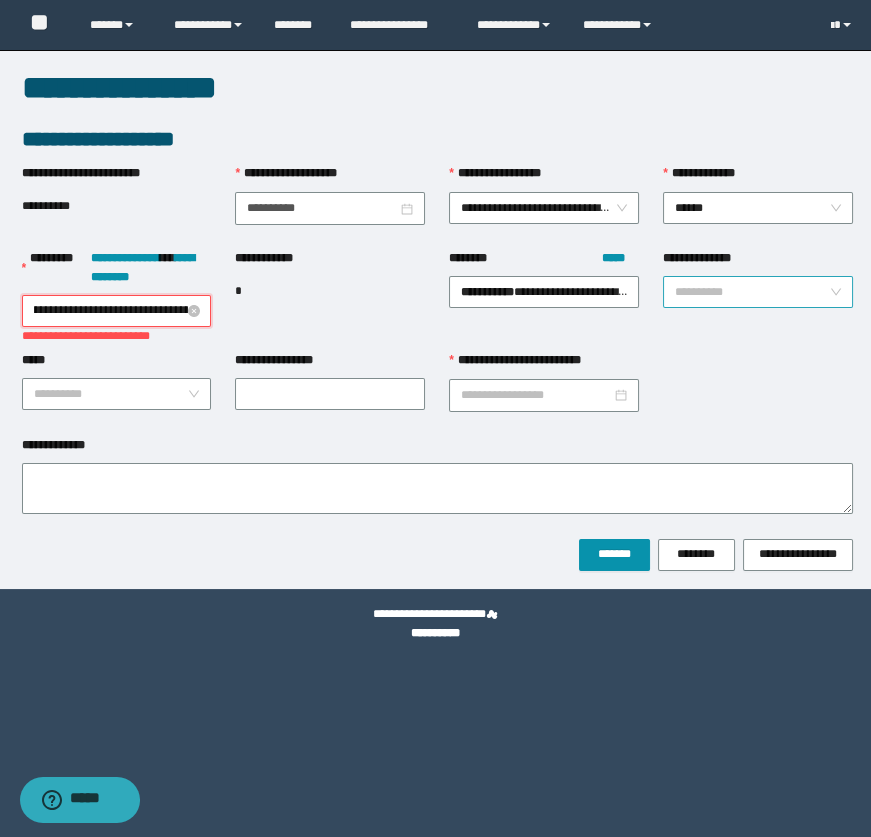scroll, scrollTop: 0, scrollLeft: 0, axis: both 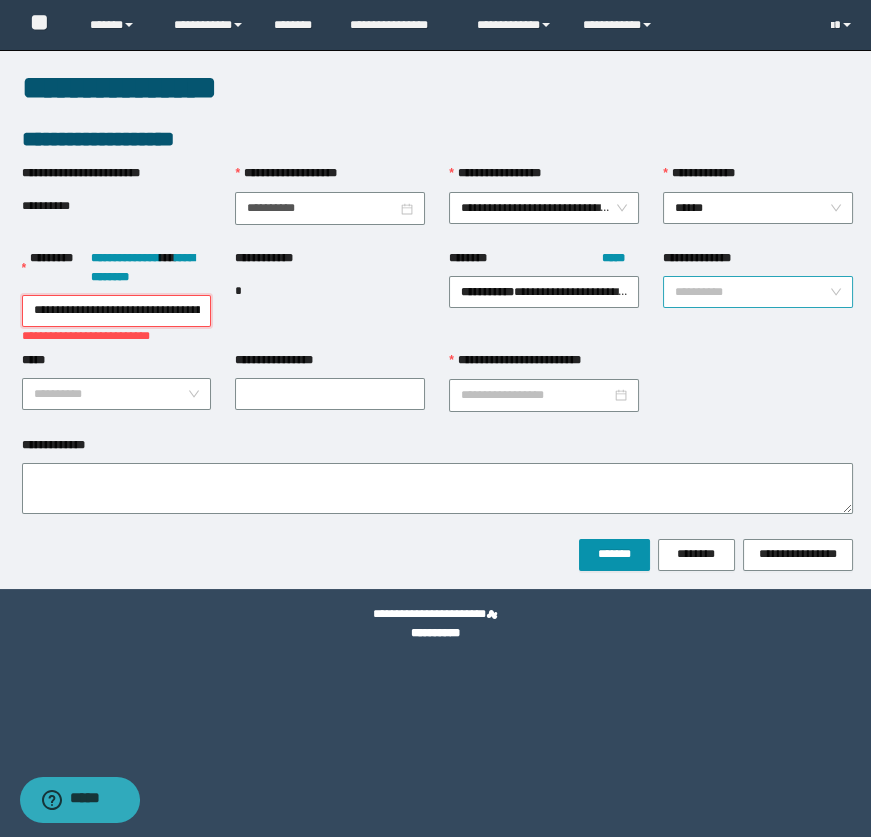 type on "**********" 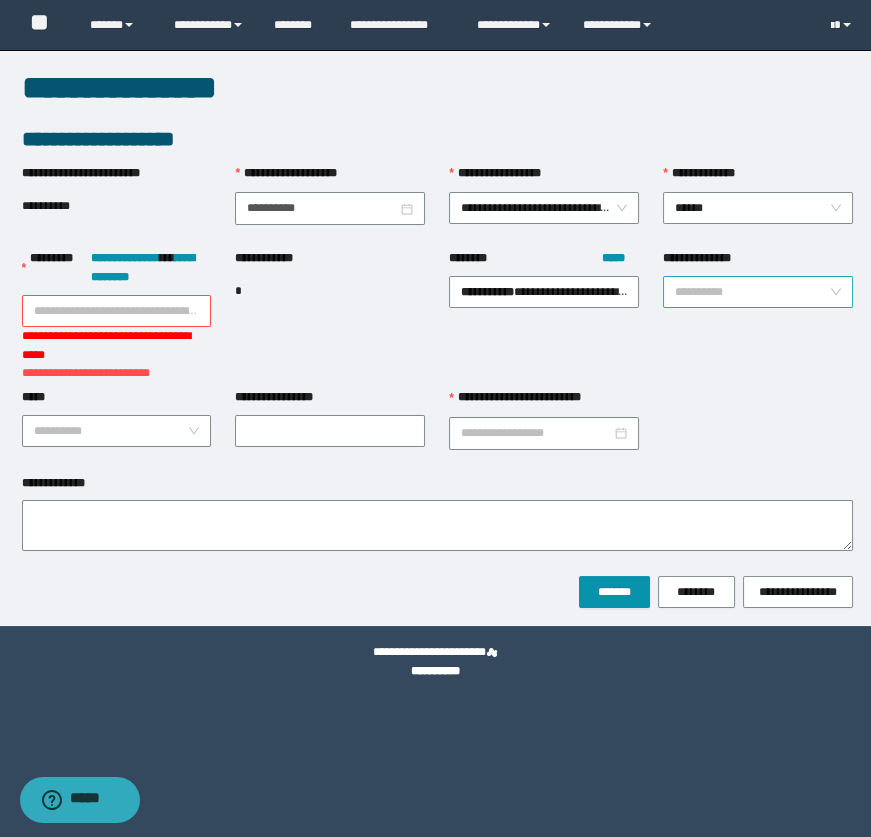 click on "**********" at bounding box center [437, 319] 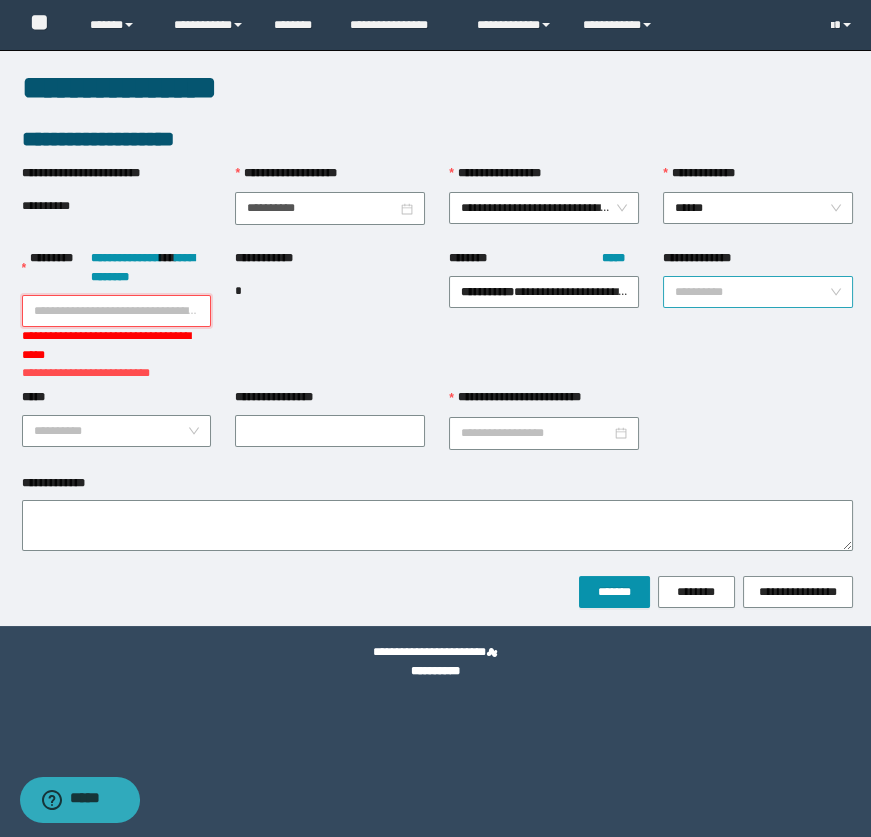 paste on "**********" 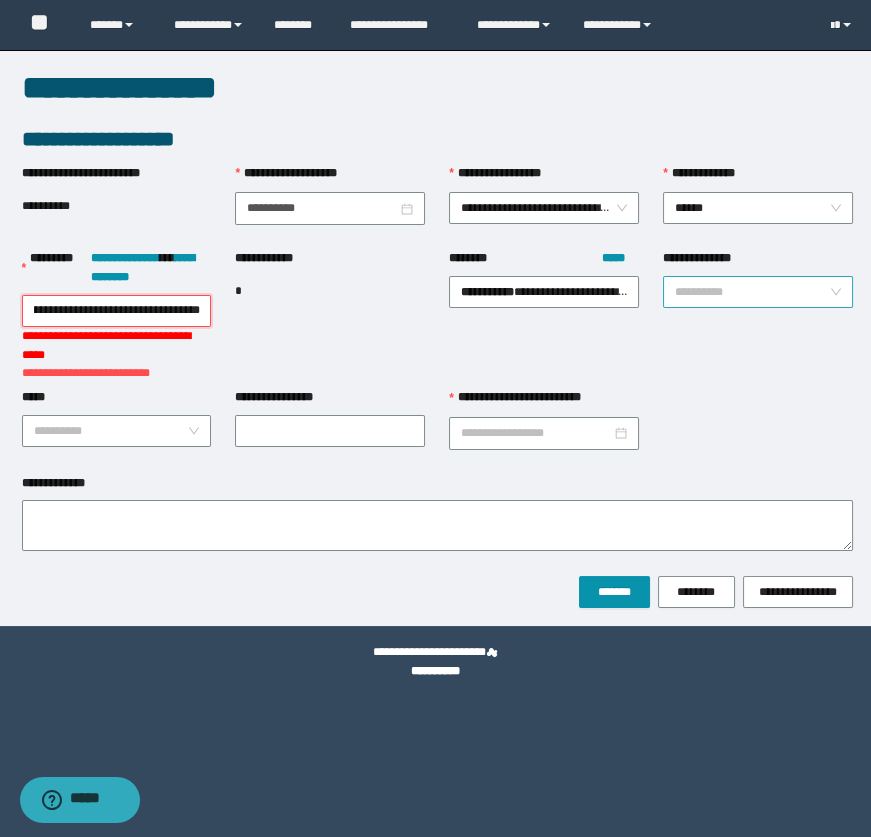 scroll, scrollTop: 0, scrollLeft: 161, axis: horizontal 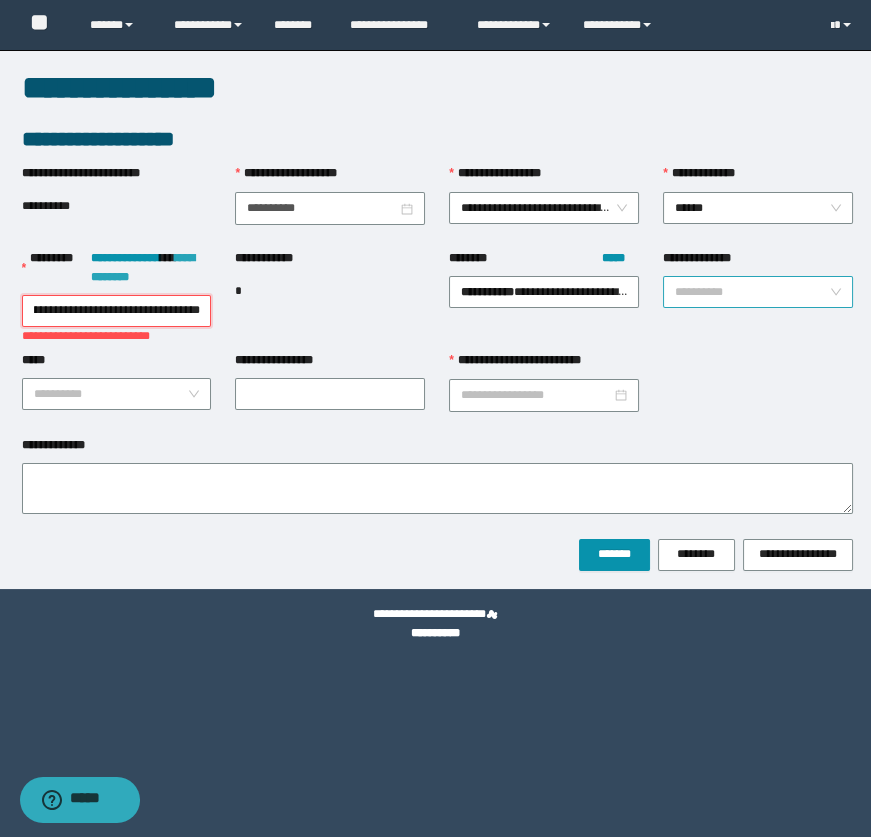 type on "**********" 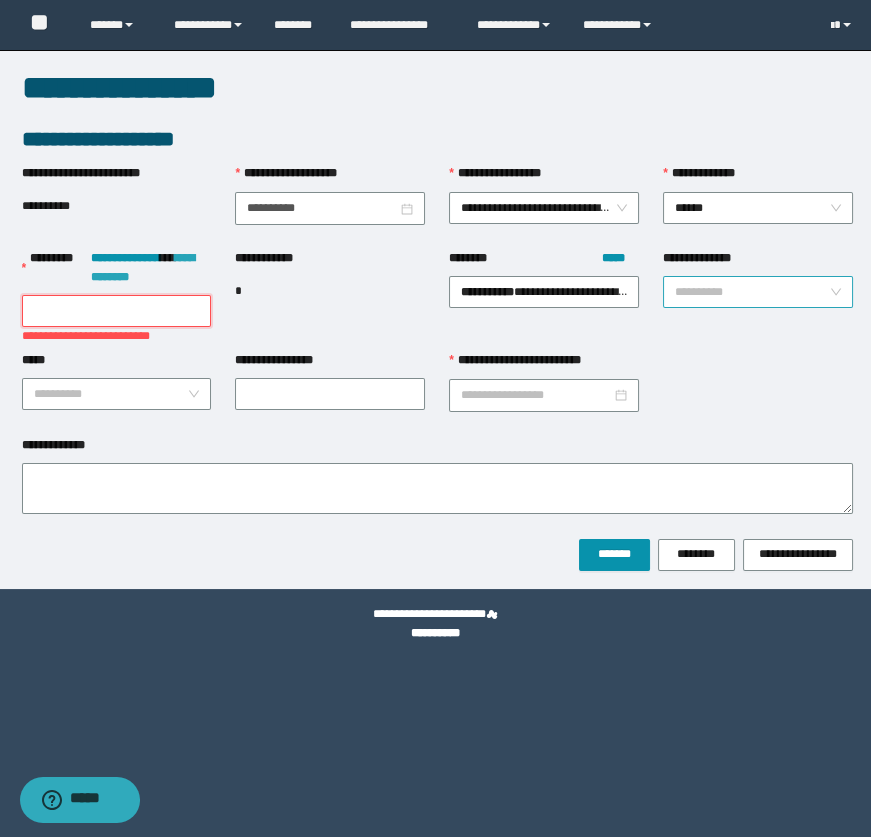 click on "**********" at bounding box center [143, 267] 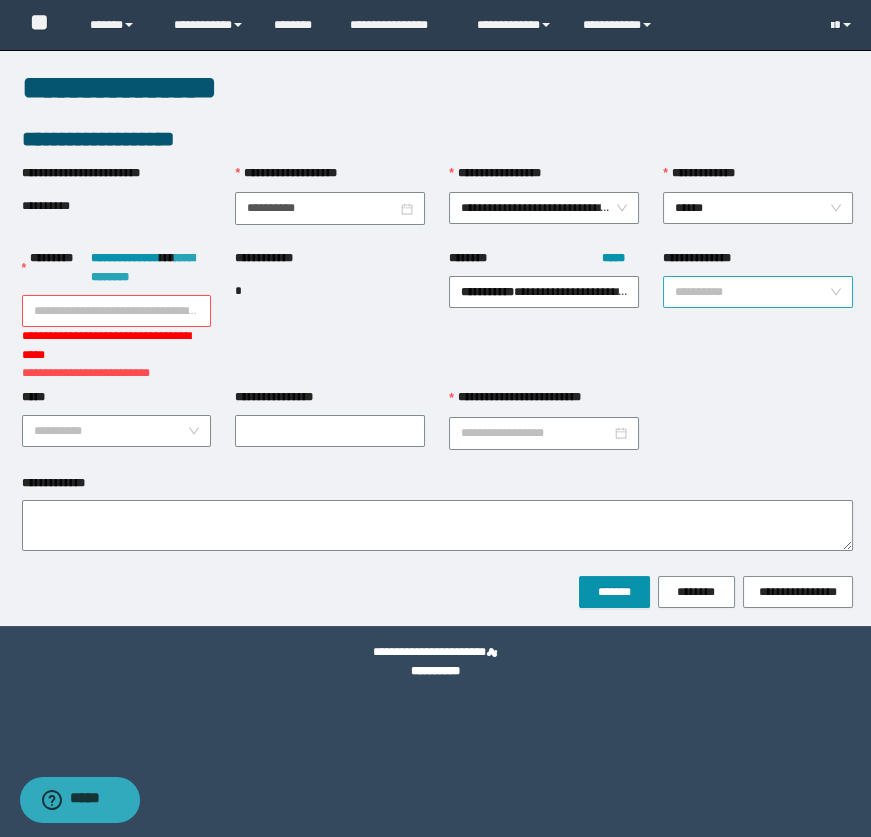 scroll, scrollTop: 0, scrollLeft: 0, axis: both 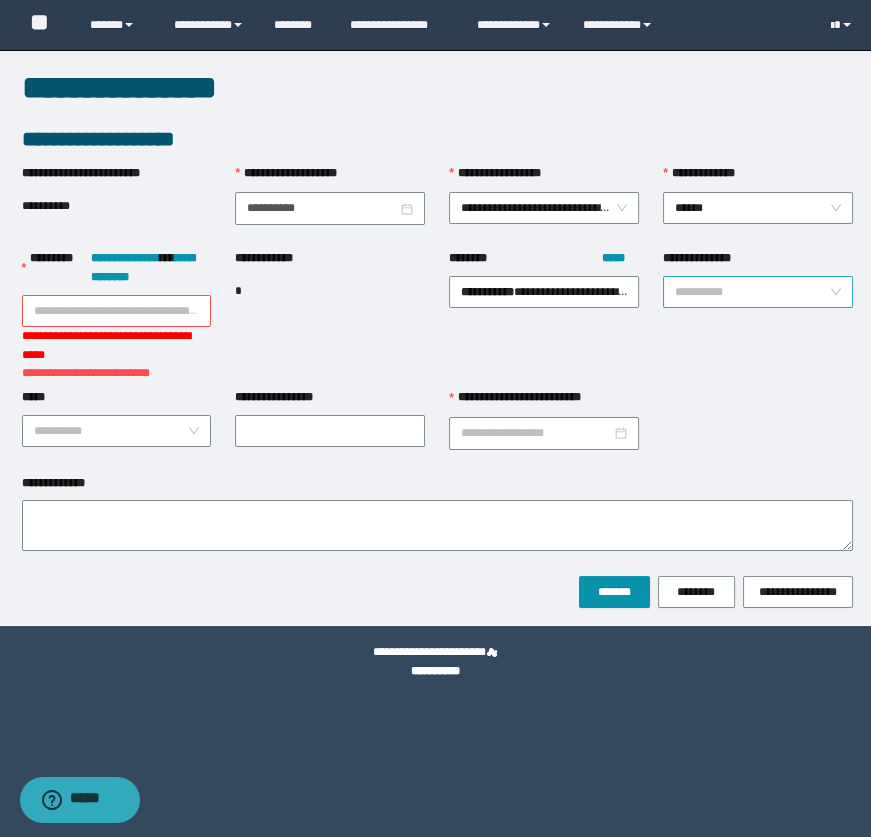 click on "**********" at bounding box center [117, 311] 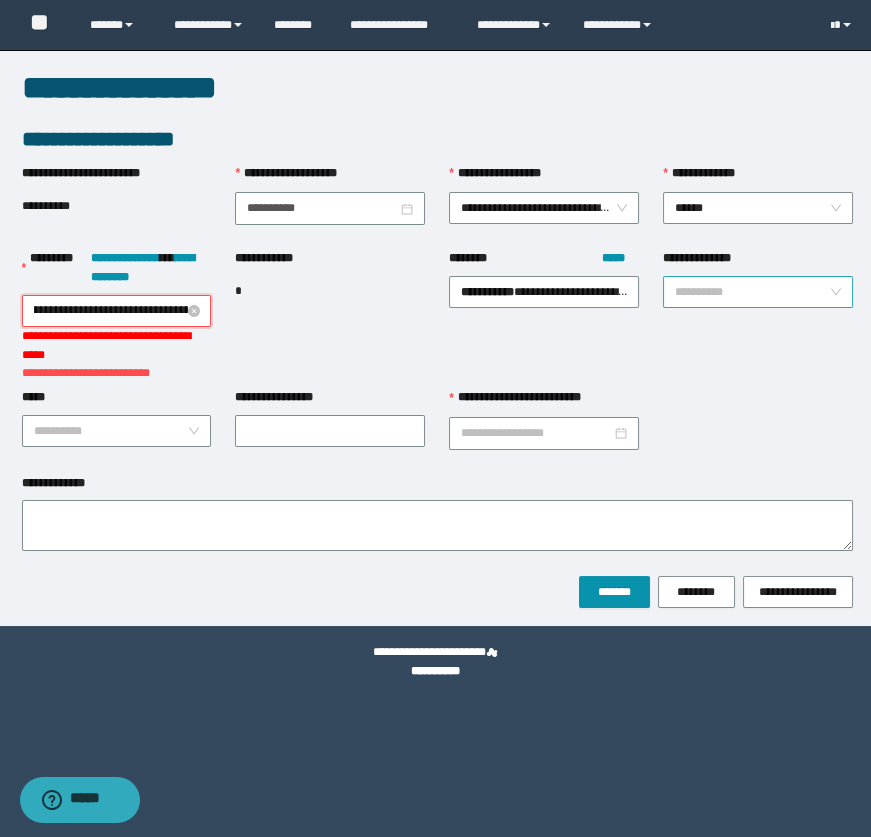 type on "**********" 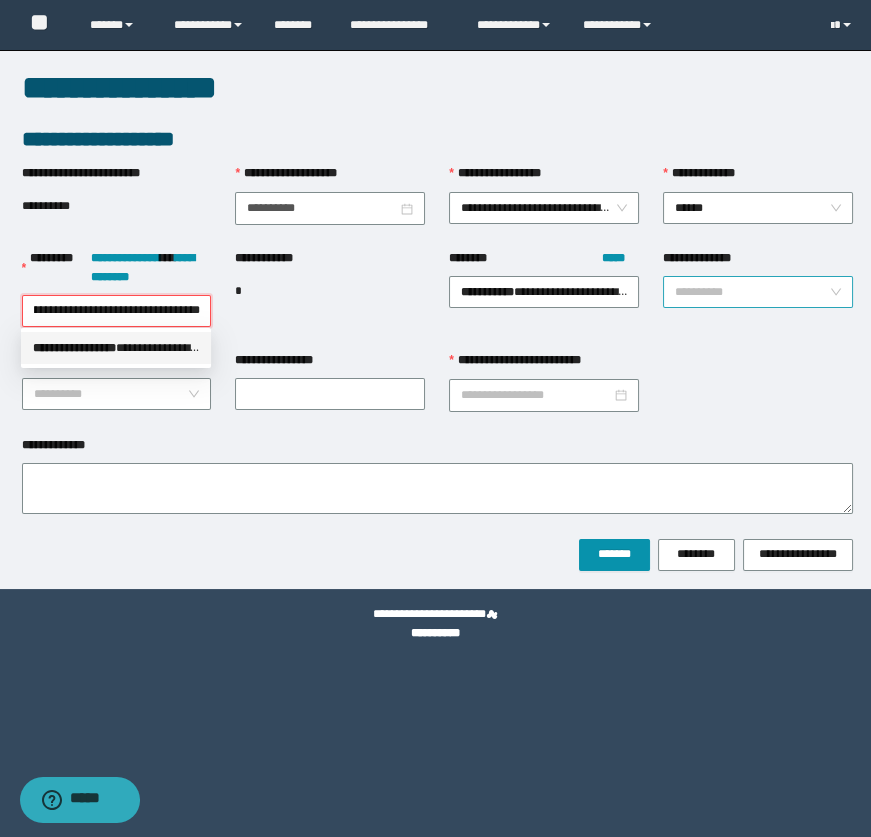 drag, startPoint x: 198, startPoint y: 347, endPoint x: 709, endPoint y: 393, distance: 513.0663 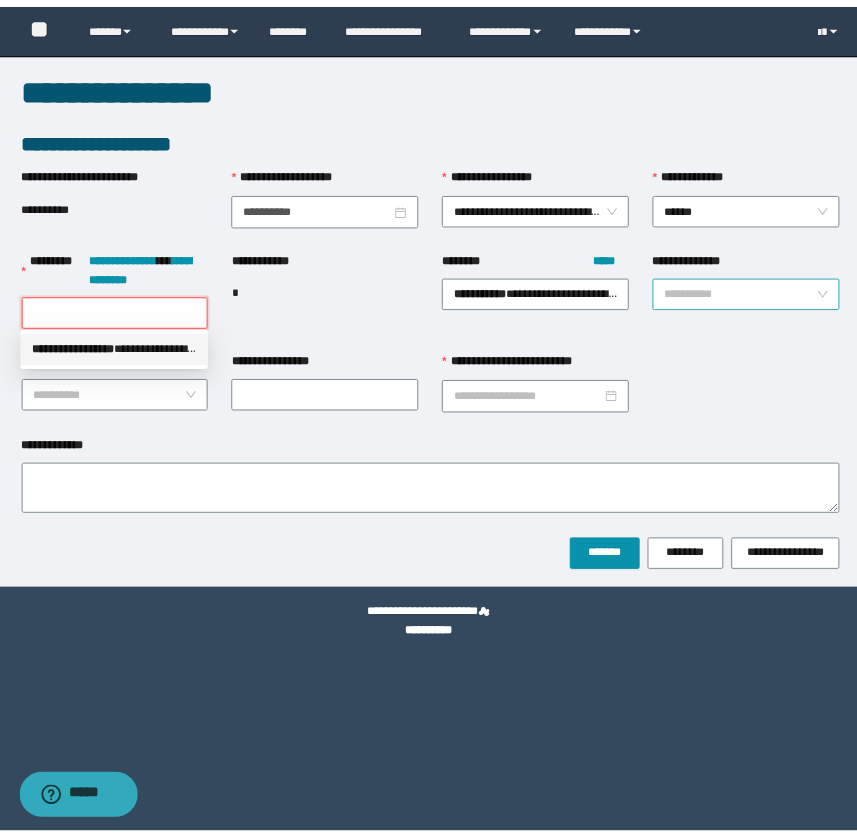 scroll, scrollTop: 0, scrollLeft: 0, axis: both 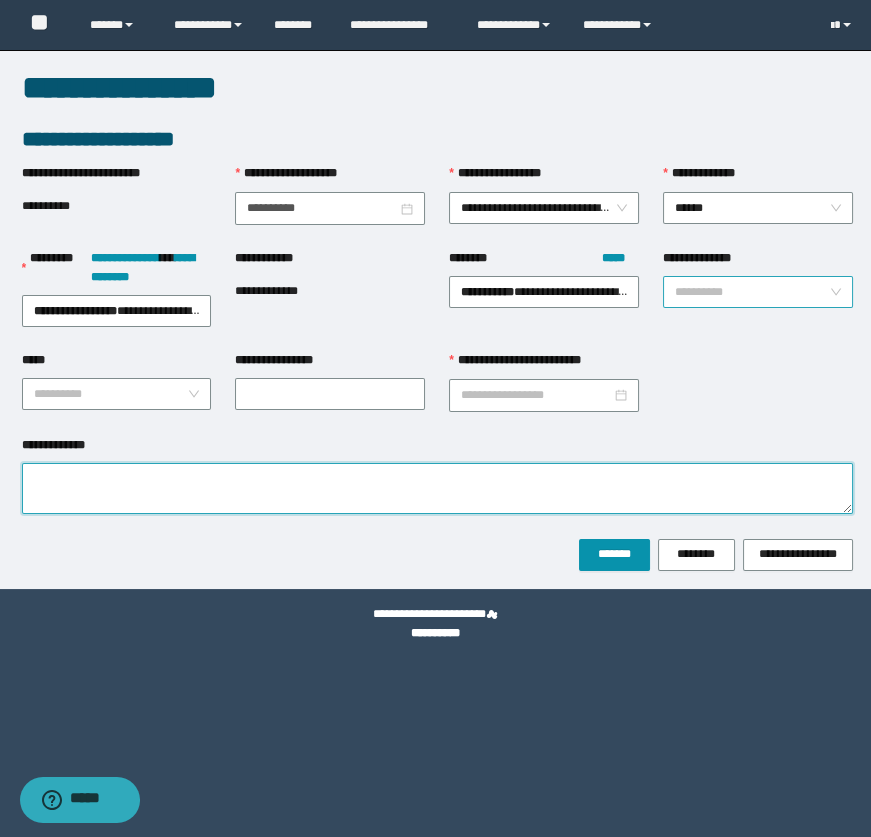 click on "**********" at bounding box center [437, 488] 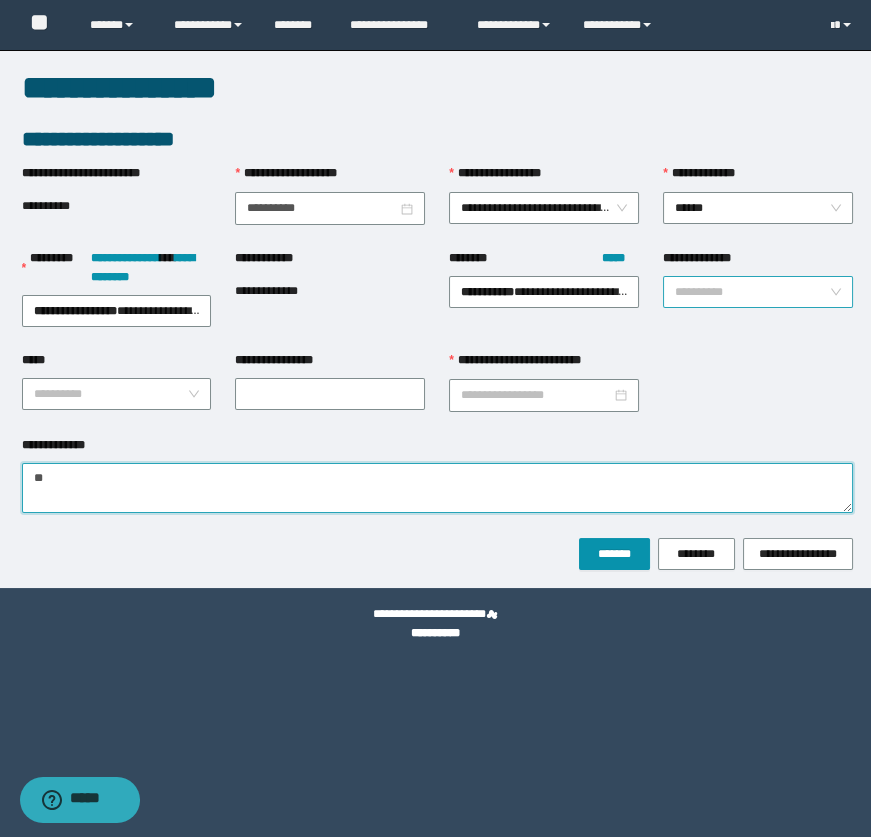 type on "*" 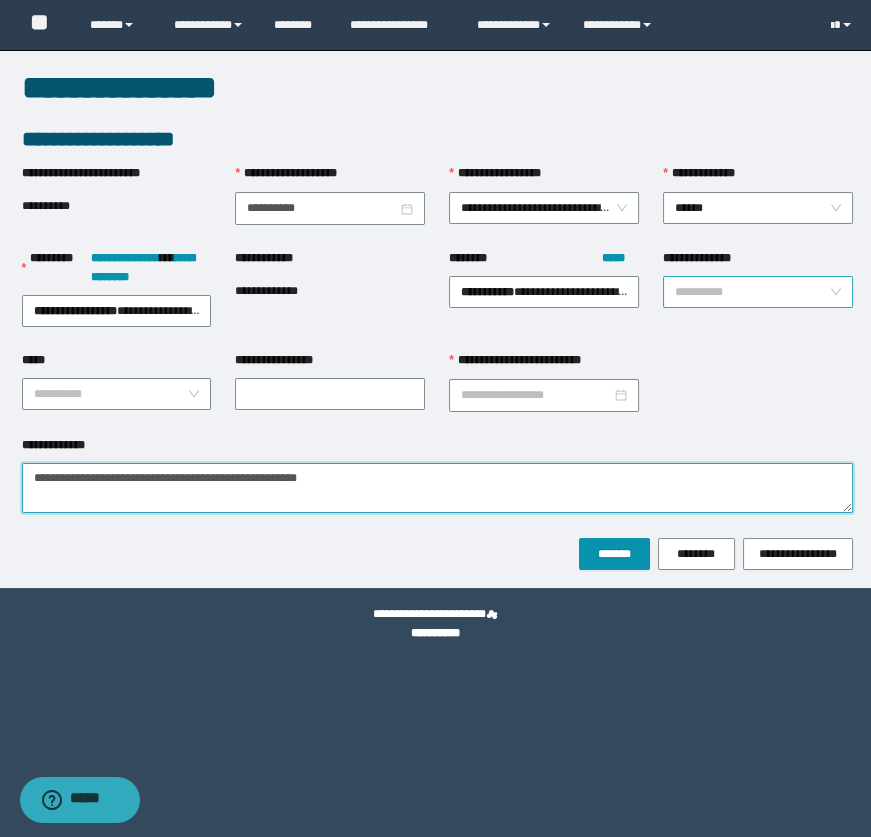type on "**********" 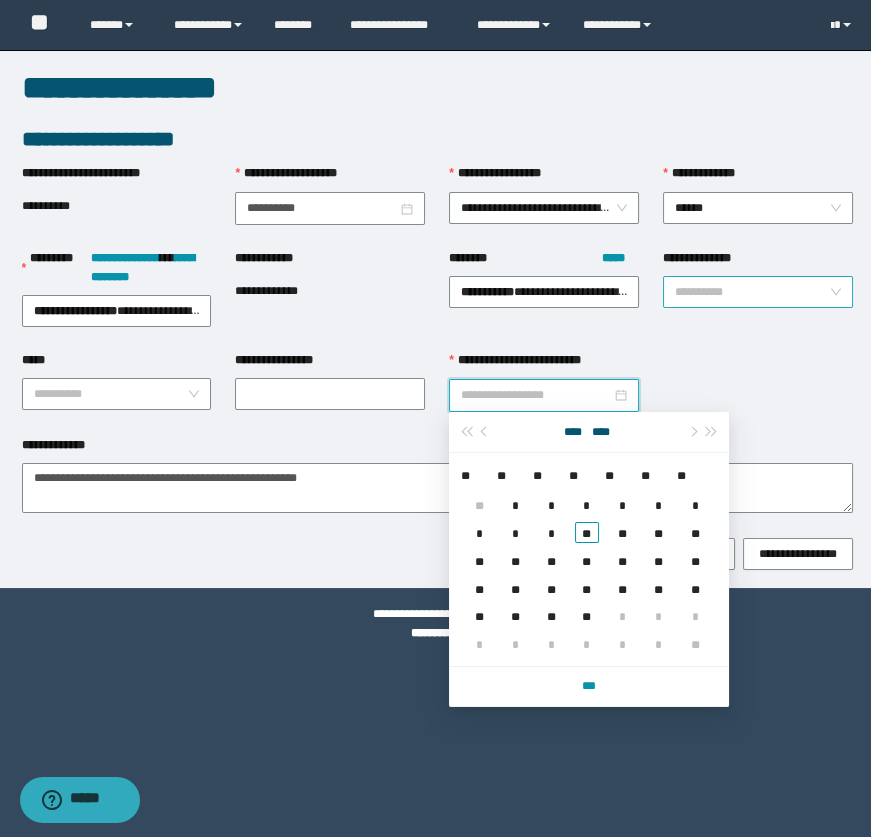 click on "**********" at bounding box center [536, 395] 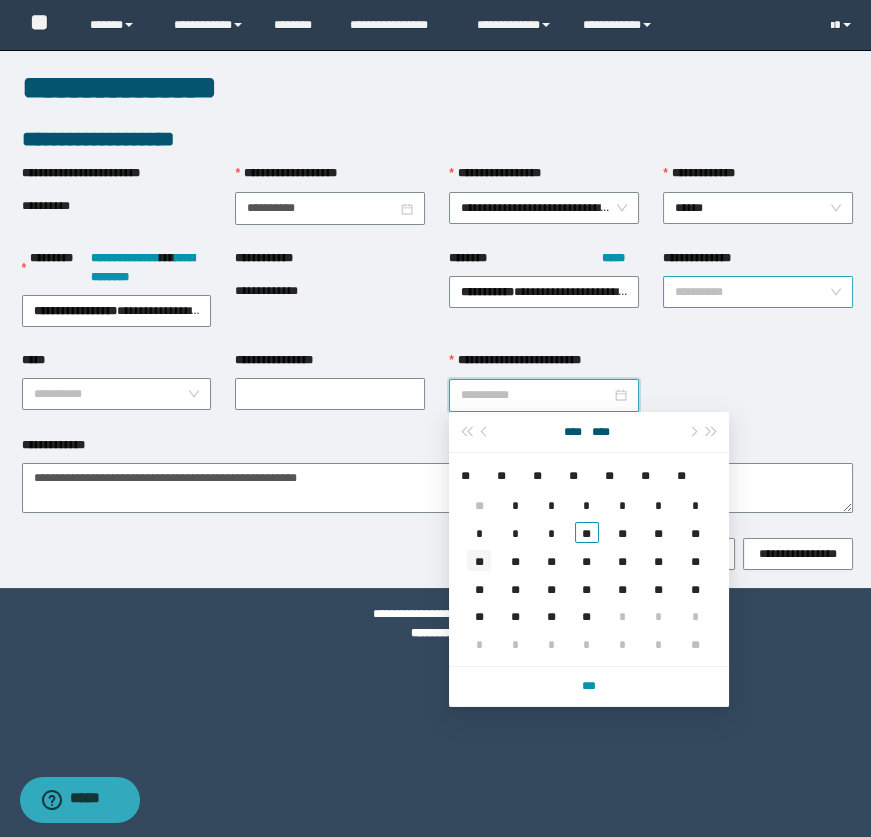 type on "**********" 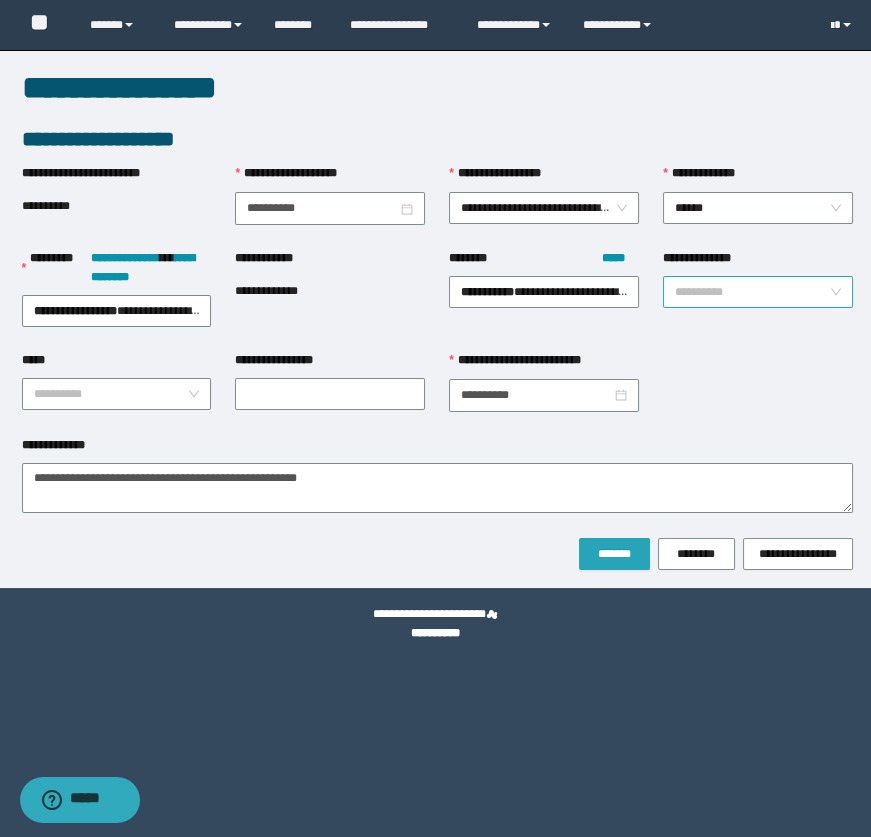 click on "*******" at bounding box center [614, 554] 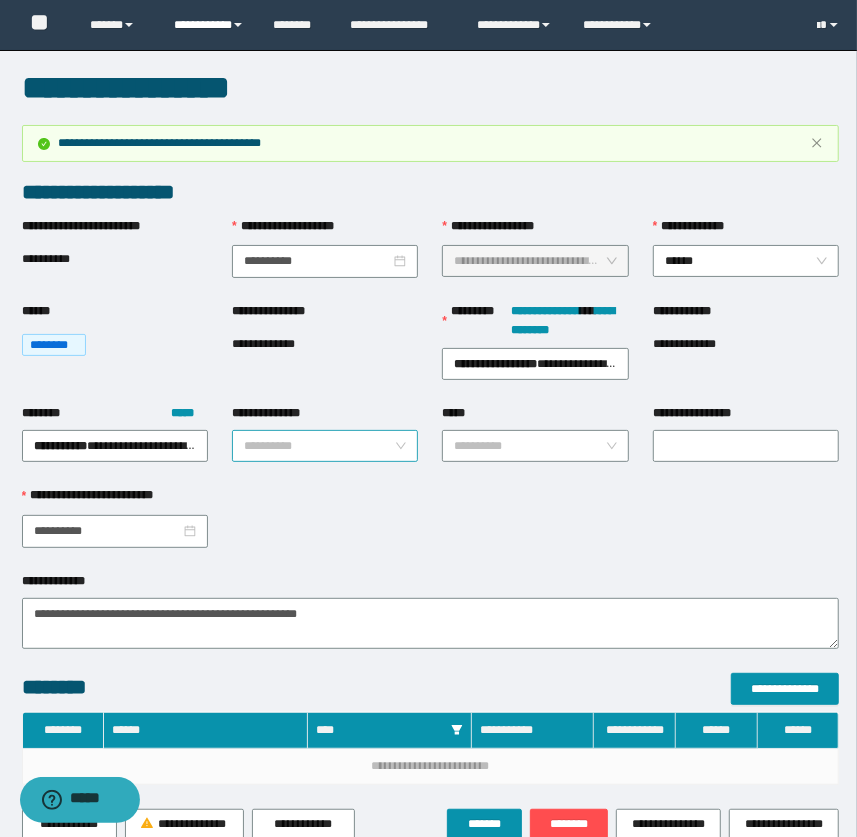 click on "**********" at bounding box center [209, 25] 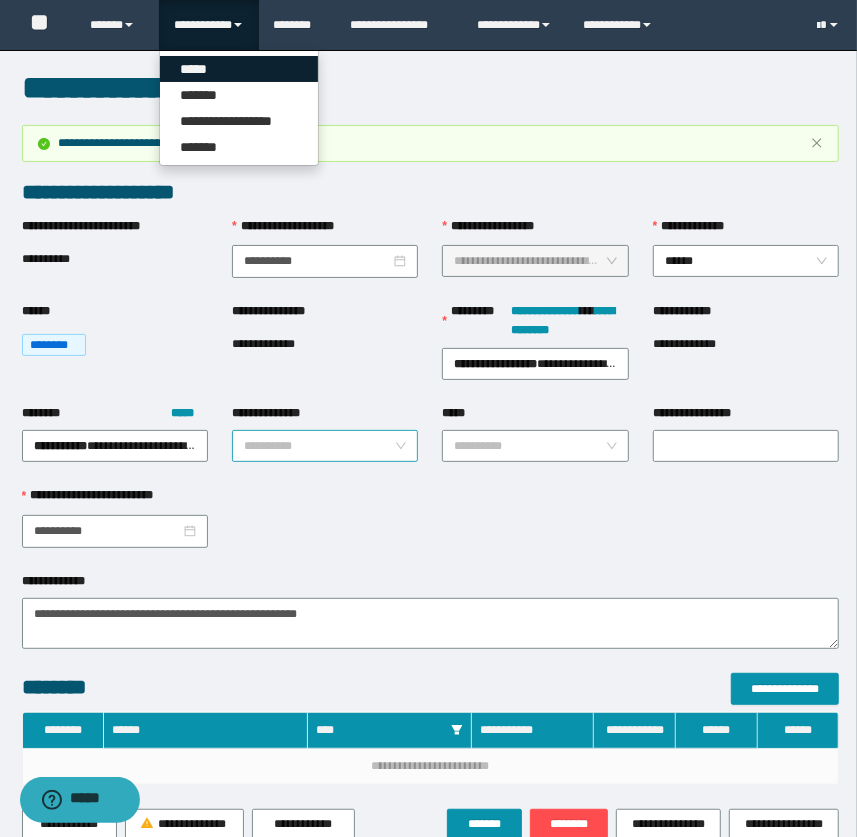 click on "*****" at bounding box center (239, 69) 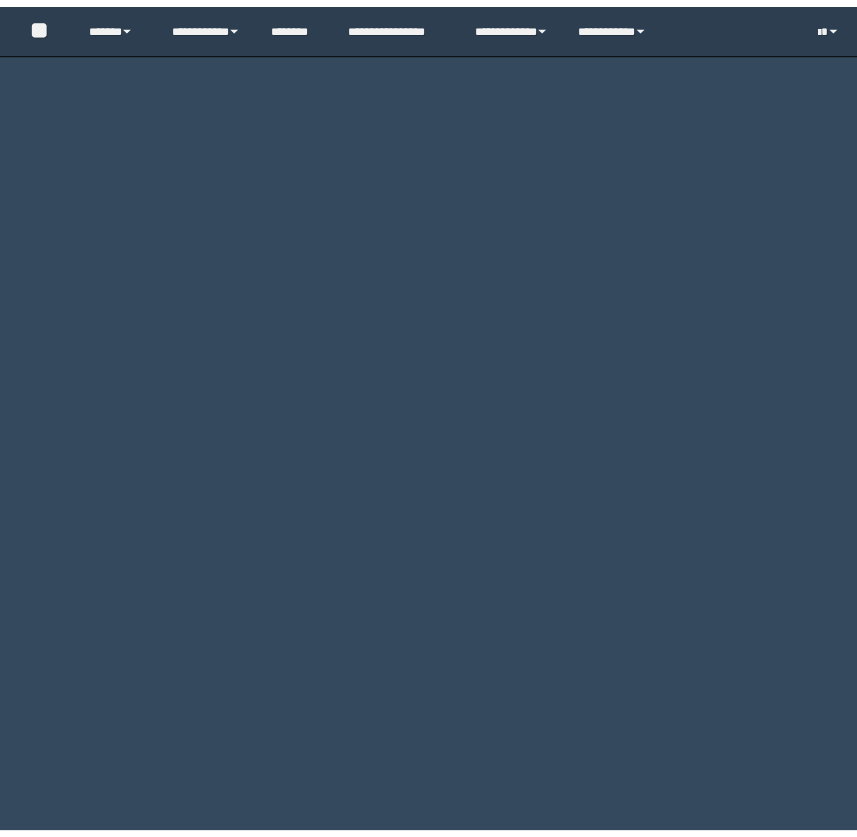 scroll, scrollTop: 0, scrollLeft: 0, axis: both 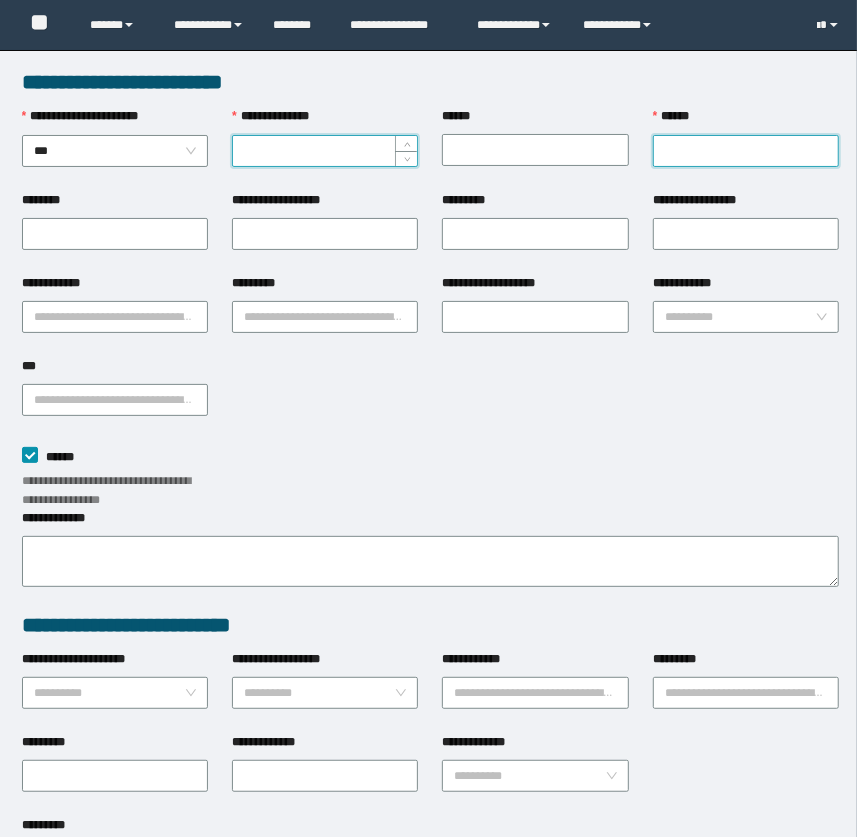 click on "******" at bounding box center [746, 151] 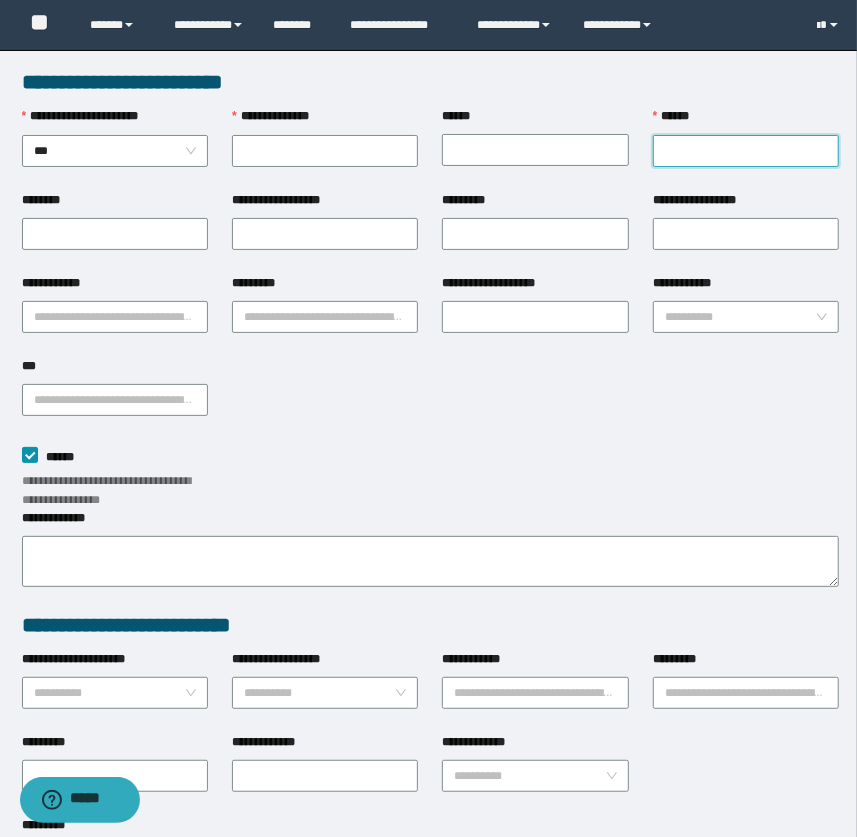 paste on "**********" 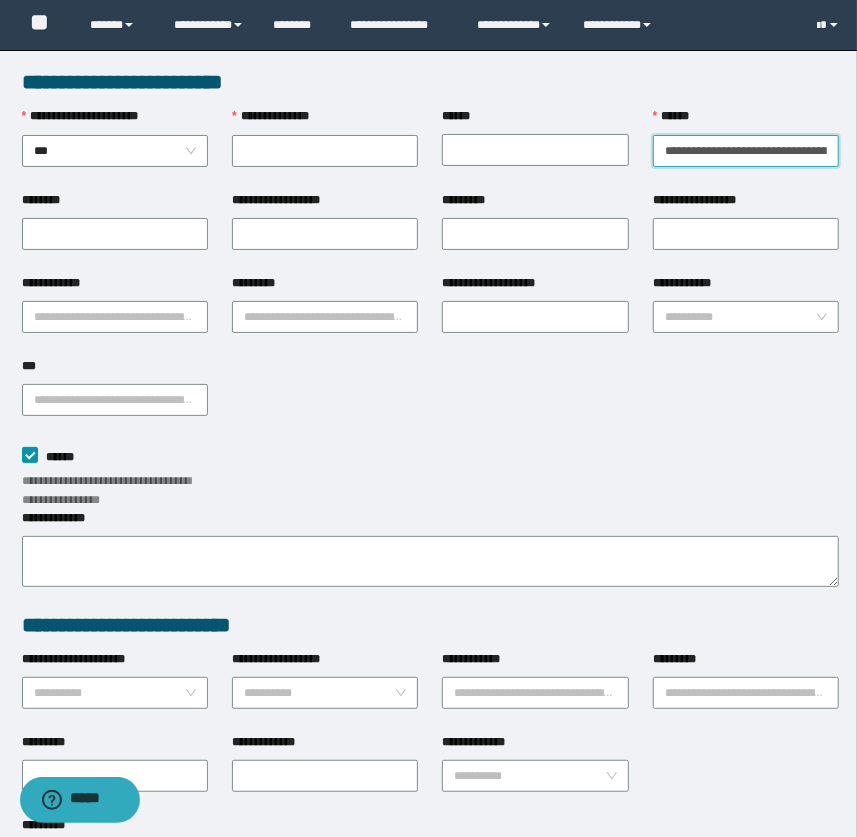 scroll, scrollTop: 0, scrollLeft: 168, axis: horizontal 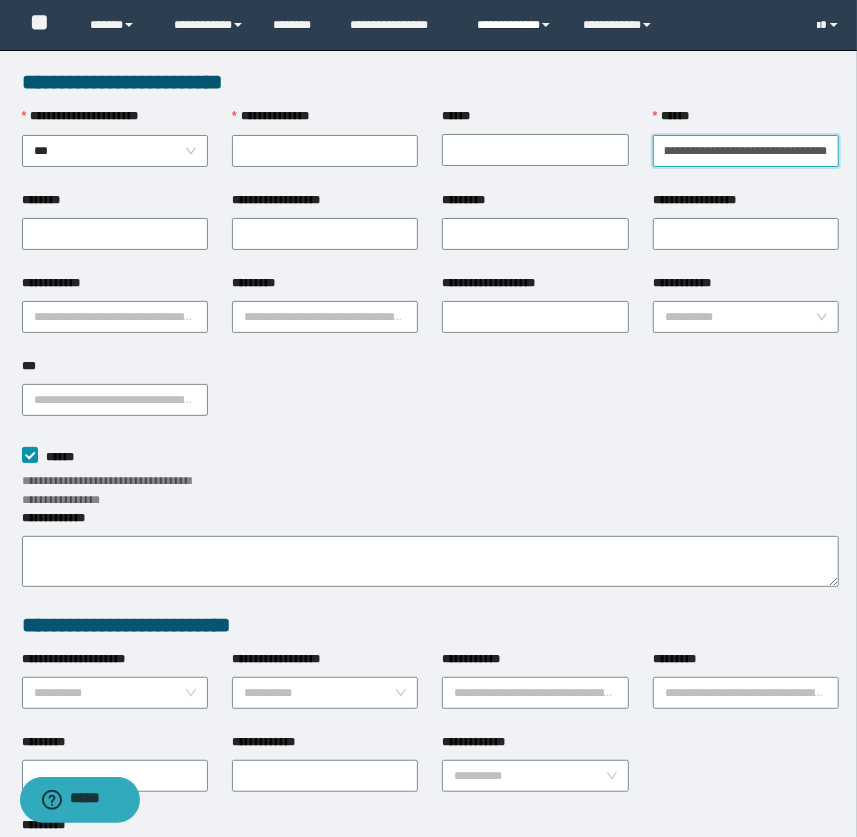 type on "**********" 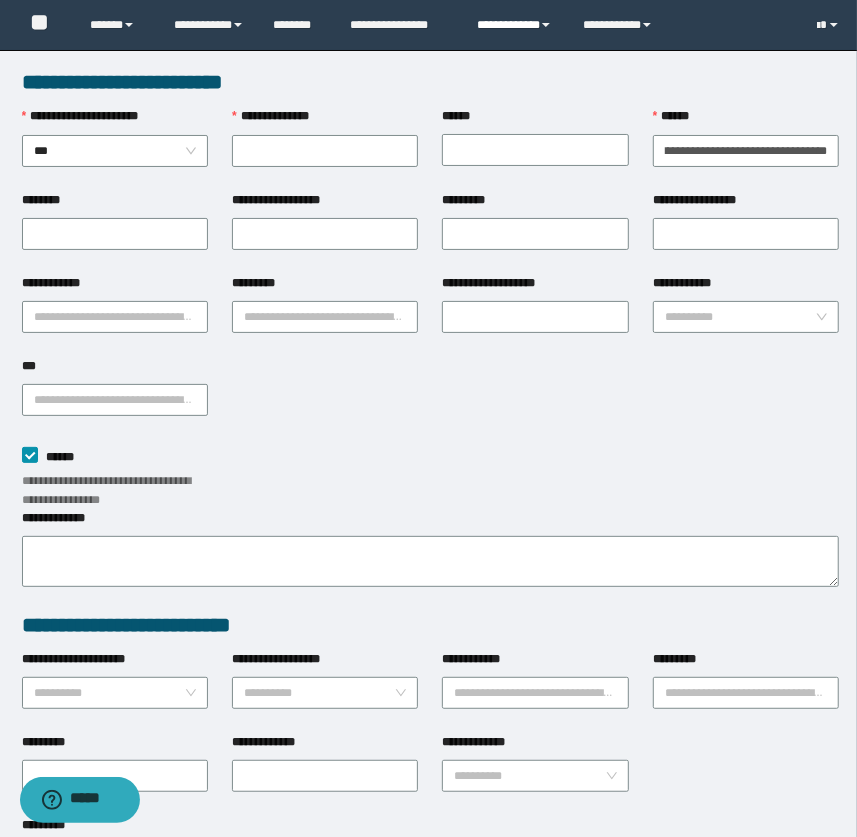 scroll, scrollTop: 0, scrollLeft: 0, axis: both 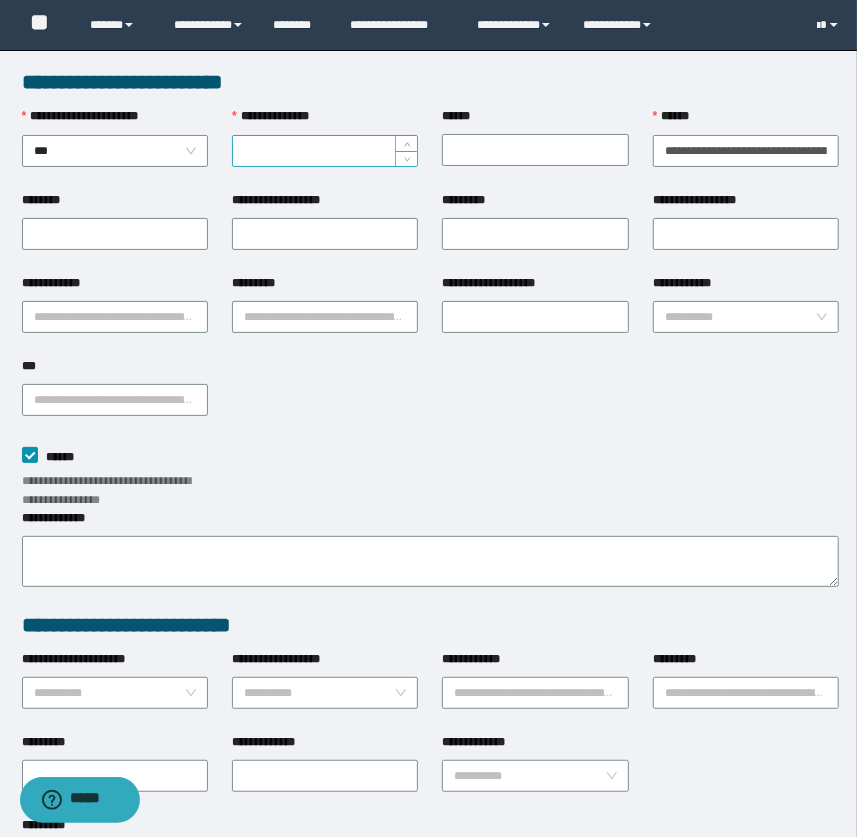 click on "**********" at bounding box center (325, 151) 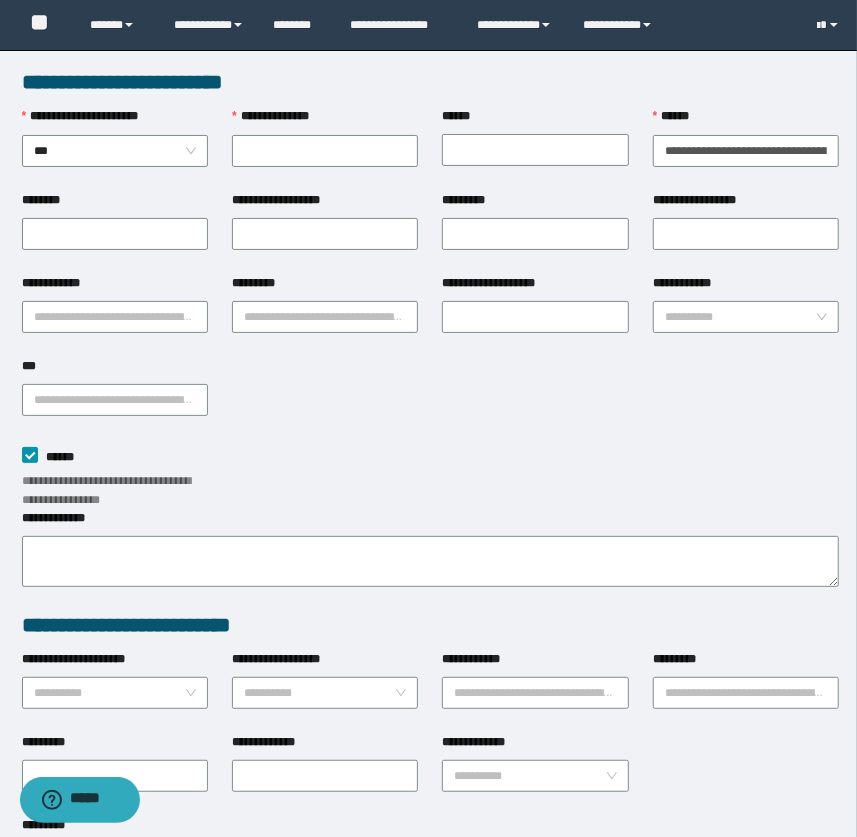 click on "**********" at bounding box center [325, 121] 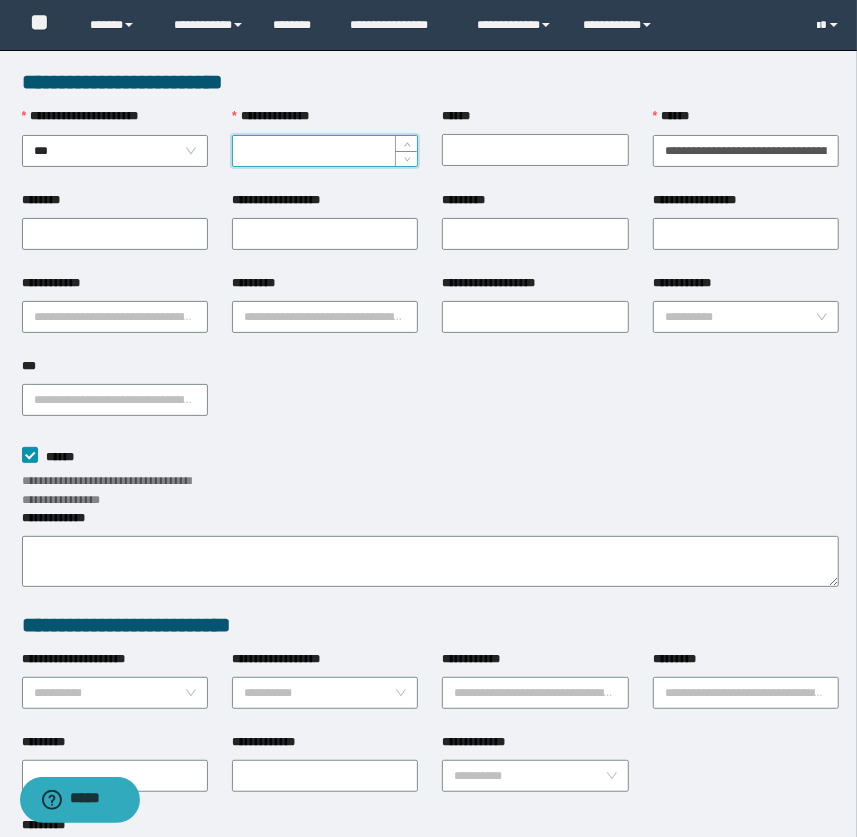click on "**********" at bounding box center [325, 151] 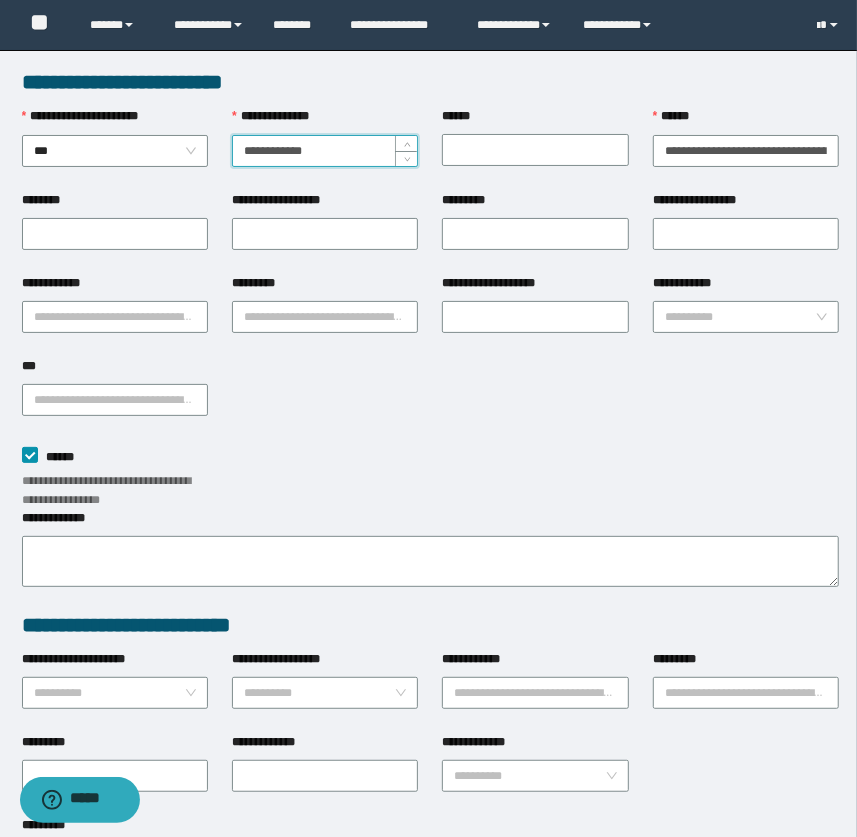type on "**********" 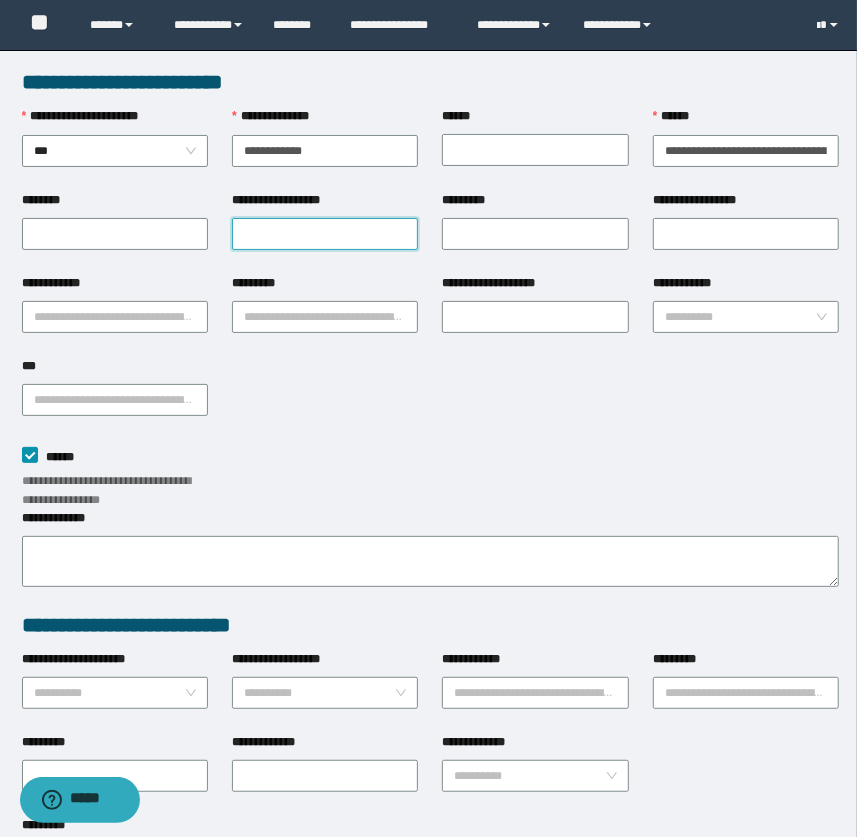 click on "**********" at bounding box center [325, 234] 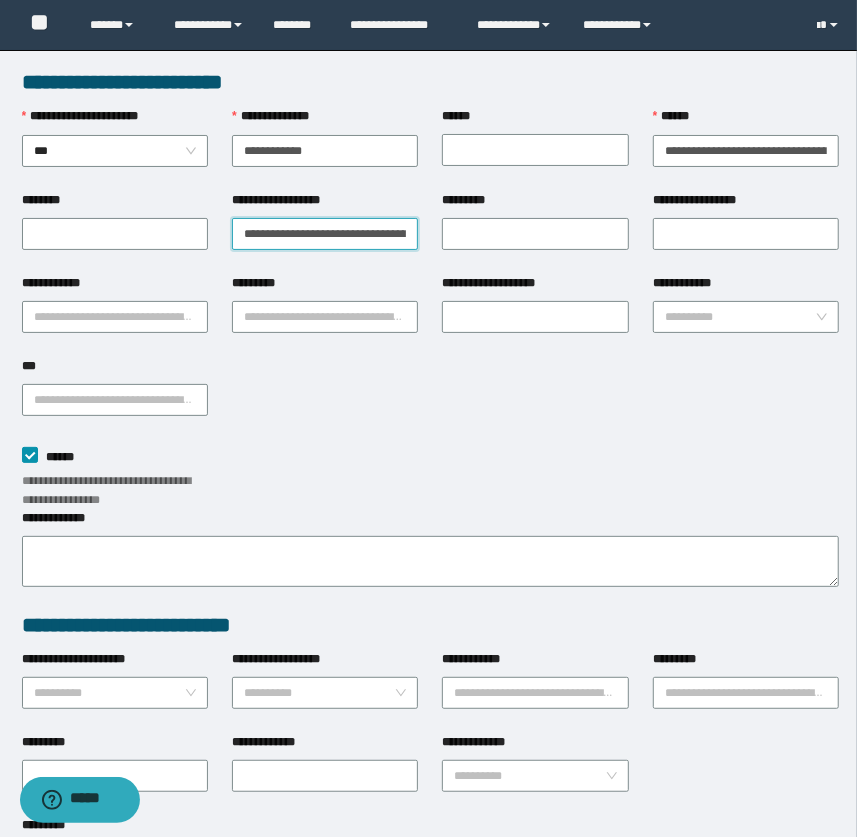 scroll, scrollTop: 0, scrollLeft: 94, axis: horizontal 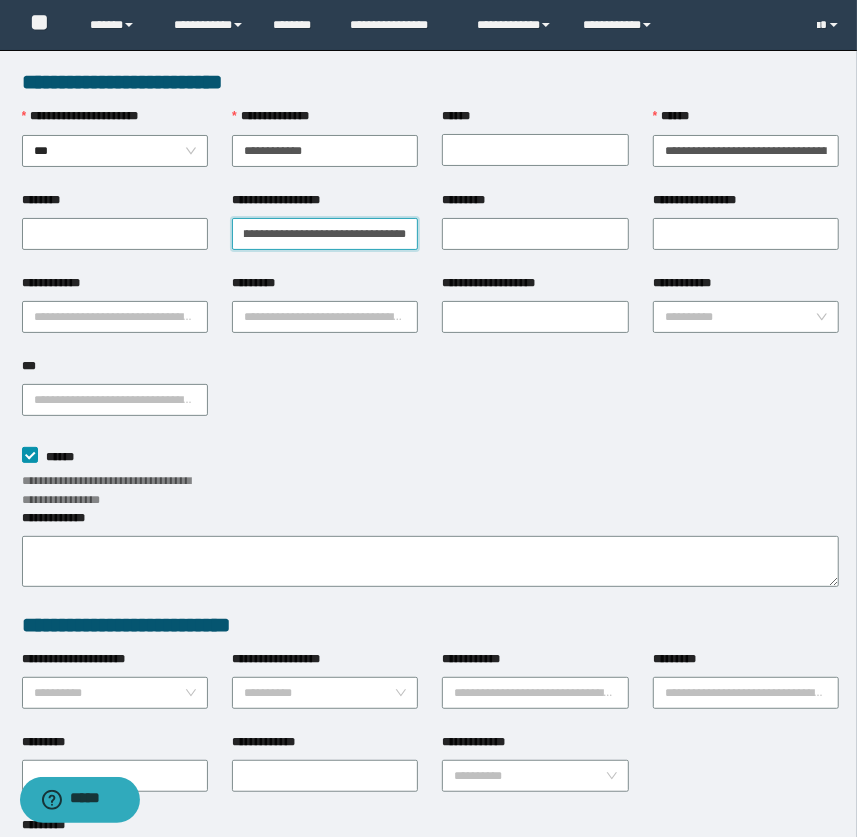 type on "**********" 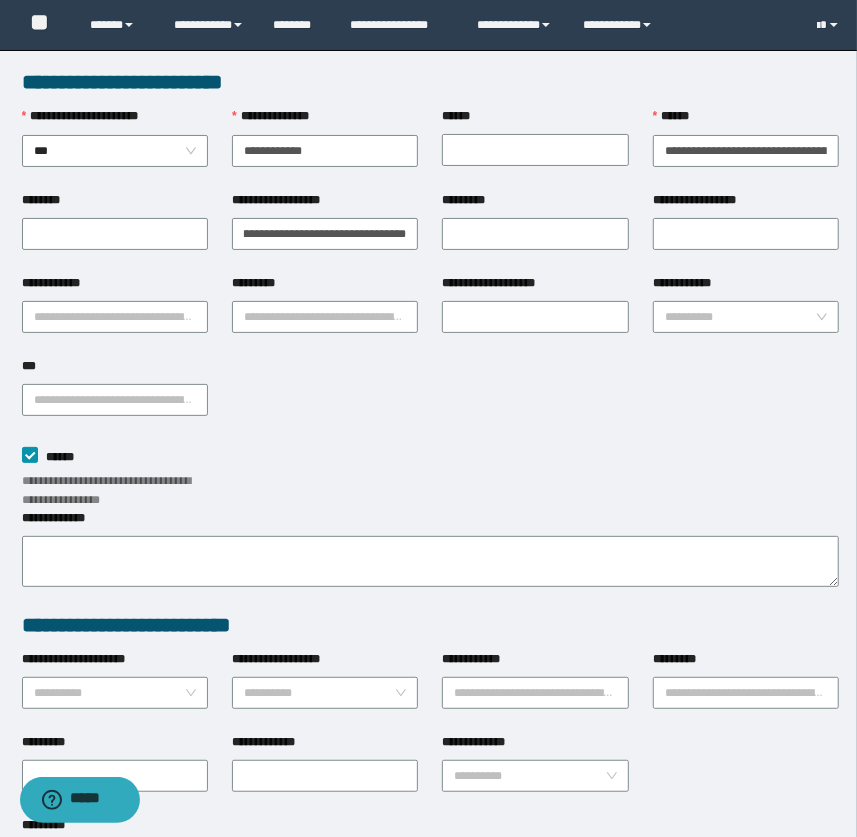 scroll, scrollTop: 0, scrollLeft: 0, axis: both 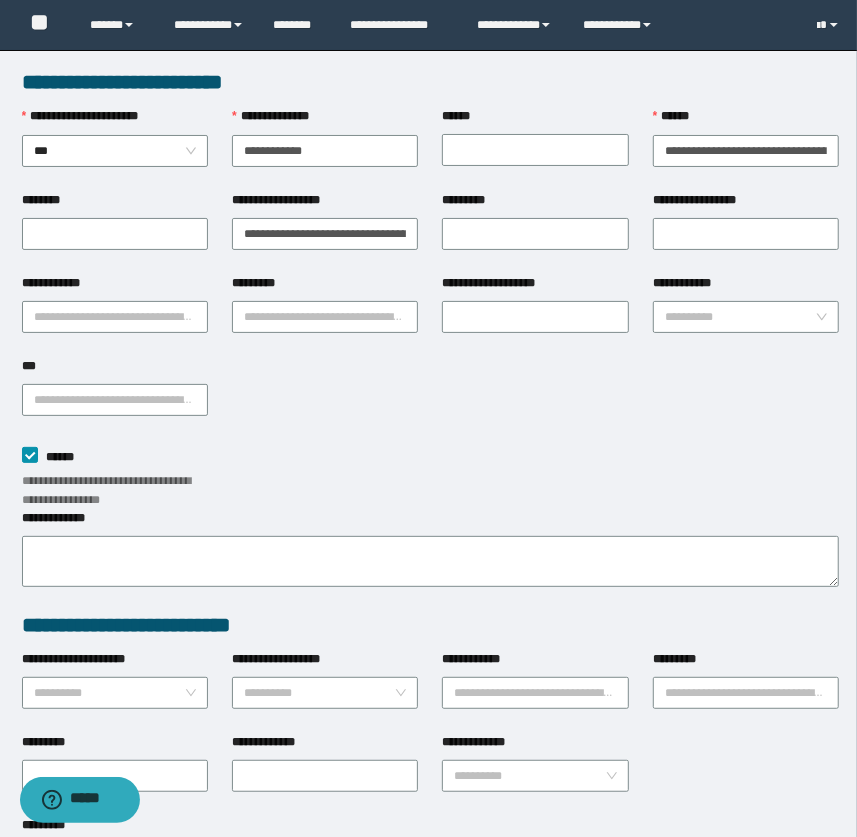 click on "**********" at bounding box center (746, 315) 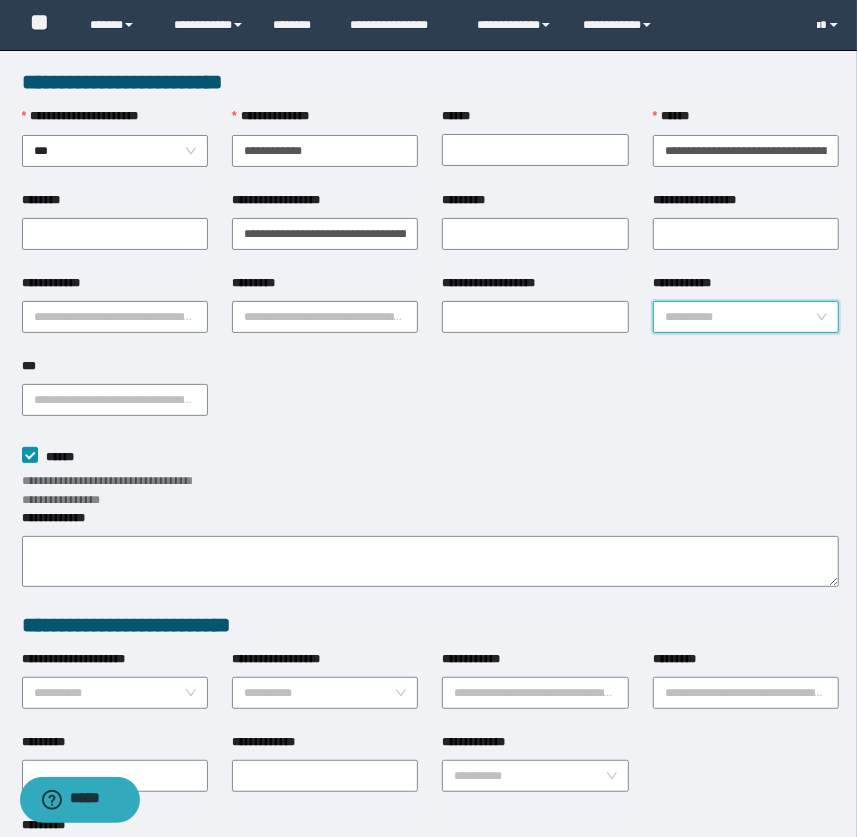 click on "**********" at bounding box center [740, 317] 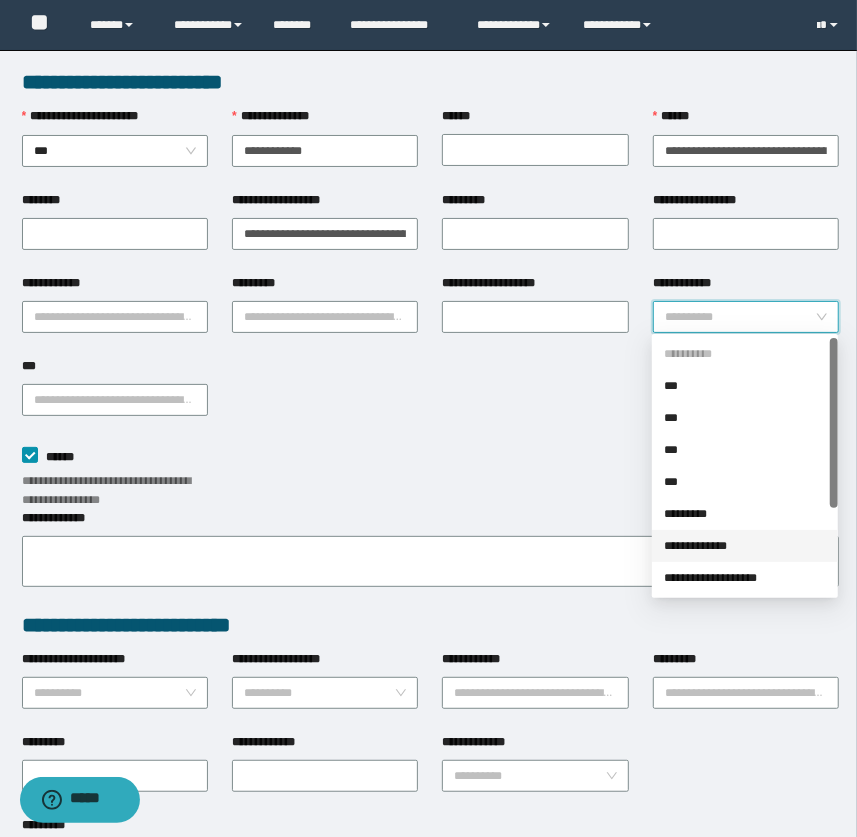 click on "**********" at bounding box center [745, 546] 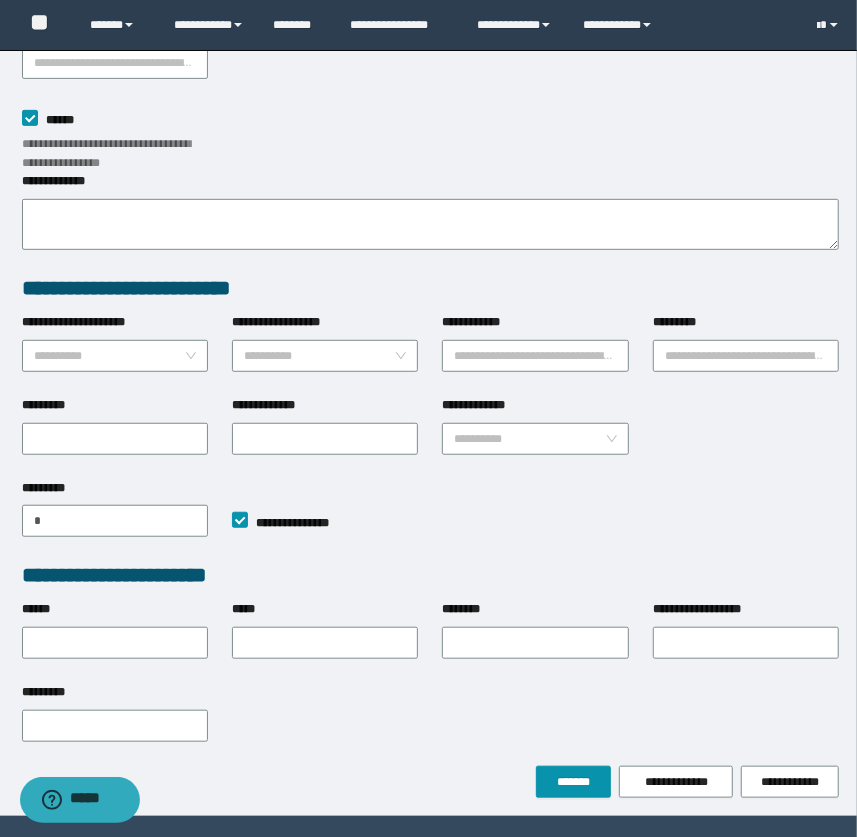 scroll, scrollTop: 392, scrollLeft: 0, axis: vertical 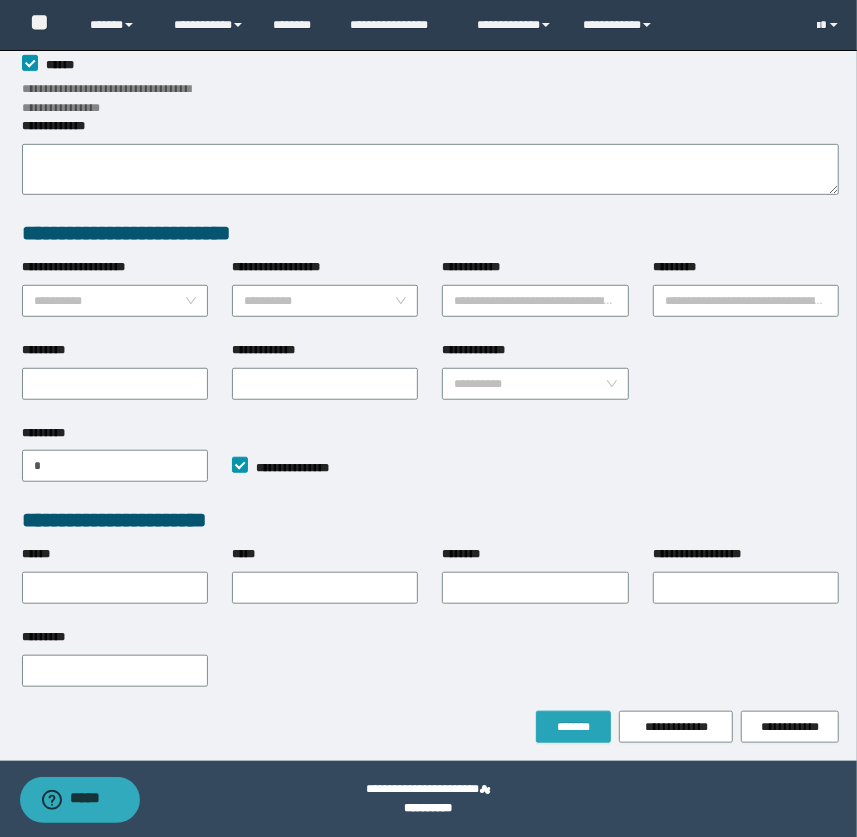 click on "*******" at bounding box center [573, 727] 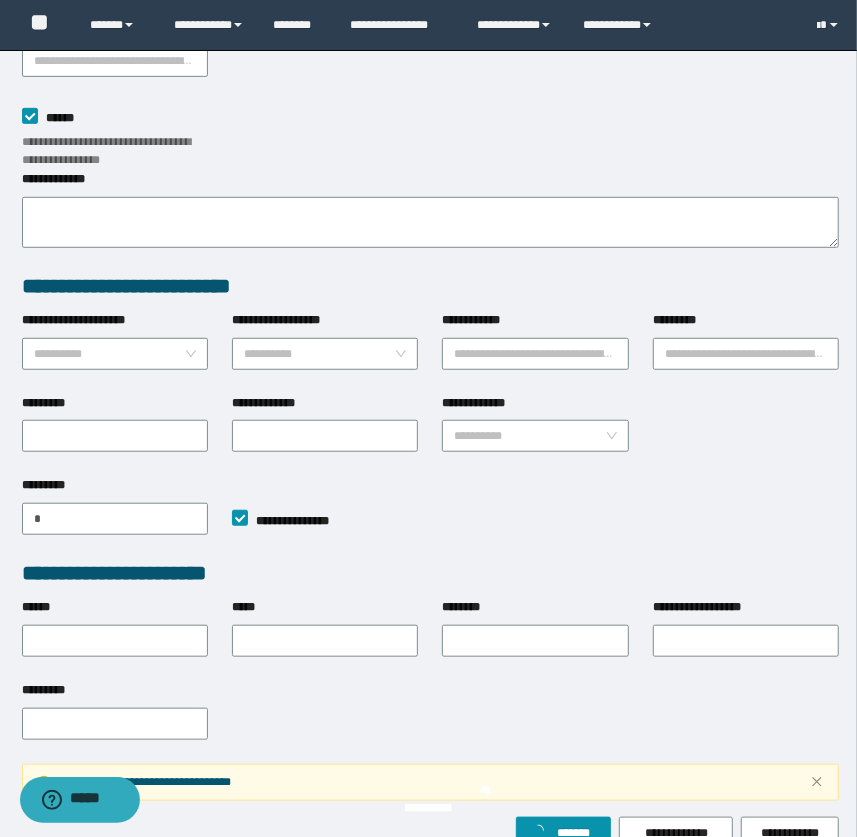 scroll, scrollTop: 445, scrollLeft: 0, axis: vertical 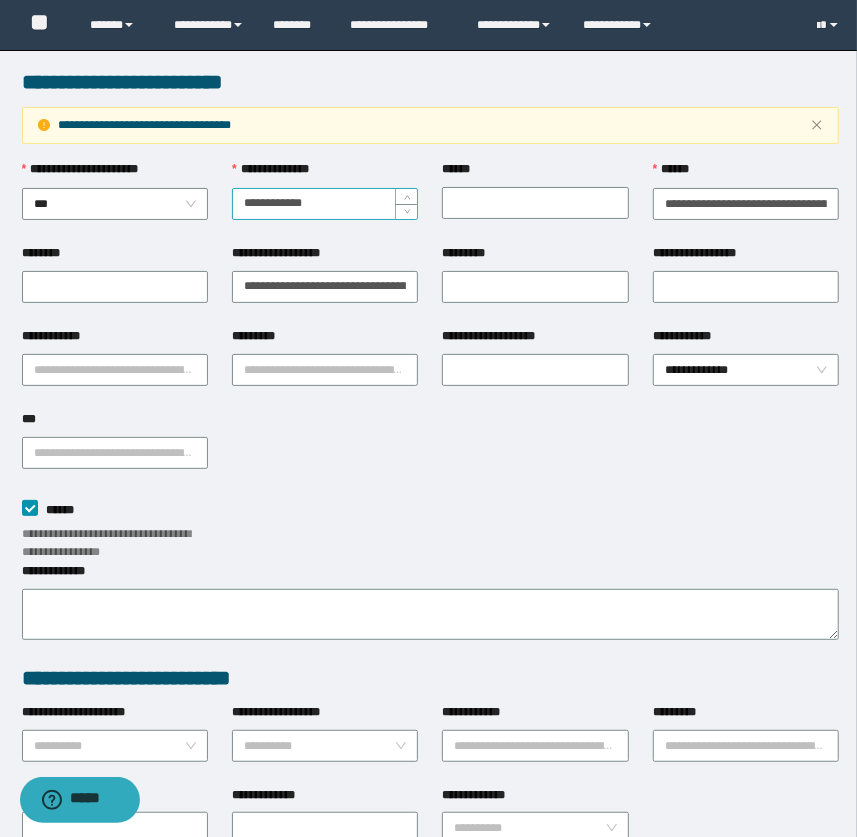 click on "**********" at bounding box center (325, 204) 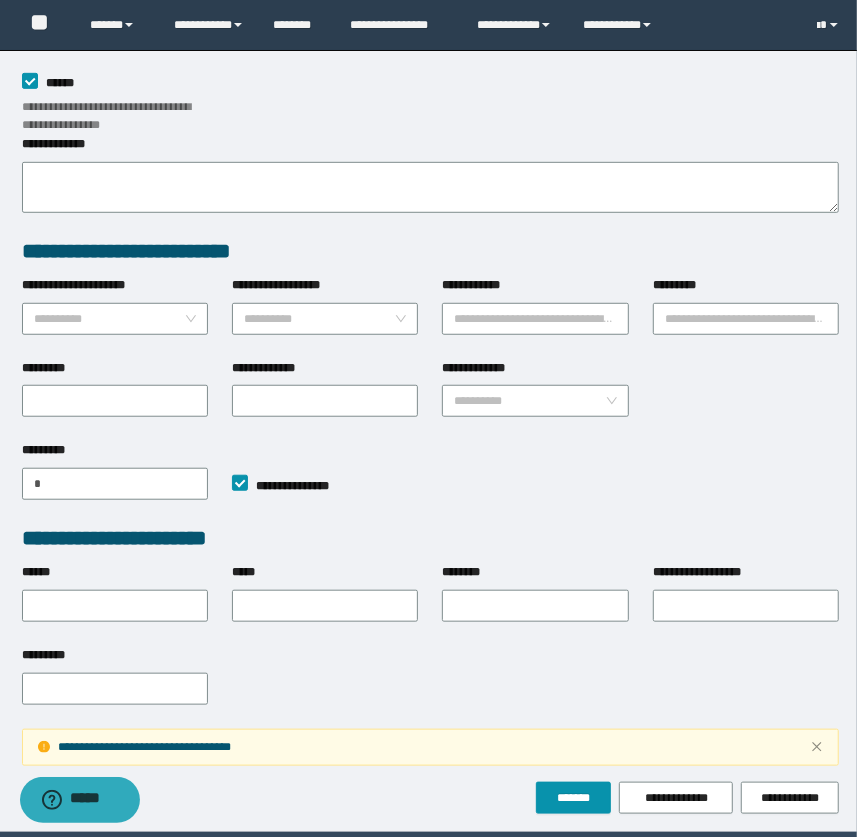 scroll, scrollTop: 498, scrollLeft: 0, axis: vertical 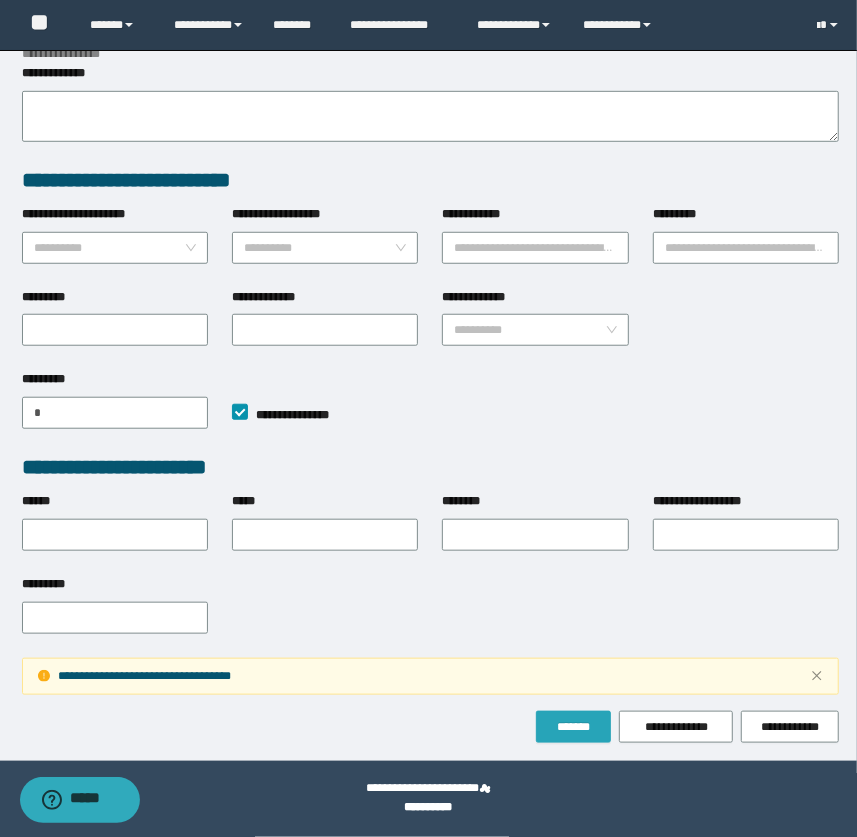click on "*******" at bounding box center [573, 727] 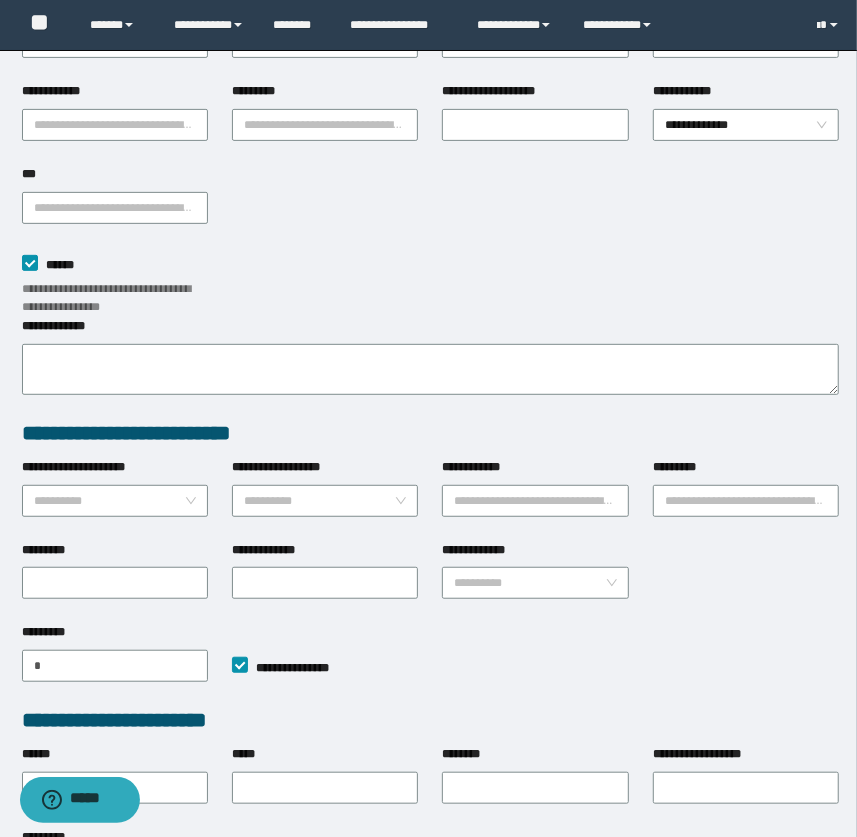 scroll, scrollTop: 0, scrollLeft: 0, axis: both 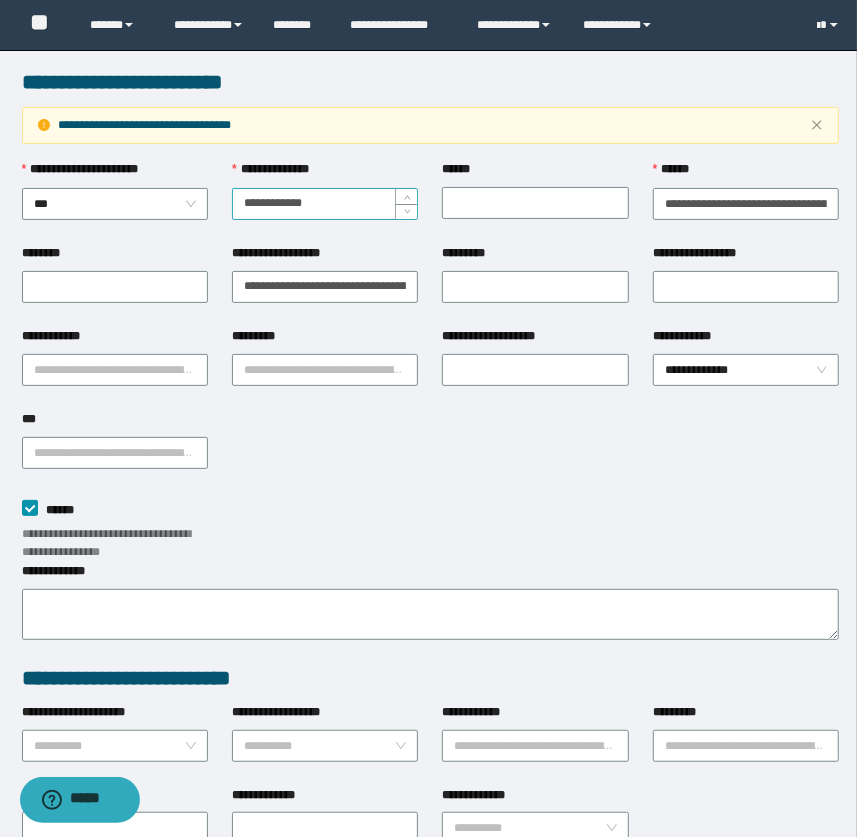 click on "**********" at bounding box center [325, 204] 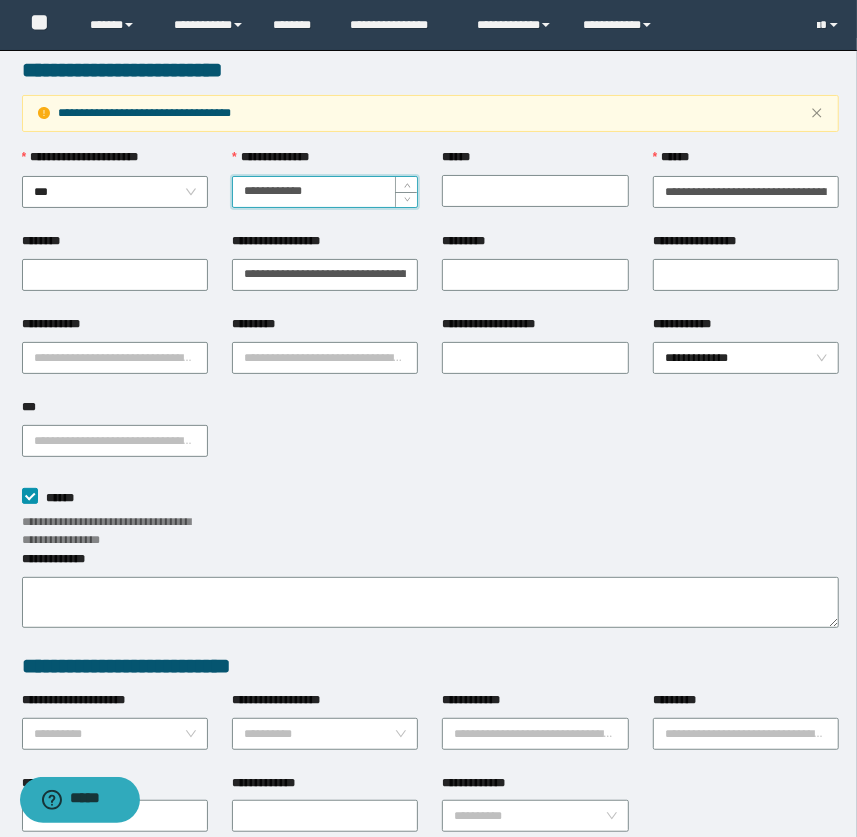 scroll, scrollTop: 498, scrollLeft: 0, axis: vertical 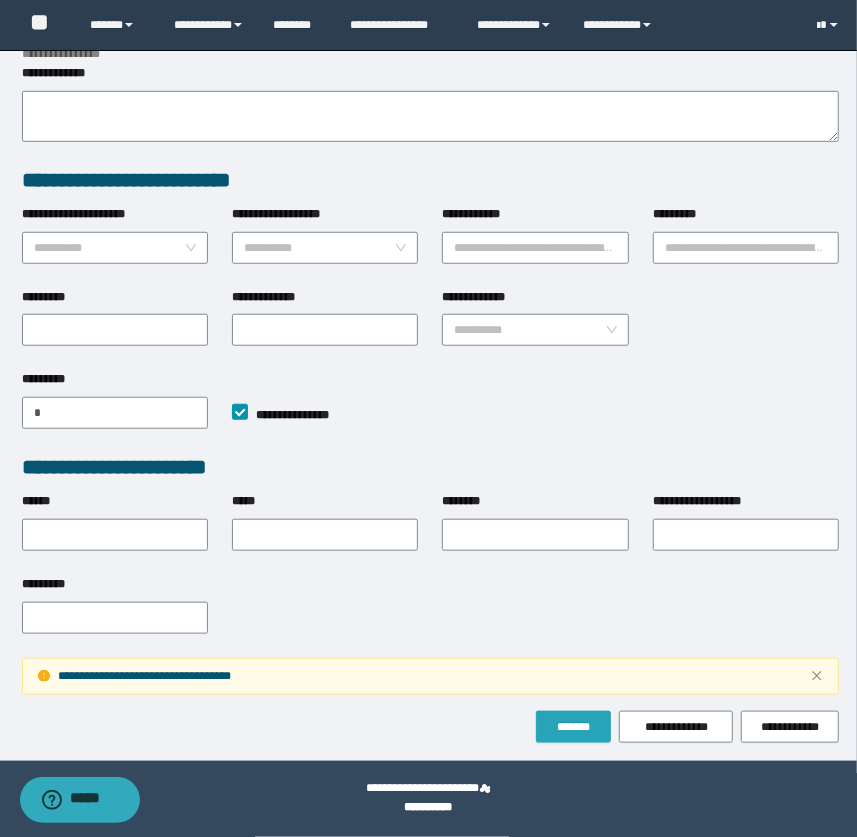 type on "**********" 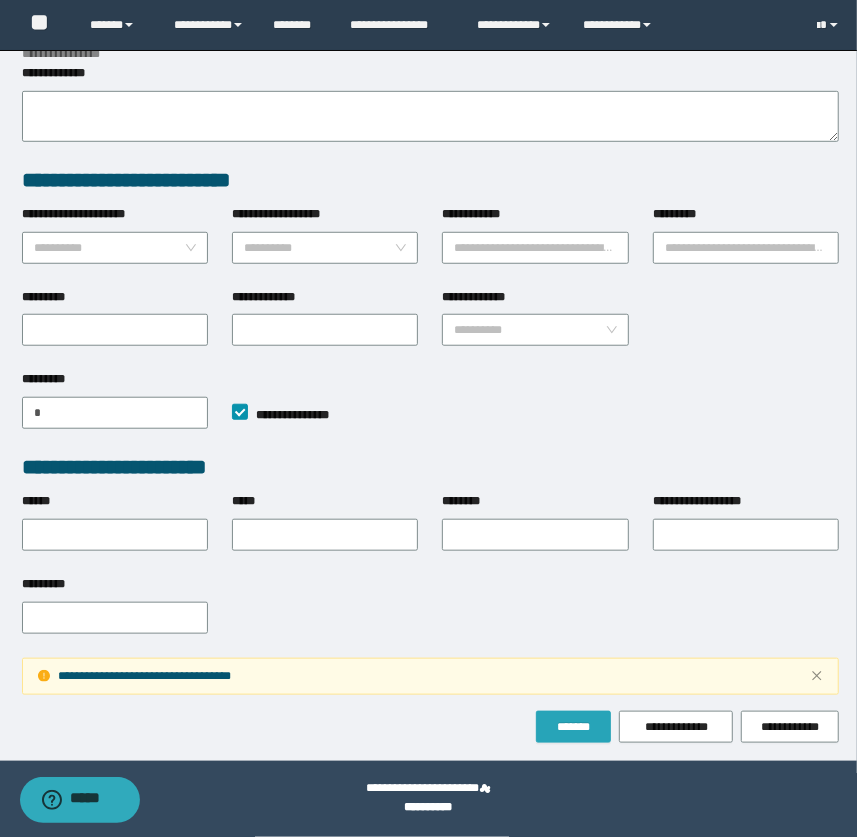 click on "*******" at bounding box center [573, 727] 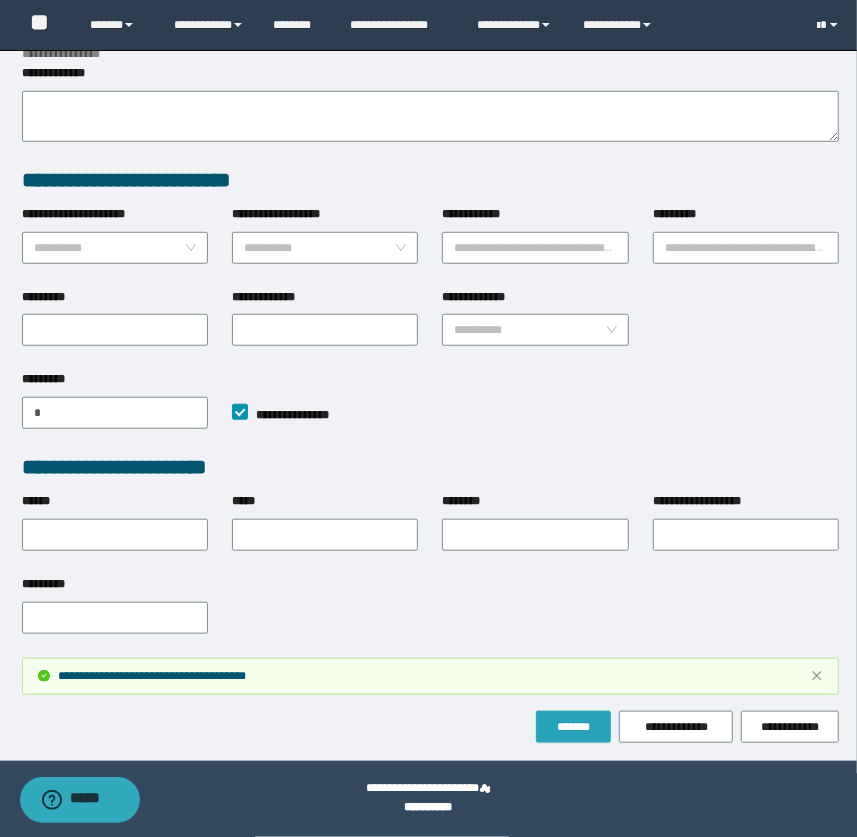 type on "**" 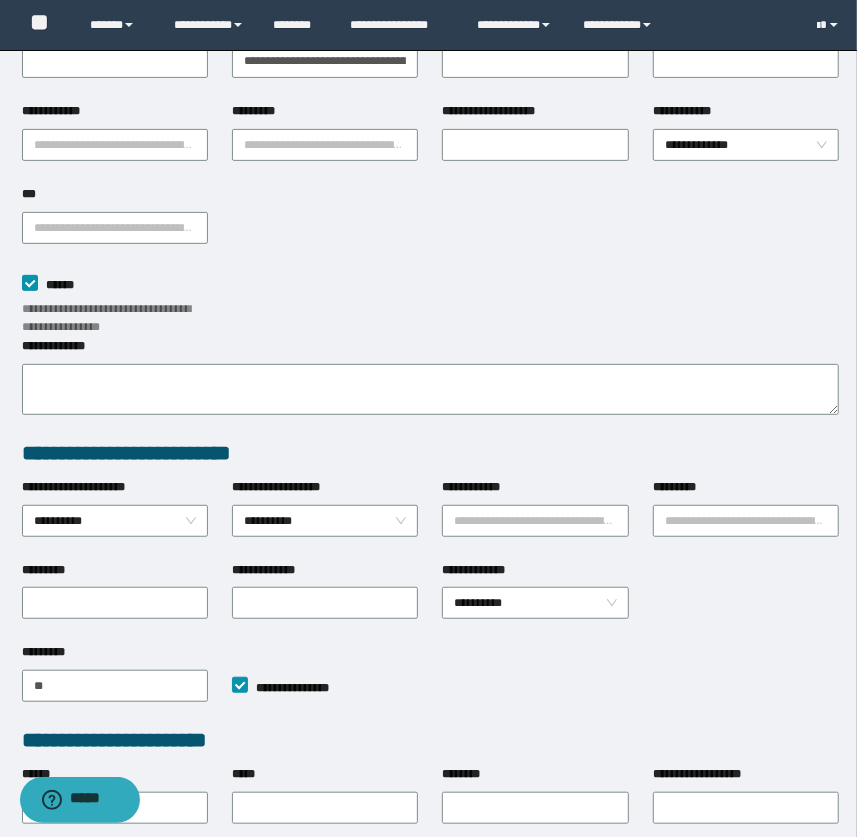 scroll, scrollTop: 0, scrollLeft: 0, axis: both 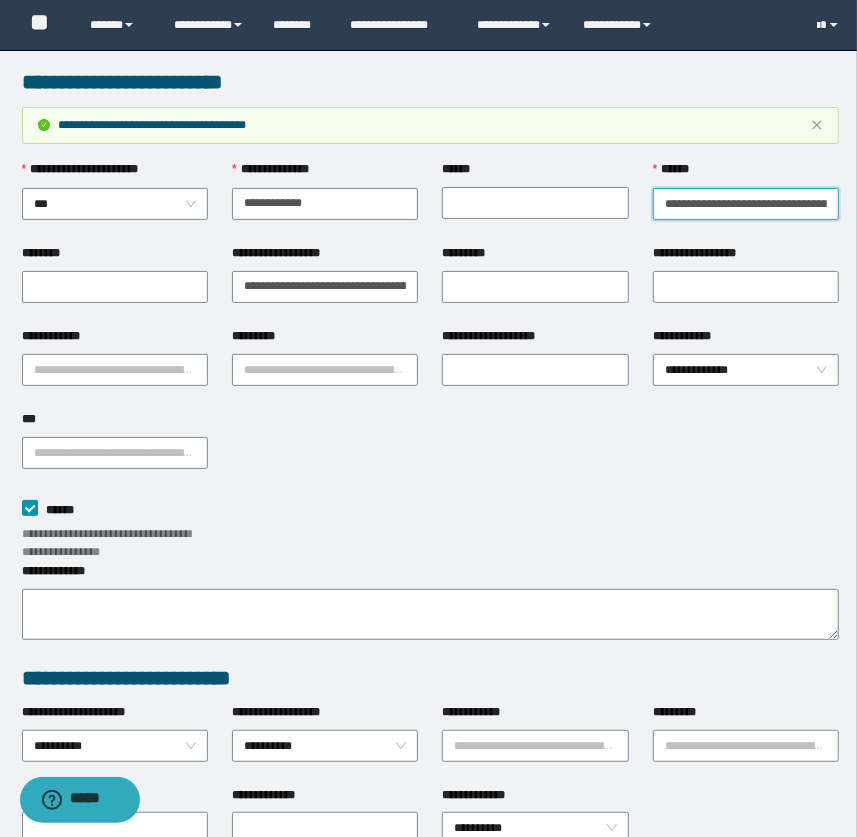 click on "**********" at bounding box center (746, 204) 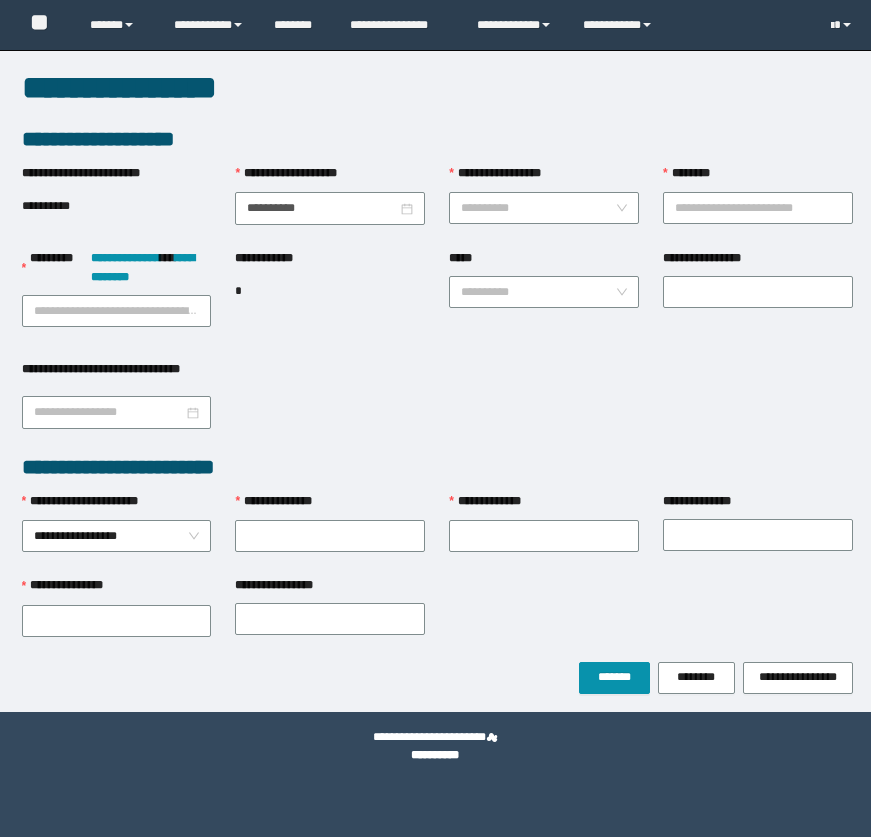 scroll, scrollTop: 0, scrollLeft: 0, axis: both 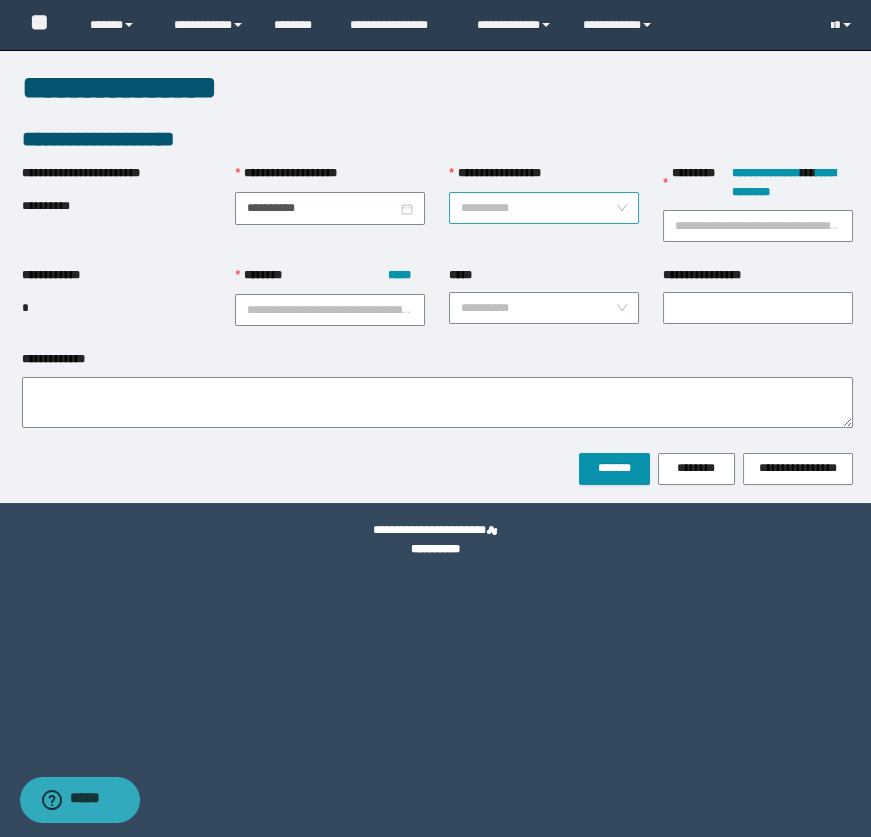 click on "**********" at bounding box center [538, 208] 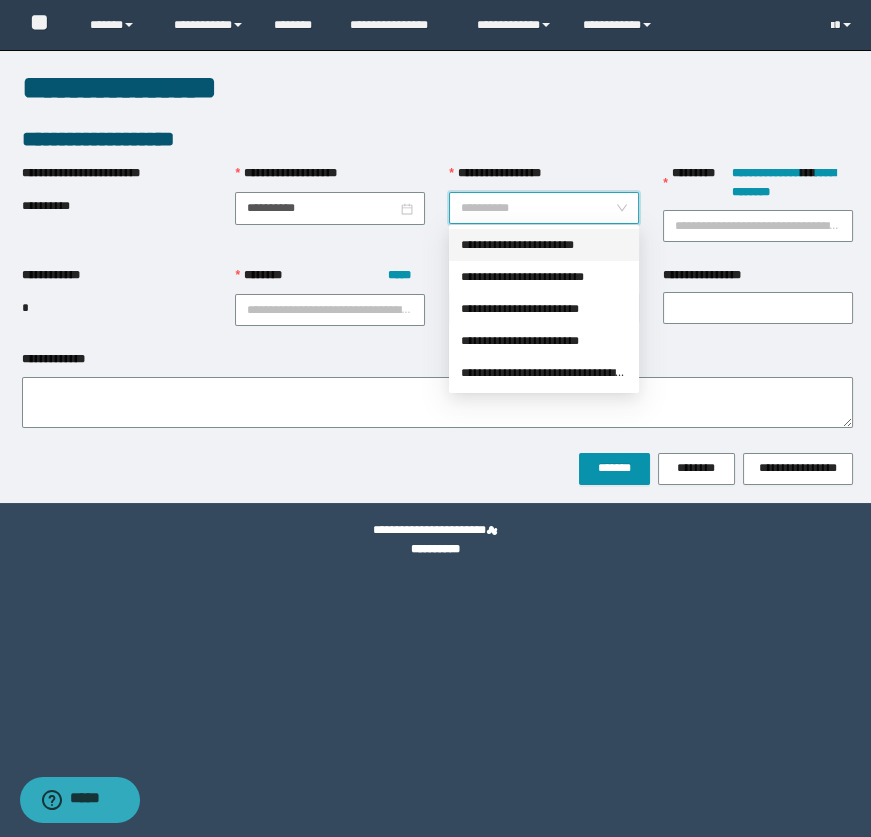 click on "**********" at bounding box center (544, 245) 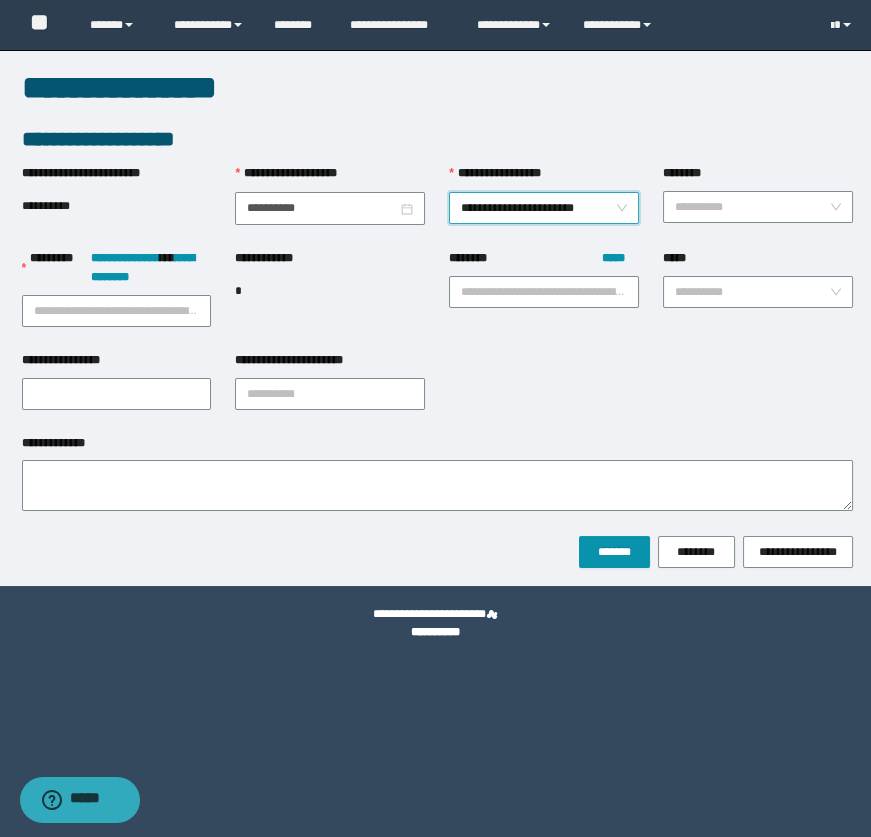 click on "********" at bounding box center (752, 207) 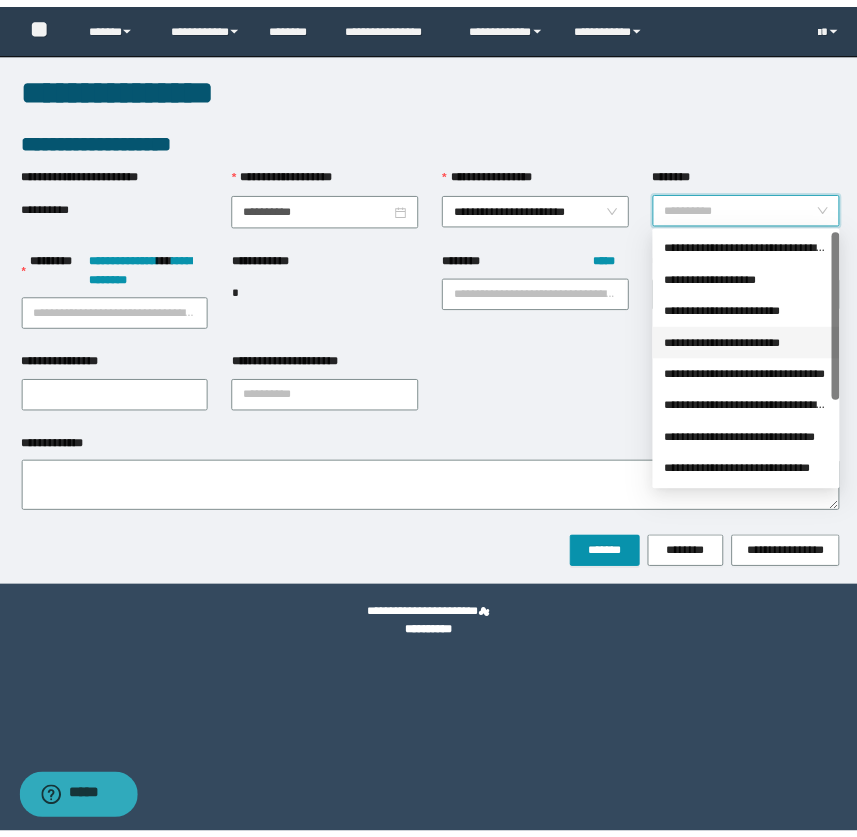 scroll, scrollTop: 127, scrollLeft: 0, axis: vertical 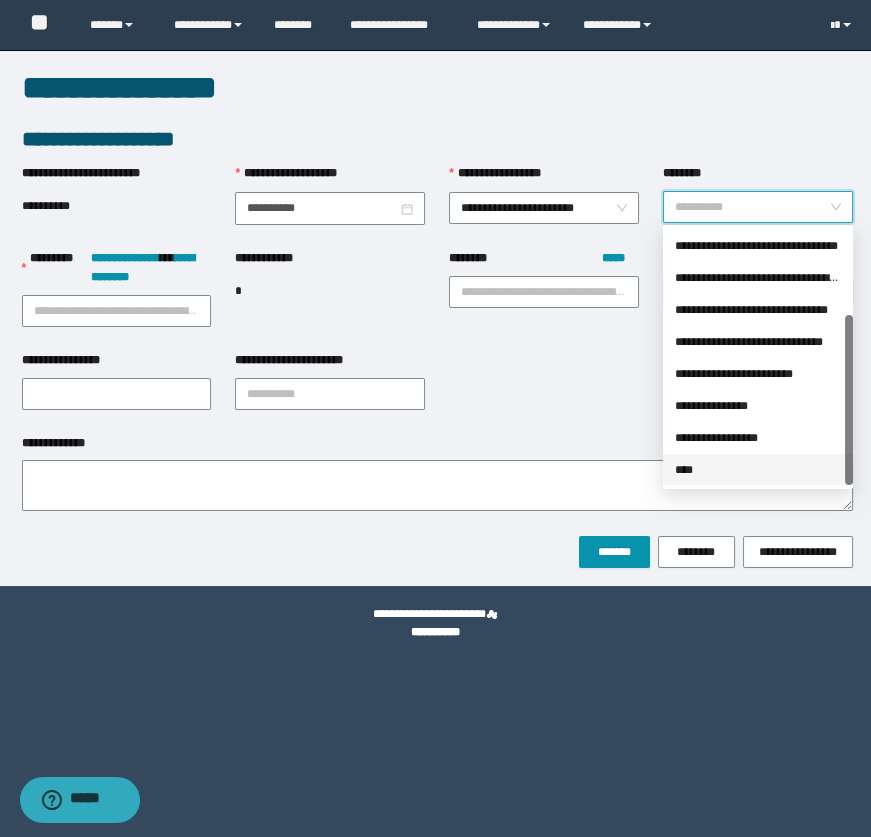 click on "****" at bounding box center (758, 470) 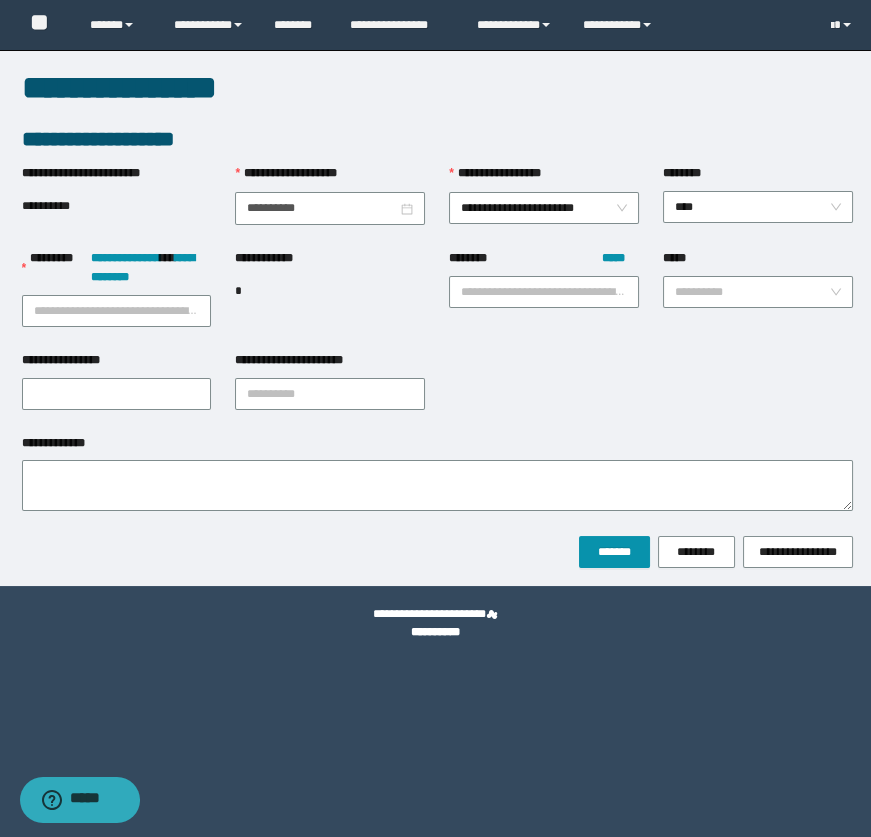 click on "*****" at bounding box center [758, 262] 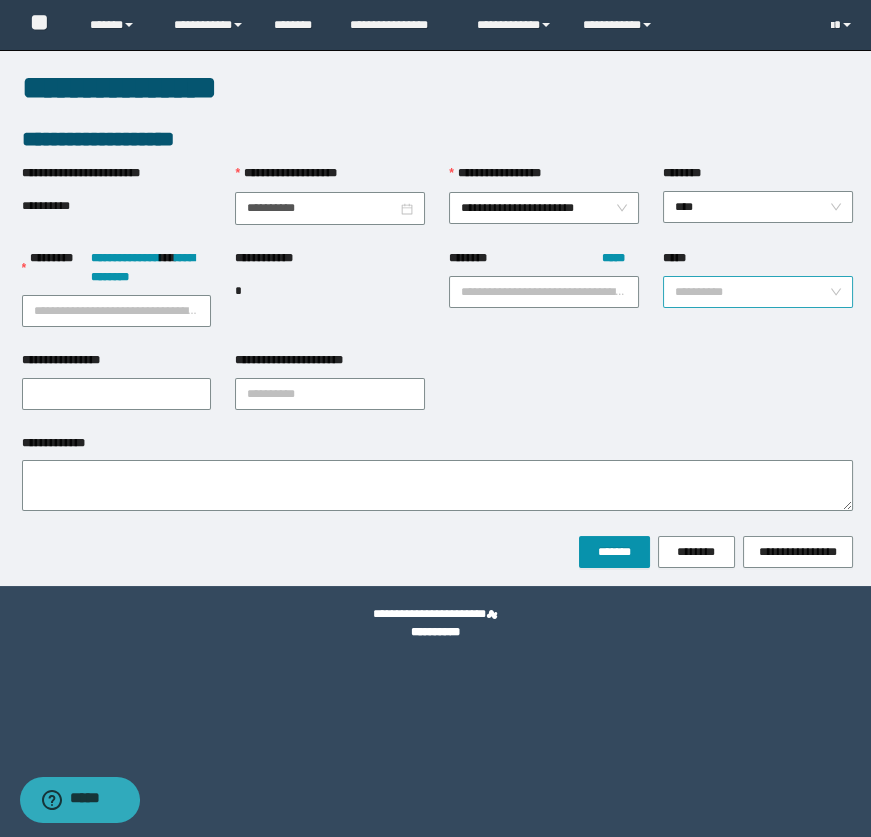 click on "*****" at bounding box center [752, 292] 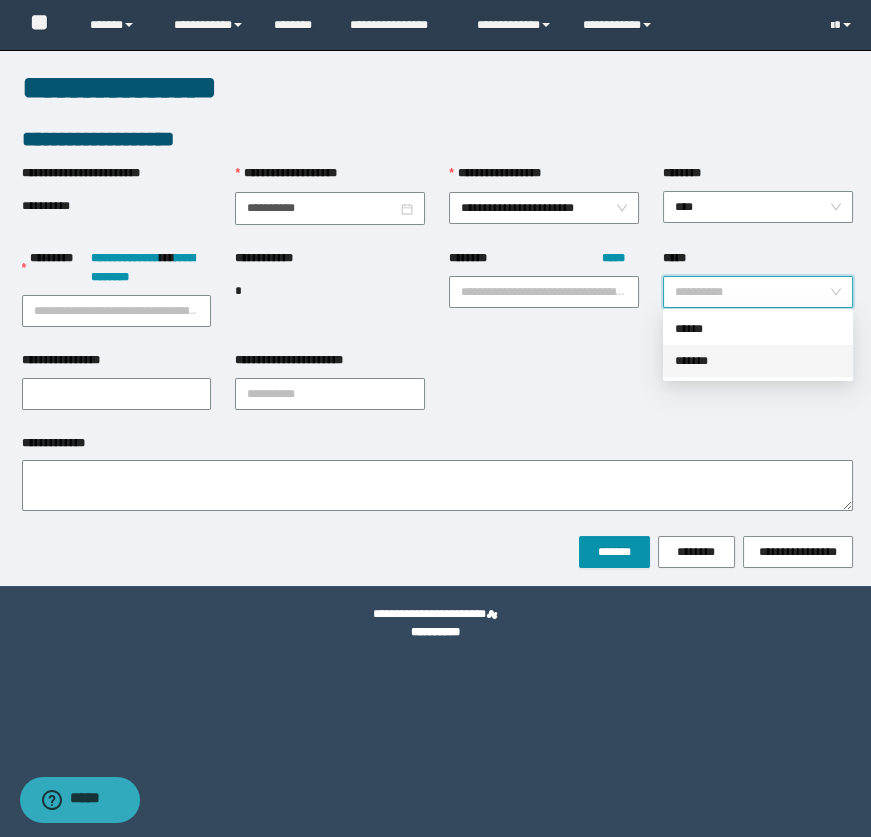click on "*******" at bounding box center [758, 361] 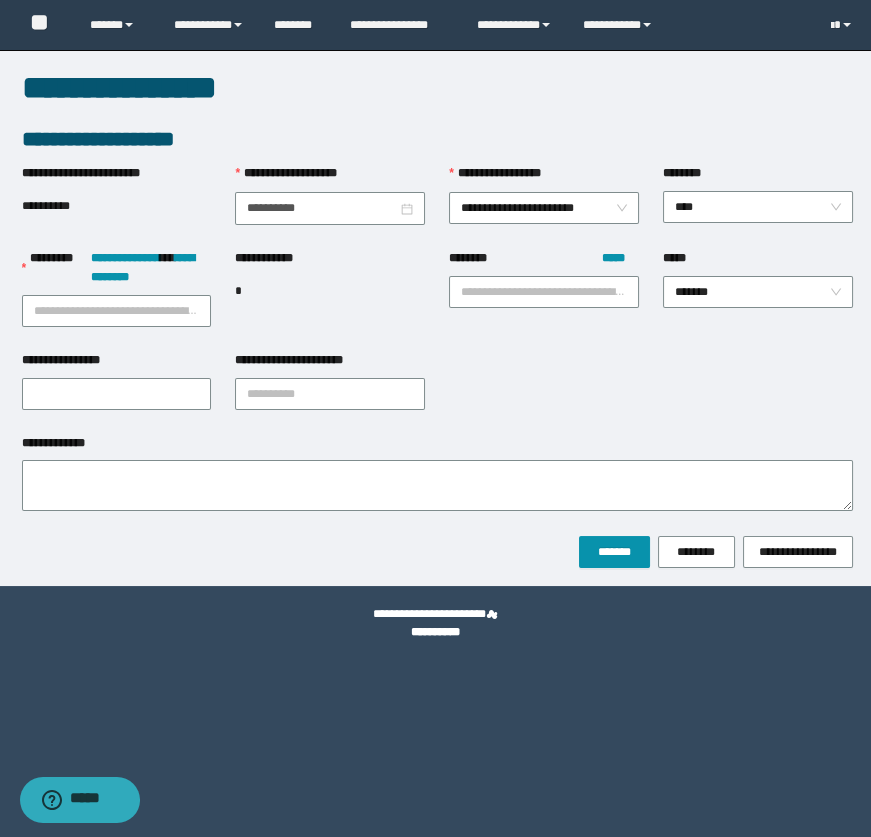 click on "**********" at bounding box center [544, 300] 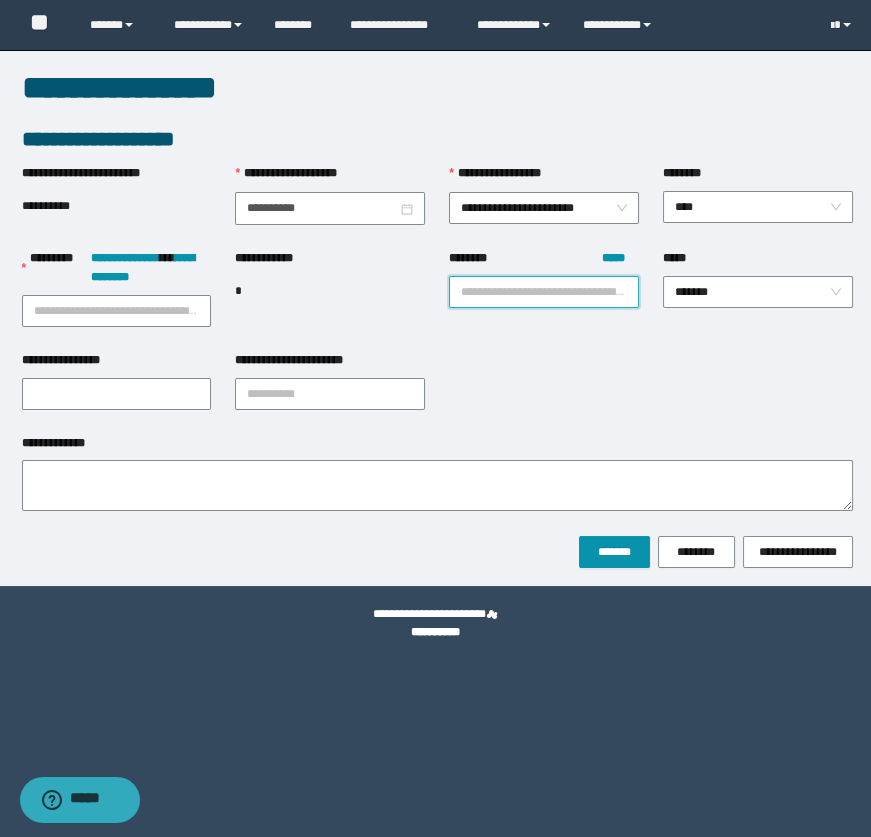click on "******** *****" at bounding box center (544, 292) 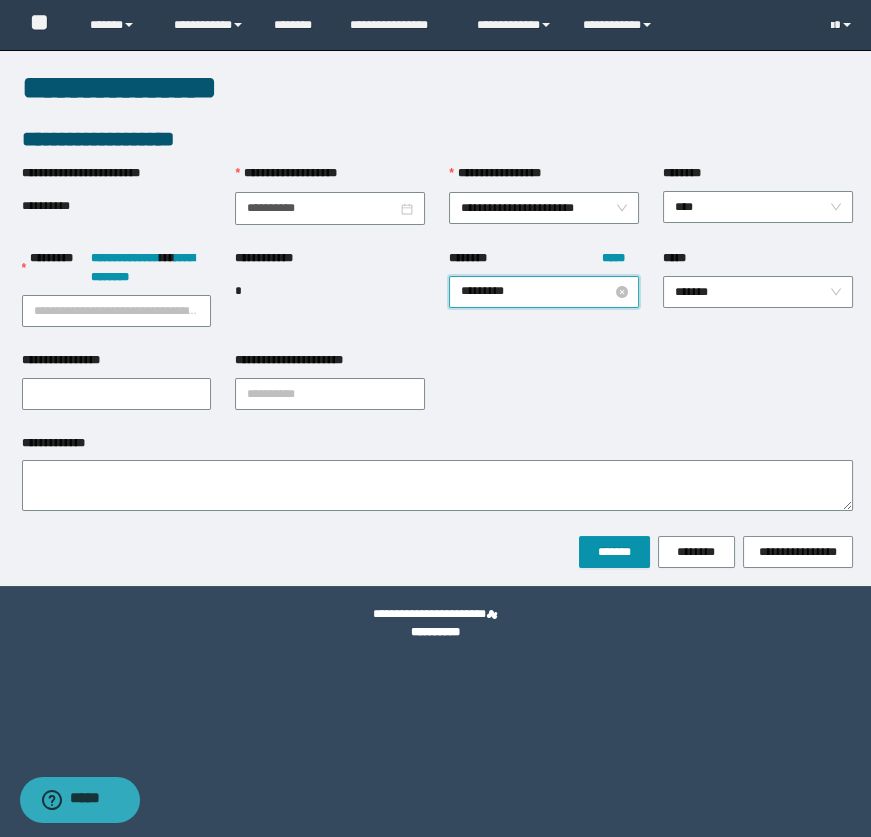 type on "********" 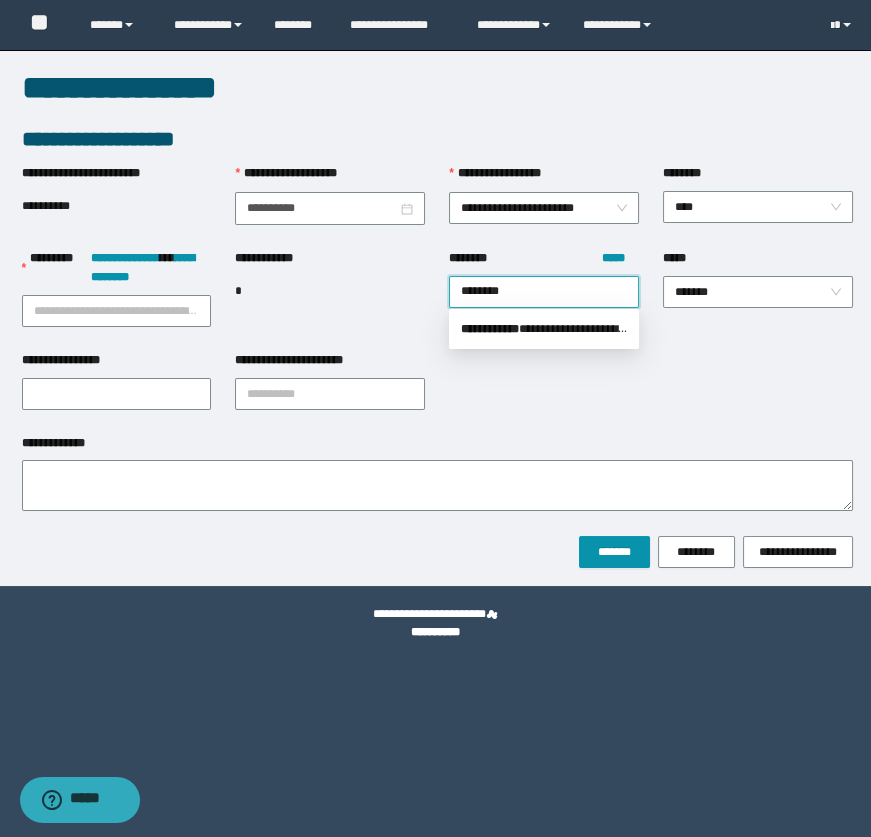 click on "**********" at bounding box center [544, 329] 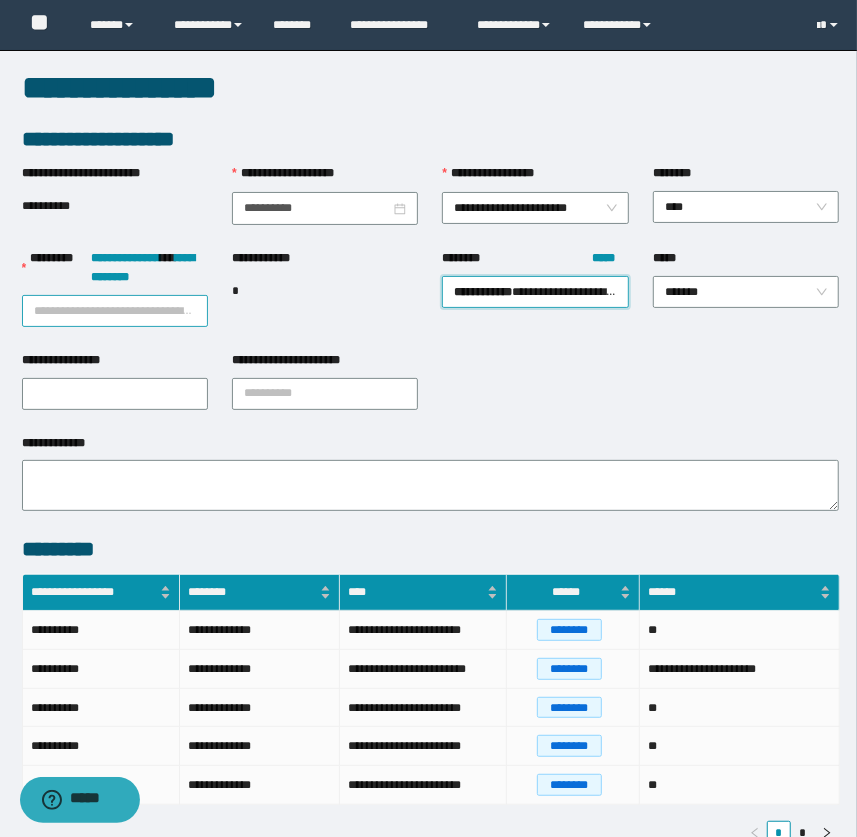 click on "**********" at bounding box center (115, 311) 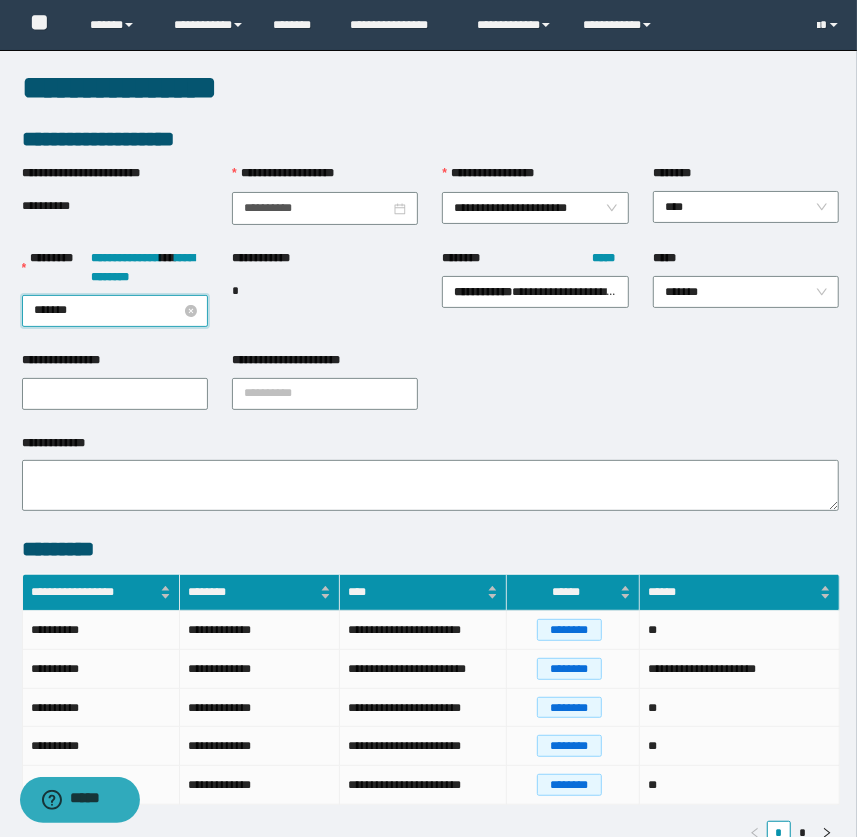 type on "********" 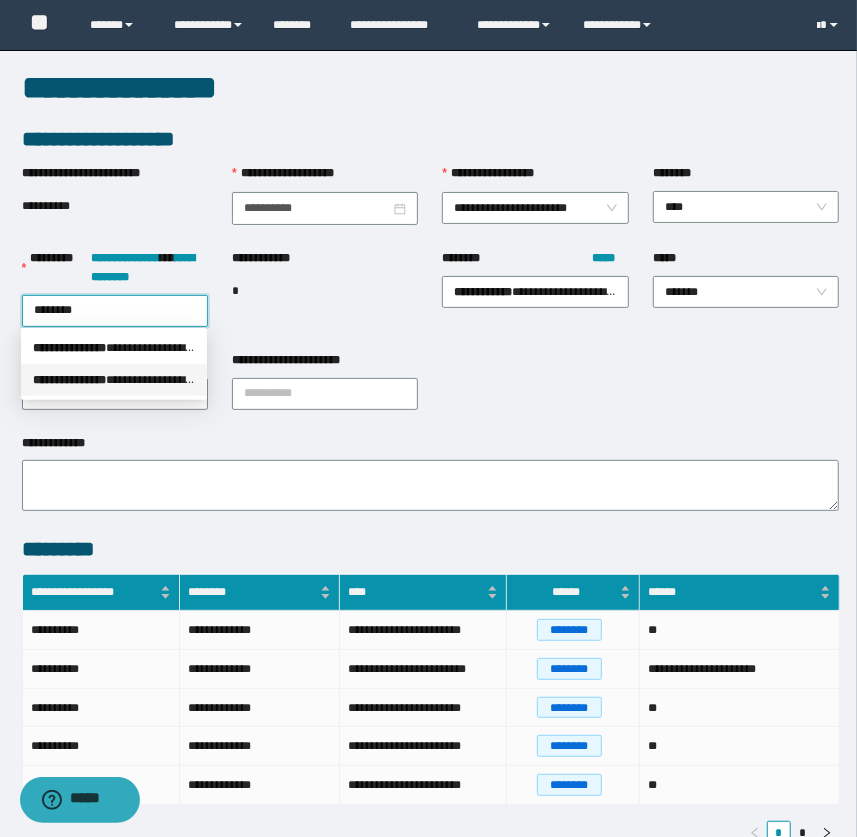 click on "**********" at bounding box center [114, 380] 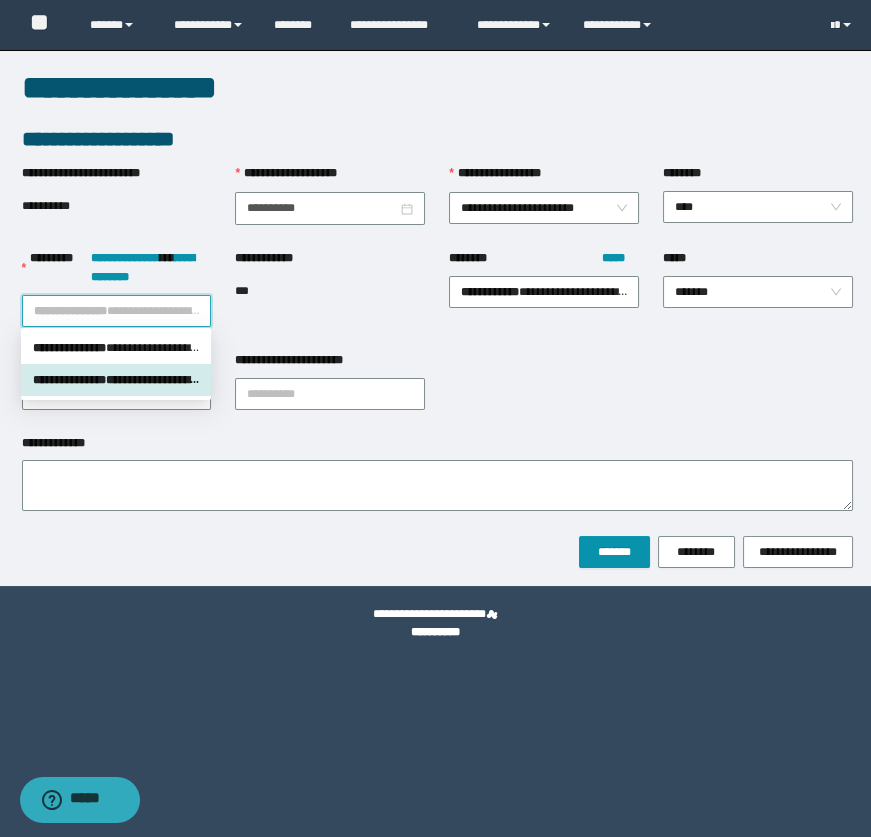 click on "**********" at bounding box center (116, 380) 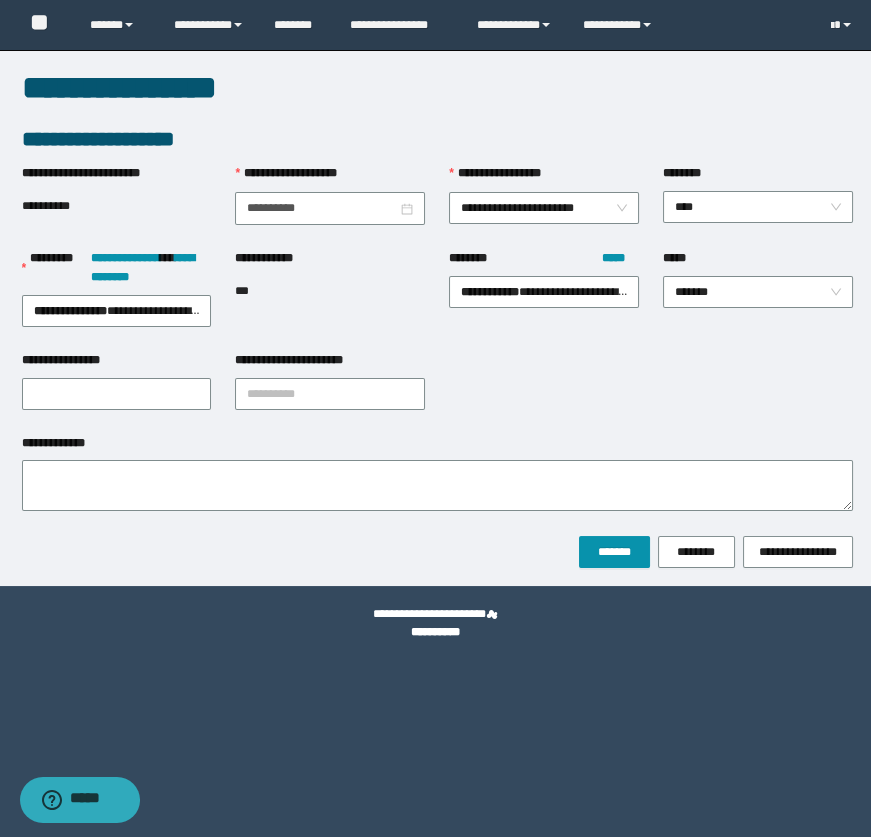 click on "**********" at bounding box center (437, 447) 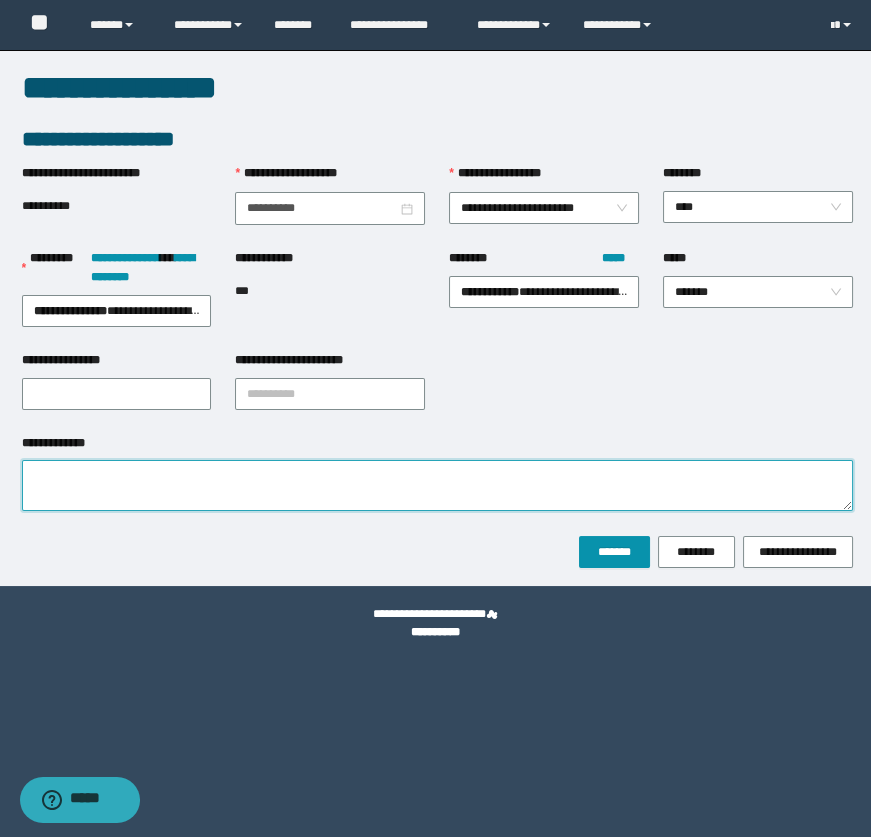 click on "**********" at bounding box center (437, 485) 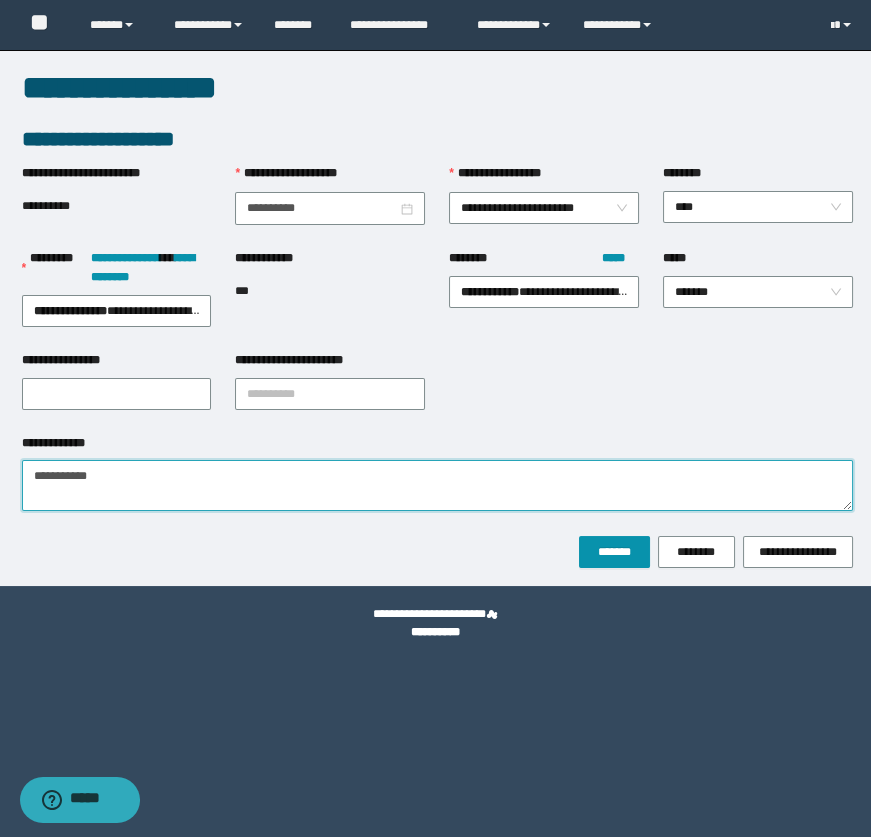 click on "**********" at bounding box center [437, 485] 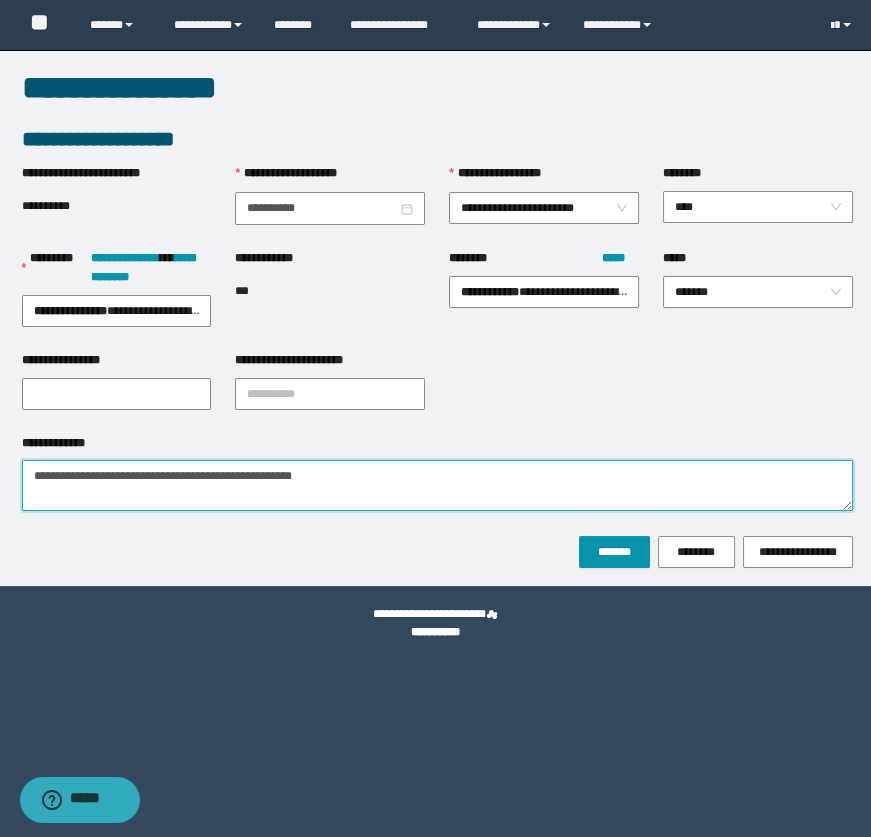 type on "**********" 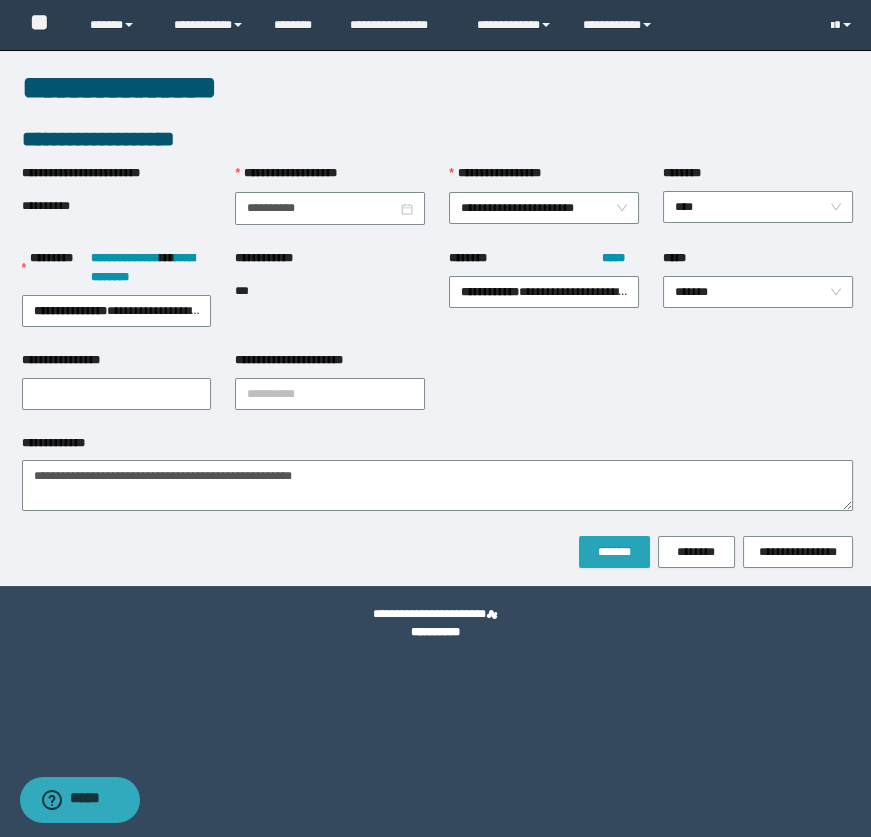 click on "*******" at bounding box center [614, 552] 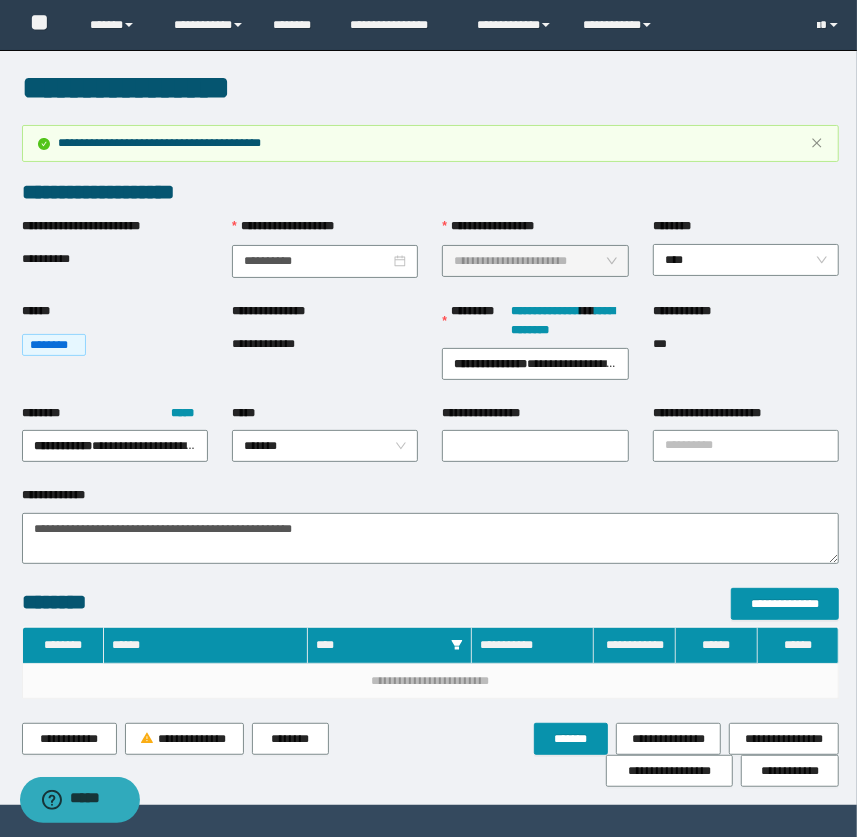 click on "**********" at bounding box center (325, 345) 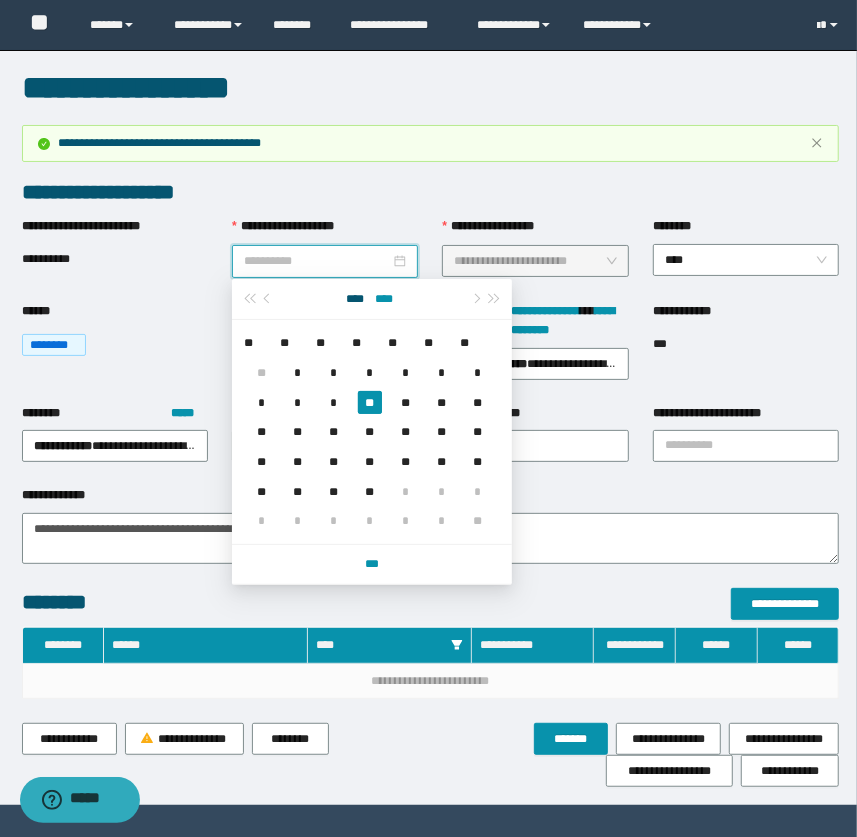 type on "**********" 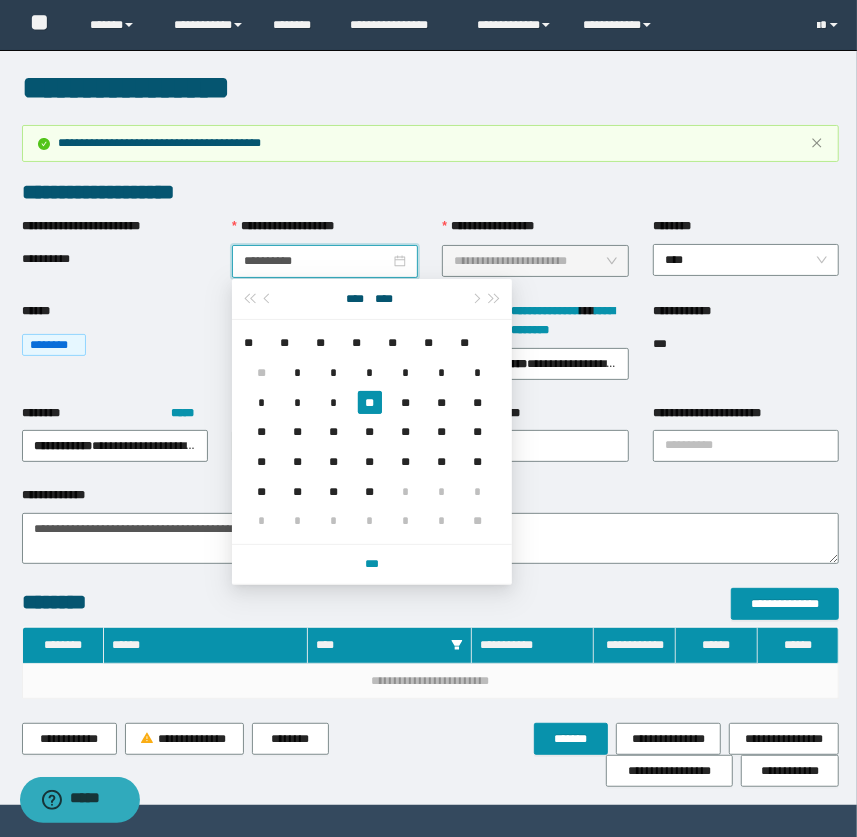 click on "**********" at bounding box center (431, 192) 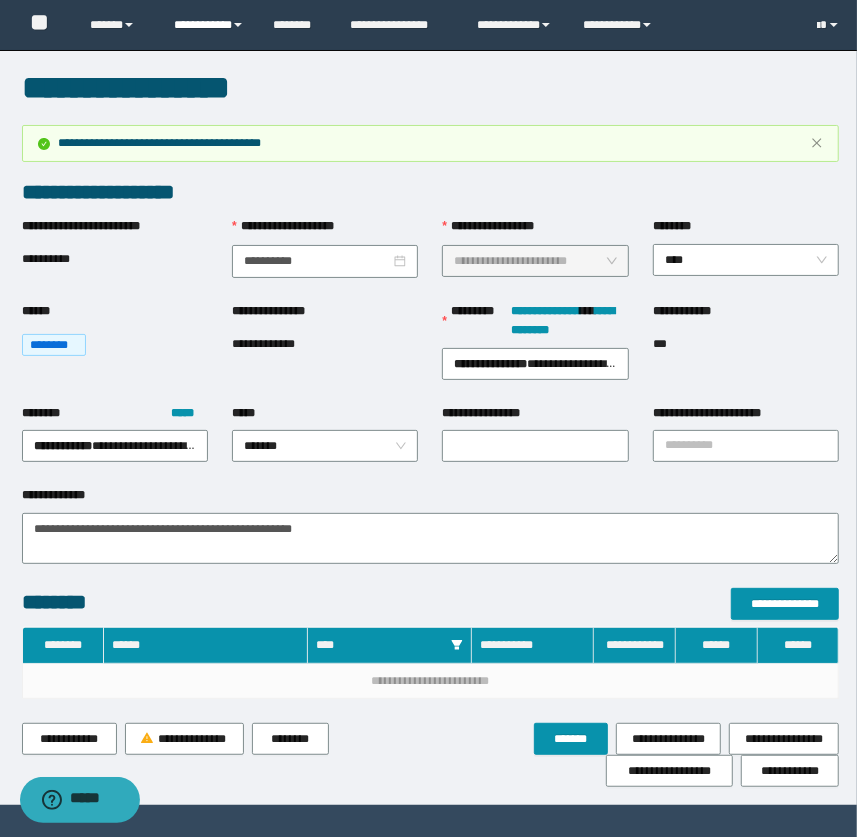 click on "**********" at bounding box center (209, 25) 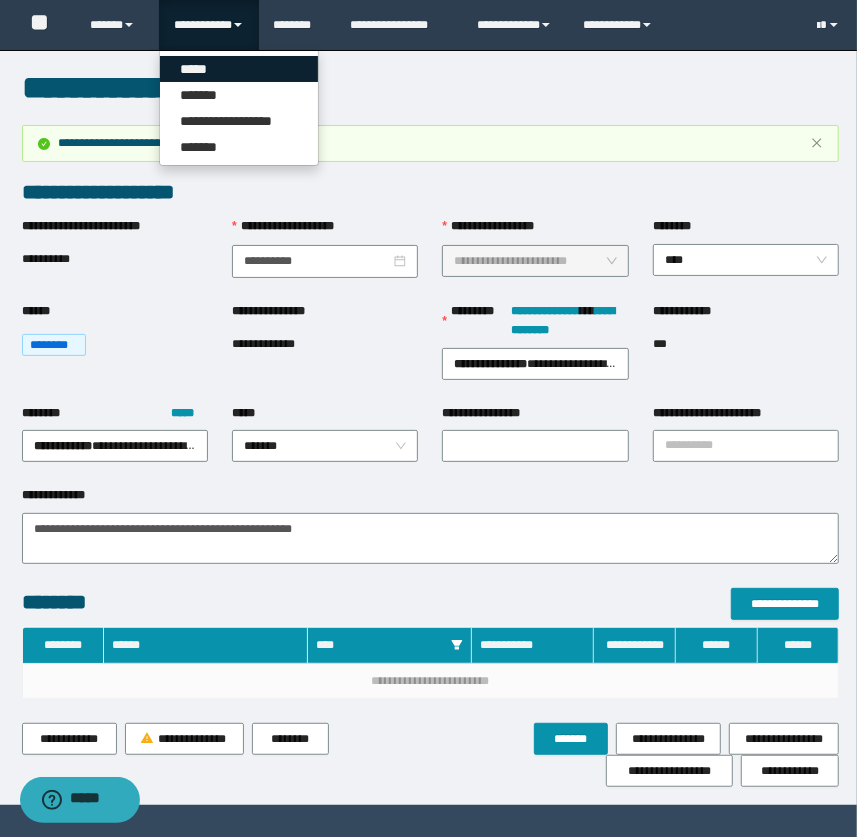 click on "*****" at bounding box center [239, 69] 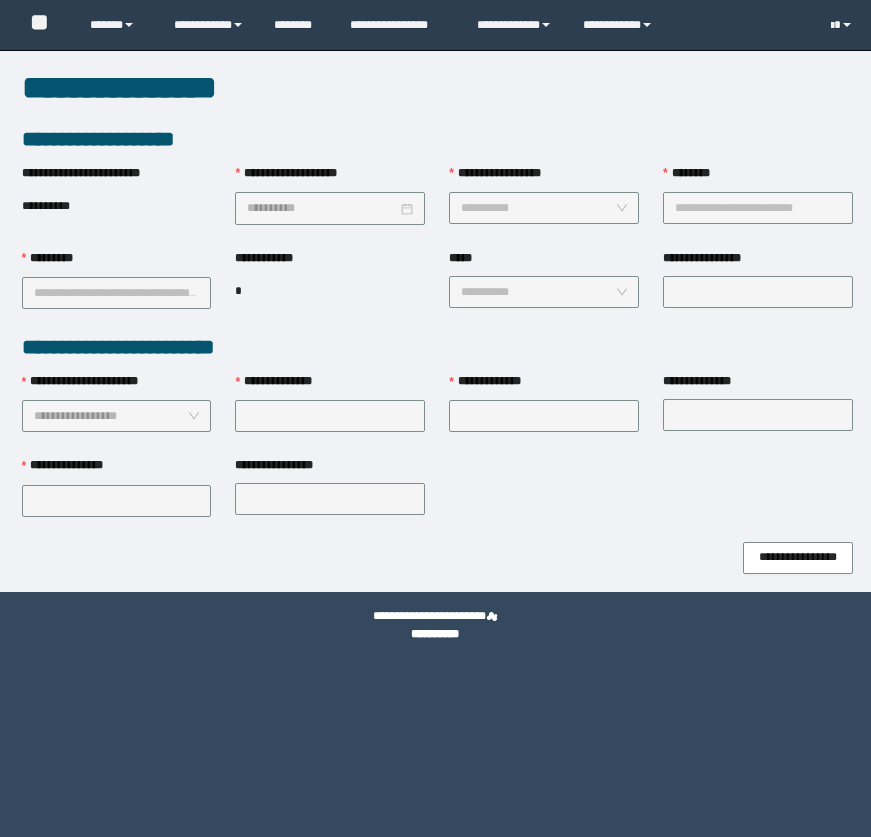 scroll, scrollTop: 0, scrollLeft: 0, axis: both 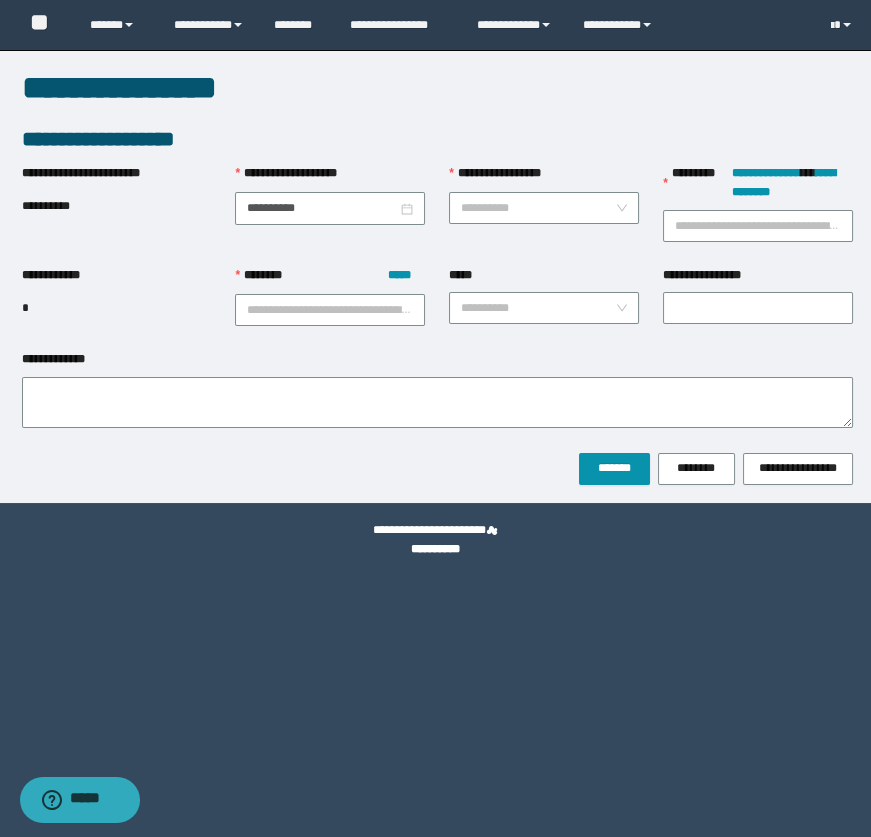 click on "**********" at bounding box center (437, 363) 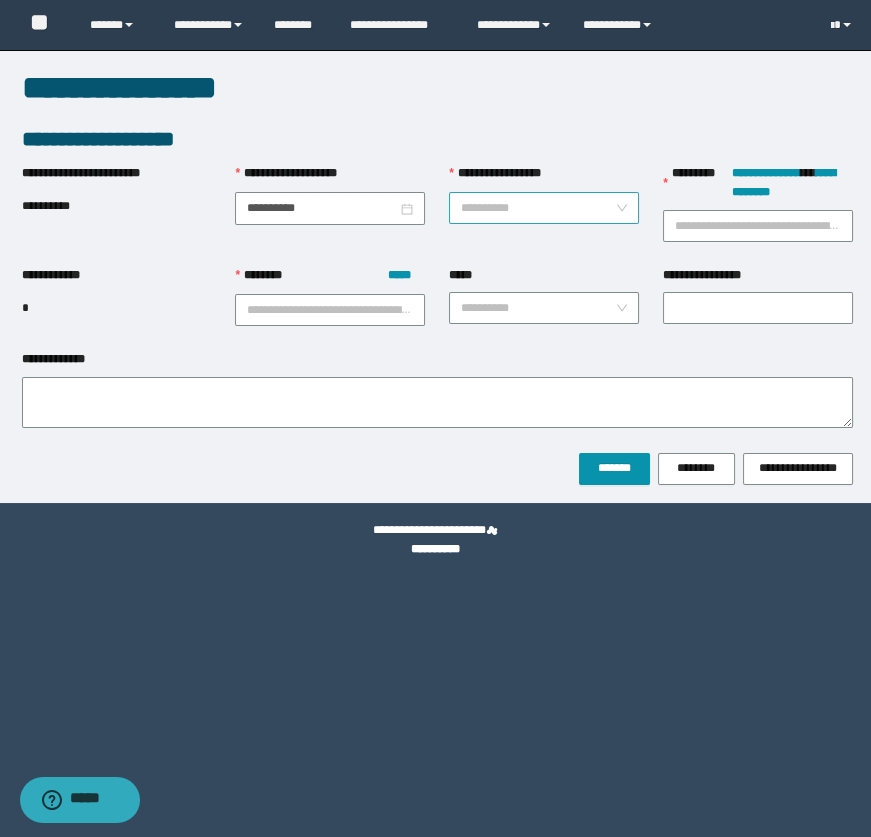 click on "**********" at bounding box center (538, 208) 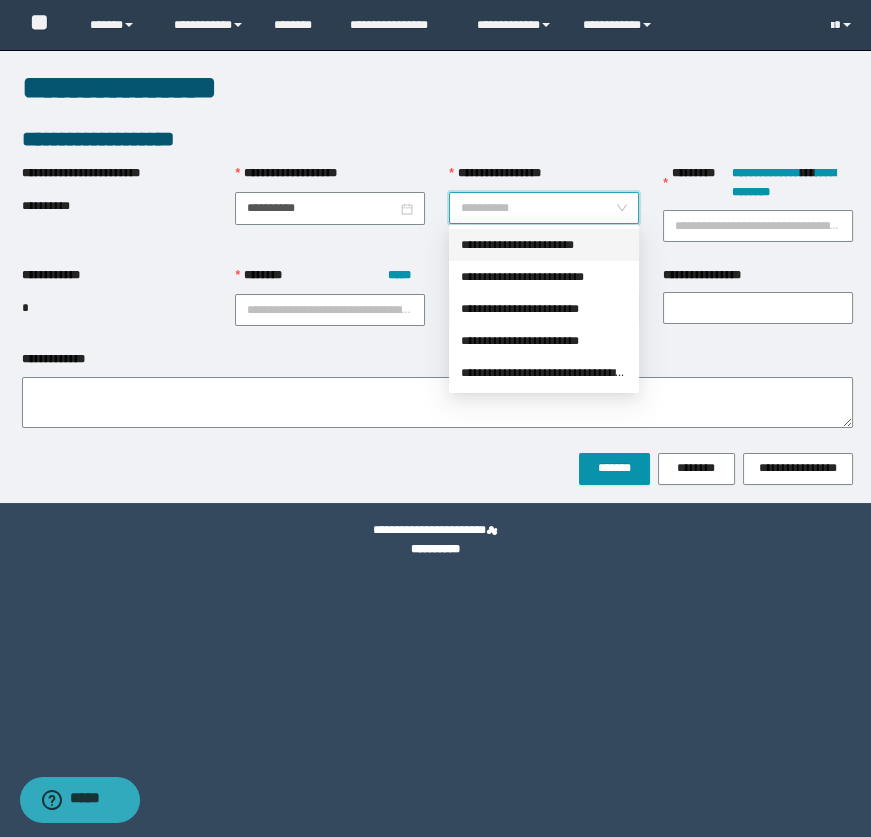 drag, startPoint x: 542, startPoint y: 240, endPoint x: 637, endPoint y: 203, distance: 101.950966 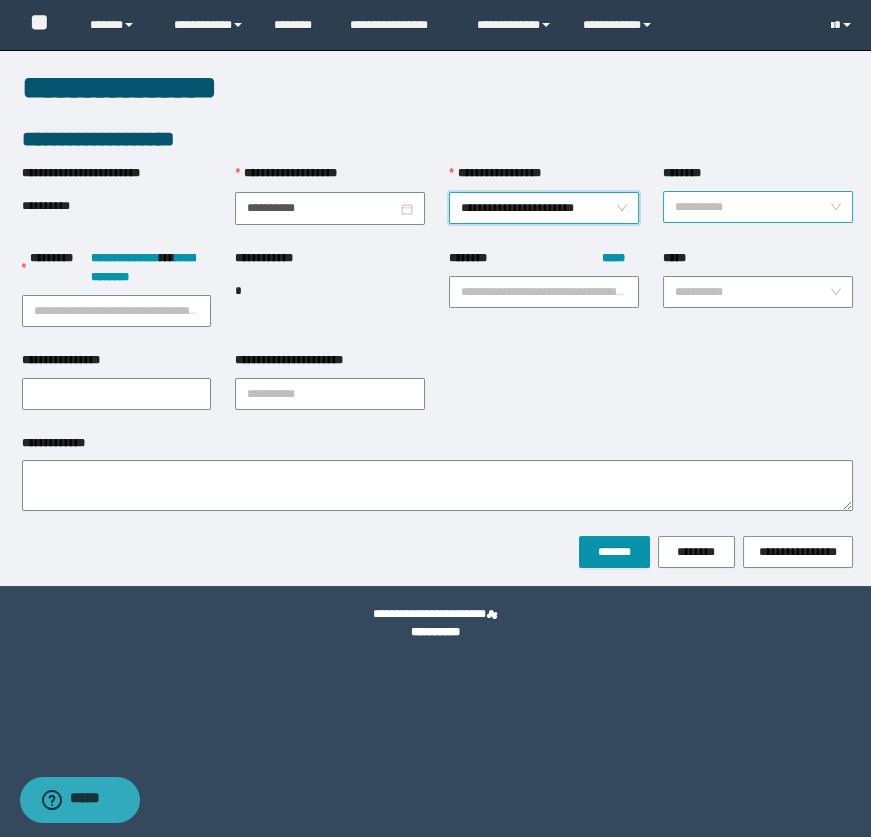 click on "********" at bounding box center (752, 207) 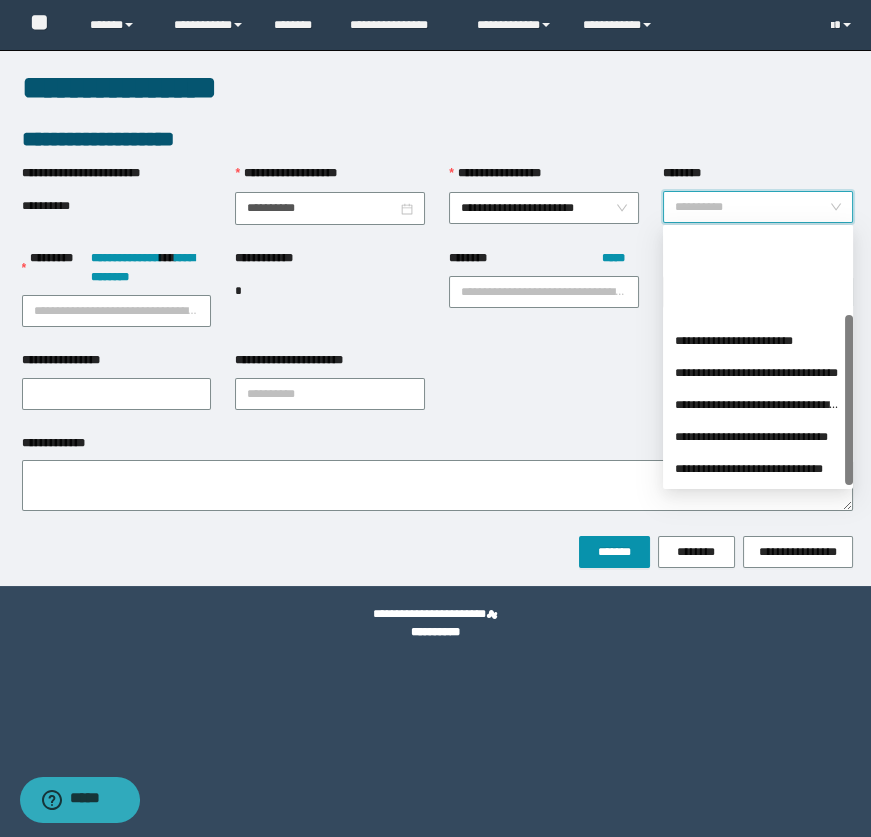 scroll, scrollTop: 127, scrollLeft: 0, axis: vertical 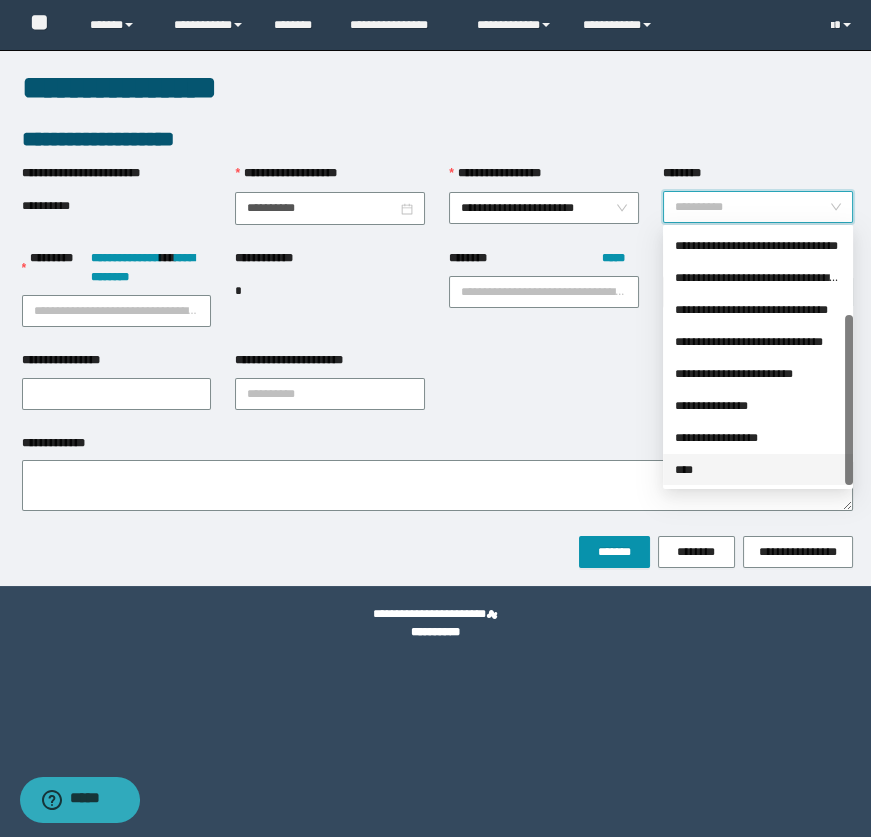 click on "****" at bounding box center (758, 470) 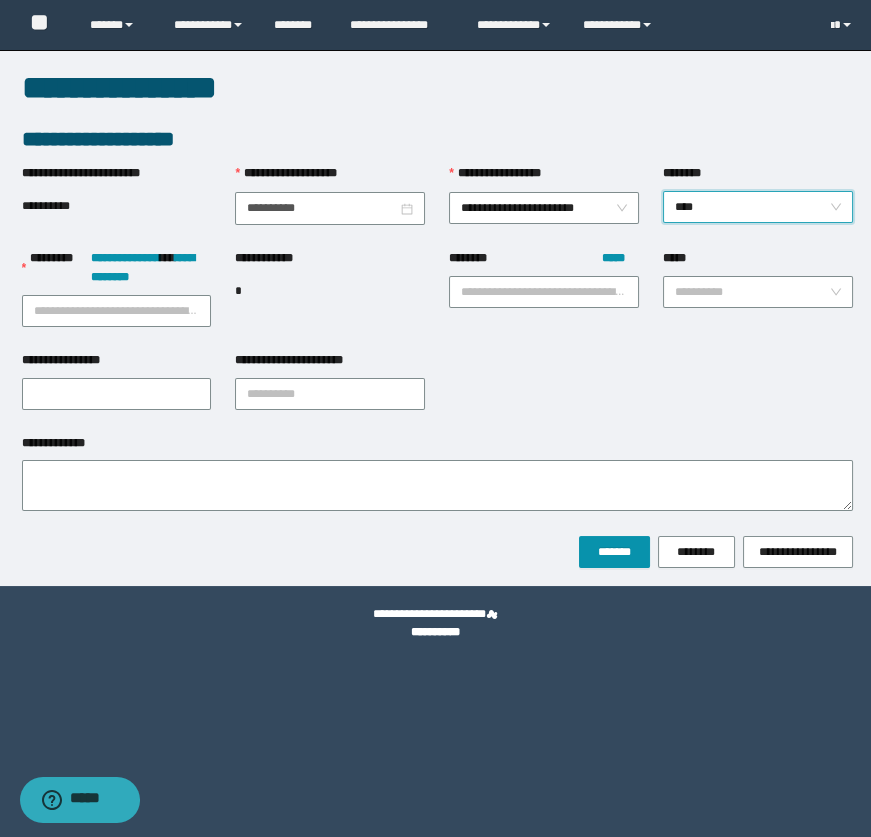 click on "**********" at bounding box center [758, 300] 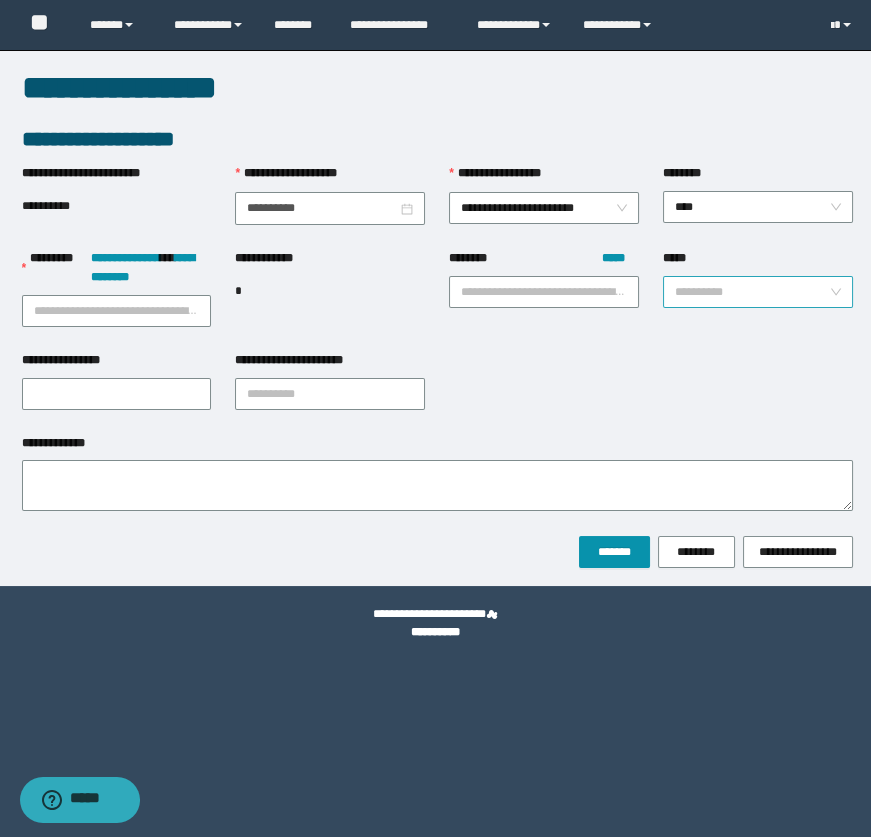 click on "*****" at bounding box center [752, 292] 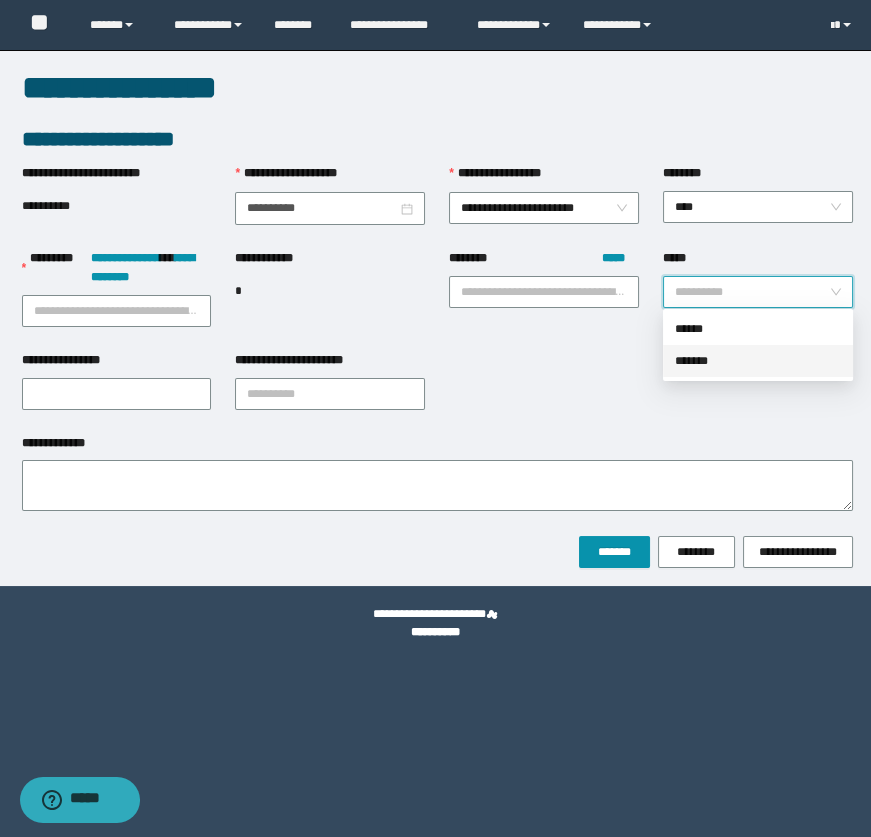 click on "*******" at bounding box center (758, 361) 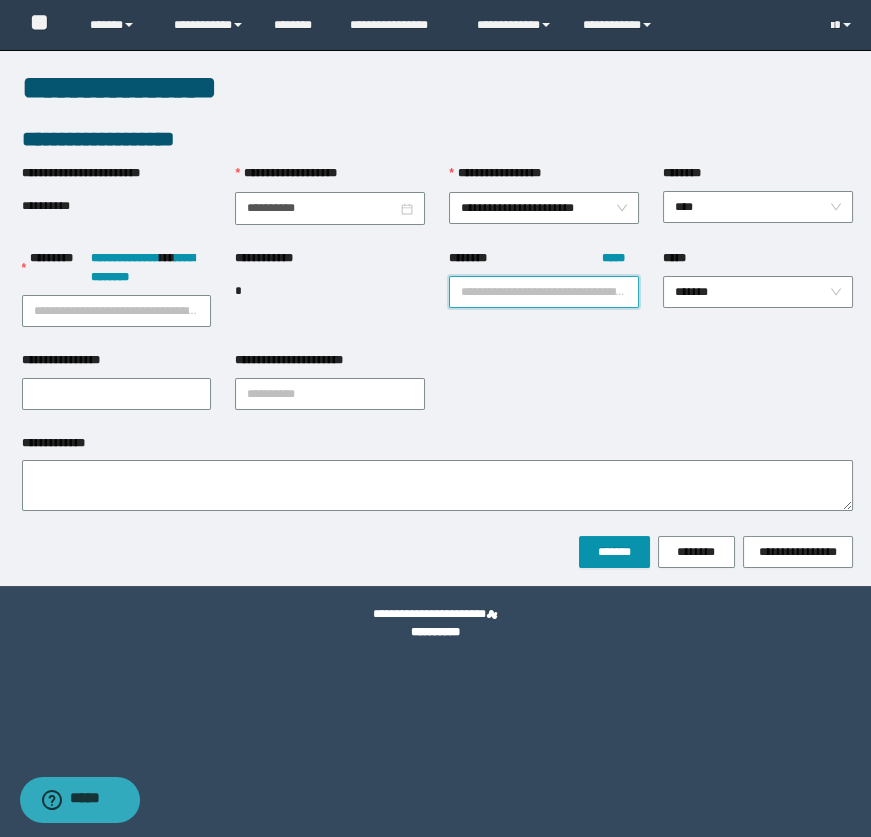click on "******** *****" at bounding box center [544, 292] 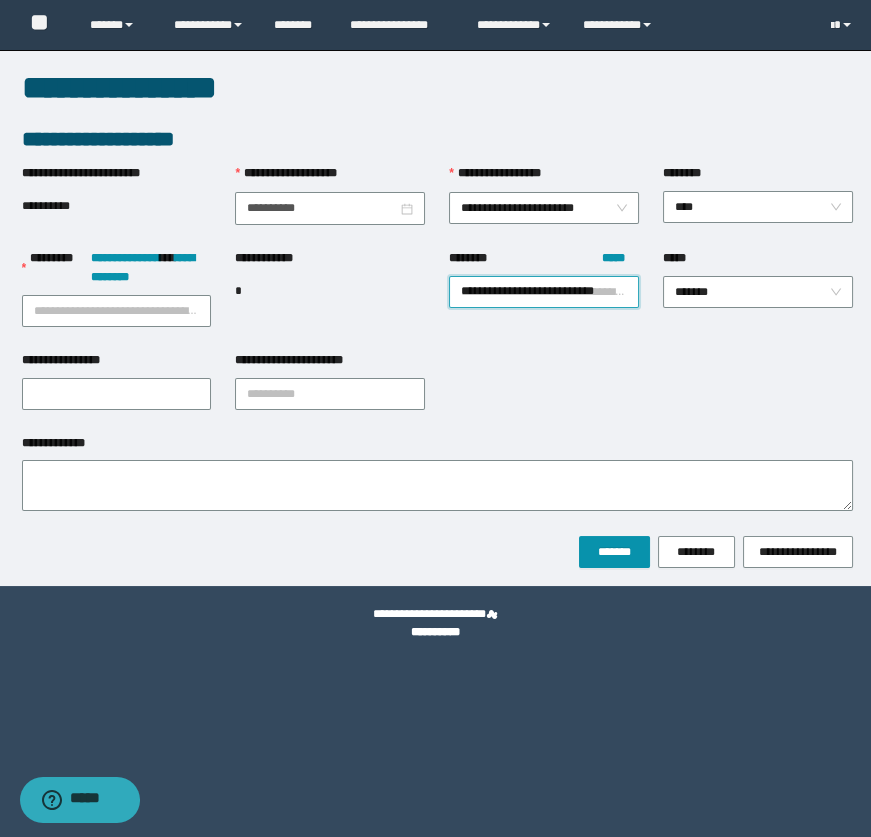 scroll, scrollTop: 0, scrollLeft: 23, axis: horizontal 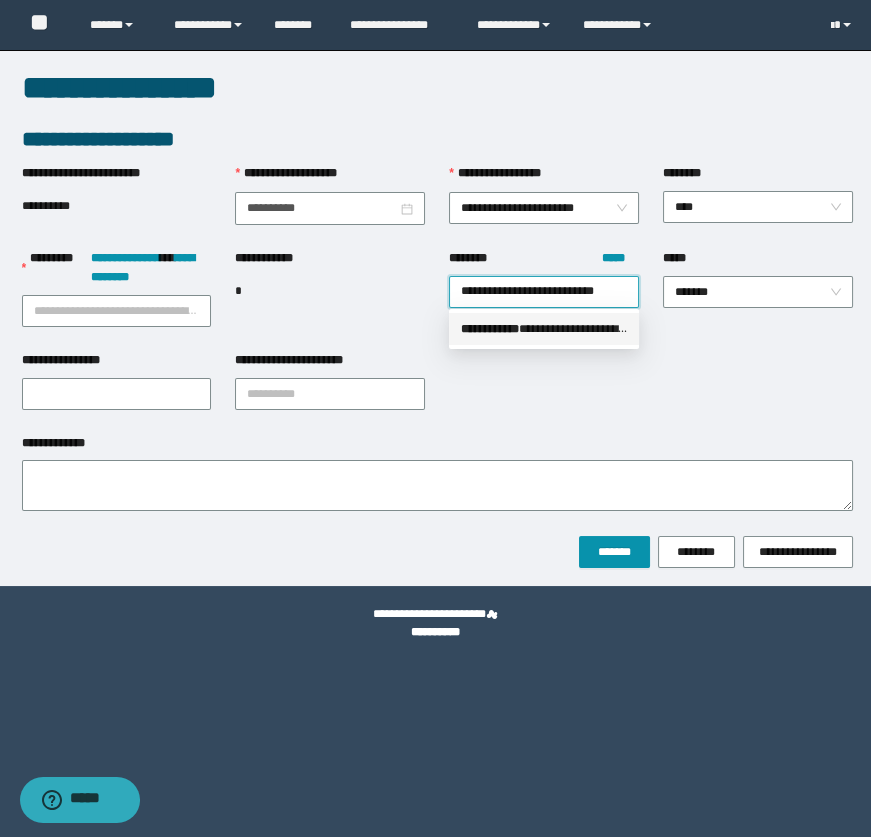 click on "** * ********" at bounding box center [490, 329] 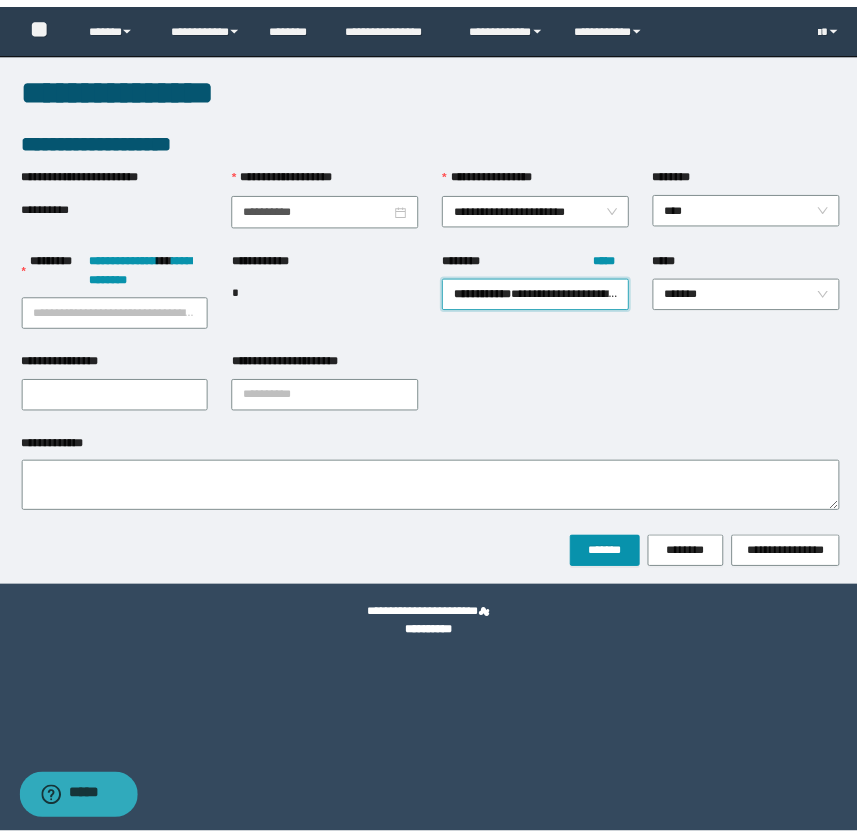 scroll, scrollTop: 0, scrollLeft: 0, axis: both 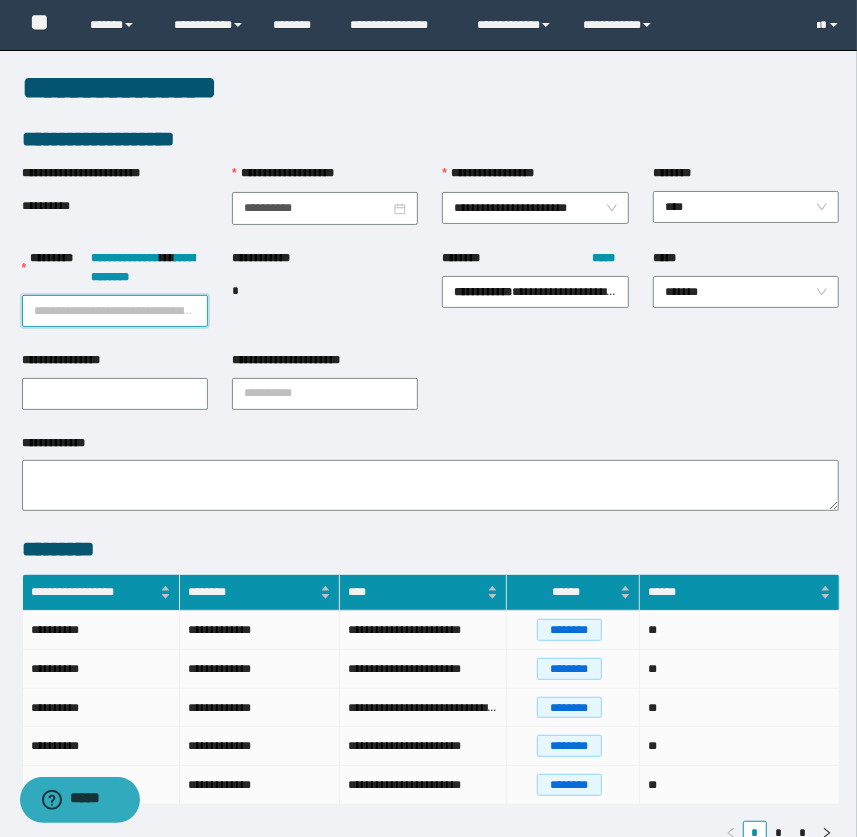 click on "**********" at bounding box center (115, 311) 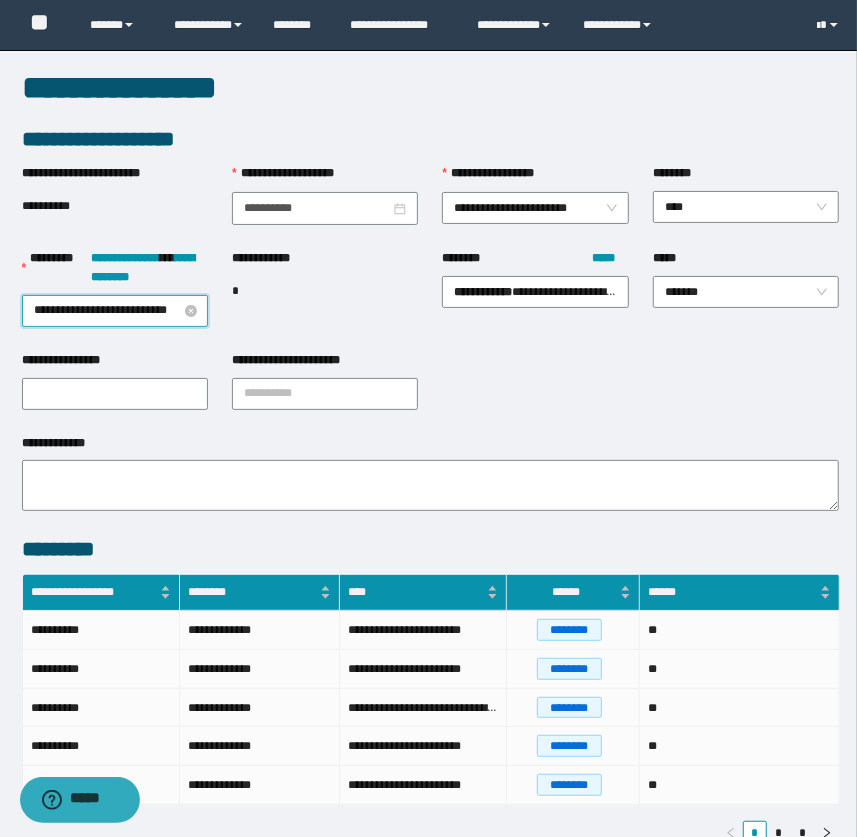 scroll, scrollTop: 0, scrollLeft: 27, axis: horizontal 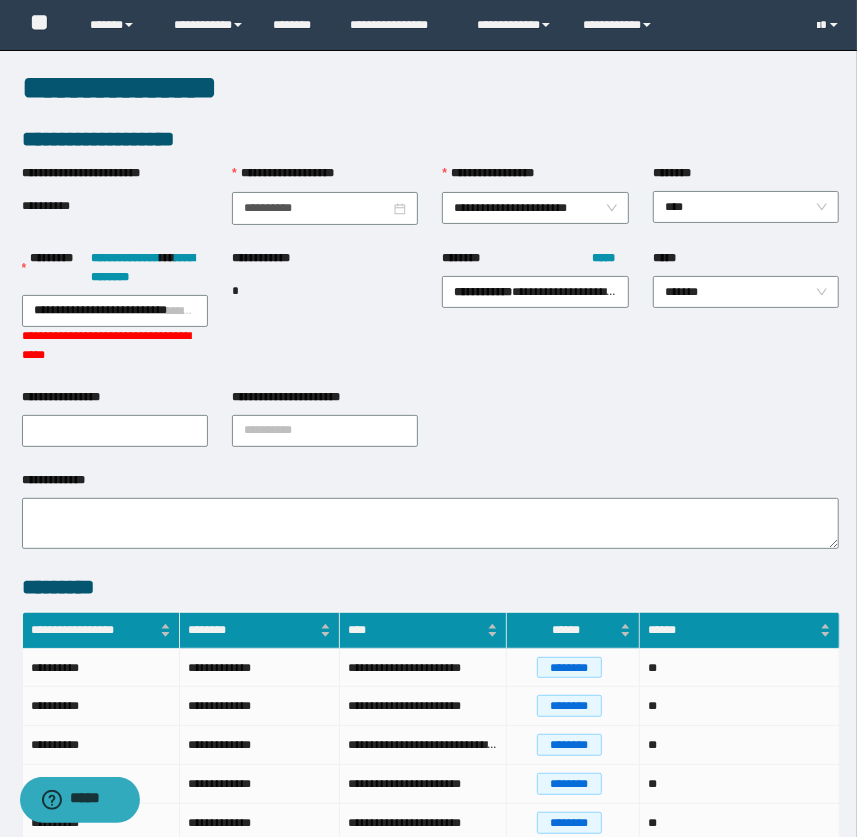 click on "**********" at bounding box center (428, 418) 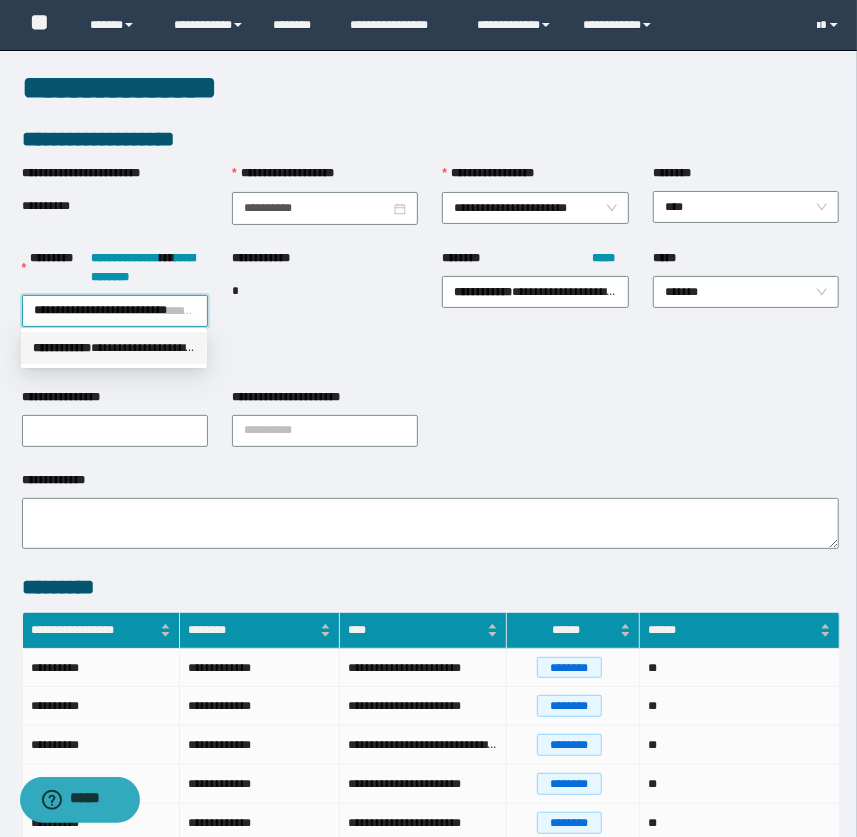 click on "**********" at bounding box center (114, 348) 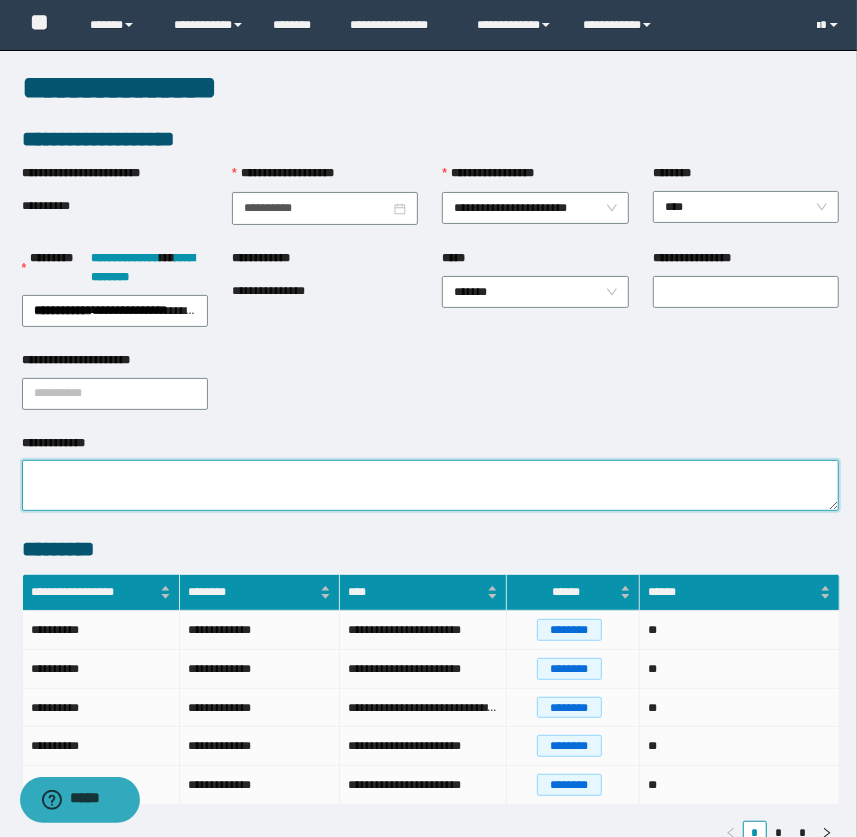 click on "**********" at bounding box center (431, 485) 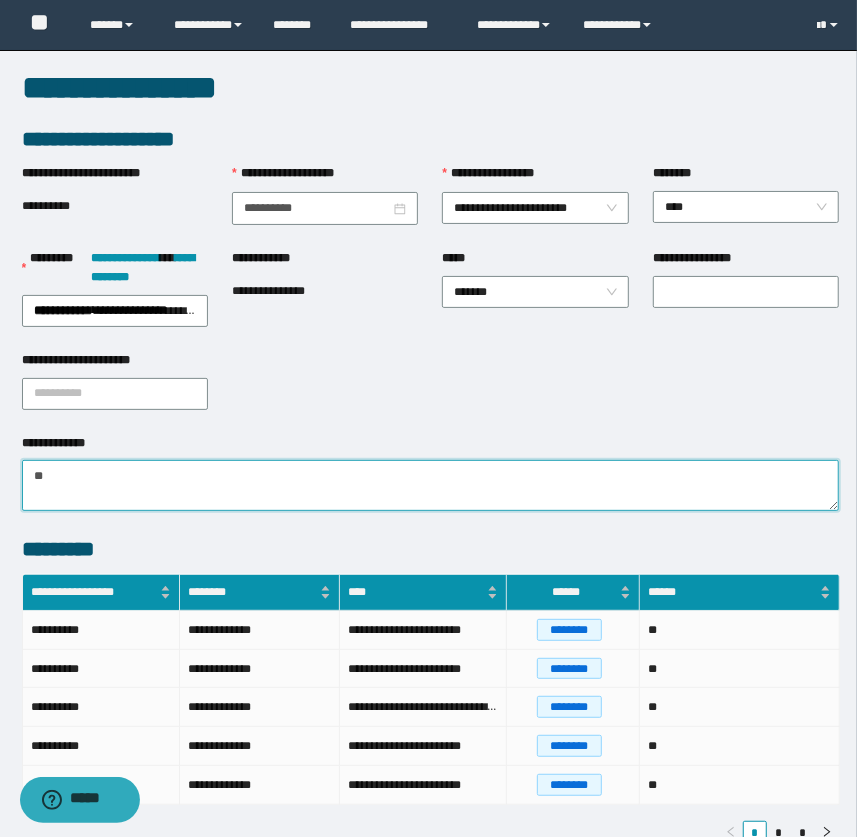 type on "*" 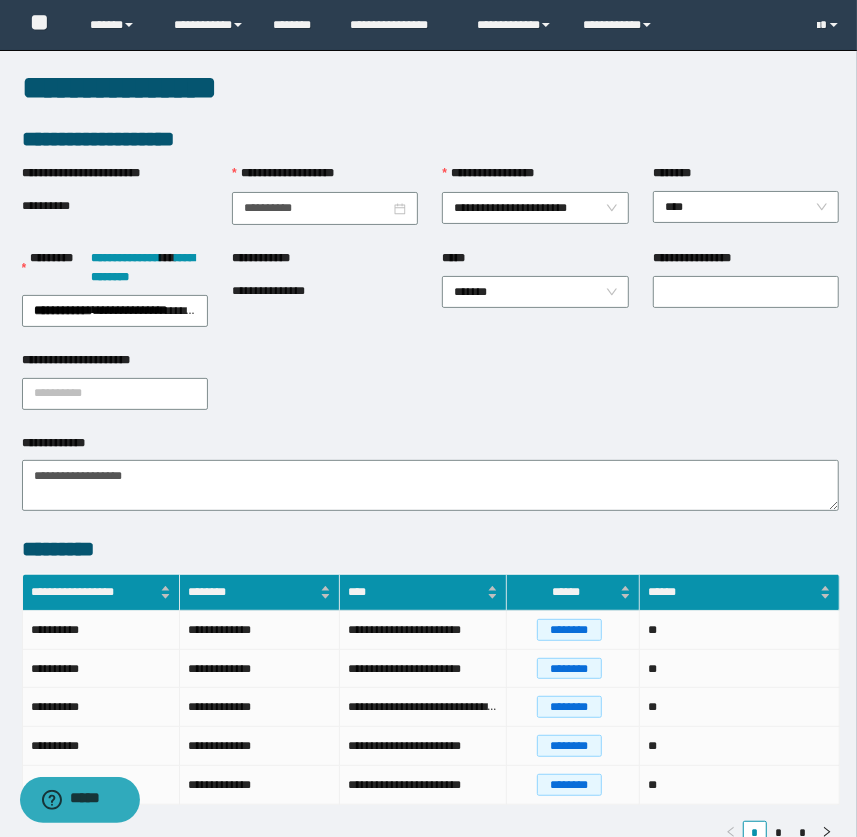 click on "**********" at bounding box center [431, 299] 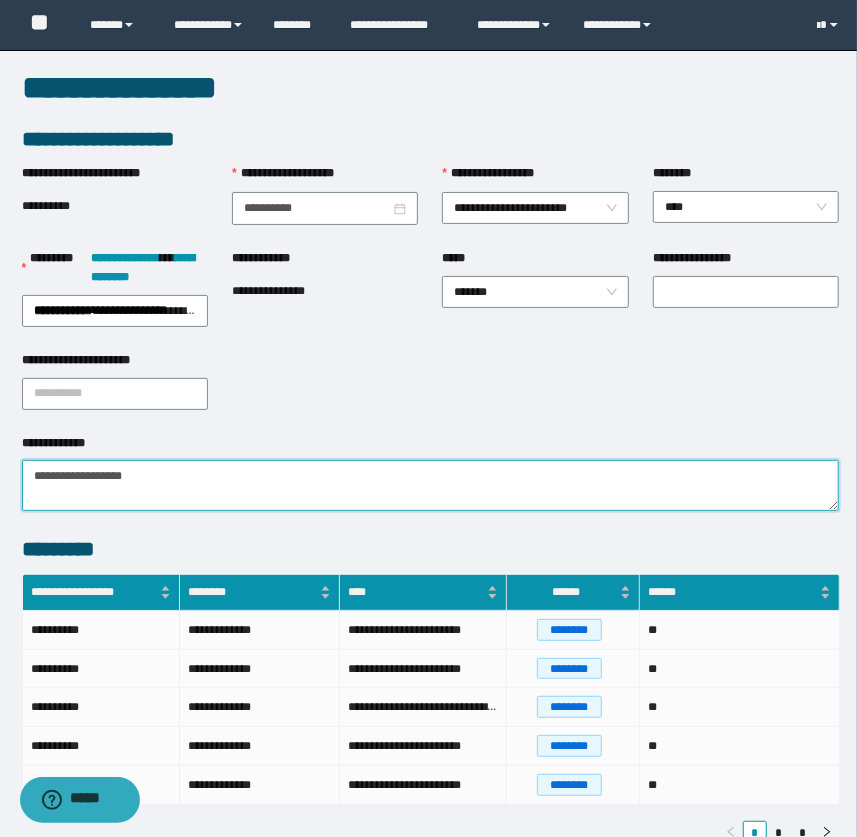 click on "**********" at bounding box center [431, 485] 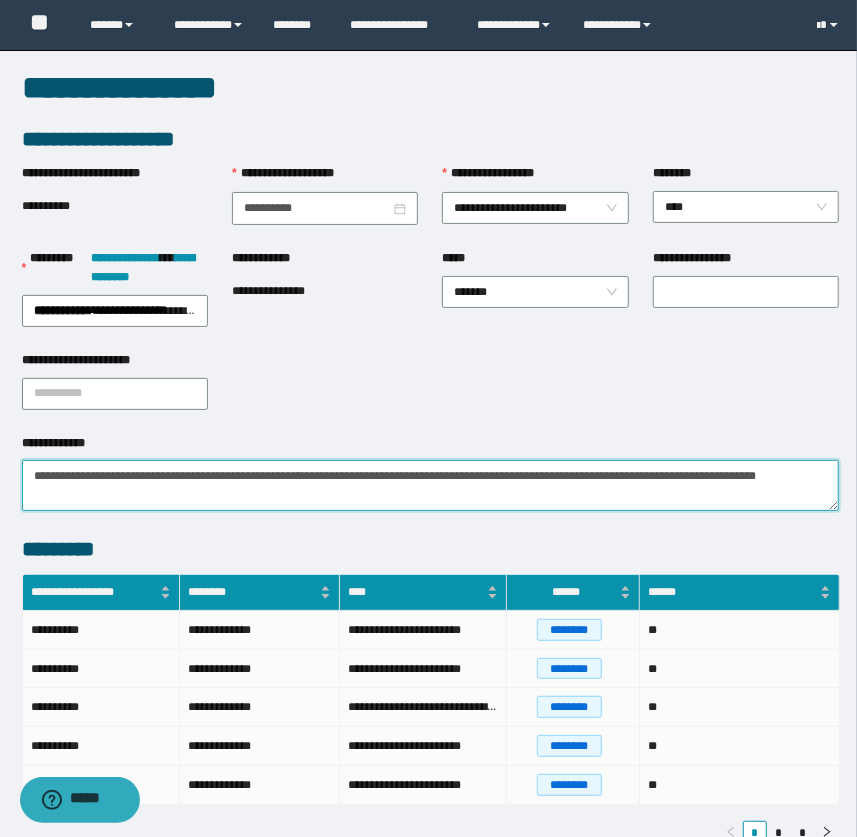 type on "**********" 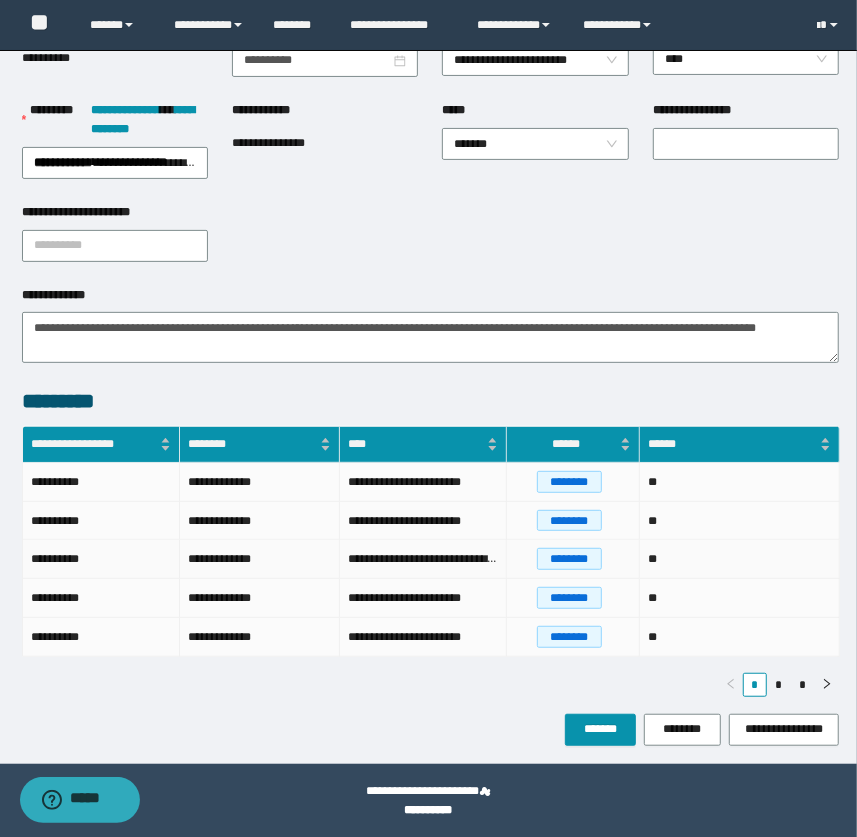 scroll, scrollTop: 150, scrollLeft: 0, axis: vertical 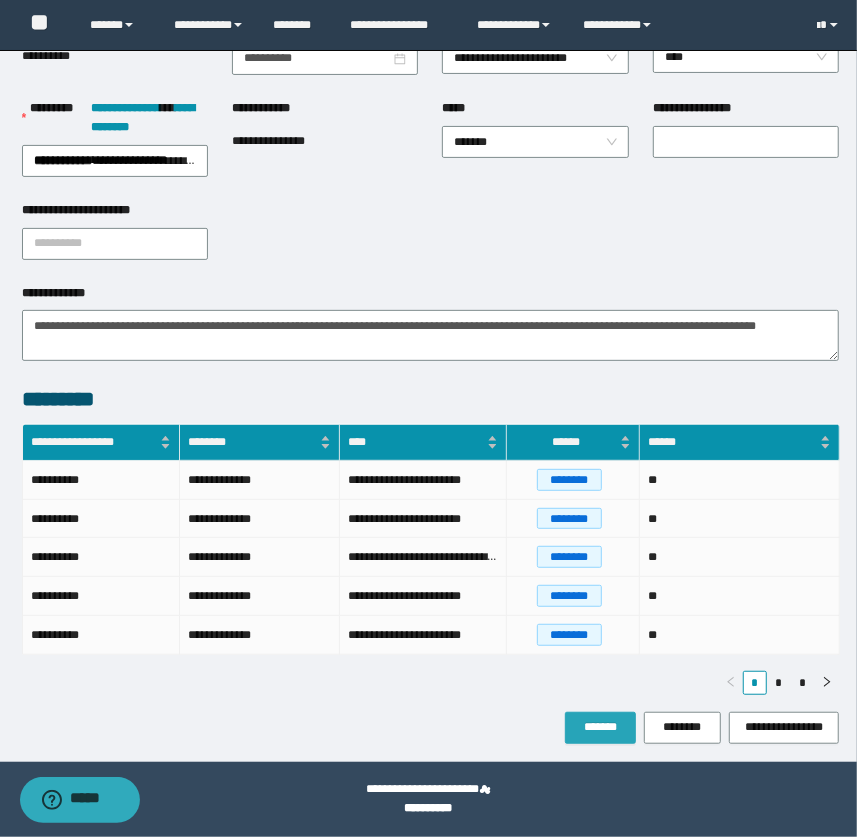 click on "*******" at bounding box center [600, 727] 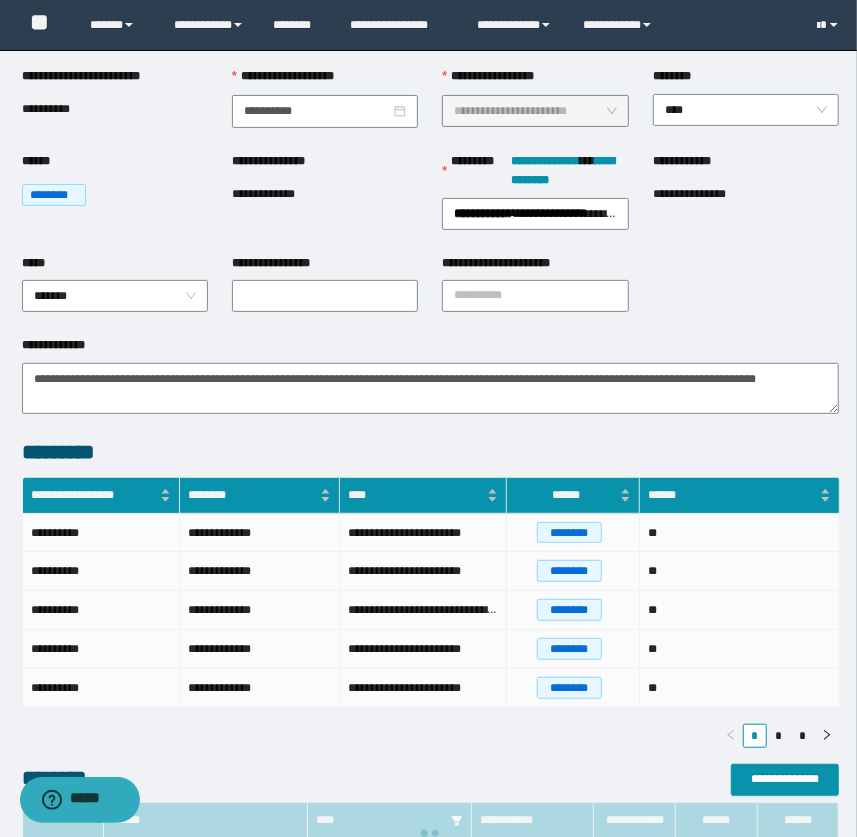 scroll, scrollTop: 0, scrollLeft: 0, axis: both 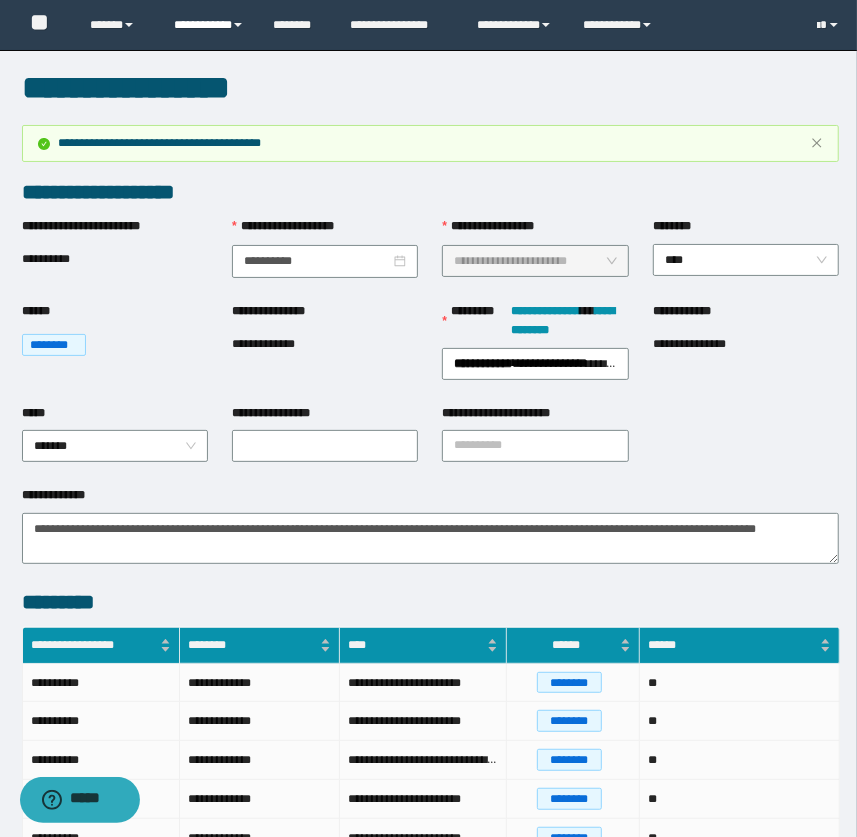 drag, startPoint x: 214, startPoint y: 24, endPoint x: 210, endPoint y: 62, distance: 38.209946 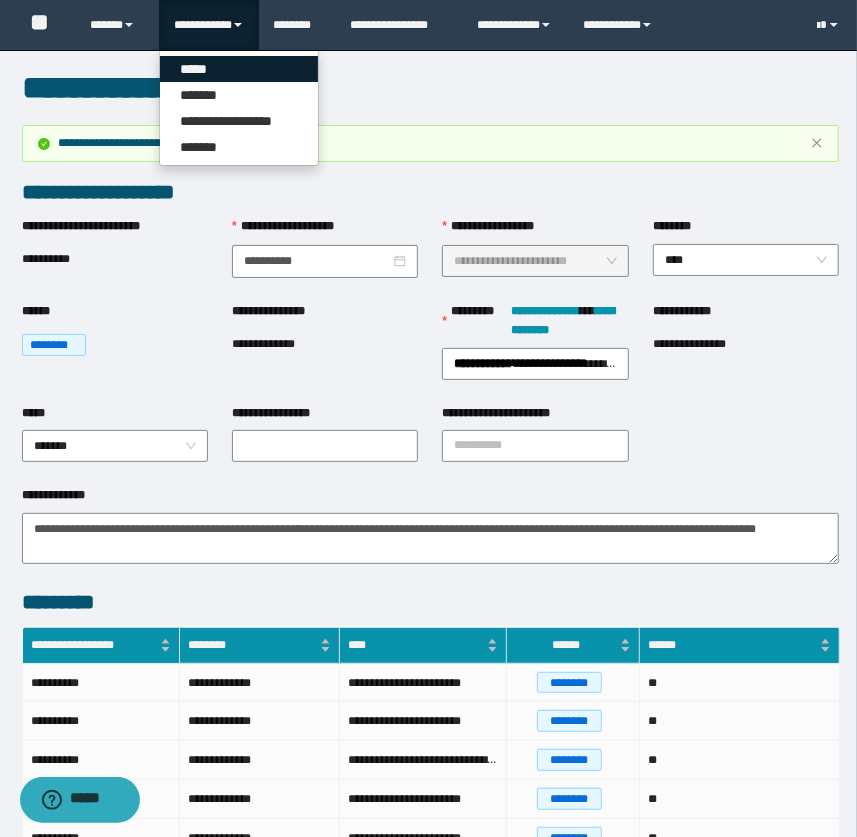 click on "*****" at bounding box center [239, 69] 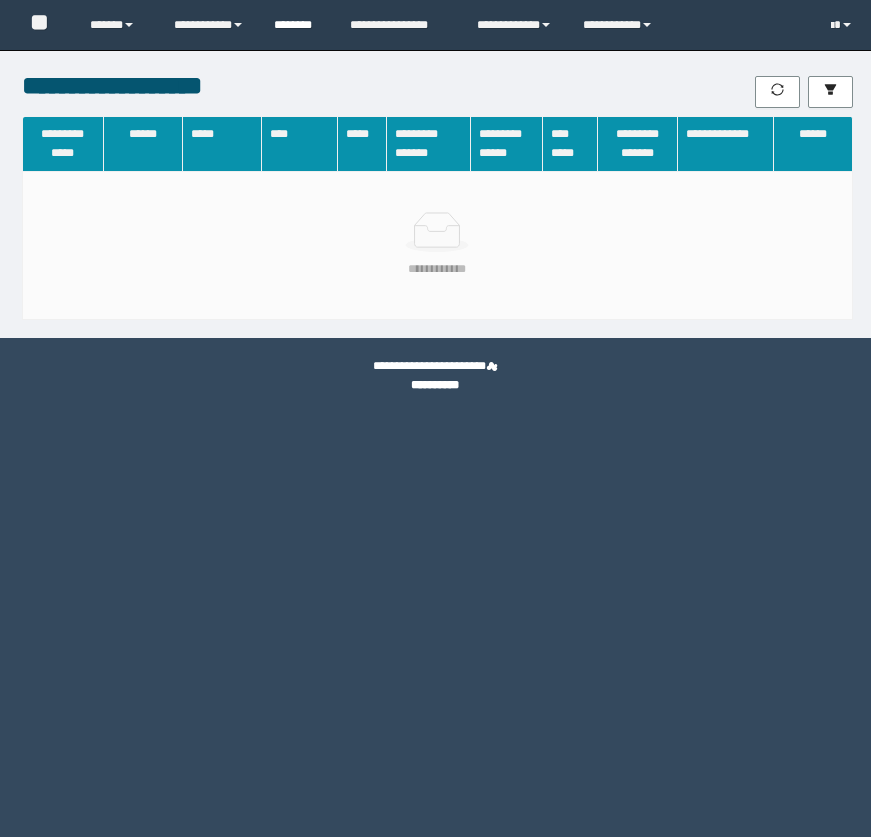 scroll, scrollTop: 0, scrollLeft: 0, axis: both 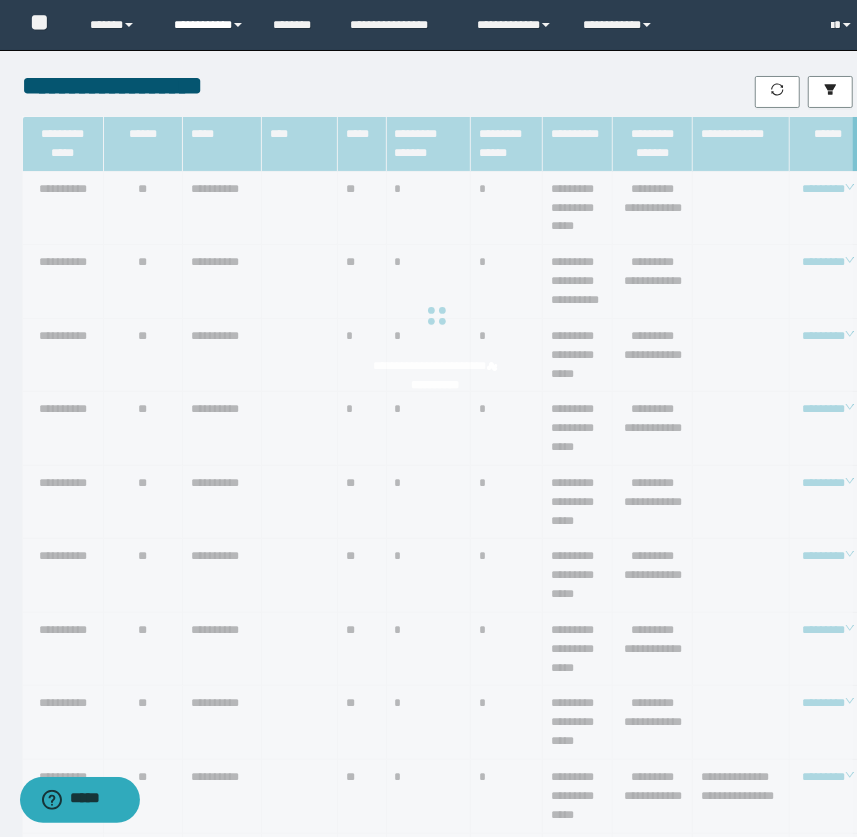click on "**********" at bounding box center (209, 25) 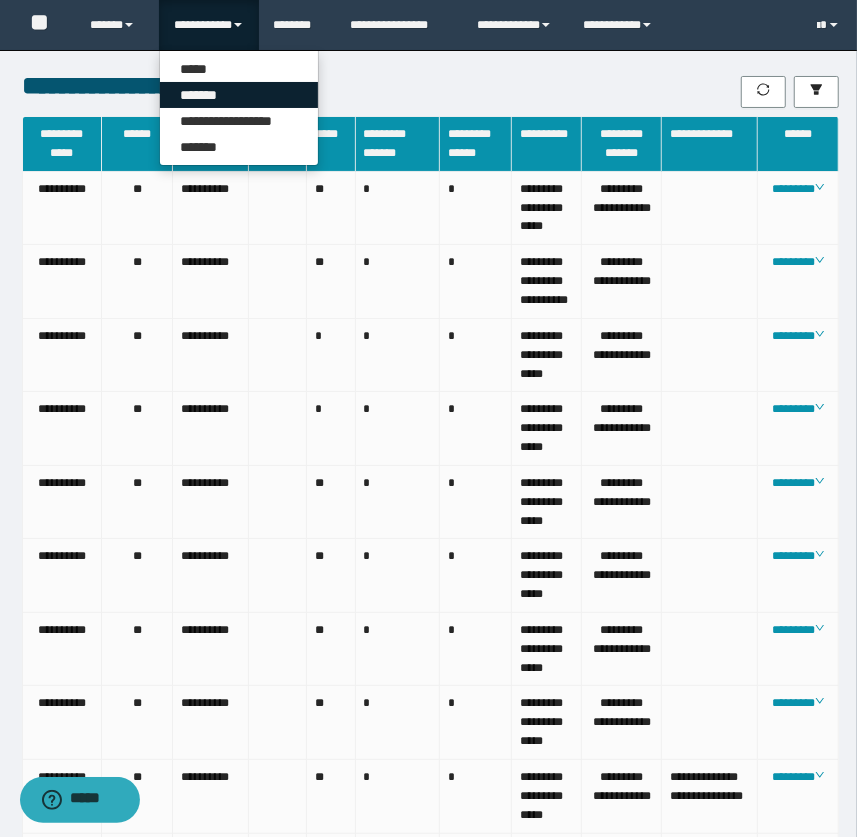 click on "*******" at bounding box center [239, 95] 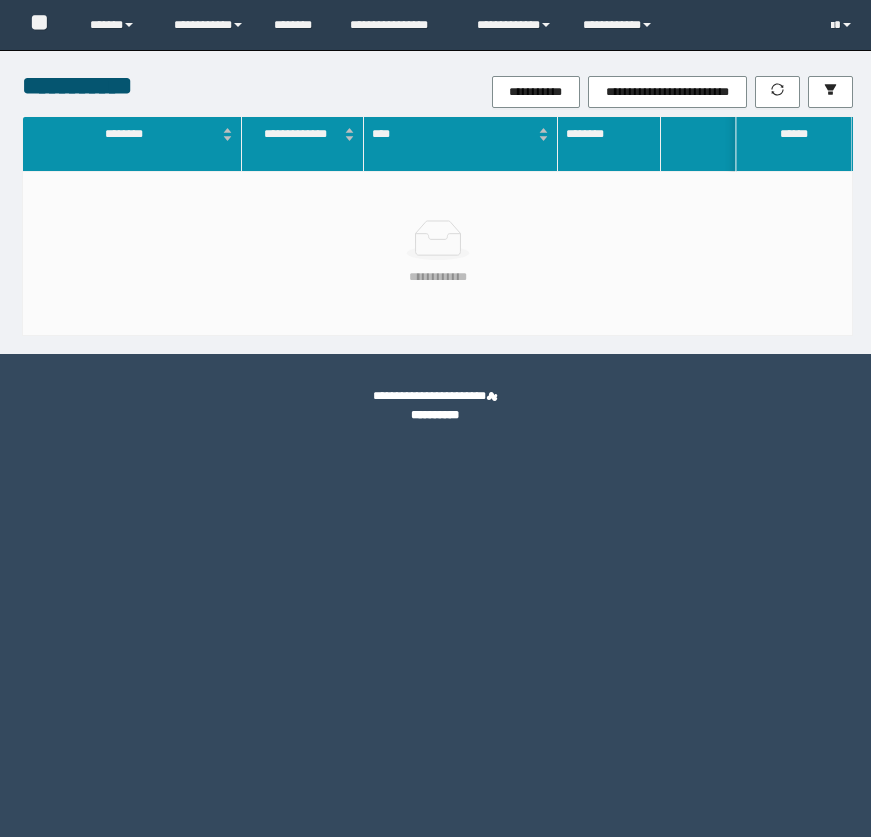 scroll, scrollTop: 0, scrollLeft: 0, axis: both 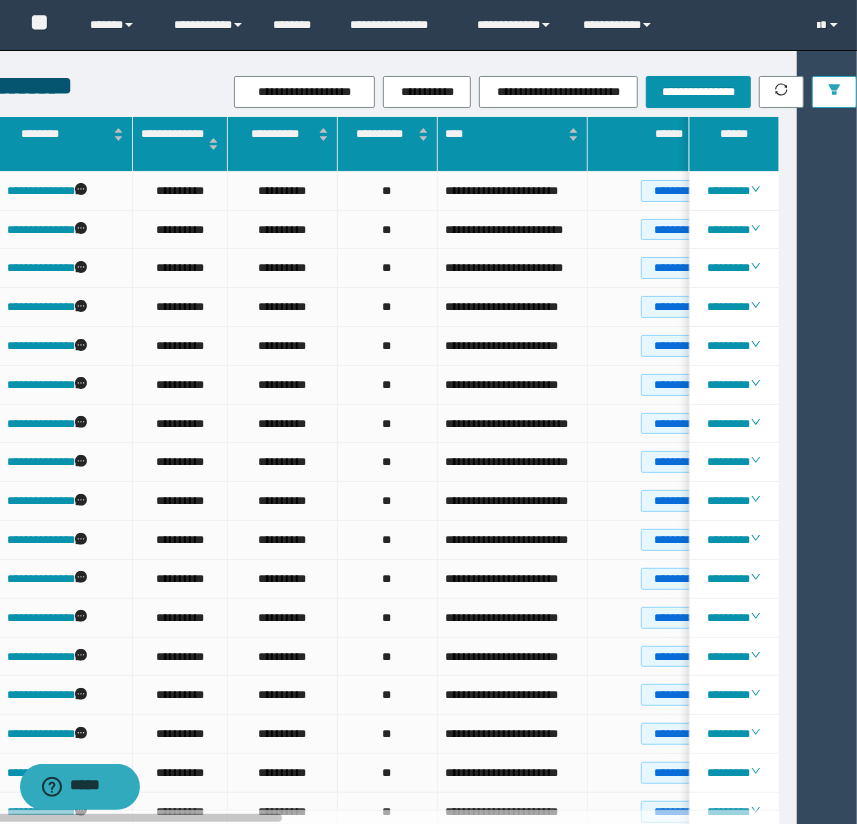click at bounding box center [834, 92] 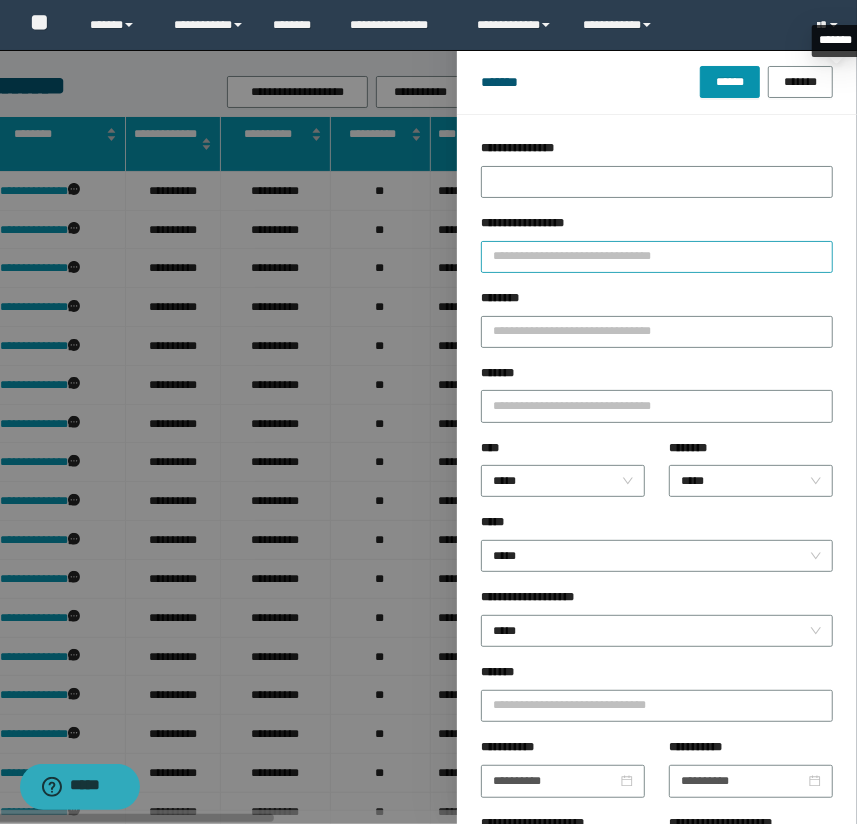 scroll, scrollTop: 0, scrollLeft: 53, axis: horizontal 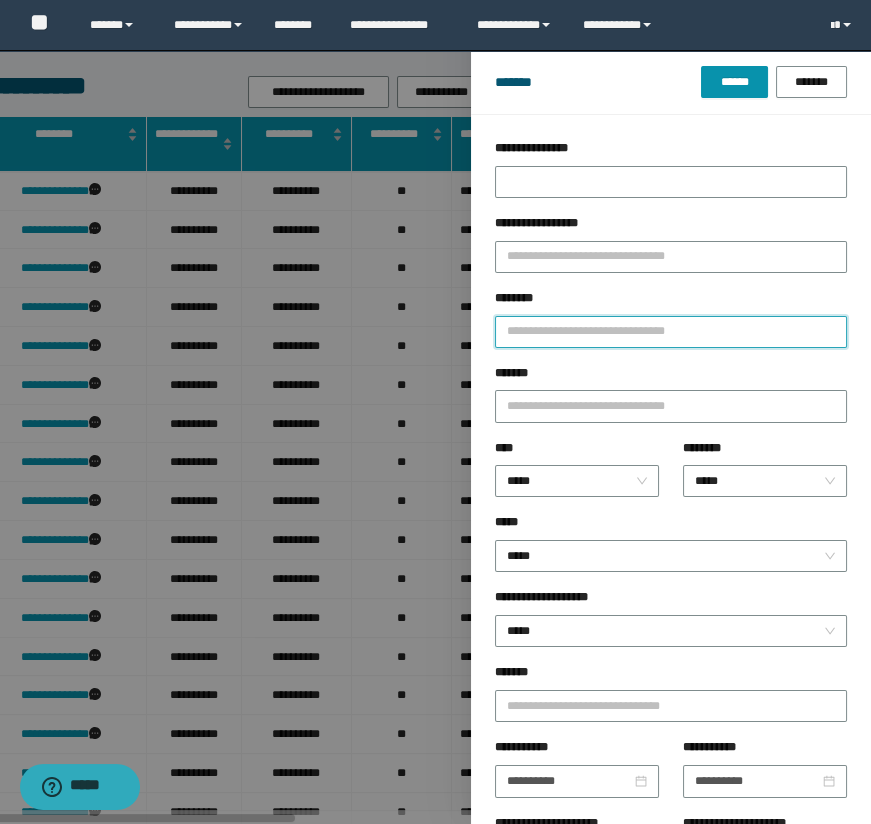 click on "********" at bounding box center (671, 332) 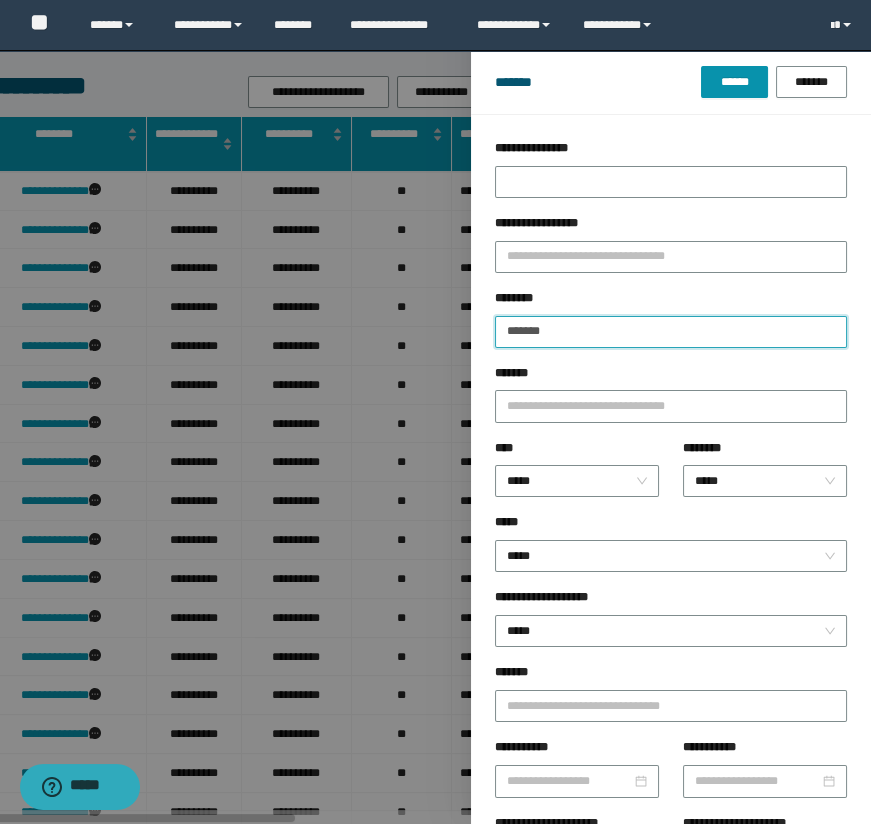 type on "*******" 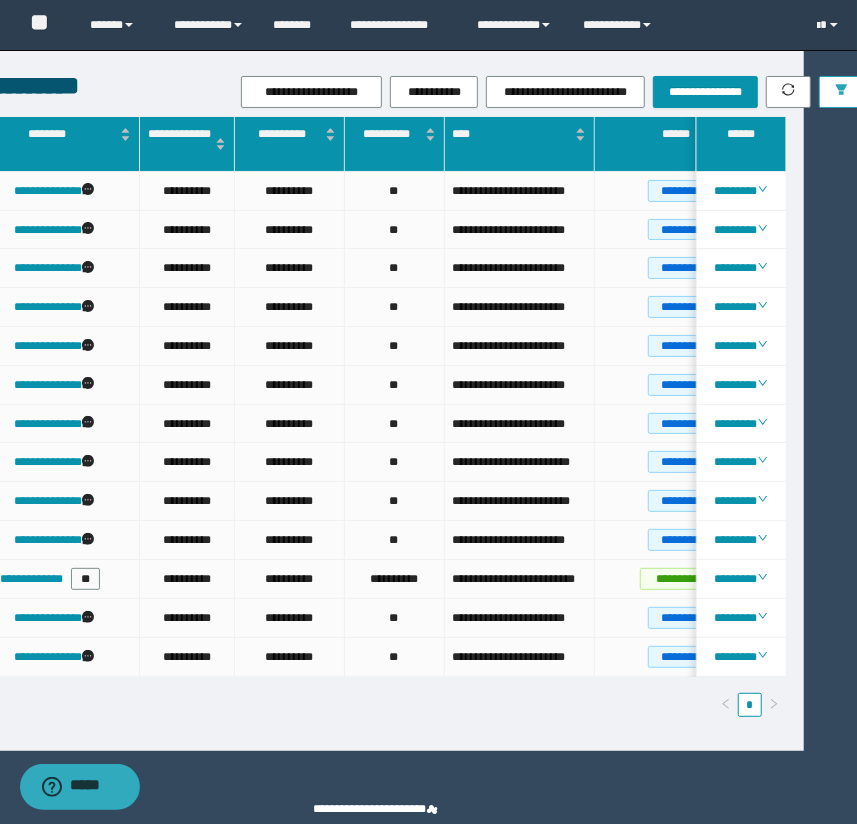 scroll, scrollTop: 0, scrollLeft: 52, axis: horizontal 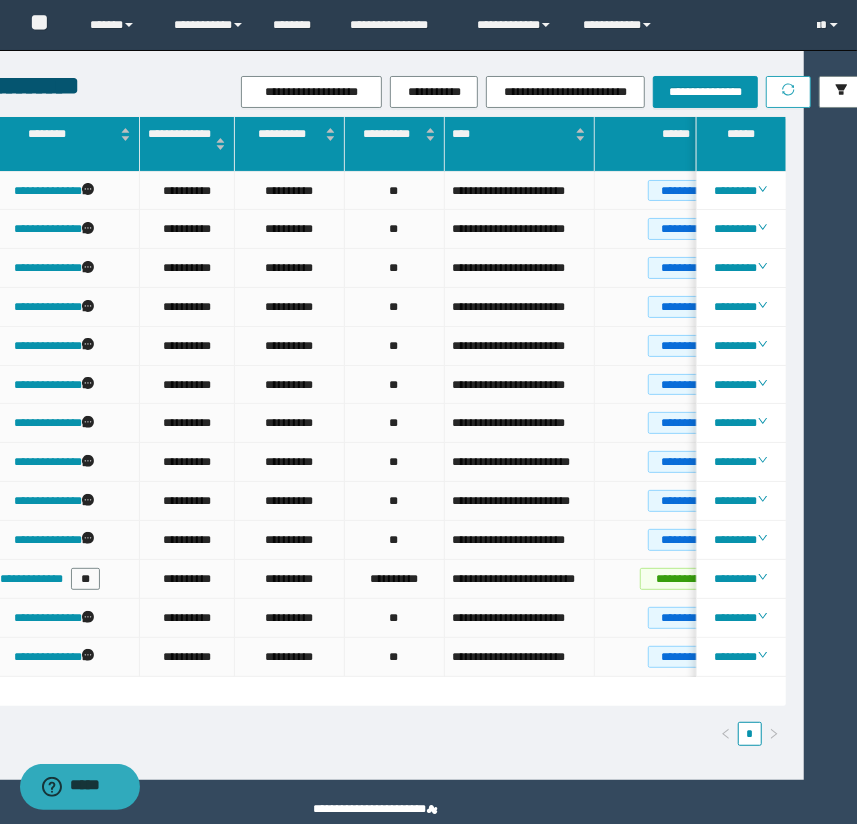 click at bounding box center (788, 92) 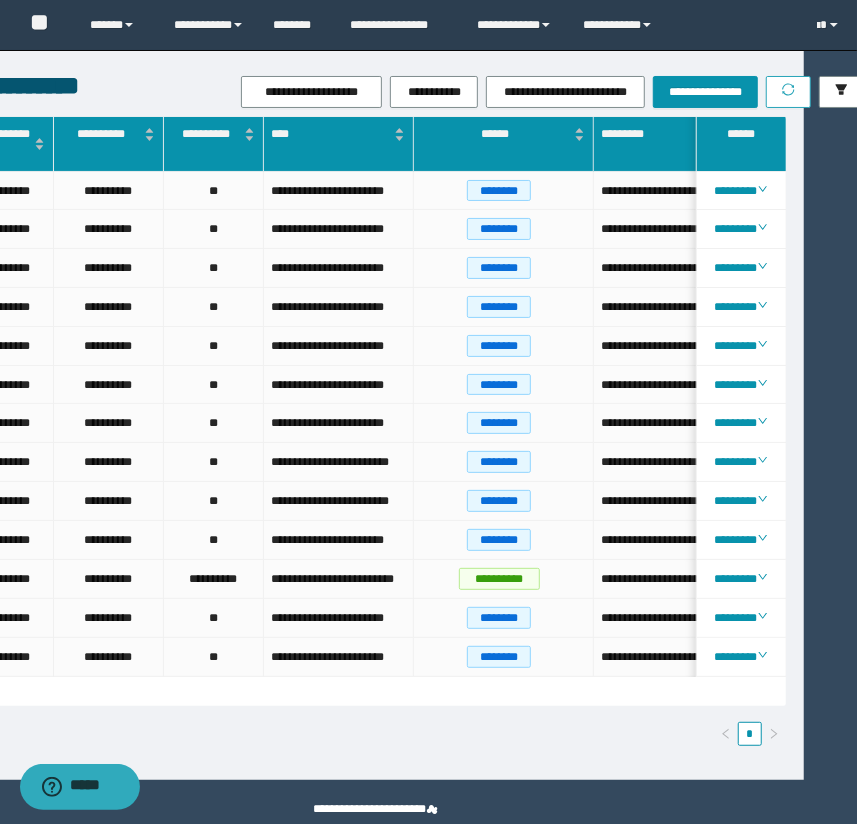 scroll, scrollTop: 0, scrollLeft: 250, axis: horizontal 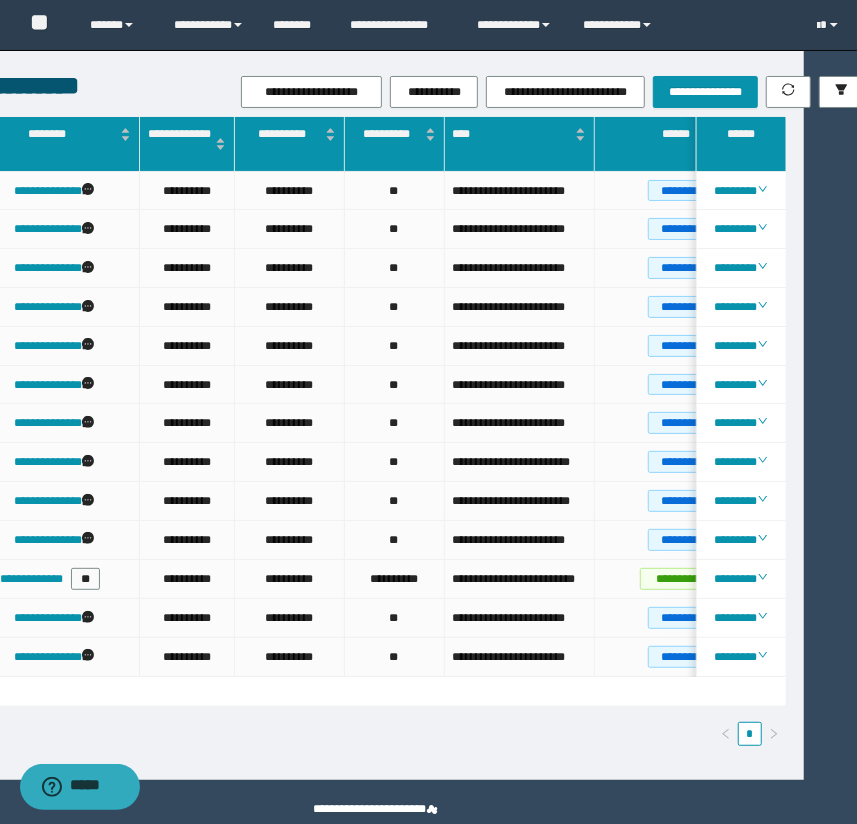 click on "**********" at bounding box center [105, 85] 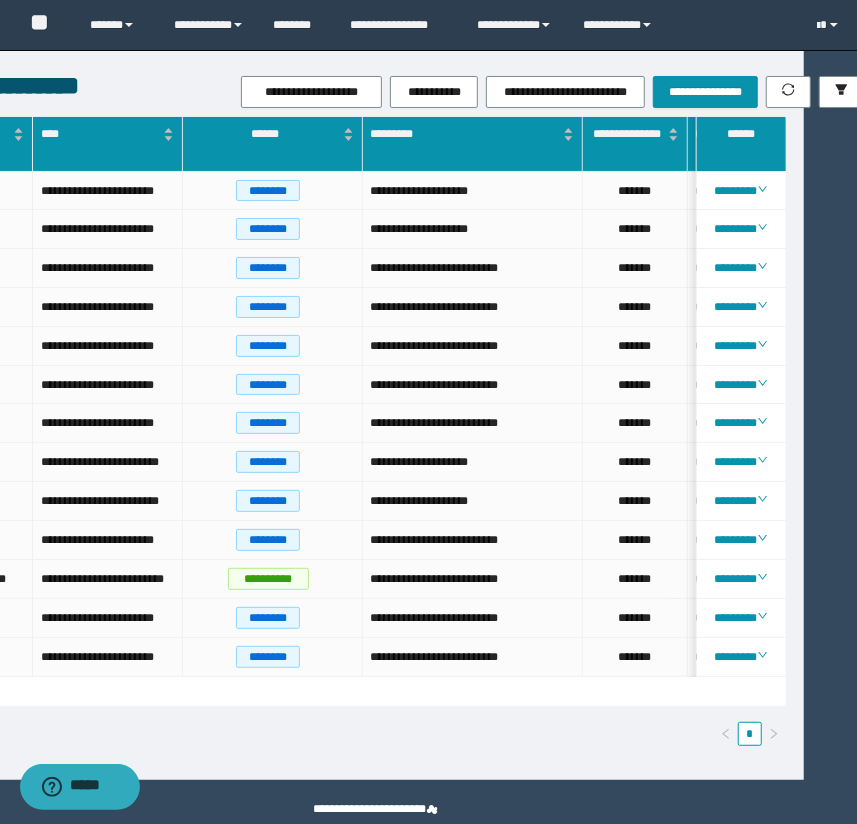scroll, scrollTop: 0, scrollLeft: 568, axis: horizontal 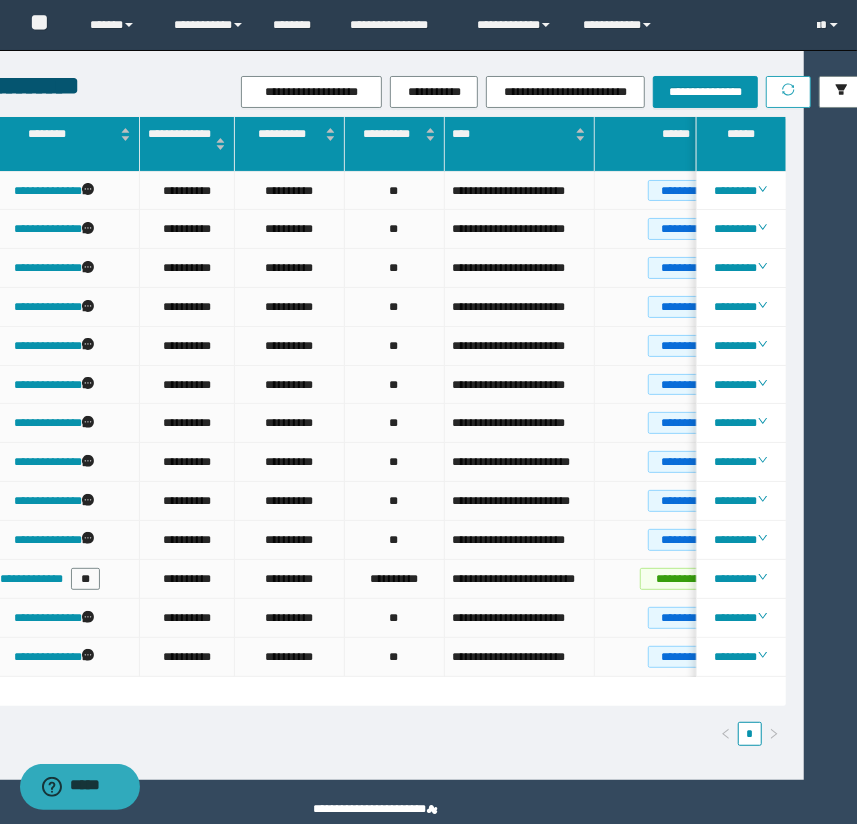 click at bounding box center [788, 92] 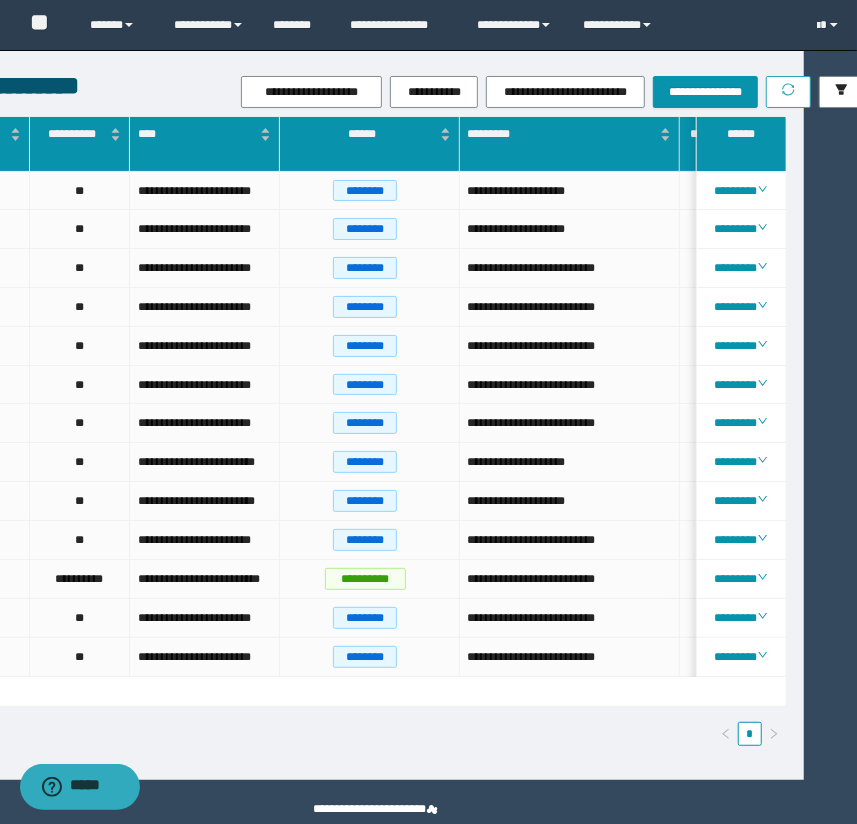 scroll, scrollTop: 0, scrollLeft: 808, axis: horizontal 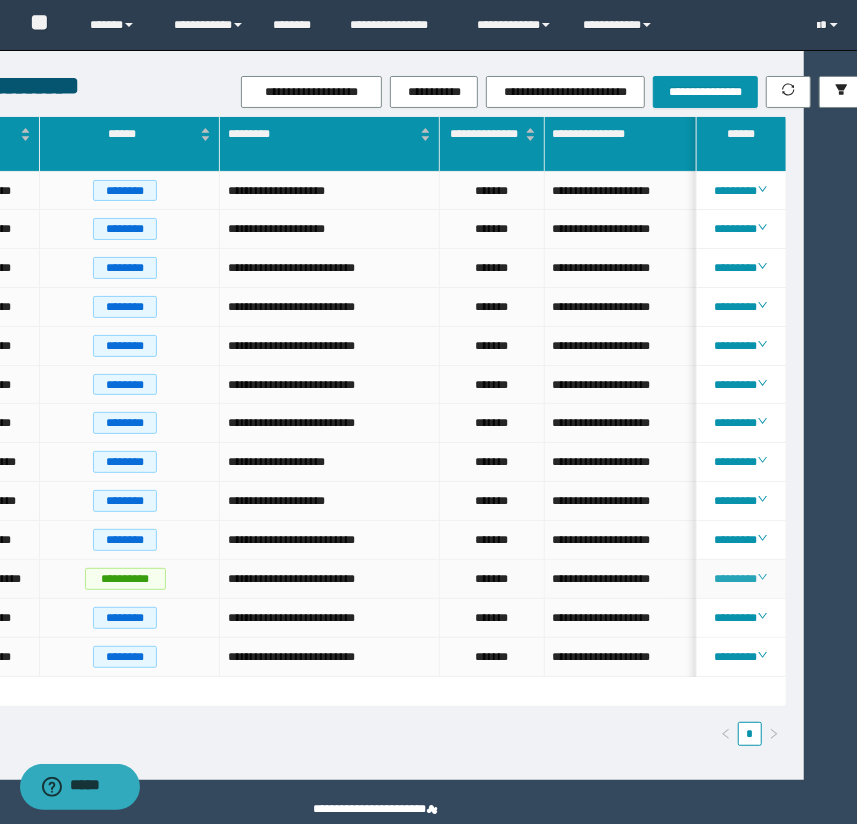 click on "********" at bounding box center [740, 579] 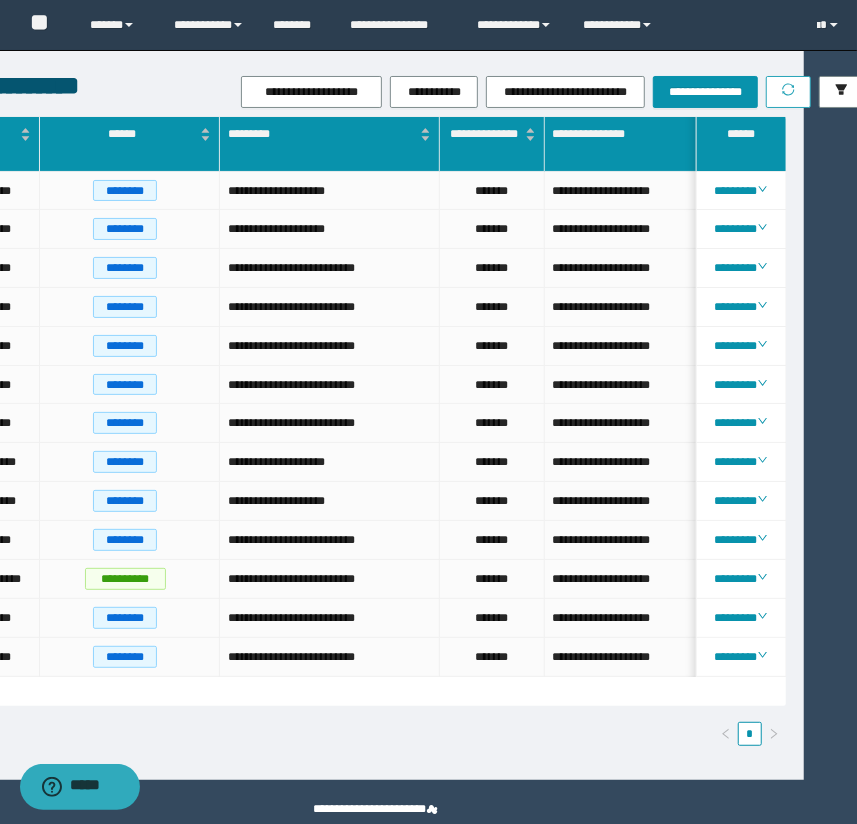 click at bounding box center (788, 92) 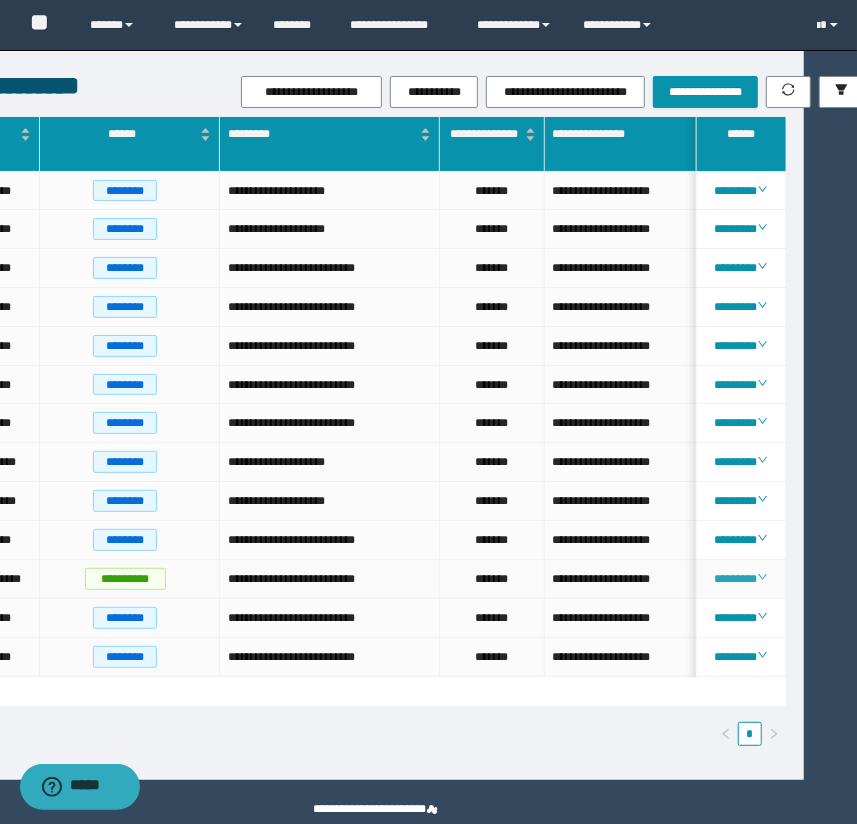 click on "********" at bounding box center (740, 579) 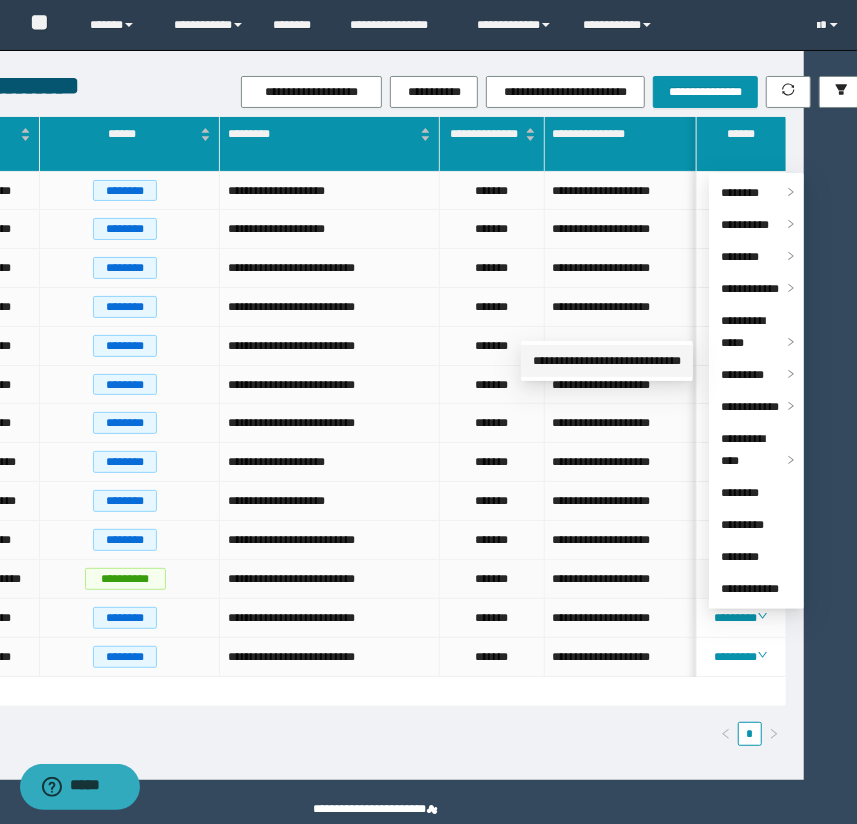 click on "**********" at bounding box center (607, 361) 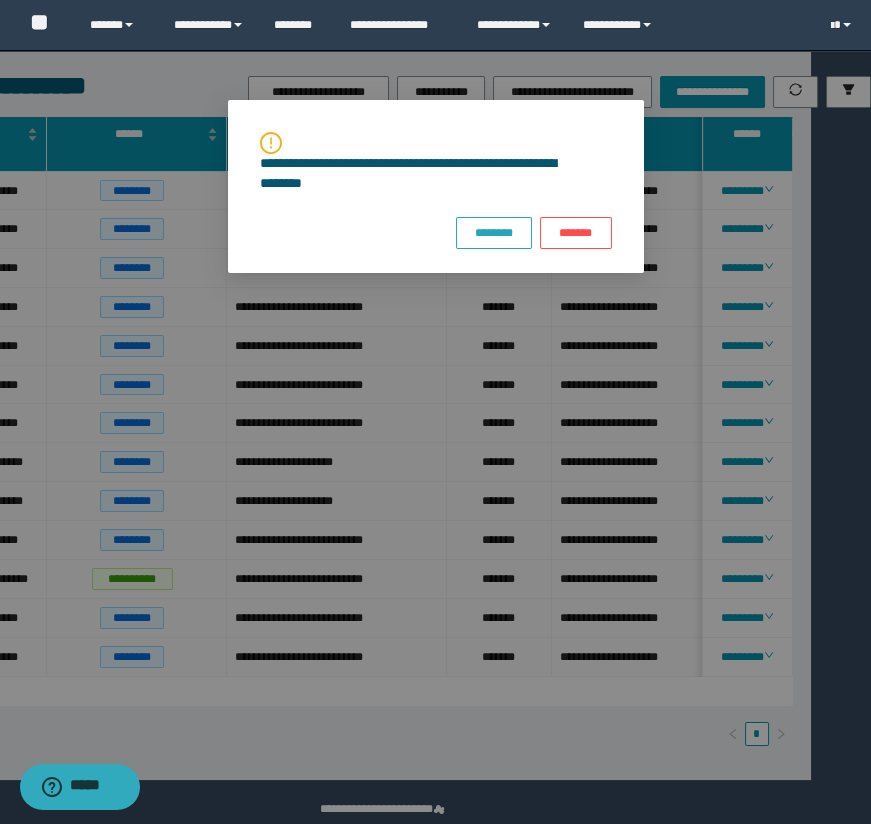 click on "********" at bounding box center (494, 233) 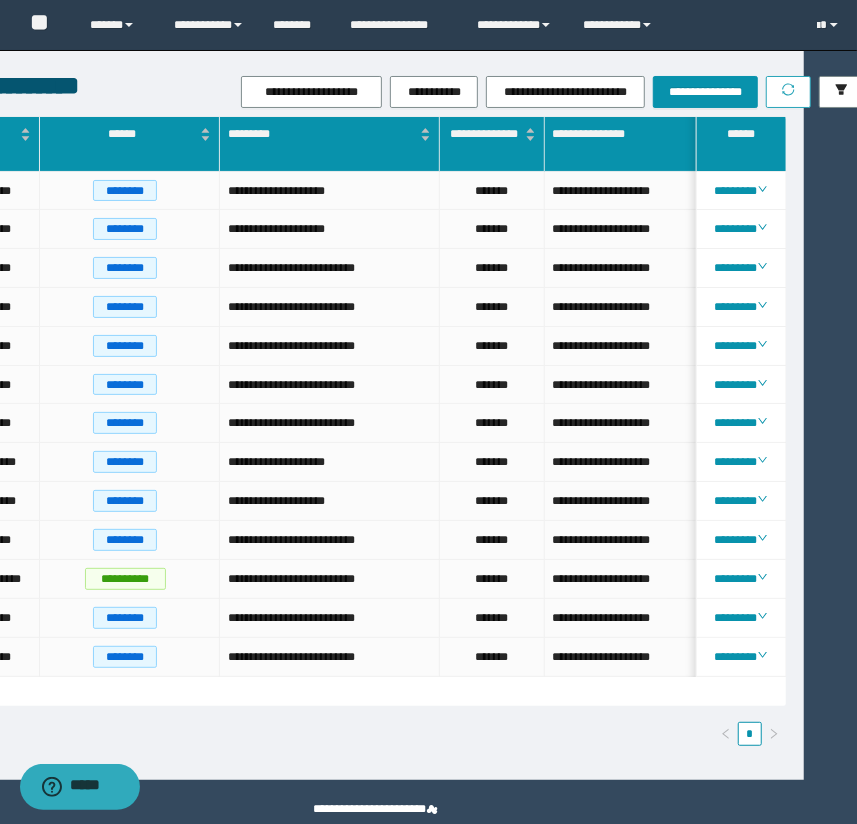 click at bounding box center [788, 92] 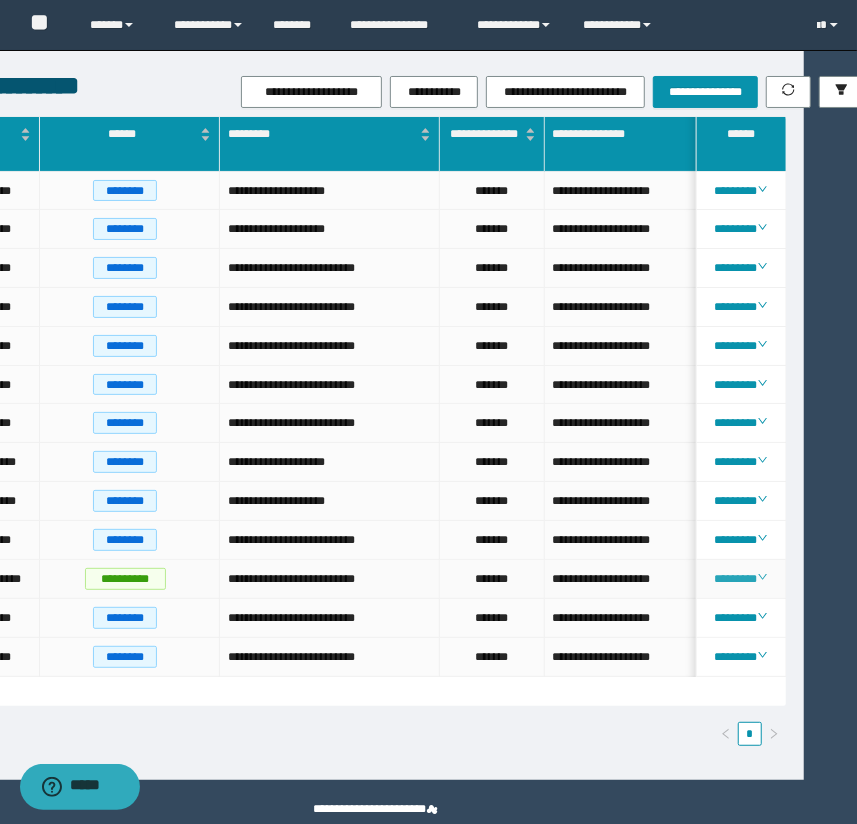 click on "********" at bounding box center [740, 579] 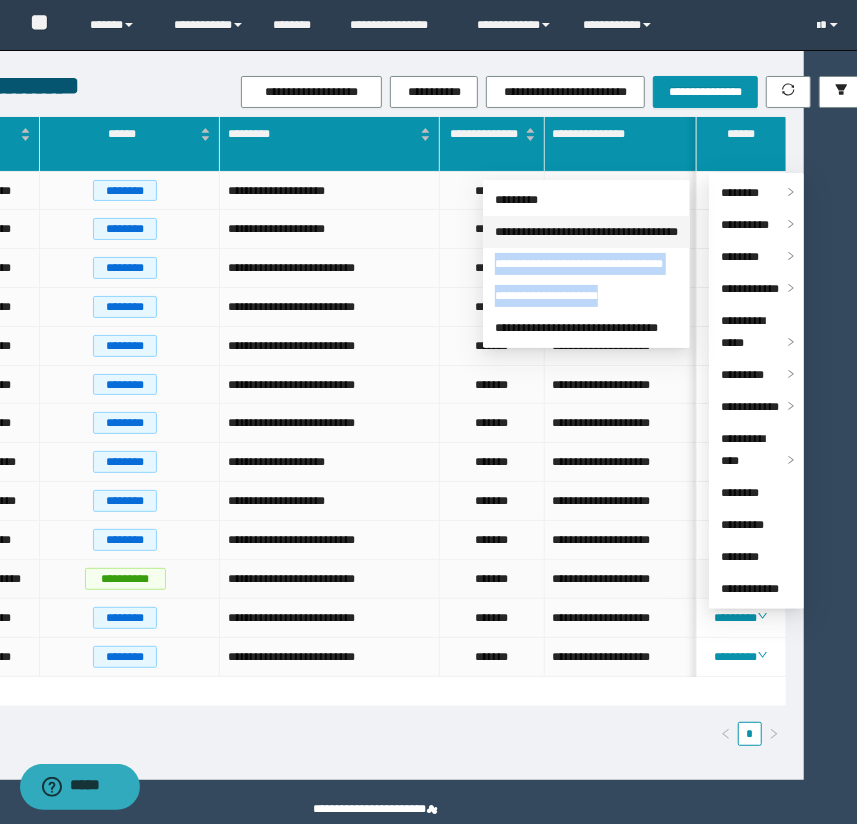 drag, startPoint x: 562, startPoint y: 294, endPoint x: 632, endPoint y: 229, distance: 95.524864 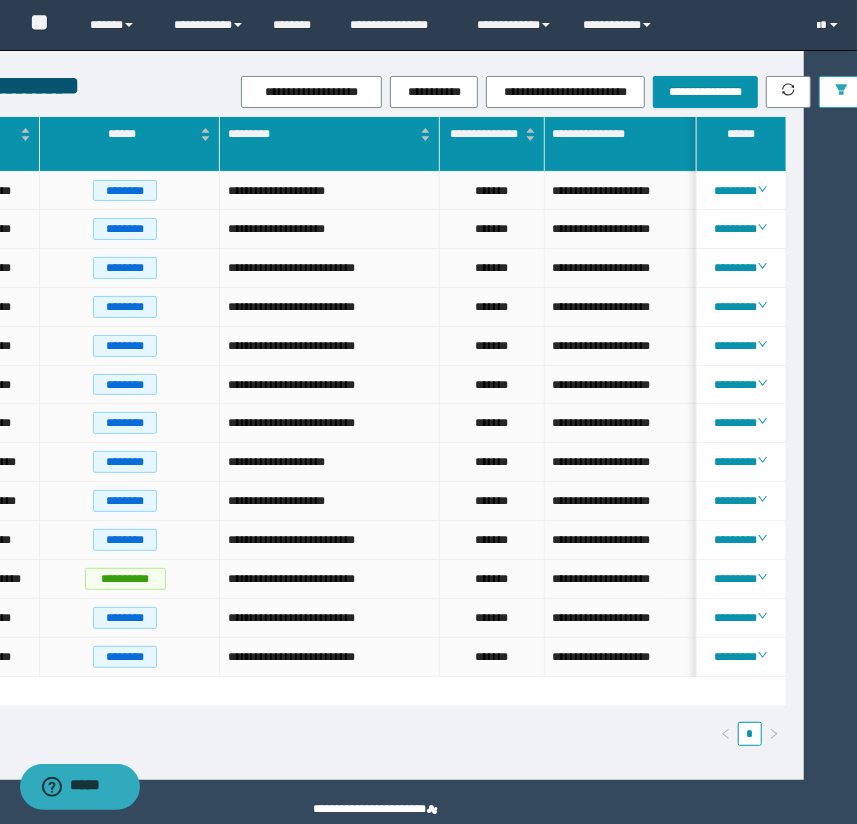 click at bounding box center (841, 92) 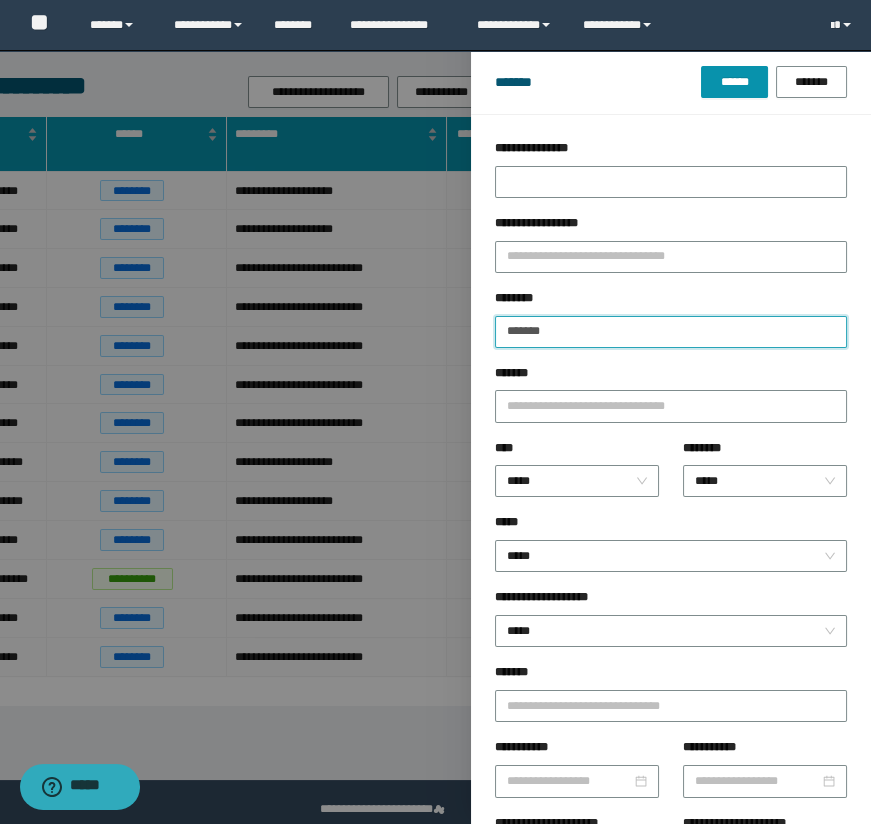 drag, startPoint x: 539, startPoint y: 331, endPoint x: 449, endPoint y: 338, distance: 90.27181 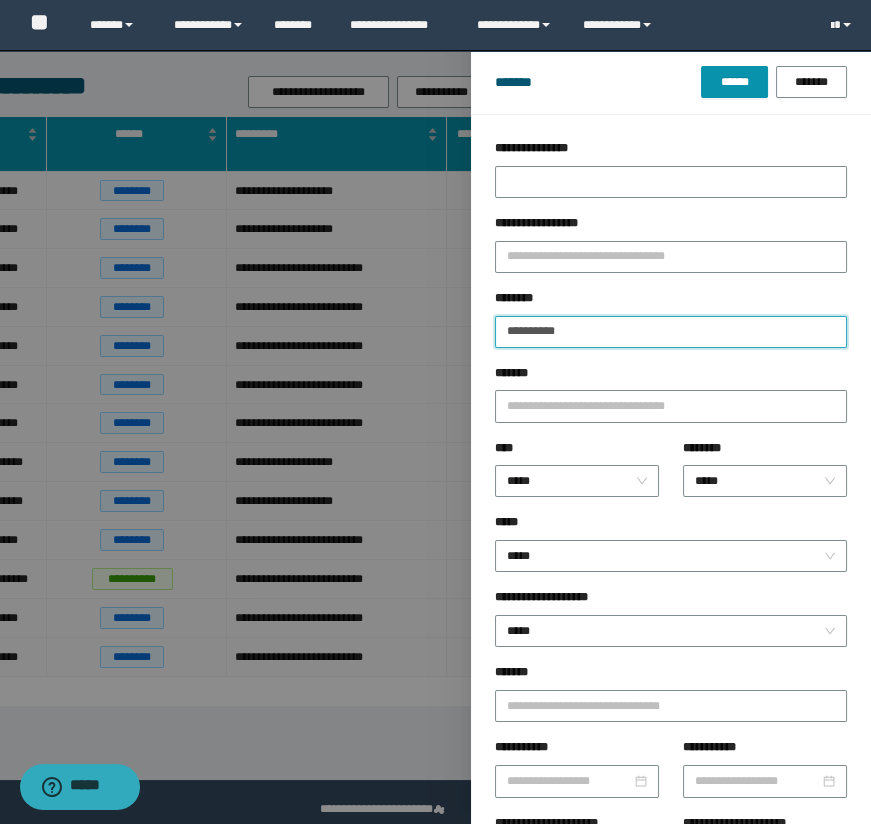 click on "******" at bounding box center (734, 82) 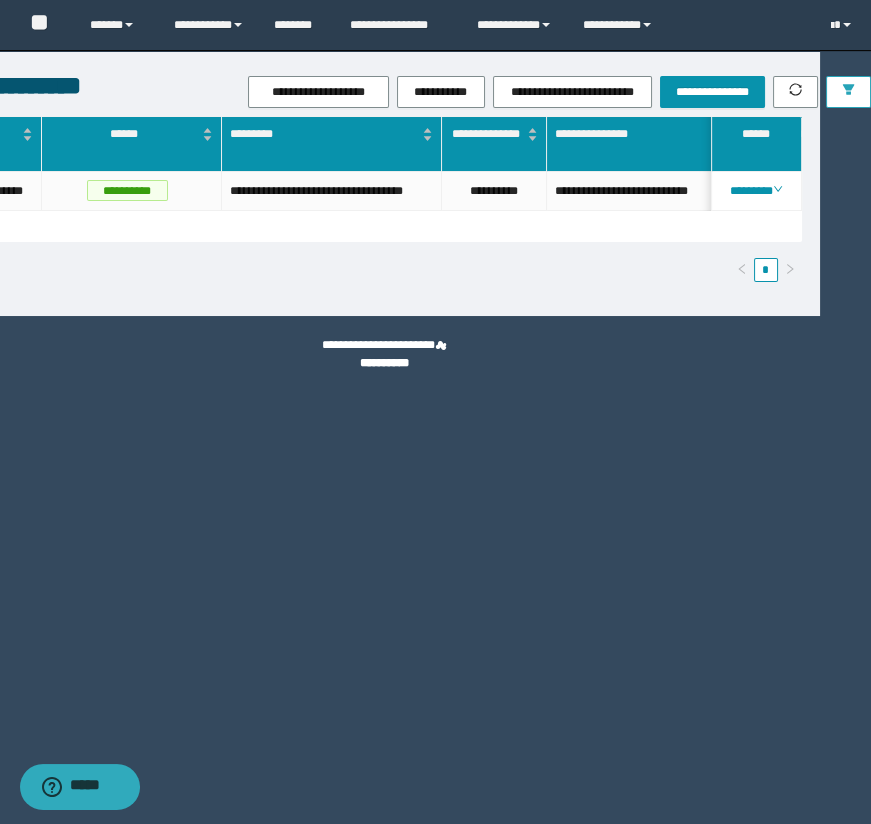 scroll, scrollTop: 0, scrollLeft: 0, axis: both 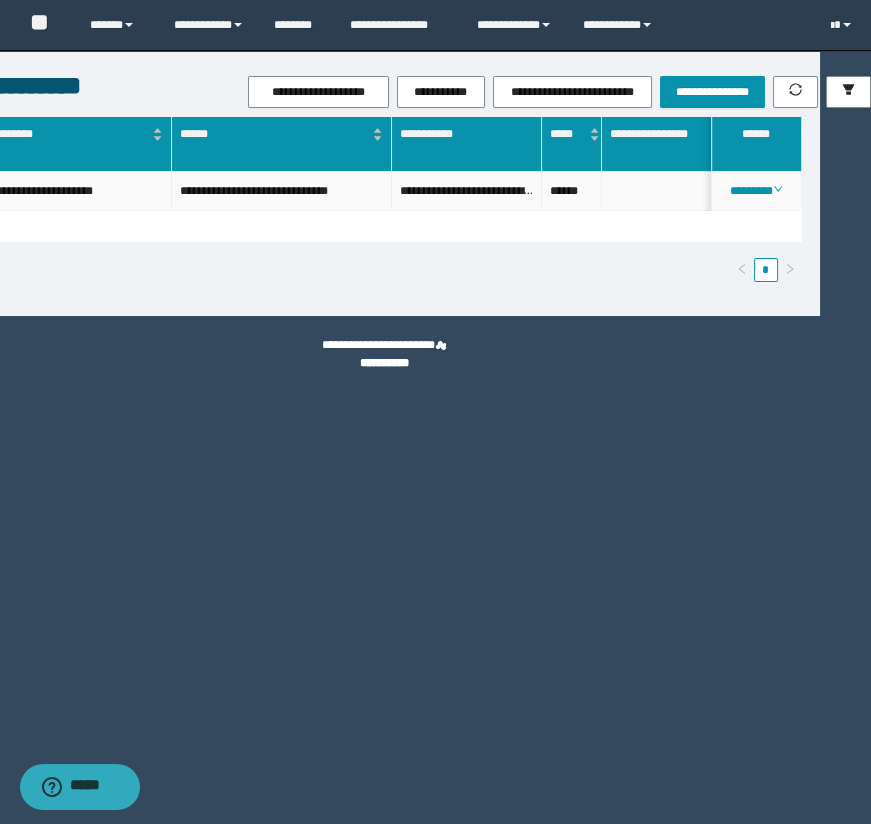 click on "********" at bounding box center (756, 191) 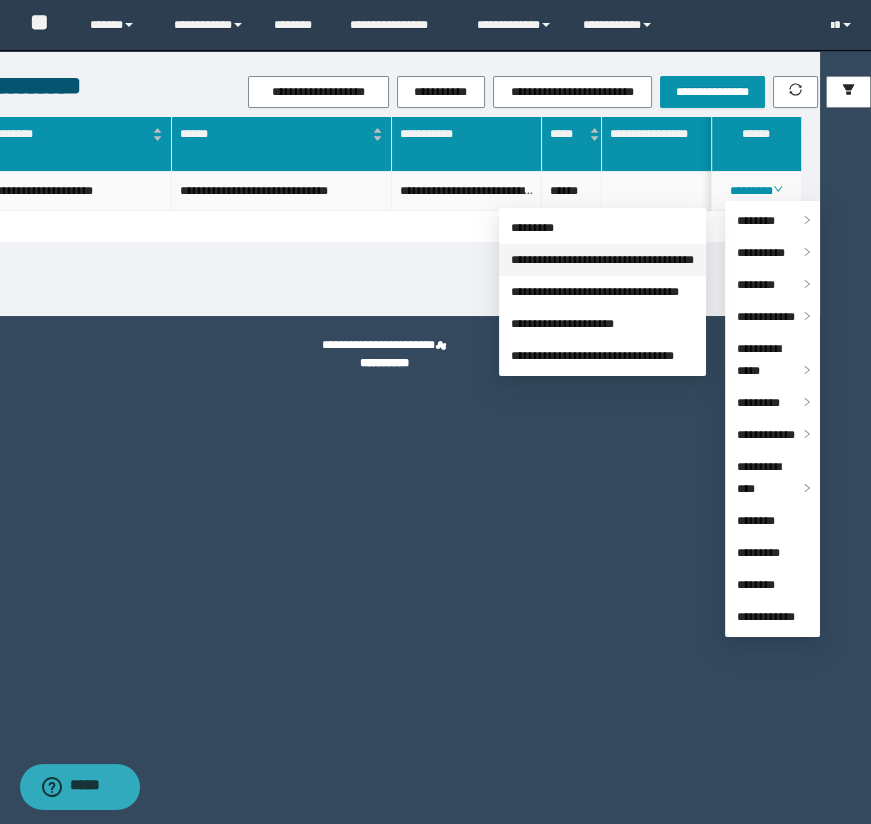 click on "**********" at bounding box center [602, 260] 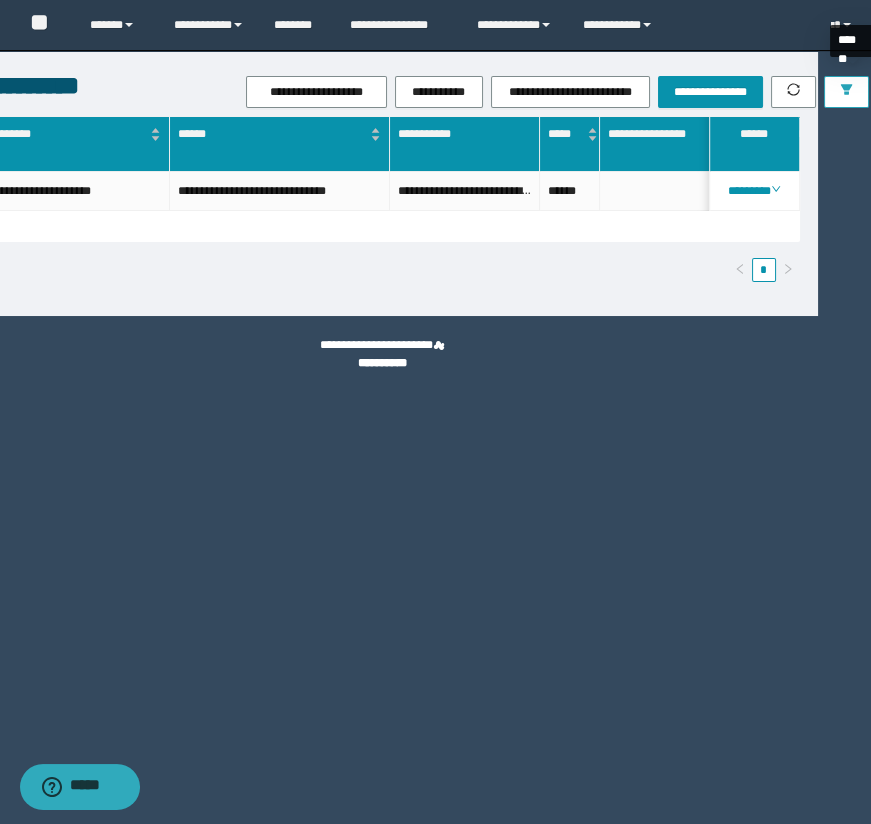 click at bounding box center [846, 92] 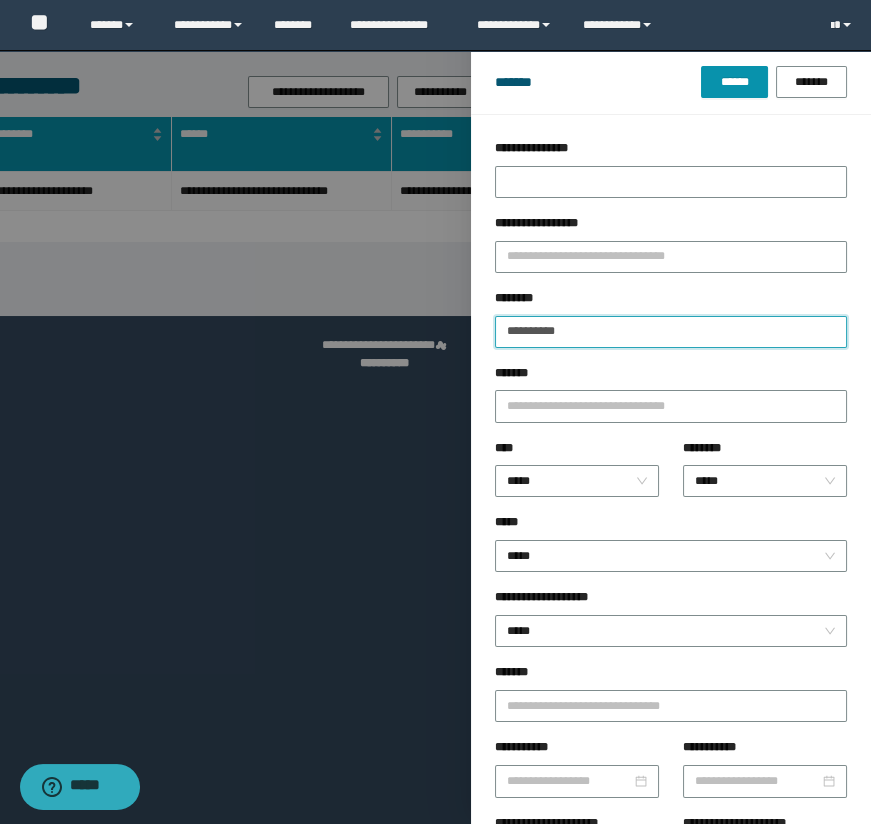 drag, startPoint x: 609, startPoint y: 324, endPoint x: 449, endPoint y: 324, distance: 160 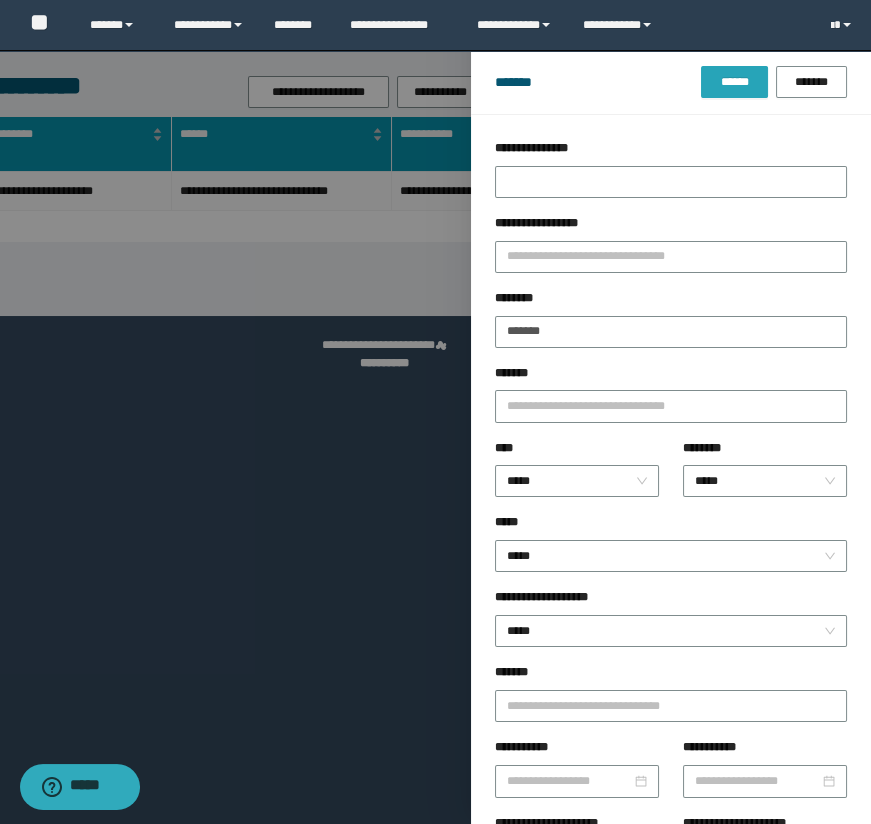 click on "******" at bounding box center (734, 82) 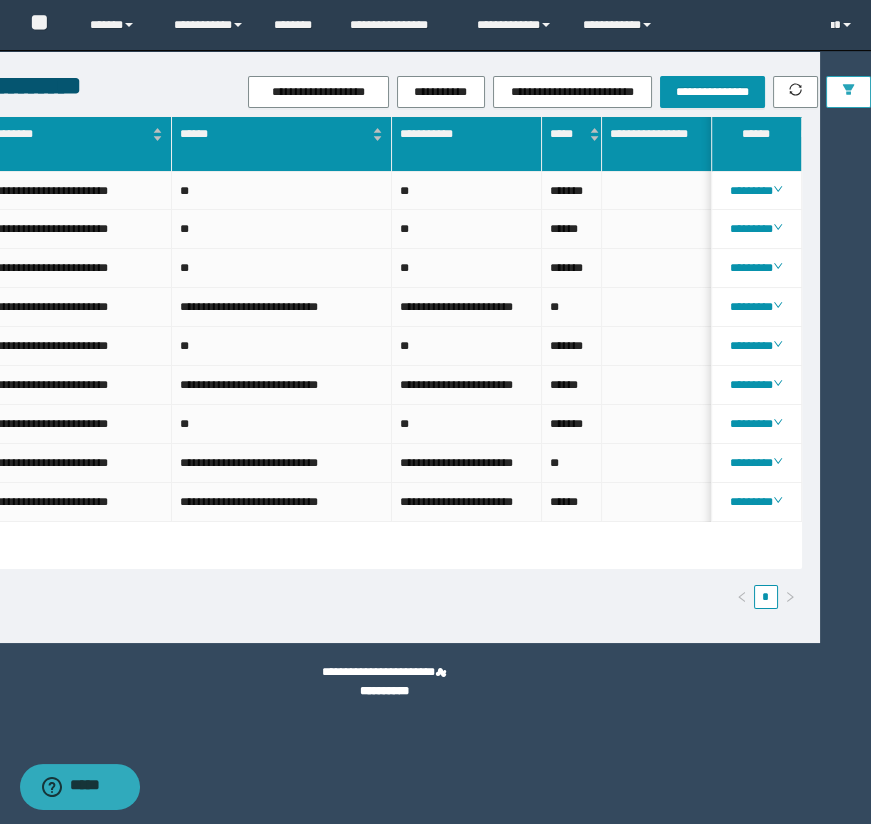 scroll, scrollTop: 0, scrollLeft: 0, axis: both 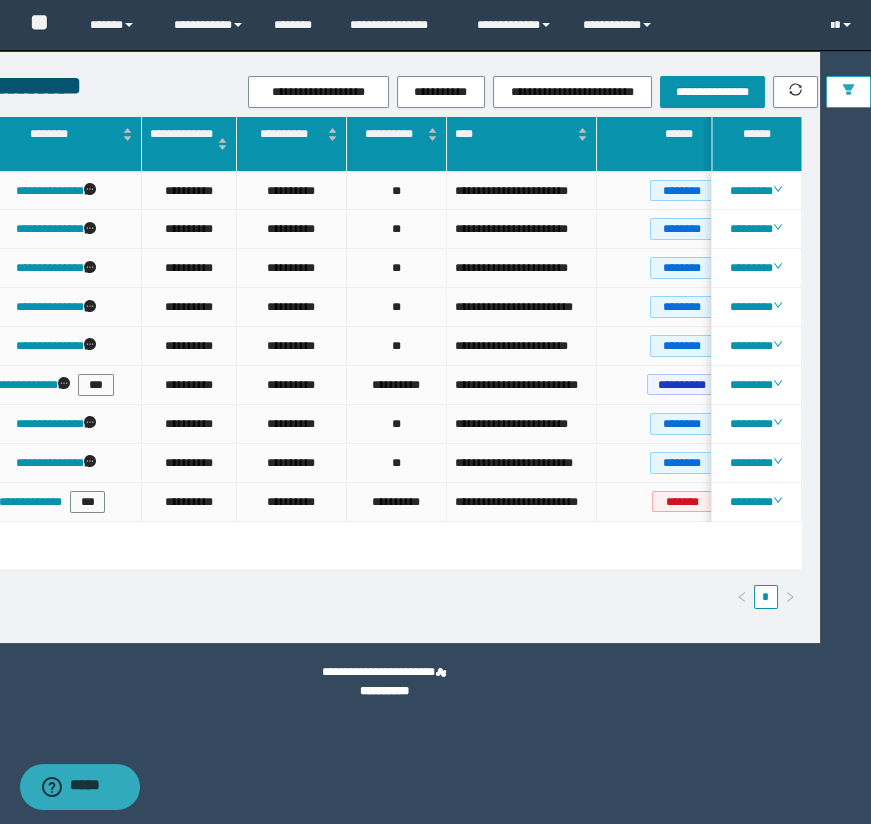 click at bounding box center [848, 92] 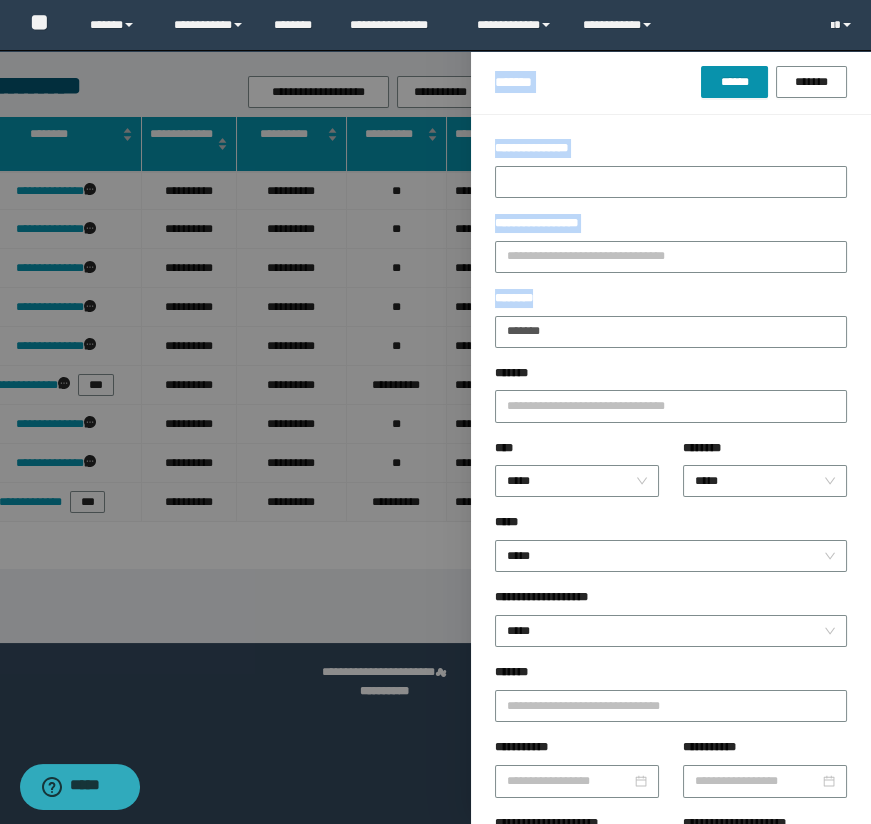 drag, startPoint x: 649, startPoint y: 341, endPoint x: 411, endPoint y: 300, distance: 241.50569 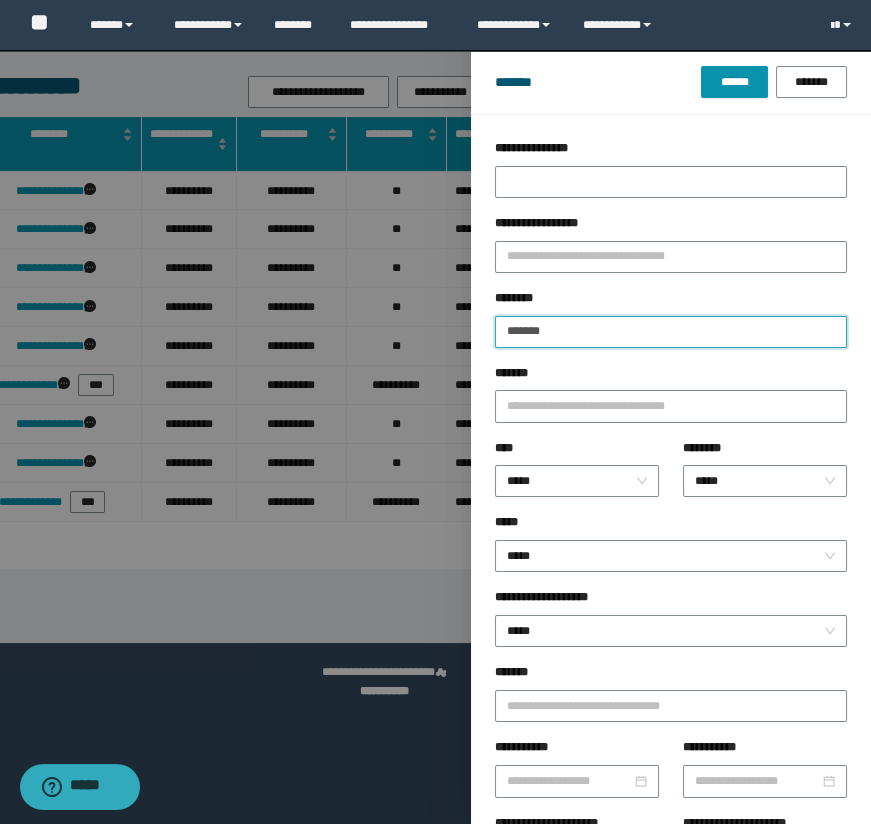 click on "*******" at bounding box center (671, 332) 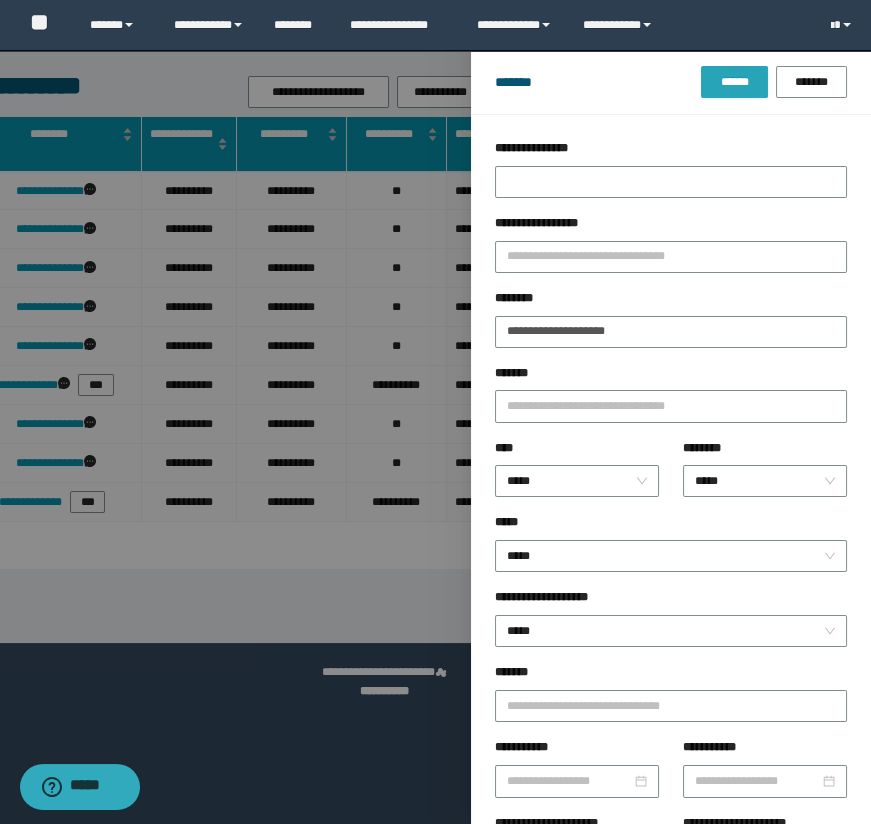 click on "******" at bounding box center [734, 82] 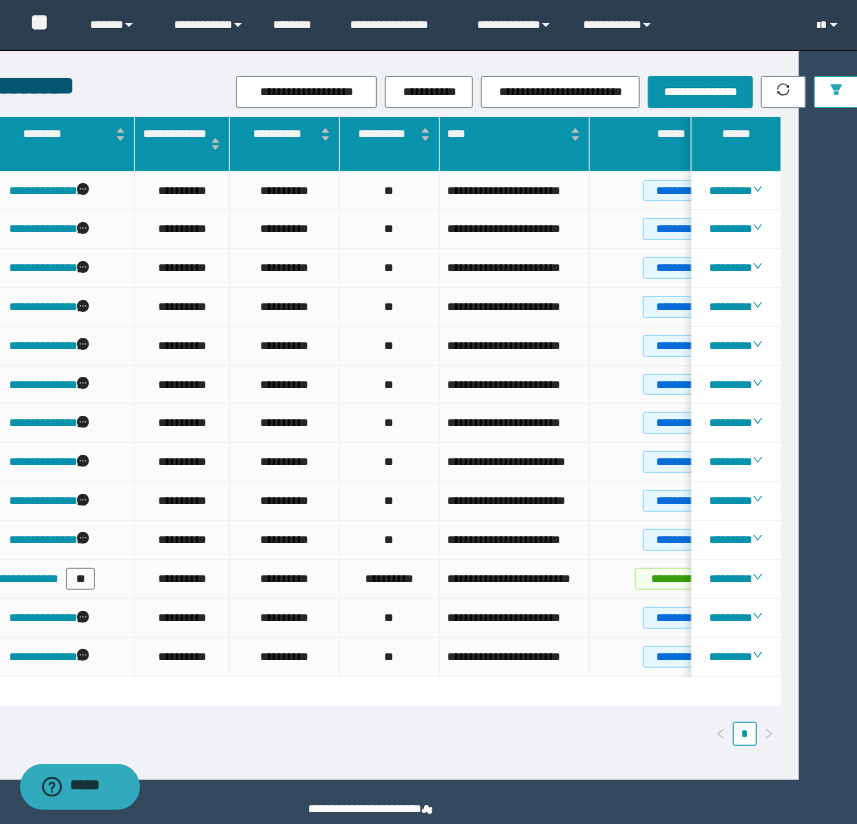 click 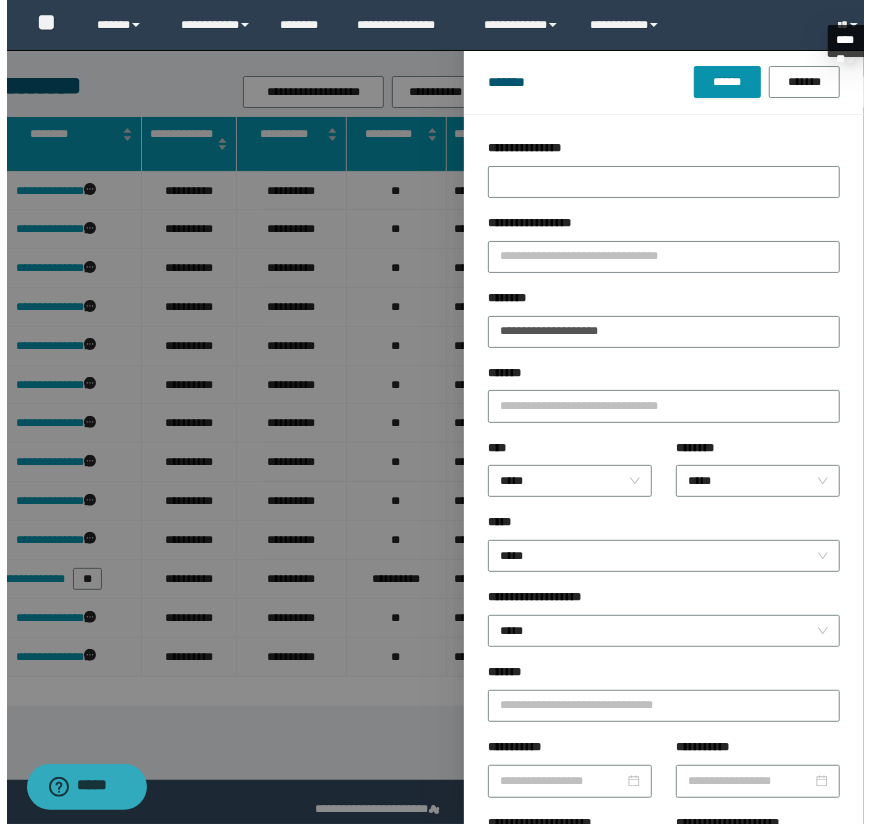 scroll, scrollTop: 0, scrollLeft: 53, axis: horizontal 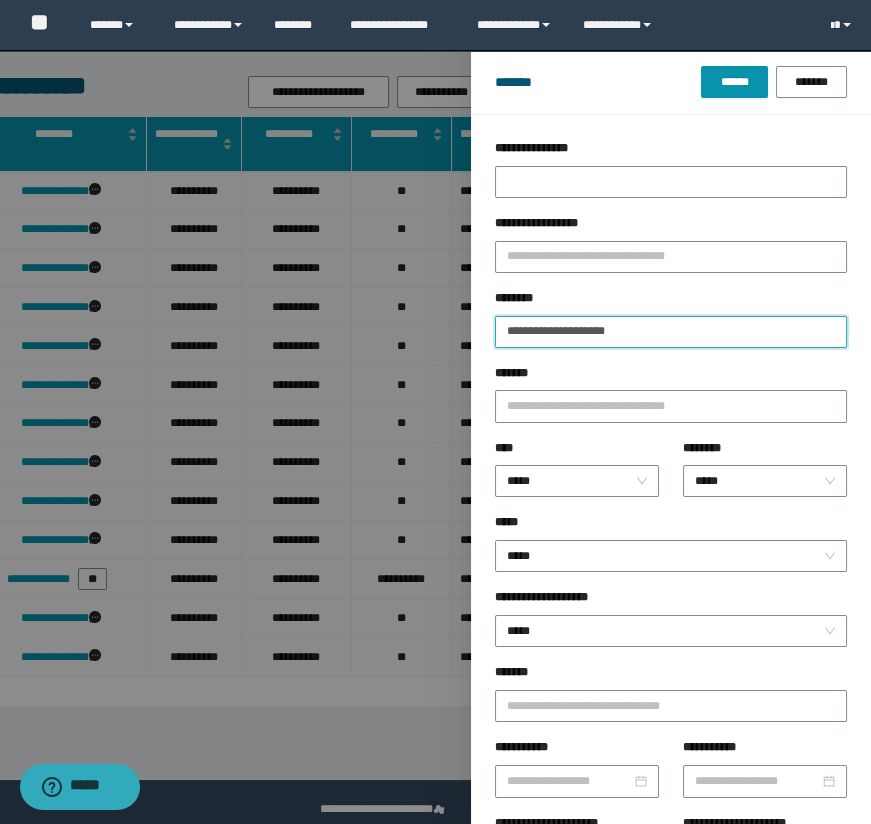 drag, startPoint x: 680, startPoint y: 330, endPoint x: 520, endPoint y: 217, distance: 195.88007 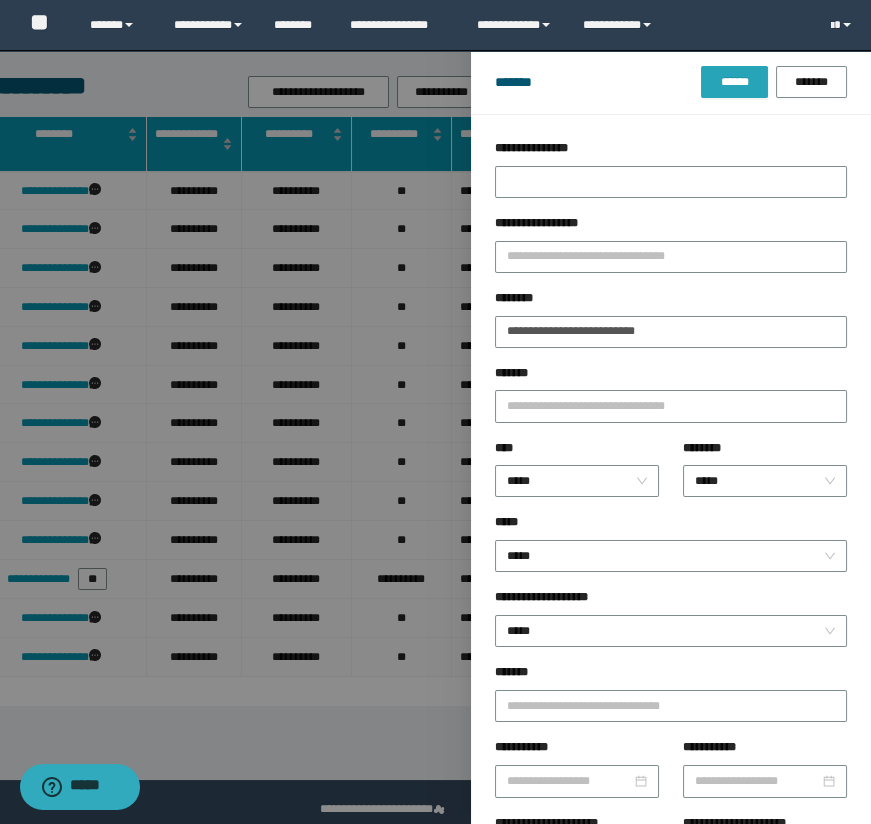click on "******" at bounding box center [734, 82] 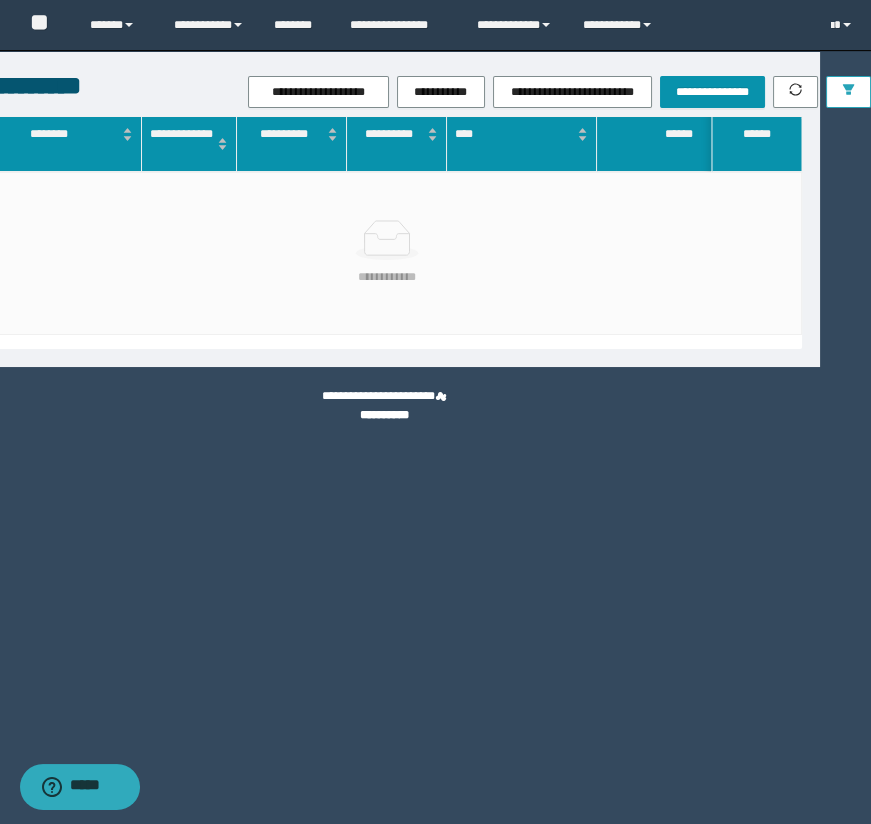 click at bounding box center (848, 92) 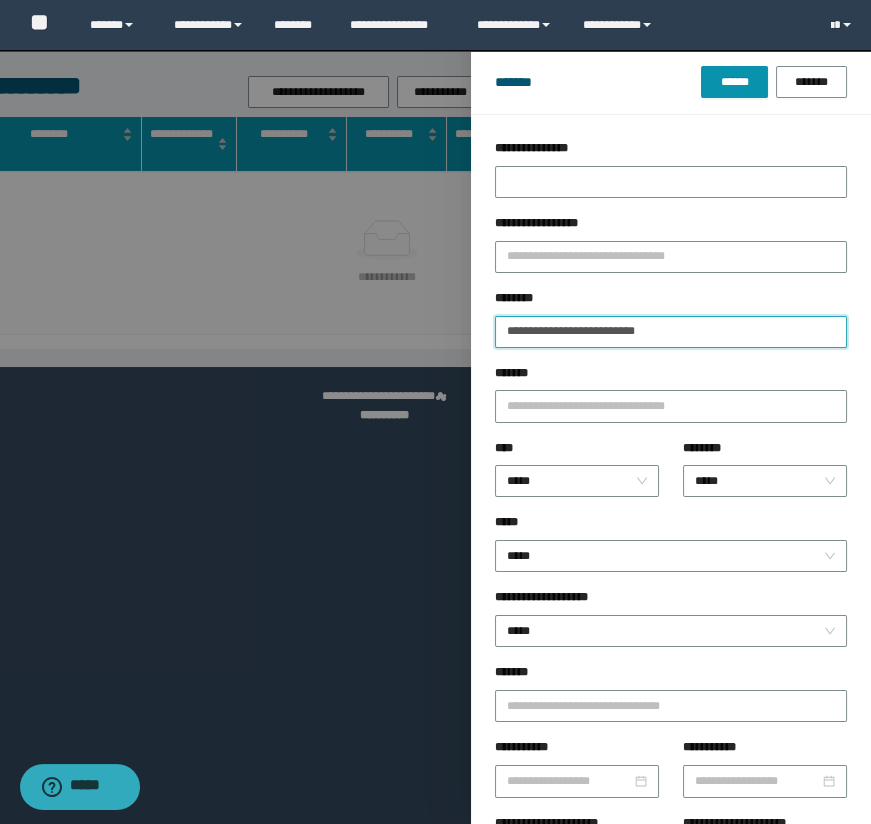 drag, startPoint x: 717, startPoint y: 320, endPoint x: 439, endPoint y: 323, distance: 278.01617 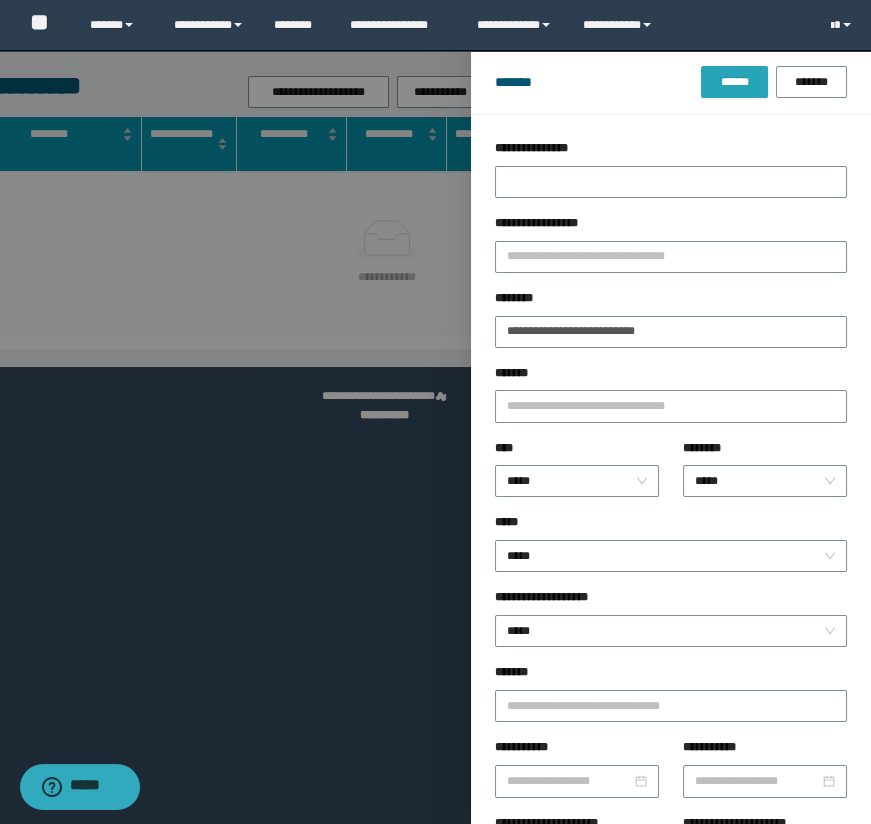 click on "******" at bounding box center (734, 82) 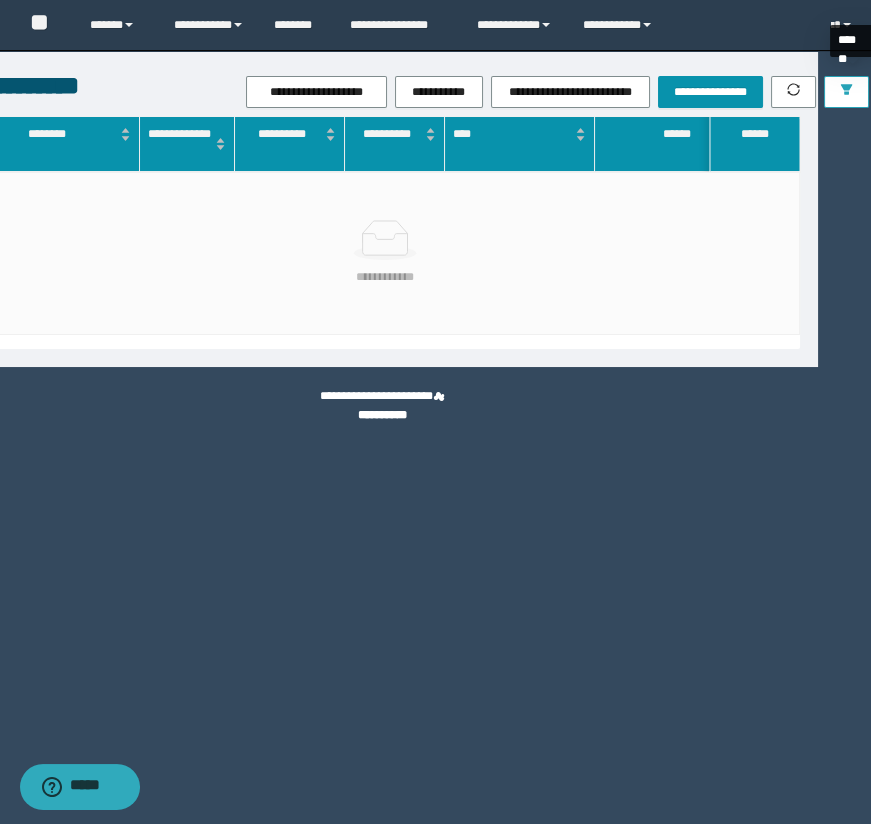 click at bounding box center (846, 92) 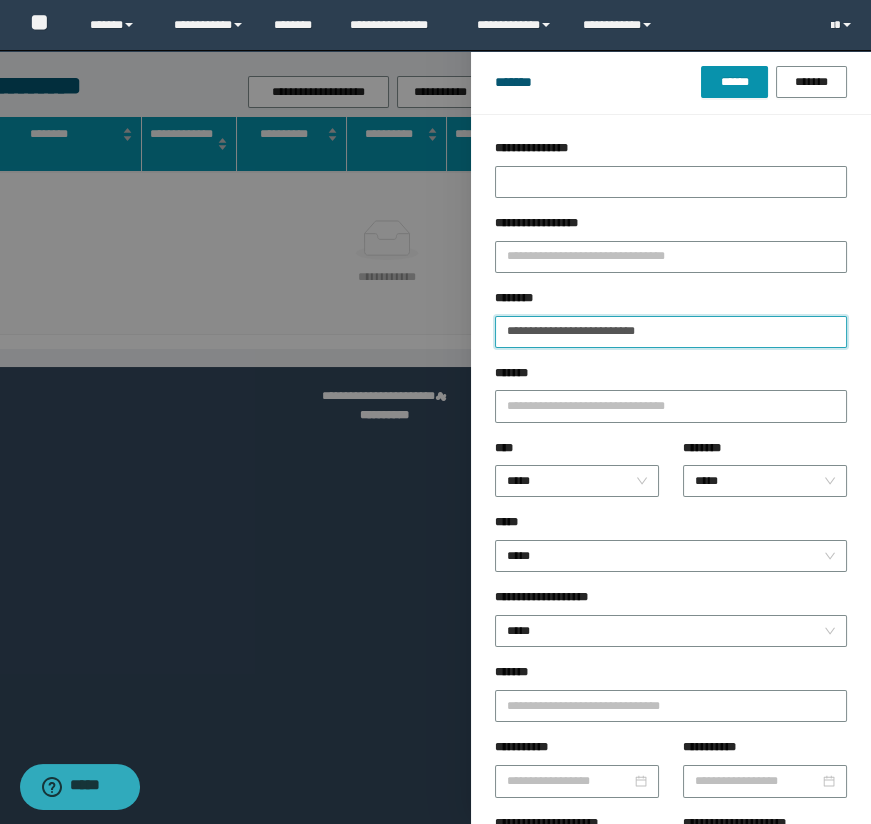click on "**********" at bounding box center [671, 332] 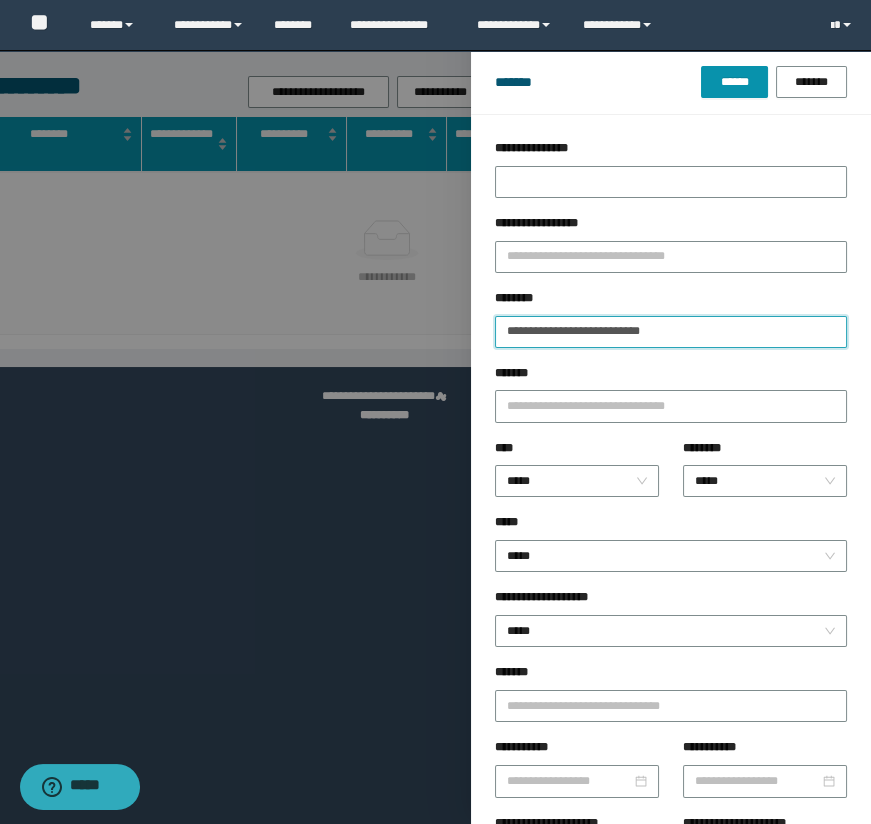 type on "**********" 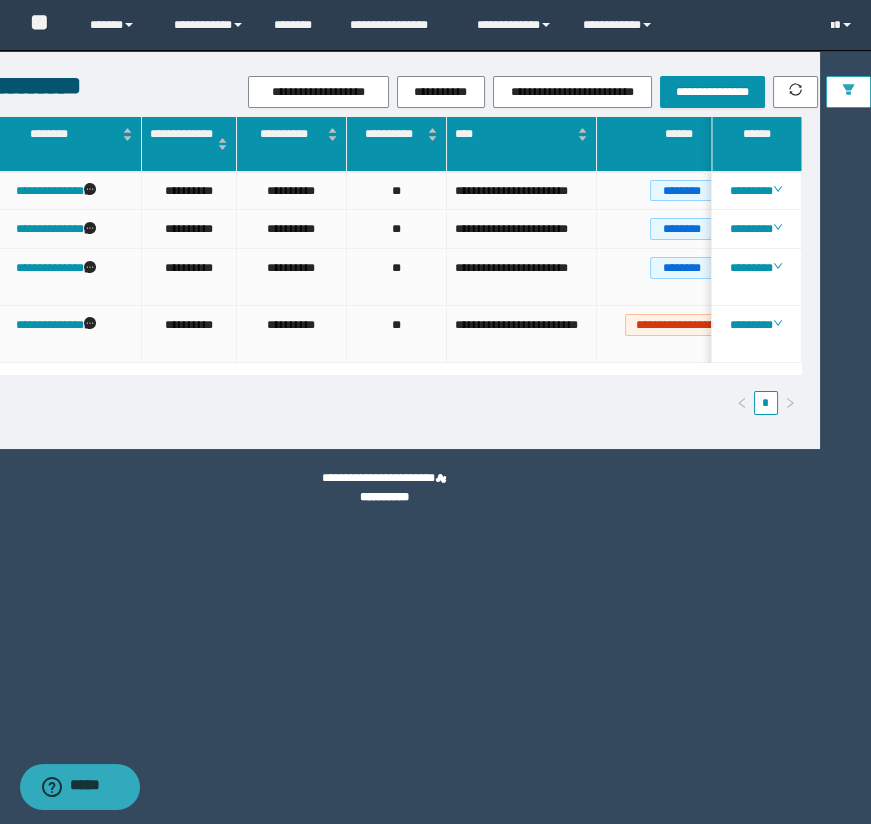 click at bounding box center (848, 92) 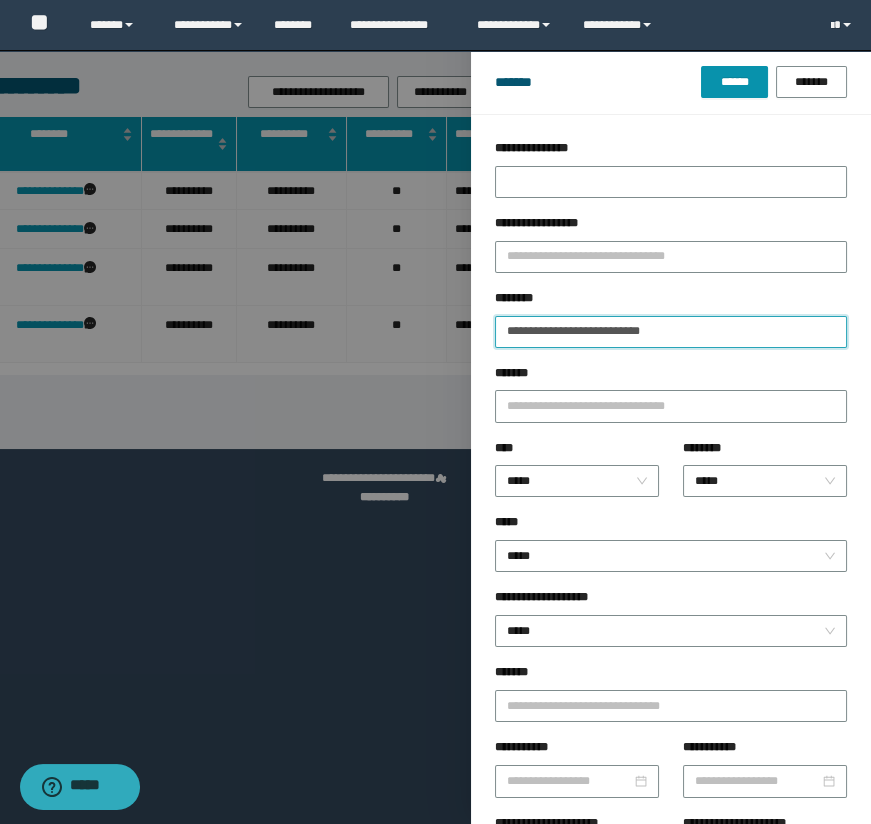 drag, startPoint x: 711, startPoint y: 333, endPoint x: 432, endPoint y: 333, distance: 279 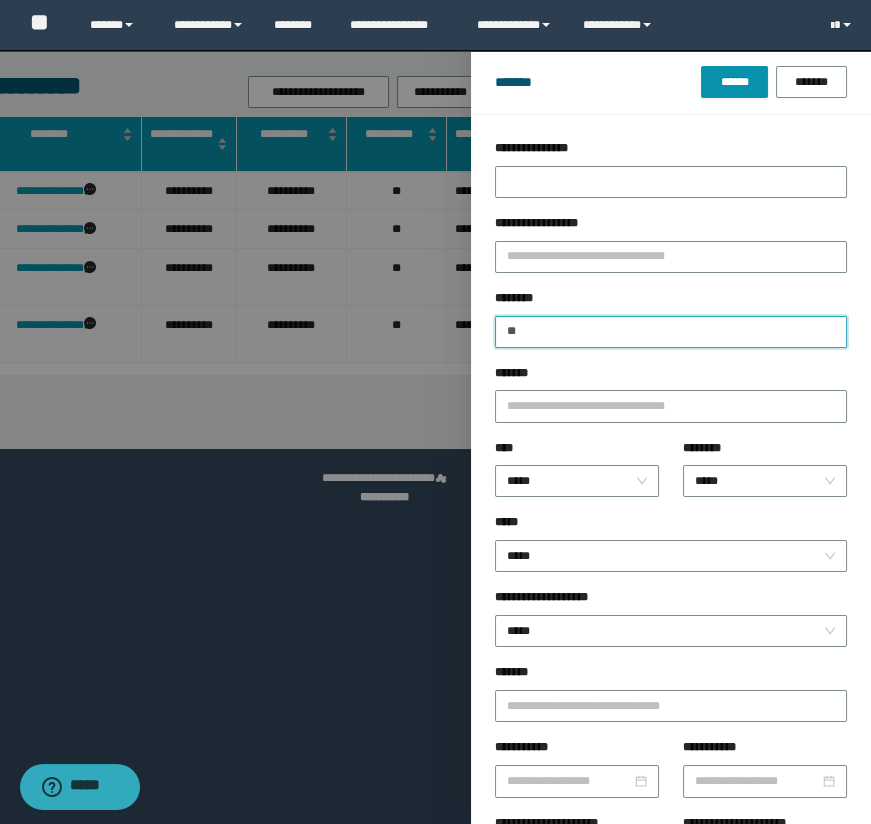 type on "*" 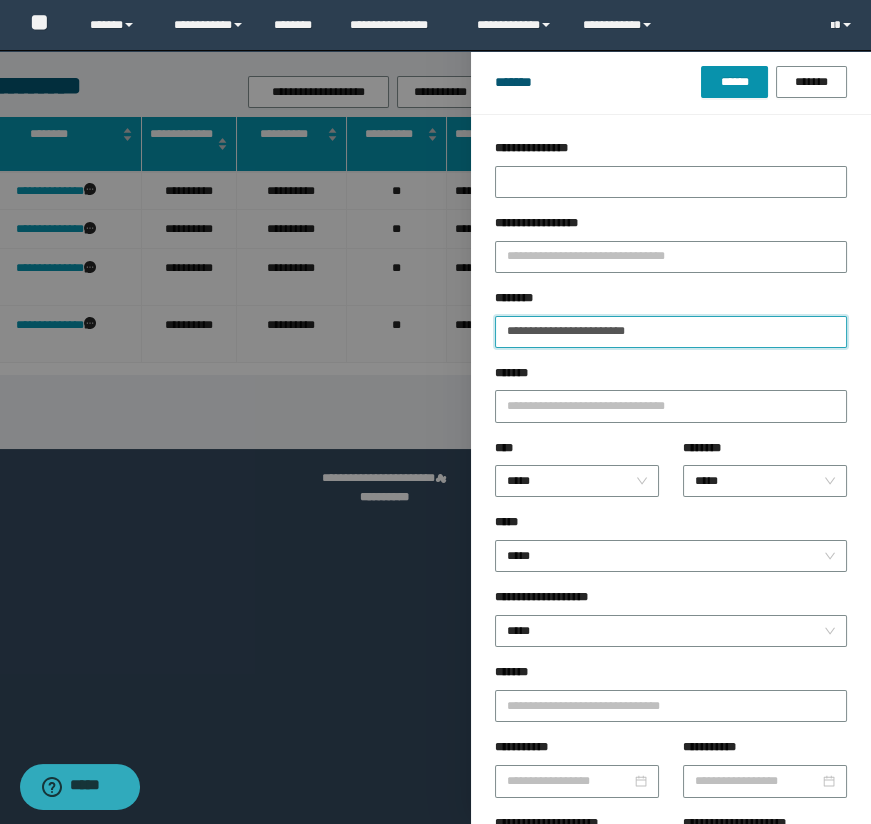 click on "******" at bounding box center (734, 82) 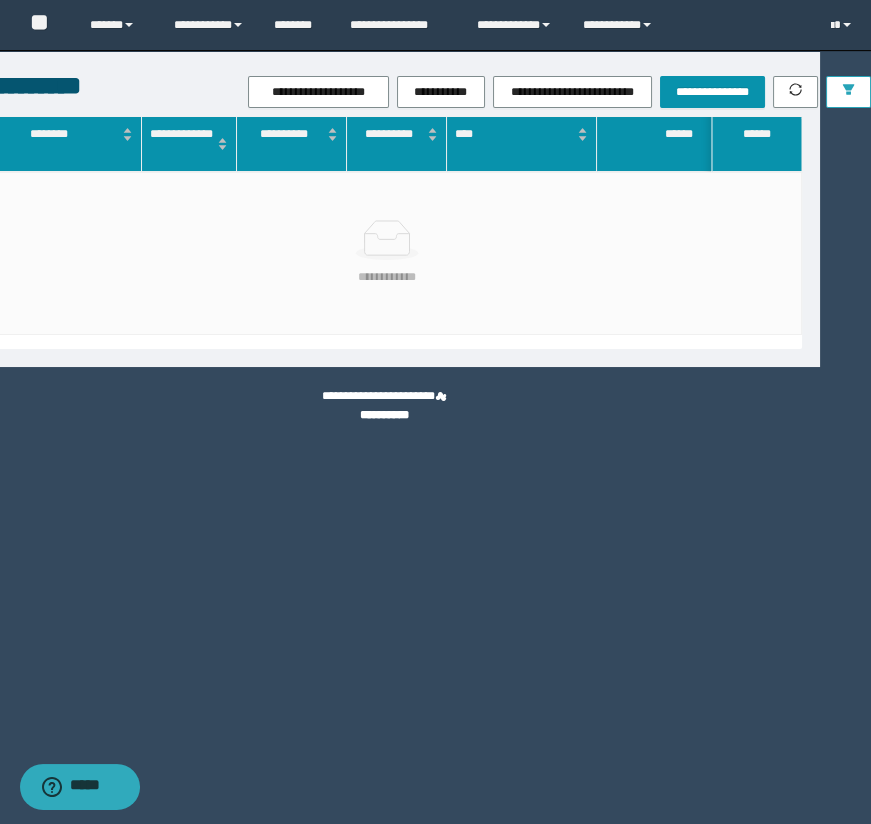 click at bounding box center [848, 92] 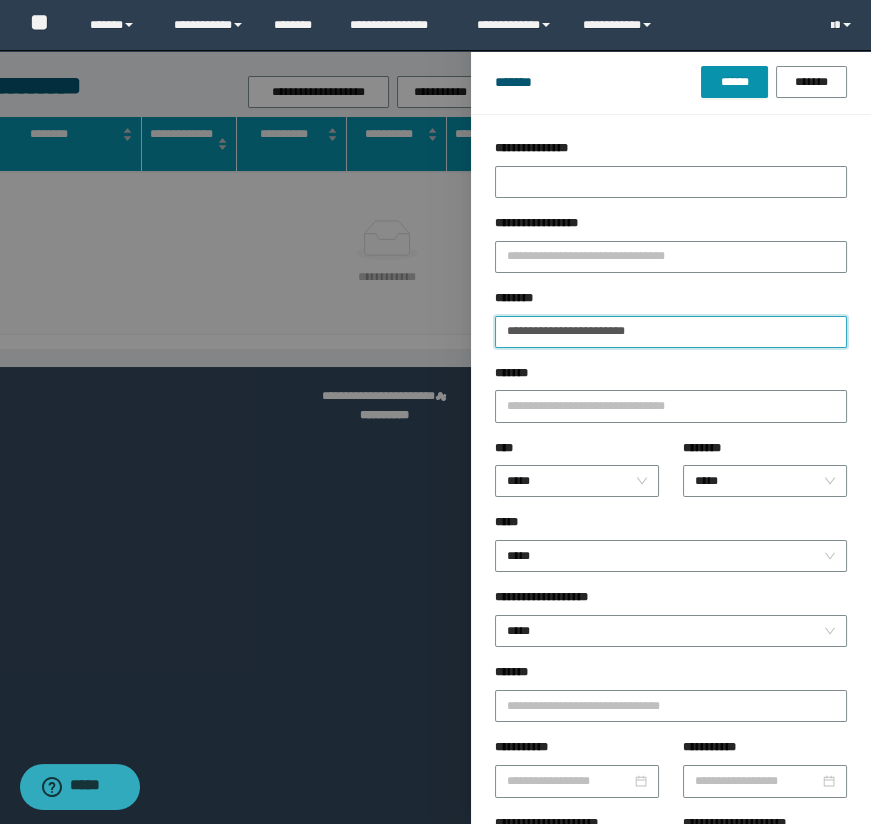 click on "**********" at bounding box center (671, 332) 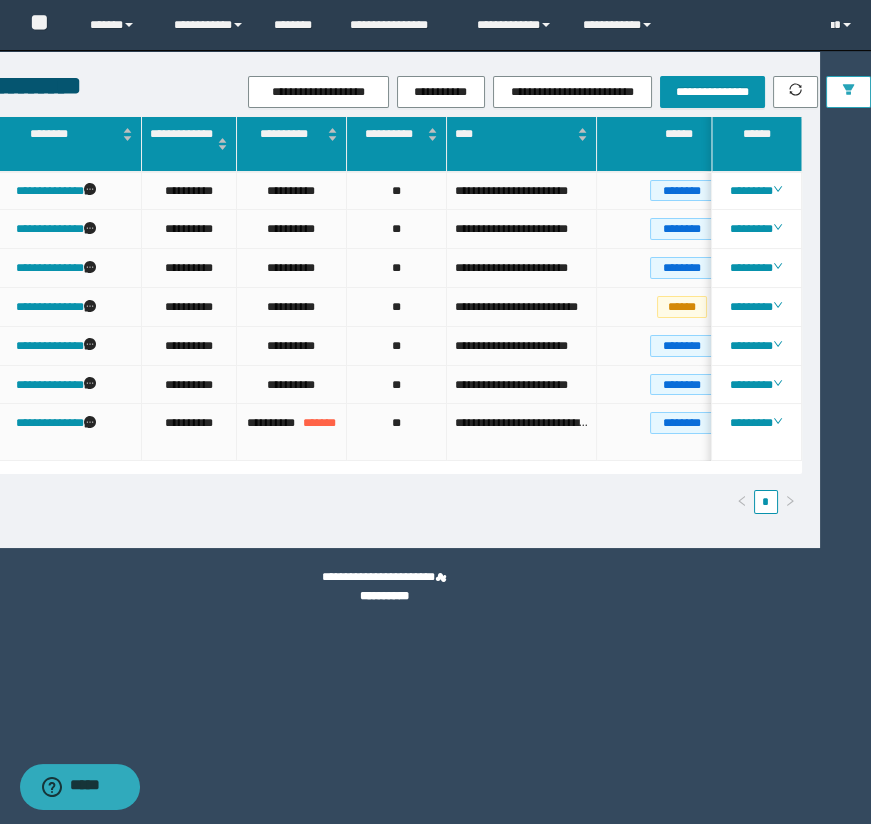scroll, scrollTop: 0, scrollLeft: 552, axis: horizontal 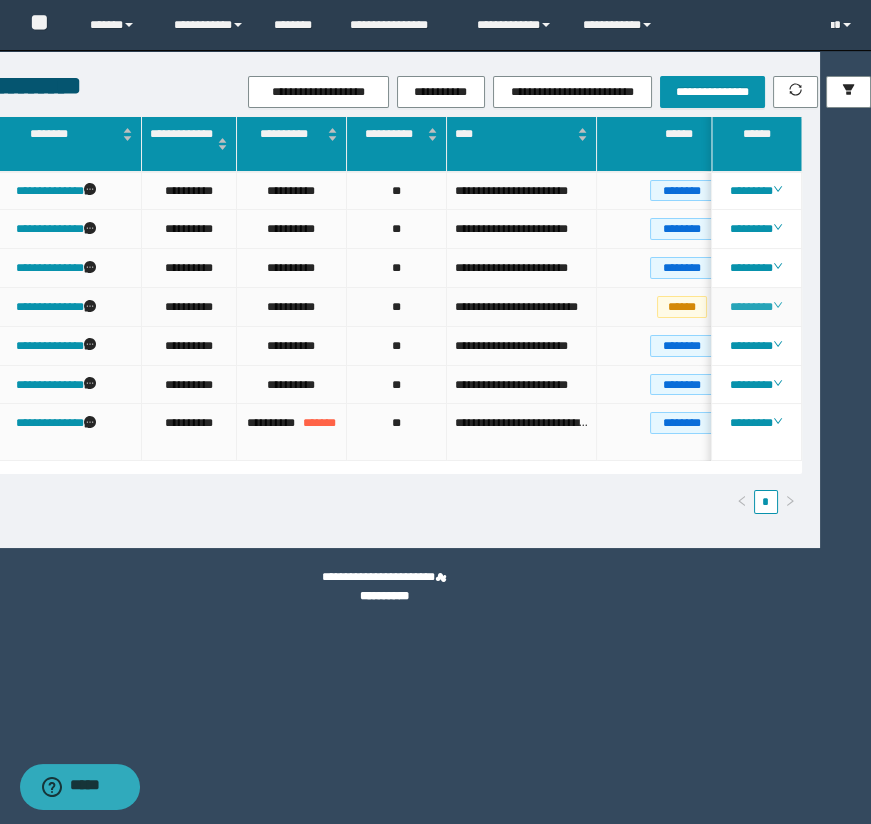 click on "********" at bounding box center [756, 307] 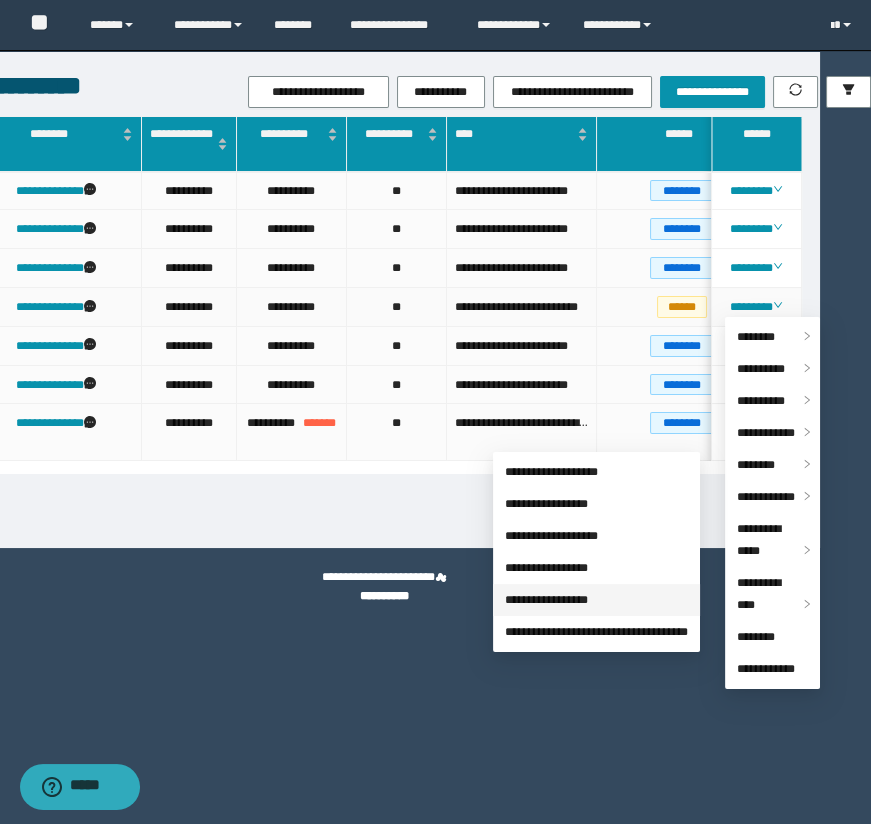 click on "**********" at bounding box center (546, 600) 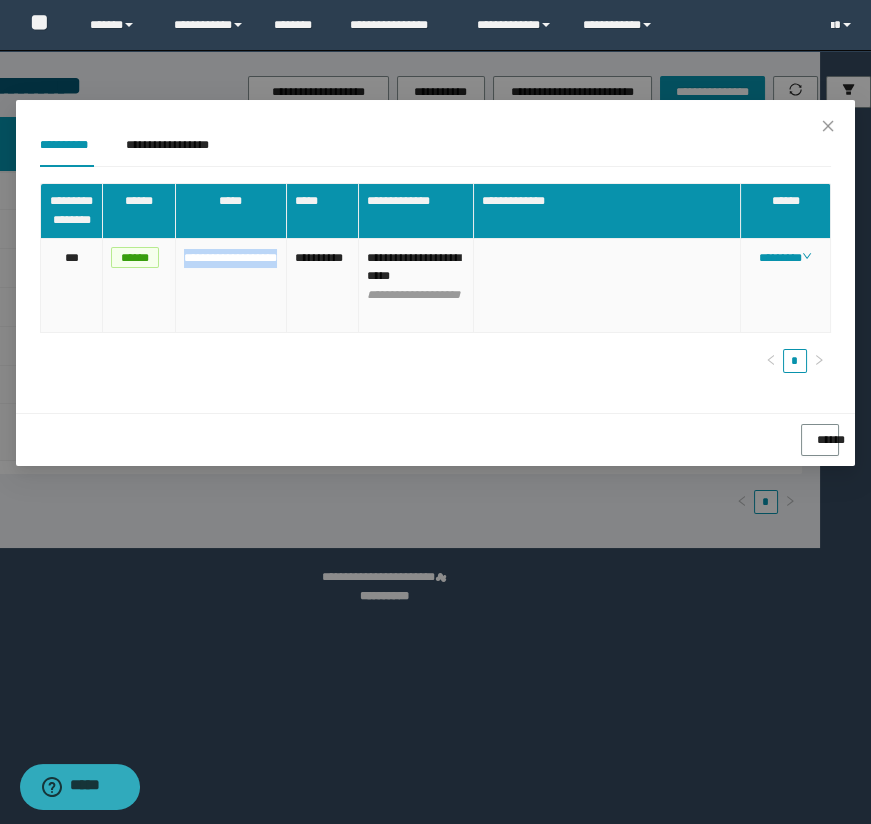 drag, startPoint x: 197, startPoint y: 278, endPoint x: 260, endPoint y: 296, distance: 65.52099 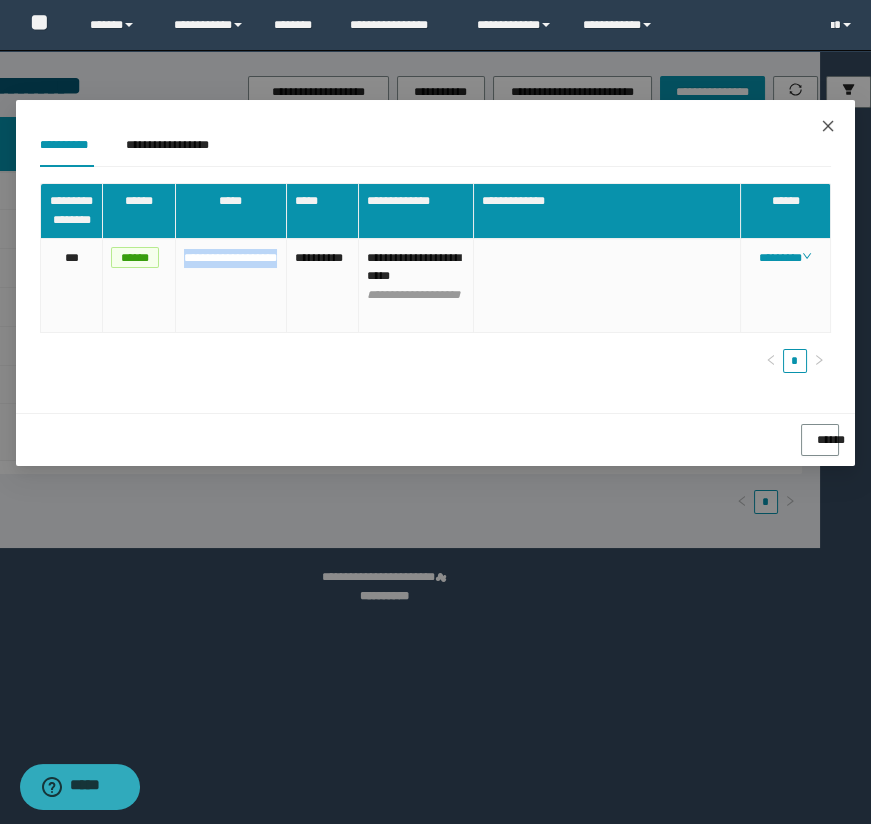 click at bounding box center [828, 127] 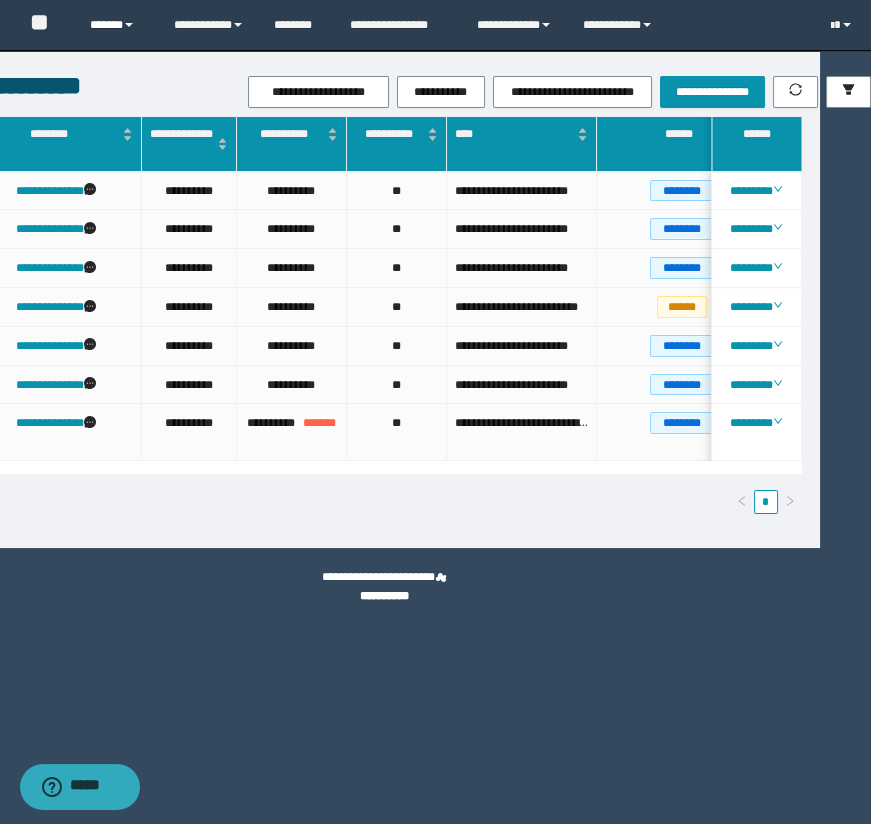 click on "******" at bounding box center (117, 25) 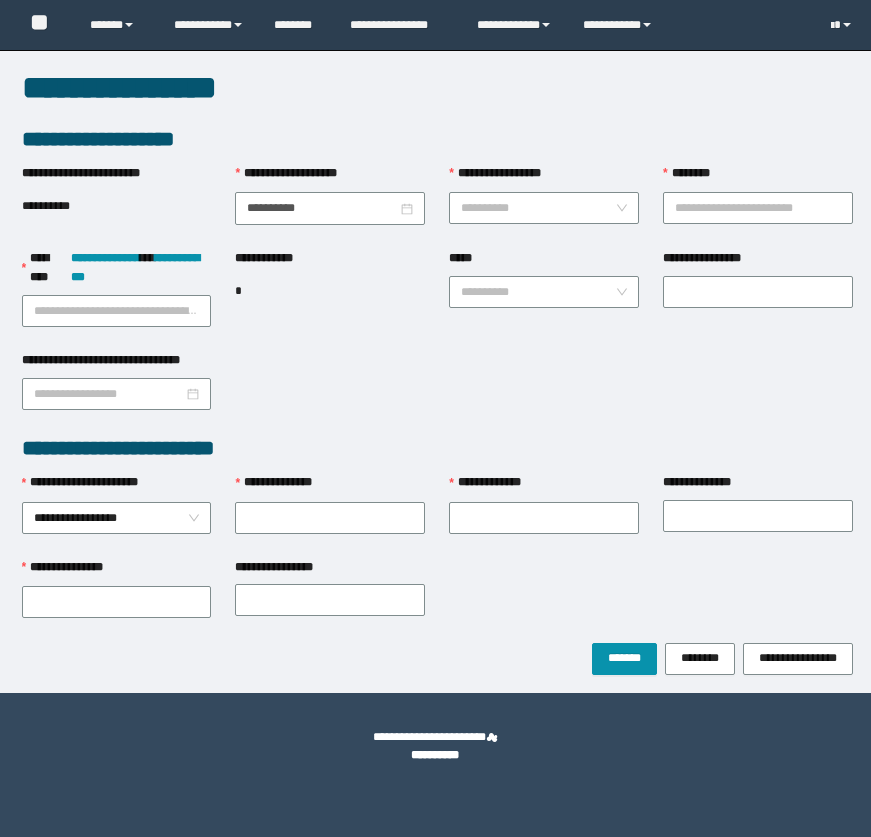 scroll, scrollTop: 0, scrollLeft: 0, axis: both 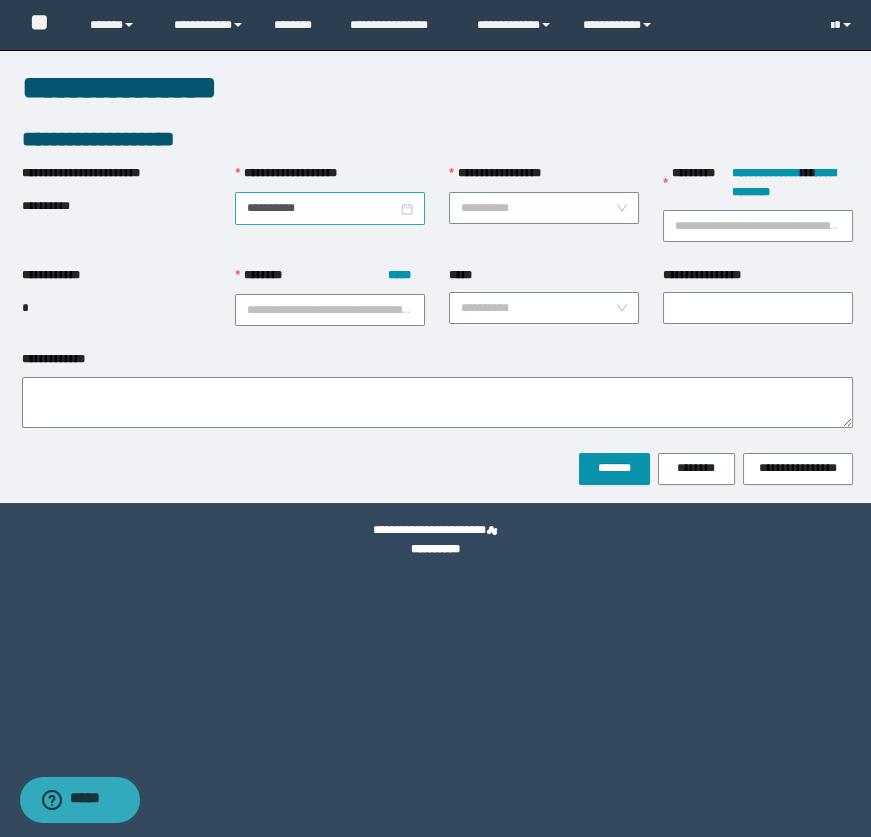 click on "**********" at bounding box center [330, 208] 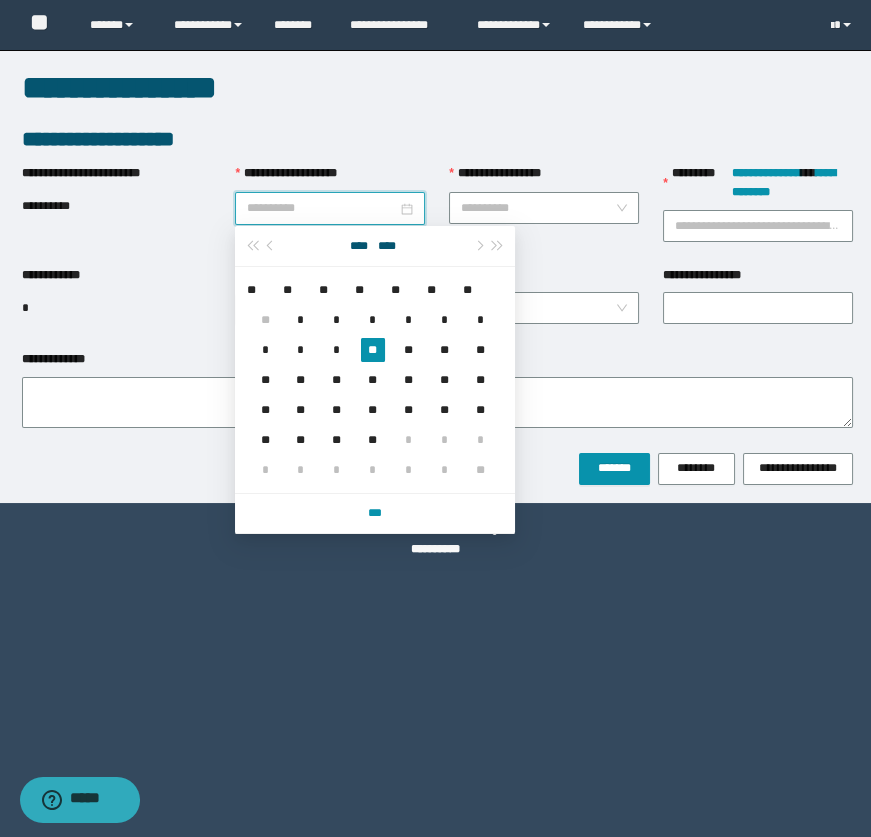 type on "**********" 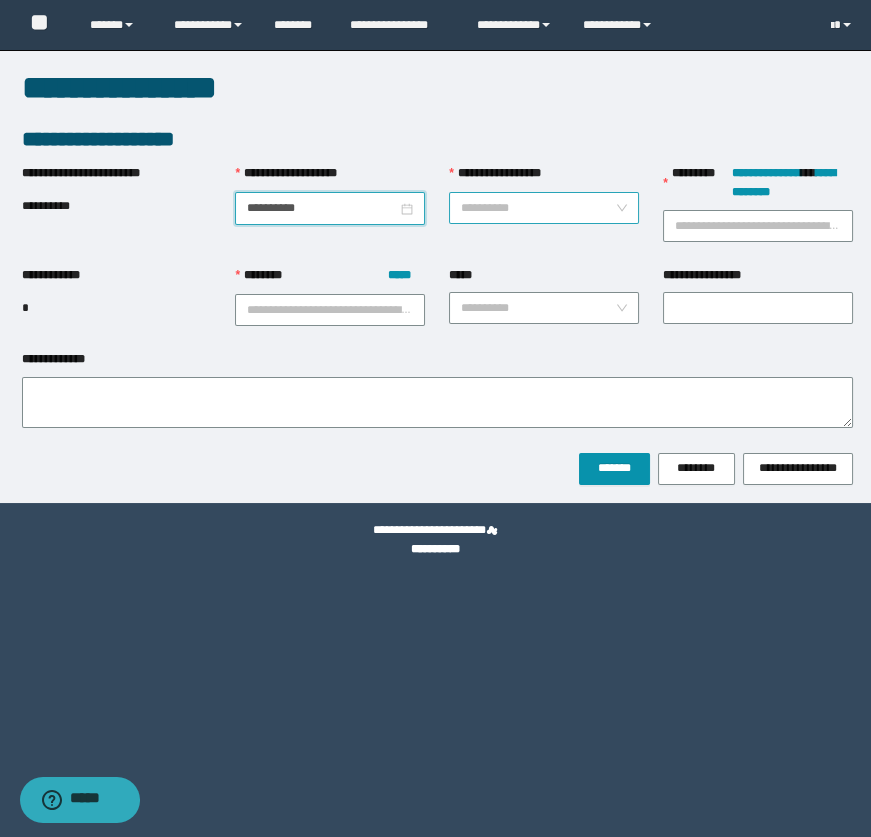 click on "**********" at bounding box center (538, 208) 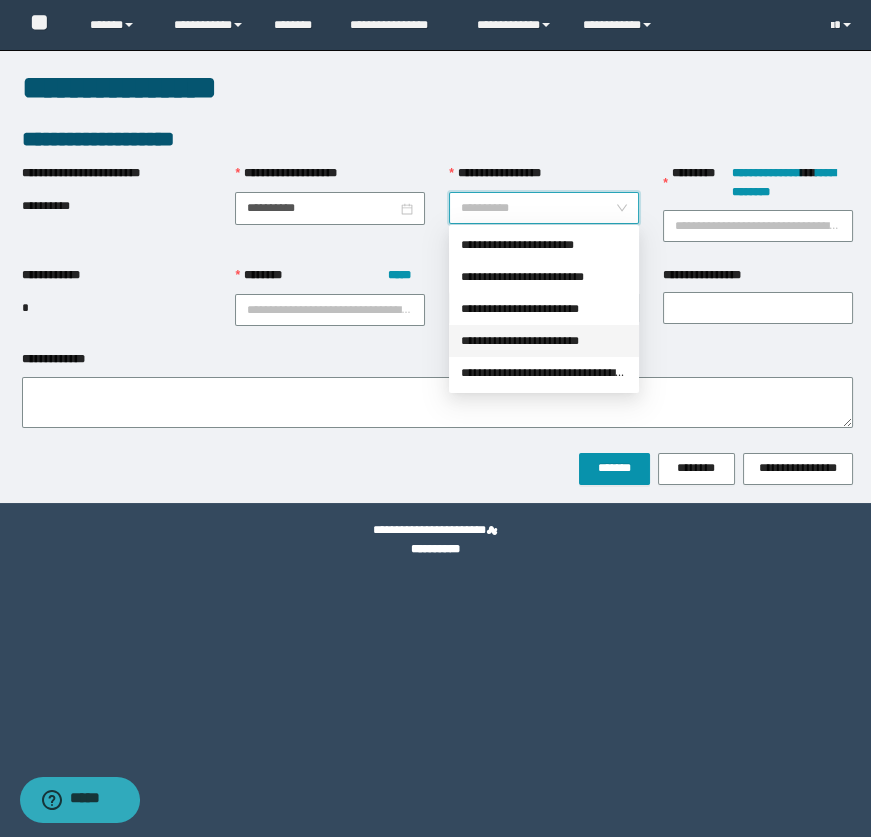 click on "**********" at bounding box center [544, 341] 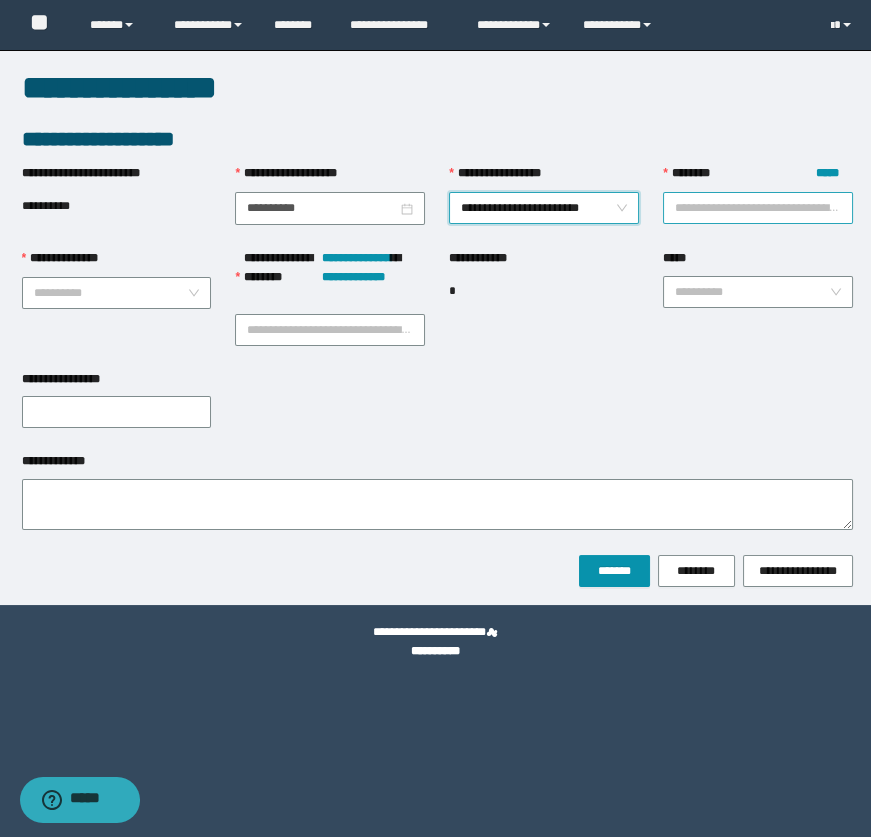 click on "******** *****" at bounding box center (758, 208) 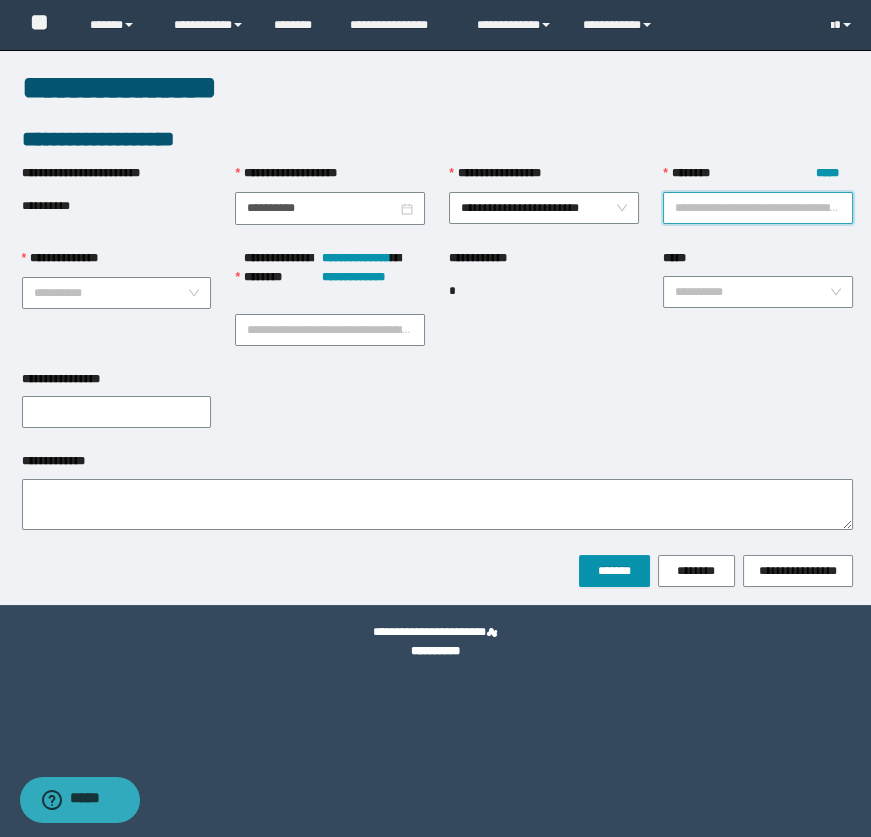 paste on "********" 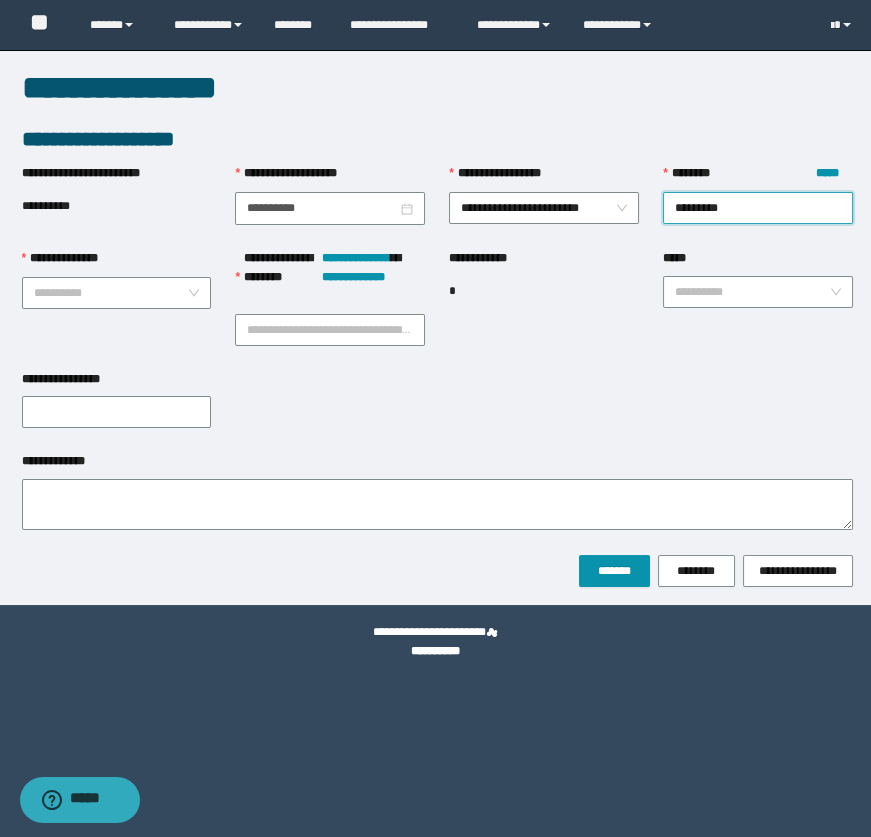 type on "********" 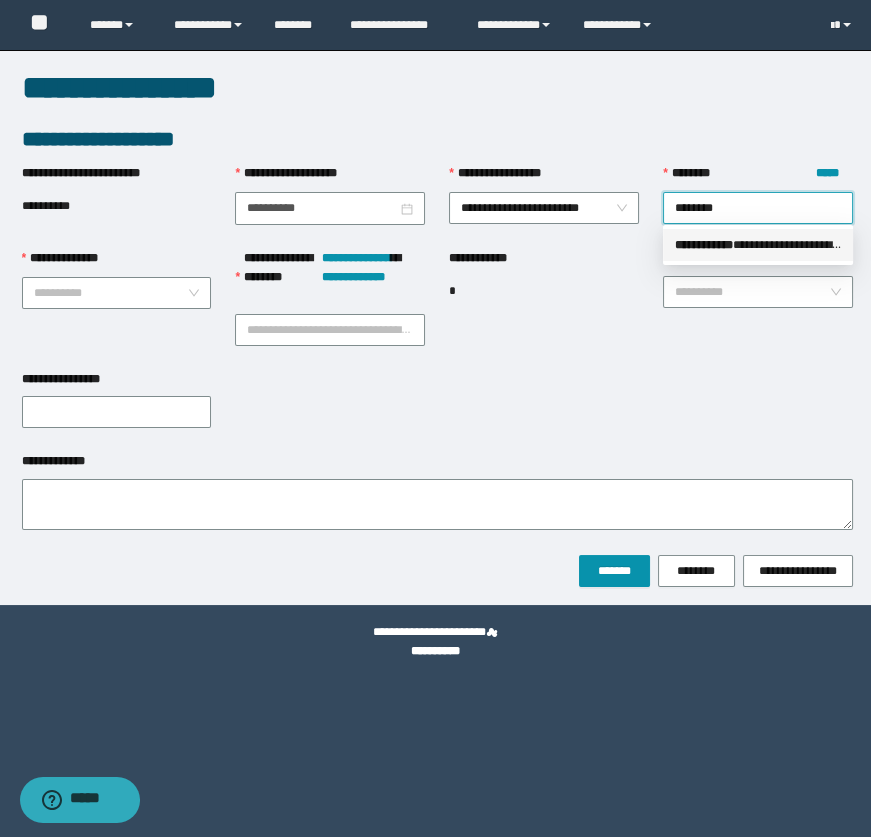 click on "** * ********" at bounding box center [704, 245] 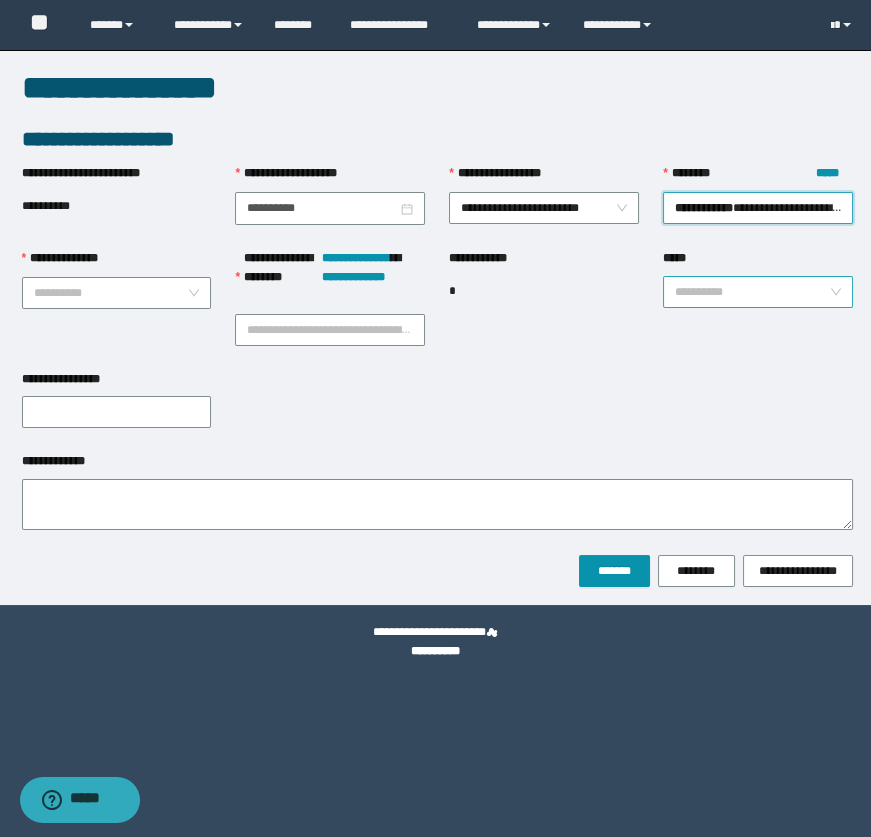 click on "*****" at bounding box center [752, 292] 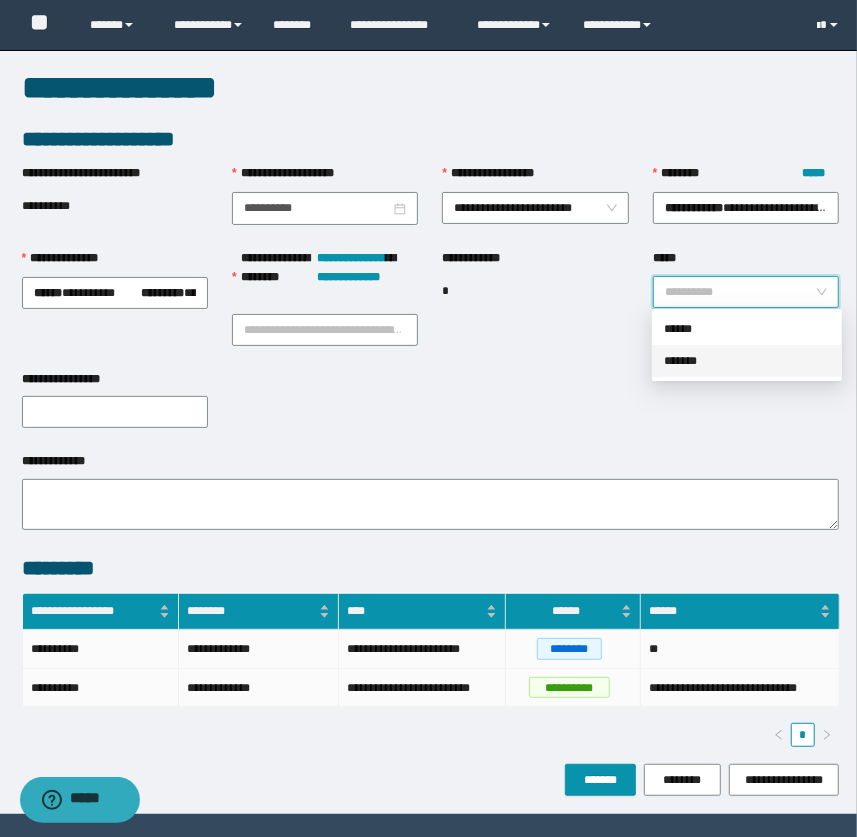 click on "*******" at bounding box center [747, 361] 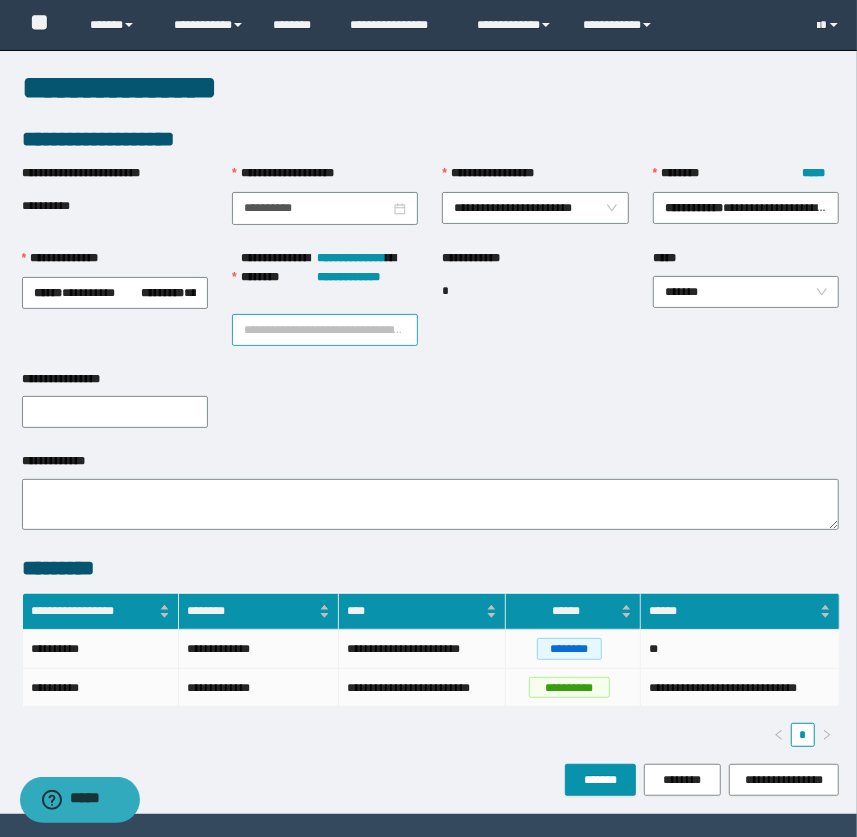 click on "**********" at bounding box center [325, 330] 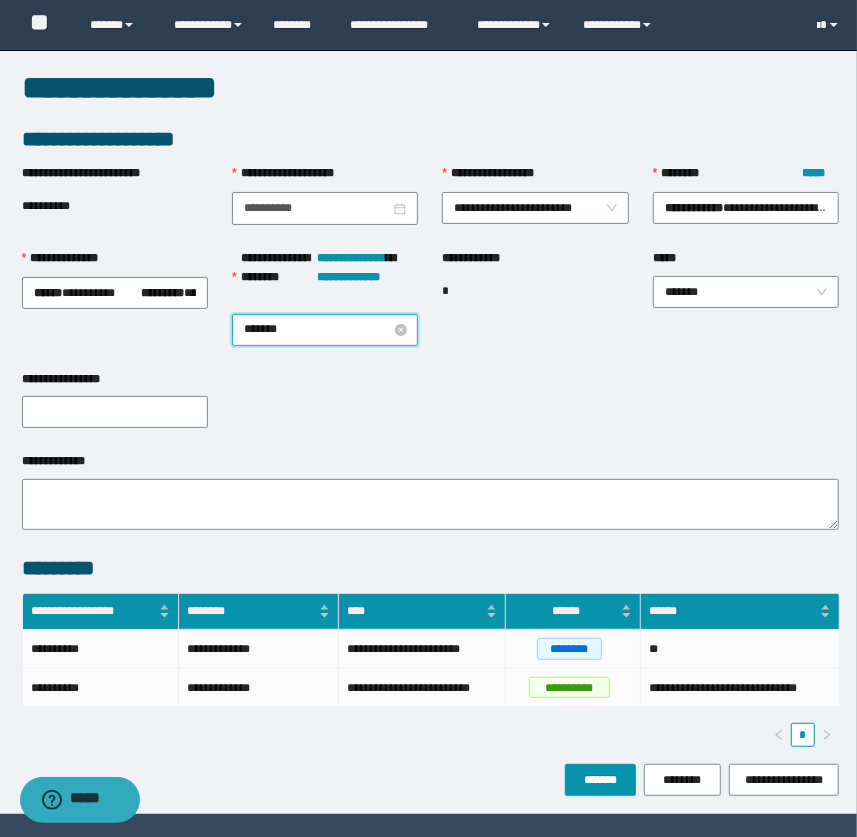type on "********" 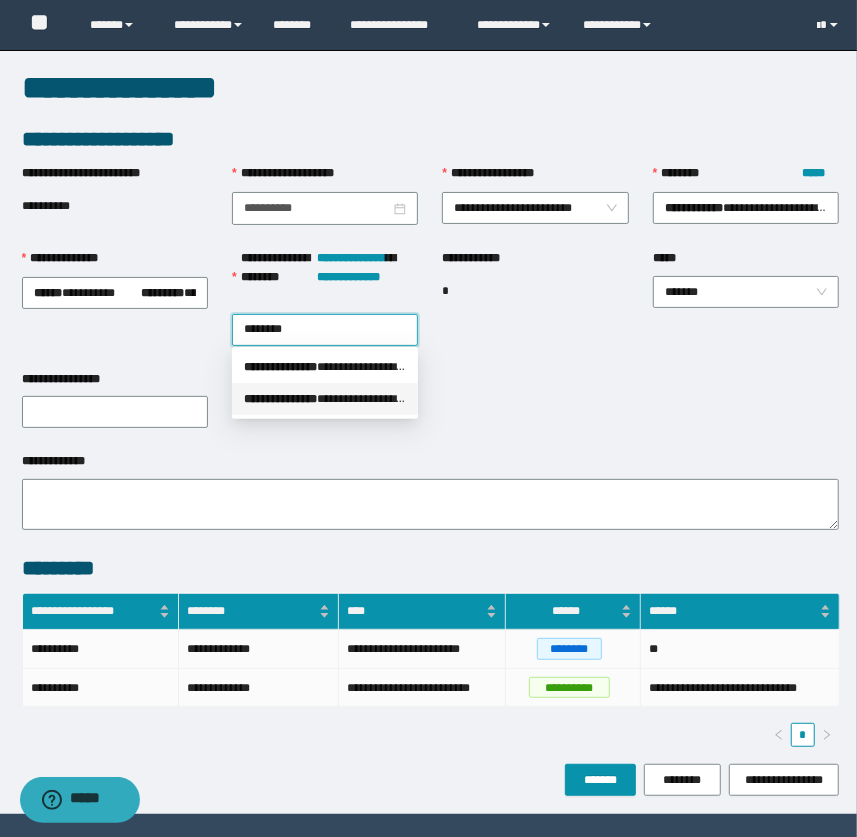 click on "**********" at bounding box center (325, 399) 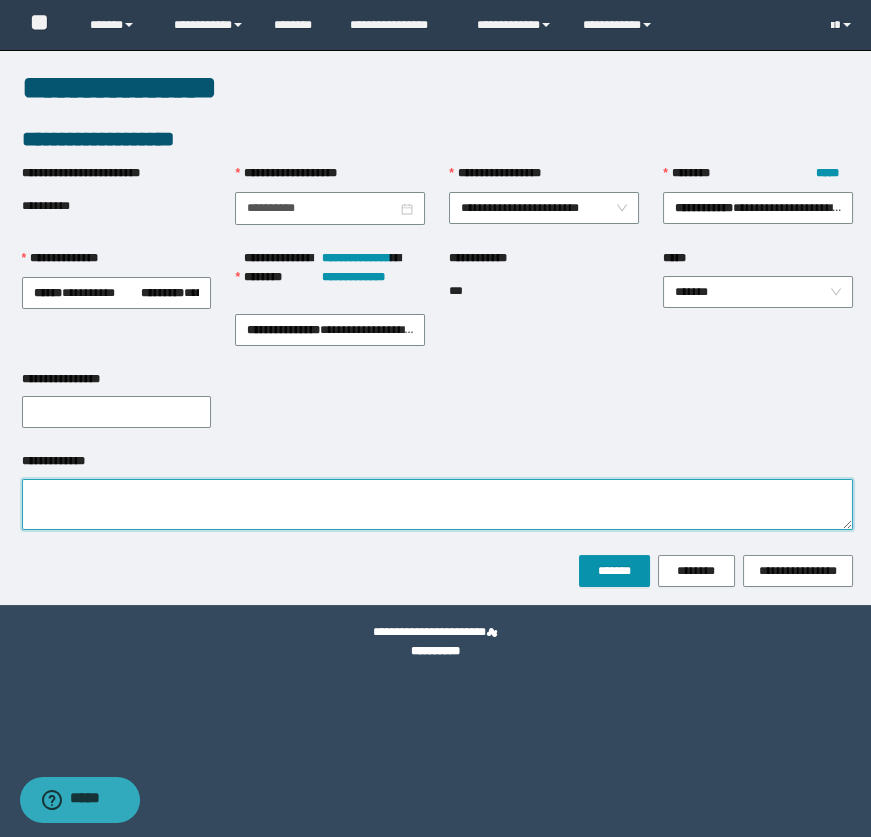 click on "**********" at bounding box center [437, 504] 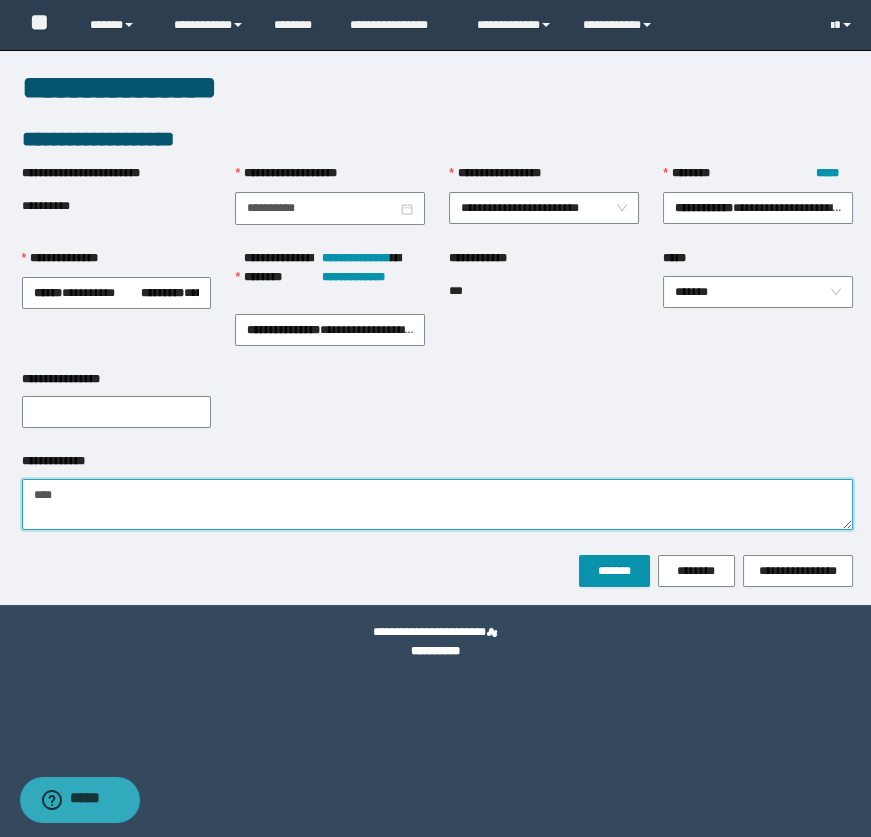 drag, startPoint x: 196, startPoint y: 504, endPoint x: -116, endPoint y: 480, distance: 312.92172 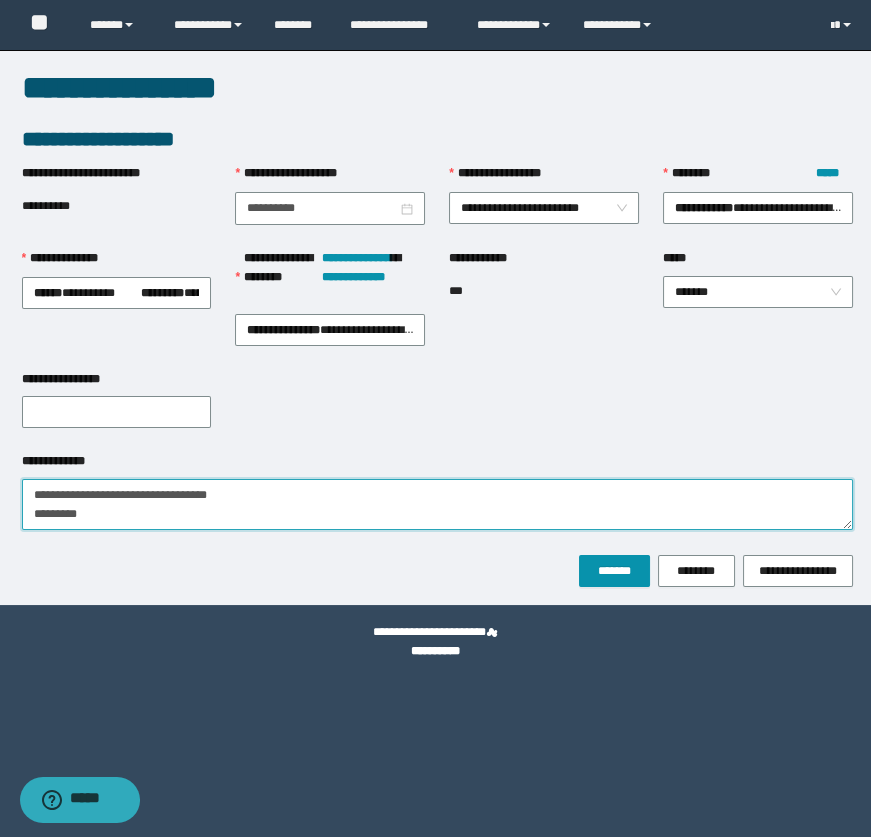 click on "**********" at bounding box center [437, 504] 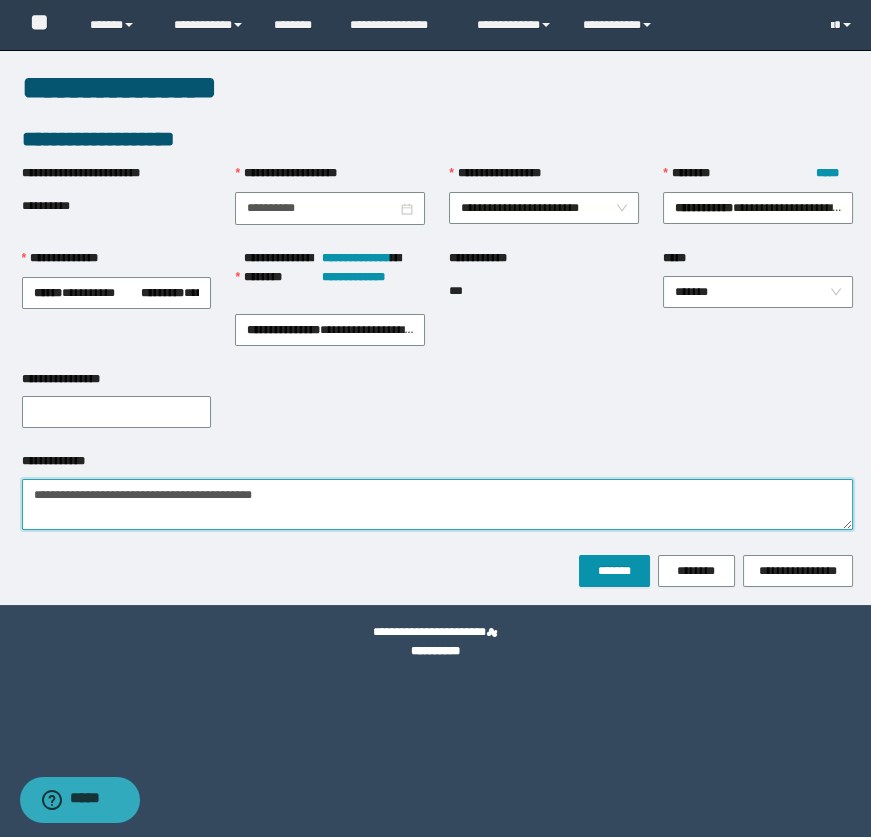 type on "**********" 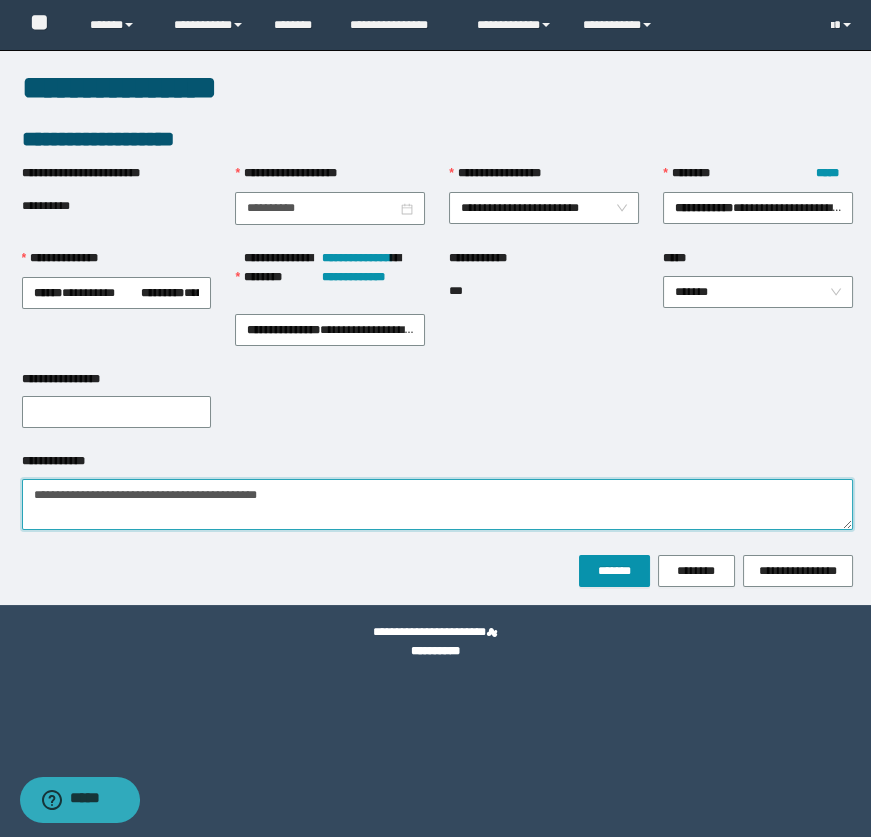type on "**********" 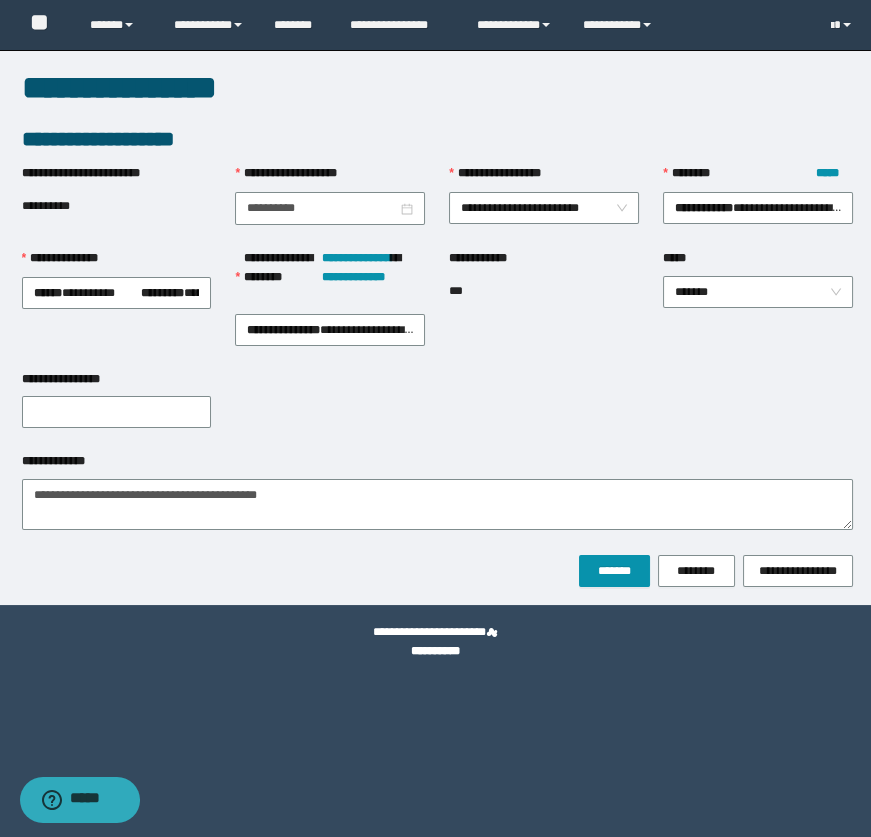 click on "**********" at bounding box center (437, 308) 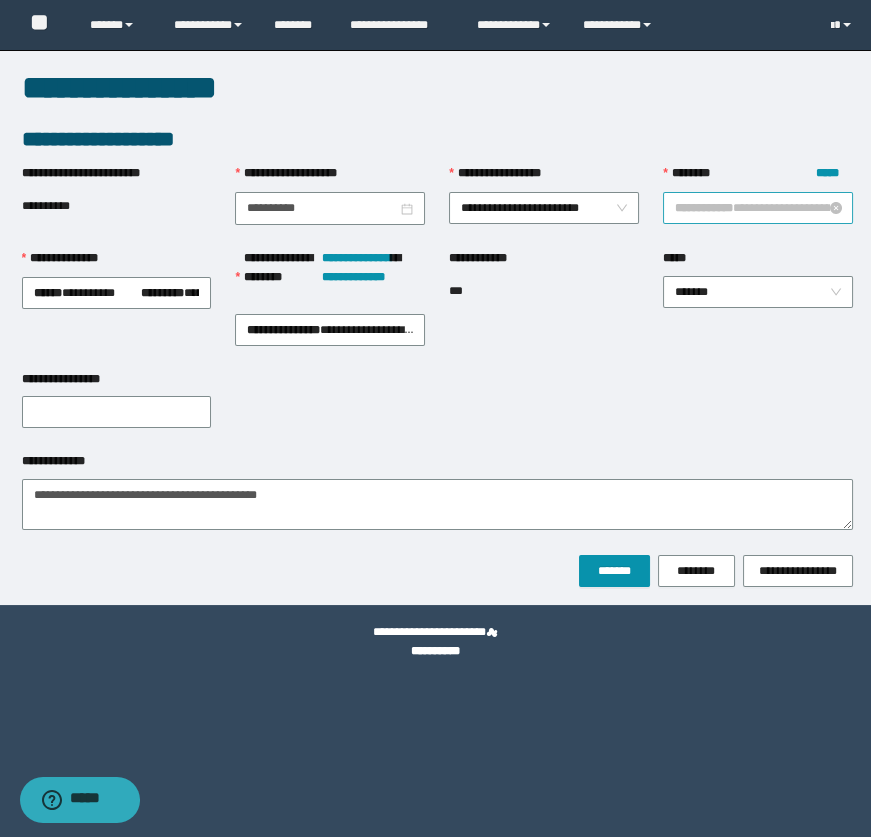 click on "** * ********" at bounding box center [704, 208] 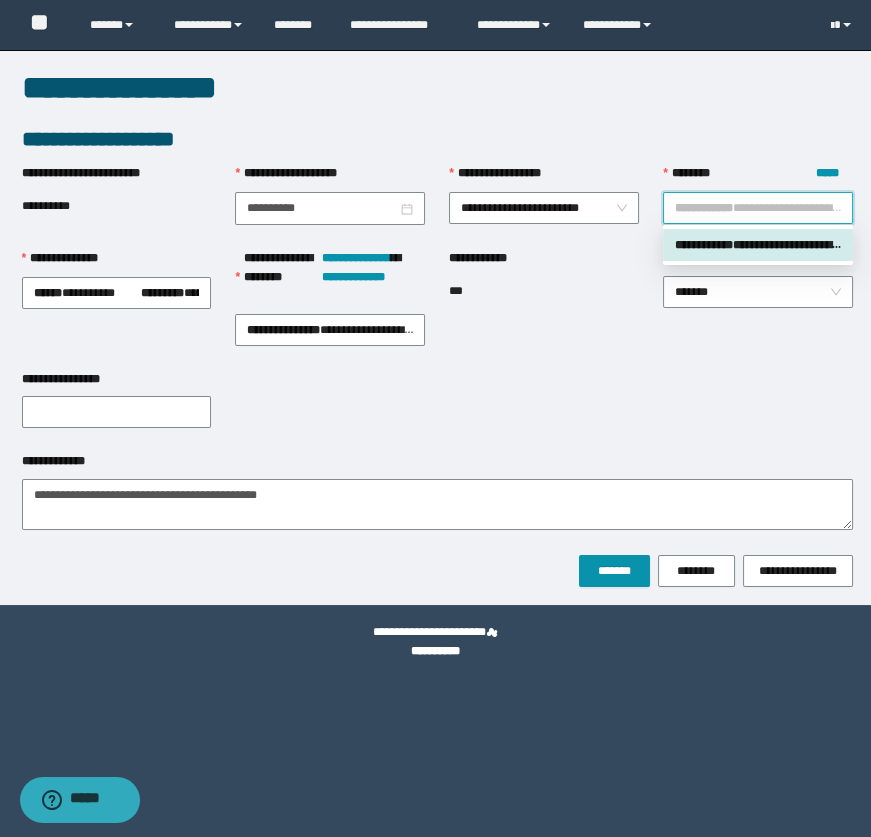 click on "** * ********" at bounding box center (704, 245) 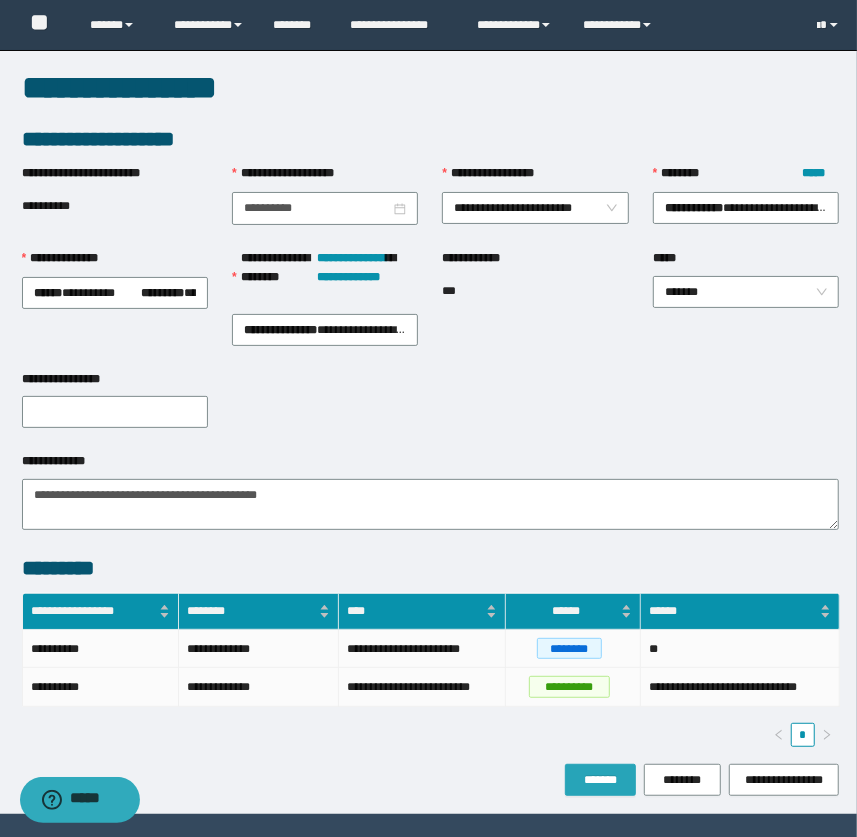 click on "*******" at bounding box center [600, 780] 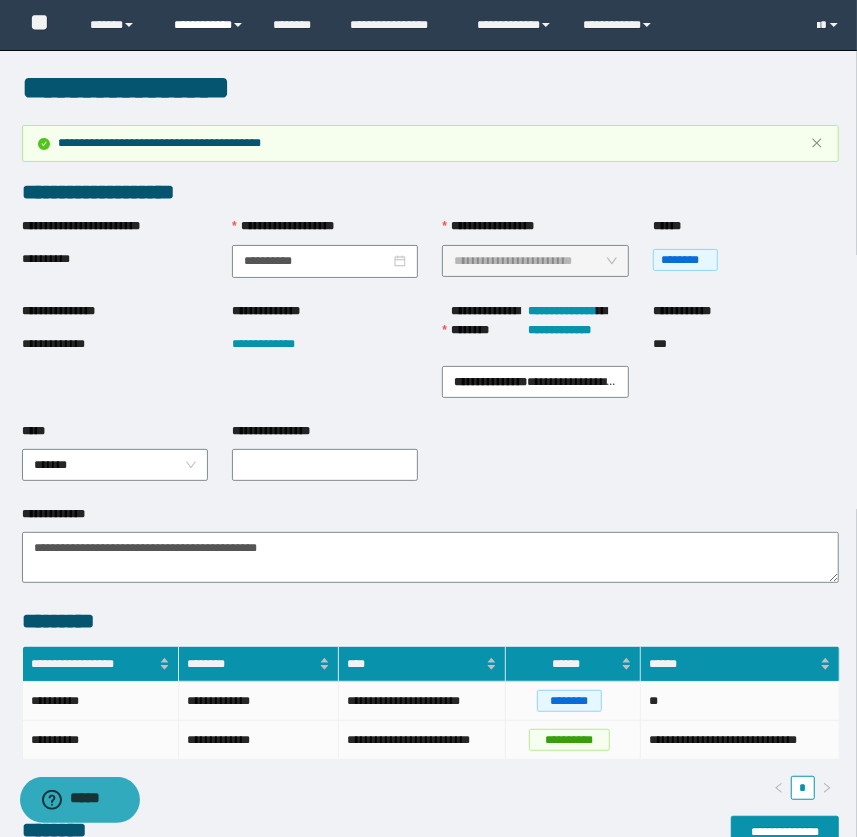 click on "**********" at bounding box center [209, 25] 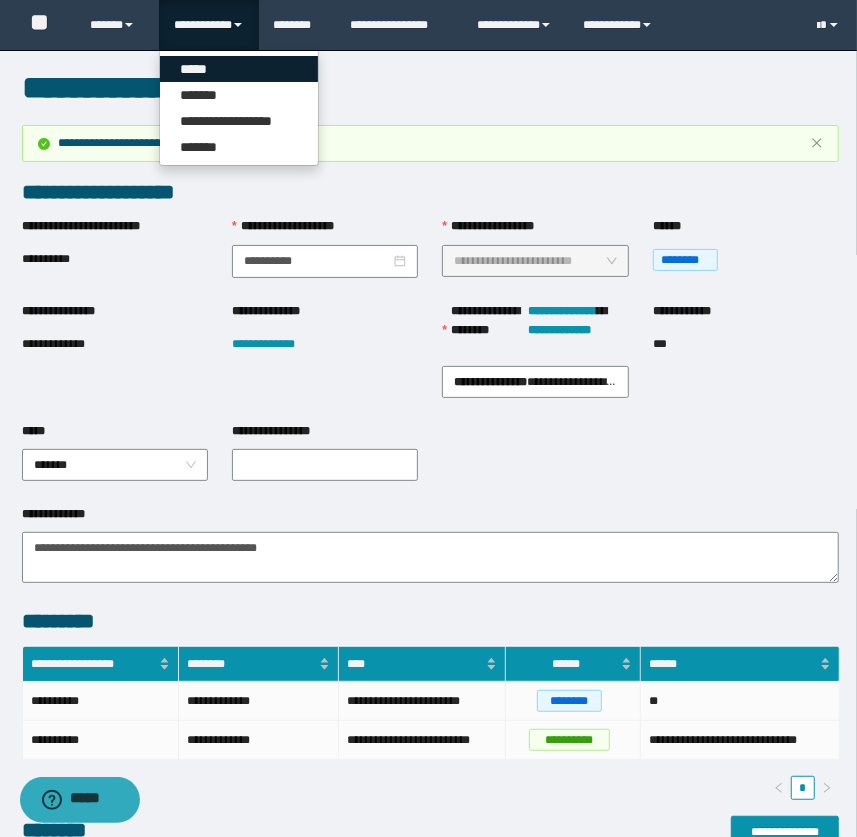 click on "*****" at bounding box center (239, 69) 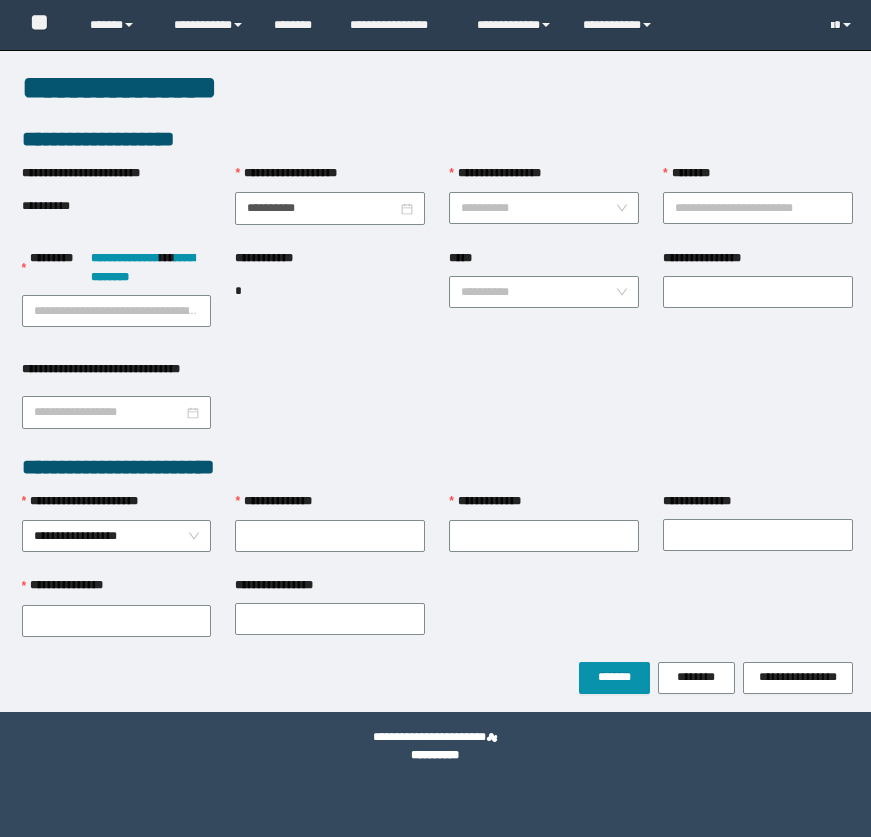 scroll, scrollTop: 0, scrollLeft: 0, axis: both 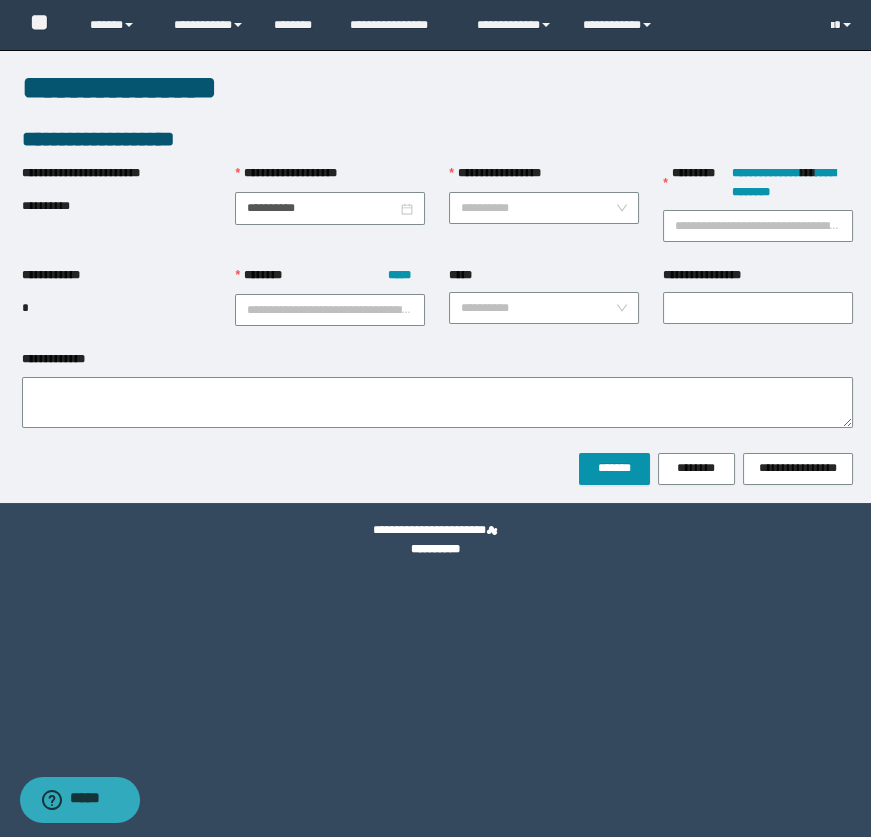 click on "**********" at bounding box center (437, 139) 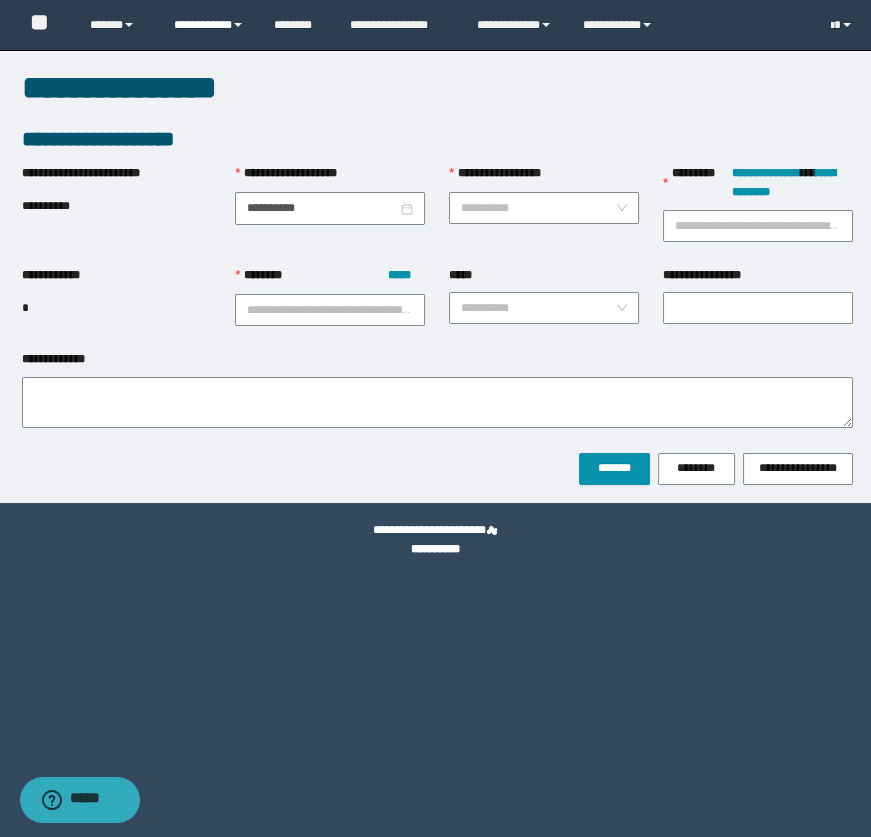click on "**********" at bounding box center [209, 25] 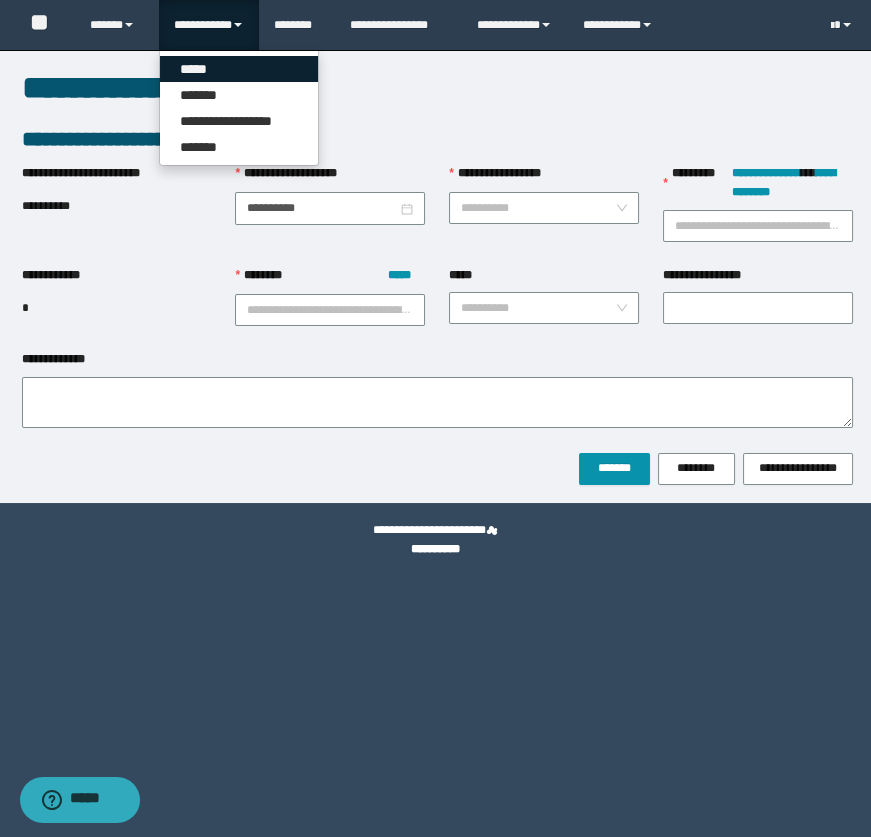 click on "*****" at bounding box center [239, 69] 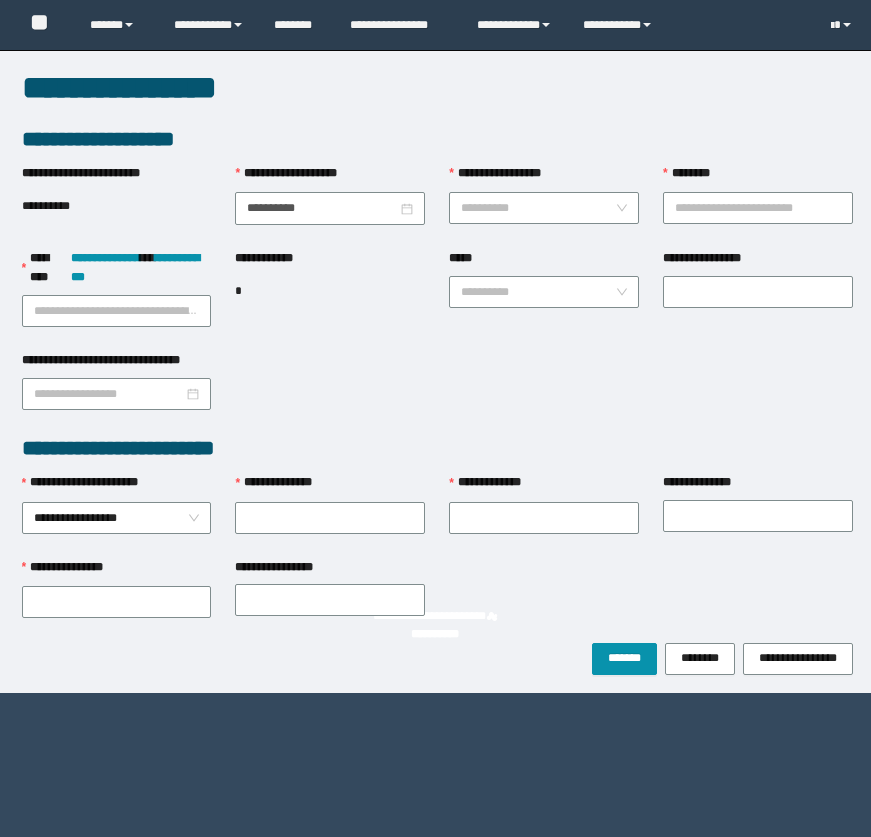 scroll, scrollTop: 0, scrollLeft: 0, axis: both 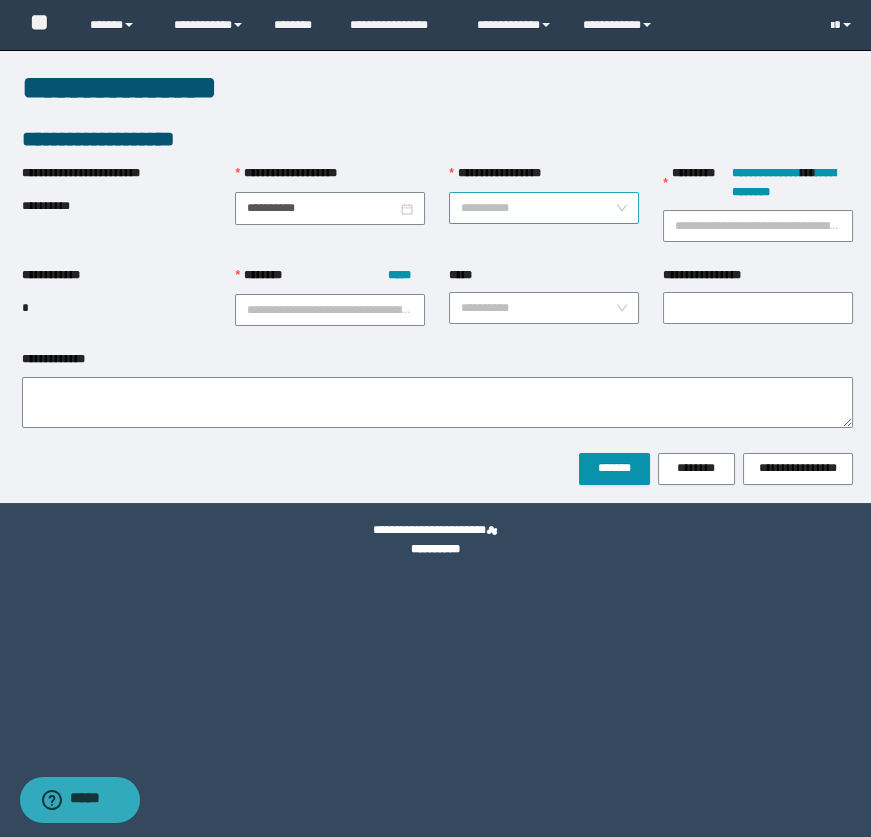 click on "**********" at bounding box center (538, 208) 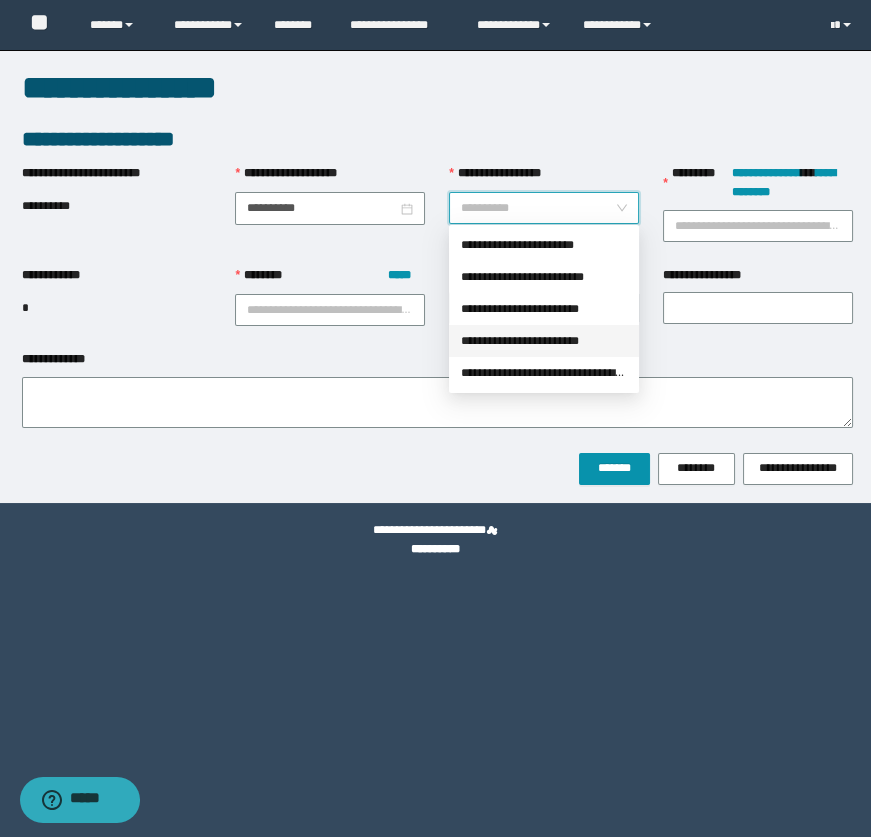 click on "**********" at bounding box center (544, 341) 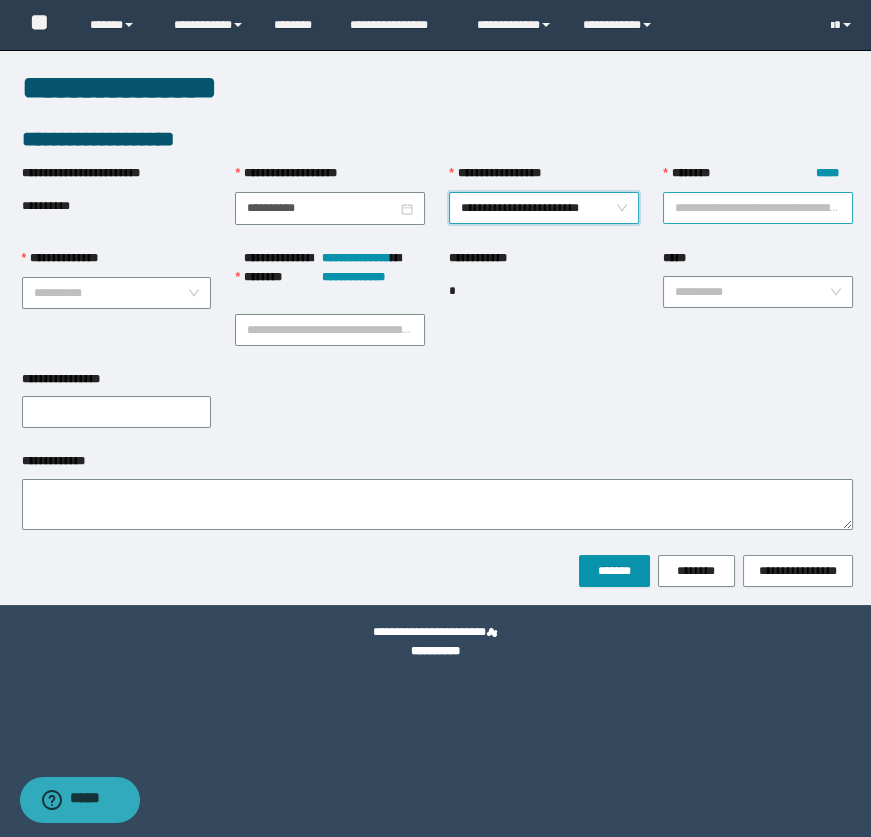 click on "******** *****" at bounding box center [758, 208] 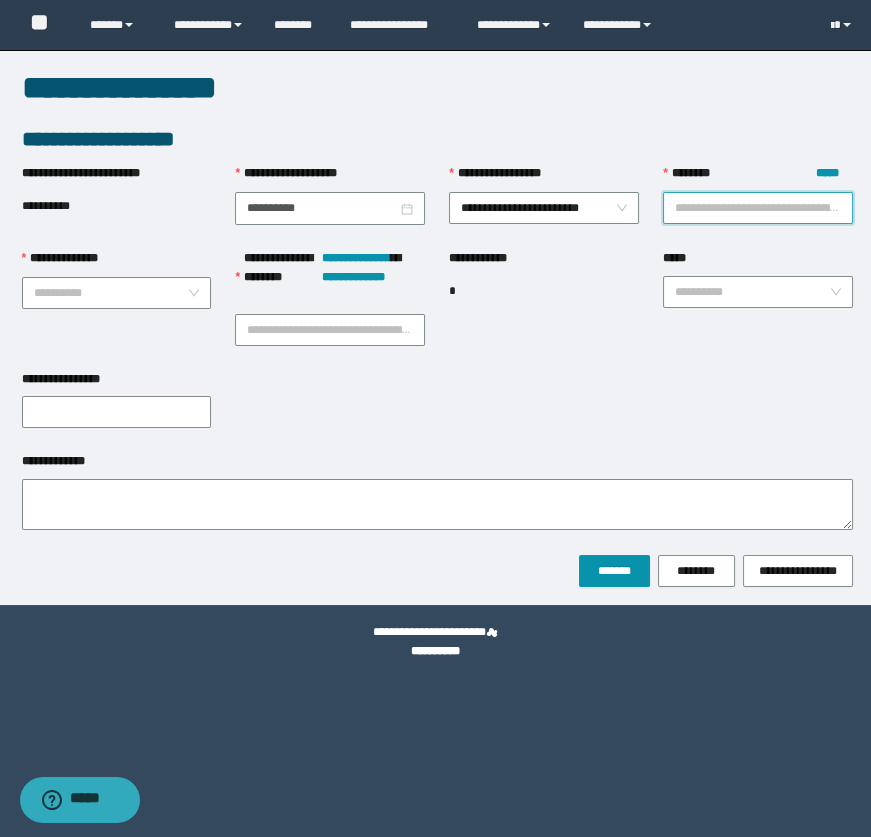 paste on "********" 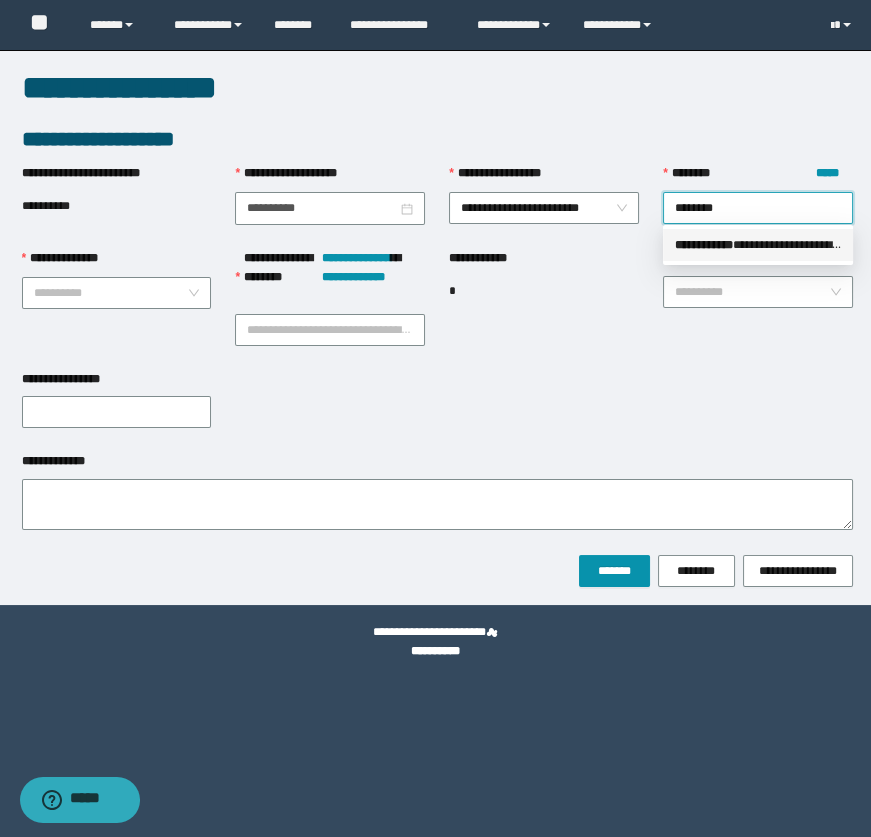 click on "** * ********" at bounding box center [704, 245] 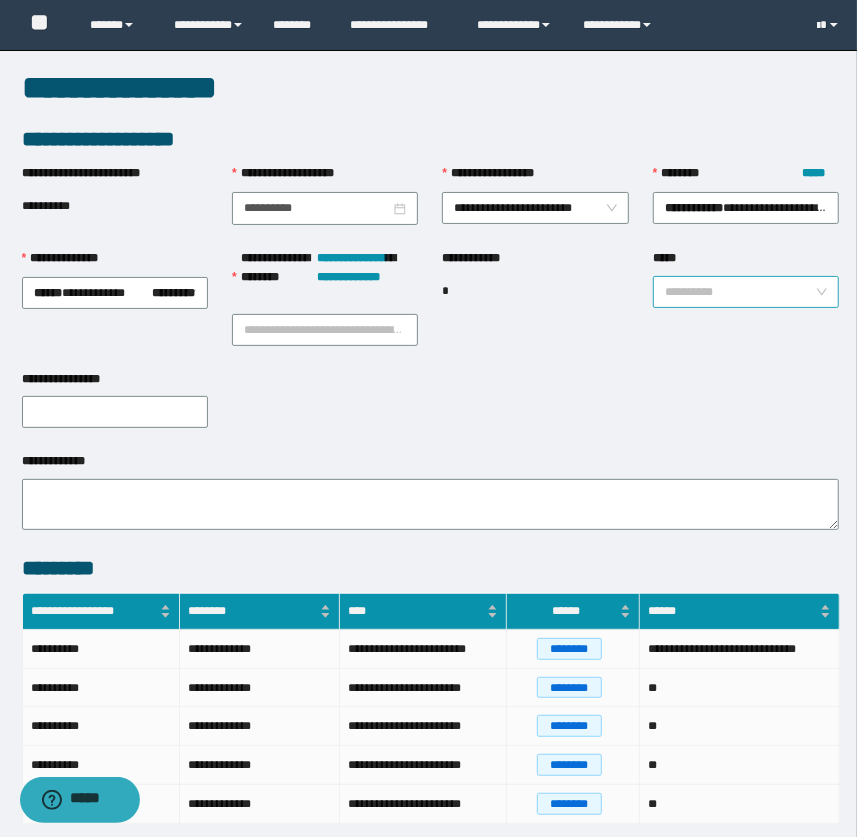 click on "*****" at bounding box center (740, 292) 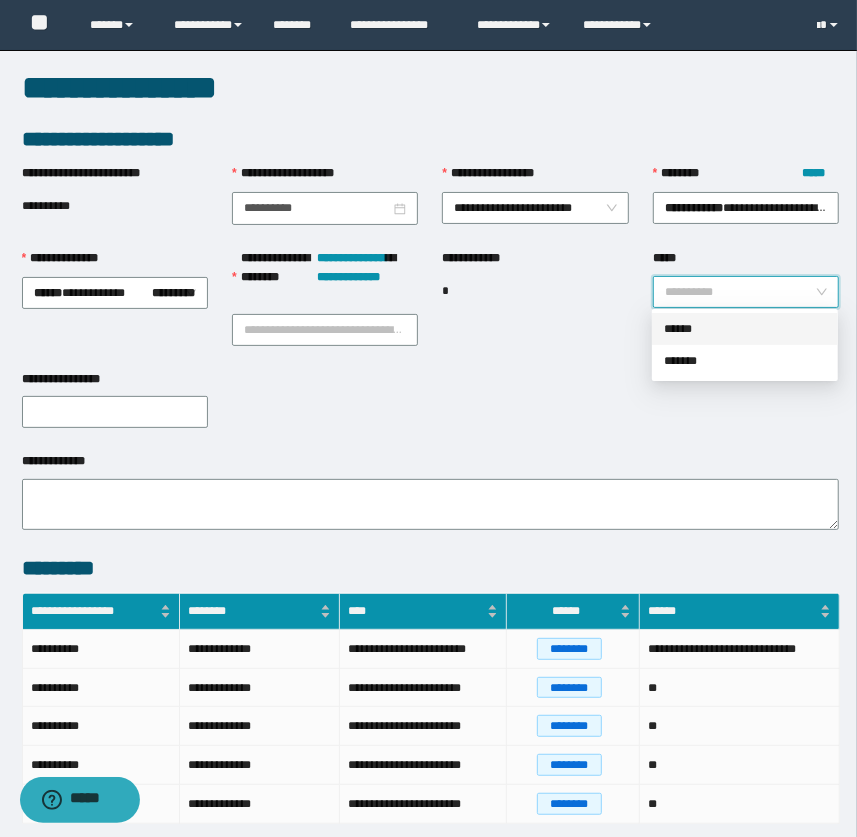 click on "******" at bounding box center (745, 329) 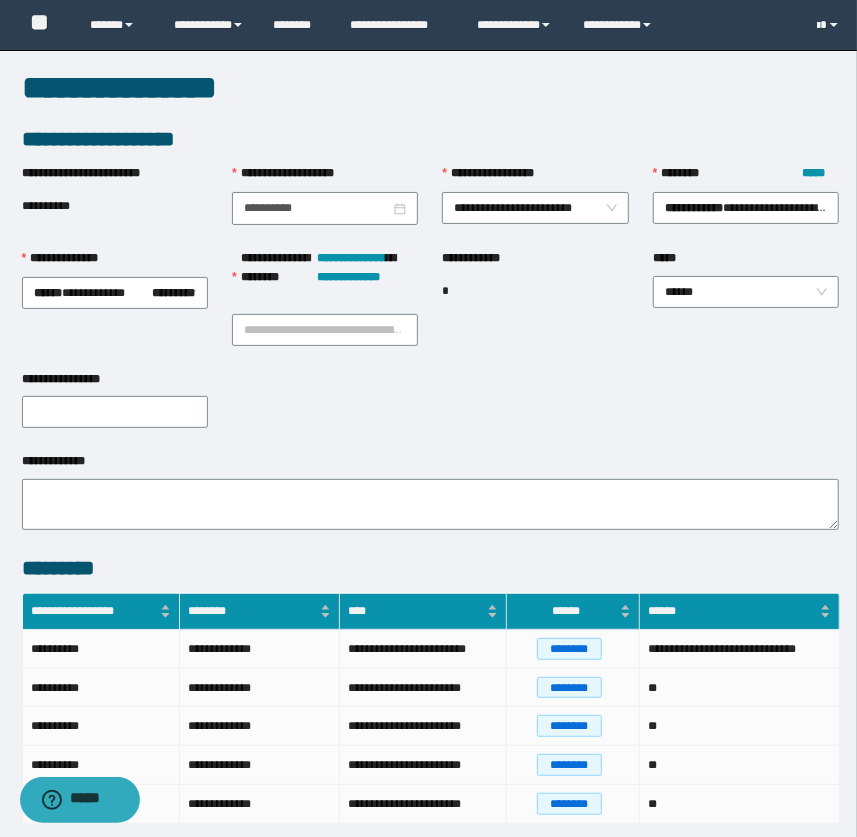 click on "**********" at bounding box center (325, 281) 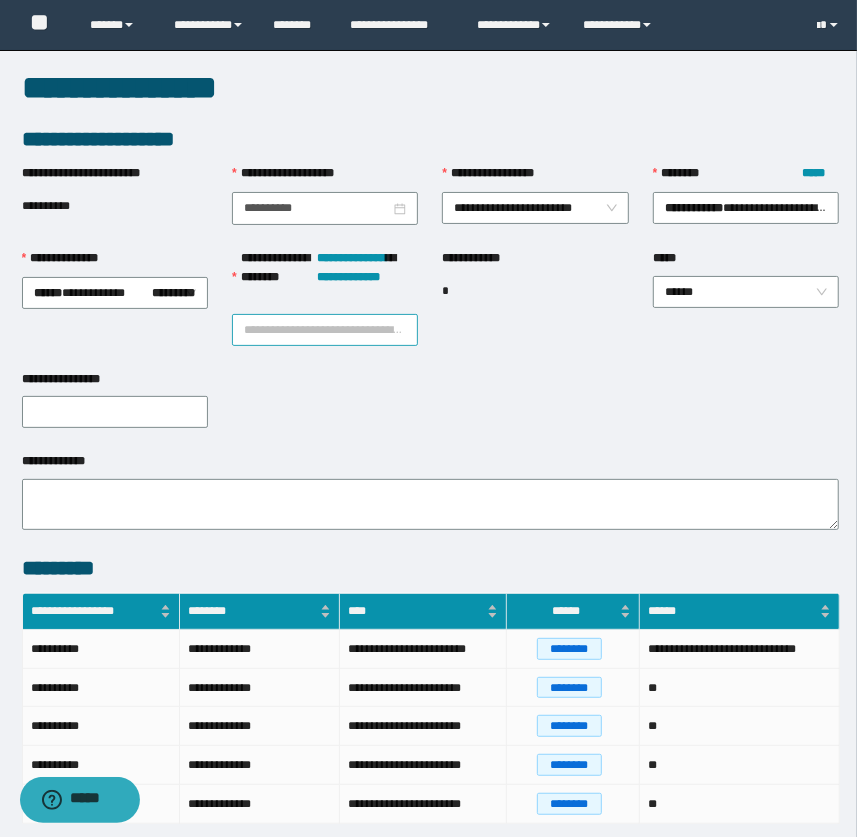 click on "**********" at bounding box center (325, 330) 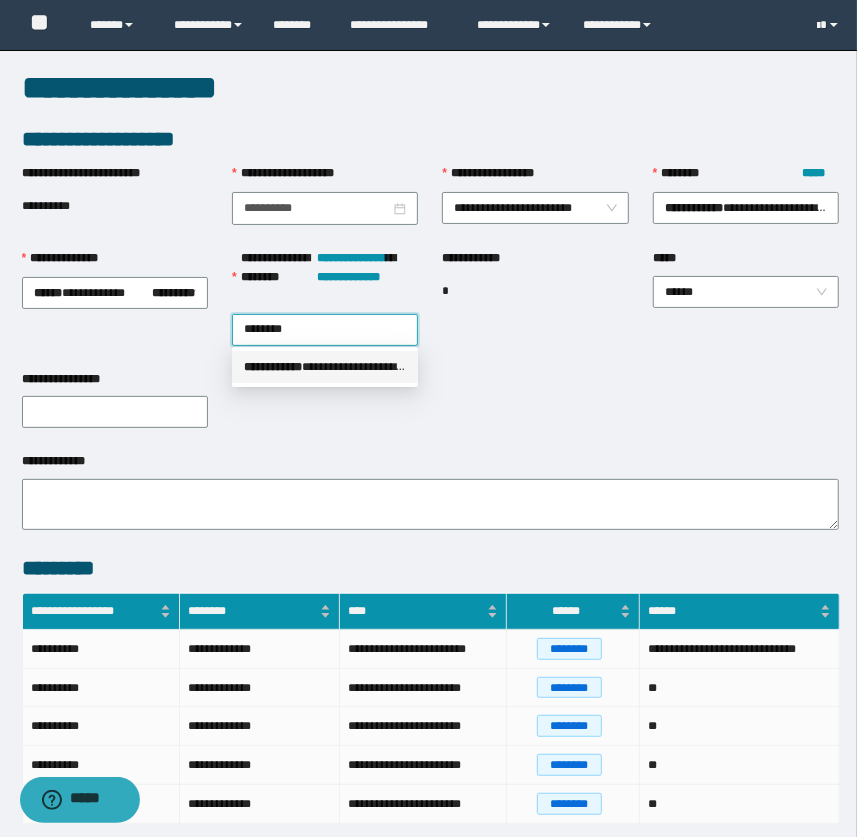 click on "**********" at bounding box center [325, 367] 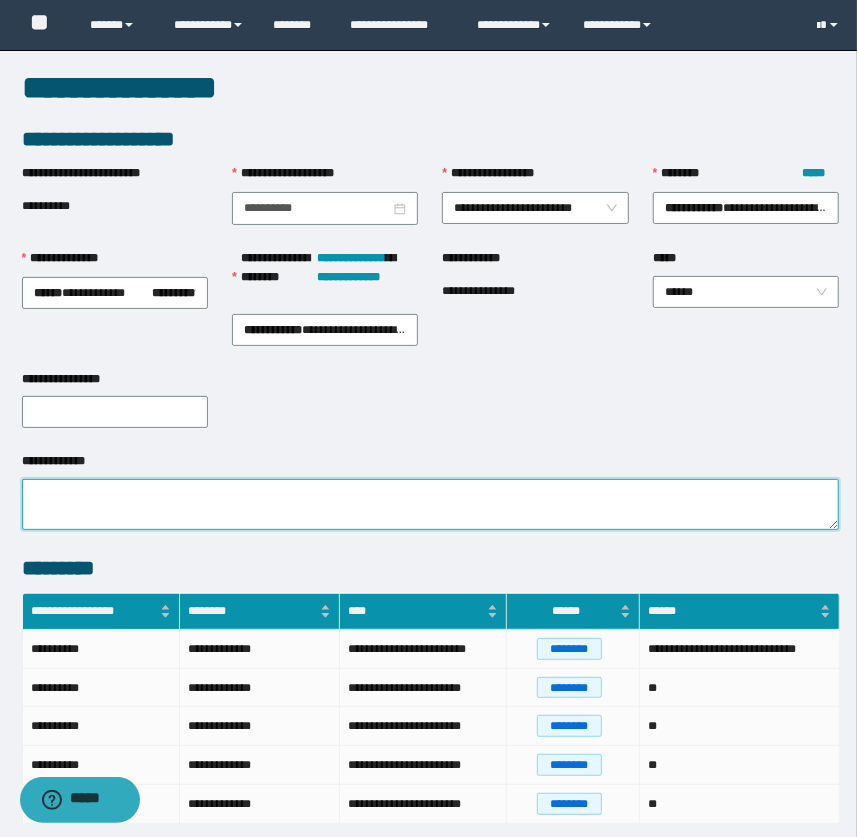 drag, startPoint x: 209, startPoint y: 514, endPoint x: 350, endPoint y: 543, distance: 143.95139 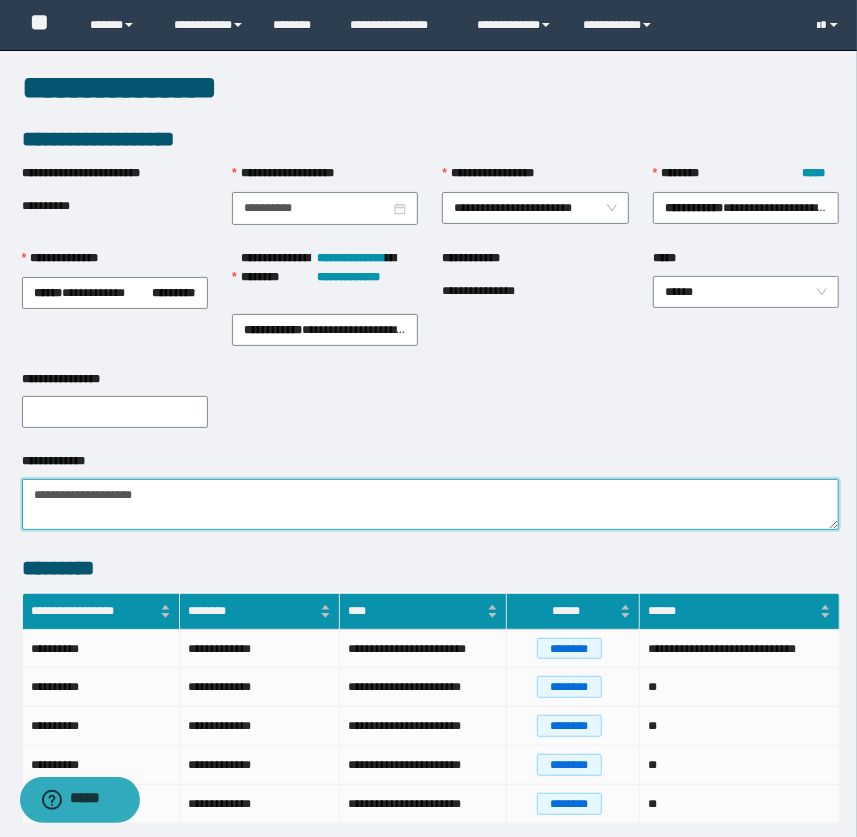 type on "**********" 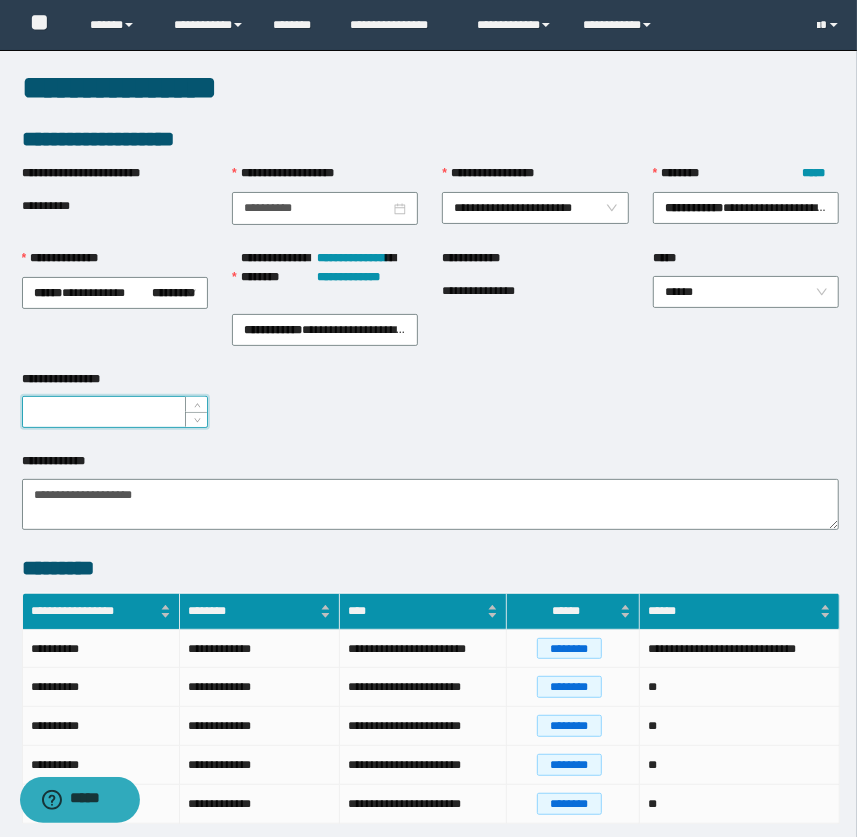 click on "**********" at bounding box center (115, 412) 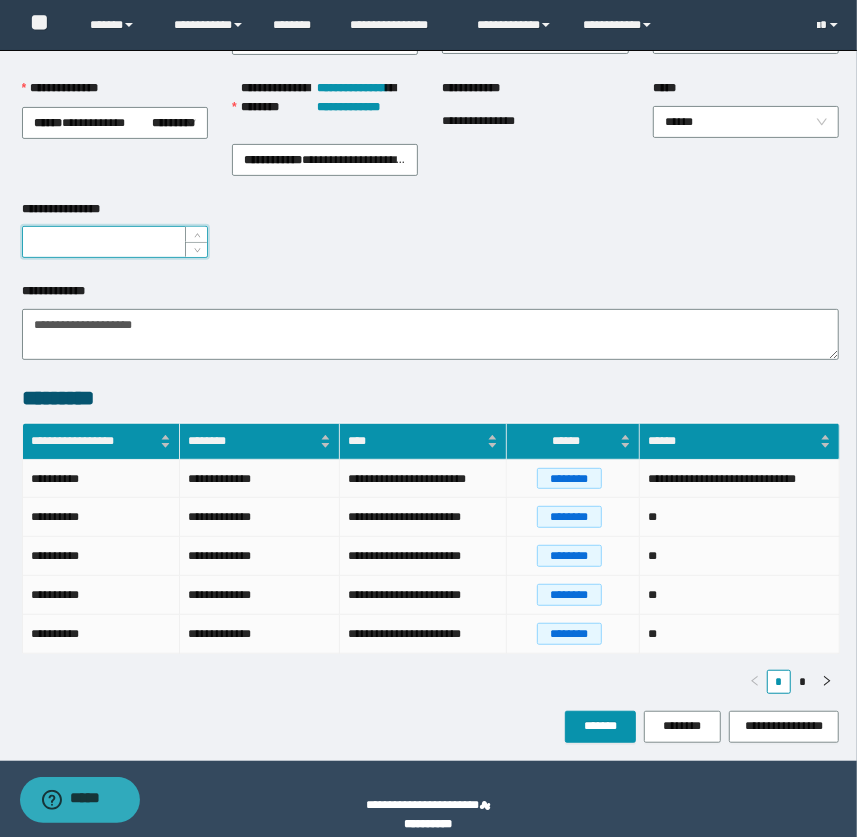 scroll, scrollTop: 186, scrollLeft: 0, axis: vertical 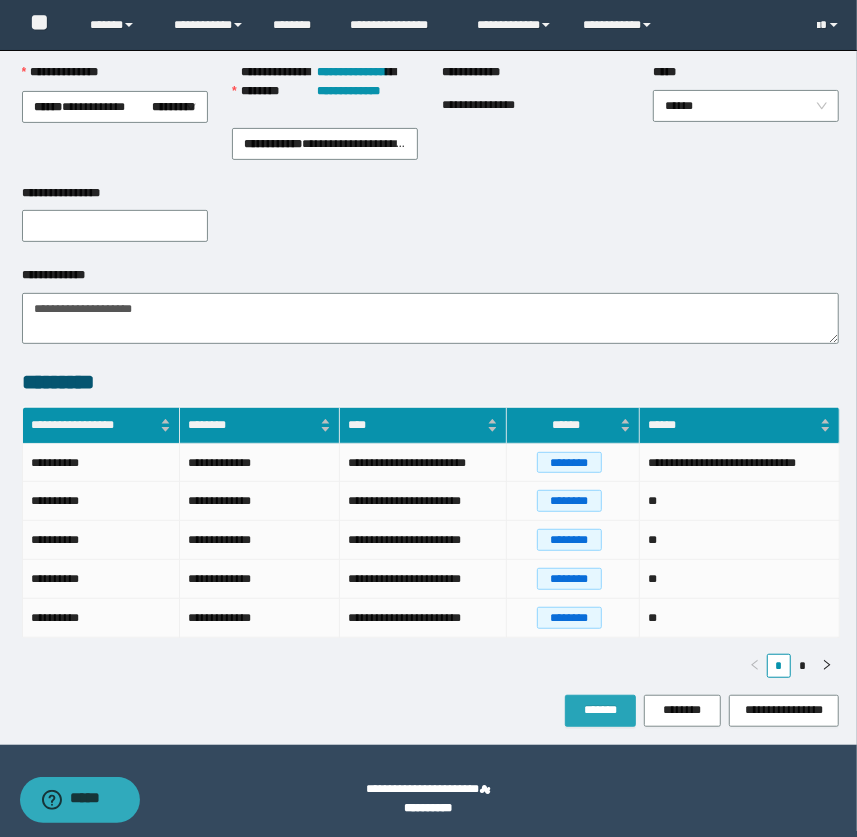 click on "*******" at bounding box center (600, 710) 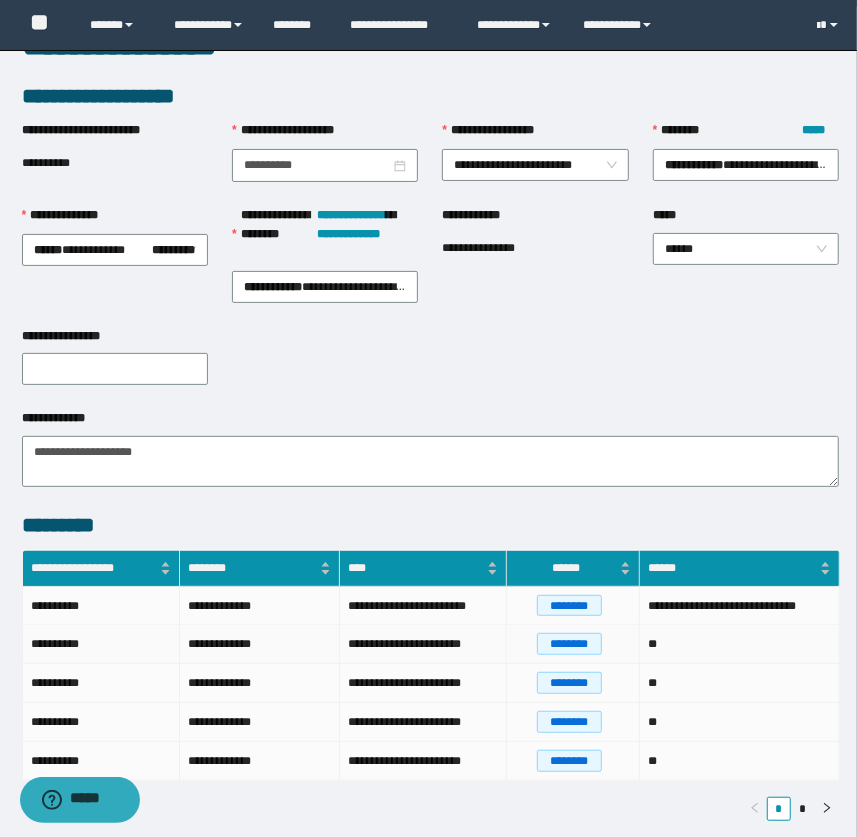 scroll, scrollTop: 0, scrollLeft: 0, axis: both 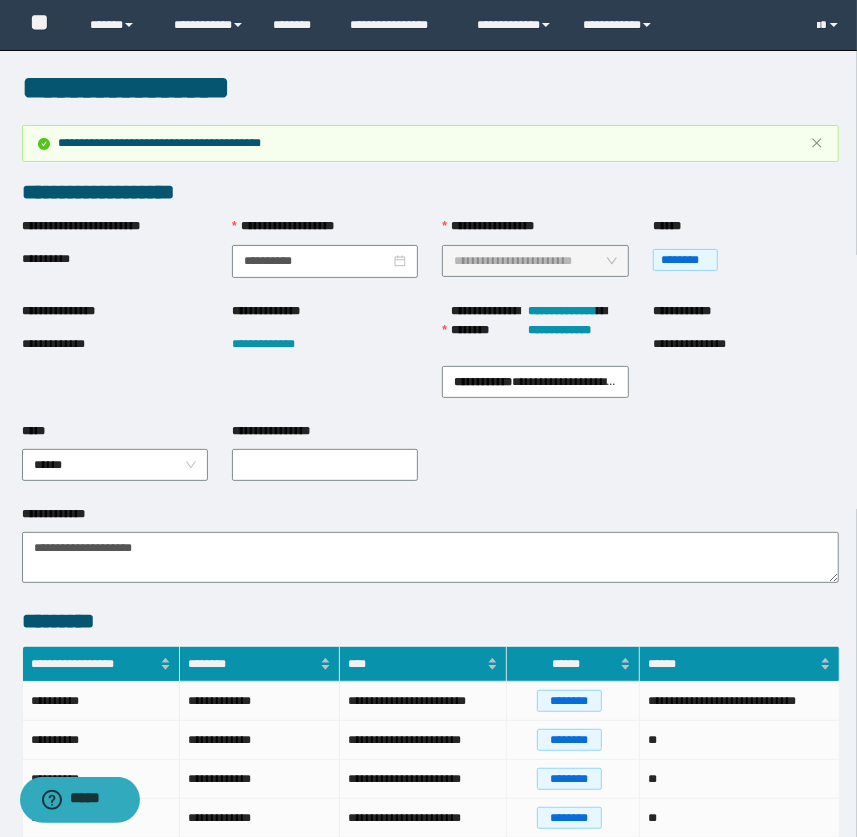 click on "**********" at bounding box center (431, 600) 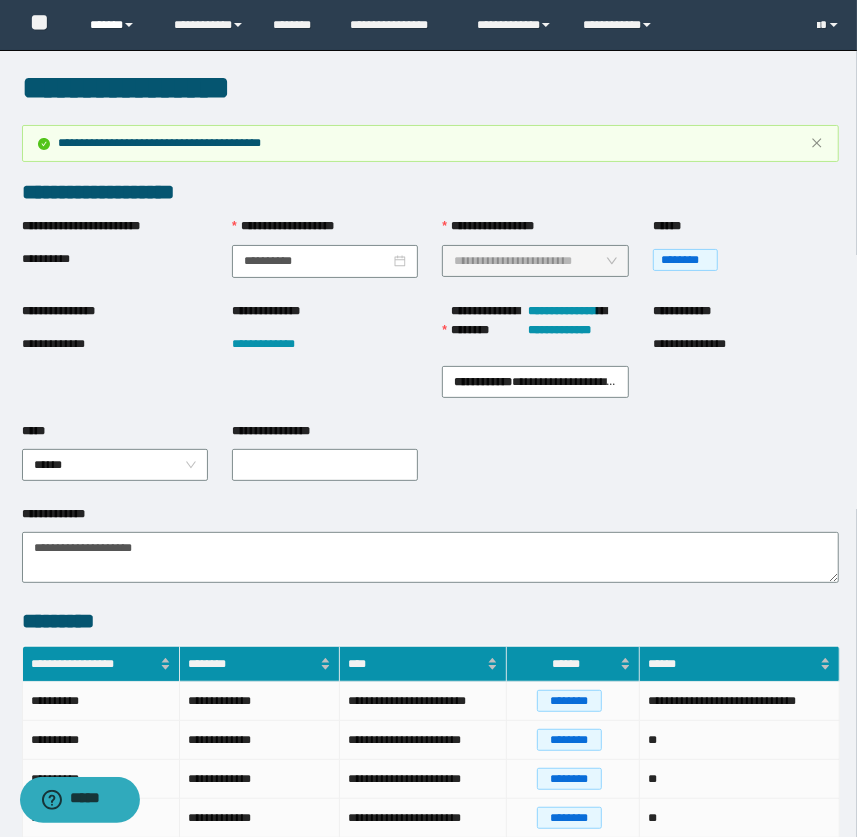 click on "******" at bounding box center (117, 25) 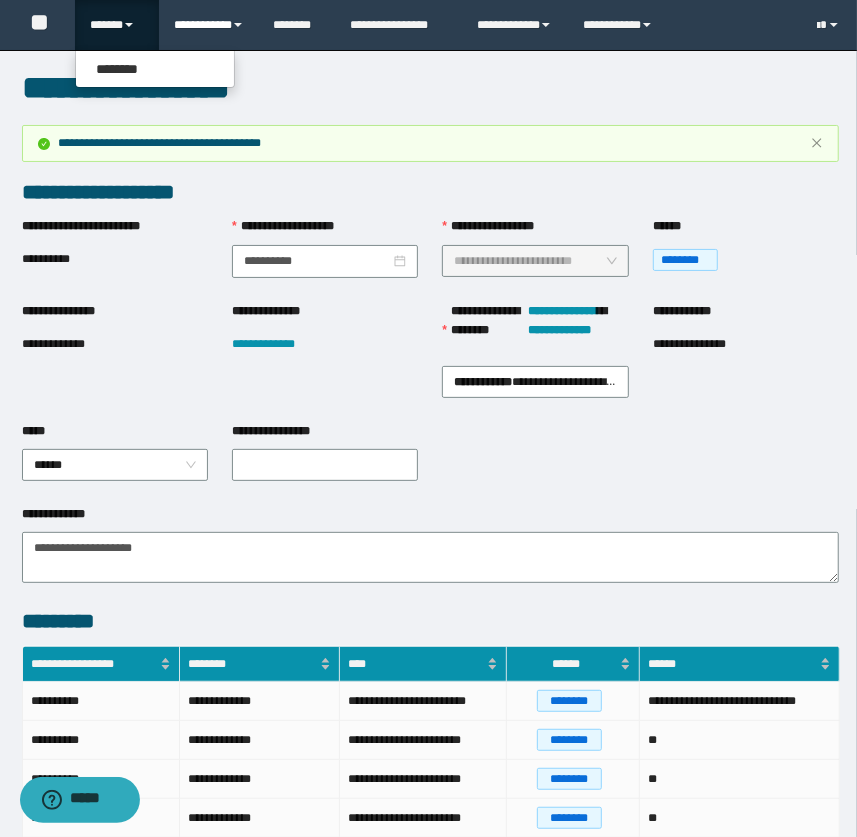 click on "**********" at bounding box center [209, 25] 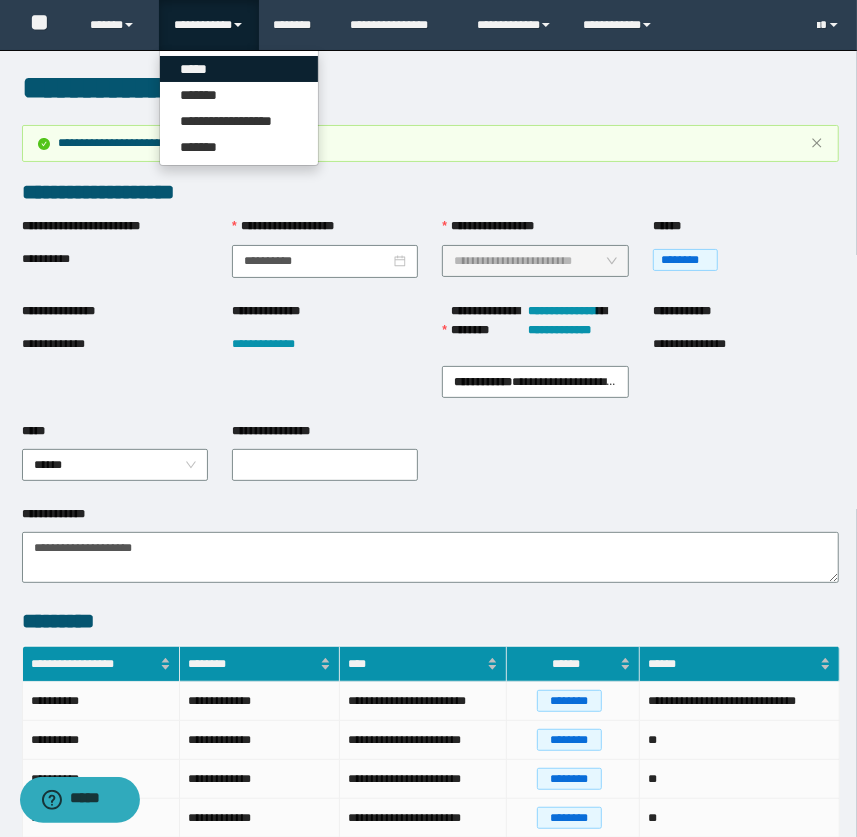 click on "*****" at bounding box center [239, 69] 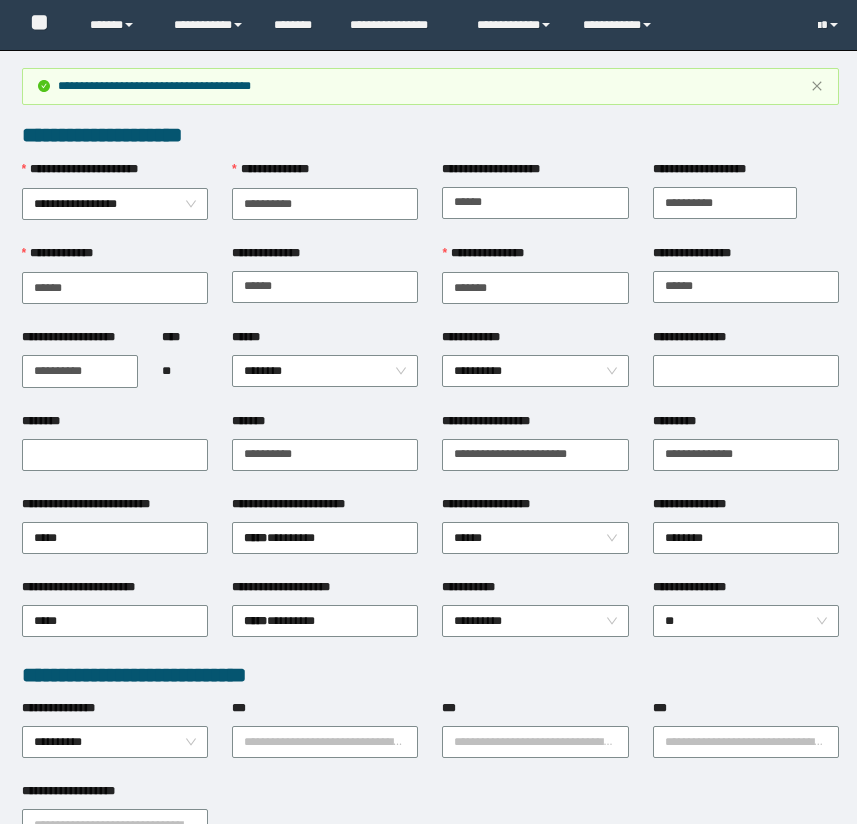 scroll, scrollTop: 658, scrollLeft: 0, axis: vertical 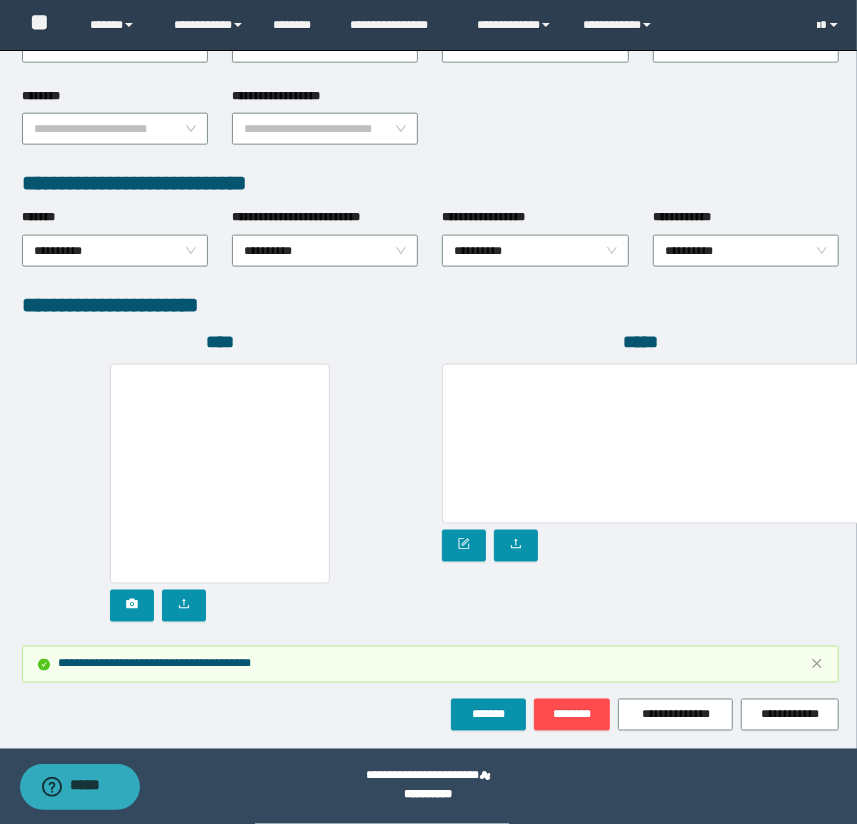 click on "**********" at bounding box center [428, -92] 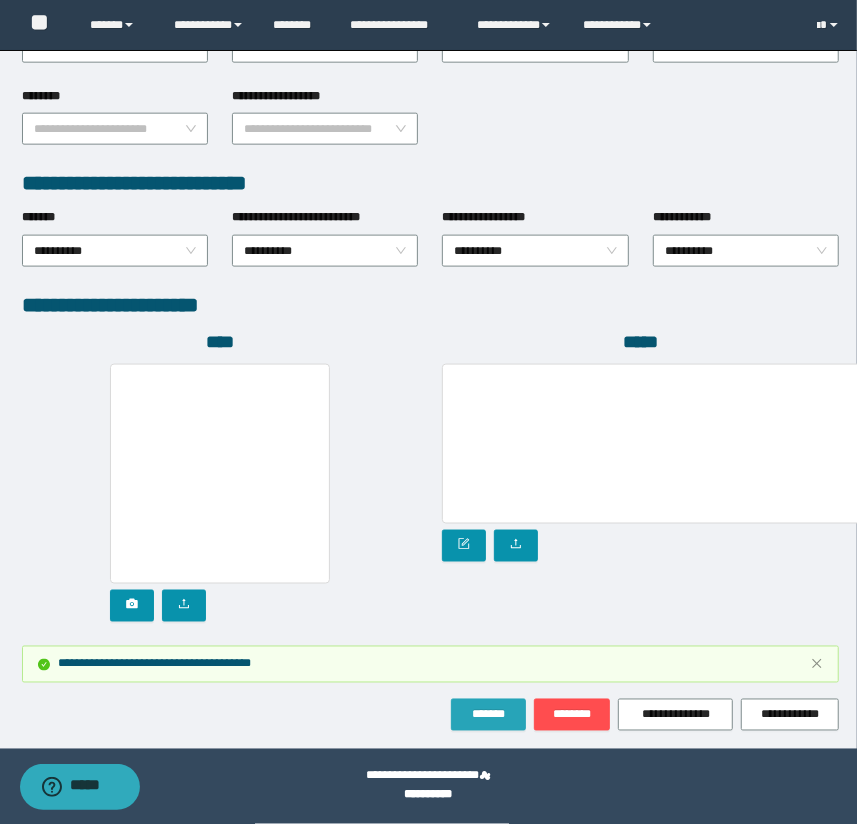 click on "*******" at bounding box center [488, 715] 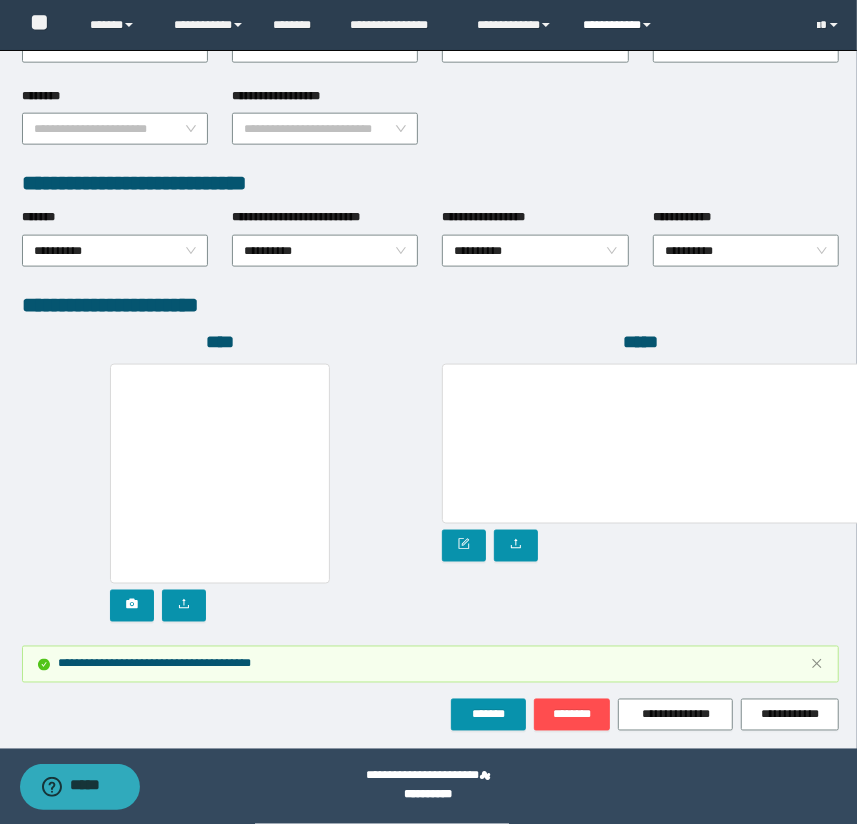 drag, startPoint x: 613, startPoint y: 29, endPoint x: 615, endPoint y: 41, distance: 12.165525 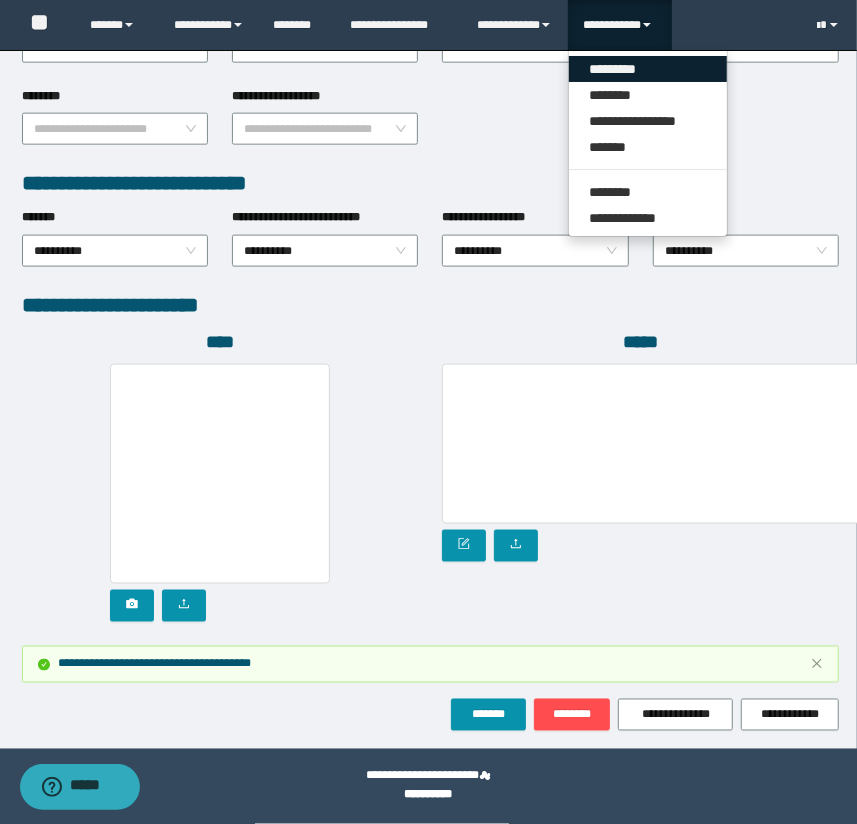click on "*********" at bounding box center (648, 69) 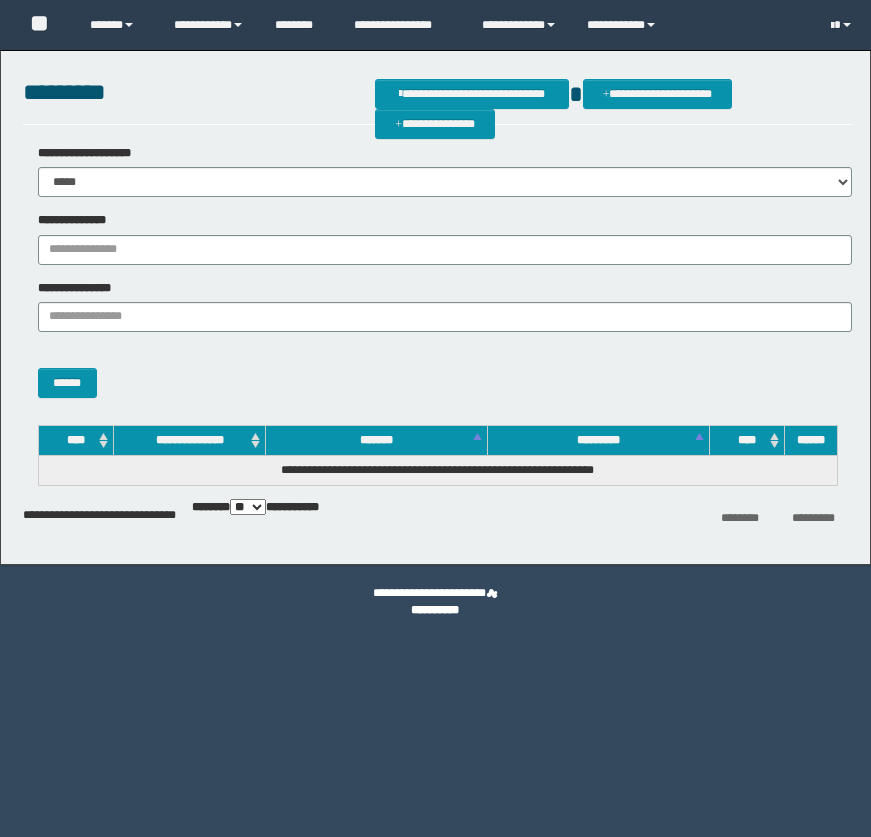 scroll, scrollTop: 0, scrollLeft: 0, axis: both 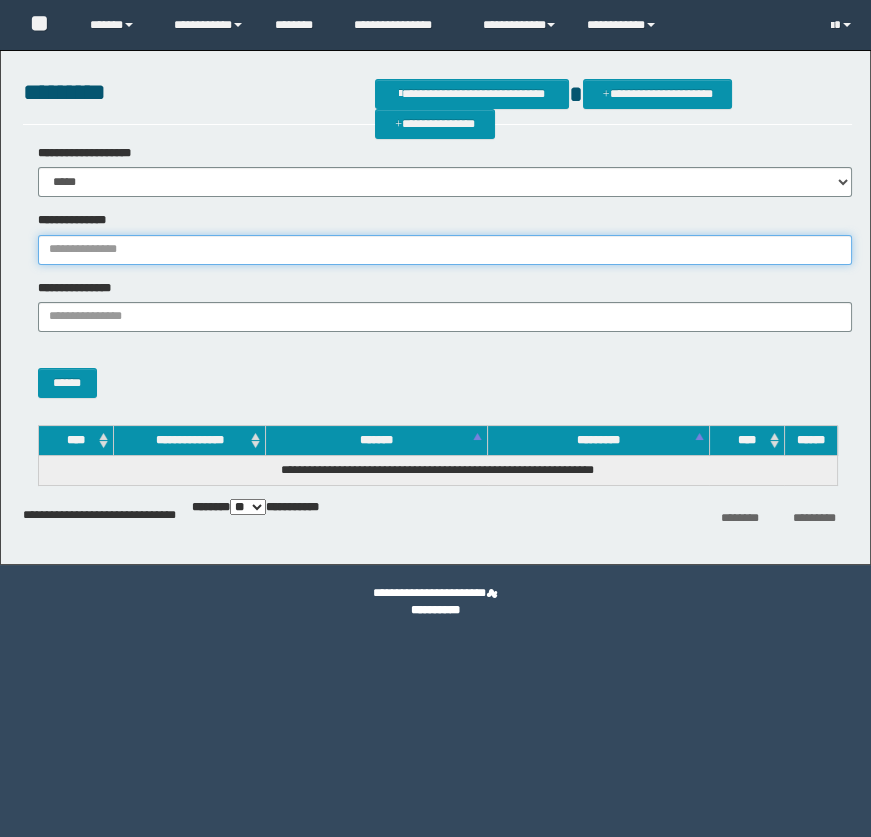 click on "**********" at bounding box center [445, 250] 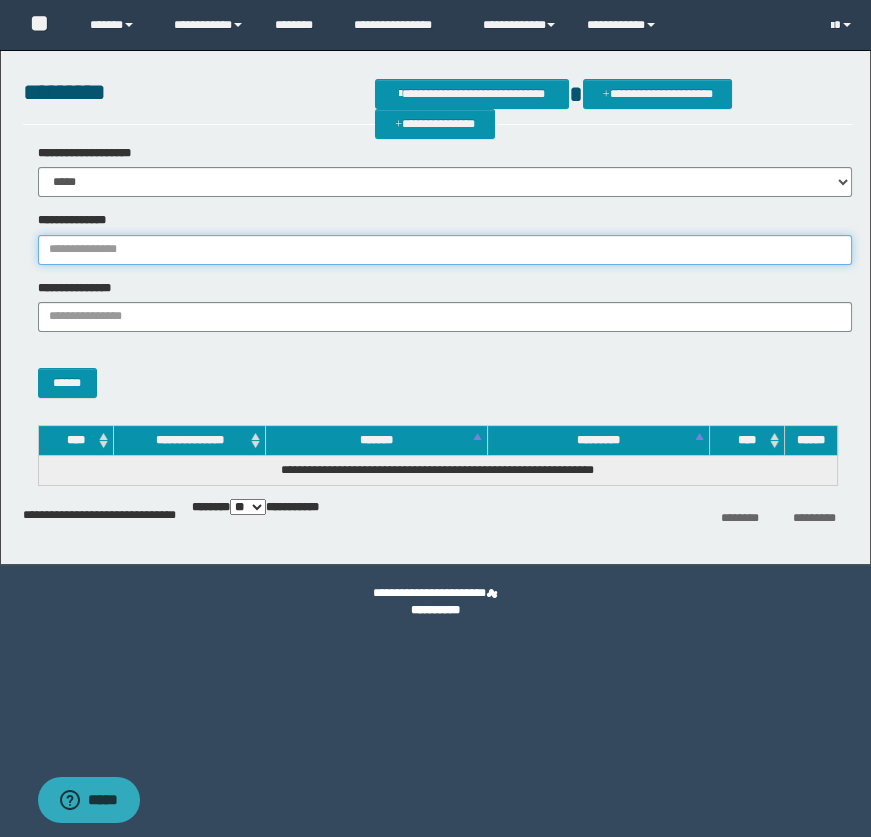 scroll, scrollTop: 0, scrollLeft: 0, axis: both 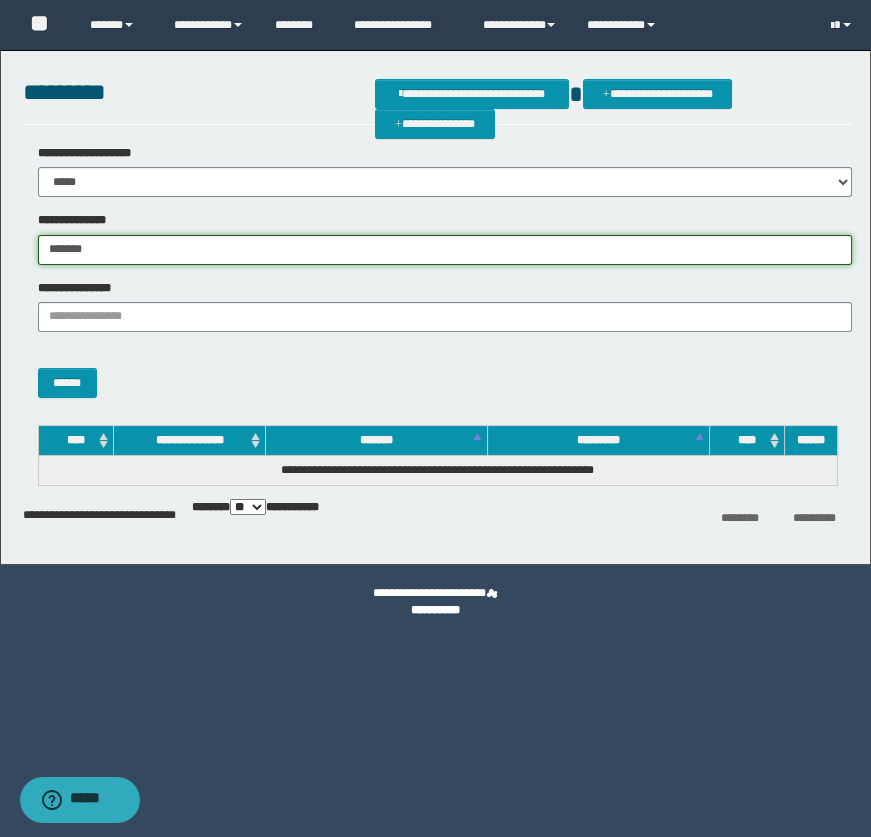 type on "*******" 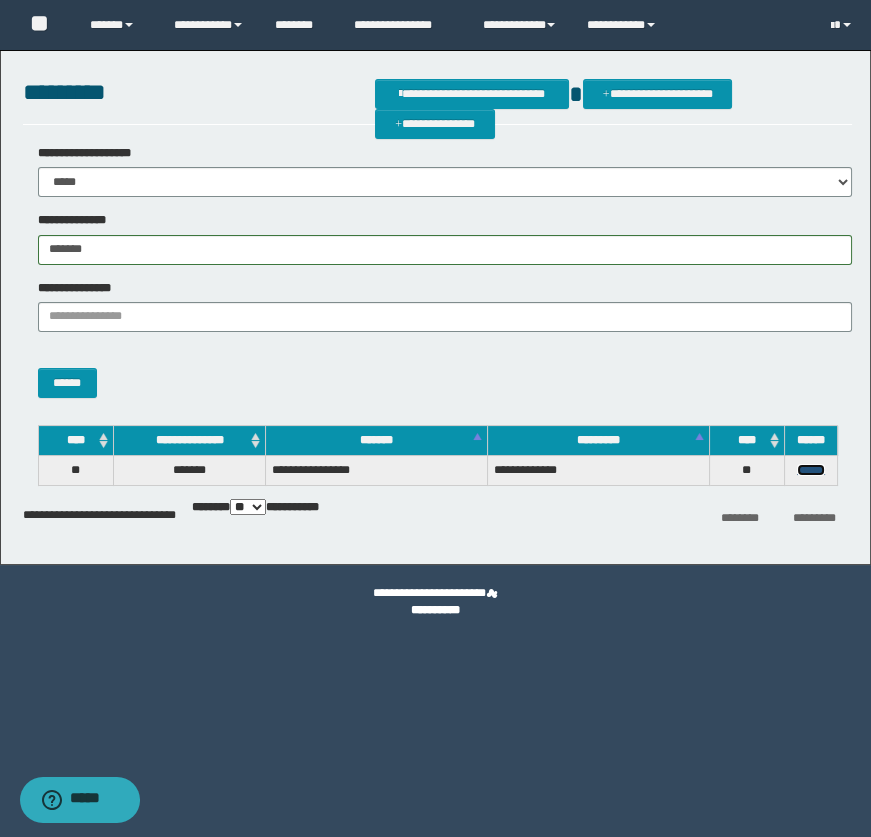 click on "******" at bounding box center [811, 470] 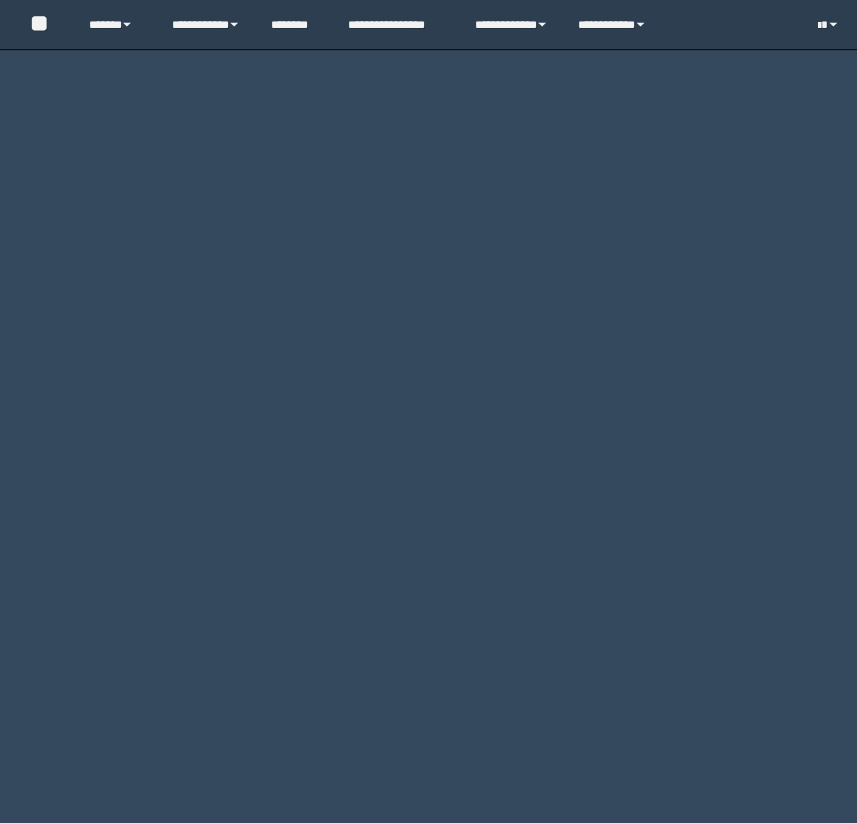scroll, scrollTop: 0, scrollLeft: 0, axis: both 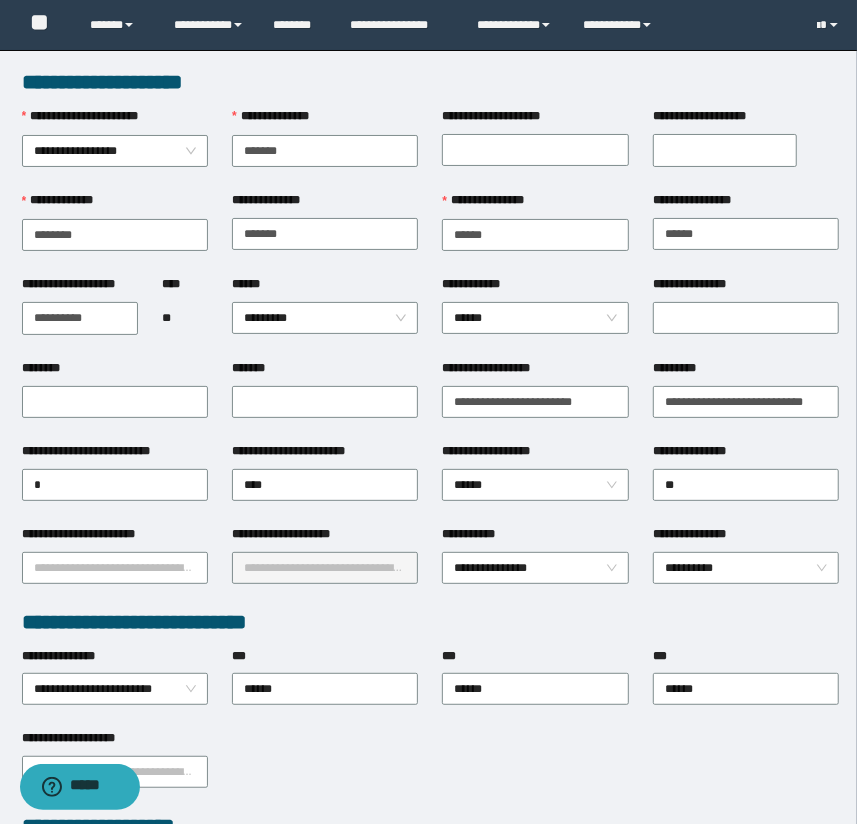 type on "*******" 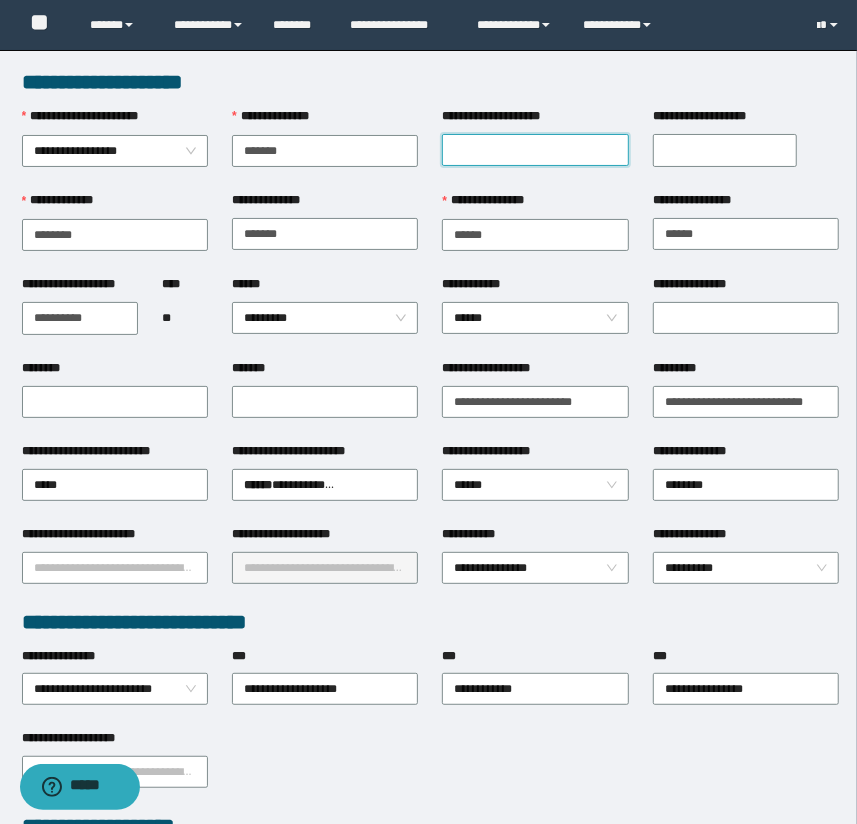 click on "**********" at bounding box center (535, 150) 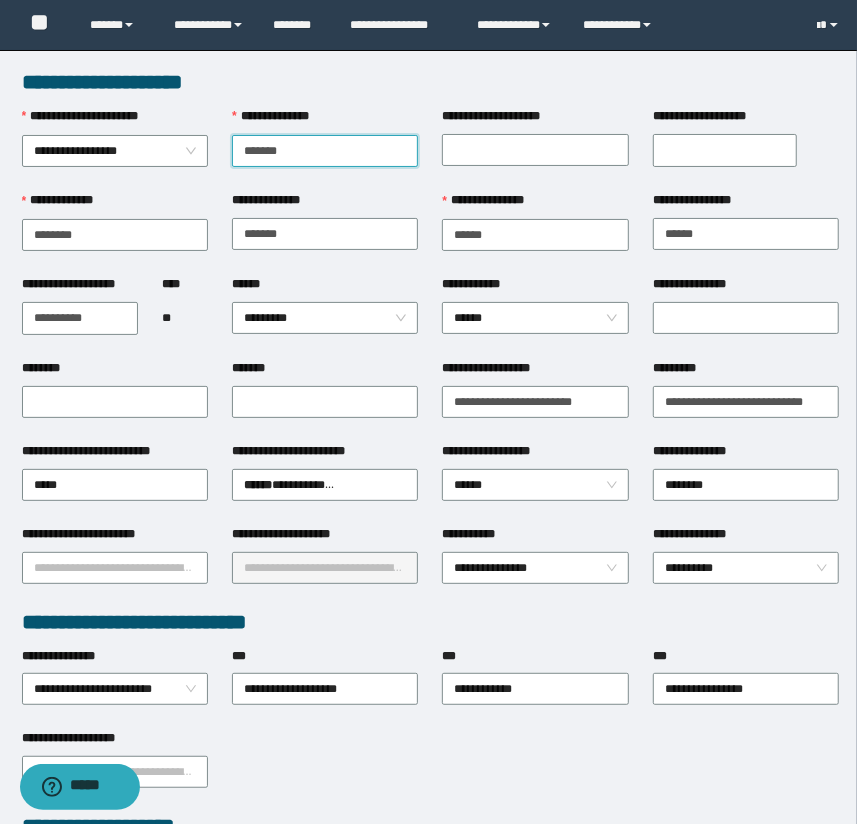 click on "*******" at bounding box center (325, 151) 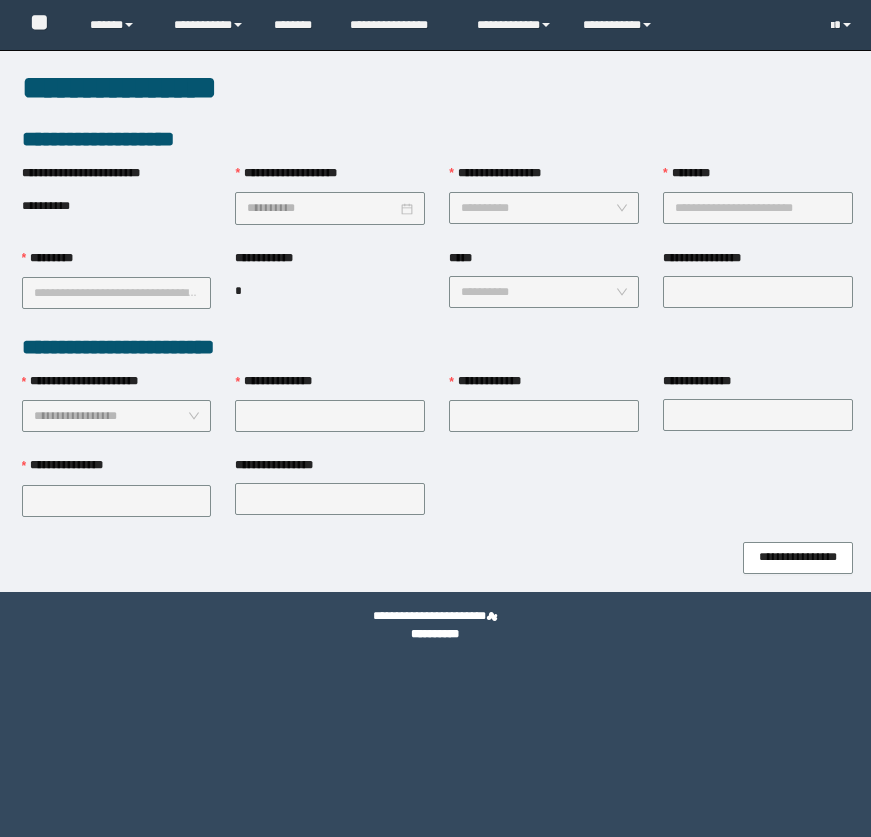 scroll, scrollTop: 0, scrollLeft: 0, axis: both 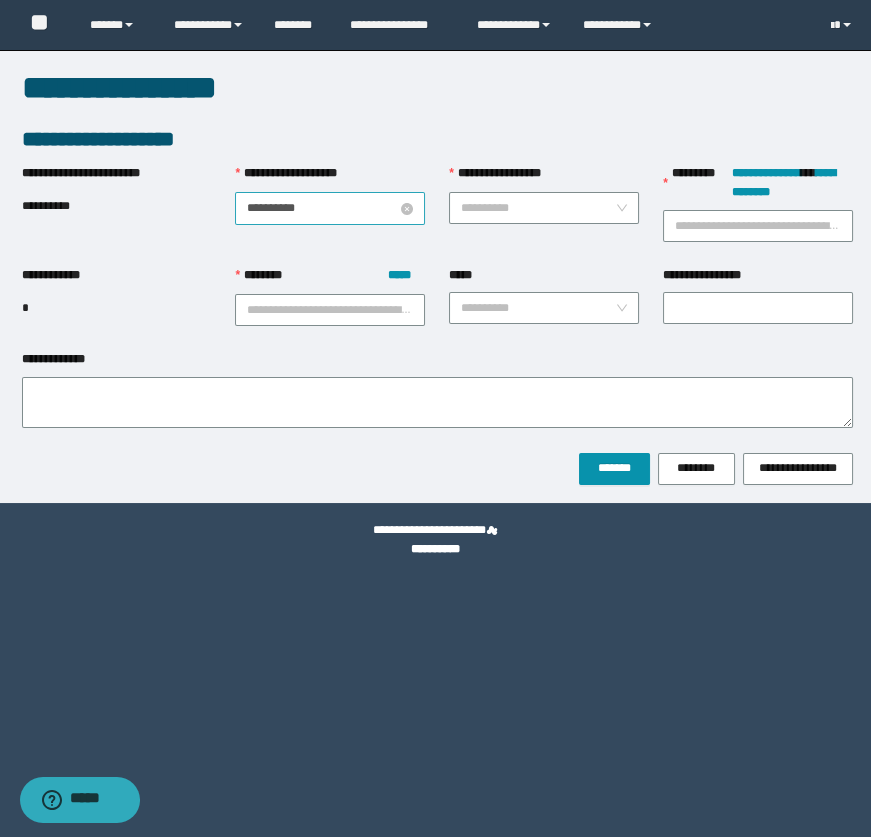 click on "**********" at bounding box center [322, 208] 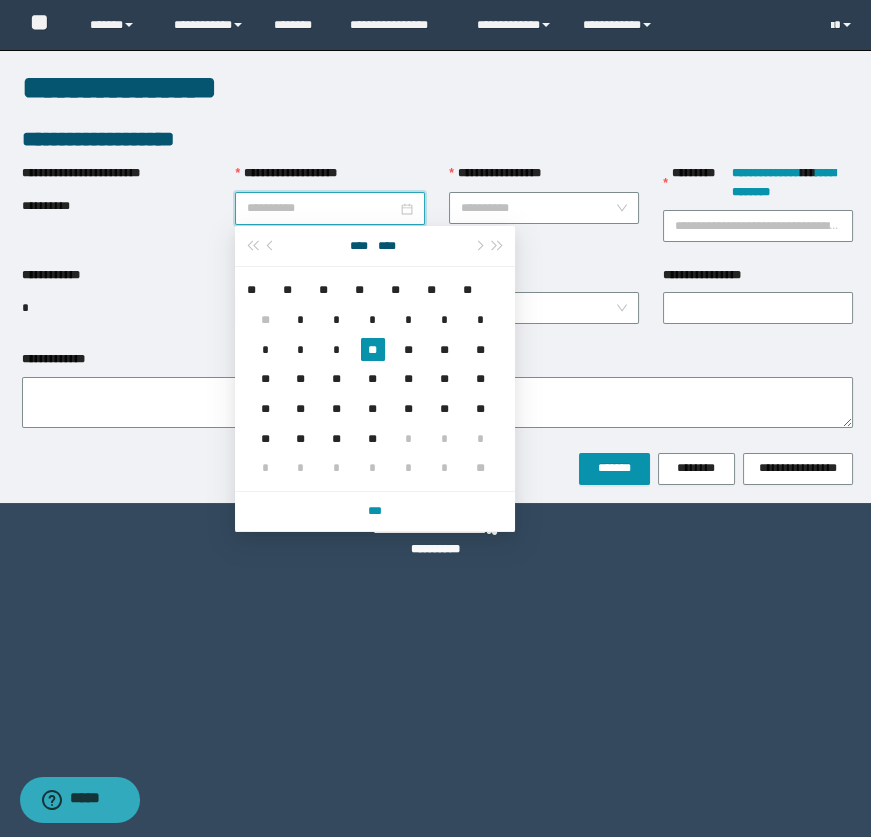 click on "**" at bounding box center (373, 350) 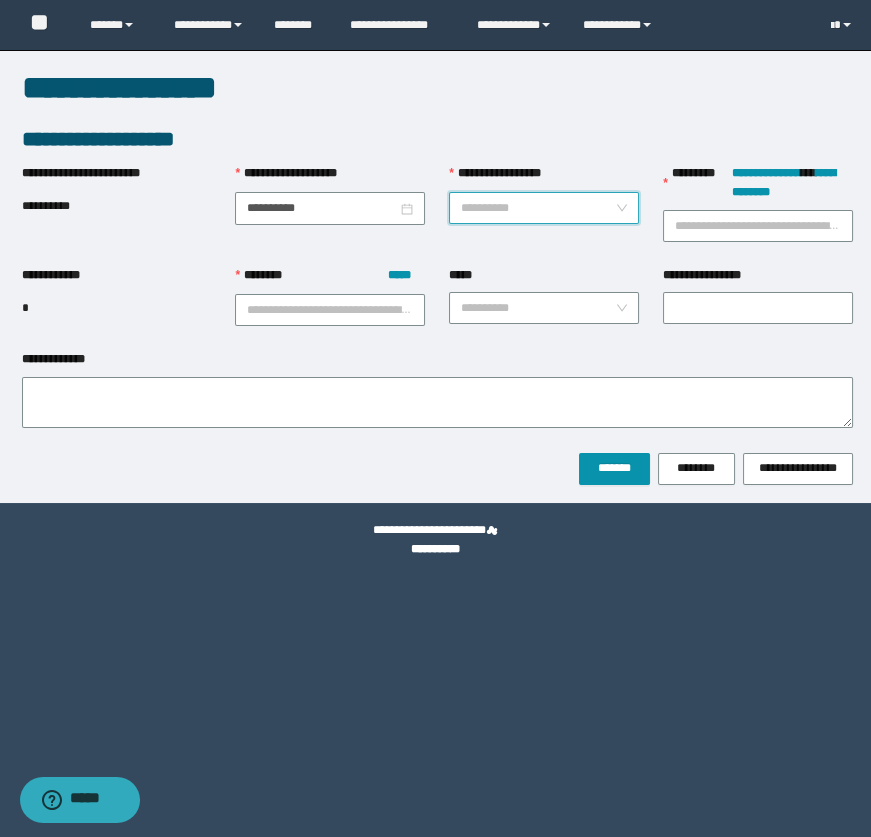click on "**********" at bounding box center (538, 208) 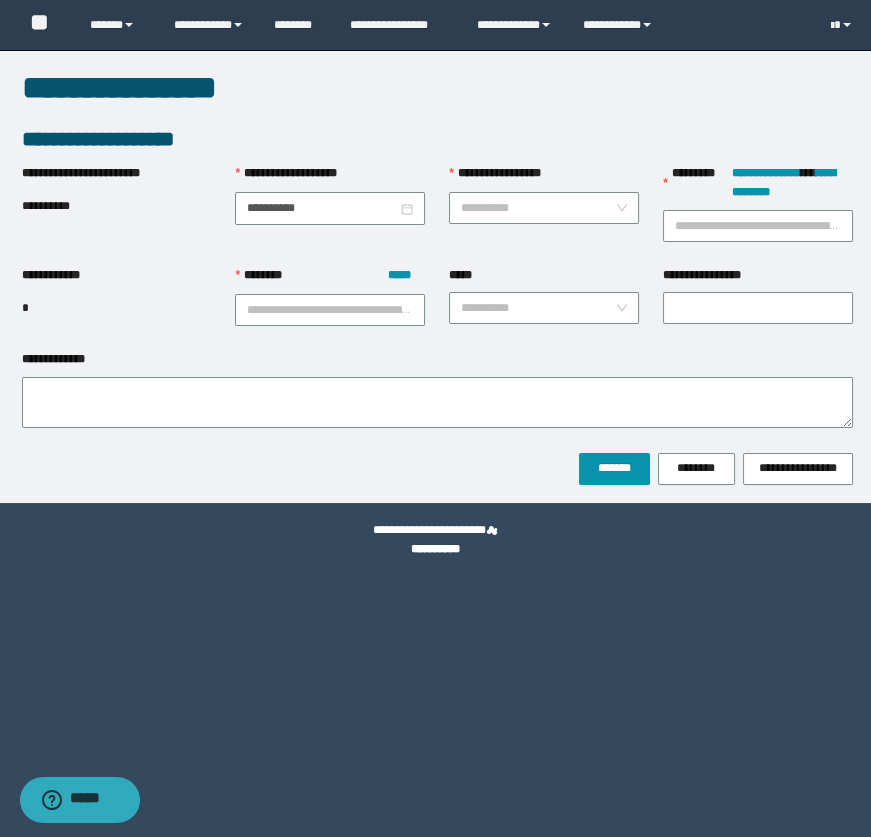 click on "**********" at bounding box center [435, 418] 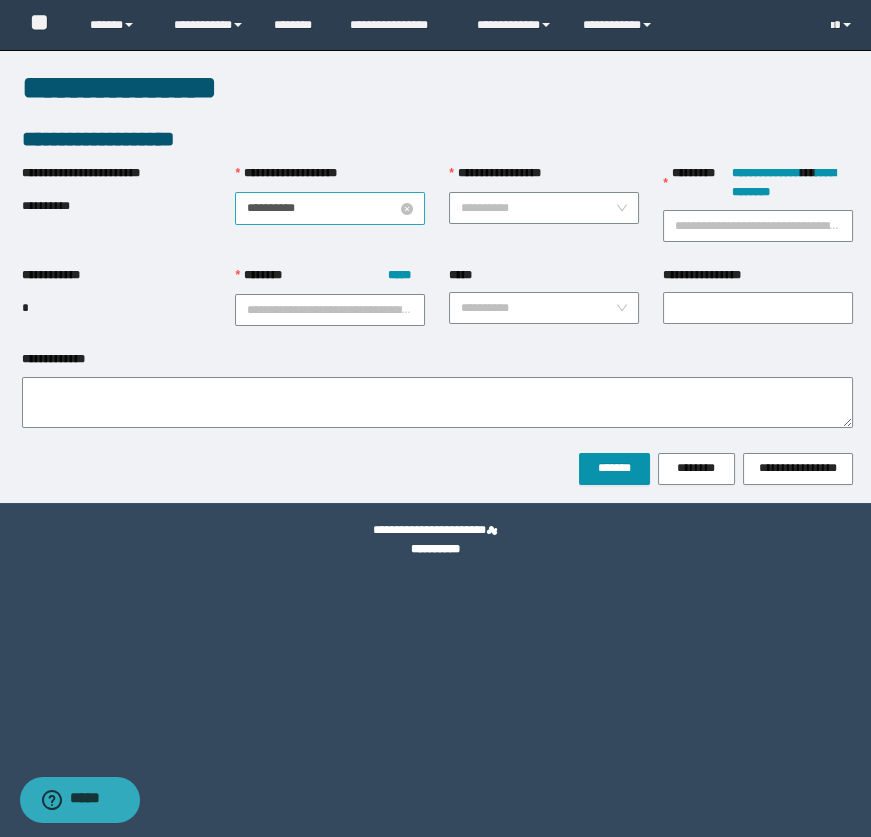 click on "**********" at bounding box center [322, 208] 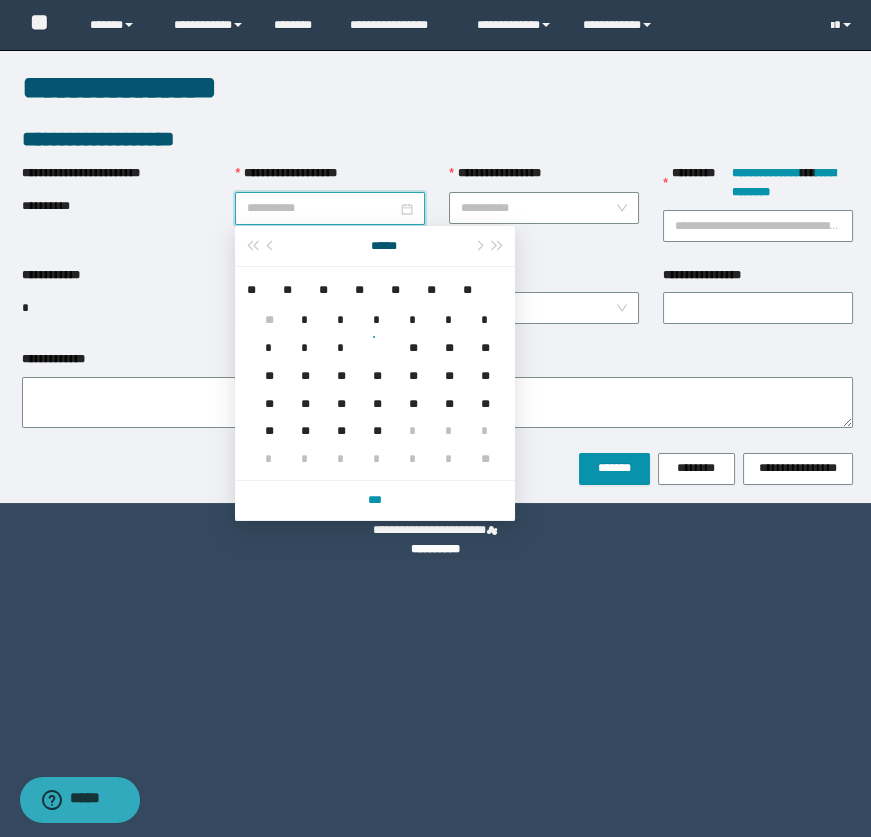 click on "**" at bounding box center (373, 336) 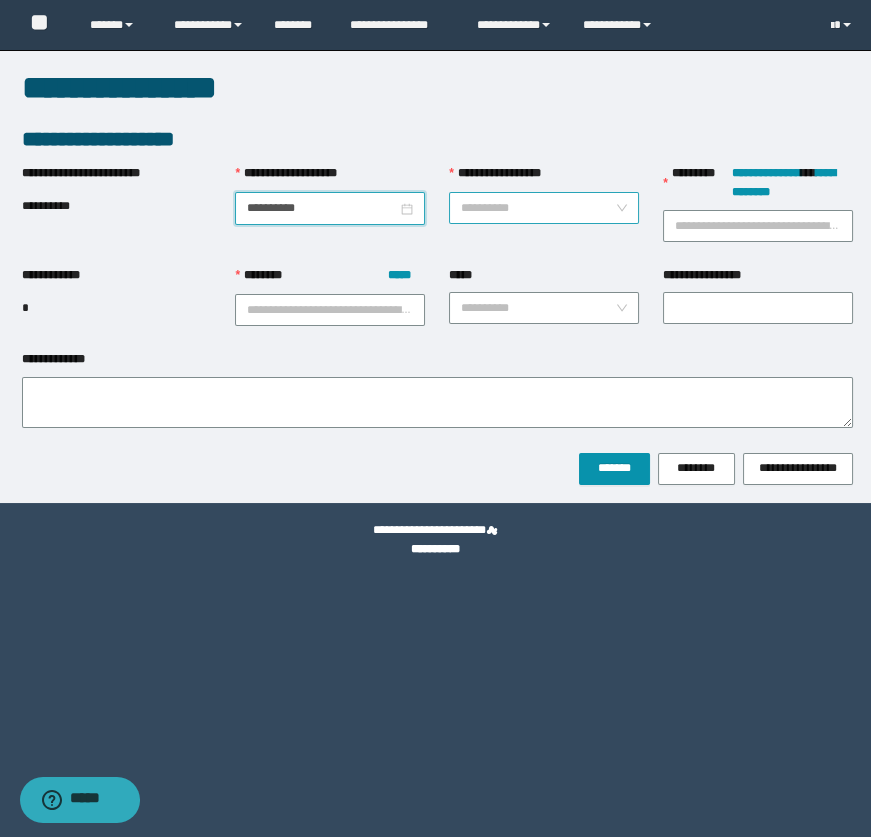 click on "**********" at bounding box center [538, 208] 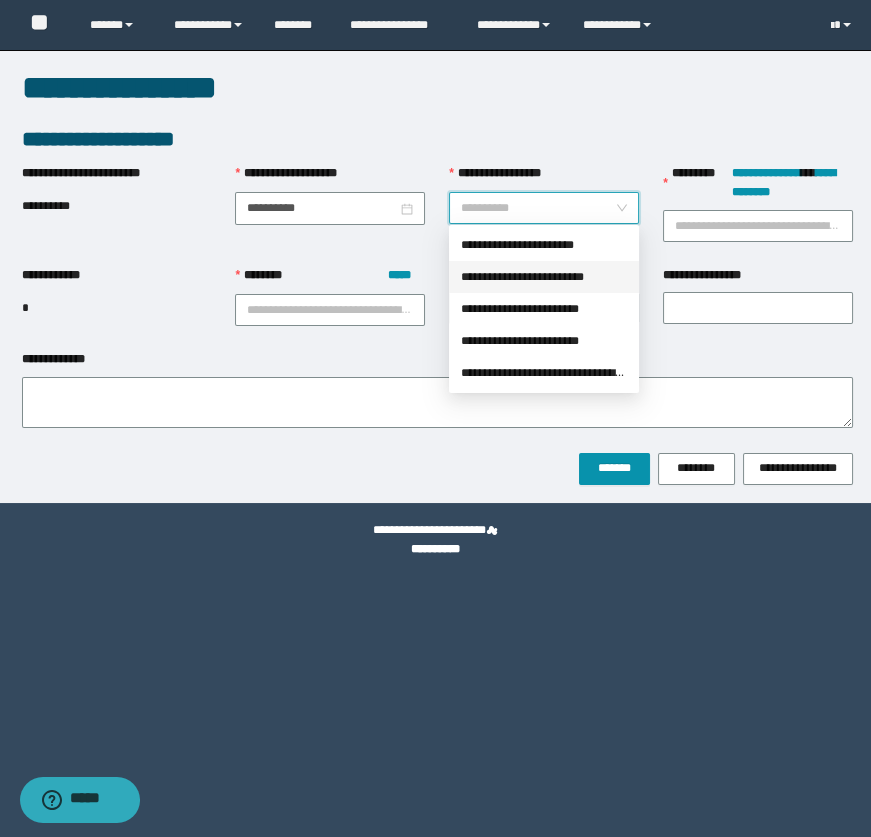 click on "**********" at bounding box center [544, 277] 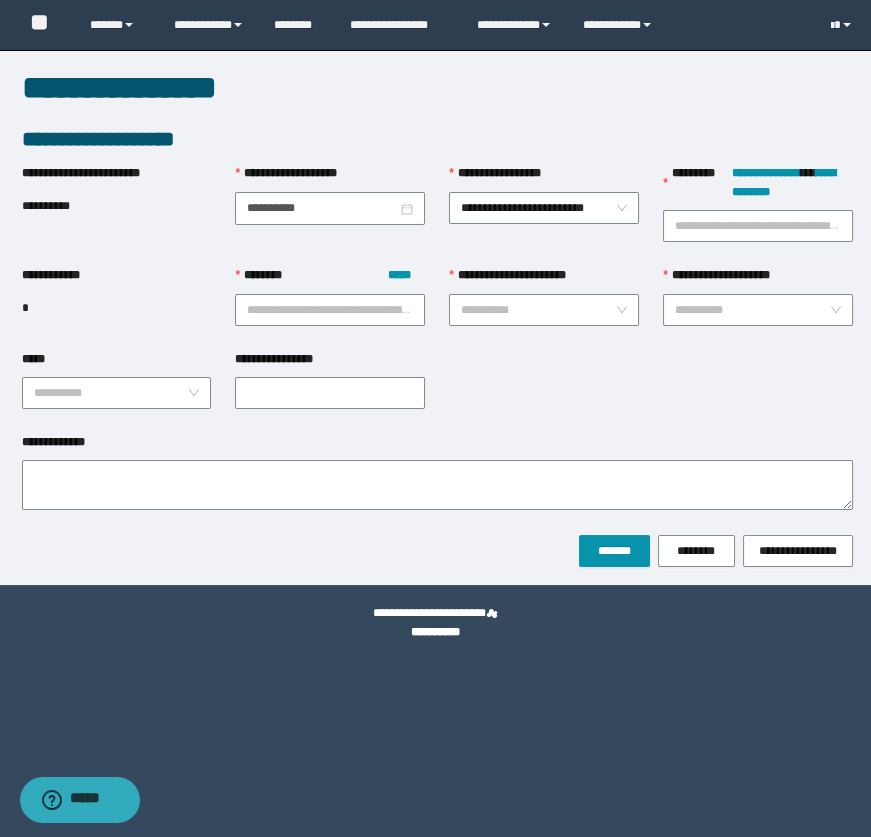 click on "**********" at bounding box center (437, 446) 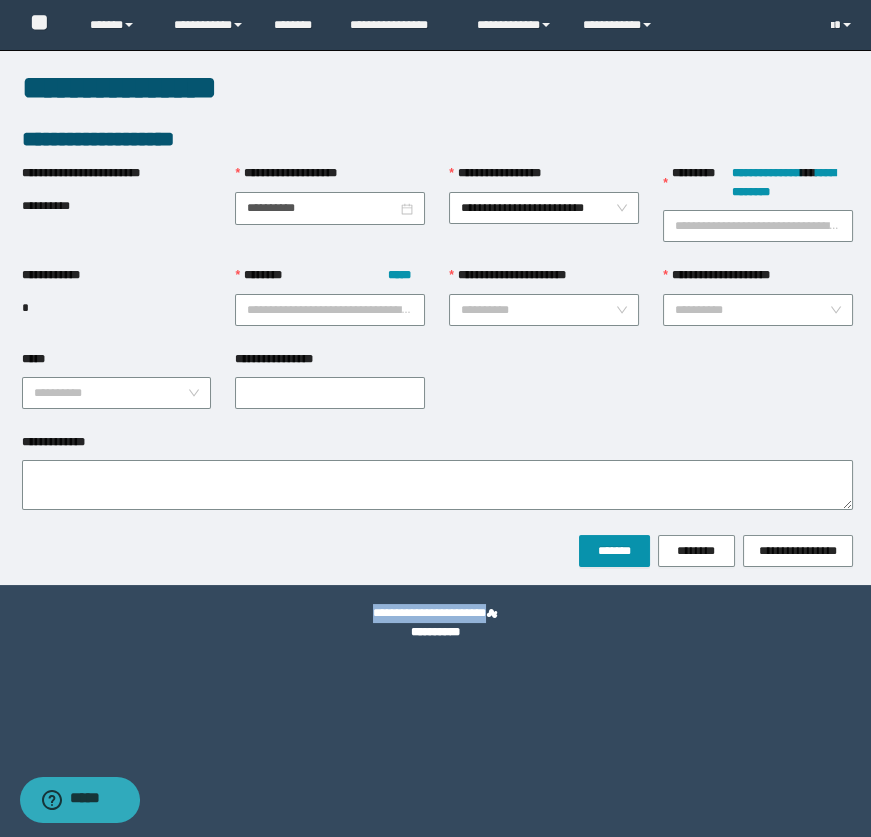 click on "**********" at bounding box center (435, 623) 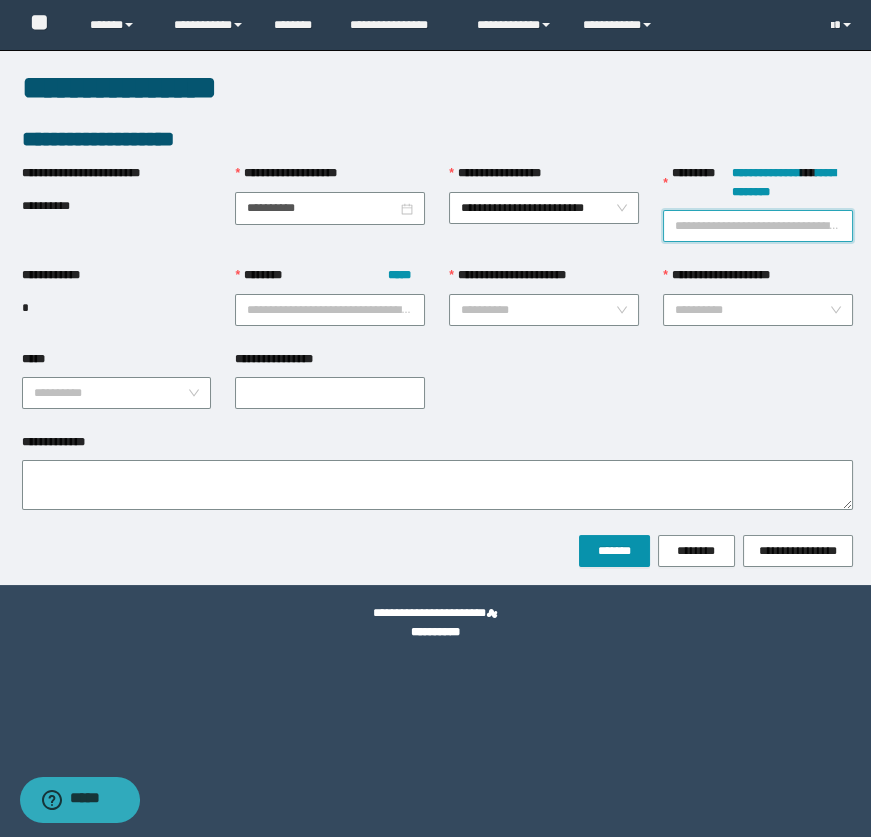 click on "**********" at bounding box center [758, 226] 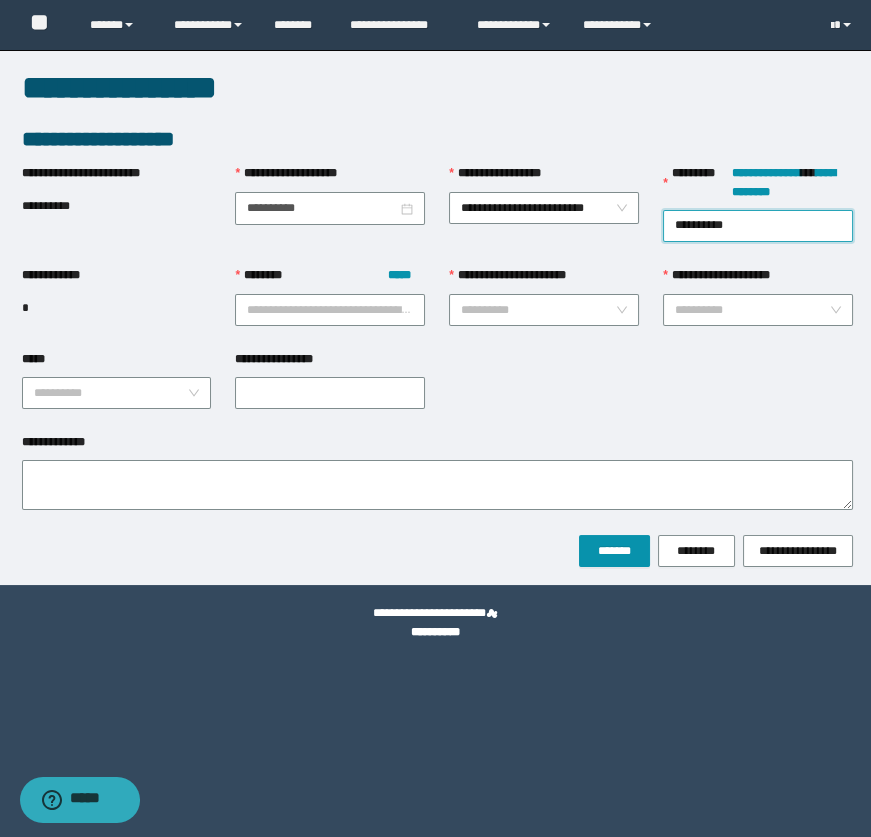 type on "**********" 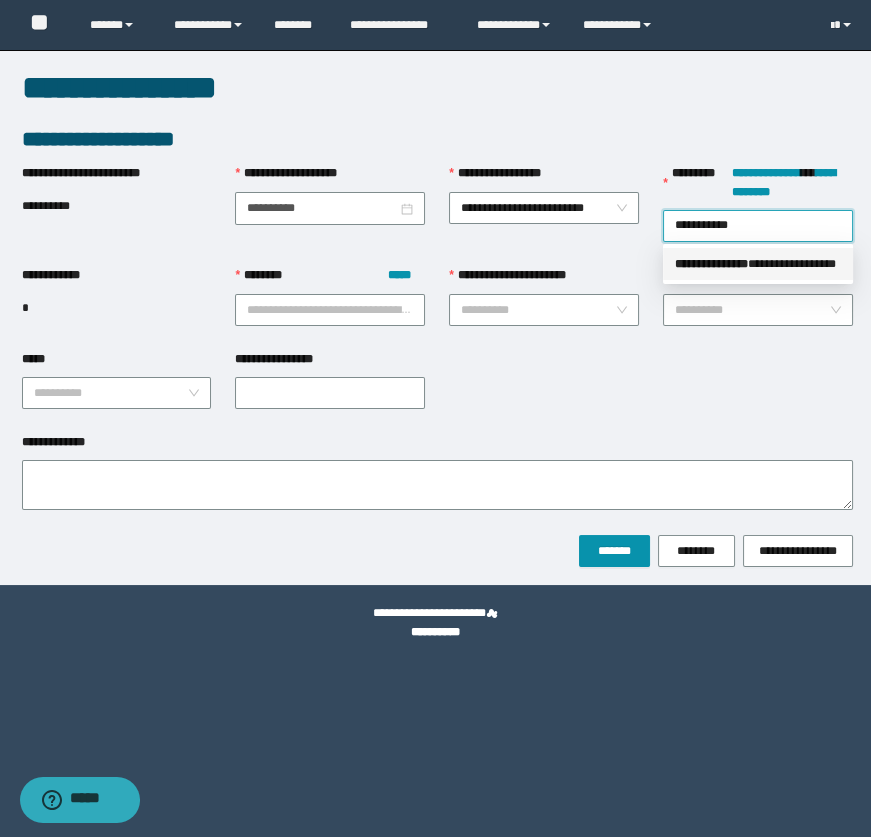 click on "**********" at bounding box center [758, 264] 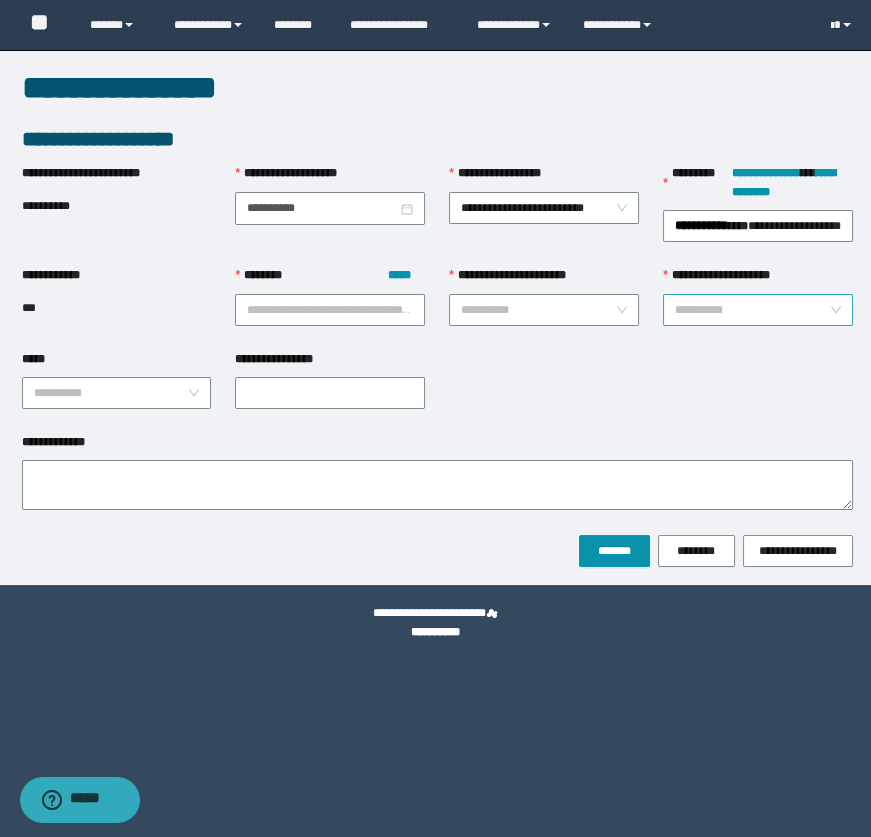 click on "**********" at bounding box center (752, 310) 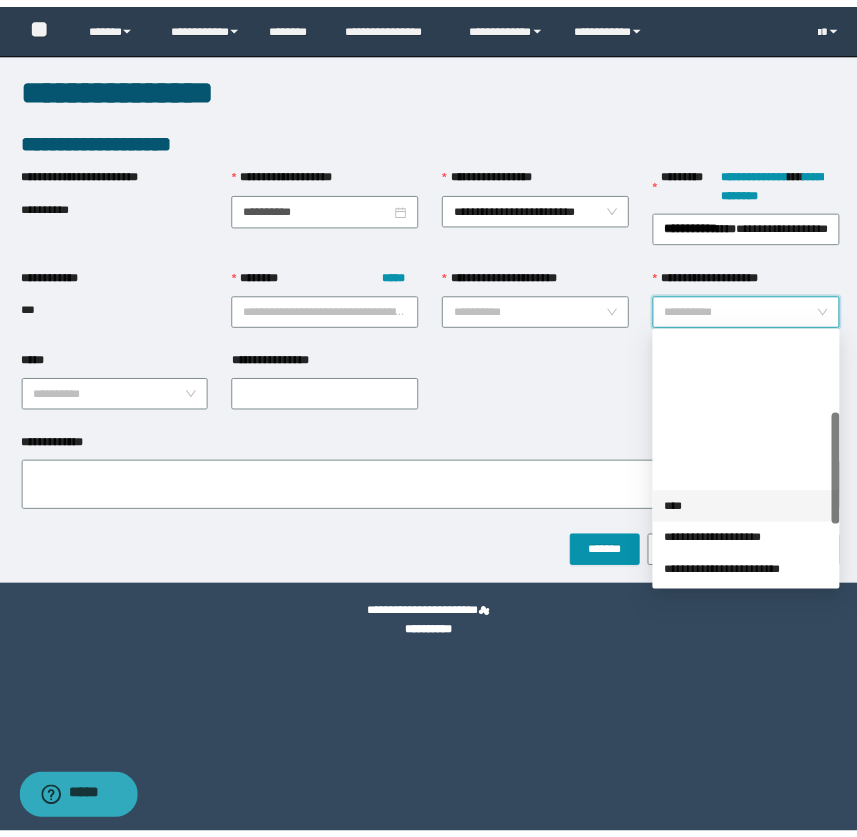 scroll, scrollTop: 320, scrollLeft: 0, axis: vertical 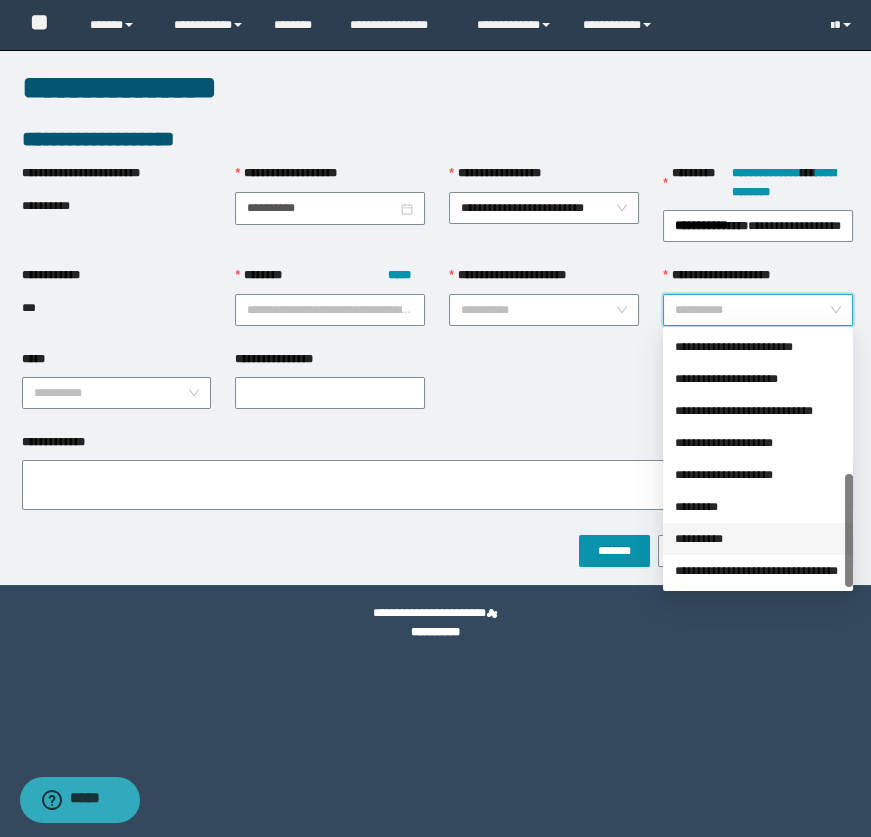 click on "**********" at bounding box center [758, 539] 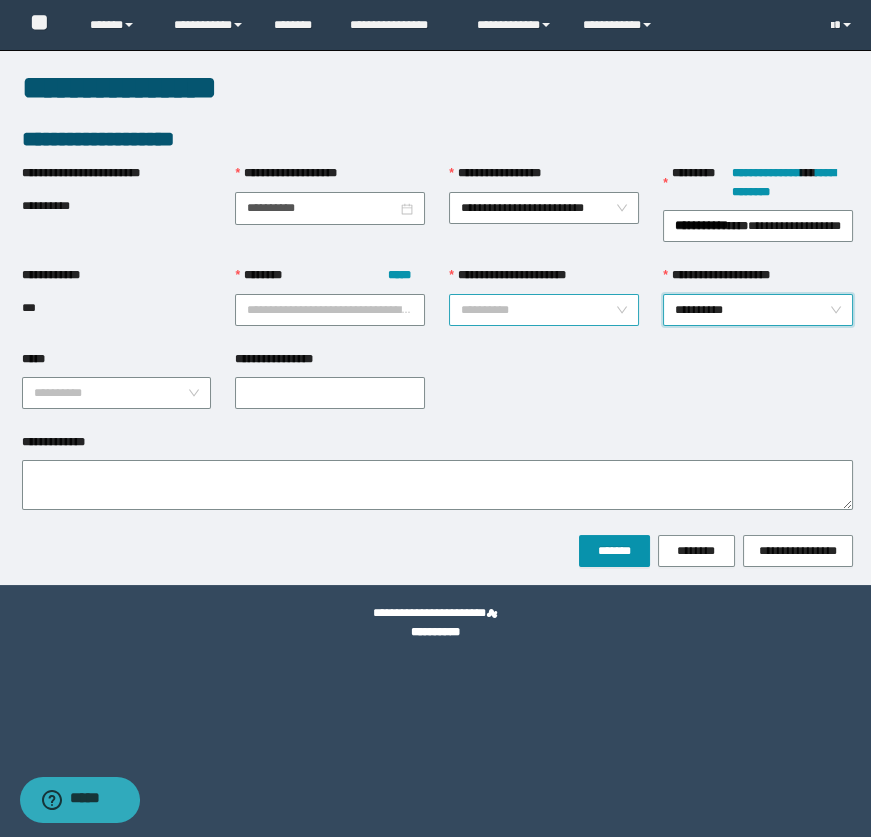click on "**********" at bounding box center (538, 310) 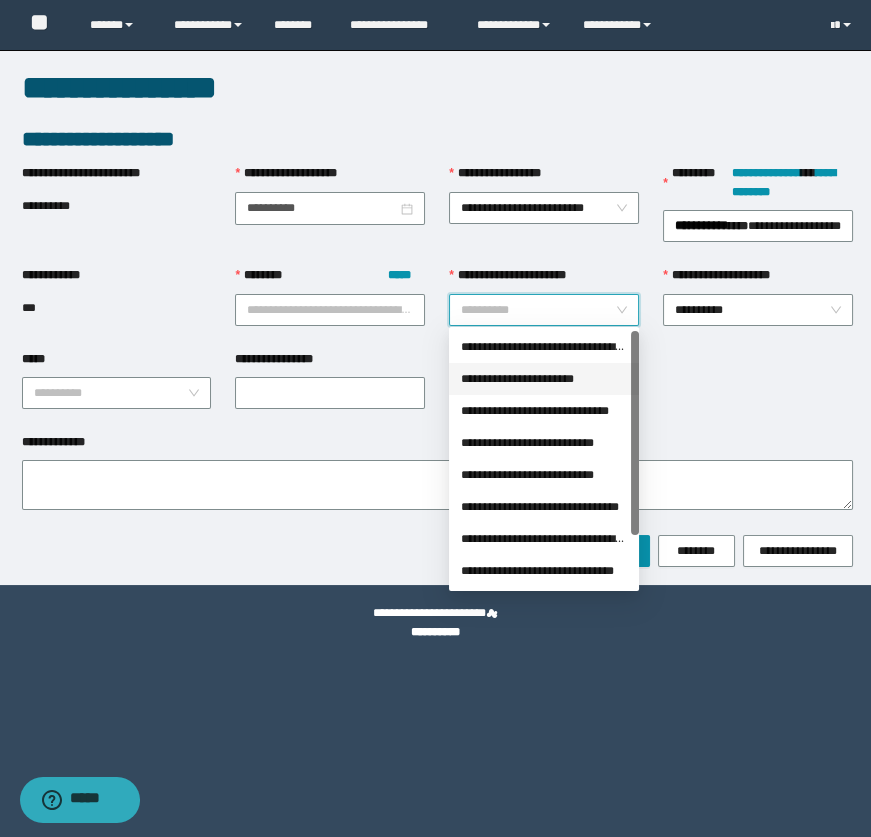 click on "**********" at bounding box center [544, 379] 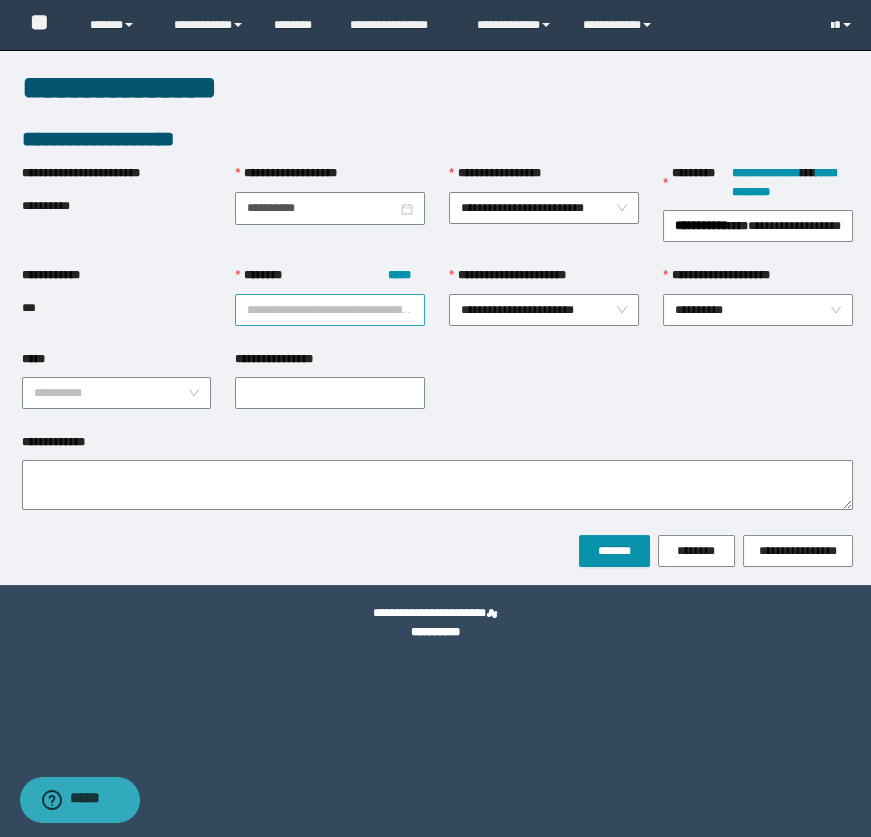 click on "******** *****" at bounding box center [330, 310] 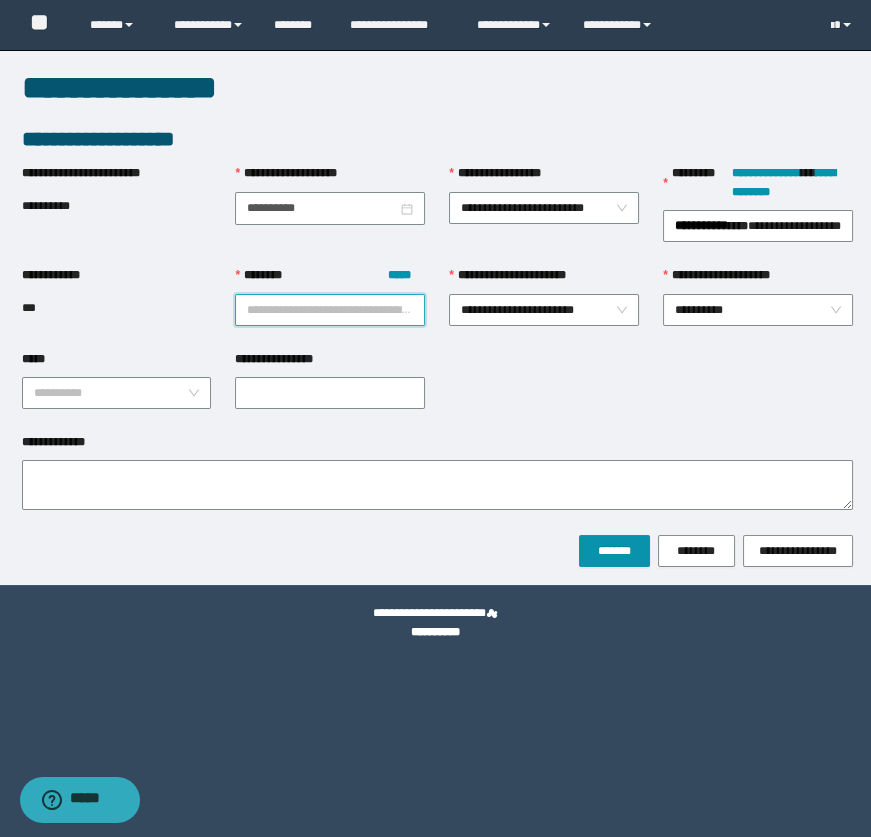 click on "******** *****" at bounding box center [330, 310] 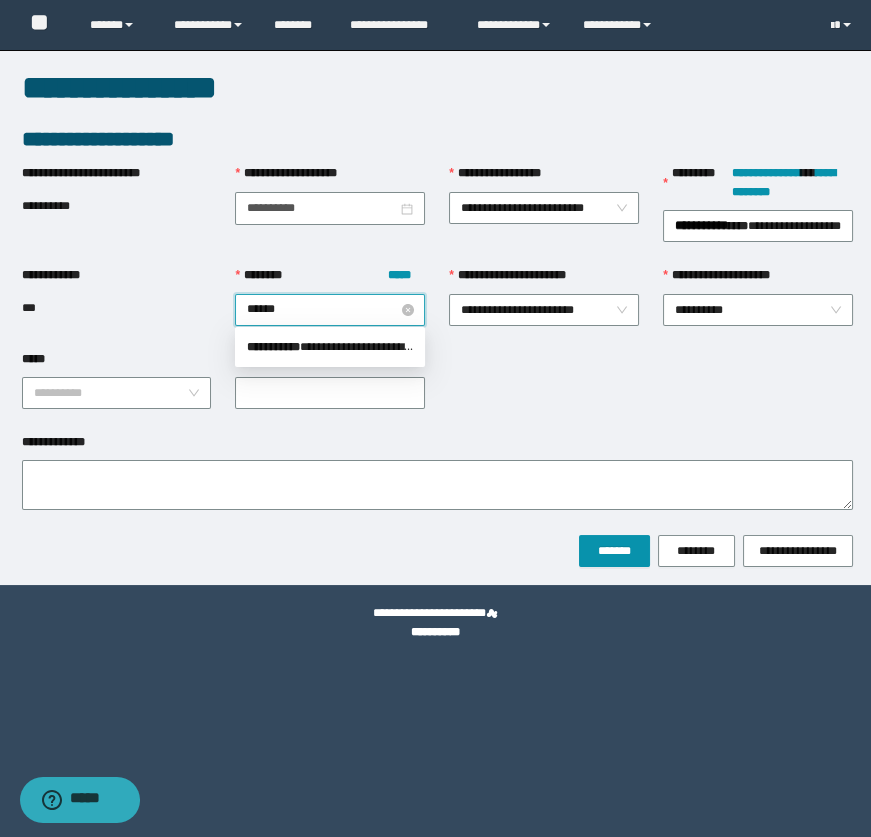 type on "*******" 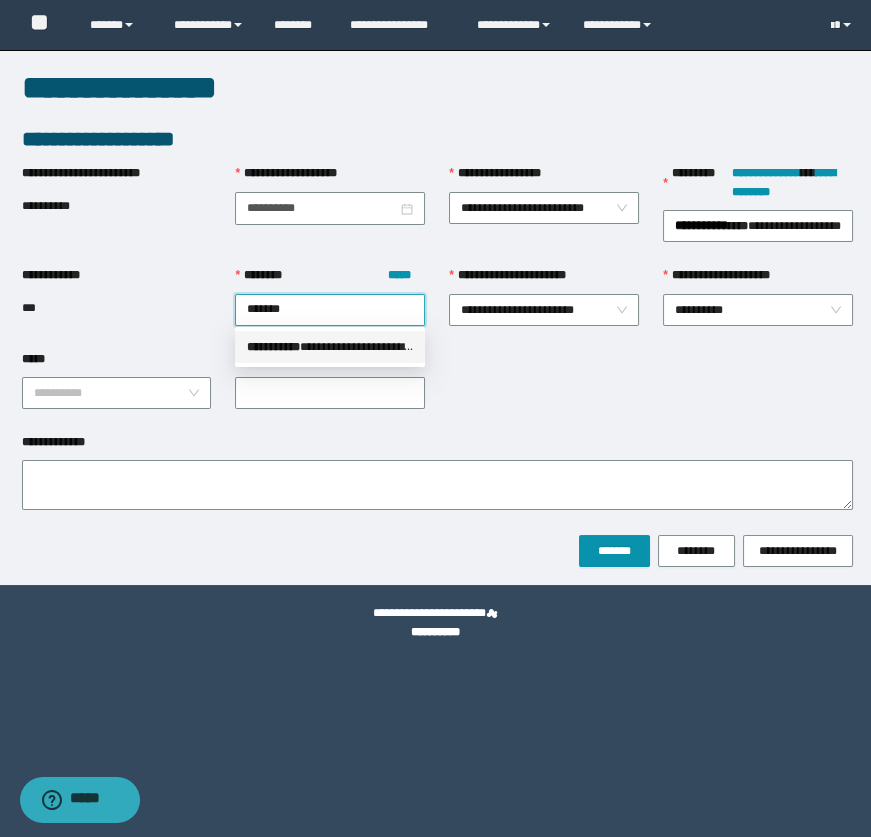 click on "** * *******" at bounding box center [273, 347] 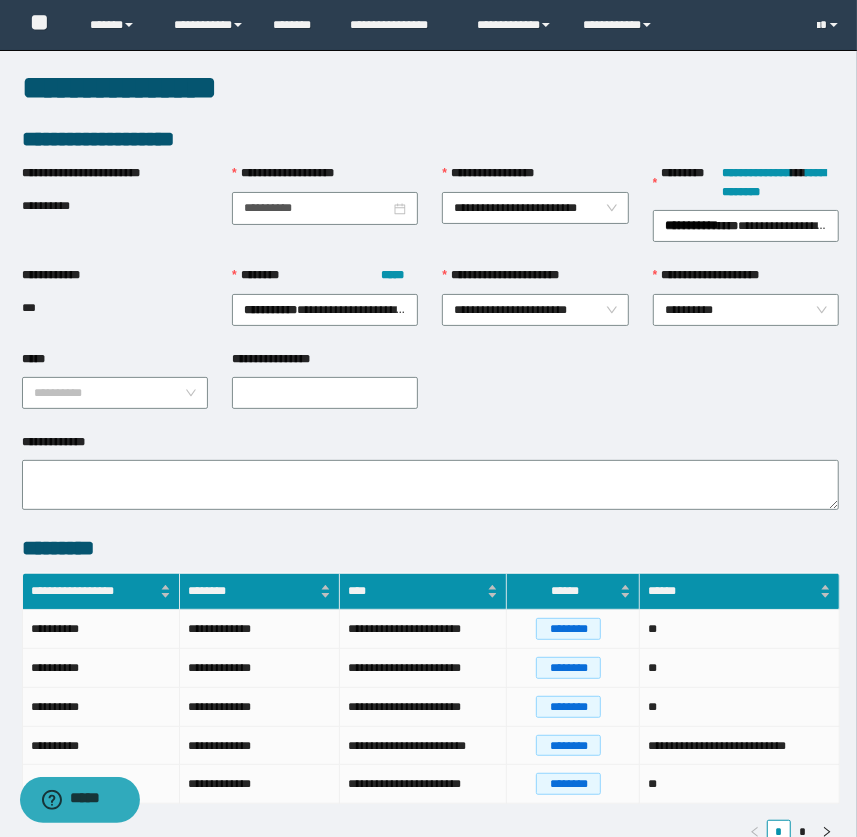 drag, startPoint x: 109, startPoint y: 373, endPoint x: 115, endPoint y: 408, distance: 35.510563 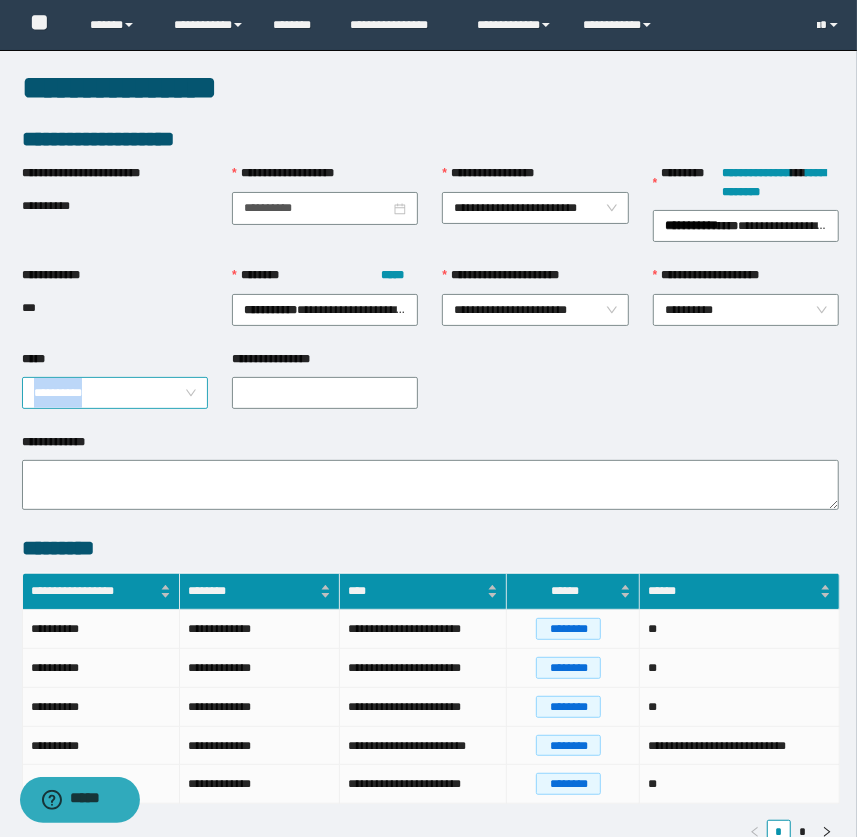 click on "*****" at bounding box center [109, 393] 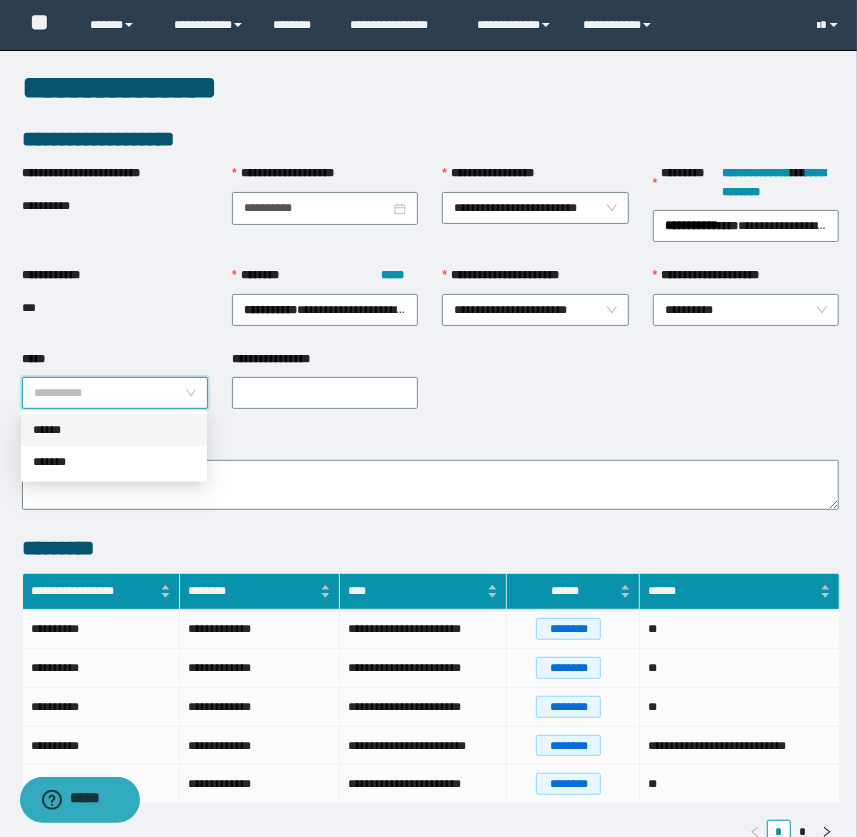 click on "******" at bounding box center (114, 430) 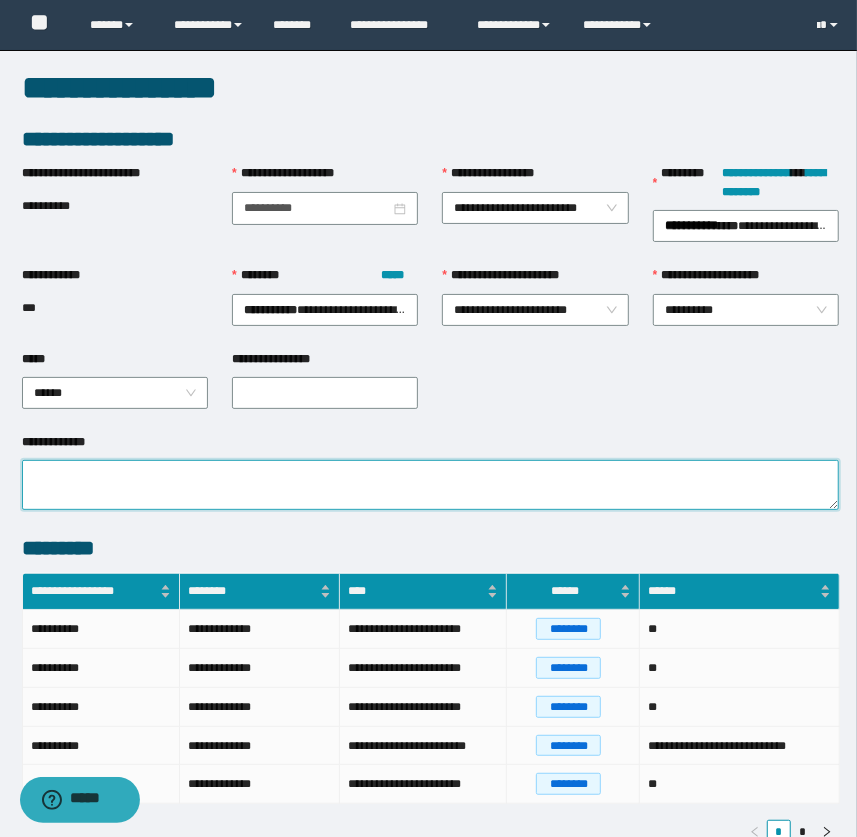 click on "**********" at bounding box center [431, 485] 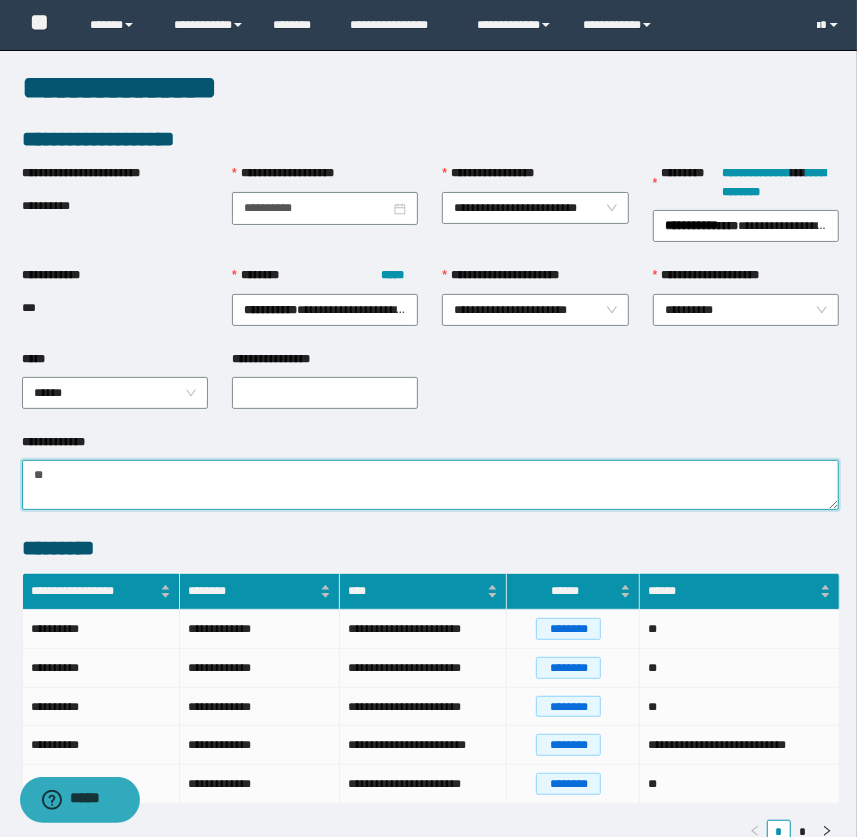 type on "*" 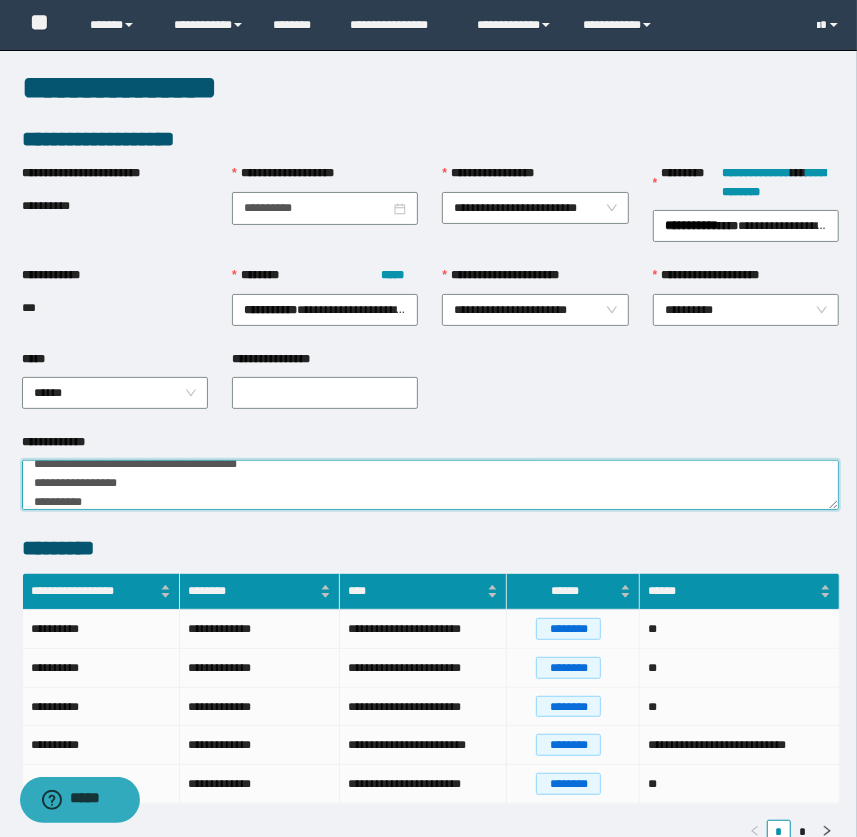 scroll, scrollTop: 6, scrollLeft: 0, axis: vertical 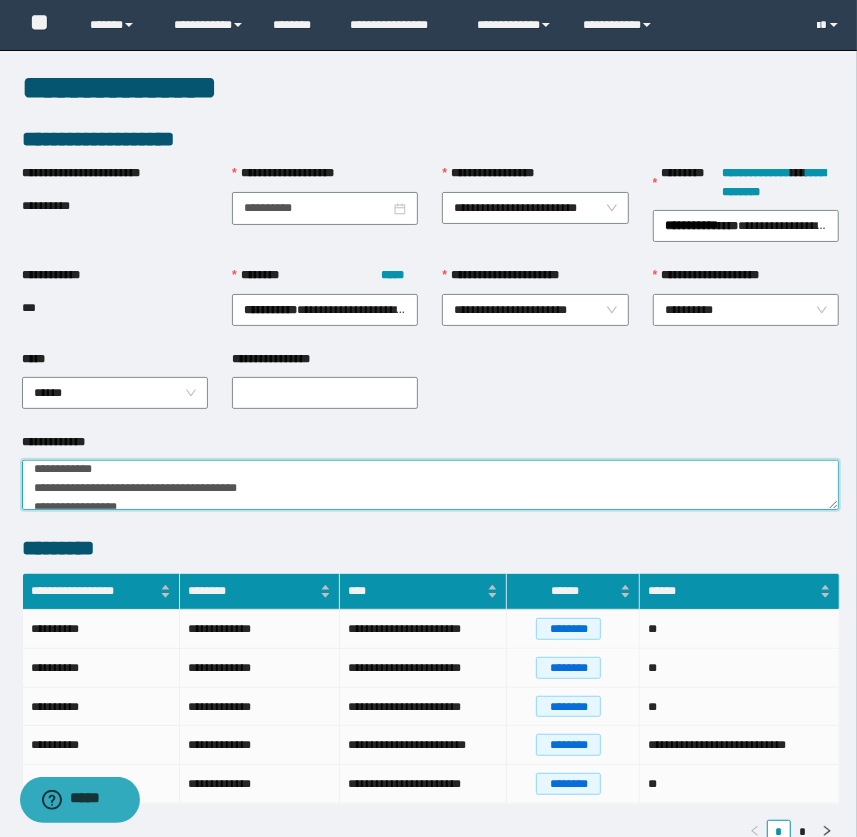 type on "**********" 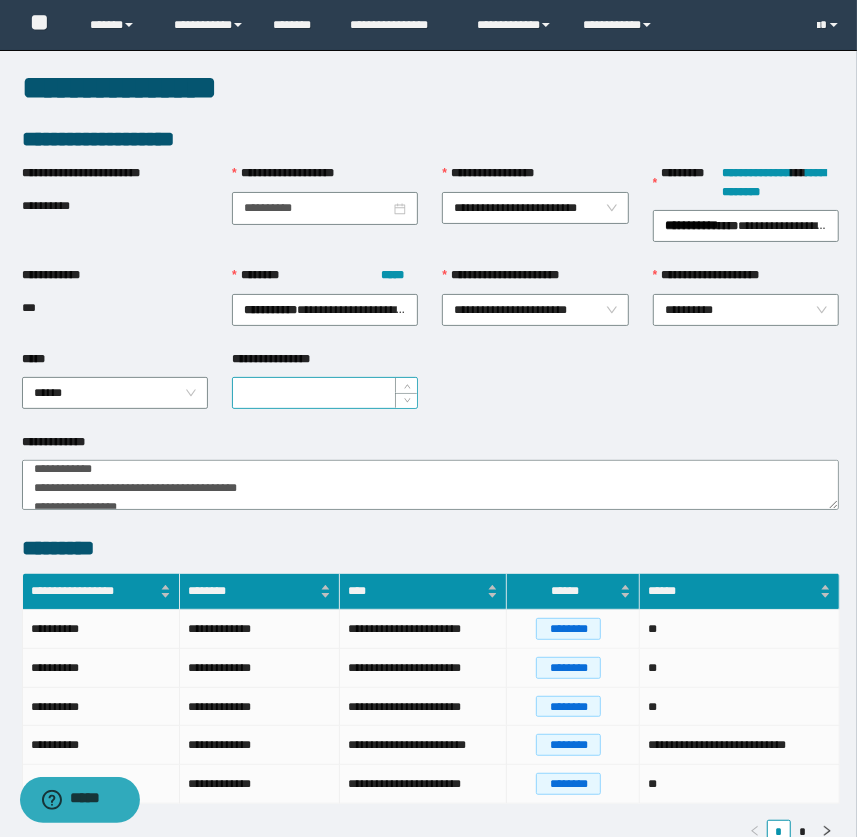 click on "**********" at bounding box center [325, 393] 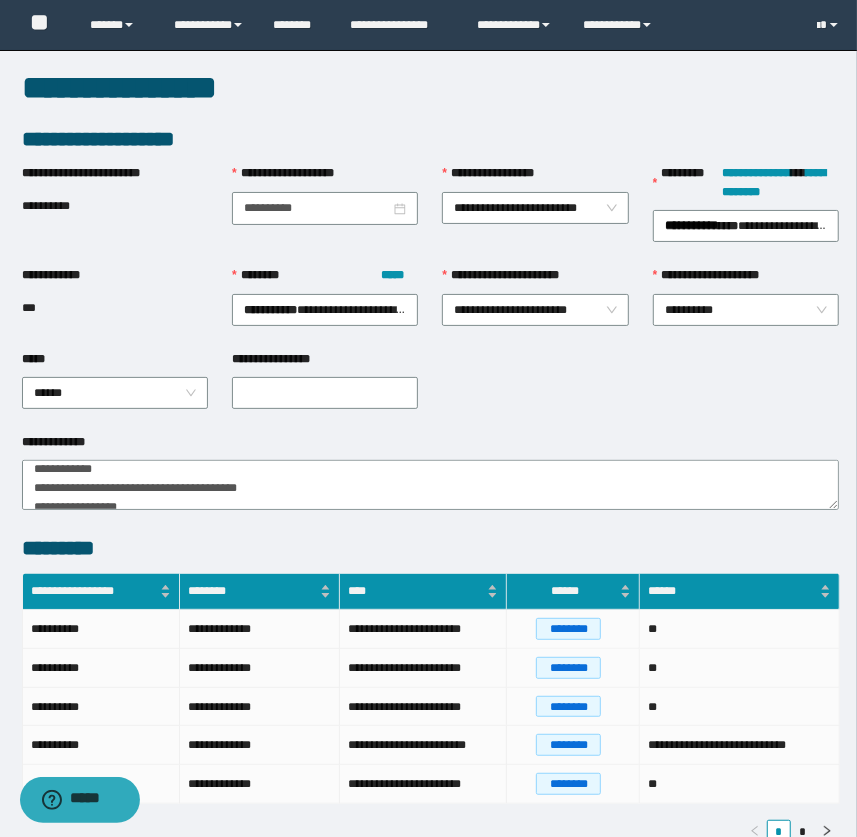 click on "**********" at bounding box center (431, 298) 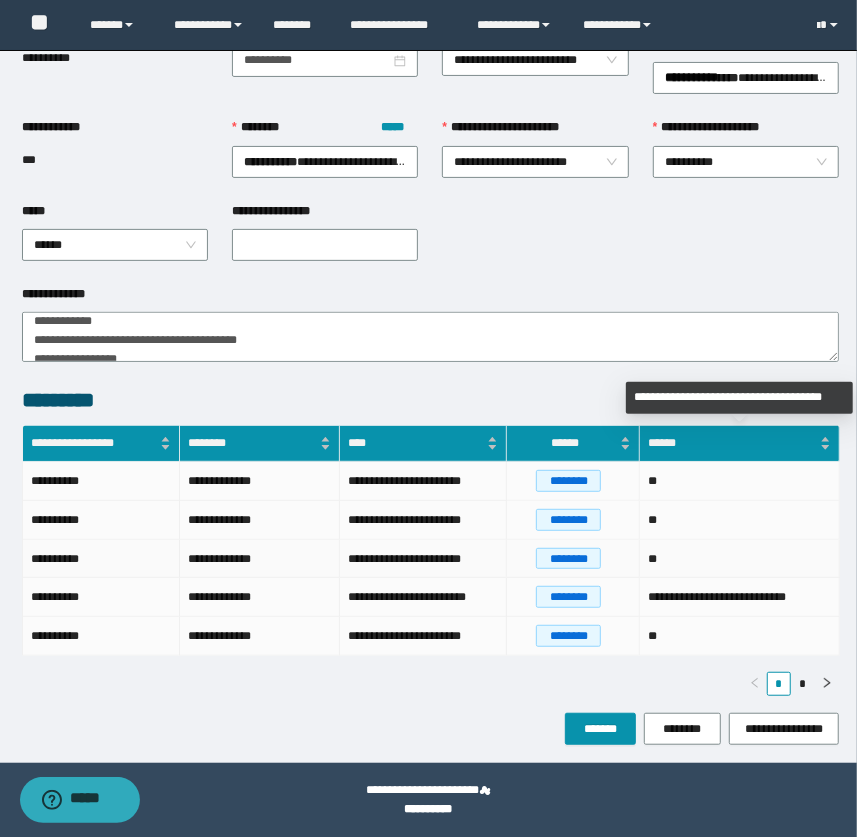 scroll, scrollTop: 149, scrollLeft: 0, axis: vertical 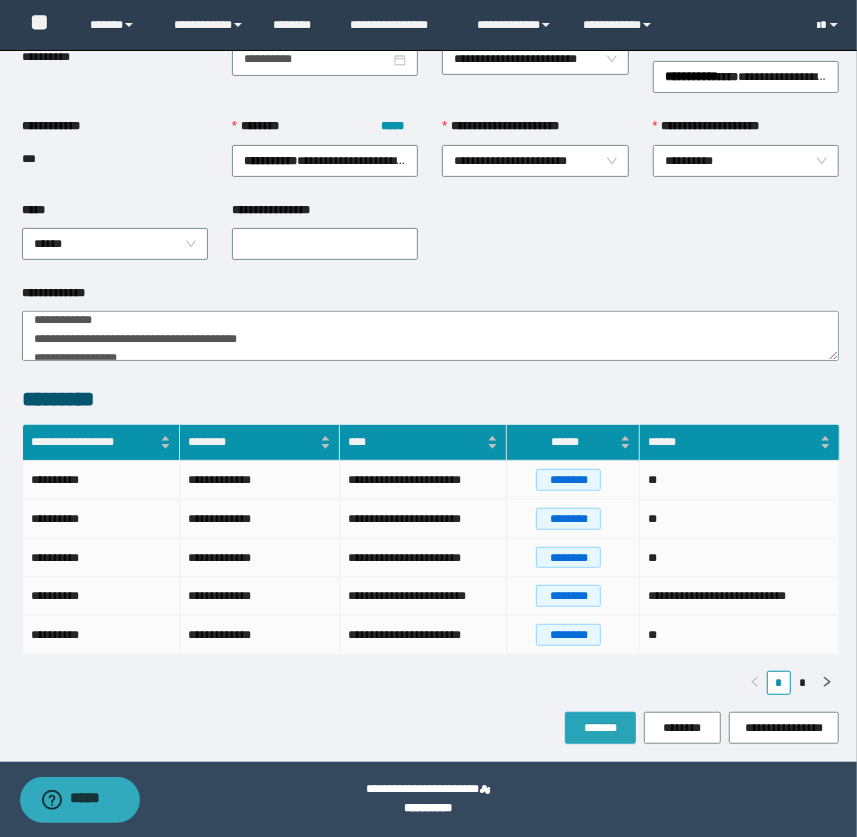 click on "*******" at bounding box center [600, 728] 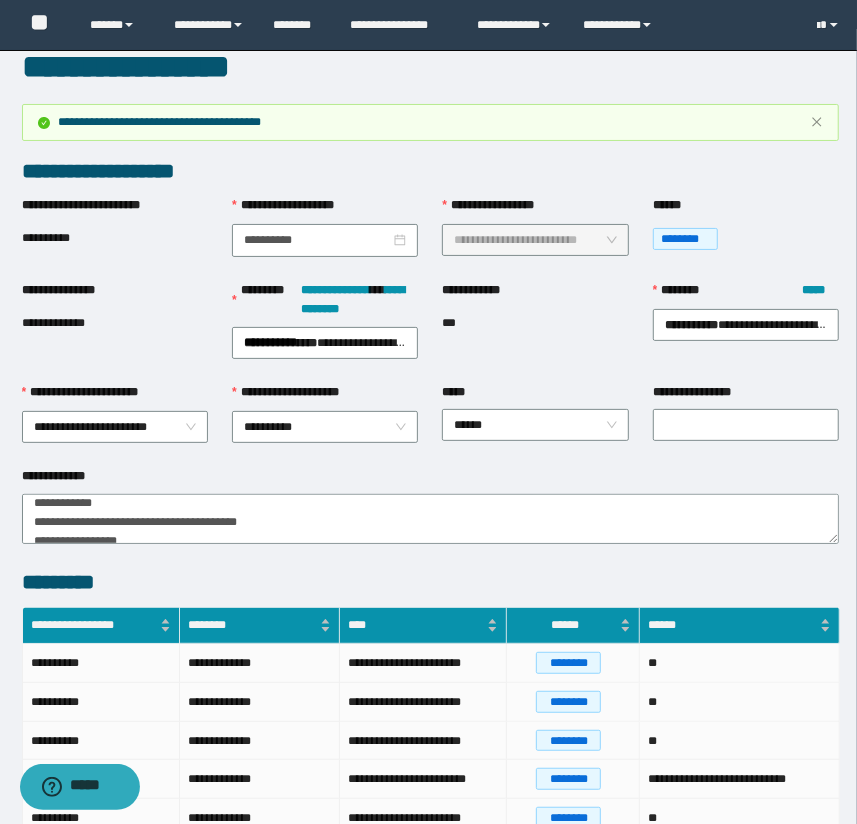 scroll, scrollTop: 0, scrollLeft: 0, axis: both 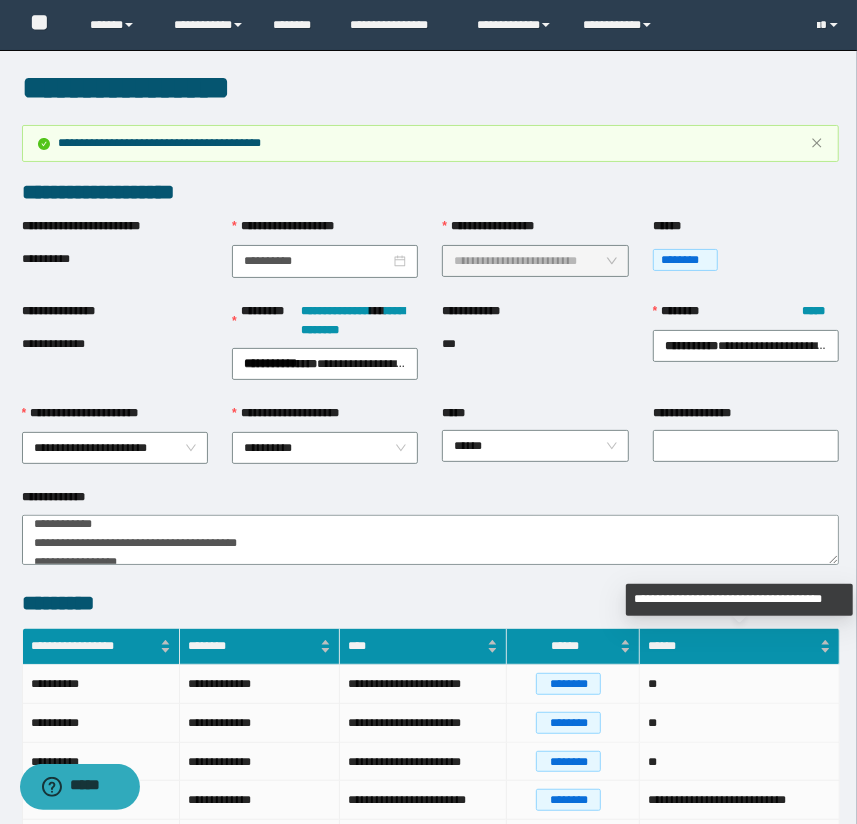 click on "*********" at bounding box center [431, 603] 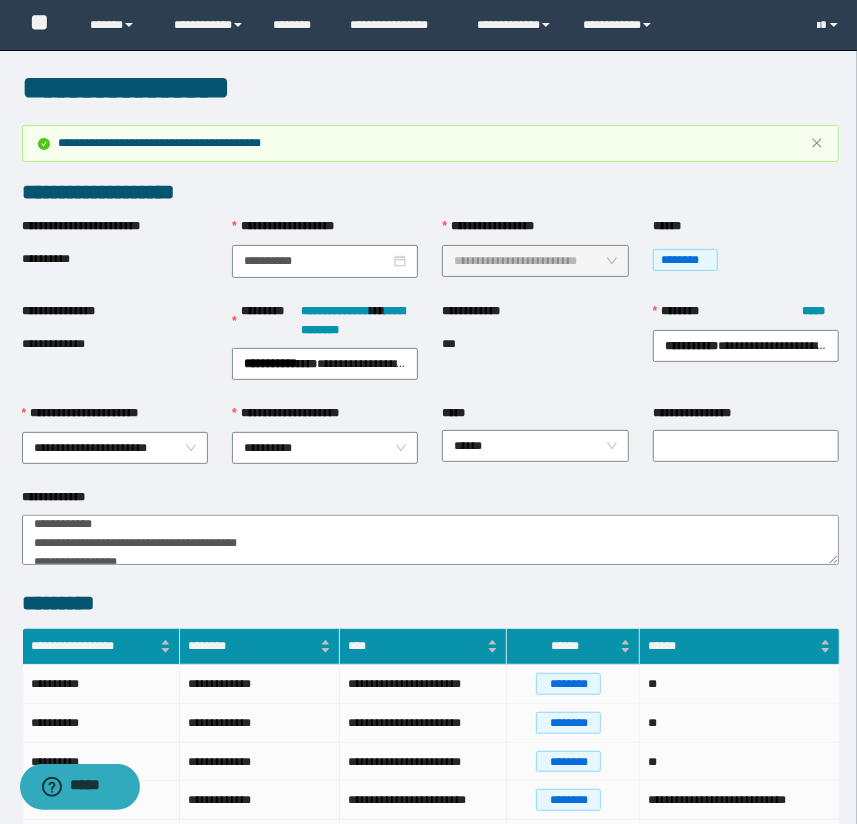 click on "**********" at bounding box center [115, 345] 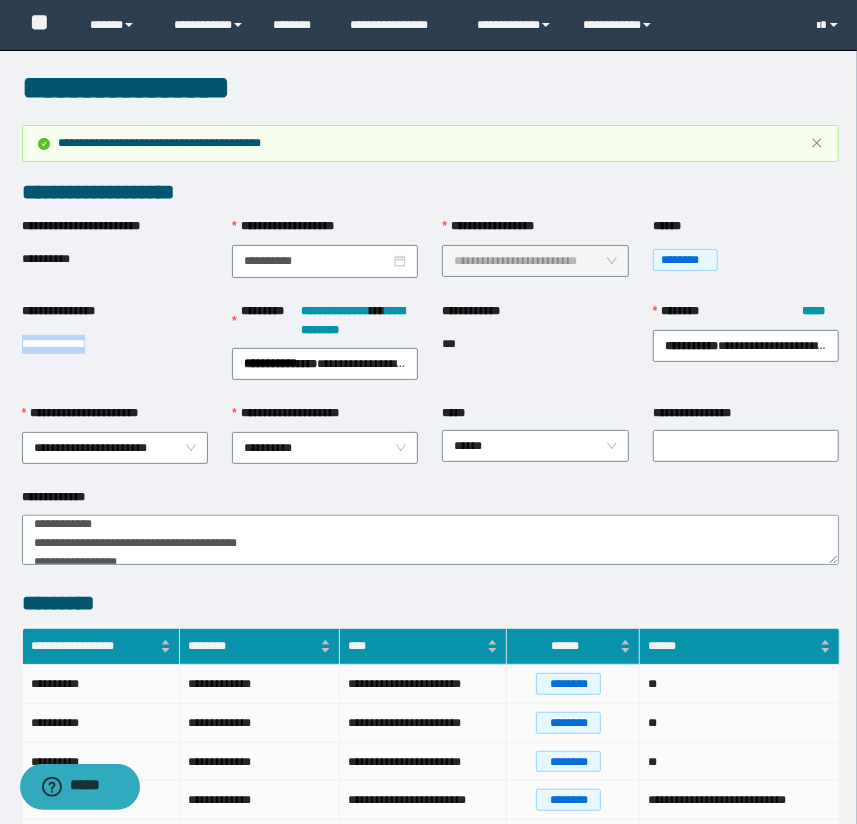 click on "**********" at bounding box center (68, 344) 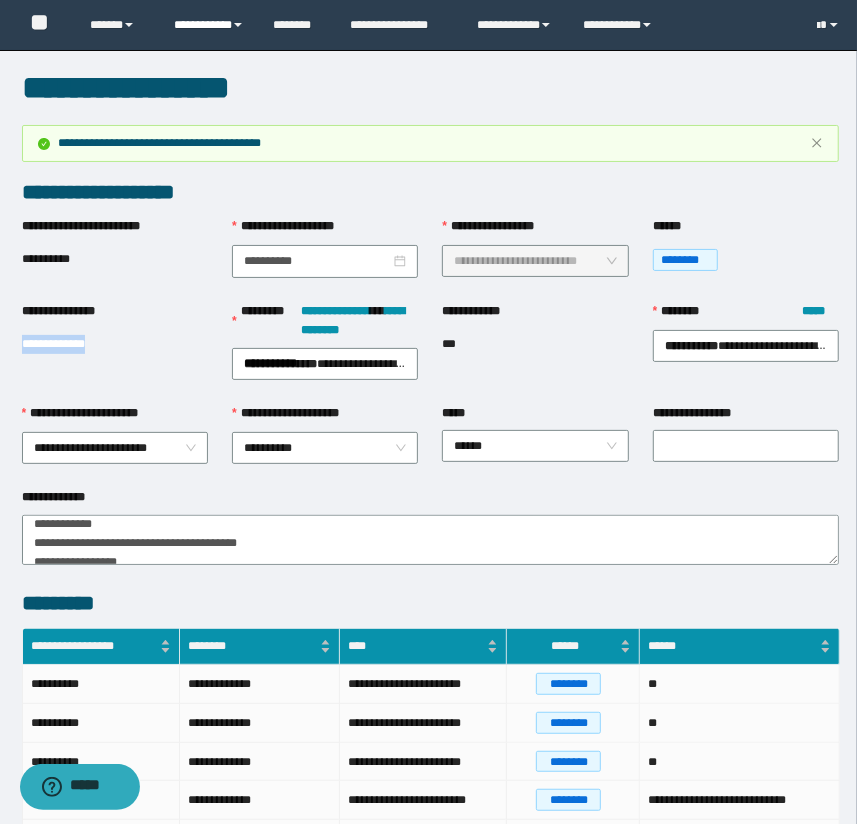 click on "**********" at bounding box center (209, 25) 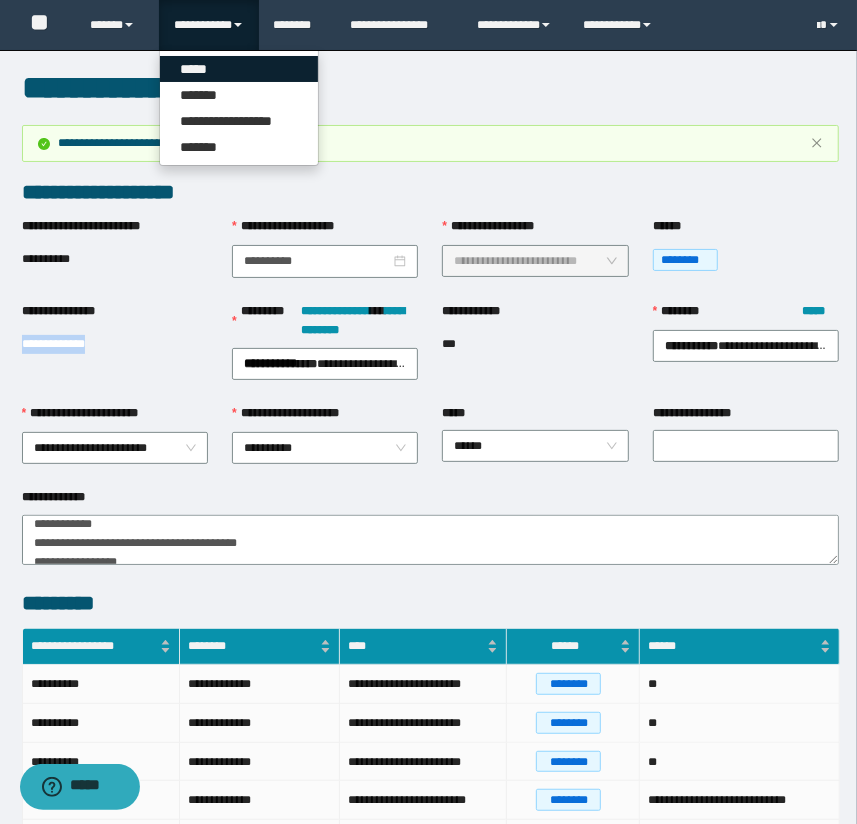 click on "*****" at bounding box center [239, 69] 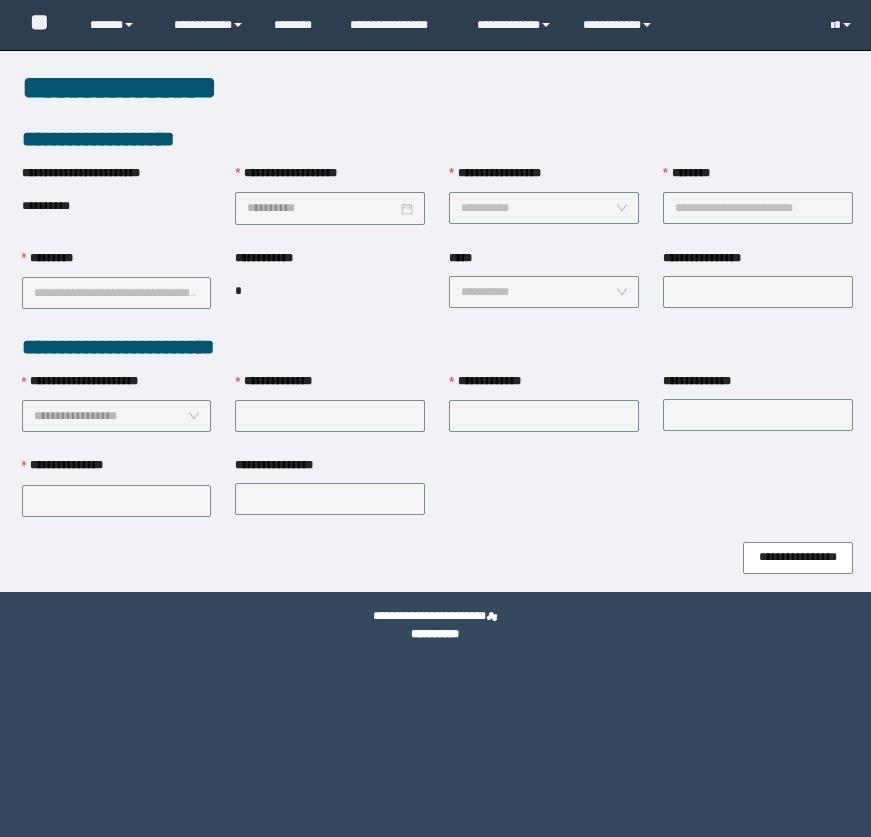 scroll, scrollTop: 0, scrollLeft: 0, axis: both 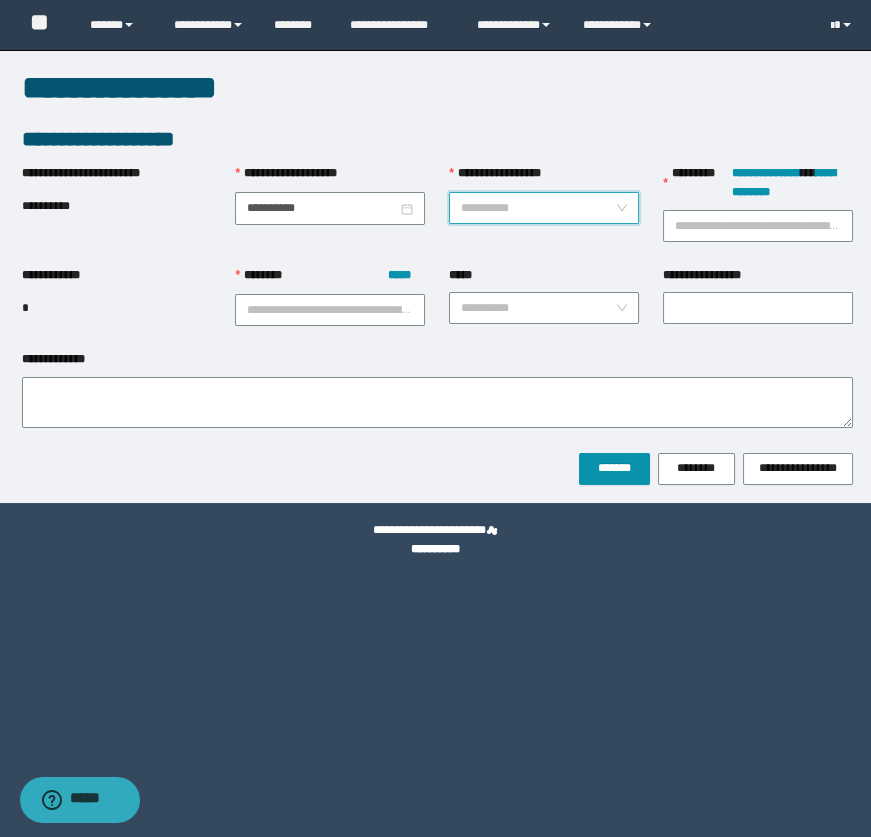 click on "**********" at bounding box center (538, 208) 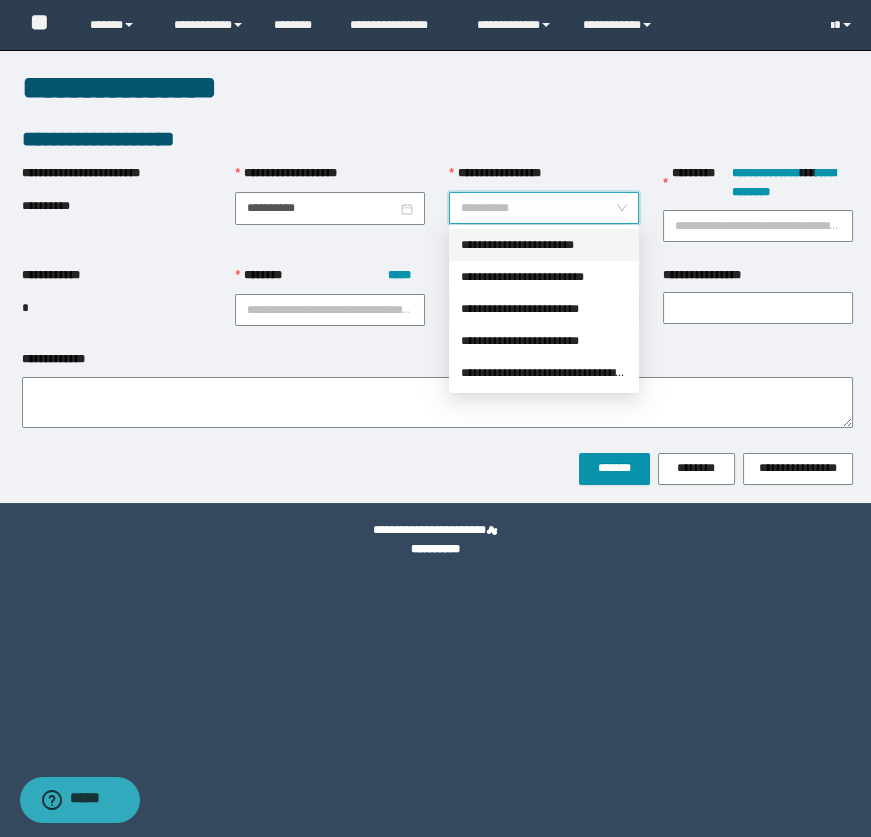 click on "**********" at bounding box center [544, 245] 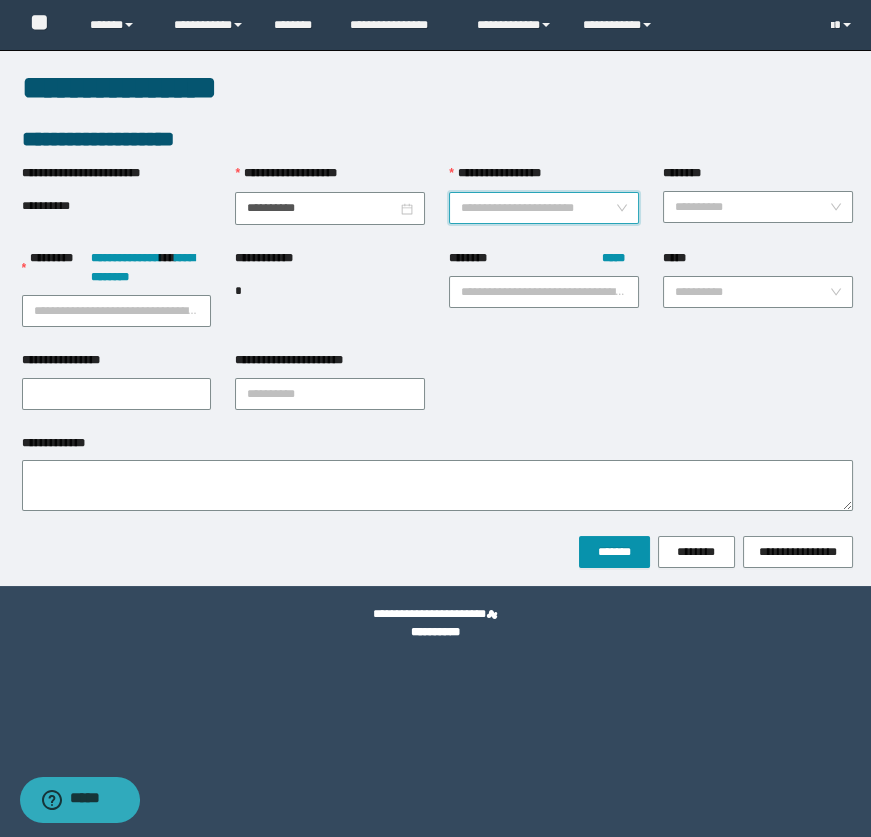 drag, startPoint x: 581, startPoint y: 206, endPoint x: 573, endPoint y: 249, distance: 43.737854 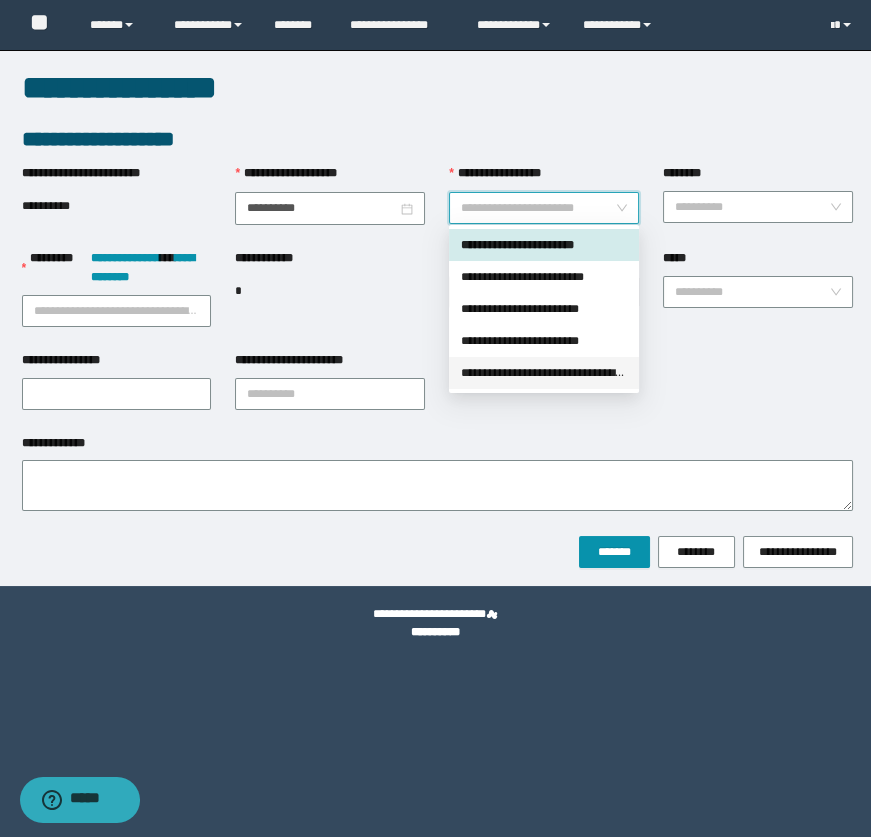 drag, startPoint x: 583, startPoint y: 351, endPoint x: 594, endPoint y: 366, distance: 18.601076 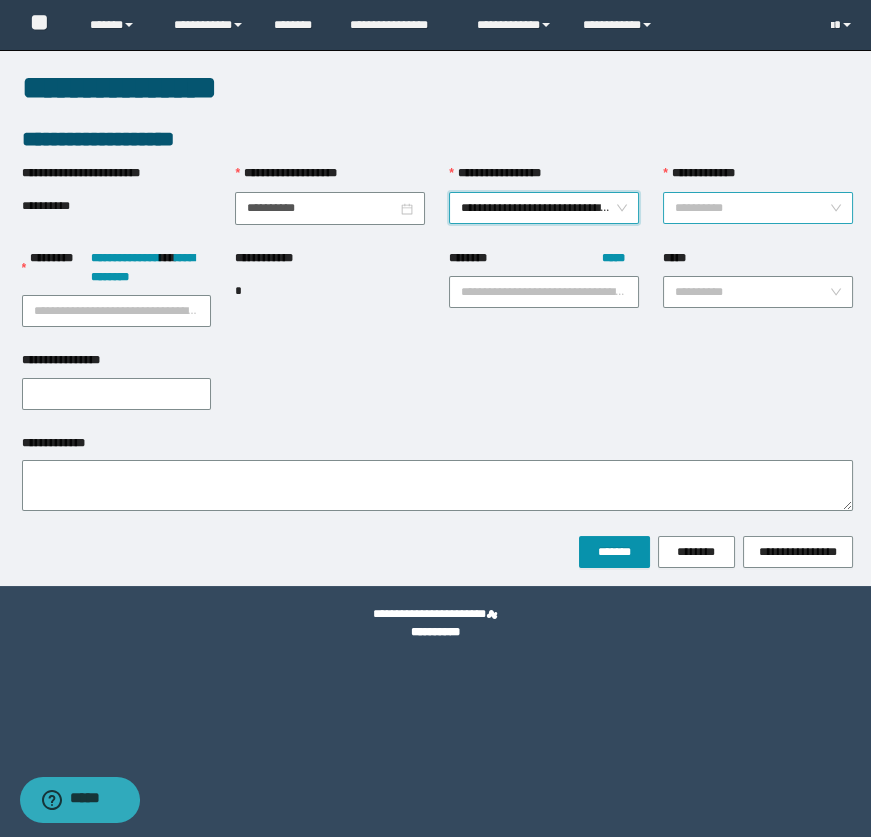 click on "**********" at bounding box center (752, 208) 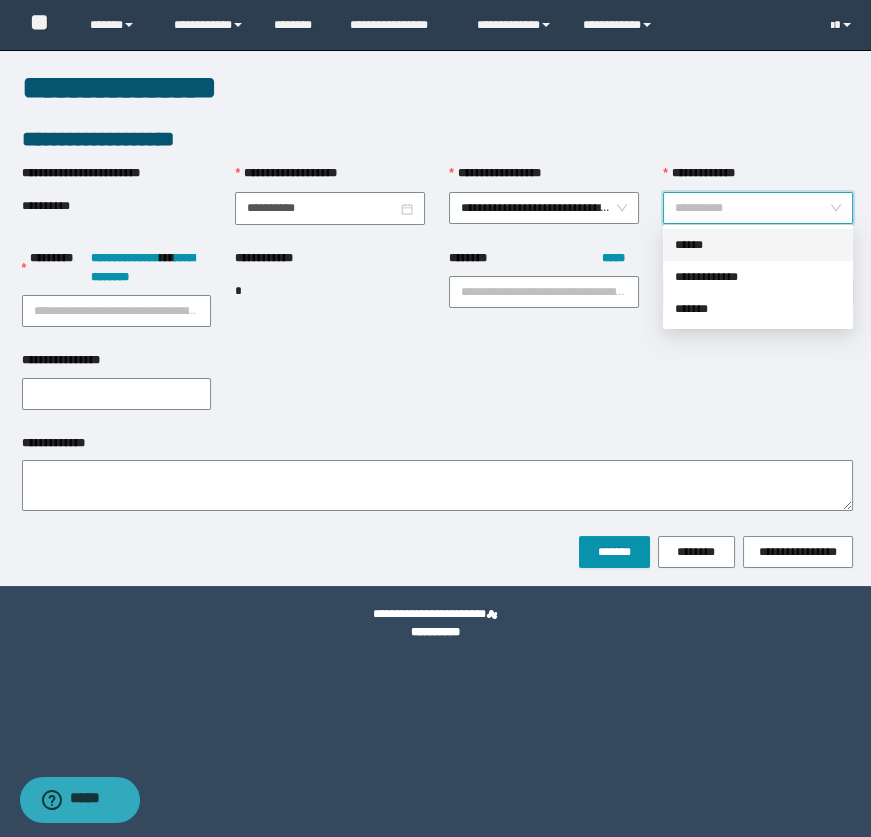 click on "******" at bounding box center [758, 245] 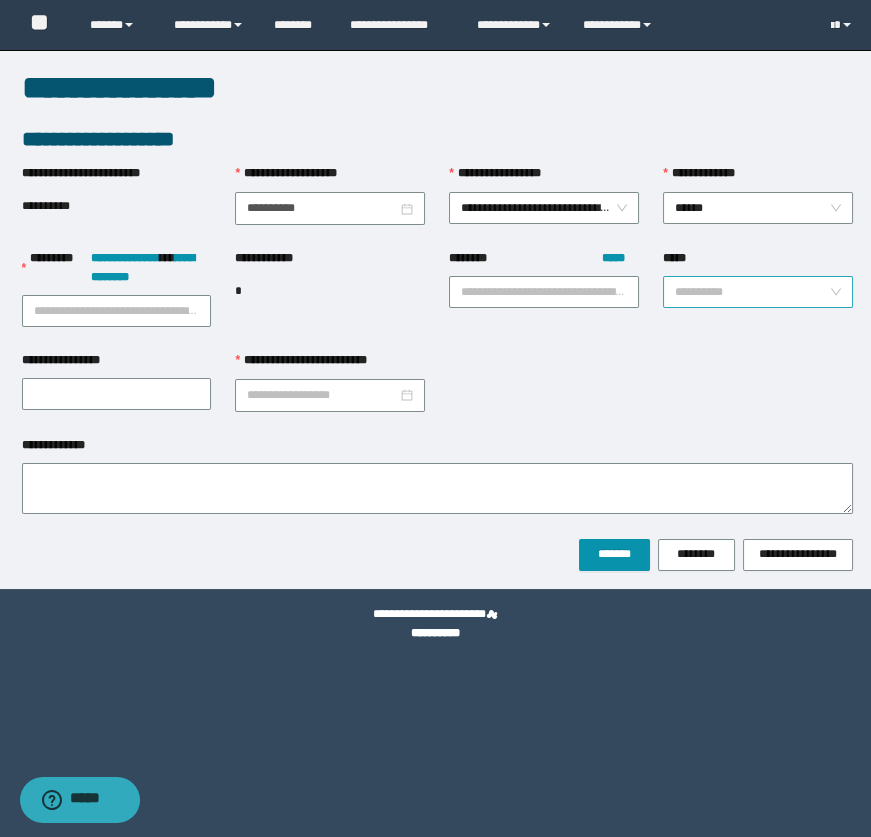 click on "*****" at bounding box center (752, 292) 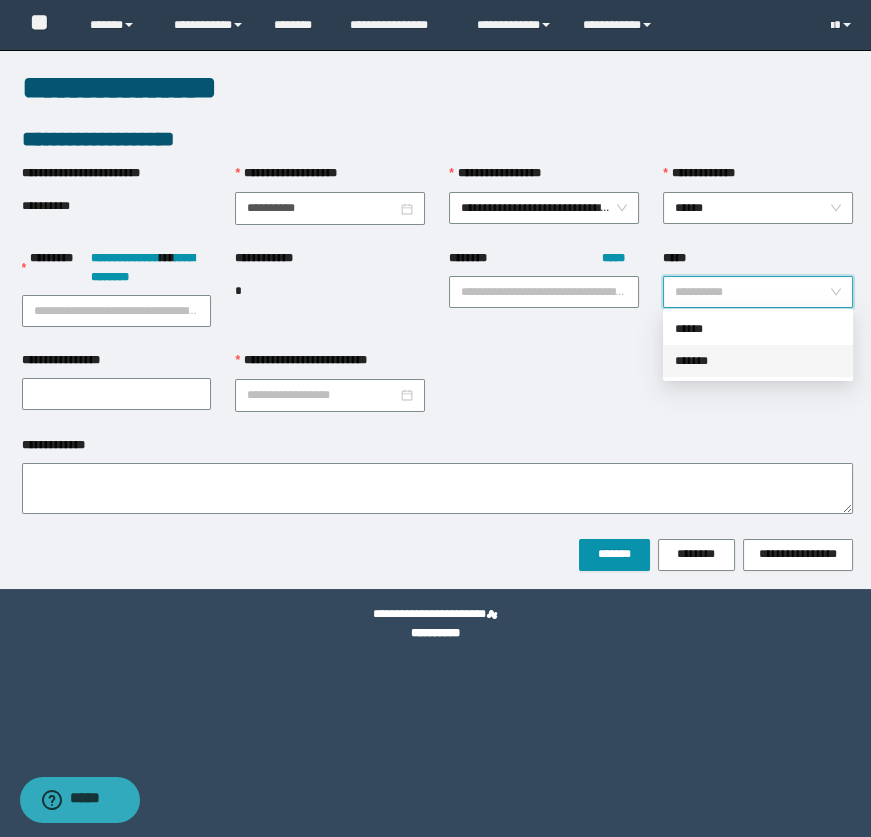 click on "*******" at bounding box center (758, 361) 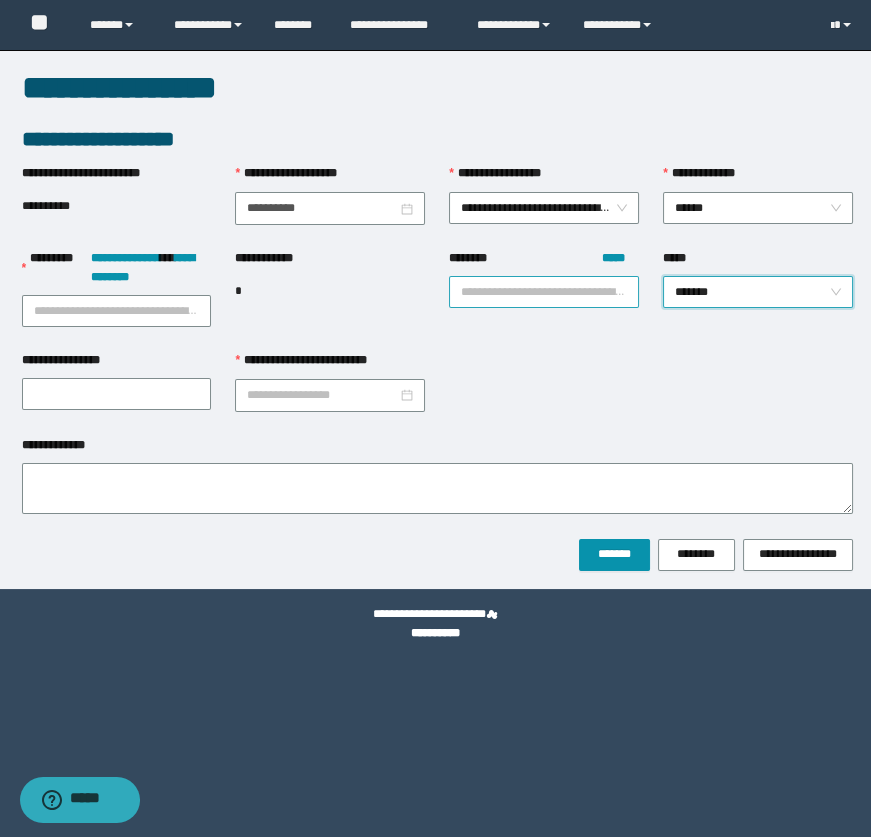 click on "******** *****" at bounding box center (544, 292) 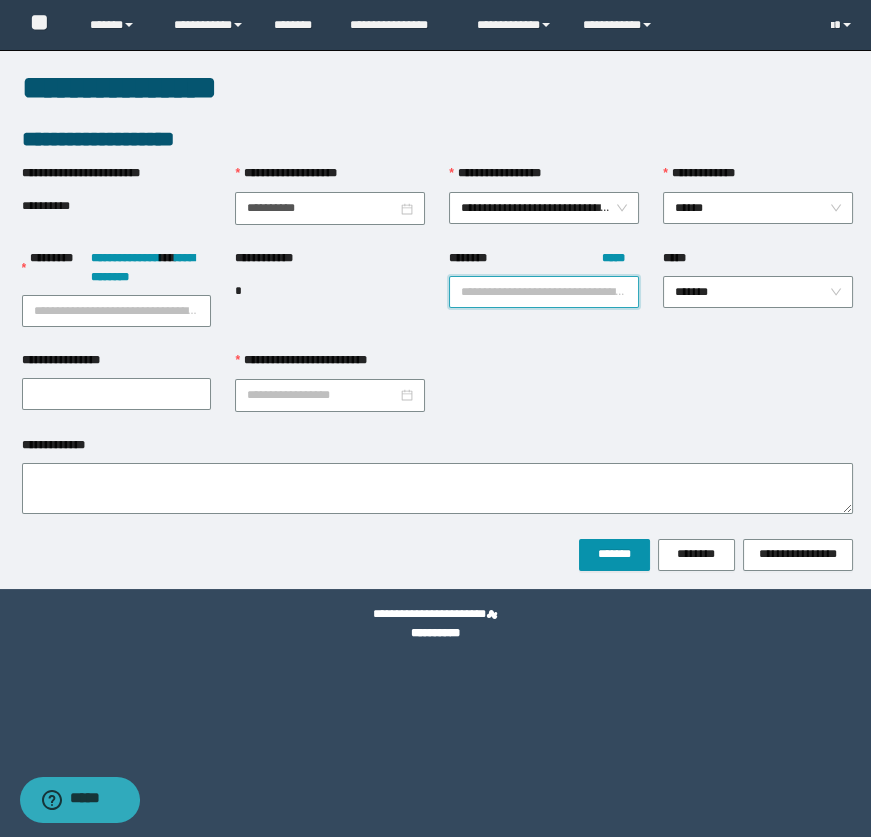 paste on "**********" 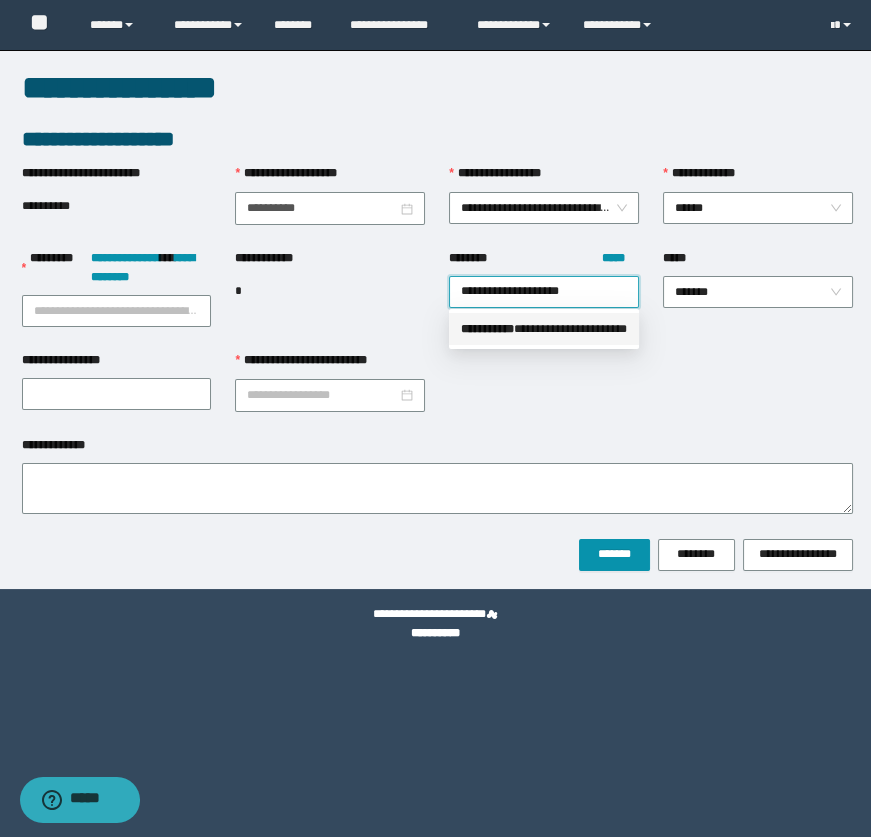 click on "** * *******" at bounding box center (487, 329) 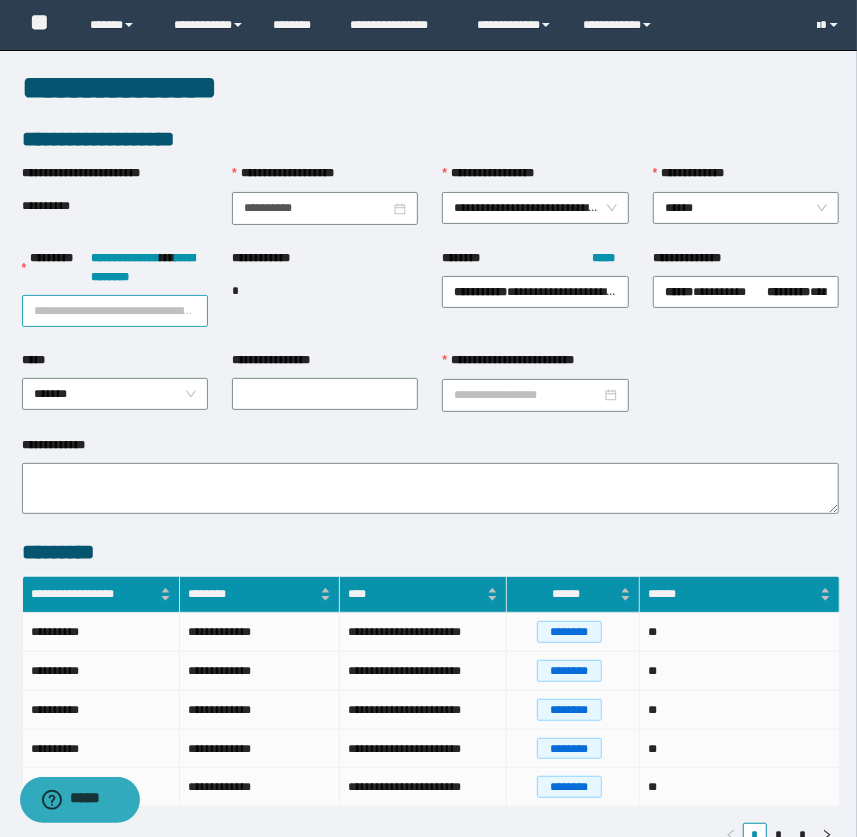 click on "**********" at bounding box center (115, 311) 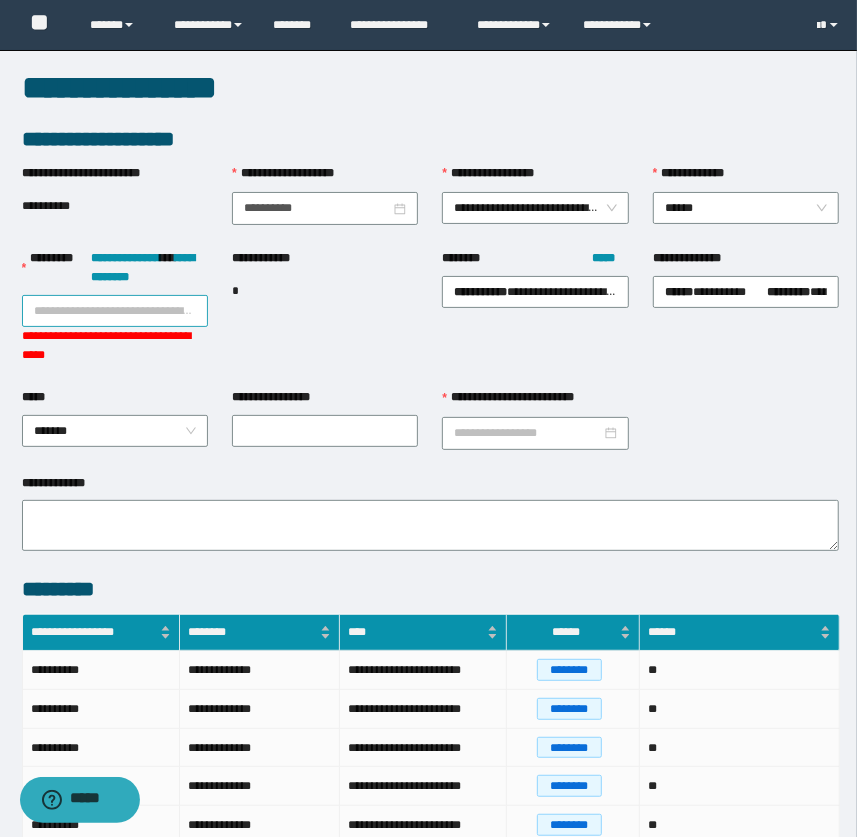 click on "**********" at bounding box center [115, 311] 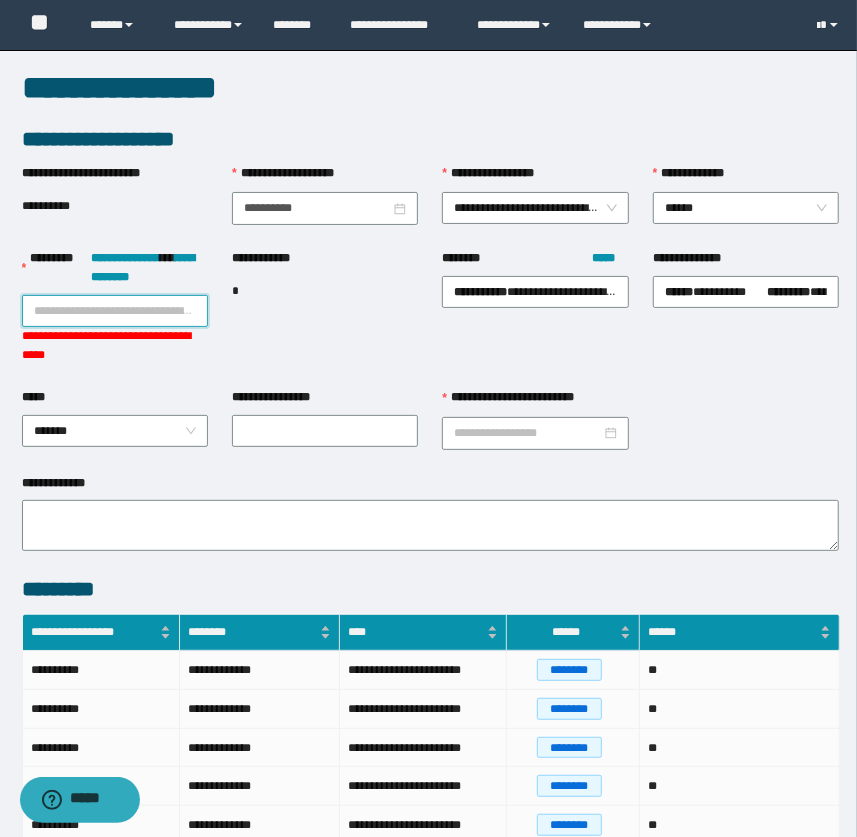 paste on "**********" 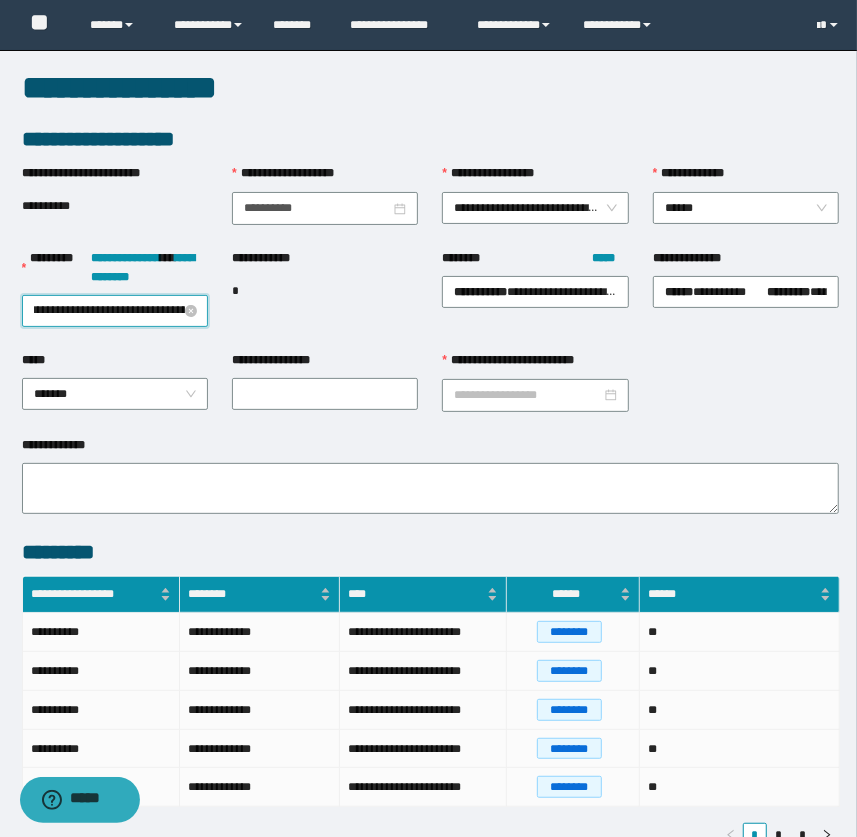 type on "**********" 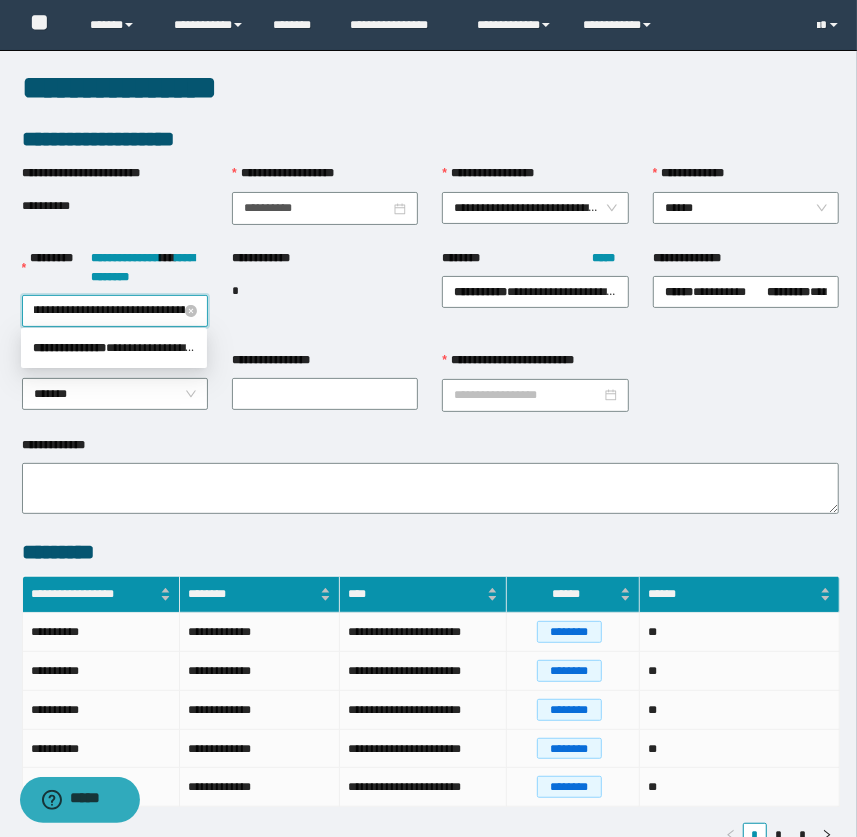 scroll, scrollTop: 0, scrollLeft: 0, axis: both 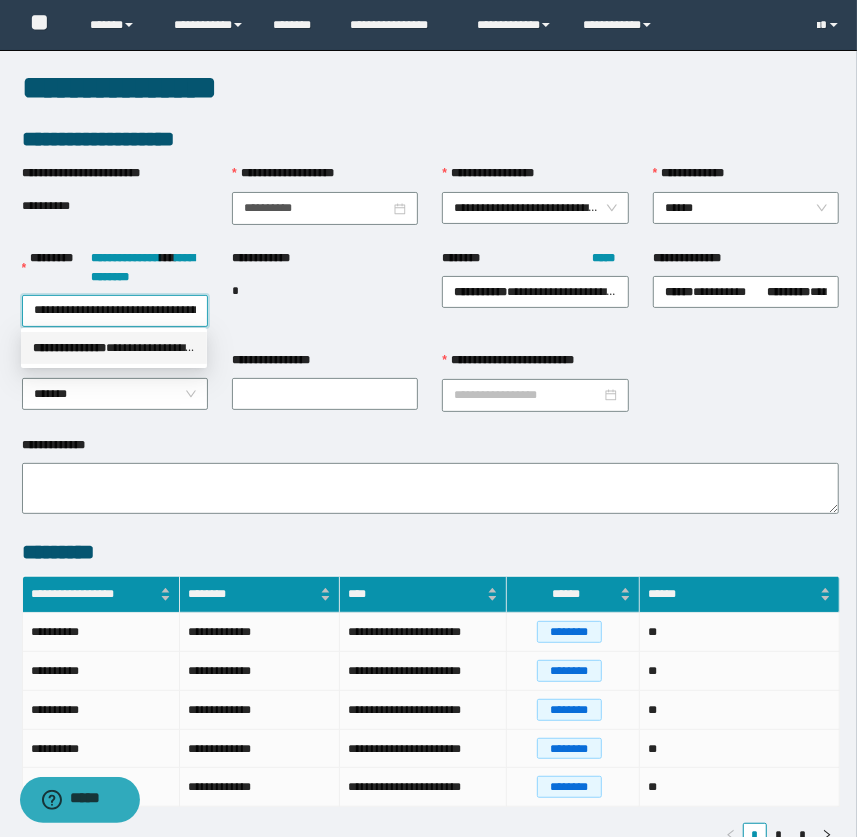 click on "**********" at bounding box center (114, 348) 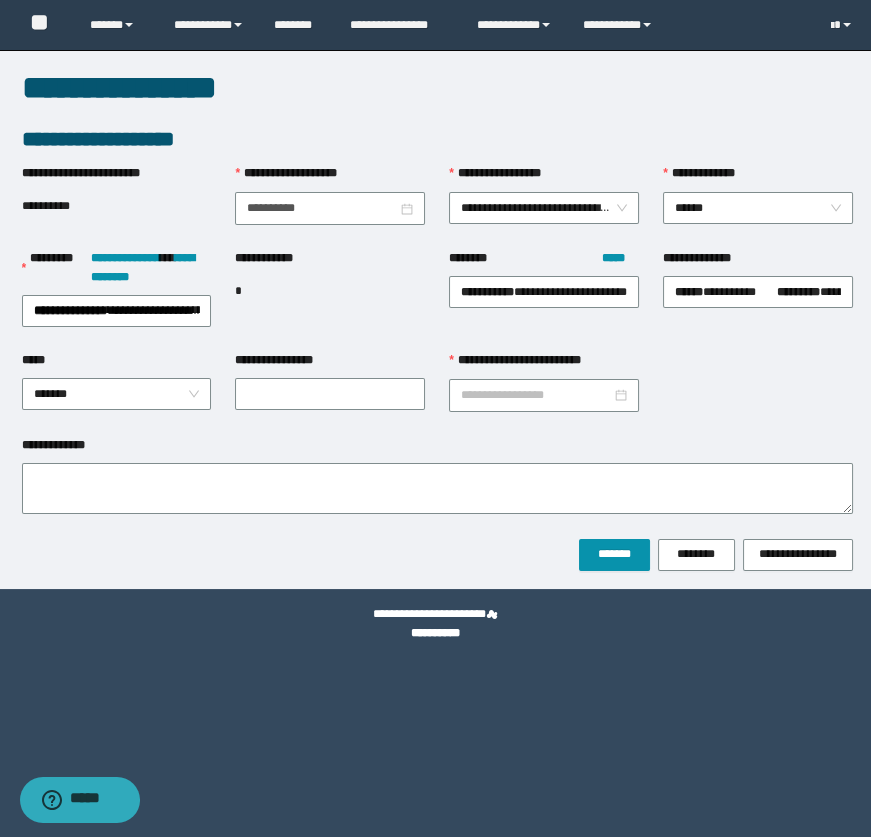 click on "**********" at bounding box center (437, 88) 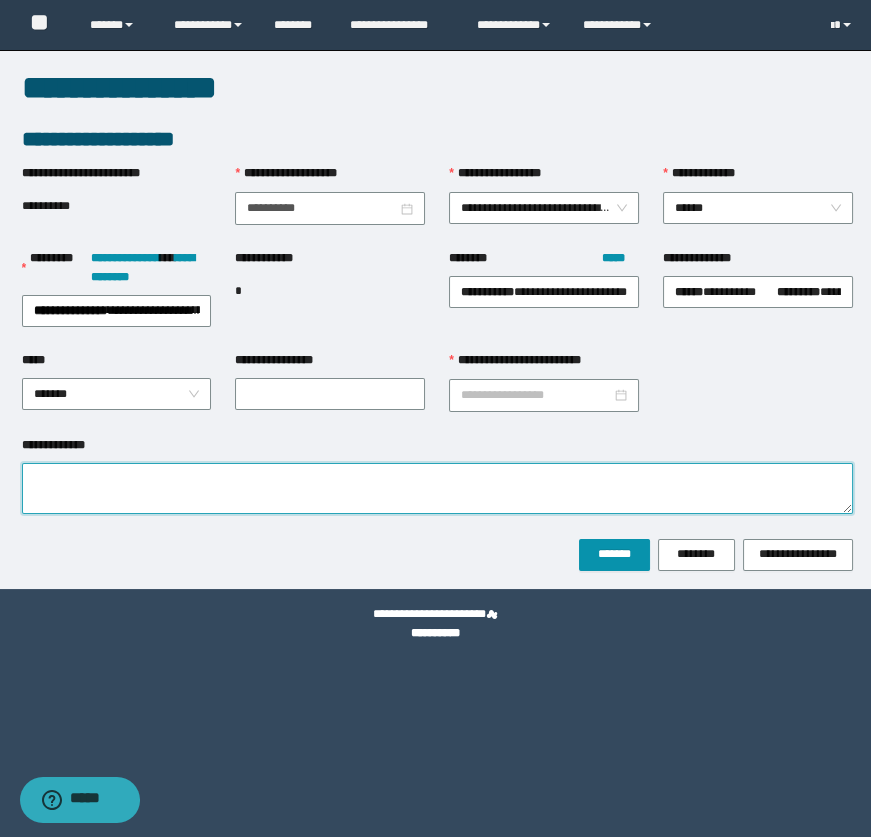 click on "**********" at bounding box center (437, 488) 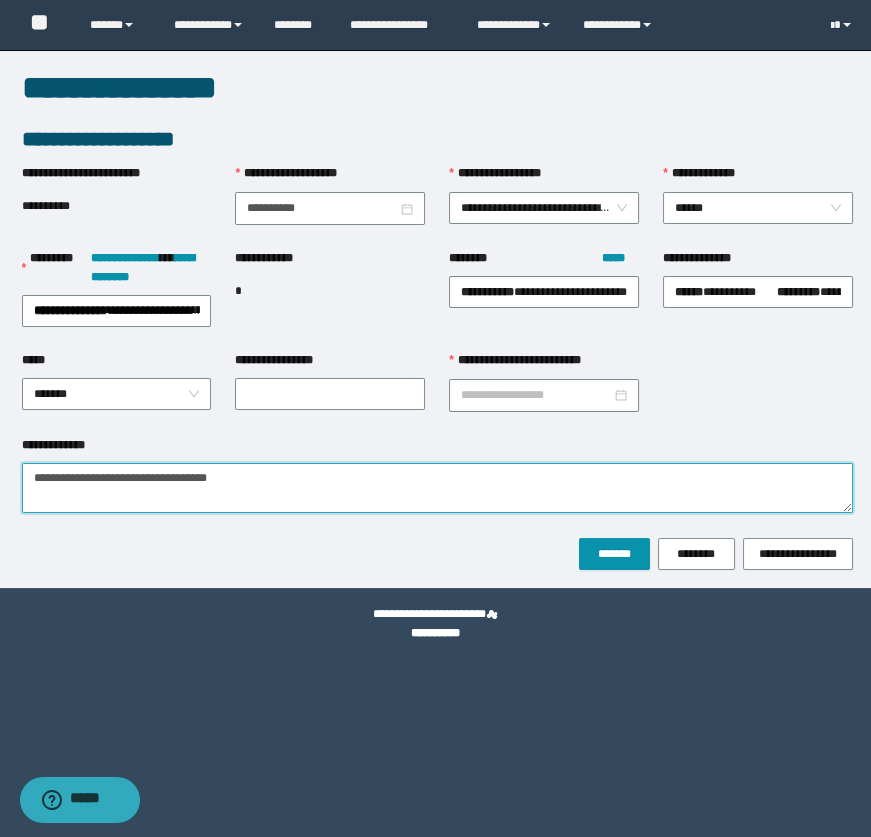 click on "**********" at bounding box center [437, 488] 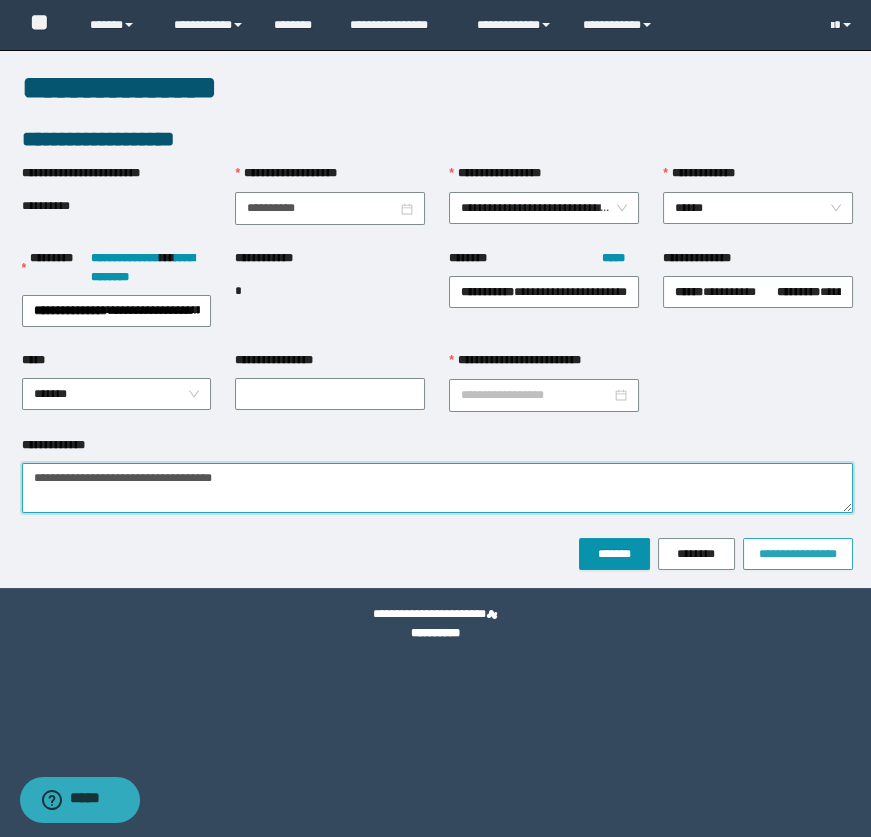 type on "**********" 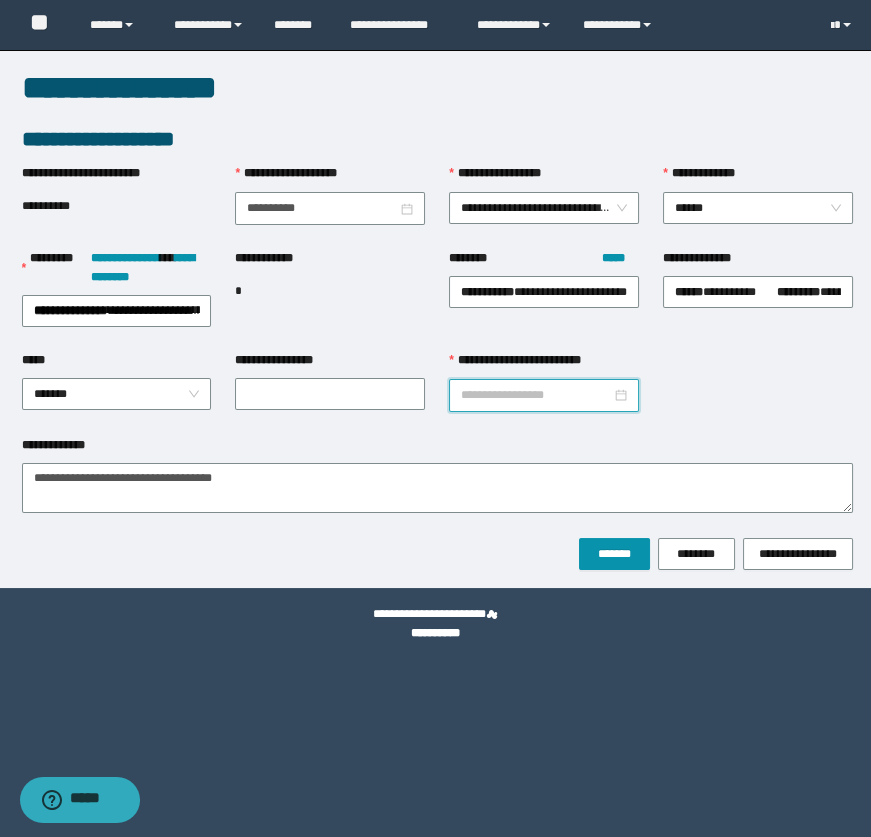click on "**********" at bounding box center (536, 395) 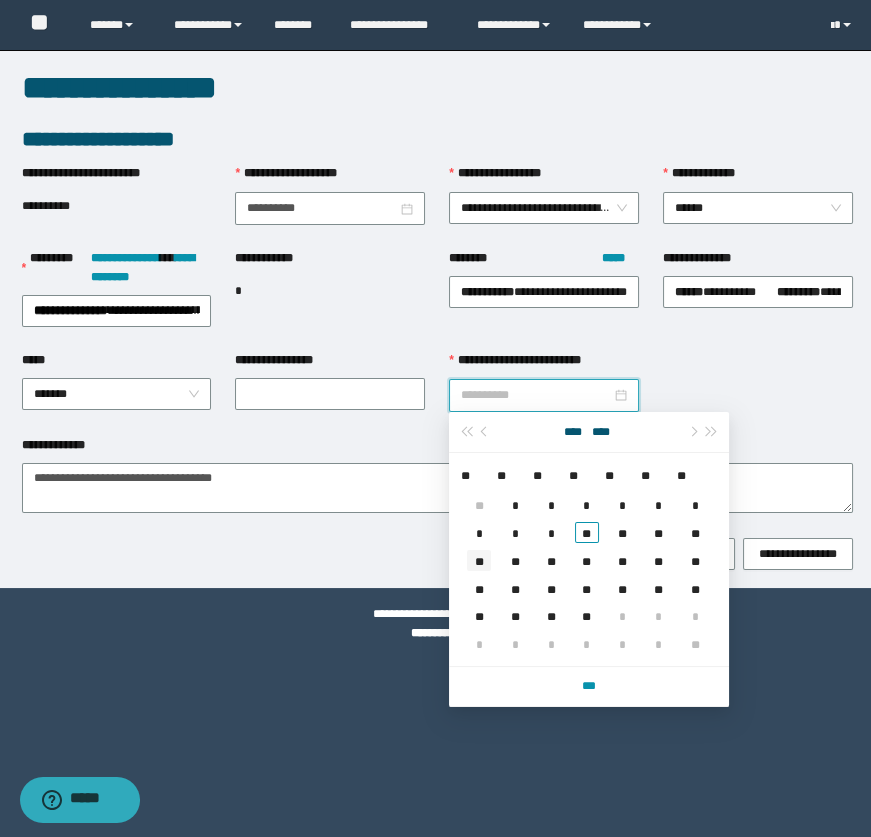 type on "**********" 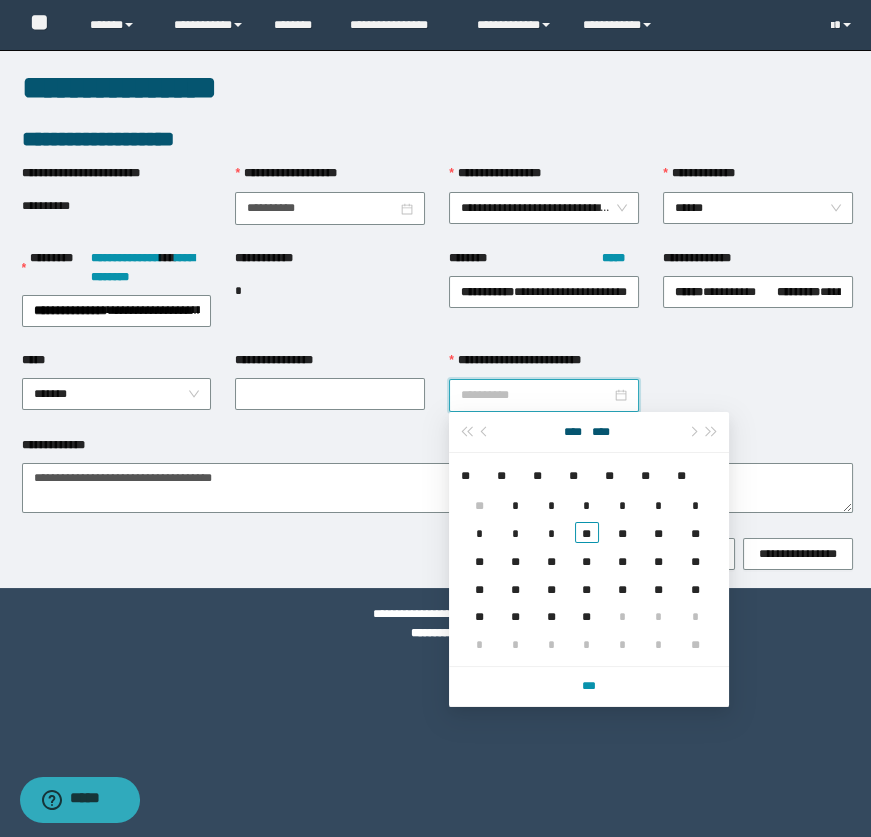 click on "**" at bounding box center (479, 560) 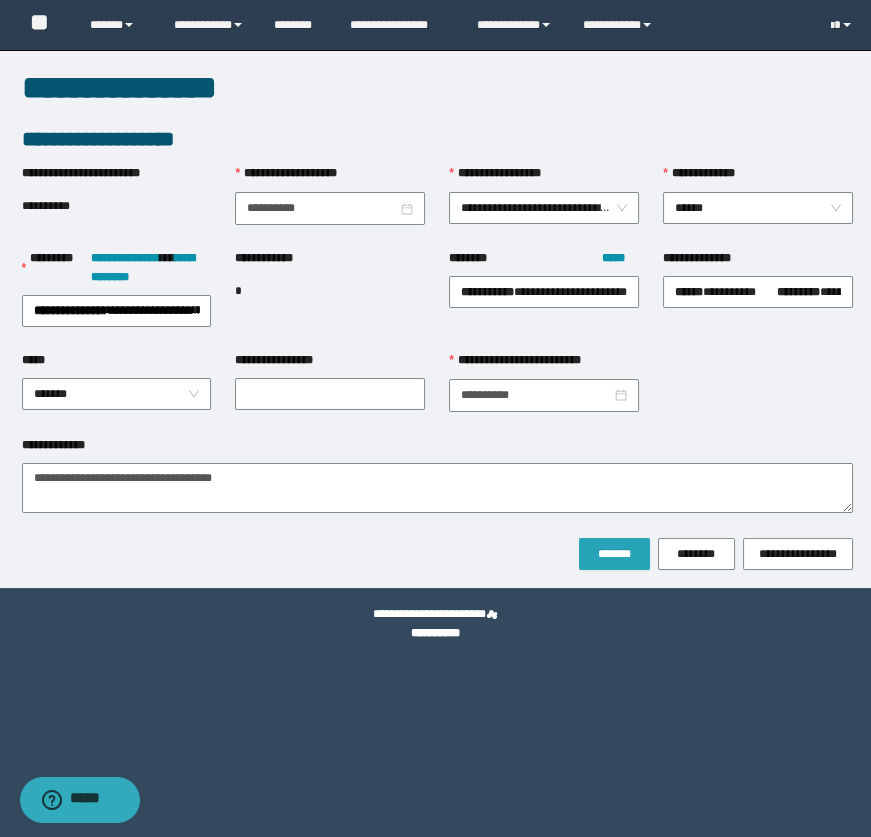 click on "*******" at bounding box center [614, 554] 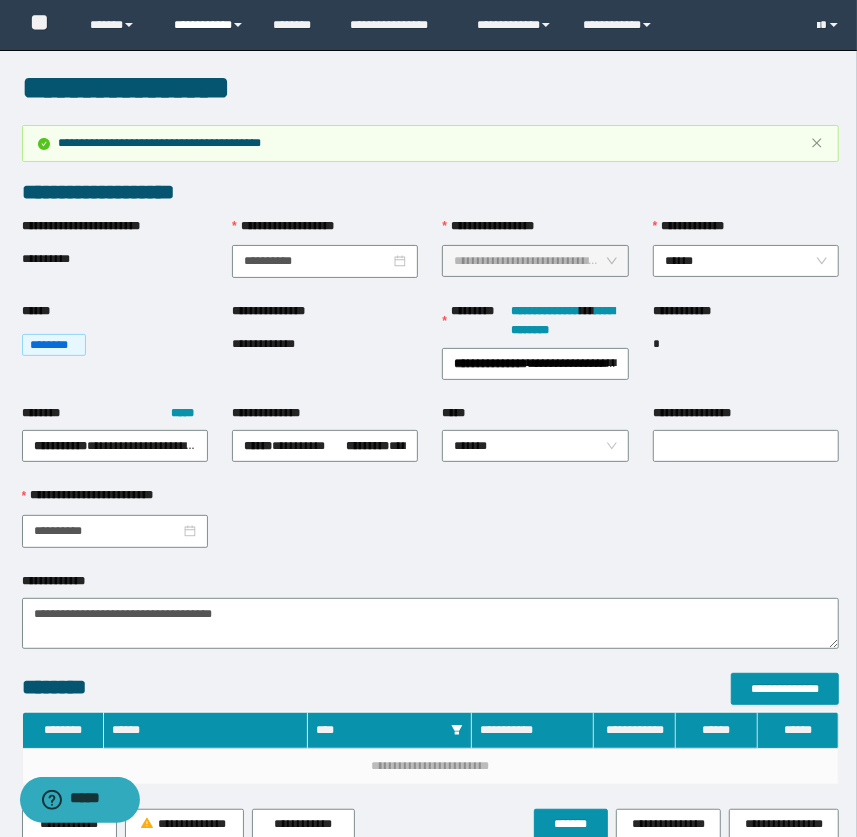 click on "**********" at bounding box center [209, 25] 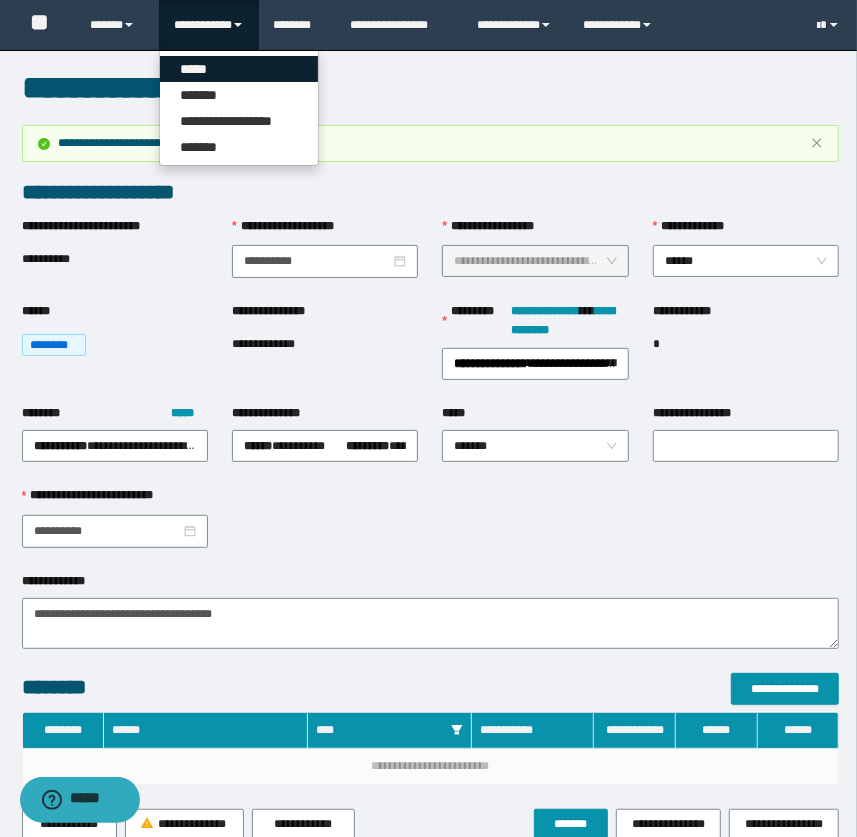 click on "*****" at bounding box center (239, 69) 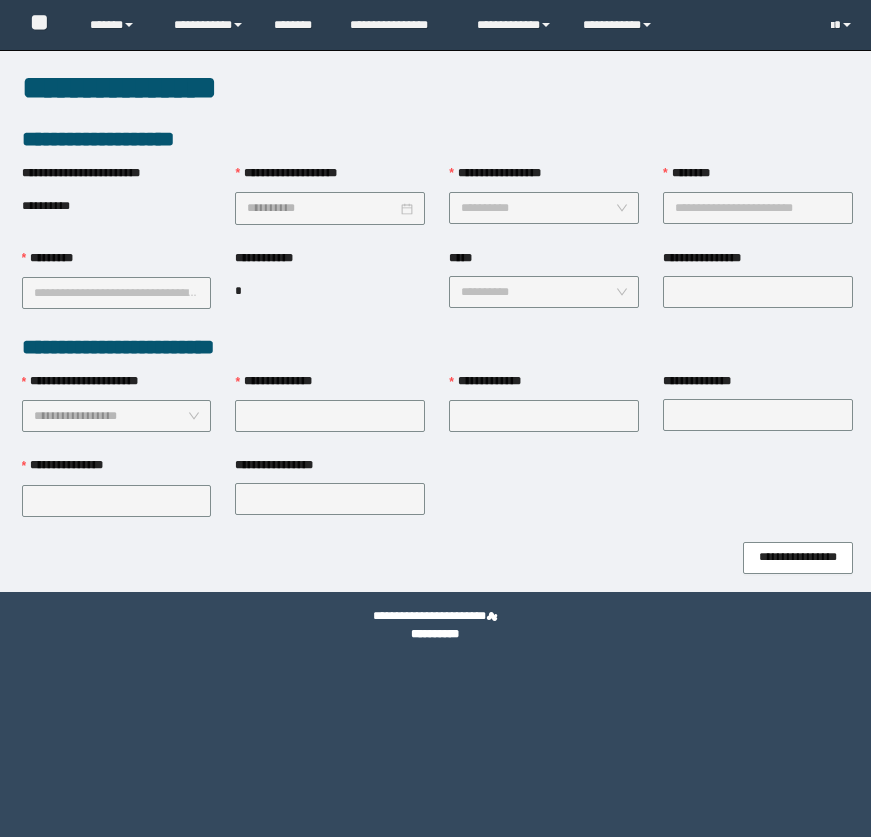 scroll, scrollTop: 0, scrollLeft: 0, axis: both 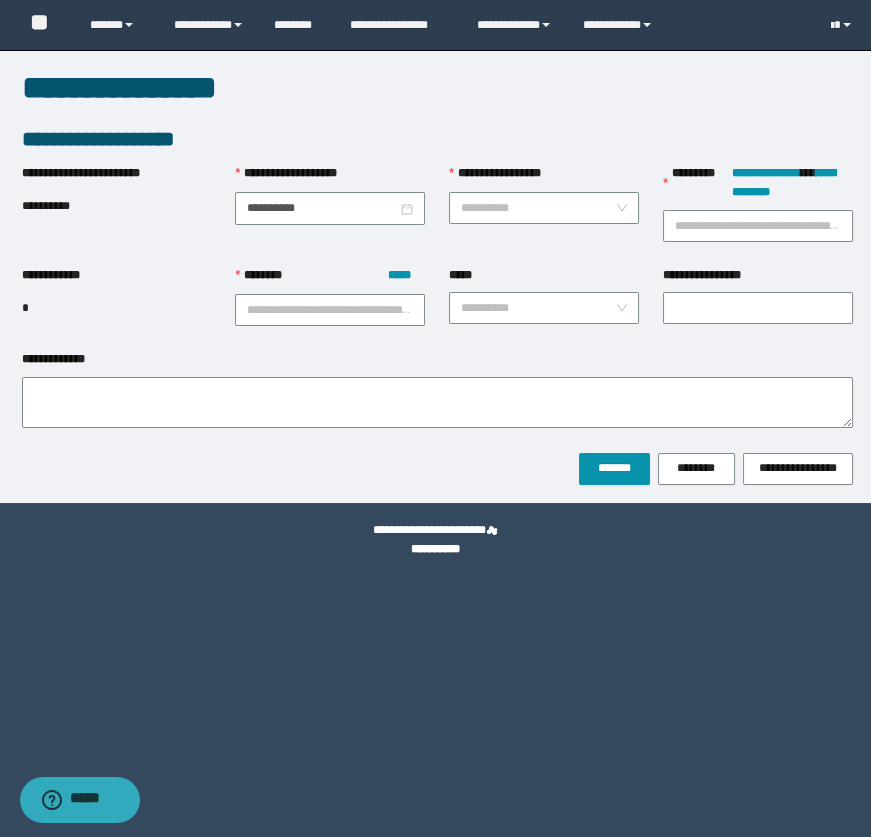 click on "**********" at bounding box center (435, 418) 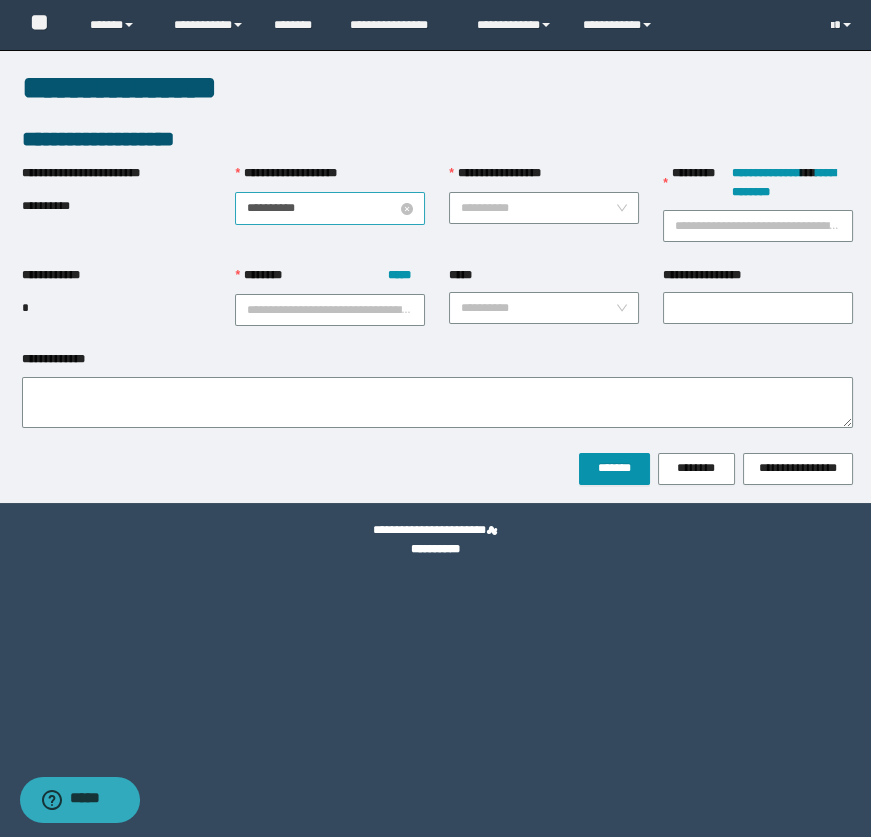 drag, startPoint x: 335, startPoint y: 195, endPoint x: 327, endPoint y: 210, distance: 17 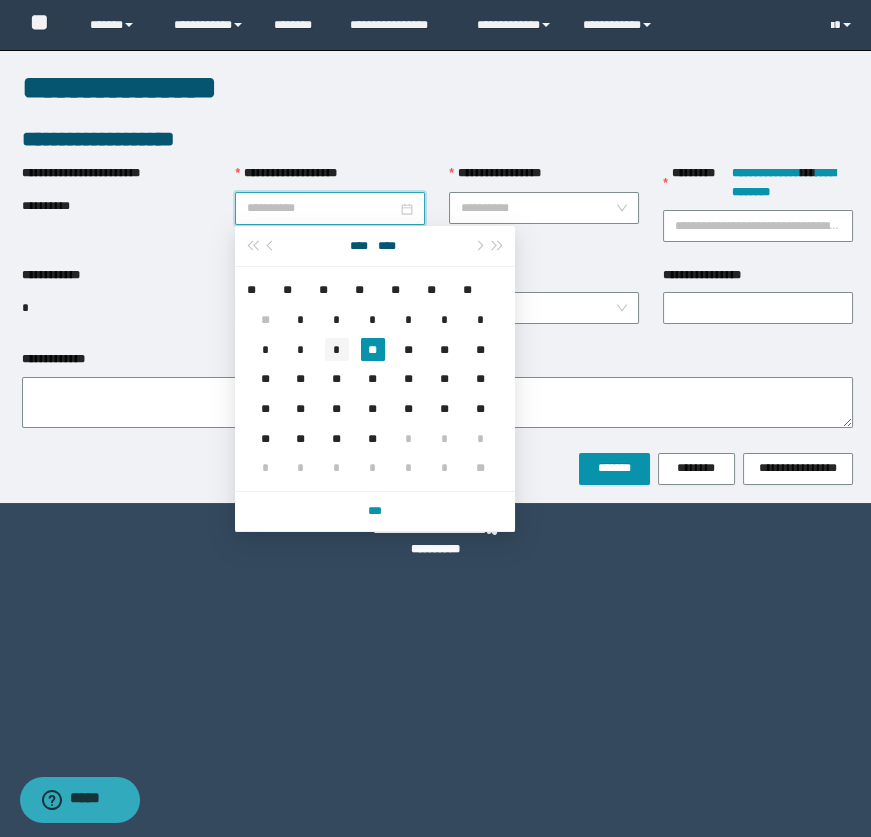 click on "*" at bounding box center (337, 350) 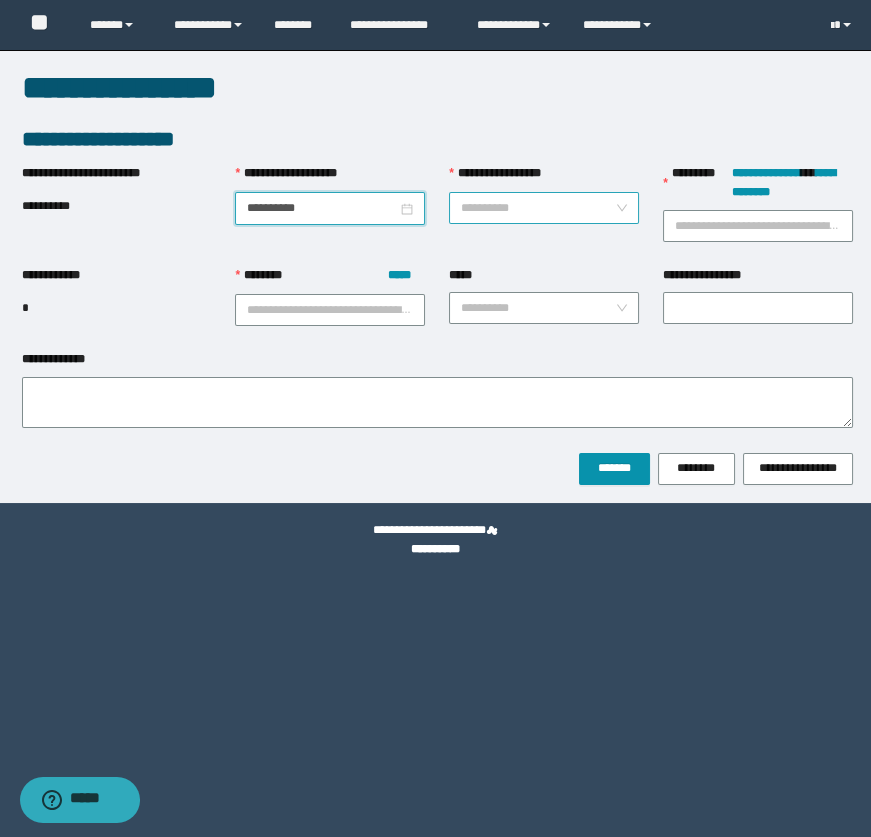 click on "**********" at bounding box center (538, 208) 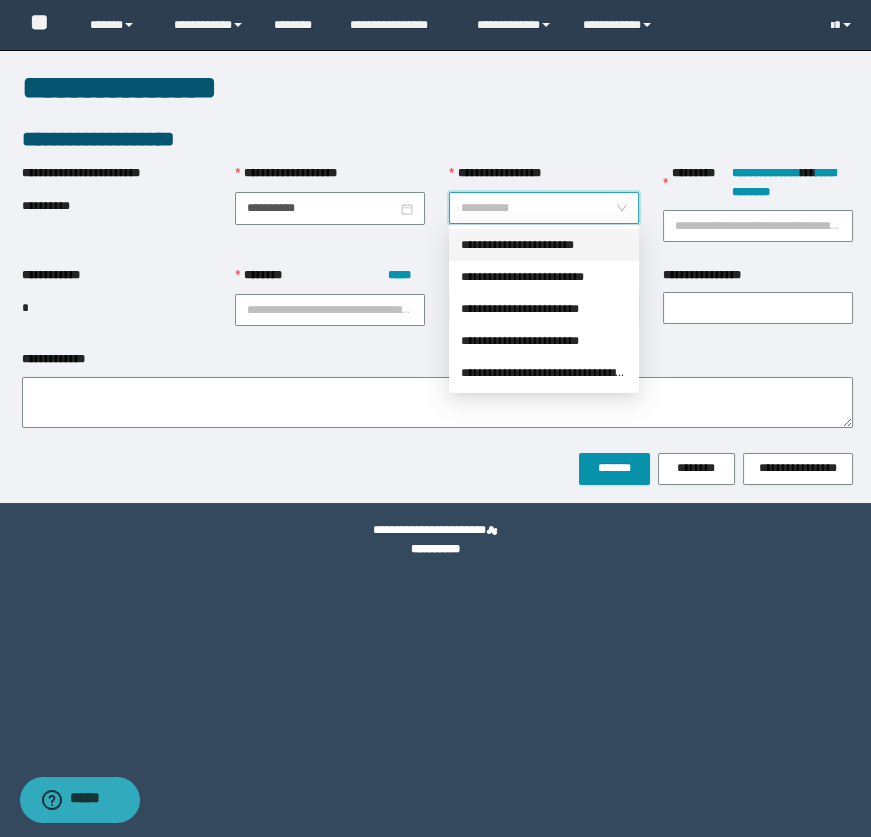 click on "**********" at bounding box center [544, 245] 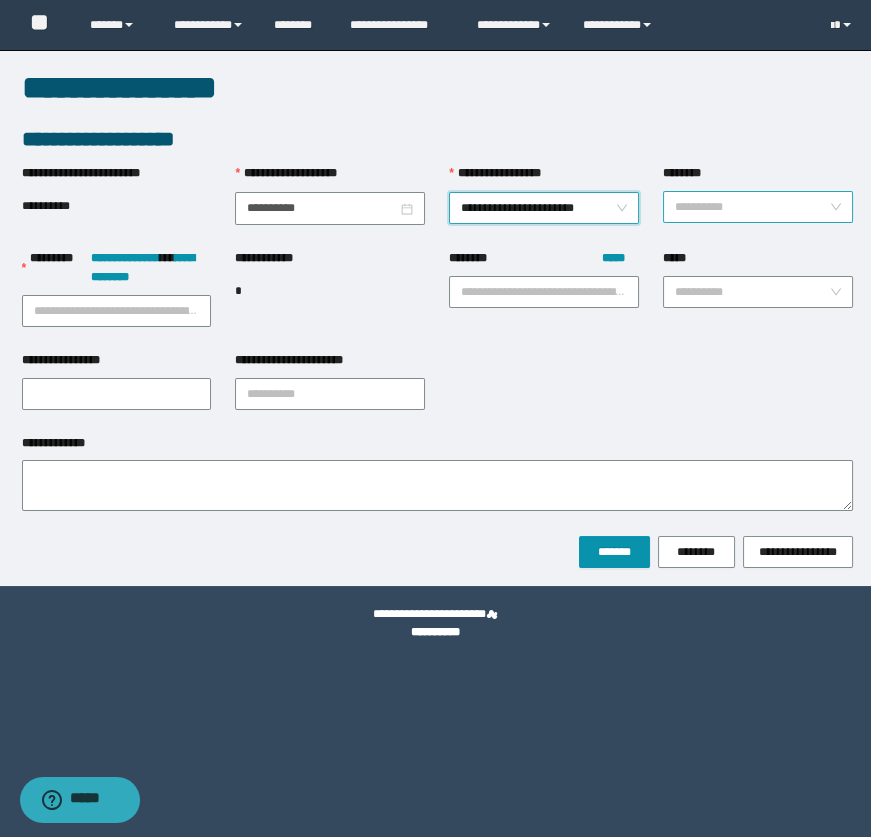 click on "********" at bounding box center (752, 207) 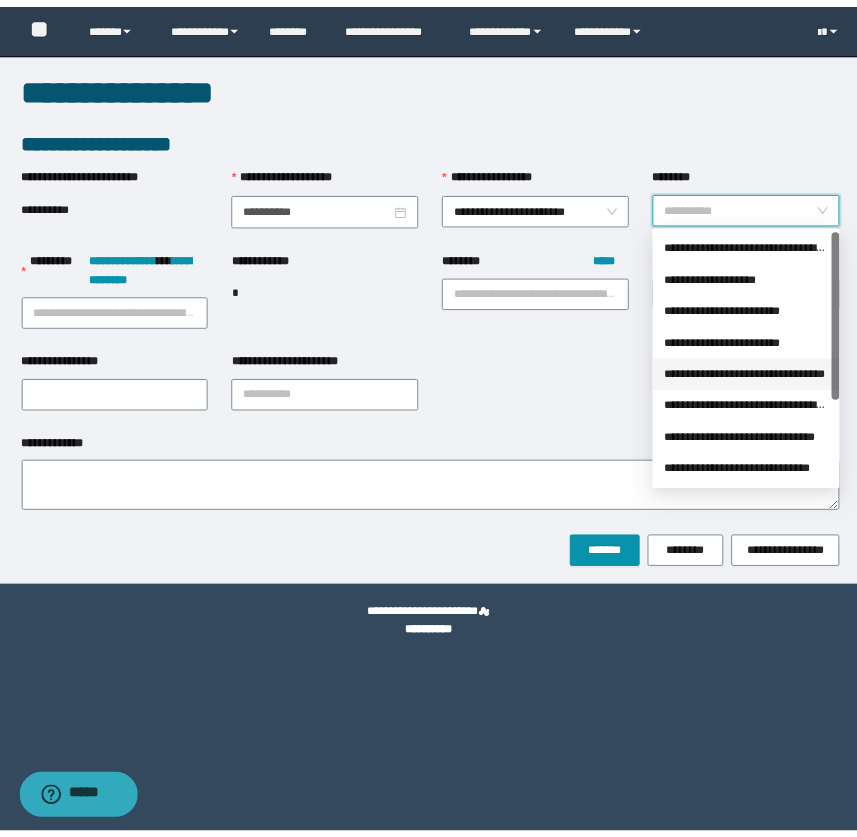 scroll, scrollTop: 127, scrollLeft: 0, axis: vertical 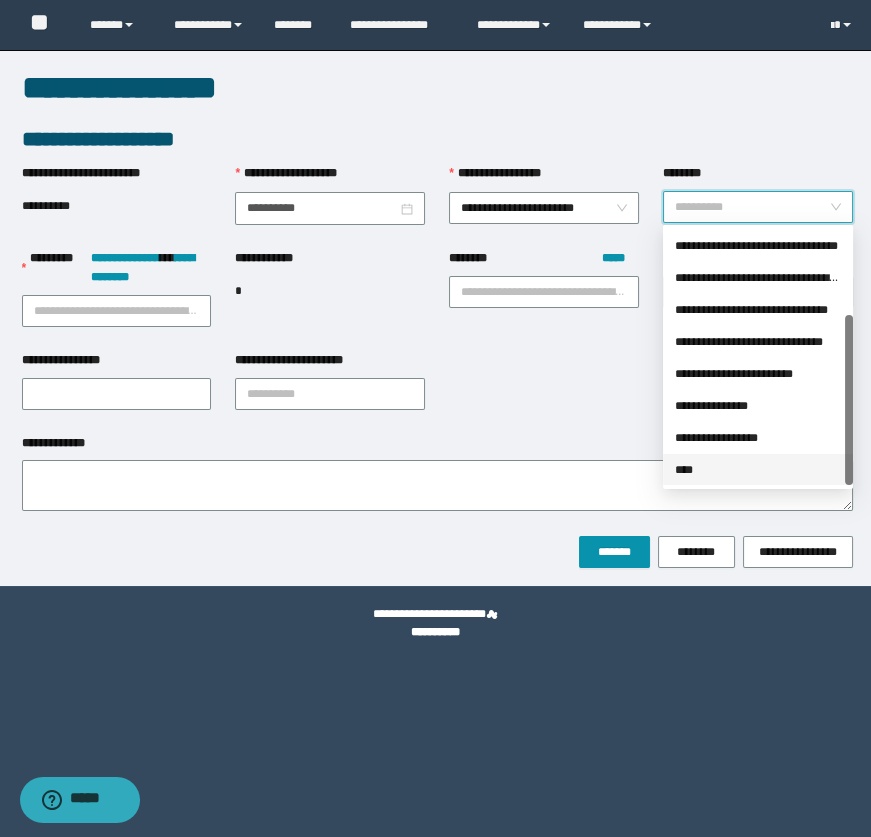 click on "****" at bounding box center (758, 470) 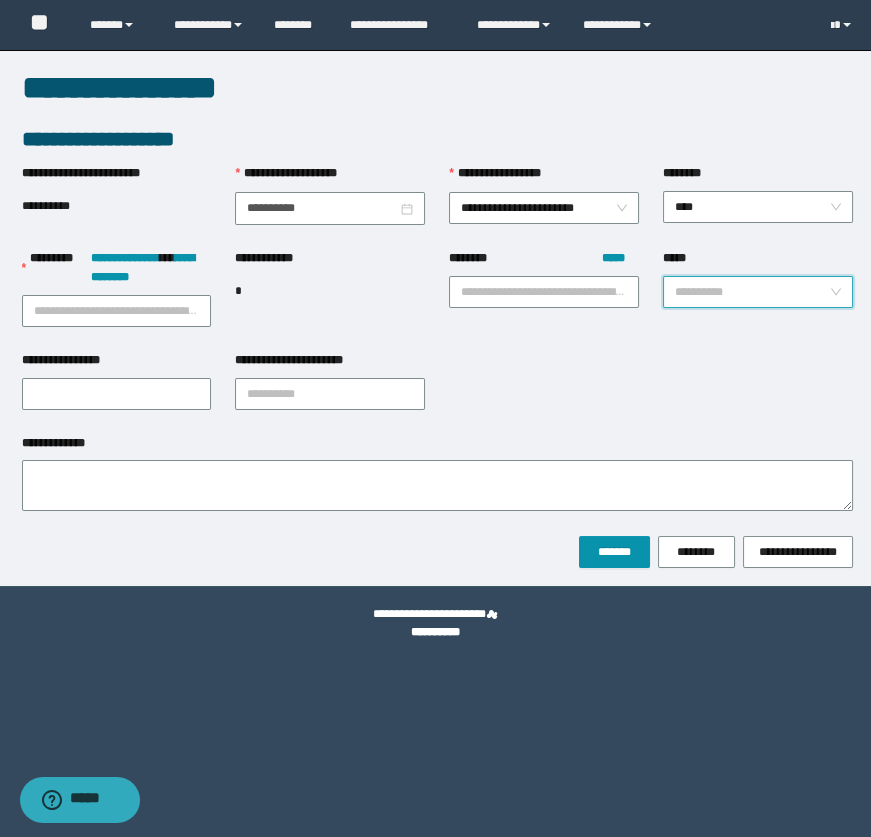 click on "*****" at bounding box center [752, 292] 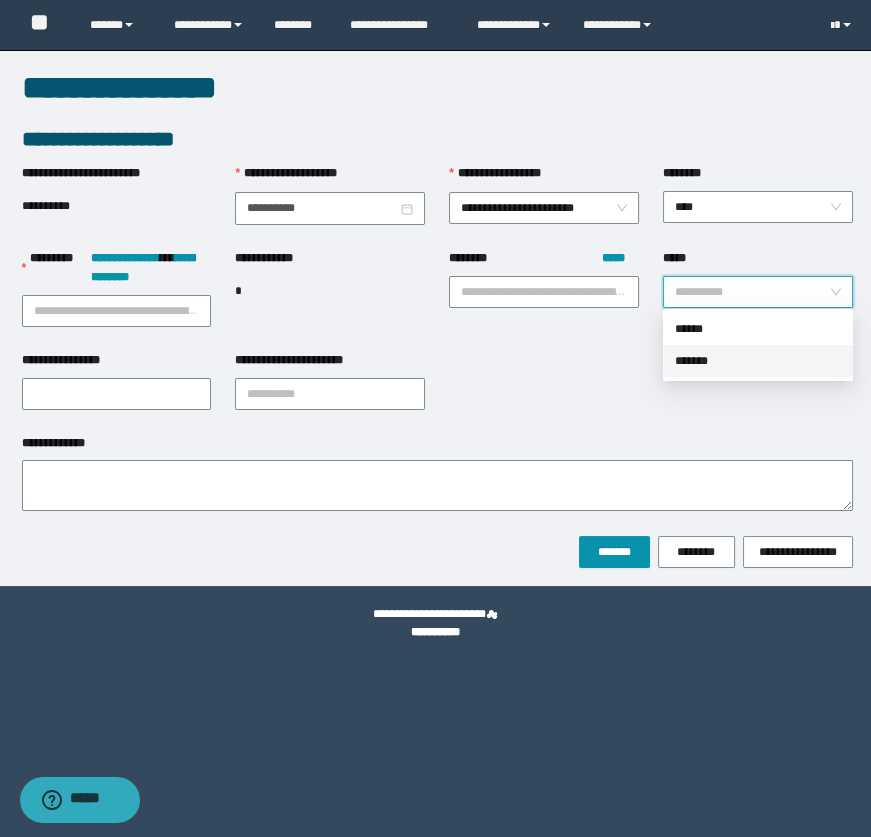 click on "*******" at bounding box center (758, 361) 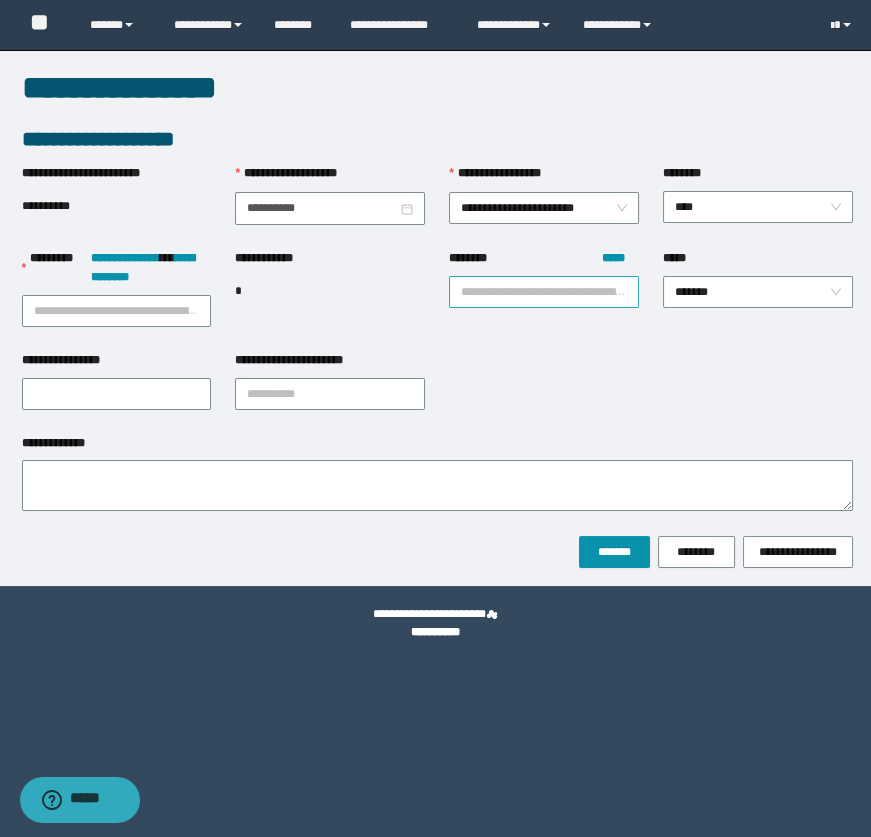 click at bounding box center [544, 292] 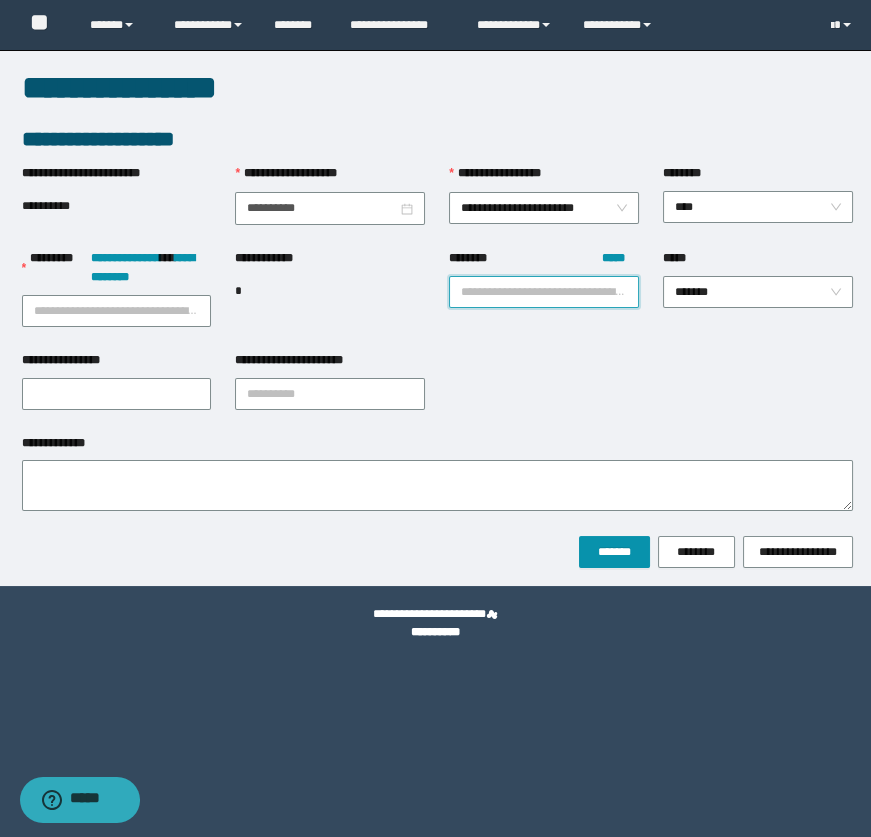 paste on "**********" 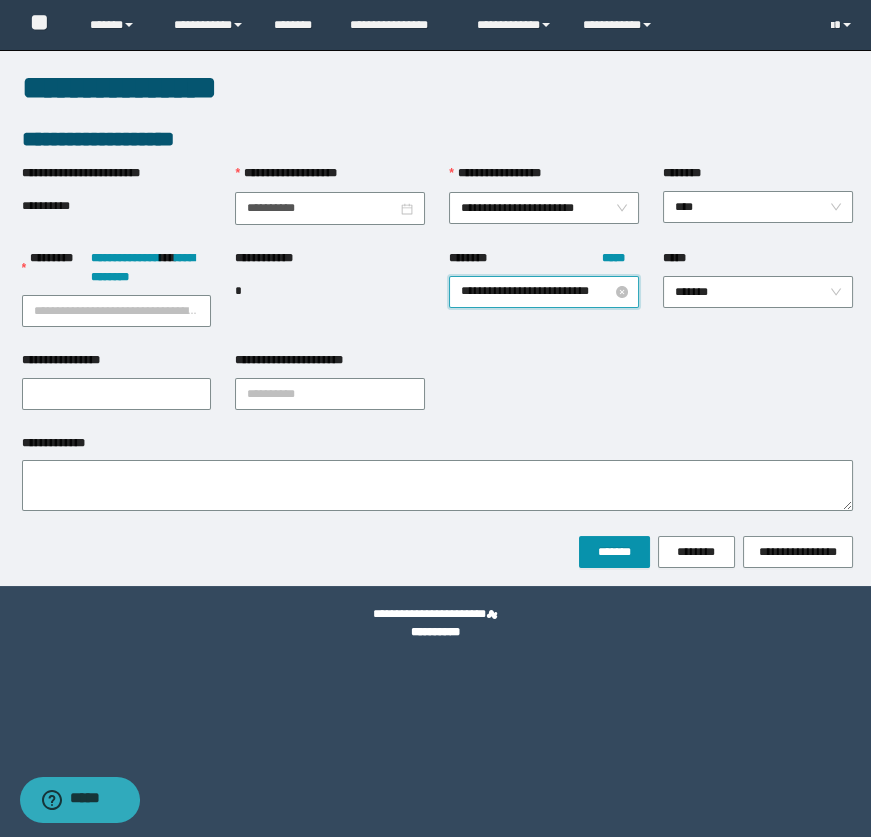 click on "**********" at bounding box center [544, 292] 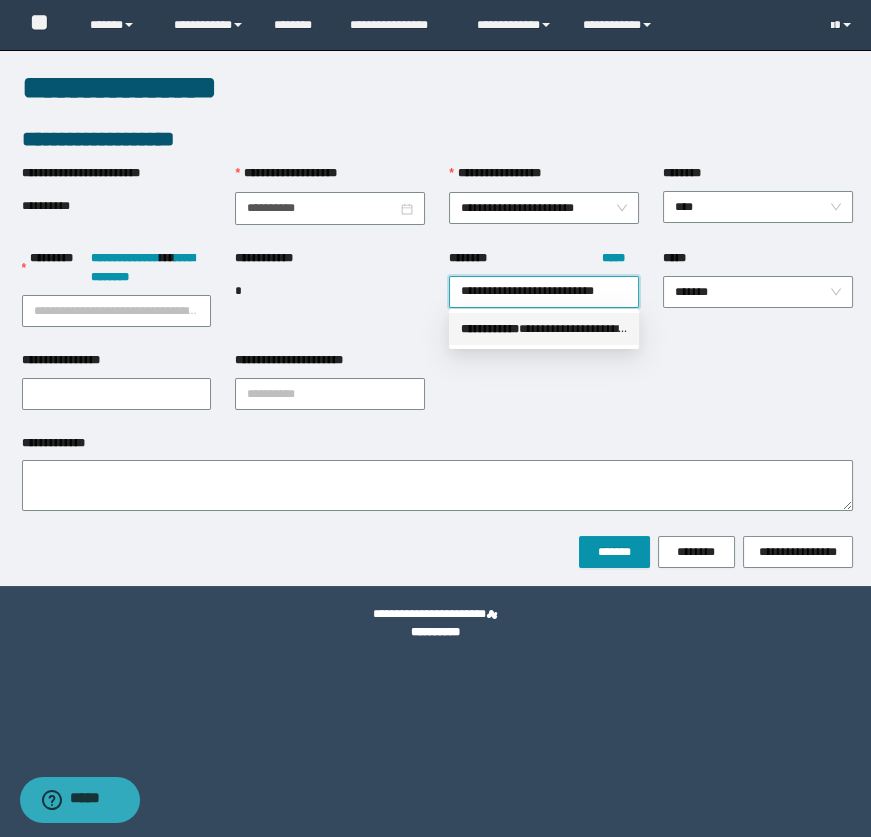 click on "** * ********" at bounding box center (490, 329) 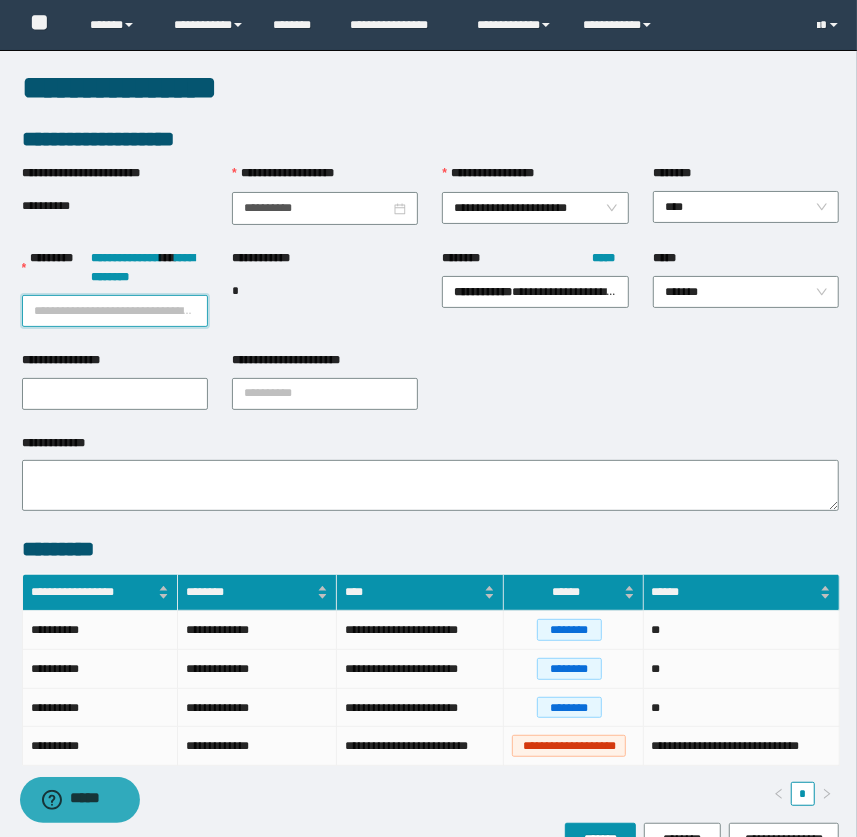 click on "**********" at bounding box center [115, 311] 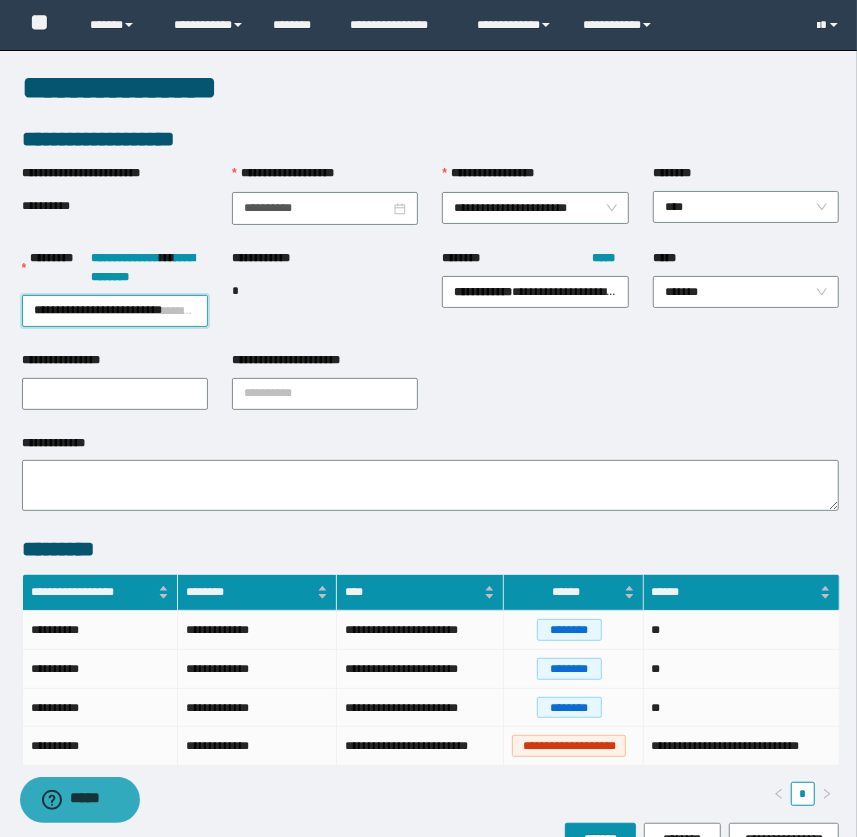 scroll, scrollTop: 0, scrollLeft: 0, axis: both 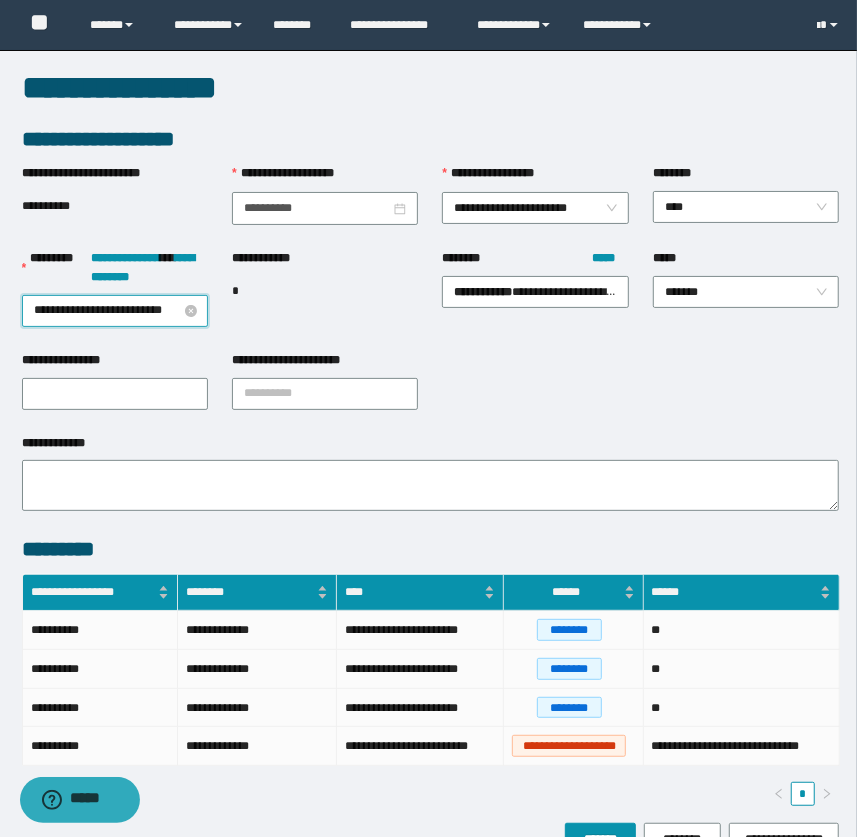 click on "**********" at bounding box center [115, 311] 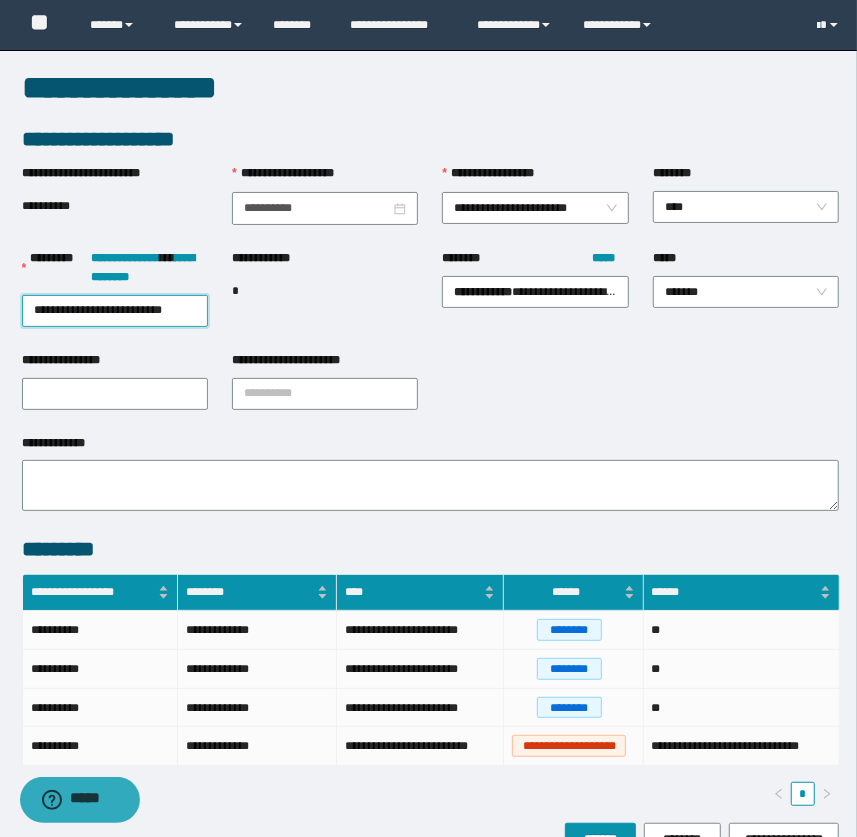 type on "**********" 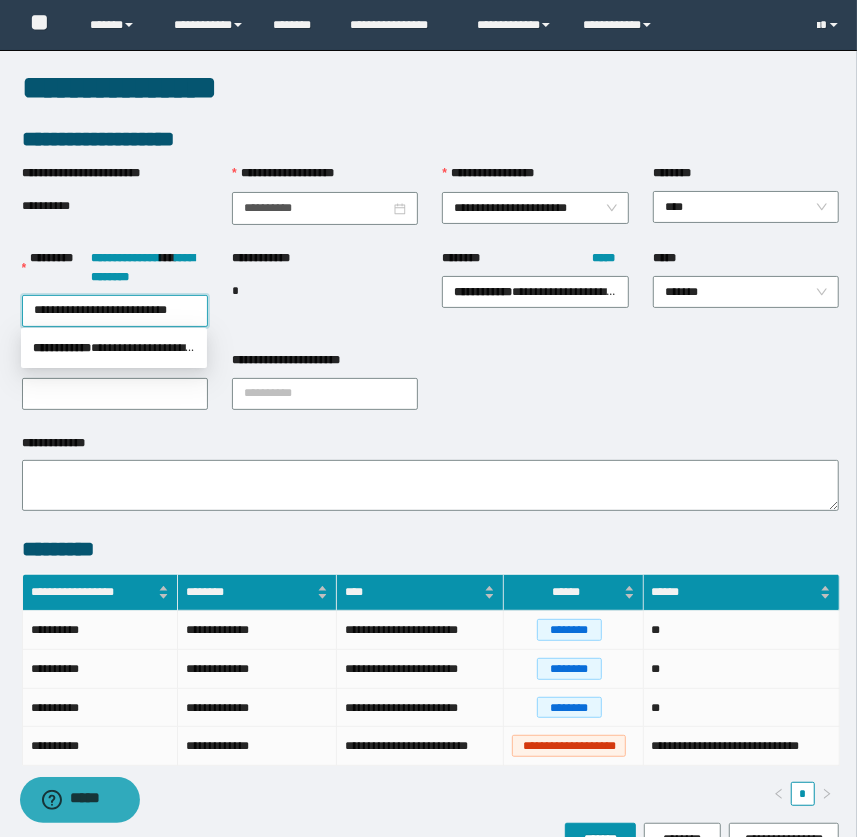 scroll, scrollTop: 0, scrollLeft: 0, axis: both 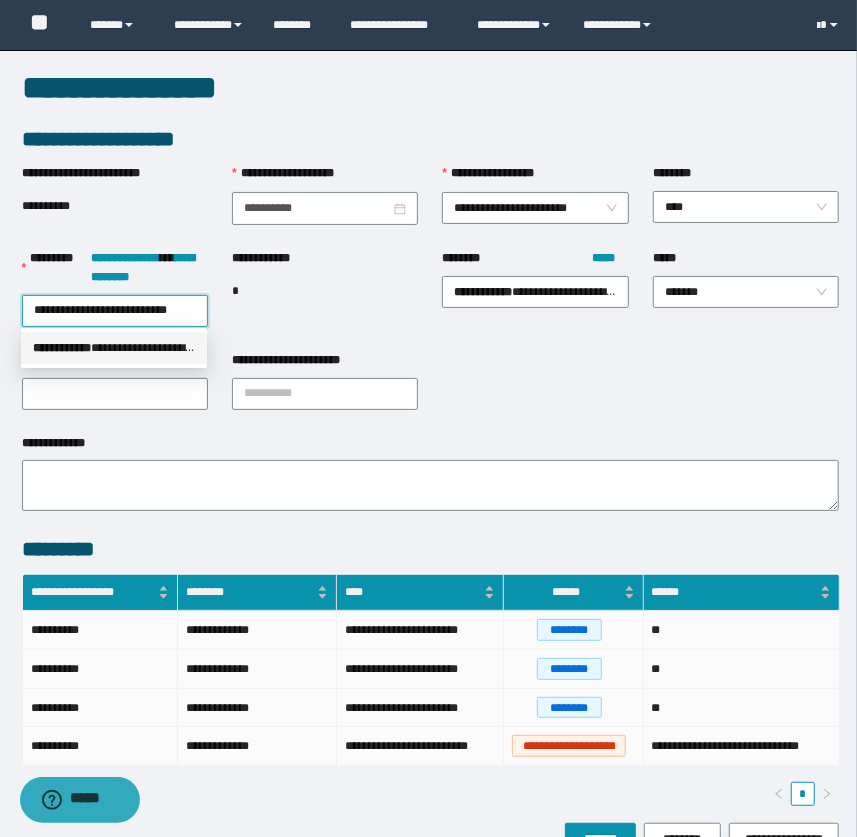 click on "**********" at bounding box center (114, 348) 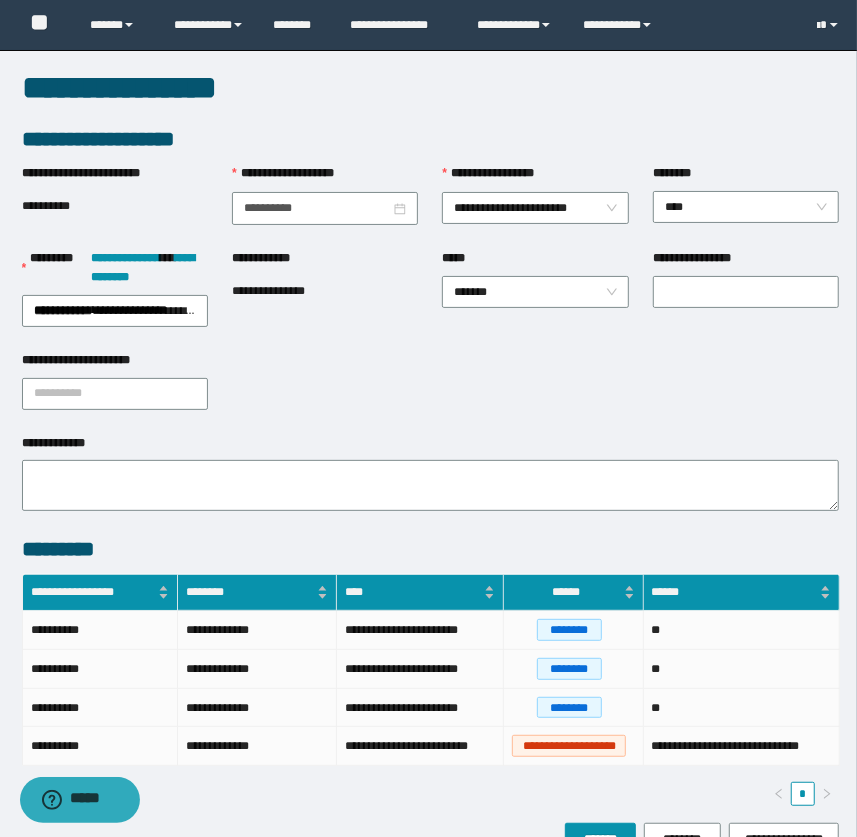 click on "**********" at bounding box center [431, 299] 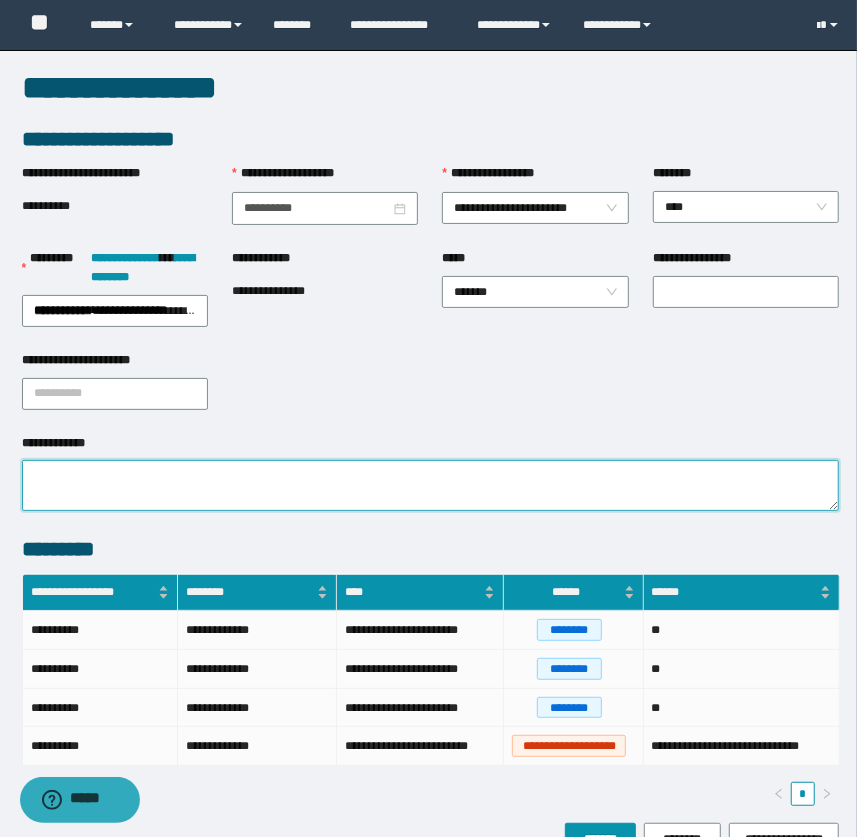 click on "**********" at bounding box center [431, 485] 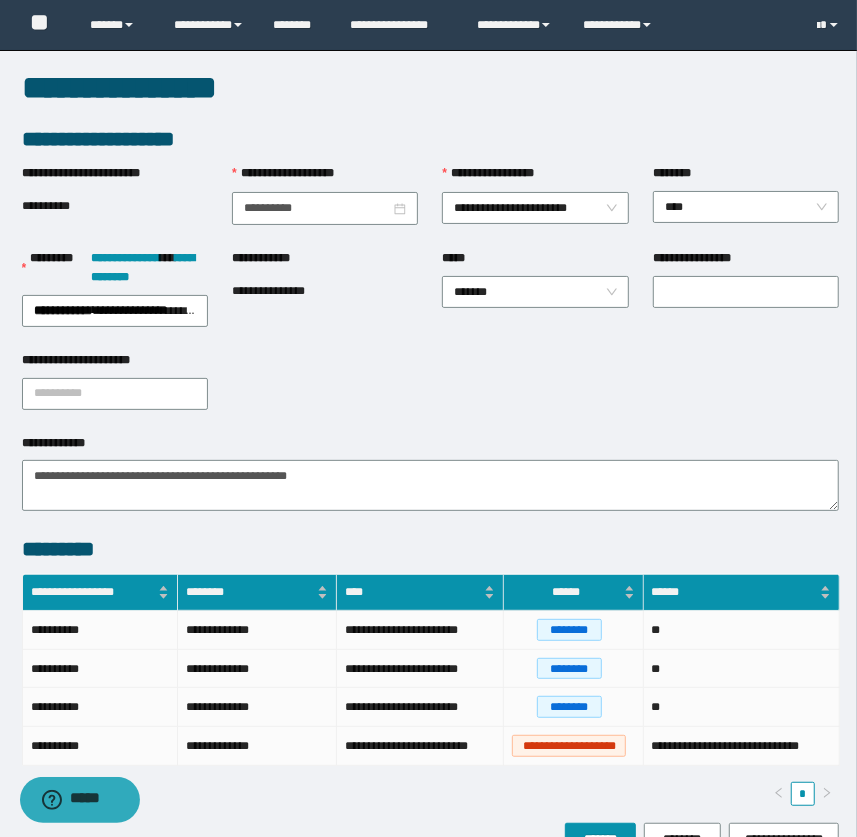 click on "**********" at bounding box center (431, 447) 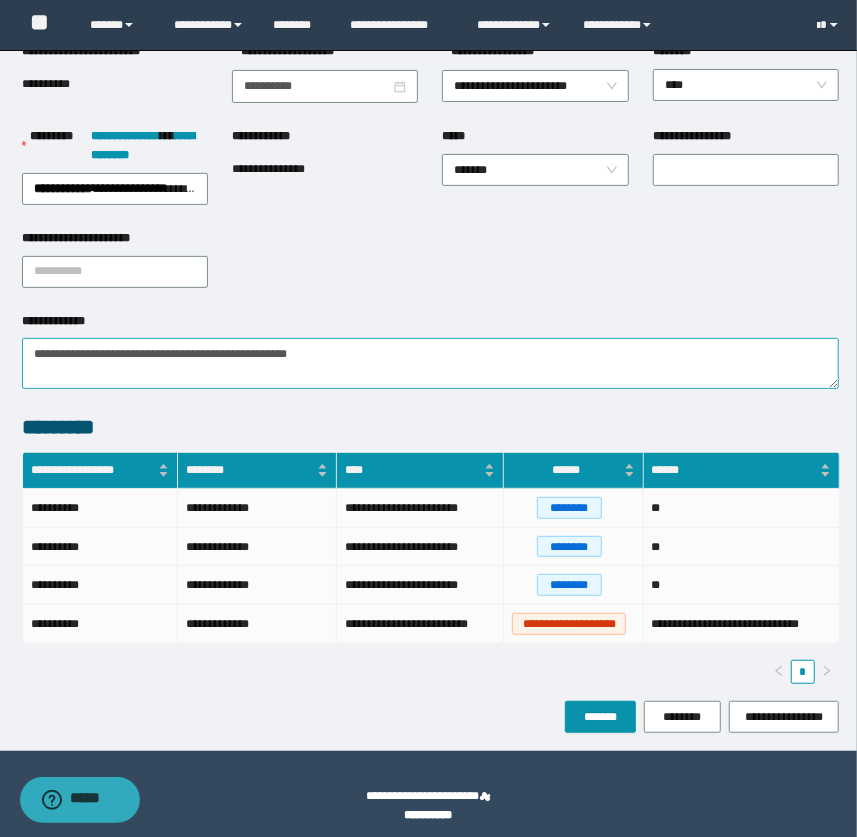scroll, scrollTop: 129, scrollLeft: 0, axis: vertical 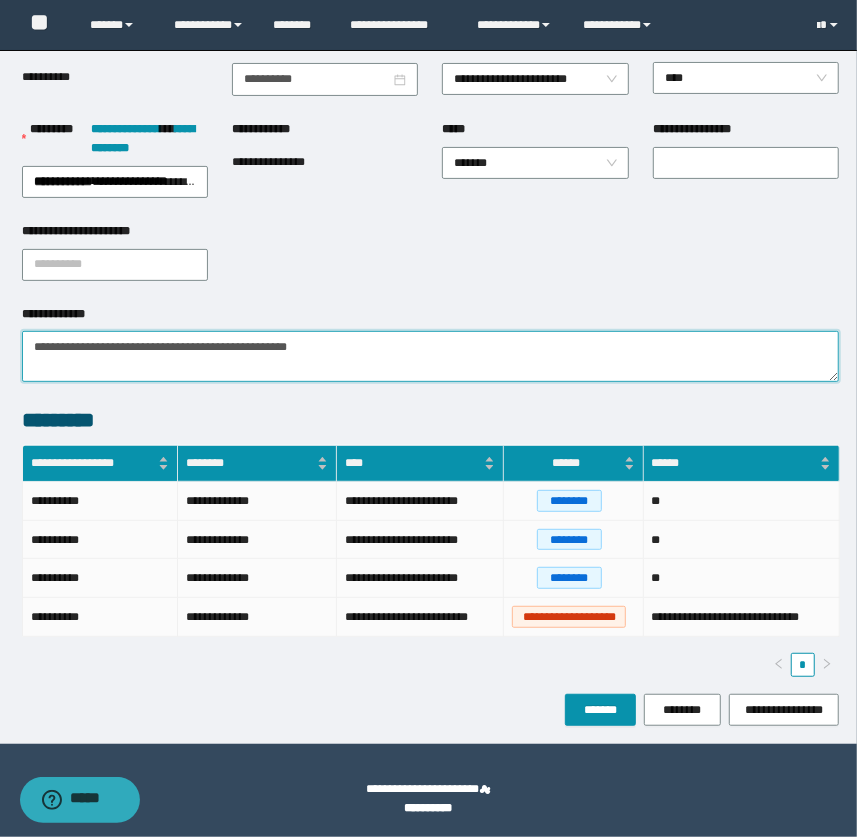 click on "**********" at bounding box center [431, 356] 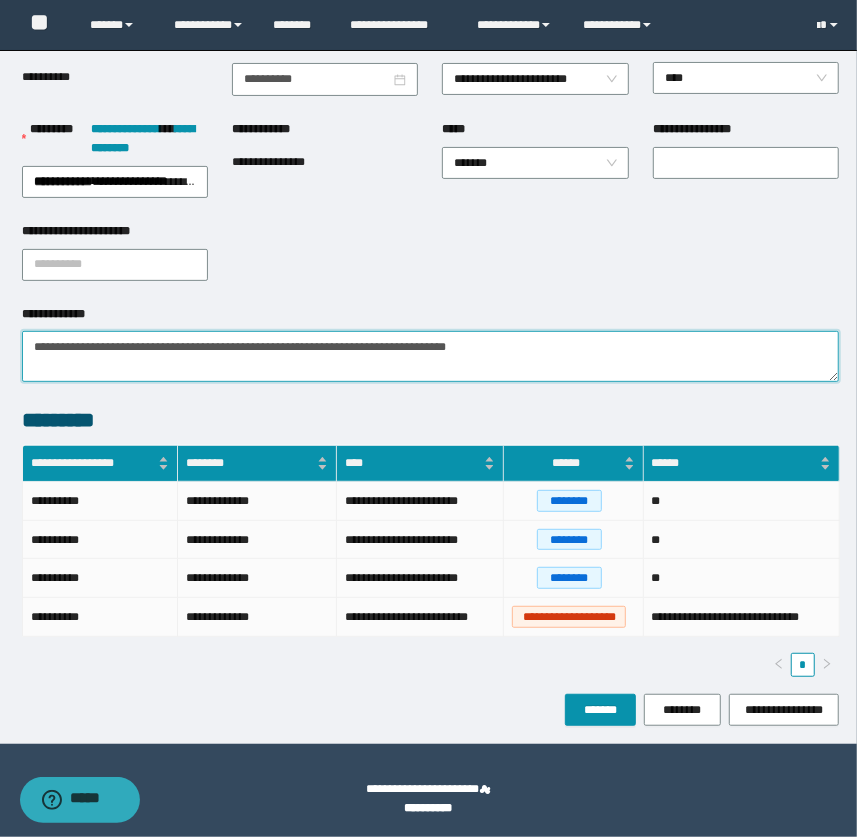type on "**********" 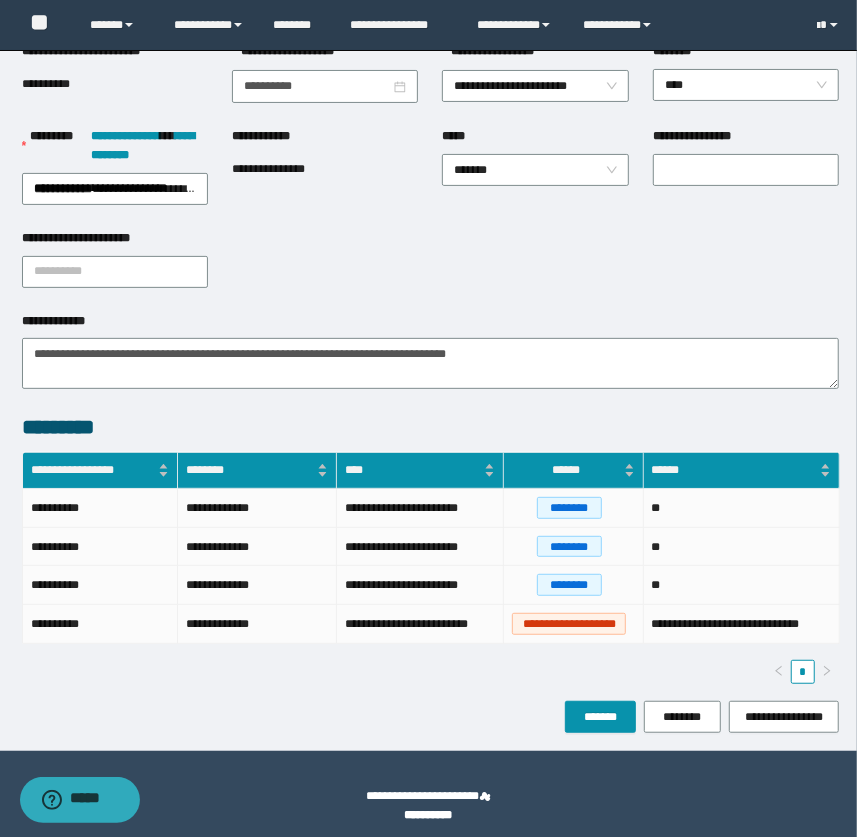 scroll, scrollTop: 129, scrollLeft: 0, axis: vertical 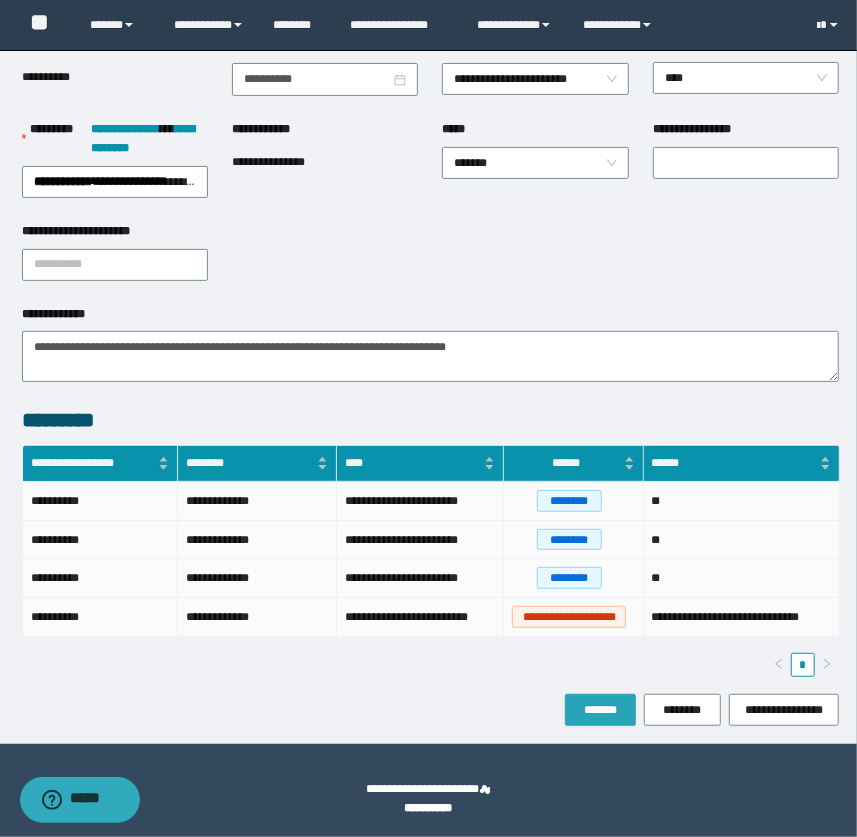 click on "*******" at bounding box center (600, 710) 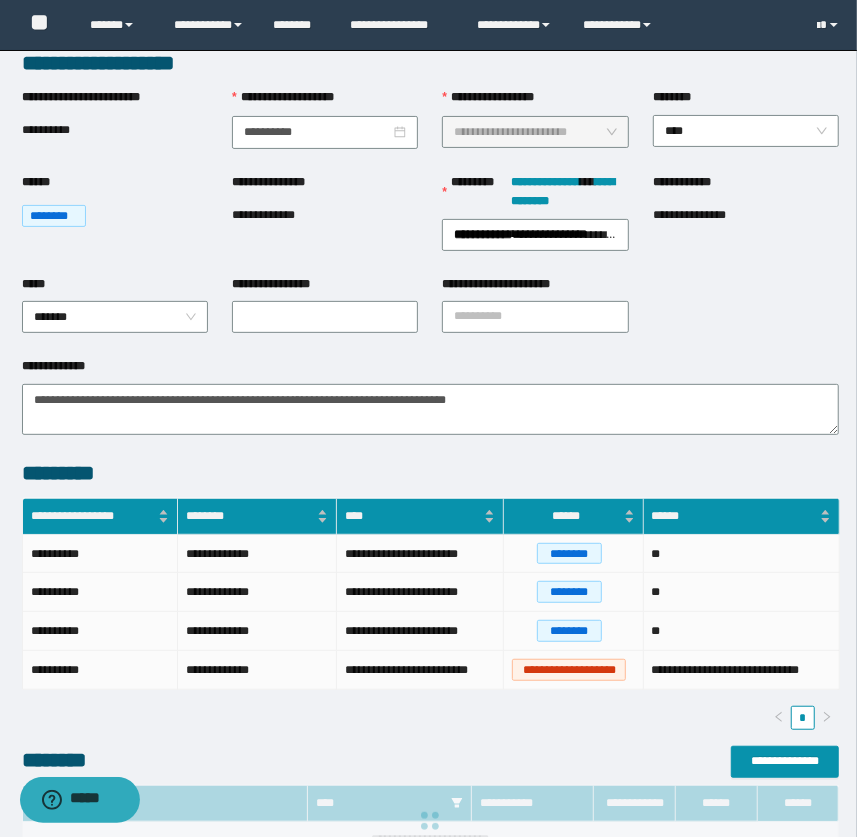 scroll, scrollTop: 0, scrollLeft: 0, axis: both 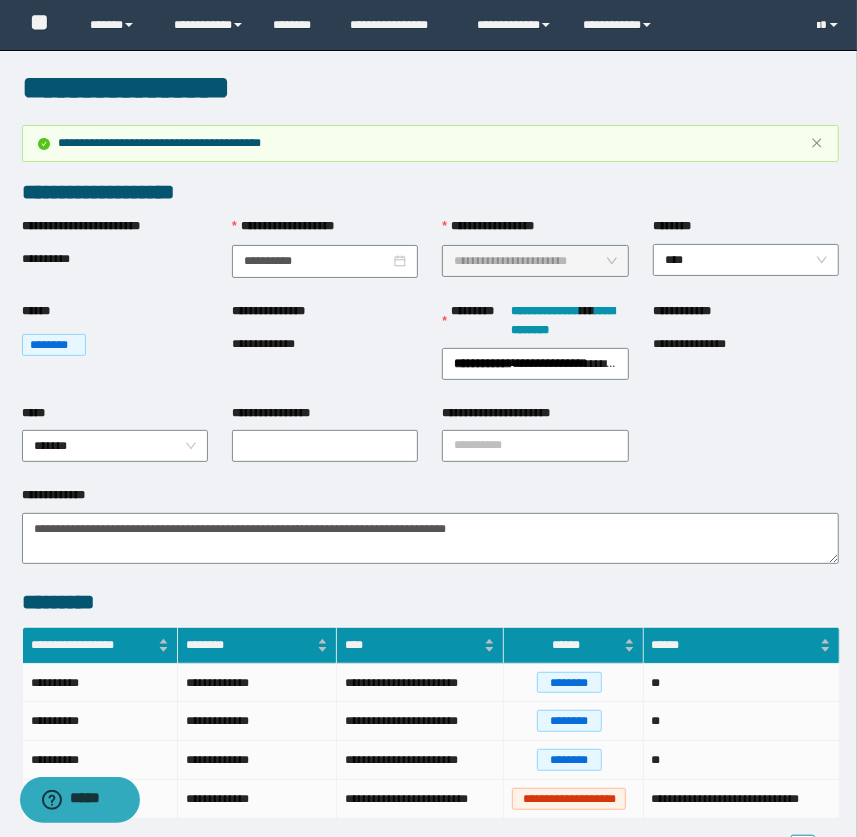 click on "****** ********" at bounding box center (115, 353) 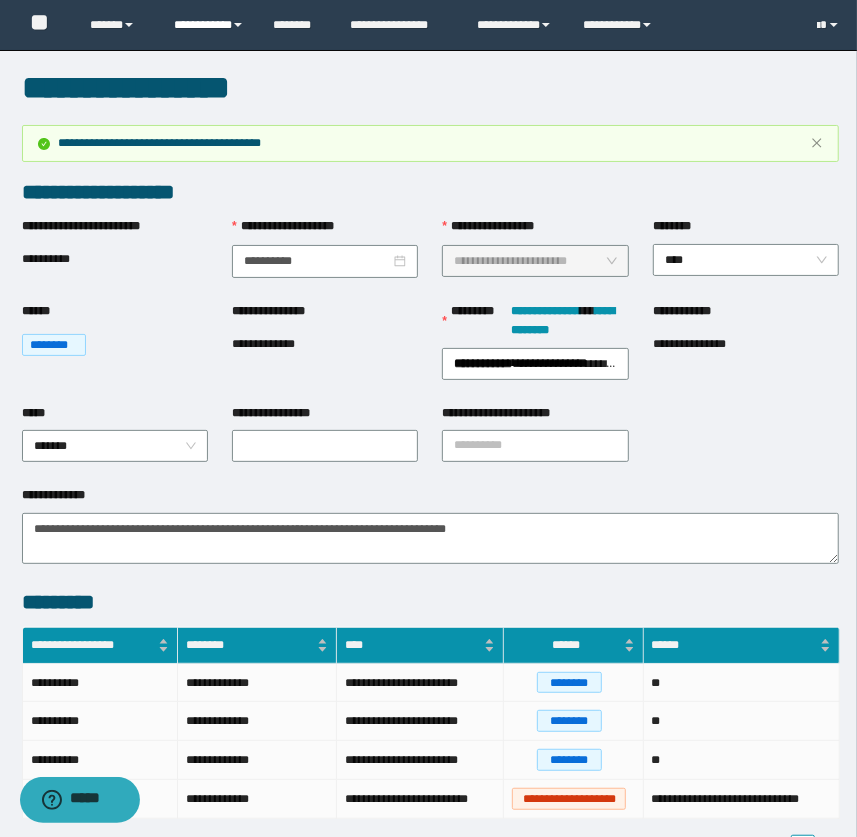 drag, startPoint x: 219, startPoint y: 40, endPoint x: 219, endPoint y: 69, distance: 29 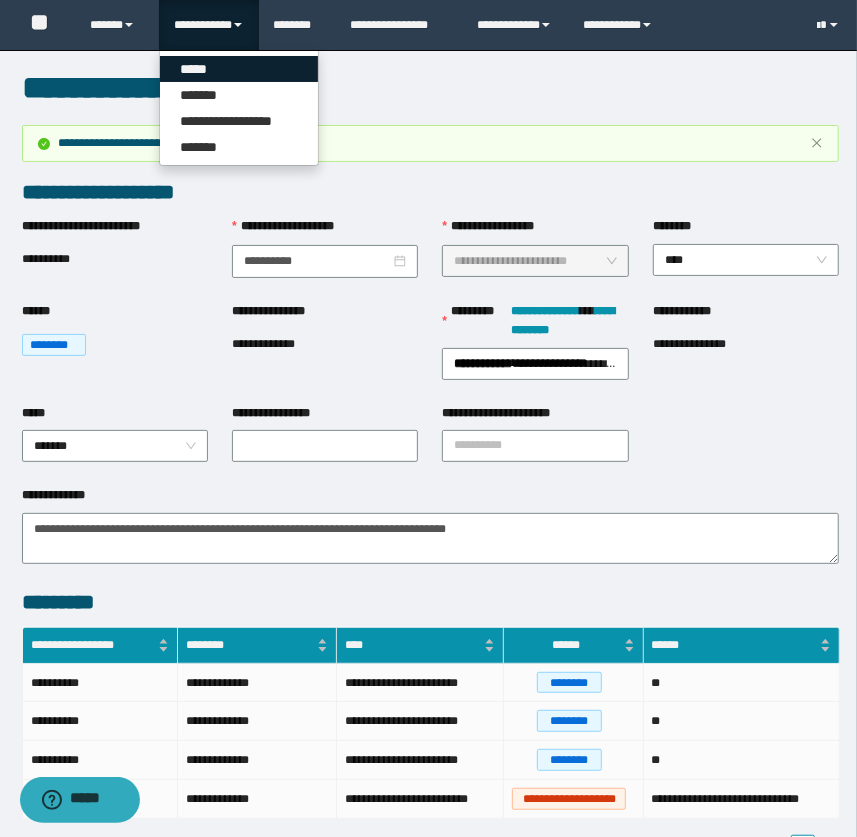 click on "*****" at bounding box center [239, 69] 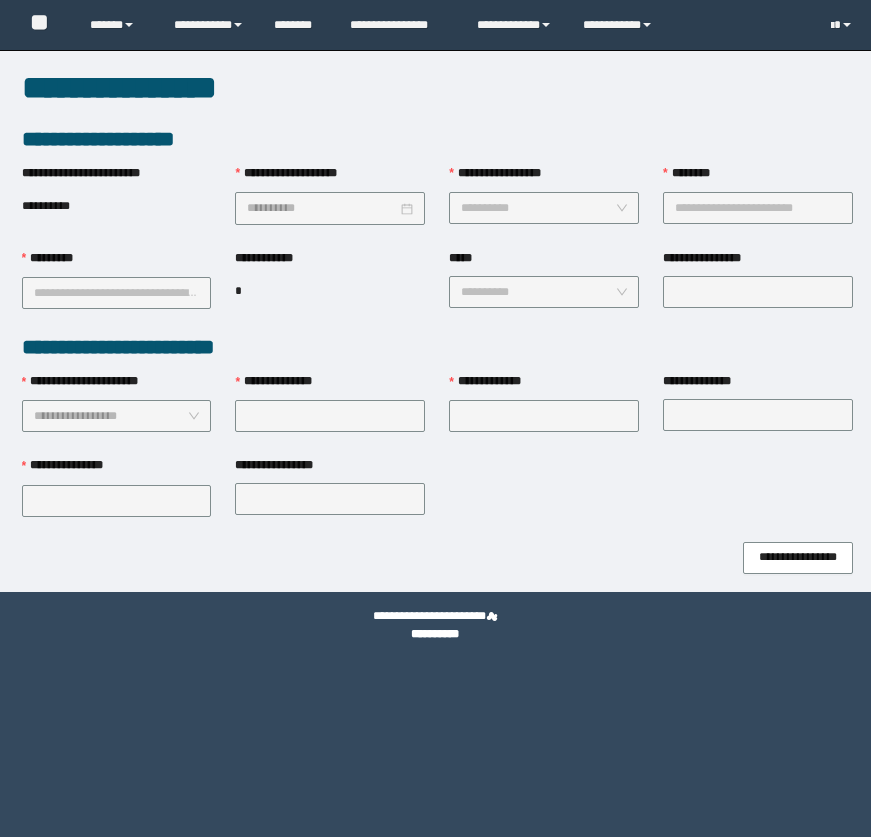 scroll, scrollTop: 0, scrollLeft: 0, axis: both 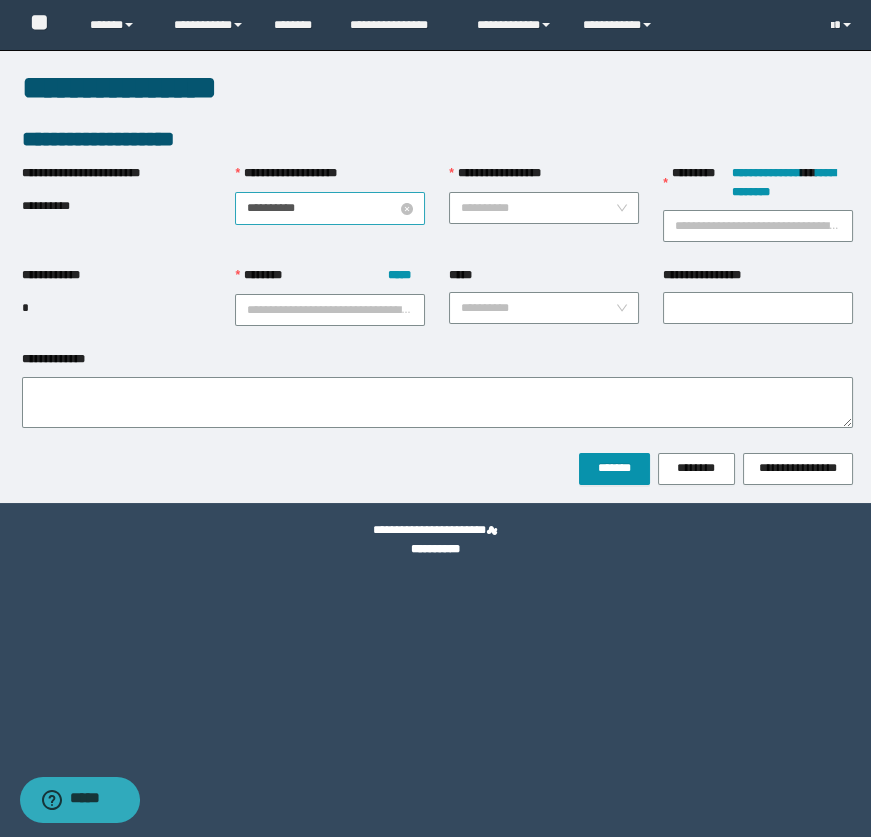 click on "**********" at bounding box center (322, 208) 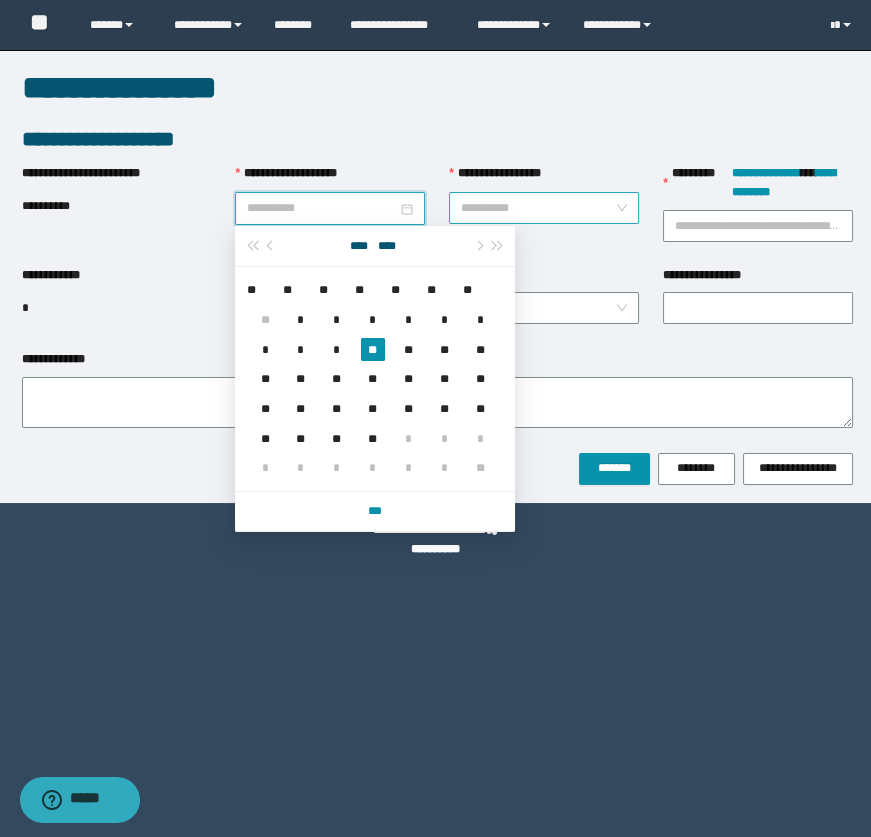 type on "**********" 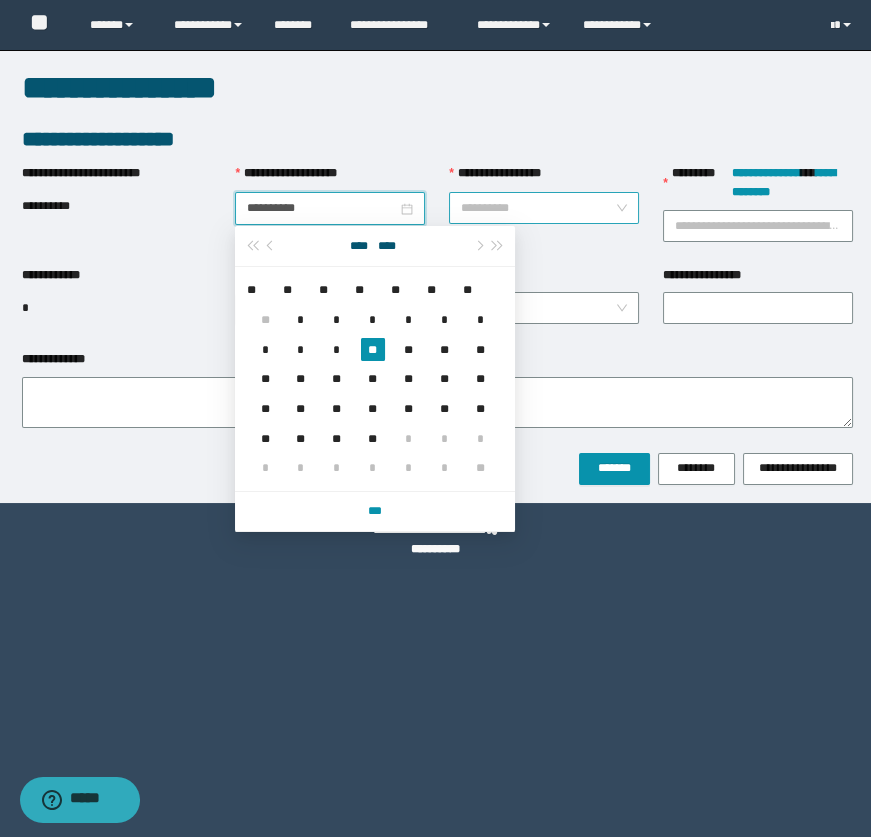 click on "**********" at bounding box center [538, 208] 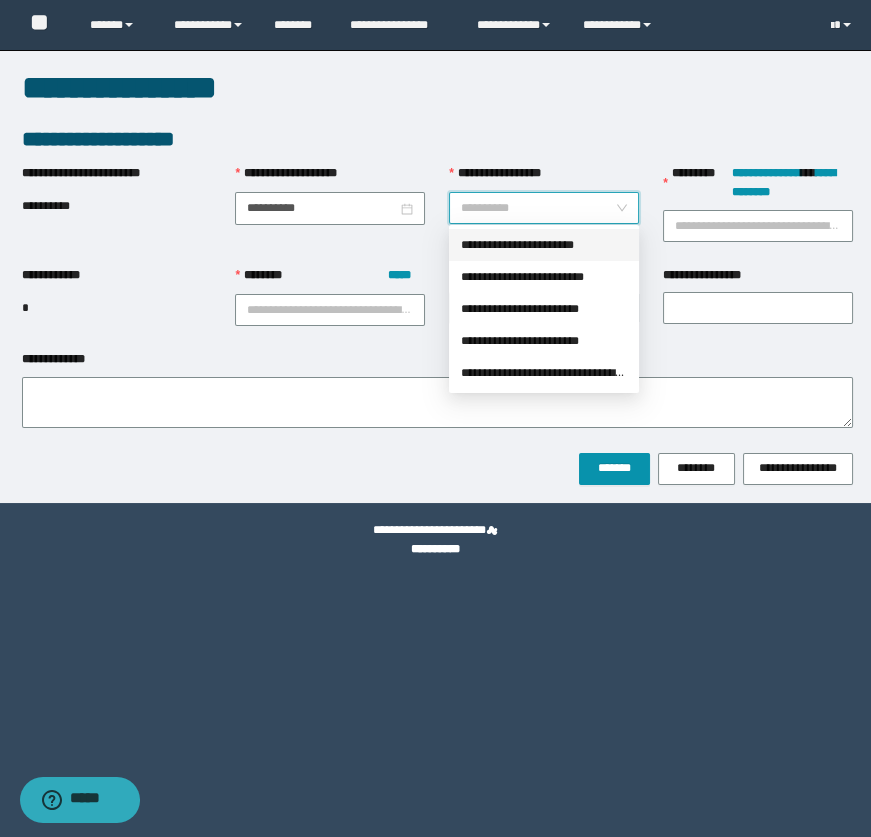 click on "**********" at bounding box center [435, 418] 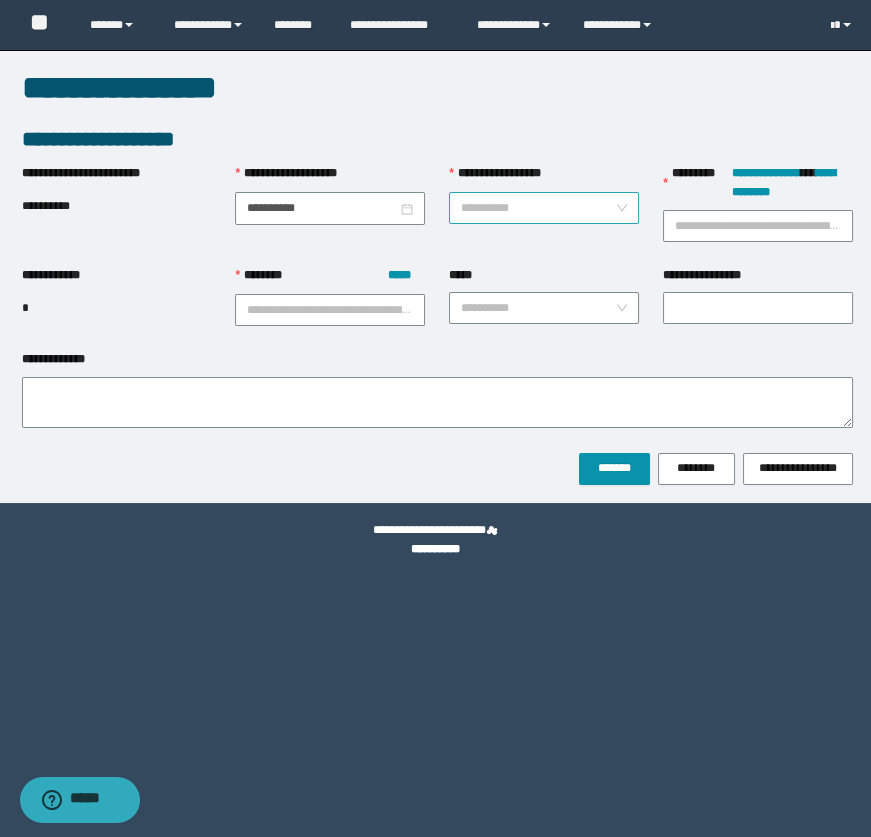 drag, startPoint x: 563, startPoint y: 215, endPoint x: 560, endPoint y: 244, distance: 29.15476 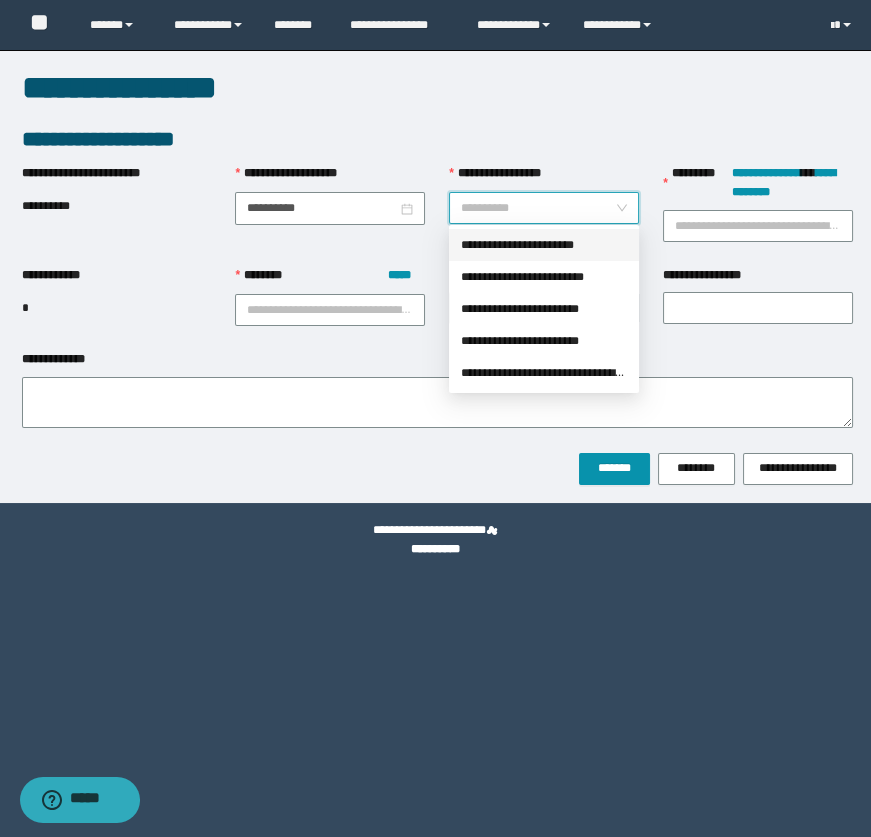 click on "**********" at bounding box center [544, 245] 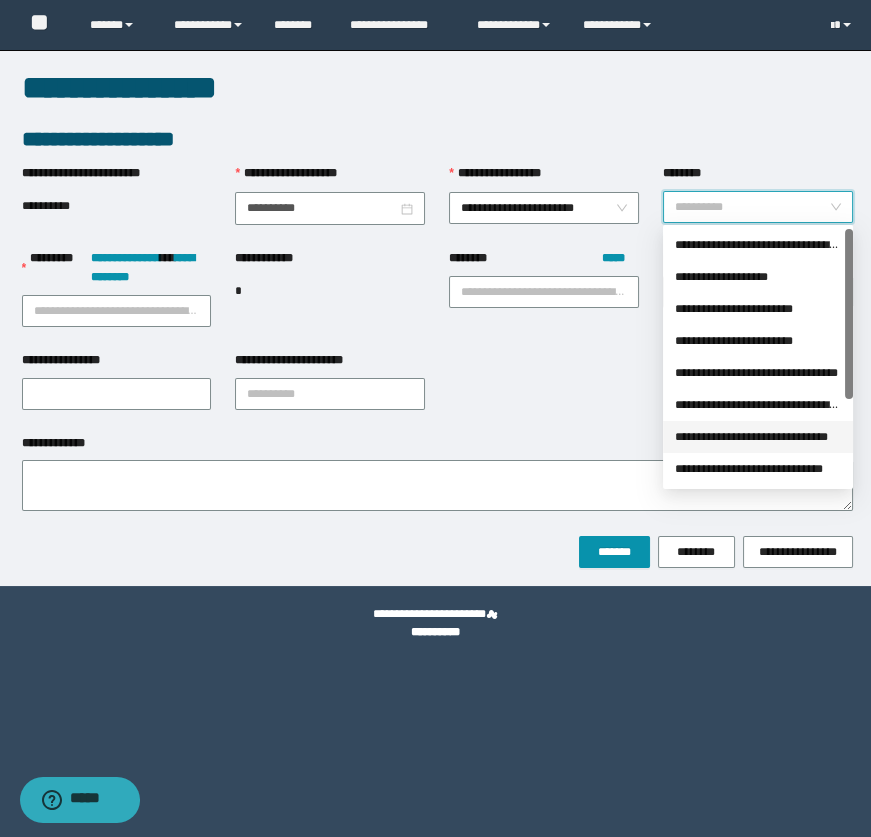 scroll, scrollTop: 127, scrollLeft: 0, axis: vertical 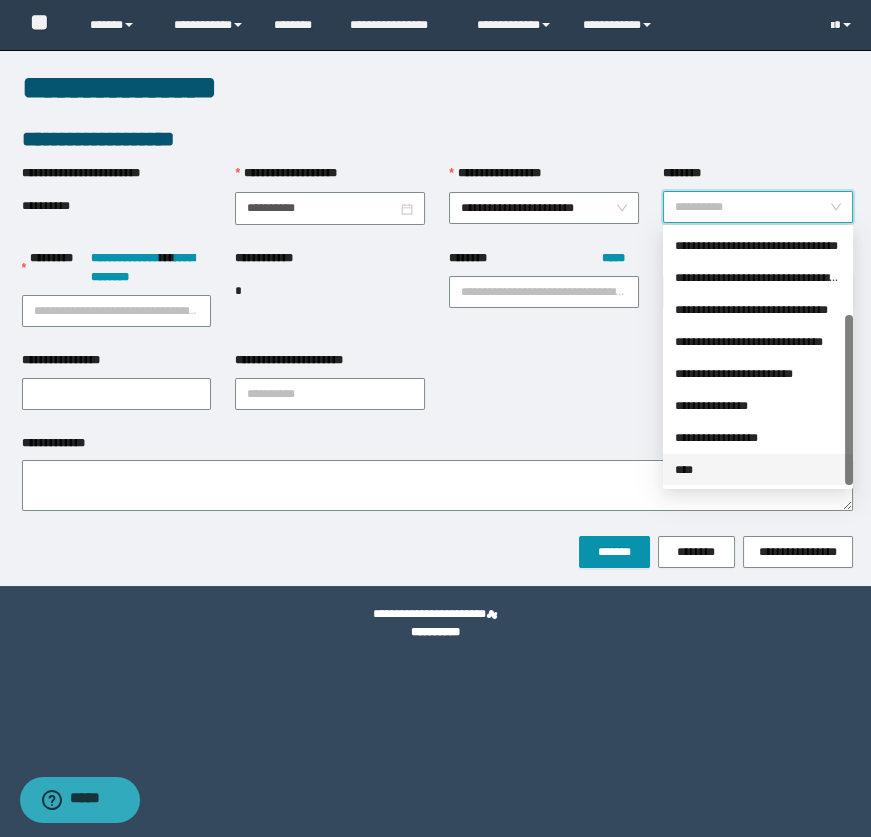 click on "****" at bounding box center (758, 470) 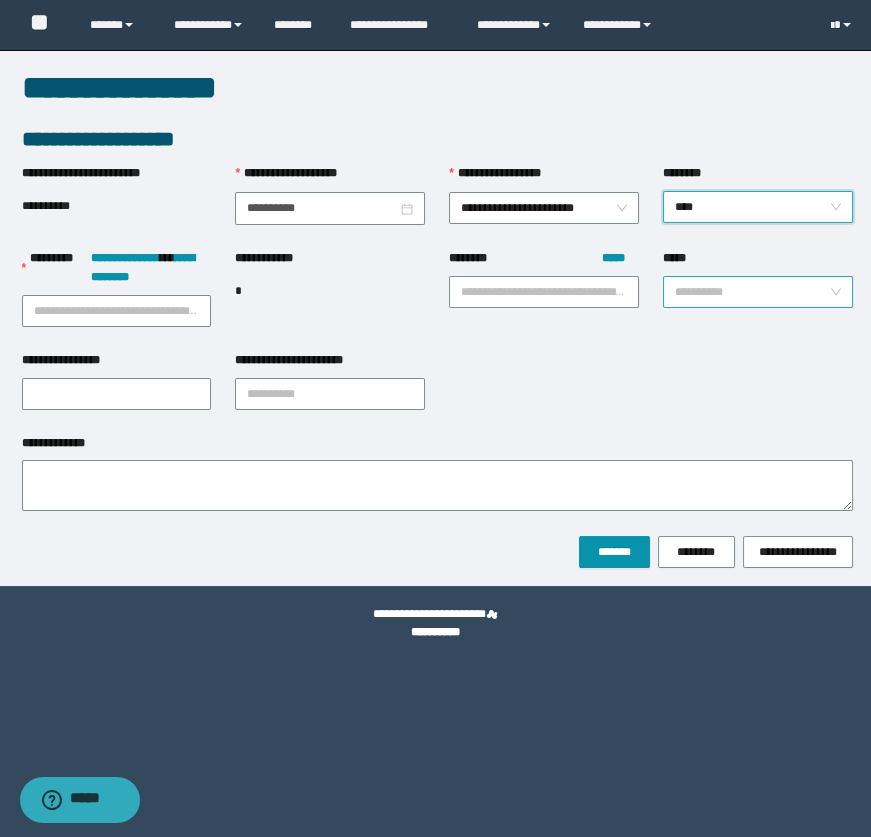 click on "**********" at bounding box center (758, 292) 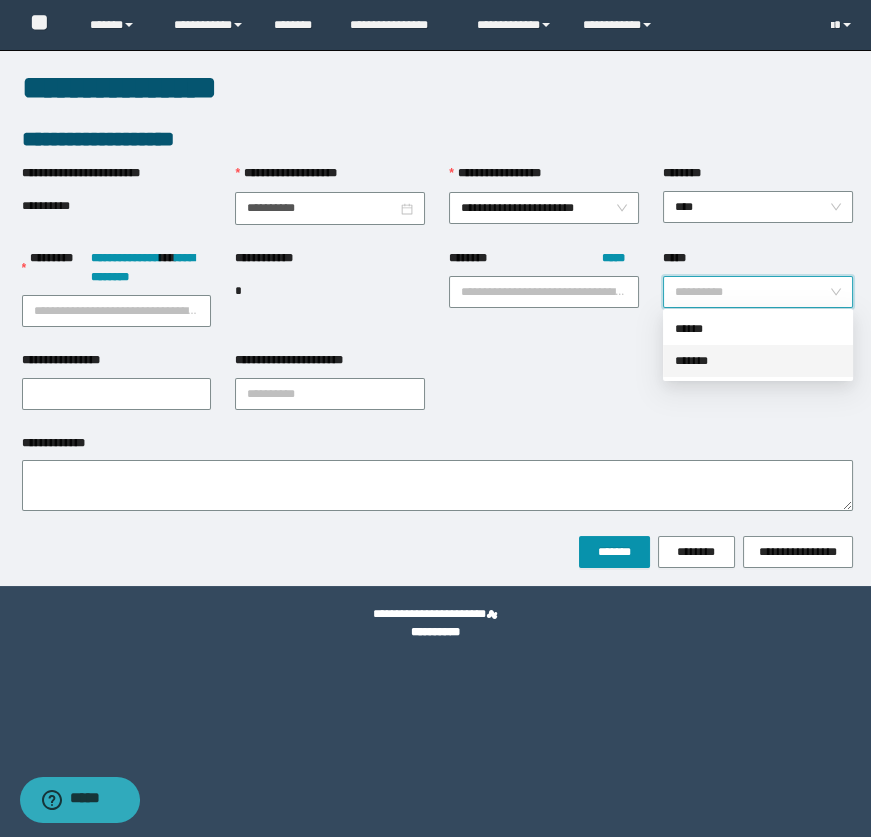 click on "*******" at bounding box center [758, 361] 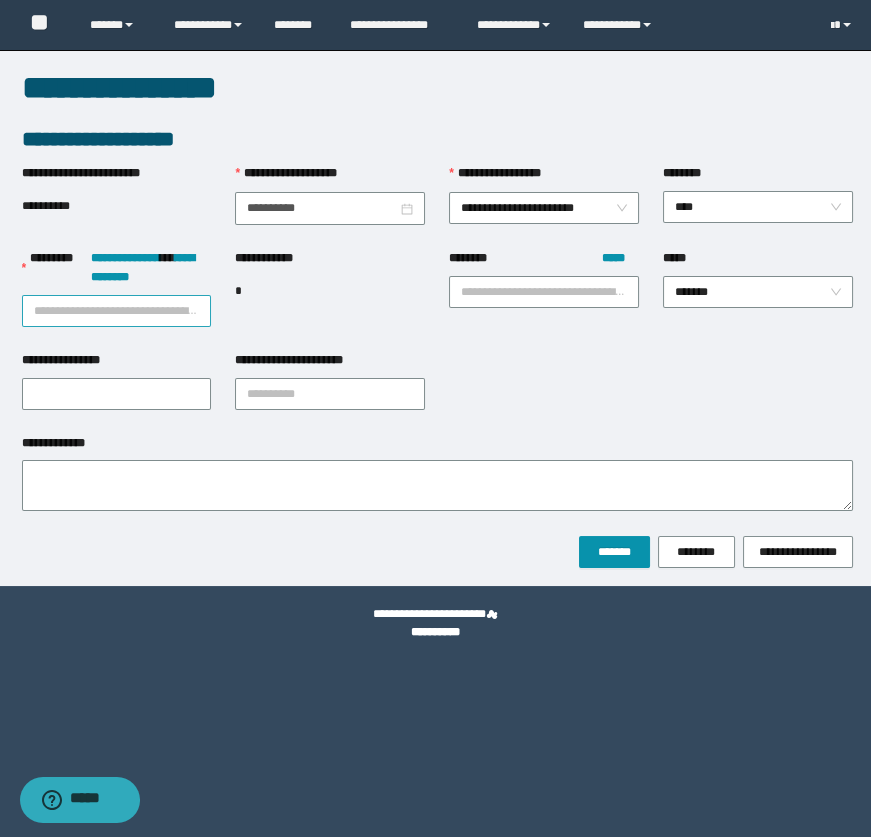 click on "**********" at bounding box center (117, 311) 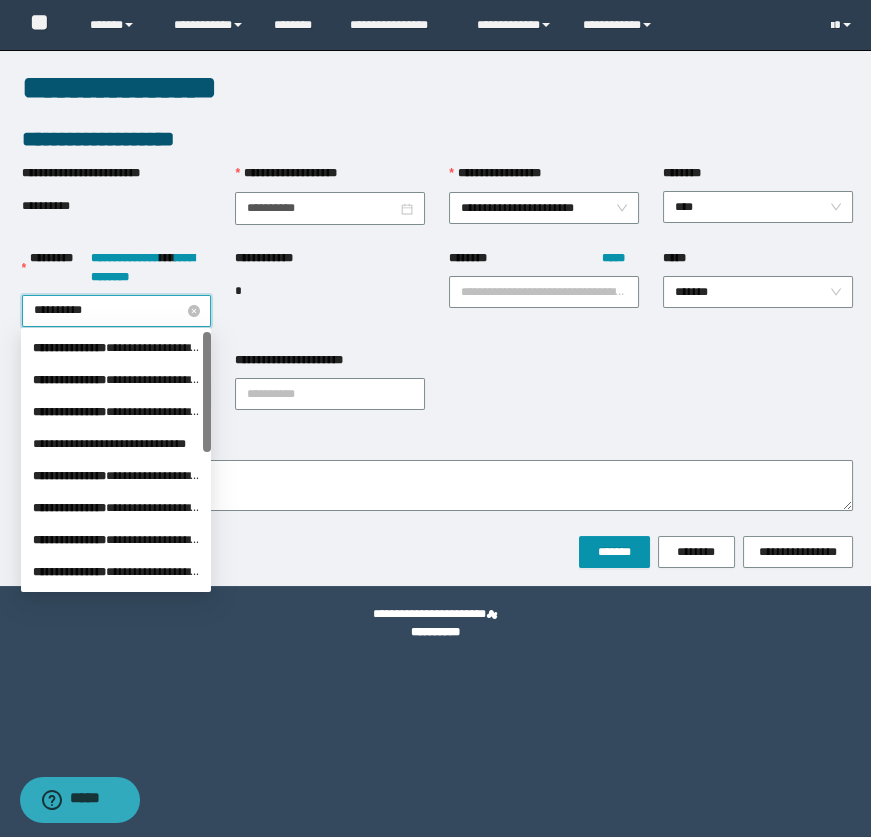 type on "**********" 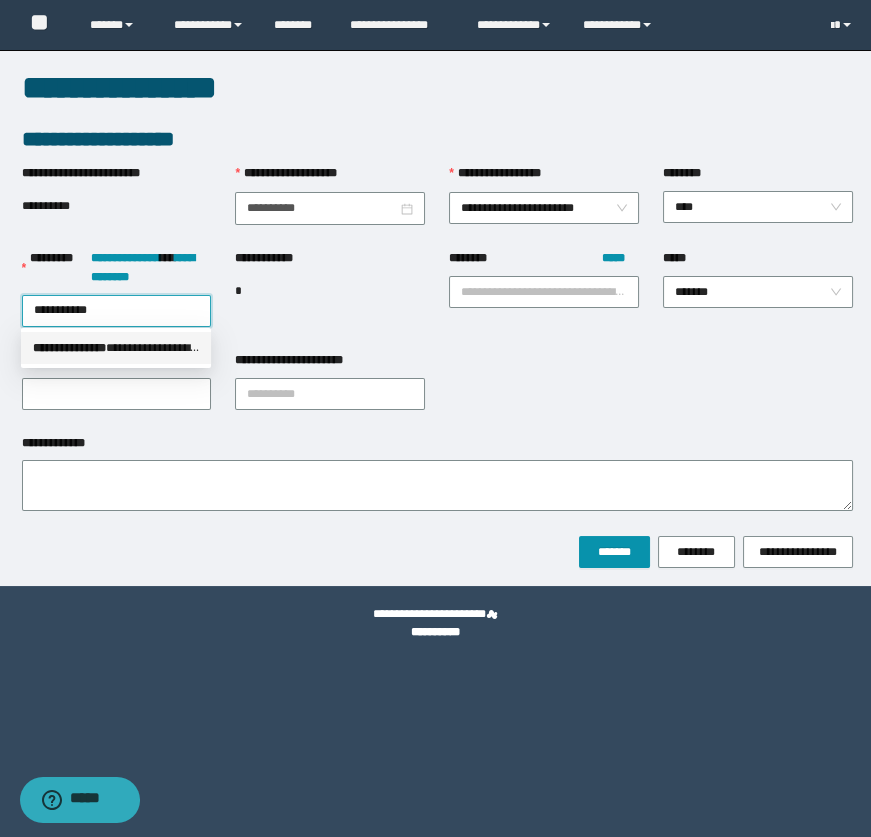 click on "**********" at bounding box center (116, 348) 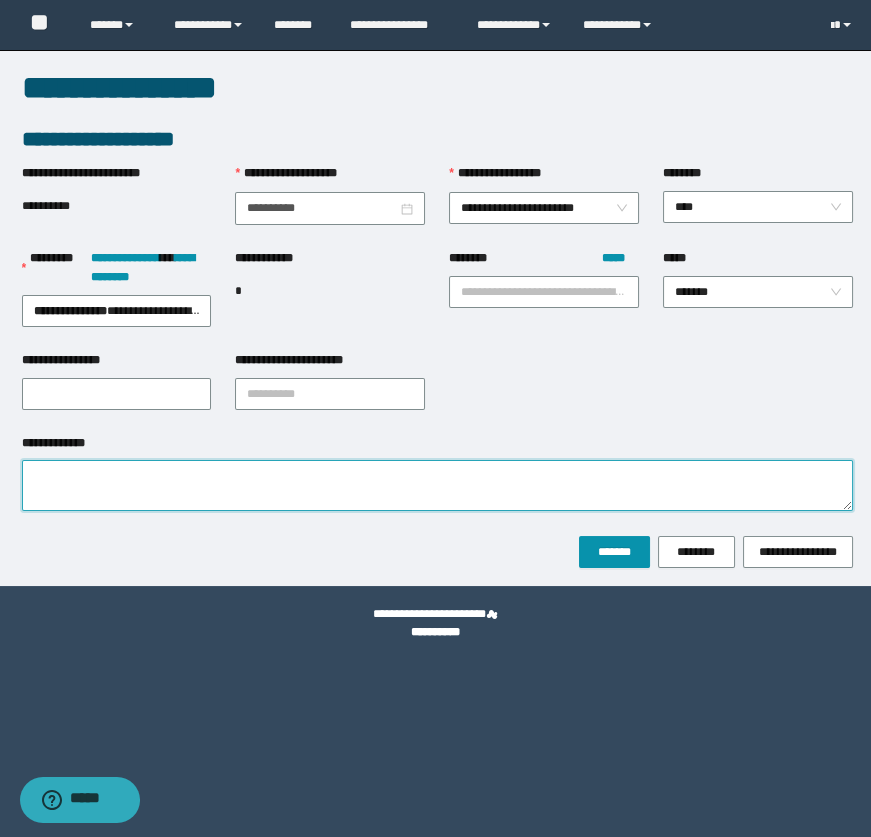 click on "**********" at bounding box center (437, 485) 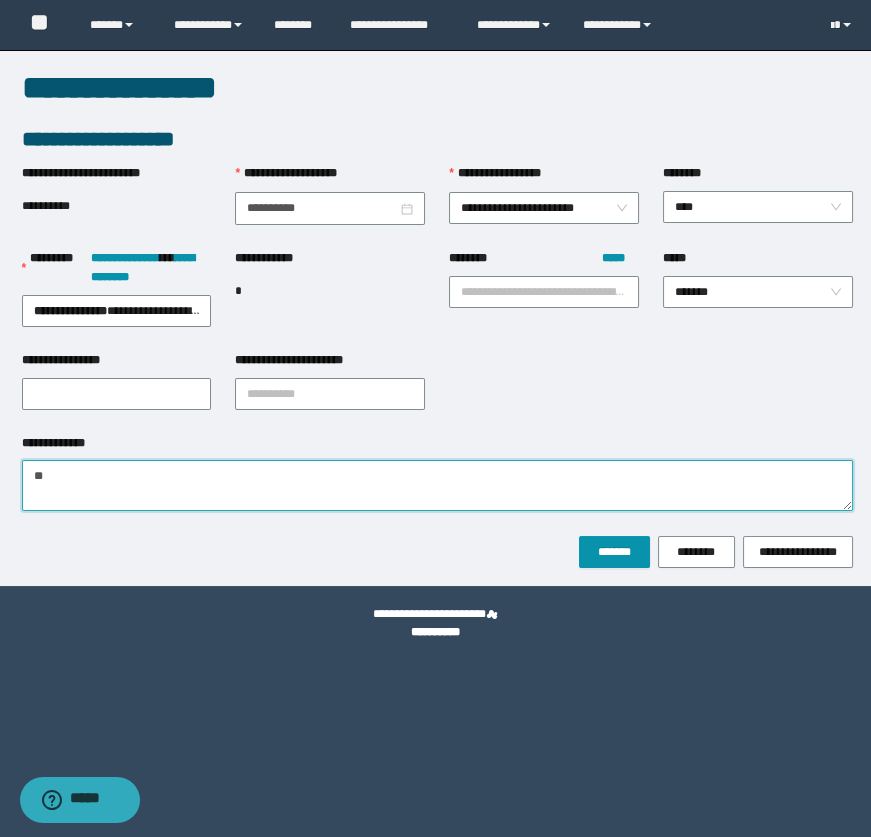 type on "*" 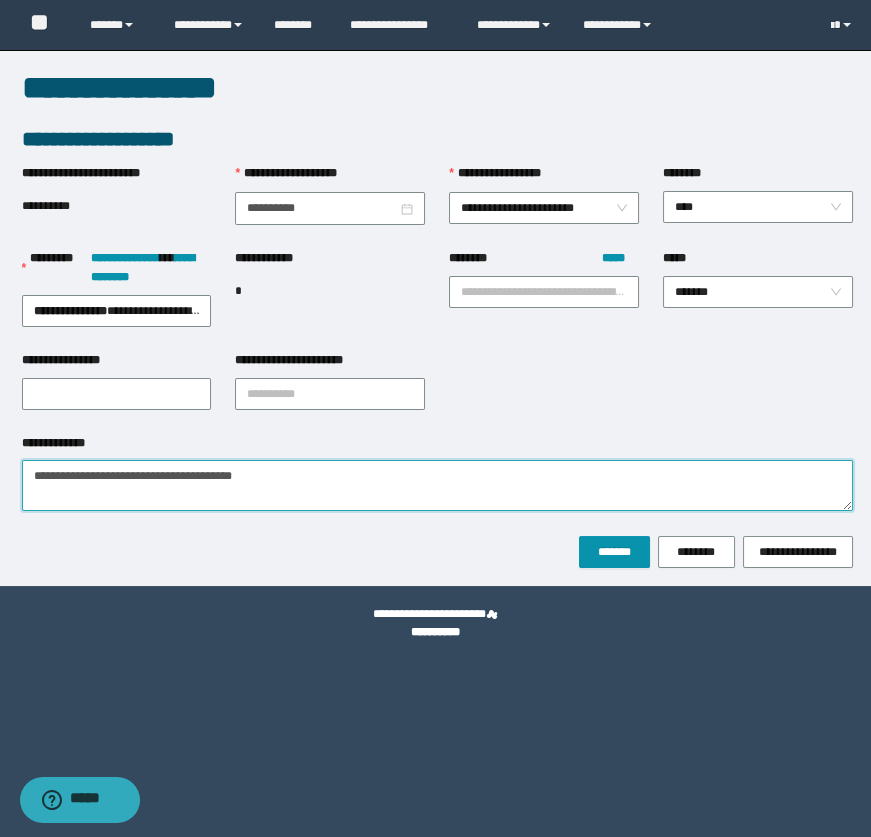 type on "**********" 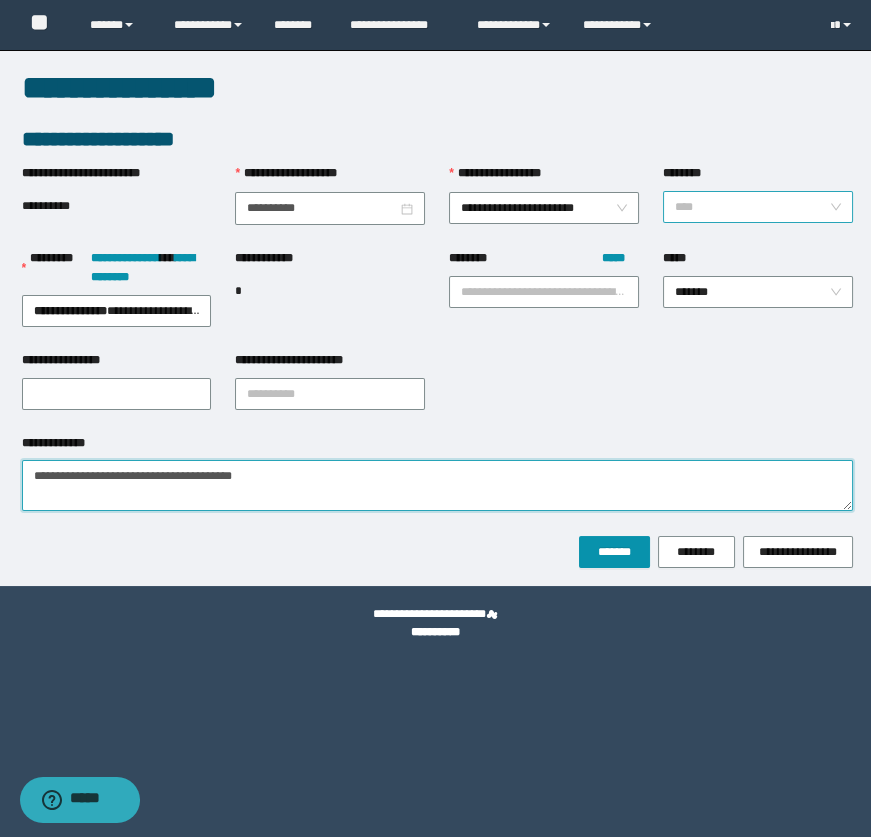click on "****" at bounding box center [758, 207] 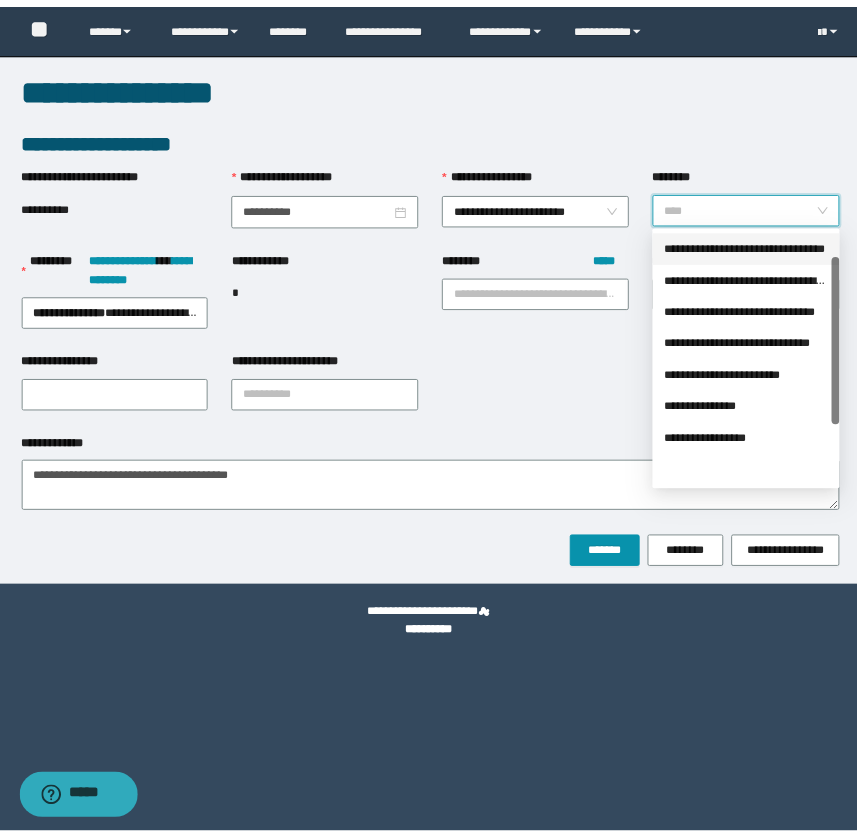 scroll, scrollTop: 0, scrollLeft: 0, axis: both 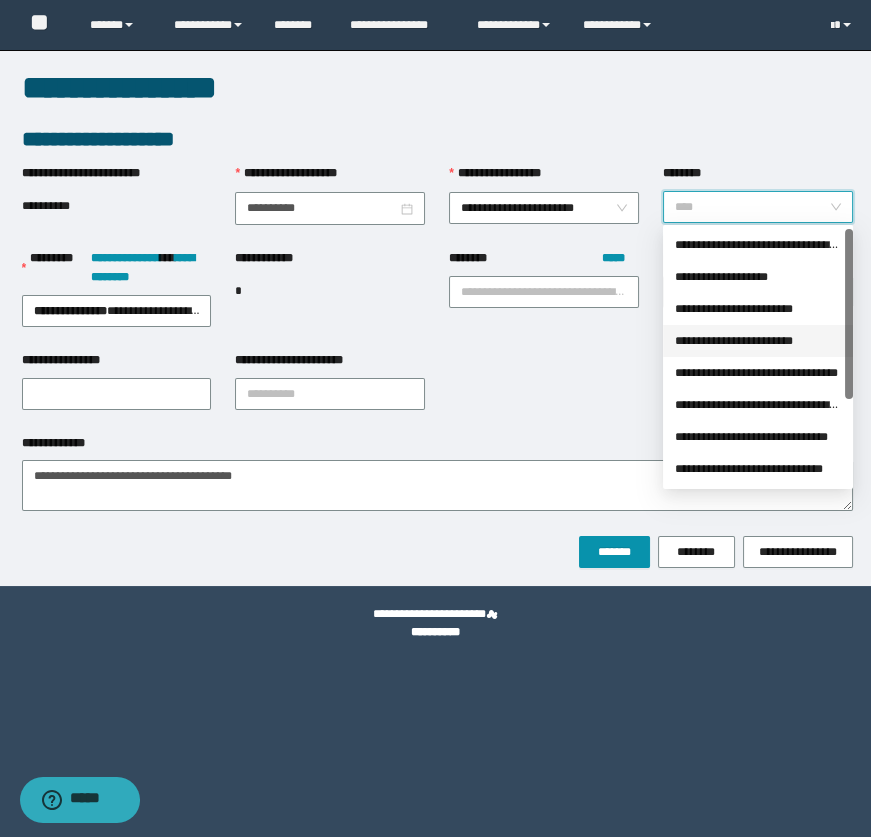 click on "**********" at bounding box center (758, 341) 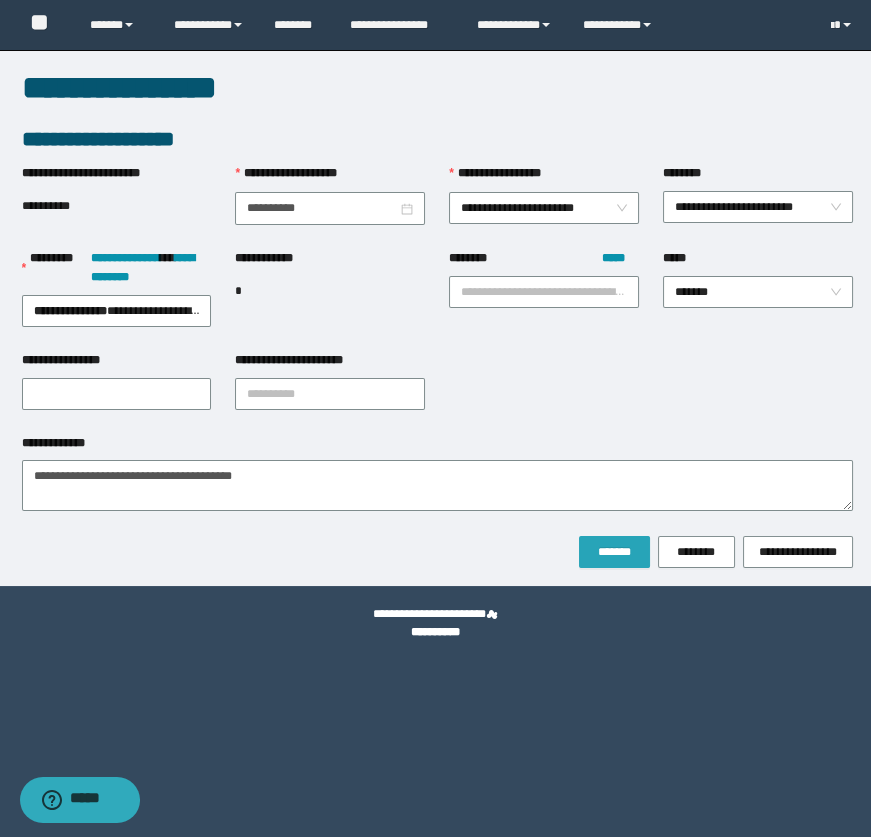 click on "*******" at bounding box center [614, 552] 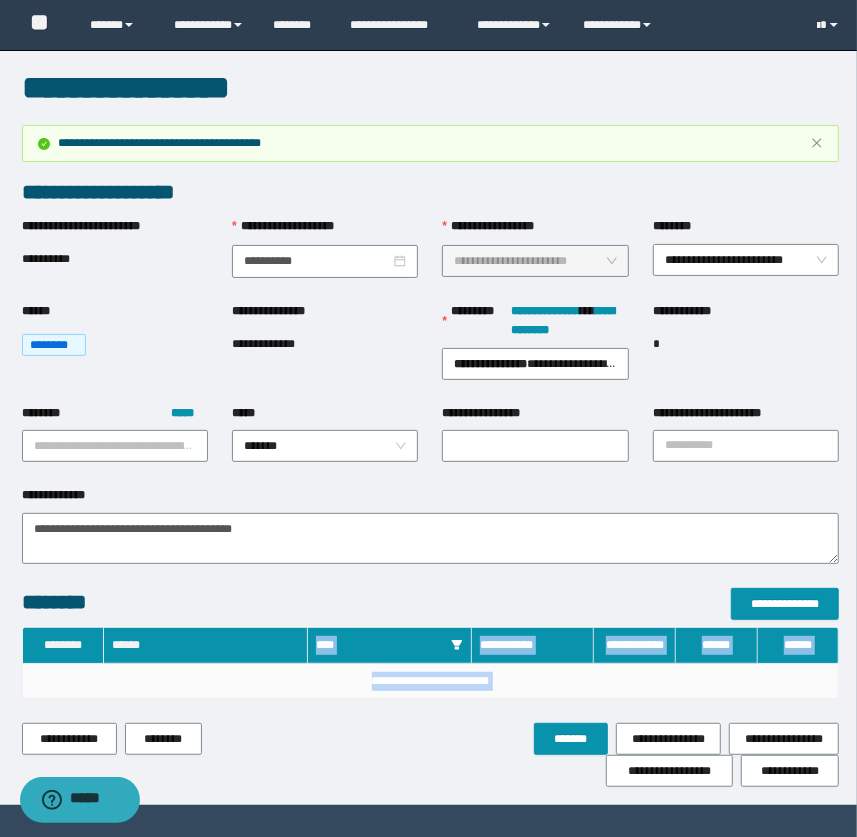 scroll, scrollTop: 62, scrollLeft: 0, axis: vertical 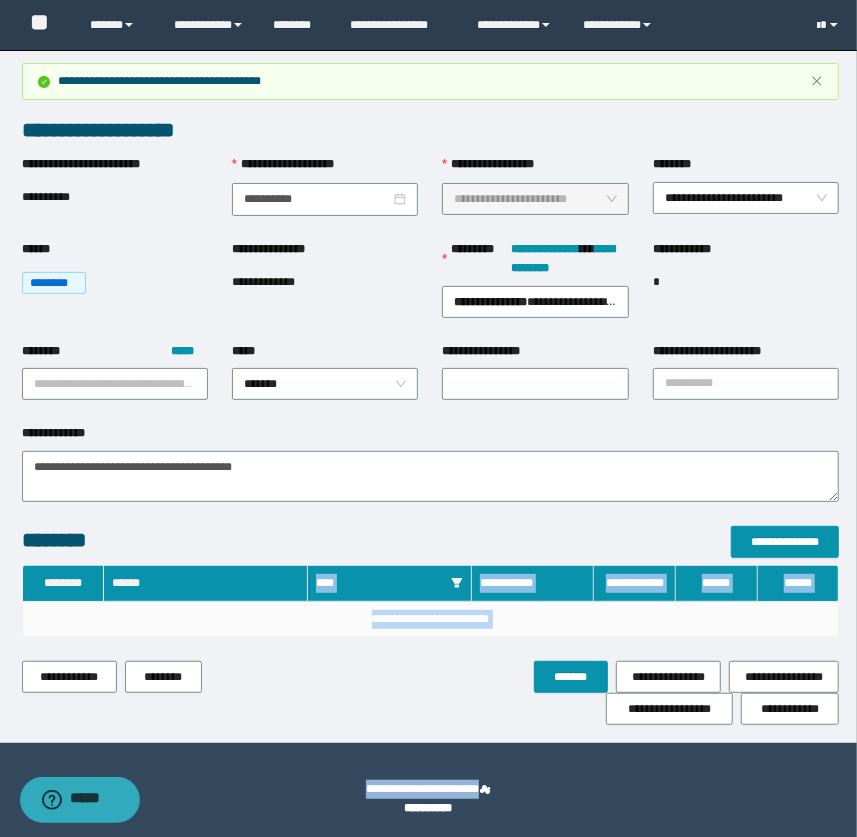 drag, startPoint x: 265, startPoint y: 642, endPoint x: 284, endPoint y: 832, distance: 190.94763 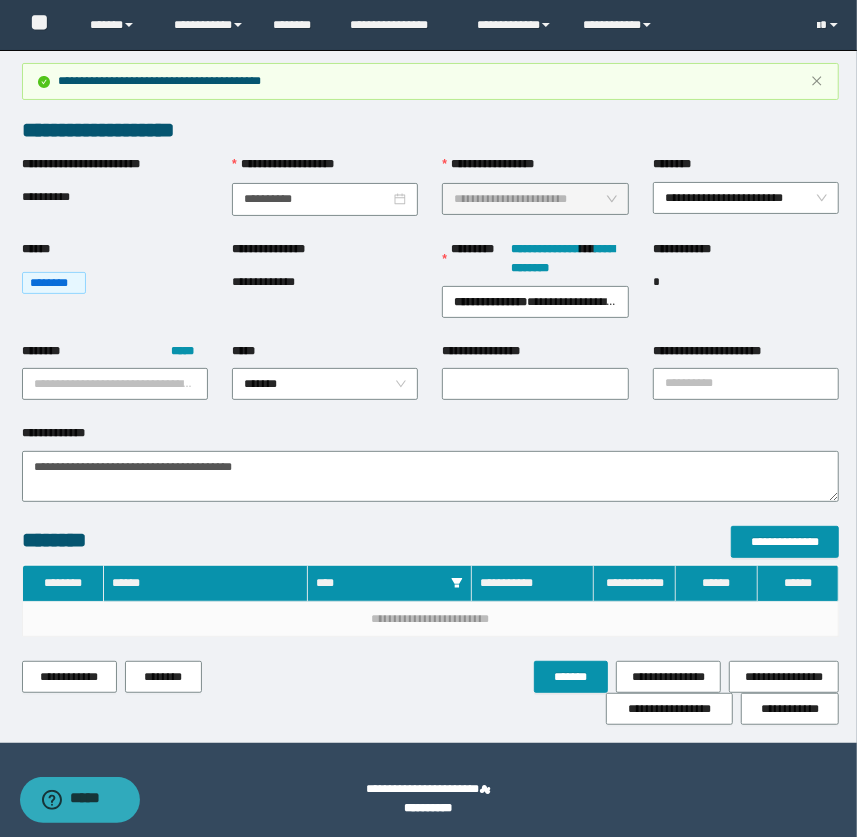 click on "**********" at bounding box center [325, 282] 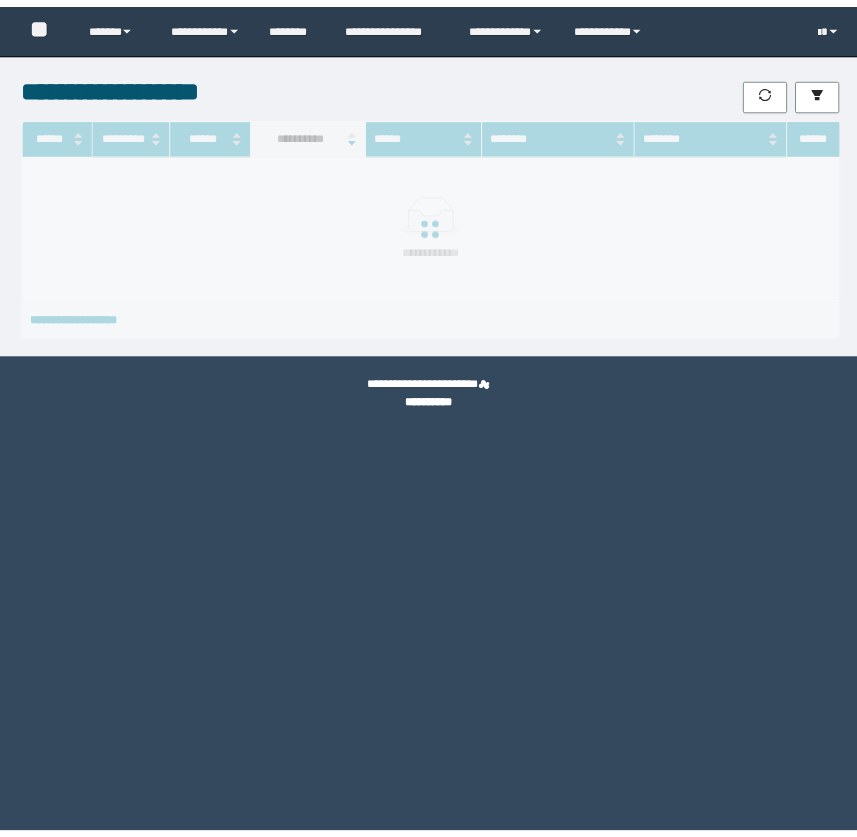 scroll, scrollTop: 0, scrollLeft: 0, axis: both 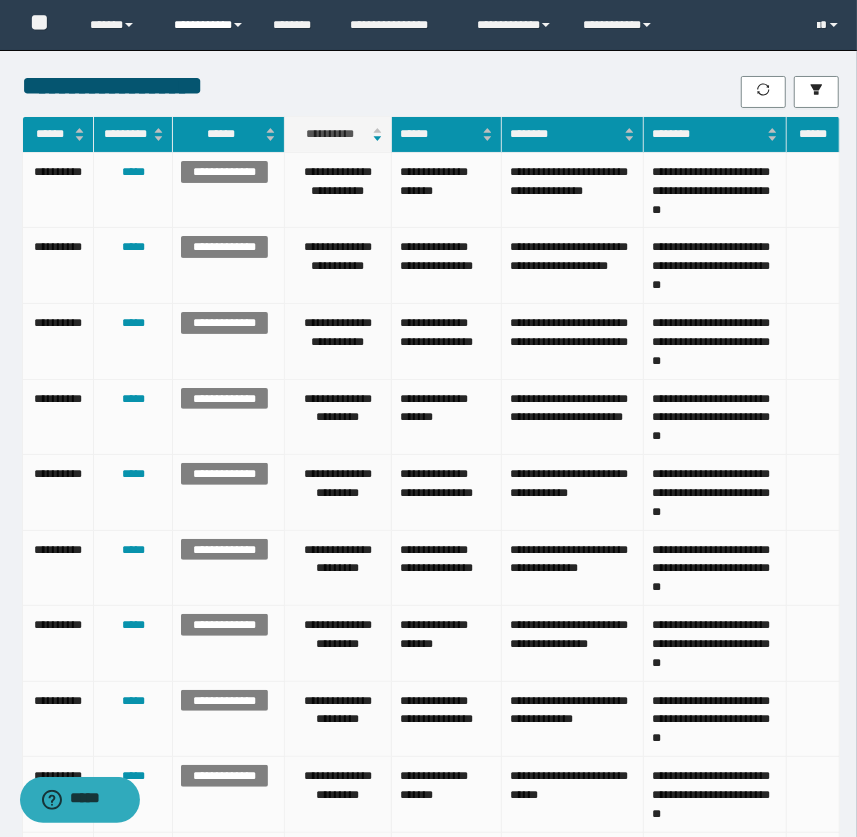 click on "**********" at bounding box center [209, 25] 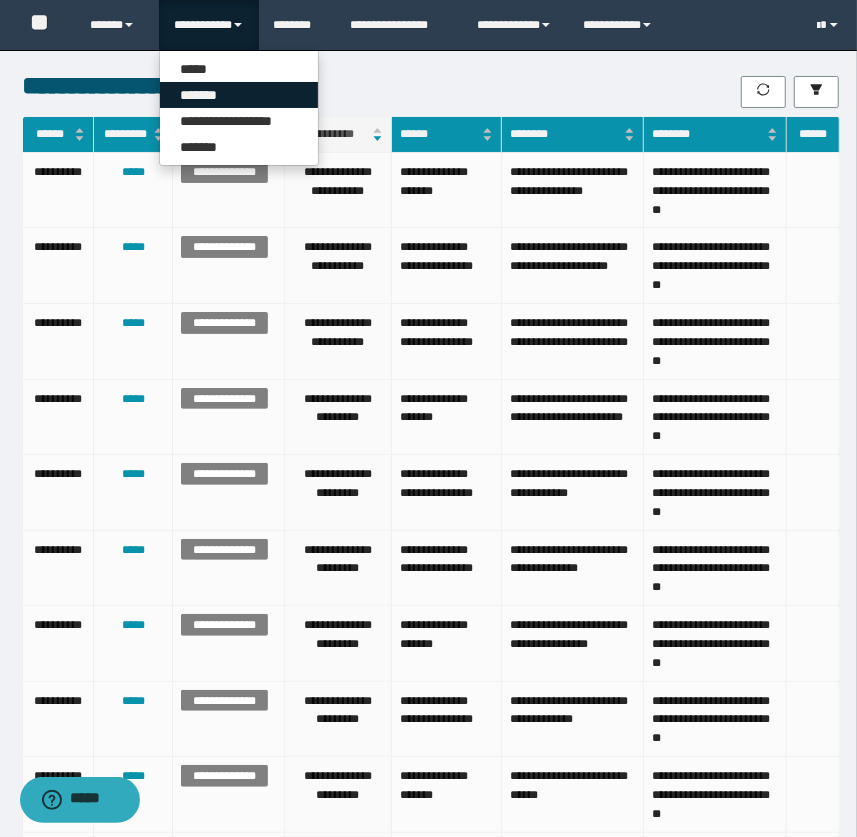 click on "*******" at bounding box center (239, 95) 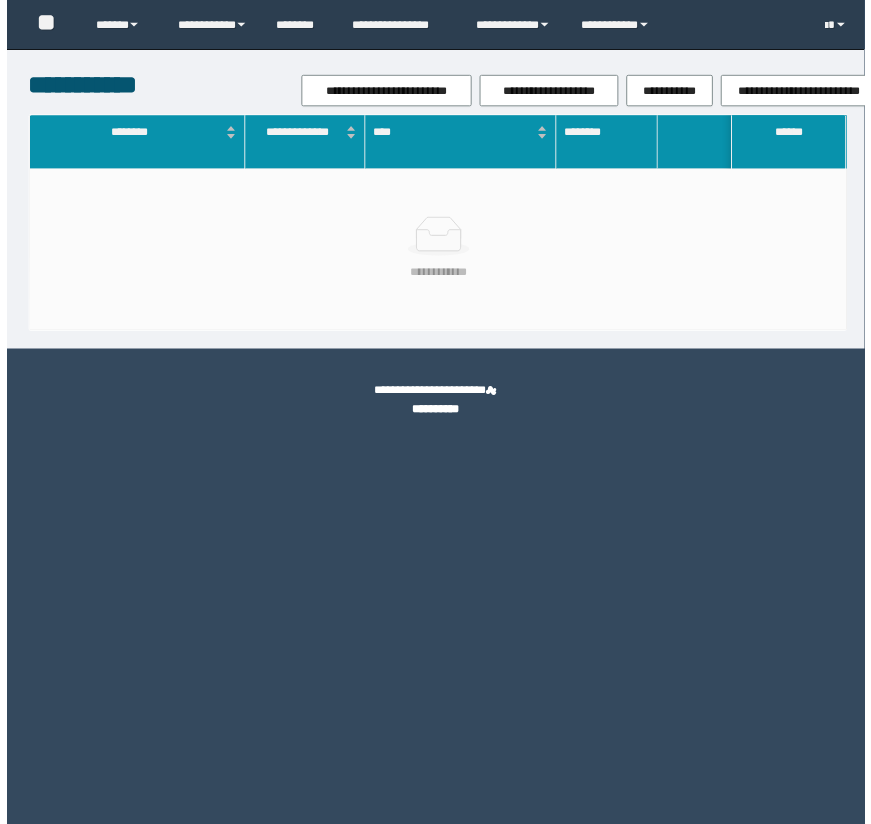 scroll, scrollTop: 0, scrollLeft: 0, axis: both 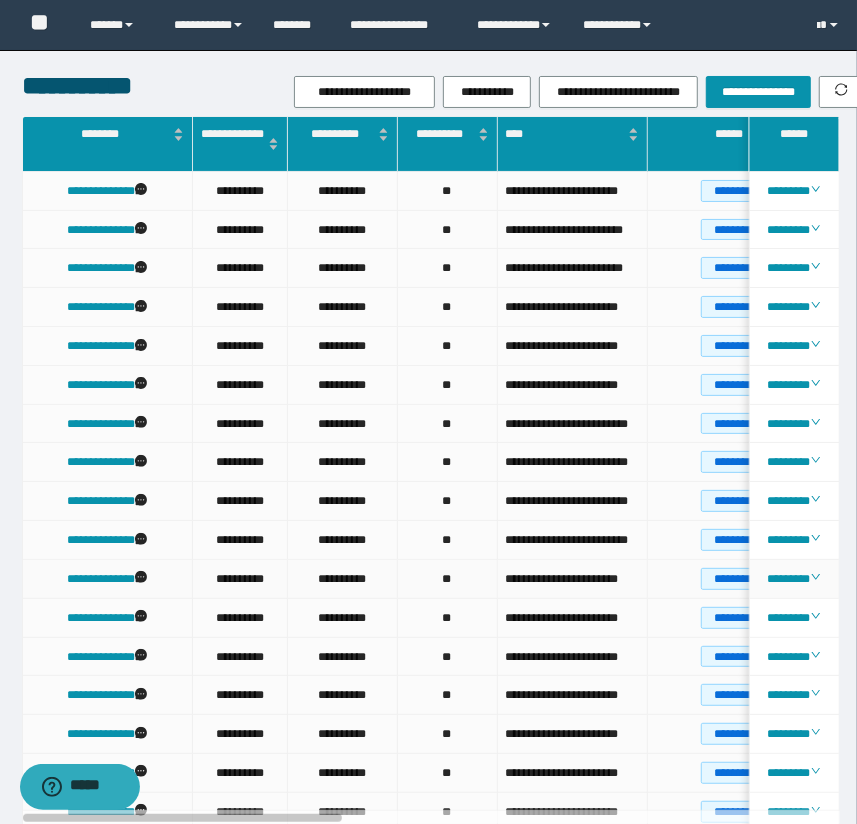 click on "**" at bounding box center (448, 579) 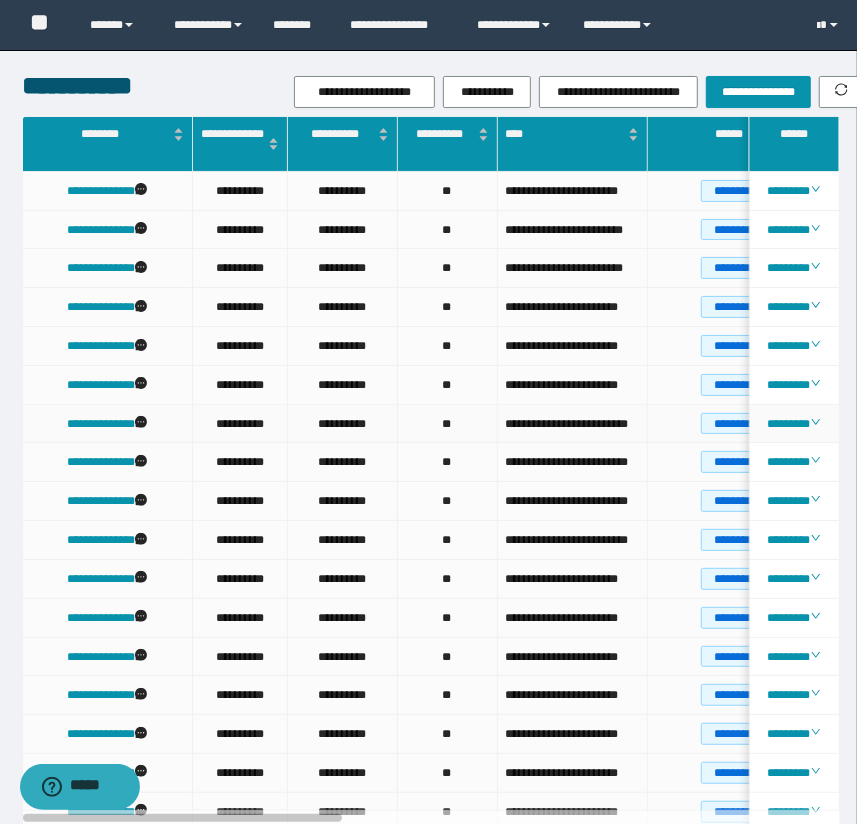 click on "**********" at bounding box center (573, 424) 